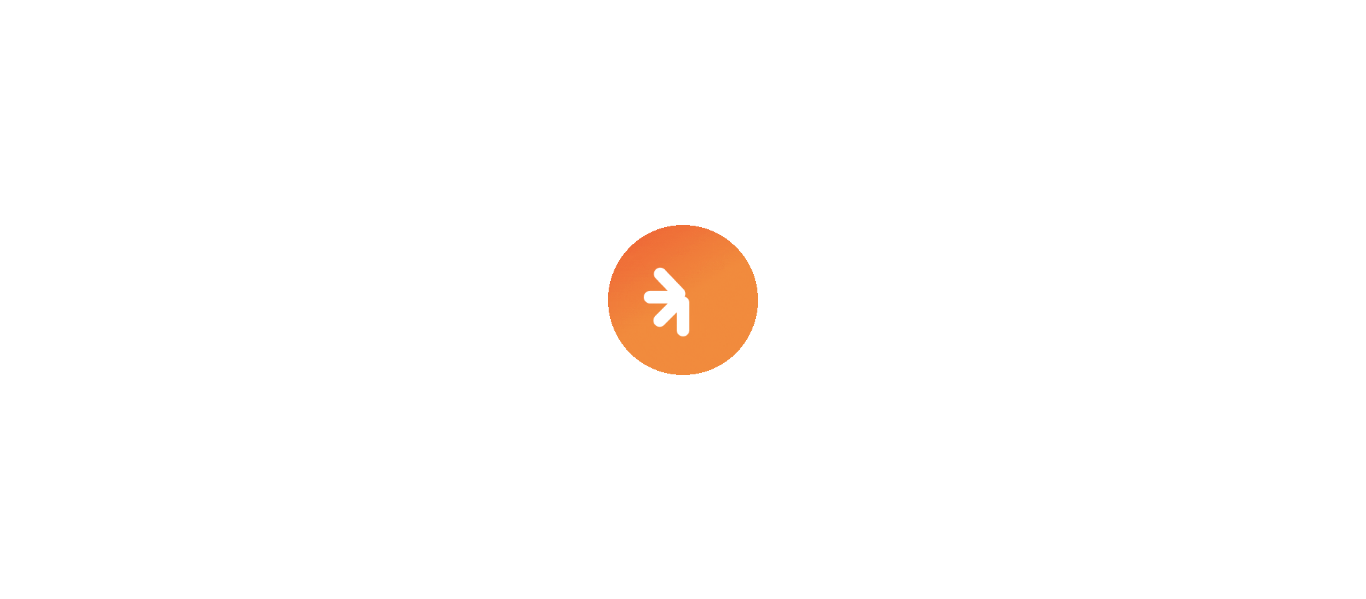 scroll, scrollTop: 0, scrollLeft: 0, axis: both 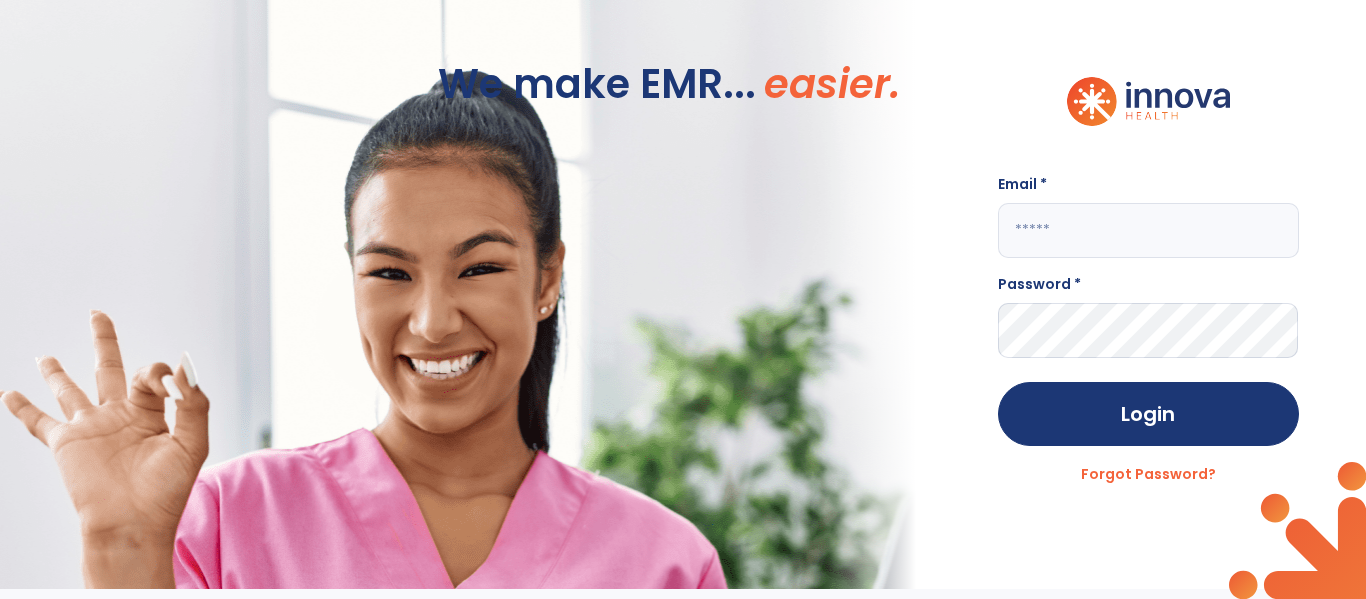 click 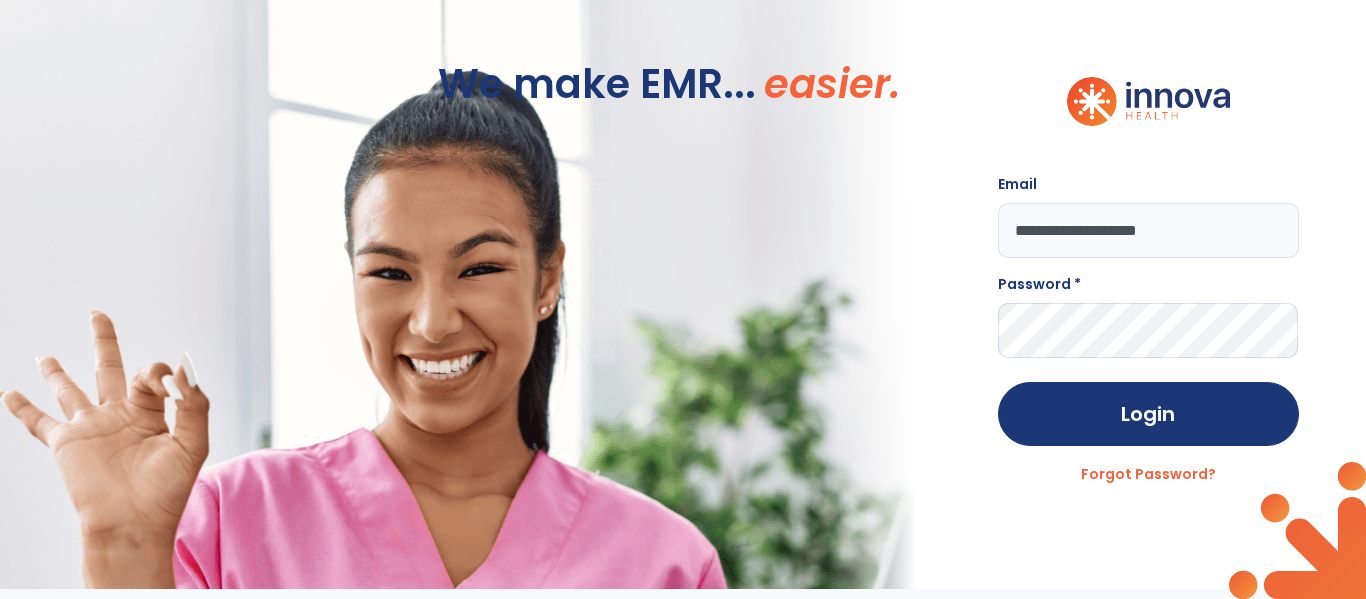 type on "**********" 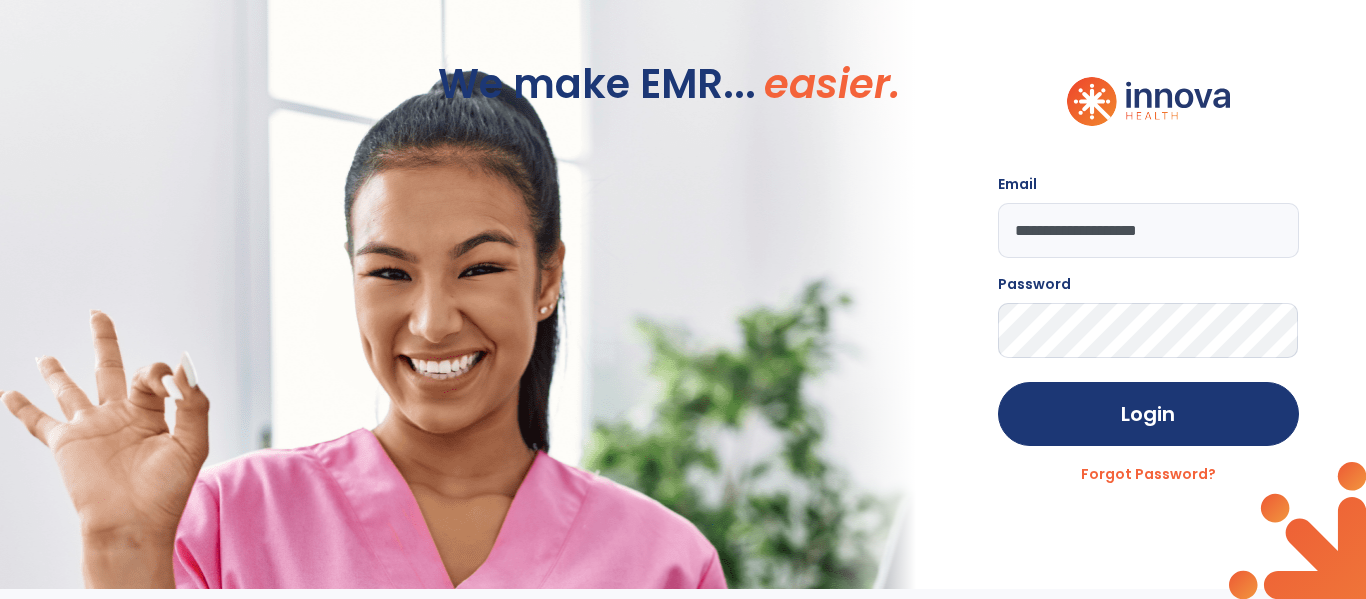 click on "Login" 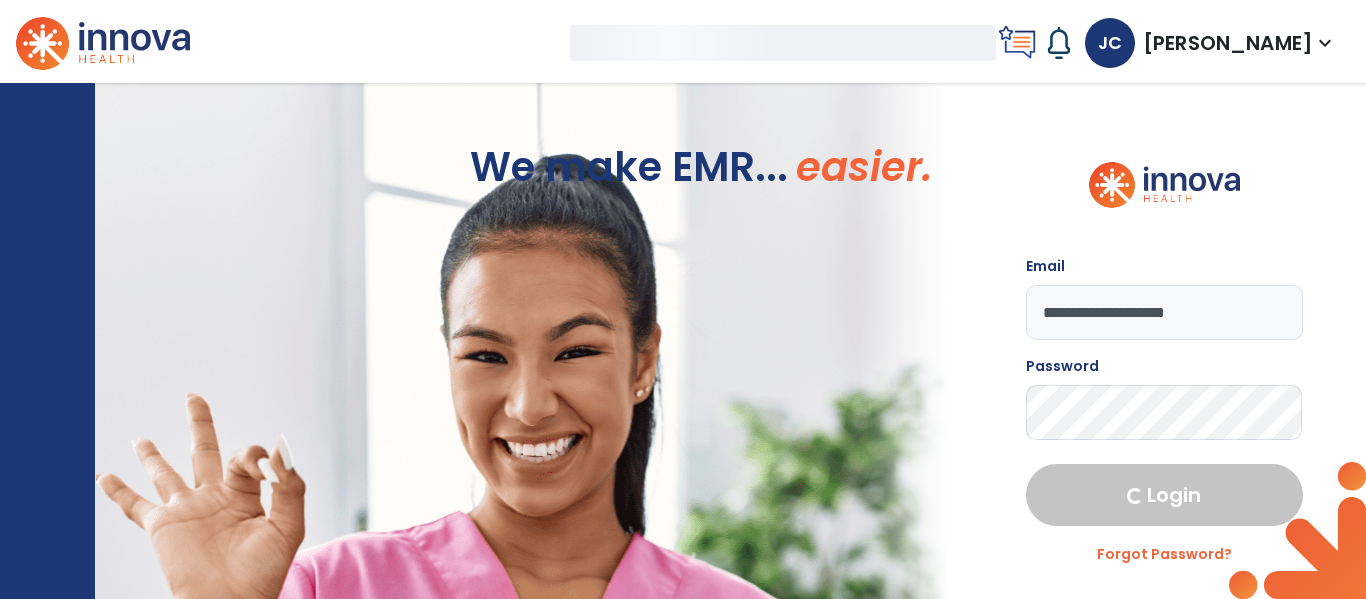 select on "****" 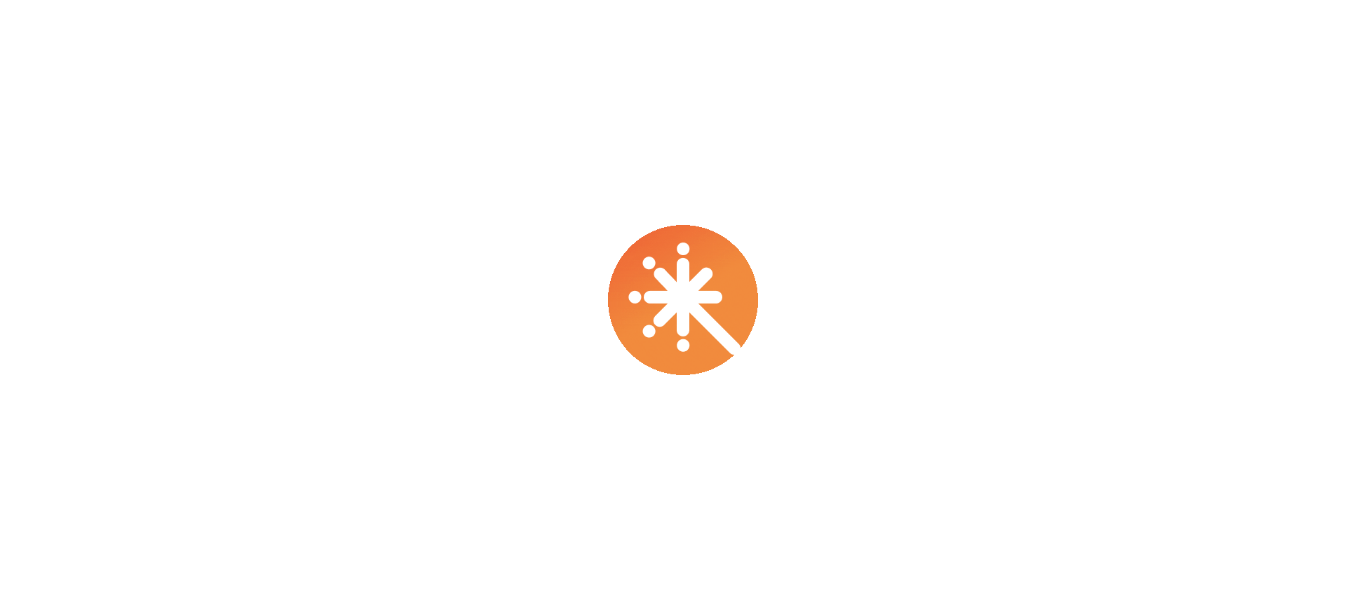 scroll, scrollTop: 0, scrollLeft: 0, axis: both 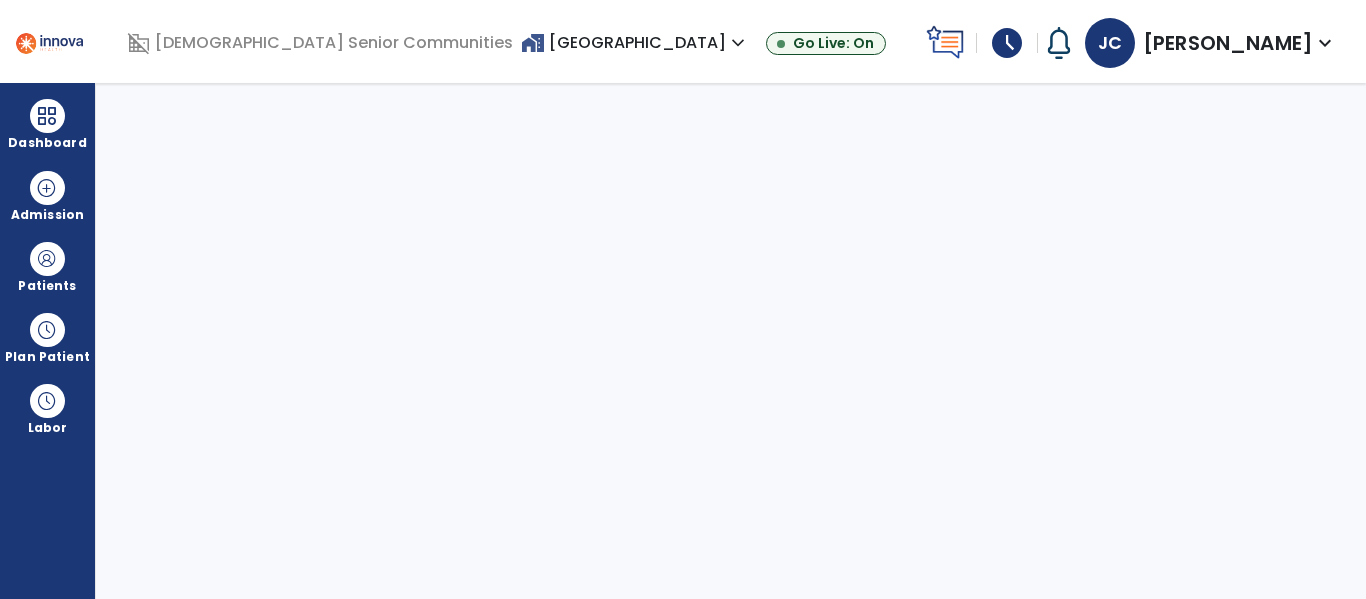 select on "****" 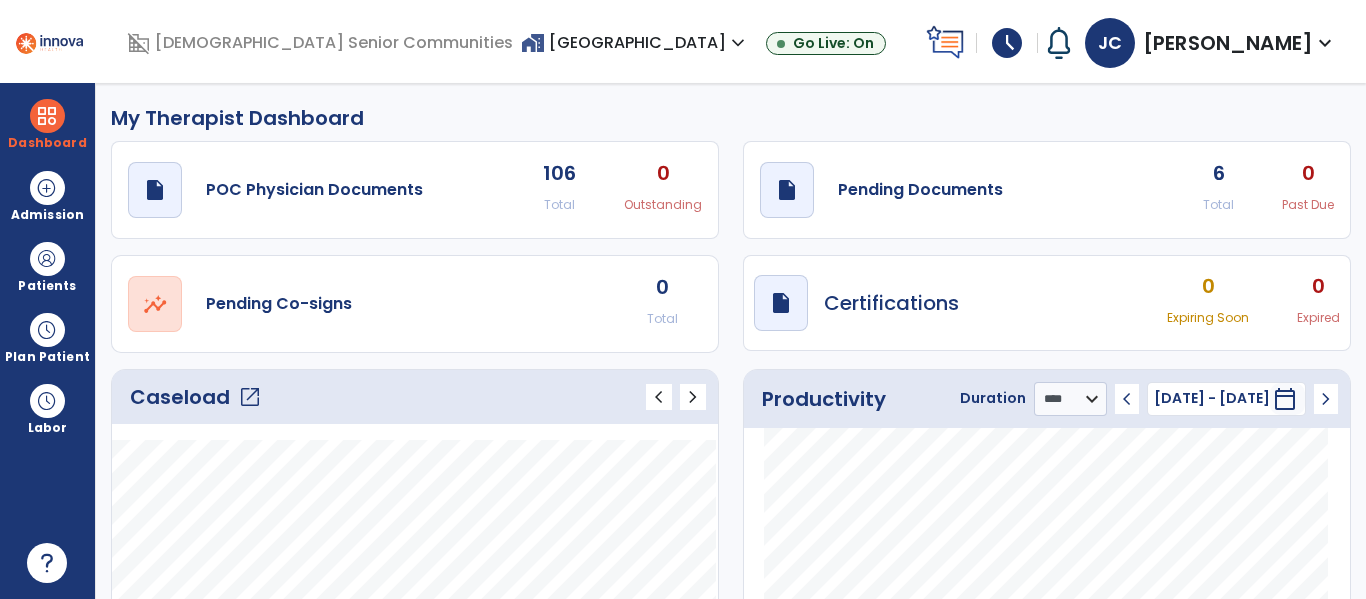 click on "open_in_new" 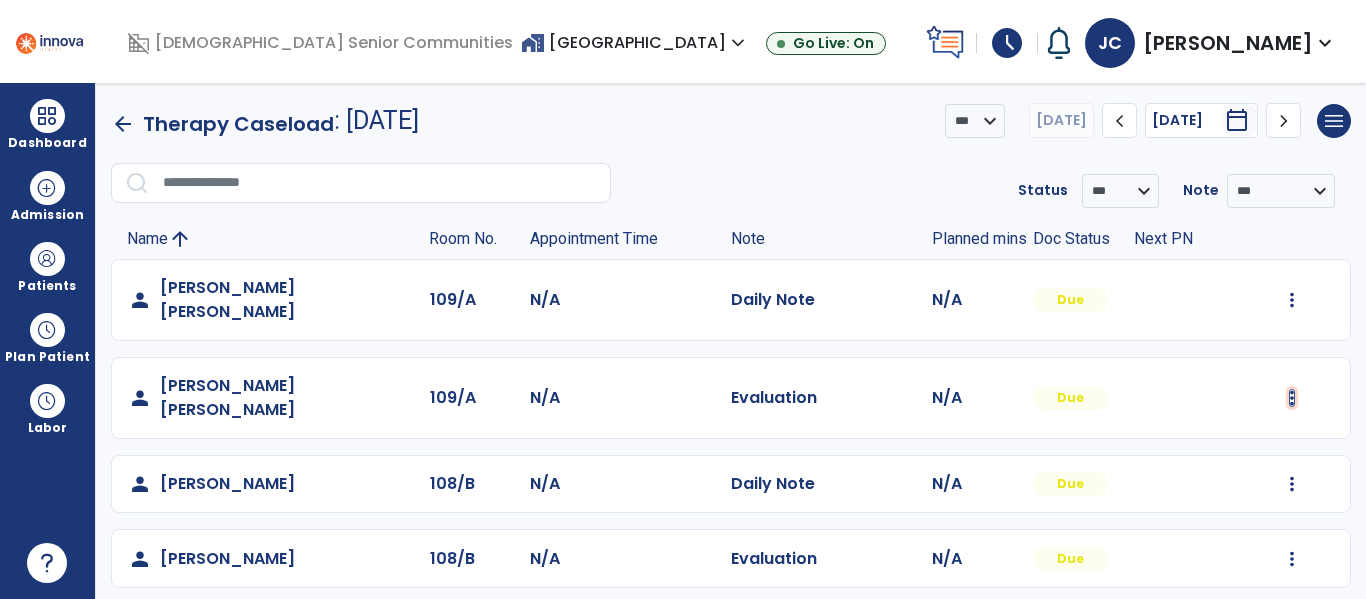 click at bounding box center (1292, 300) 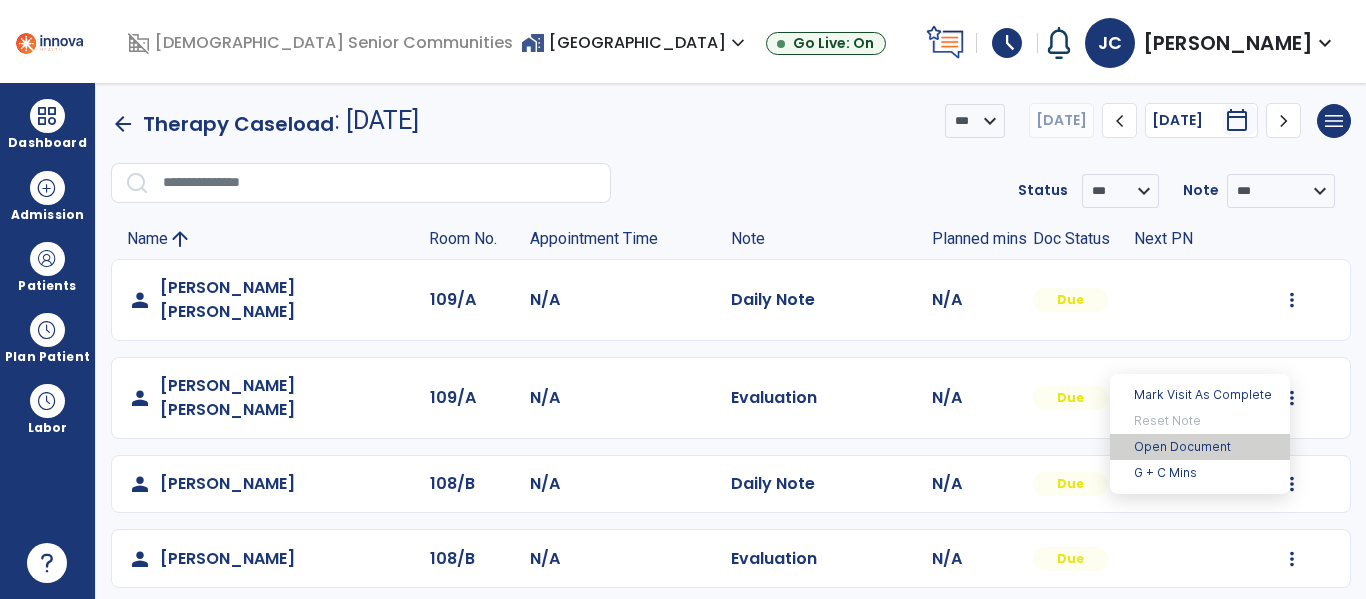 click on "Open Document" at bounding box center [1200, 447] 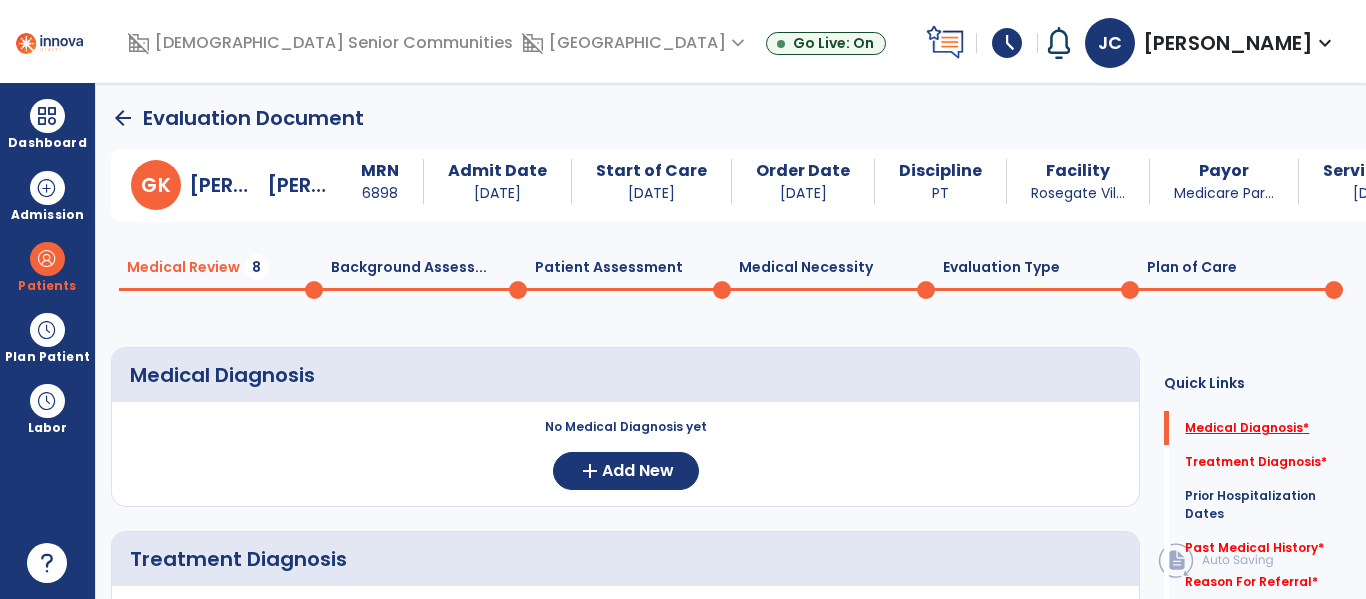click on "Medical Diagnosis   *" 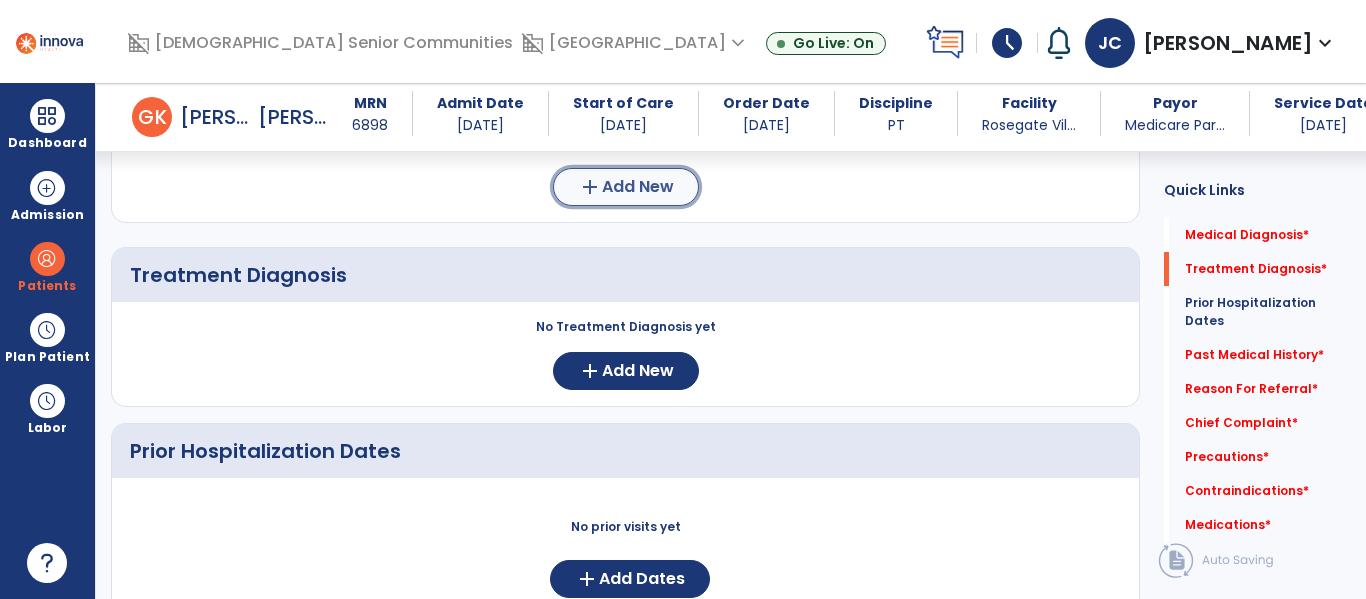click on "add  Add New" 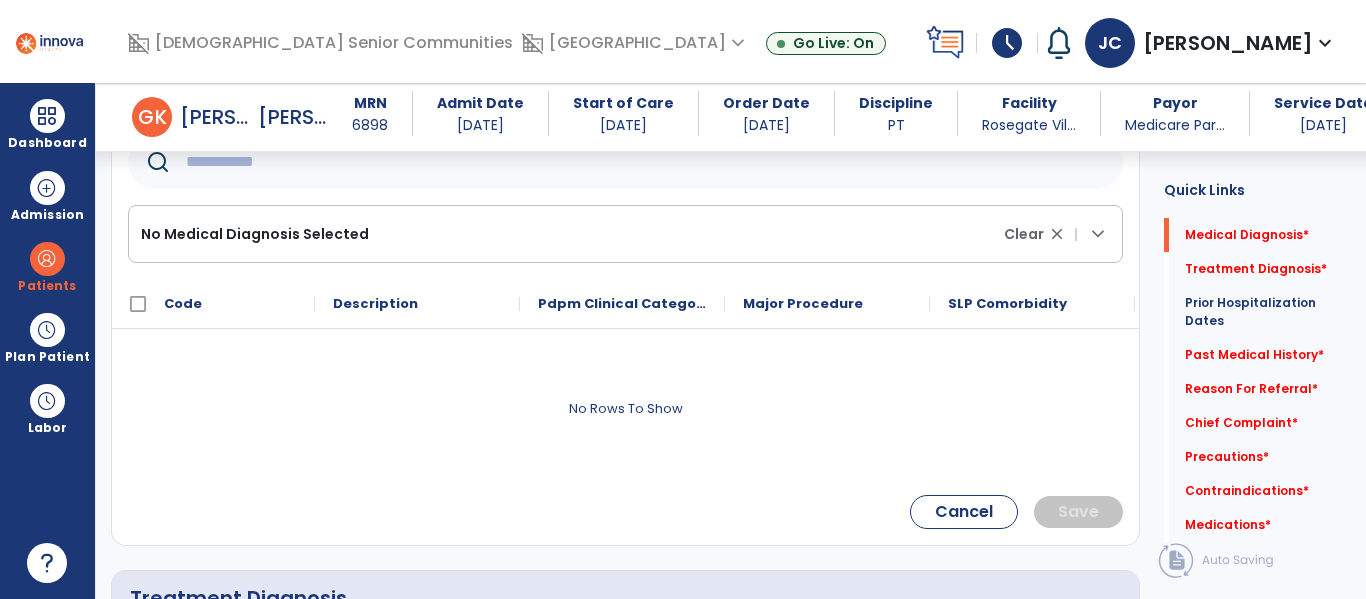 click 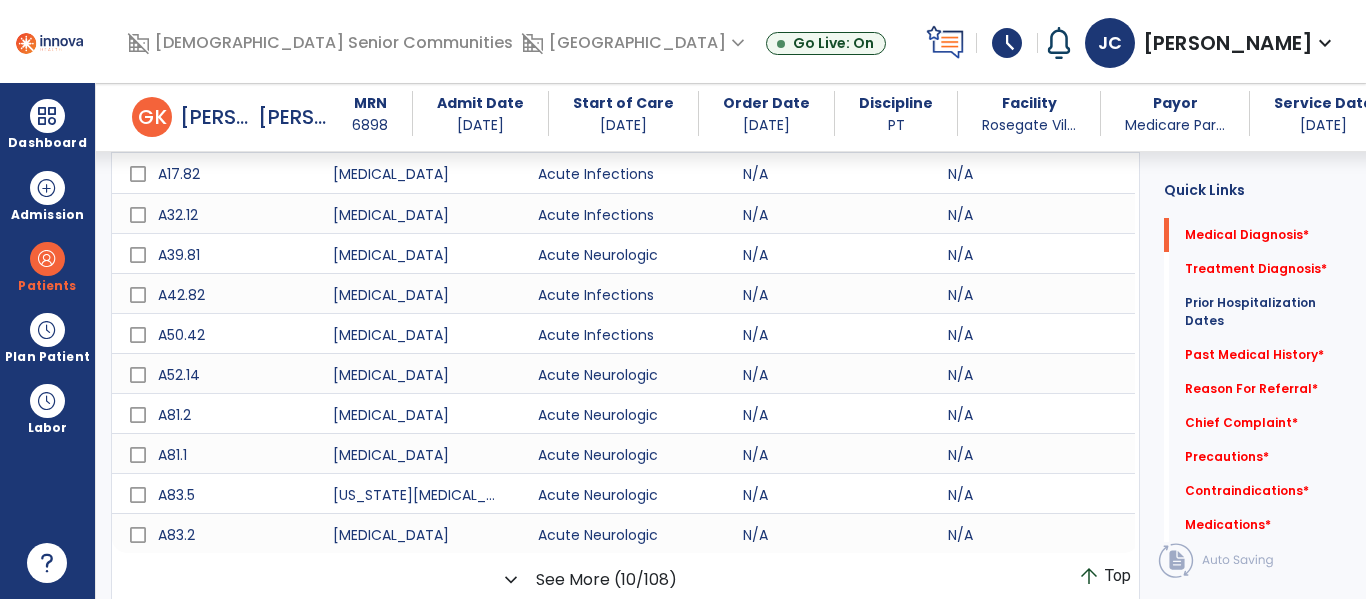 scroll, scrollTop: 332, scrollLeft: 0, axis: vertical 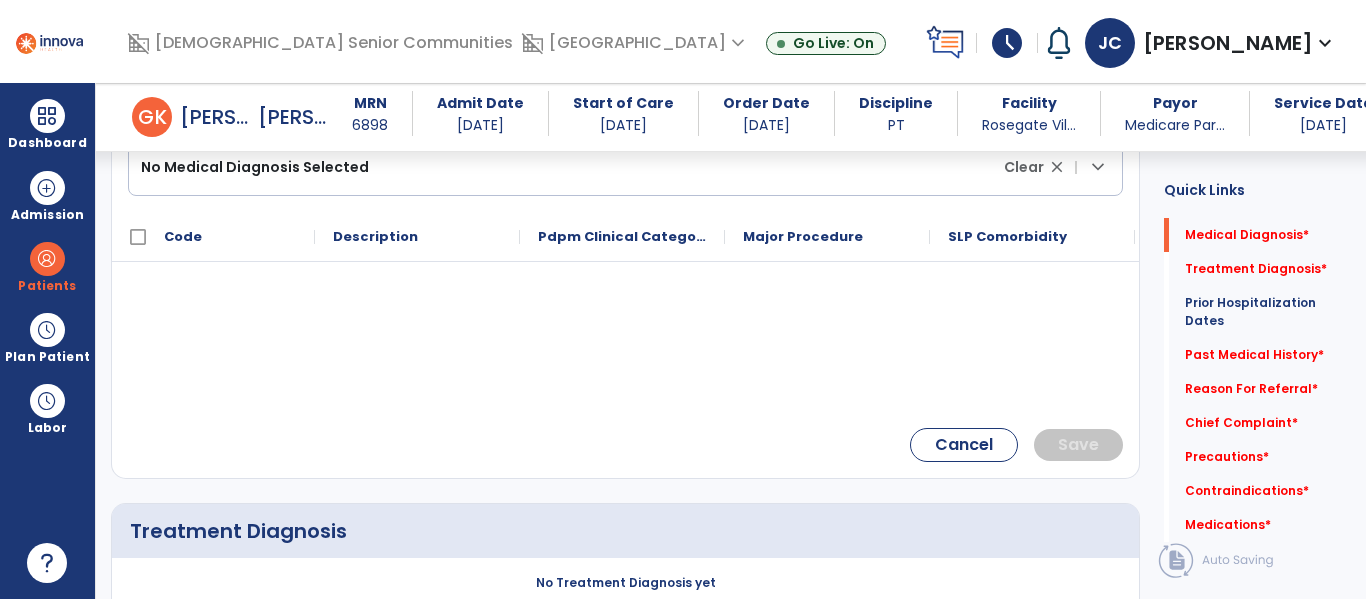 click on "No Medical Diagnosis Selected" 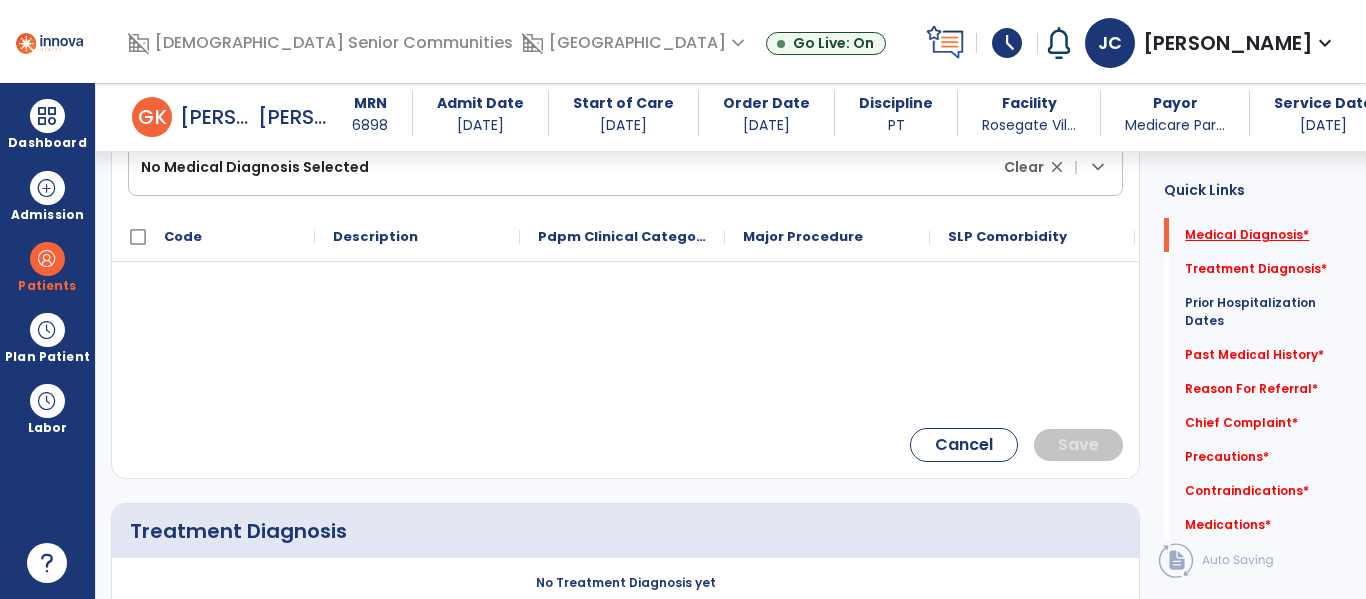 click on "Medical Diagnosis   *" 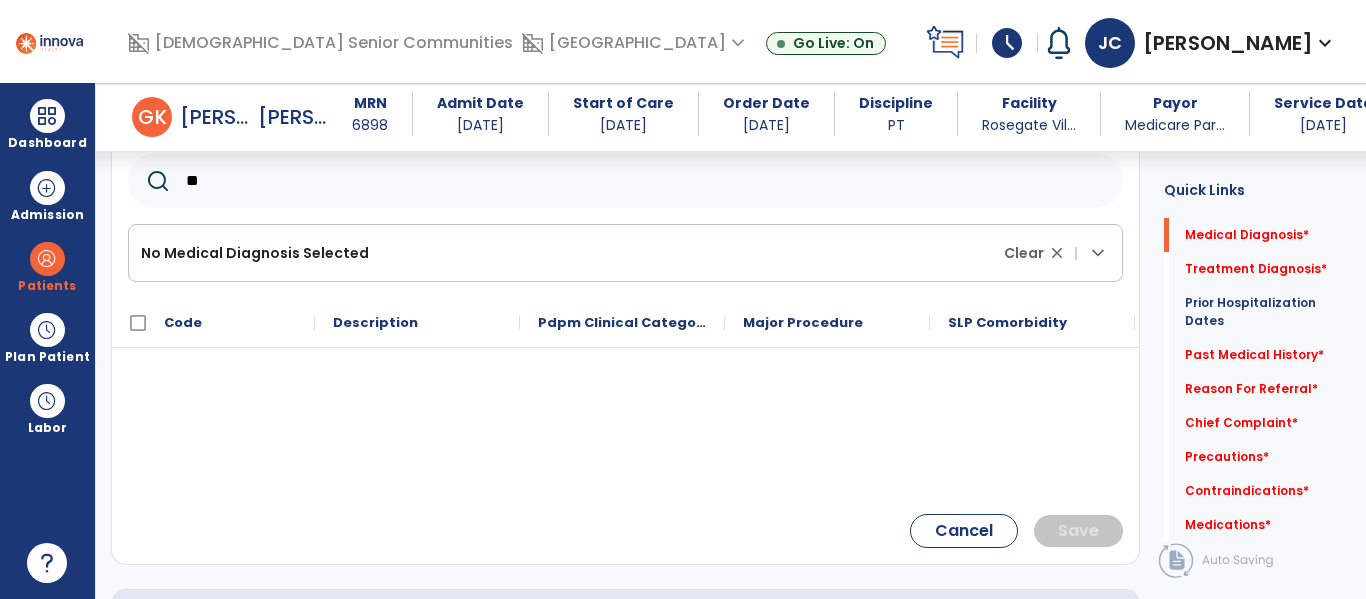 click on "**" 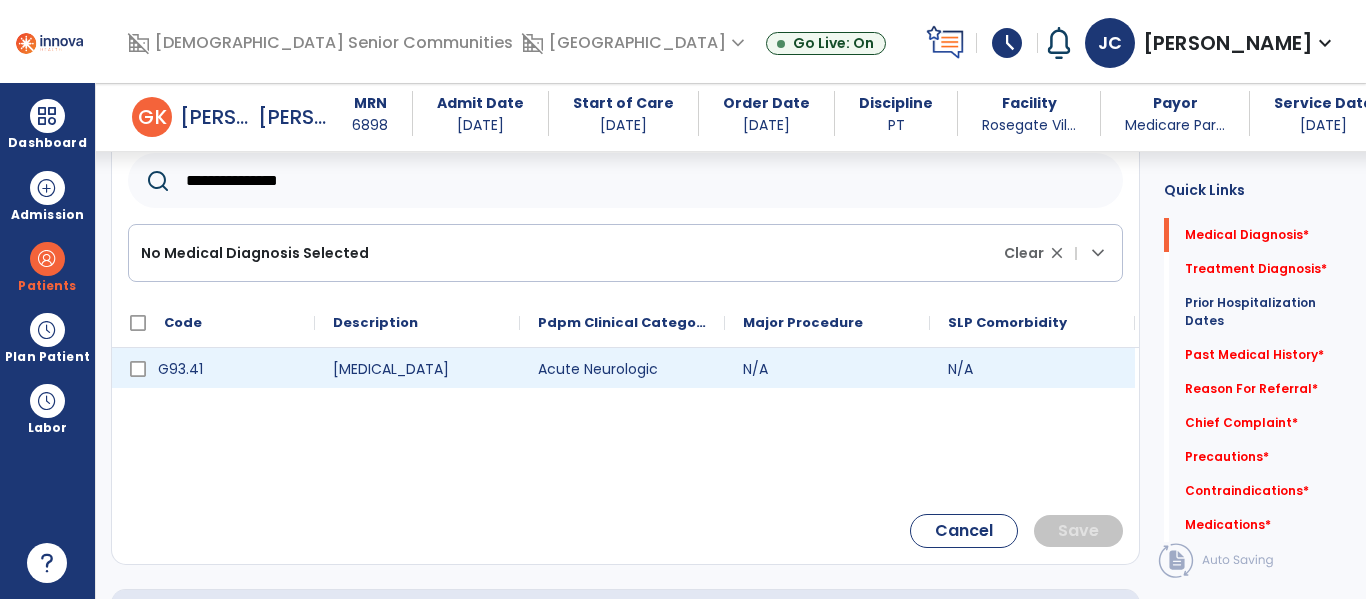 type on "**********" 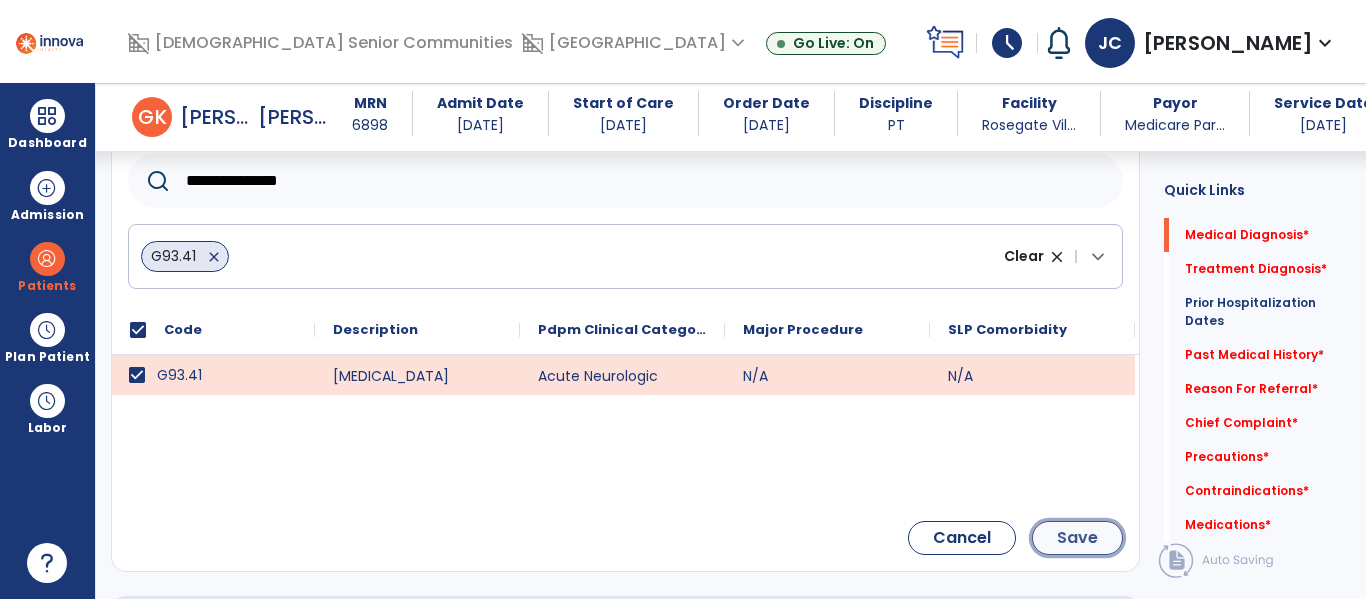 click on "Save" 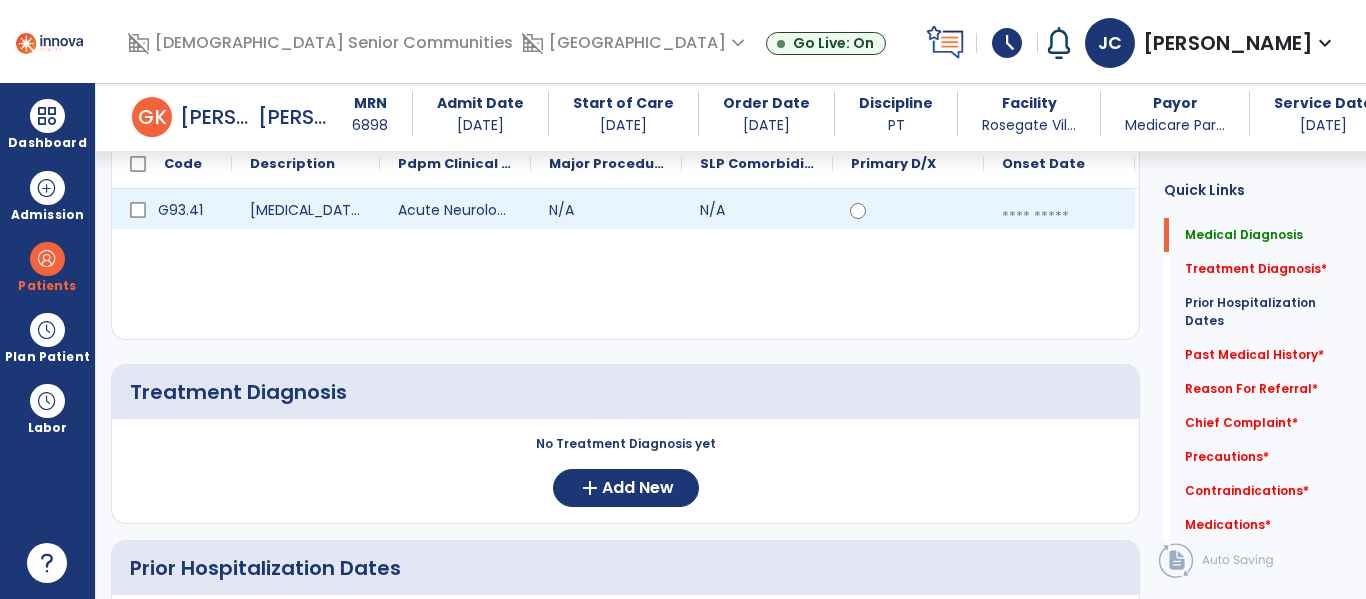 click at bounding box center (1059, 217) 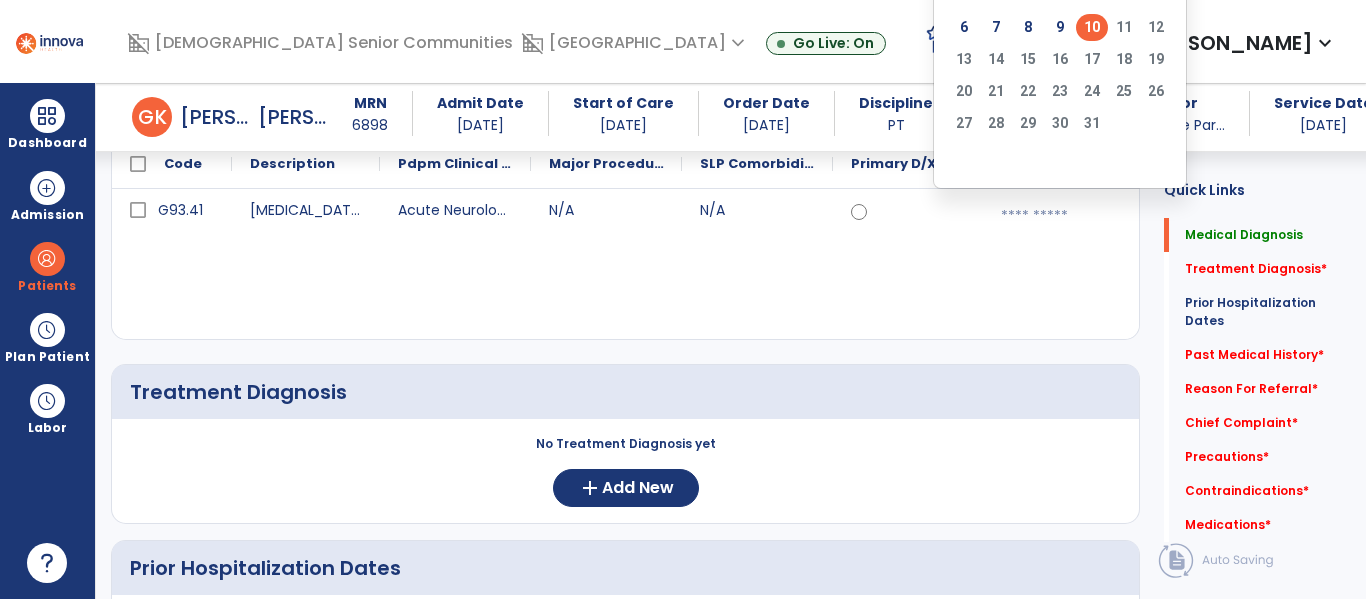 click on "10" 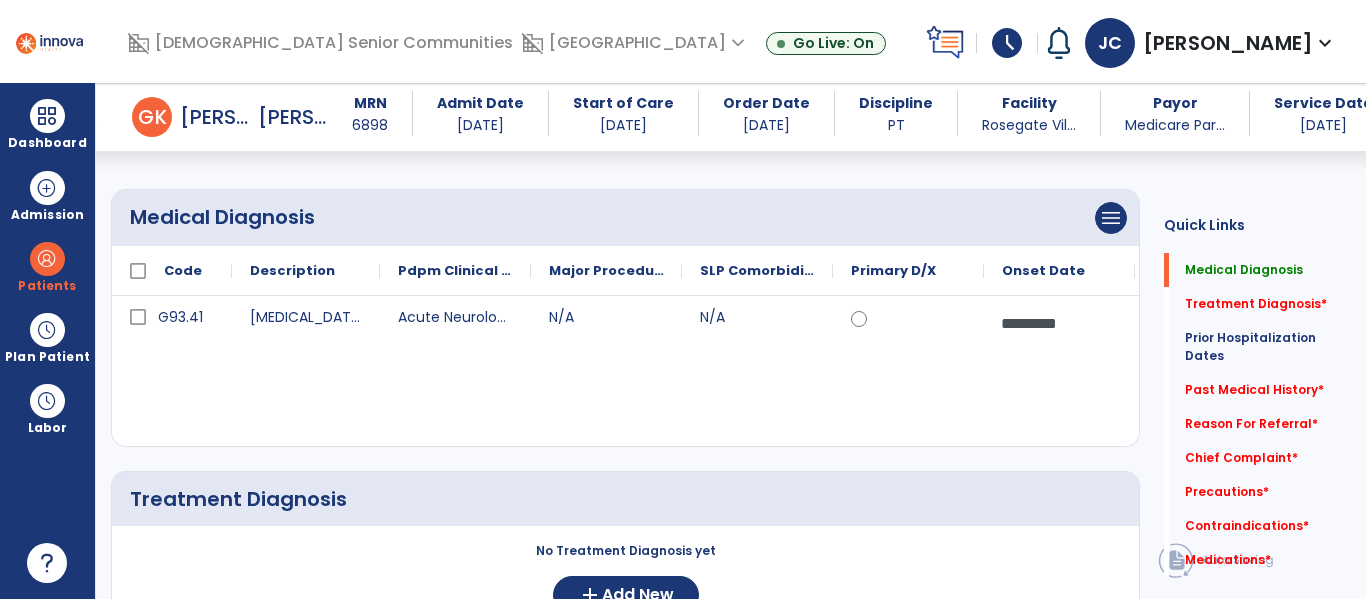 scroll, scrollTop: 103, scrollLeft: 0, axis: vertical 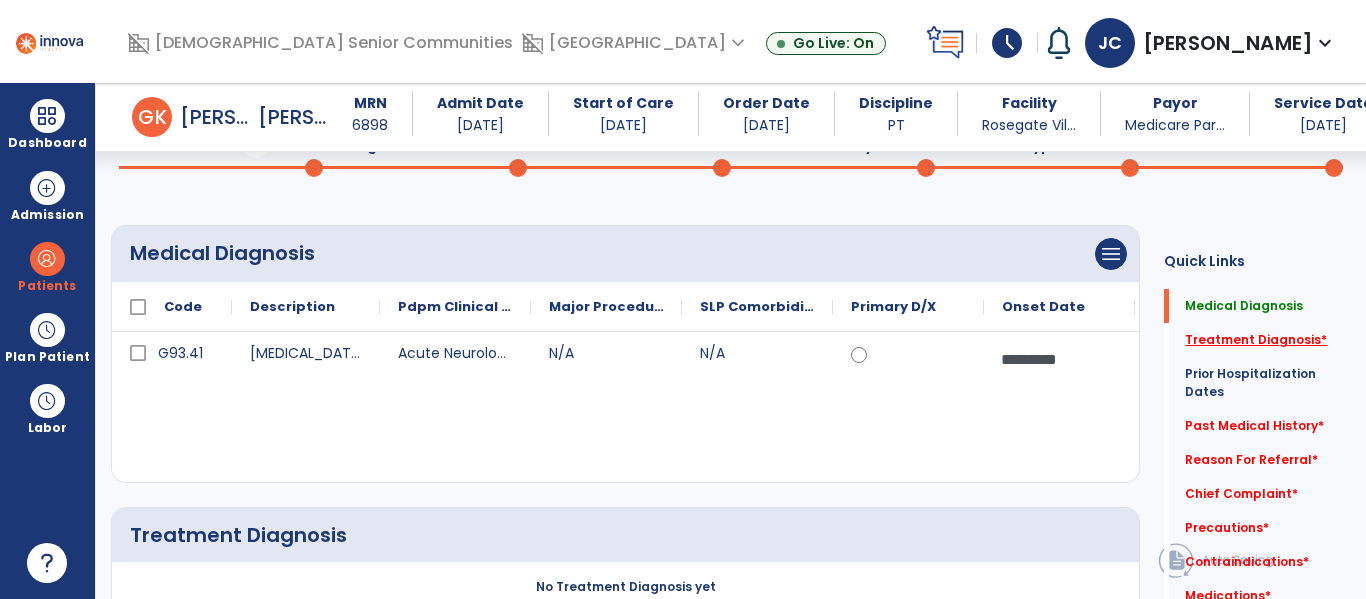 click on "Treatment Diagnosis   *" 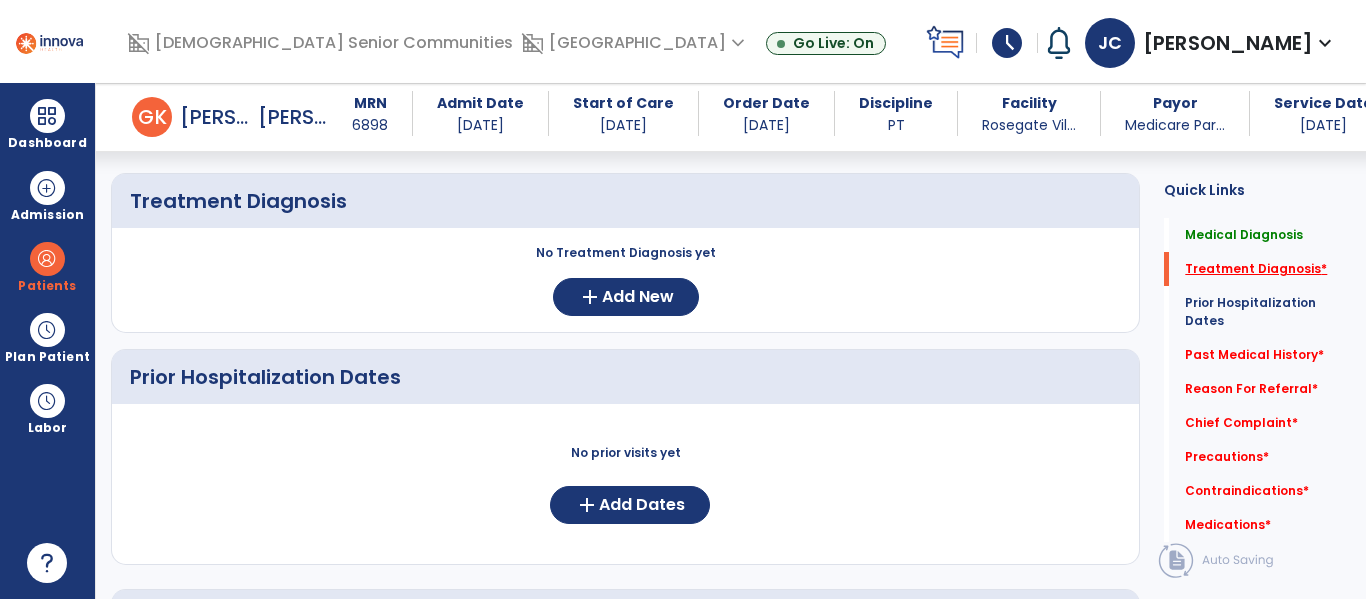 scroll, scrollTop: 528, scrollLeft: 0, axis: vertical 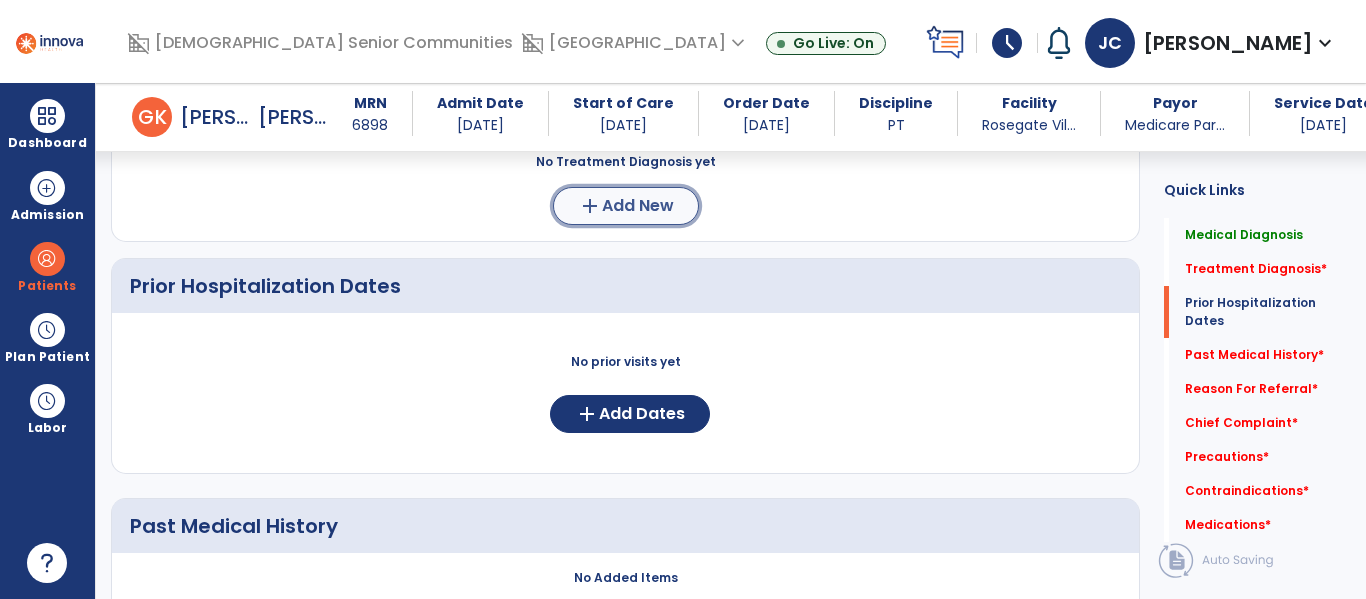 click on "Add New" 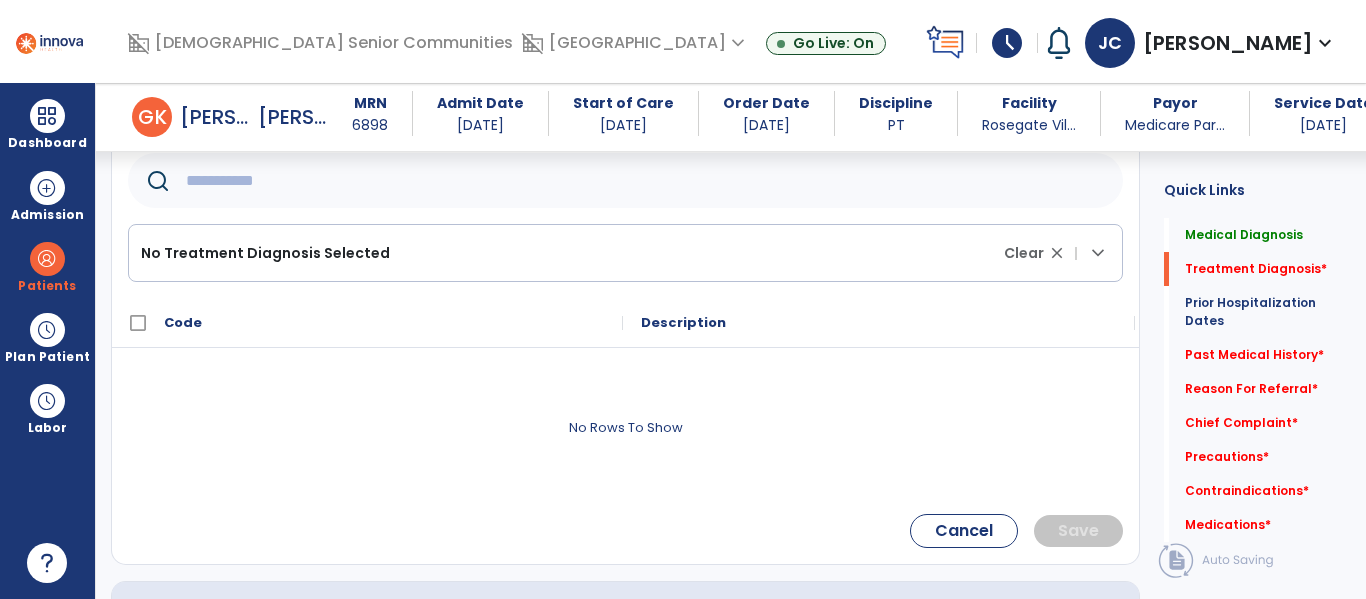 click 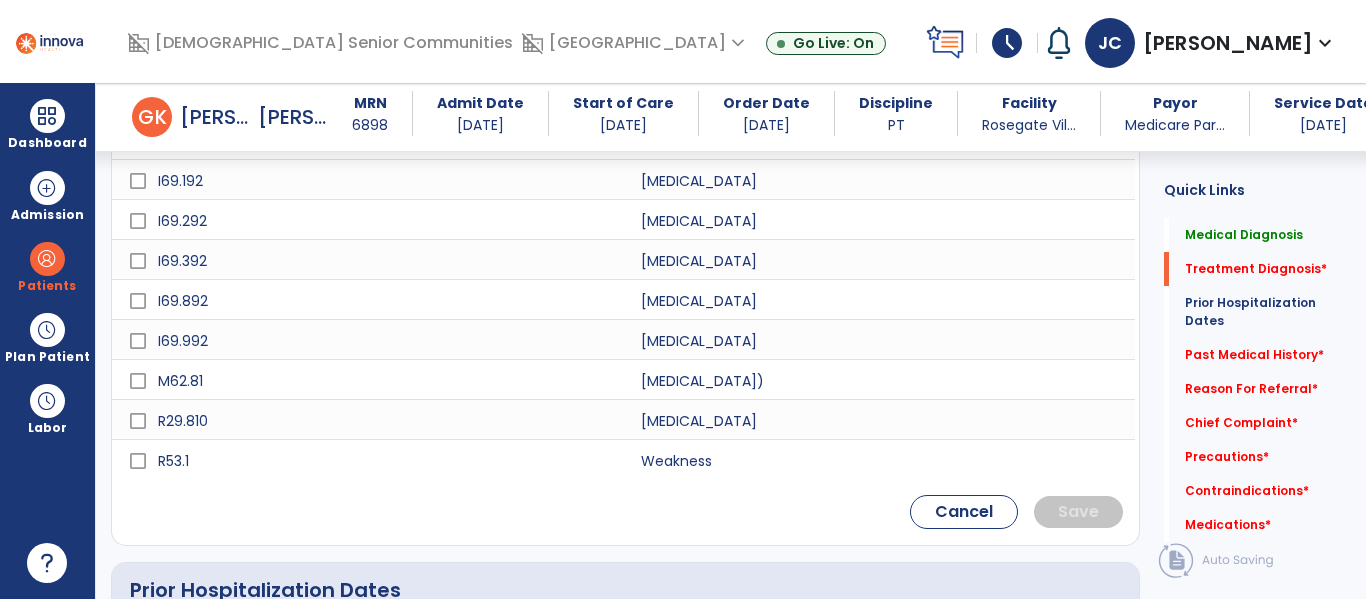 scroll, scrollTop: 773, scrollLeft: 0, axis: vertical 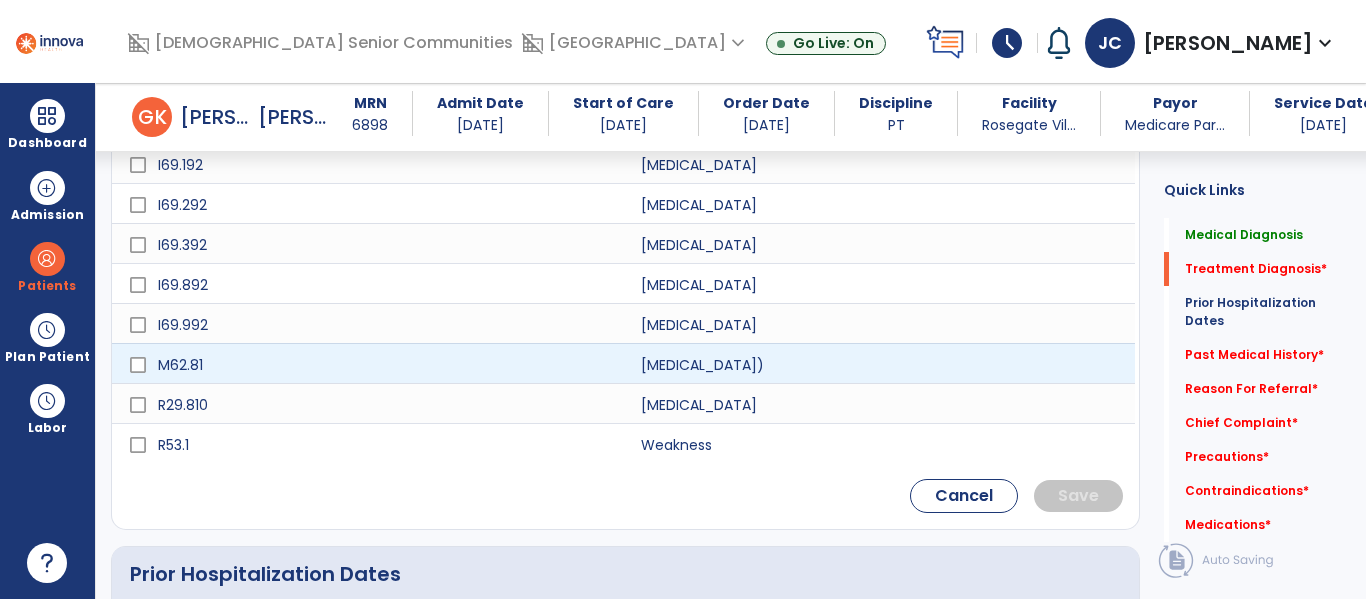 type on "********" 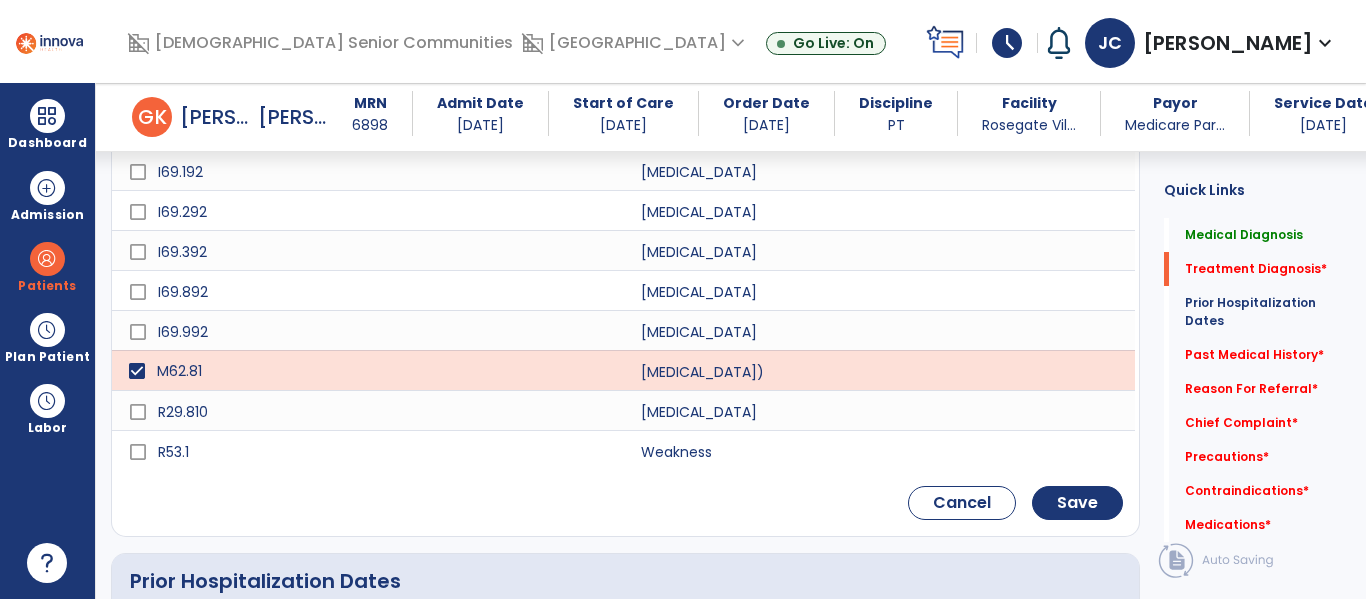 scroll, scrollTop: 780, scrollLeft: 0, axis: vertical 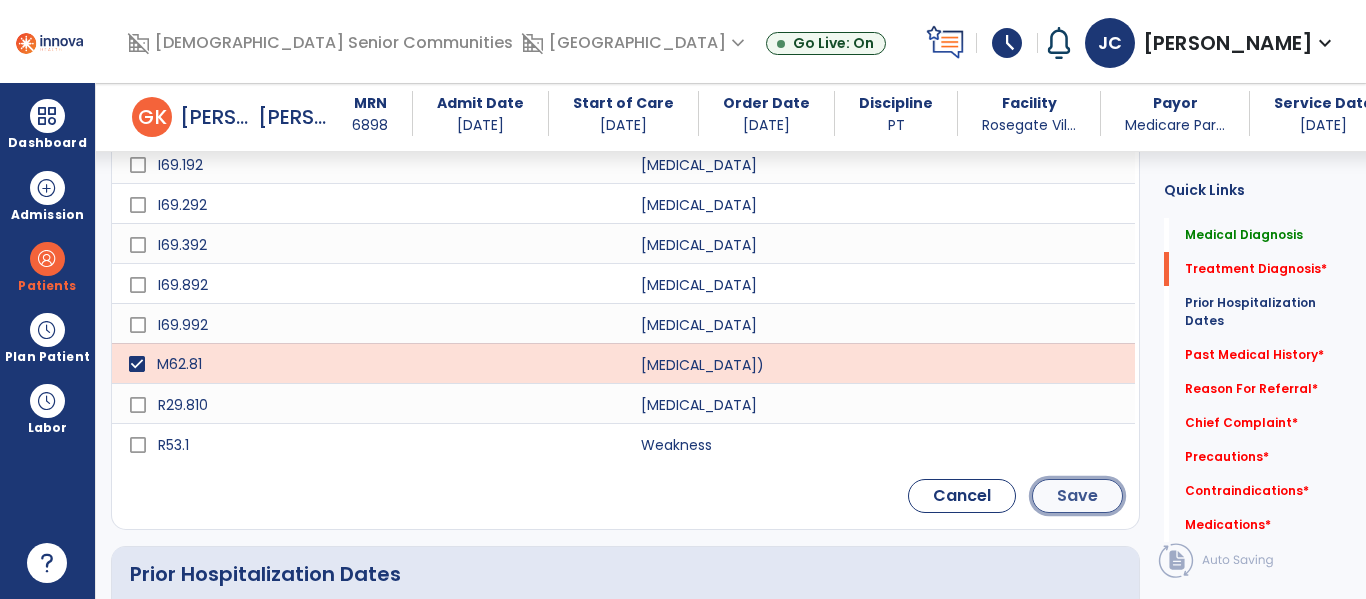 click on "Save" 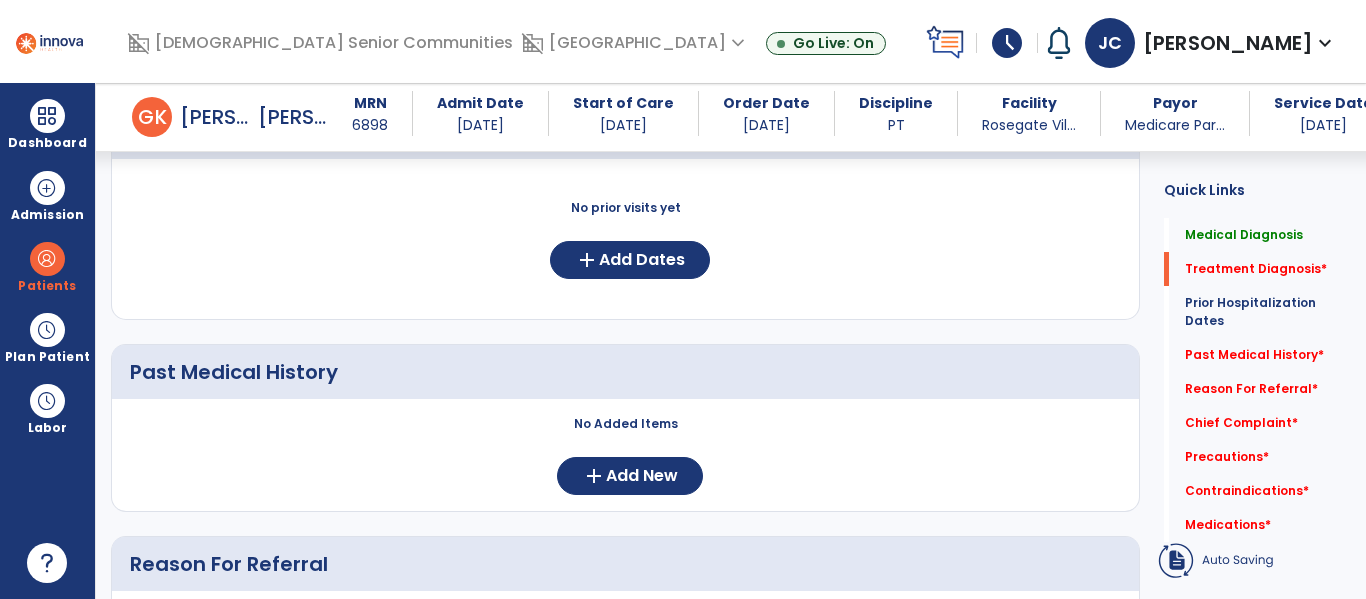 scroll, scrollTop: 614, scrollLeft: 0, axis: vertical 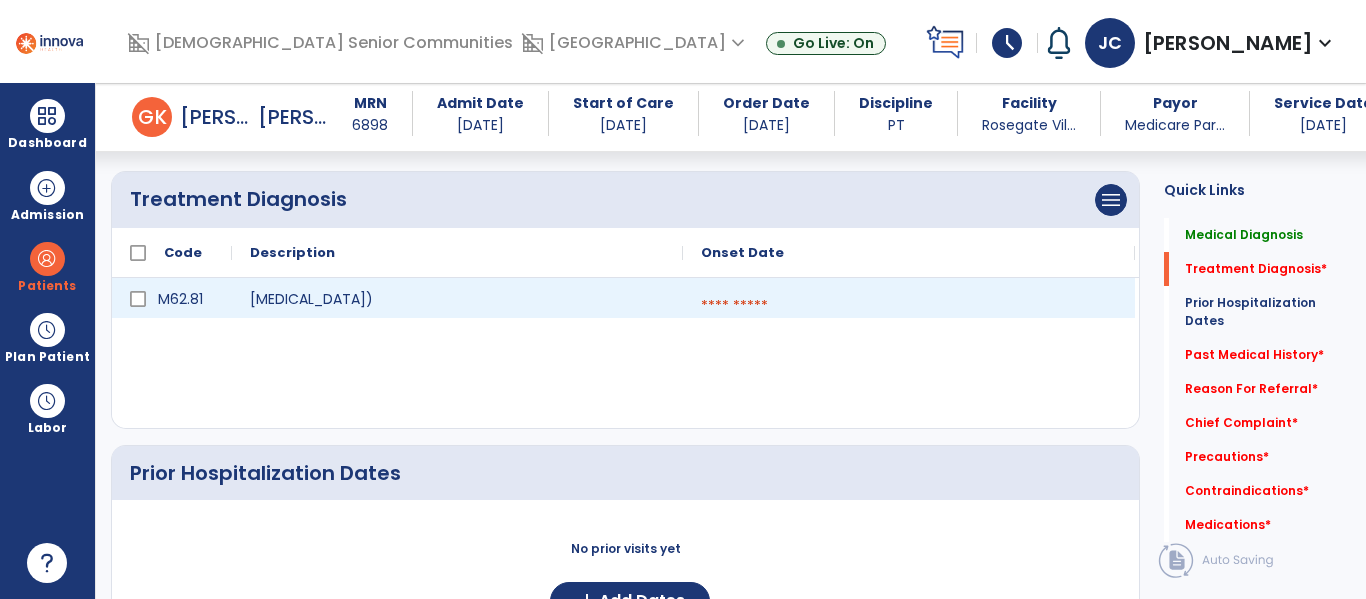 click at bounding box center [909, 306] 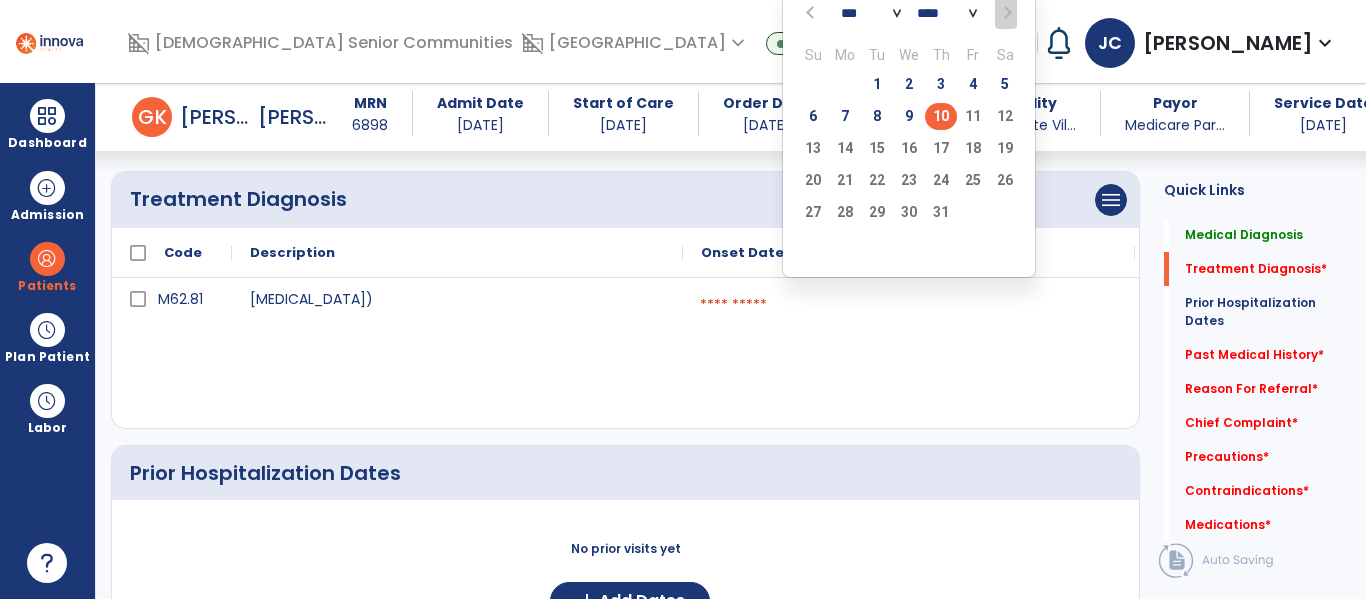 click on "10" 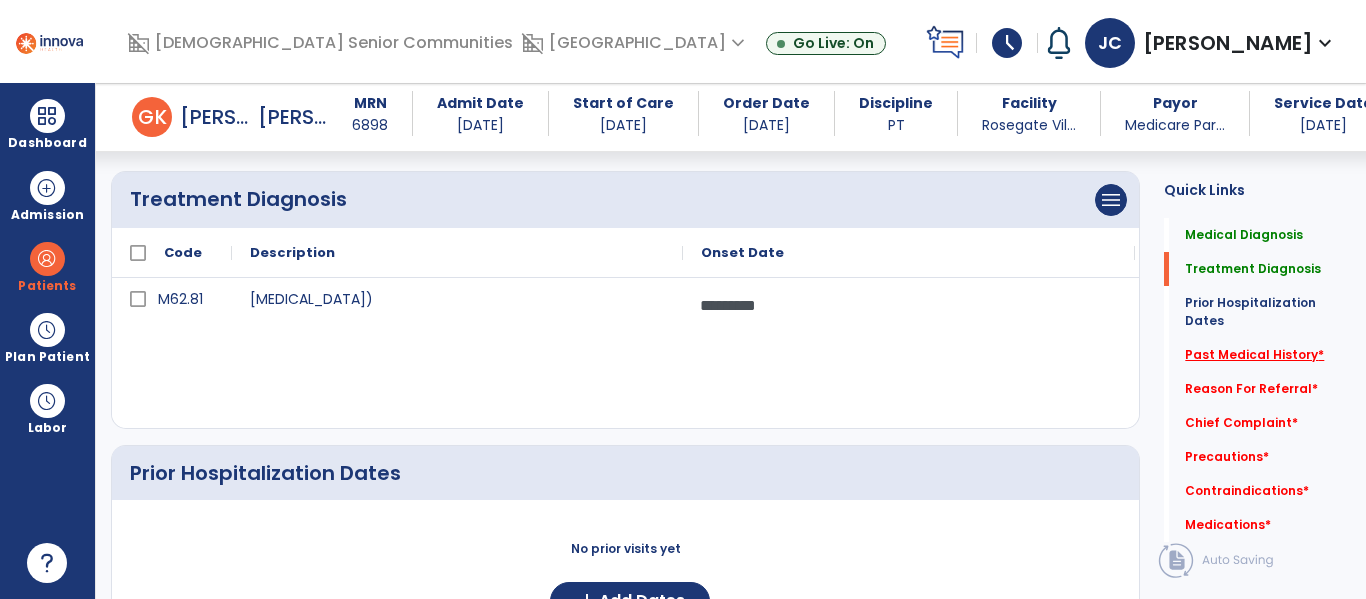 click on "Past Medical History   *" 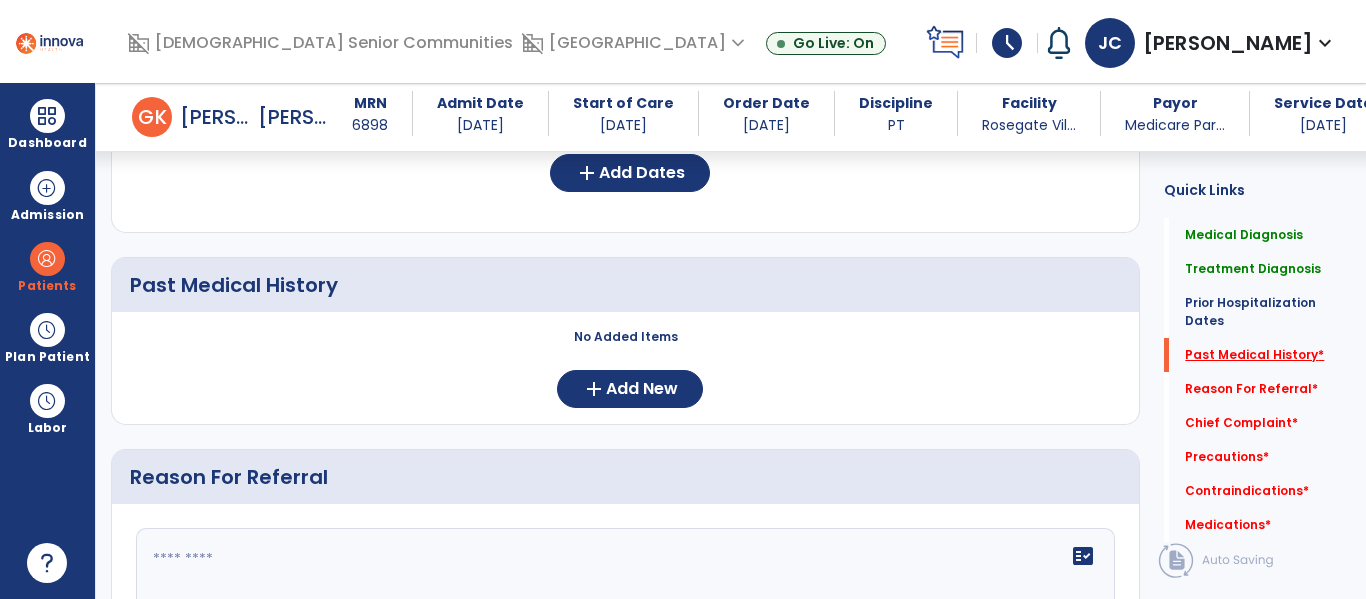scroll, scrollTop: 868, scrollLeft: 0, axis: vertical 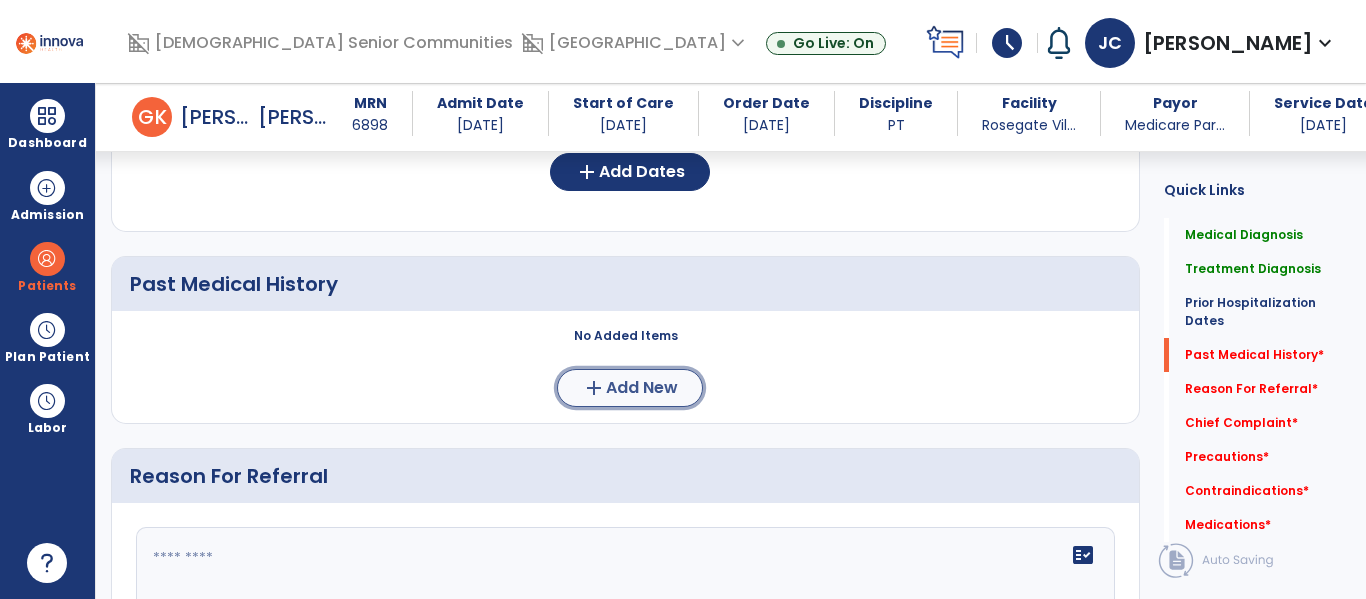 click on "Add New" 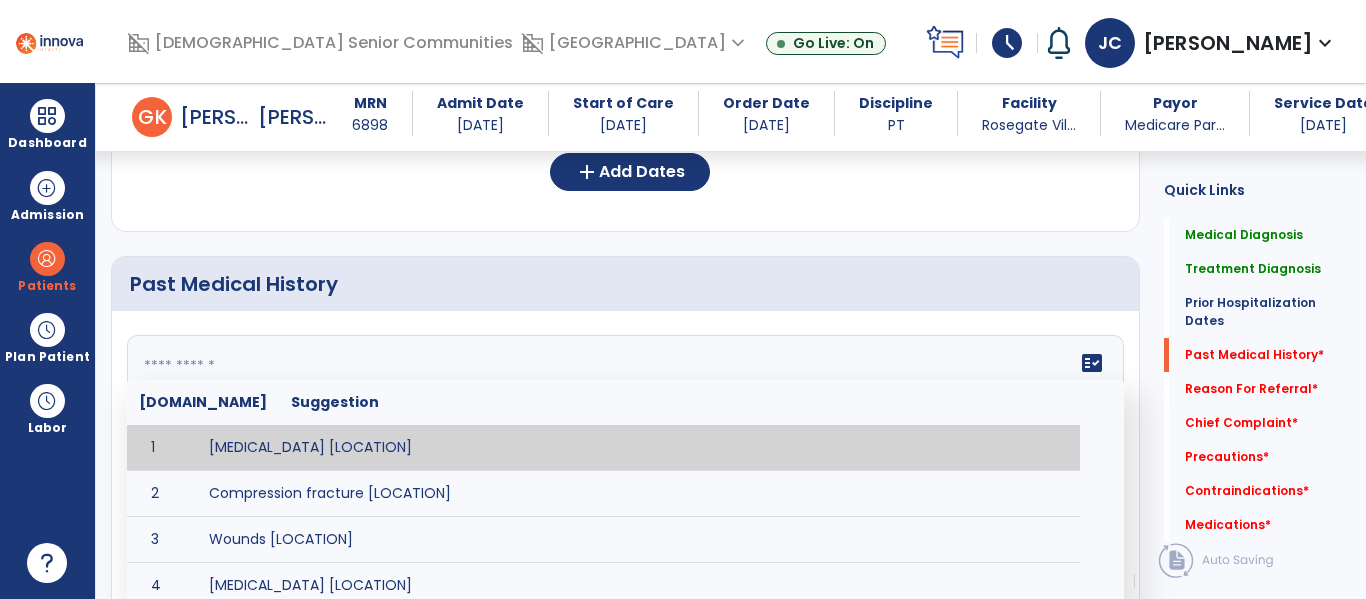 click 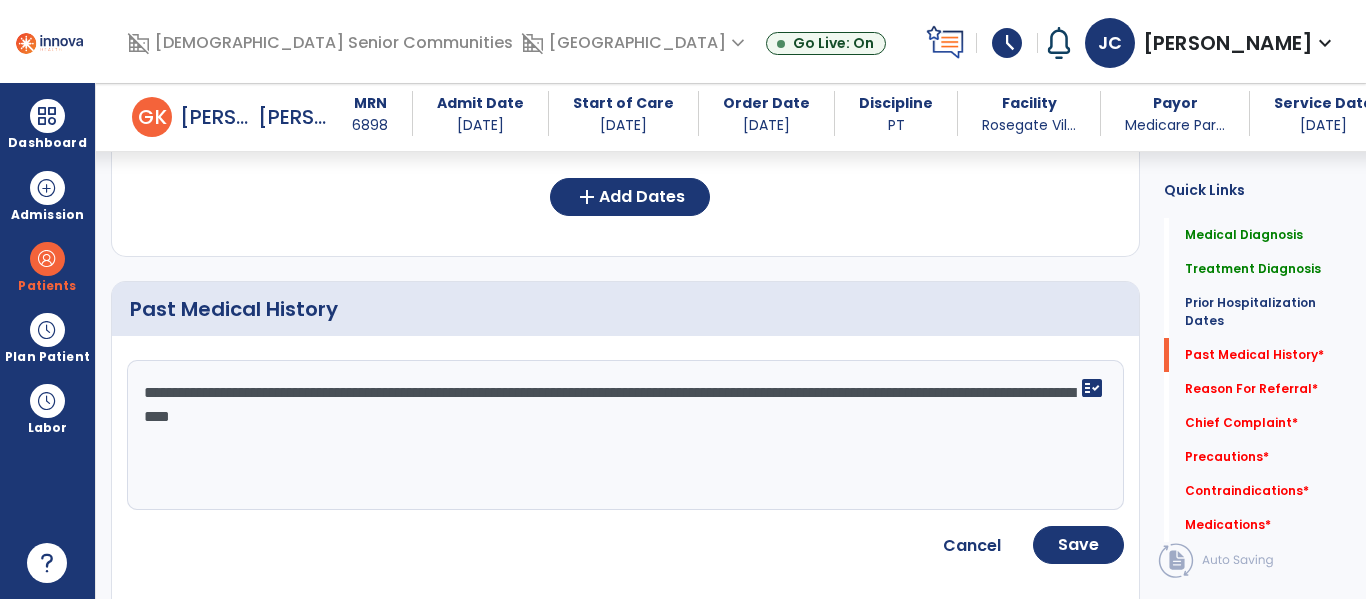 scroll, scrollTop: 836, scrollLeft: 0, axis: vertical 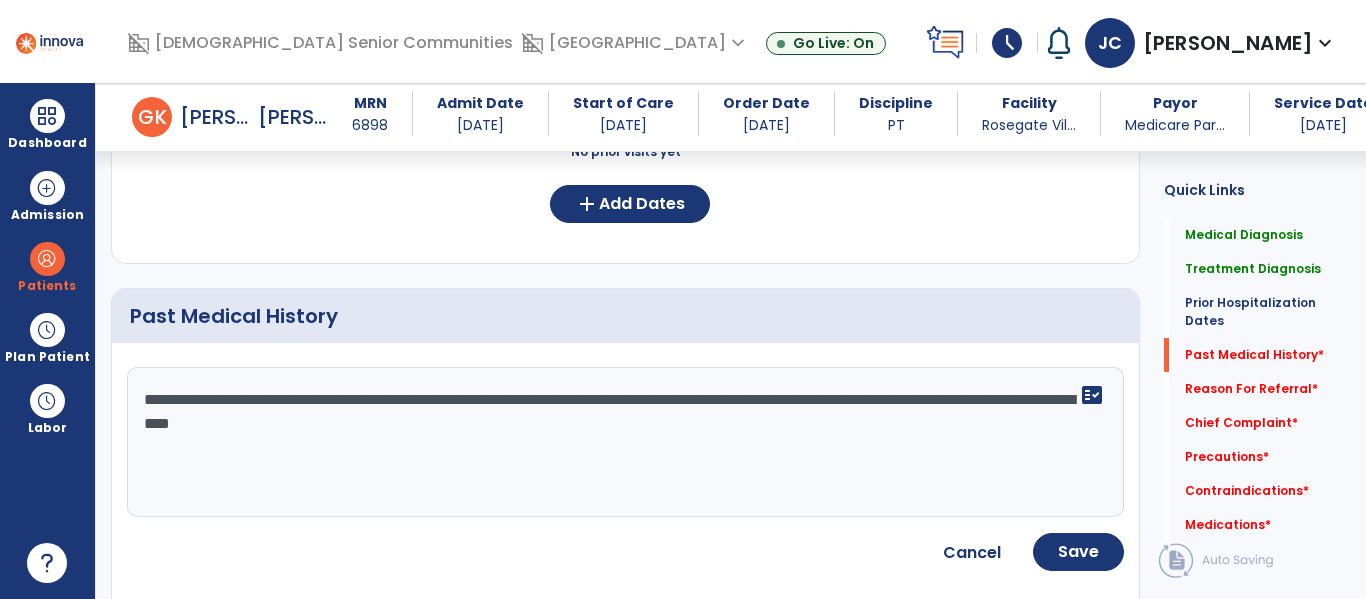 drag, startPoint x: 552, startPoint y: 419, endPoint x: 124, endPoint y: 393, distance: 428.789 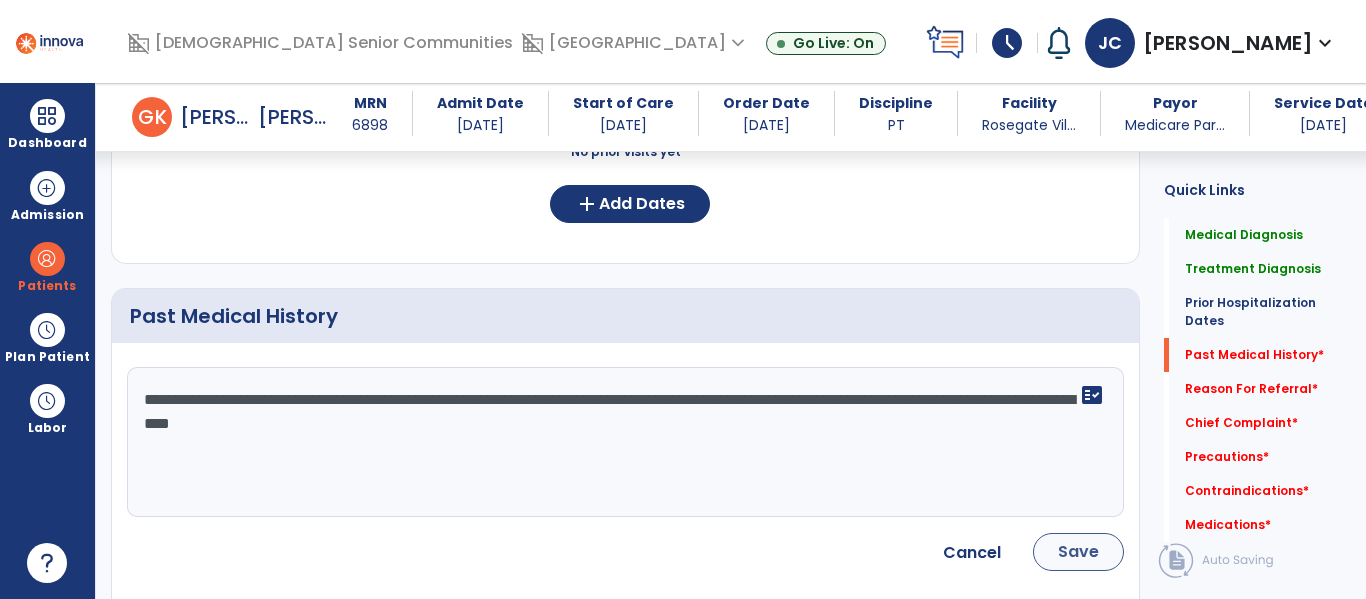type on "**********" 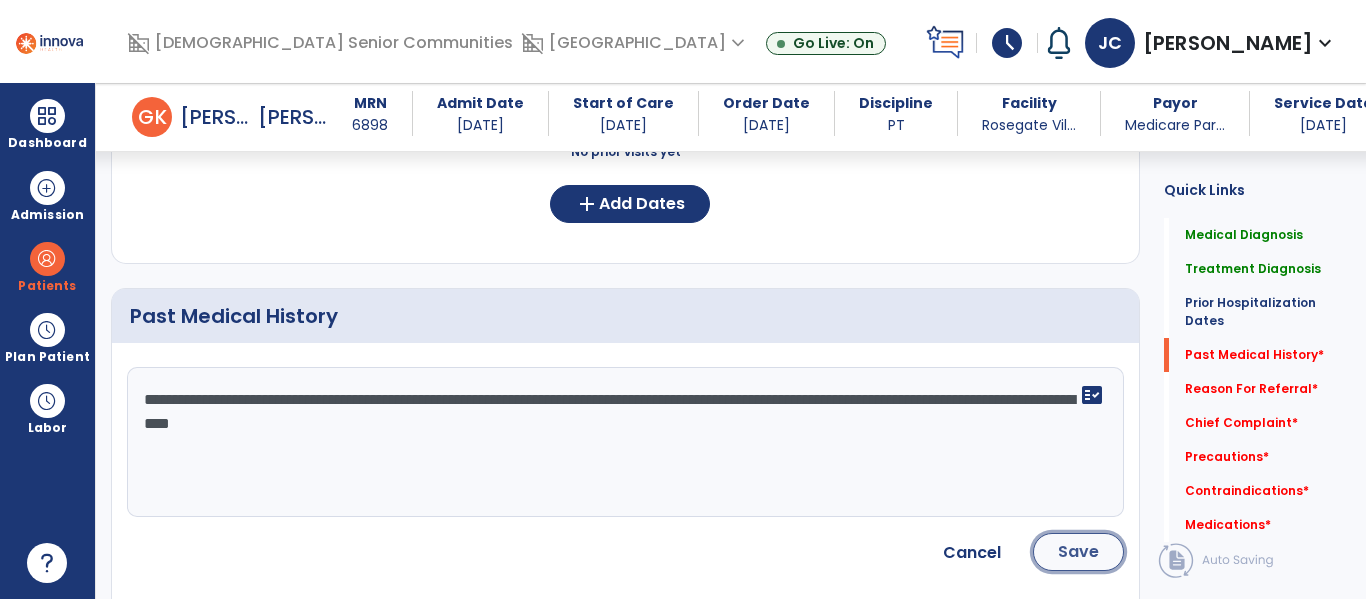 click on "Save" 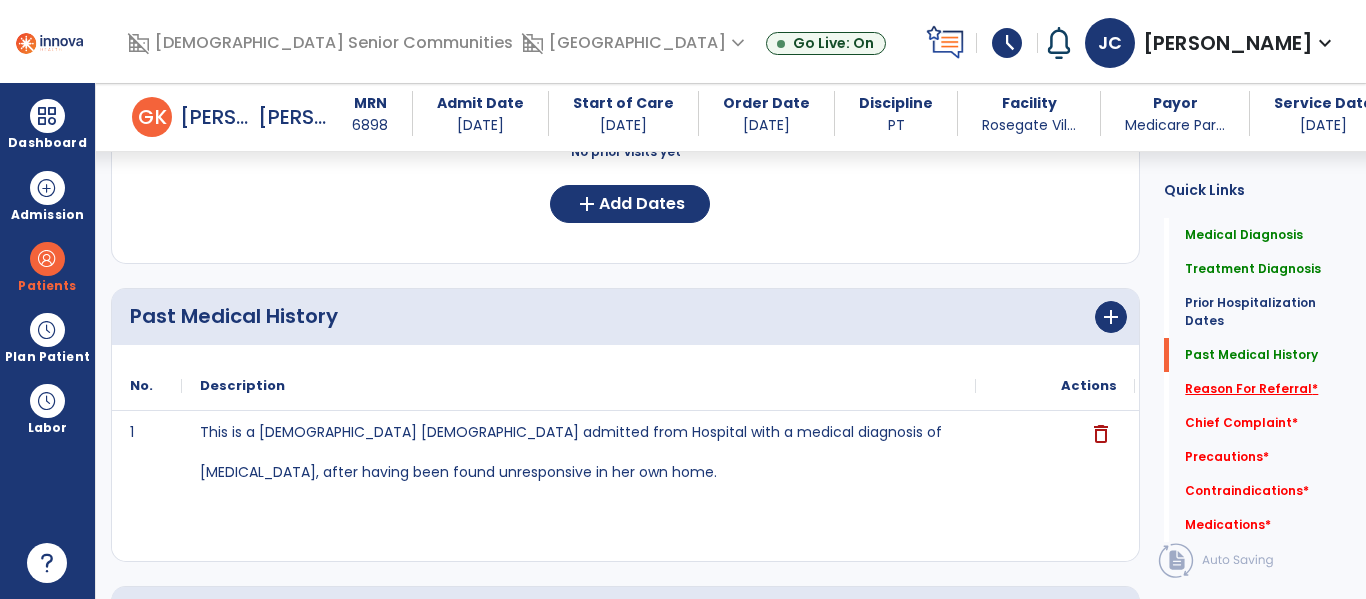 click on "Reason For Referral   *" 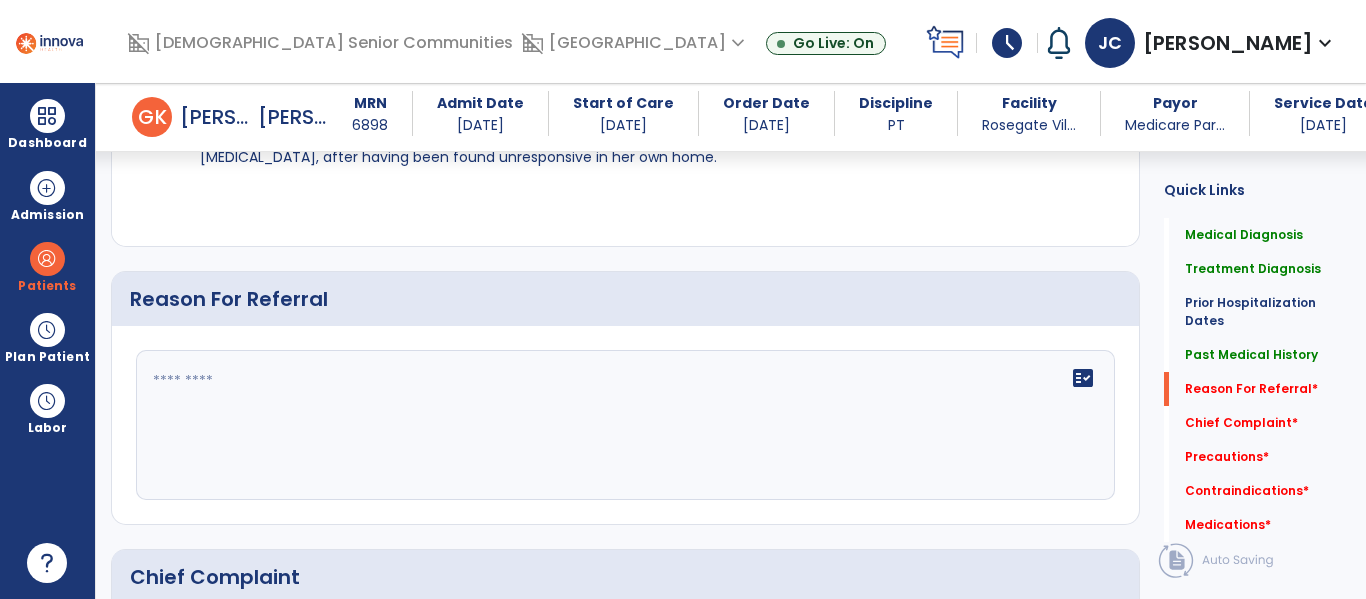 scroll, scrollTop: 1209, scrollLeft: 0, axis: vertical 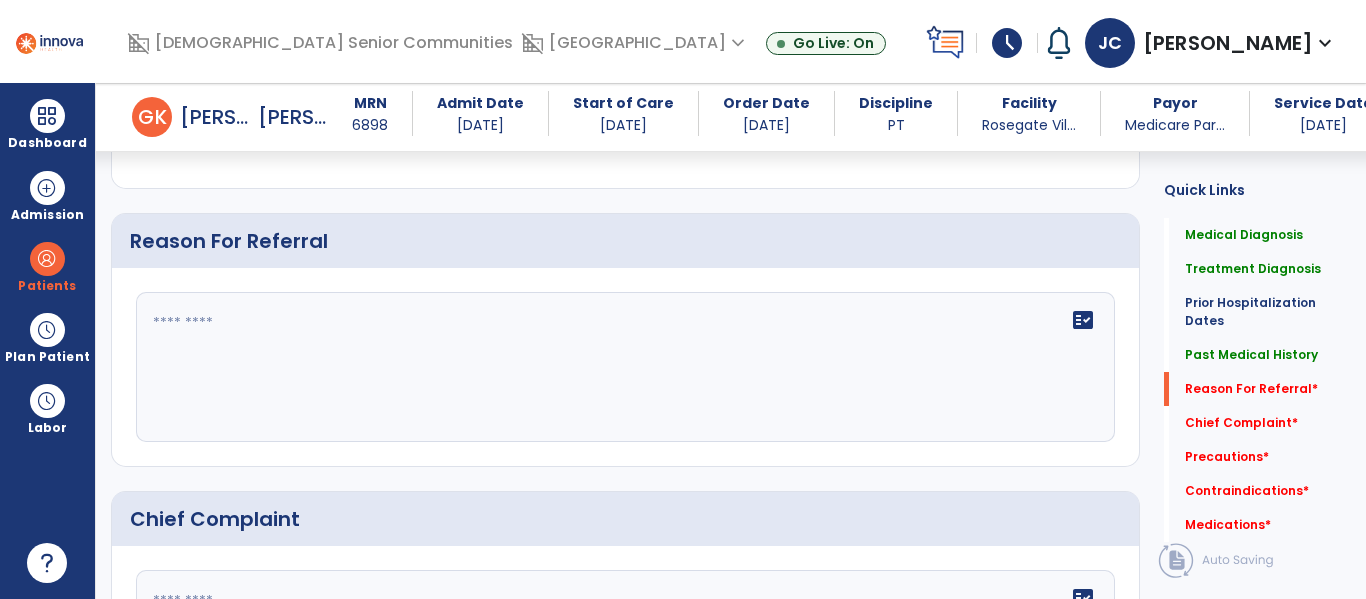 click on "fact_check" 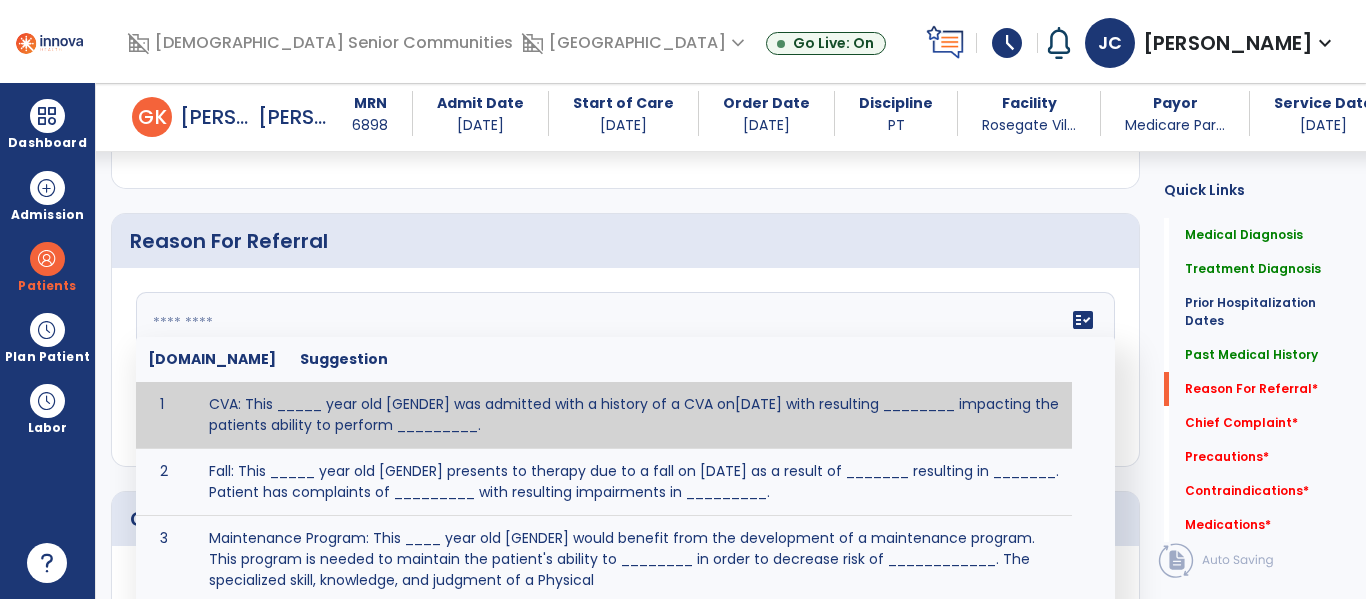 paste on "**********" 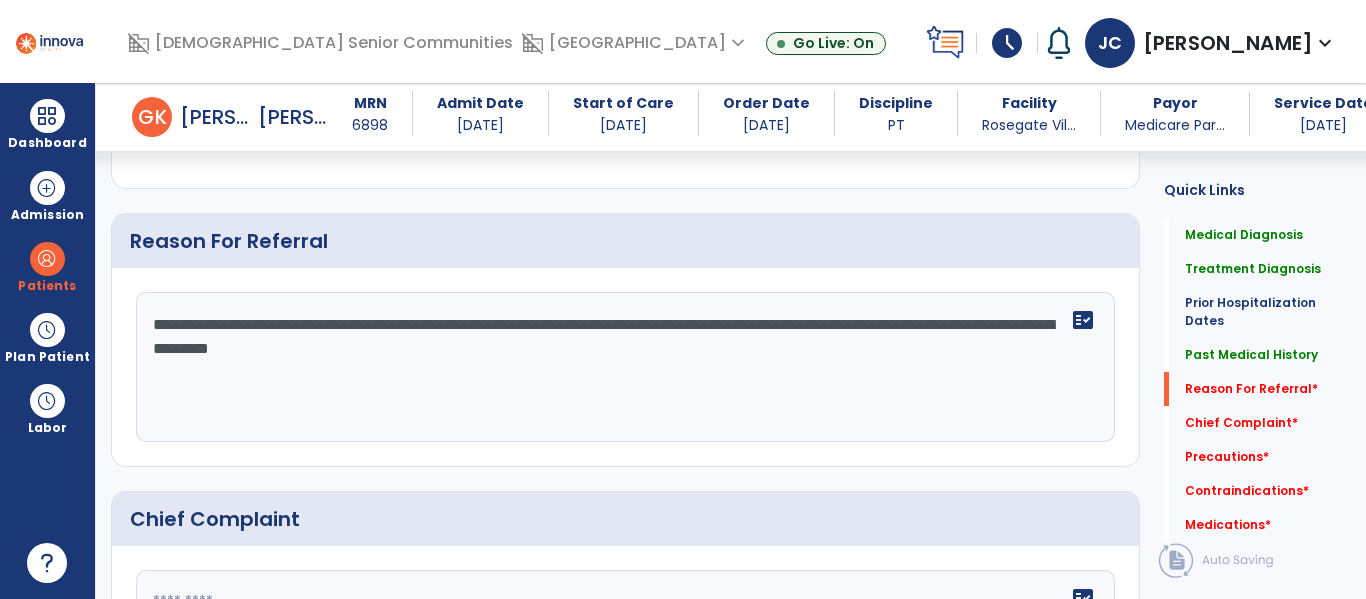 click on "**********" 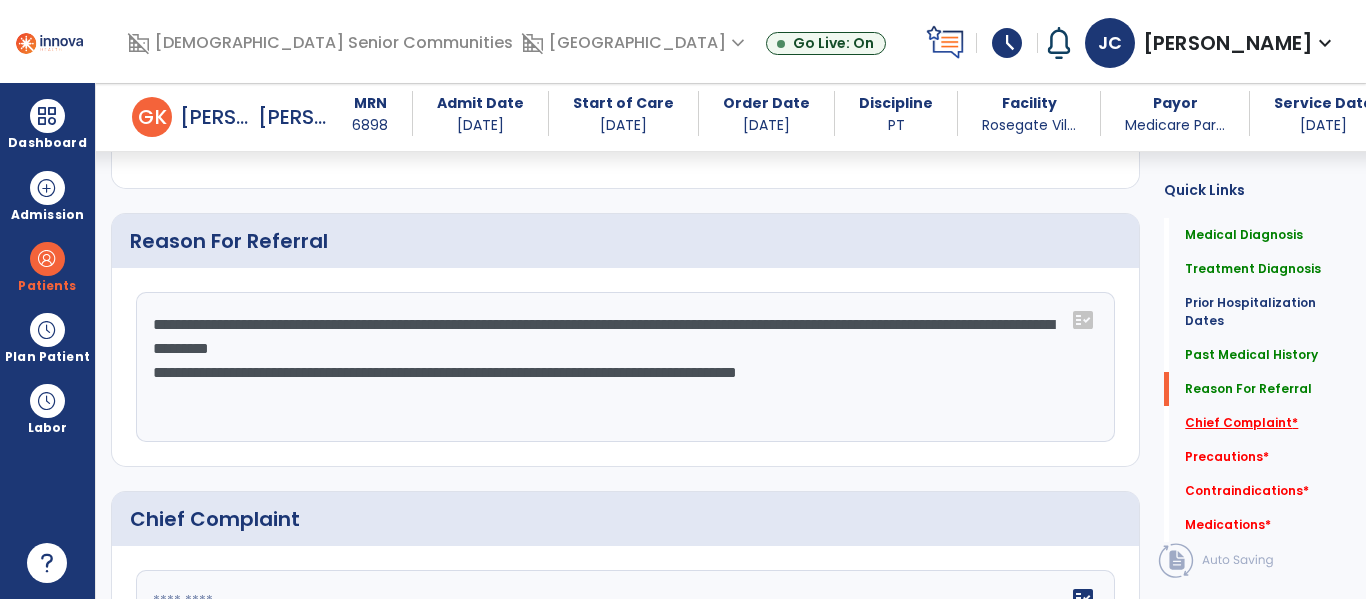 type on "**********" 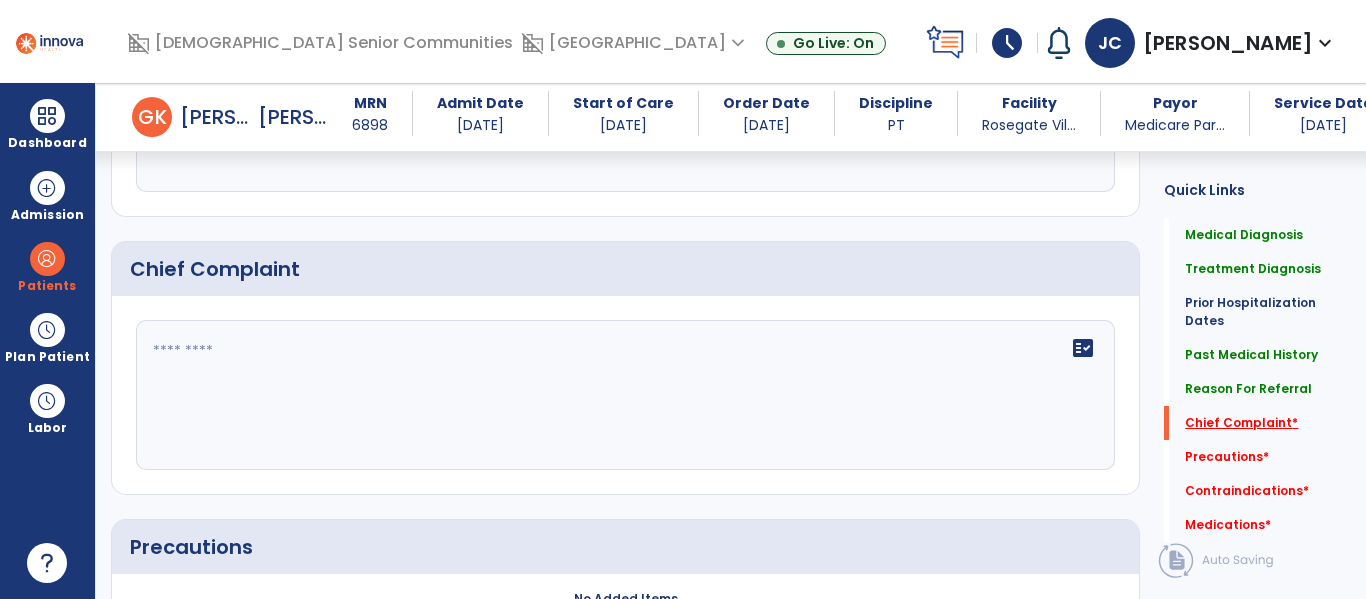 scroll, scrollTop: 1487, scrollLeft: 0, axis: vertical 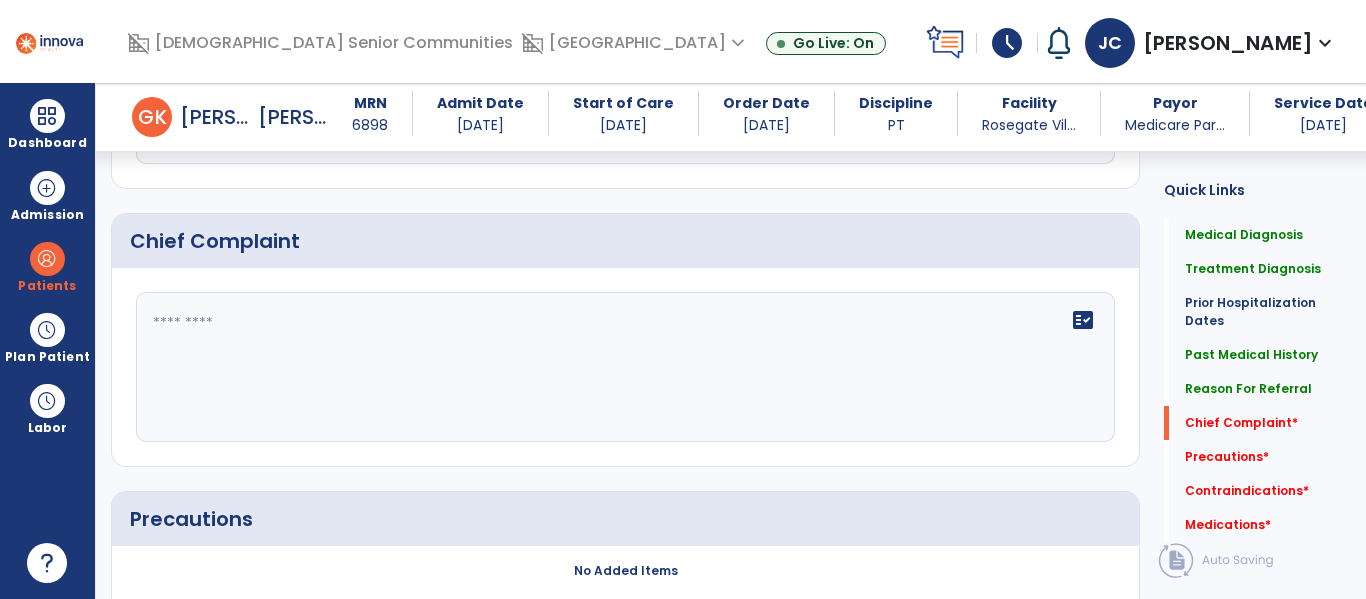 click on "fact_check" 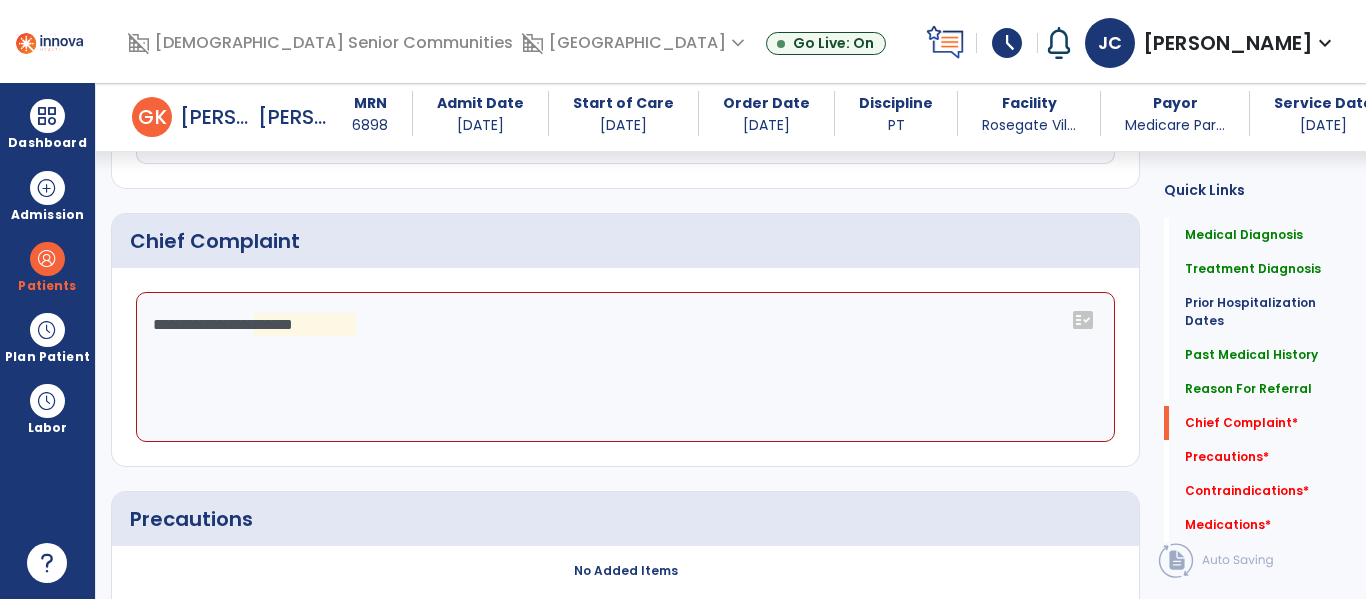 click on "**********" 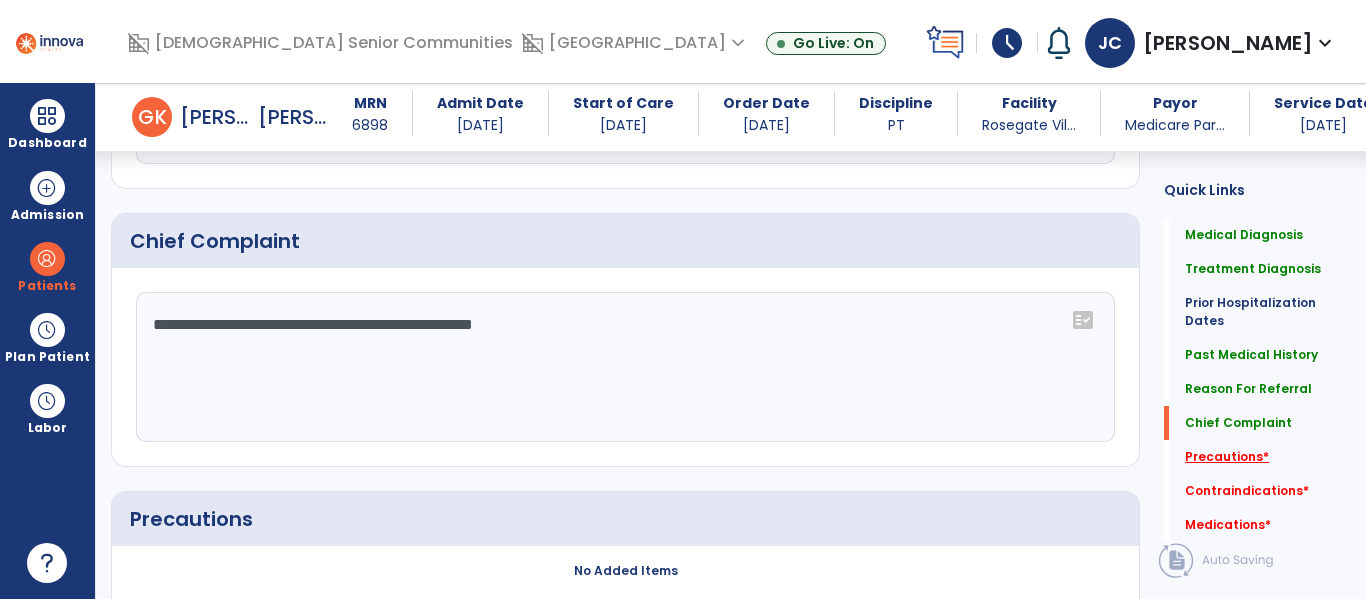 type on "**********" 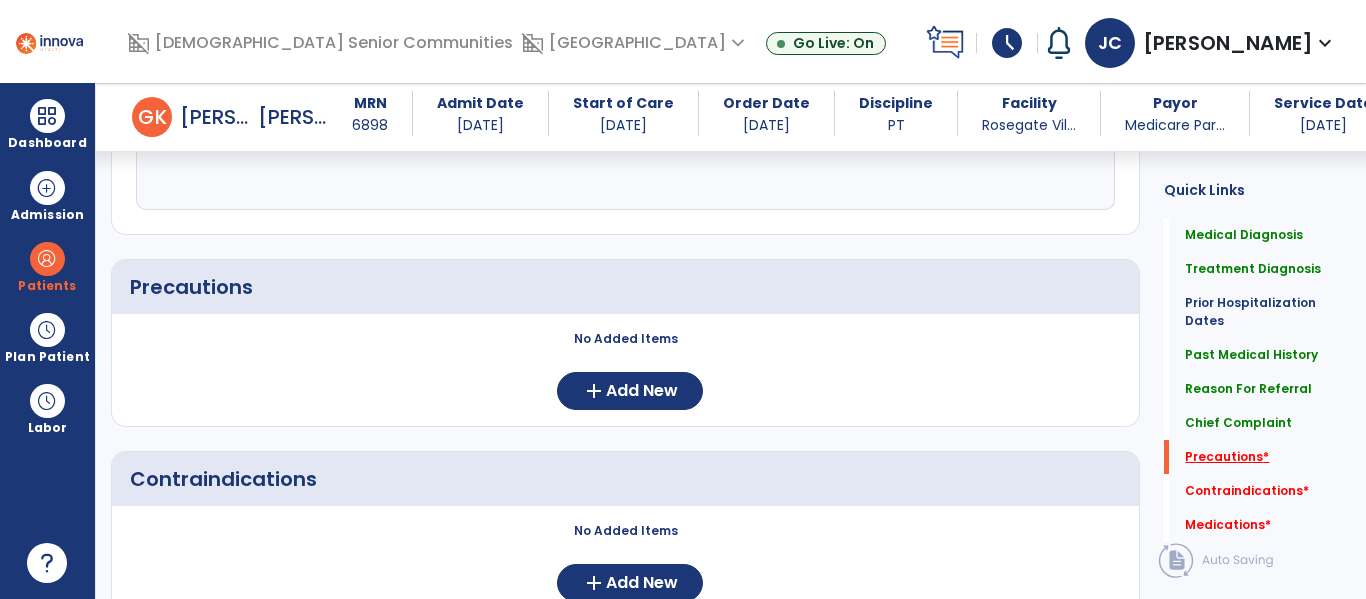 scroll, scrollTop: 1722, scrollLeft: 0, axis: vertical 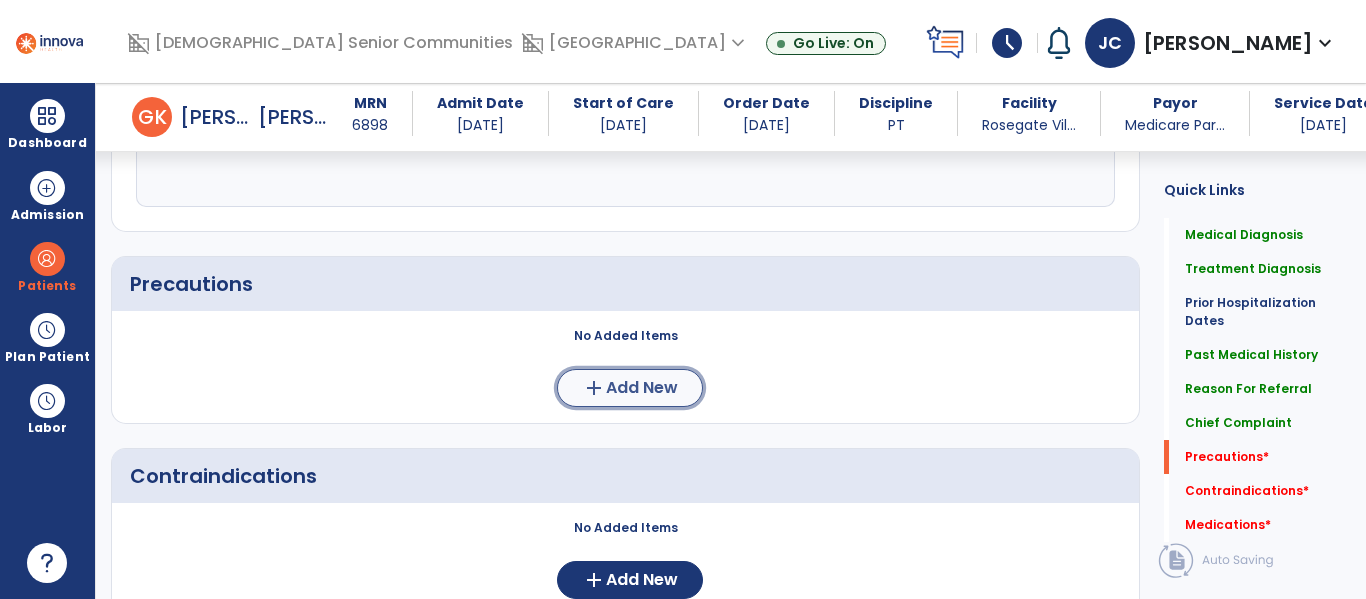 click on "Add New" 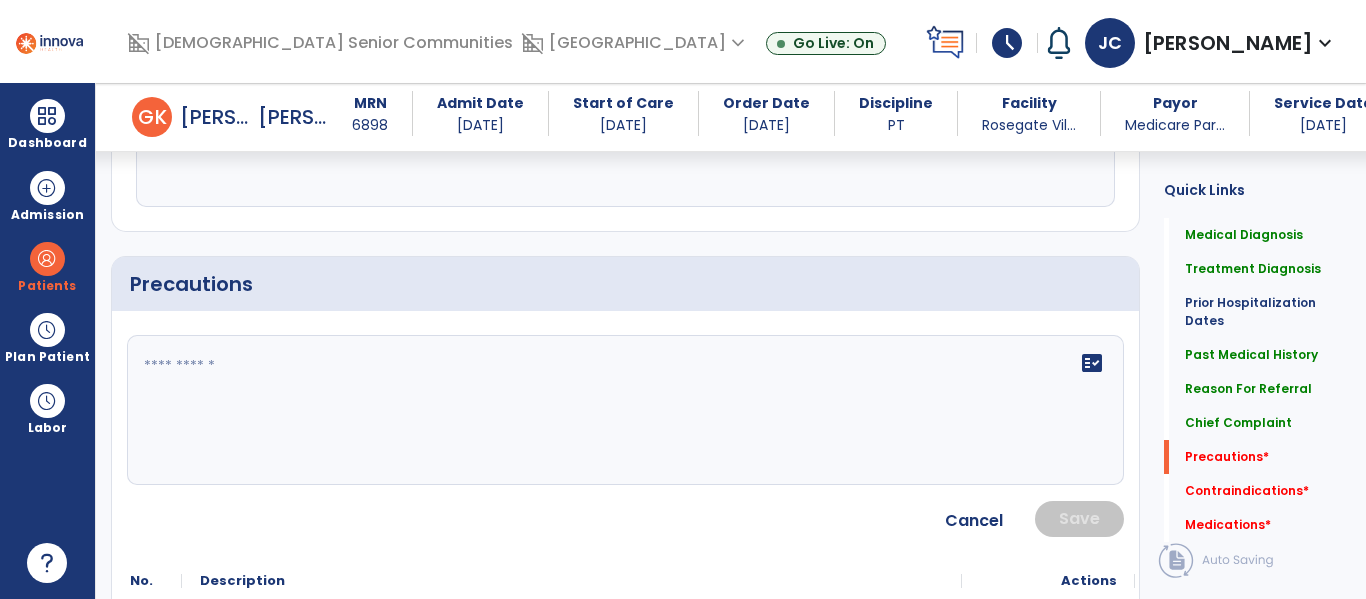 click 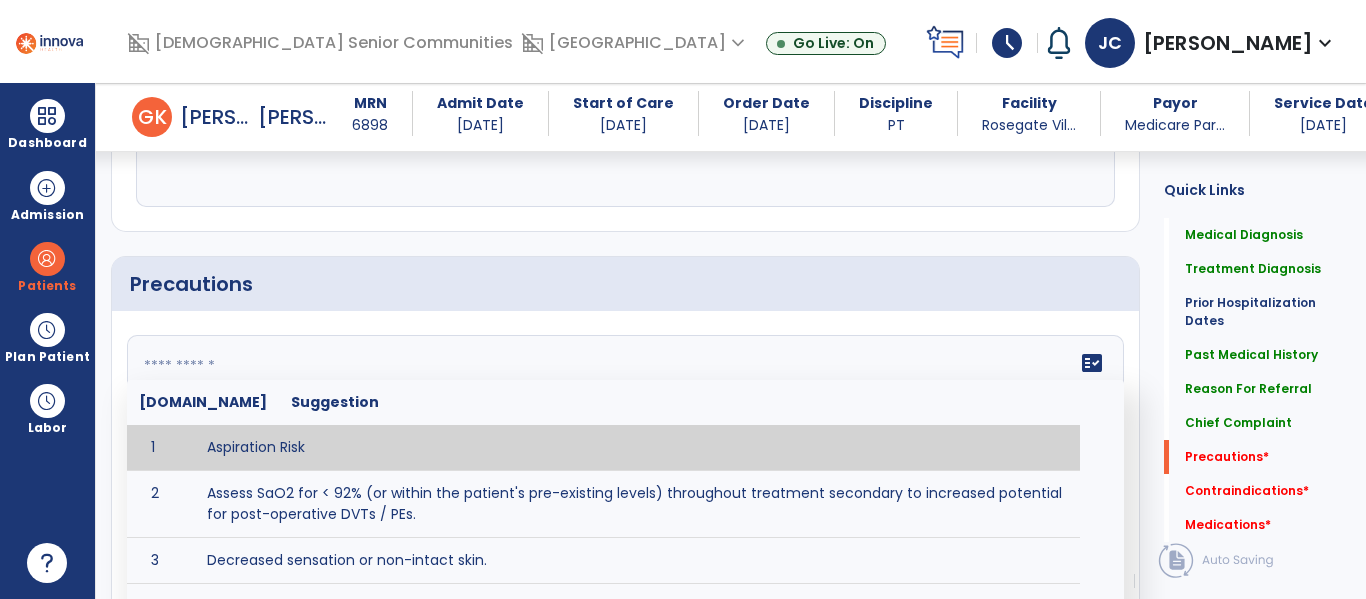 click 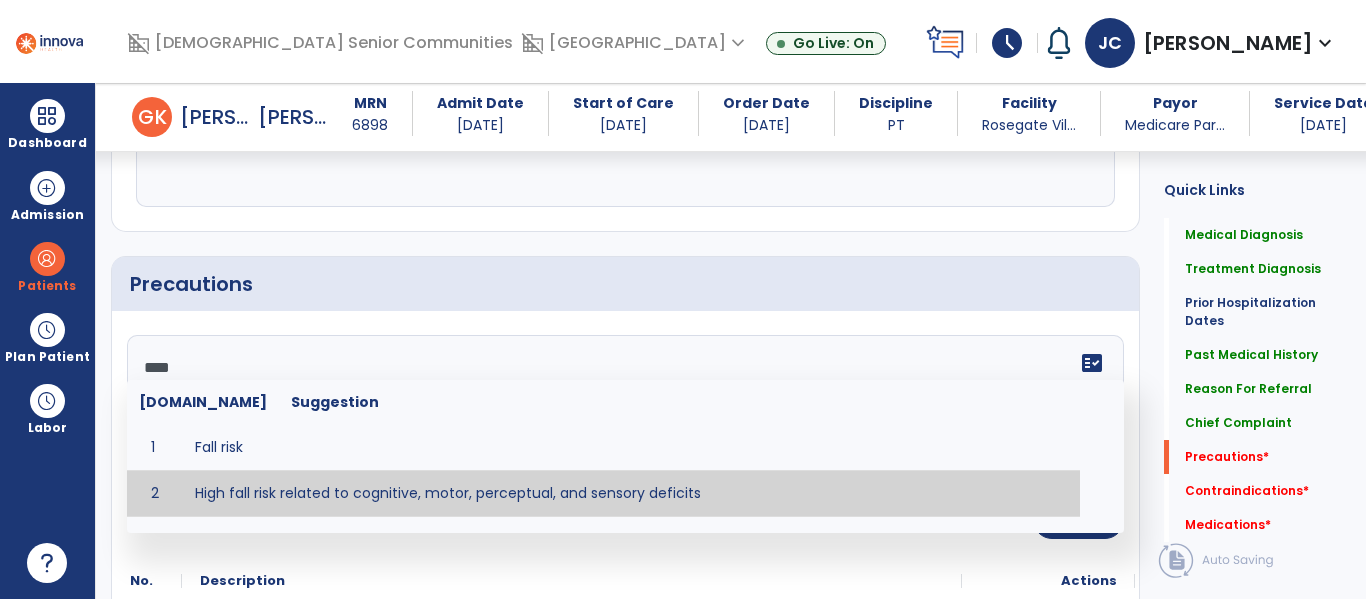 type on "**********" 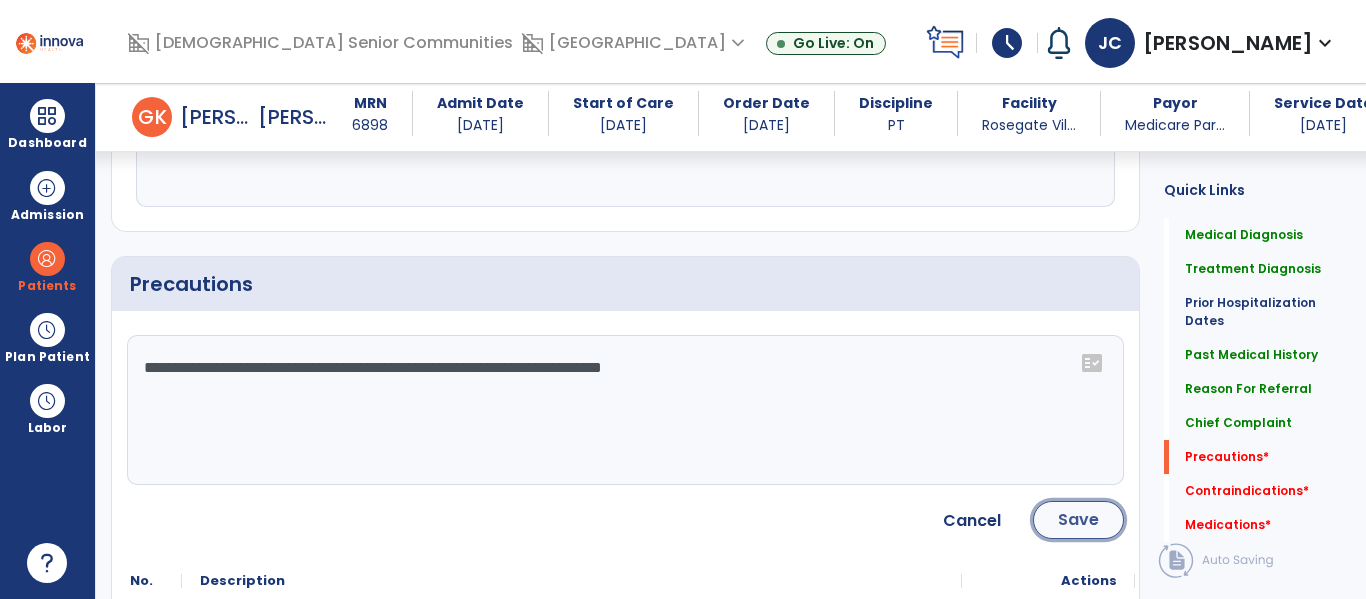 click on "Save" 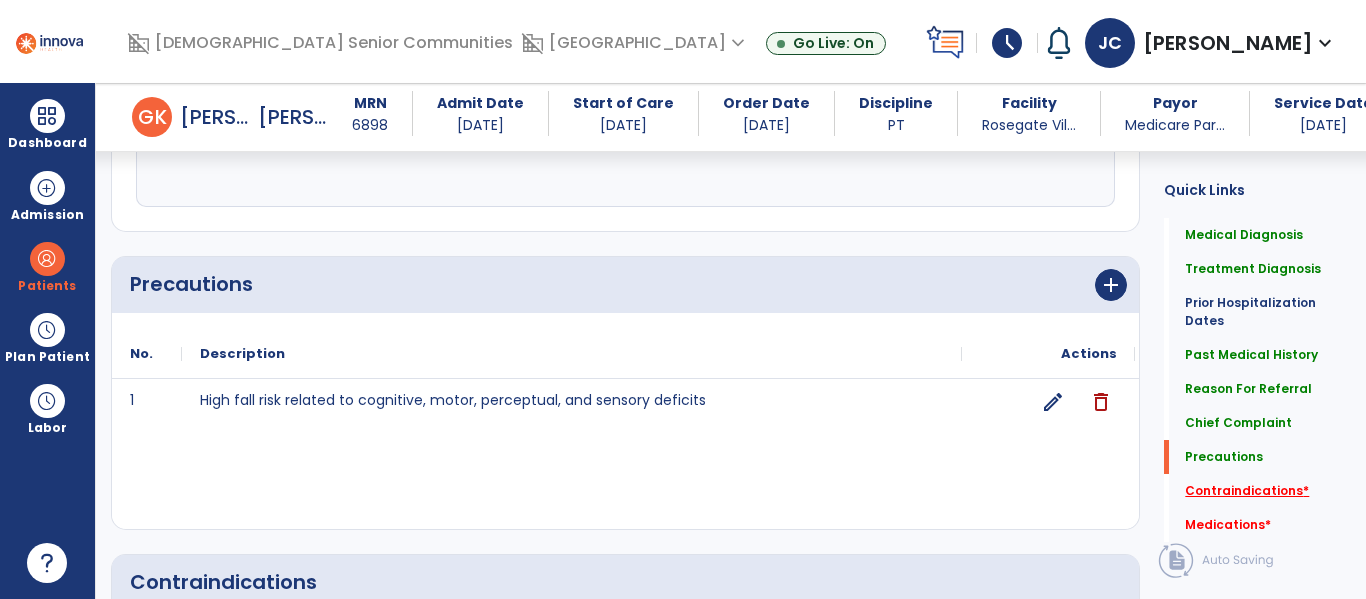click on "Contraindications   *" 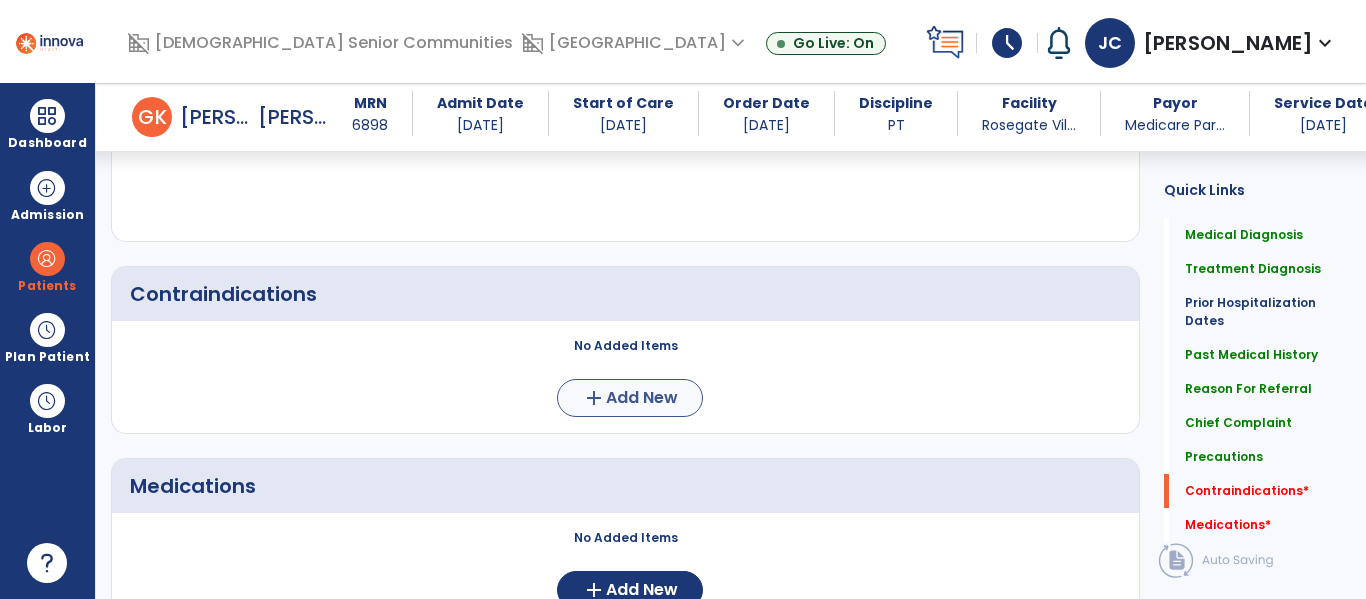 scroll, scrollTop: 2020, scrollLeft: 0, axis: vertical 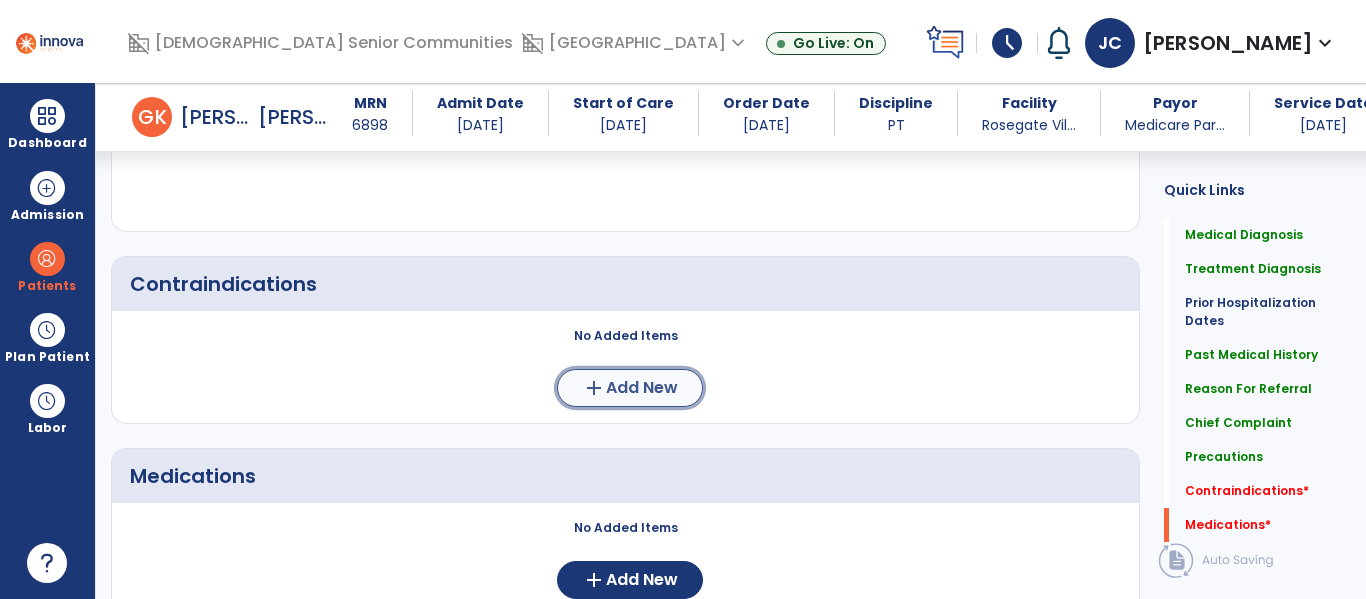 click on "Add New" 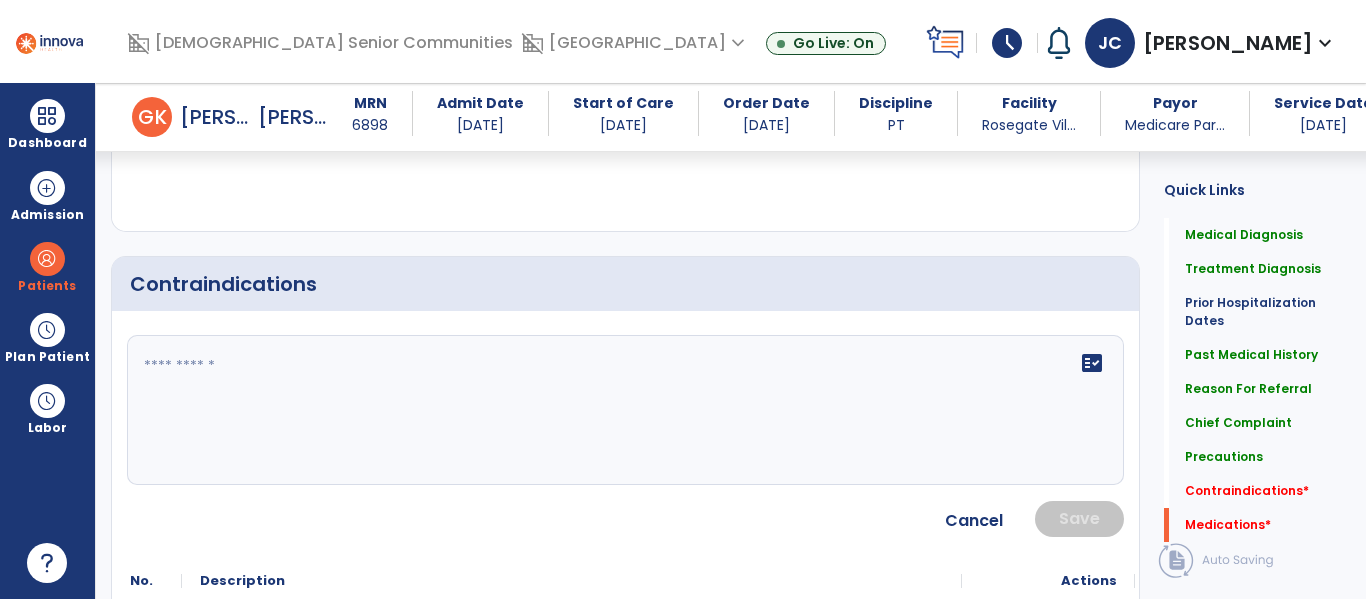 click 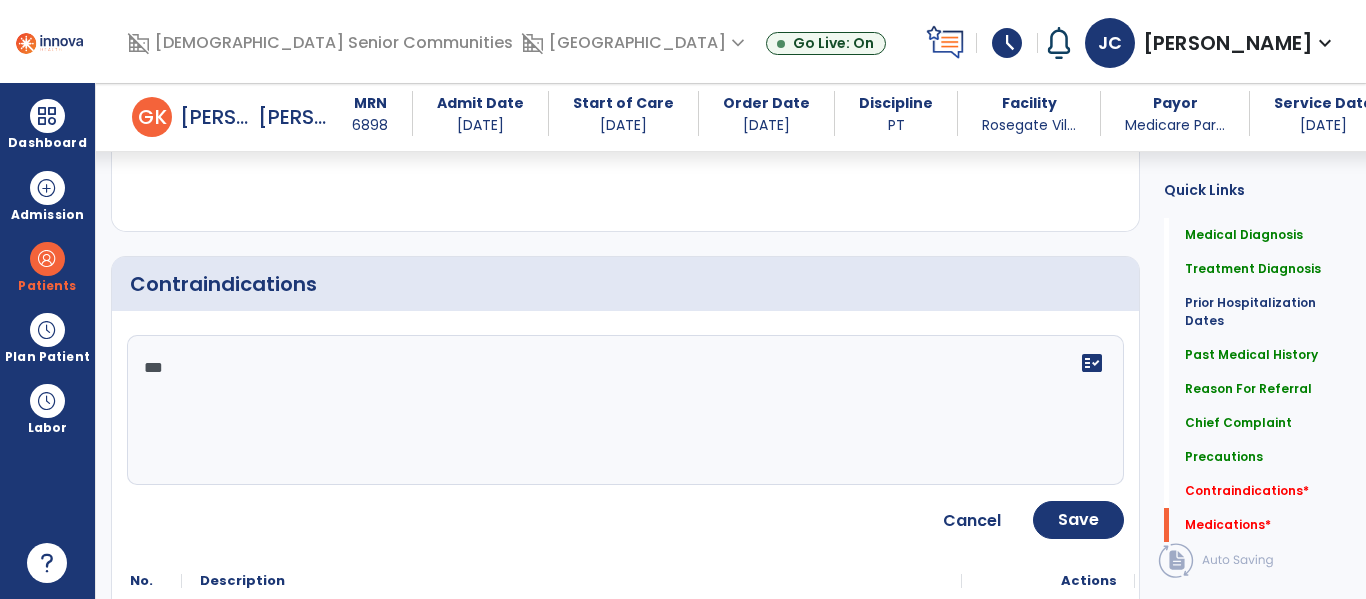 type on "****" 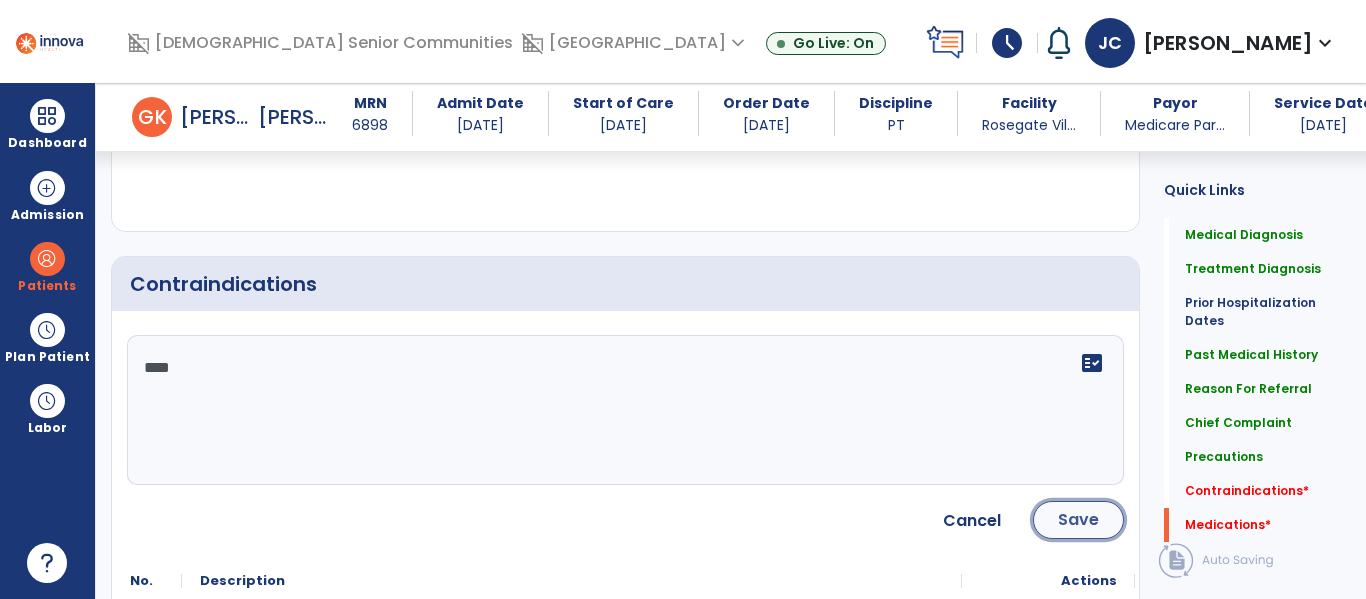 click on "Save" 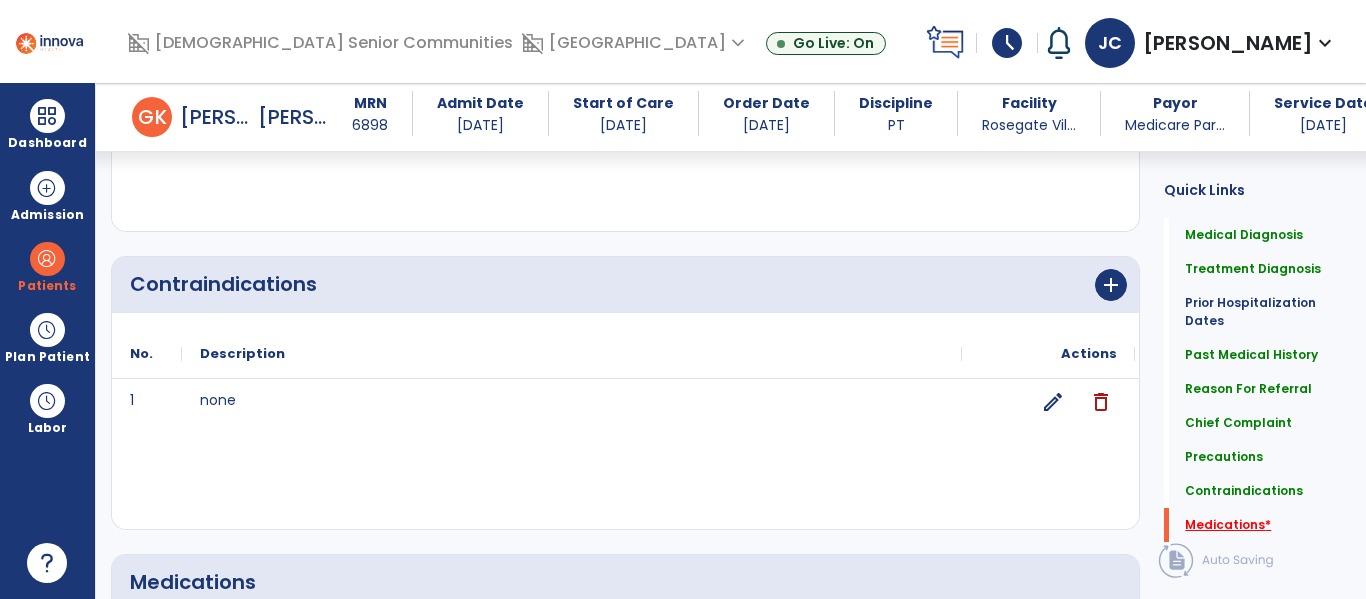 click on "Medications   *" 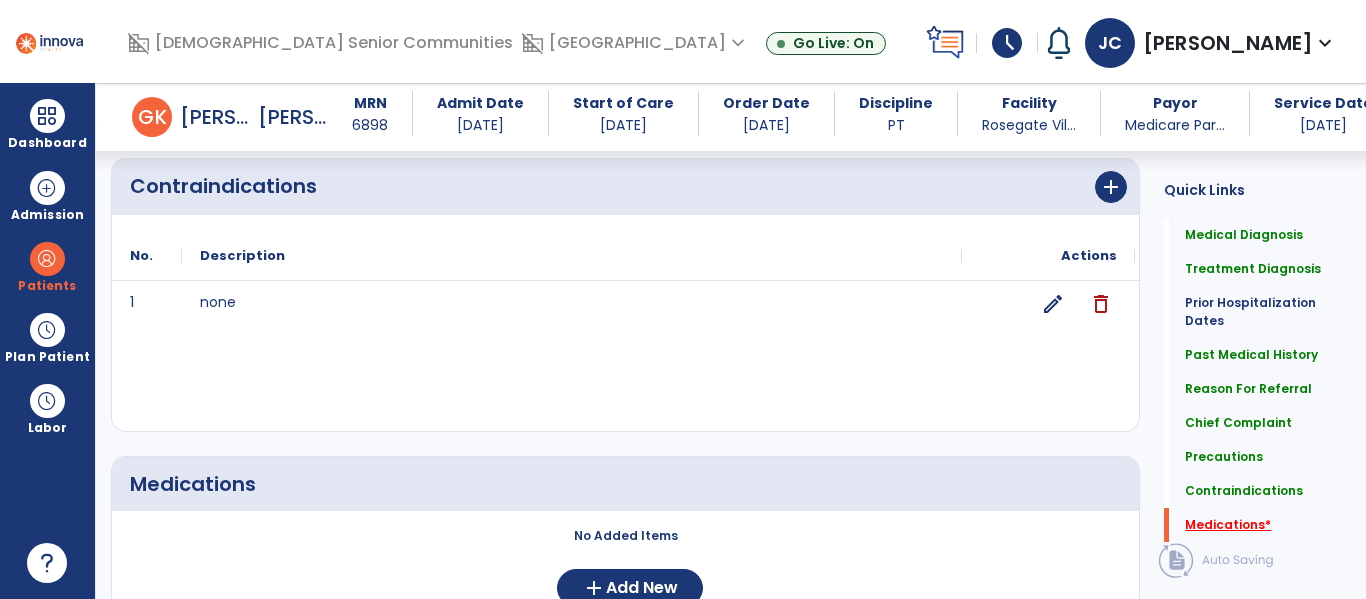 scroll, scrollTop: 2213, scrollLeft: 0, axis: vertical 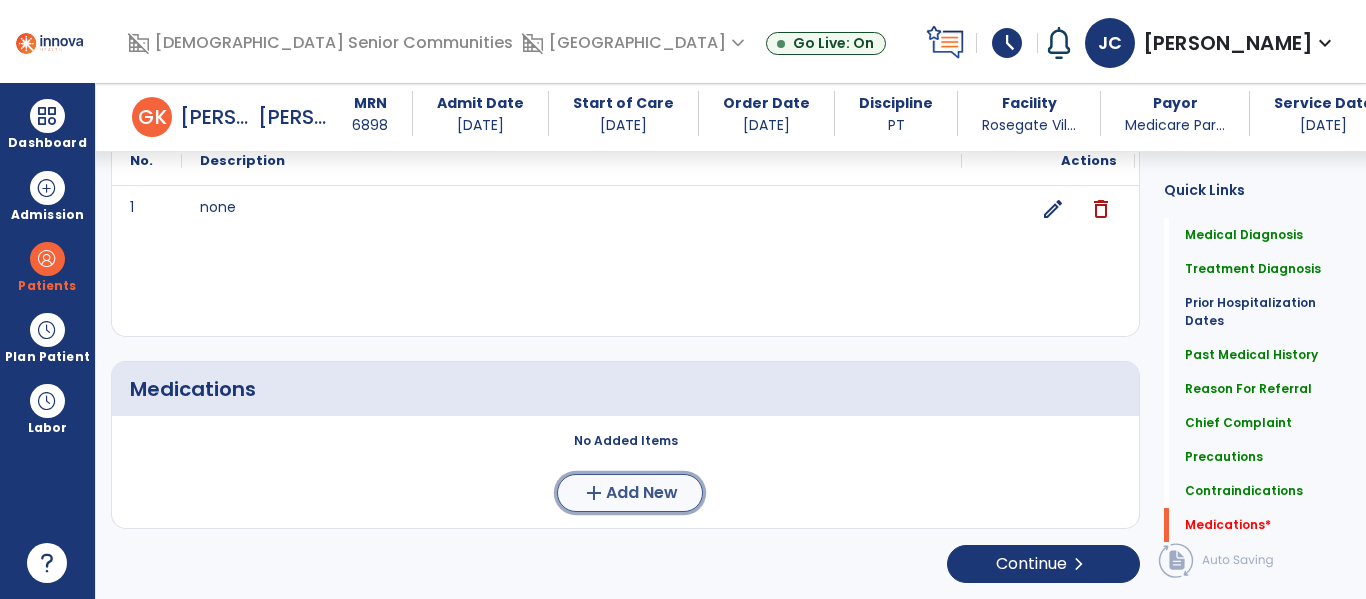 click on "add  Add New" 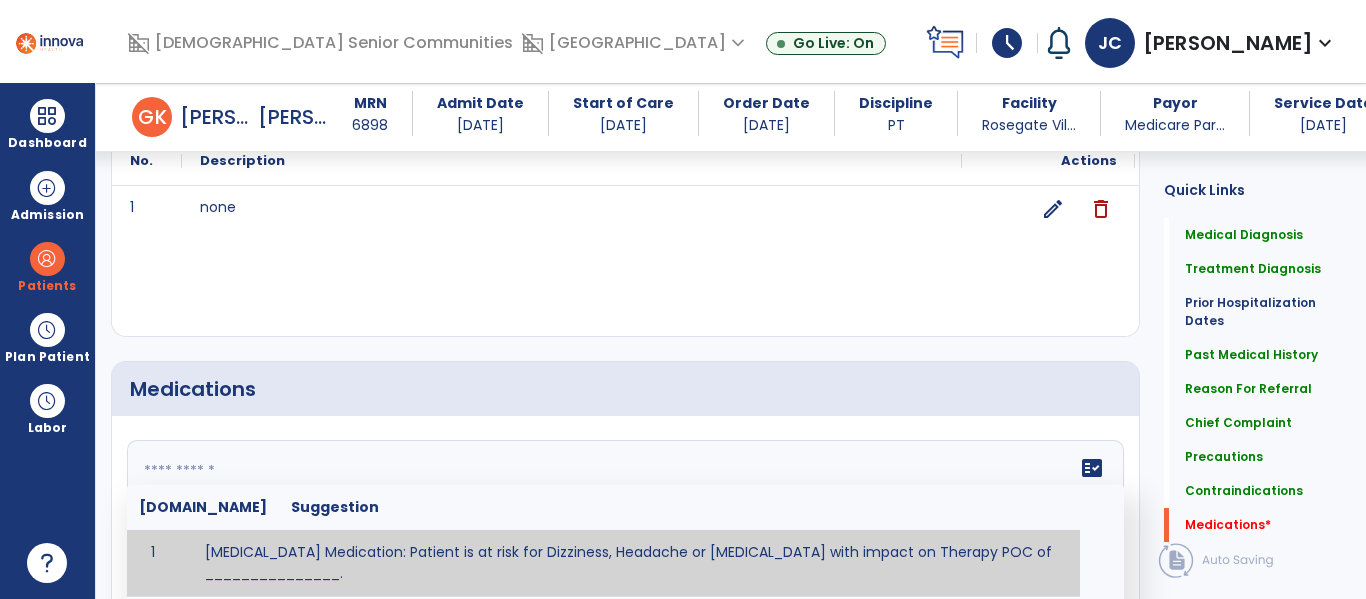 click 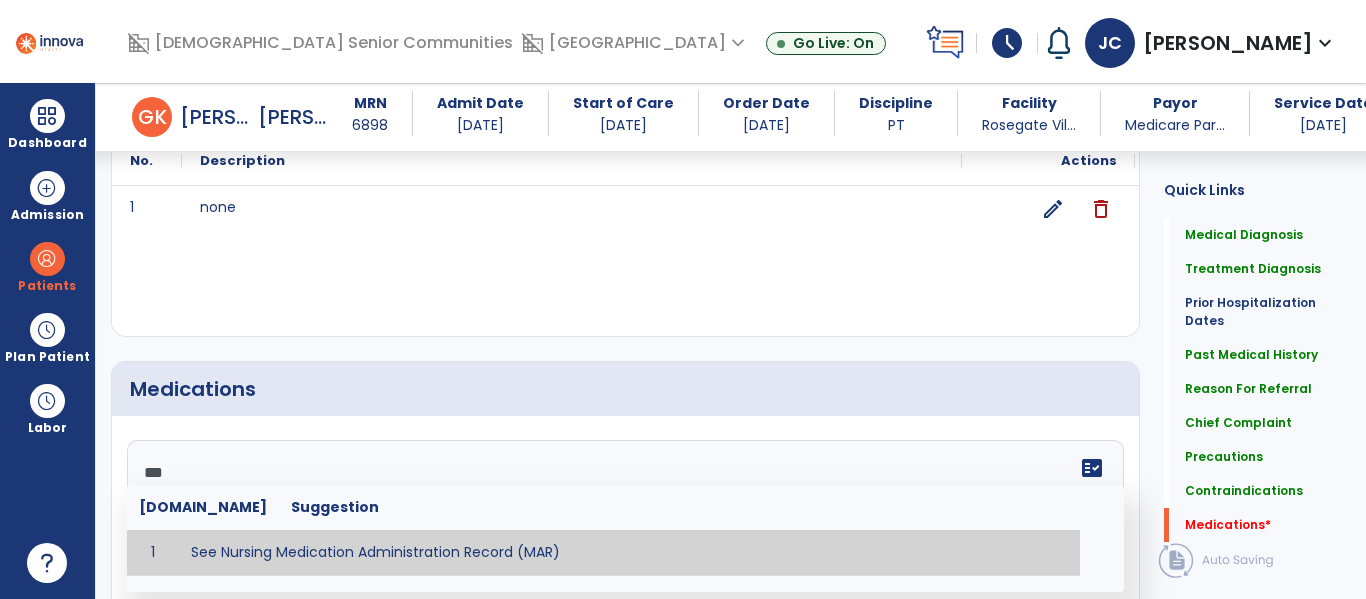 type on "**********" 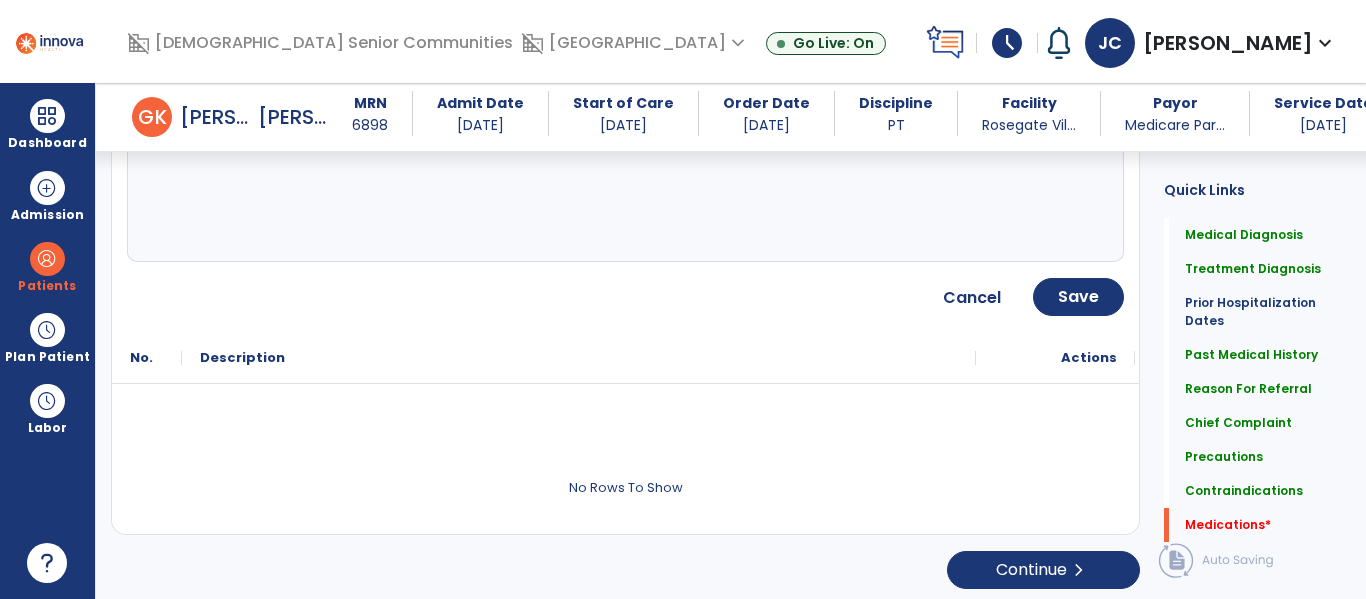 scroll, scrollTop: 2547, scrollLeft: 0, axis: vertical 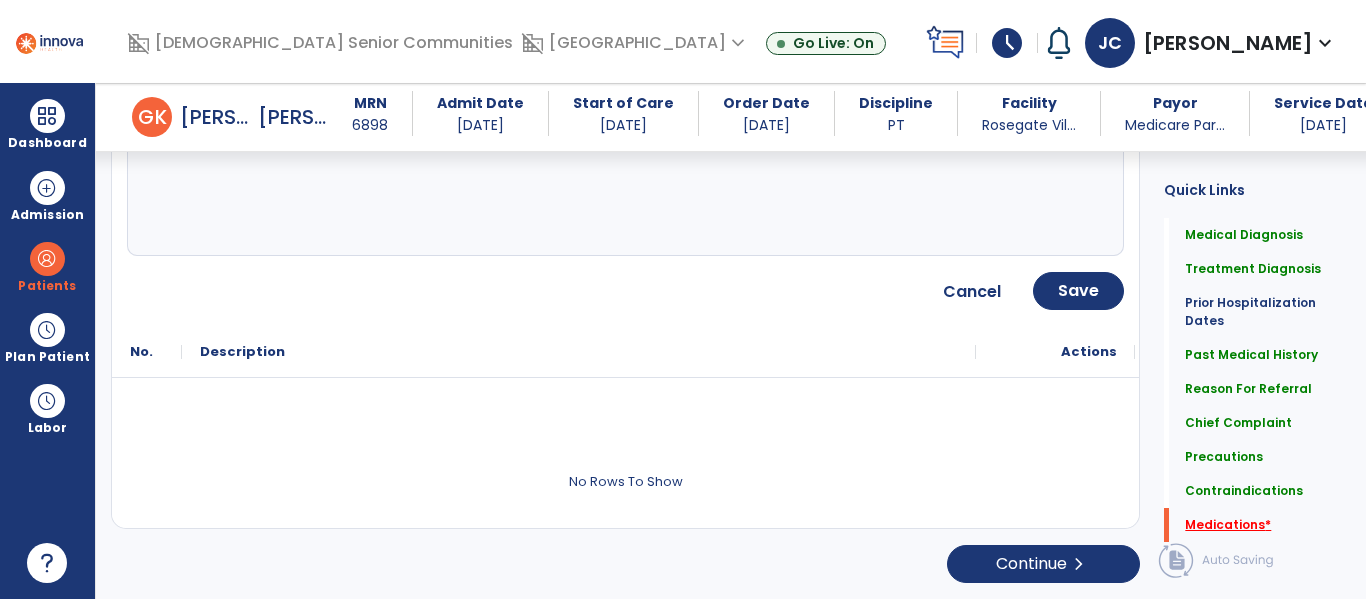 click on "Medications   *" 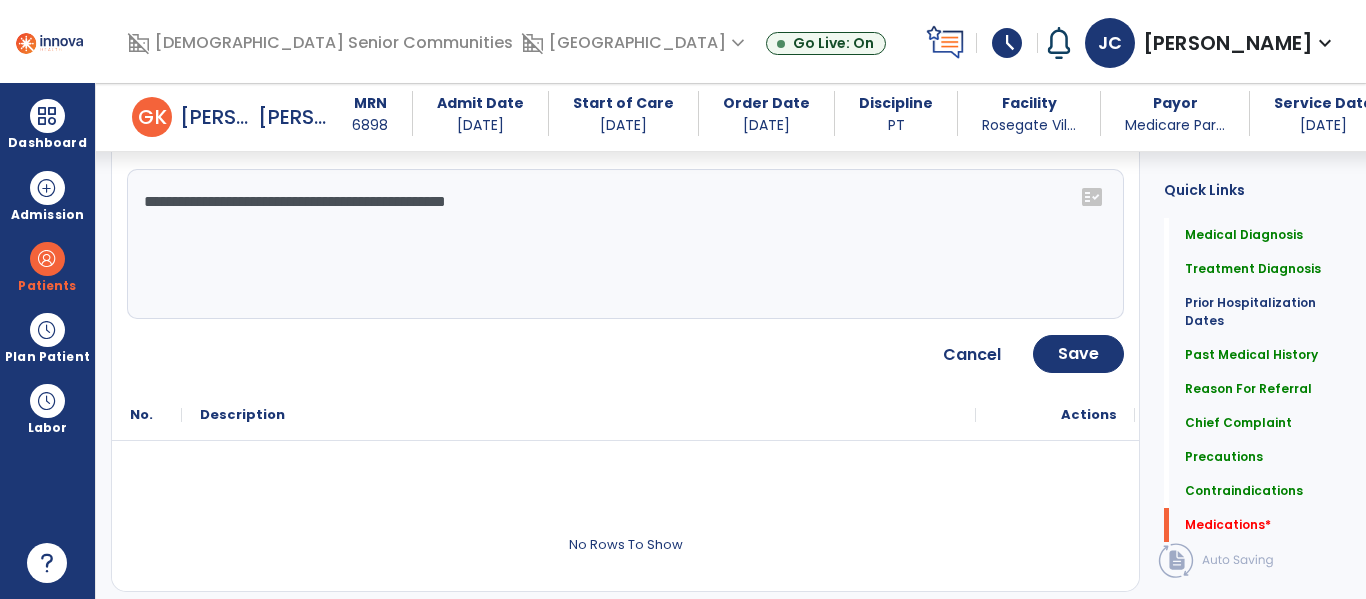scroll, scrollTop: 2547, scrollLeft: 0, axis: vertical 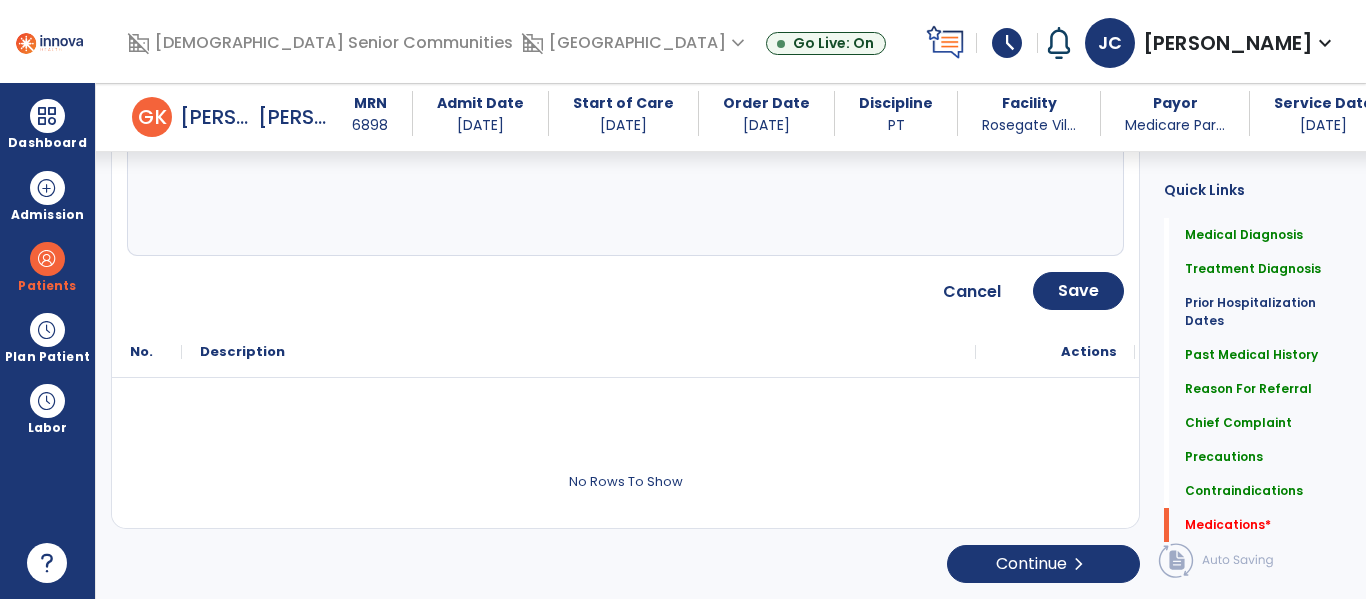 click 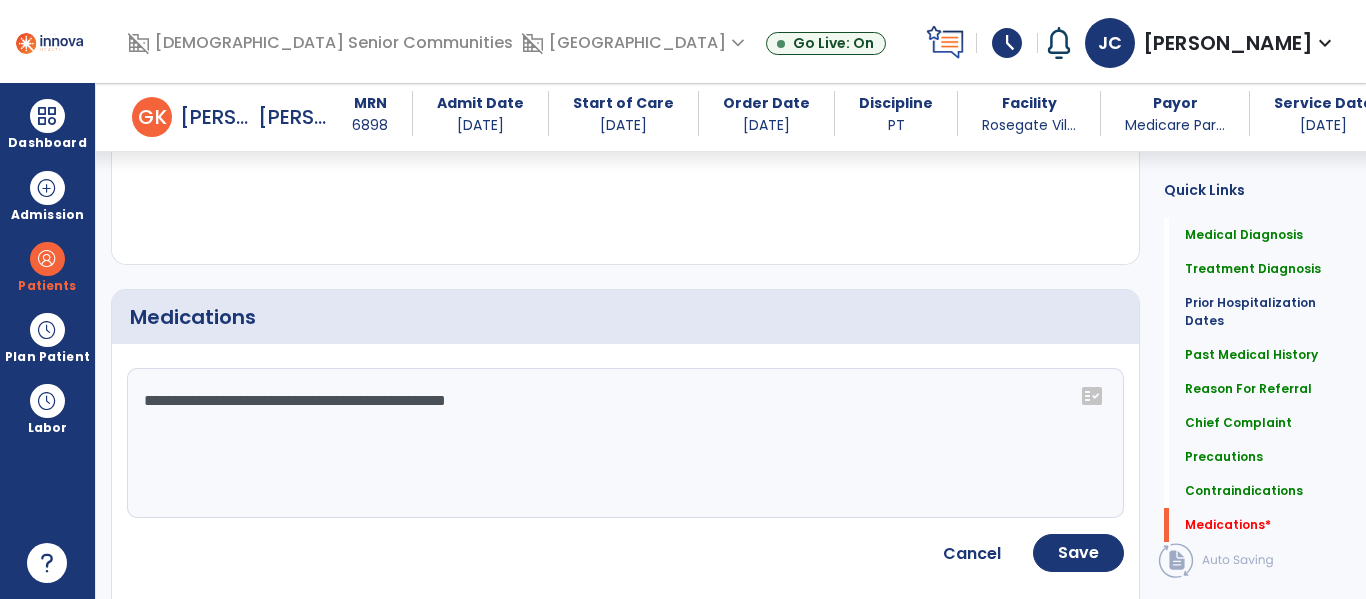 scroll, scrollTop: 2280, scrollLeft: 0, axis: vertical 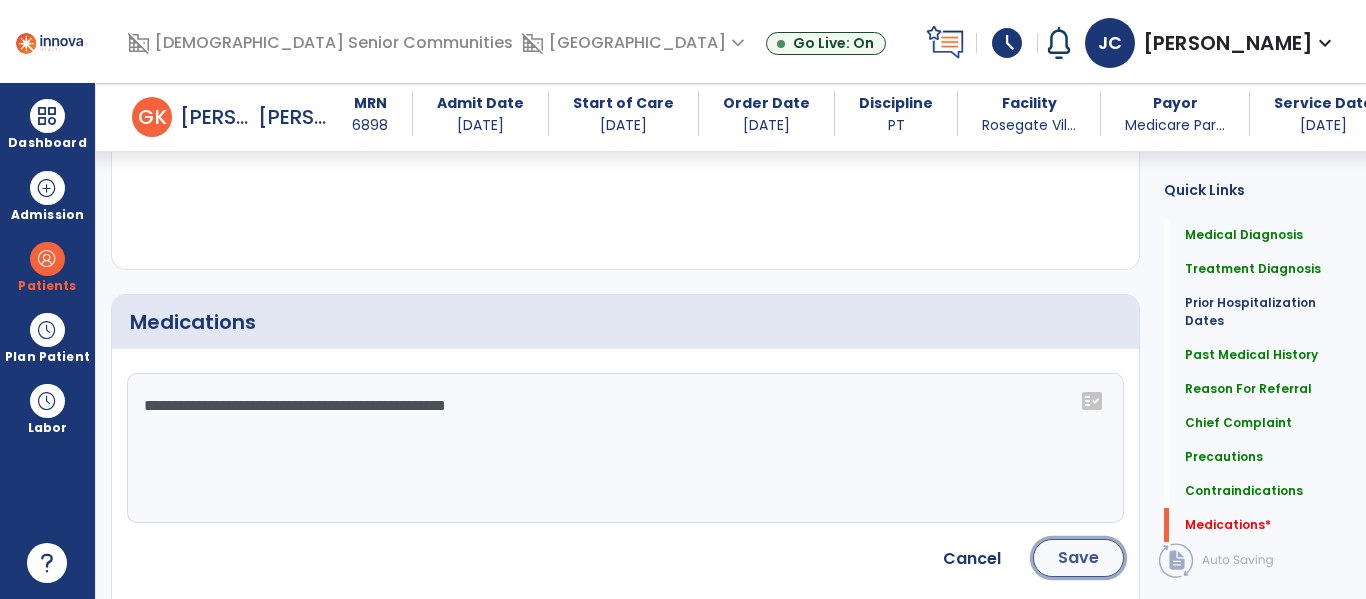 click on "Save" 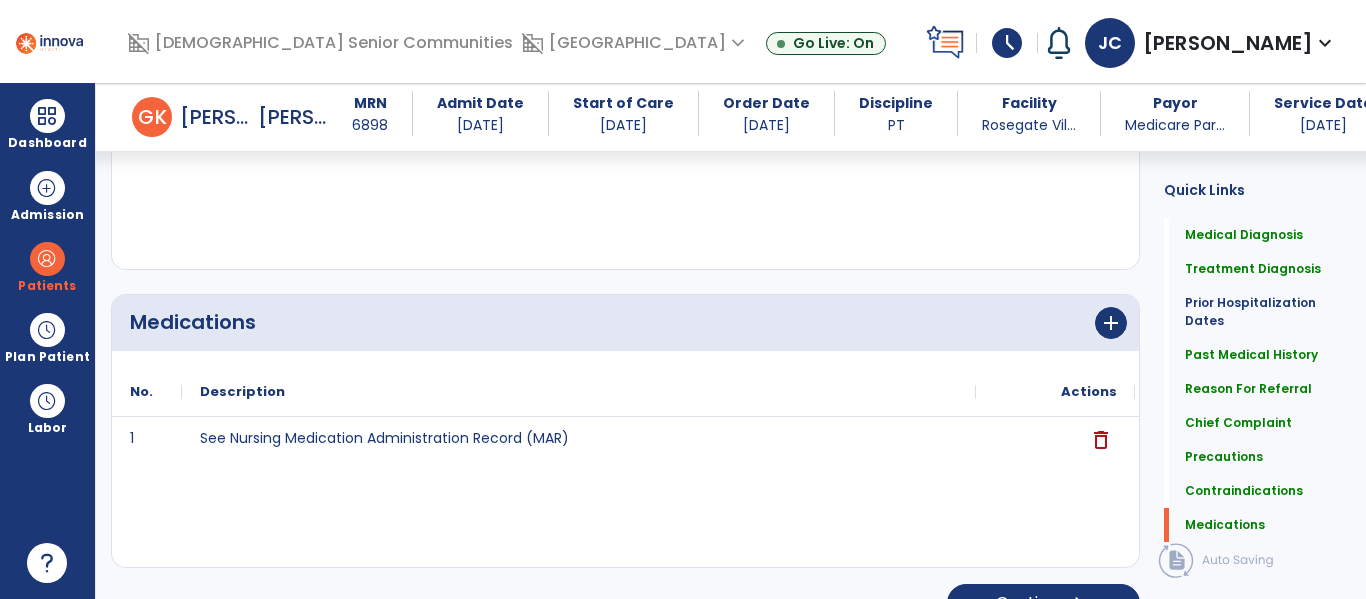 scroll, scrollTop: 2319, scrollLeft: 0, axis: vertical 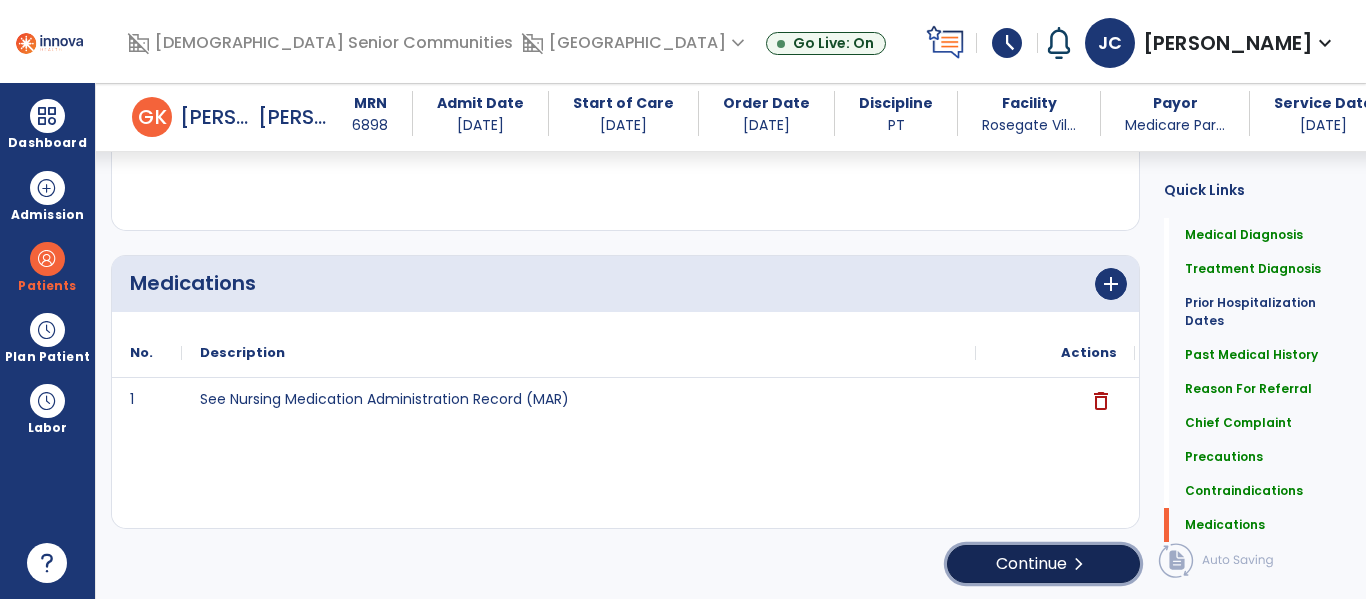 click on "Continue  chevron_right" 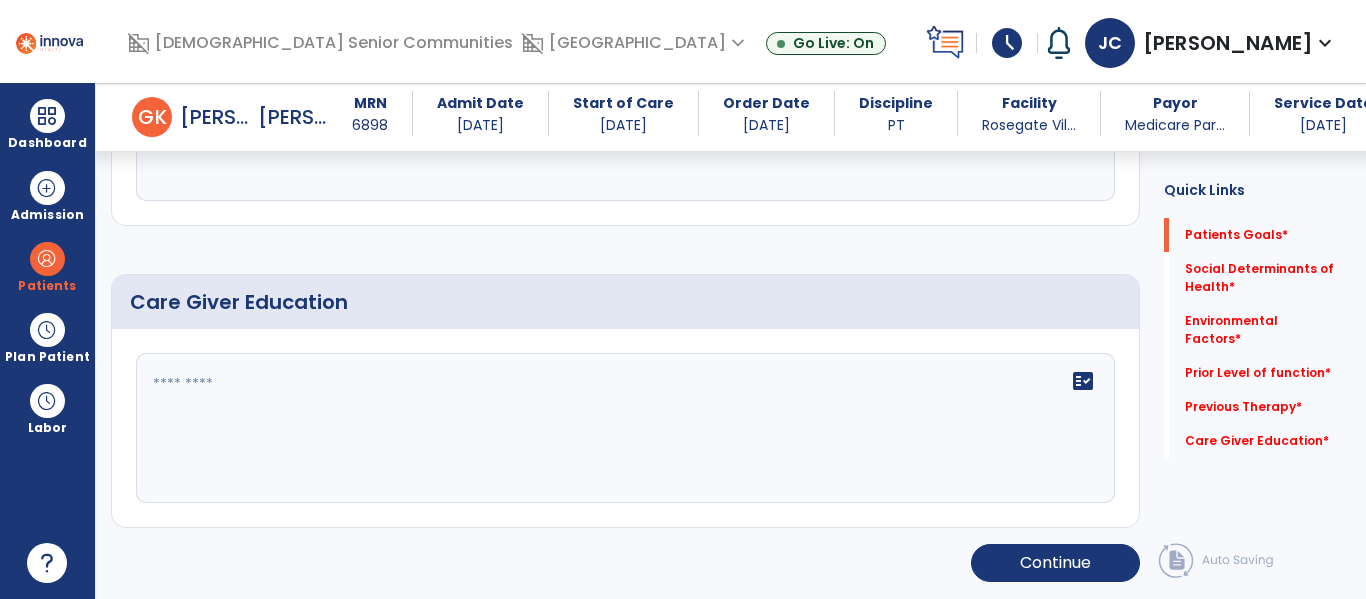 scroll, scrollTop: 105, scrollLeft: 0, axis: vertical 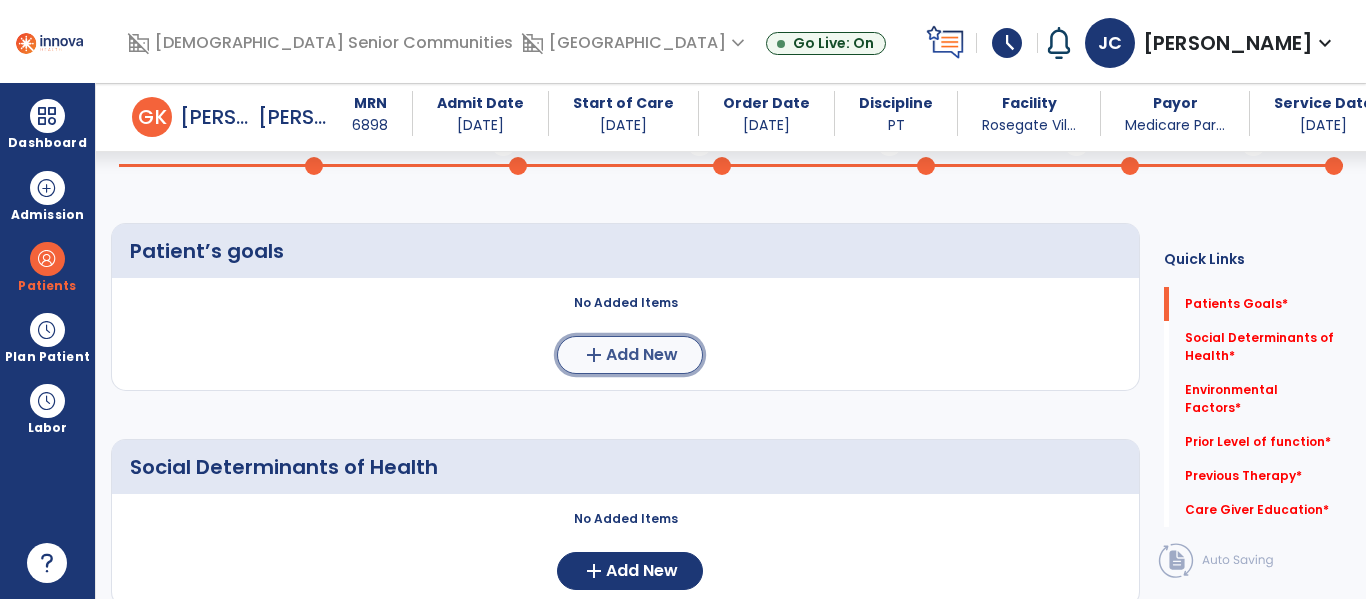 click on "Add New" 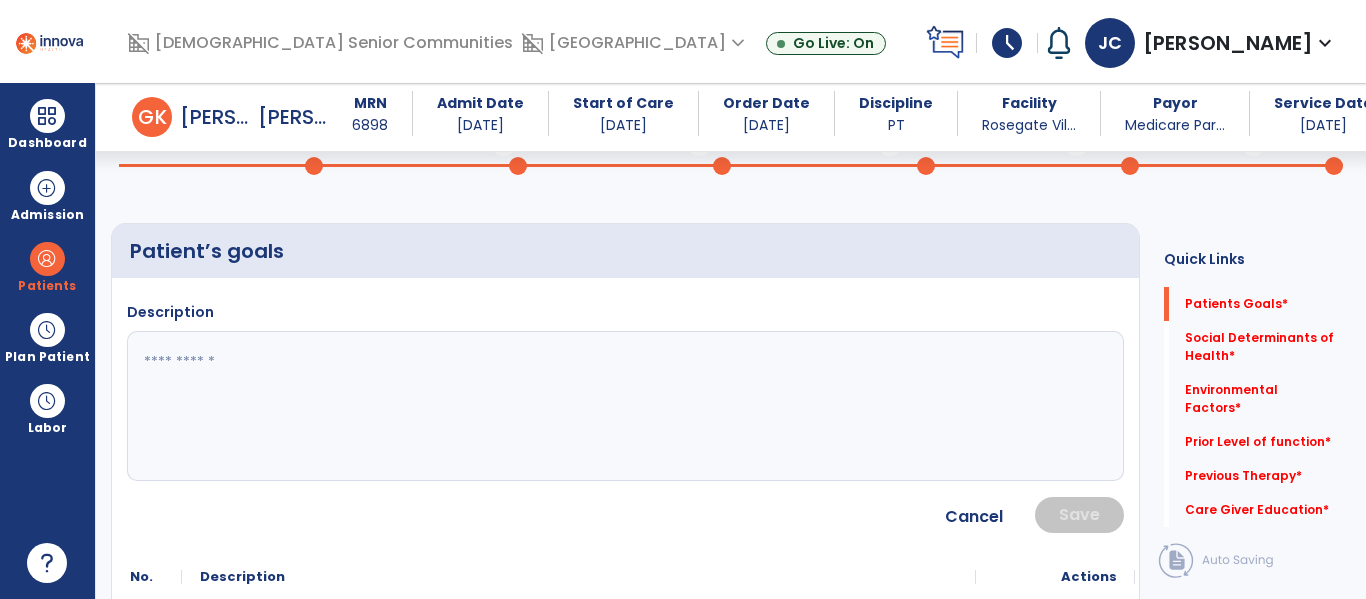 click 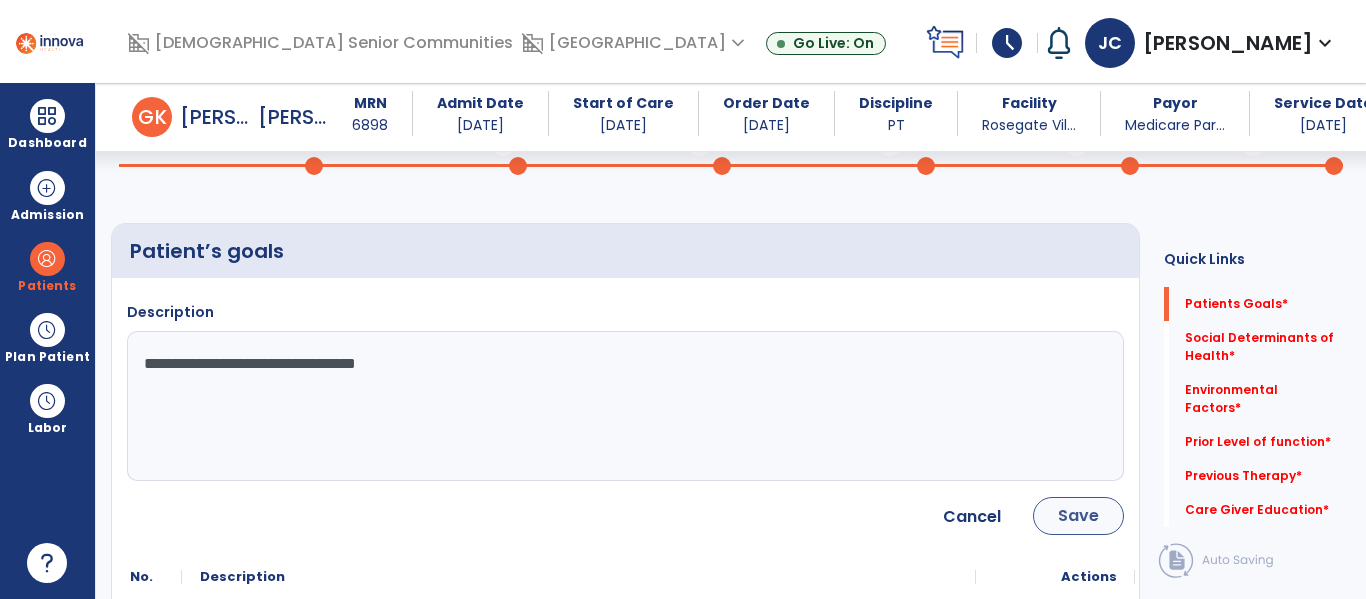 type on "**********" 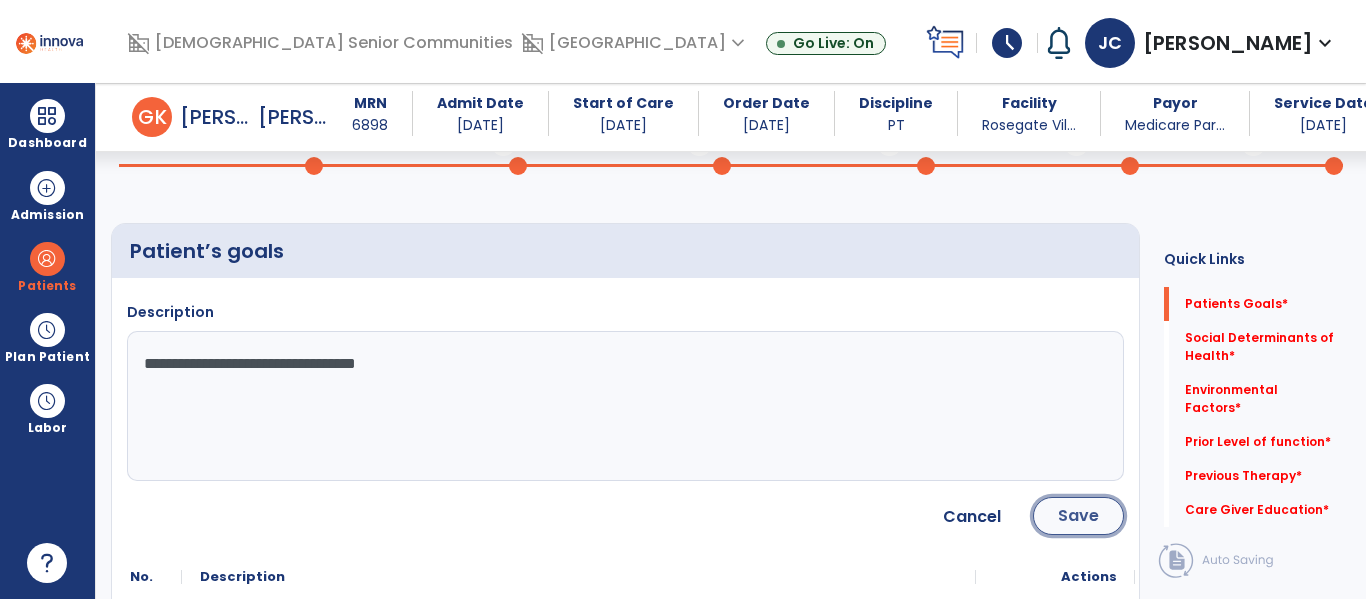 click on "Save" 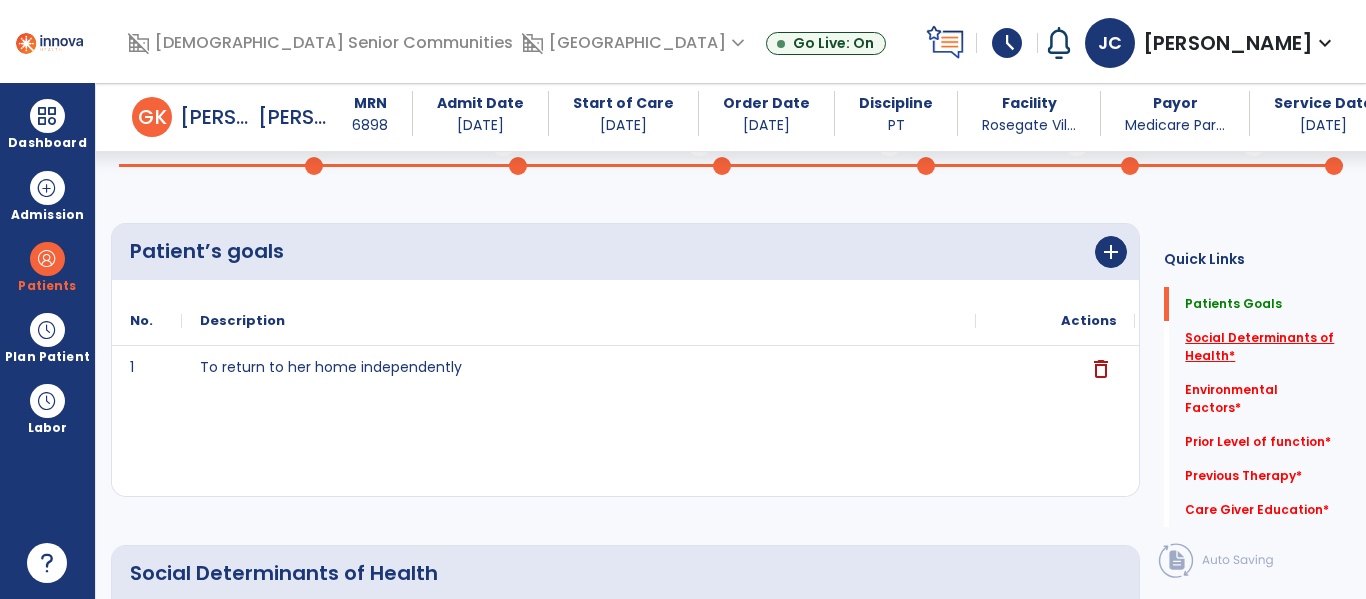click on "Social Determinants of Health   *" 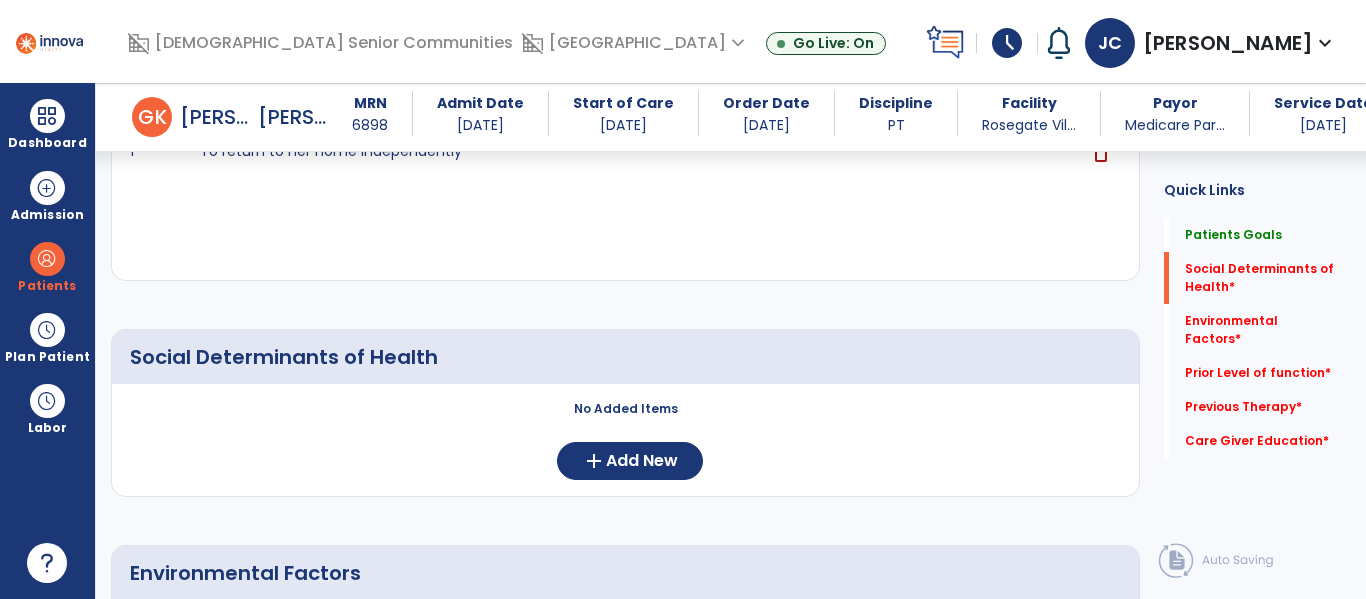 scroll, scrollTop: 410, scrollLeft: 0, axis: vertical 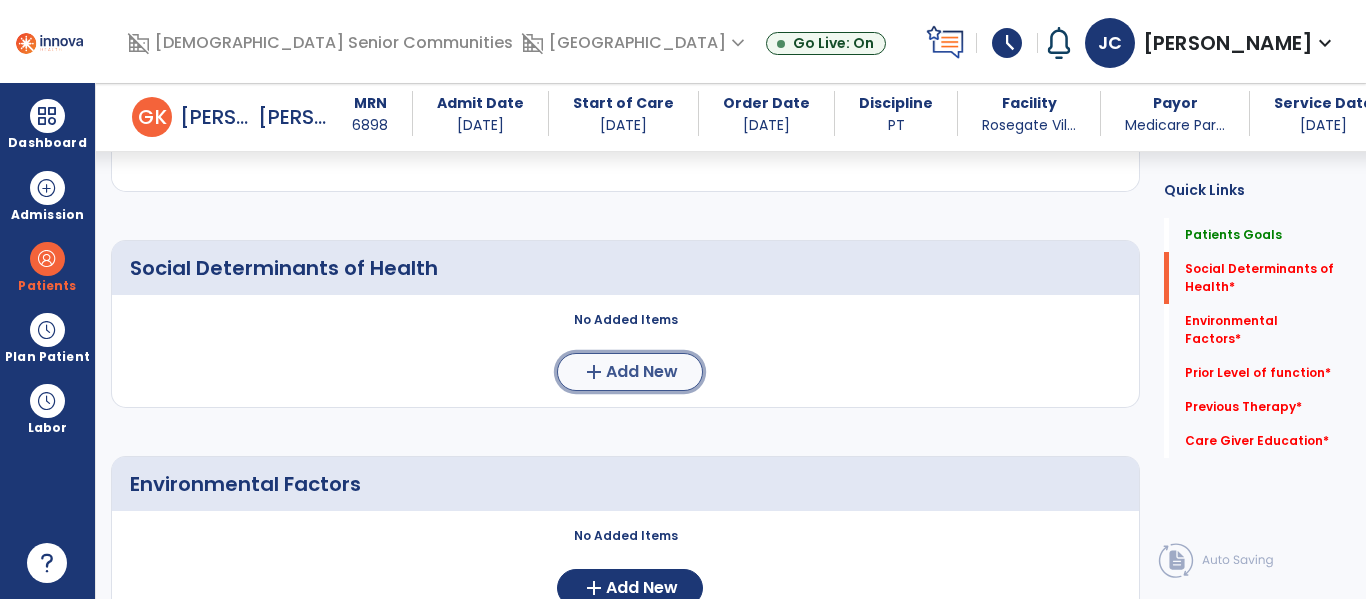 click on "add" 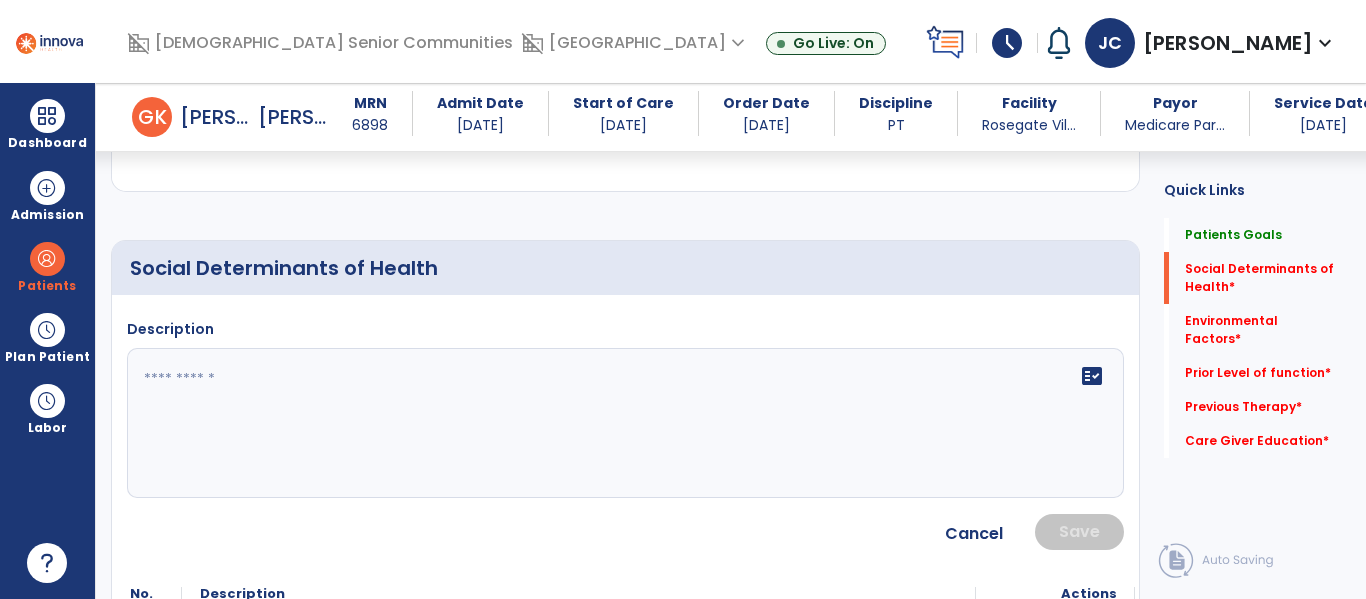 click 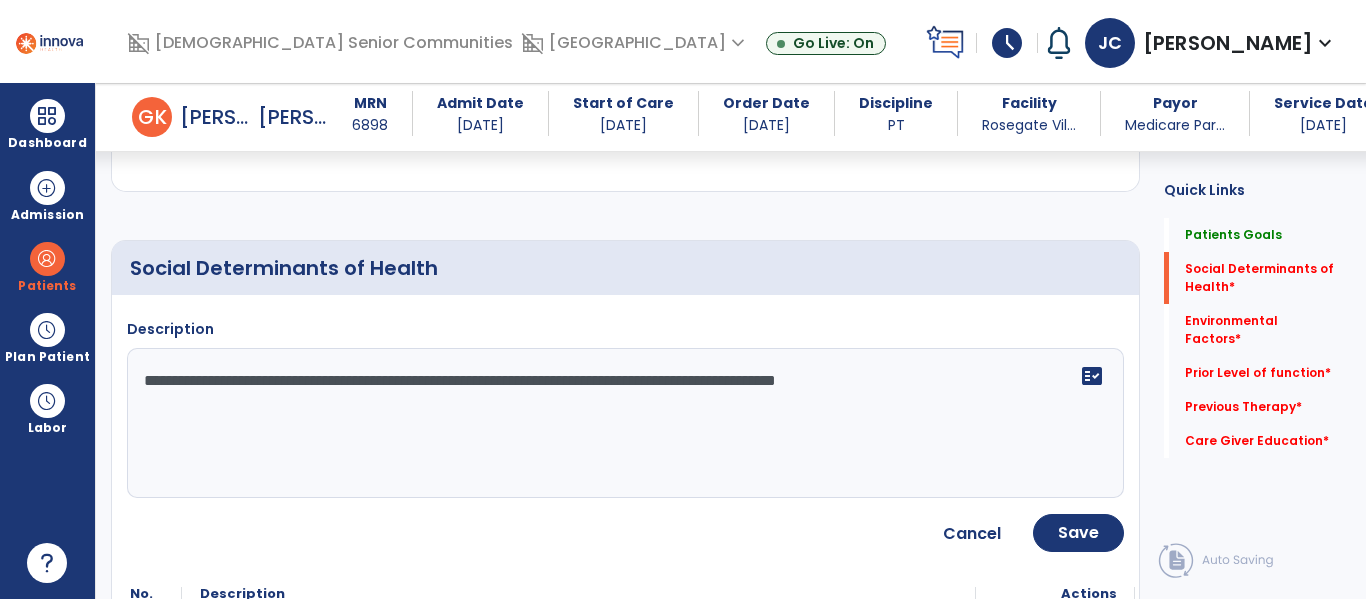 click on "**********" 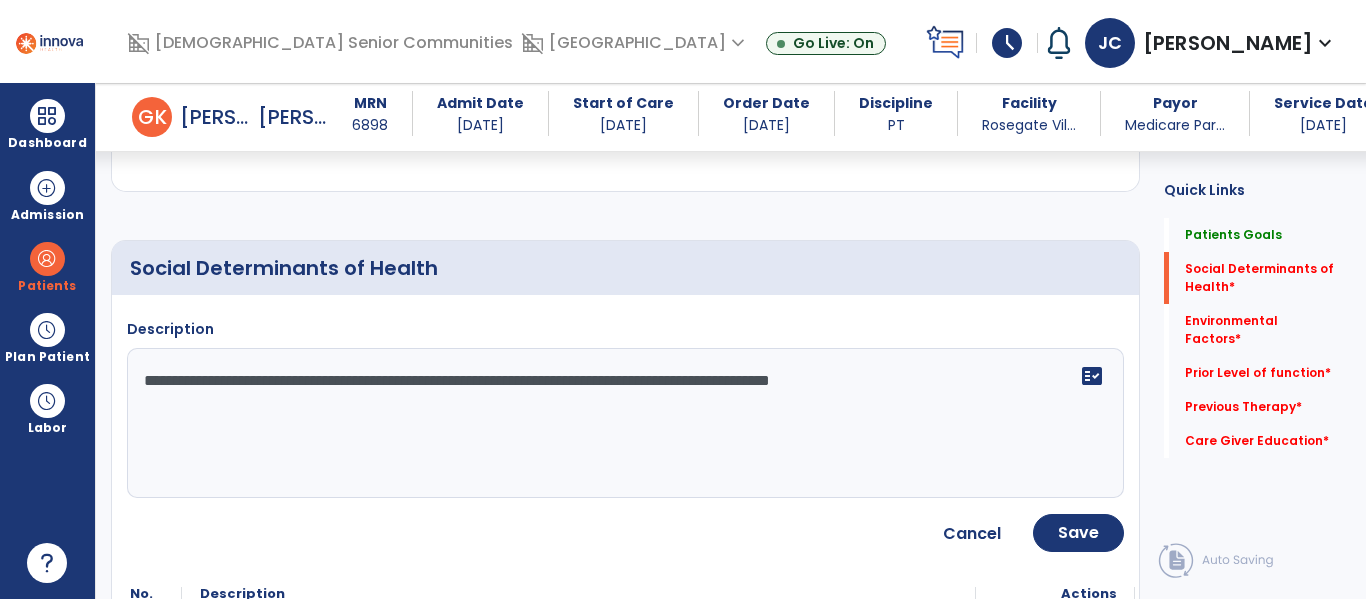 click on "**********" 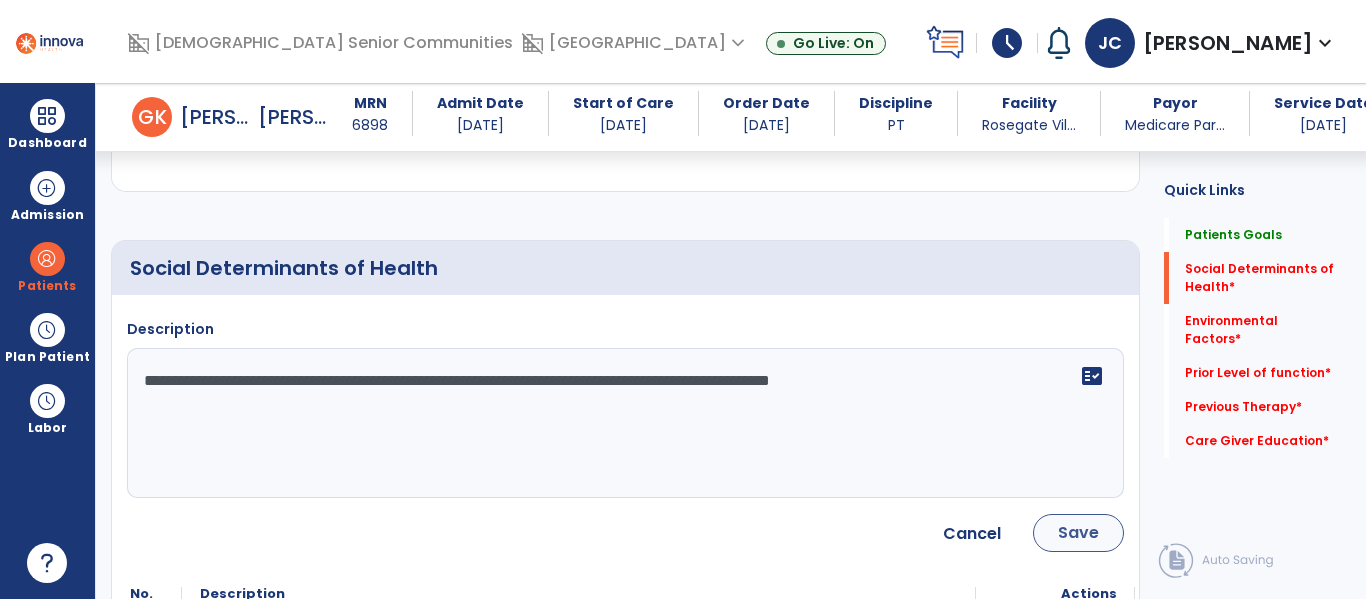 type on "**********" 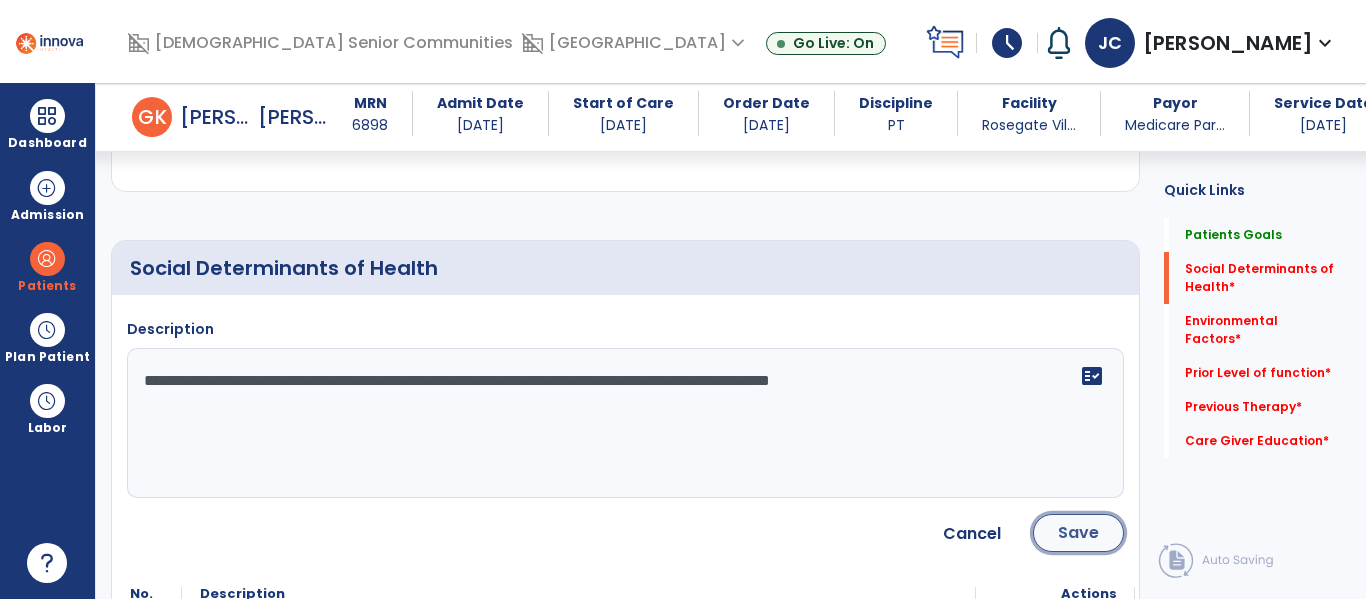 click on "Save" 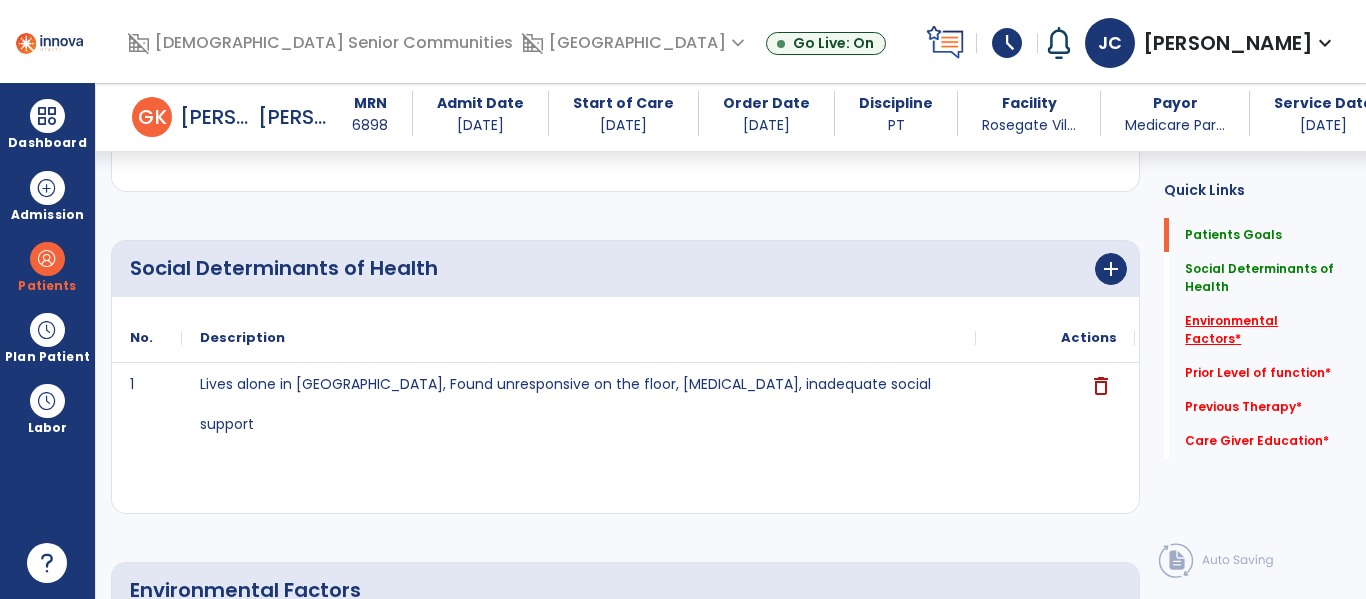 click on "Environmental Factors   *" 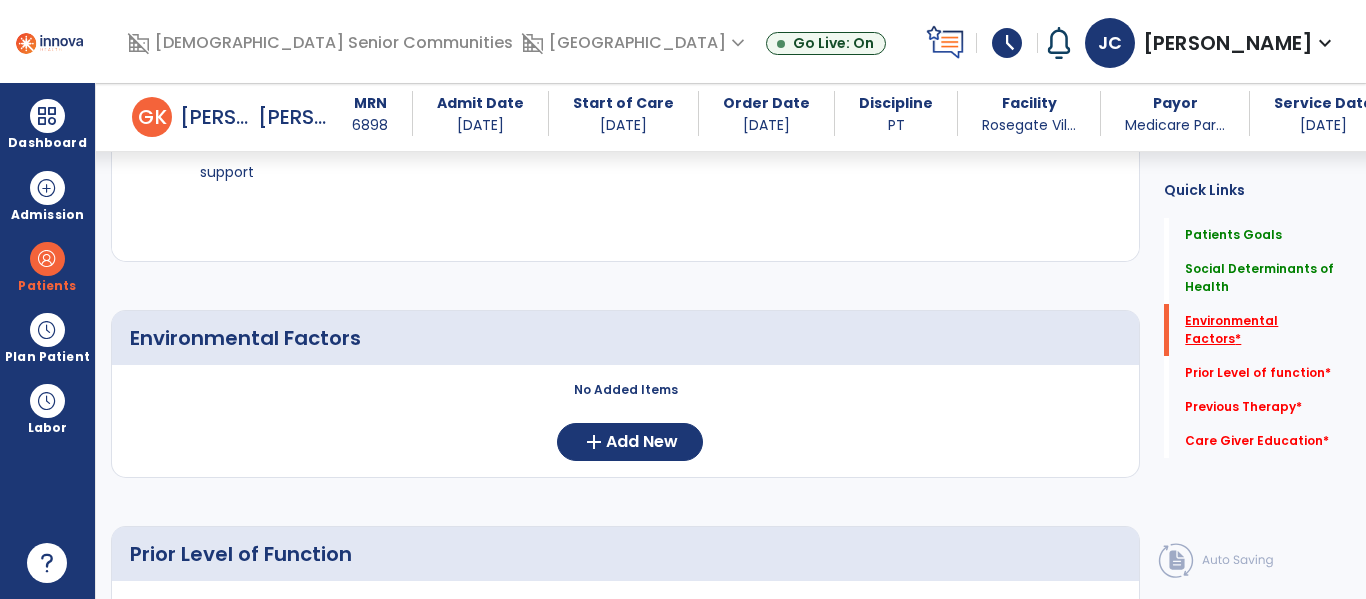 scroll, scrollTop: 692, scrollLeft: 0, axis: vertical 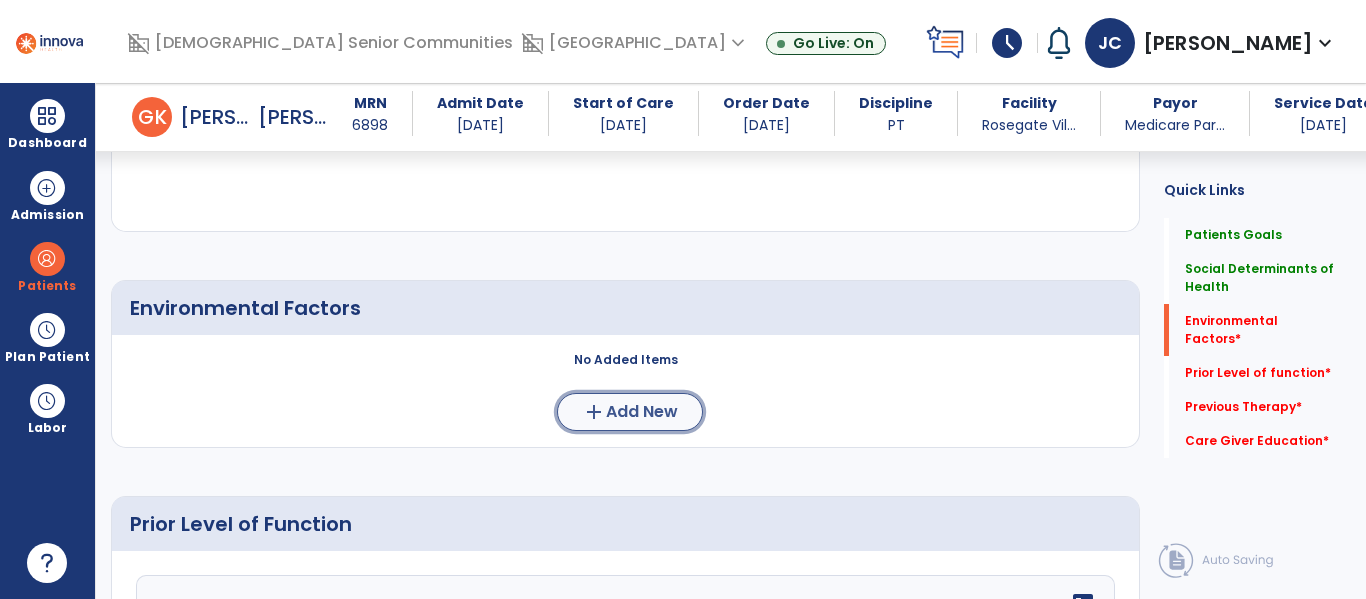 click on "add  Add New" 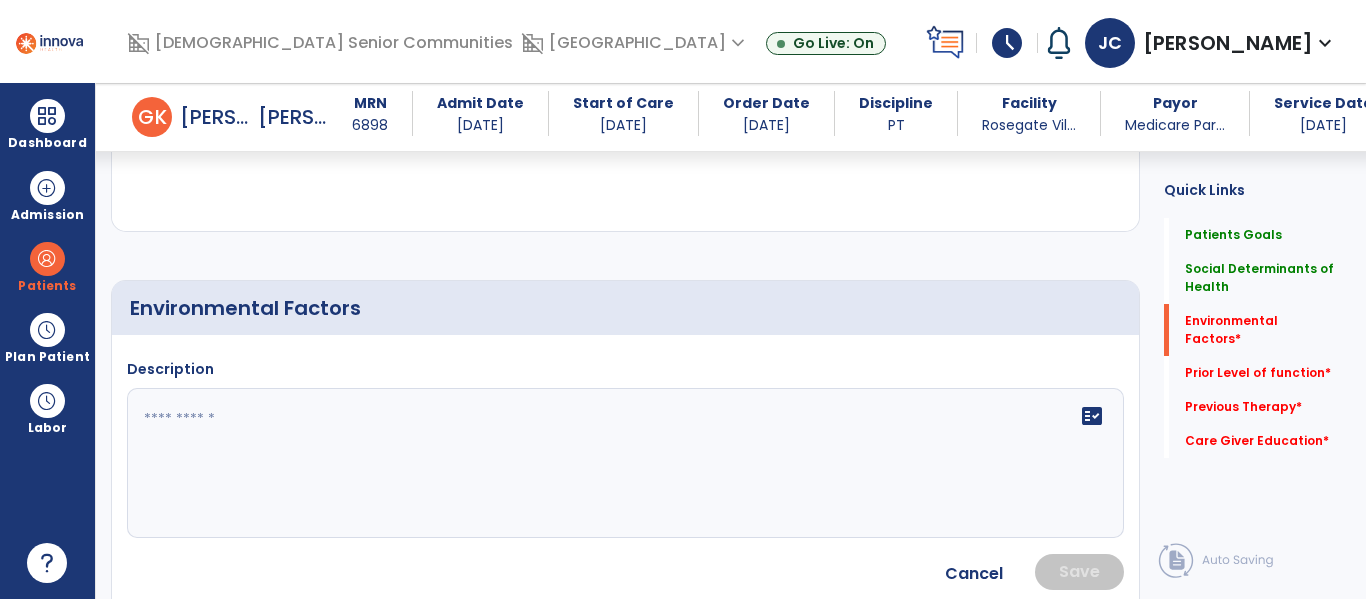 click 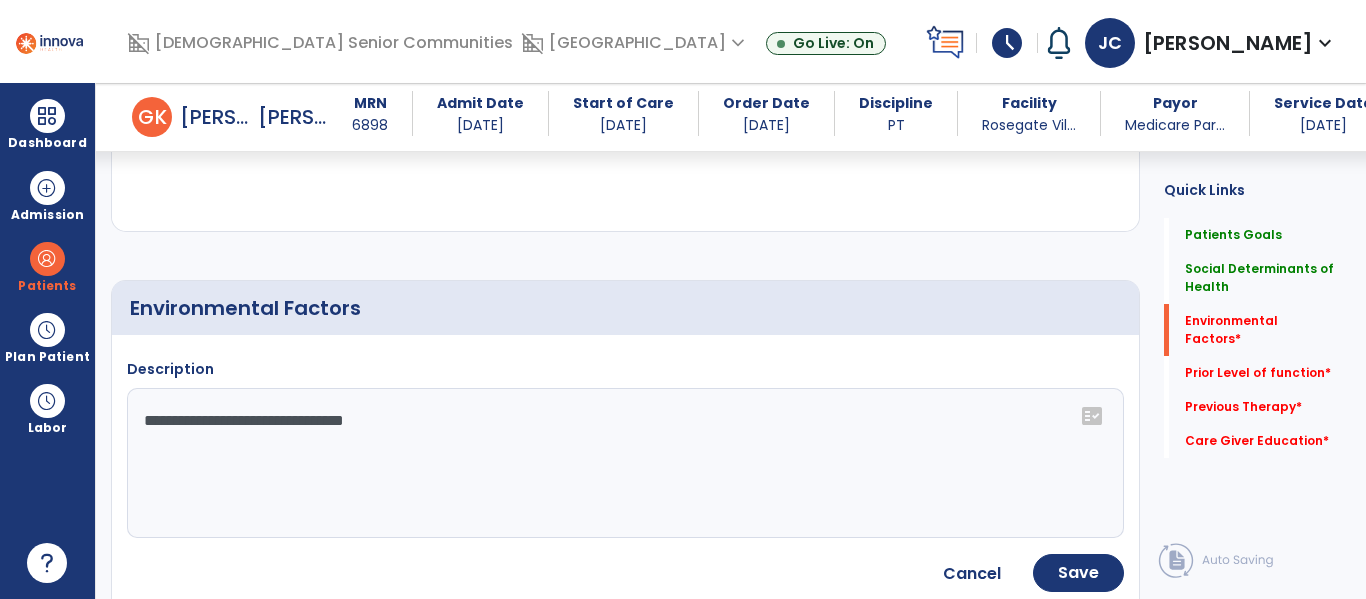 click on "**********" 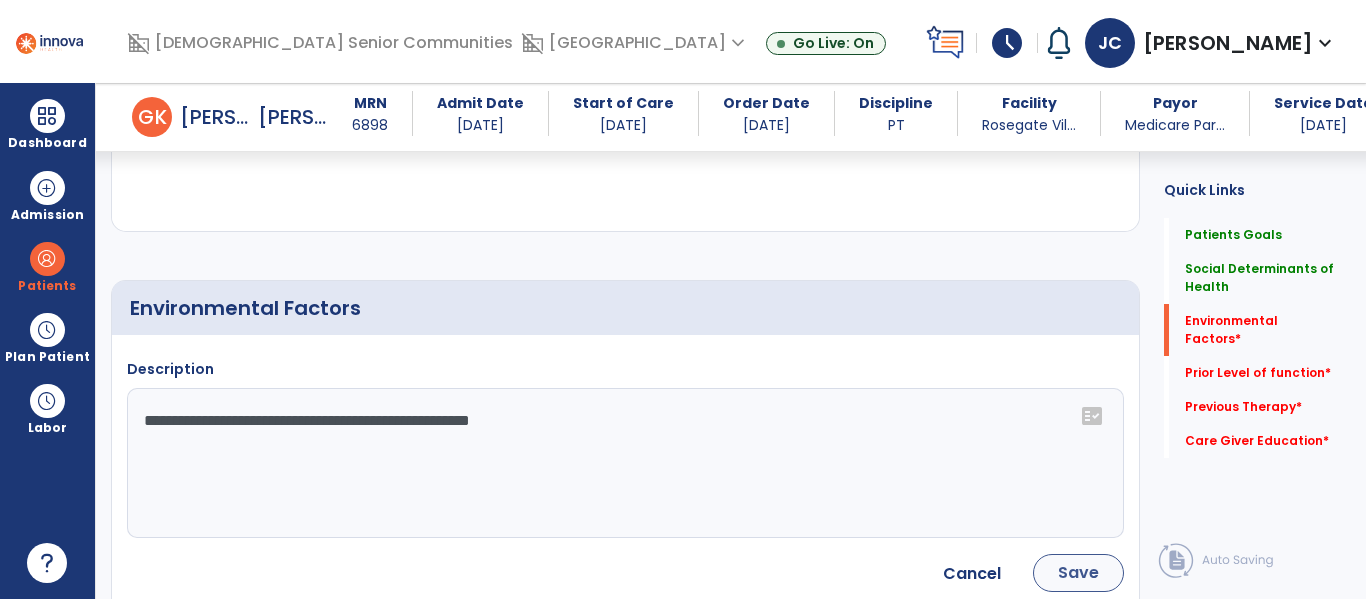 type on "**********" 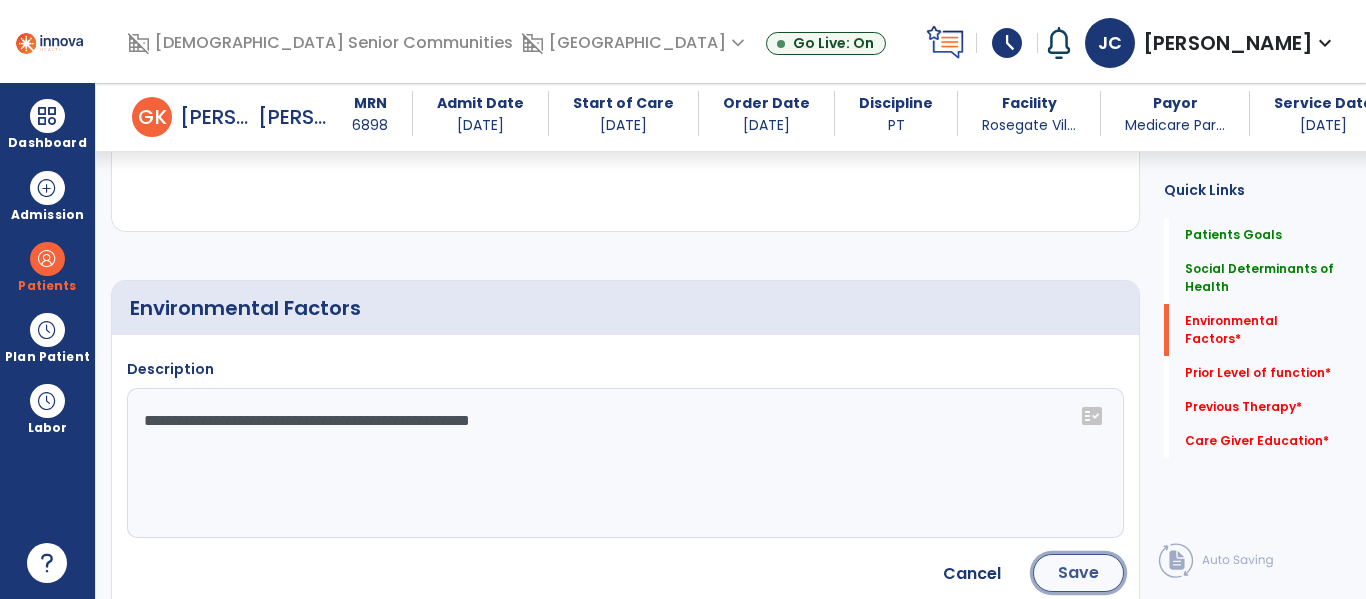 click on "Save" 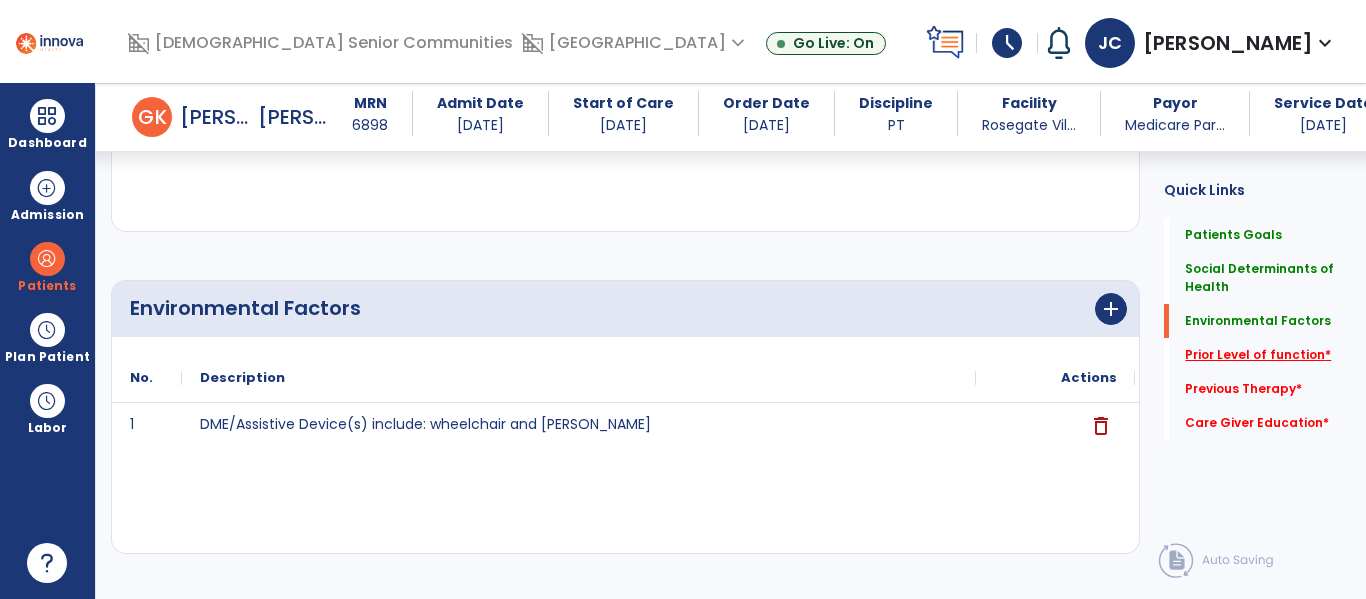 click on "Prior Level of function   *" 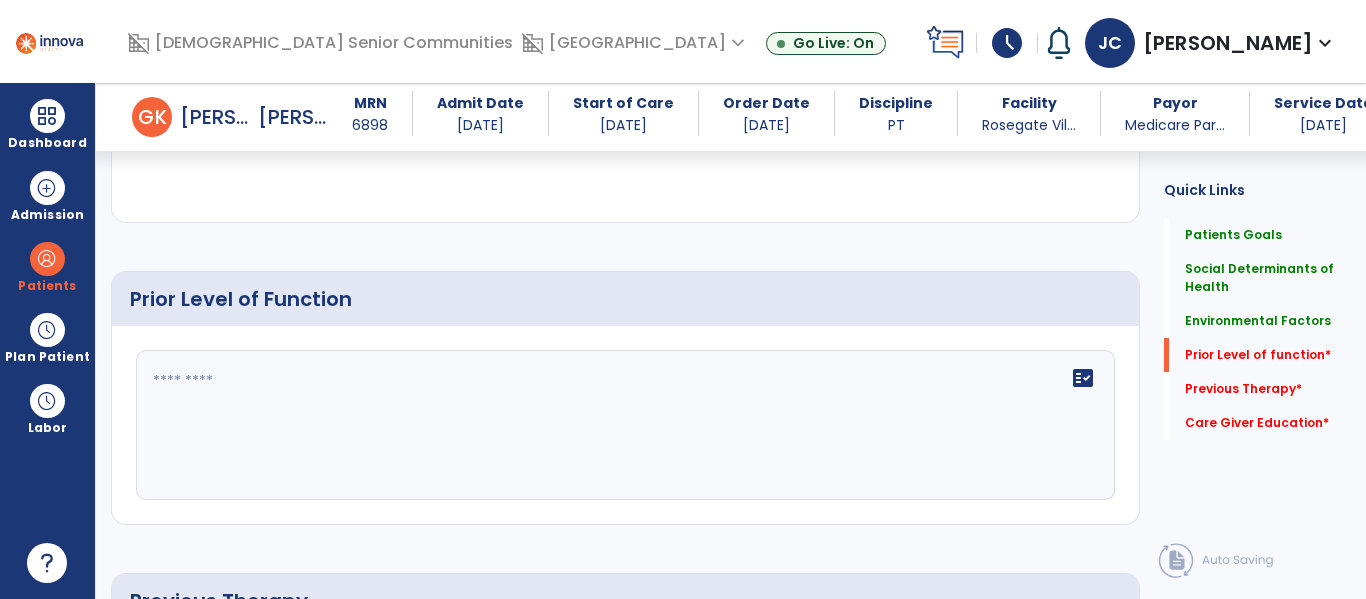 scroll, scrollTop: 1108, scrollLeft: 0, axis: vertical 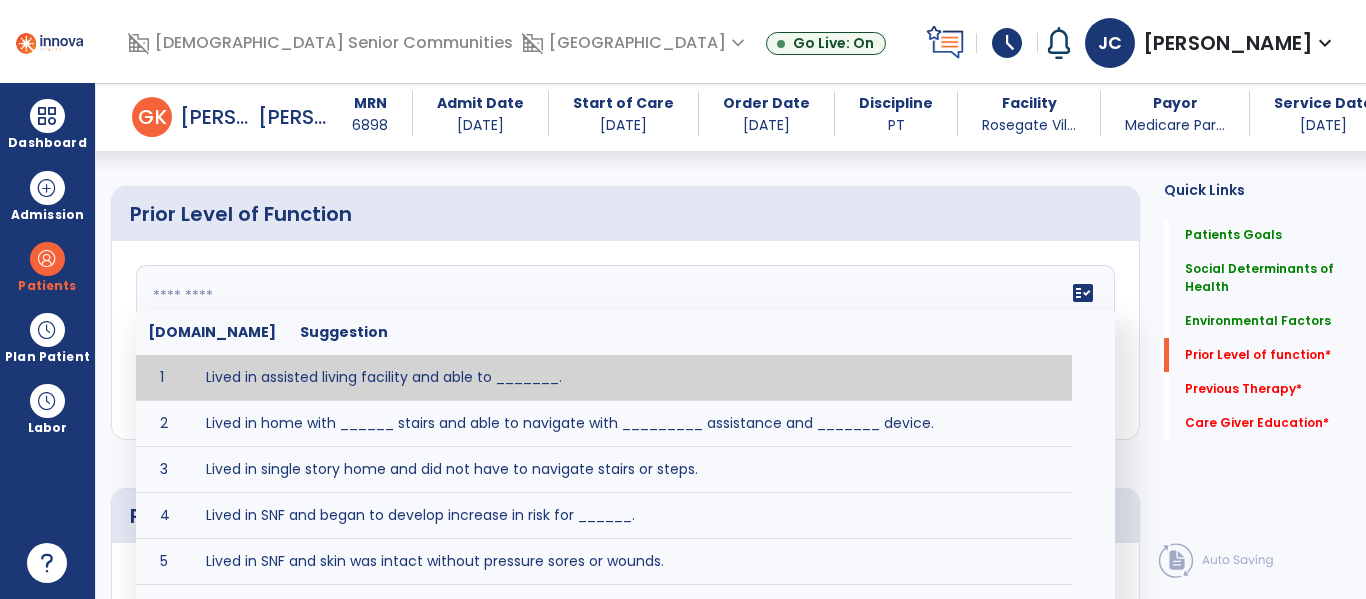 click 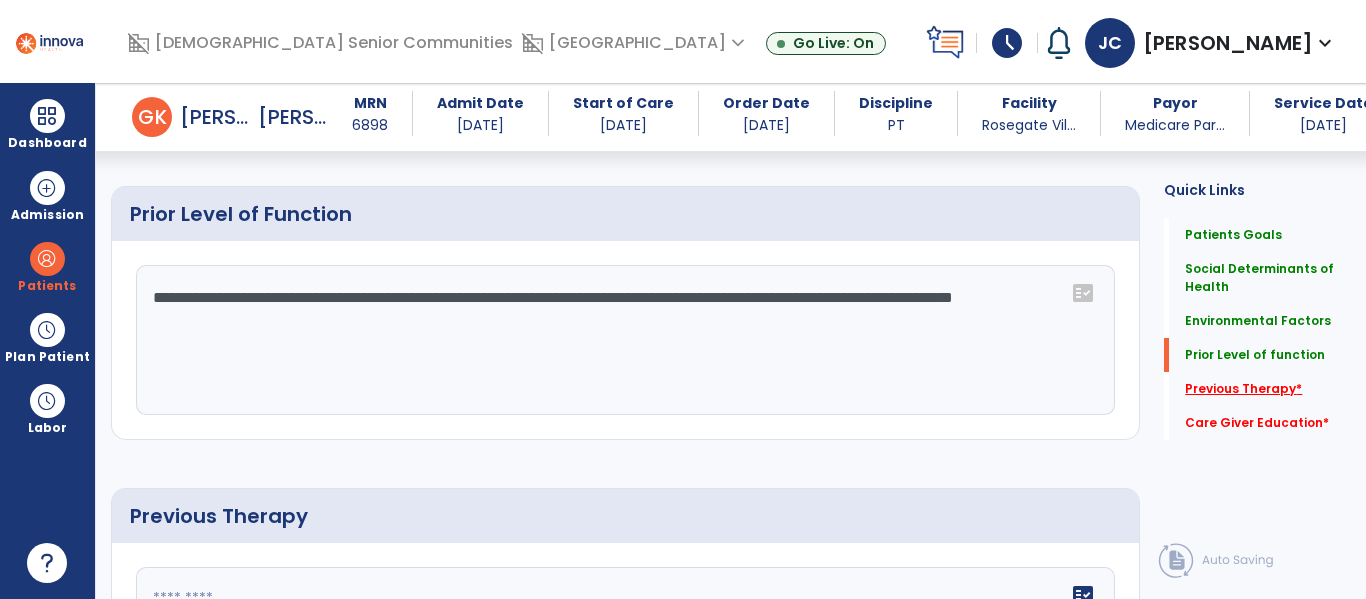 type on "**********" 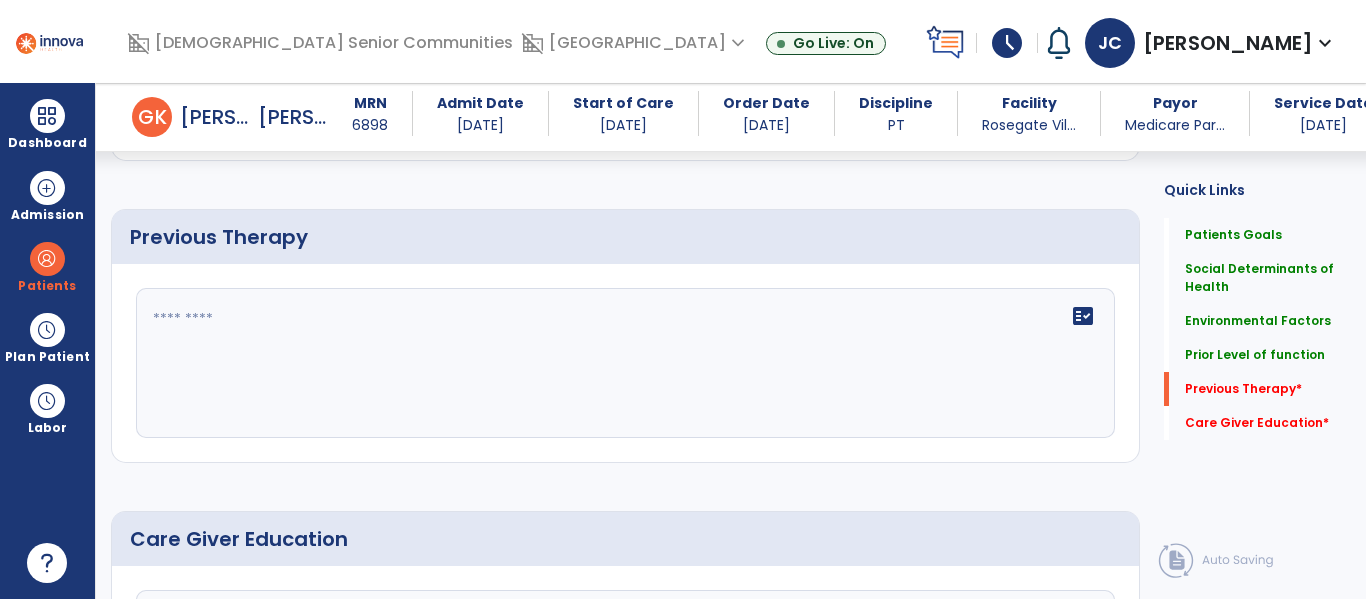 scroll, scrollTop: 1410, scrollLeft: 0, axis: vertical 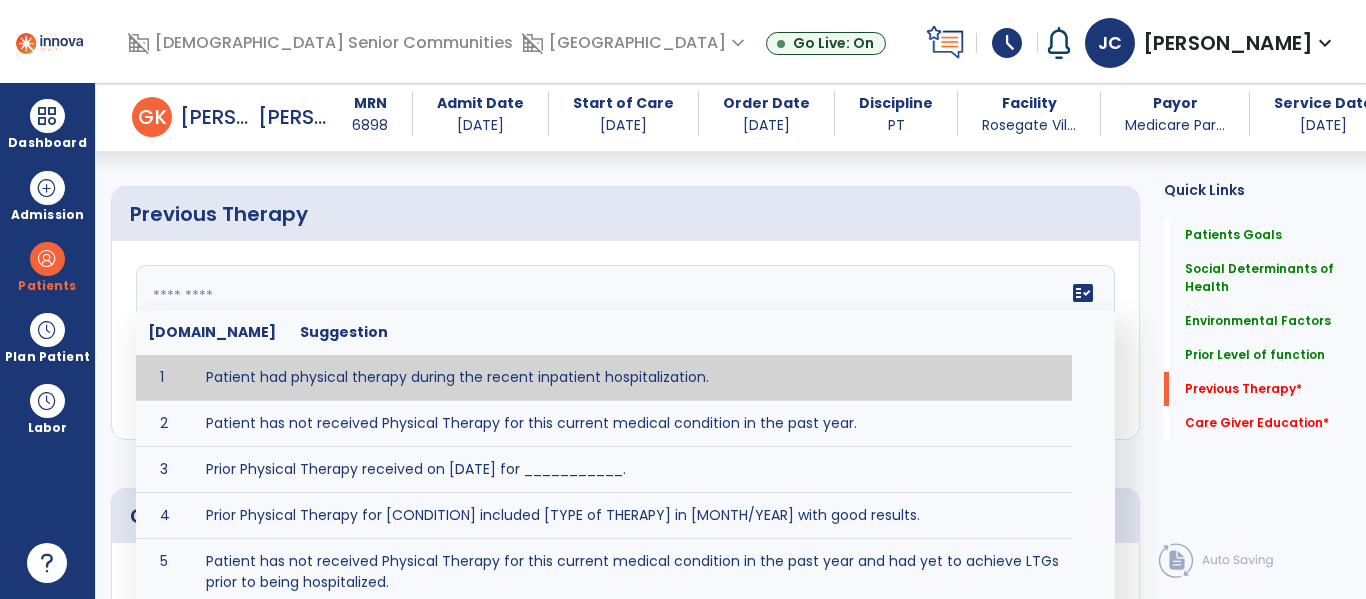 click 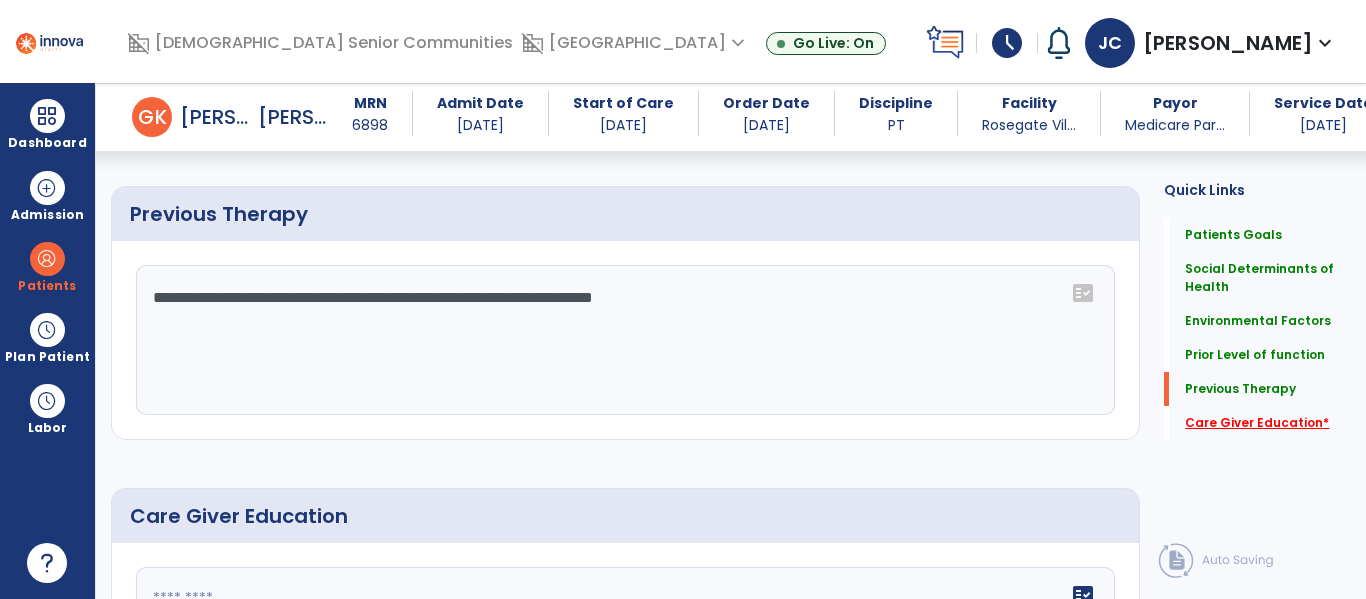 click on "Care Giver Education   *" 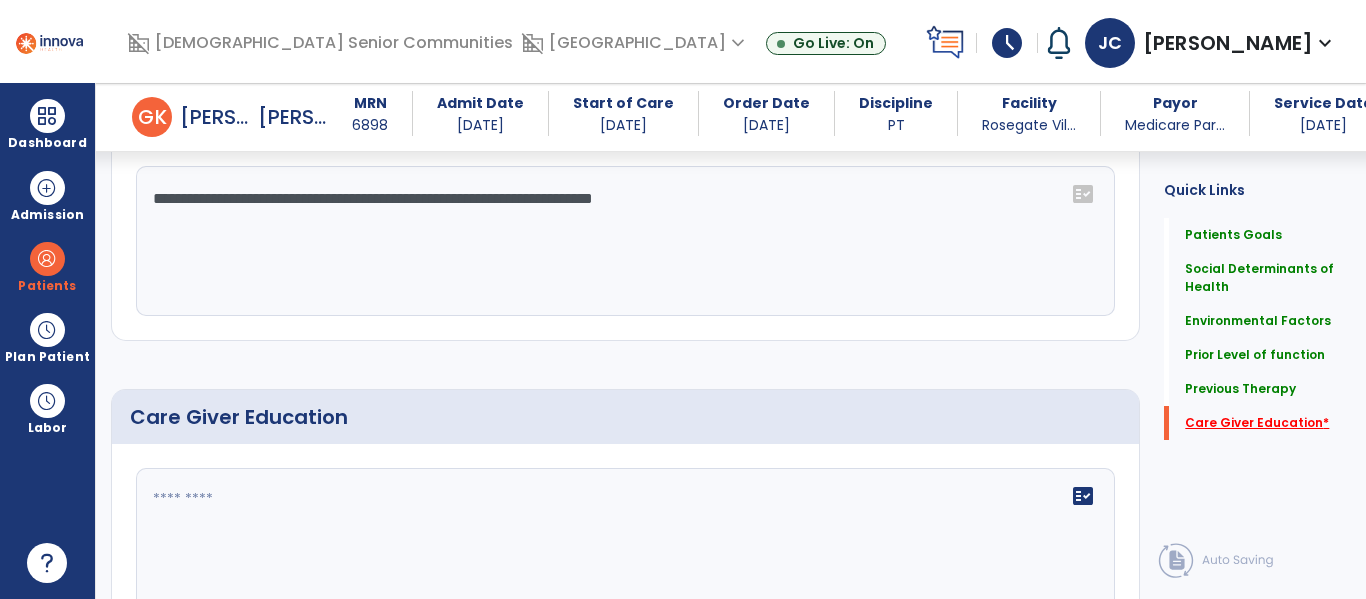 scroll, scrollTop: 1623, scrollLeft: 0, axis: vertical 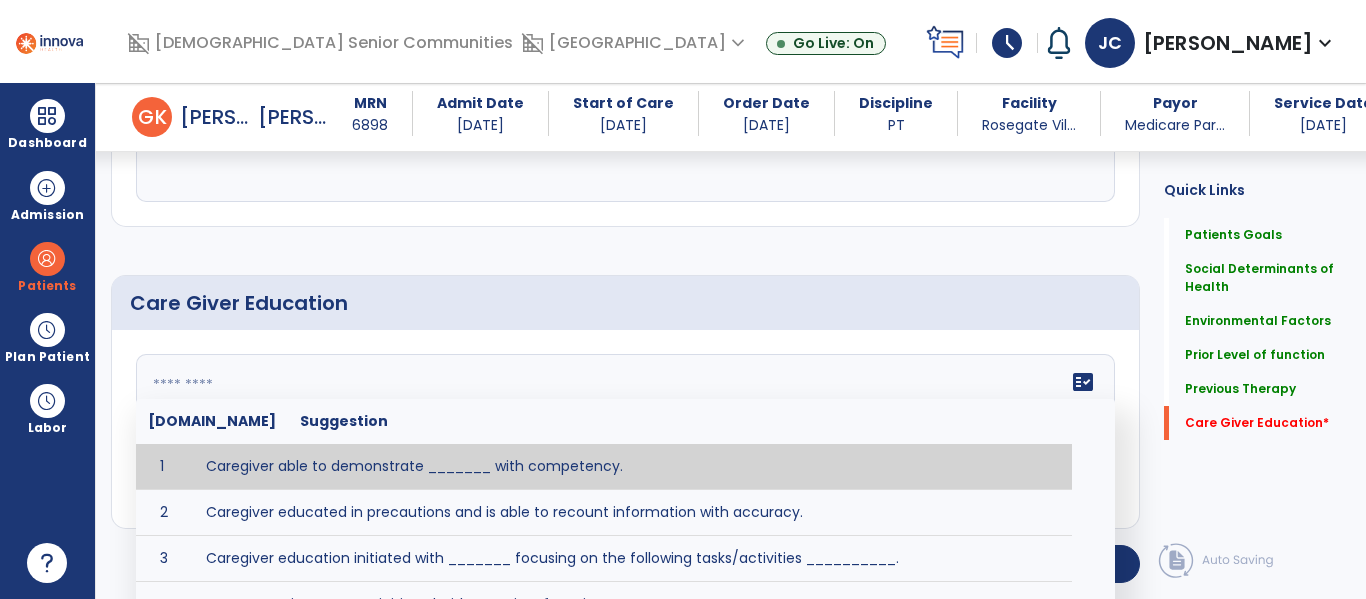 click on "fact_check  [DOMAIN_NAME] Suggestion 1 Caregiver able to demonstrate _______ with competency. 2 Caregiver educated in precautions and is able to recount information with accuracy. 3 Caregiver education initiated with _______ focusing on the following tasks/activities __________. 4 Home exercise program initiated with caregiver focusing on __________. 5 Patient educated in precautions and is able to recount information with [VALUE]% accuracy." 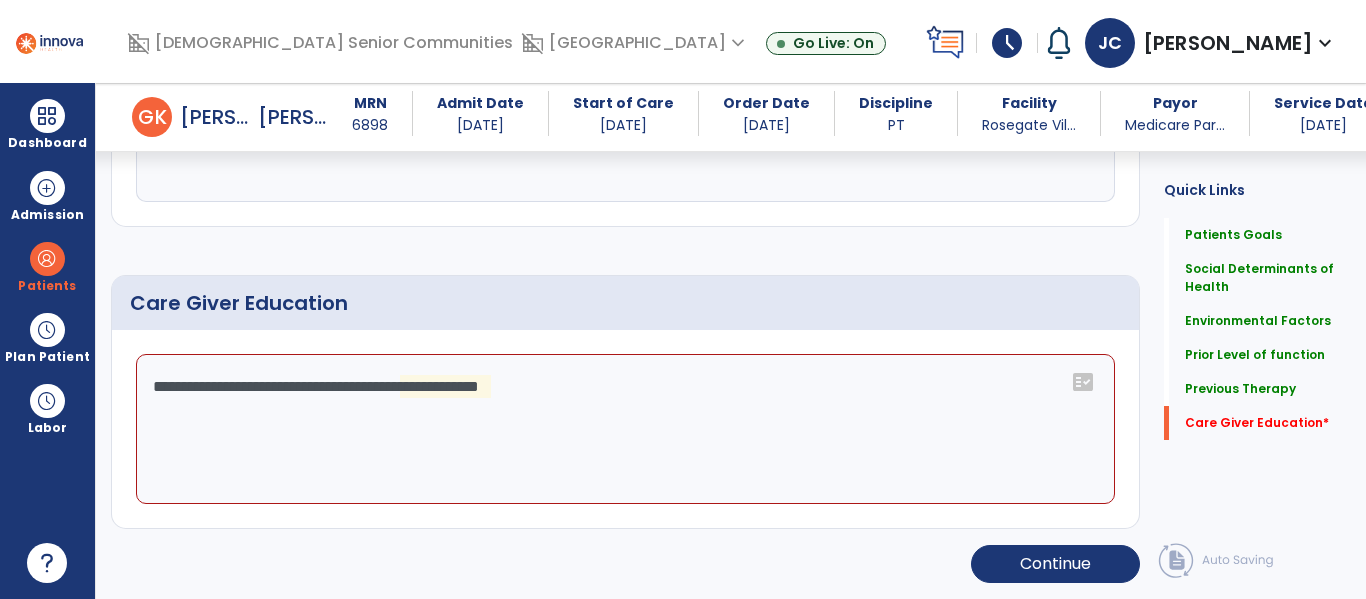 click on "**********" 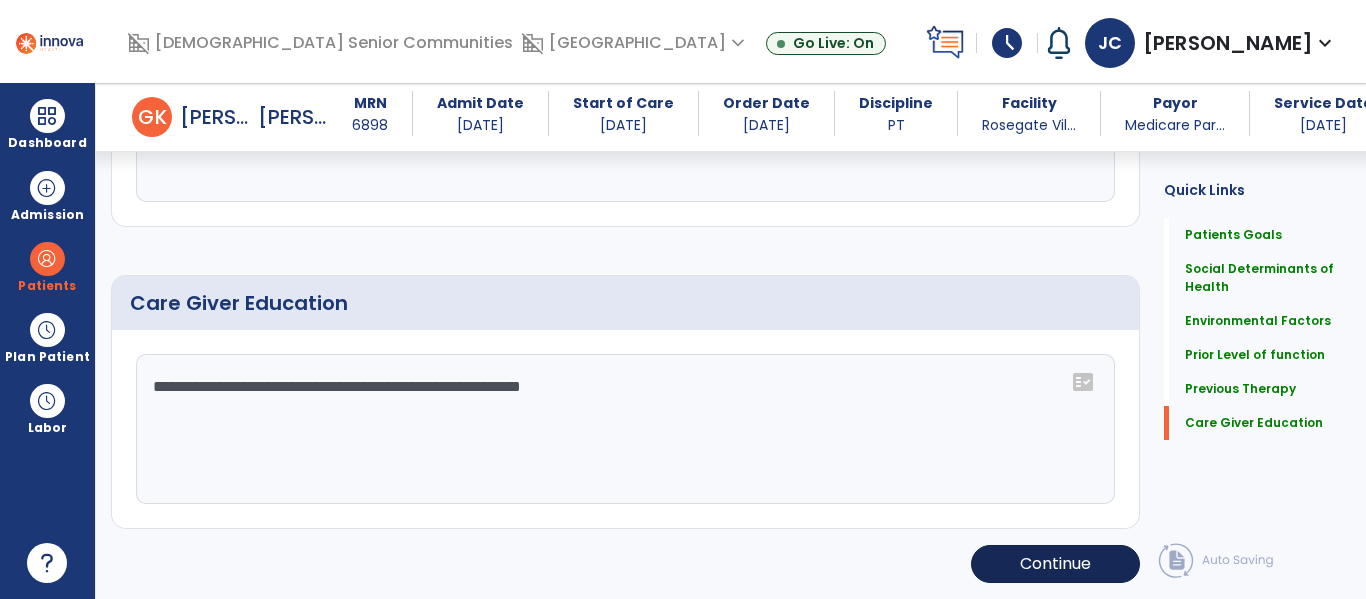 type on "**********" 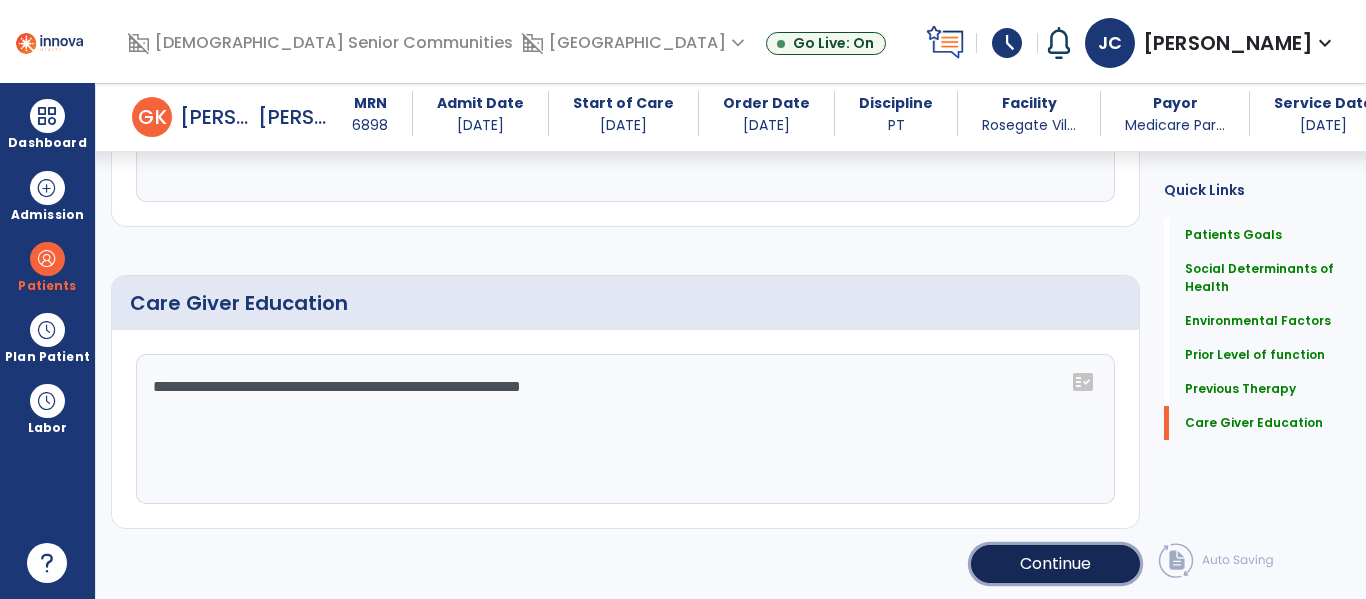 click on "Continue" 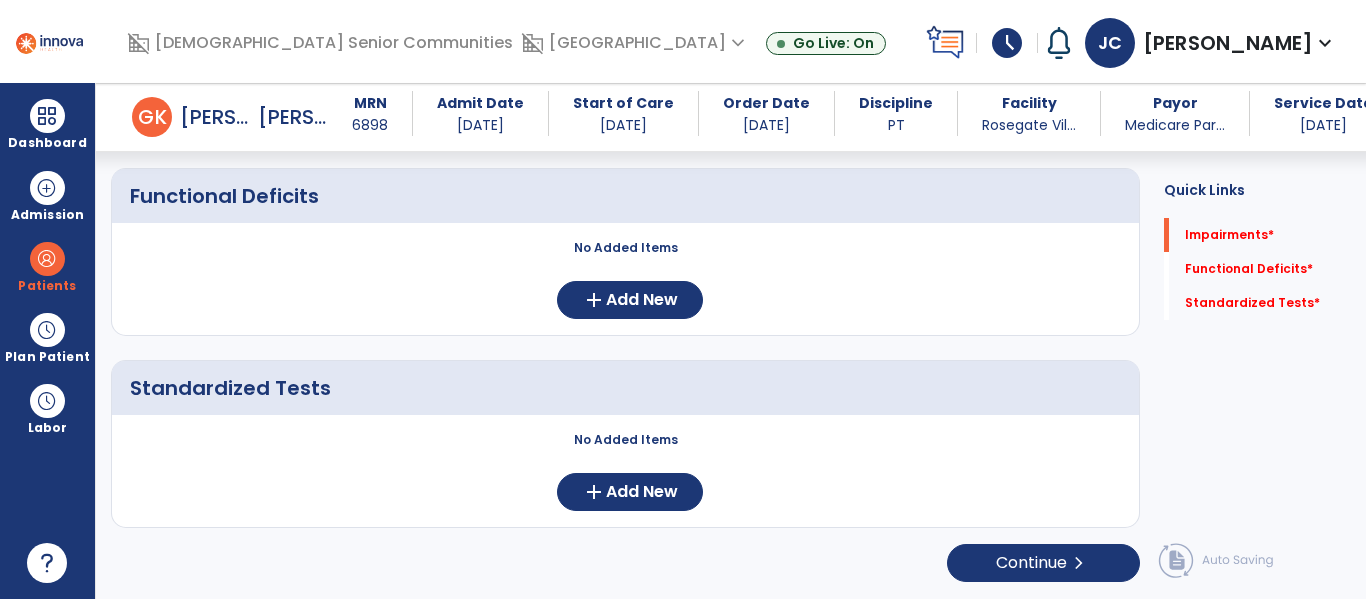 scroll, scrollTop: 352, scrollLeft: 0, axis: vertical 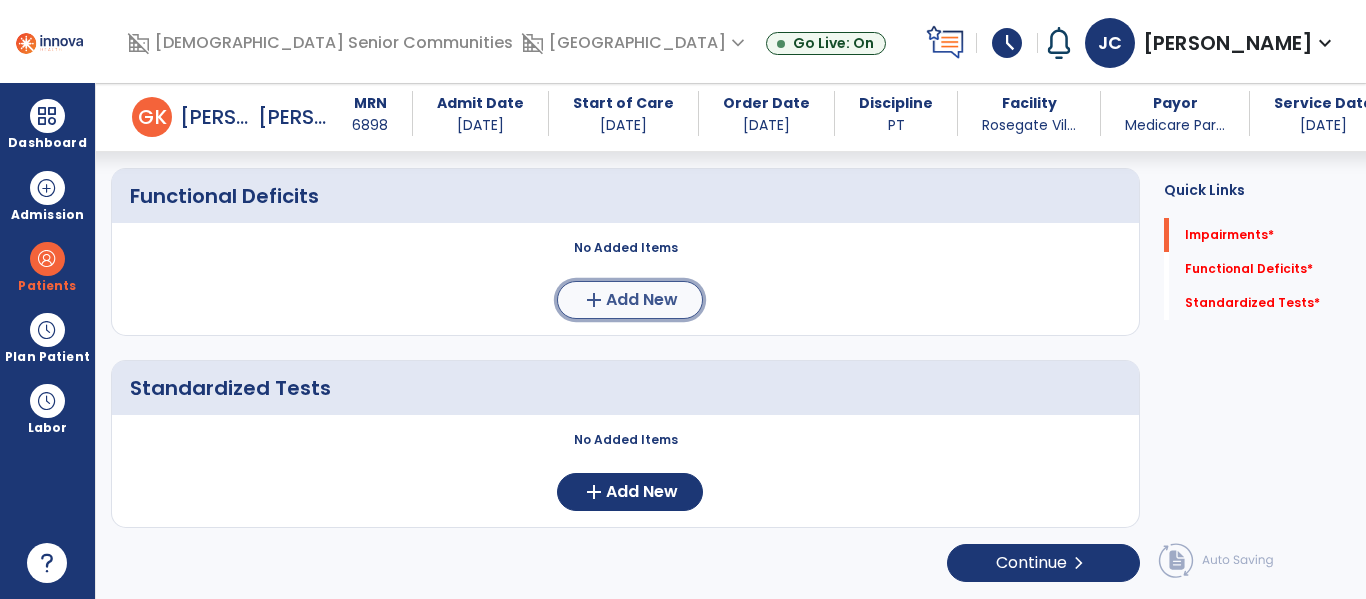click on "Add New" 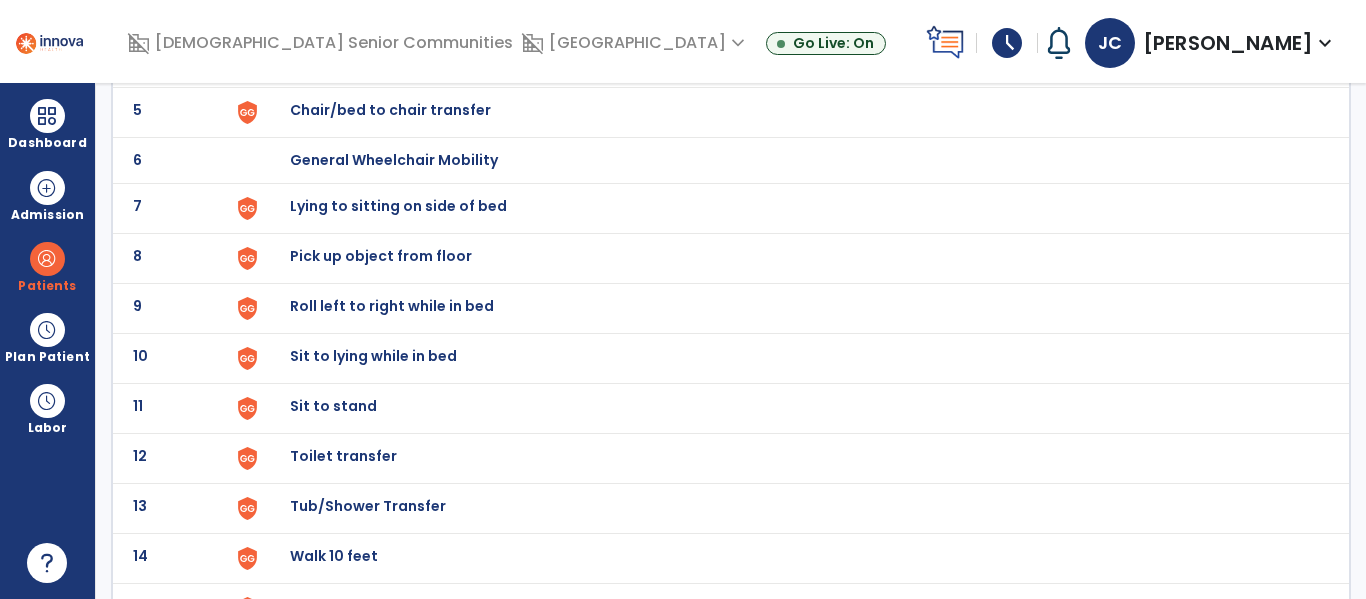 scroll, scrollTop: 0, scrollLeft: 0, axis: both 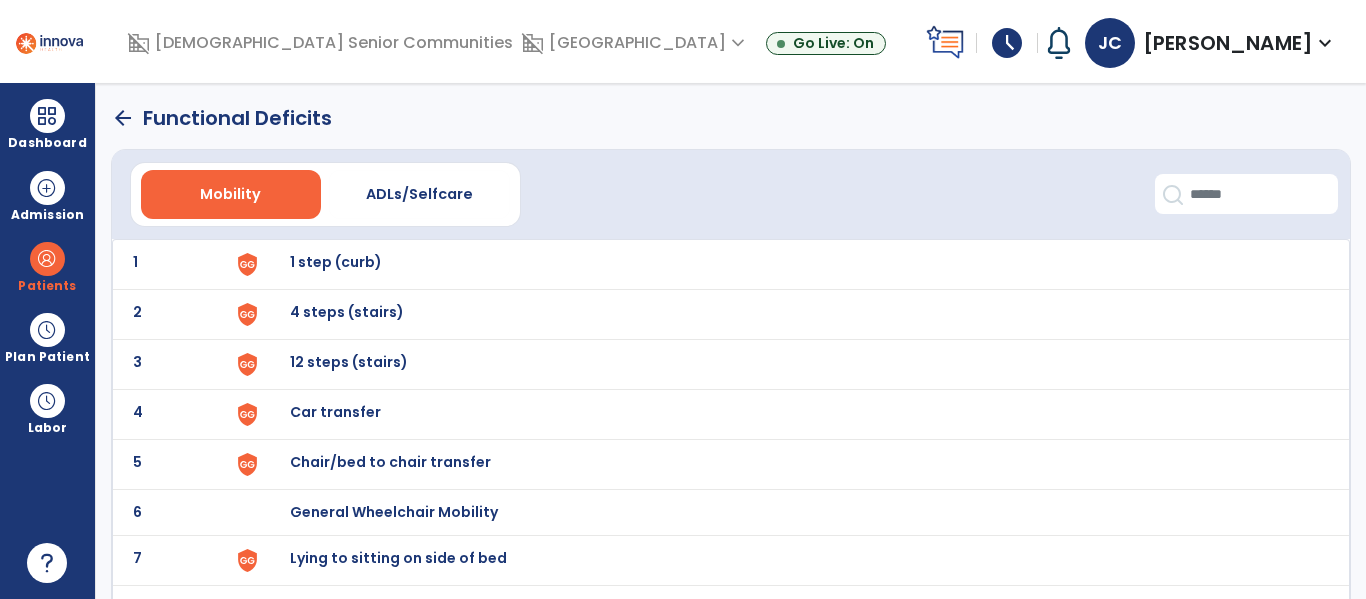 click on "Chair/bed to chair transfer" at bounding box center (789, 264) 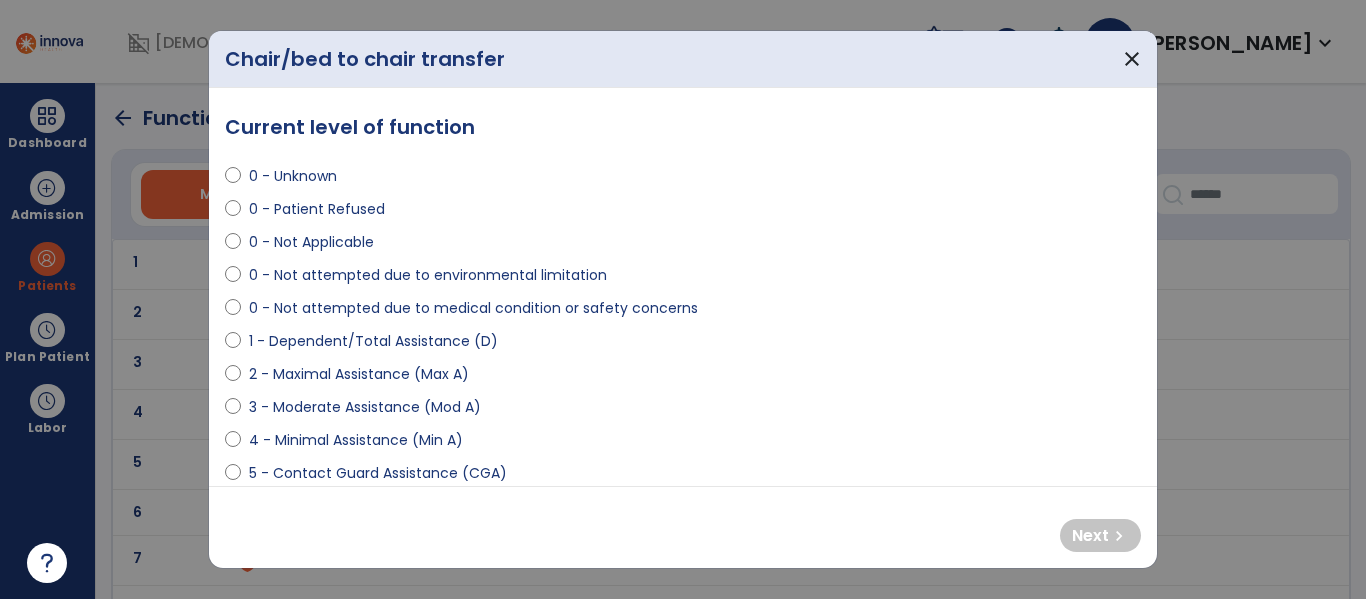 select on "**********" 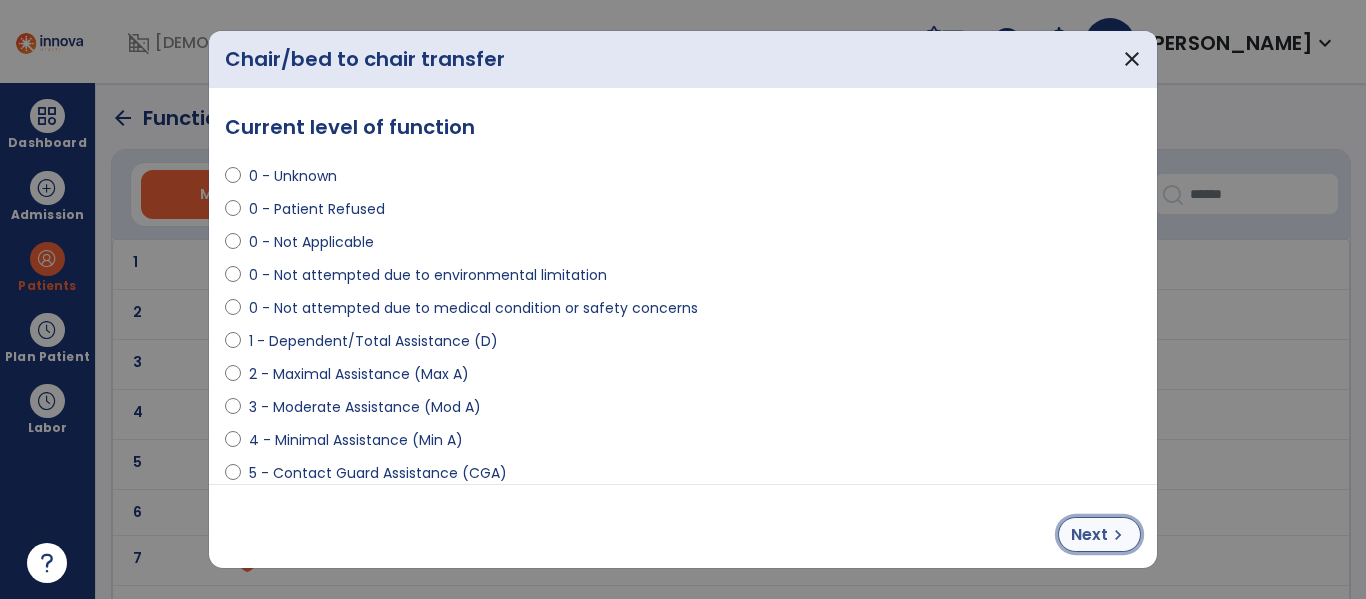 click on "Next" at bounding box center (1089, 535) 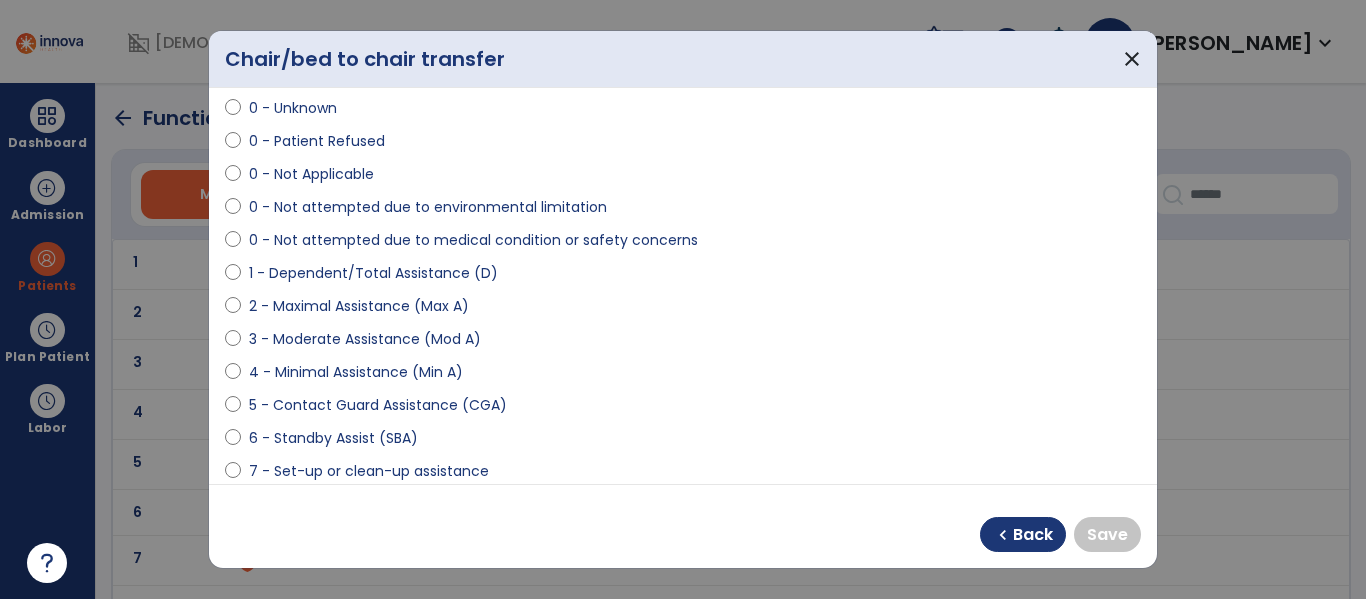 scroll, scrollTop: 67, scrollLeft: 0, axis: vertical 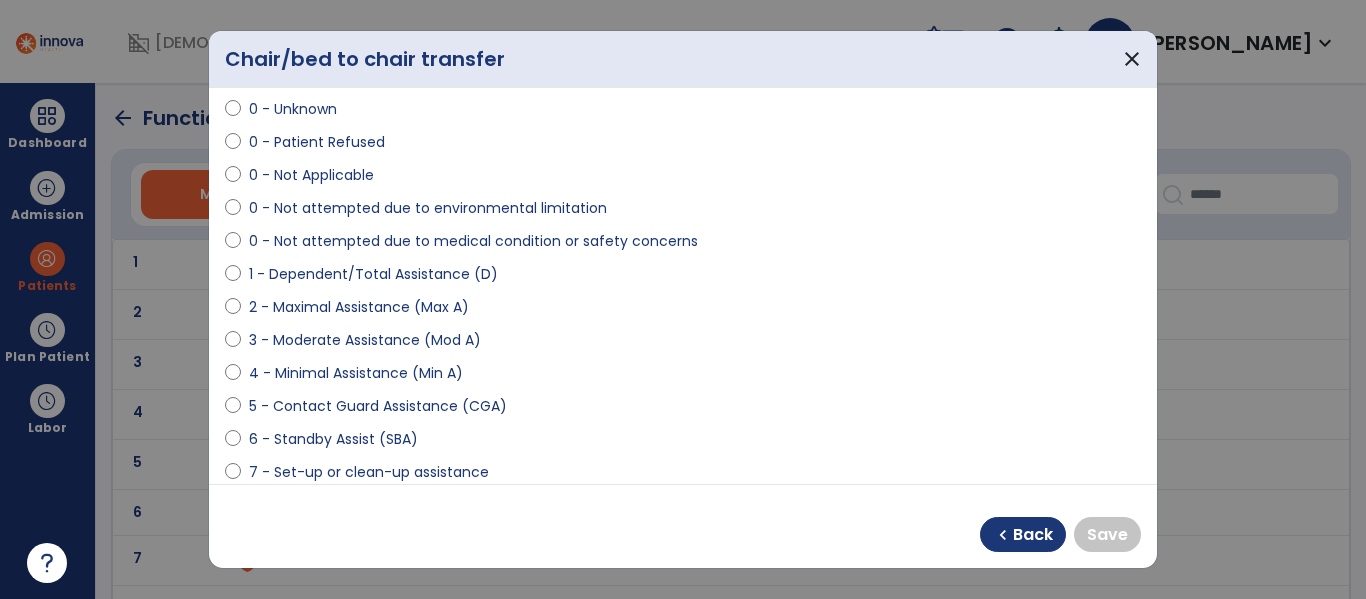 click on "6 - Standby Assist (SBA)" at bounding box center [683, 443] 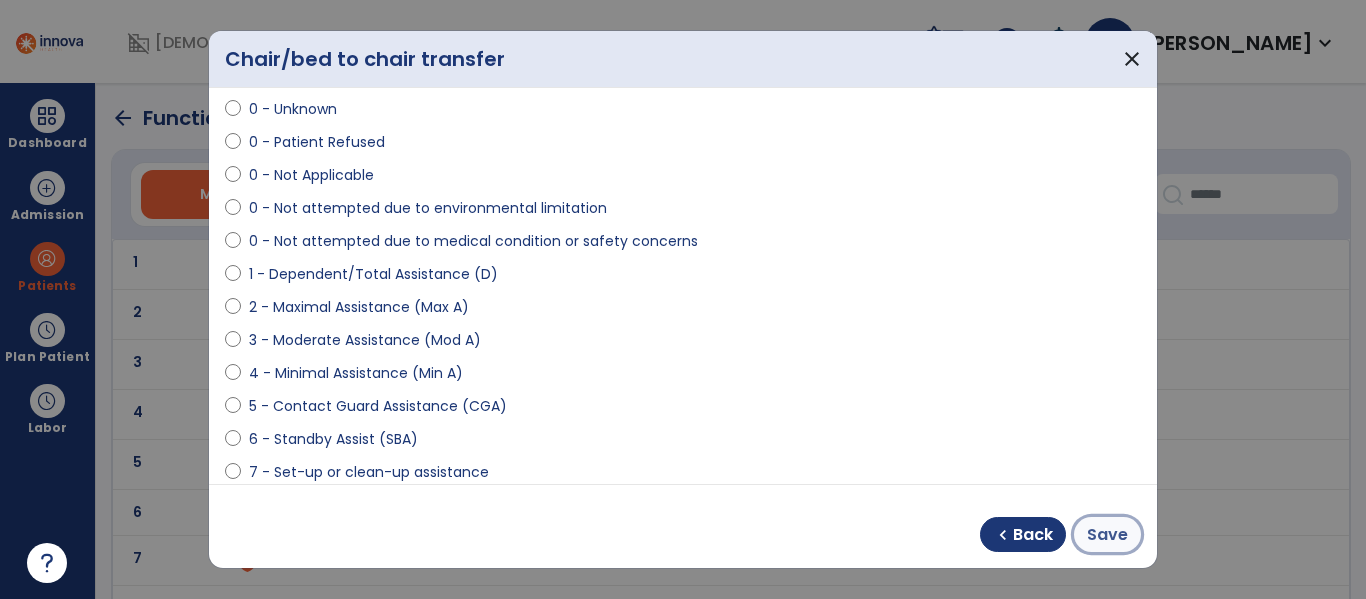 click on "Save" at bounding box center [1107, 534] 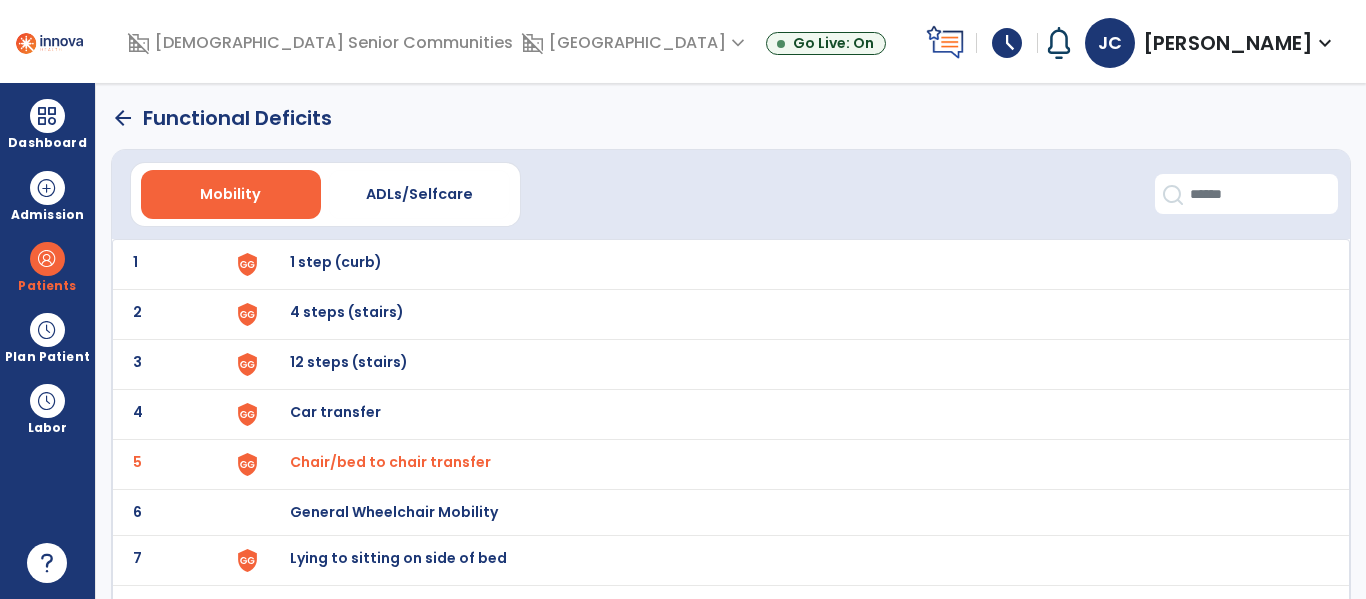 click on "Lying to sitting on side of bed" at bounding box center [336, 262] 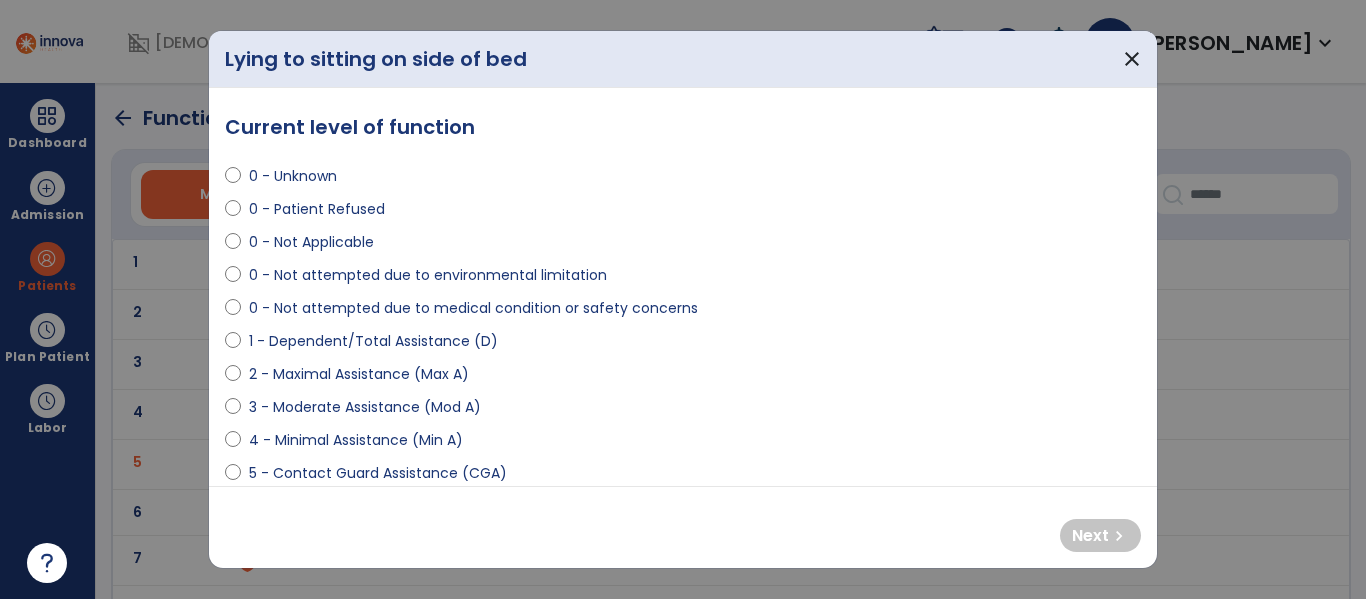 select on "**********" 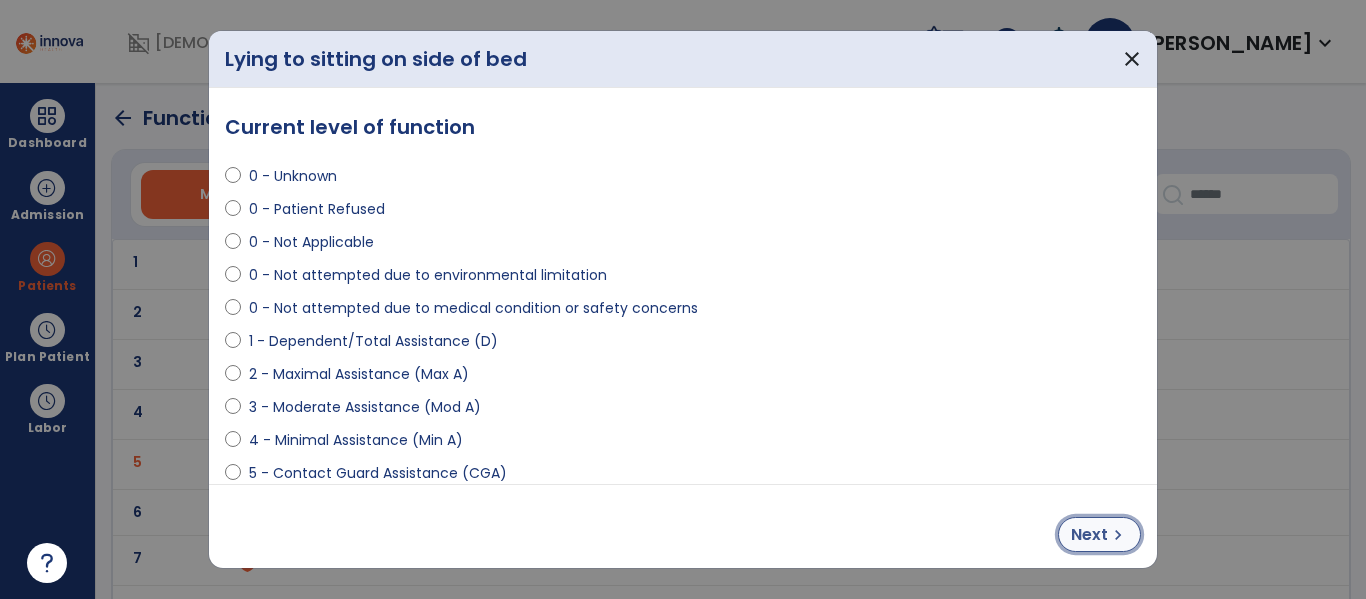 click on "Next" at bounding box center [1089, 535] 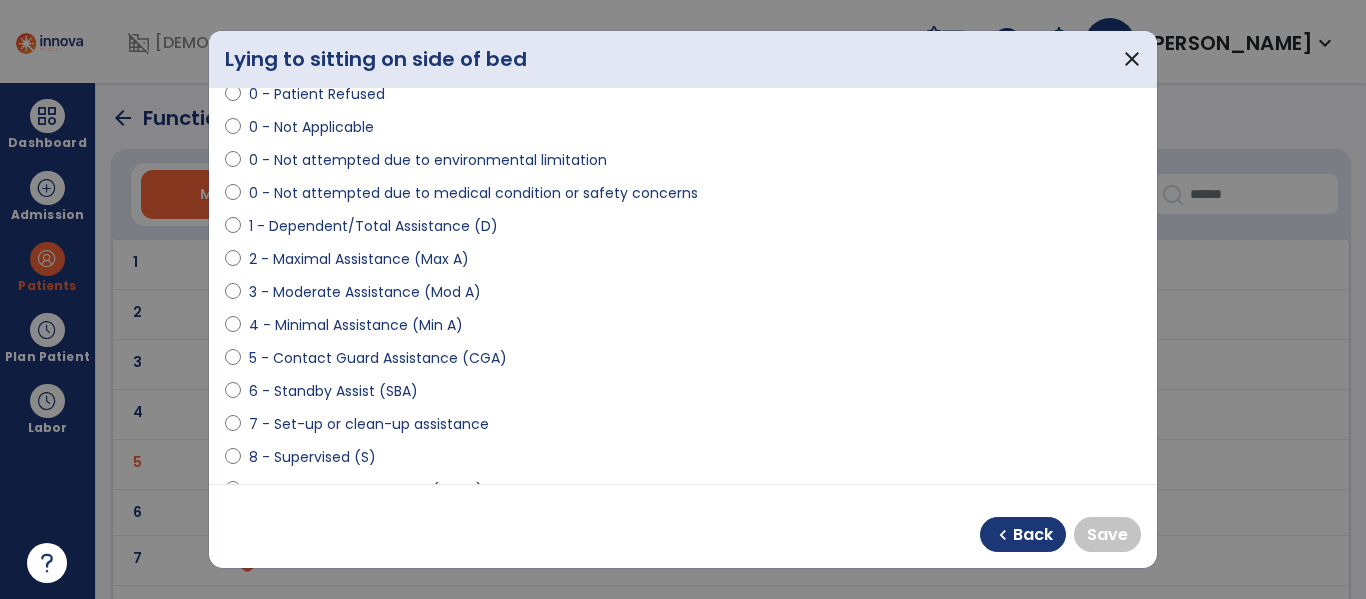 scroll, scrollTop: 117, scrollLeft: 0, axis: vertical 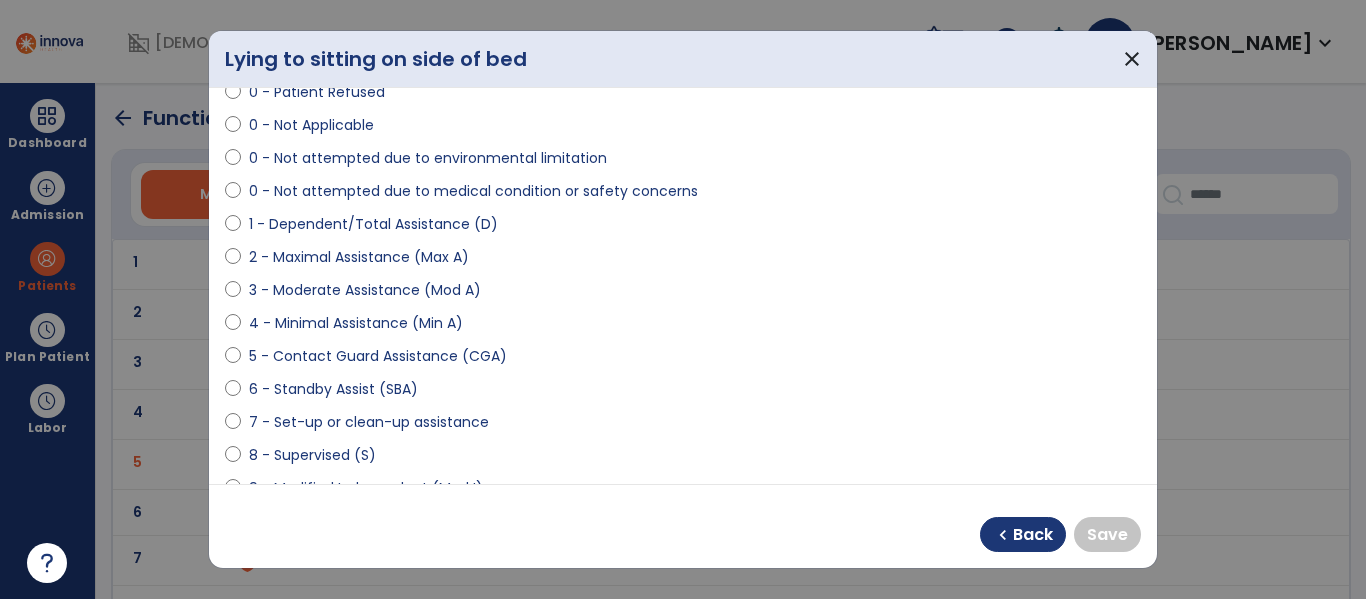 select on "**********" 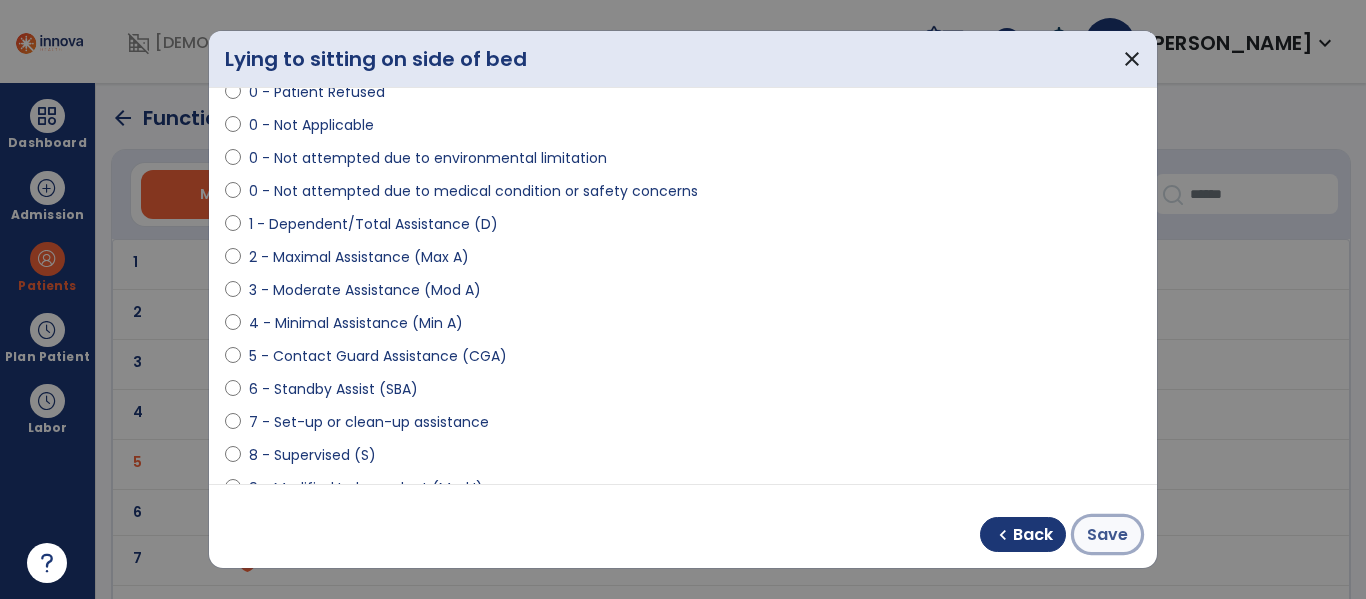 click on "Save" at bounding box center [1107, 535] 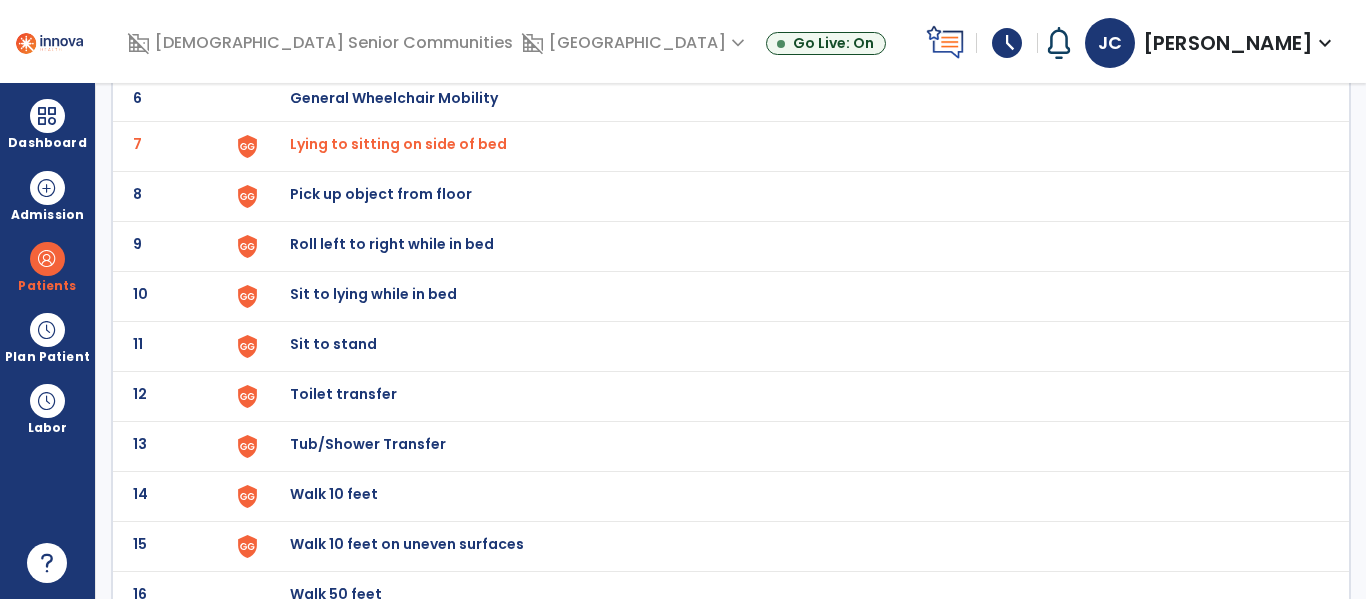 scroll, scrollTop: 420, scrollLeft: 0, axis: vertical 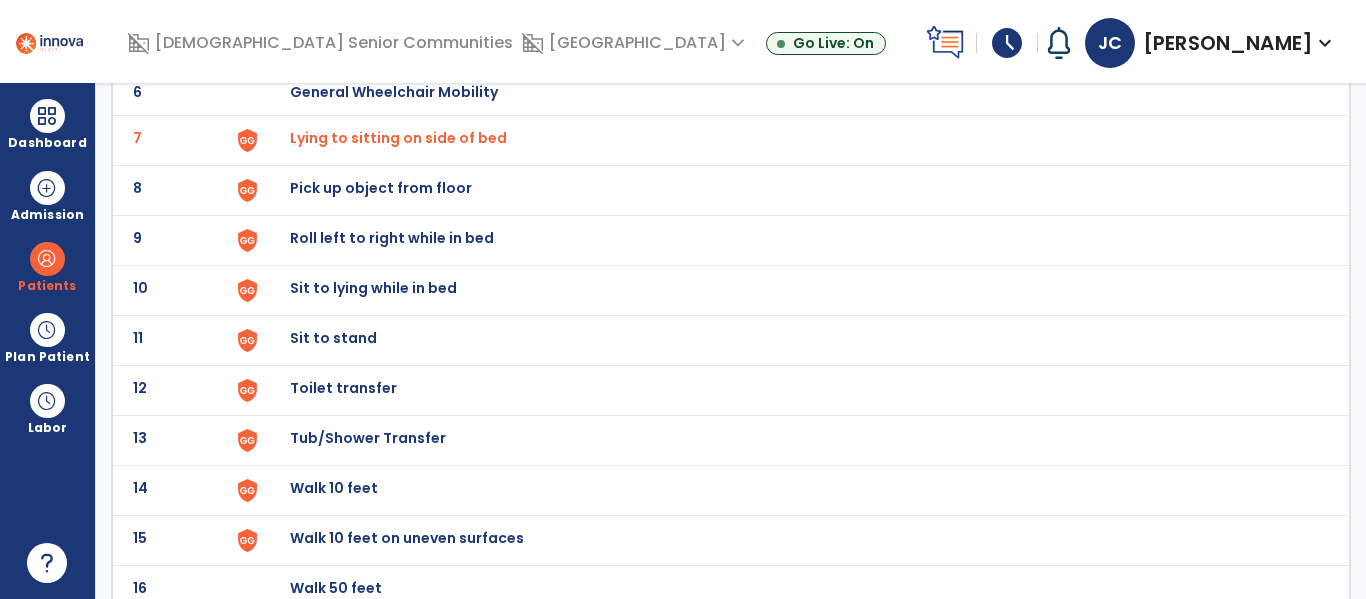 click on "Roll left to right while in bed" at bounding box center [789, -156] 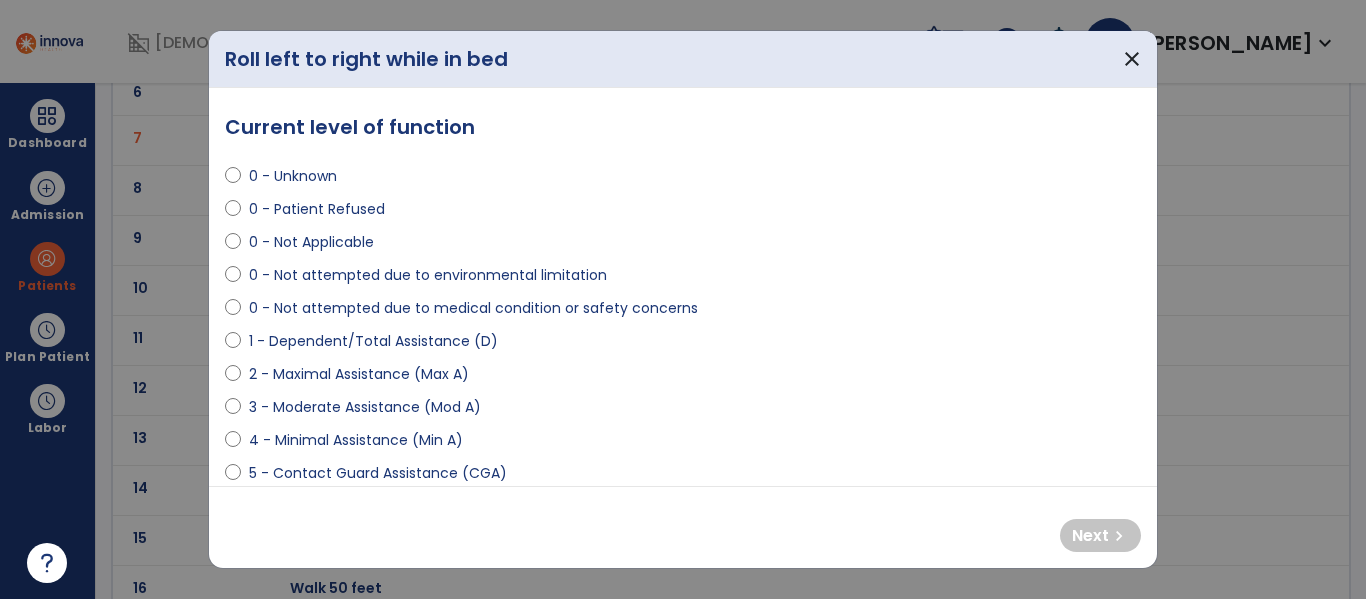 select on "**********" 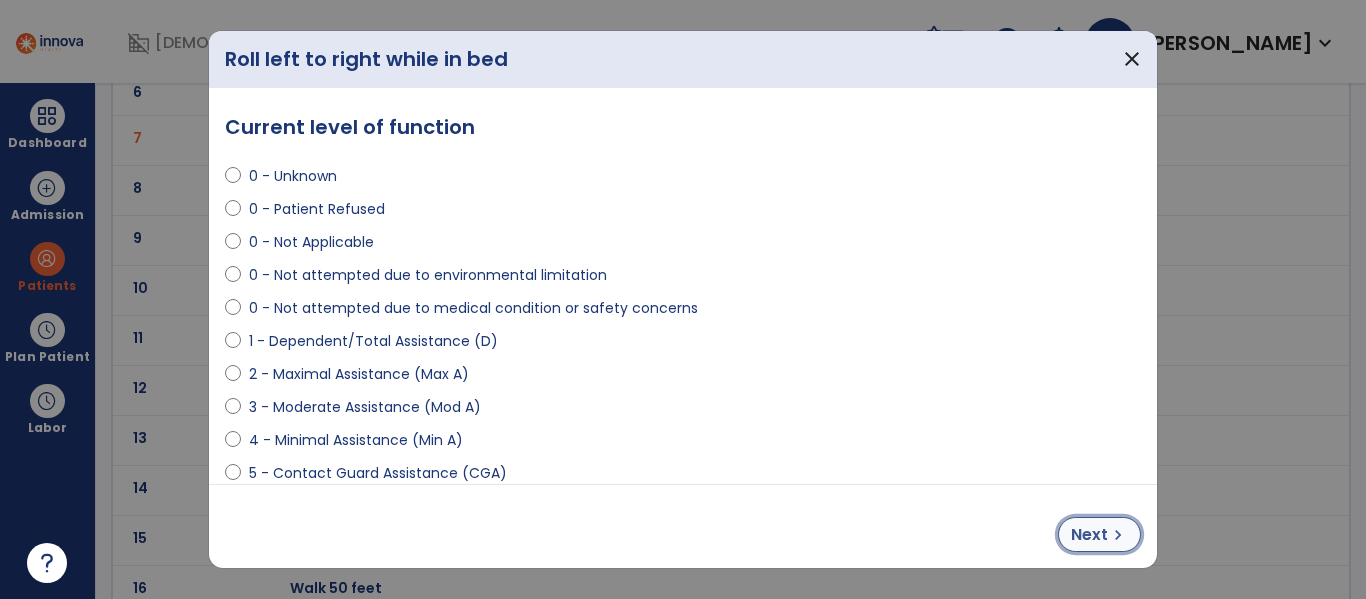 click on "Next" at bounding box center (1089, 535) 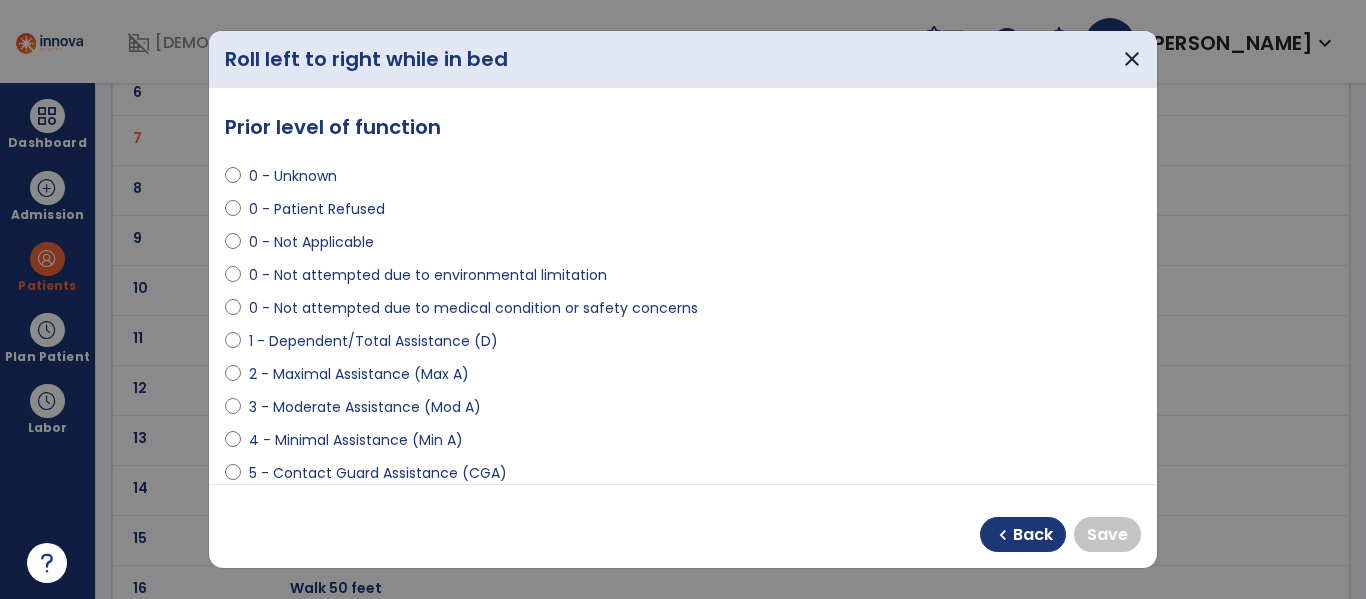 select on "**********" 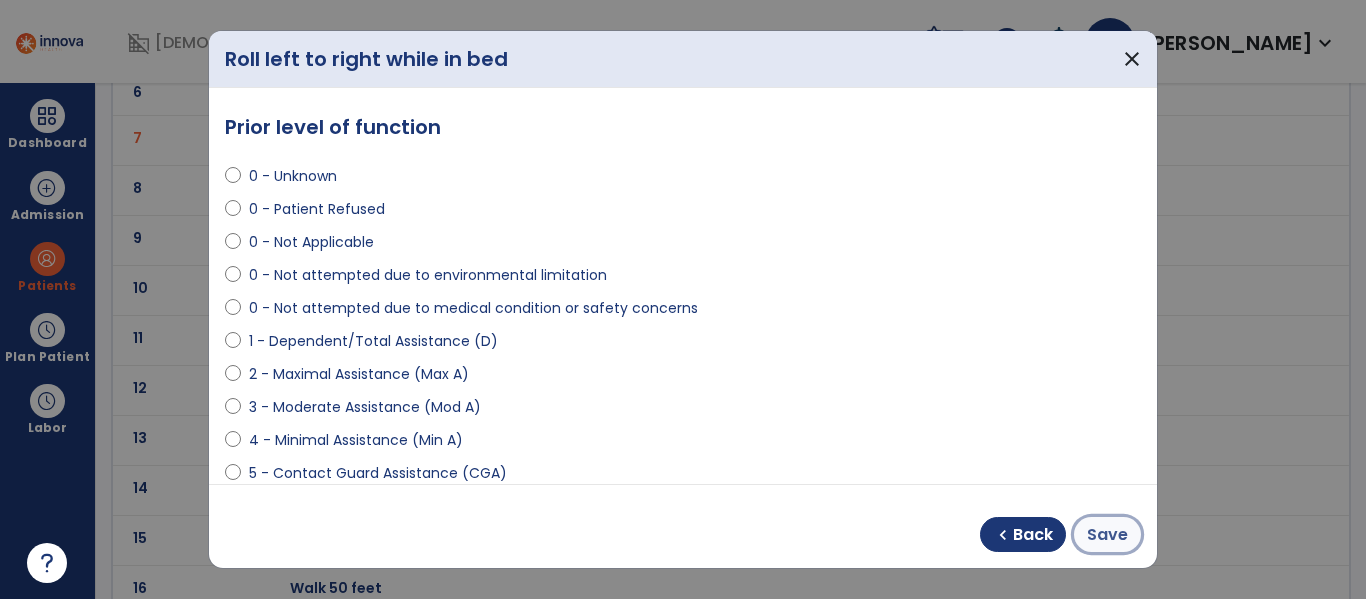 click on "Save" at bounding box center (1107, 535) 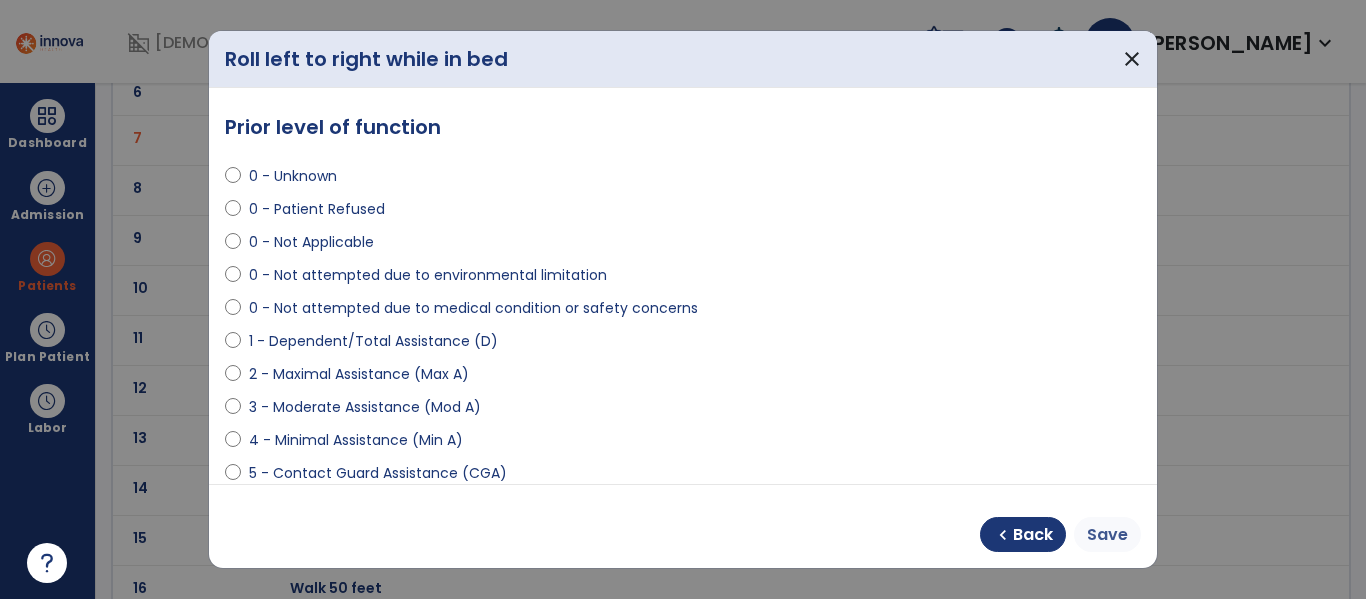 click on "15 Walk 10 feet on uneven surfaces" 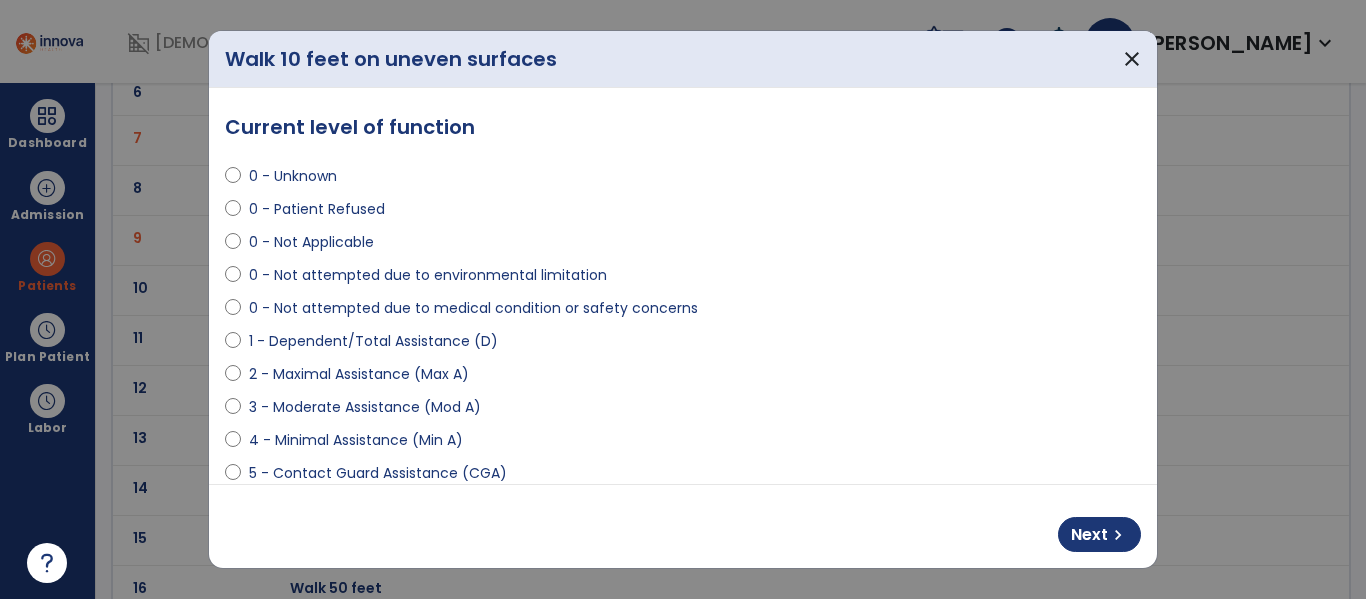 select on "**********" 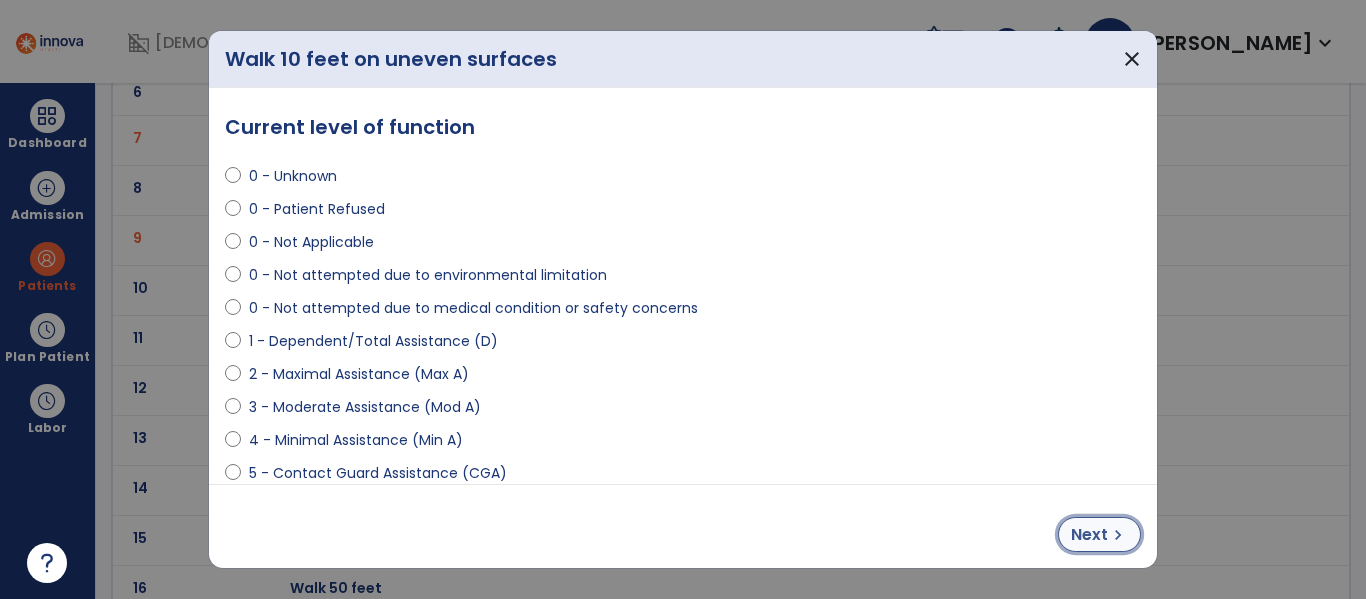 click on "Next" at bounding box center (1089, 535) 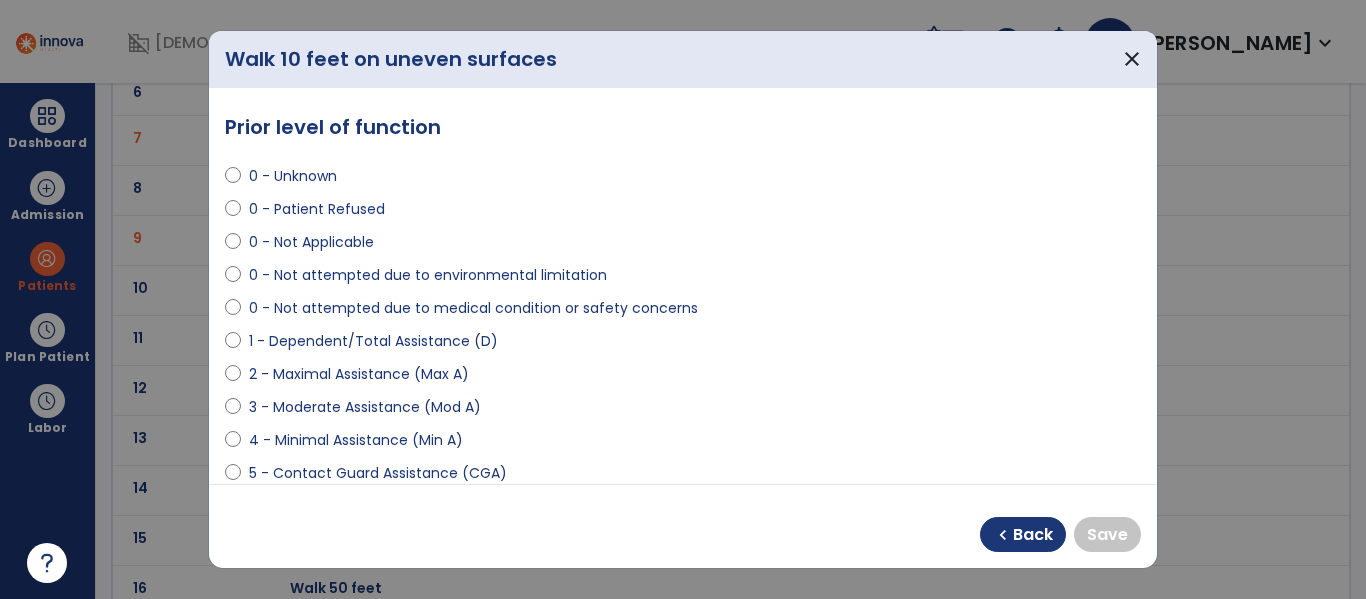 select on "**********" 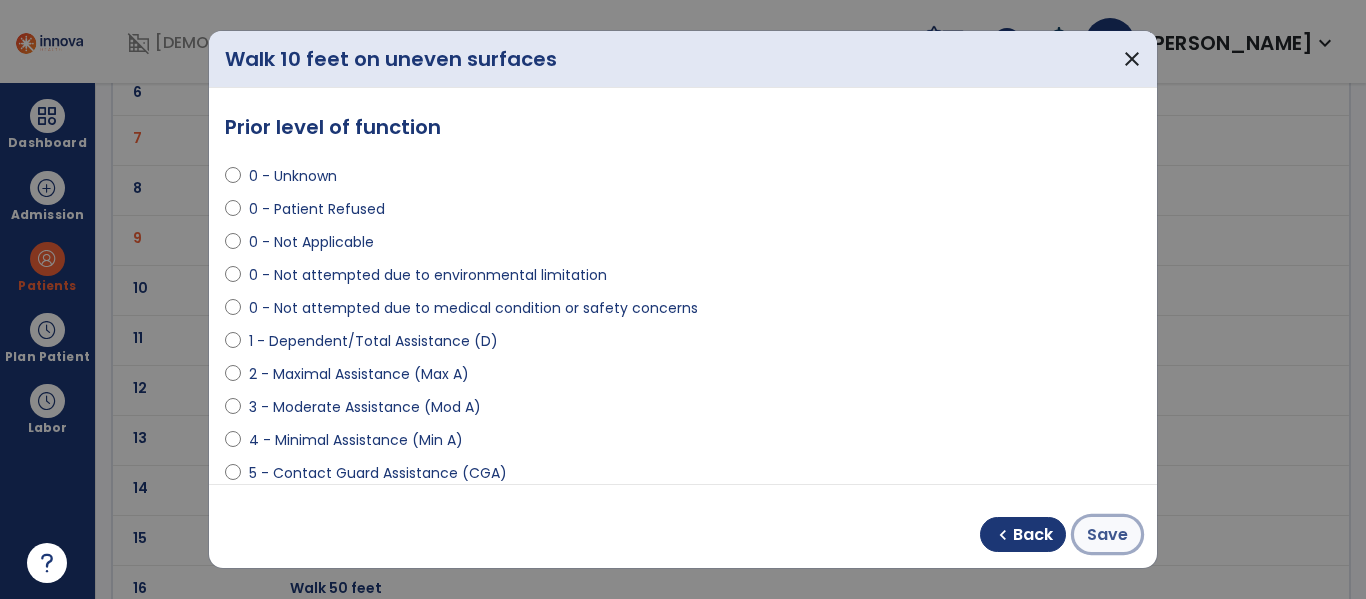 click on "Save" at bounding box center (1107, 534) 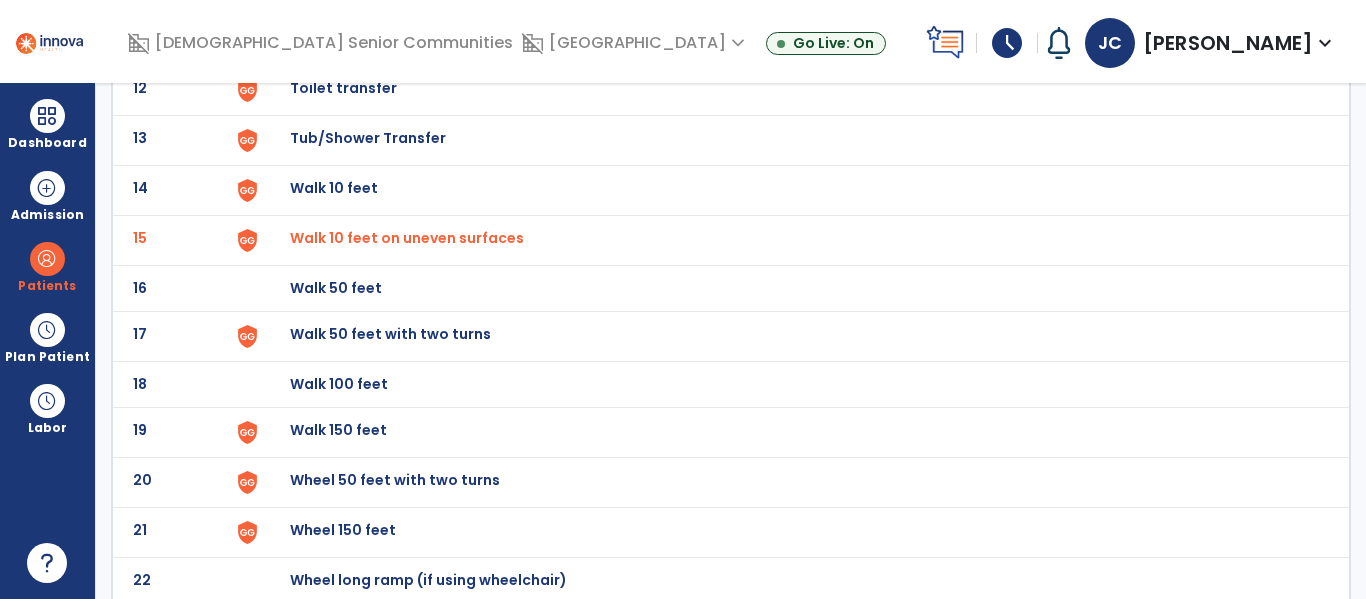 scroll, scrollTop: 727, scrollLeft: 0, axis: vertical 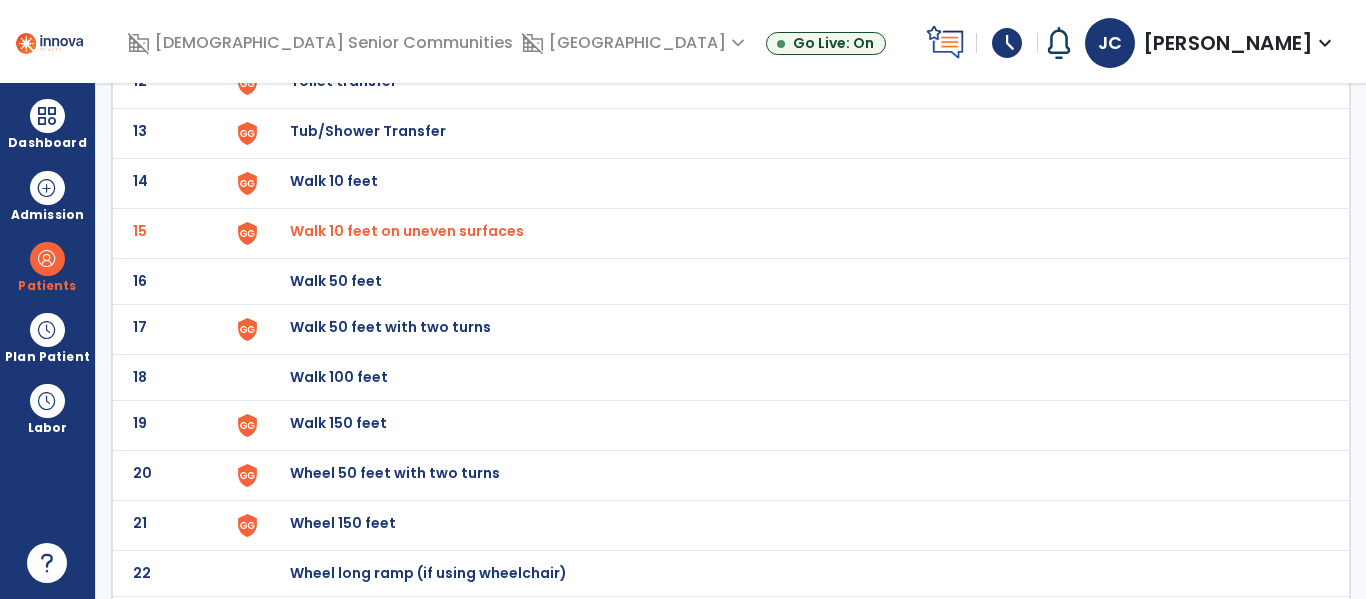 click on "Walk 50 feet with two turns" at bounding box center [336, -465] 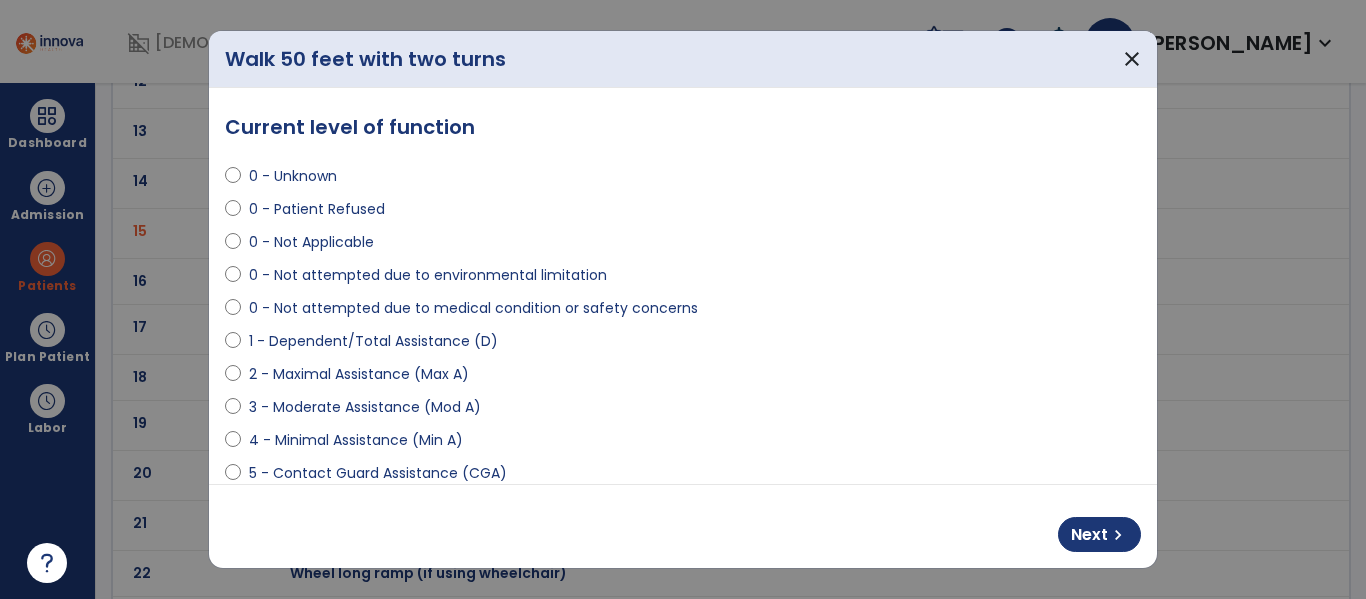 select on "**********" 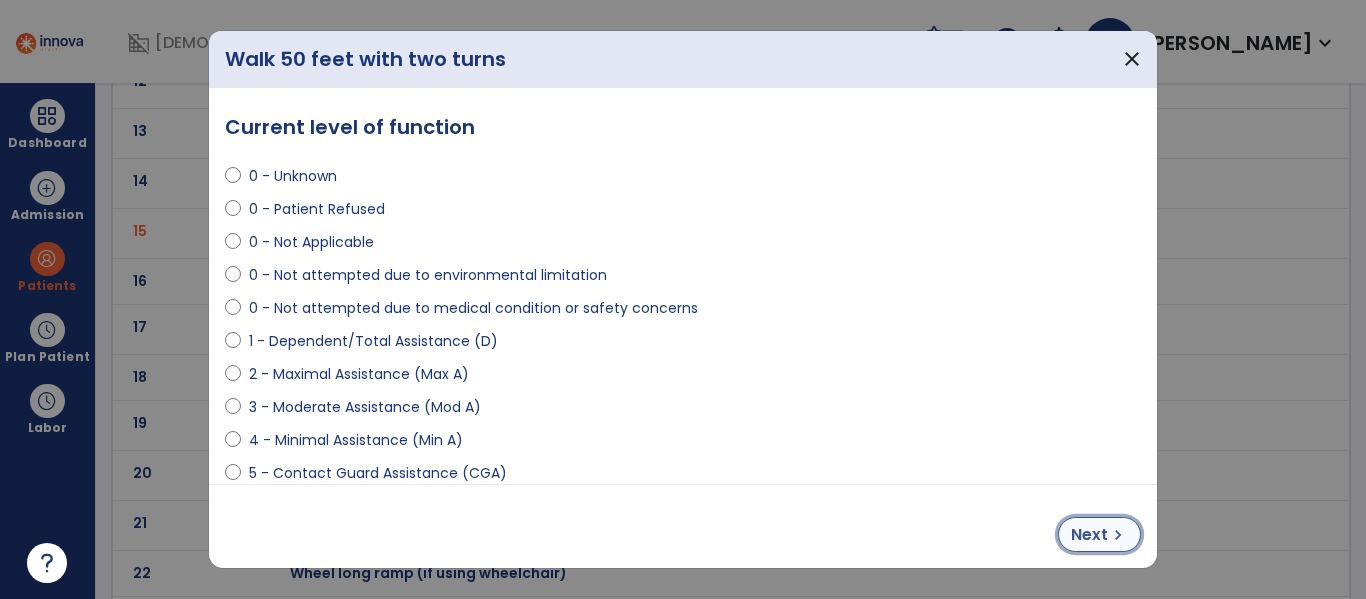 click on "Next" at bounding box center (1089, 535) 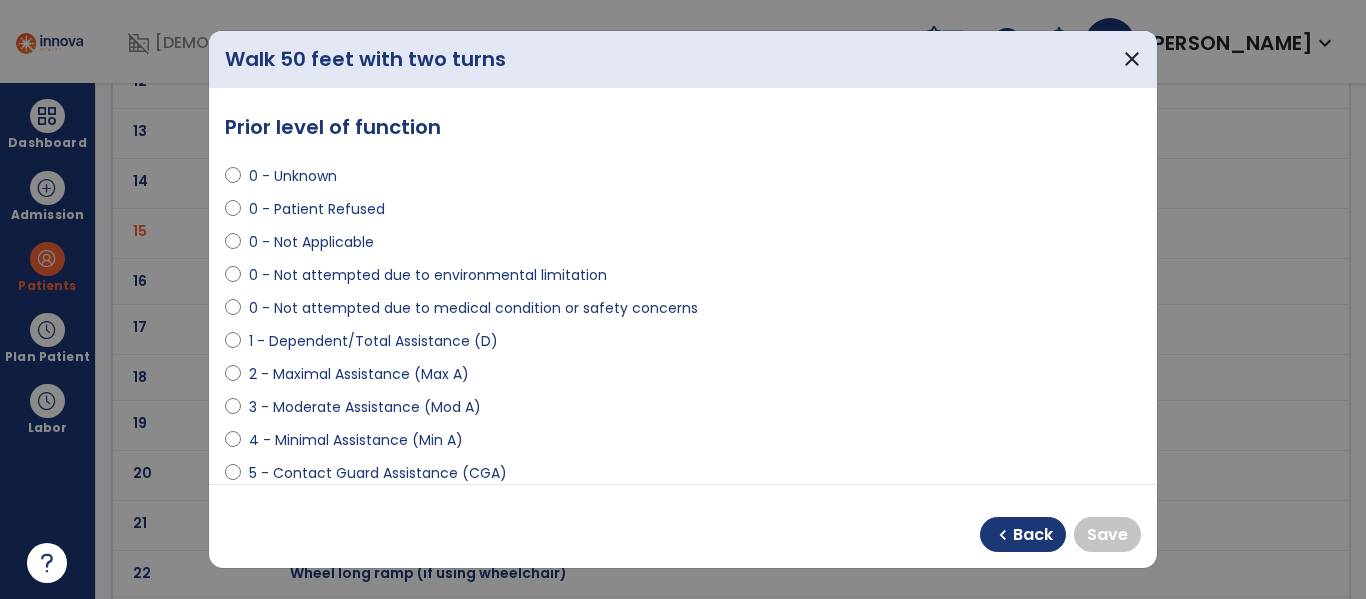 select on "**********" 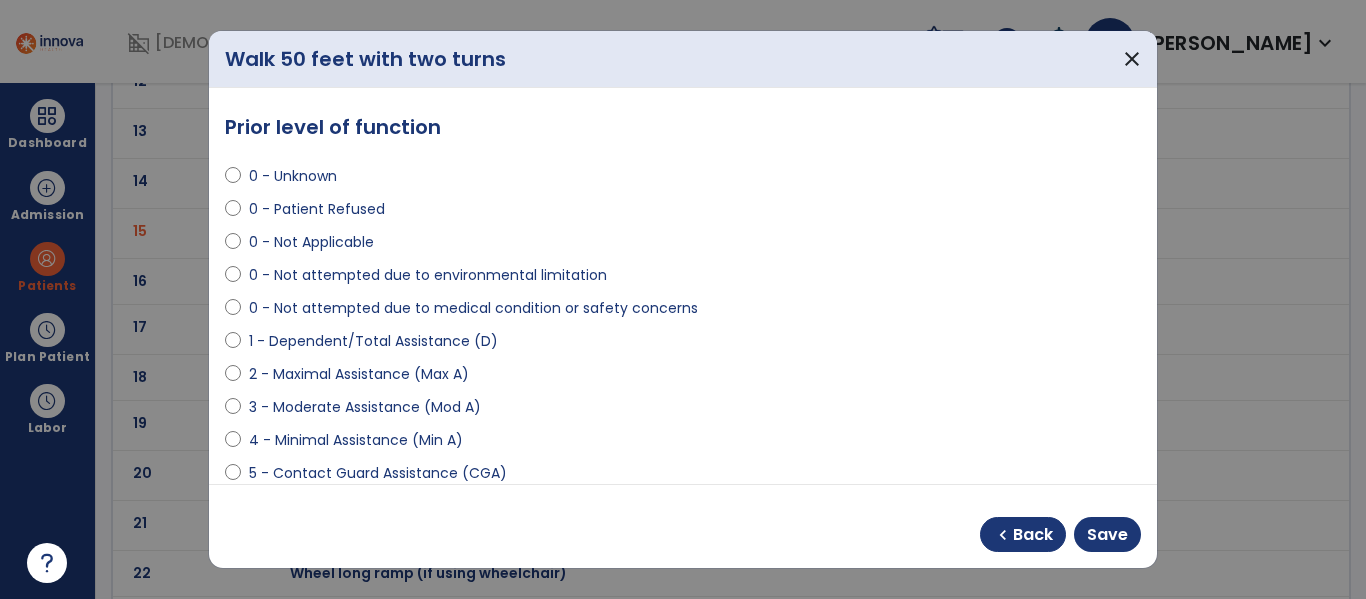 click on "chevron_left  Back Save" at bounding box center (683, 526) 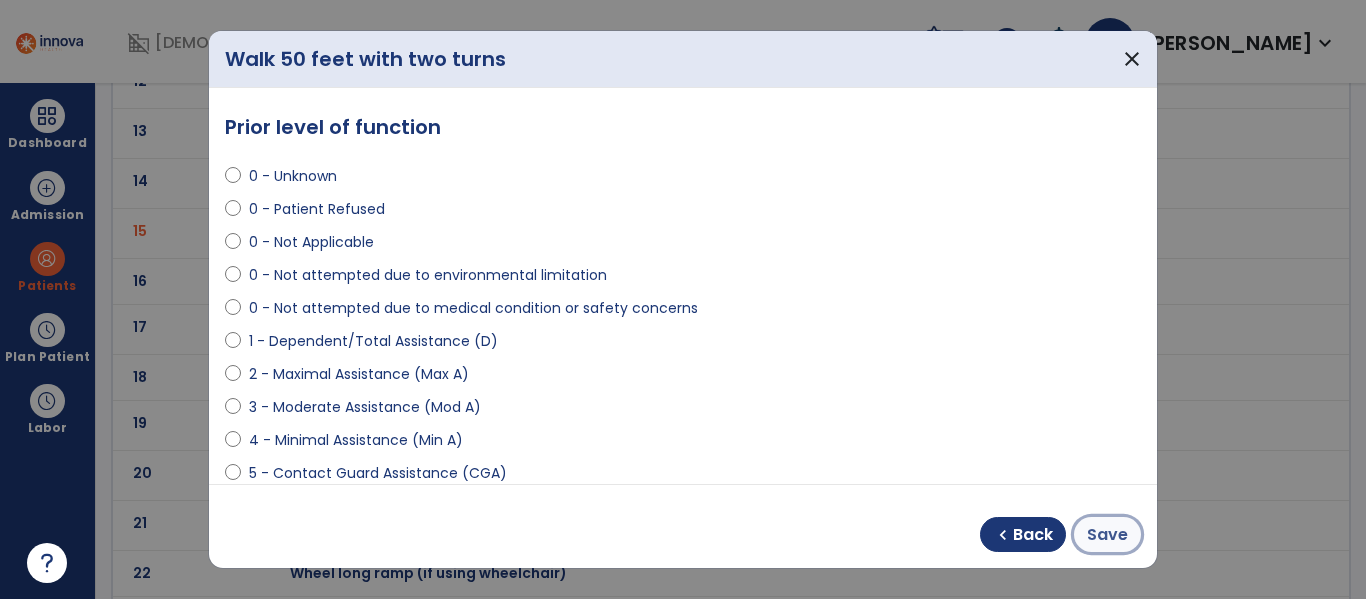 click on "Save" at bounding box center (1107, 535) 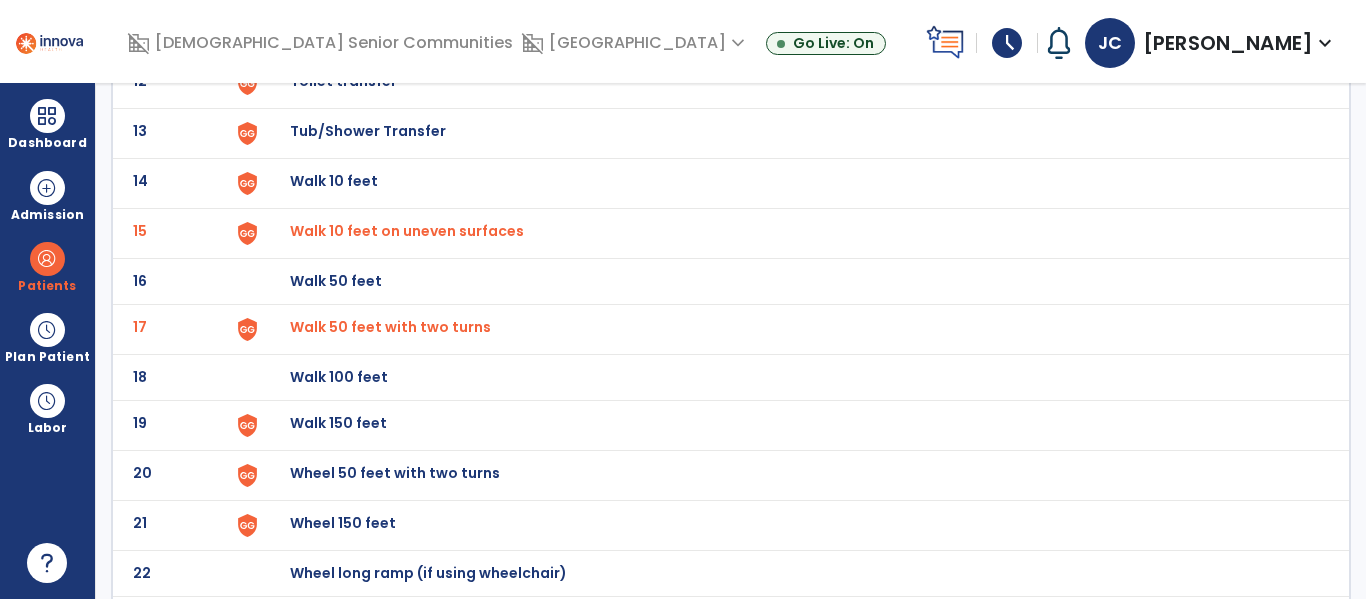 scroll, scrollTop: 772, scrollLeft: 0, axis: vertical 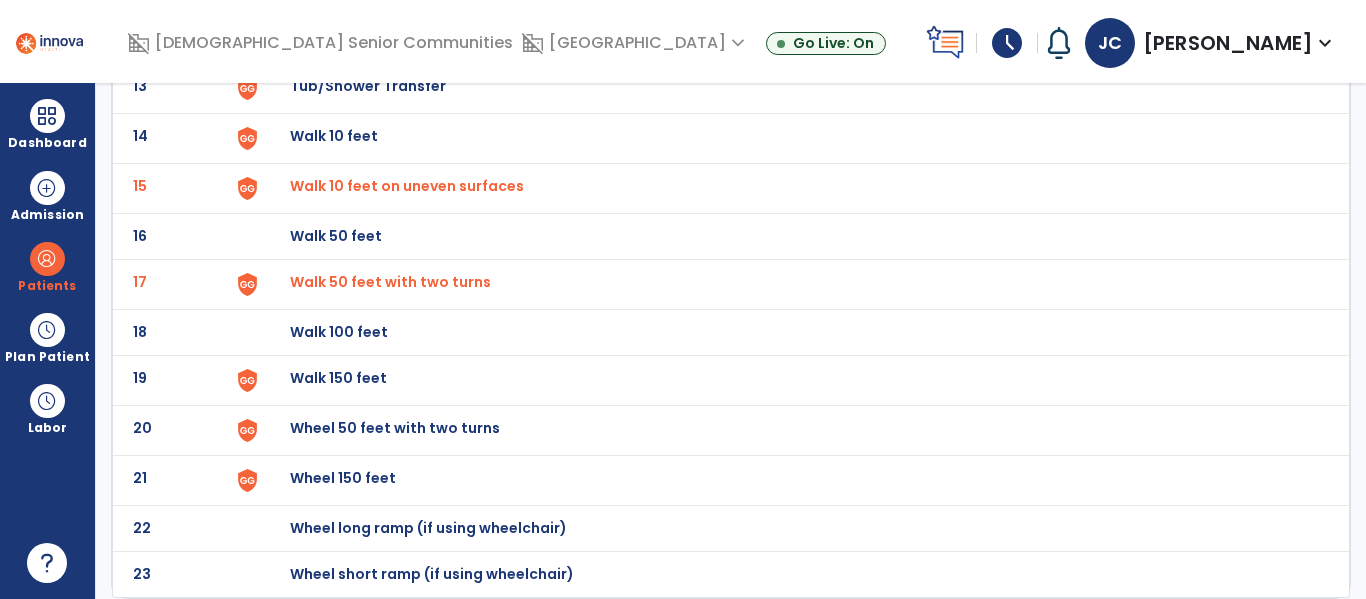 click on "Wheel short ramp (if using wheelchair)" at bounding box center [789, -508] 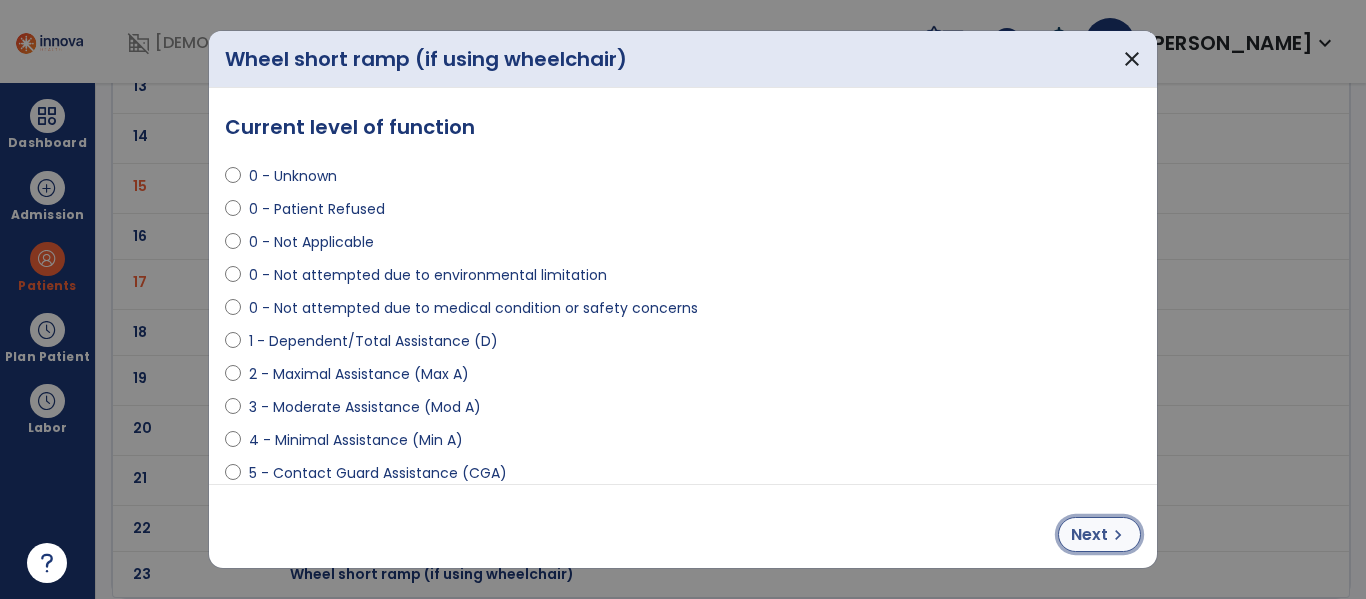click on "Next" at bounding box center [1089, 535] 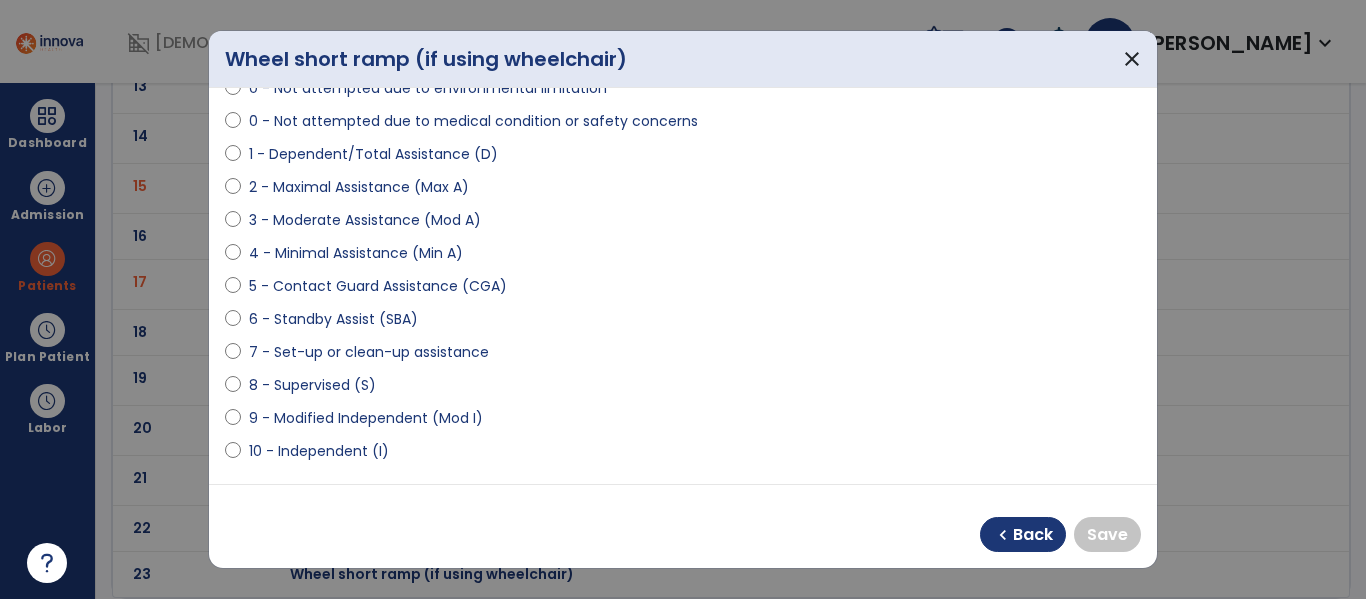 scroll, scrollTop: 191, scrollLeft: 0, axis: vertical 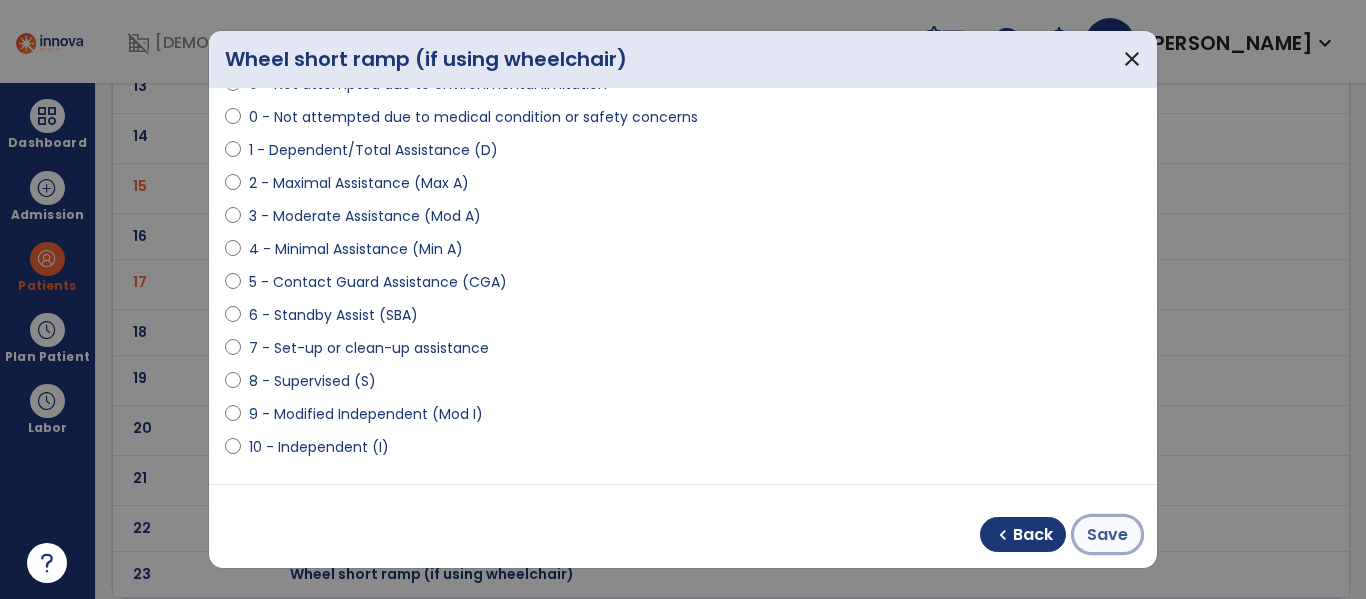 click on "Save" at bounding box center [1107, 535] 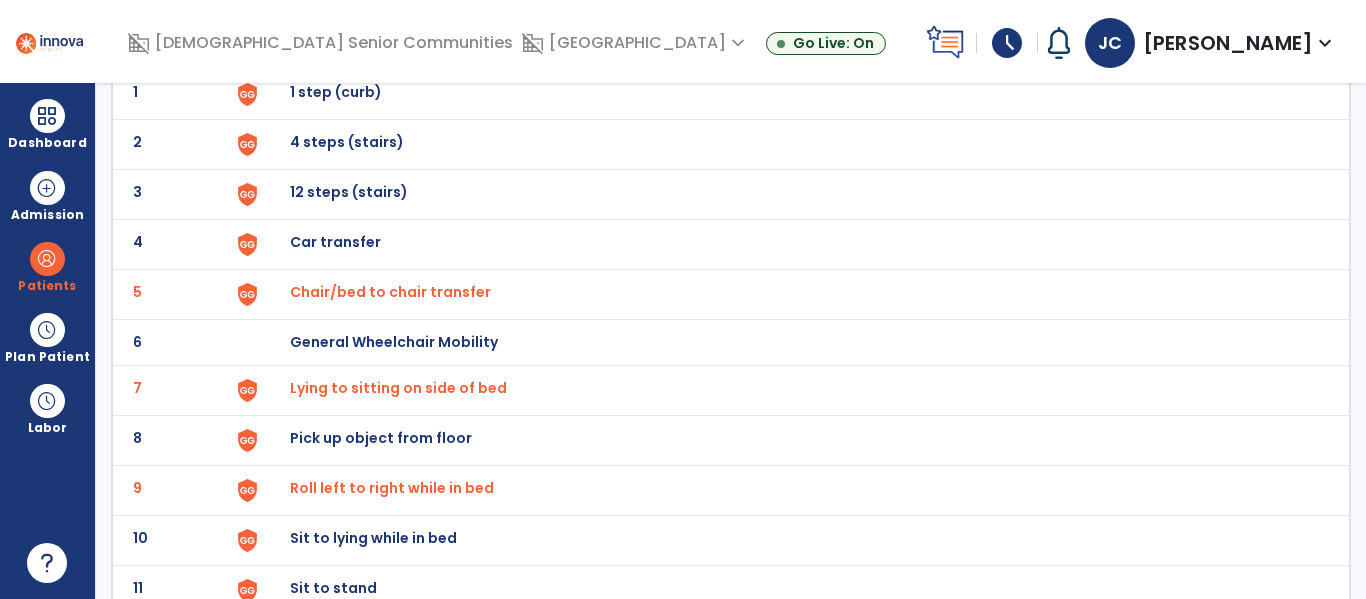 scroll, scrollTop: 0, scrollLeft: 0, axis: both 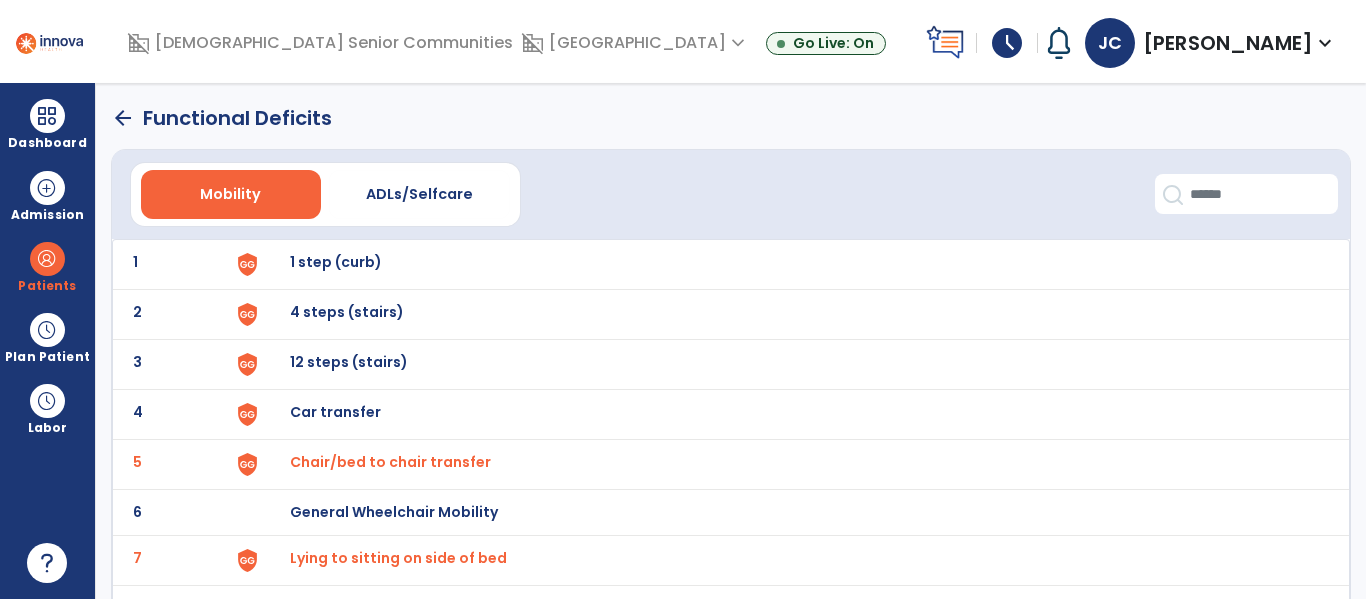 click on "arrow_back" 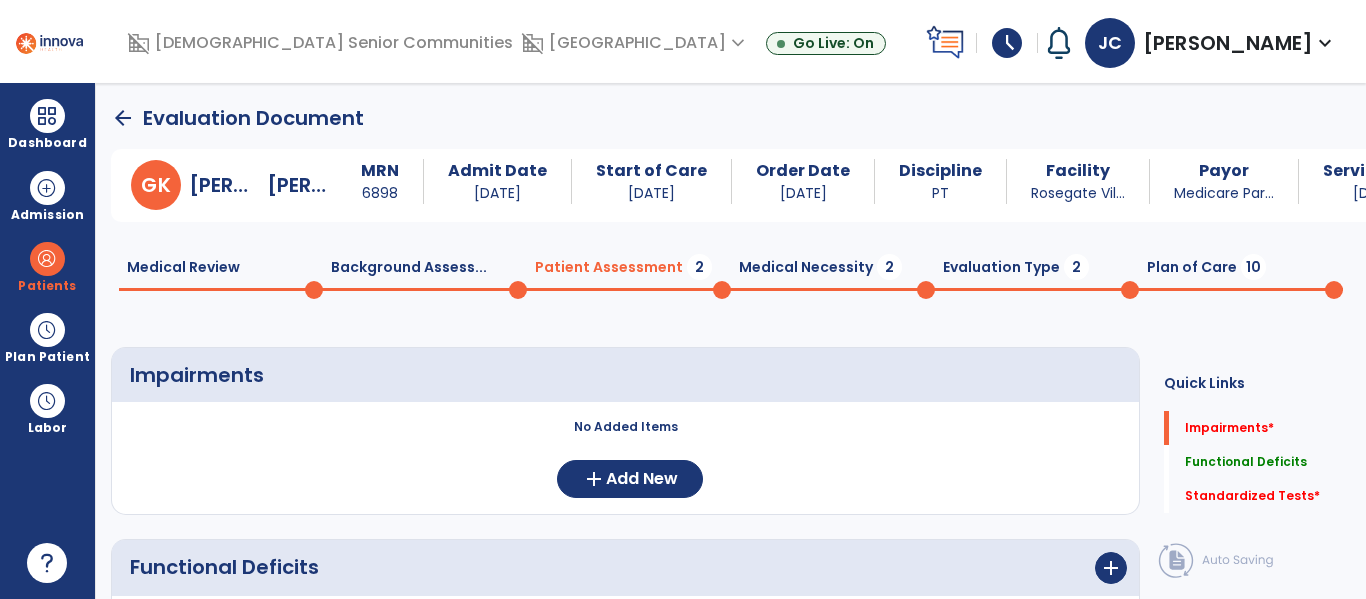 scroll, scrollTop: 20, scrollLeft: 0, axis: vertical 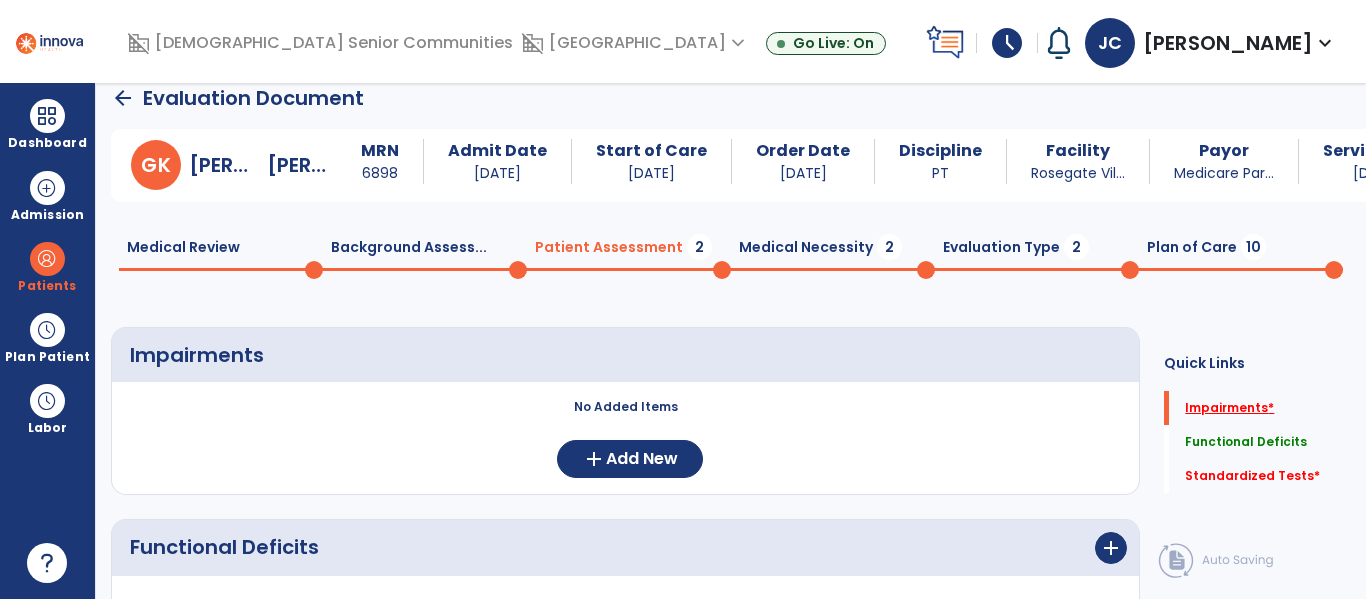 click on "Impairments   *" 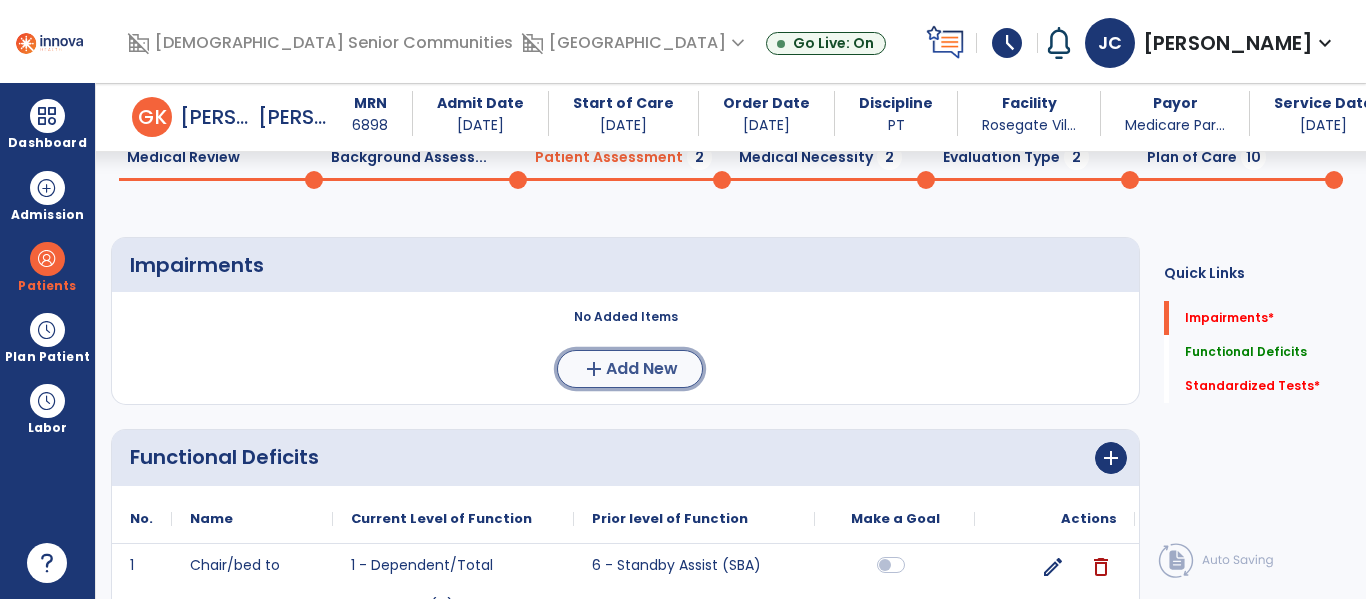 click on "Add New" 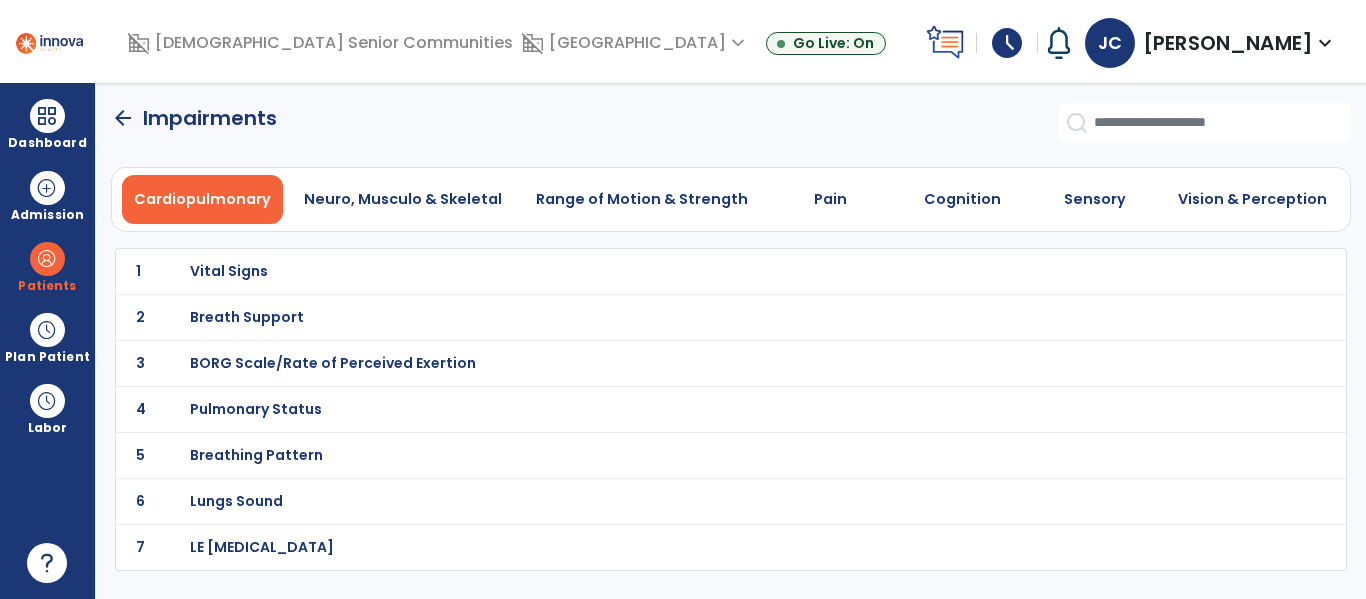 scroll, scrollTop: 0, scrollLeft: 0, axis: both 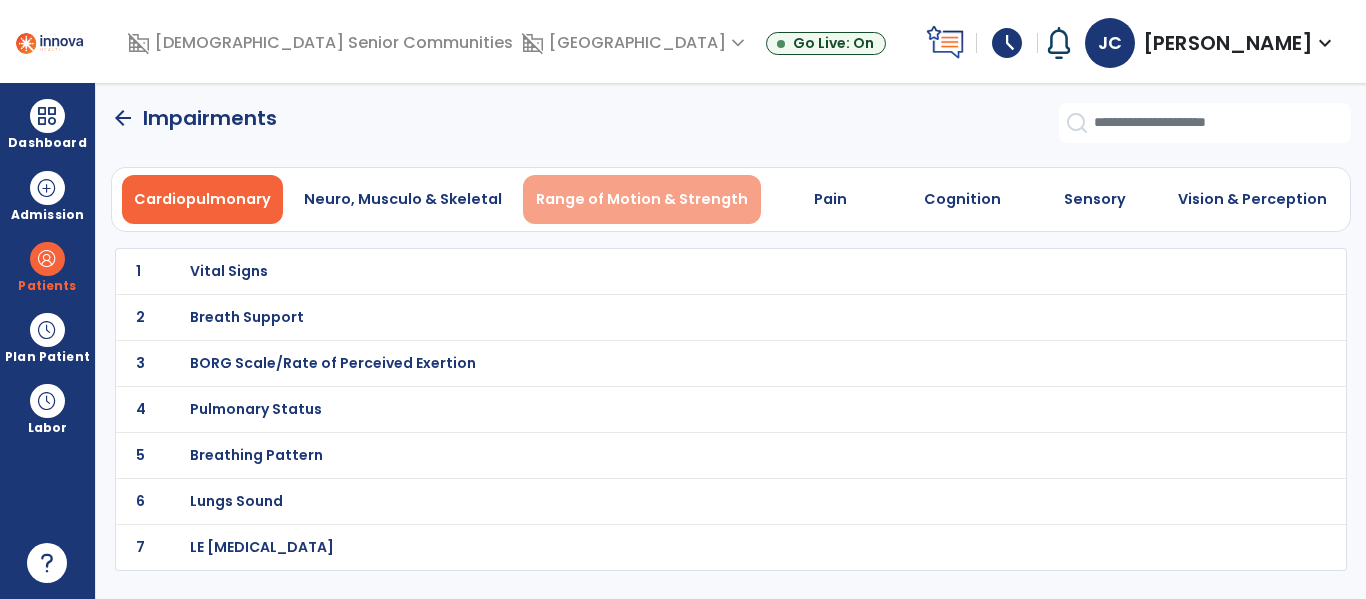 click on "Range of Motion & Strength" at bounding box center (642, 199) 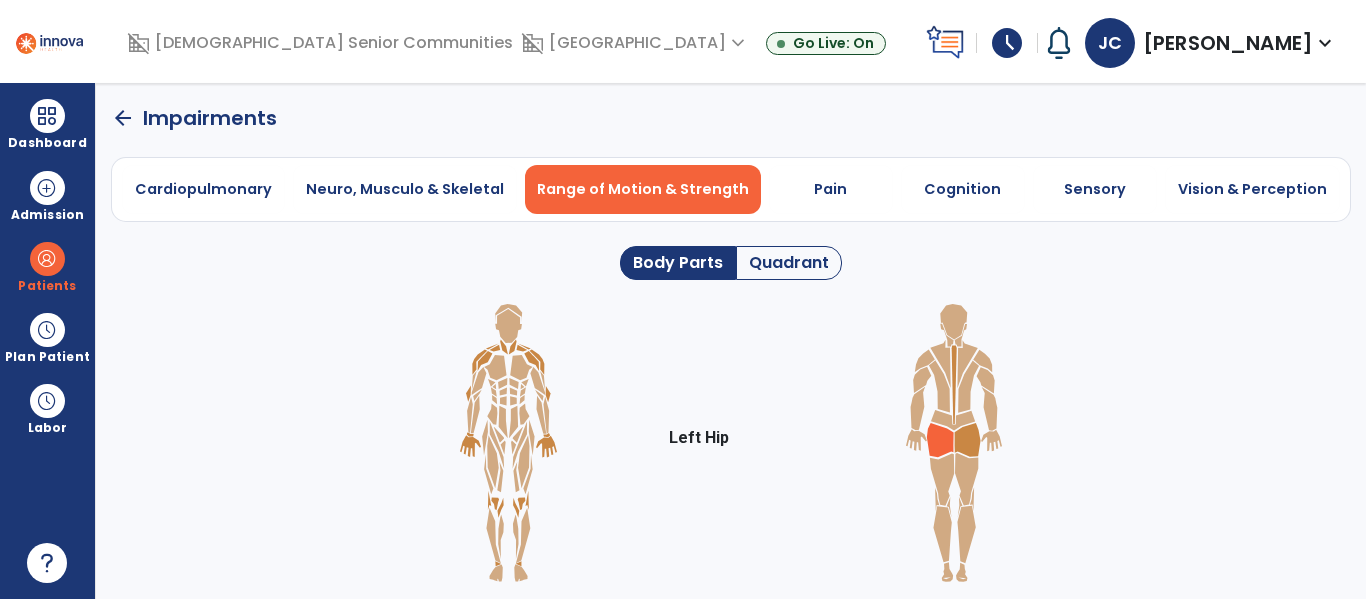 click 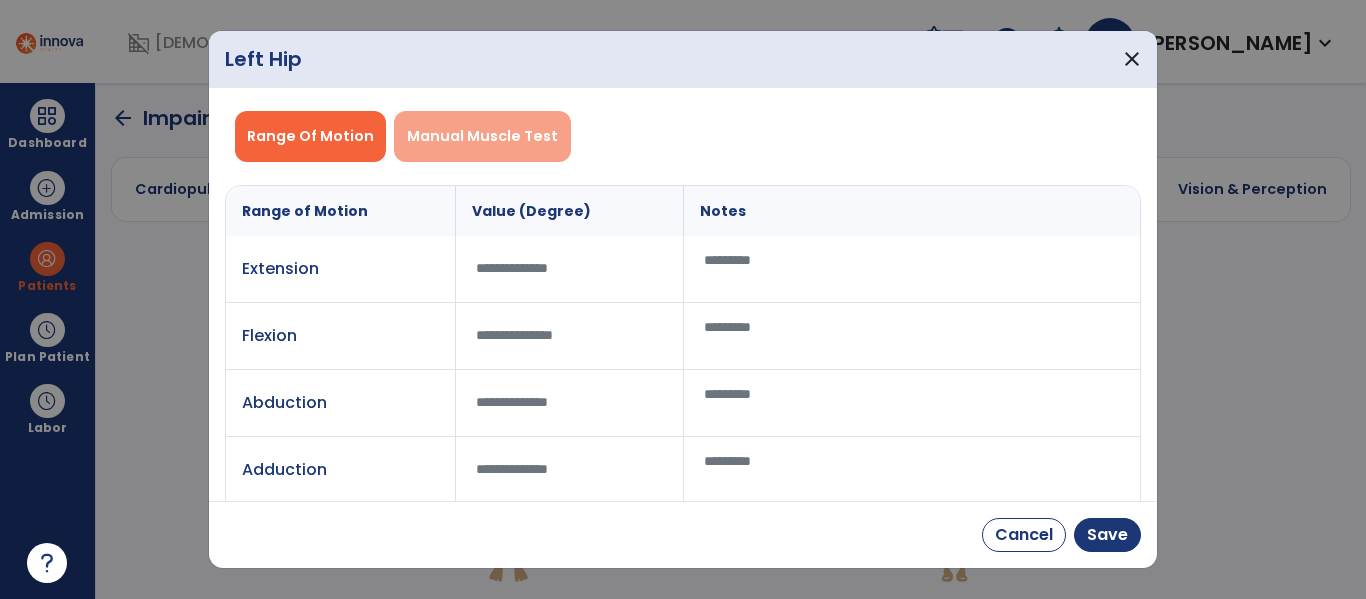 click on "Manual Muscle Test" at bounding box center (482, 136) 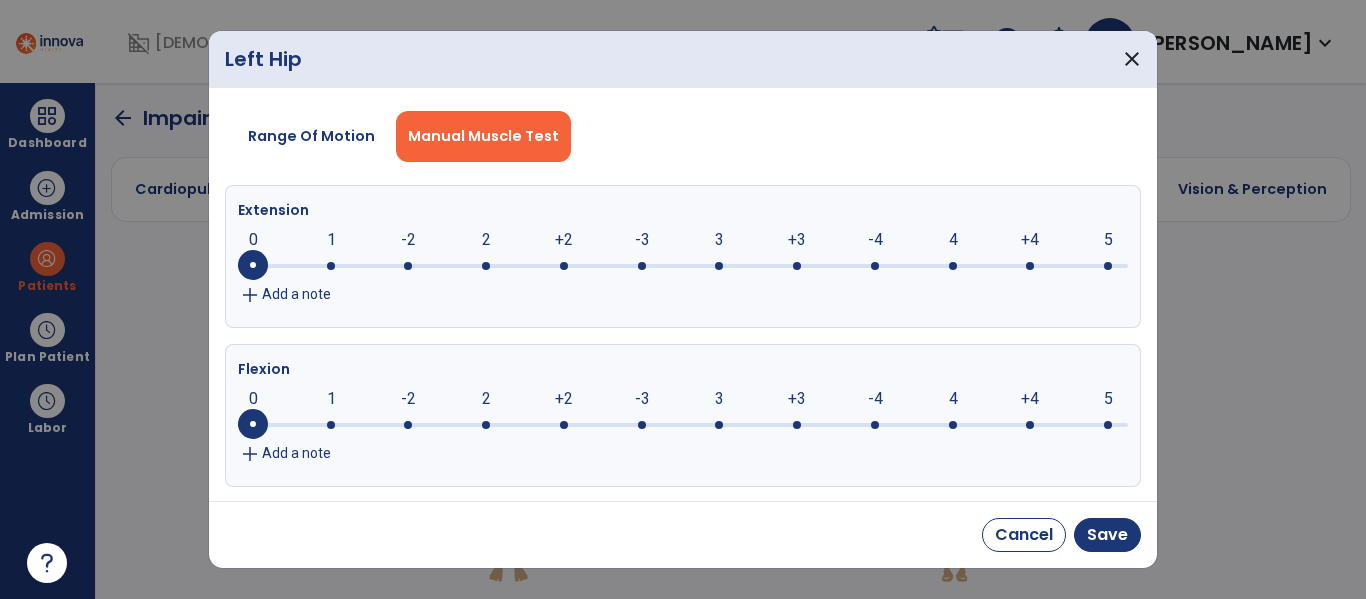 click 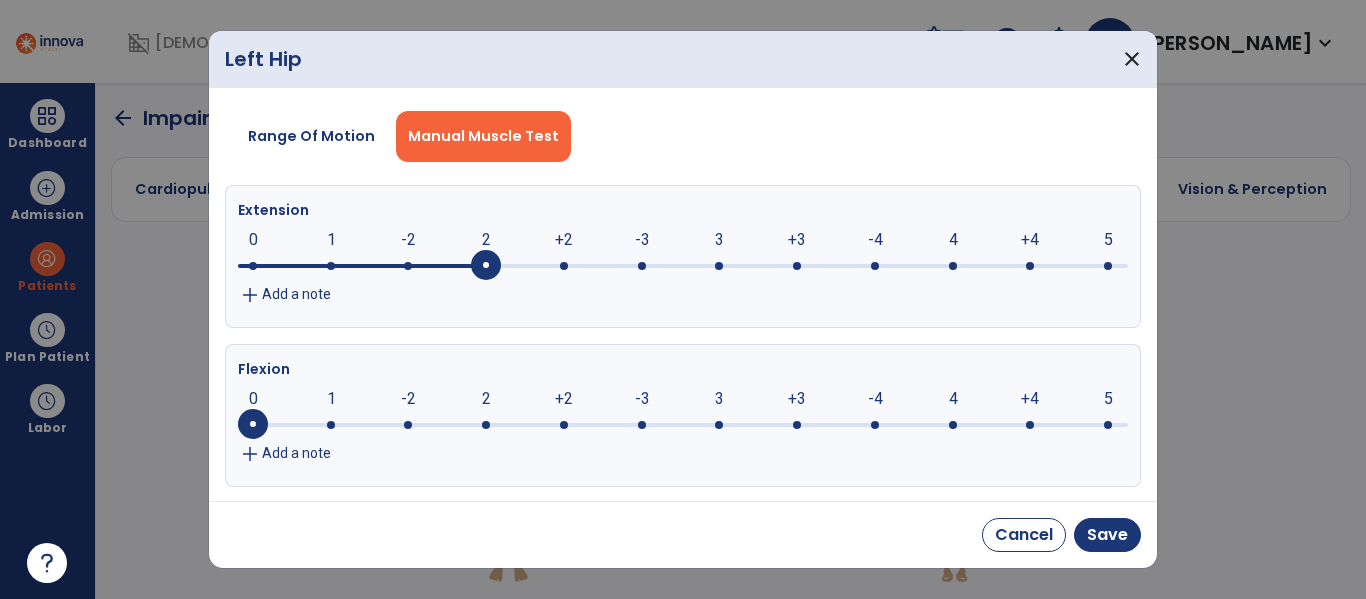 click 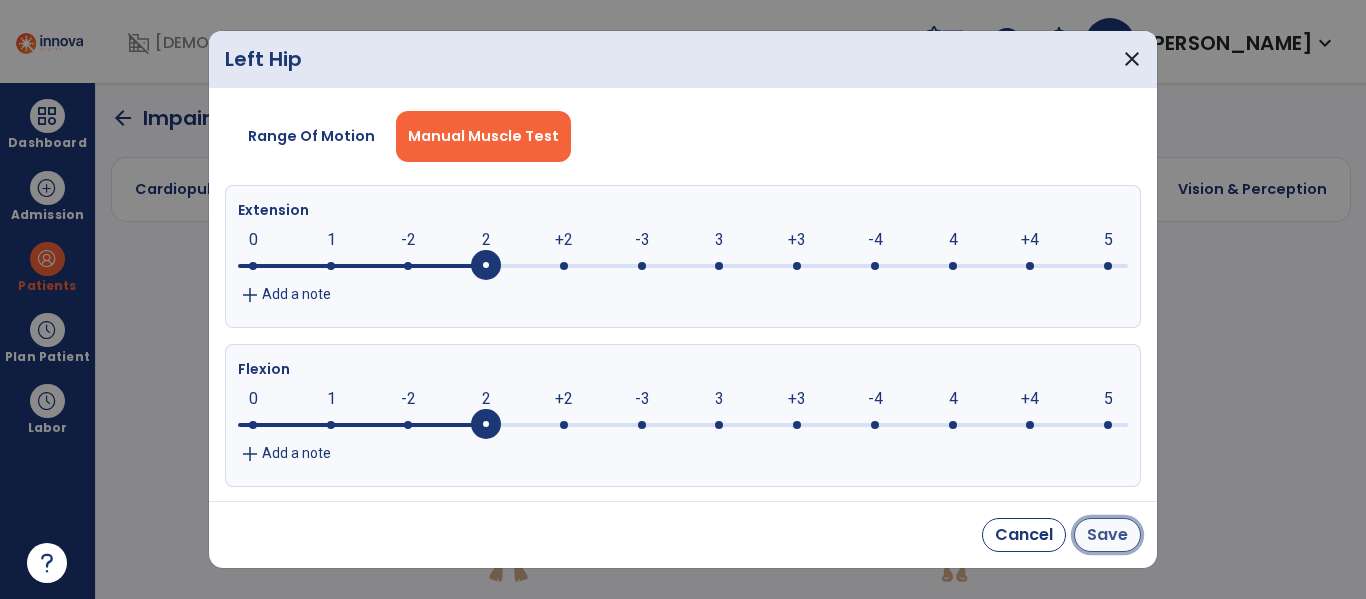 click on "Save" at bounding box center (1107, 535) 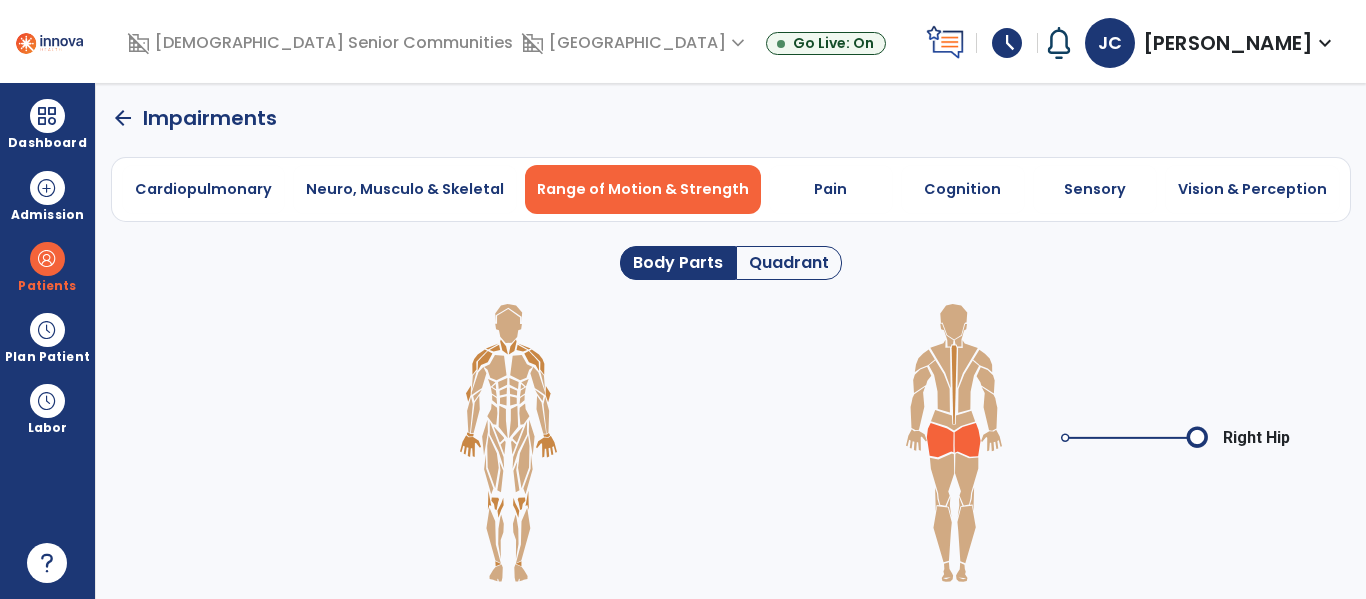 click 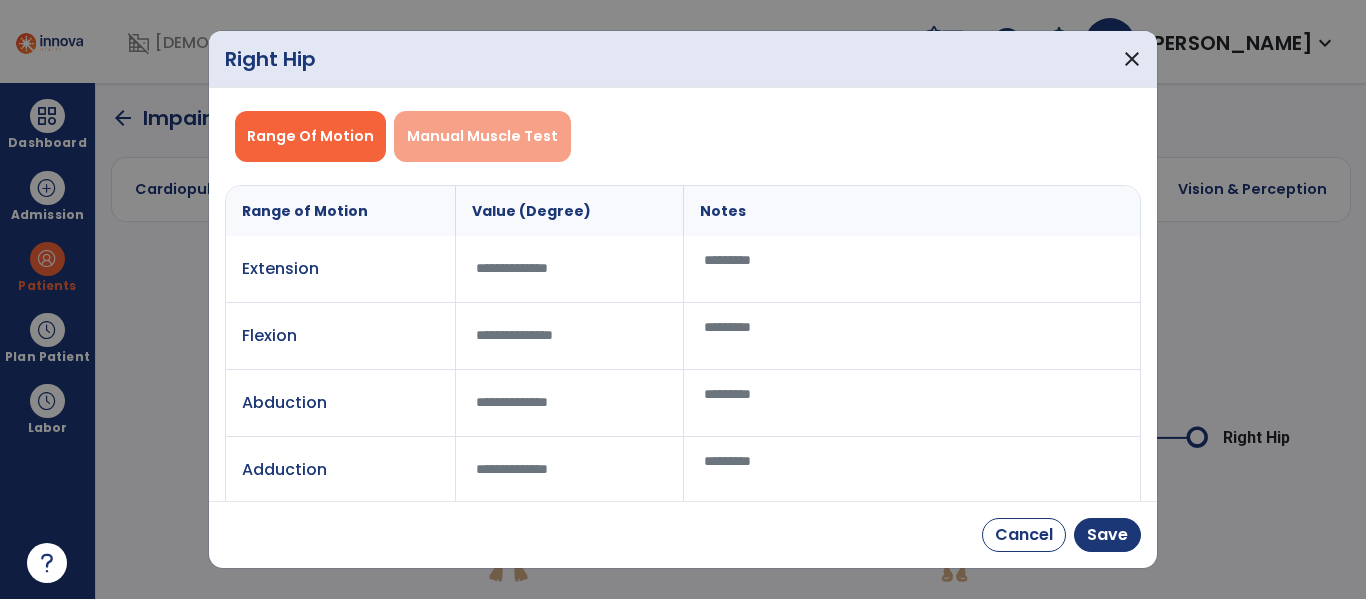 click on "Manual Muscle Test" at bounding box center (482, 136) 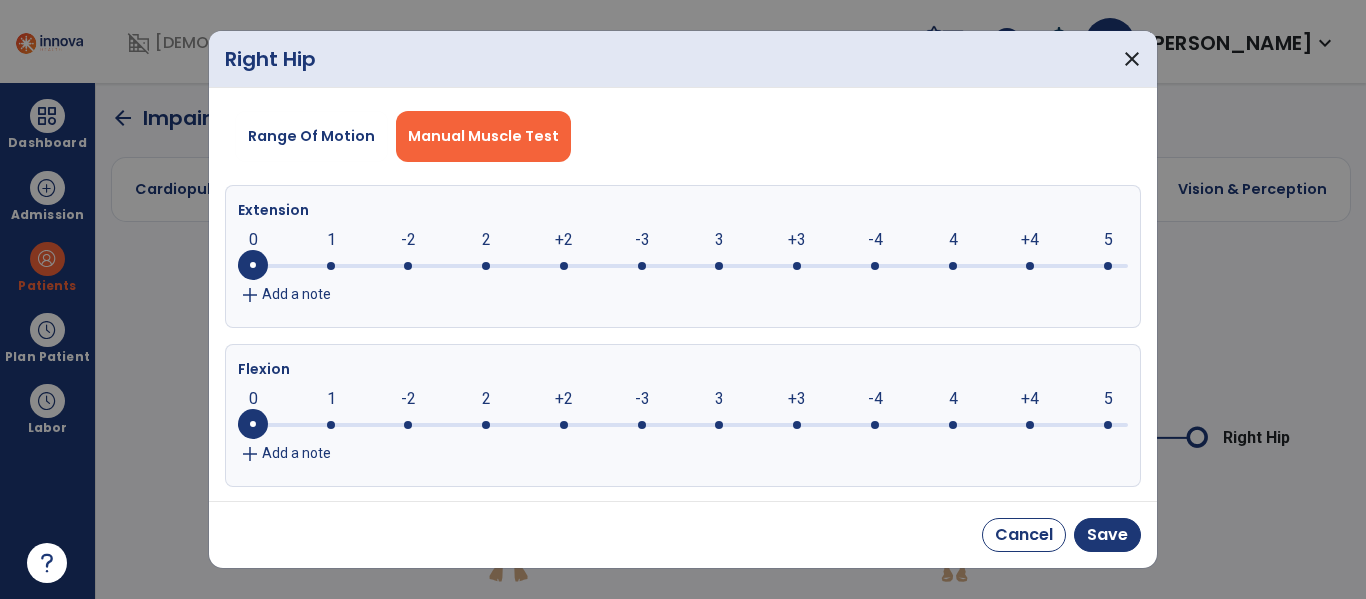 click 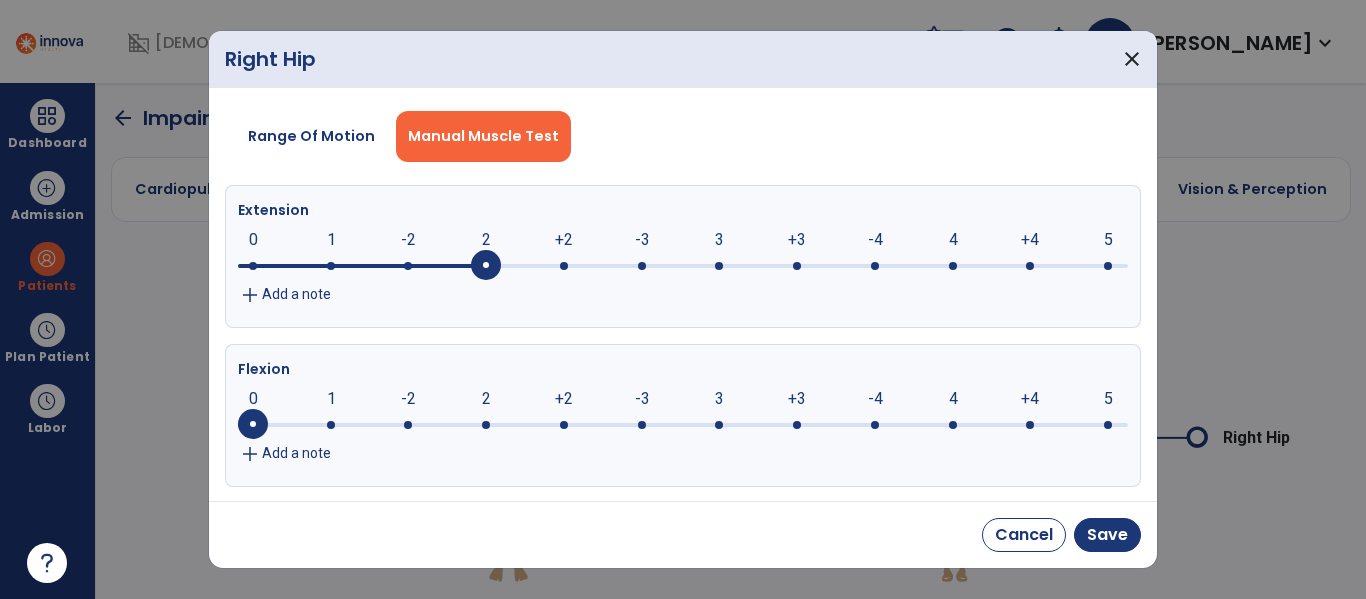 click 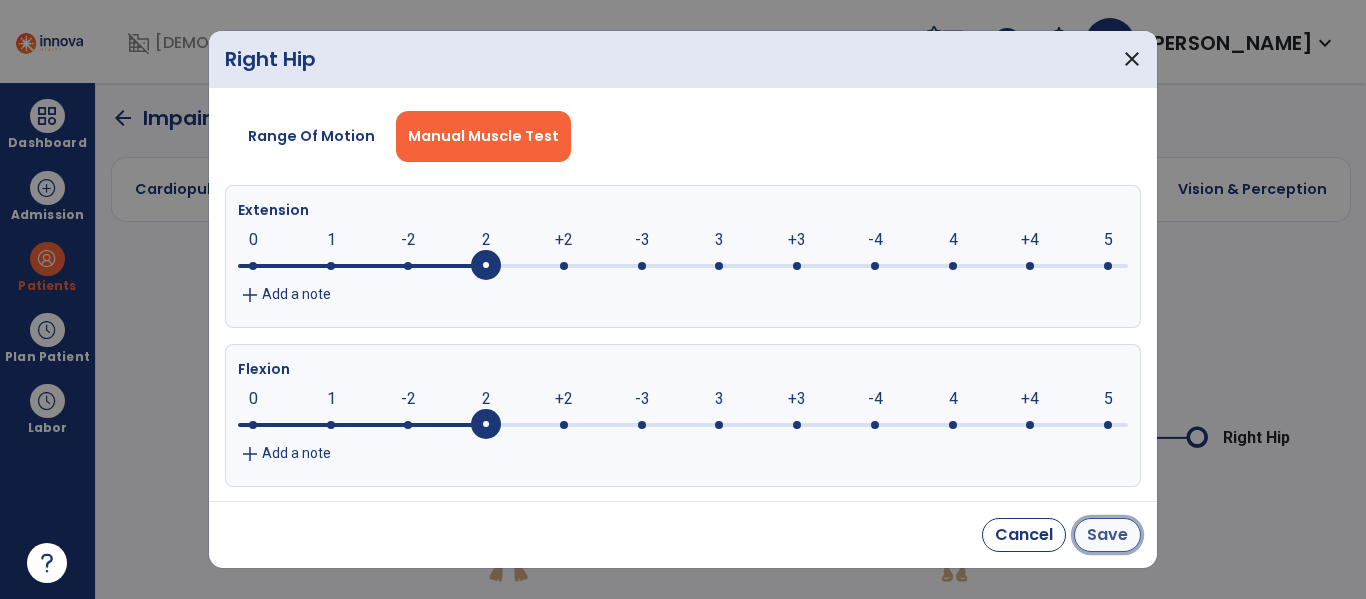 click on "Save" at bounding box center [1107, 535] 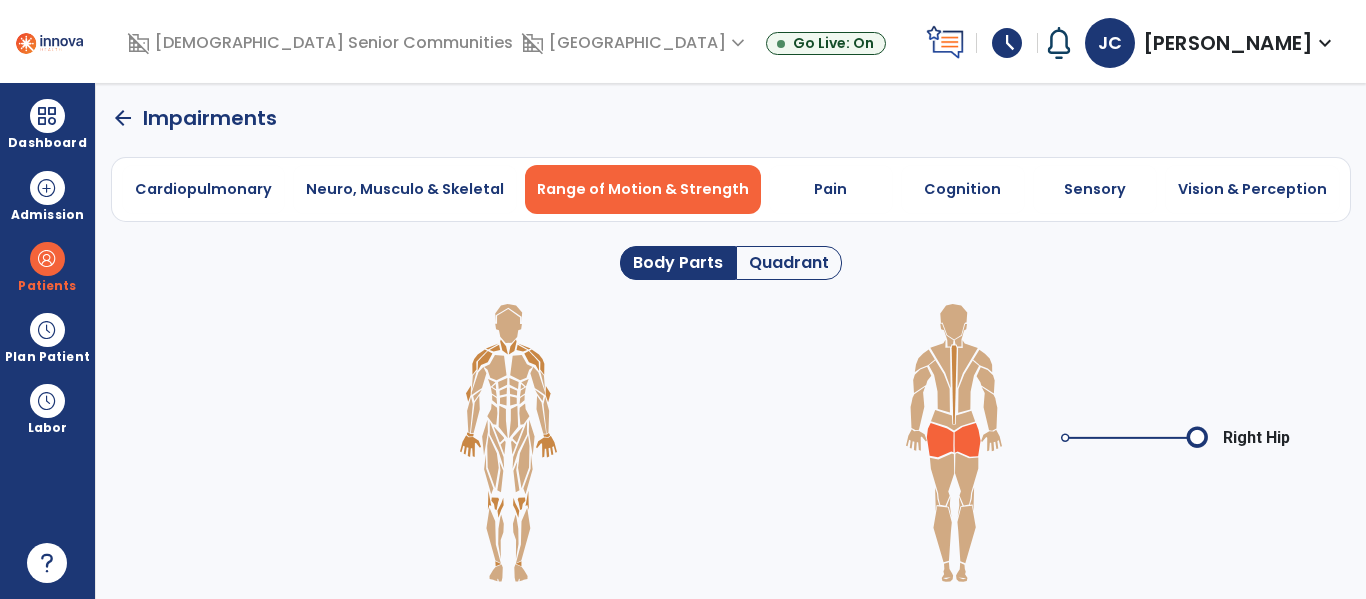 click on "arrow_back" 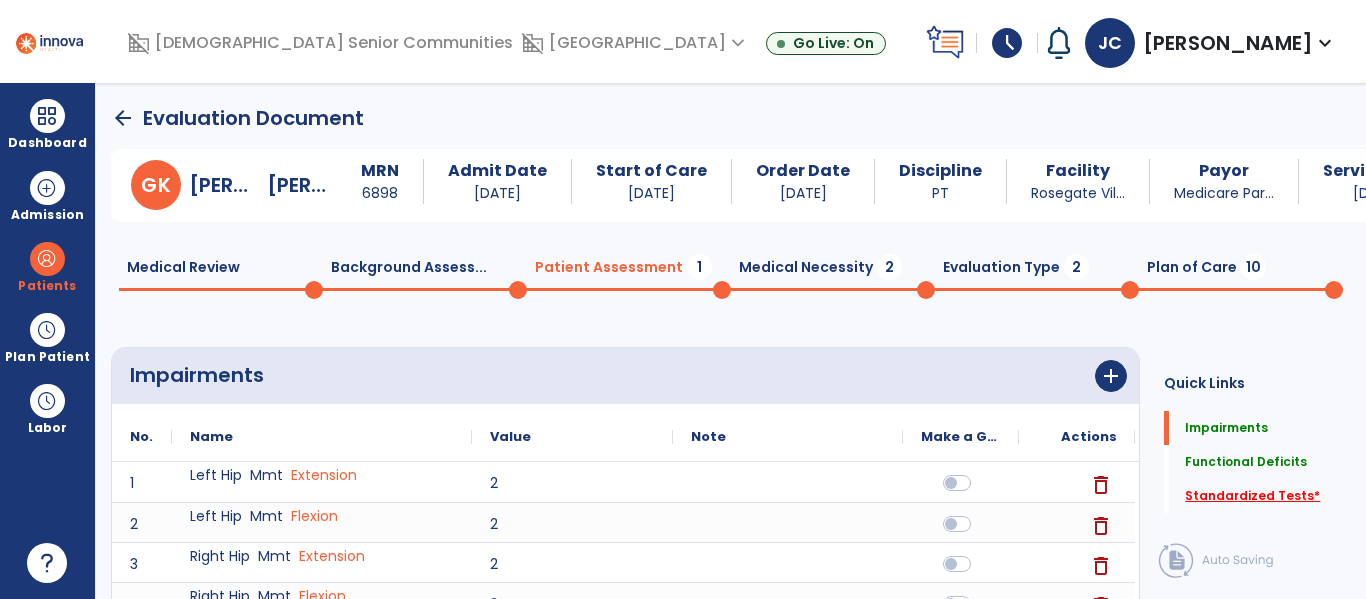 click on "Standardized Tests   *" 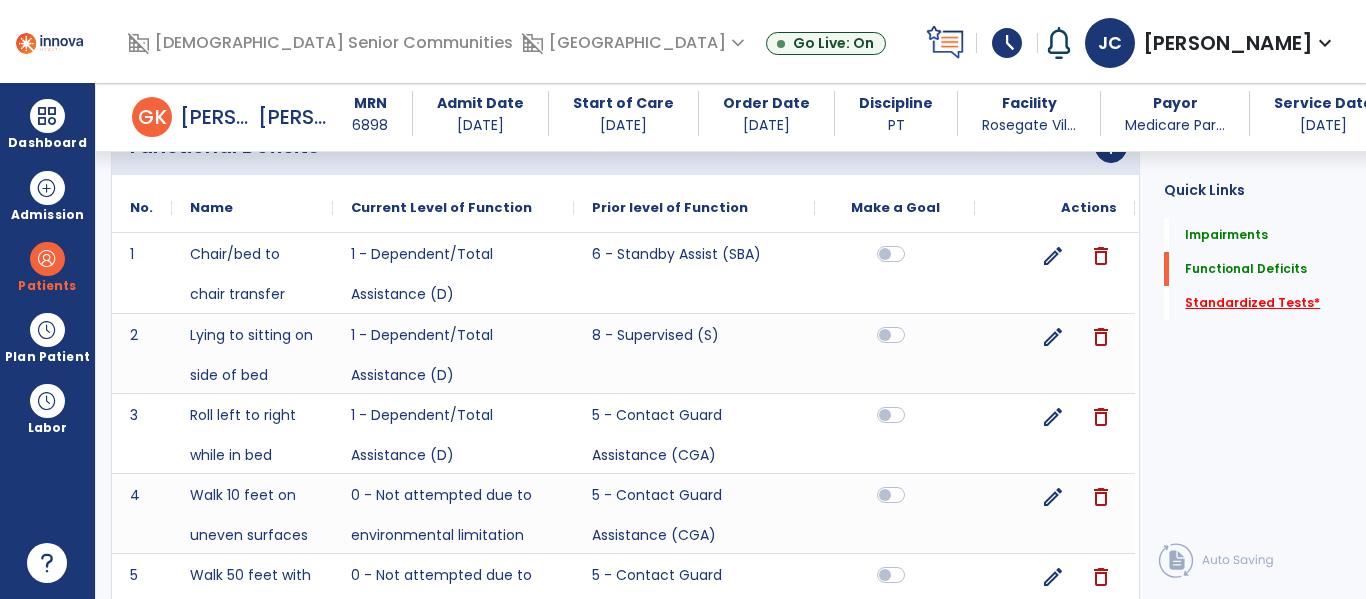 scroll, scrollTop: 967, scrollLeft: 0, axis: vertical 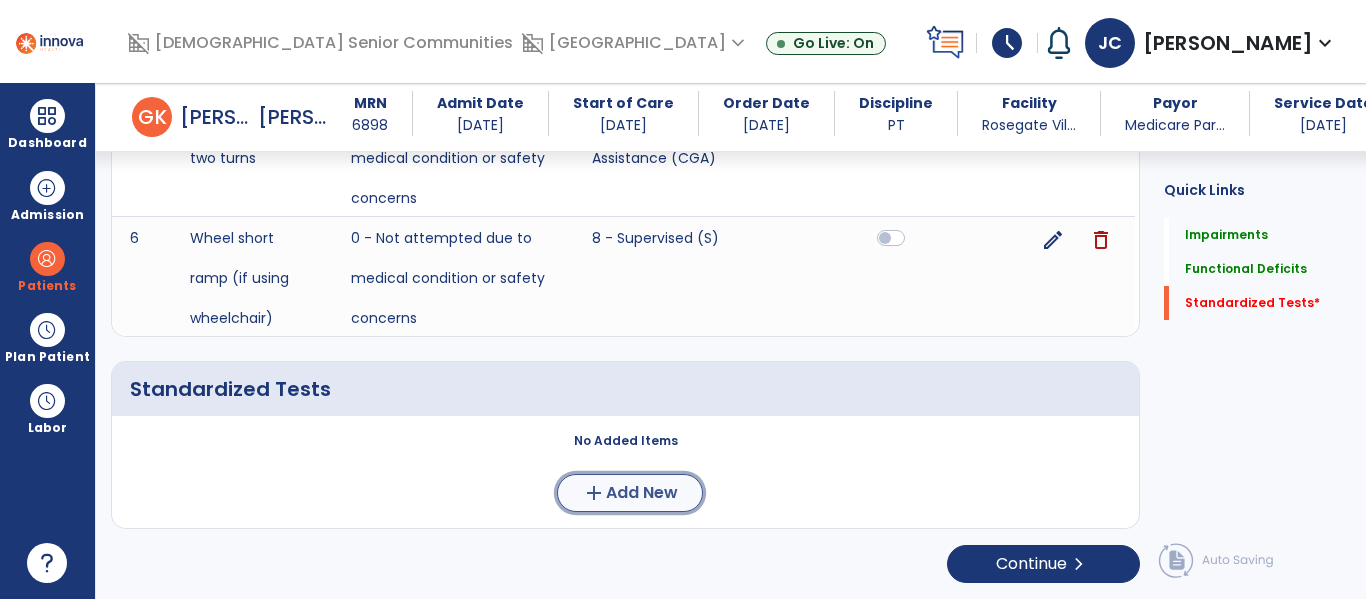 click on "Add New" 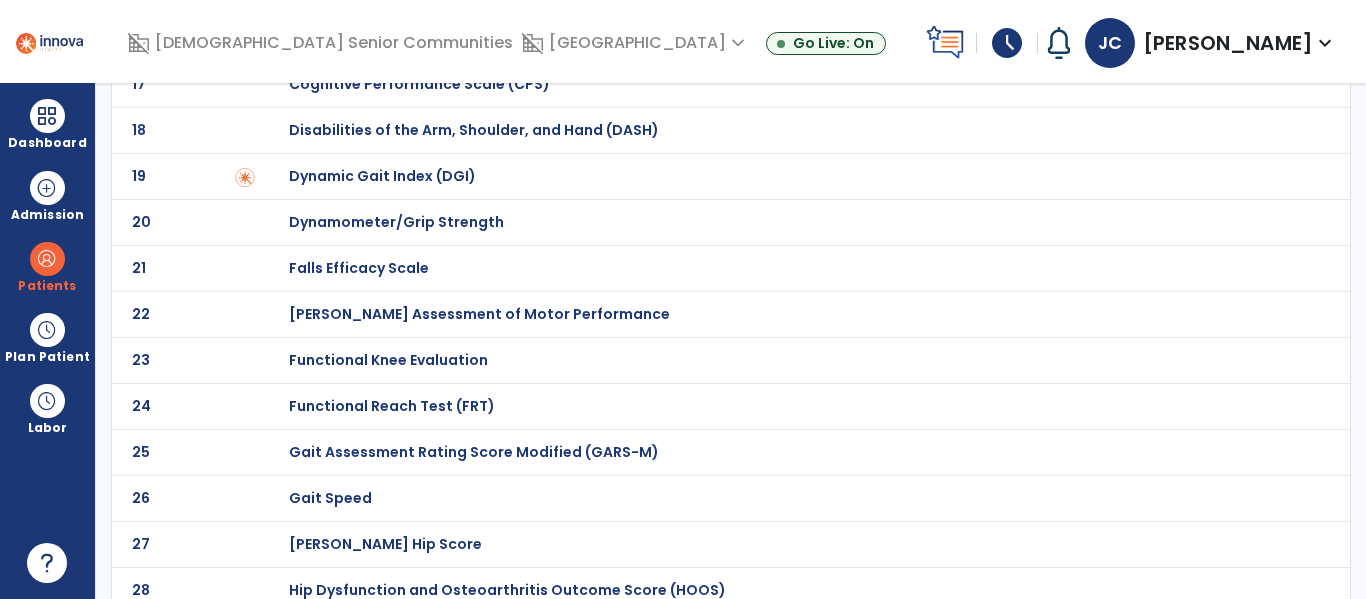 scroll, scrollTop: 857, scrollLeft: 0, axis: vertical 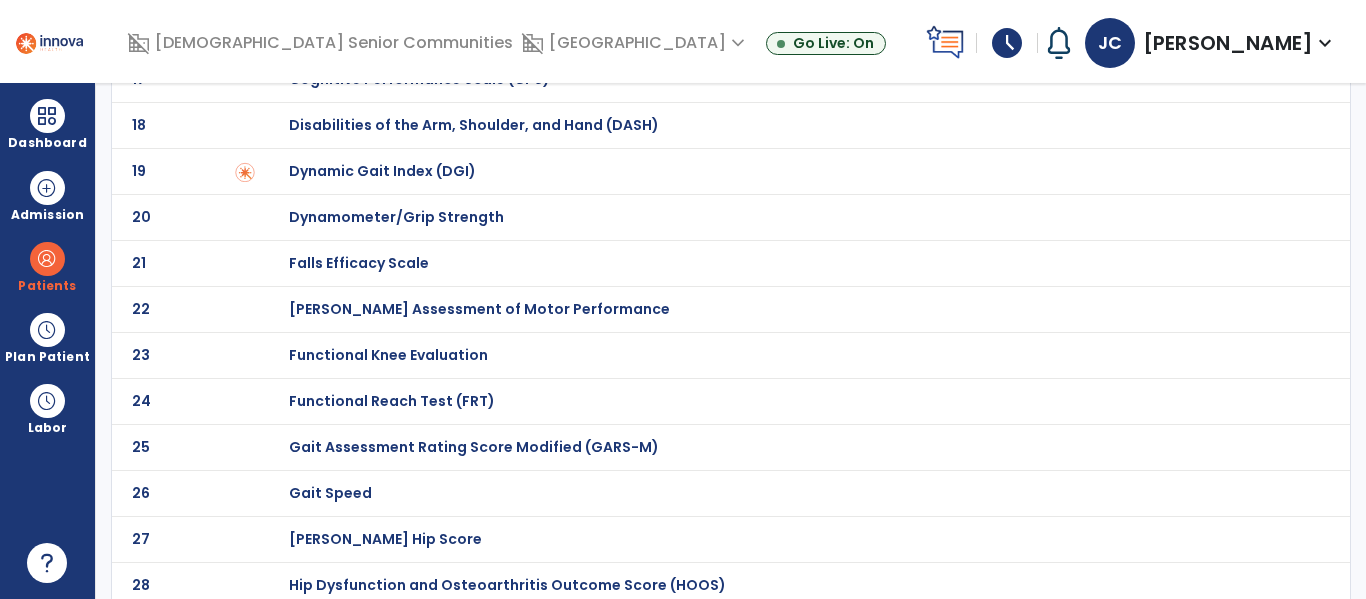 click on "Functional Reach Test (FRT)" at bounding box center [789, -657] 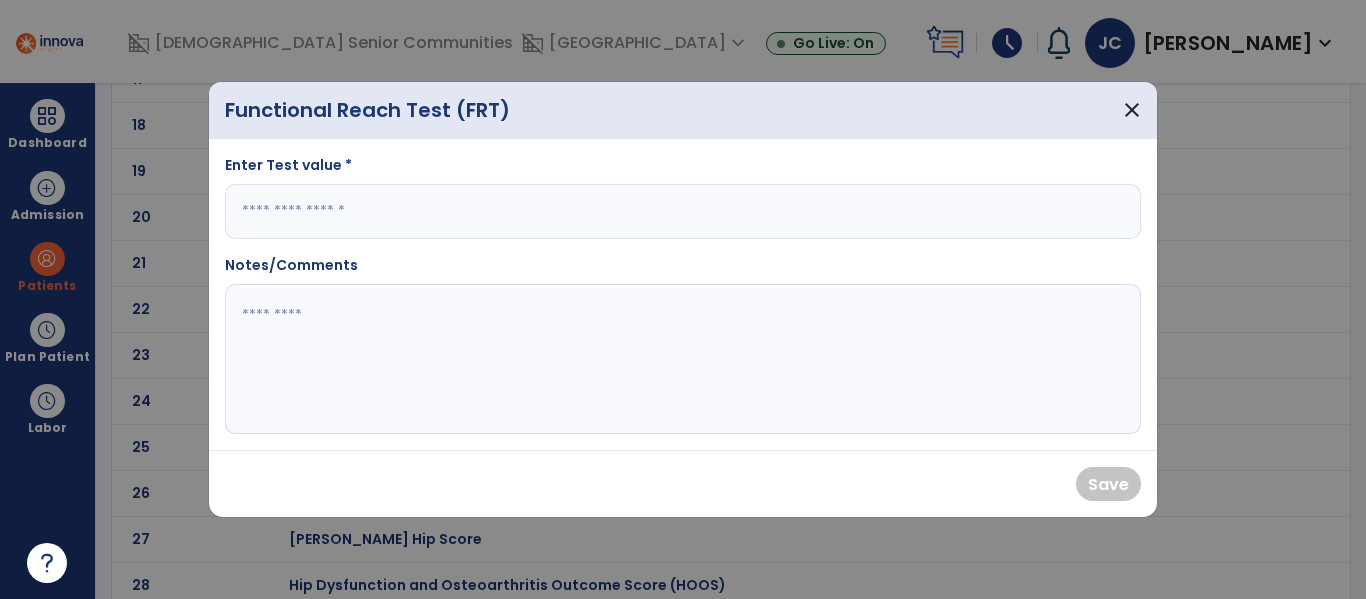 click at bounding box center (683, 211) 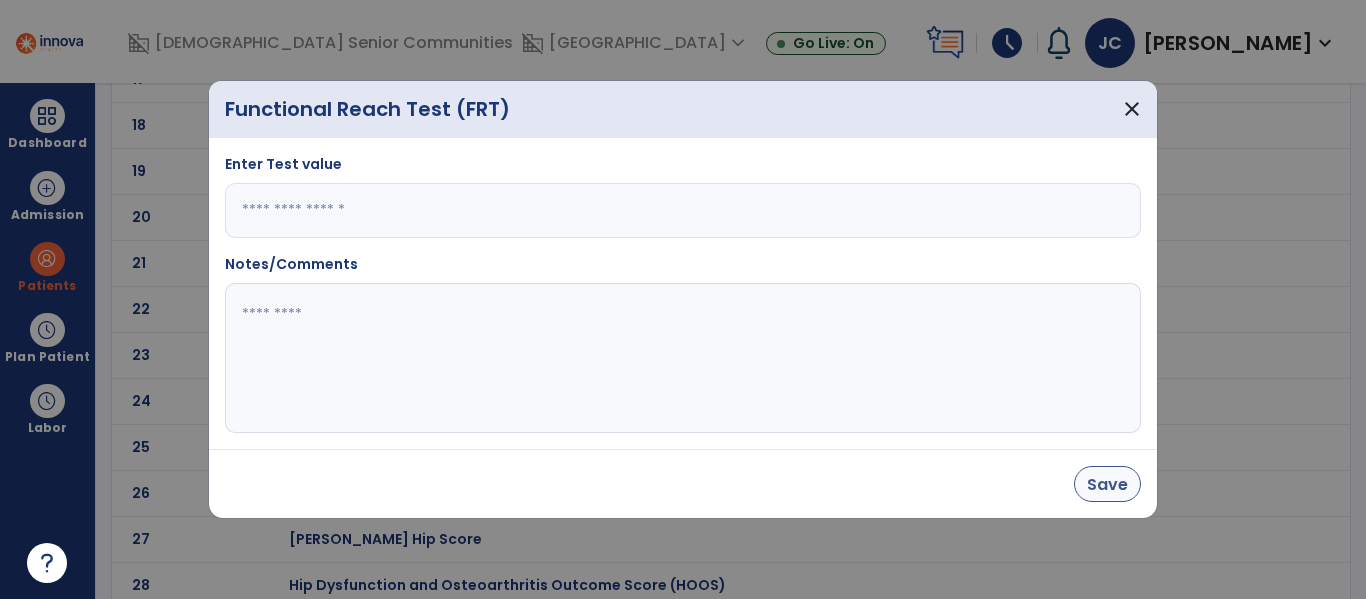 type on "*" 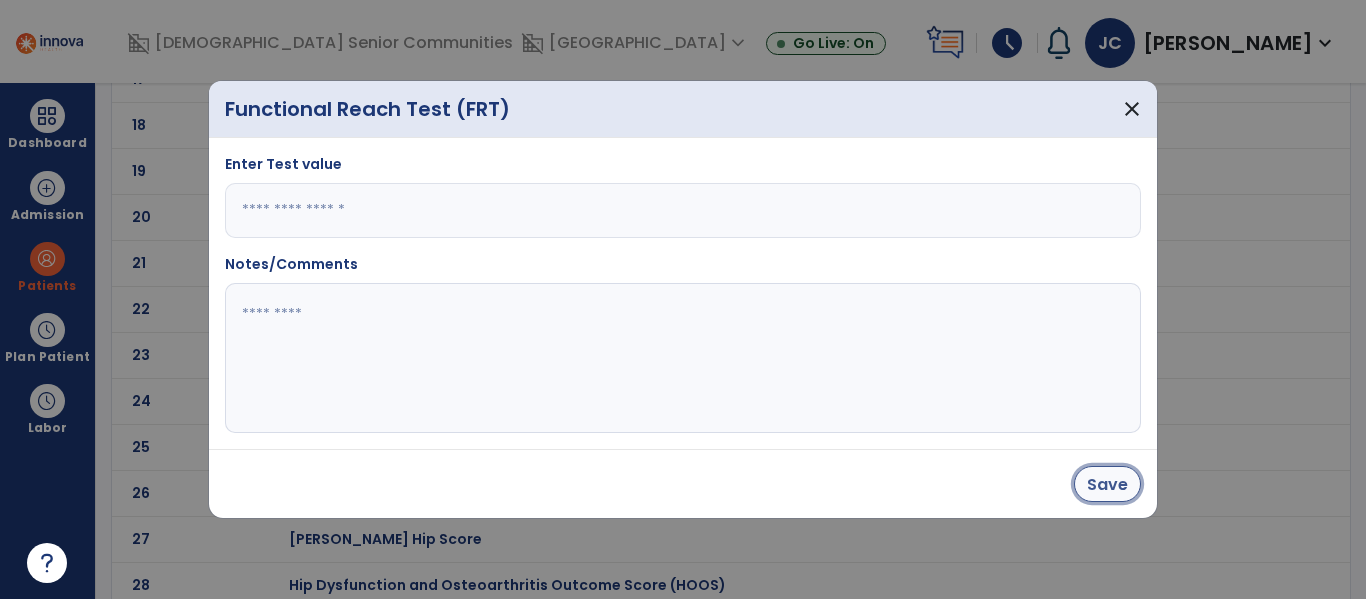 click on "Save" at bounding box center (1107, 484) 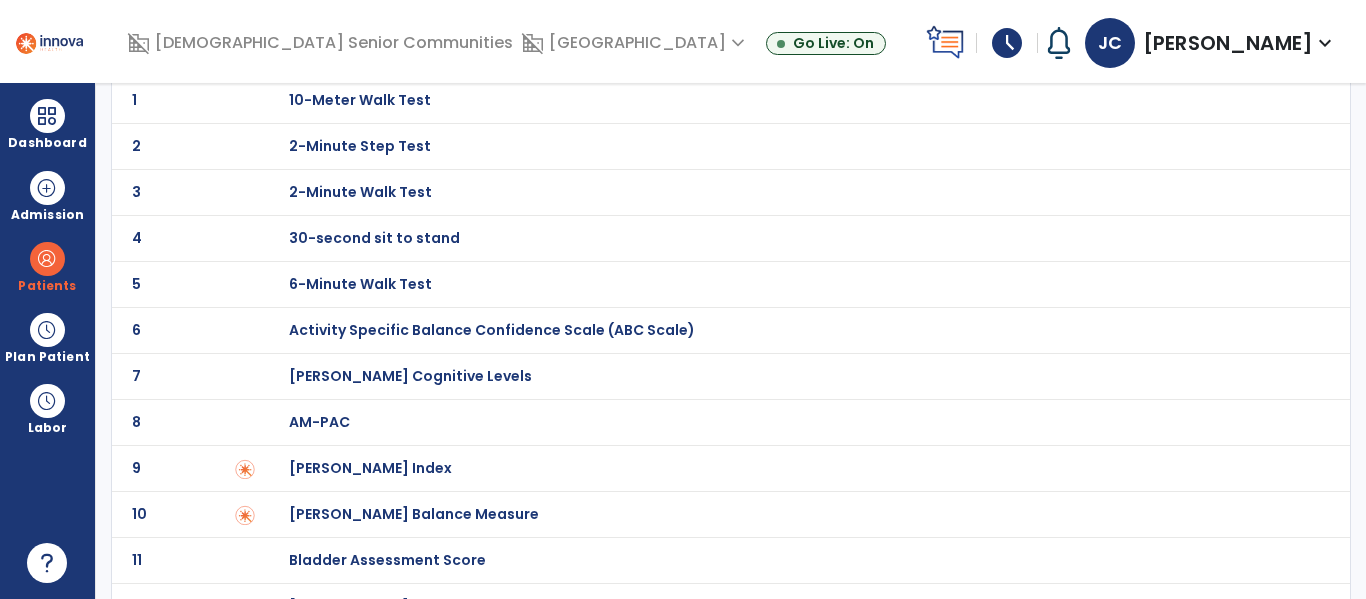 scroll, scrollTop: 0, scrollLeft: 0, axis: both 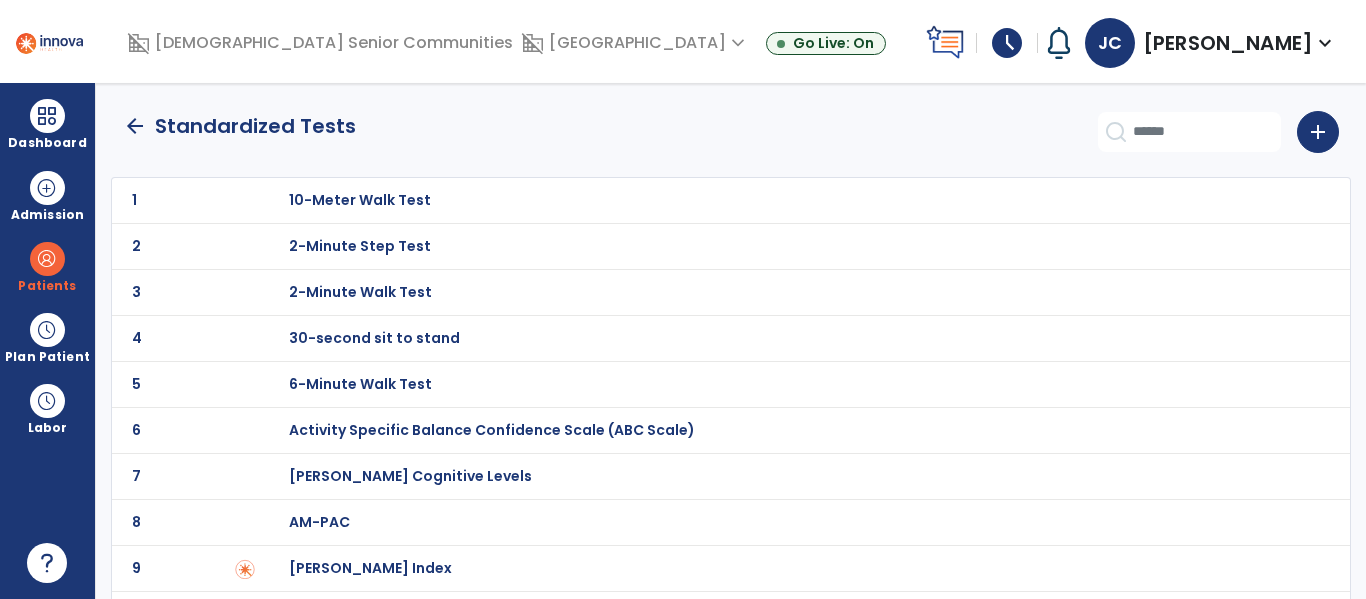 click on "arrow_back" 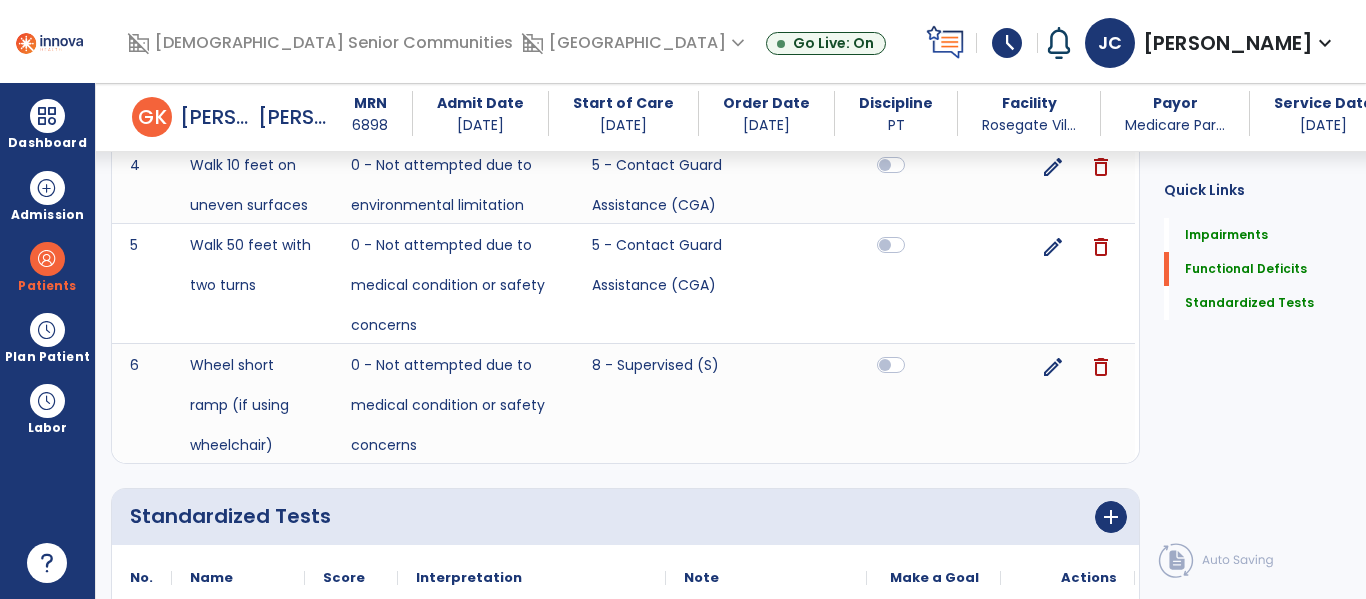 scroll, scrollTop: 1065, scrollLeft: 0, axis: vertical 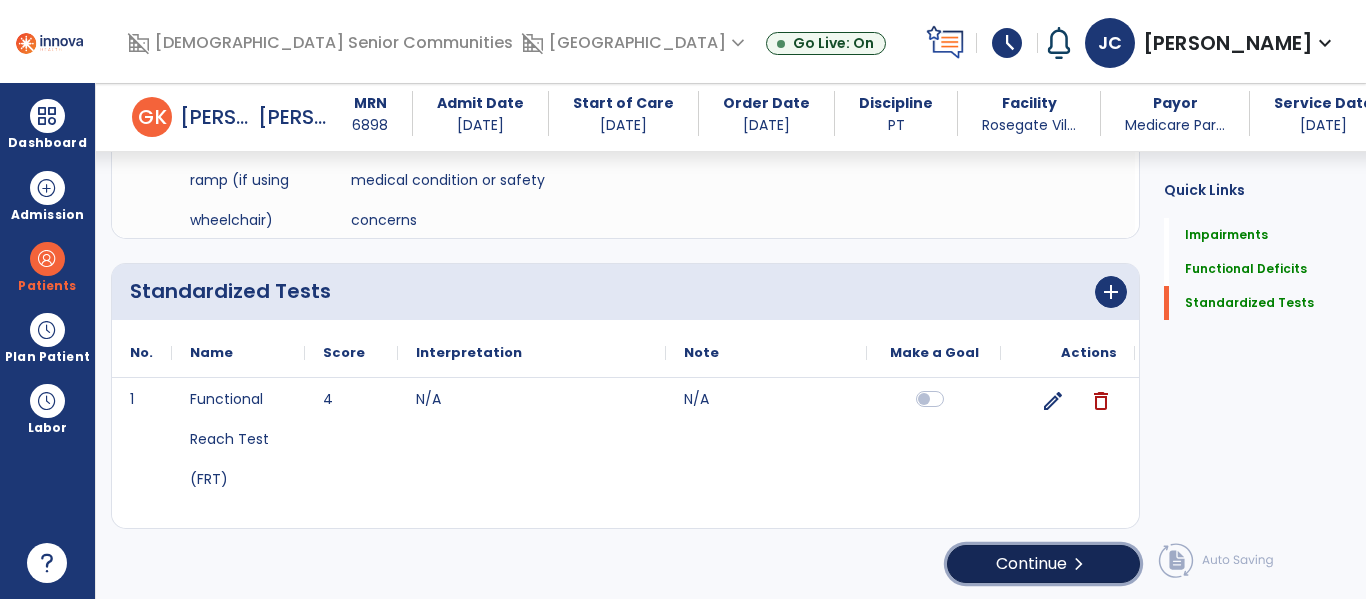 click on "Continue  chevron_right" 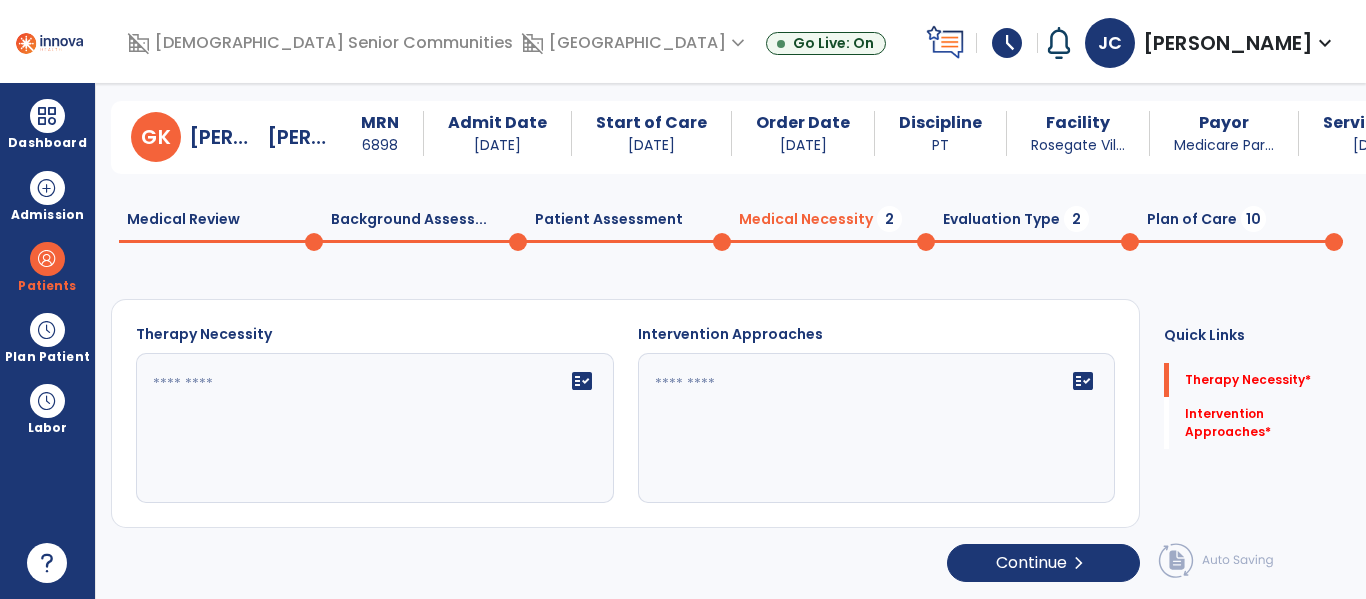 scroll, scrollTop: 29, scrollLeft: 0, axis: vertical 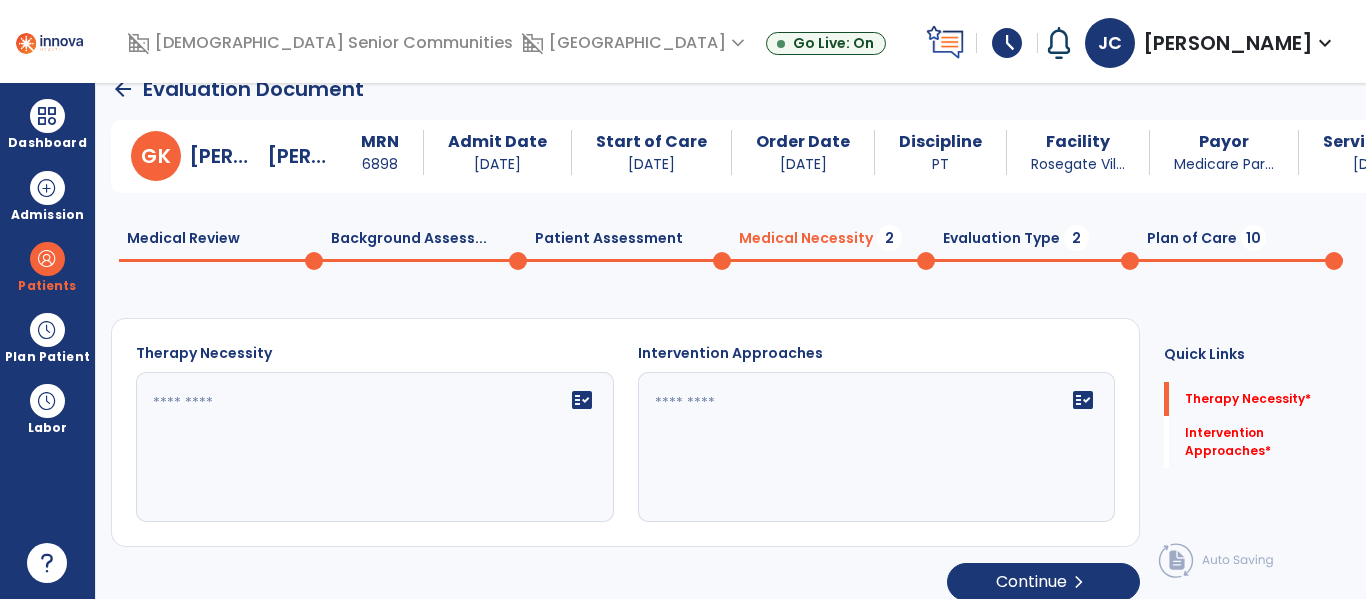click on "fact_check" 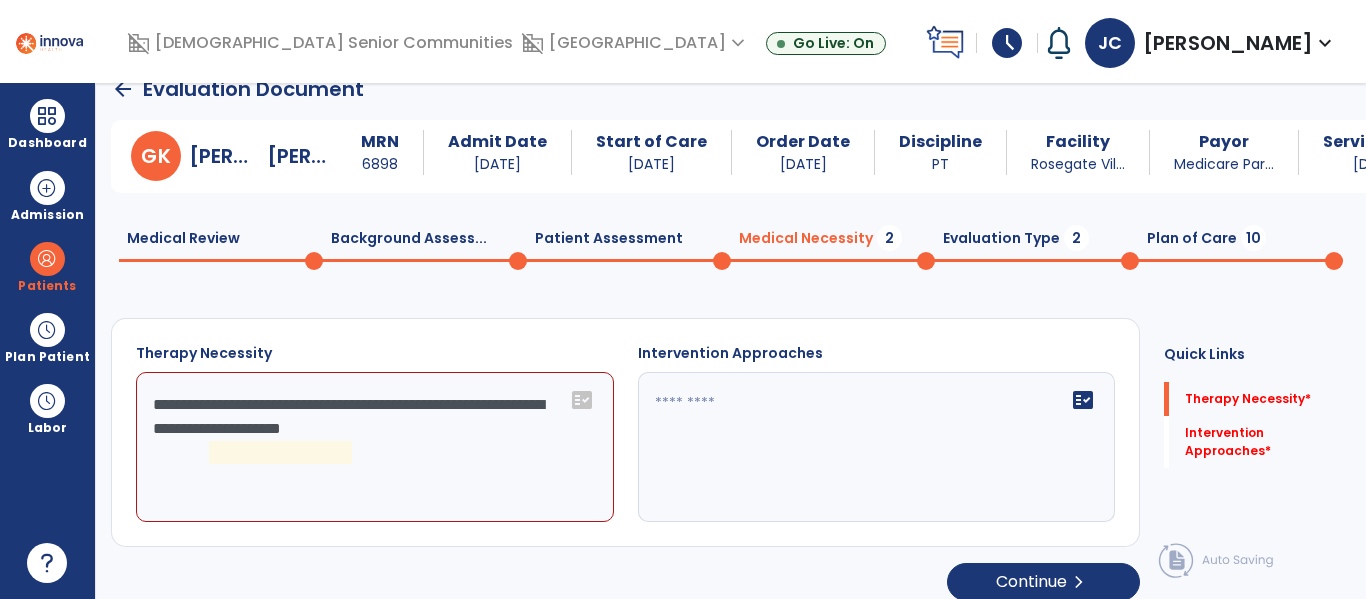click on "**********" 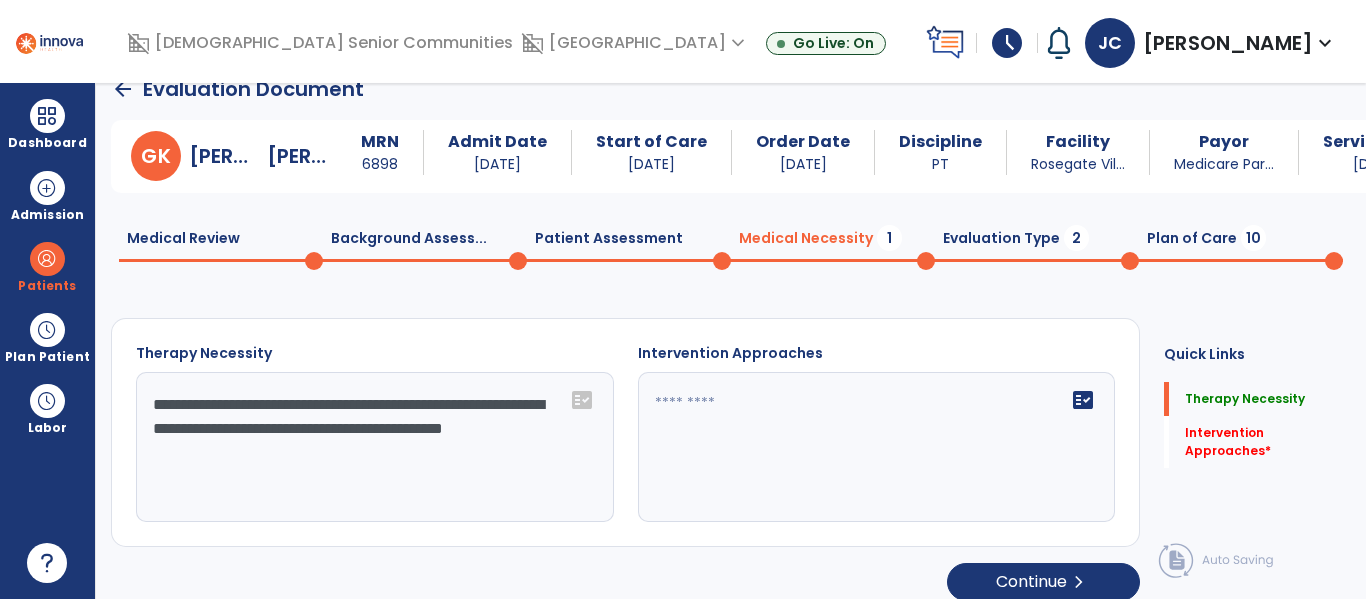 type on "**********" 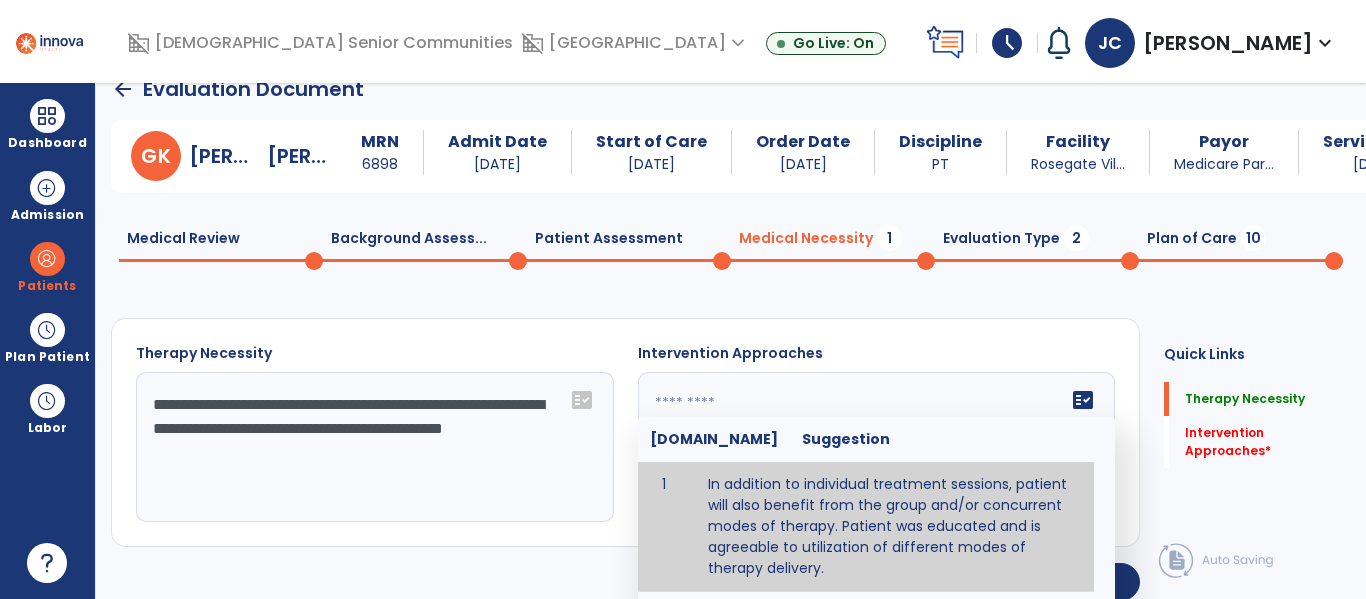type on "**********" 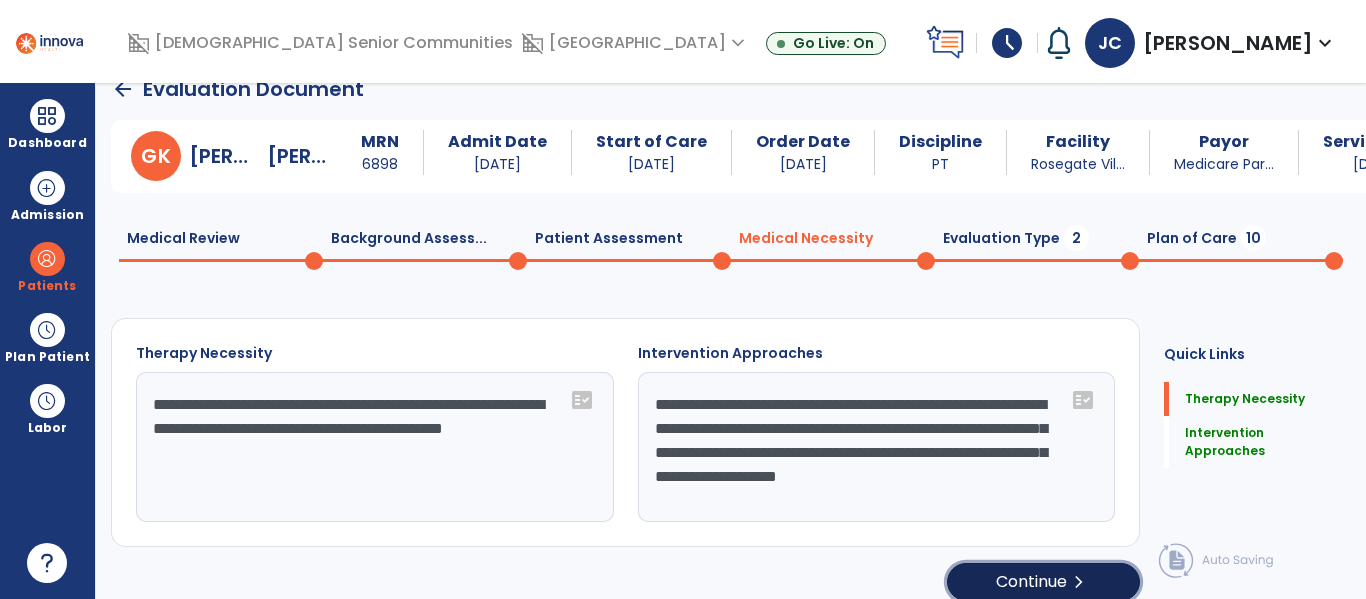 click on "Continue  chevron_right" 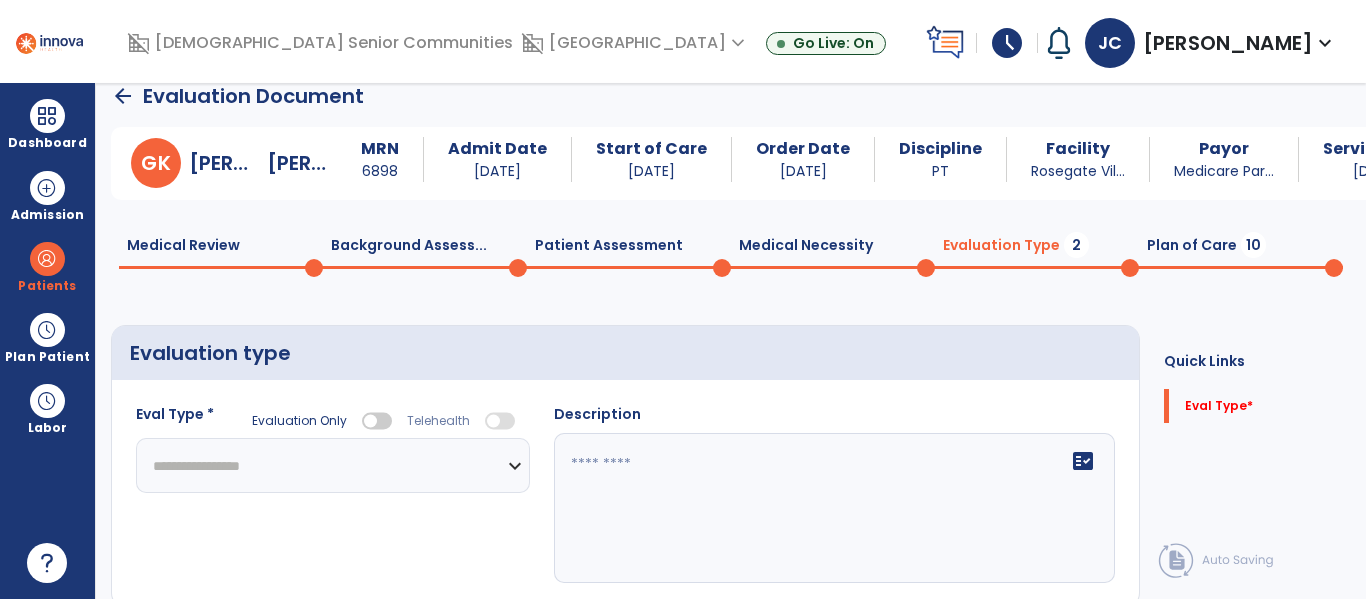 scroll, scrollTop: 21, scrollLeft: 0, axis: vertical 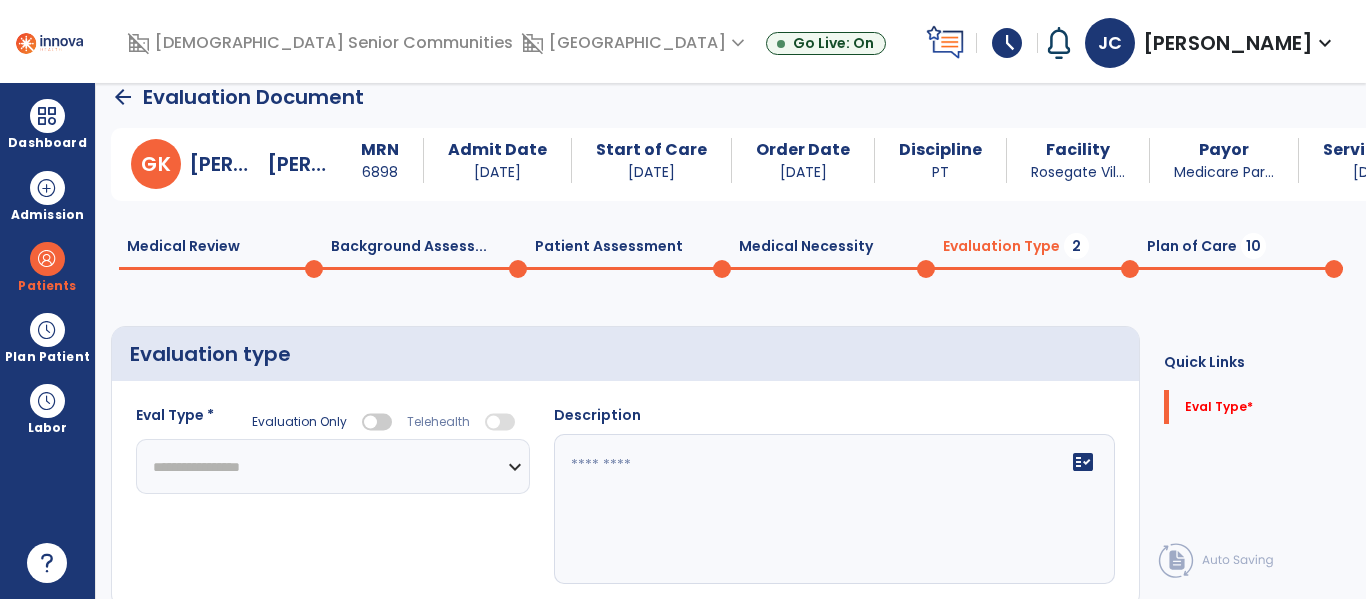 click on "**********" 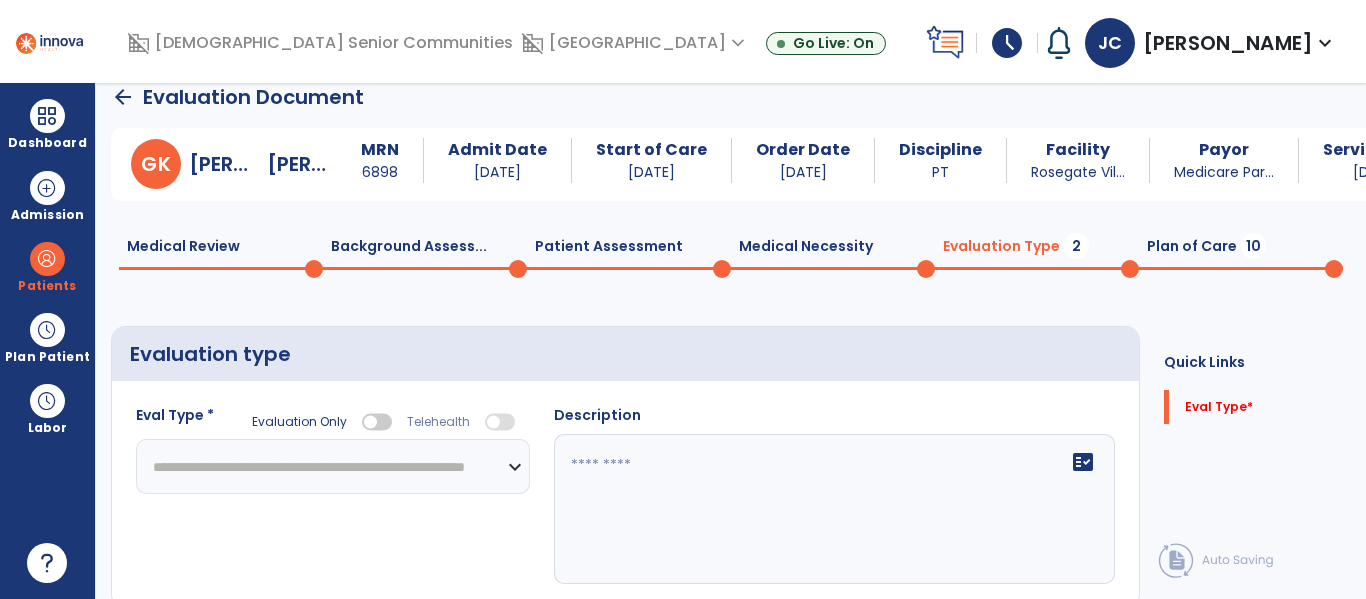 click on "**********" 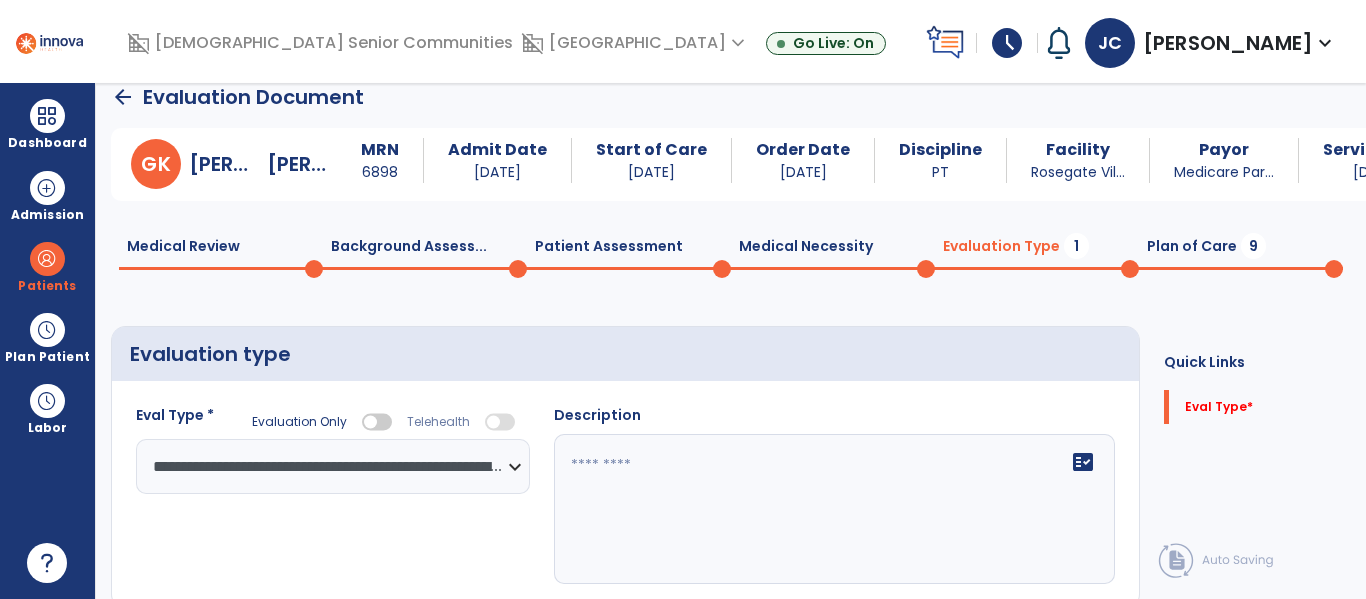 scroll, scrollTop: 83, scrollLeft: 0, axis: vertical 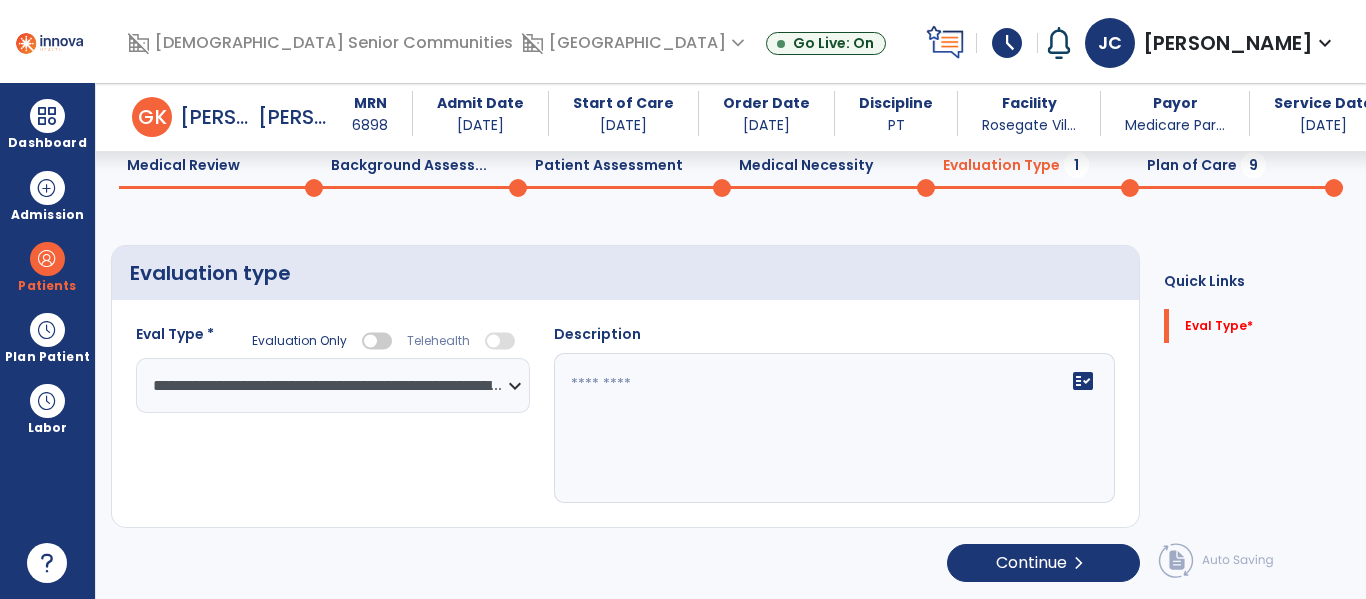 click on "fact_check" 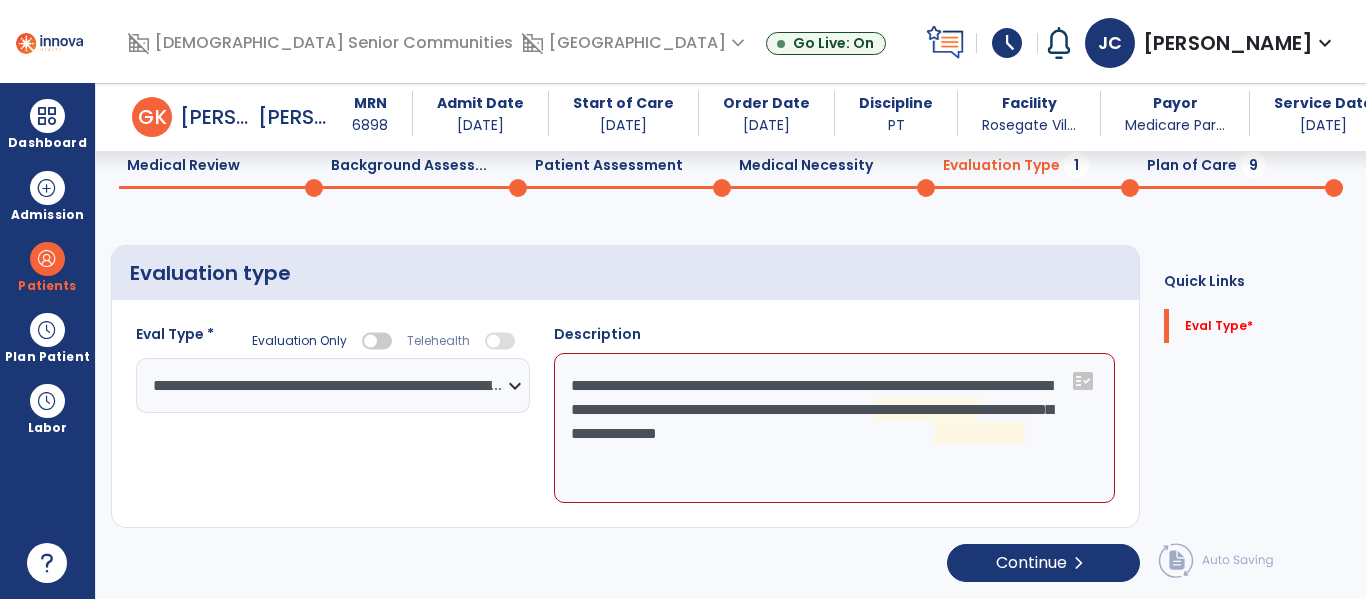 click on "**********" 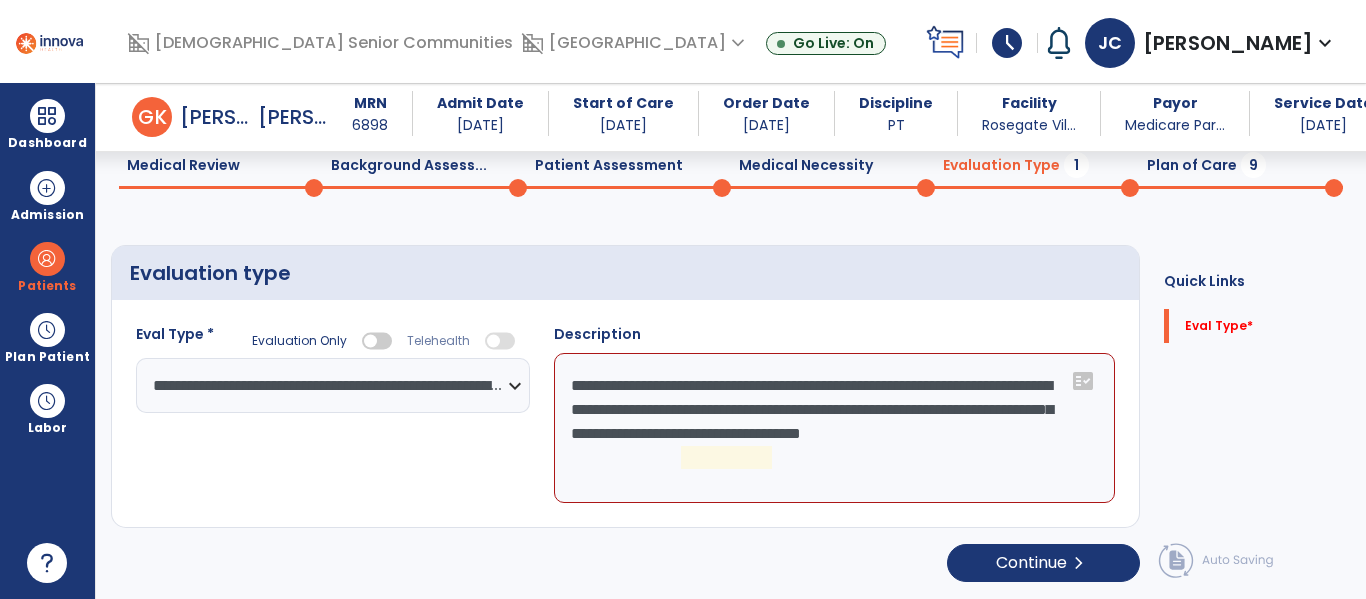 click on "**********" 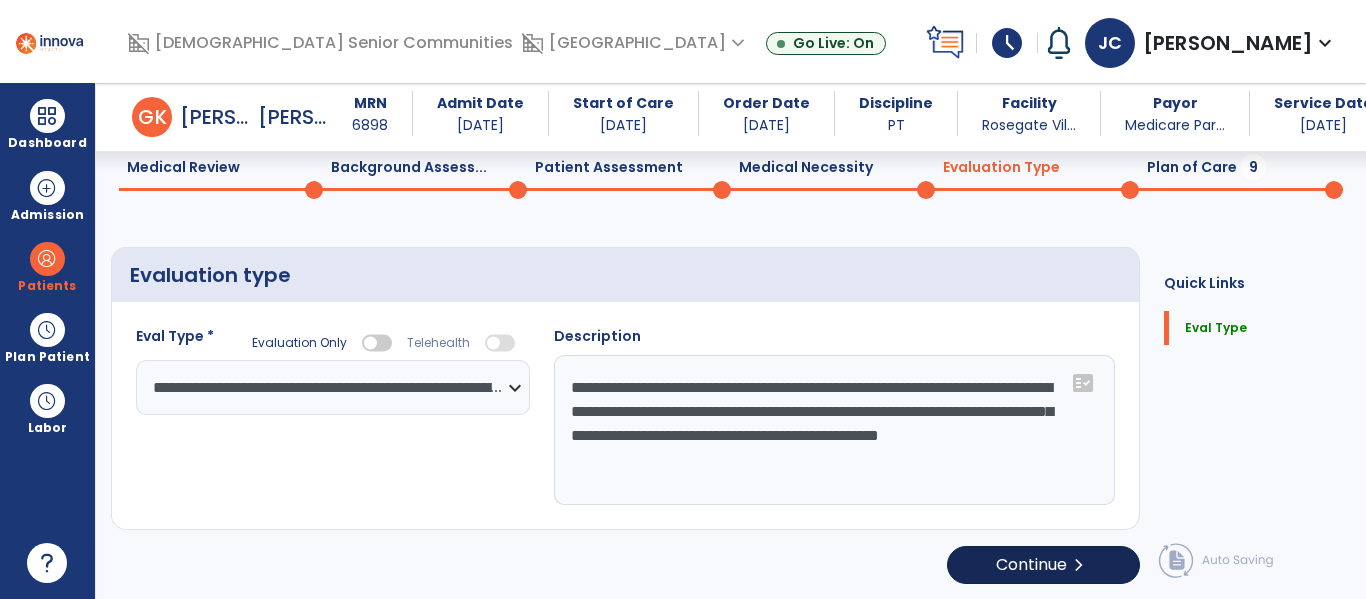 scroll, scrollTop: 83, scrollLeft: 0, axis: vertical 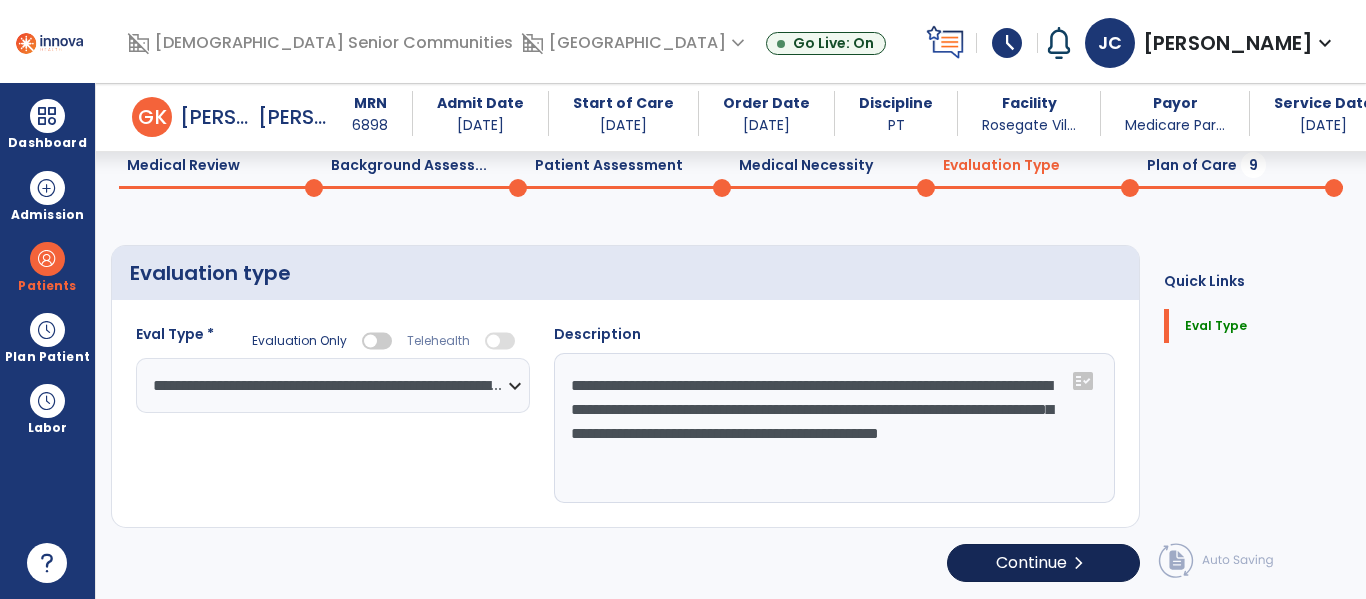 type on "**********" 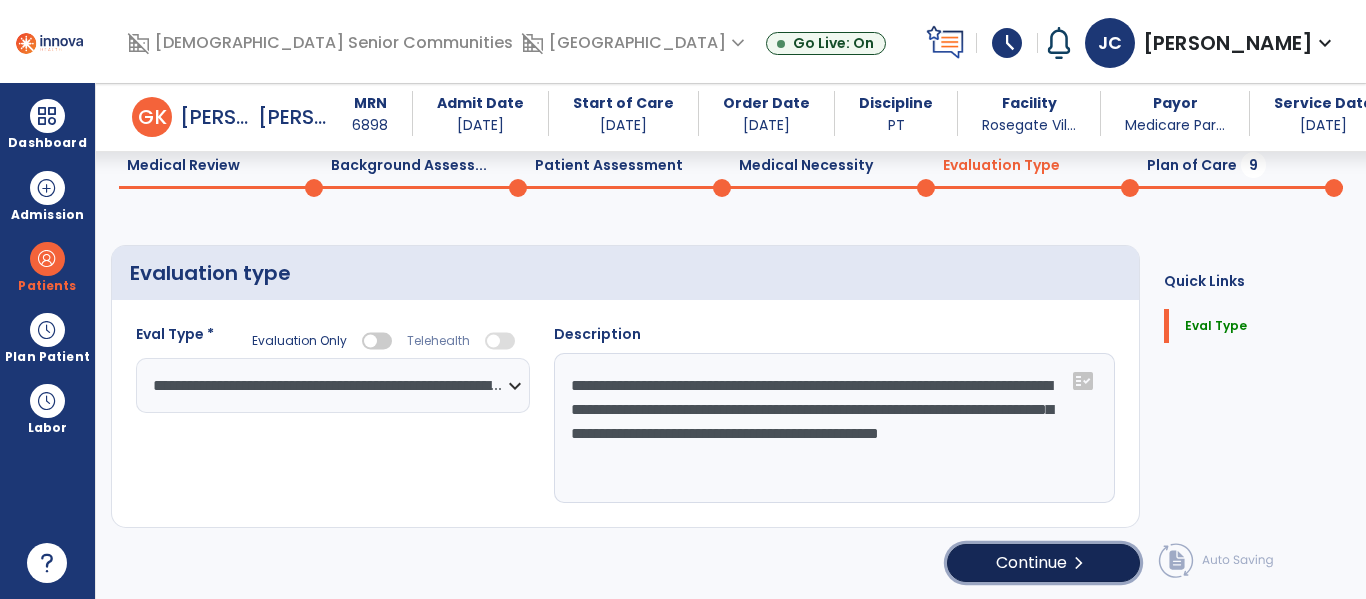 click on "Continue  chevron_right" 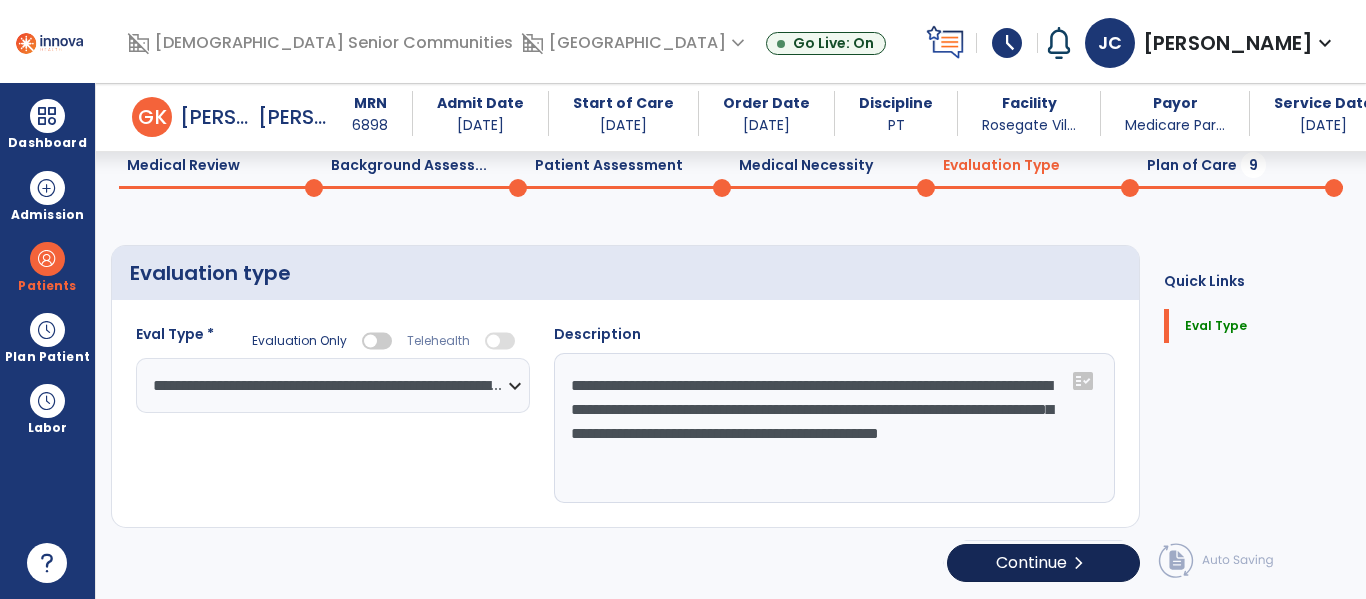select on "*****" 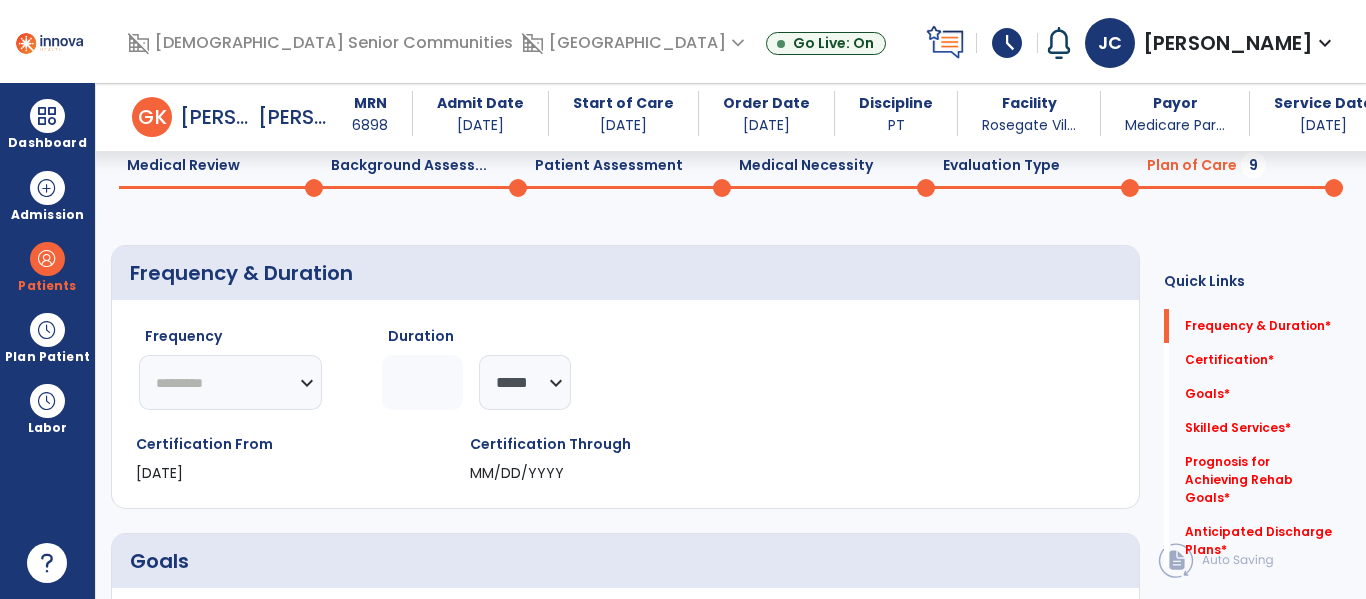 click on "********* ** ** ** ** ** ** **" 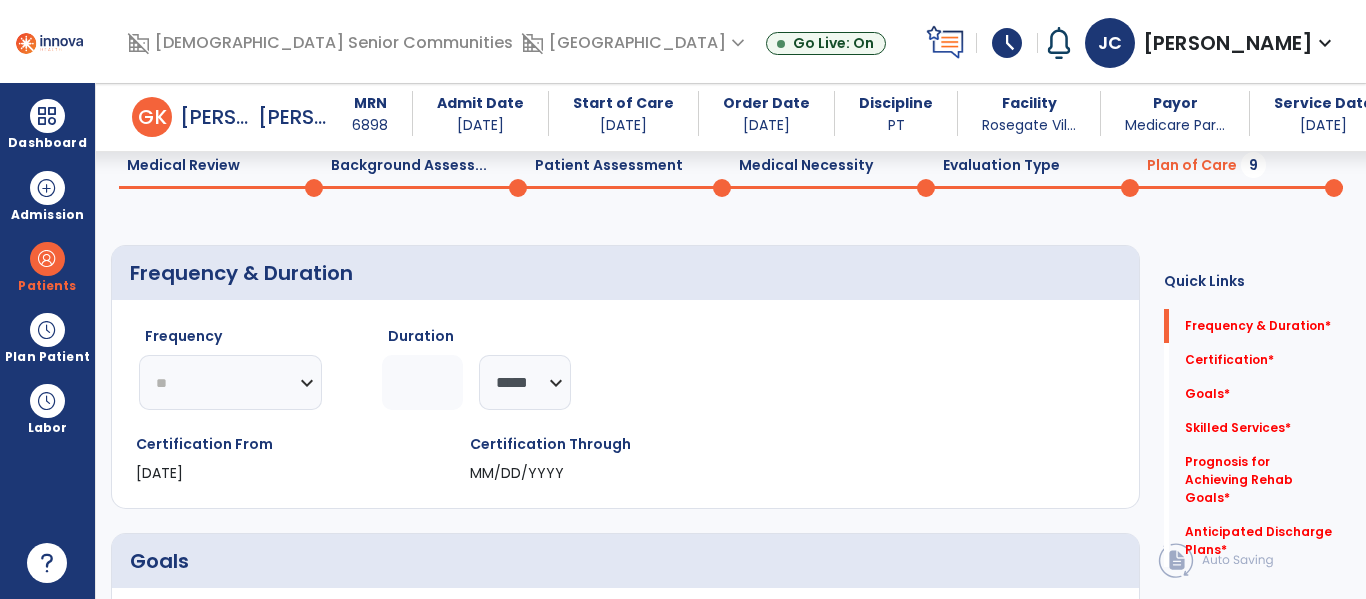 click on "********* ** ** ** ** ** ** **" 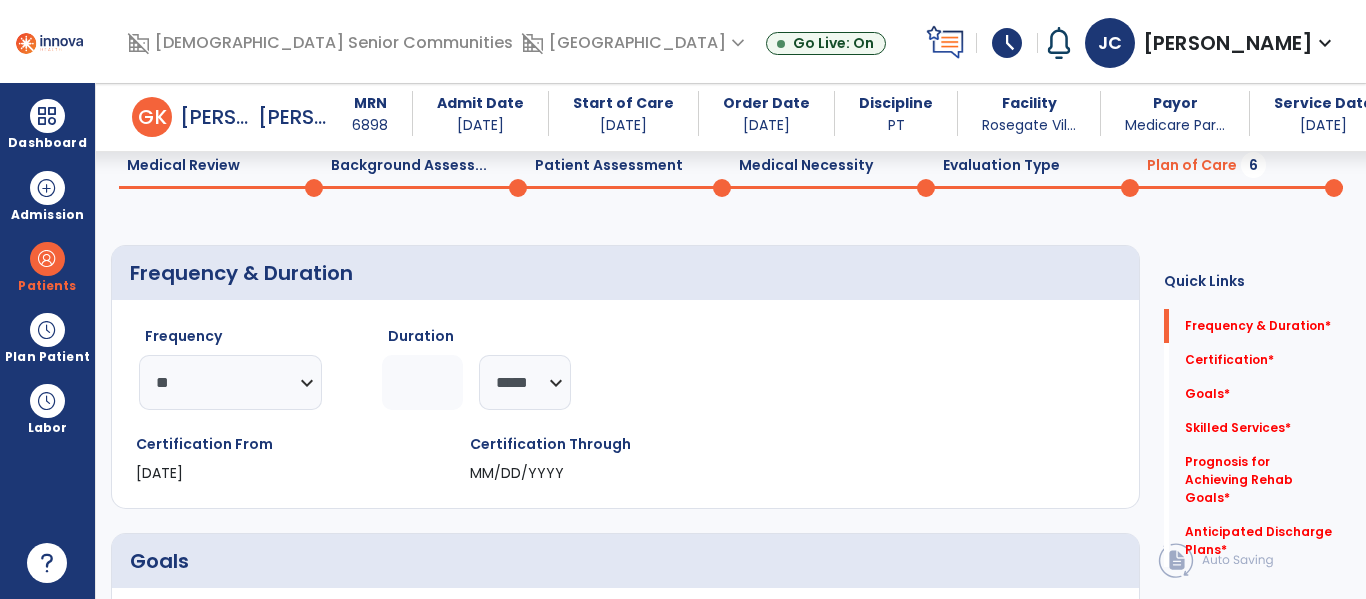click 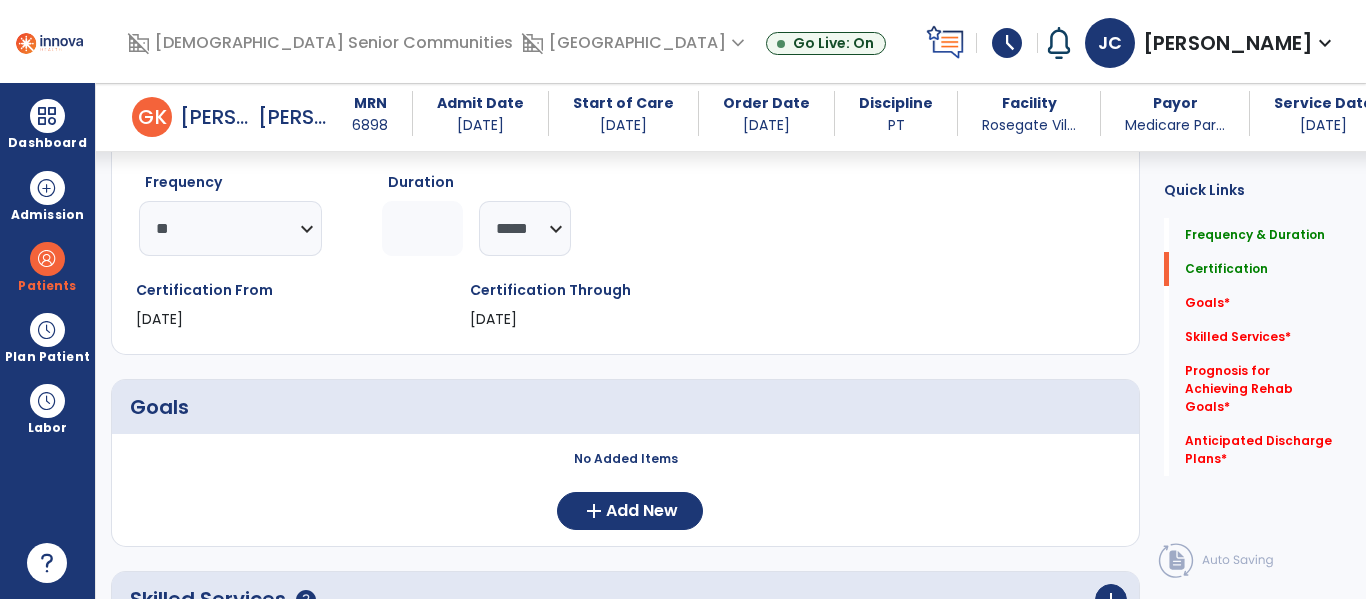 scroll, scrollTop: 289, scrollLeft: 0, axis: vertical 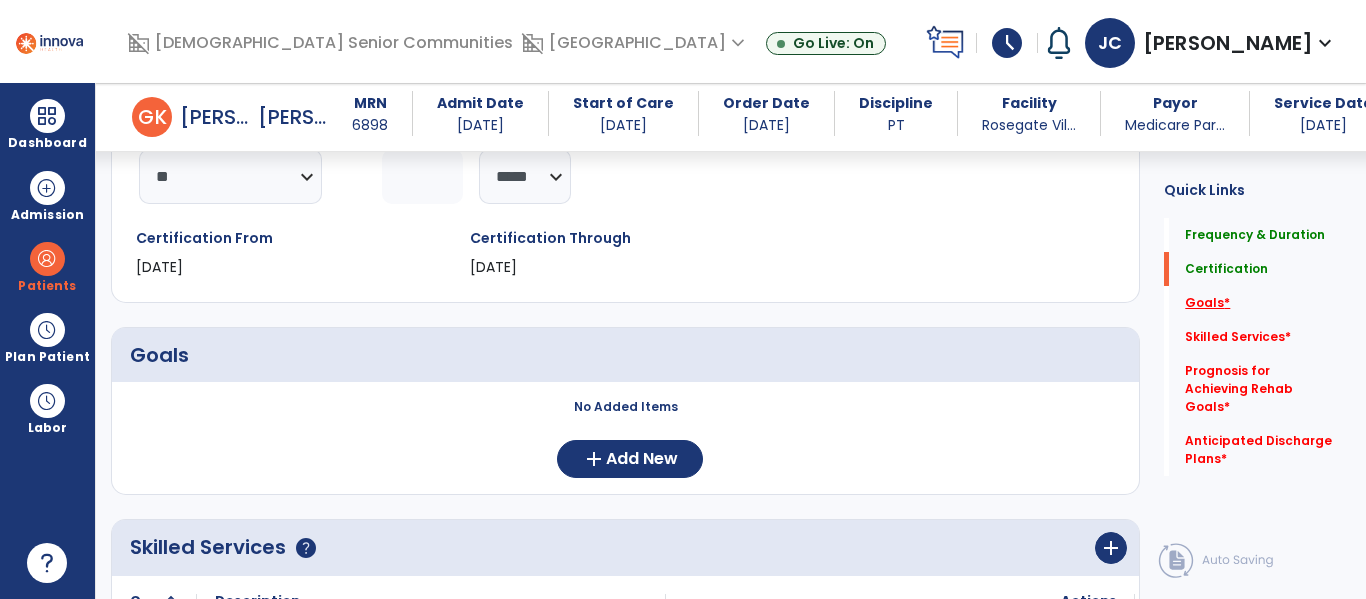 type on "*" 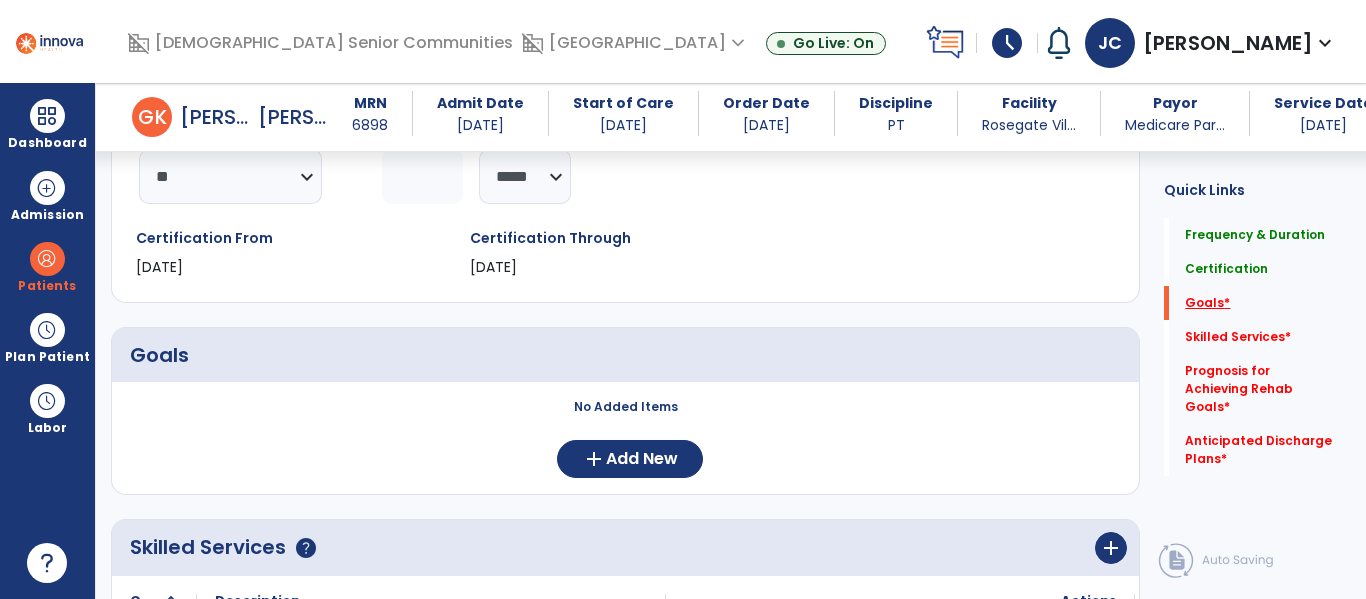 scroll, scrollTop: 360, scrollLeft: 0, axis: vertical 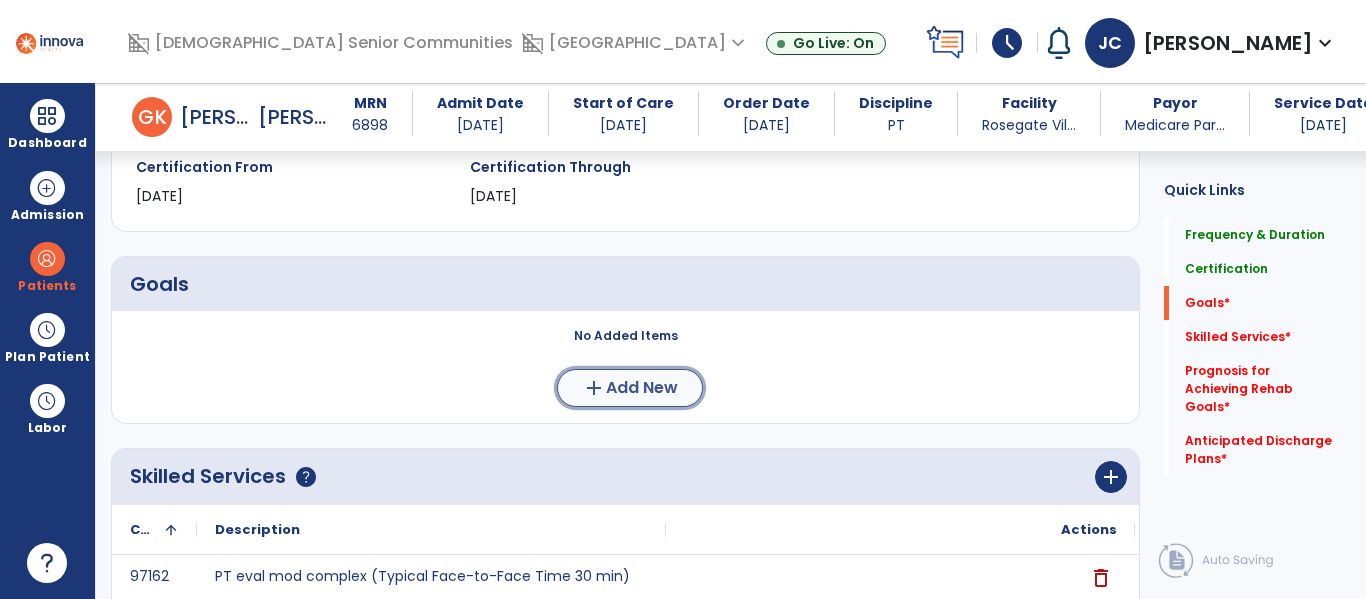 click on "Add New" at bounding box center [642, 388] 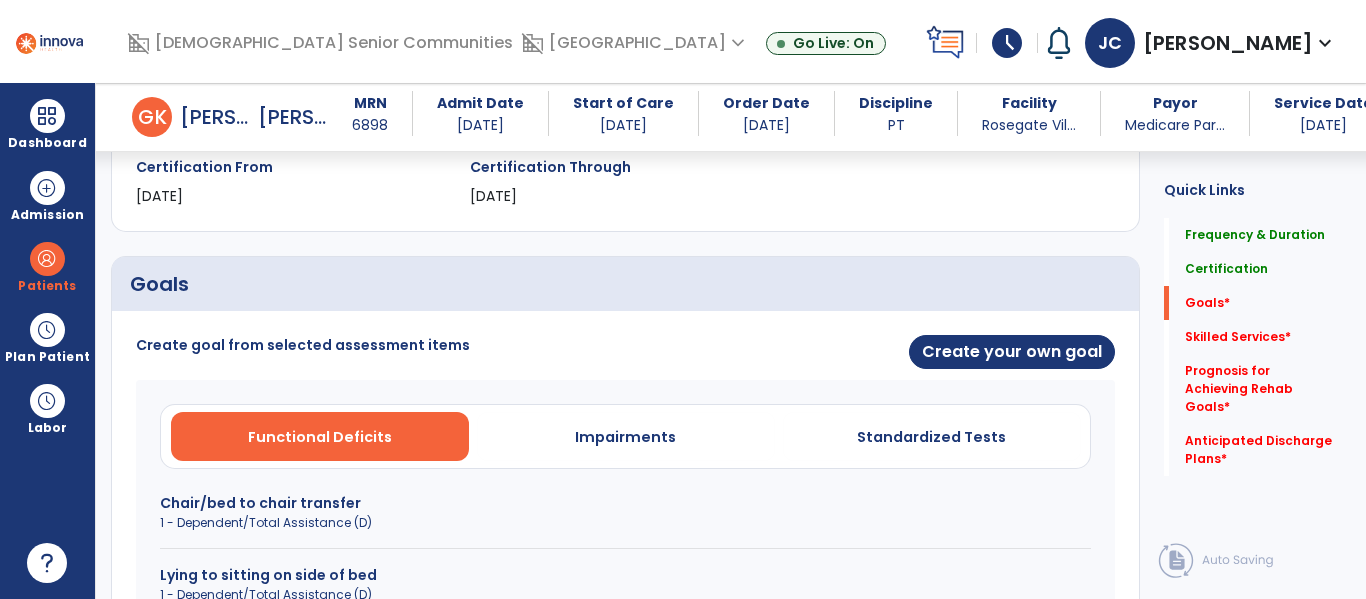click on "1 - Dependent/Total Assistance (D)" at bounding box center [625, 523] 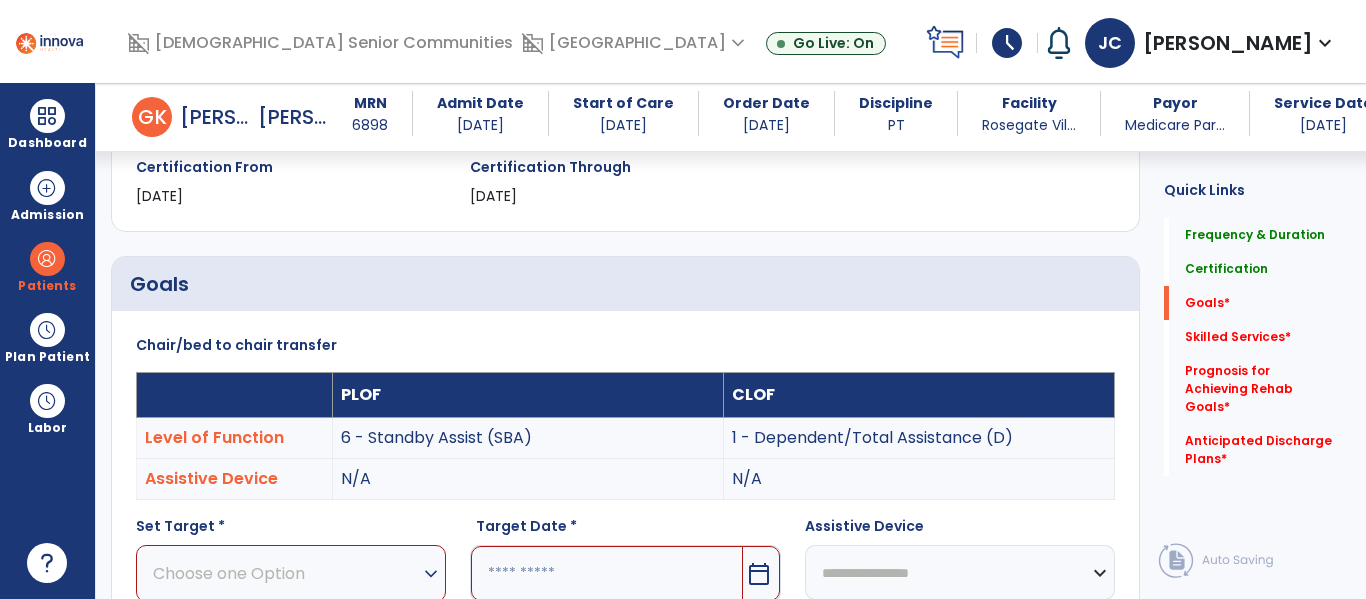 click on "expand_more" at bounding box center [431, 574] 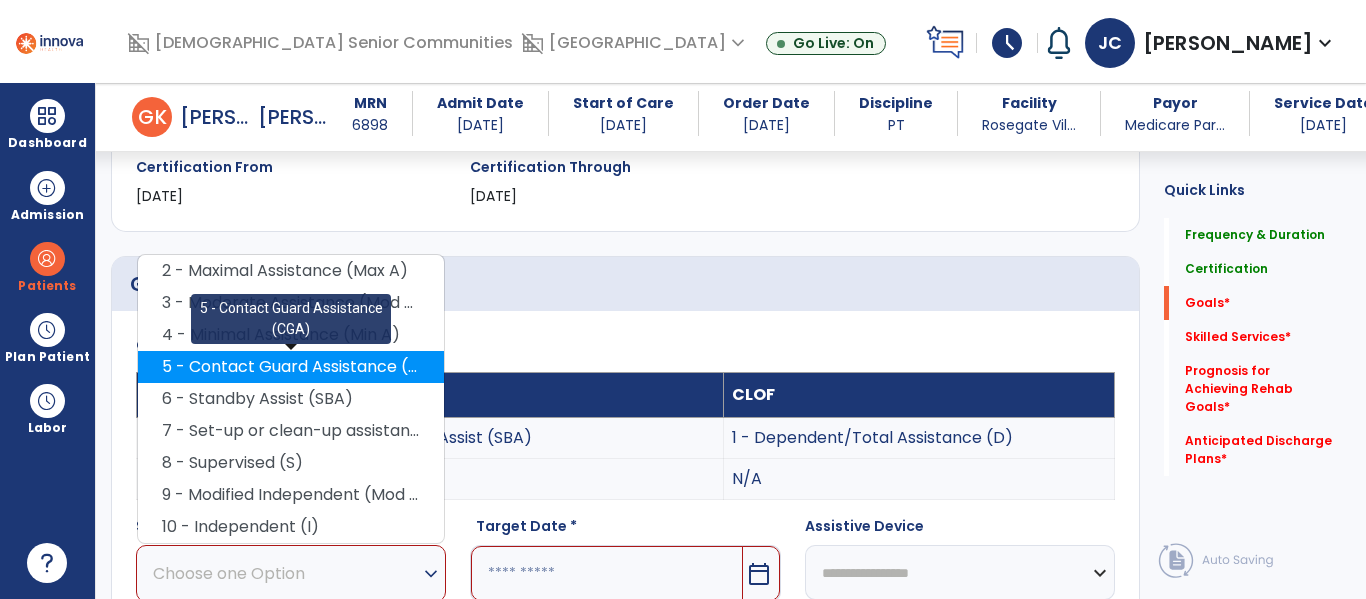 click on "5 - Contact Guard Assistance (CGA)" at bounding box center (291, 367) 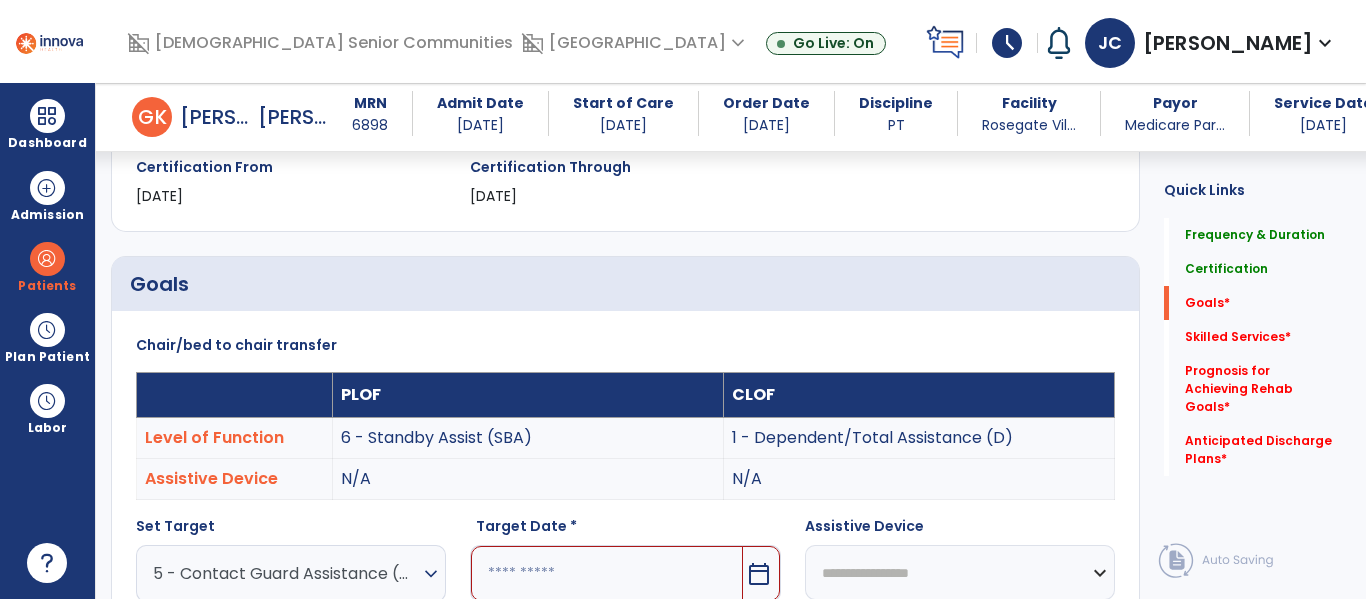 click at bounding box center [606, 573] 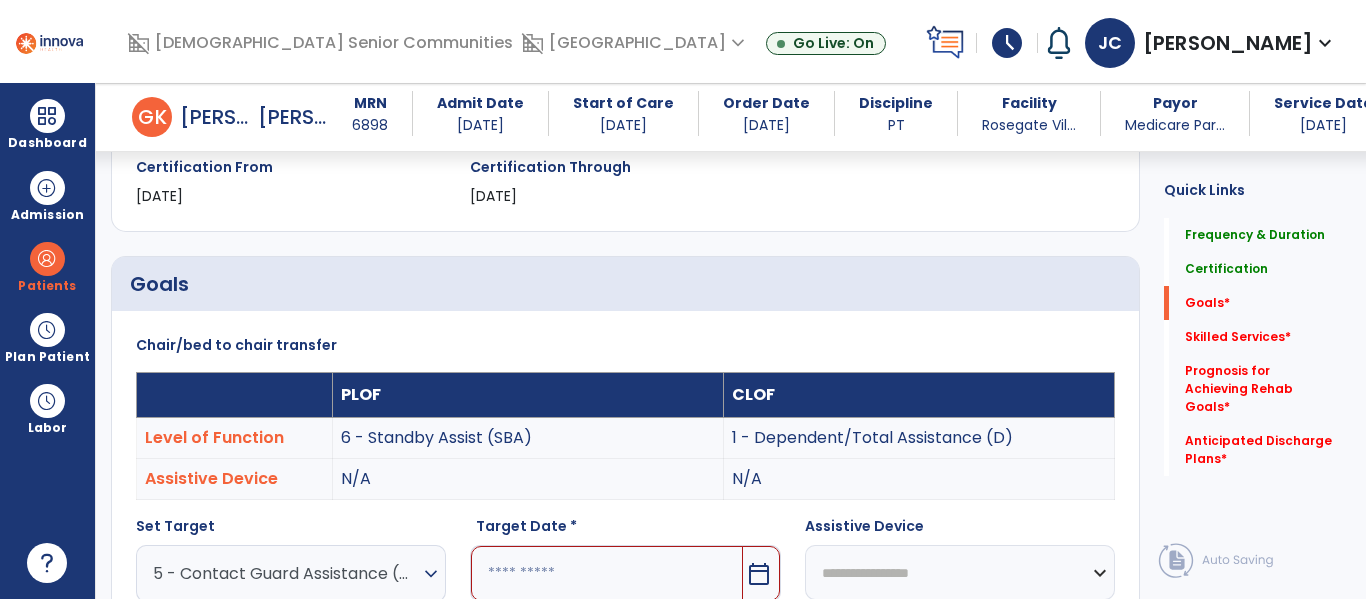 scroll, scrollTop: 760, scrollLeft: 0, axis: vertical 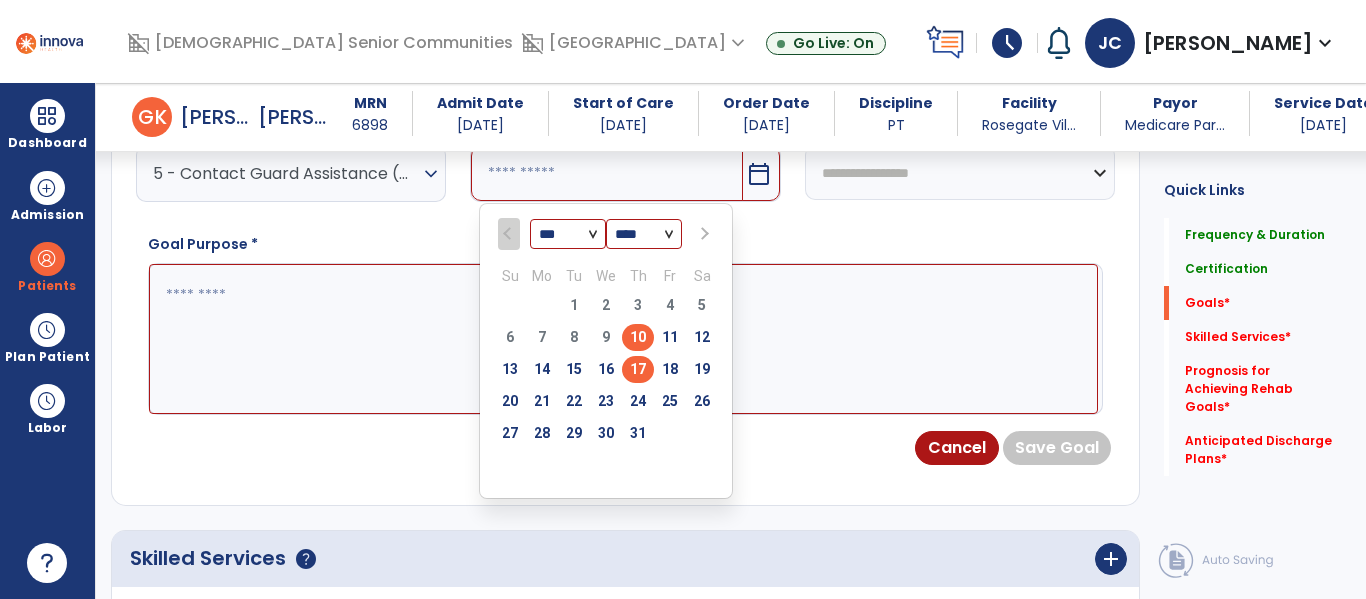 click on "17" at bounding box center (638, 369) 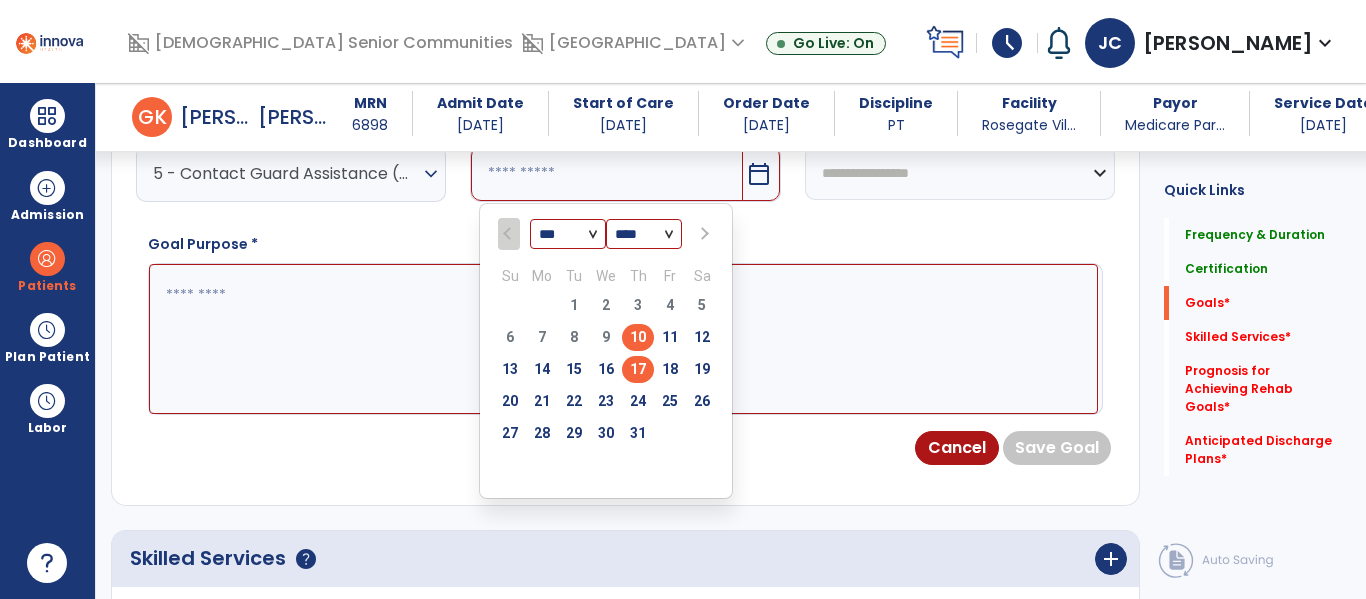 type on "*********" 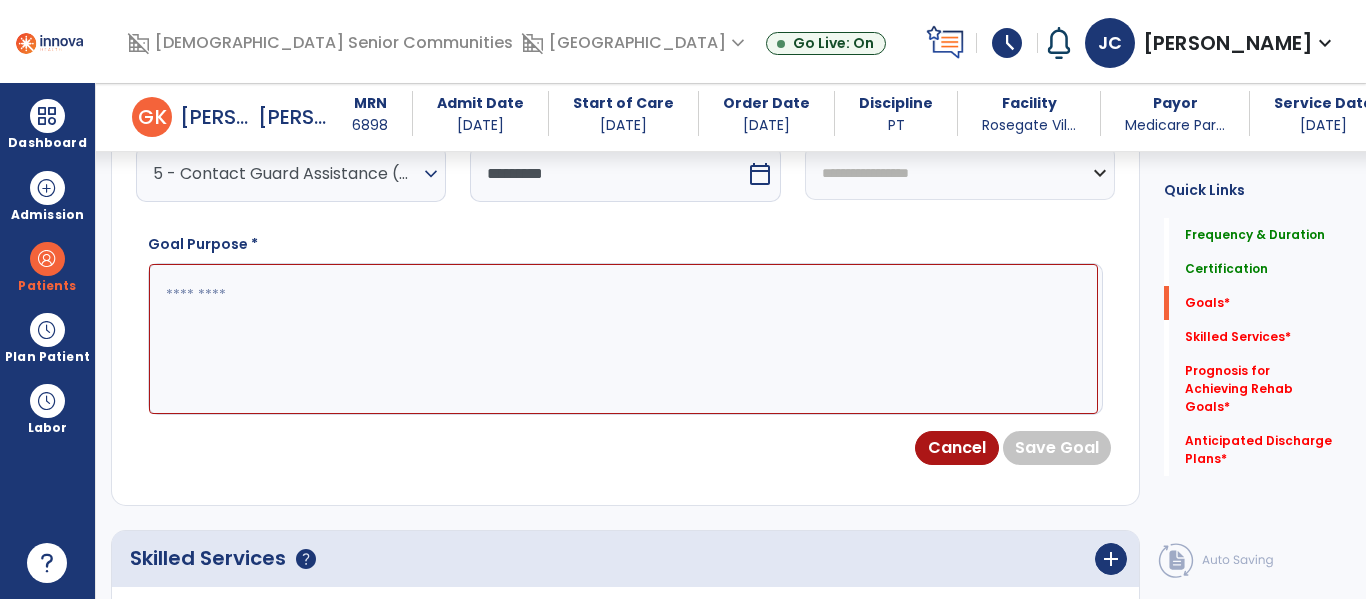 click at bounding box center (623, 339) 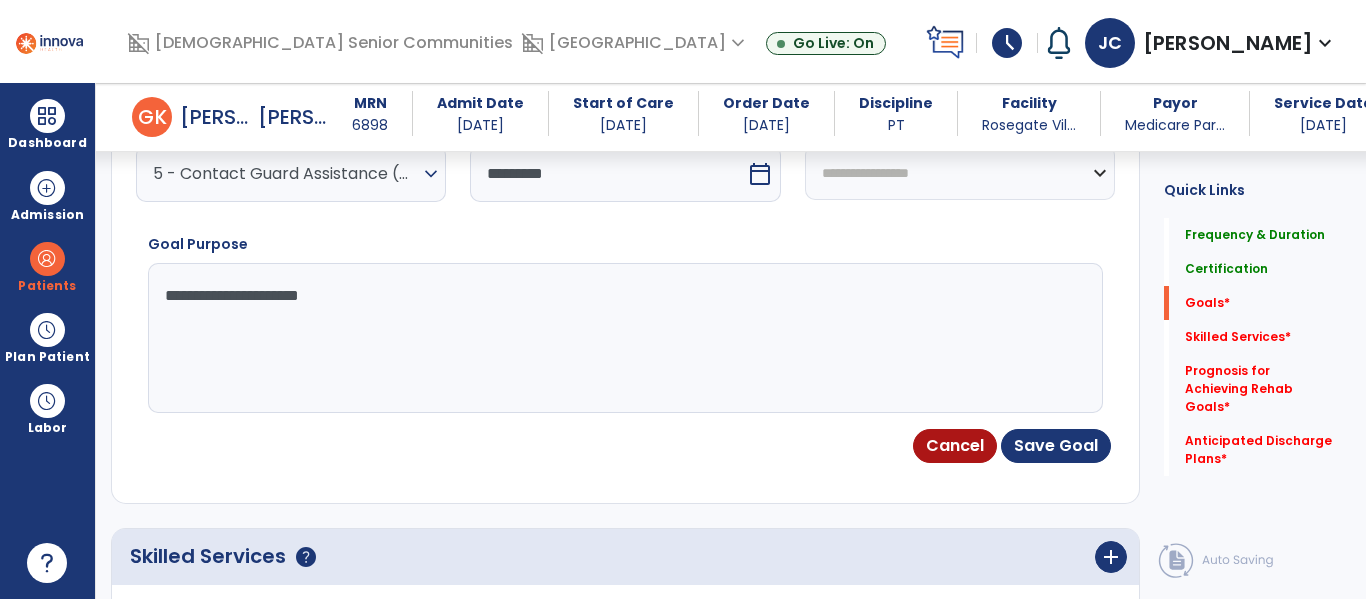 type on "**********" 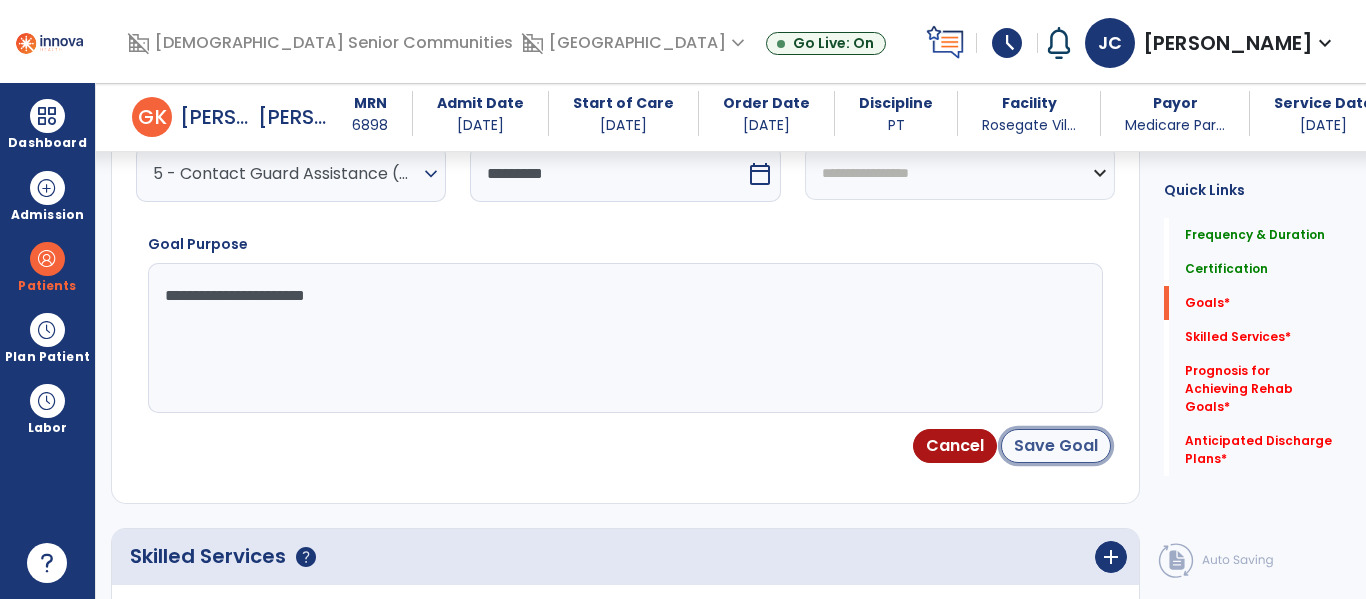click on "Save Goal" at bounding box center (1056, 446) 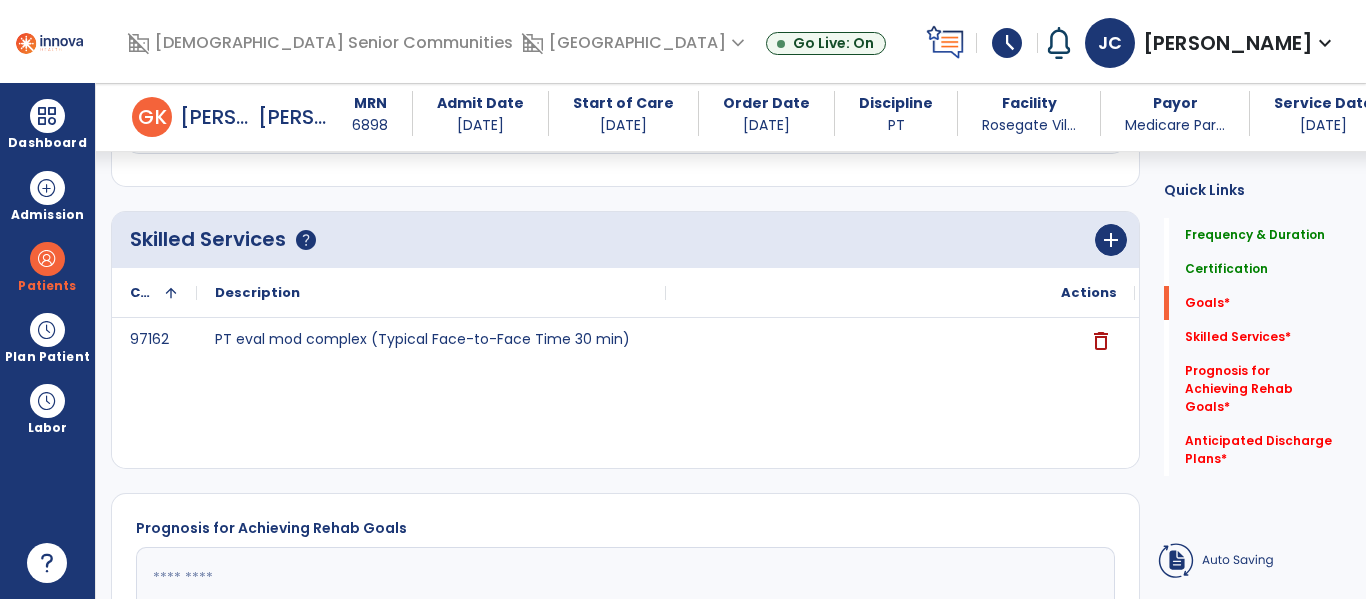 scroll, scrollTop: 170, scrollLeft: 0, axis: vertical 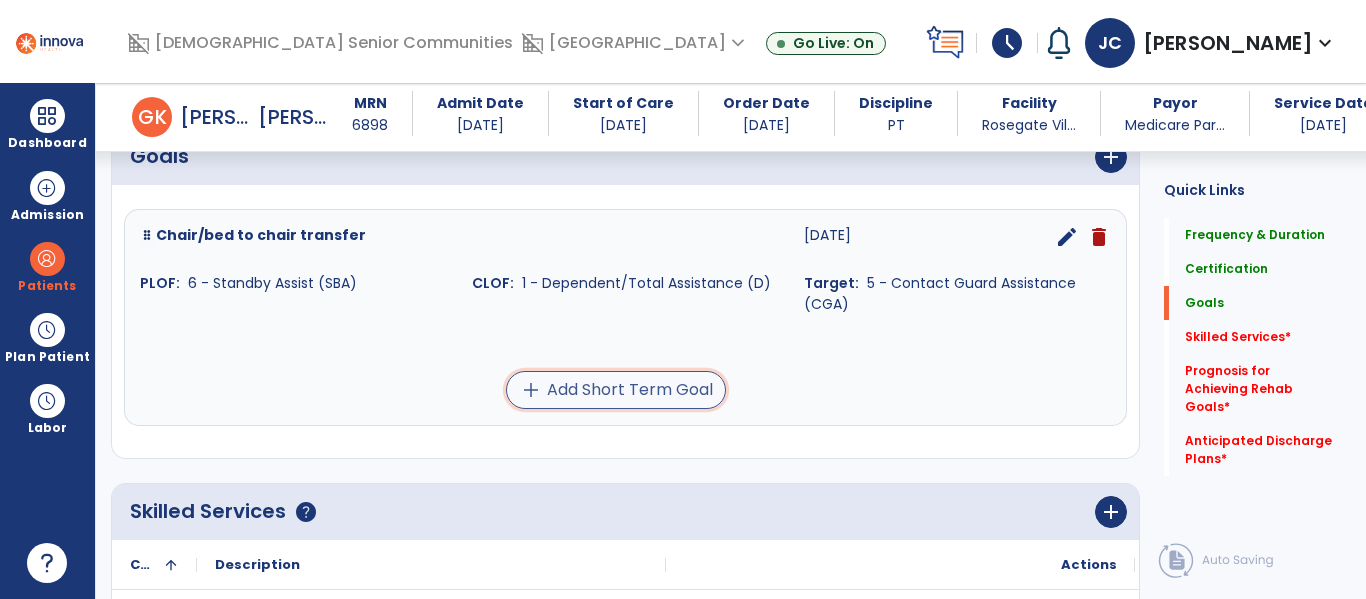 click on "add  Add Short Term Goal" at bounding box center [616, 390] 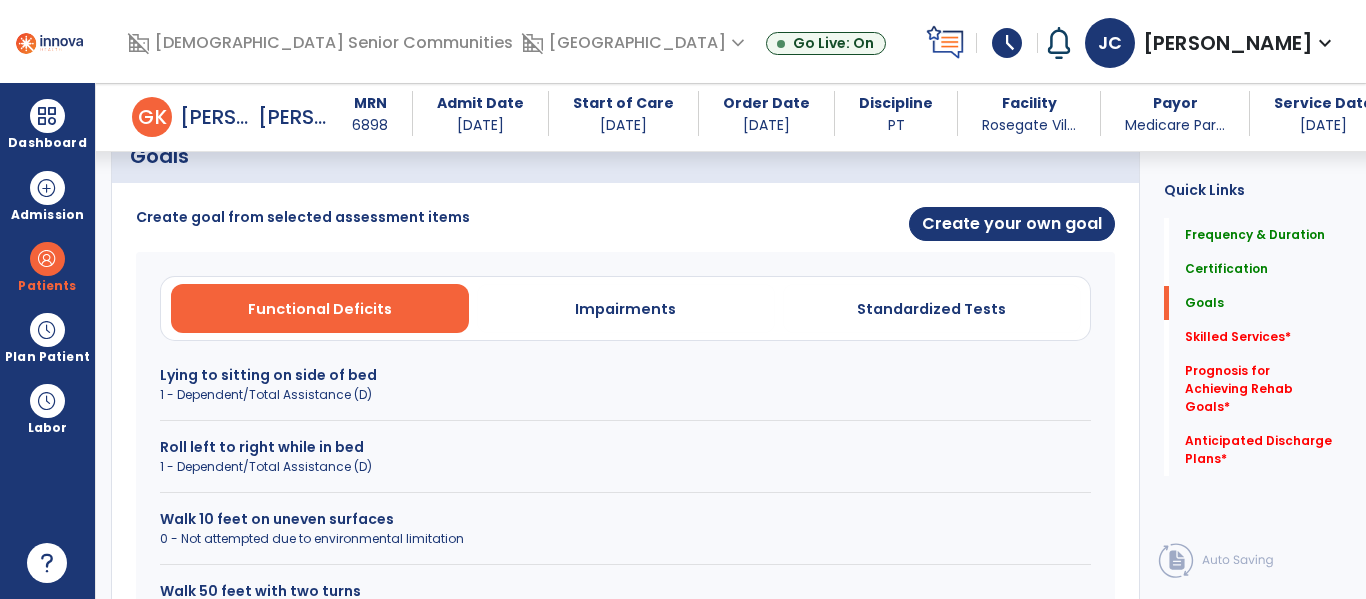 click on "1 - Dependent/Total Assistance (D)" at bounding box center (625, 467) 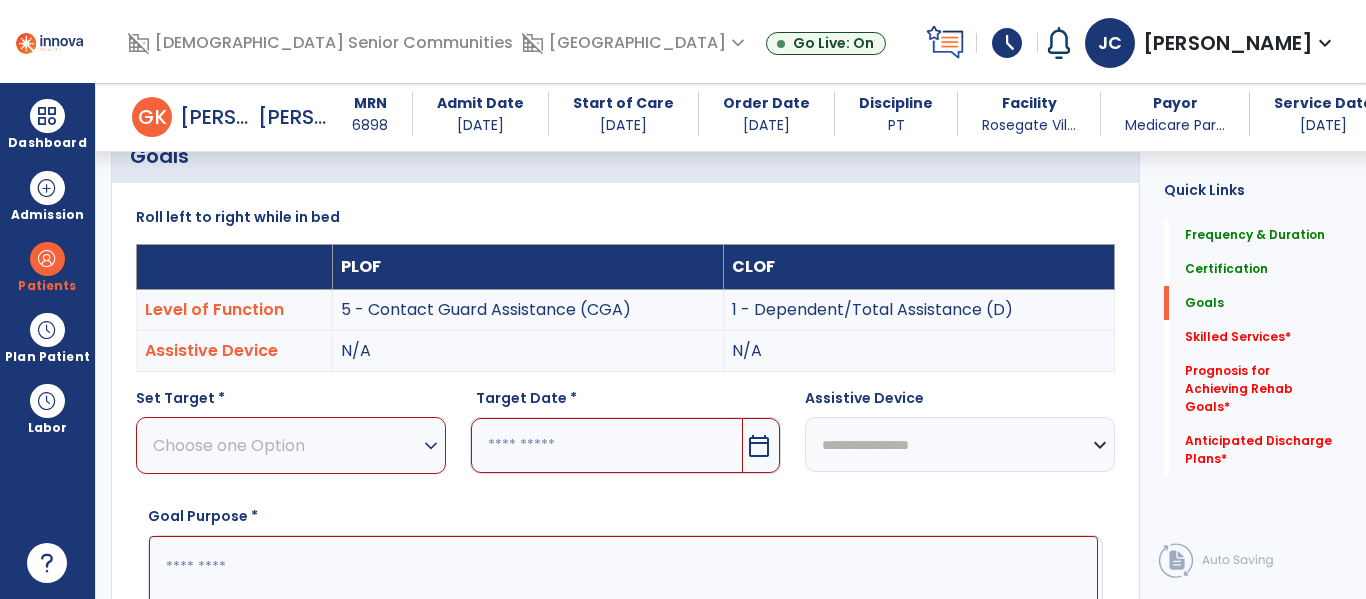 click on "expand_more" at bounding box center [431, 446] 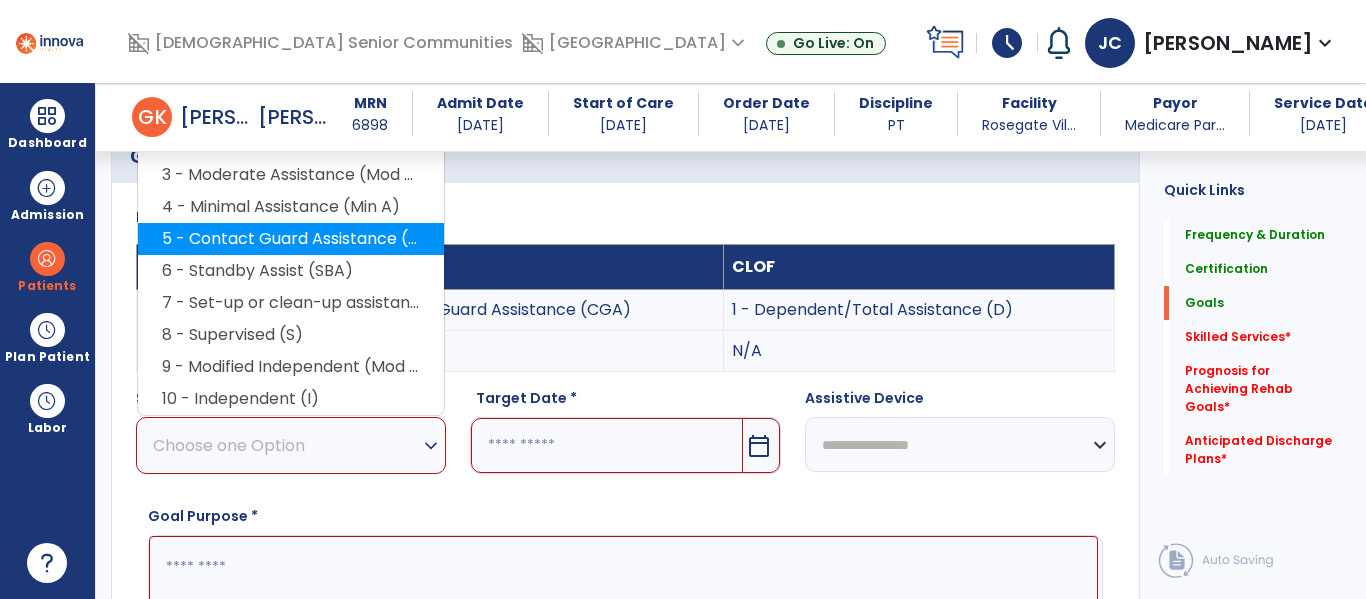 click on "5 - Contact Guard Assistance (CGA)" at bounding box center (291, 239) 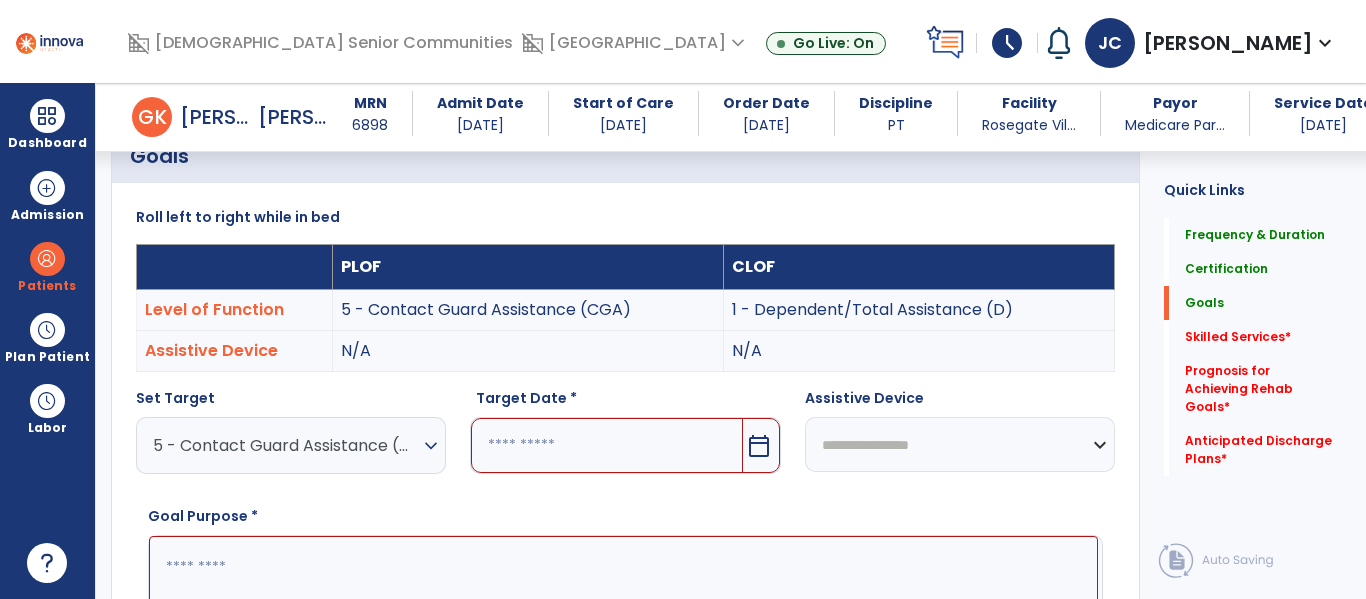 click at bounding box center (606, 445) 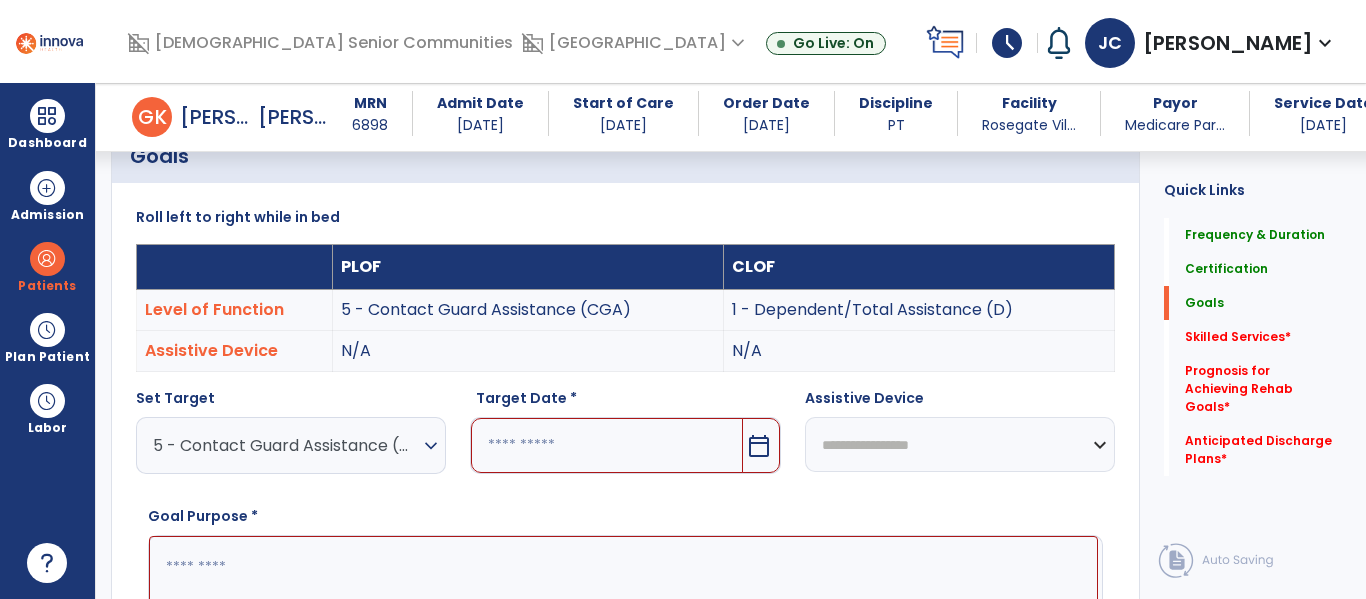 scroll, scrollTop: 517, scrollLeft: 0, axis: vertical 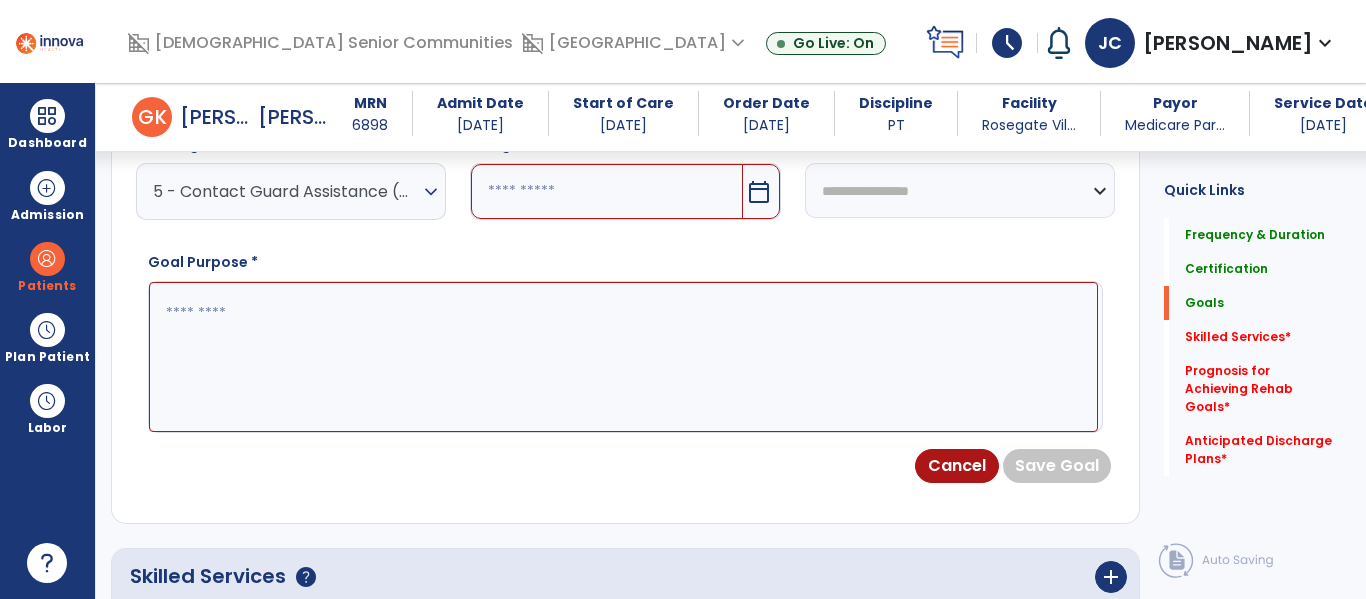 click at bounding box center (606, 191) 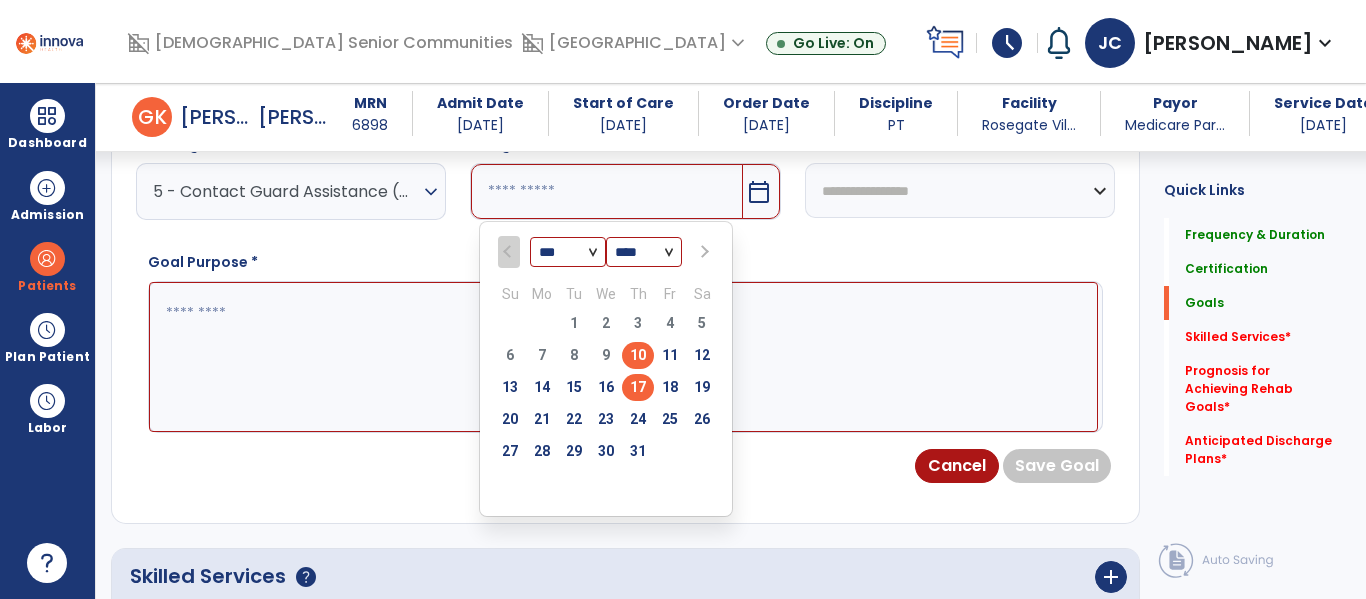 click on "17" at bounding box center (638, 387) 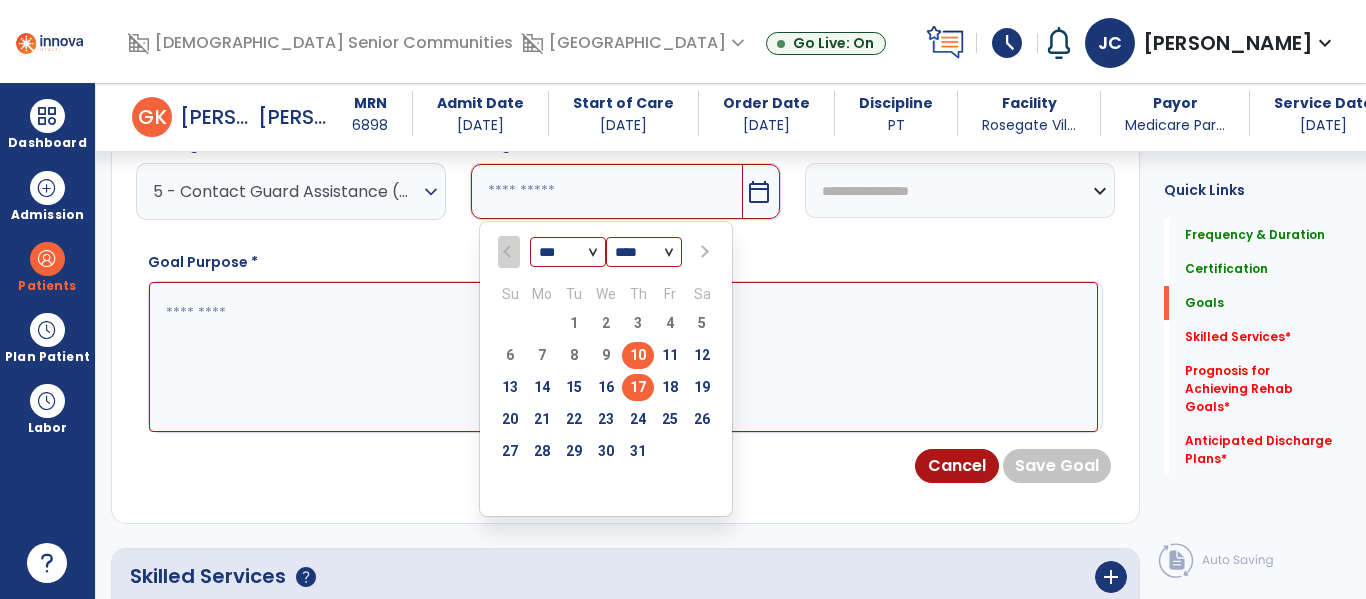 type on "*********" 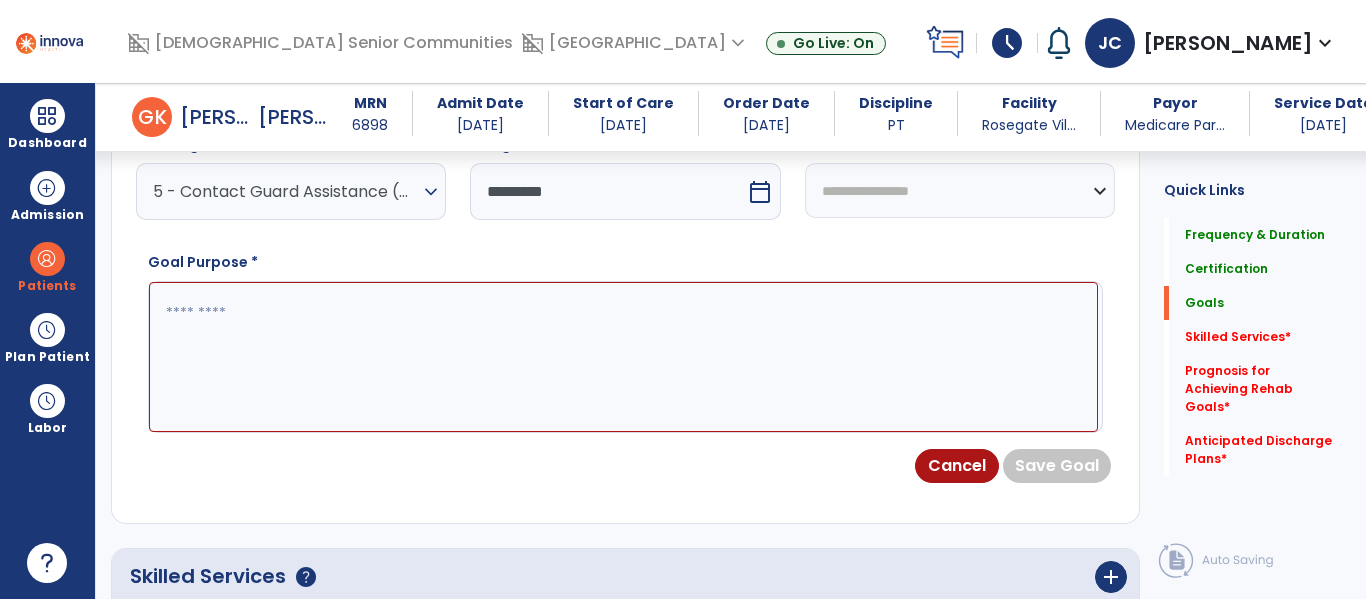 click at bounding box center (623, 357) 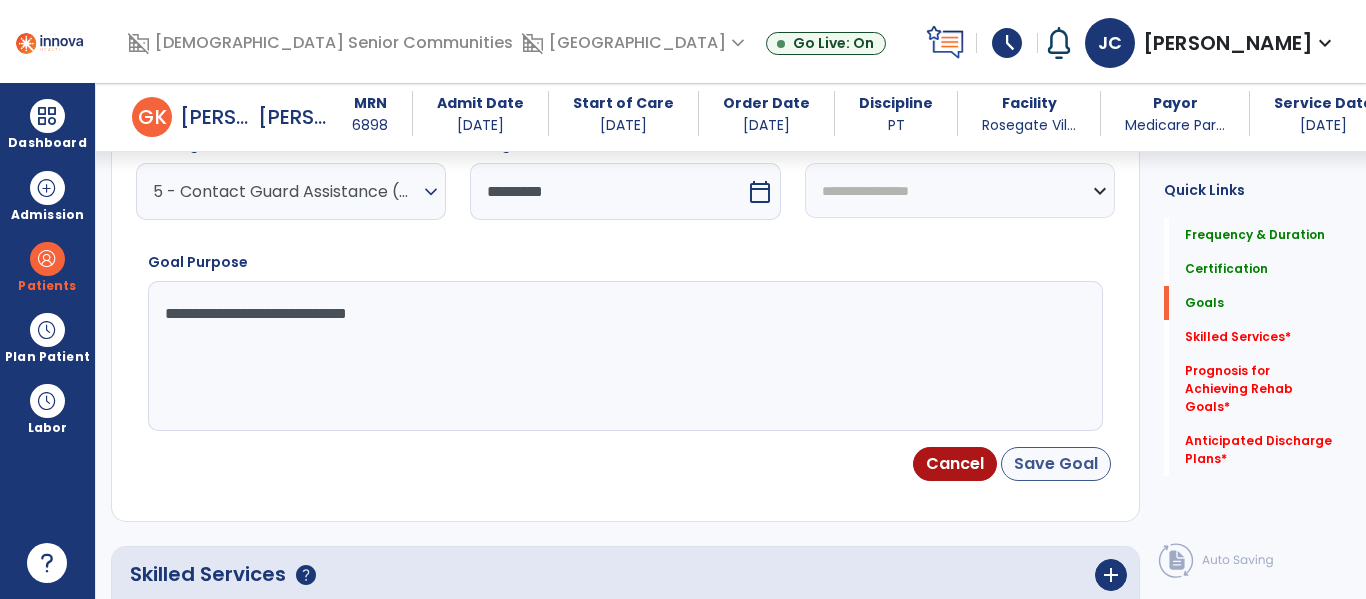 type on "**********" 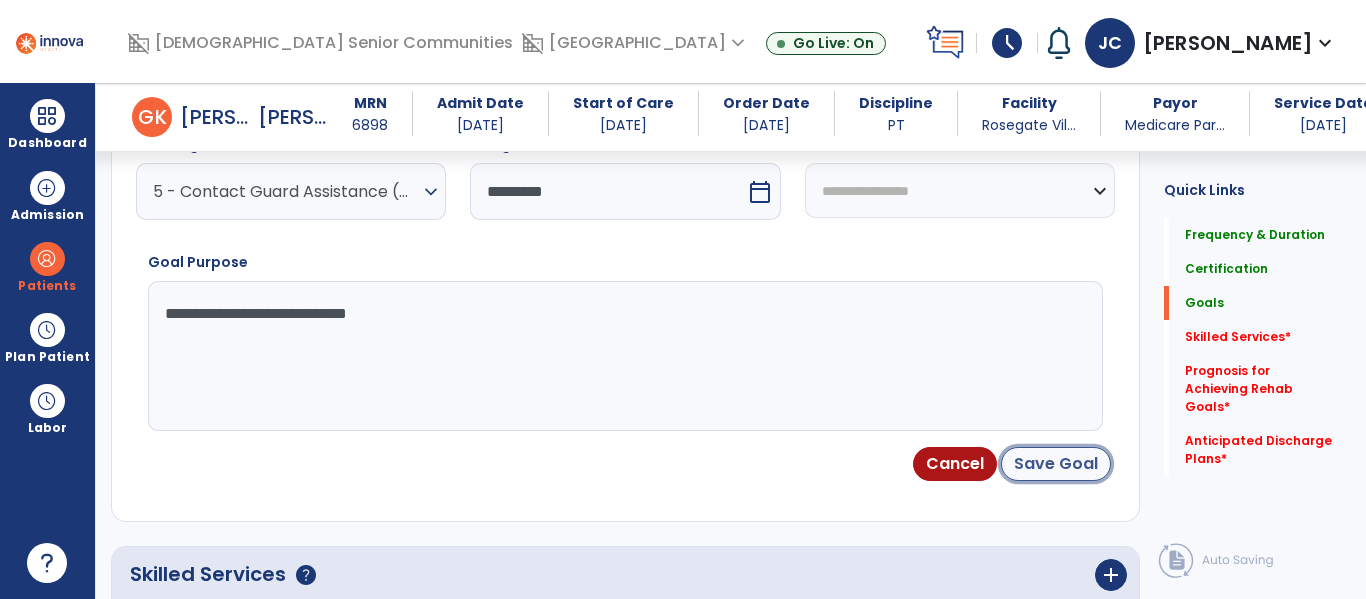 click on "Save Goal" at bounding box center [1056, 464] 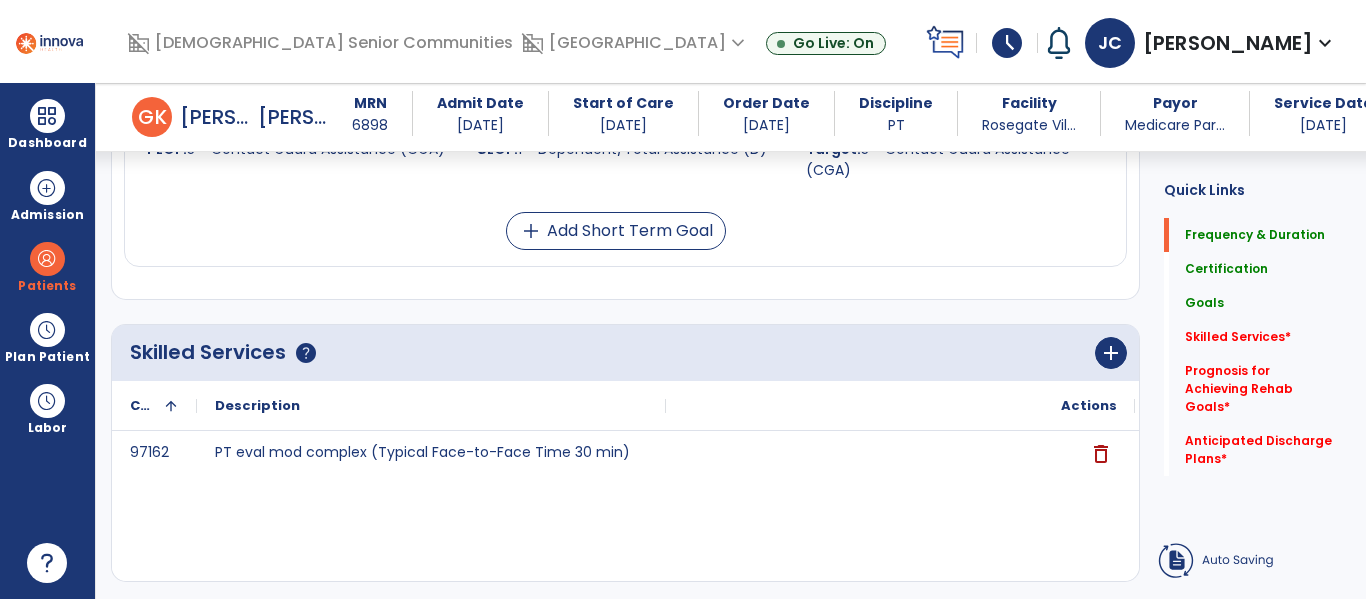 scroll, scrollTop: 152, scrollLeft: 0, axis: vertical 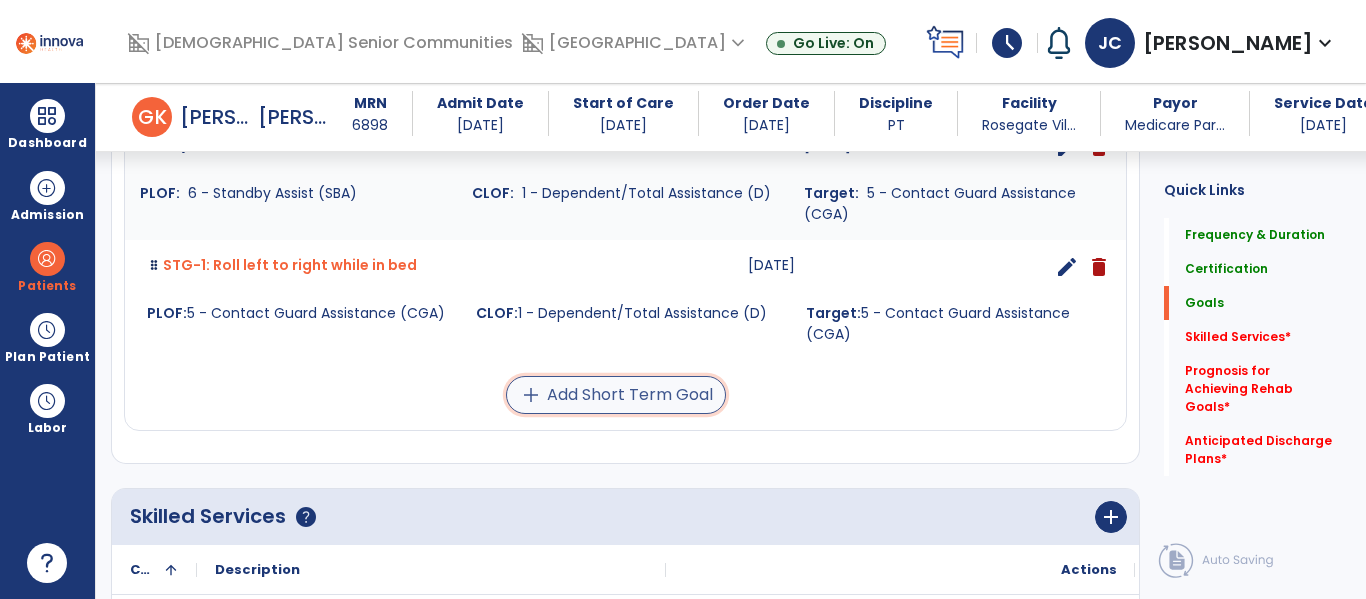 click on "add  Add Short Term Goal" at bounding box center (616, 395) 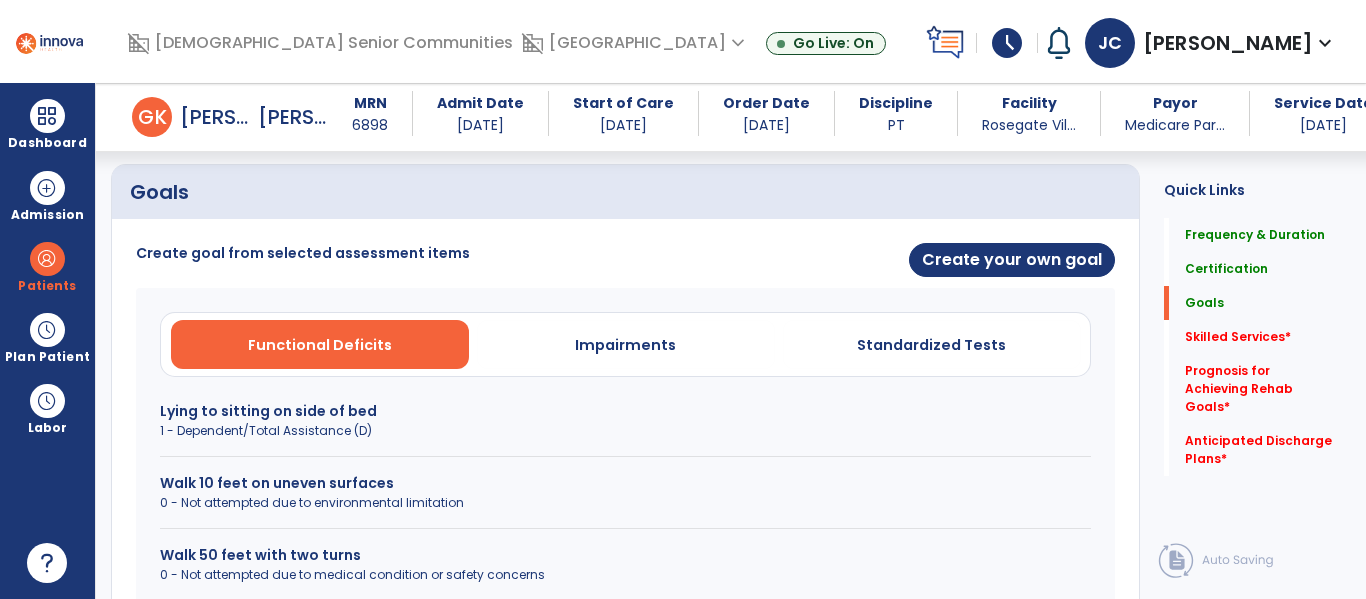 scroll, scrollTop: 444, scrollLeft: 0, axis: vertical 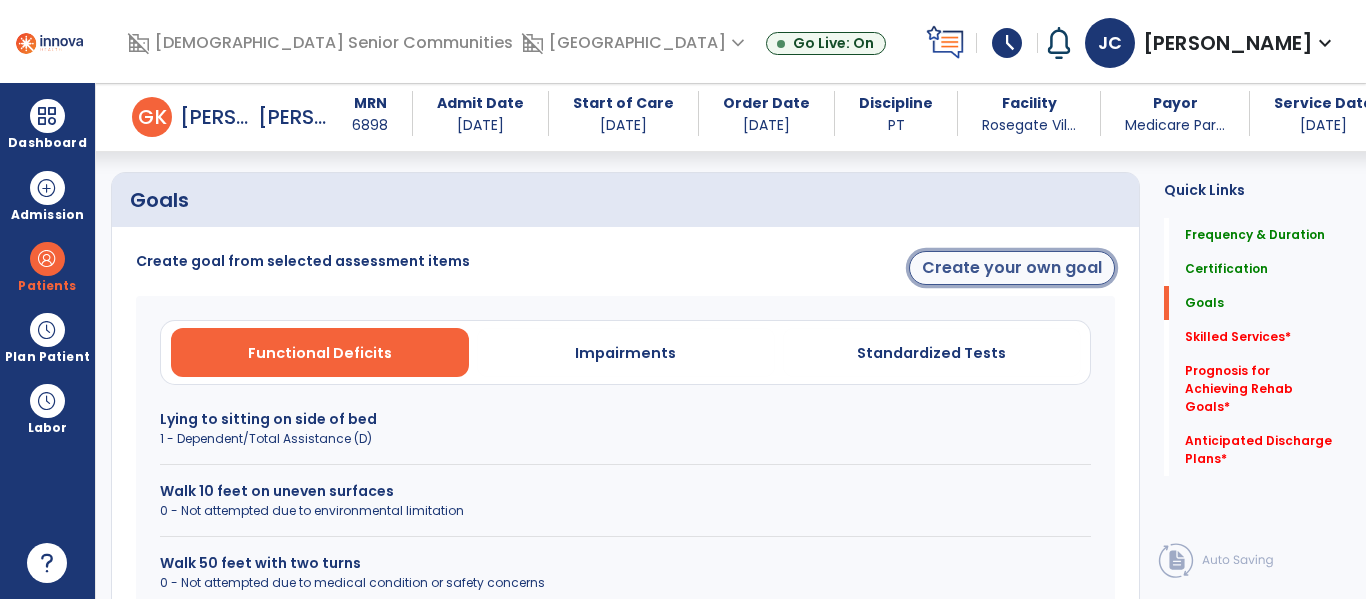 click on "Create your own goal" at bounding box center [1012, 268] 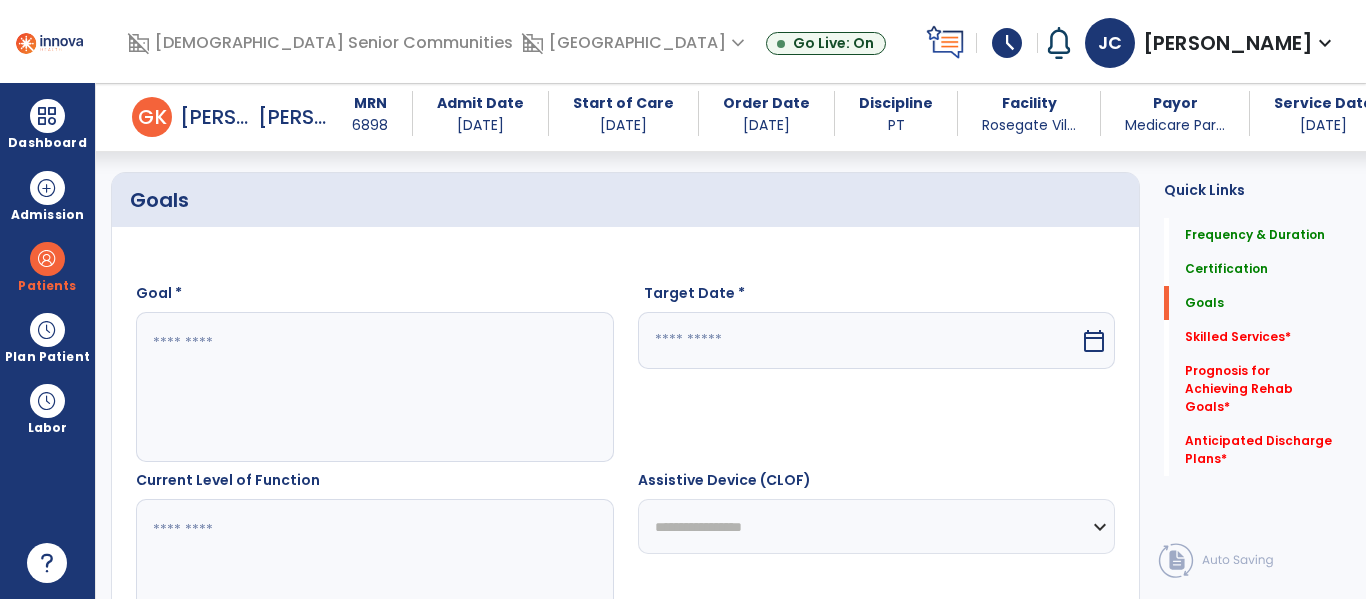 click at bounding box center [374, 387] 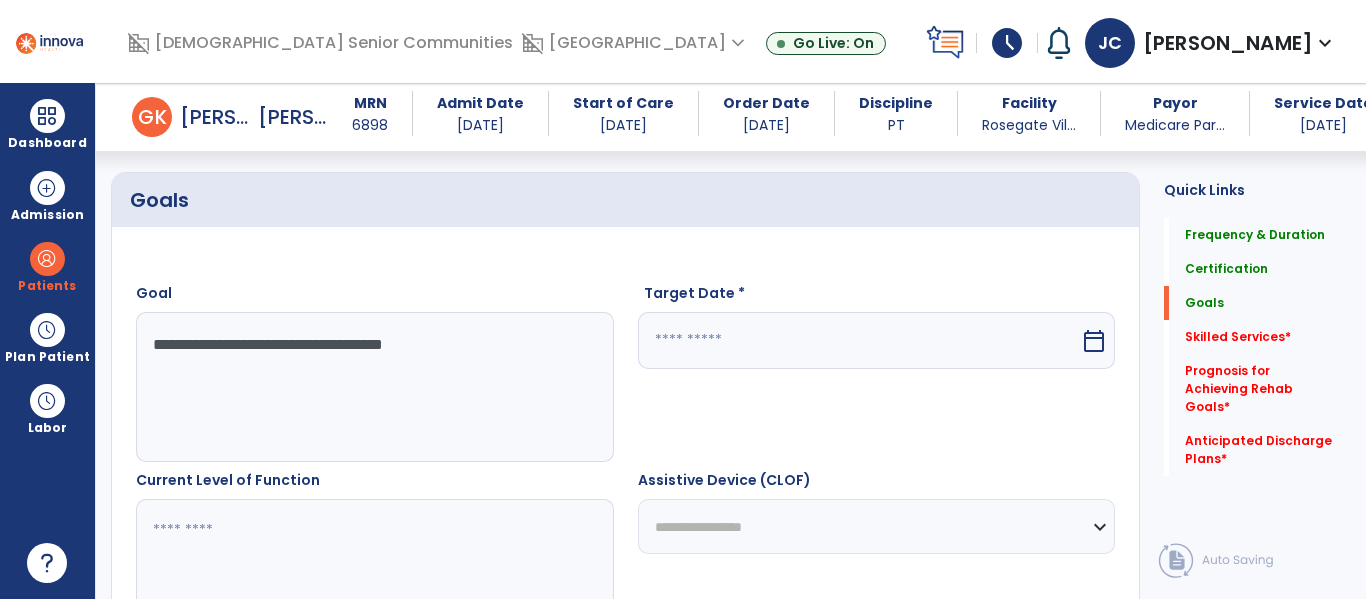 type on "**********" 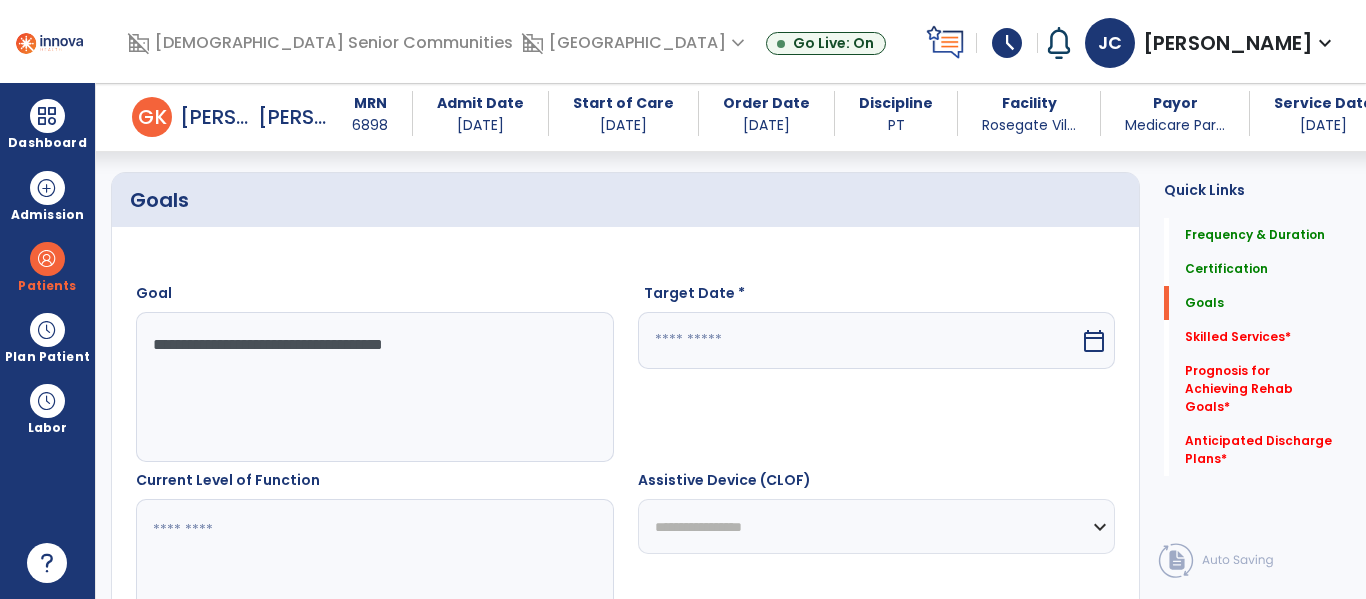 click at bounding box center [859, 340] 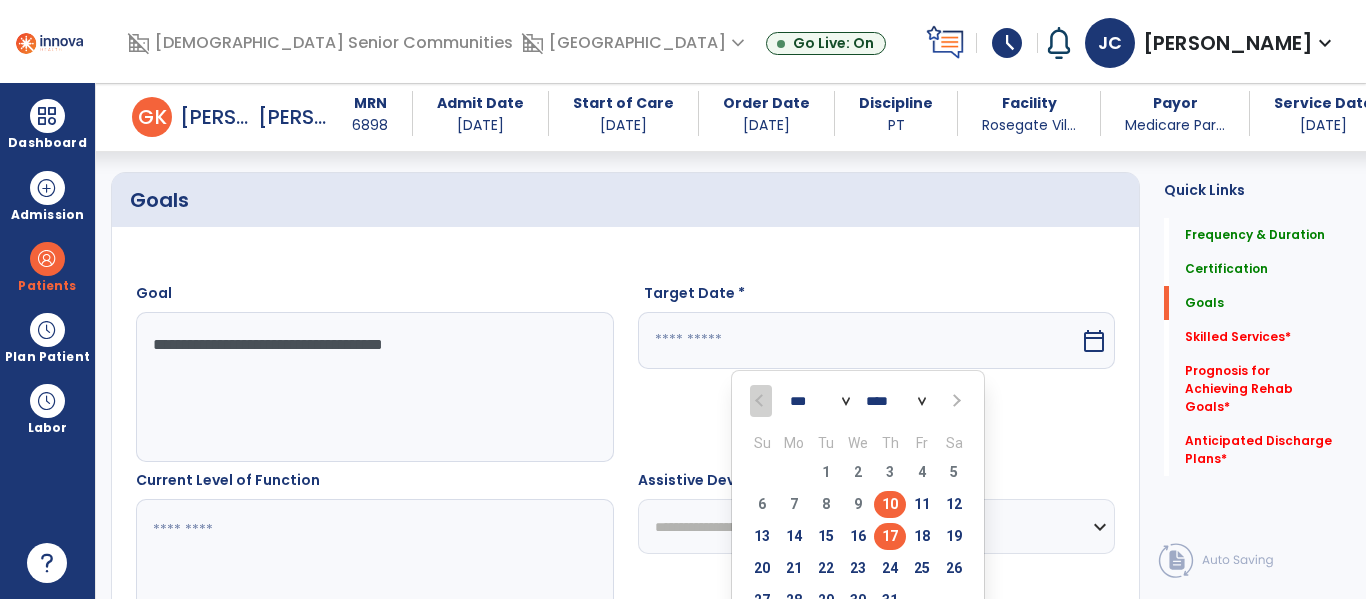 click on "17" at bounding box center (890, 536) 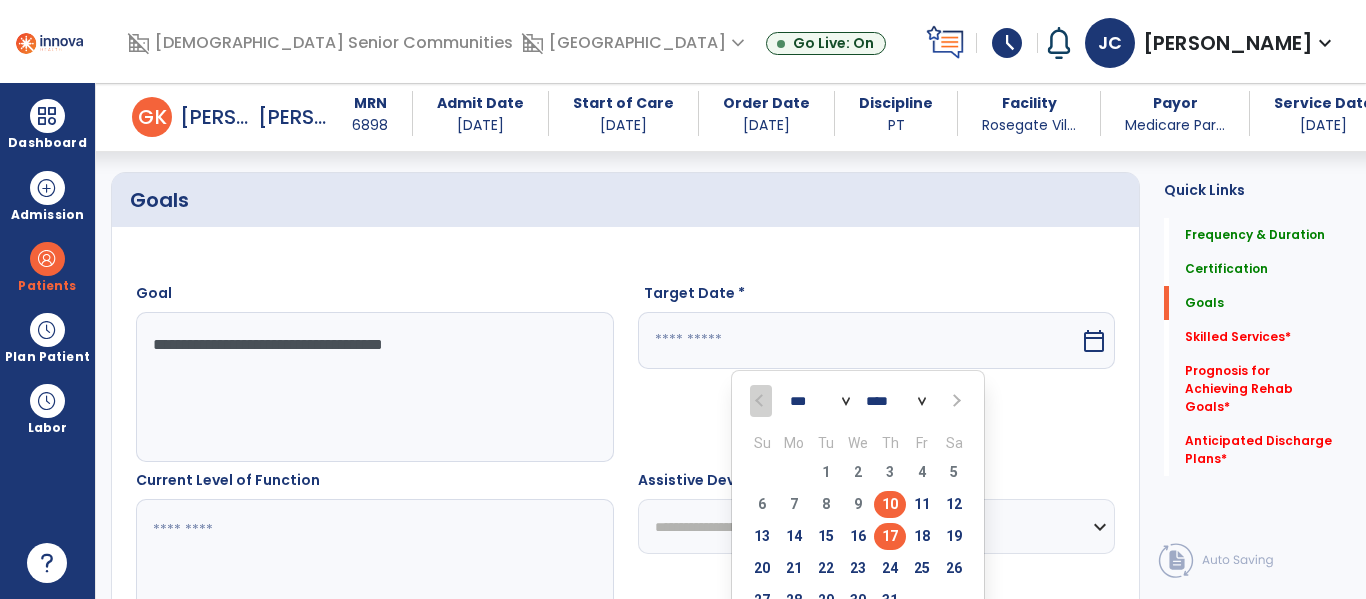 type on "*********" 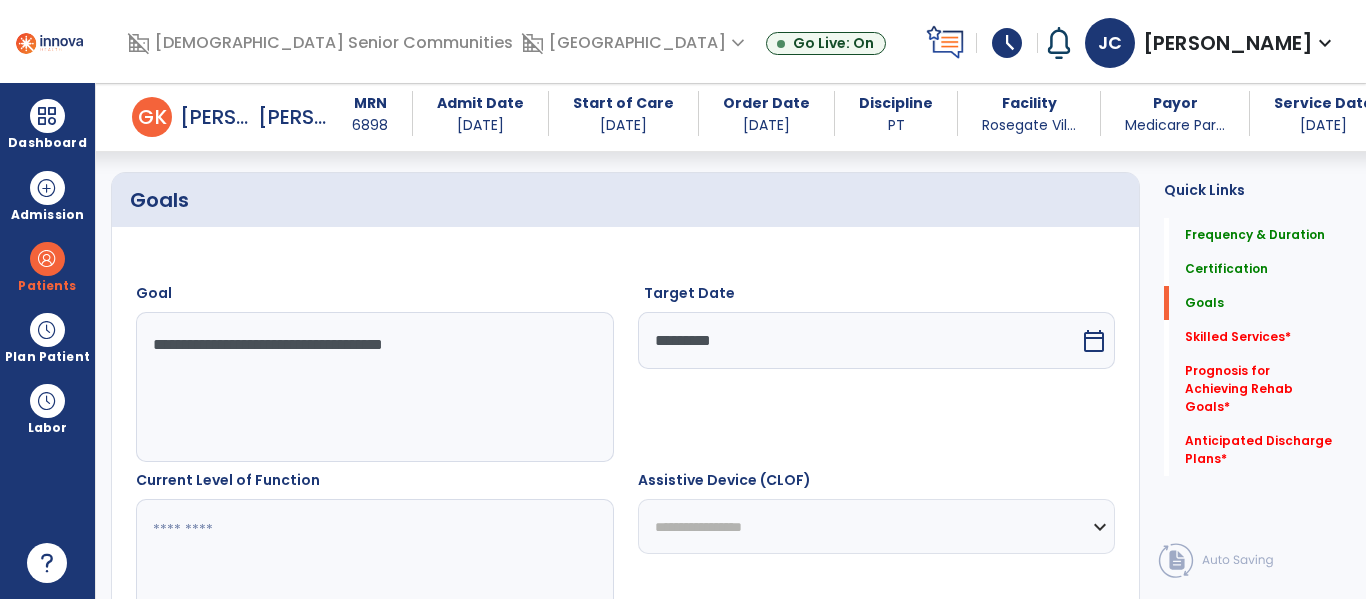 click at bounding box center [374, 574] 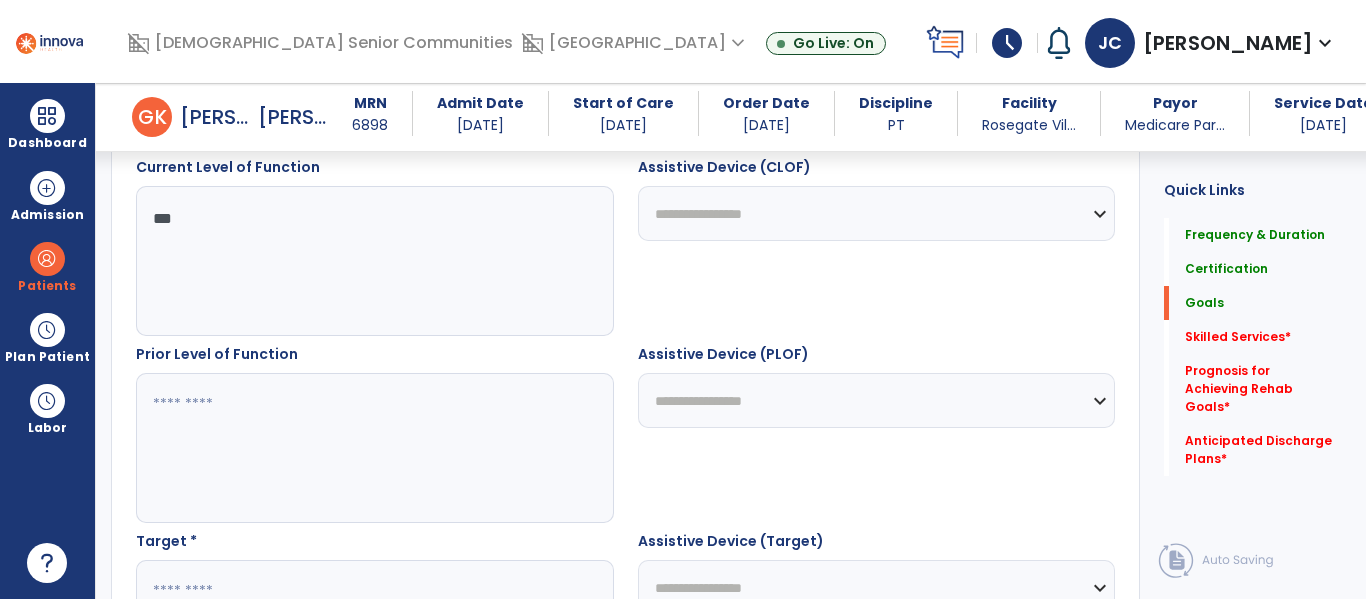 scroll, scrollTop: 767, scrollLeft: 0, axis: vertical 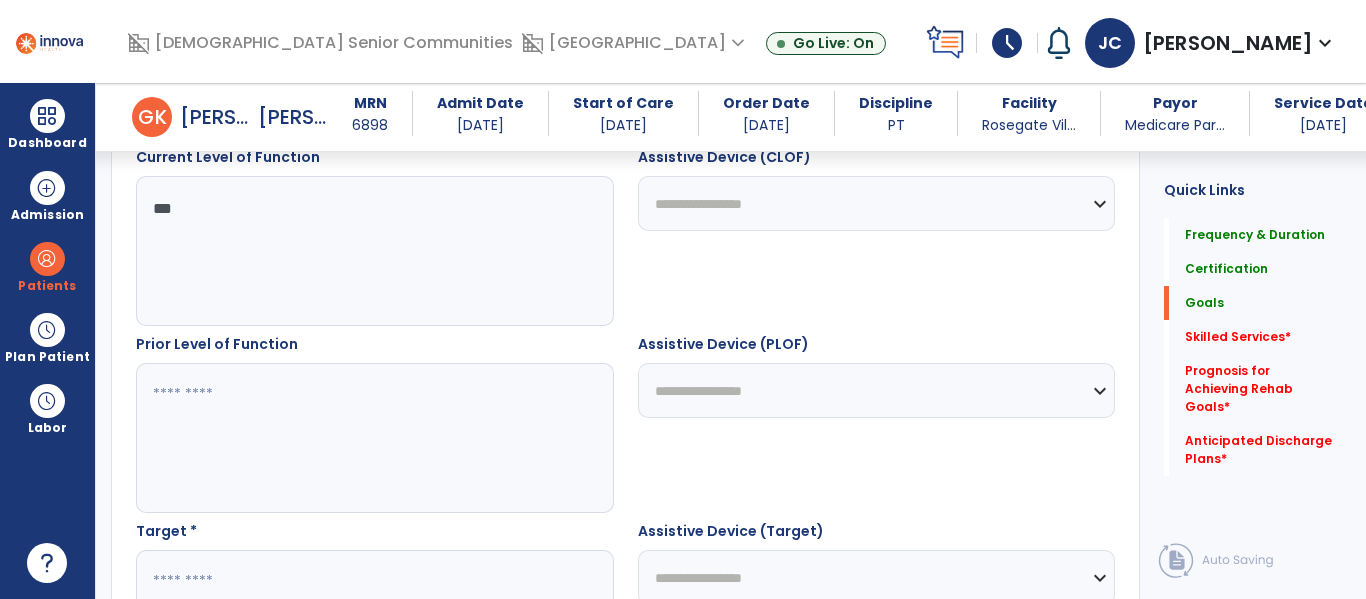 type on "***" 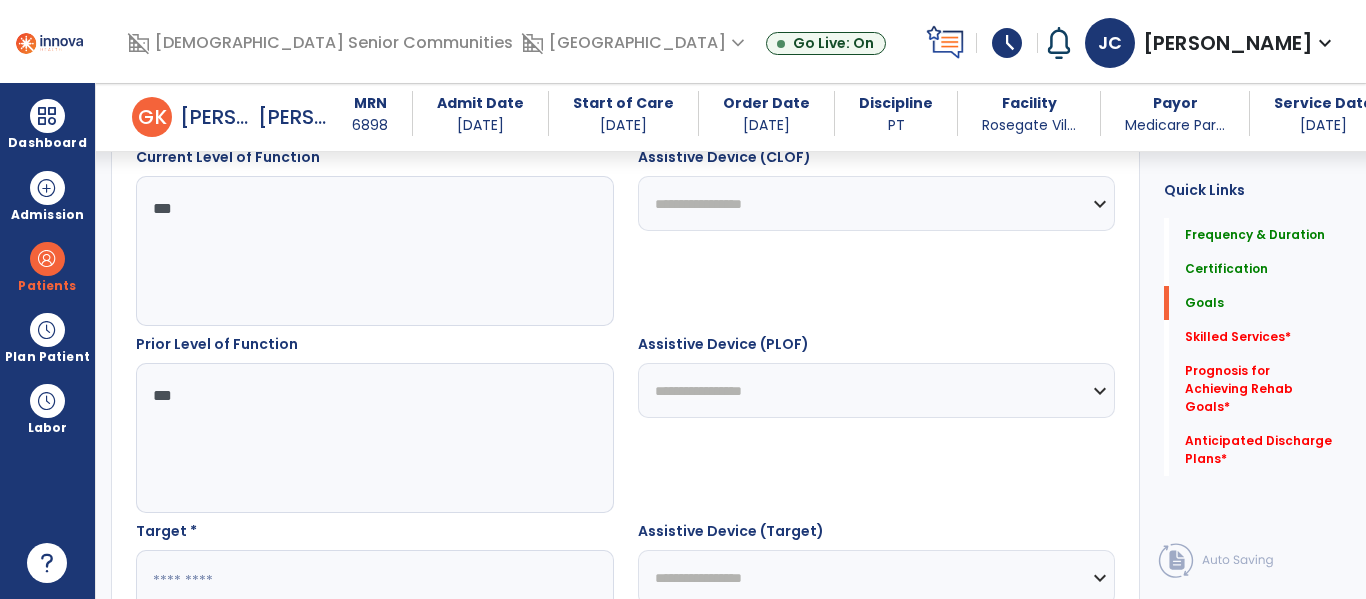 type on "***" 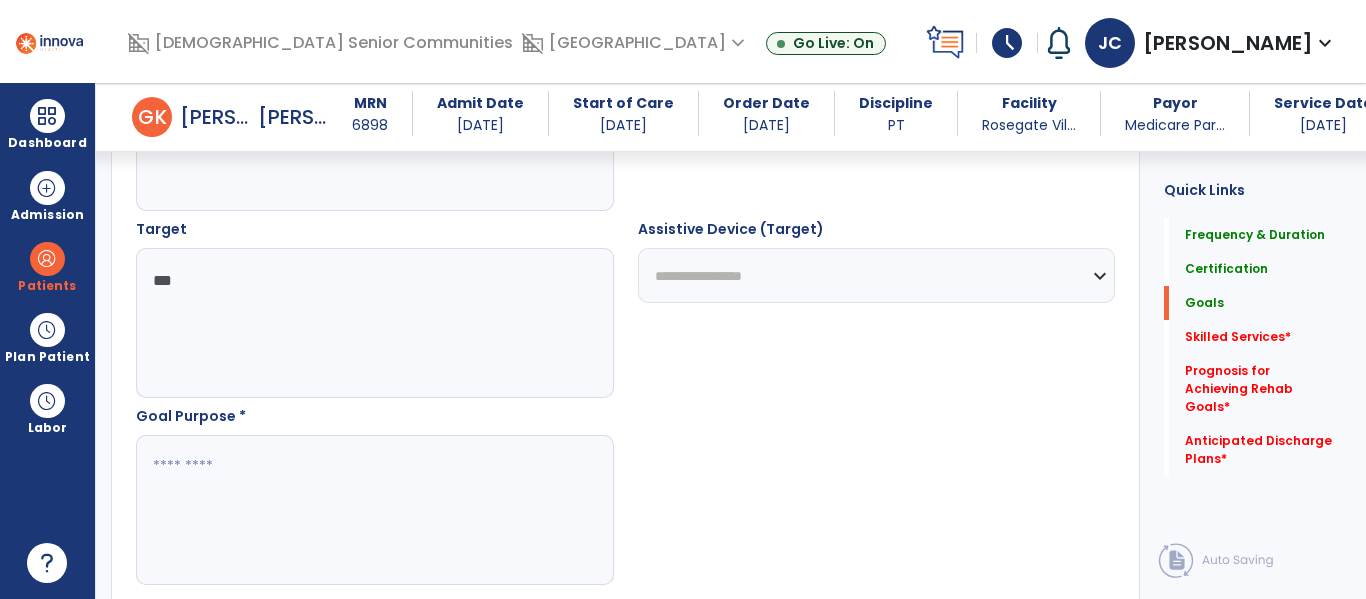 scroll, scrollTop: 1173, scrollLeft: 0, axis: vertical 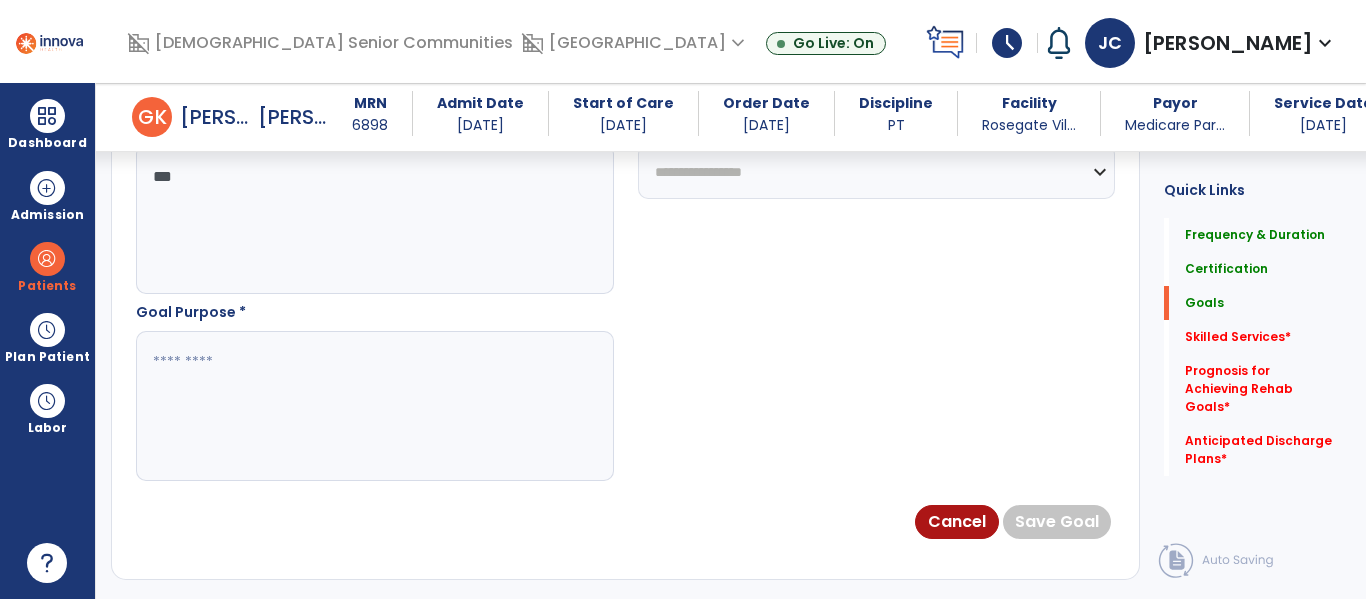 type on "***" 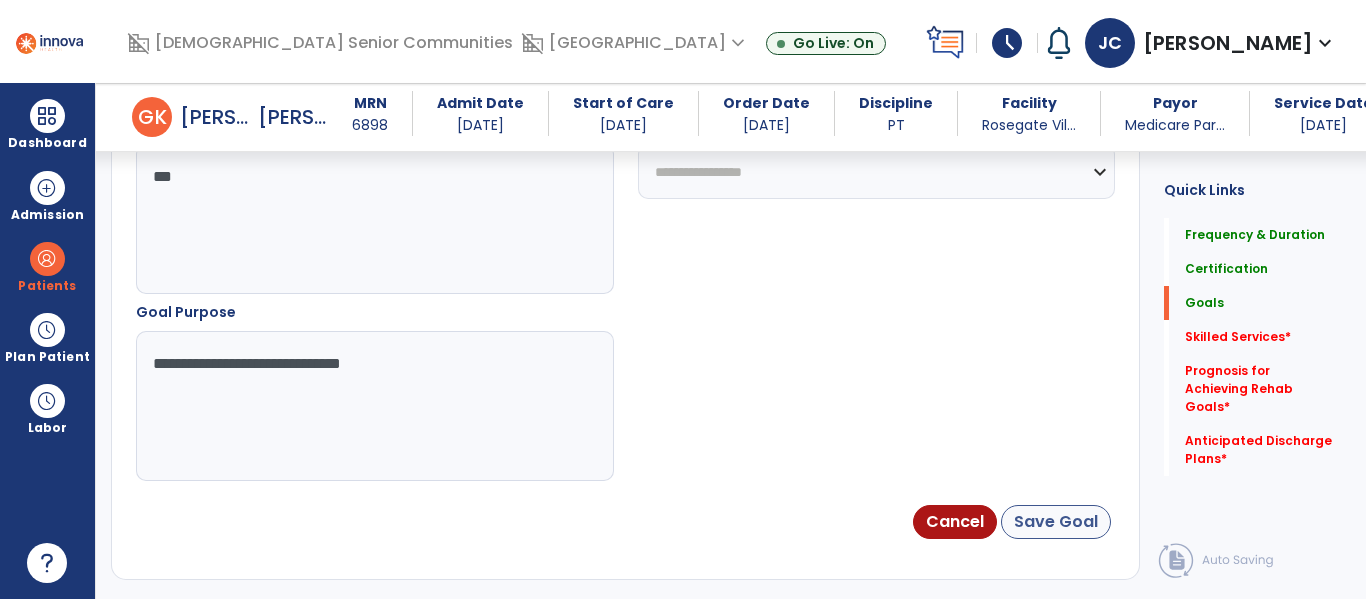type on "**********" 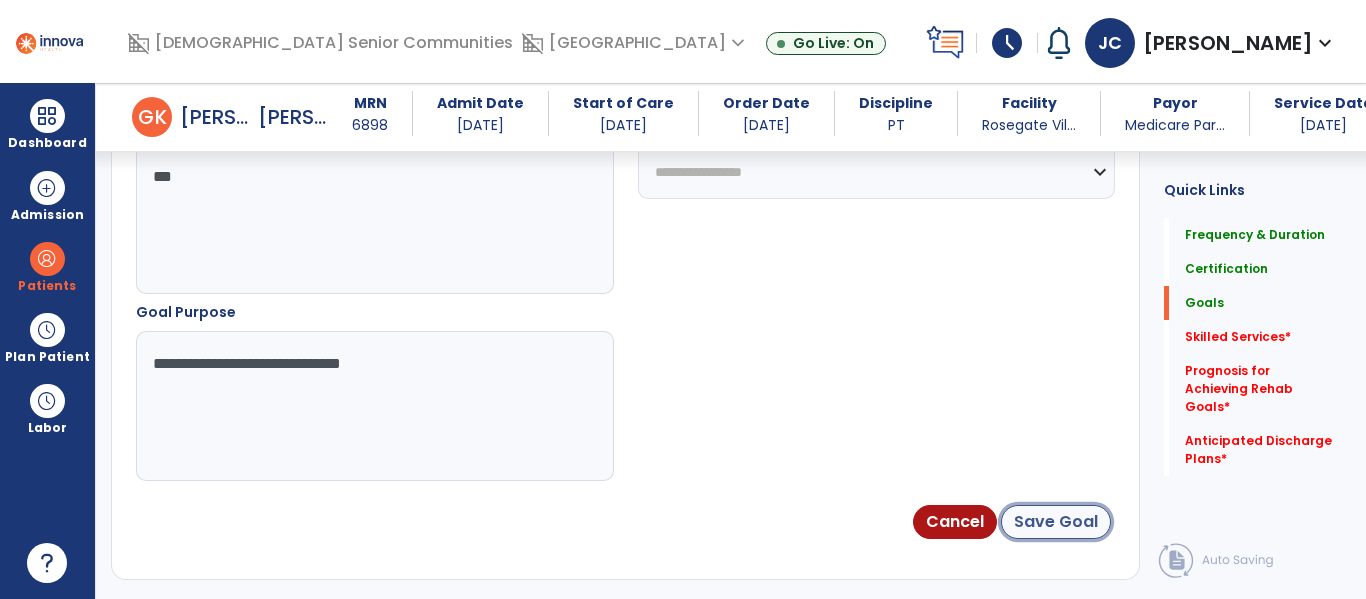 click on "Save Goal" at bounding box center (1056, 522) 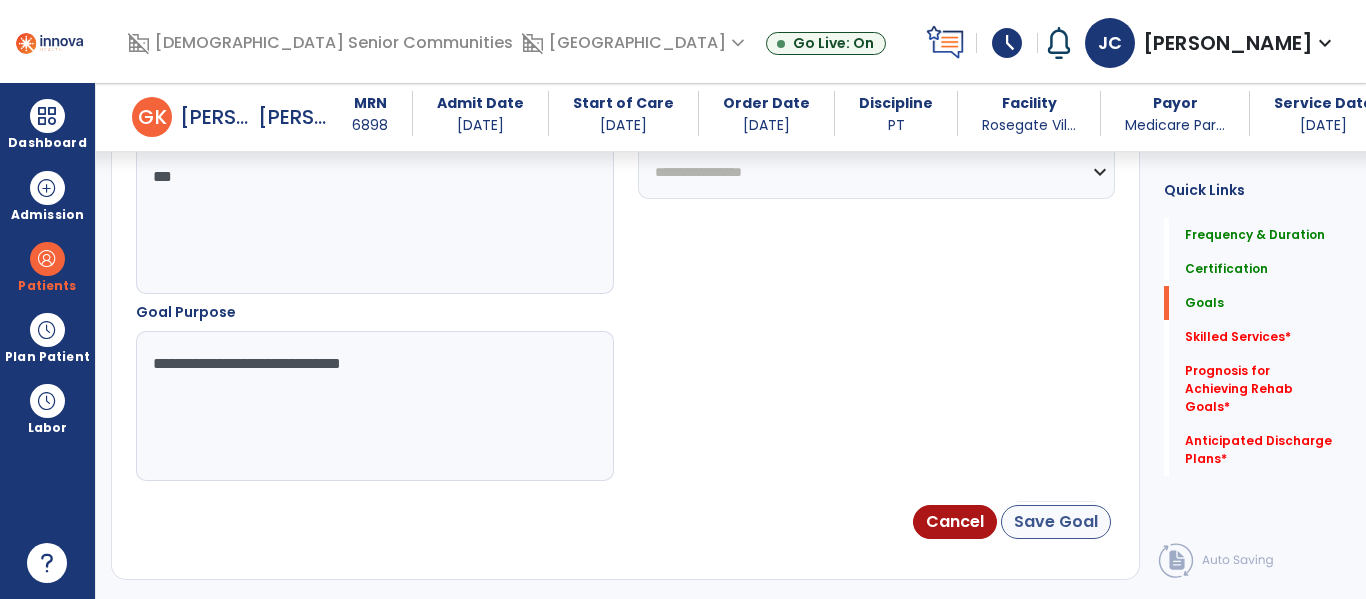 scroll, scrollTop: 94, scrollLeft: 0, axis: vertical 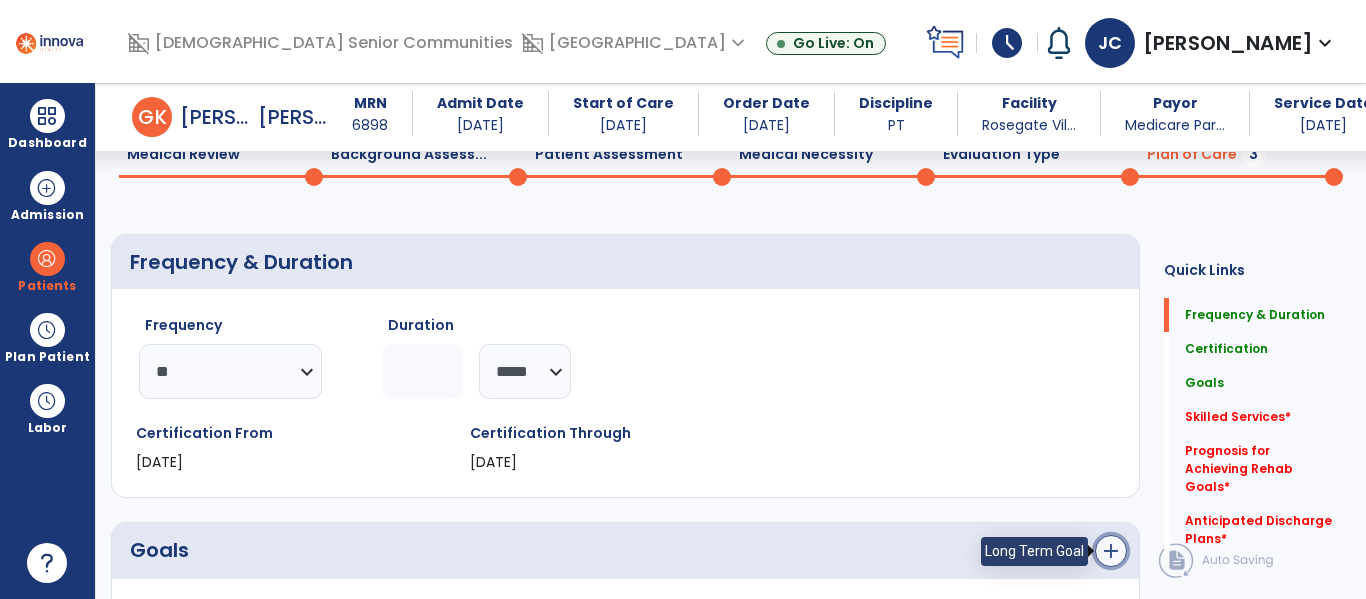 click on "add" at bounding box center [1111, 551] 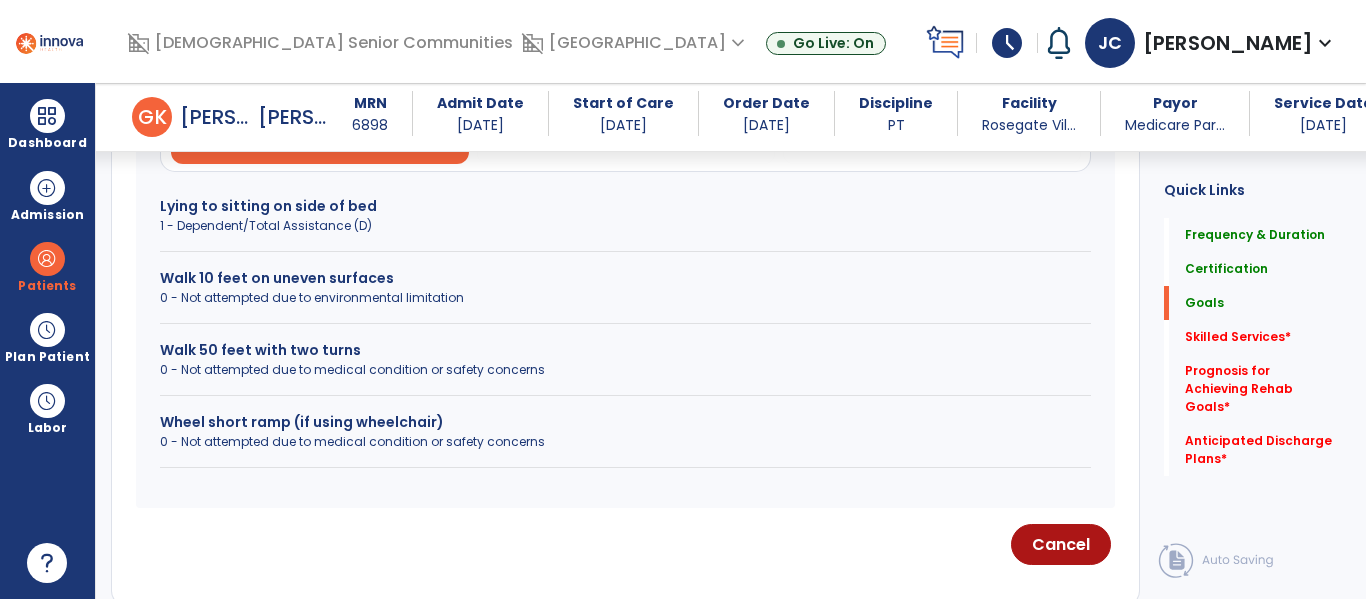 scroll, scrollTop: 661, scrollLeft: 0, axis: vertical 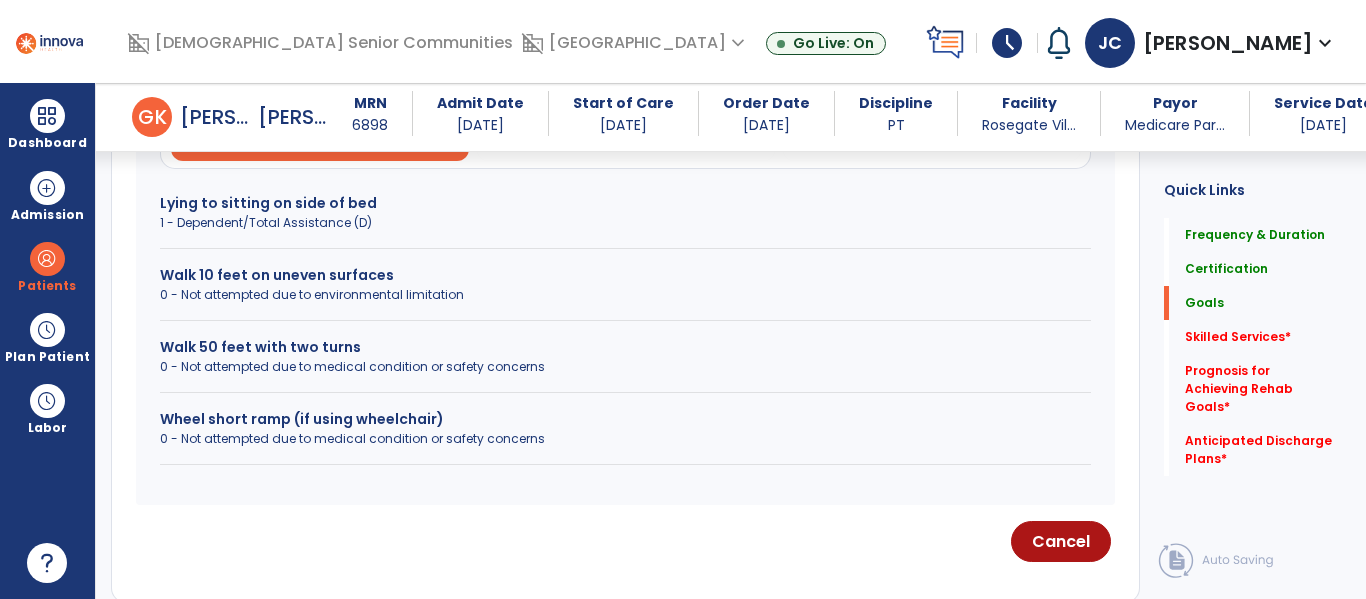 click on "0 - Not attempted due to medical condition or safety concerns" at bounding box center [625, 439] 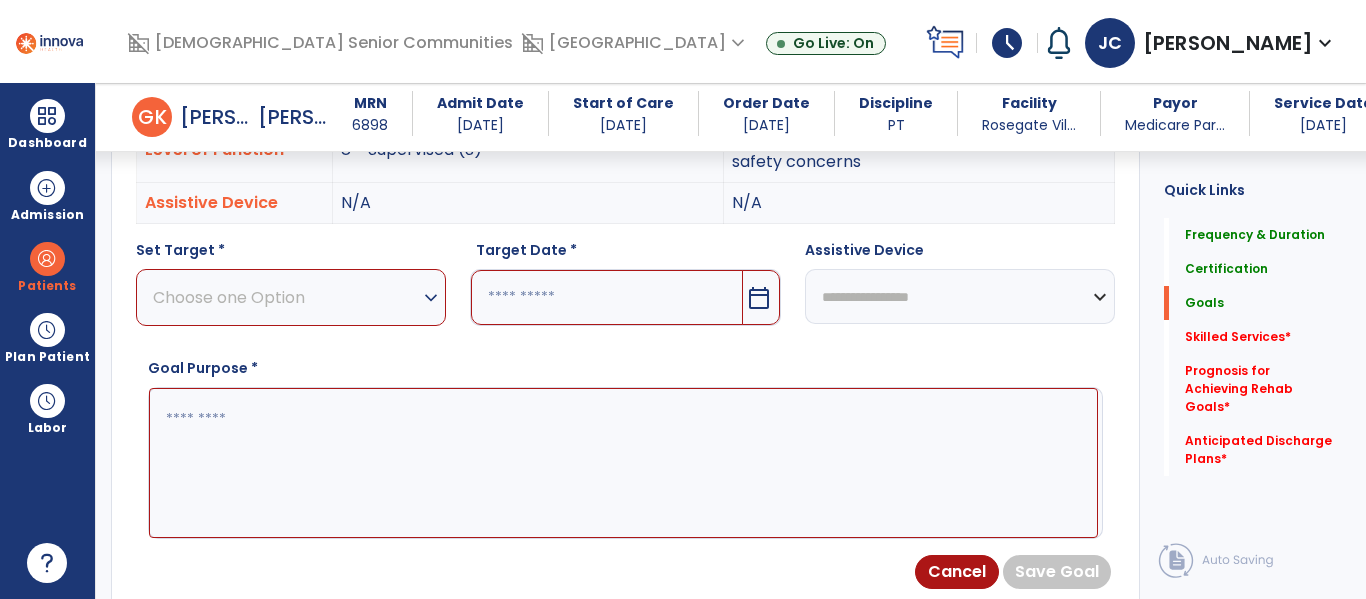 click on "expand_more" at bounding box center [431, 298] 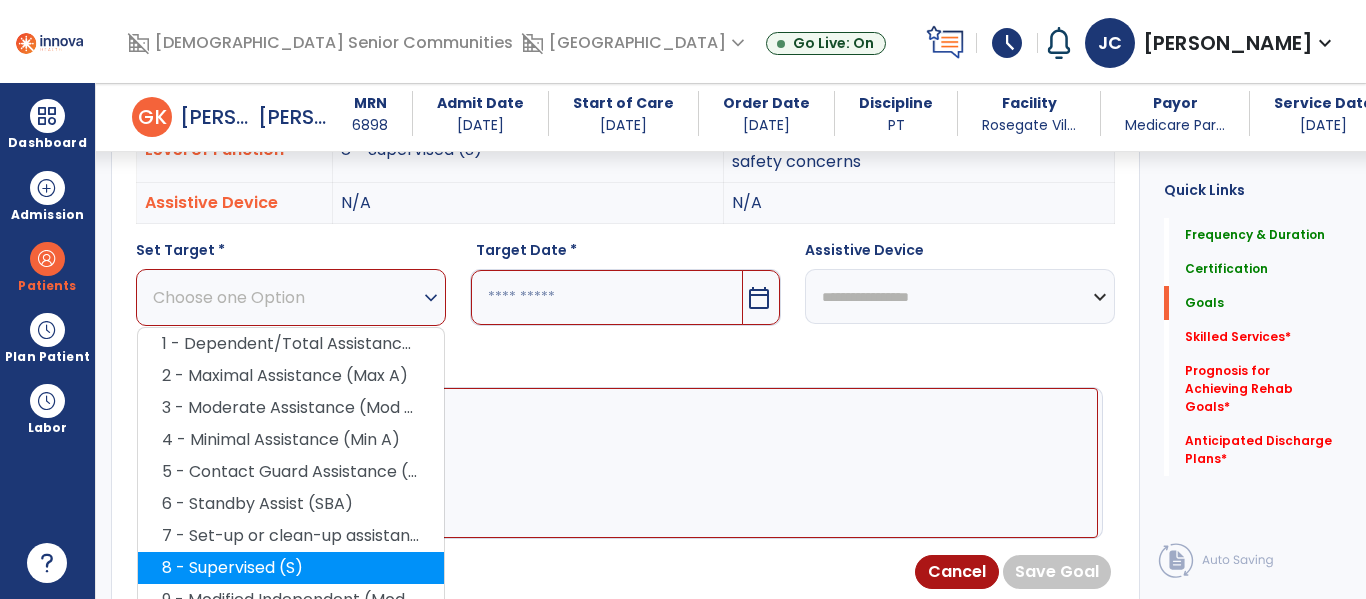 click on "8 - Supervised (S)" at bounding box center (291, 568) 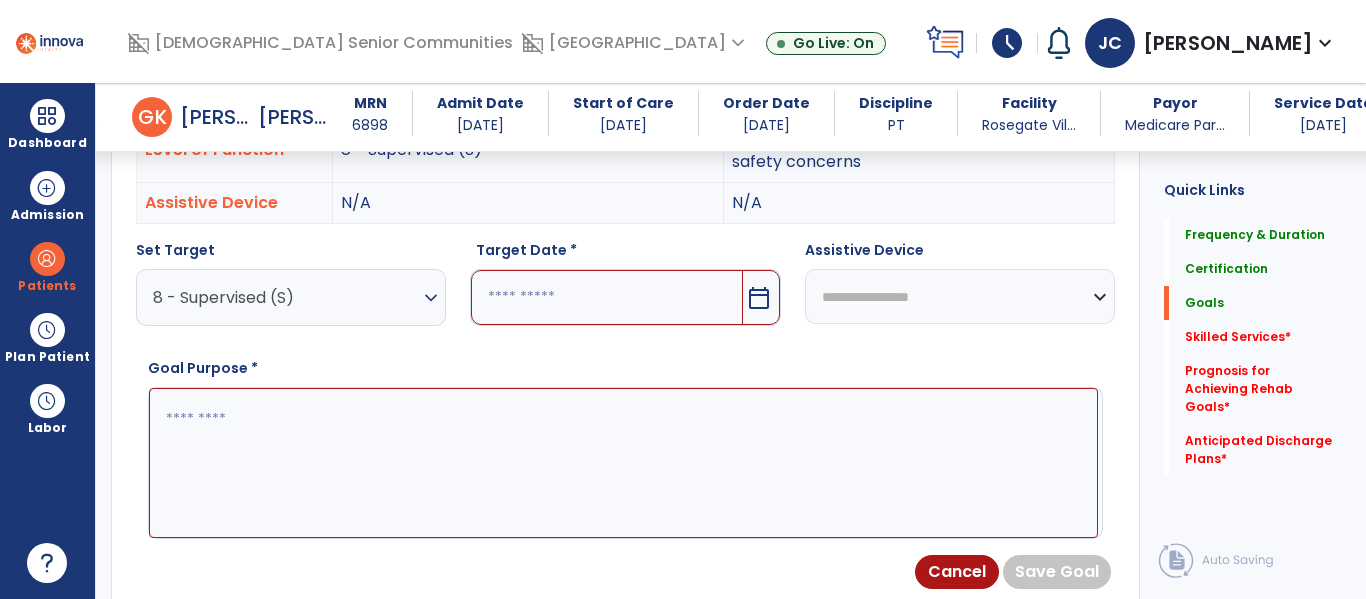 click at bounding box center [606, 297] 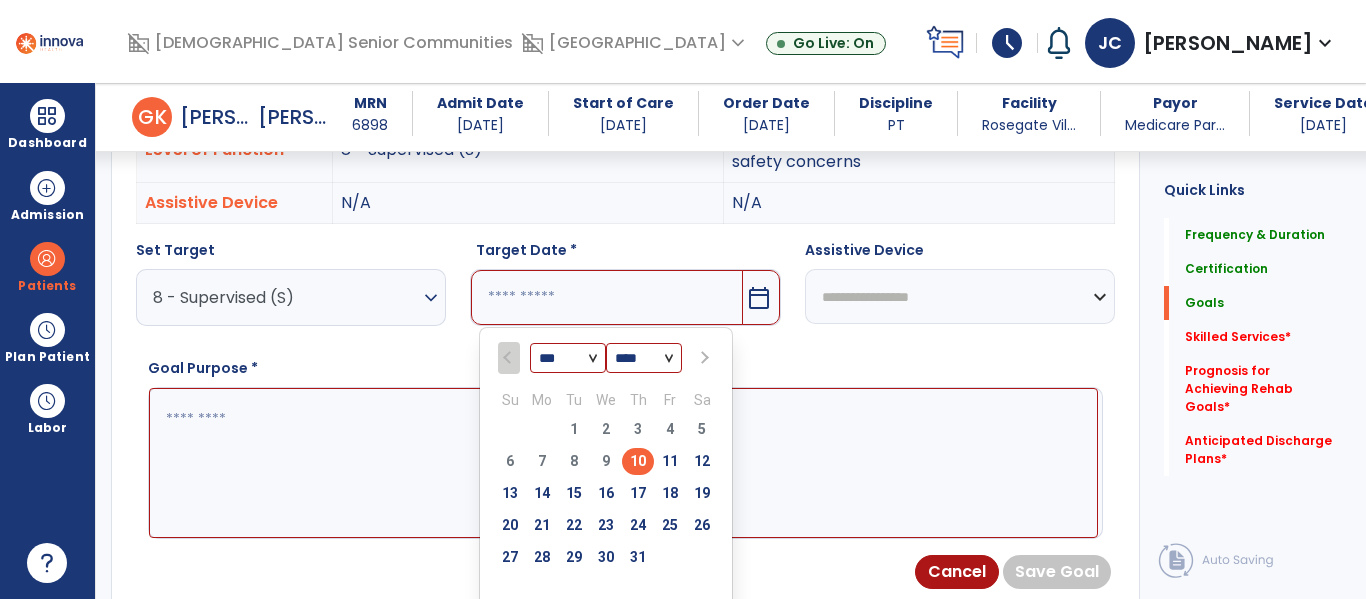 click at bounding box center (703, 358) 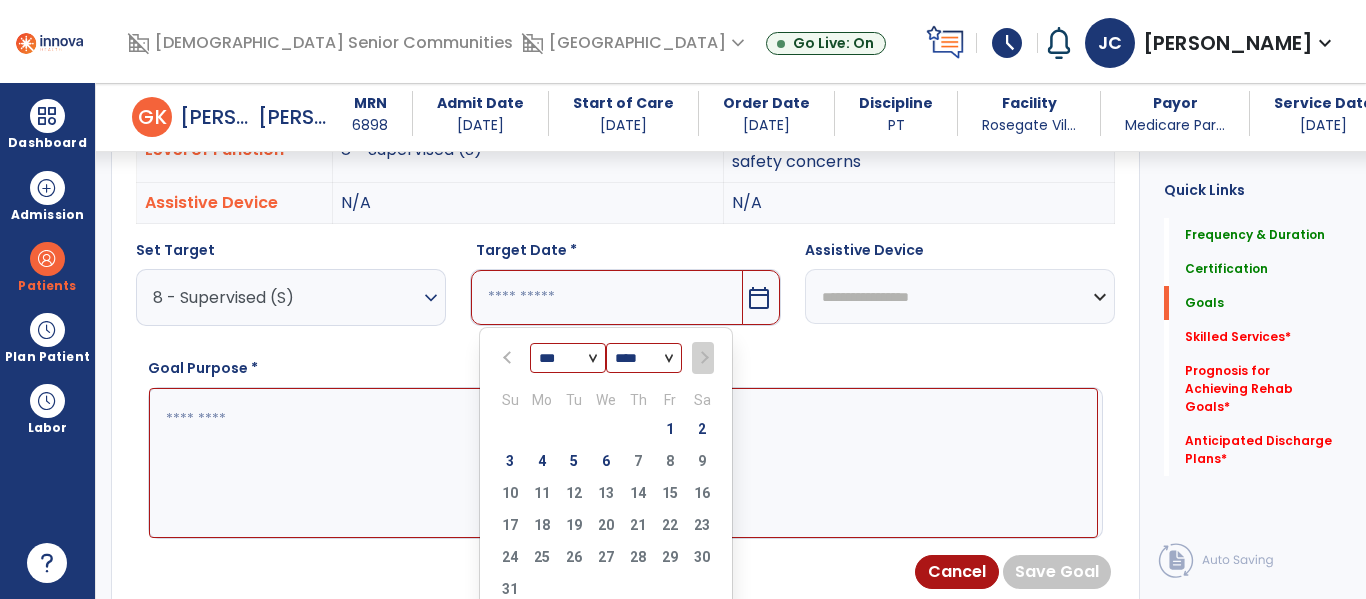 click on "3   4   5   6   7   8   9" at bounding box center (606, 464) 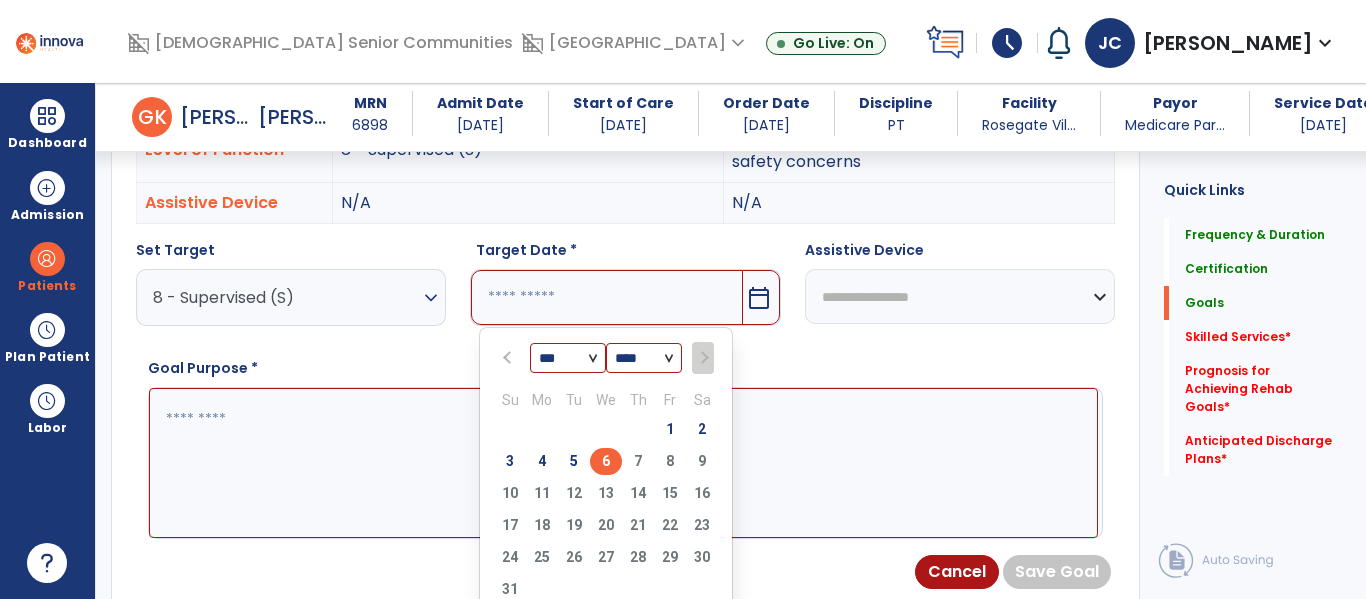 click on "6" at bounding box center (606, 461) 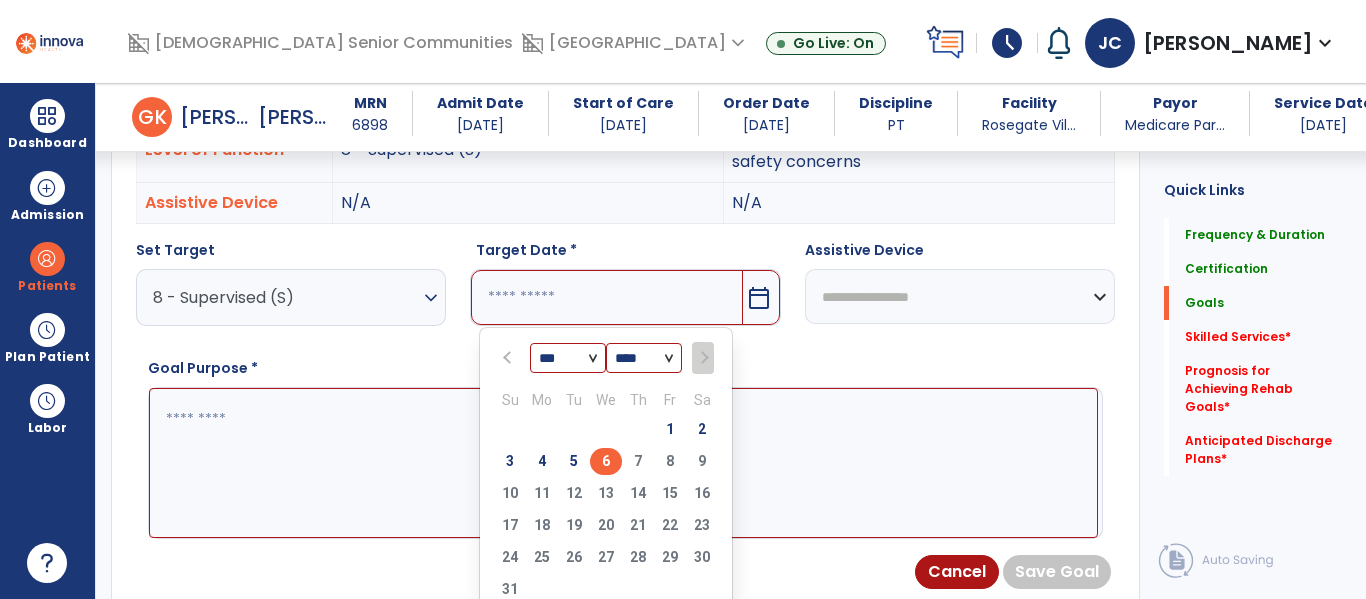 type on "********" 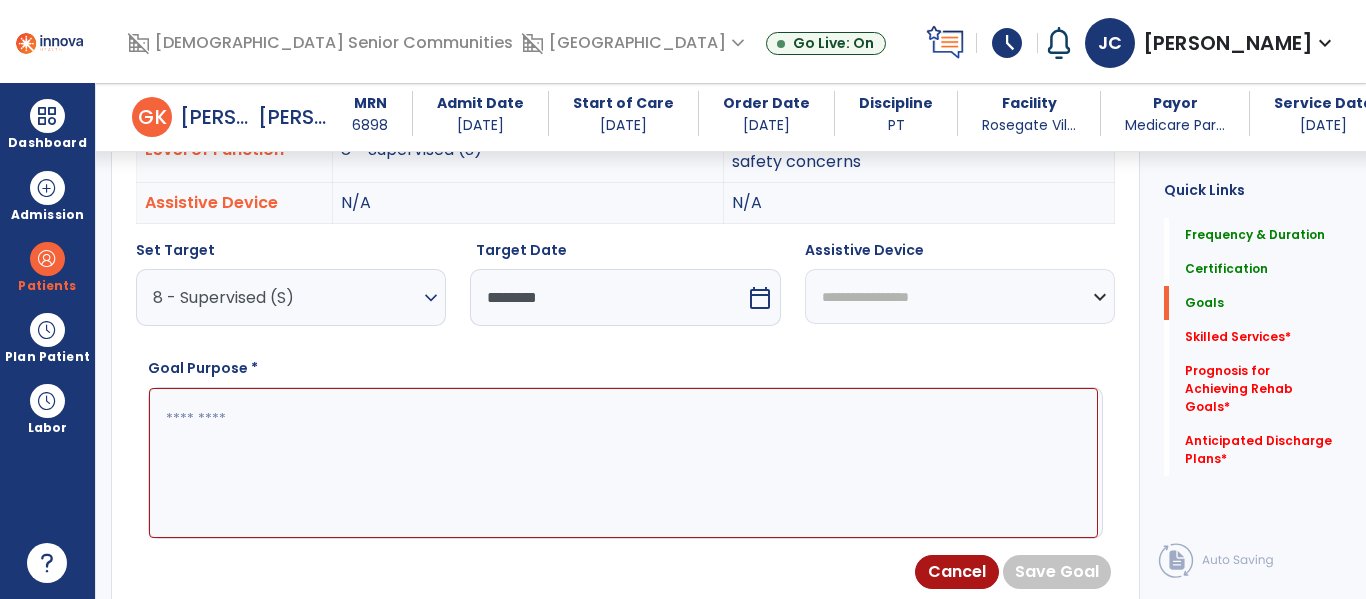 click at bounding box center (623, 463) 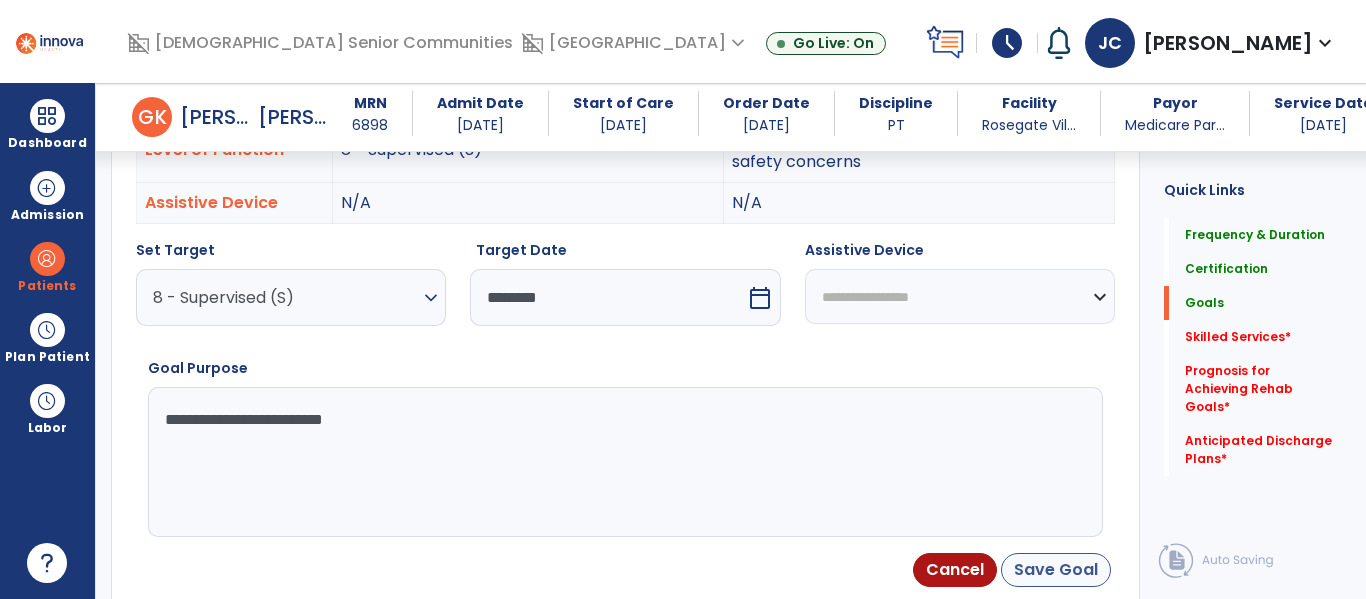 type on "**********" 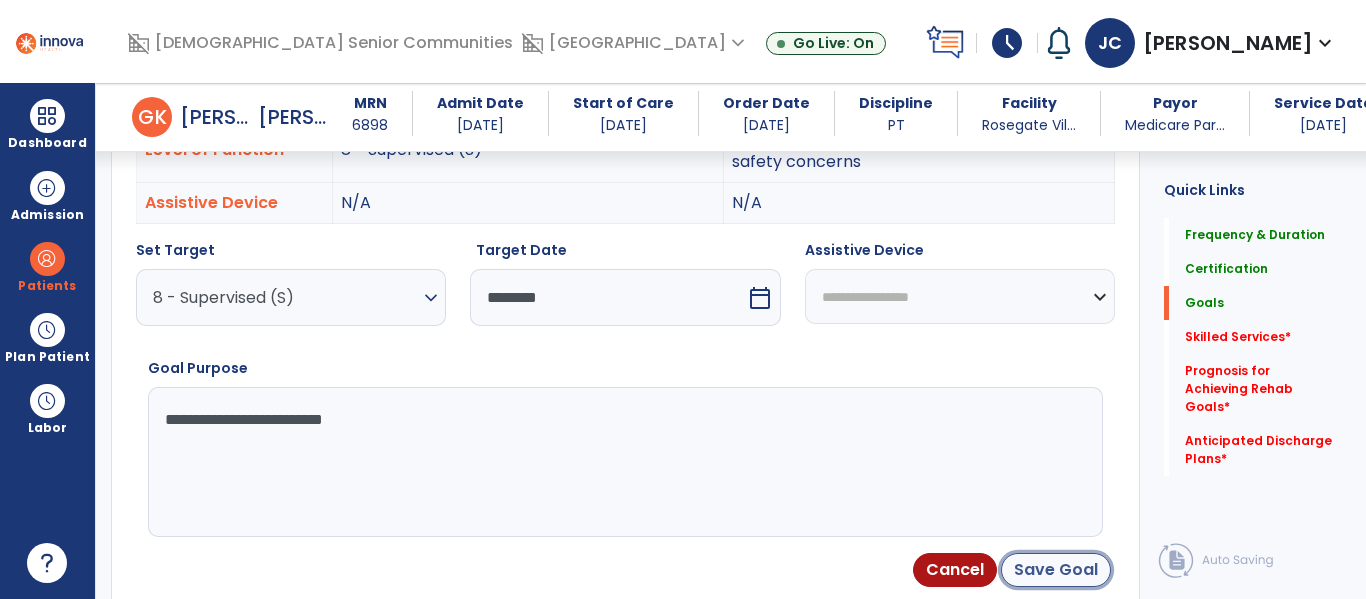 click on "Save Goal" at bounding box center [1056, 570] 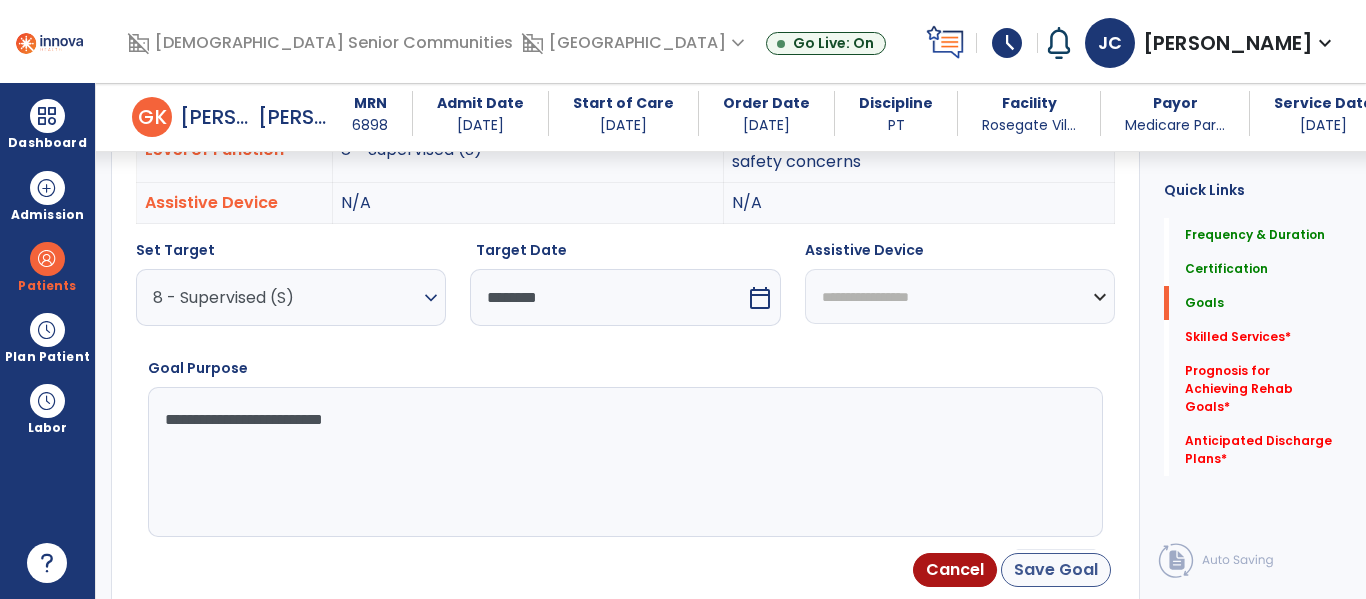scroll, scrollTop: 662, scrollLeft: 0, axis: vertical 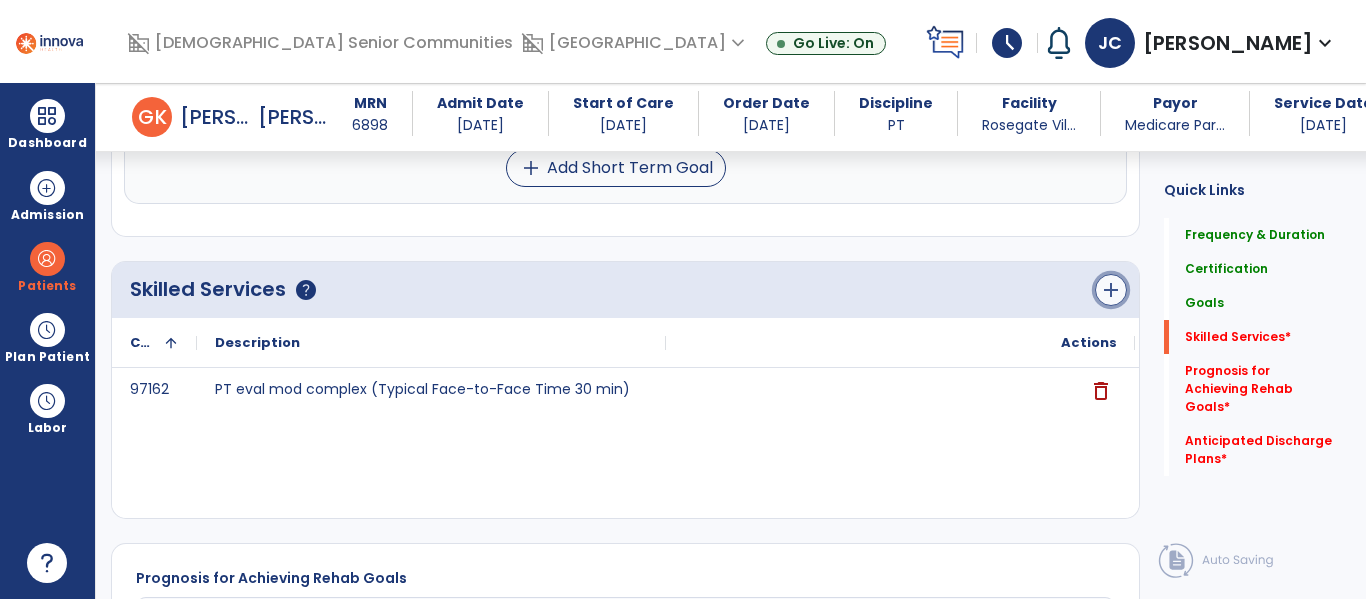click on "add" 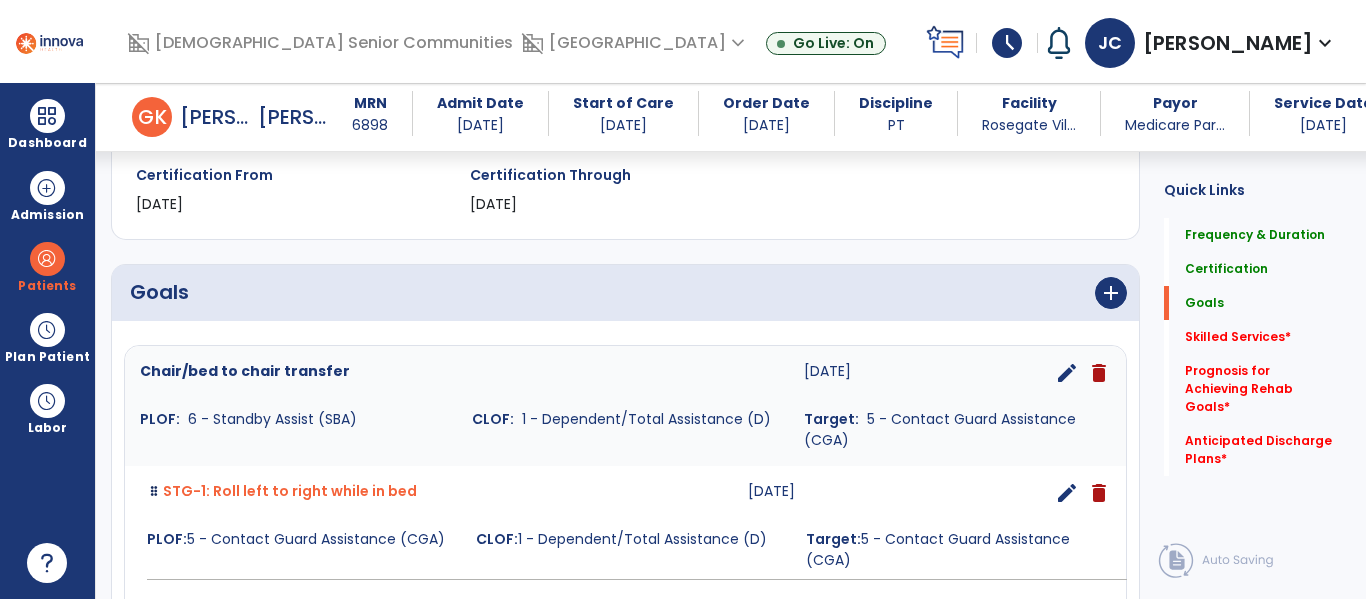 scroll, scrollTop: 338, scrollLeft: 0, axis: vertical 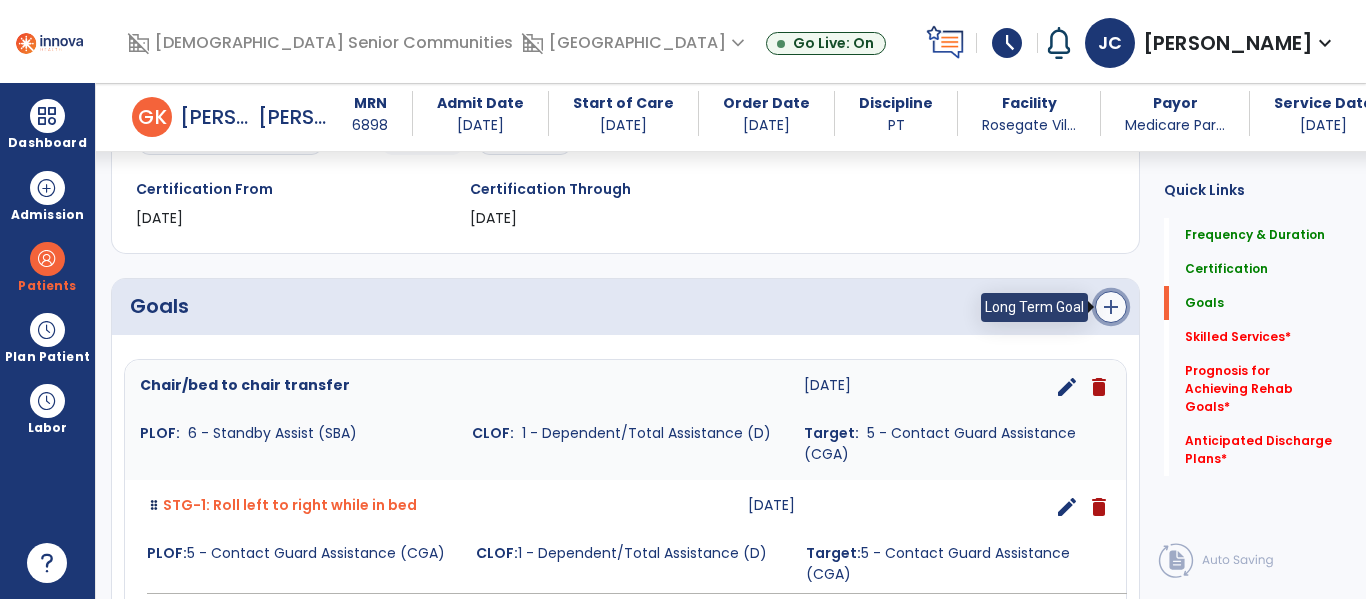 click on "add" at bounding box center (1111, 307) 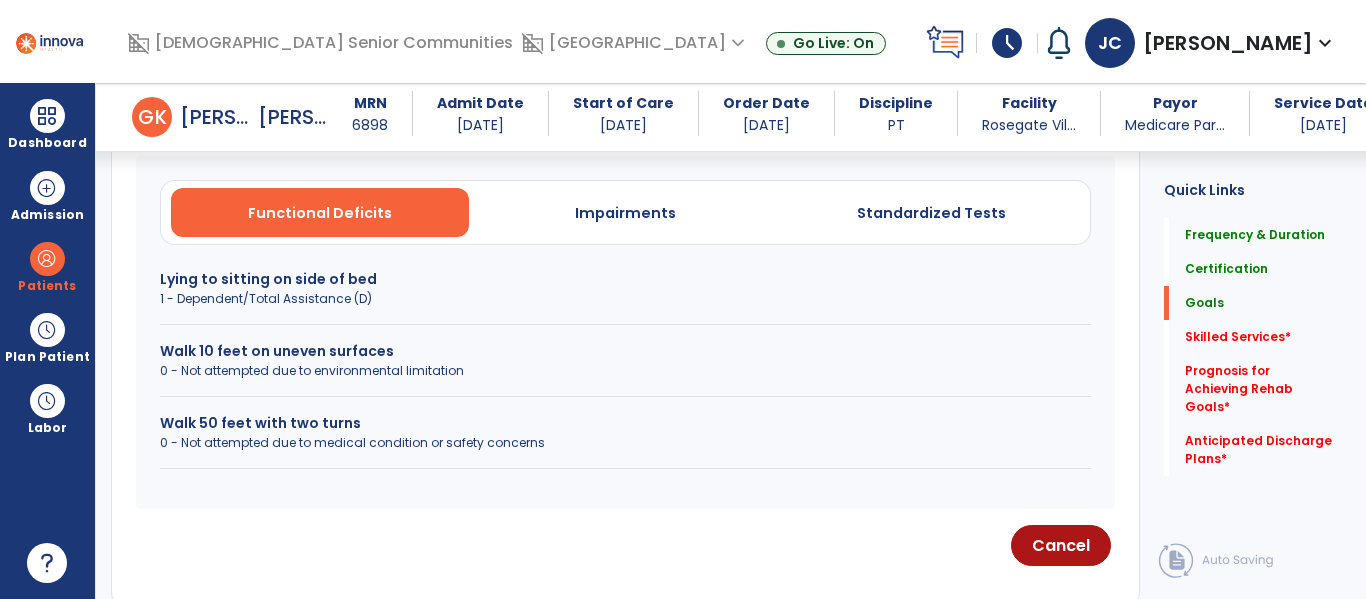 scroll, scrollTop: 585, scrollLeft: 0, axis: vertical 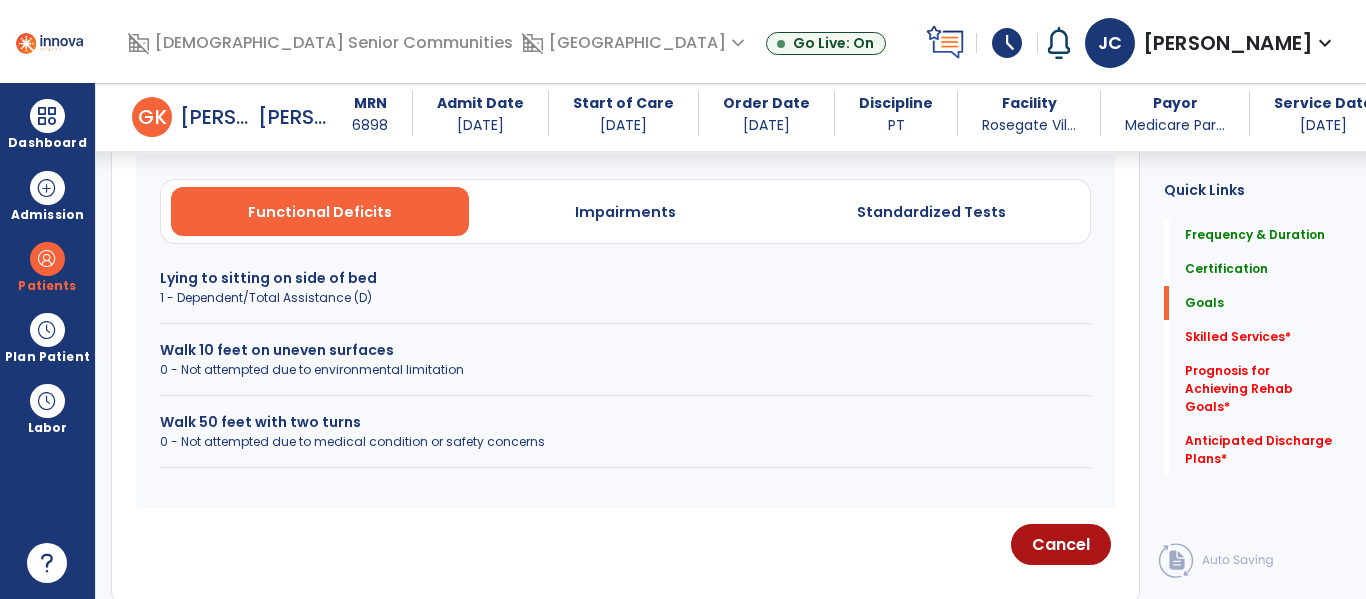 click on "0 - Not attempted due to environmental limitation" at bounding box center [625, 370] 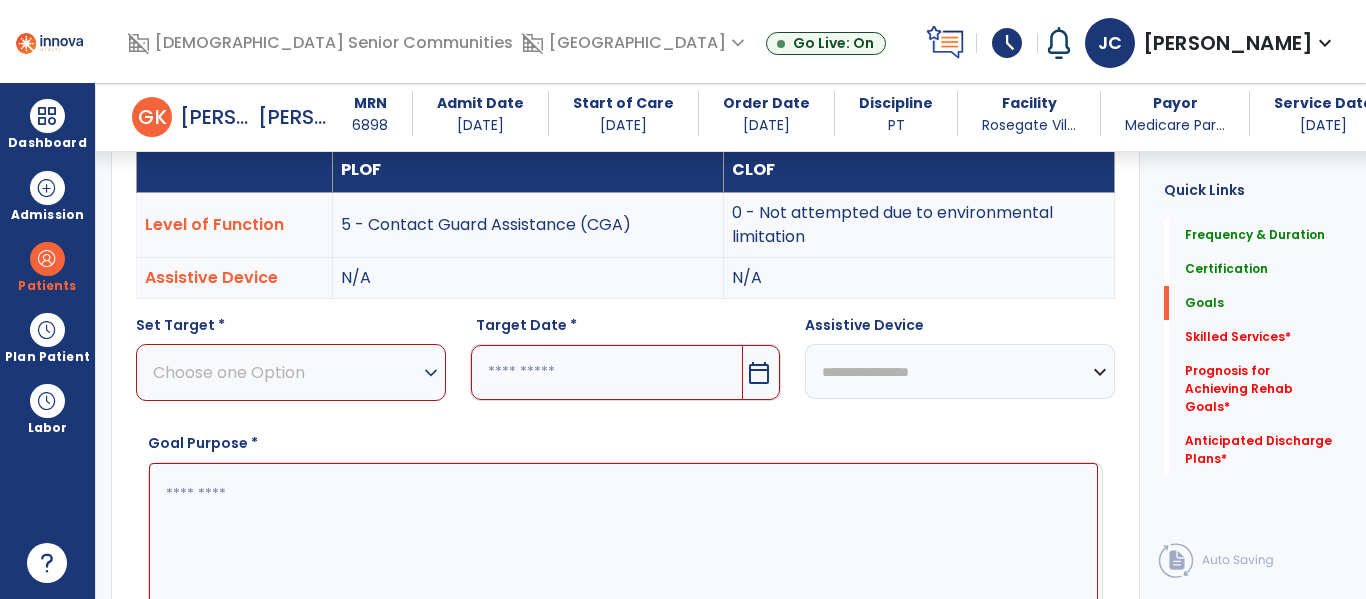 click on "expand_more" at bounding box center [431, 373] 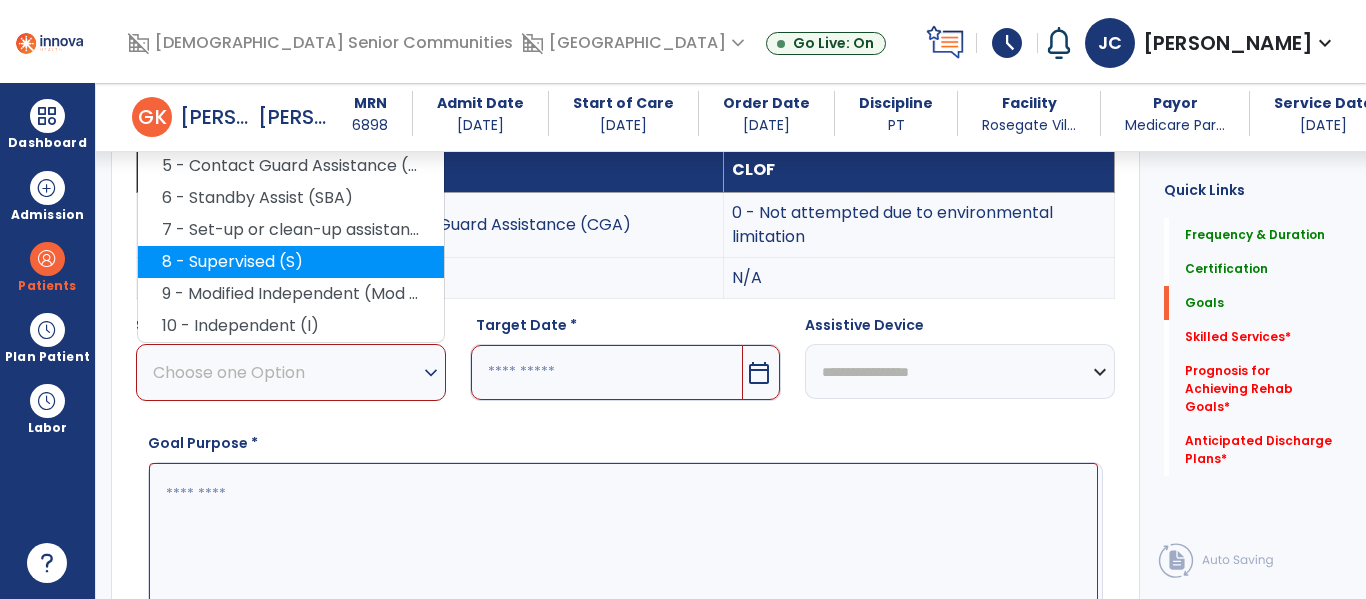 click on "8 - Supervised (S)" at bounding box center (291, 262) 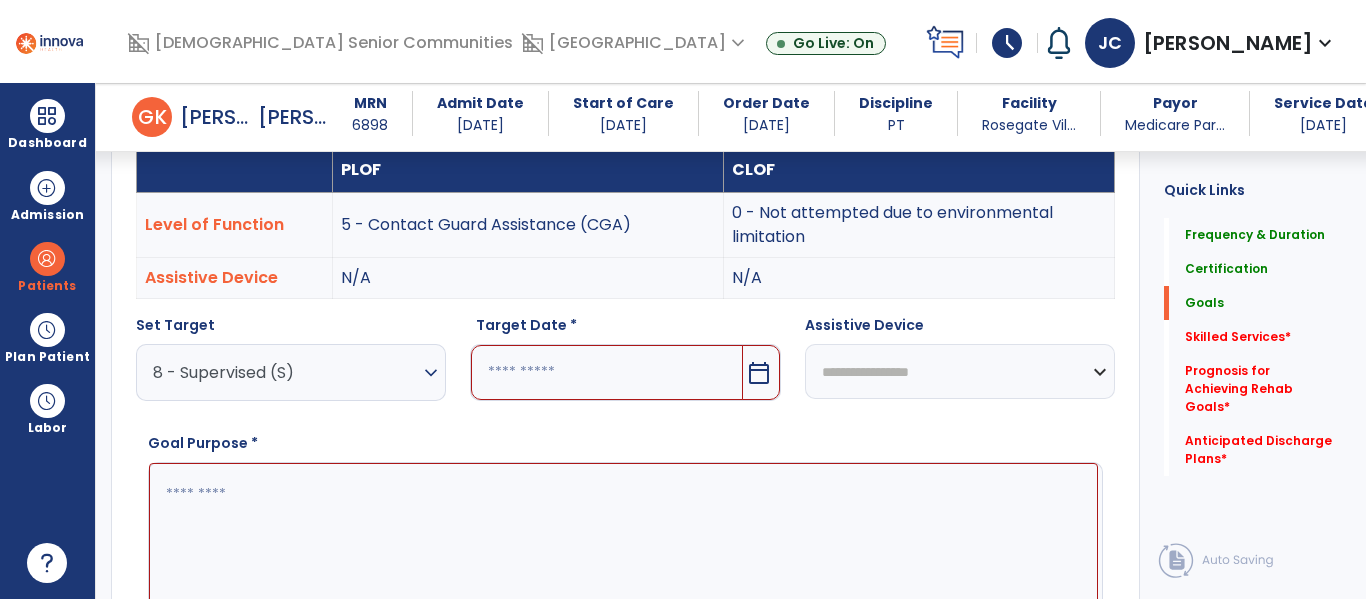 click at bounding box center [606, 372] 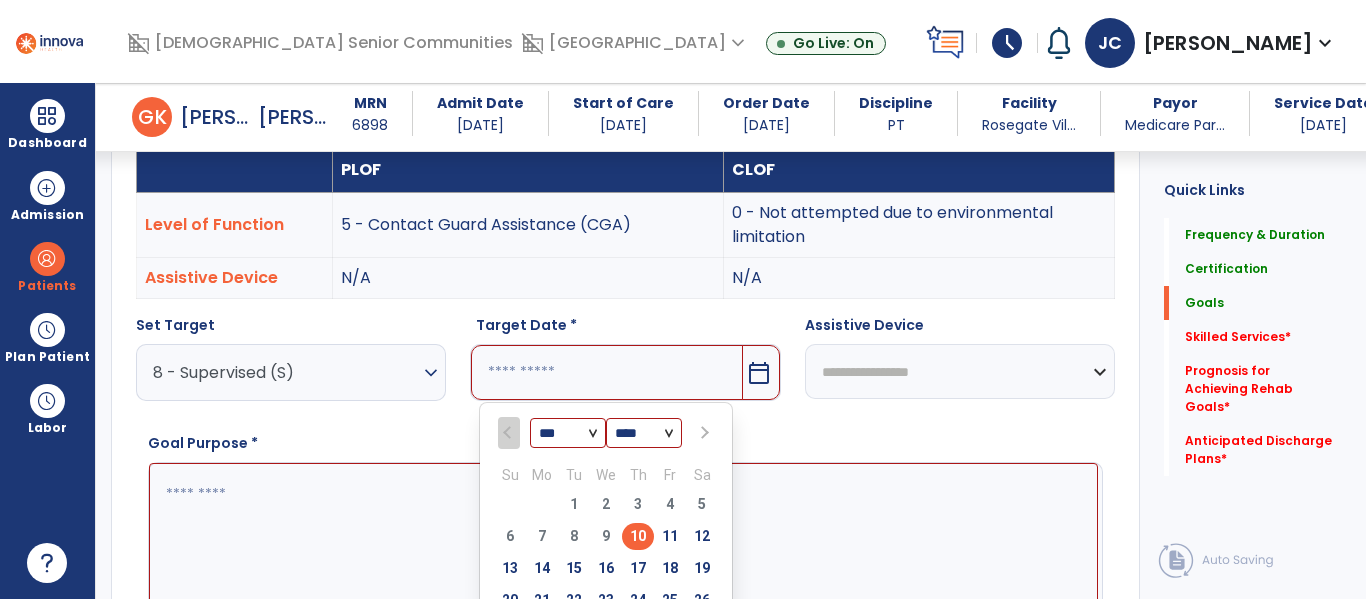 click at bounding box center [704, 433] 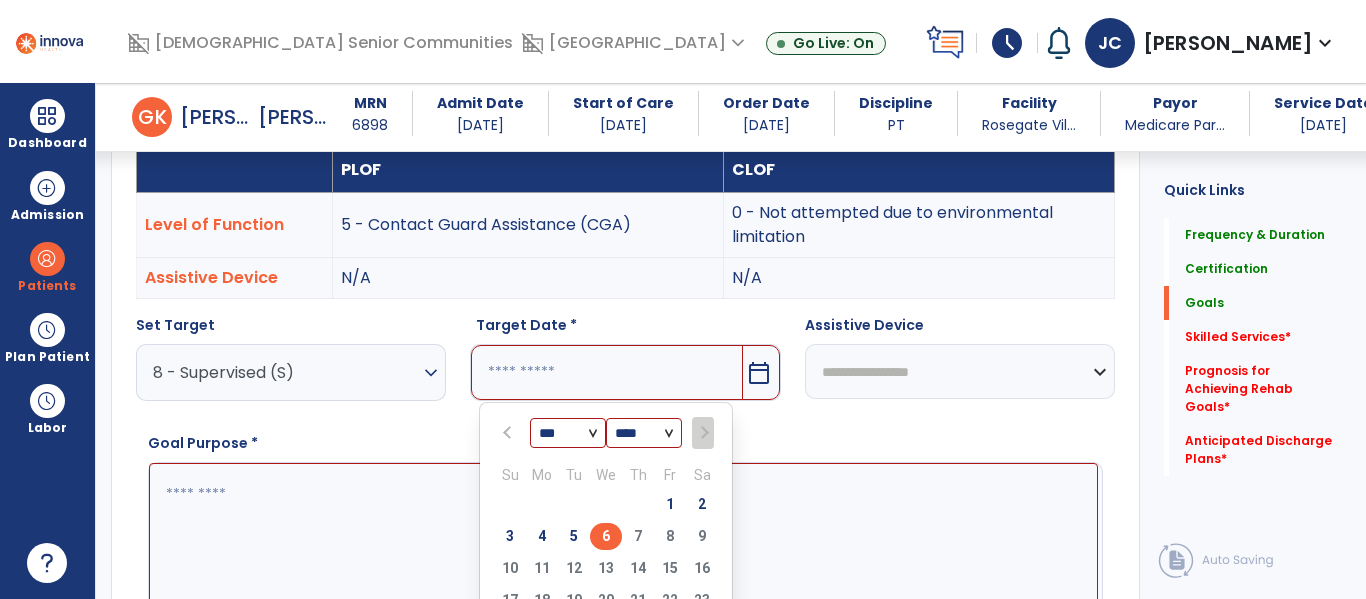 click on "6" at bounding box center (606, 536) 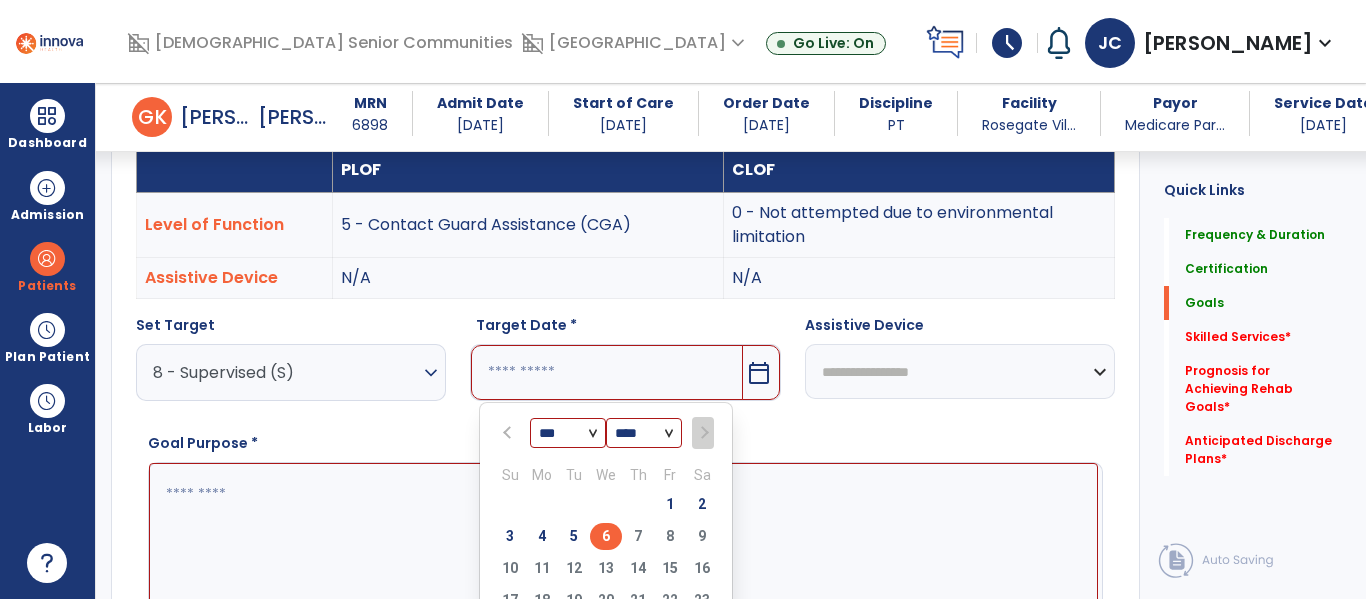 type on "********" 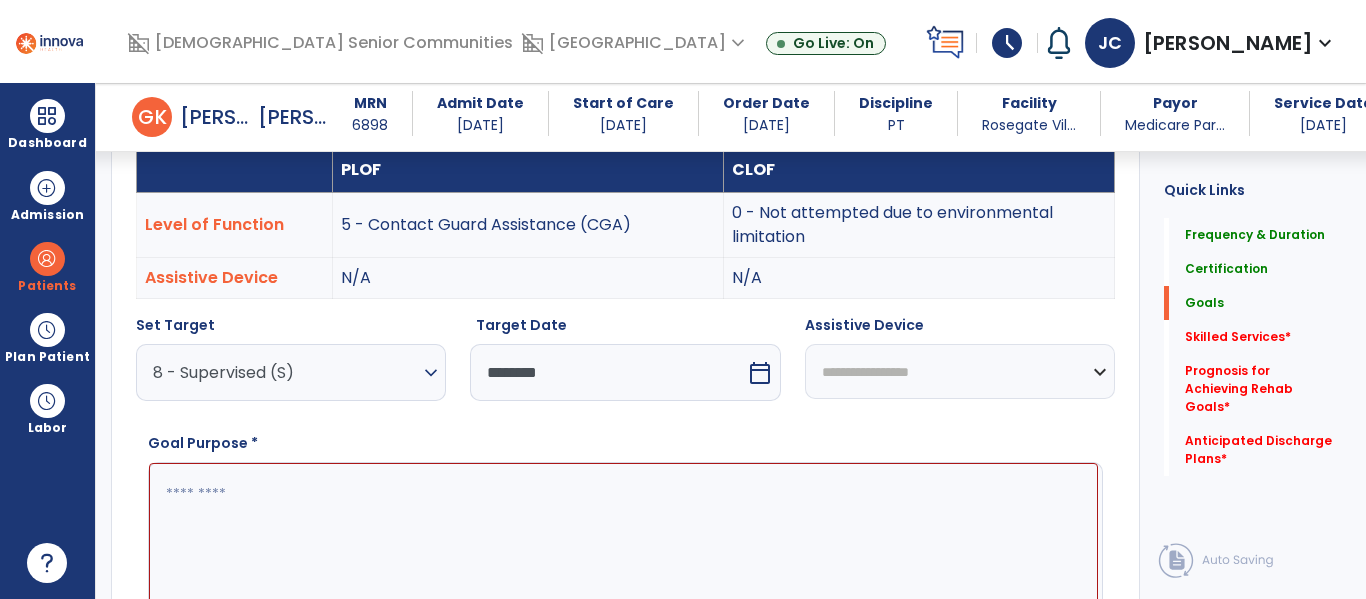 click at bounding box center (623, 538) 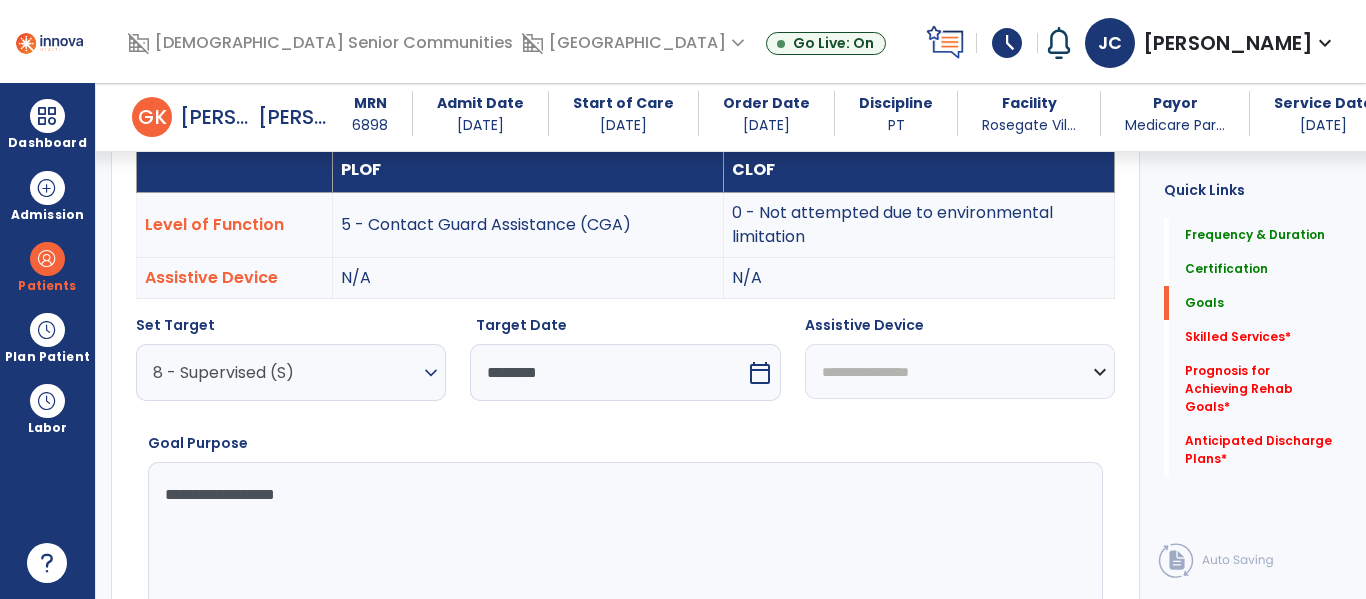 type on "**********" 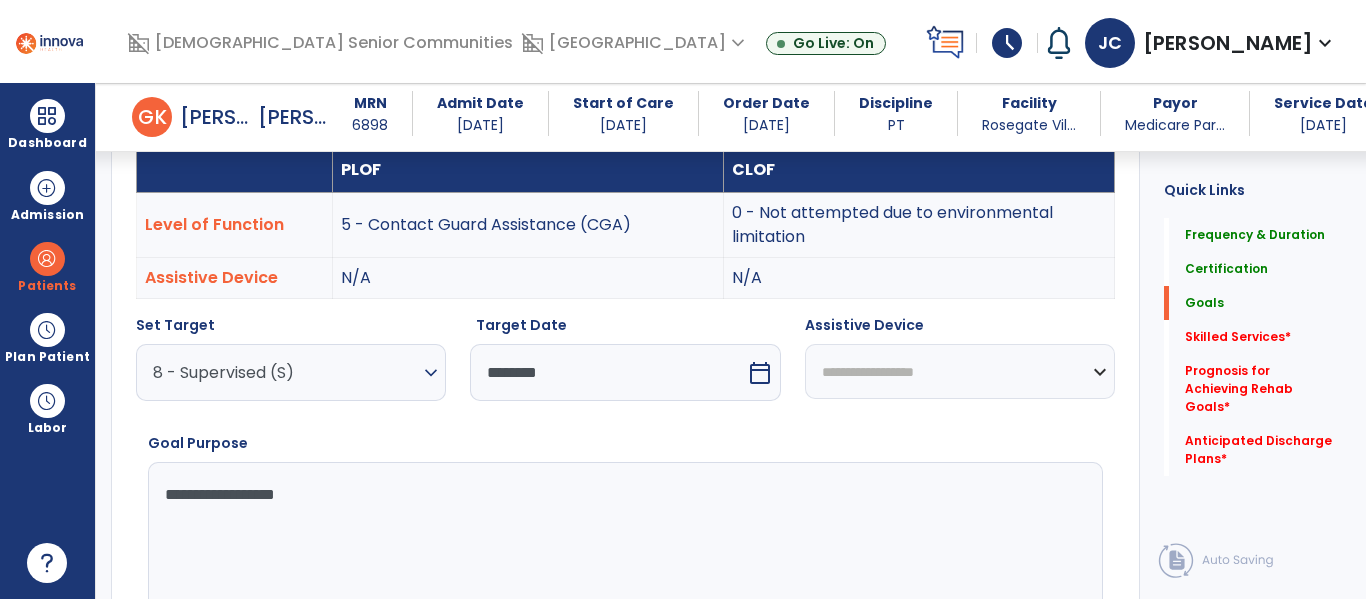 click on "**********" at bounding box center (960, 371) 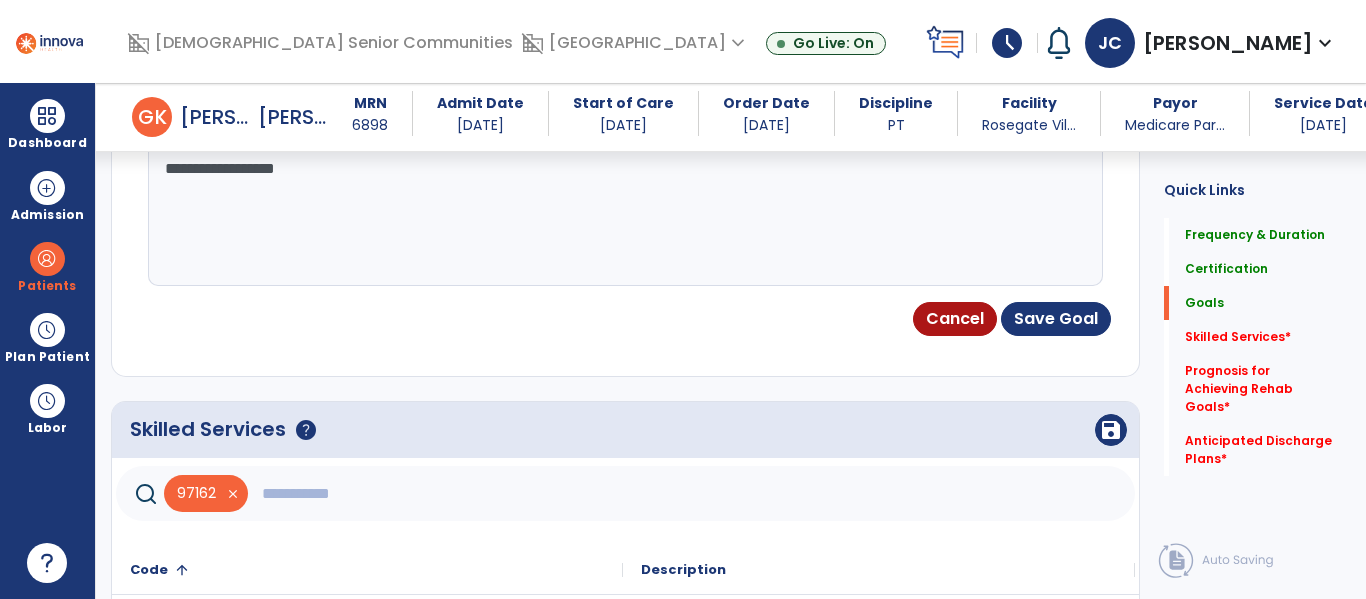 scroll, scrollTop: 936, scrollLeft: 0, axis: vertical 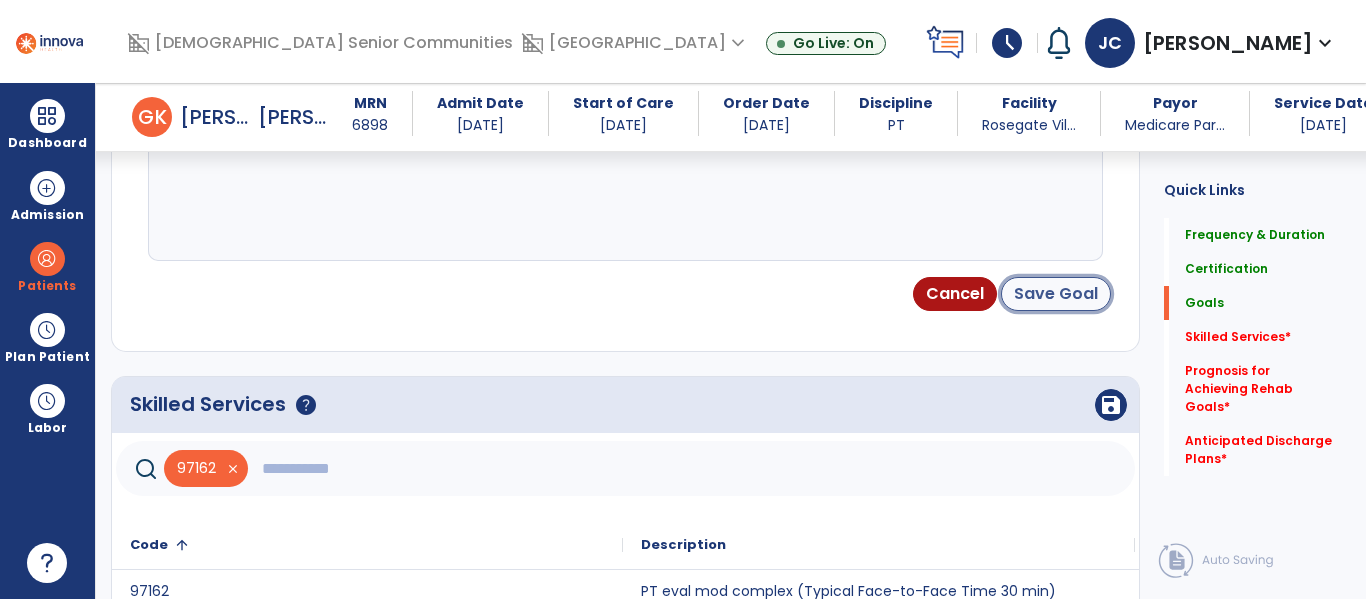 click on "Save Goal" at bounding box center (1056, 294) 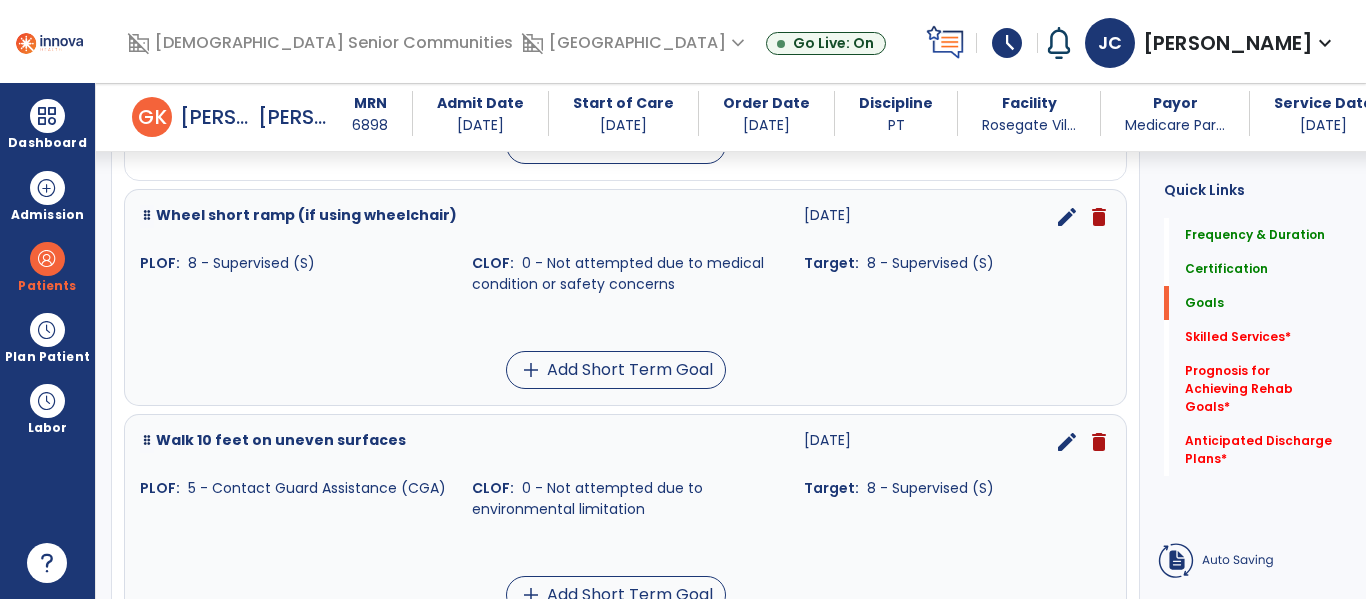 scroll, scrollTop: 322, scrollLeft: 0, axis: vertical 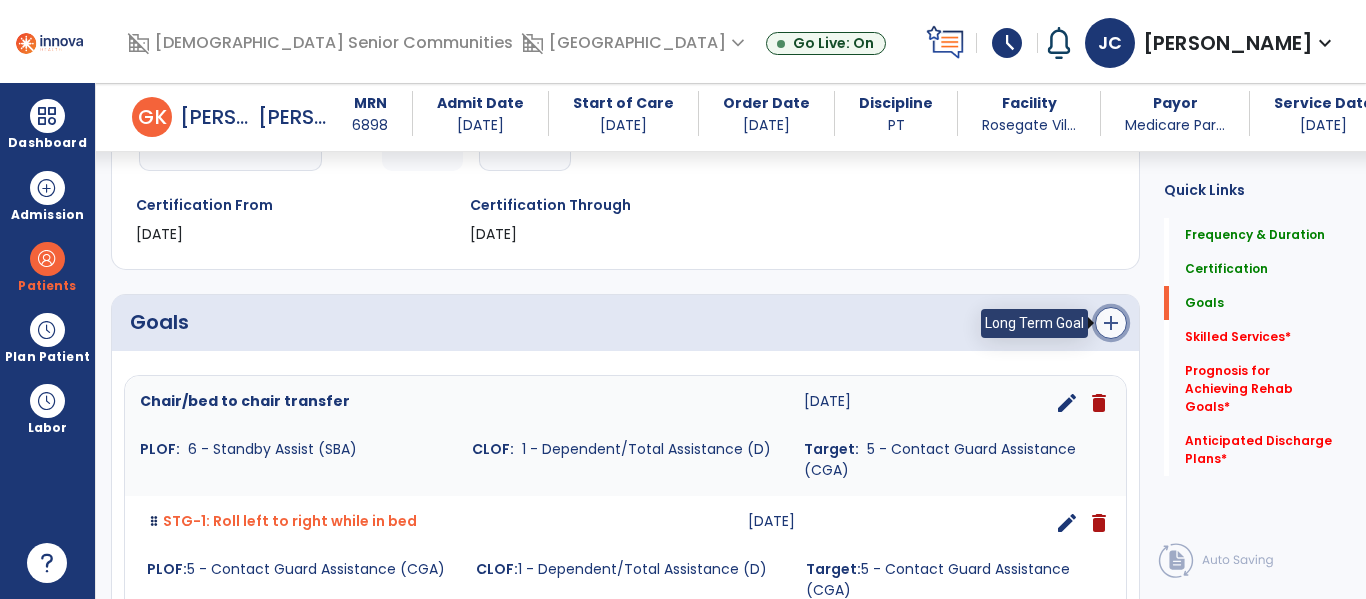 click on "add" at bounding box center (1111, 323) 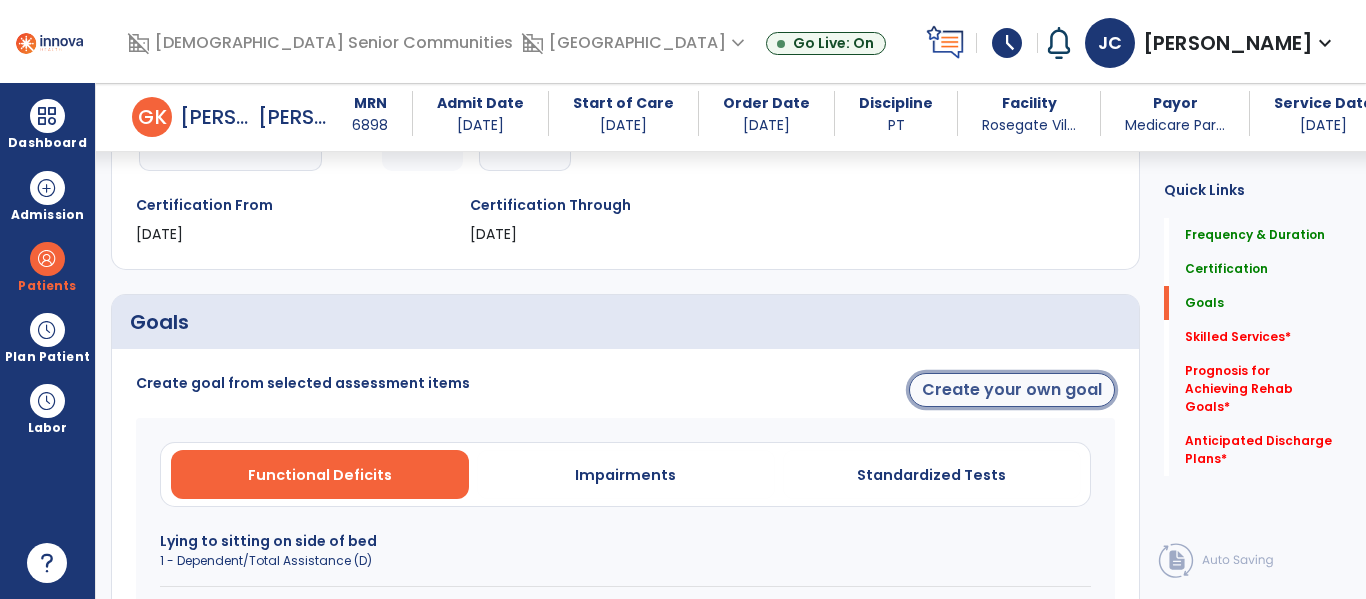 click on "Create your own goal" at bounding box center [1012, 390] 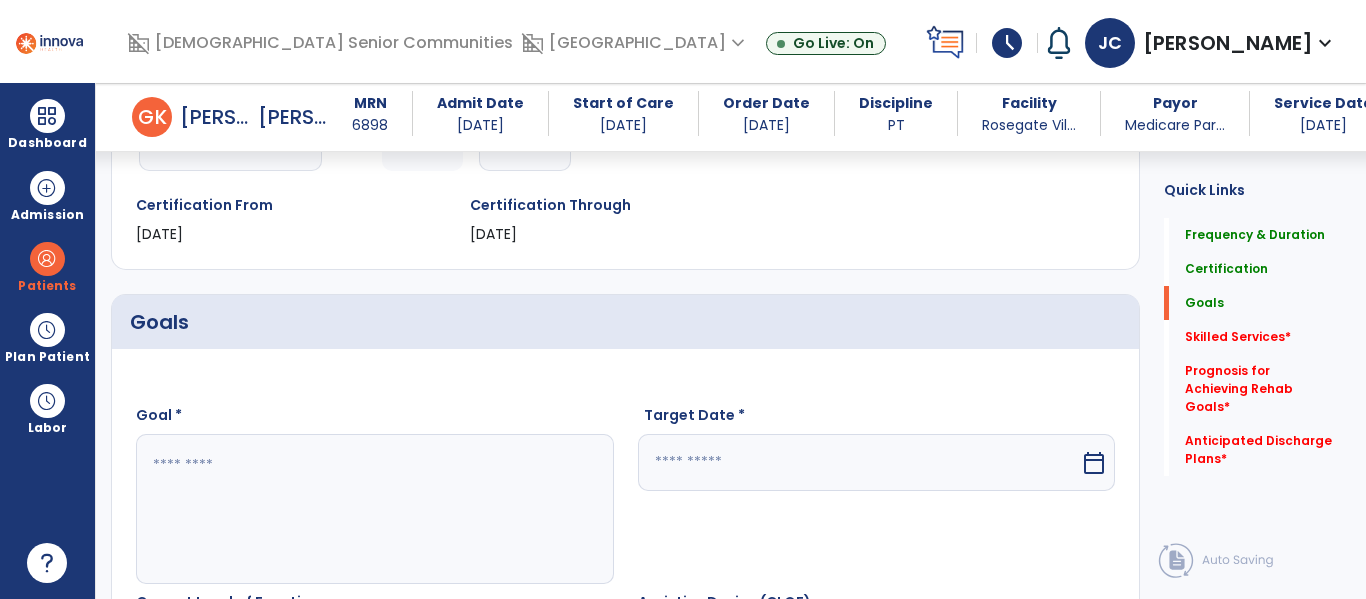click at bounding box center [374, 509] 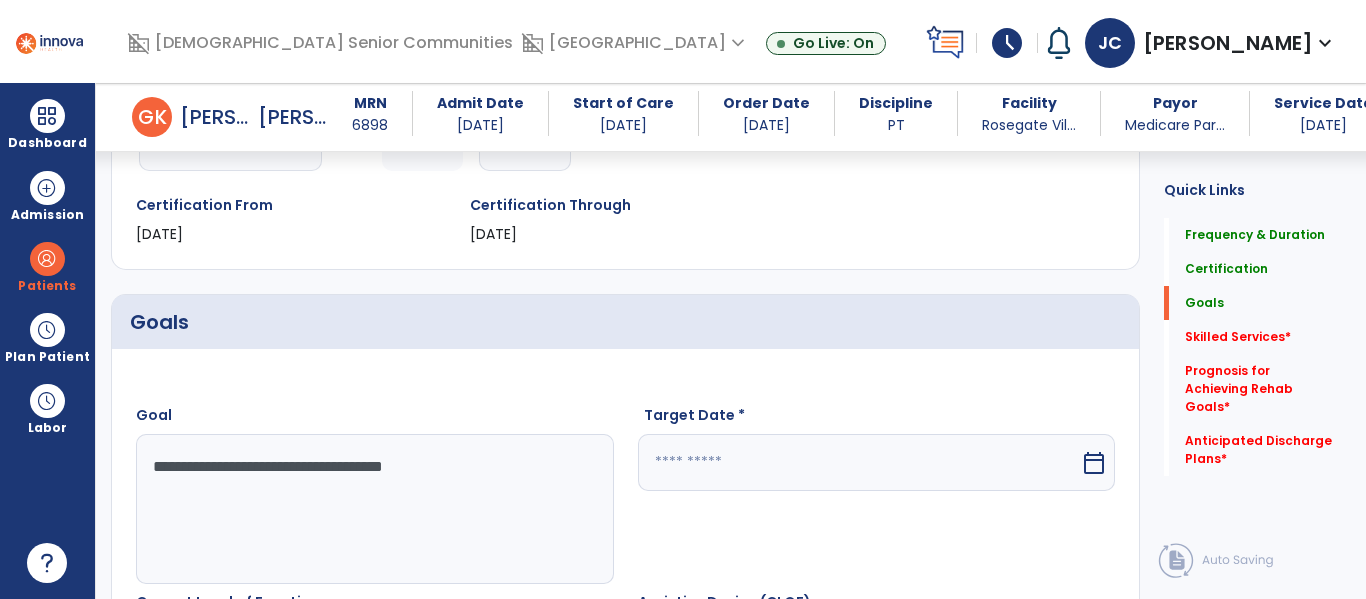 type on "**********" 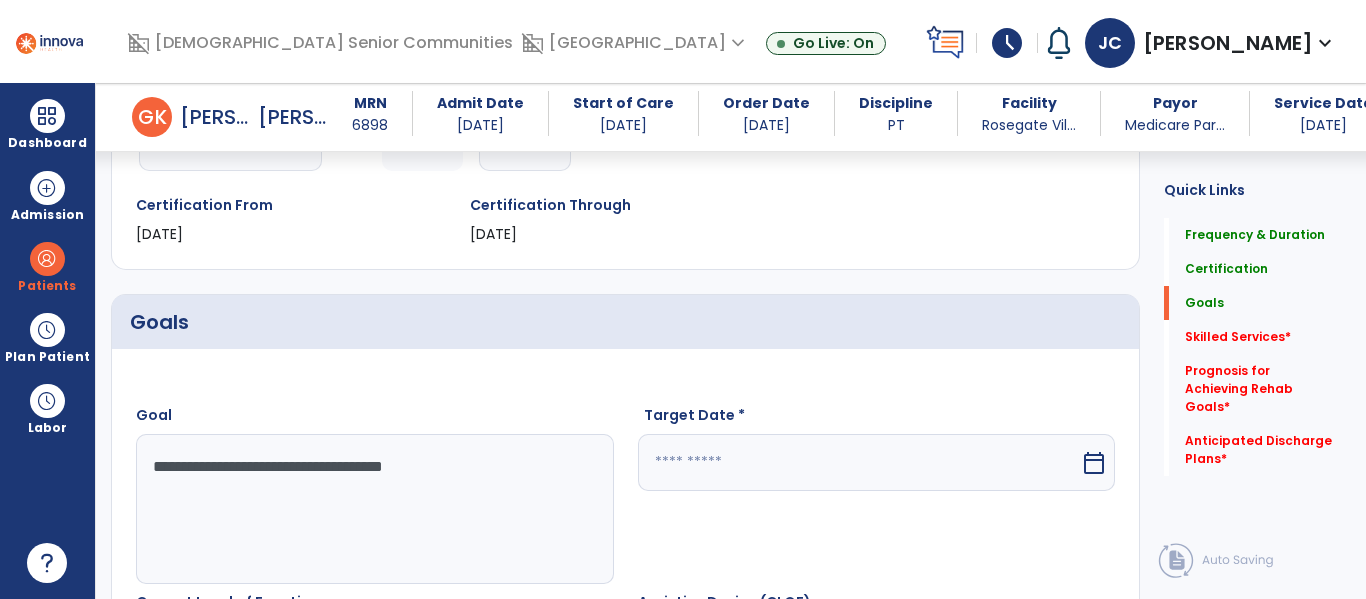 click at bounding box center [859, 462] 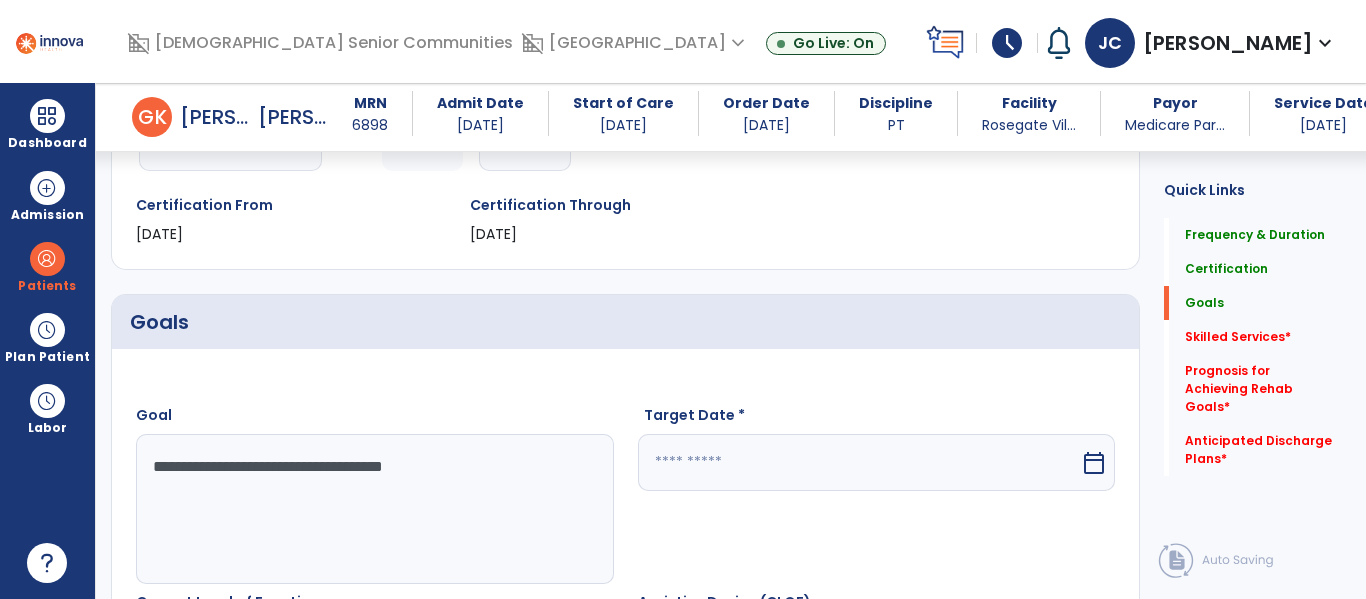 scroll, scrollTop: 611, scrollLeft: 0, axis: vertical 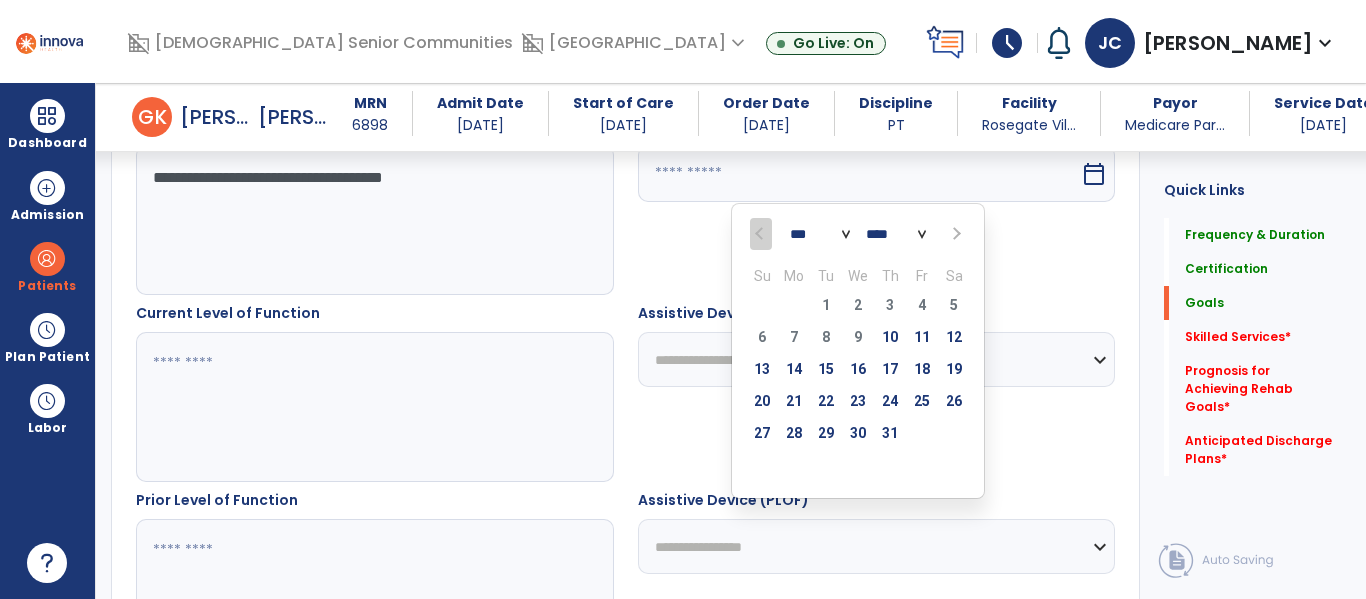 click at bounding box center (955, 234) 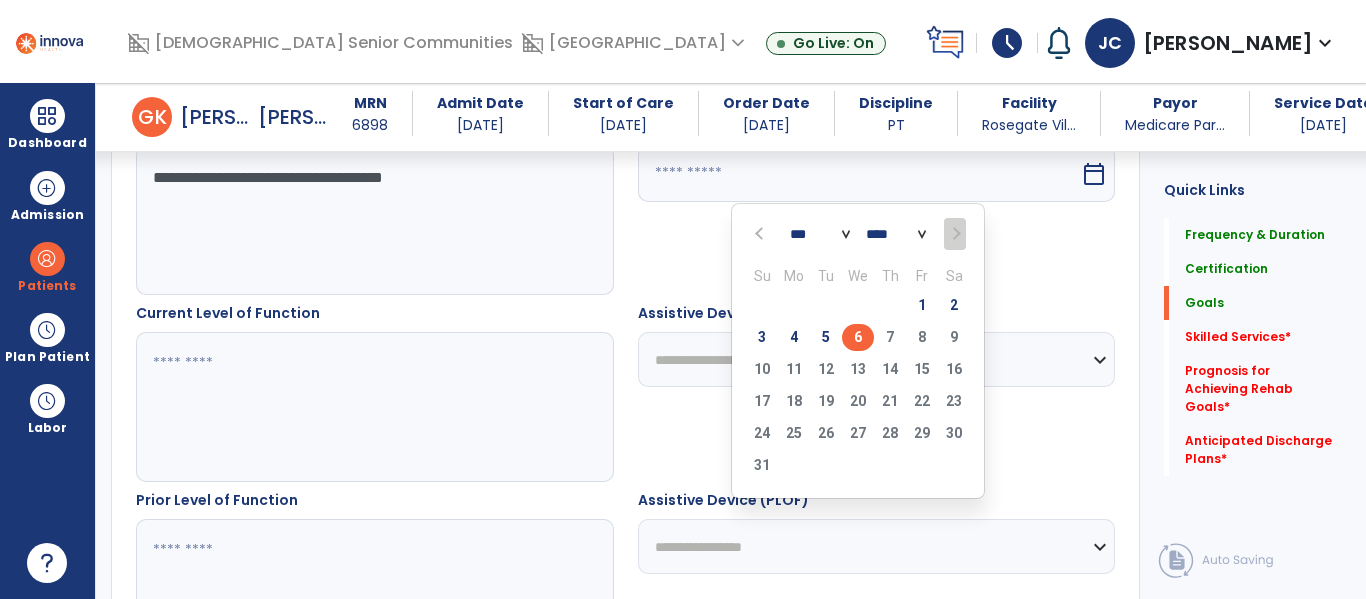 click on "6" at bounding box center [858, 337] 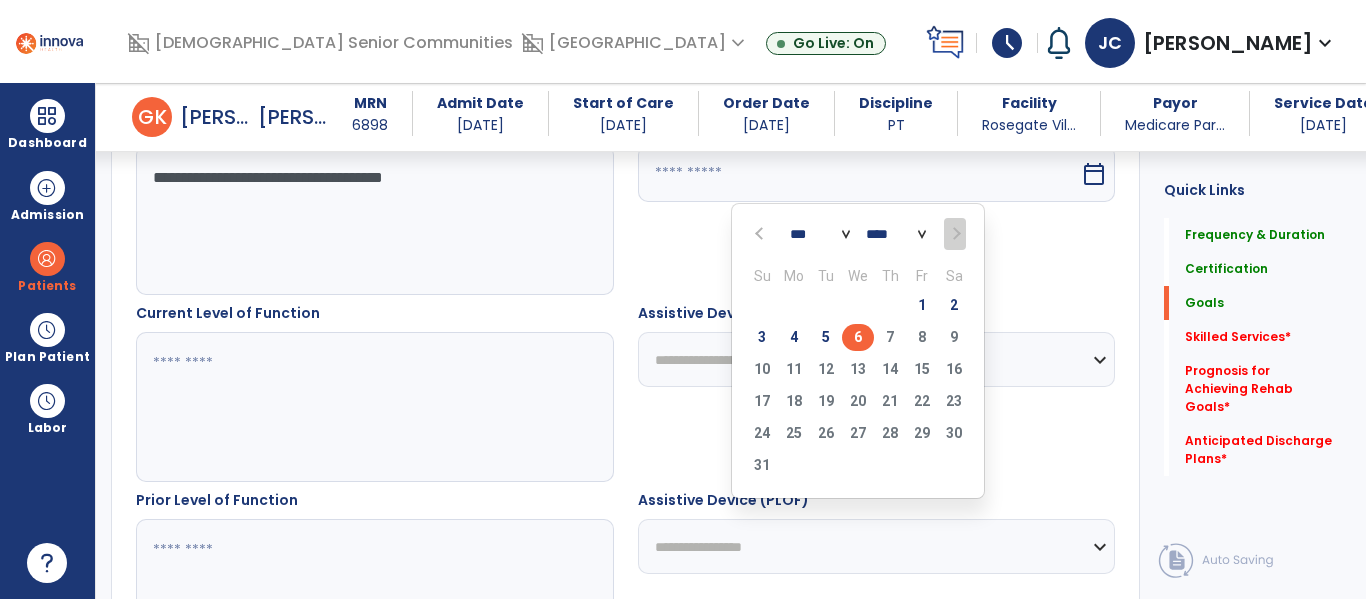 type on "********" 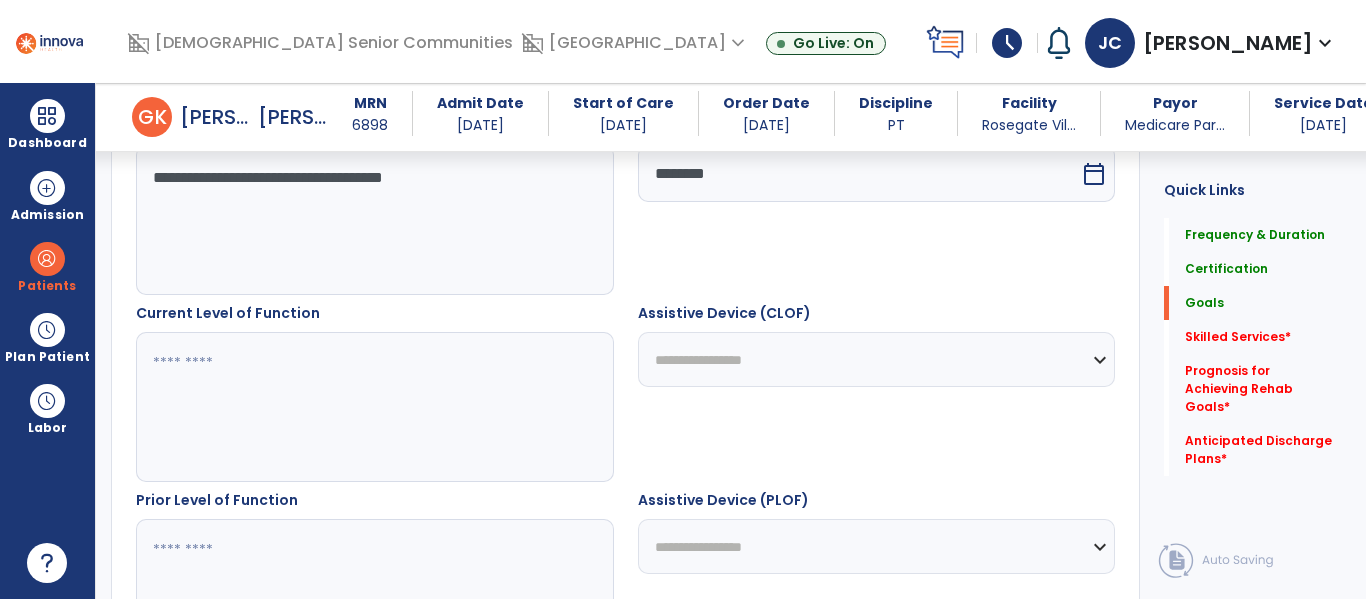 click at bounding box center [374, 594] 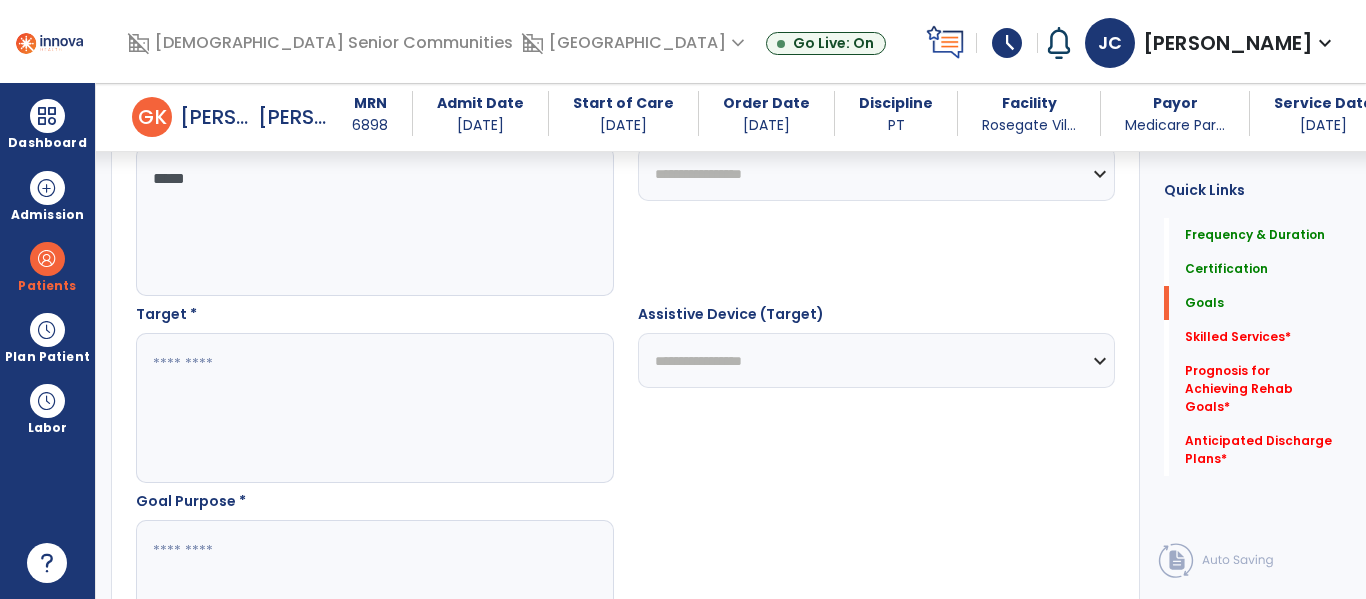 scroll, scrollTop: 993, scrollLeft: 0, axis: vertical 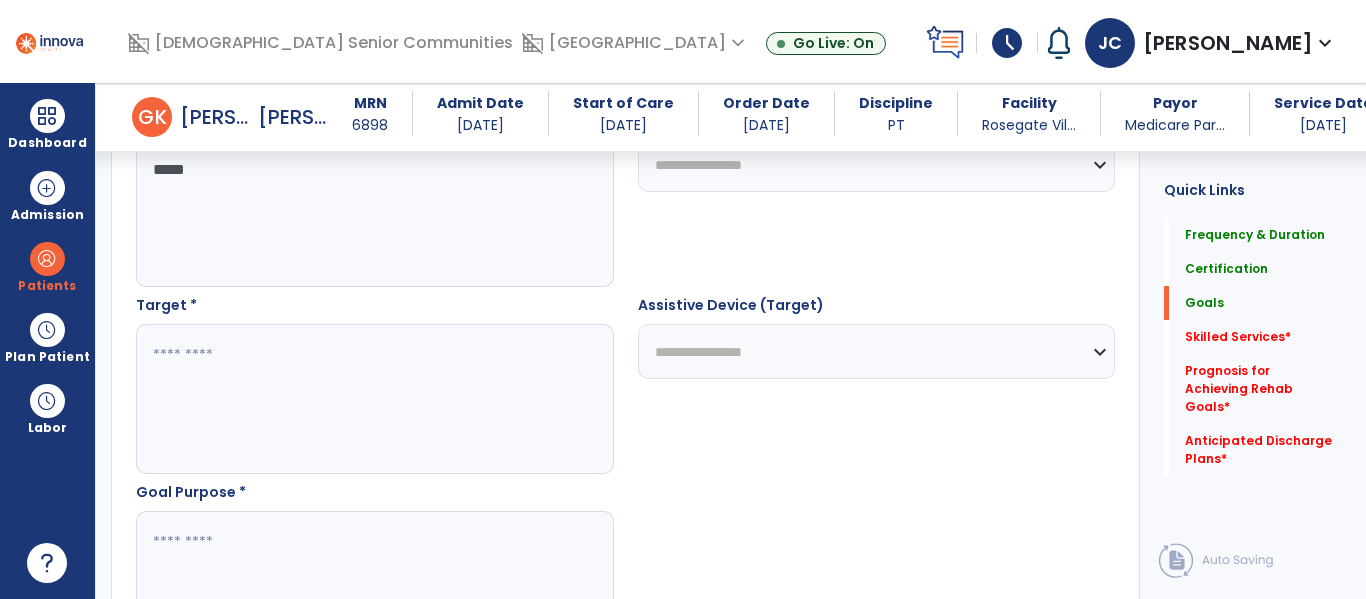 type on "*****" 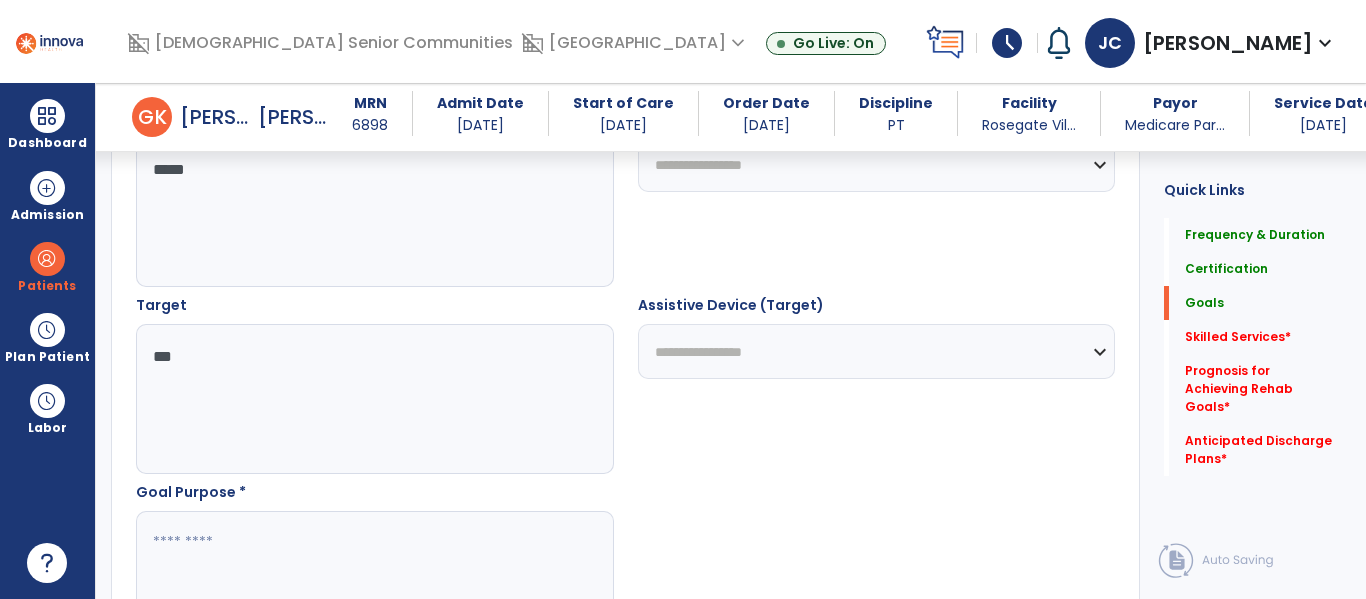 type on "***" 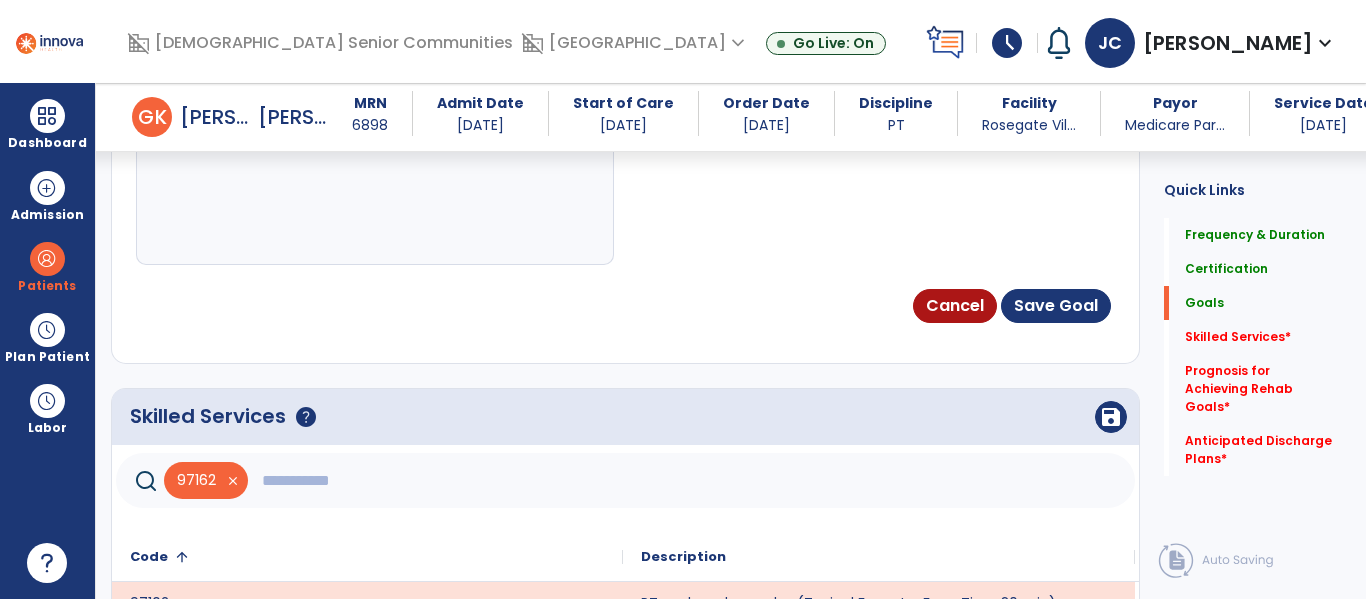 scroll, scrollTop: 1352, scrollLeft: 0, axis: vertical 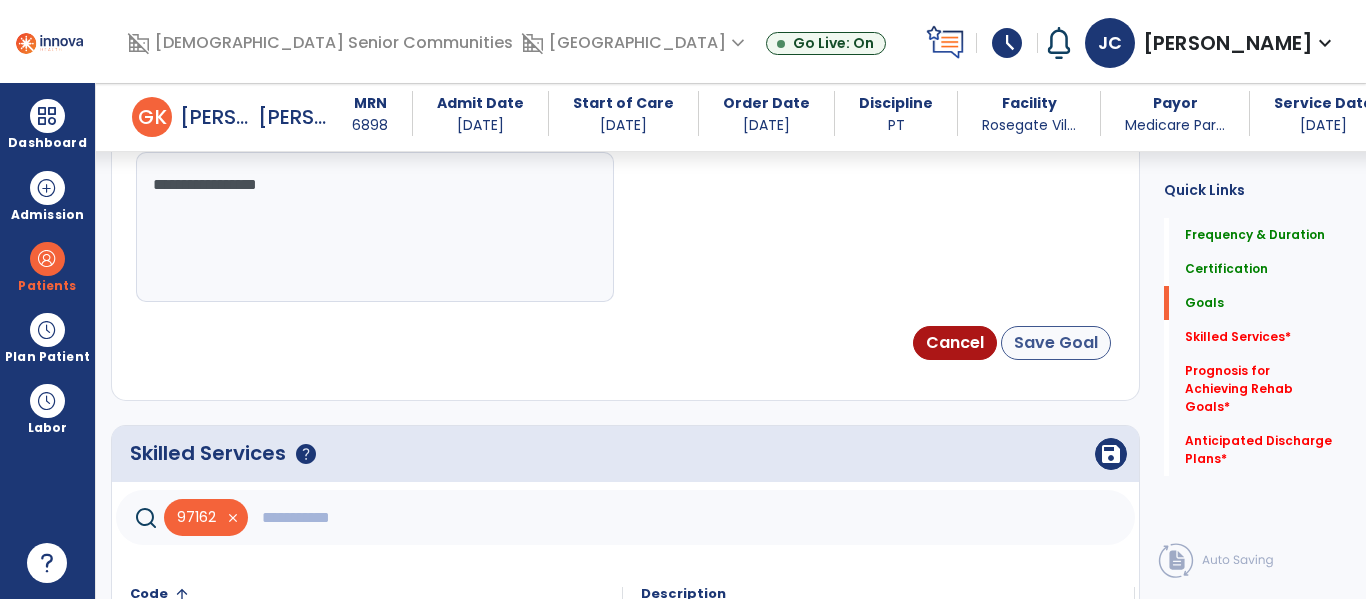 type on "**********" 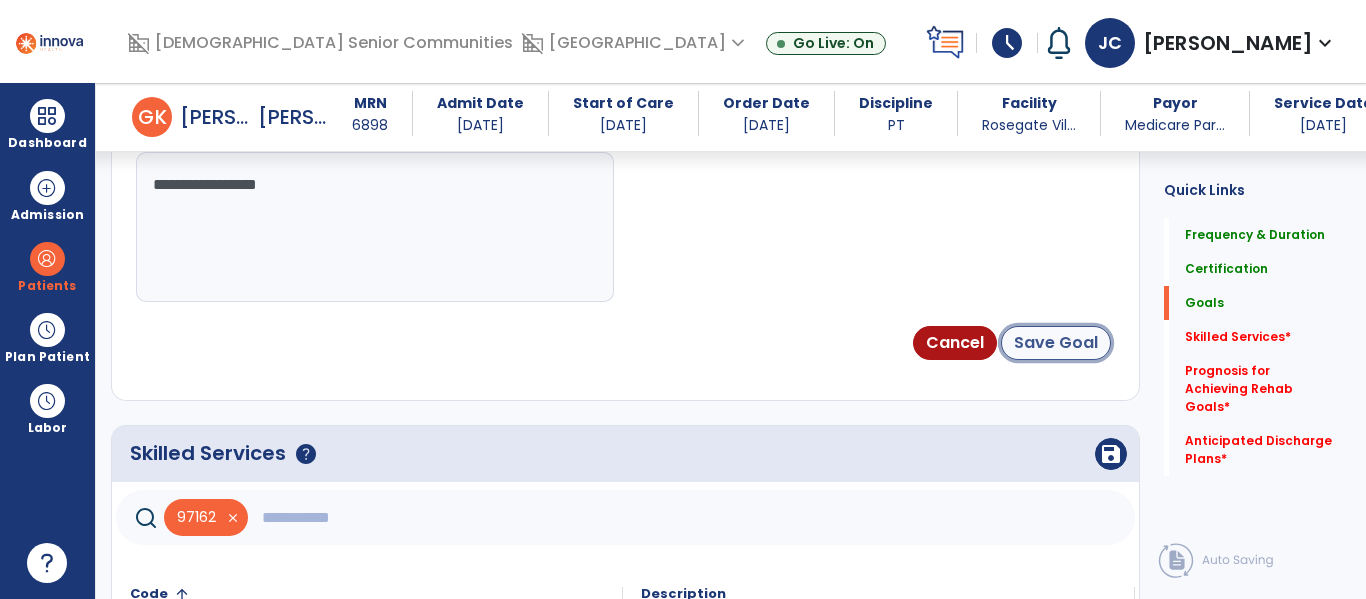 click on "Save Goal" at bounding box center [1056, 343] 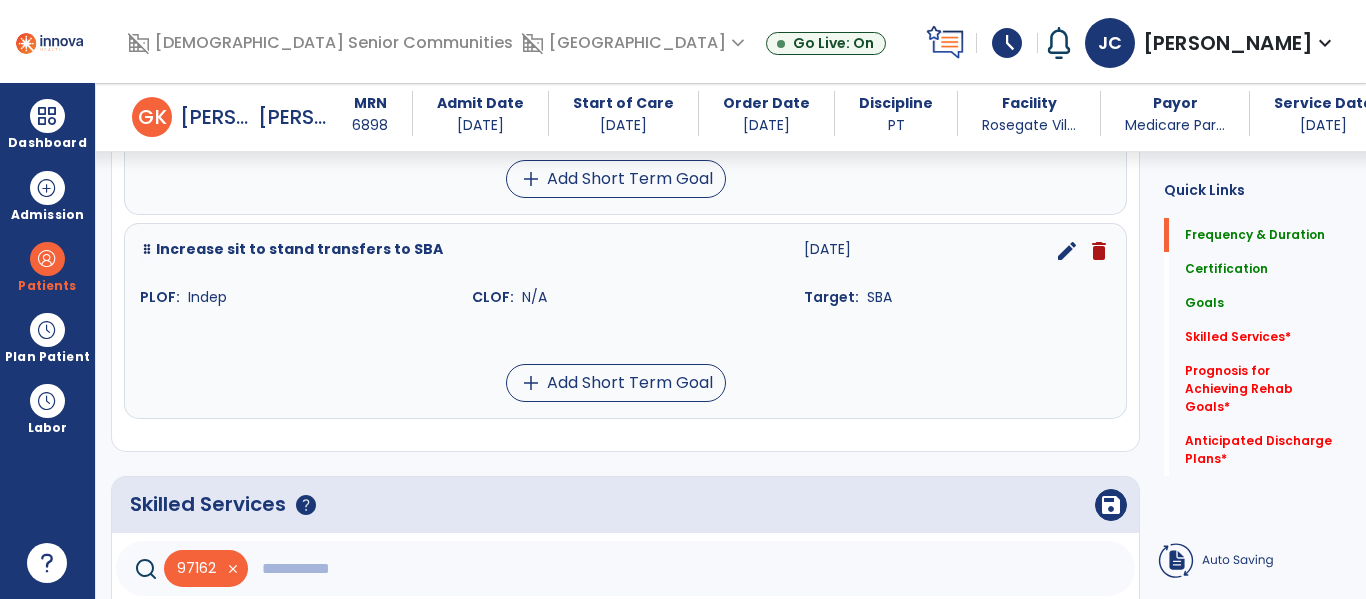 scroll, scrollTop: 273, scrollLeft: 0, axis: vertical 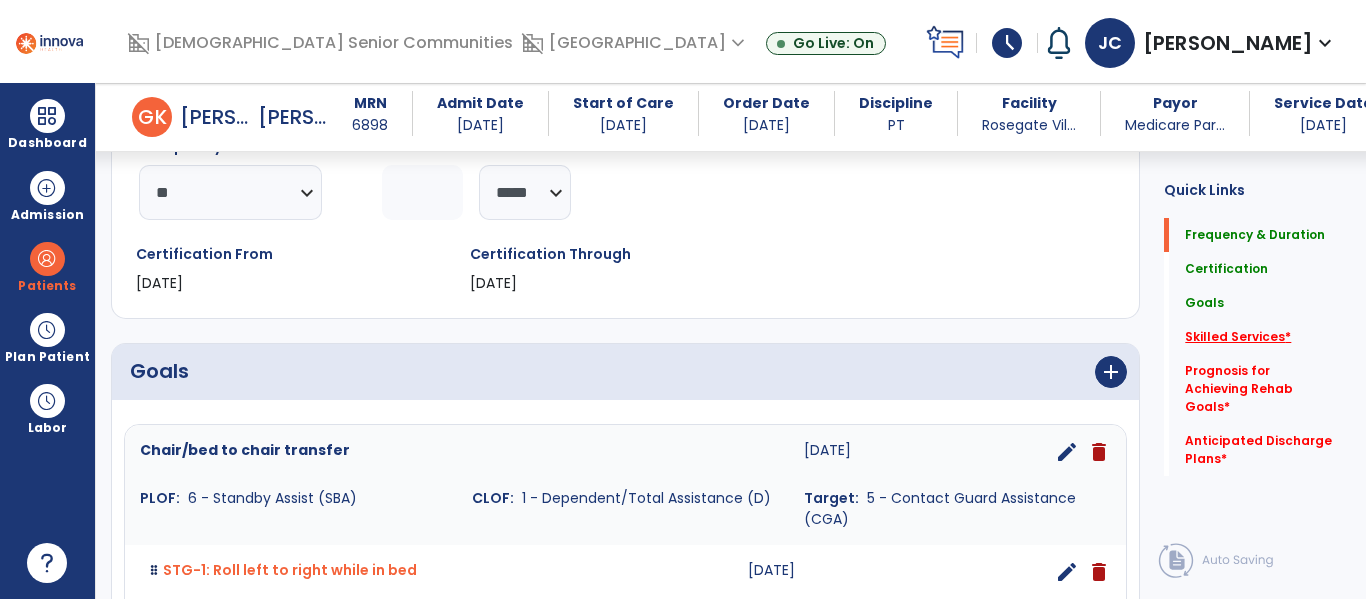 click on "Skilled Services   *" 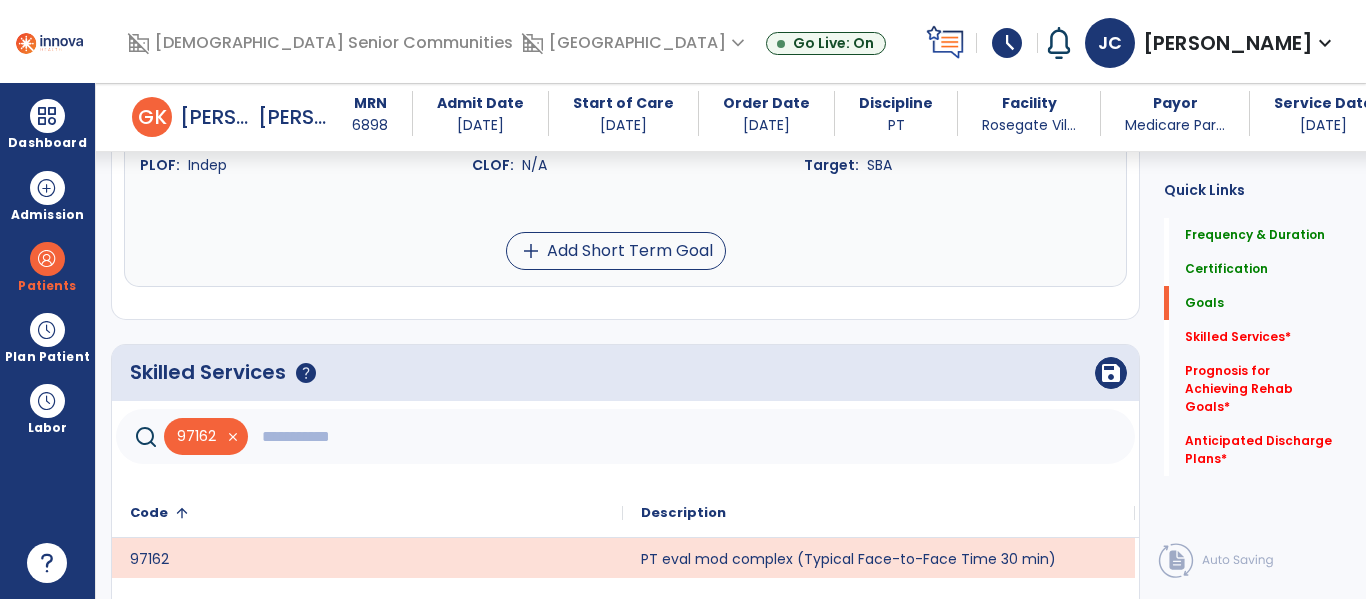 scroll, scrollTop: 1660, scrollLeft: 0, axis: vertical 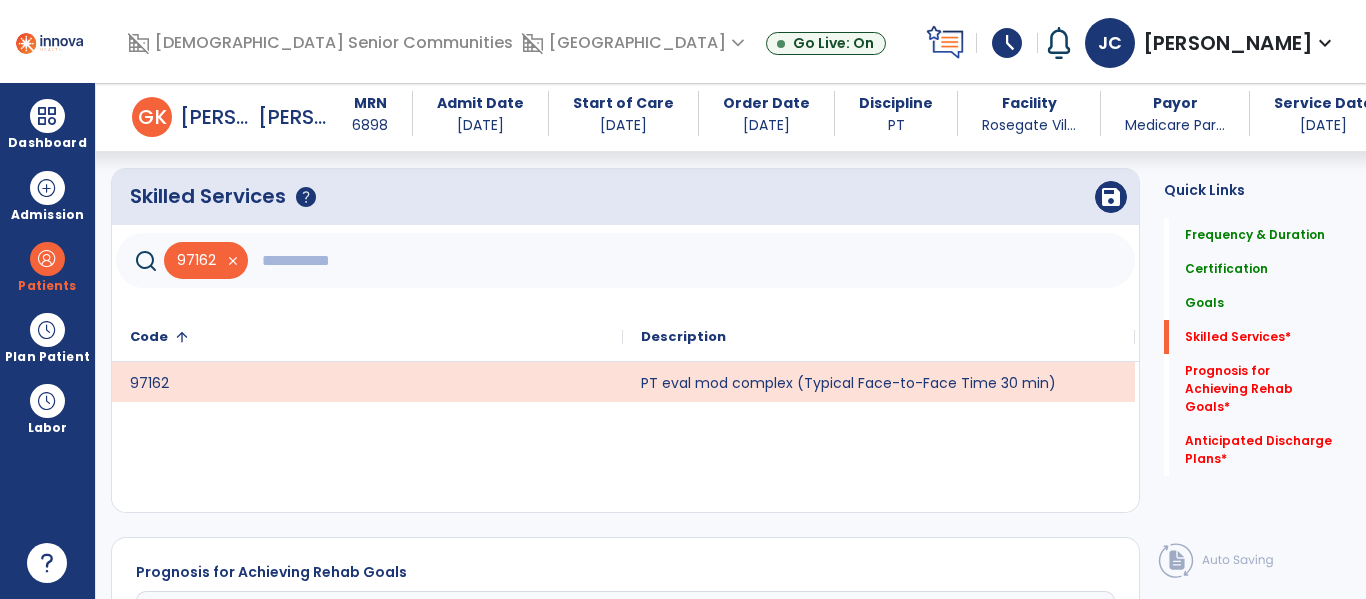 click 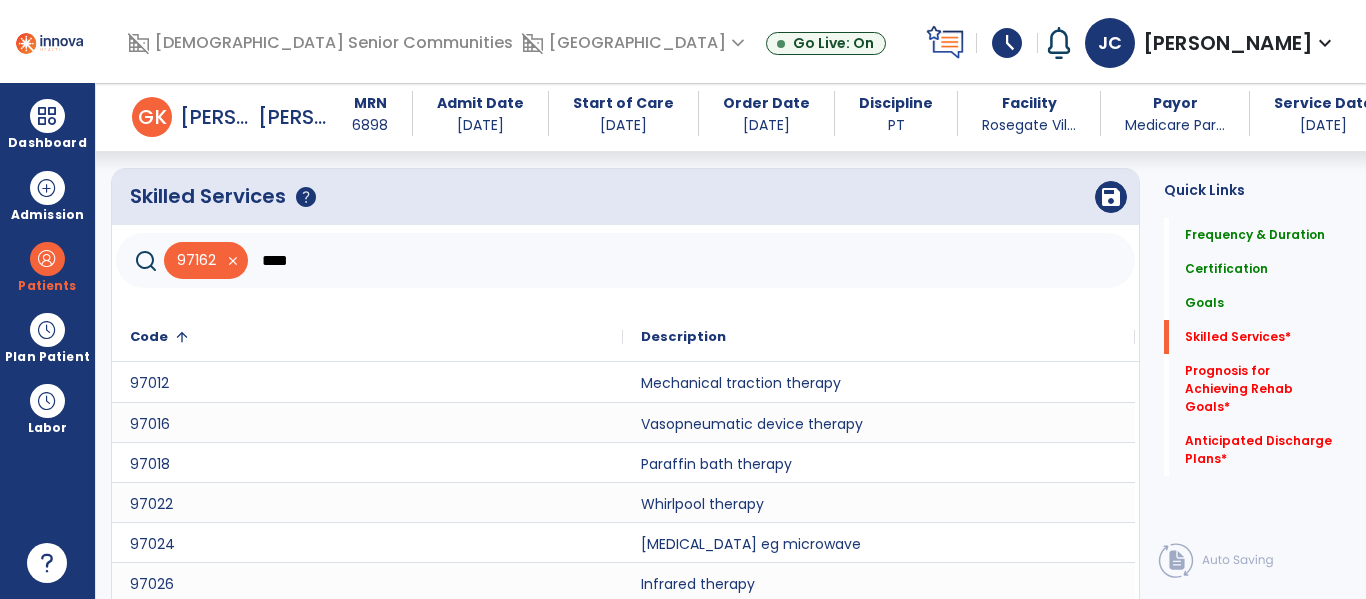 scroll, scrollTop: 1869, scrollLeft: 0, axis: vertical 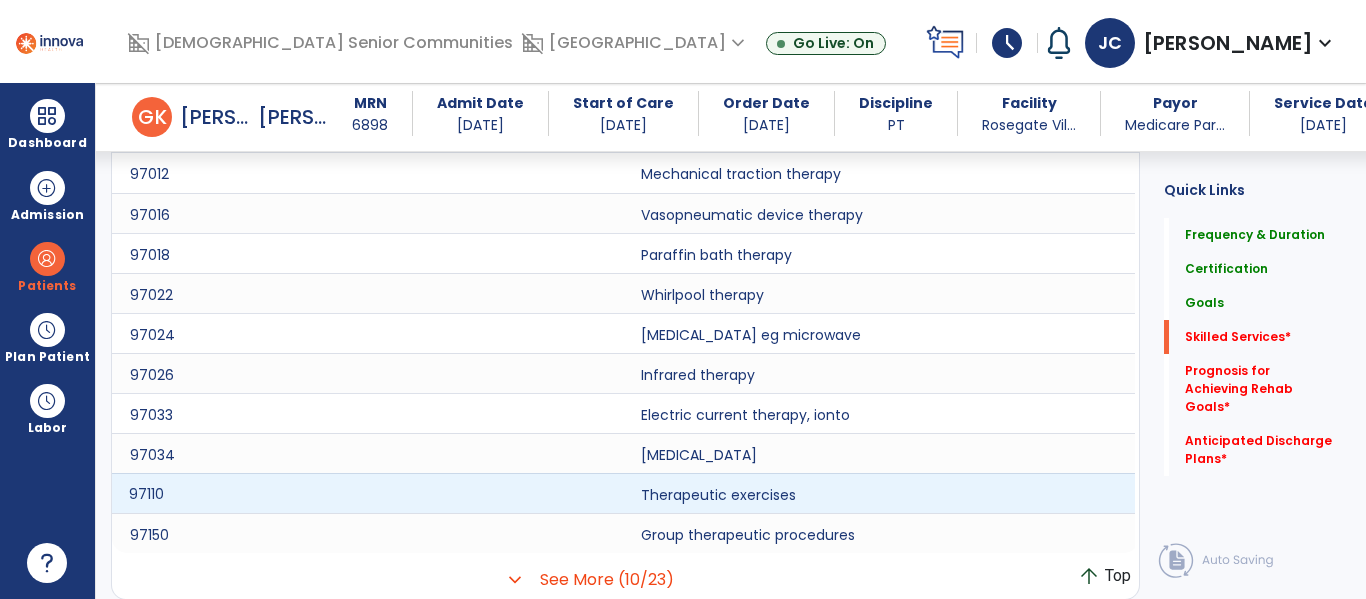 click on "97110" 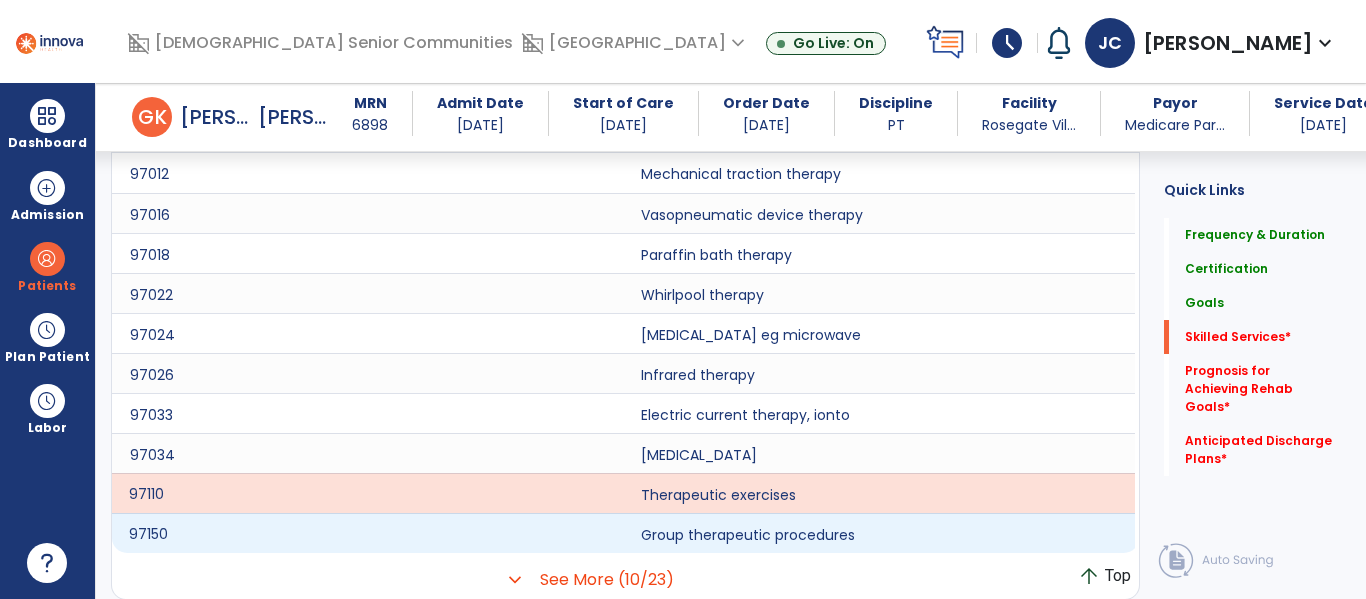 click on "97150" 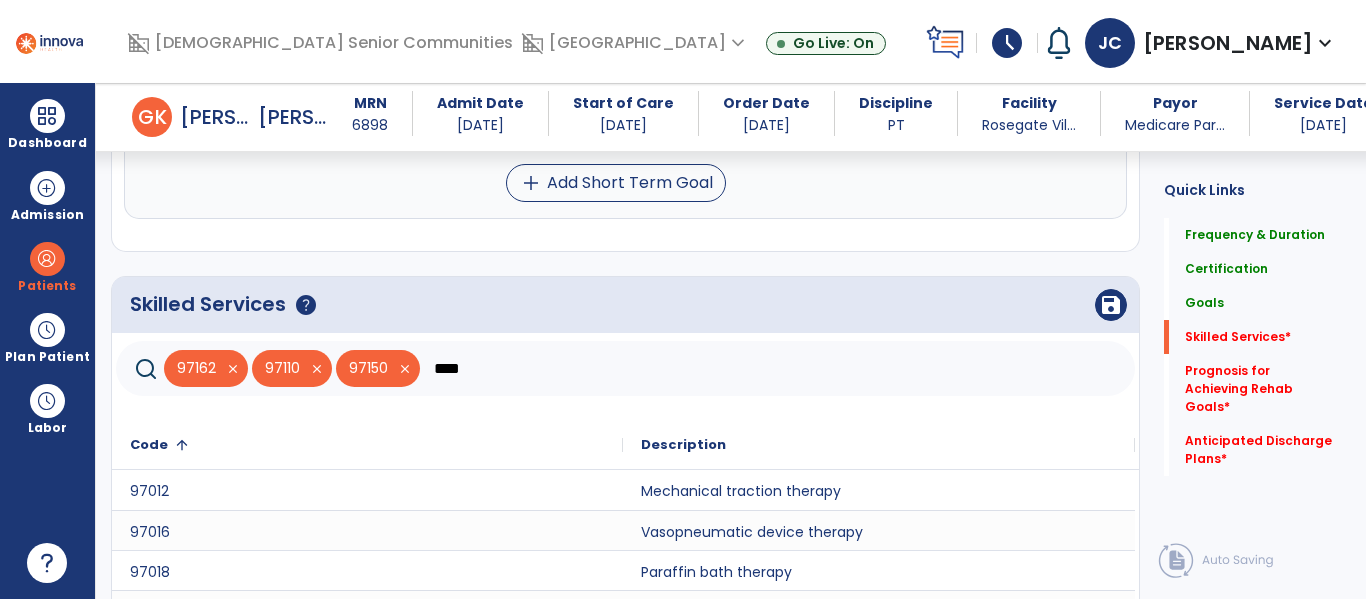 scroll, scrollTop: 1529, scrollLeft: 0, axis: vertical 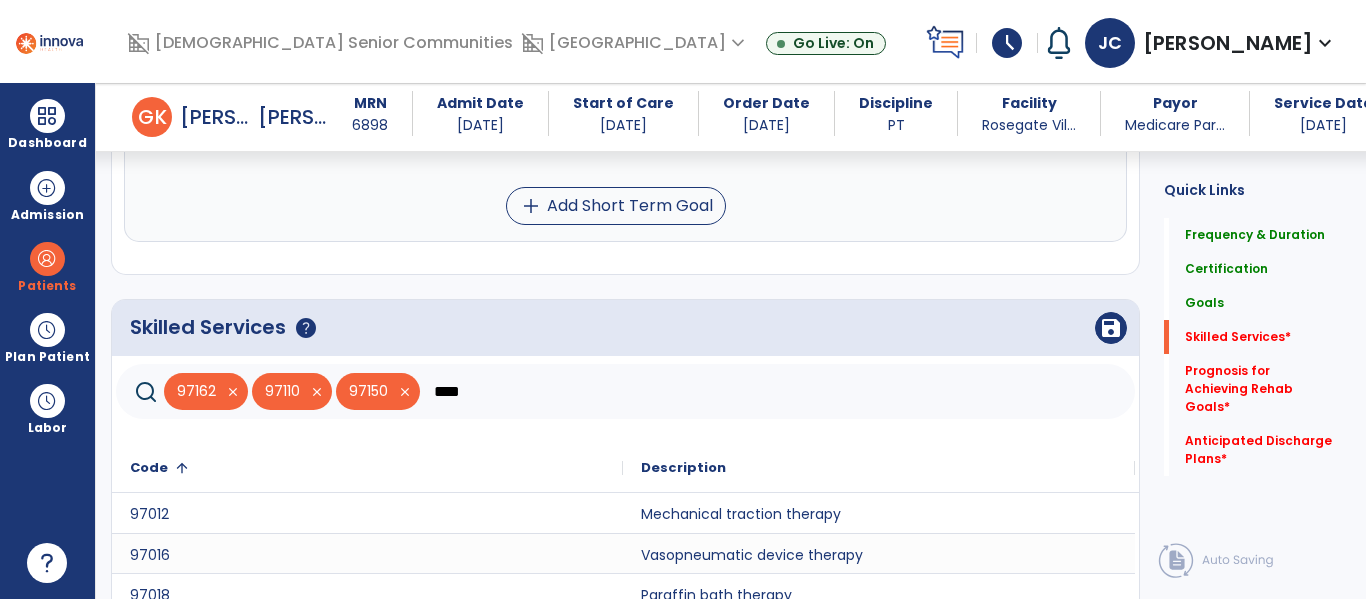 click on "****" 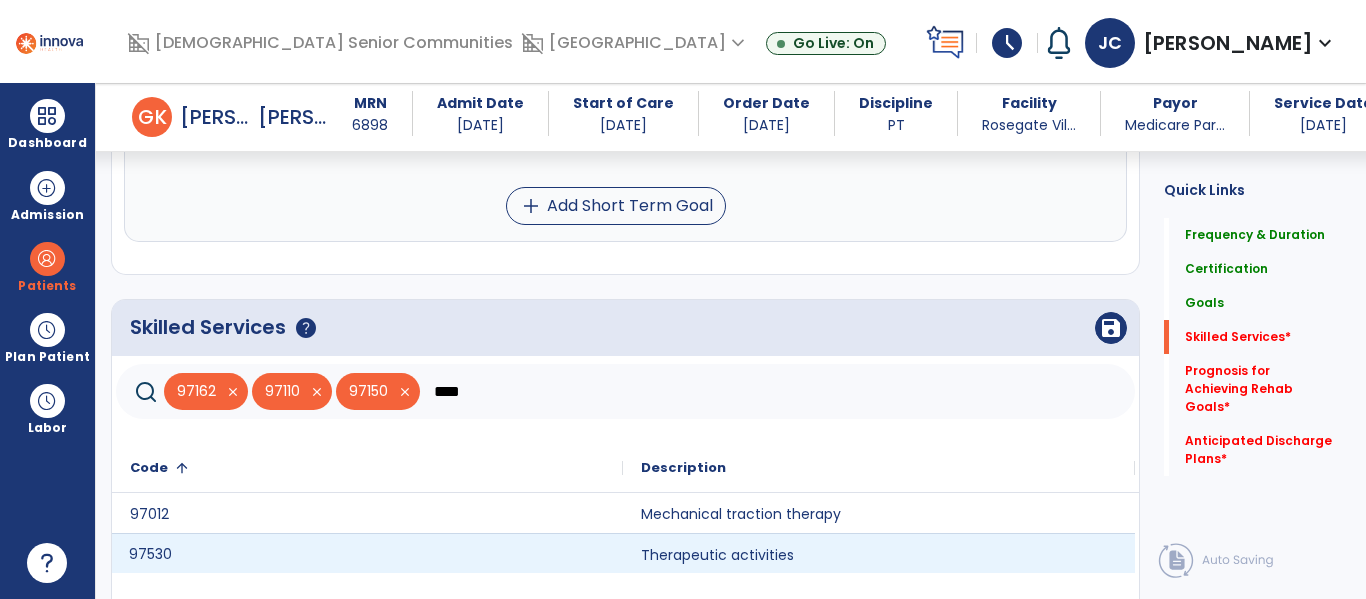 click on "97530" 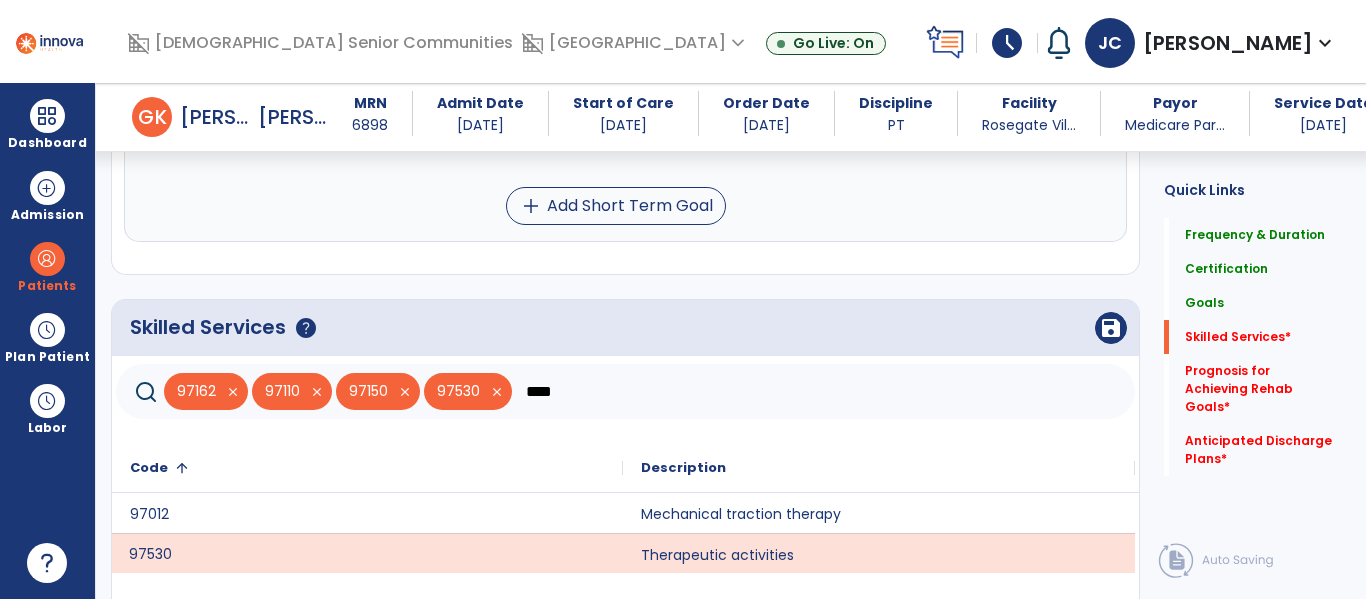 click on "****" 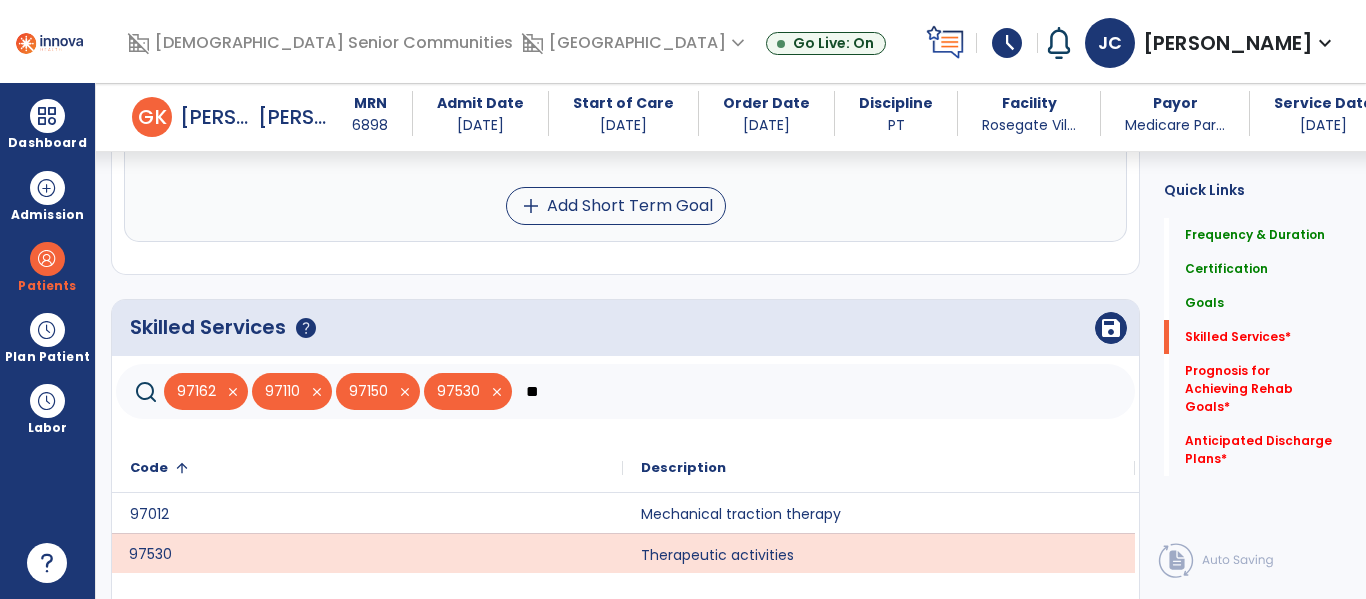 type on "*" 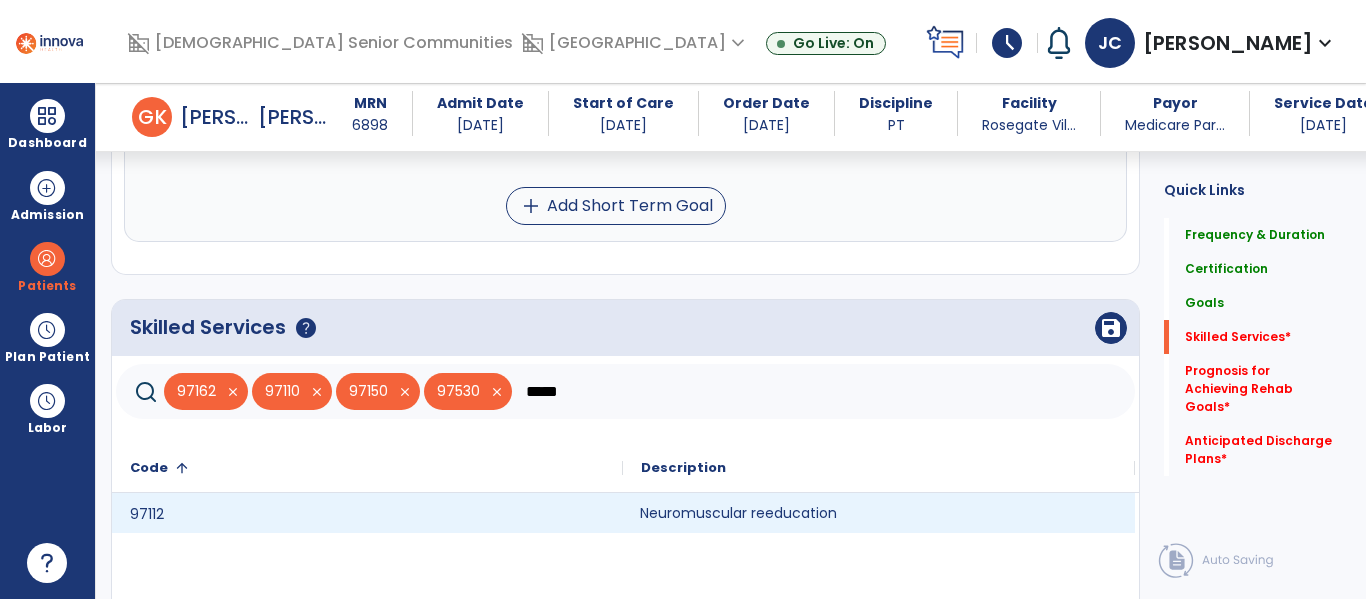 click on "Neuromuscular reeducation" 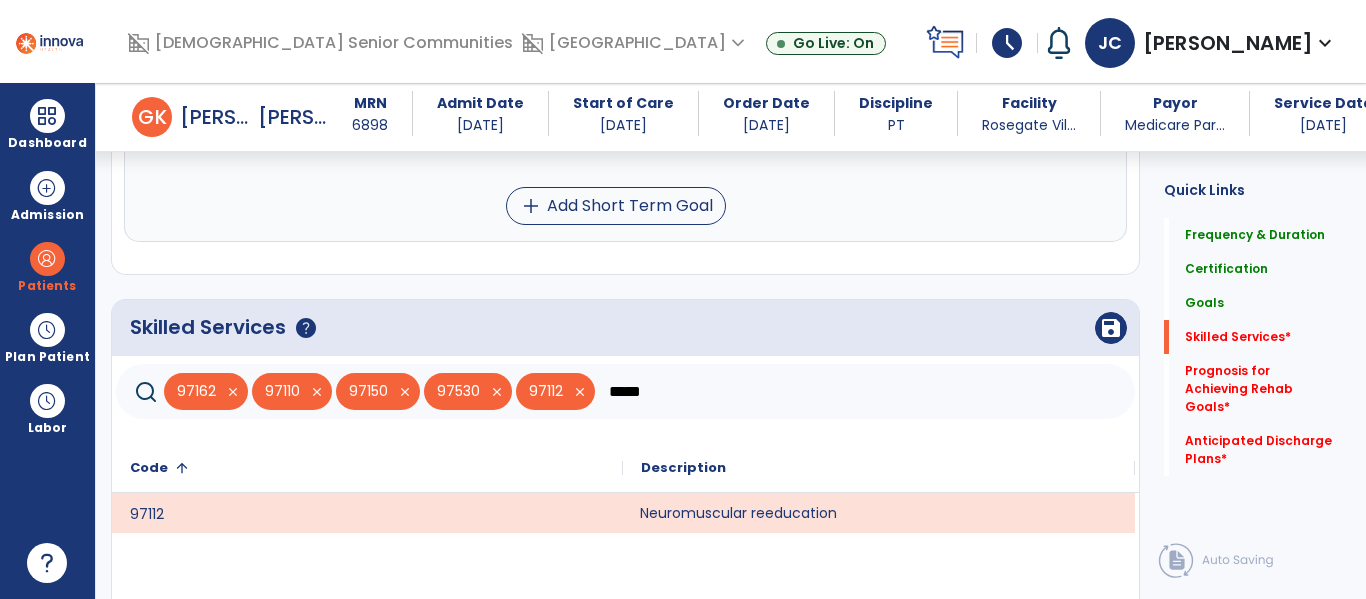 click on "*****" 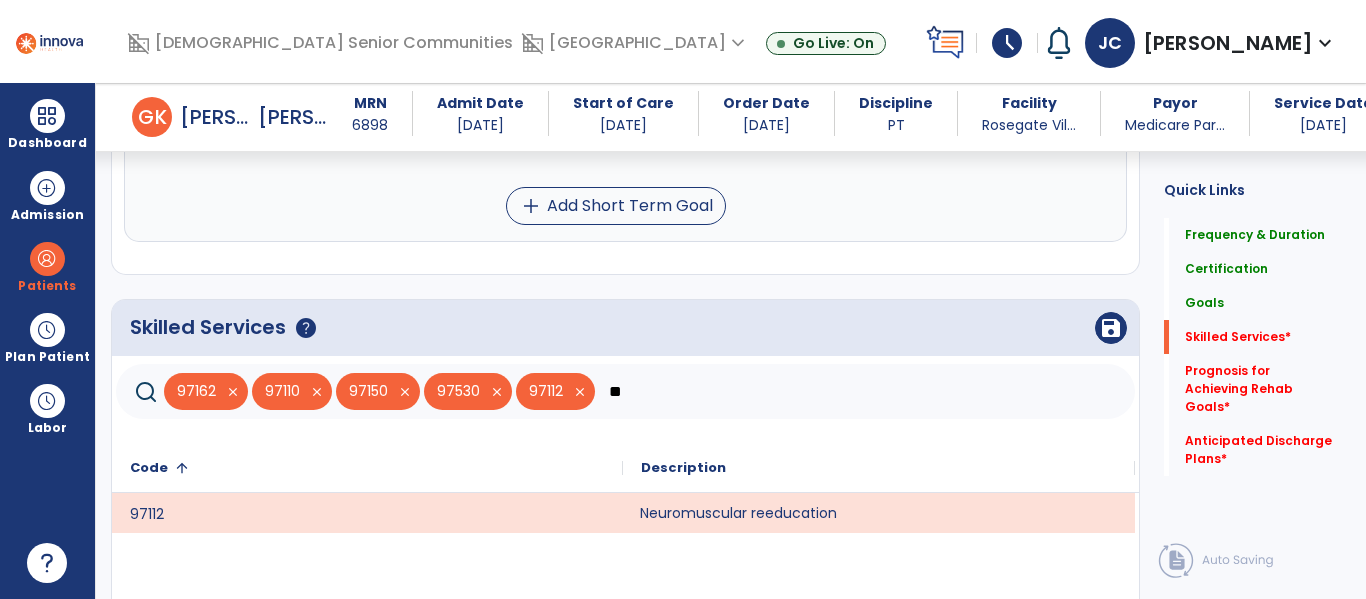 type on "*" 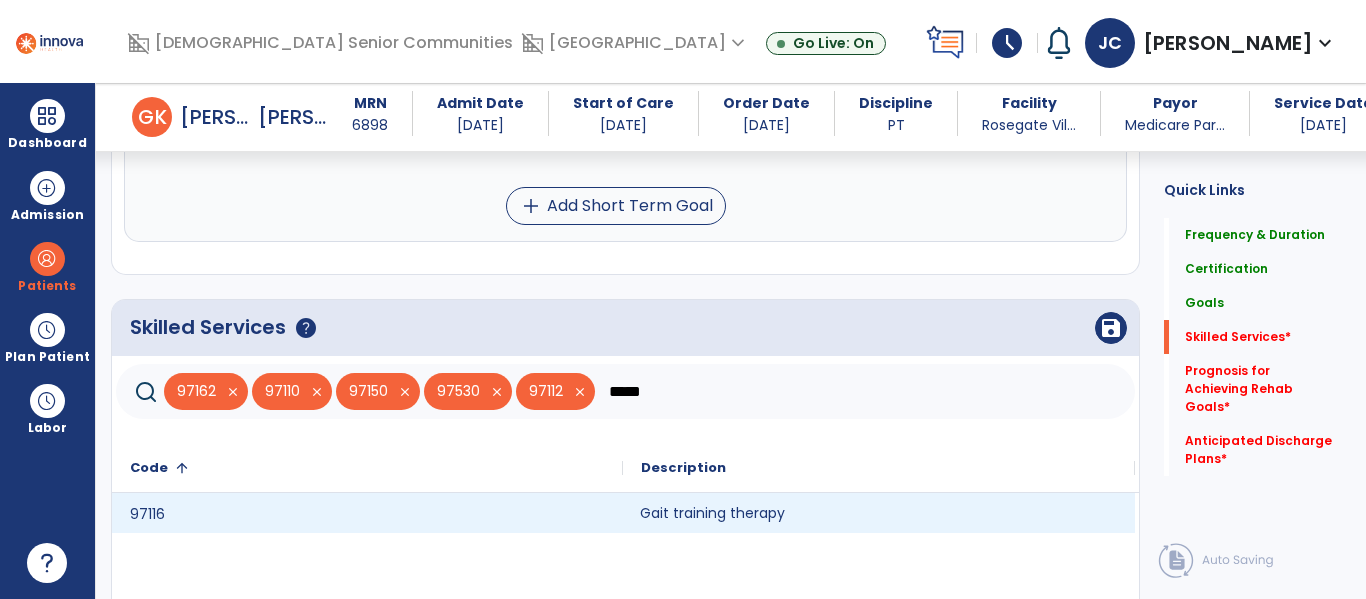 type on "****" 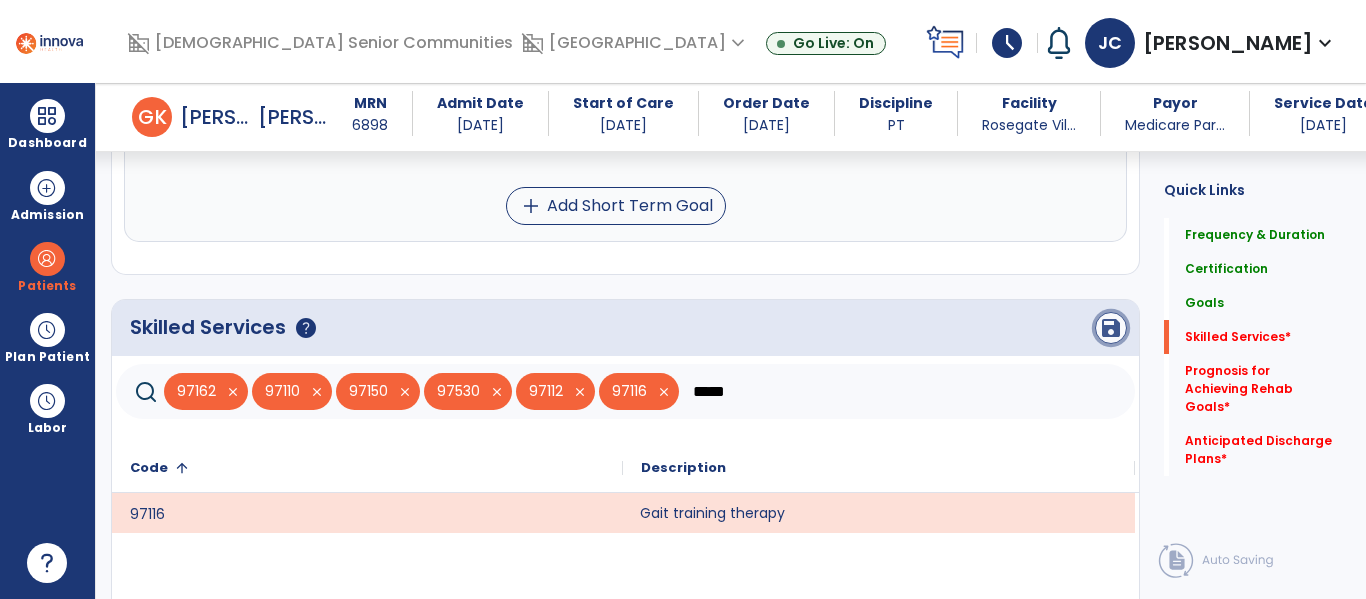 click on "save" 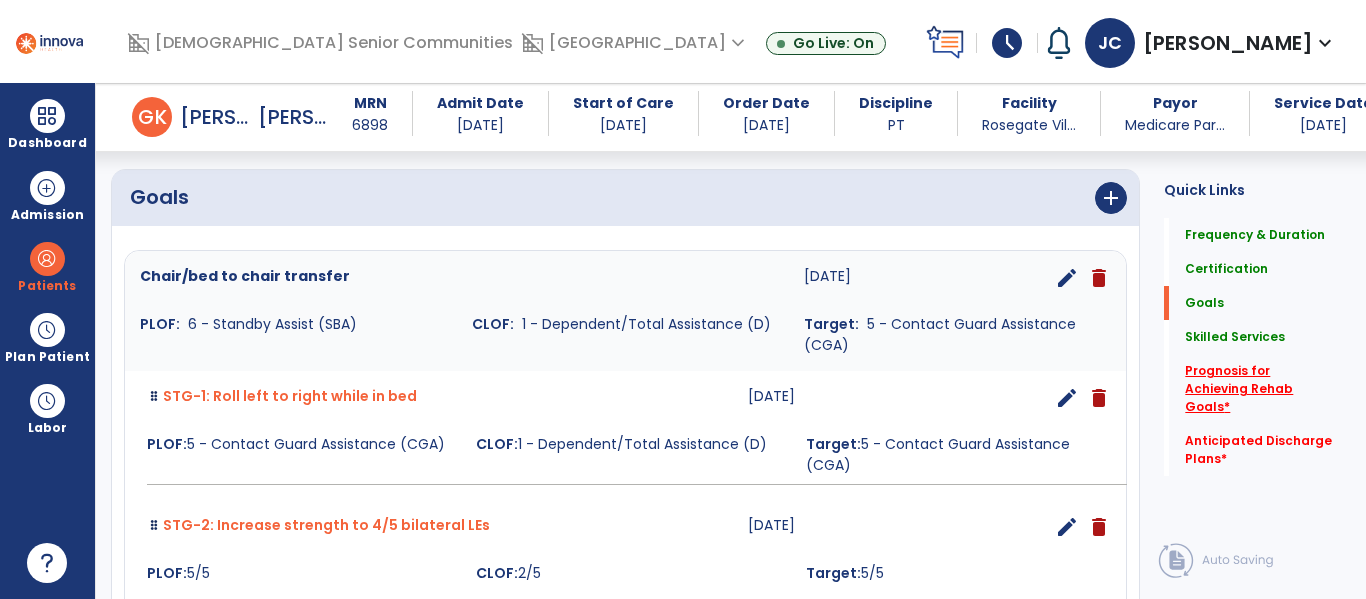 click on "*" 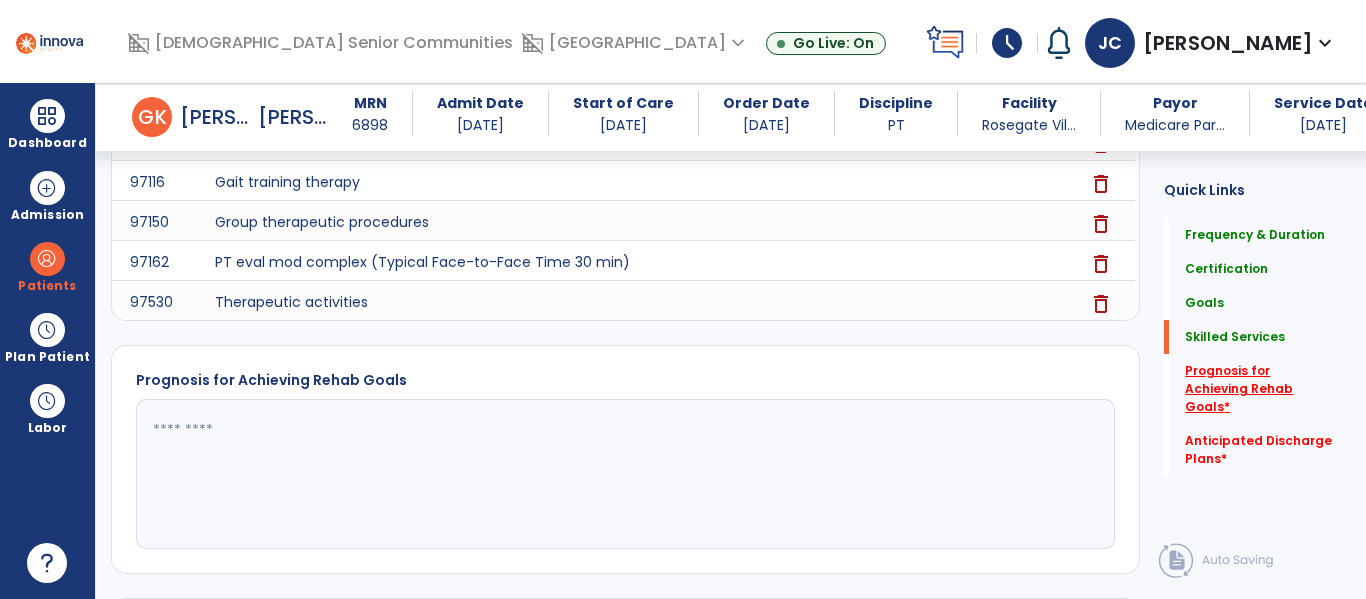 scroll, scrollTop: 1860, scrollLeft: 0, axis: vertical 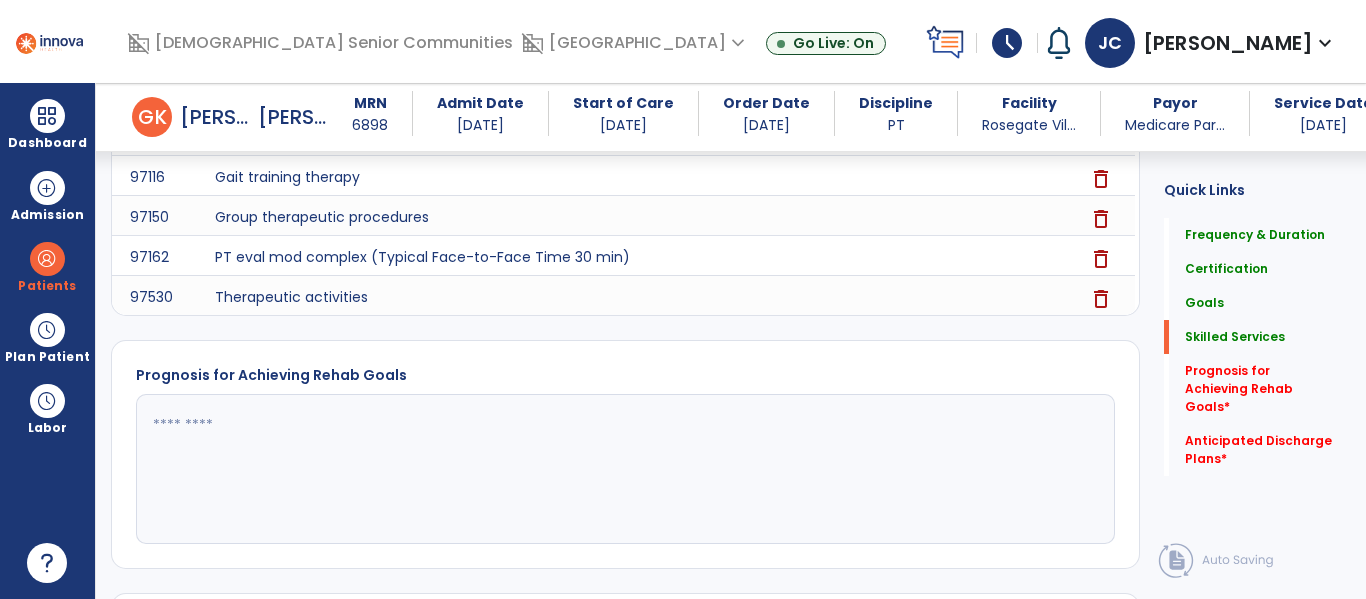 click 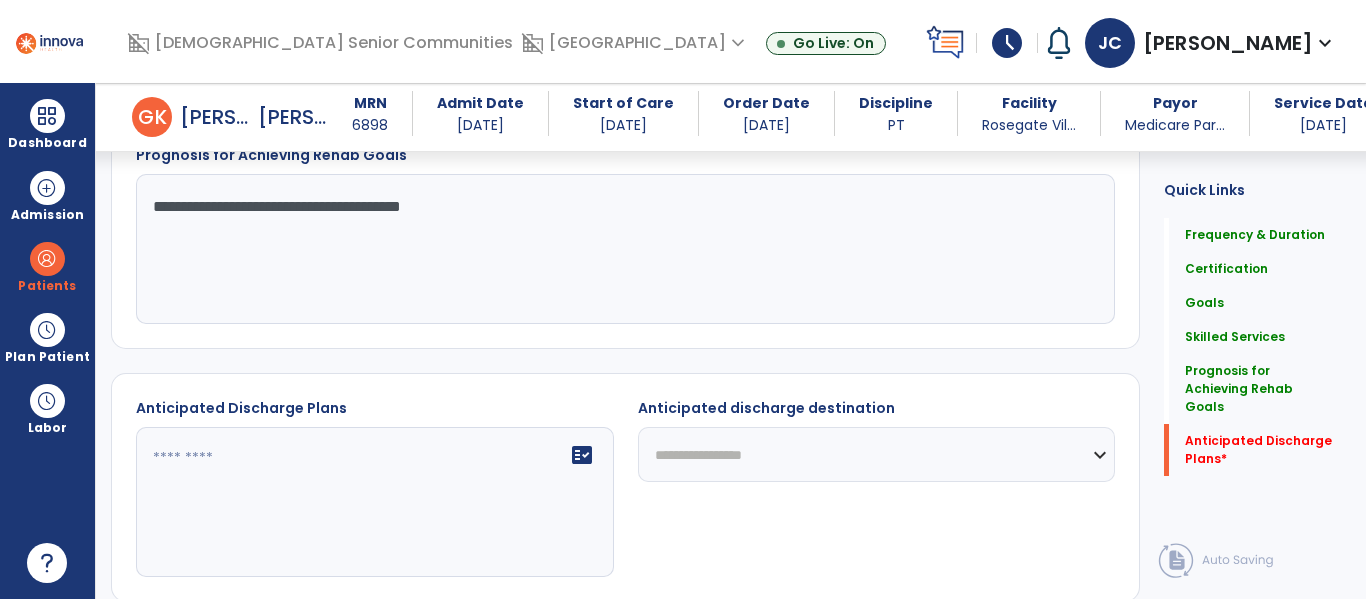 scroll, scrollTop: 2123, scrollLeft: 0, axis: vertical 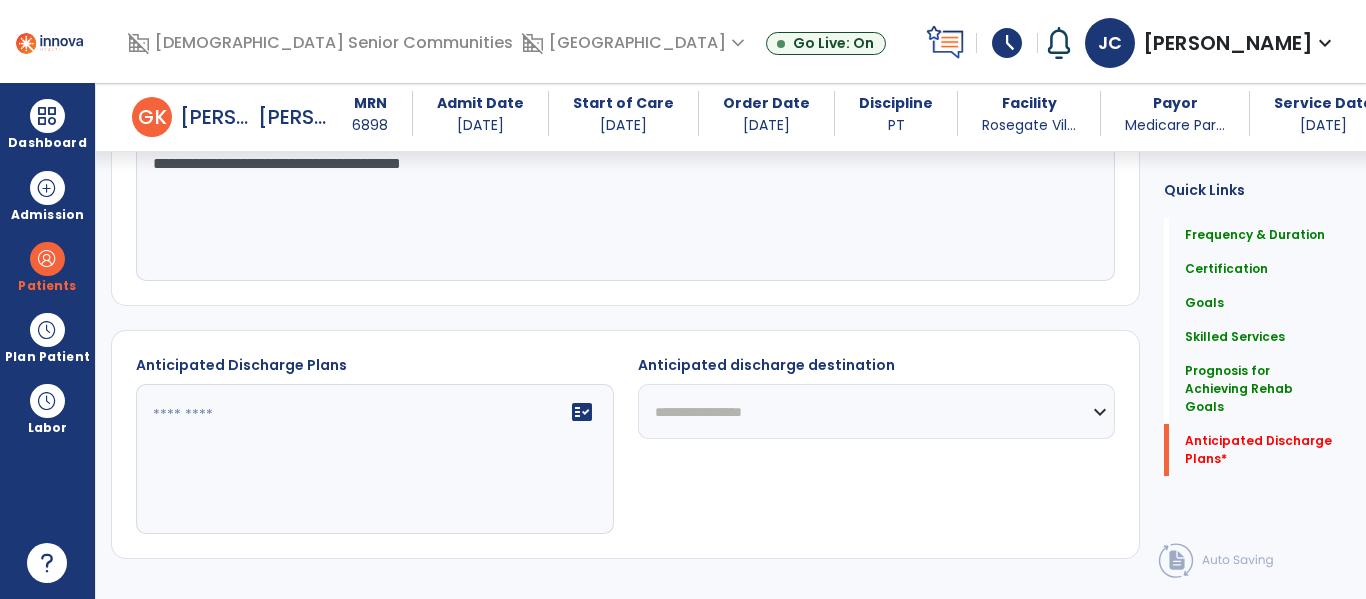 type on "**********" 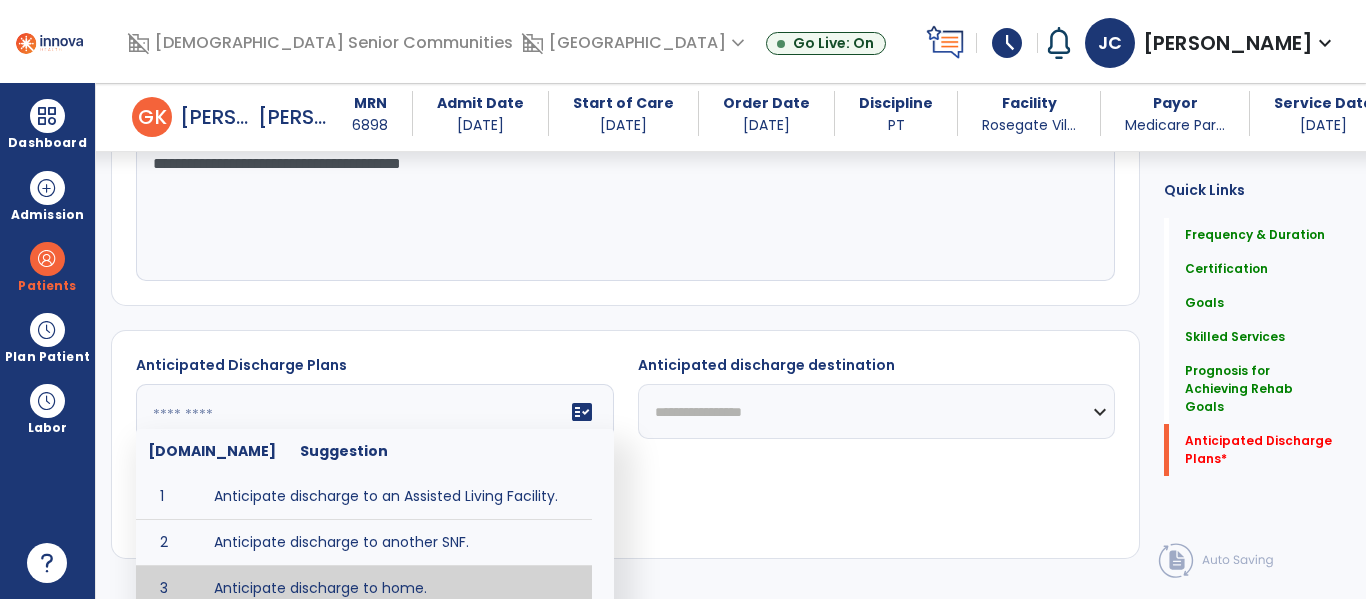 type on "**********" 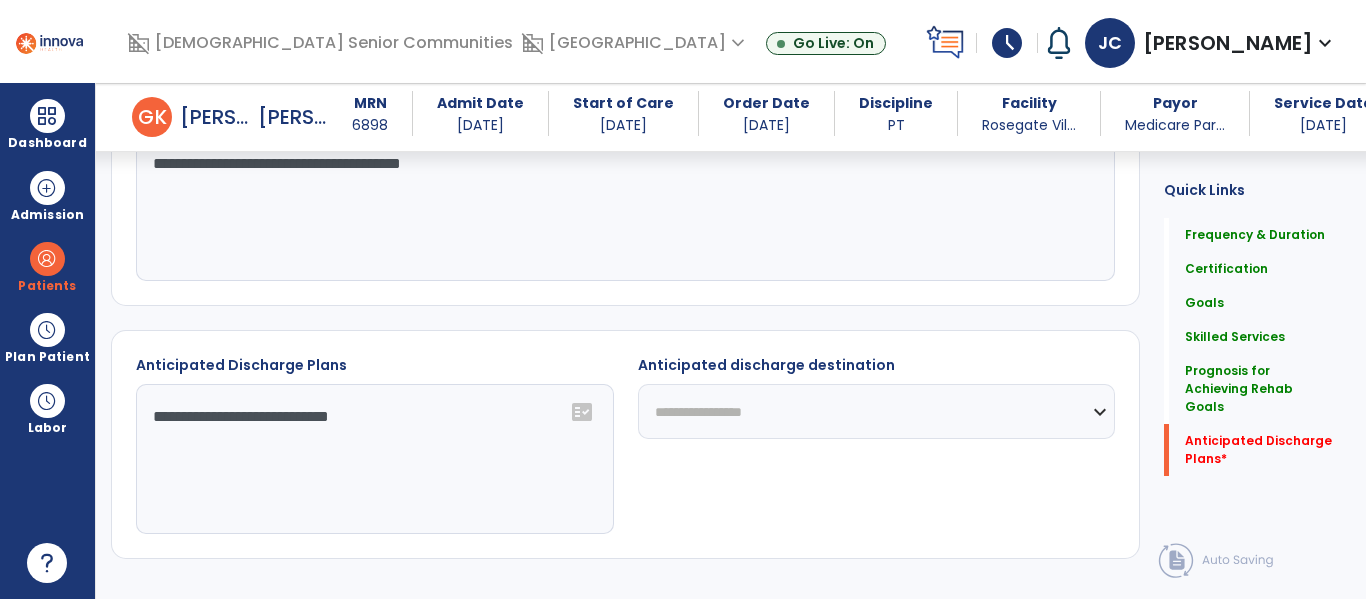 click on "**********" 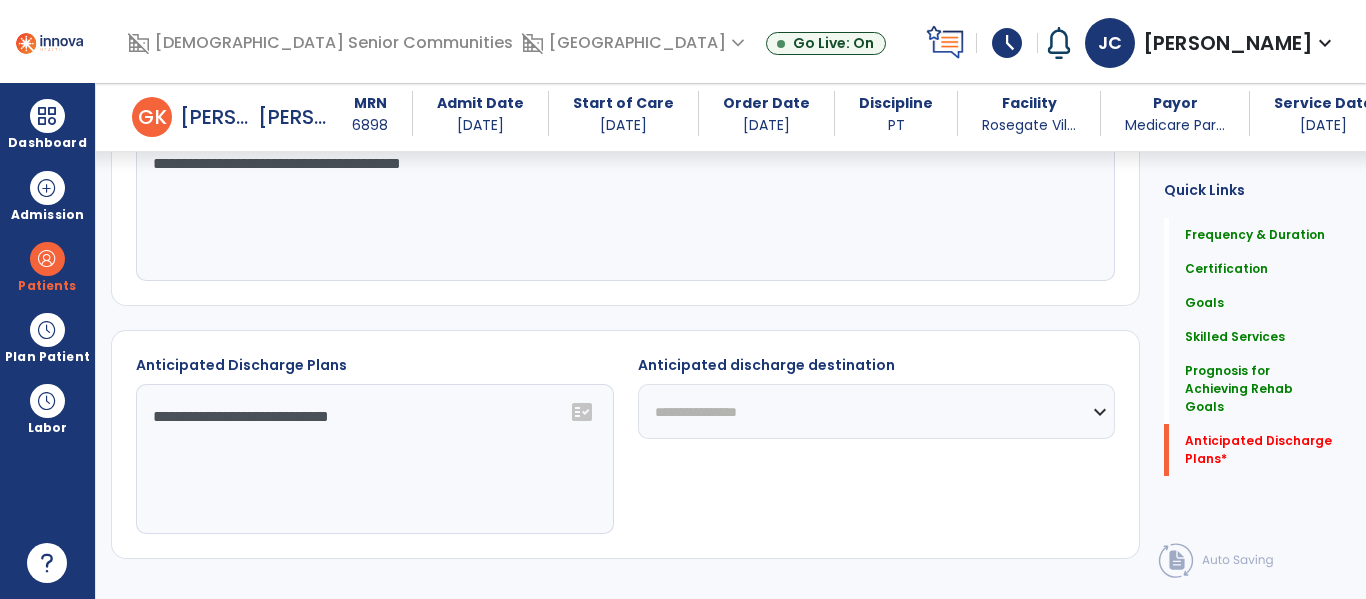 click on "**********" 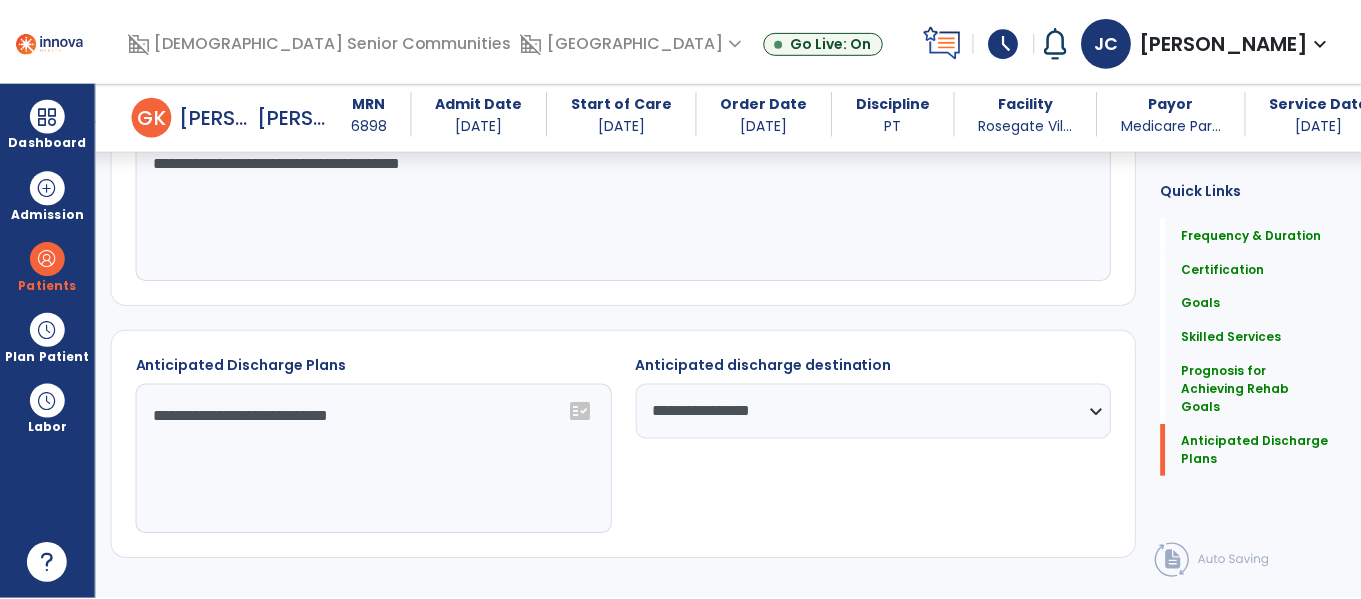 scroll, scrollTop: 2181, scrollLeft: 0, axis: vertical 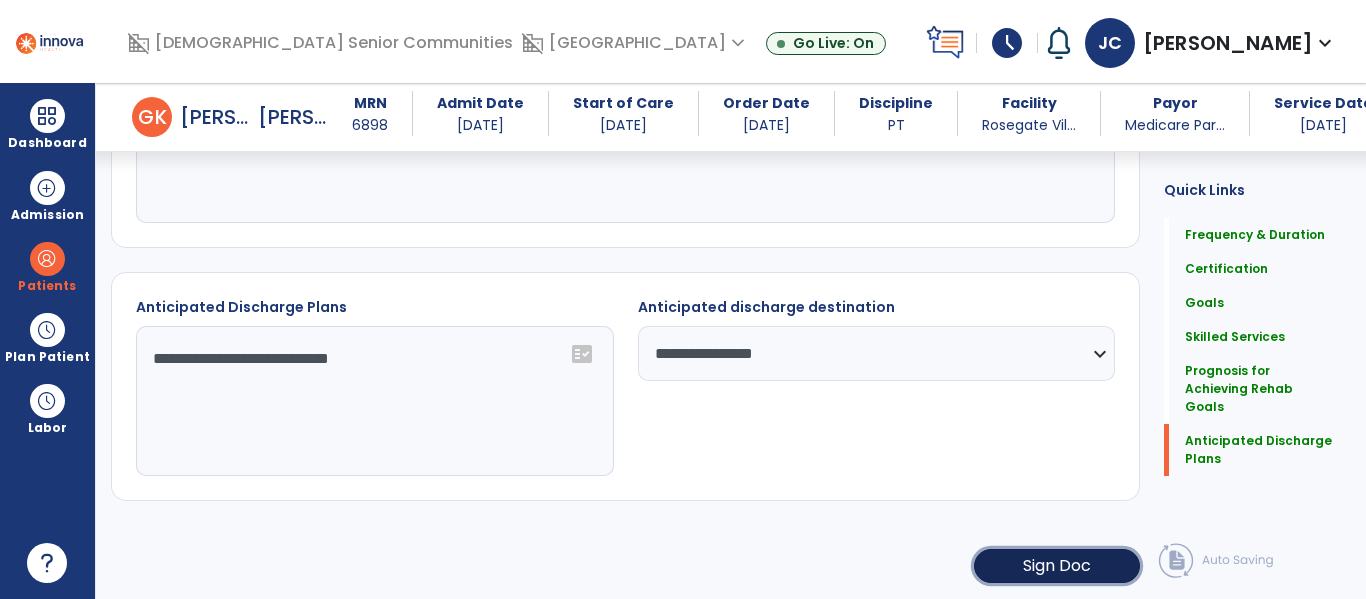 click on "Sign Doc" 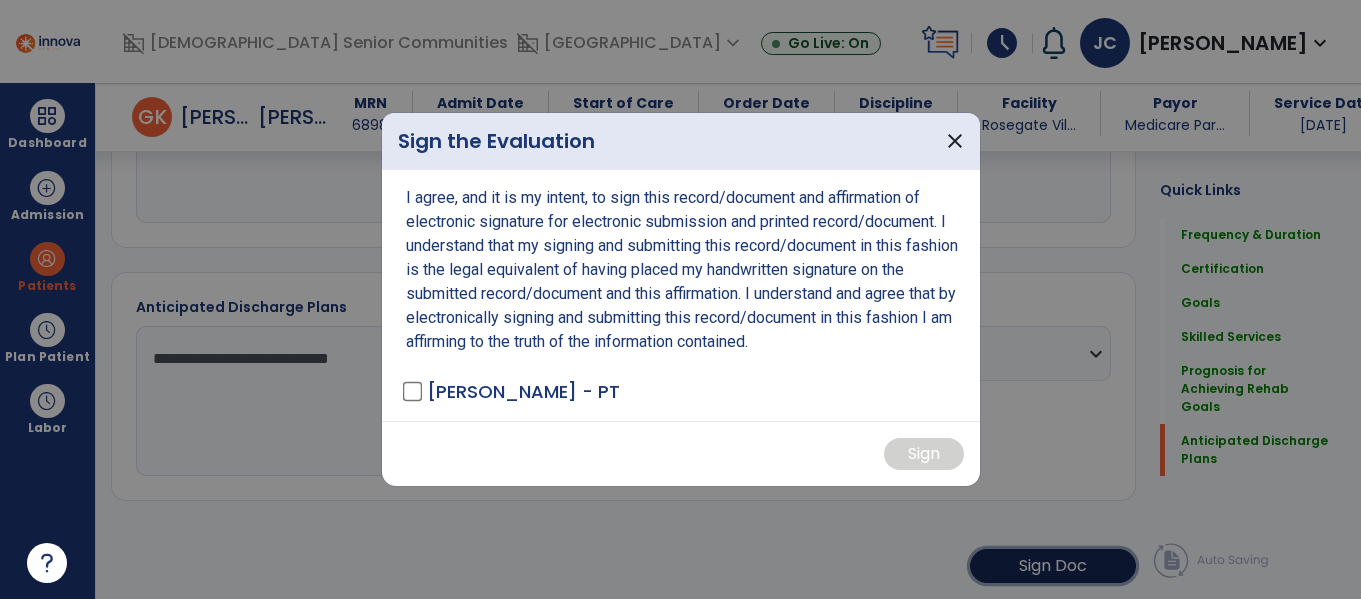 scroll, scrollTop: 2181, scrollLeft: 0, axis: vertical 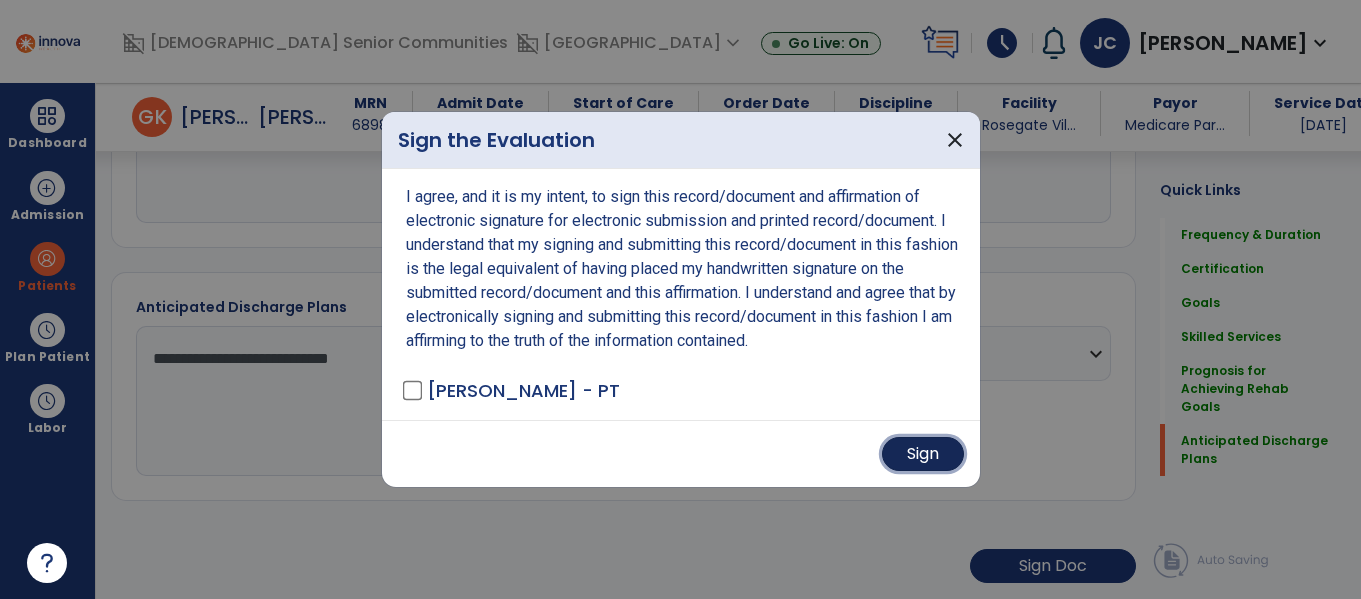 click on "Sign" at bounding box center [923, 454] 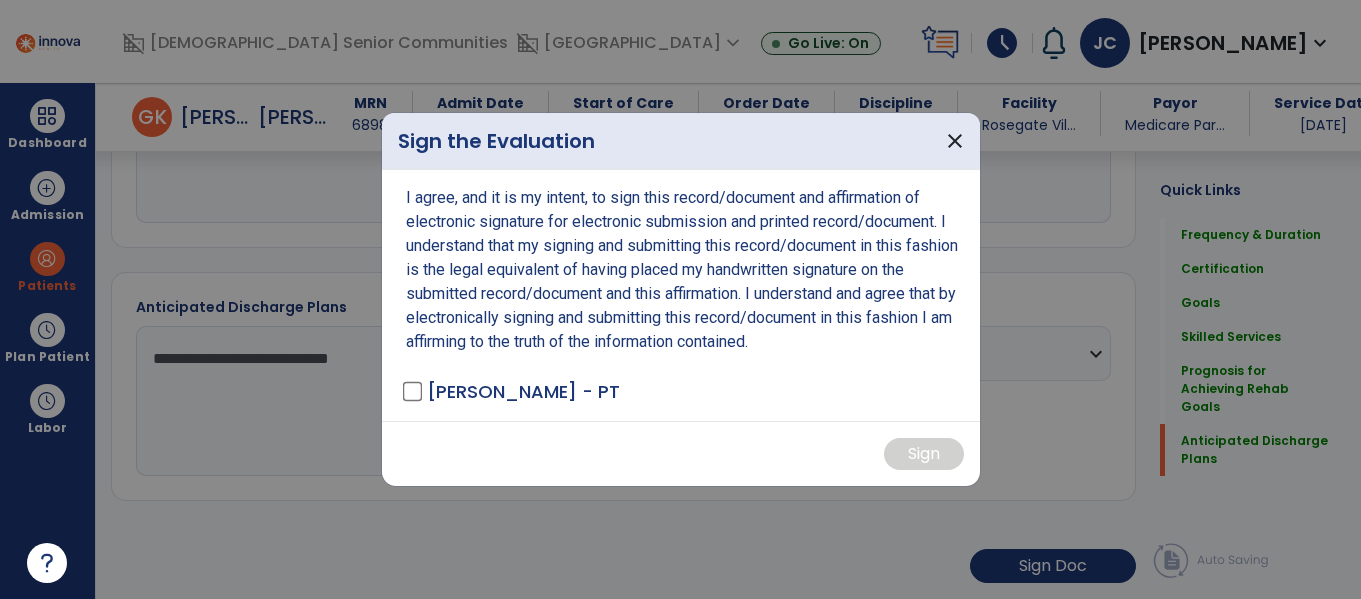 scroll, scrollTop: 2180, scrollLeft: 0, axis: vertical 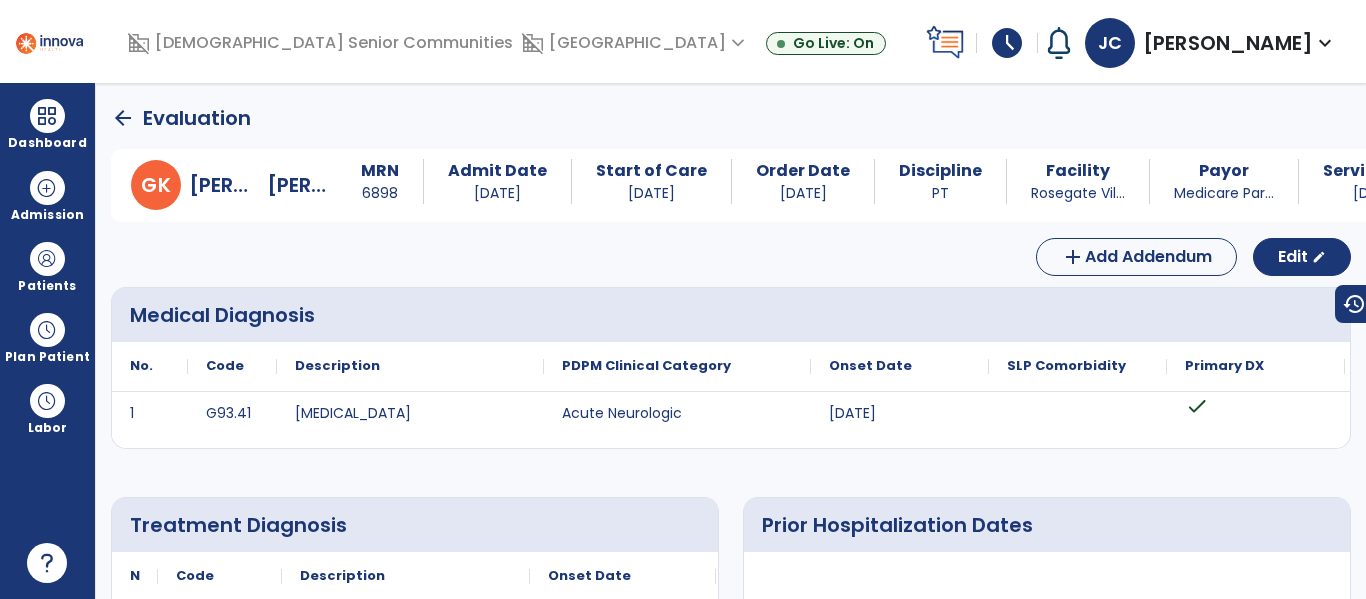 click on "arrow_back" 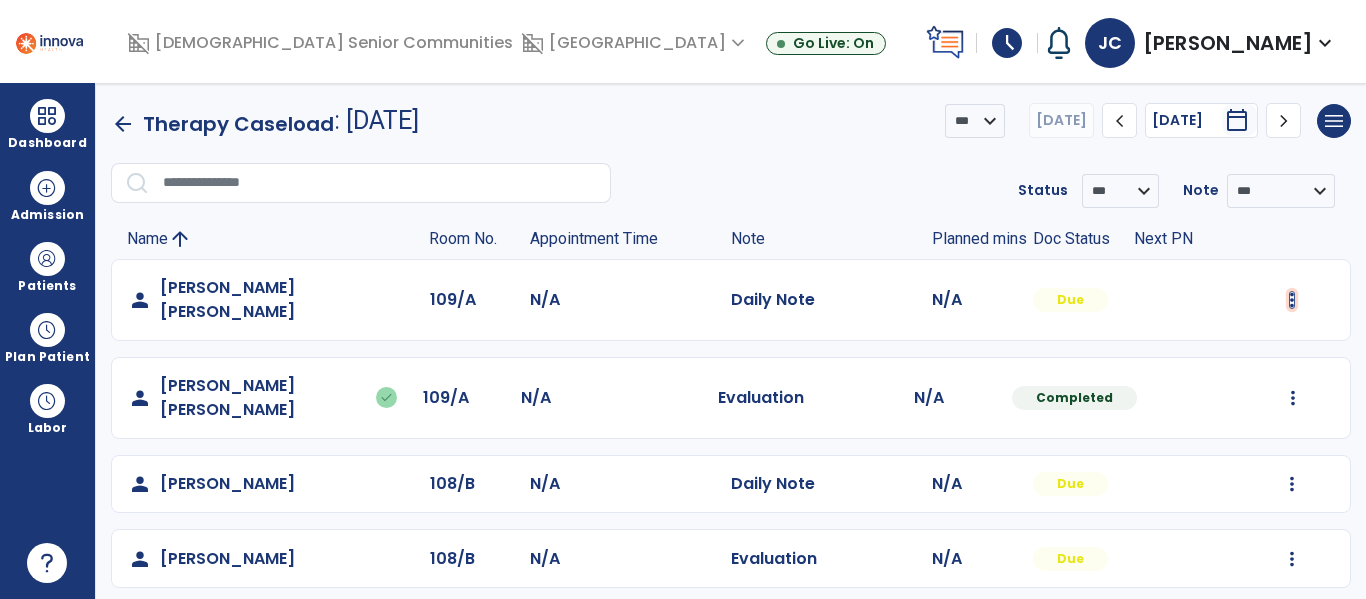 click at bounding box center [1292, 300] 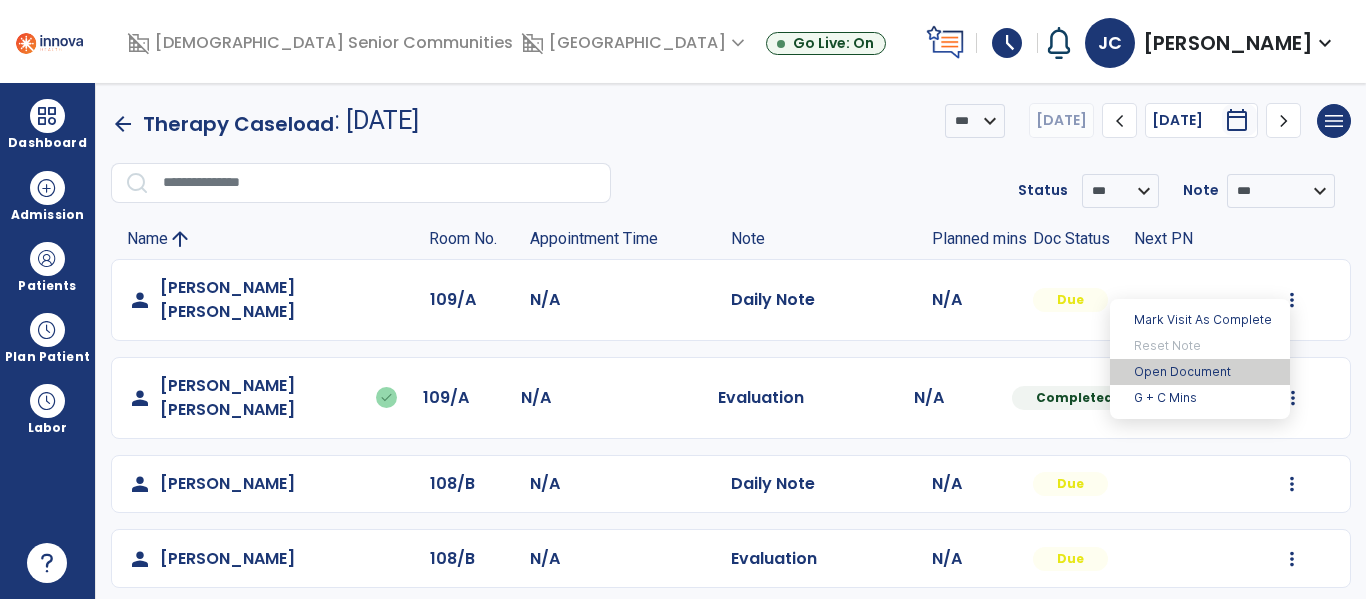click on "Open Document" at bounding box center (1200, 372) 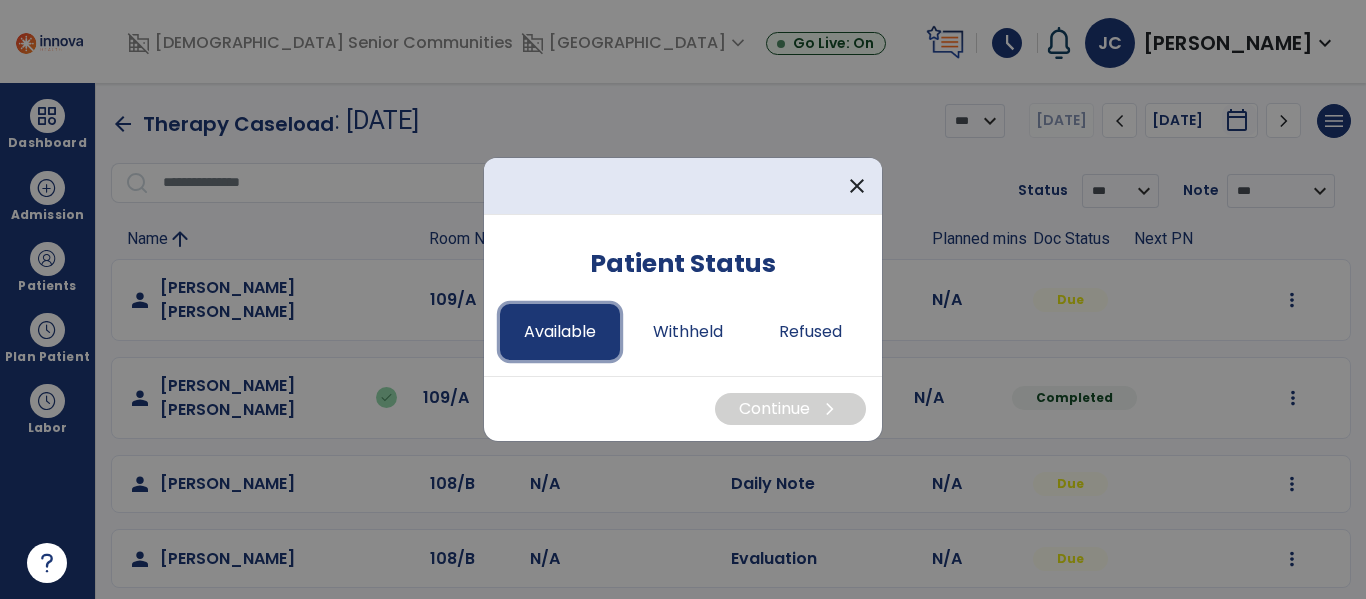 click on "Available" at bounding box center (560, 332) 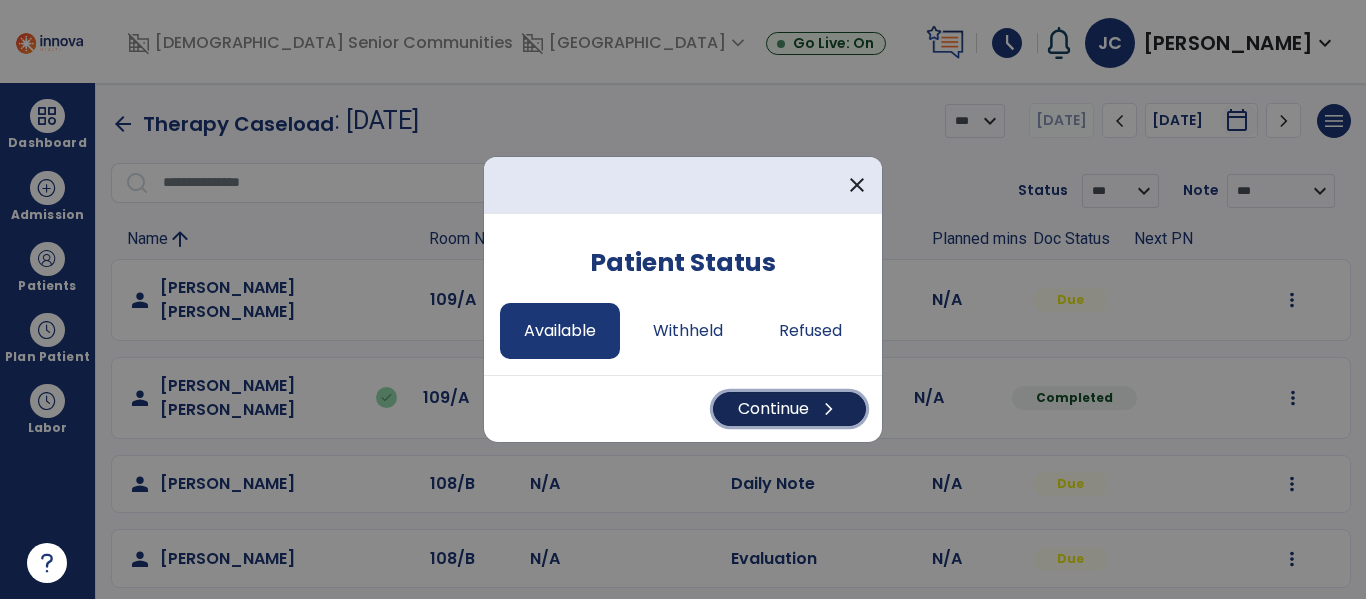 click on "chevron_right" at bounding box center (829, 409) 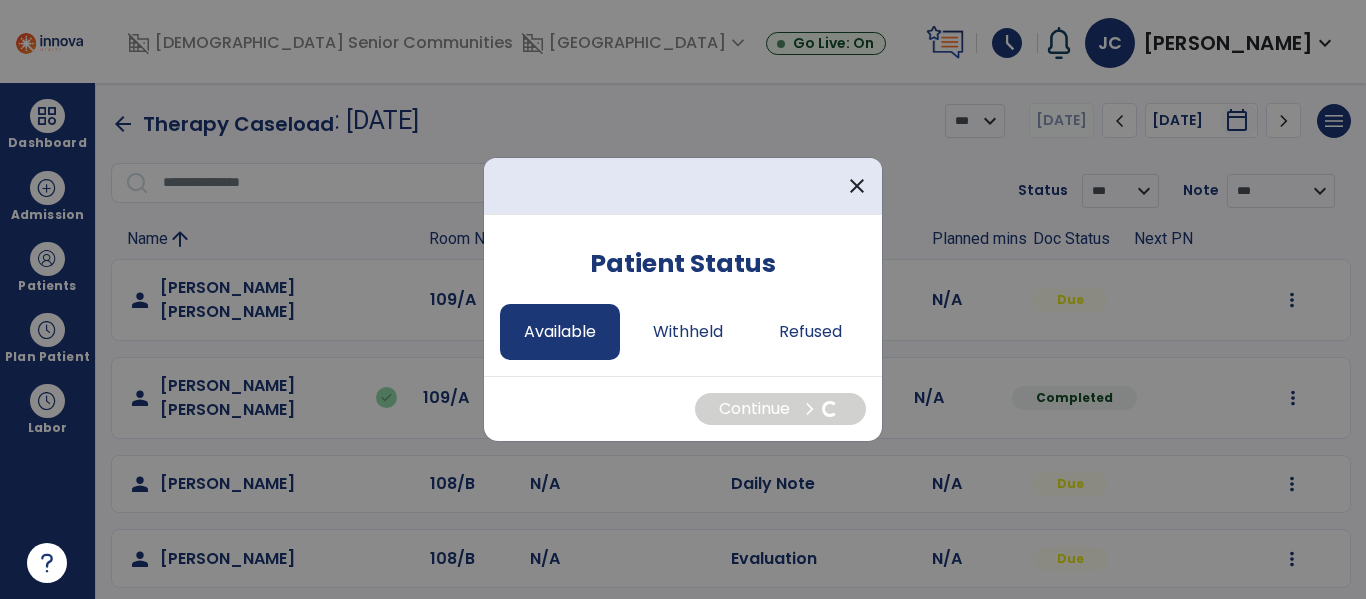 select on "*" 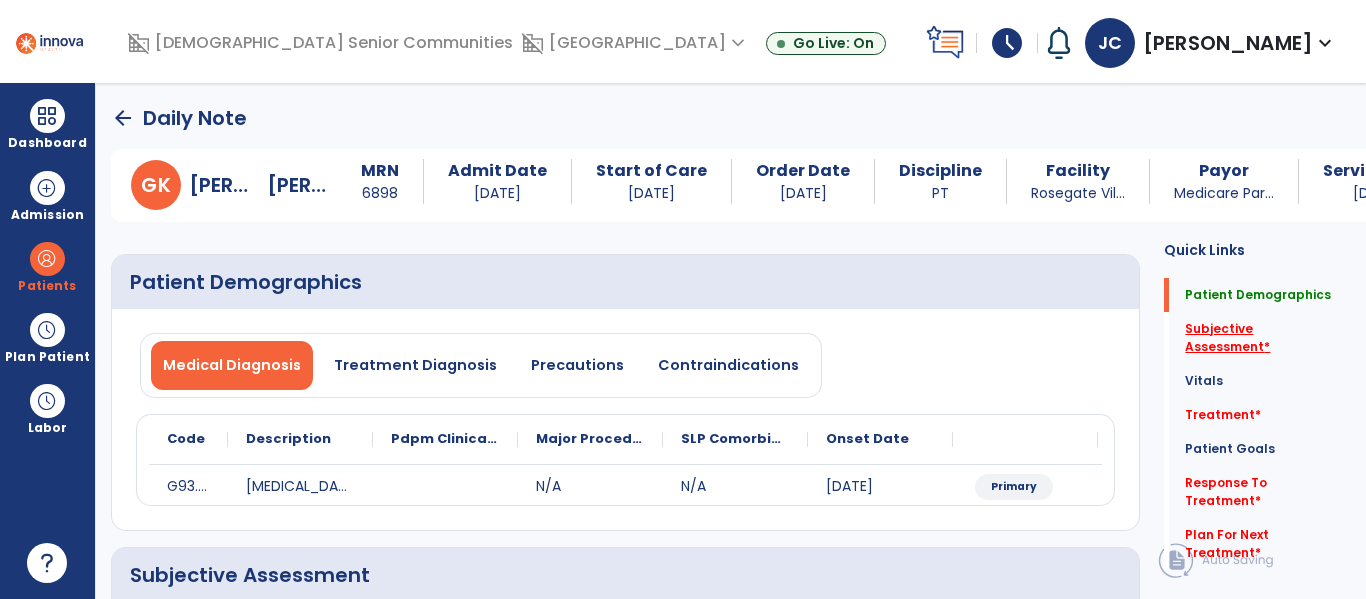 click on "Subjective Assessment   *" 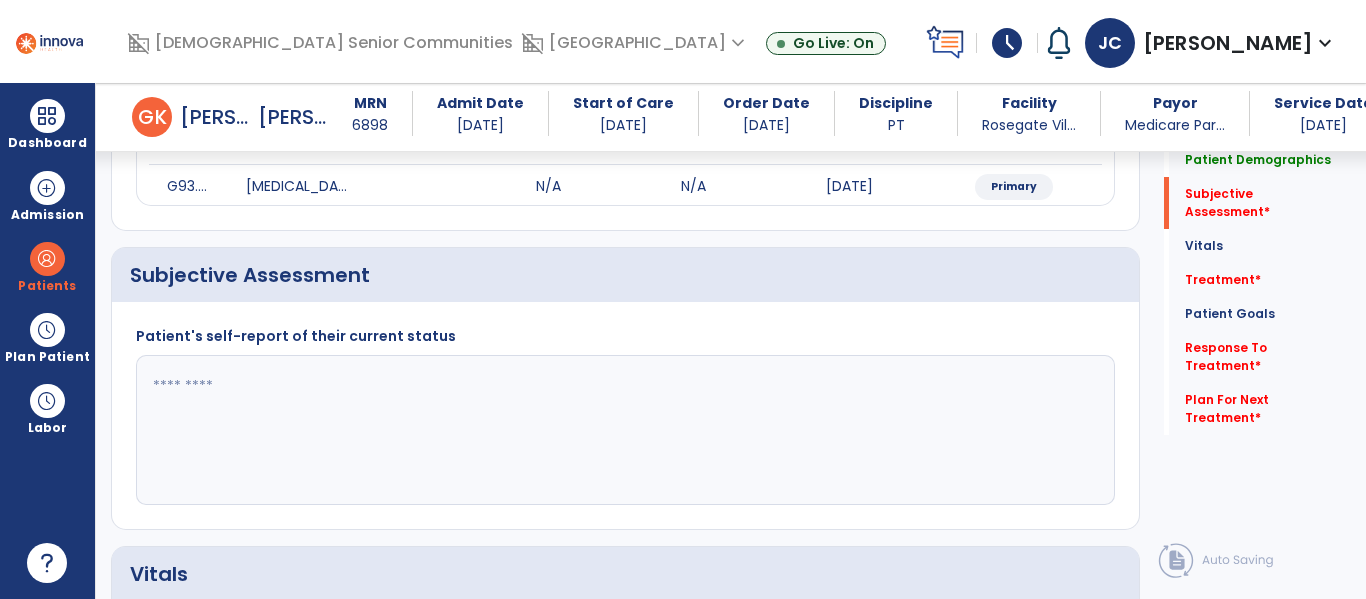 scroll, scrollTop: 347, scrollLeft: 0, axis: vertical 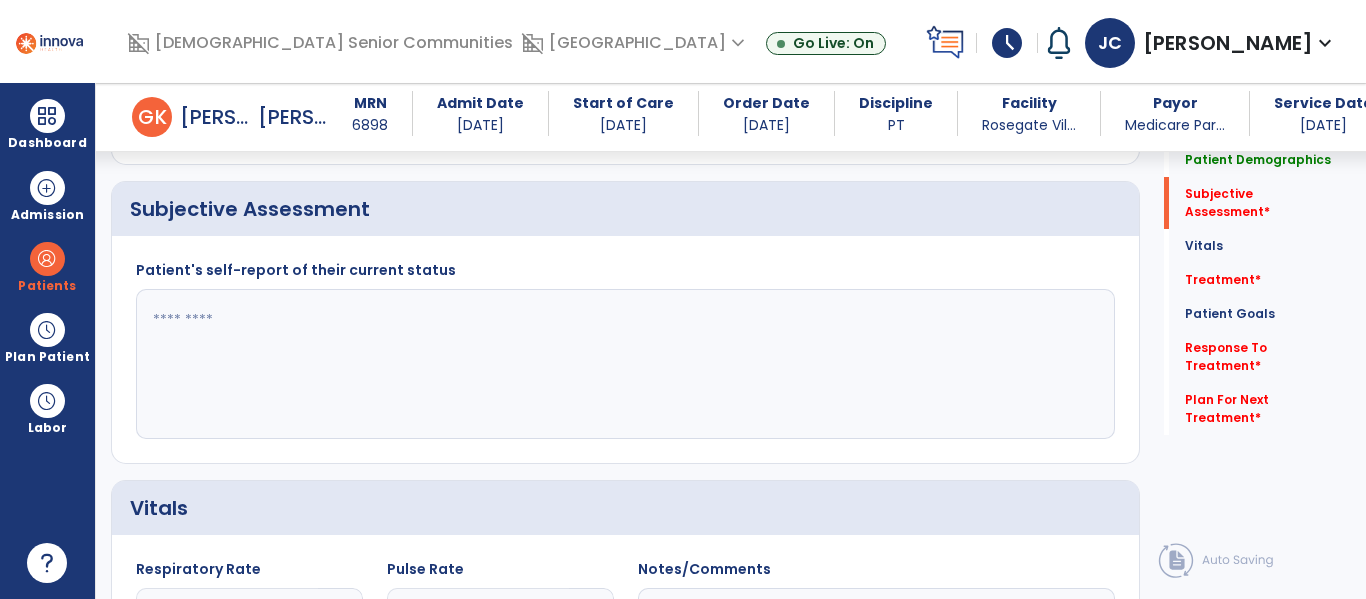 click 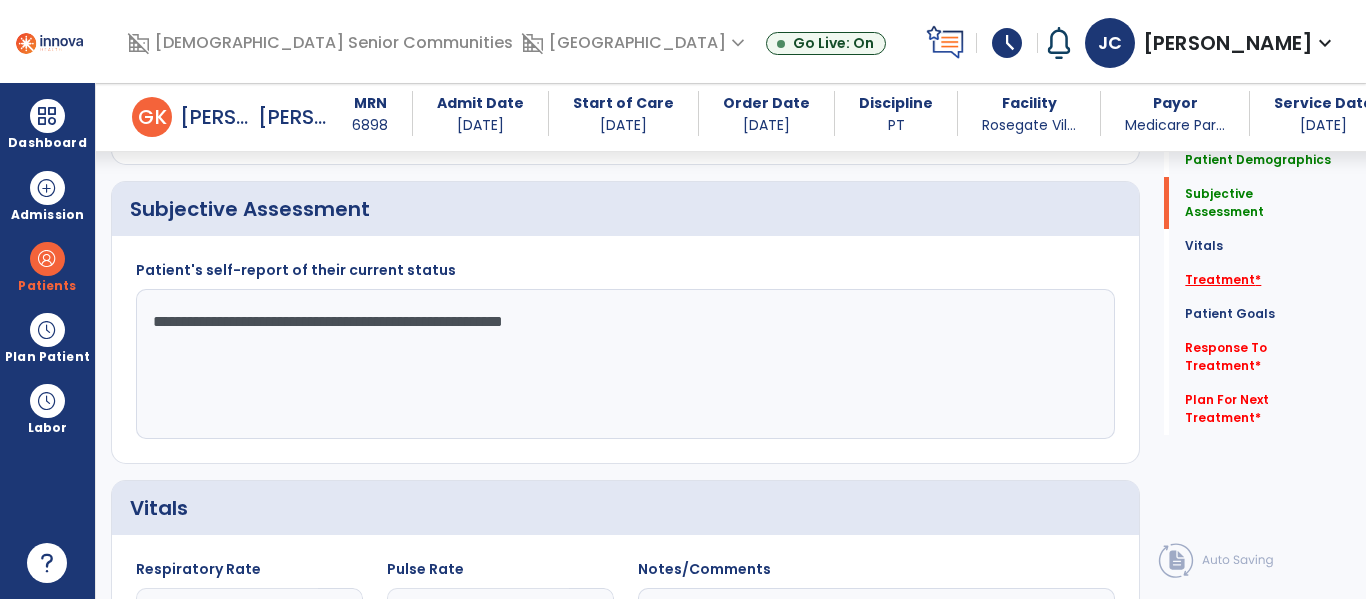 type on "**********" 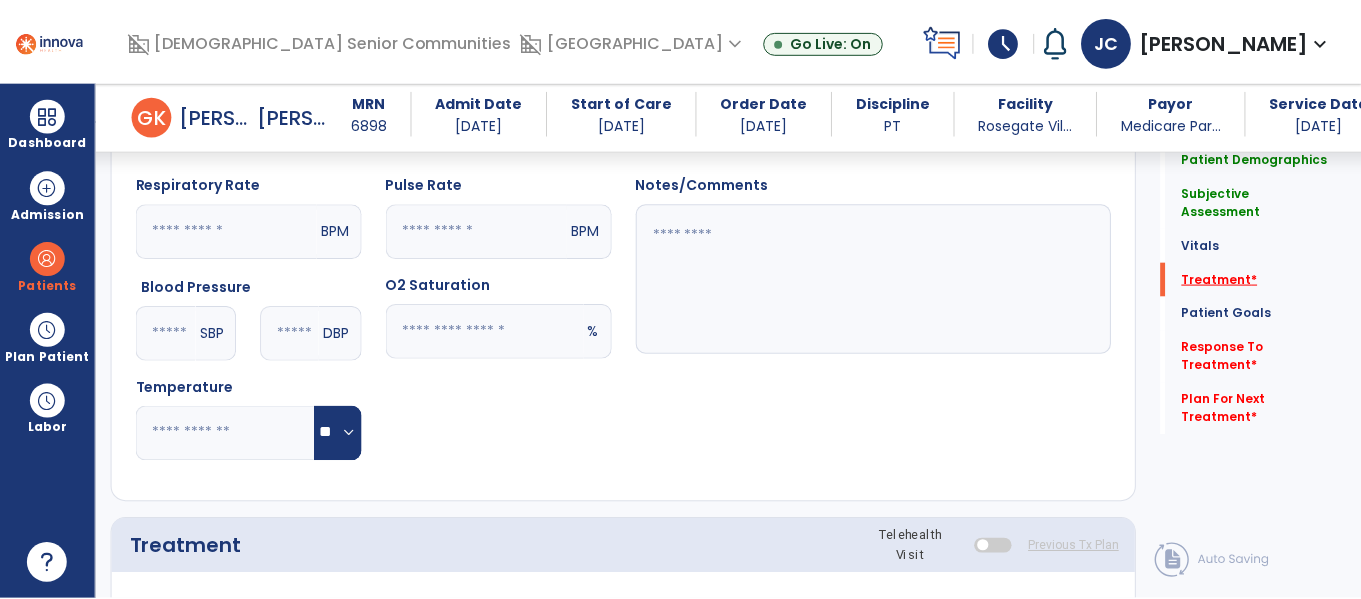 scroll, scrollTop: 1036, scrollLeft: 0, axis: vertical 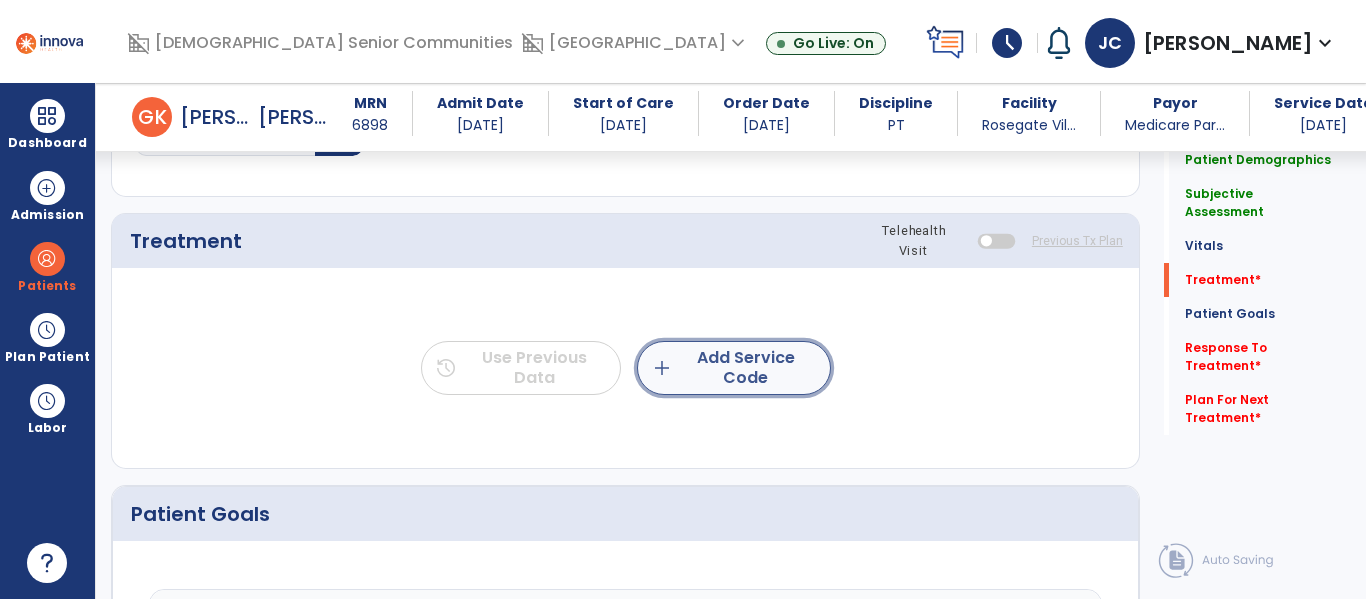 click on "add  Add Service Code" 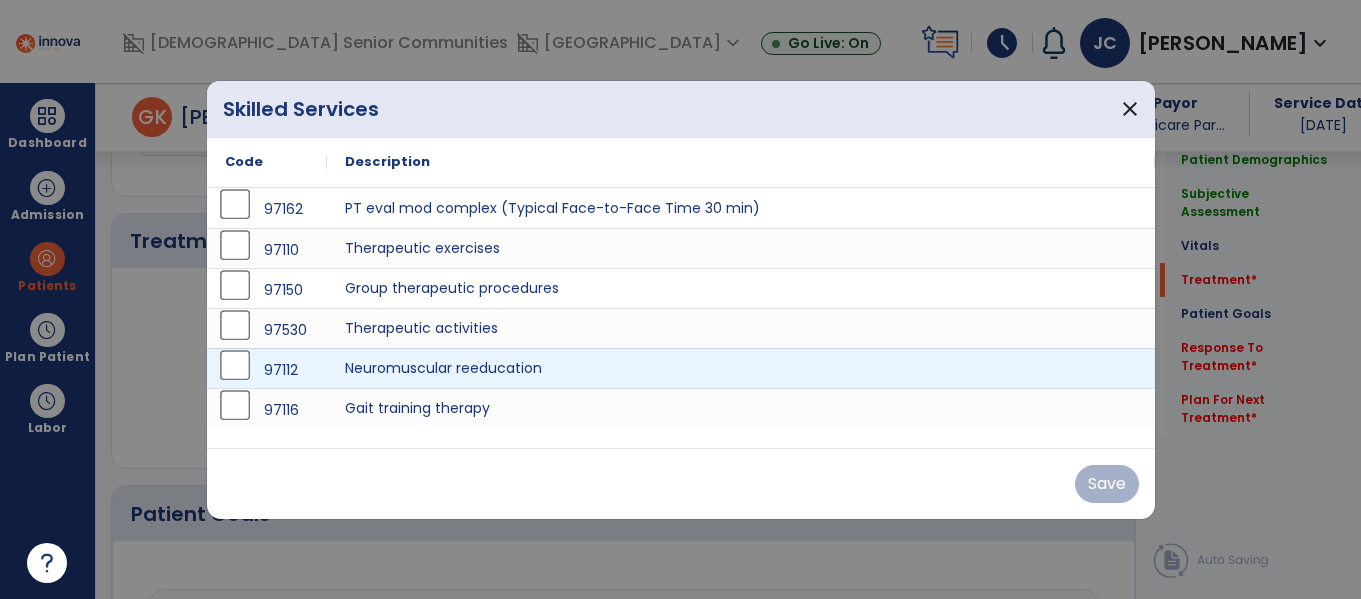 scroll, scrollTop: 1036, scrollLeft: 0, axis: vertical 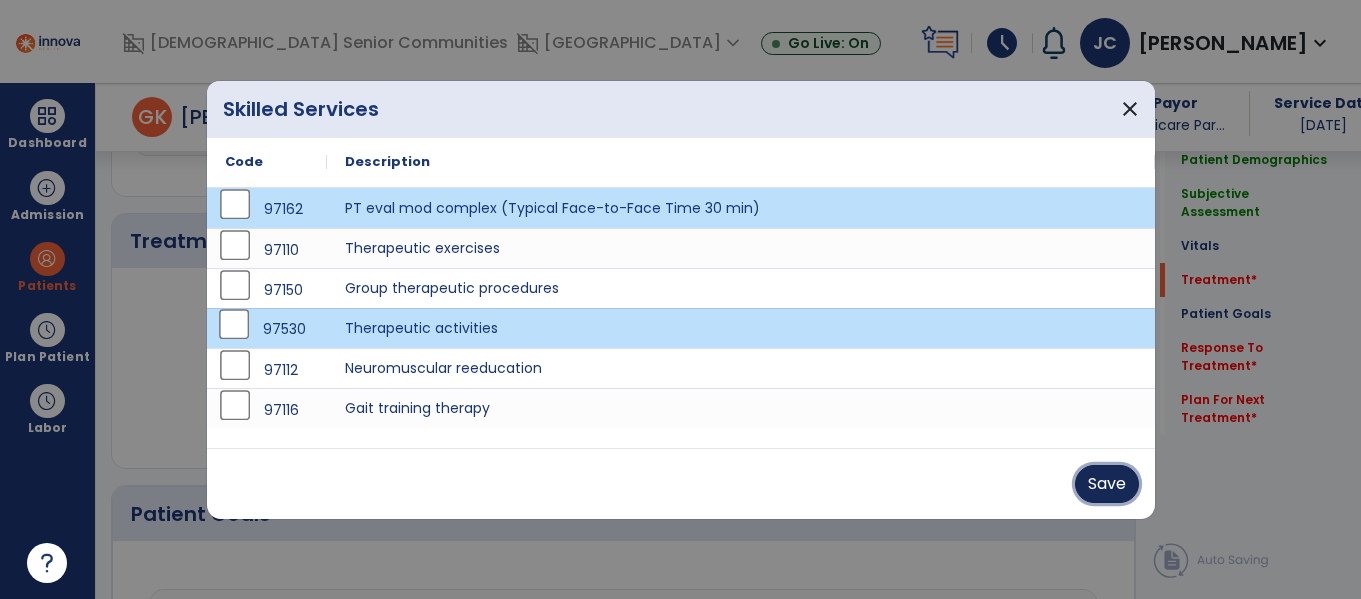 click on "Save" at bounding box center [1107, 484] 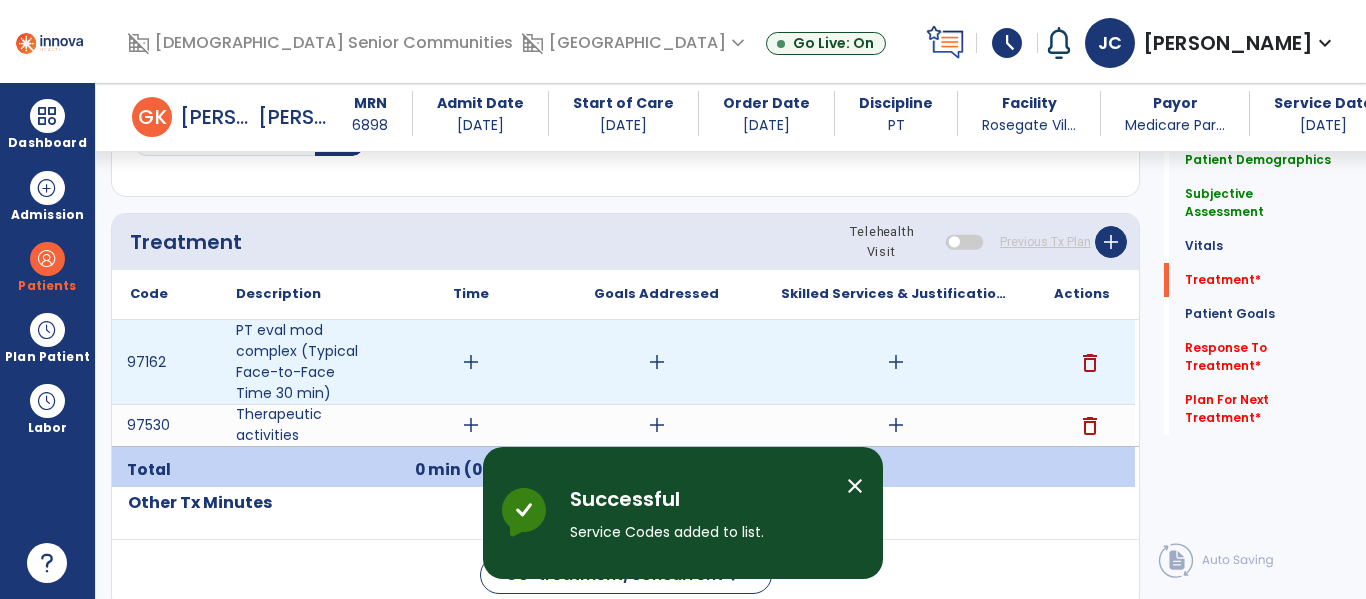 click on "add" at bounding box center [471, 362] 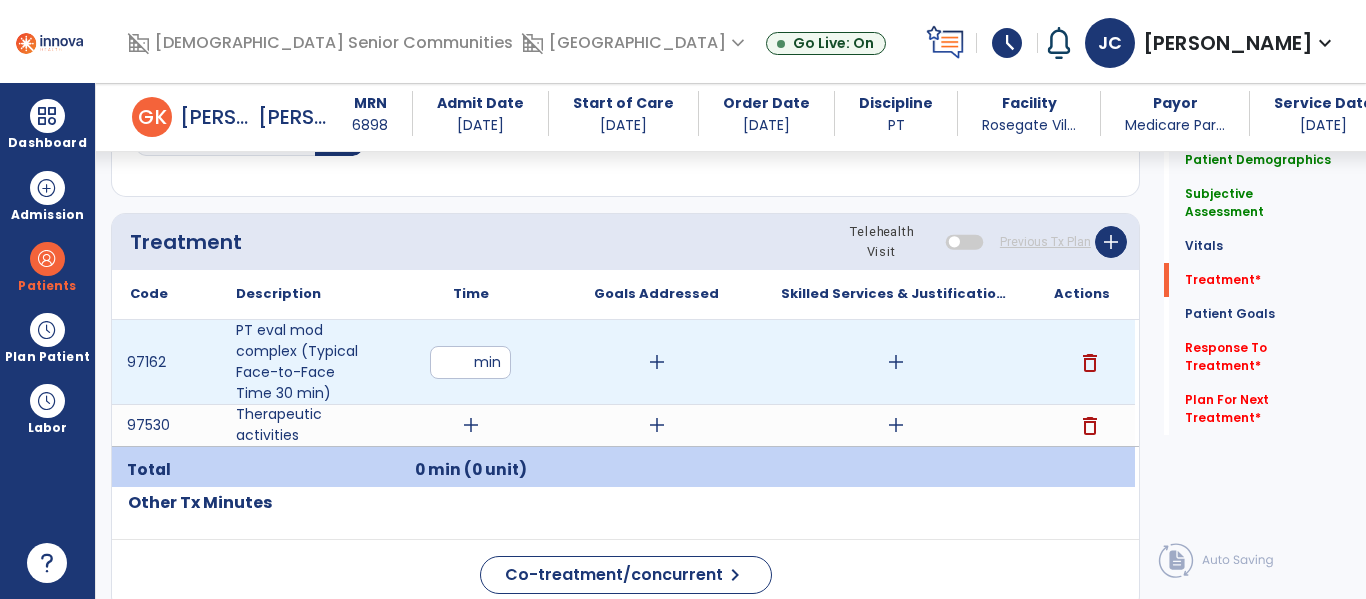 type on "**" 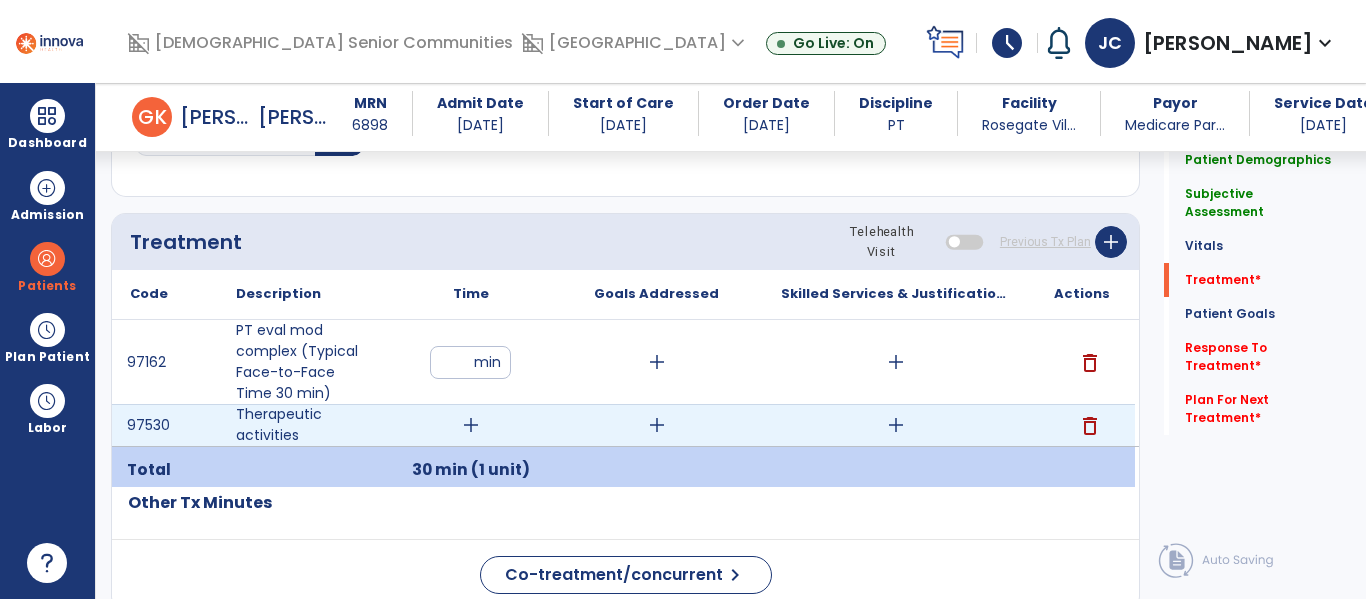 click on "add" at bounding box center (471, 425) 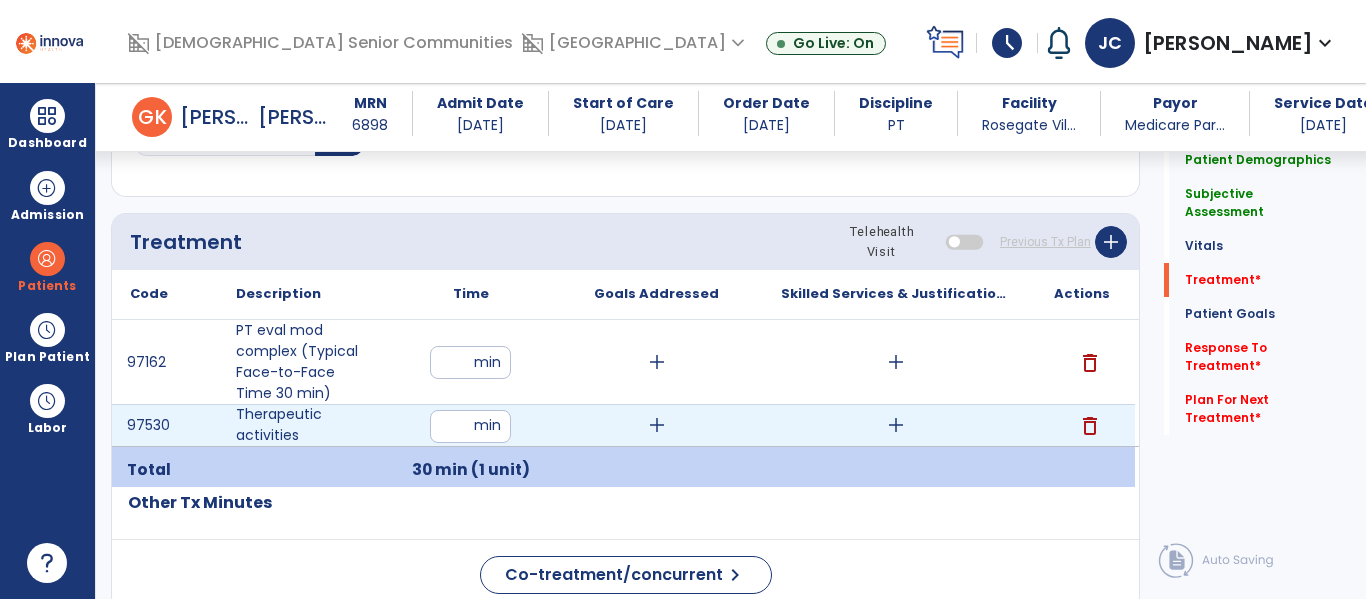 type on "**" 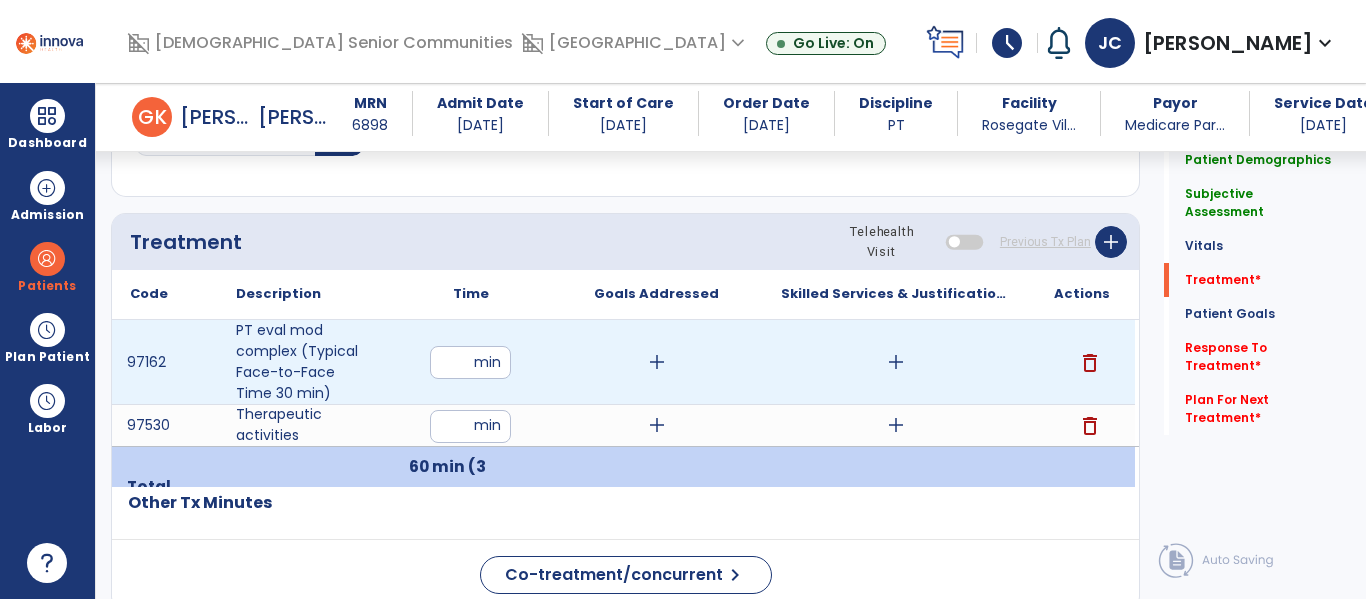 click on "add" at bounding box center (657, 362) 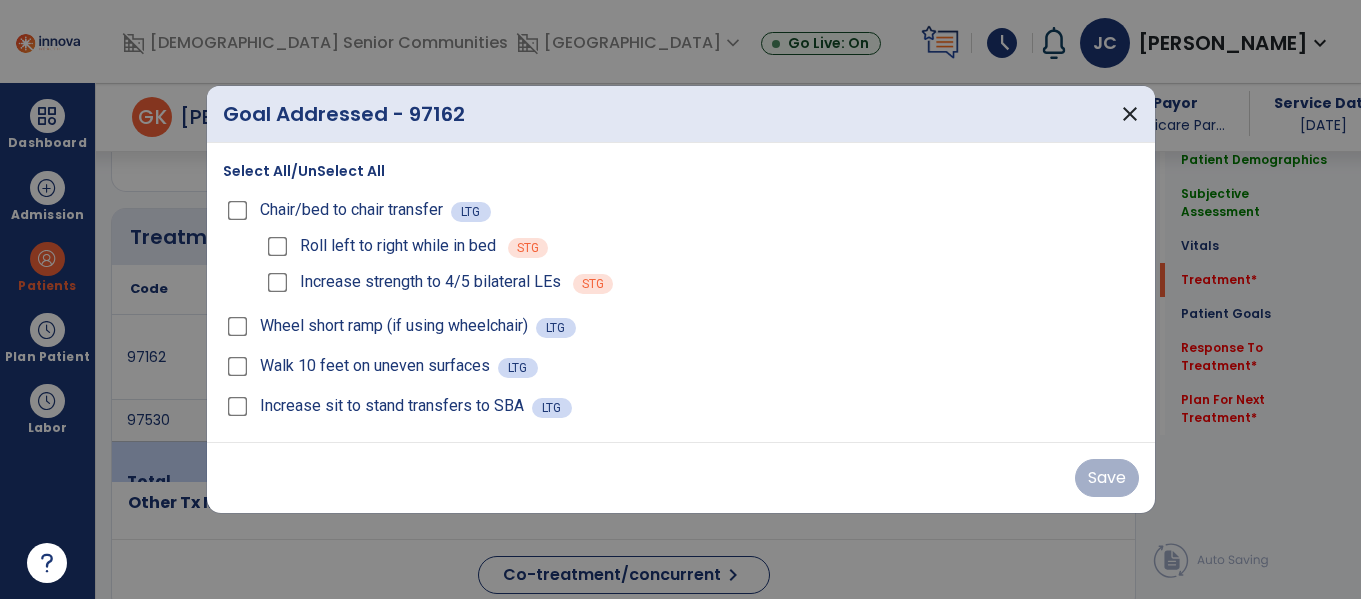 scroll, scrollTop: 1036, scrollLeft: 0, axis: vertical 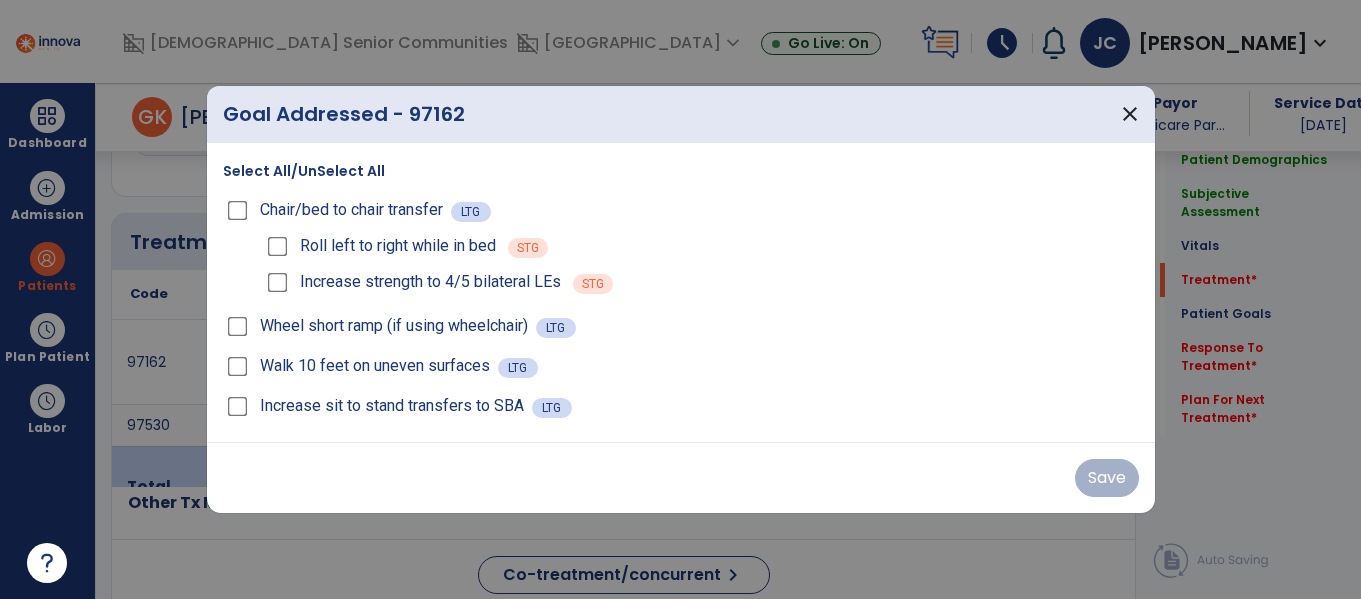 click on "Roll left to right while in bed  STG" at bounding box center (701, 246) 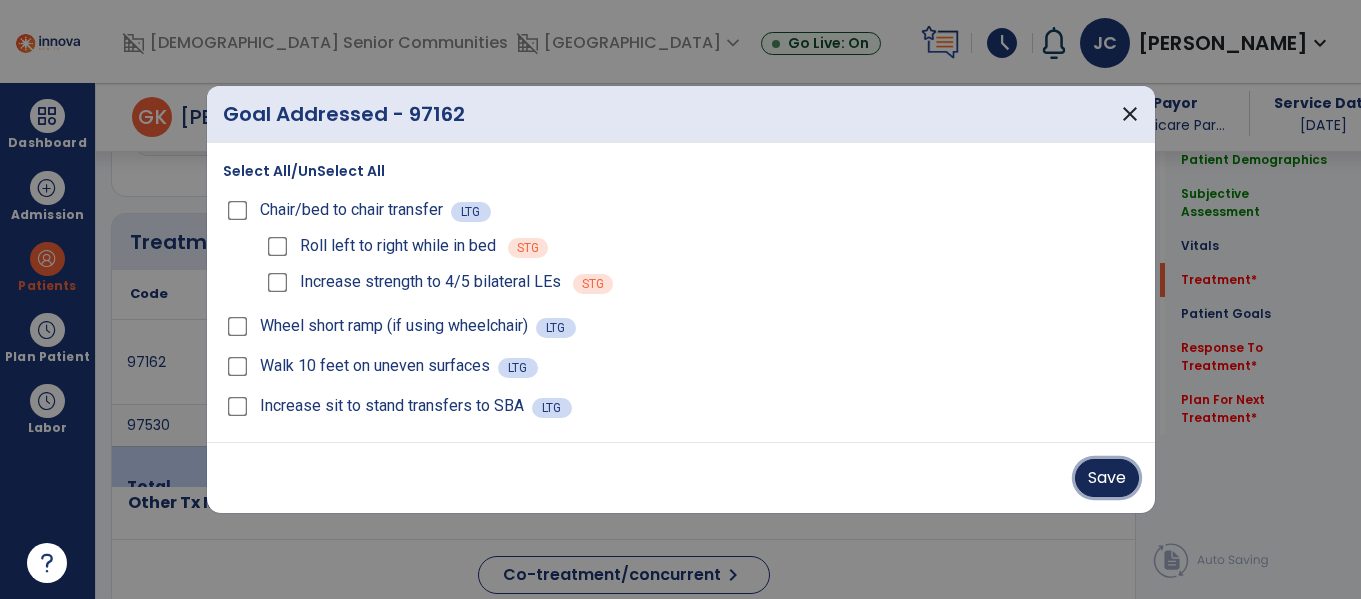 click on "Save" at bounding box center (1107, 478) 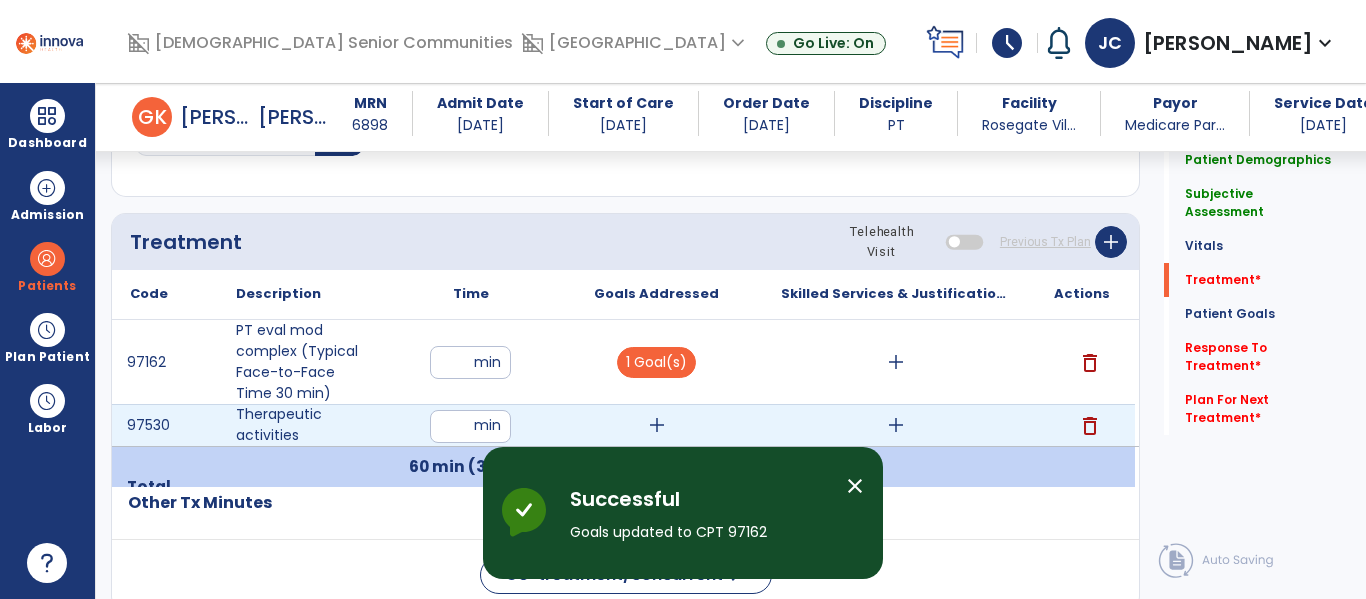 click on "add" at bounding box center (657, 425) 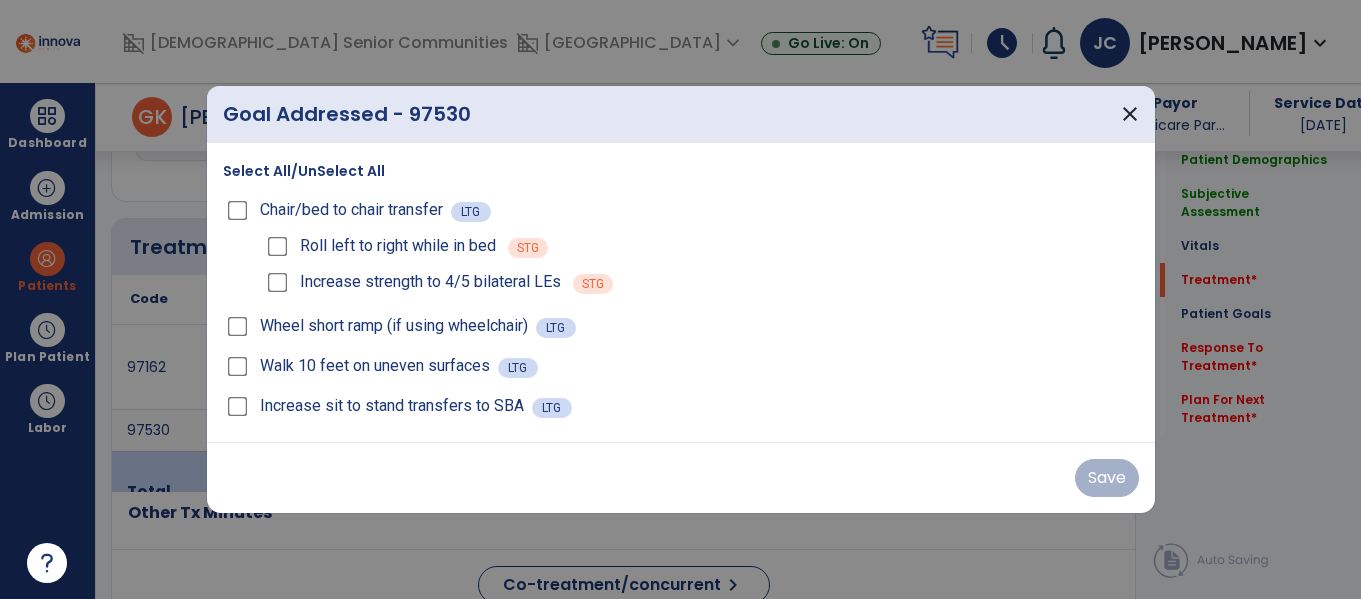scroll, scrollTop: 1036, scrollLeft: 0, axis: vertical 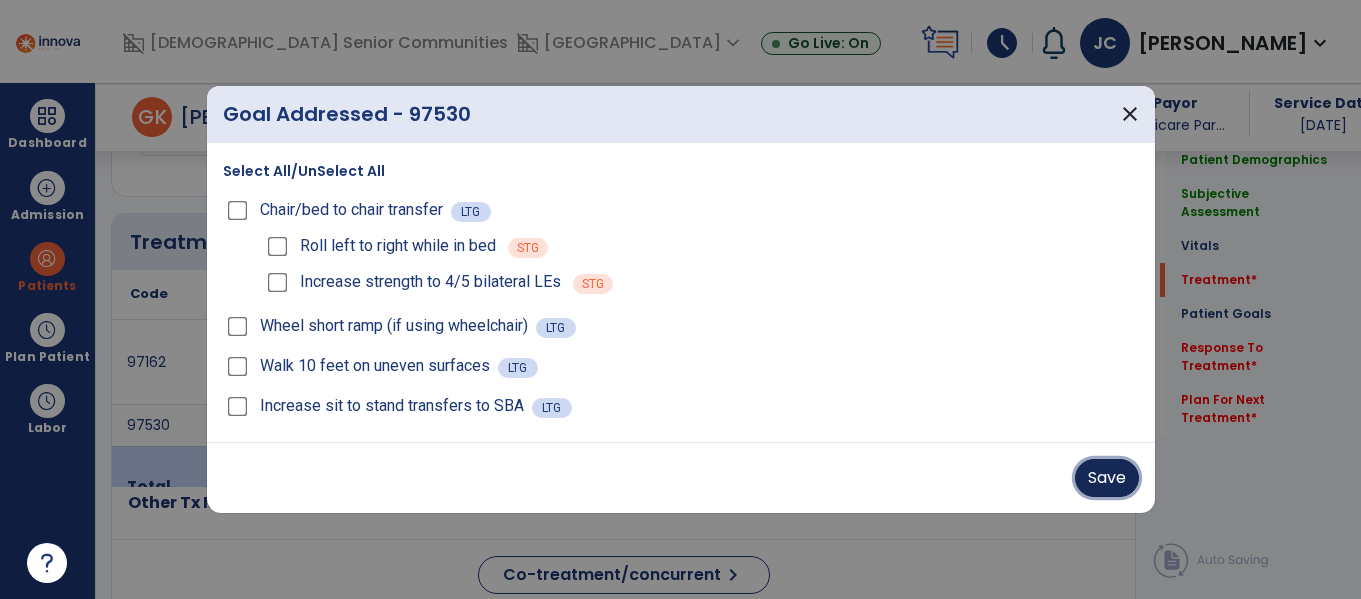click on "Save" at bounding box center [1107, 478] 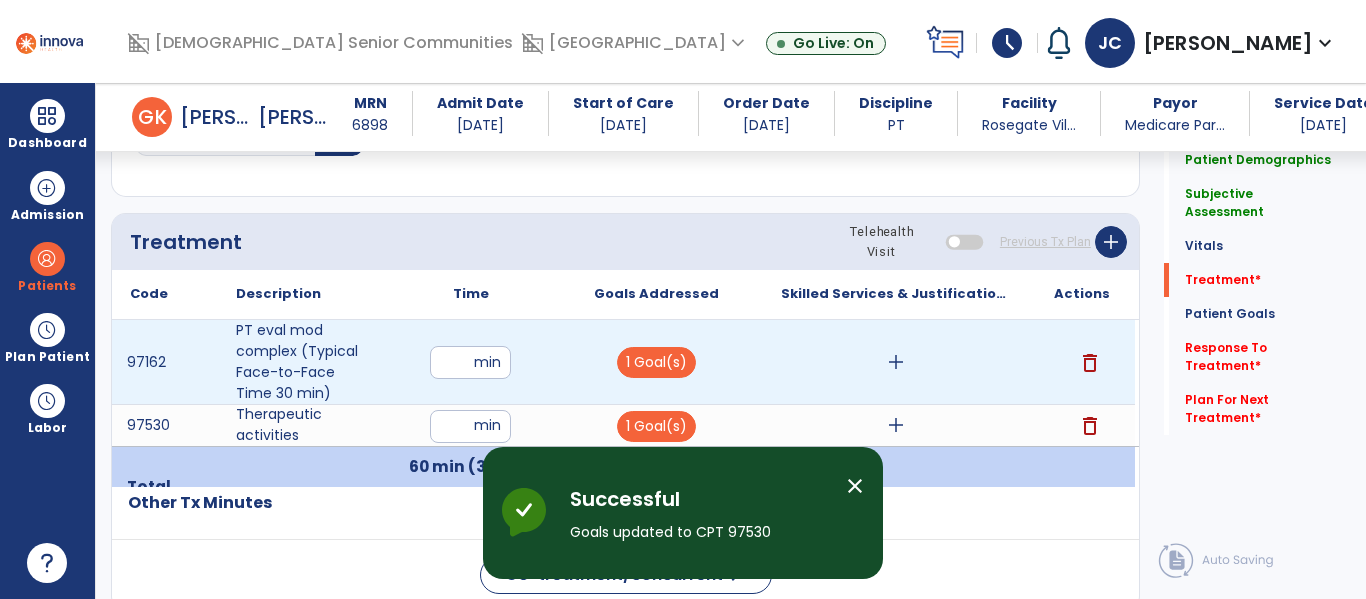 click on "add" at bounding box center [896, 362] 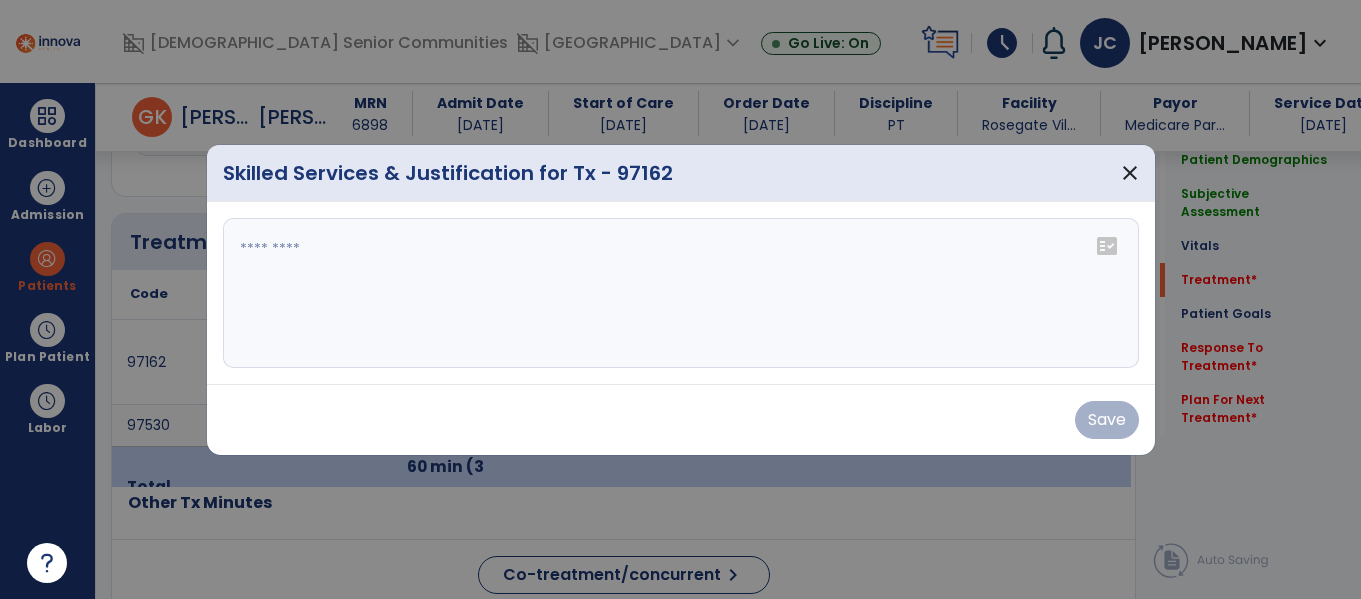 scroll, scrollTop: 1036, scrollLeft: 0, axis: vertical 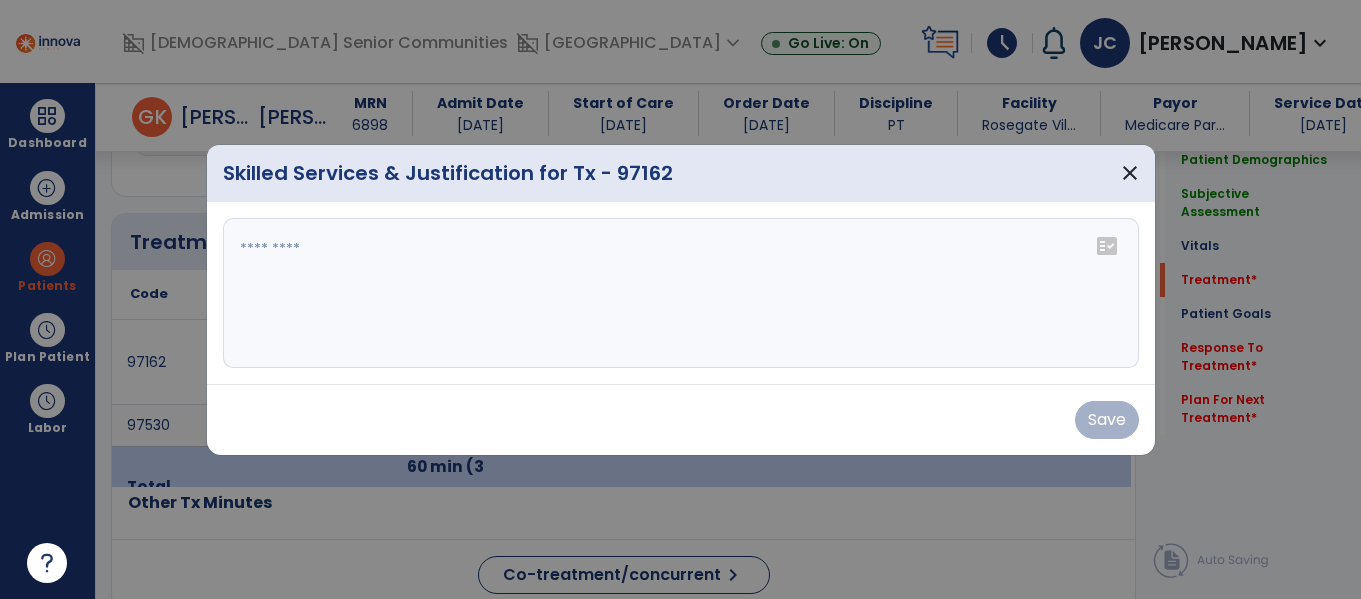 click at bounding box center (681, 293) 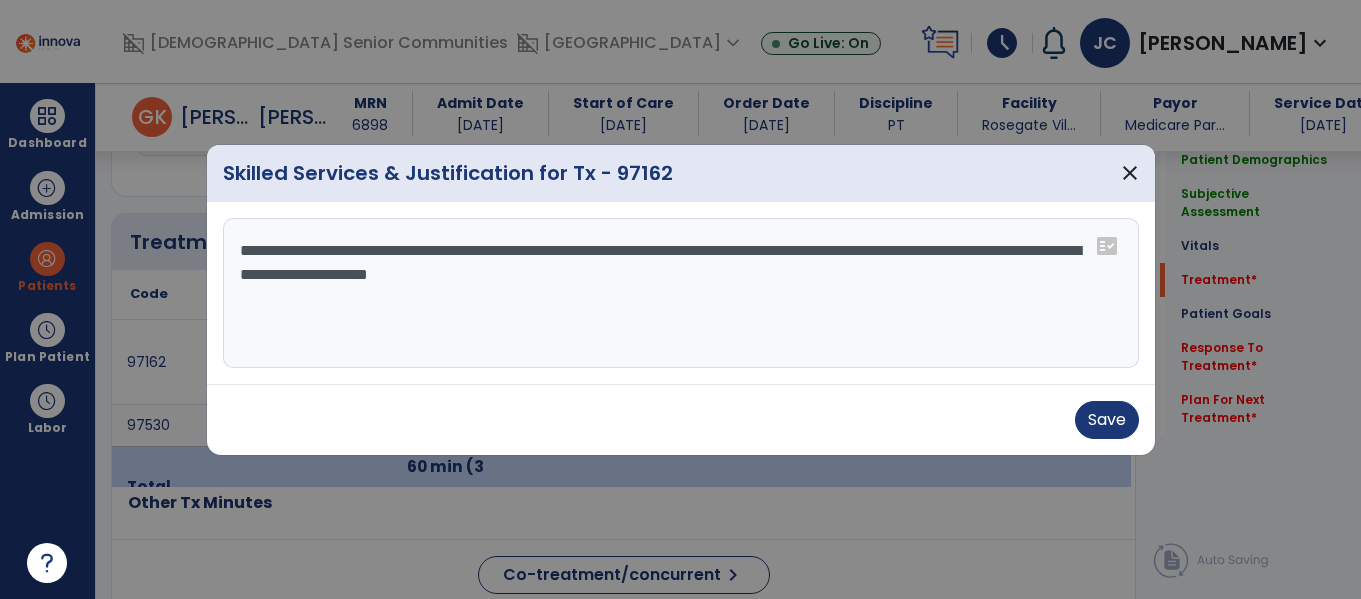 drag, startPoint x: 795, startPoint y: 283, endPoint x: 220, endPoint y: 255, distance: 575.68134 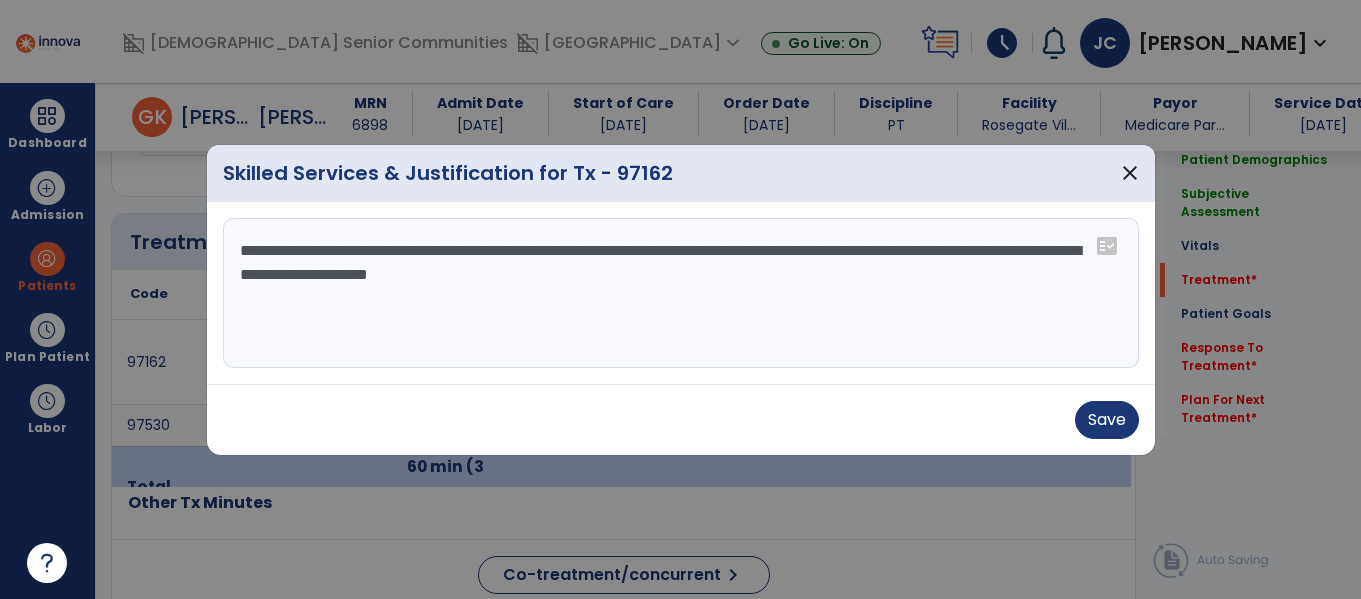 type on "**********" 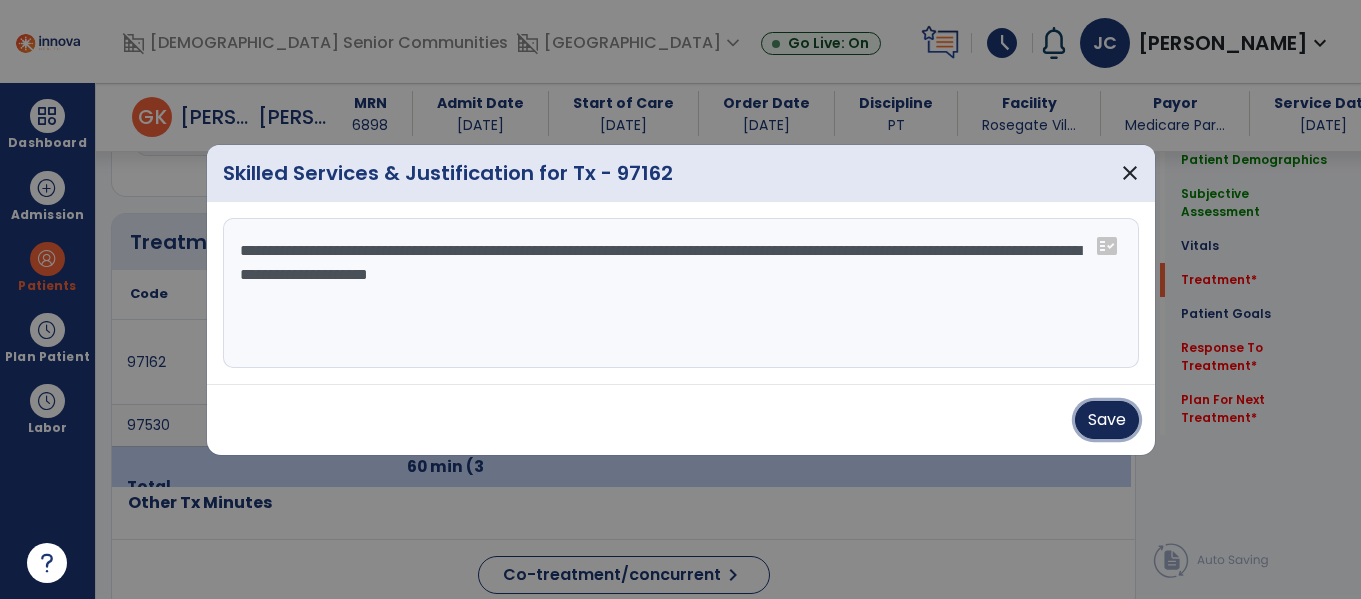 click on "Save" at bounding box center [1107, 420] 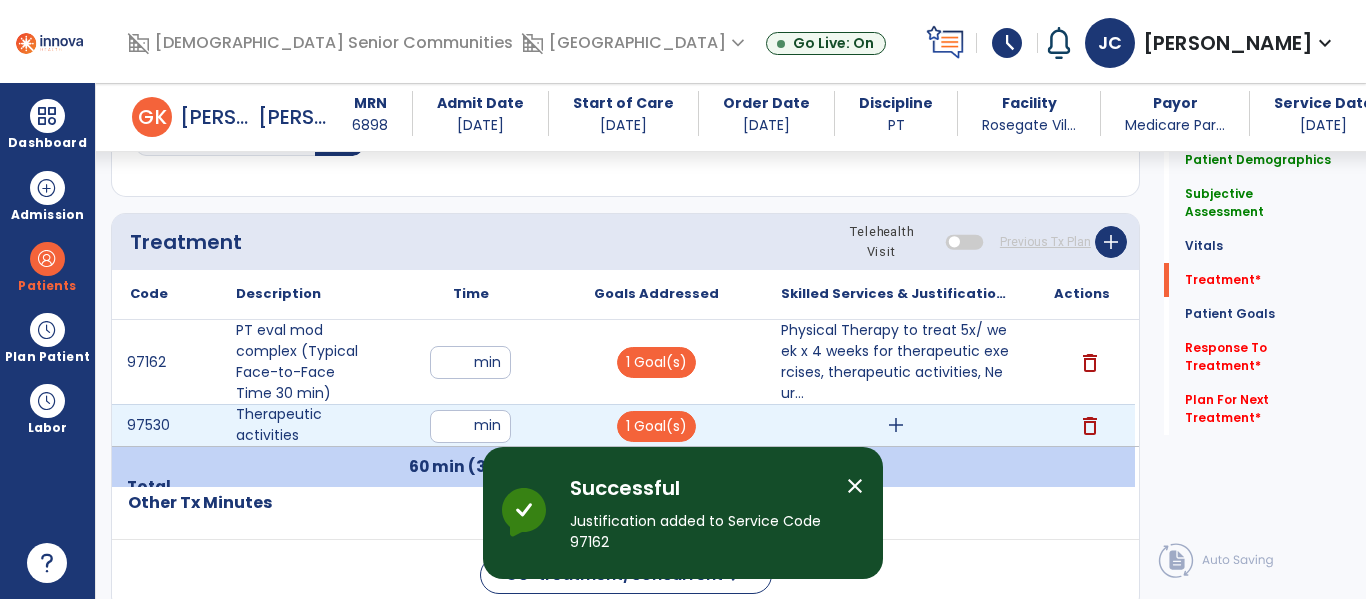 click on "add" at bounding box center [896, 425] 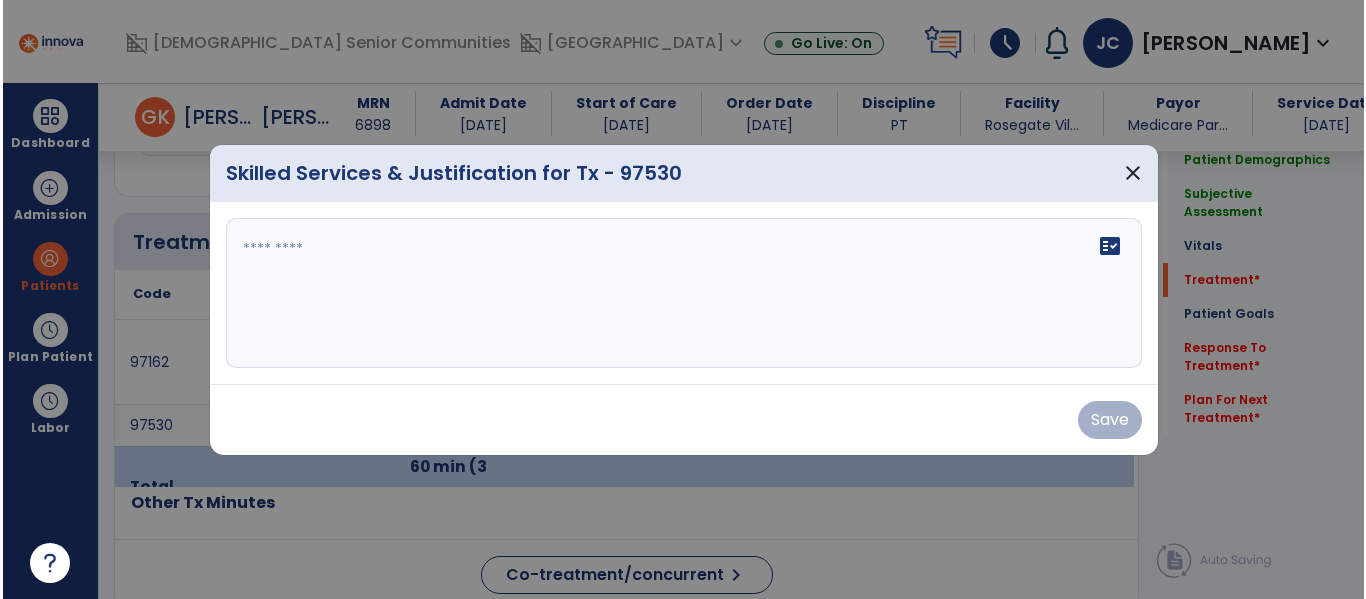scroll, scrollTop: 1036, scrollLeft: 0, axis: vertical 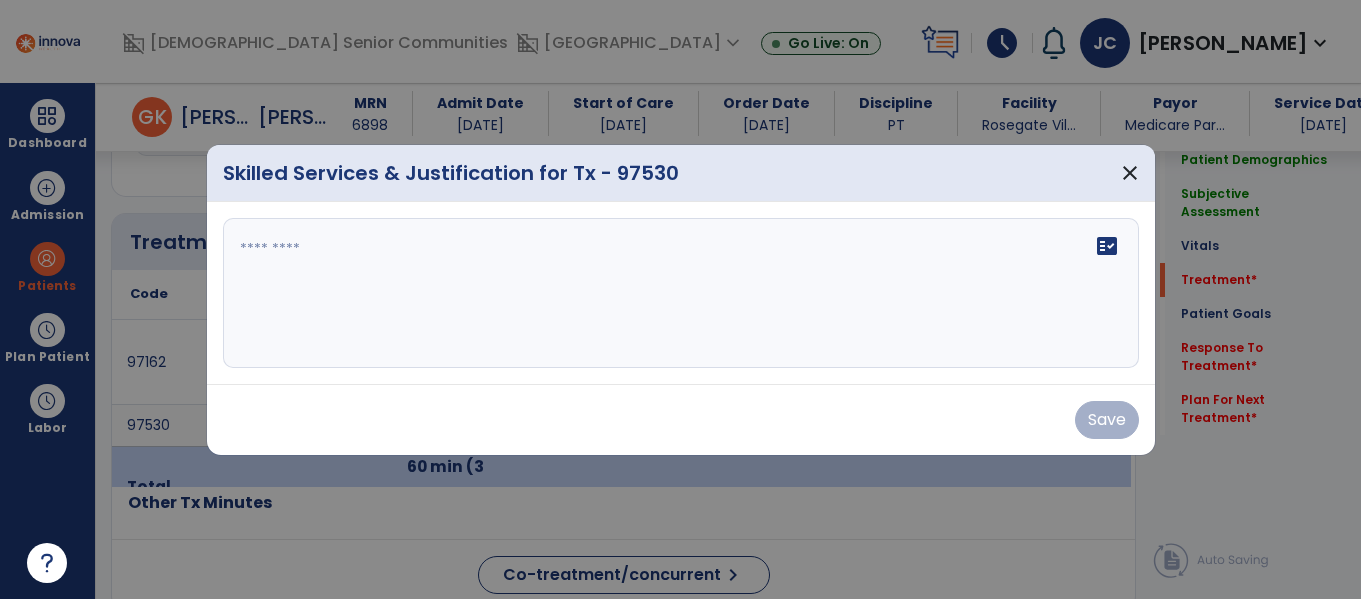 click on "fact_check" at bounding box center (681, 293) 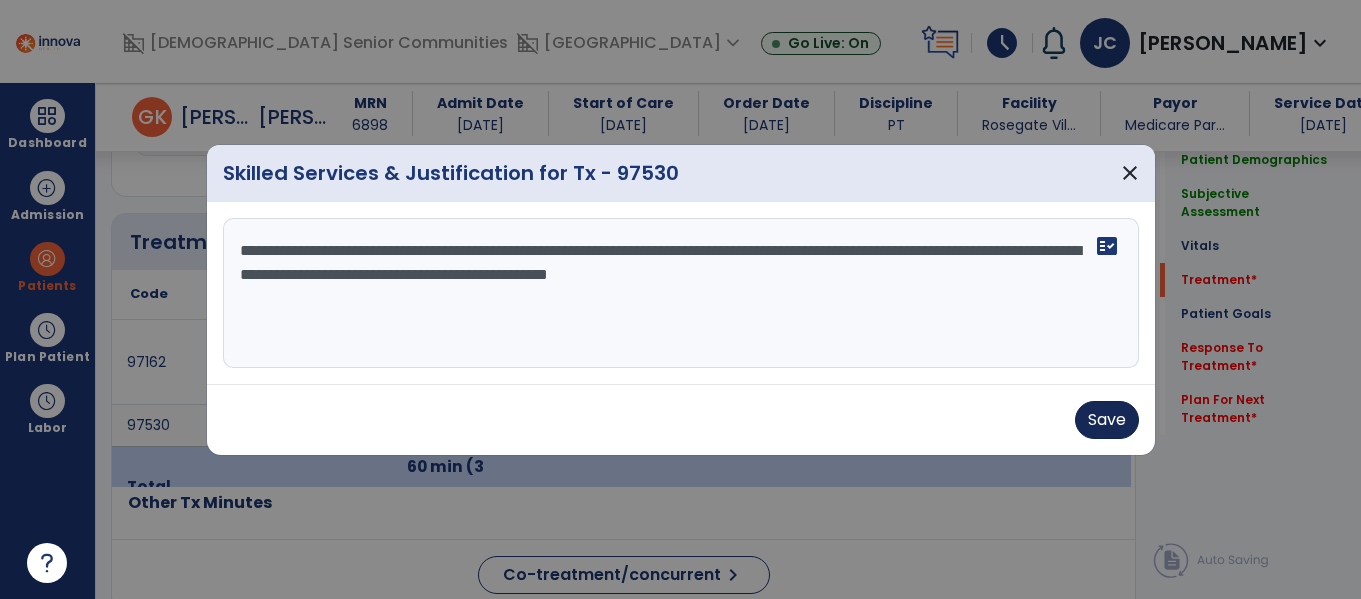 type on "**********" 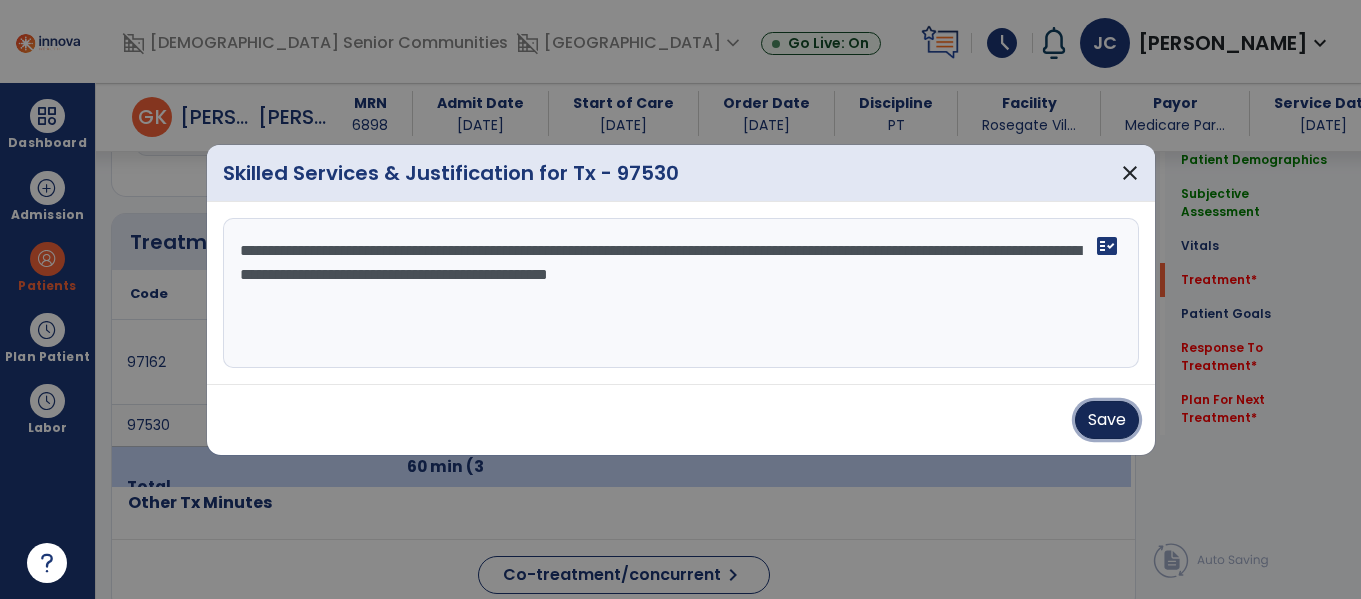 click on "Save" at bounding box center [1107, 420] 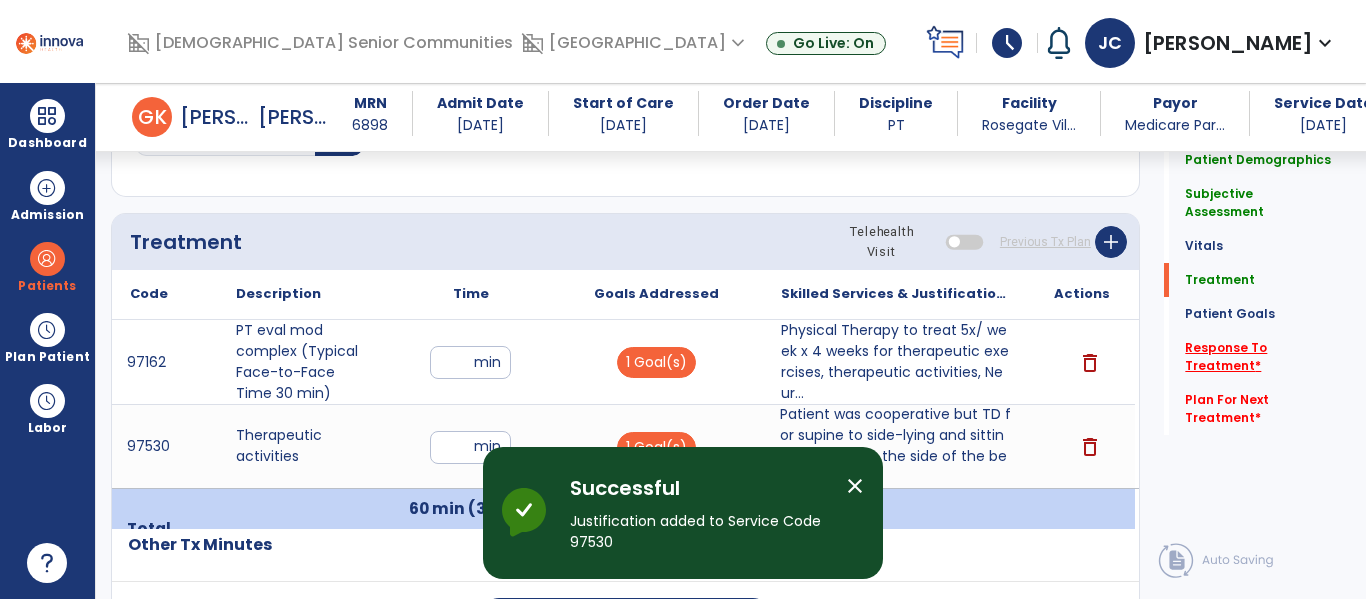 click on "Response To Treatment   *" 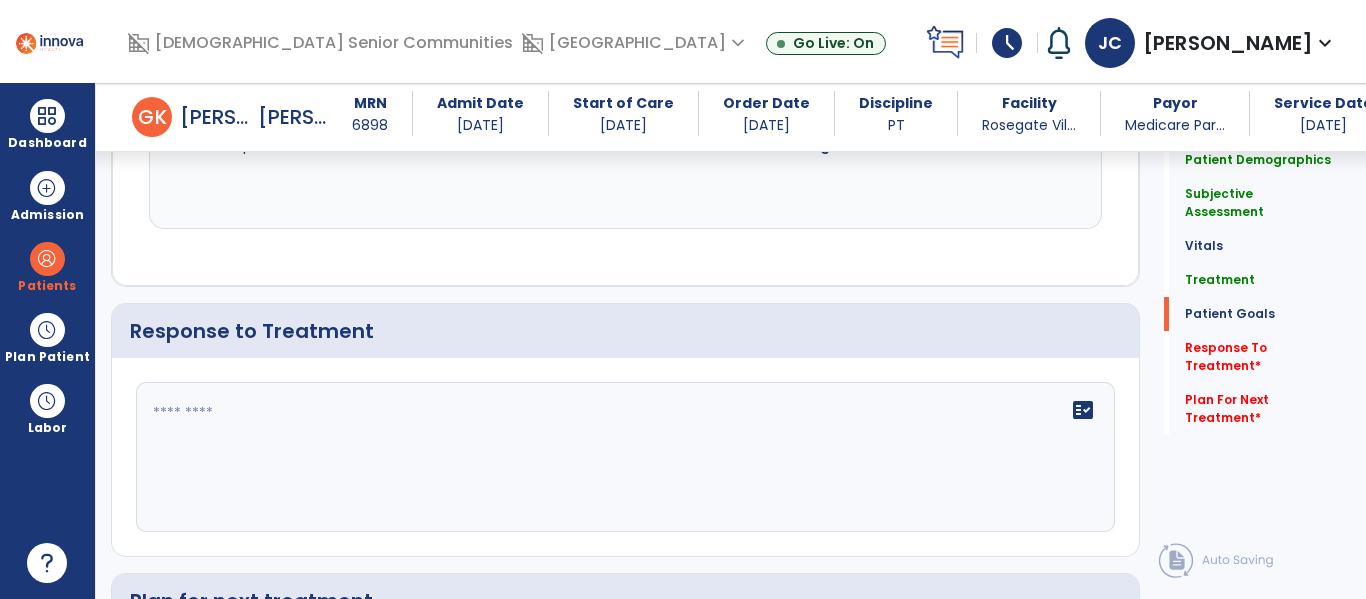 scroll, scrollTop: 2687, scrollLeft: 0, axis: vertical 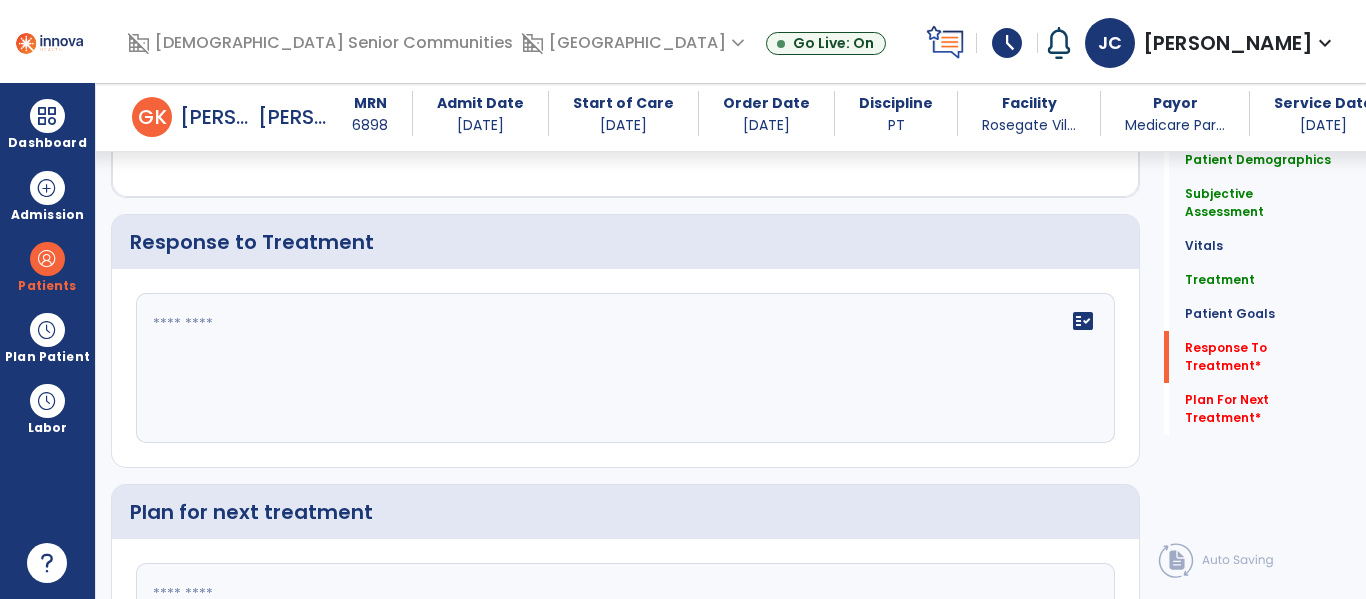click on "fact_check" 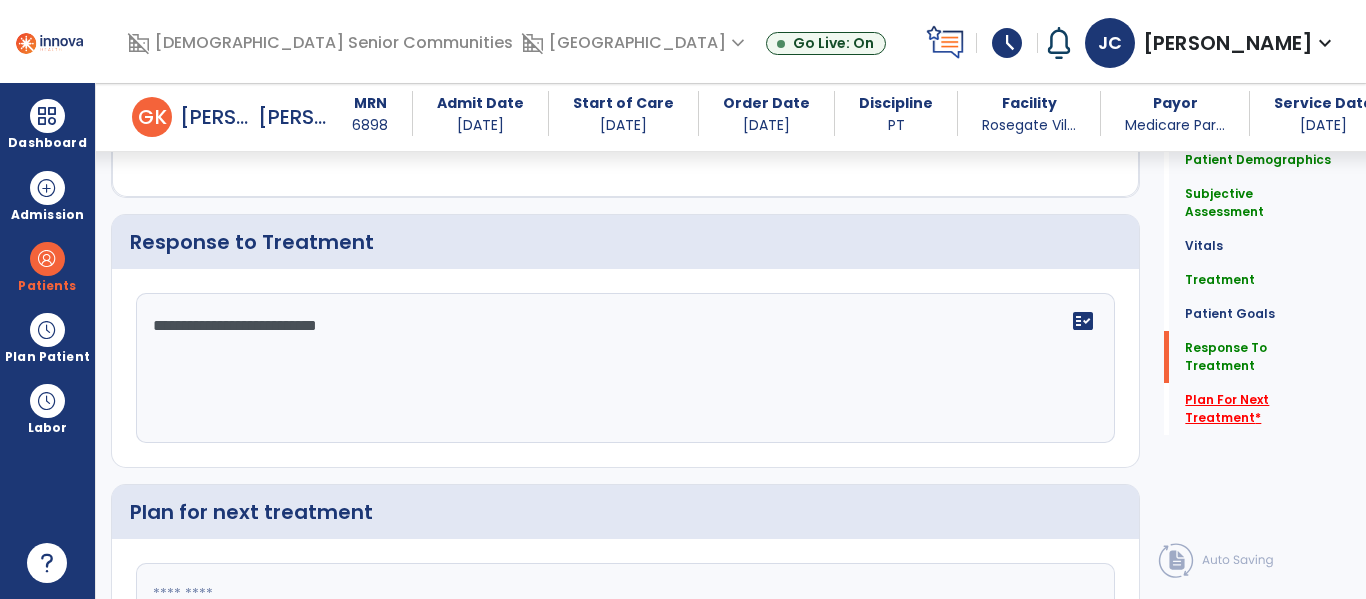 type on "**********" 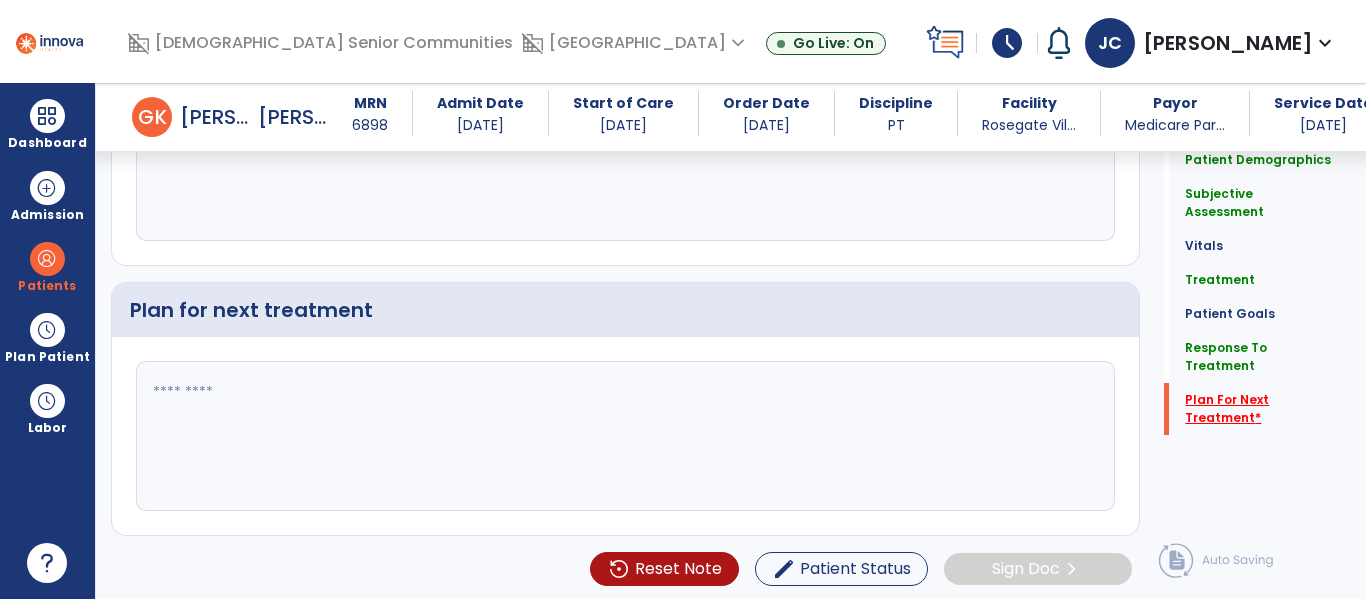scroll, scrollTop: 2892, scrollLeft: 0, axis: vertical 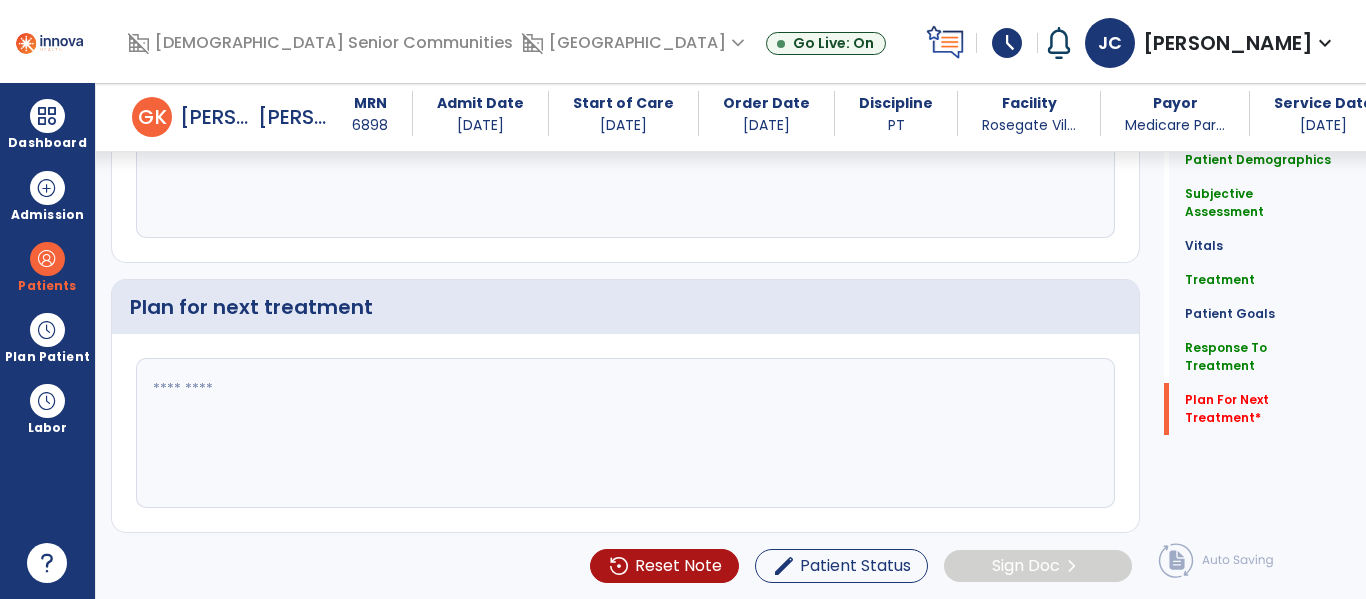 click 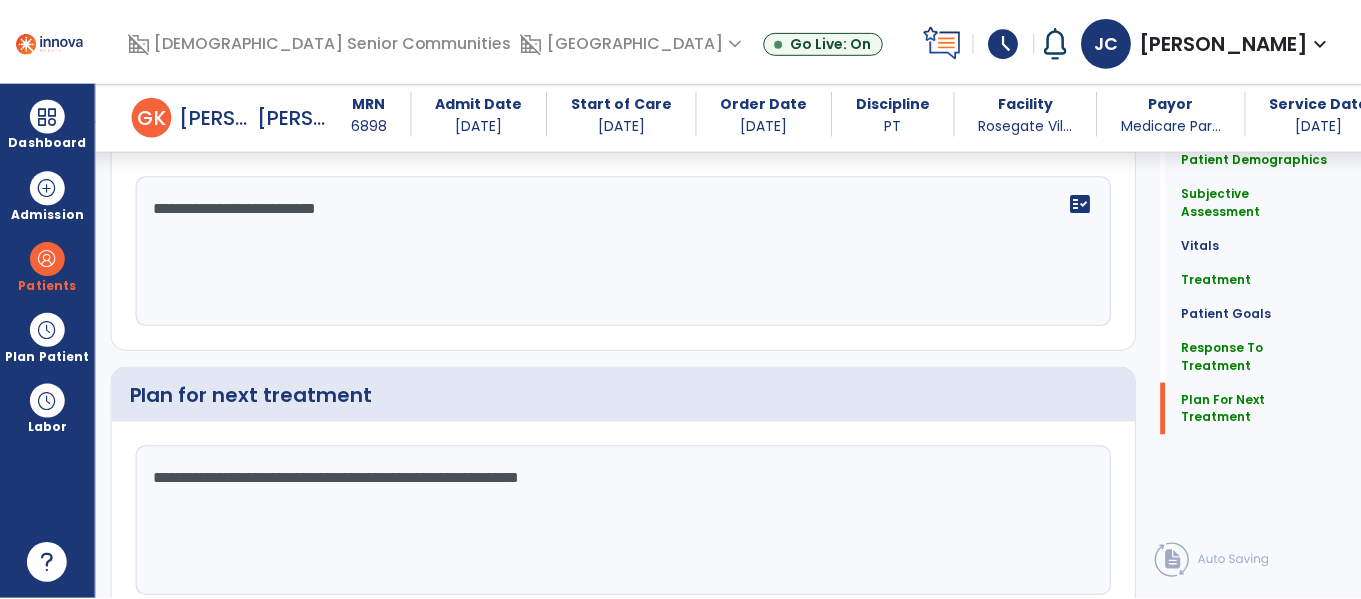 scroll, scrollTop: 2892, scrollLeft: 0, axis: vertical 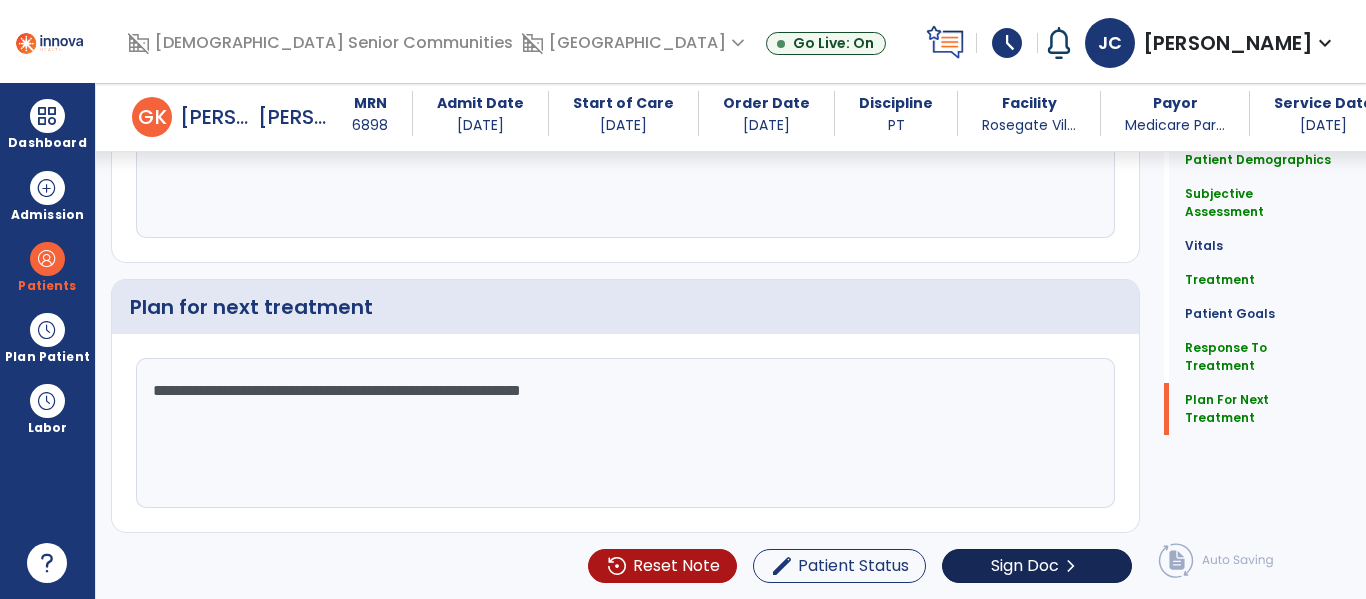 type on "**********" 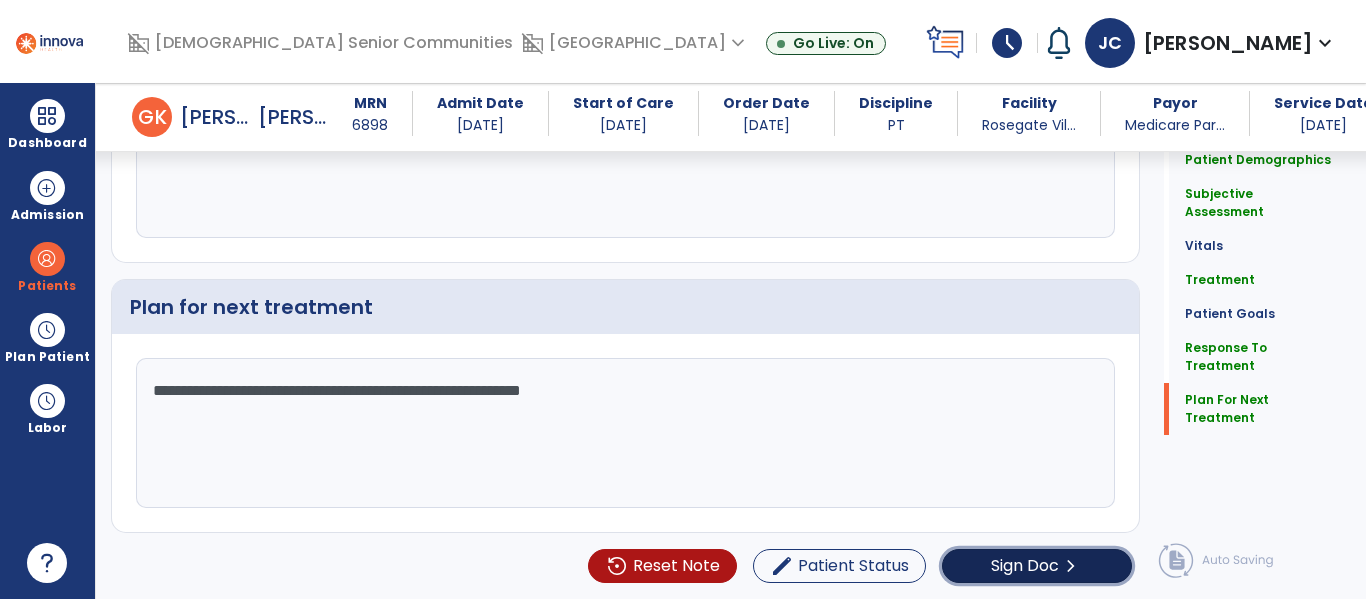 click on "chevron_right" 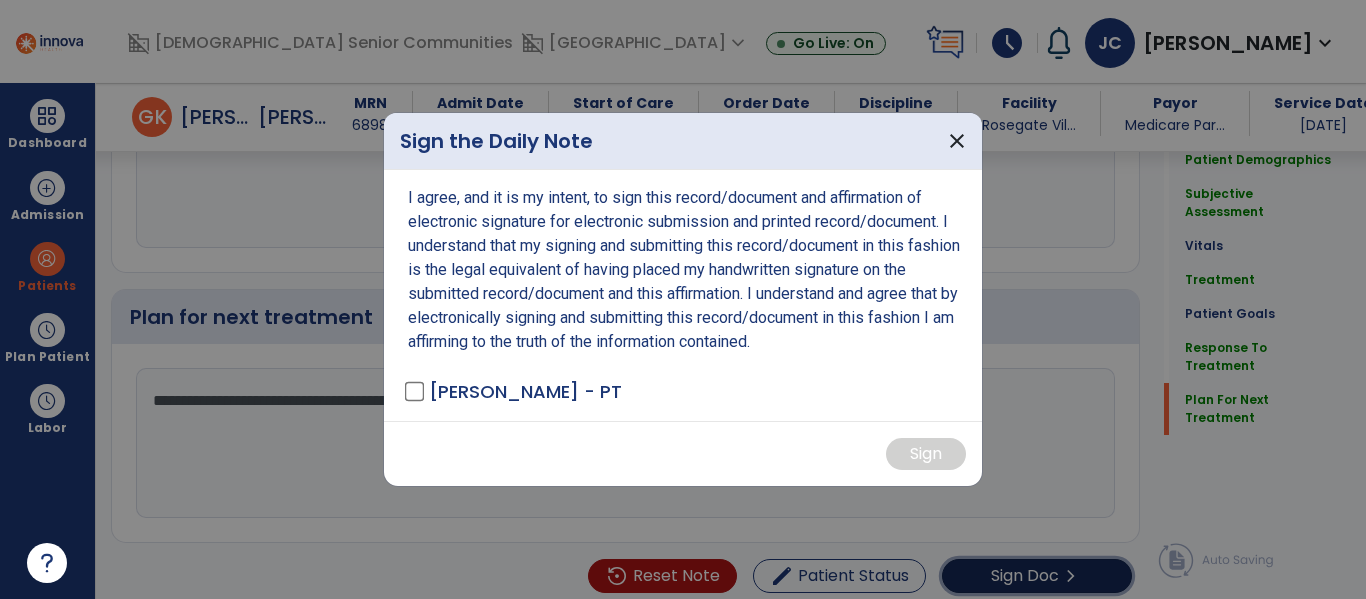 scroll, scrollTop: 2892, scrollLeft: 0, axis: vertical 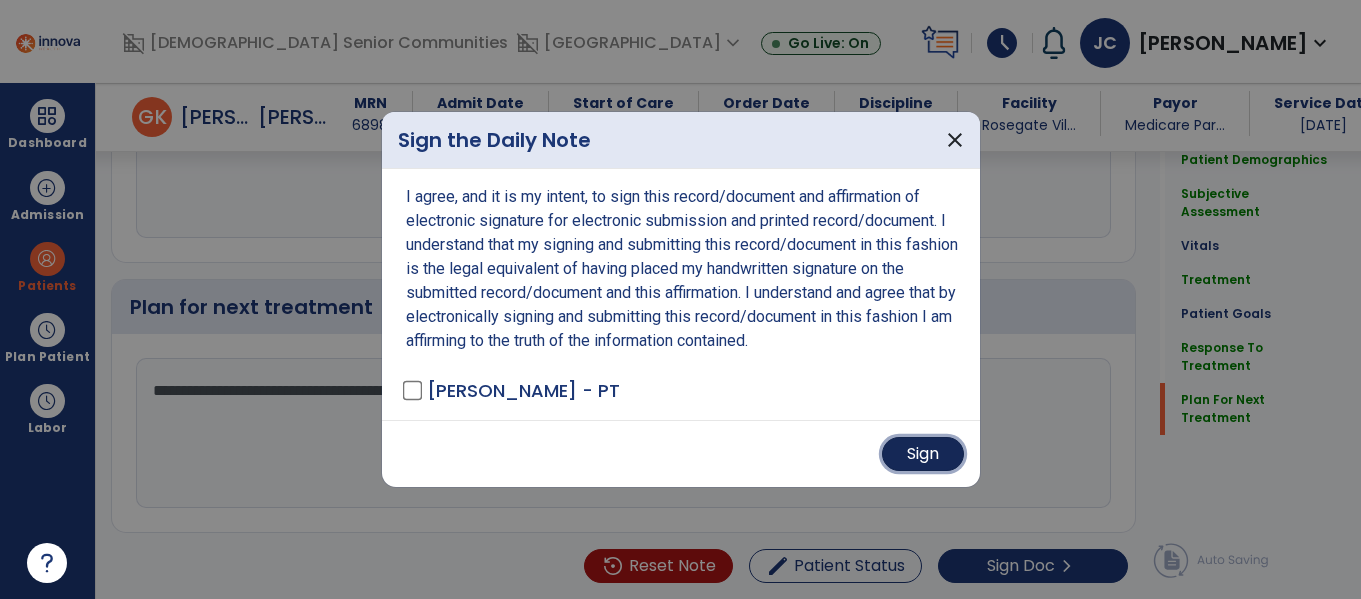 click on "Sign" at bounding box center [923, 454] 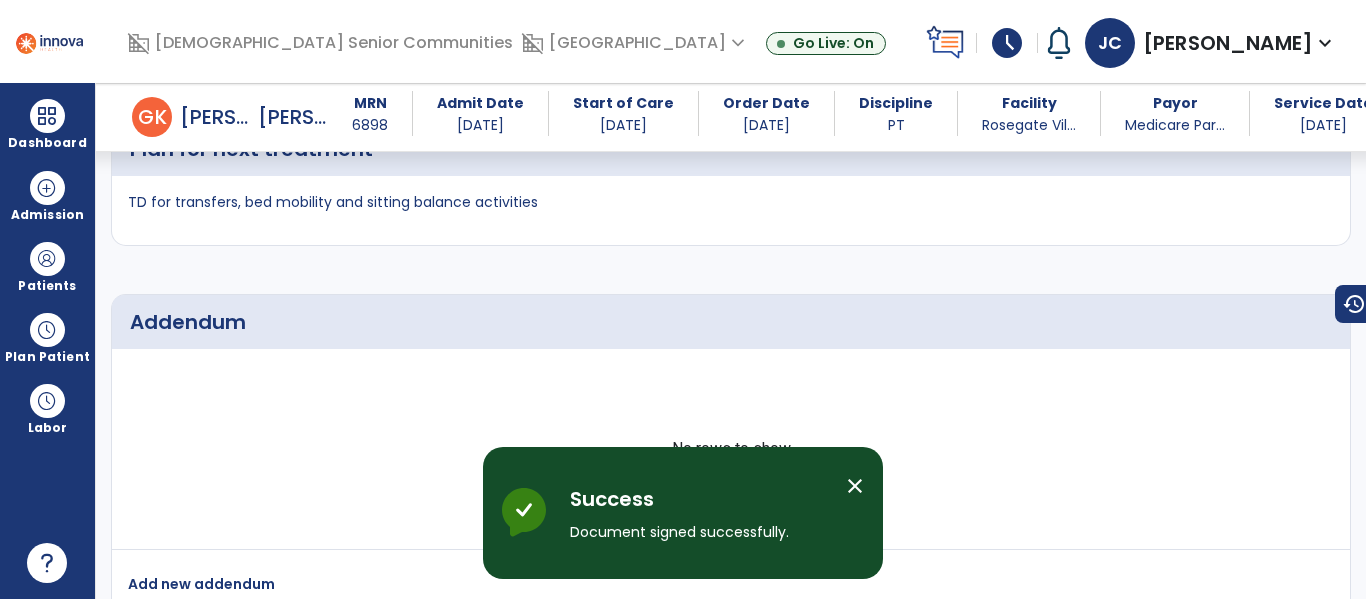 scroll, scrollTop: 3813, scrollLeft: 0, axis: vertical 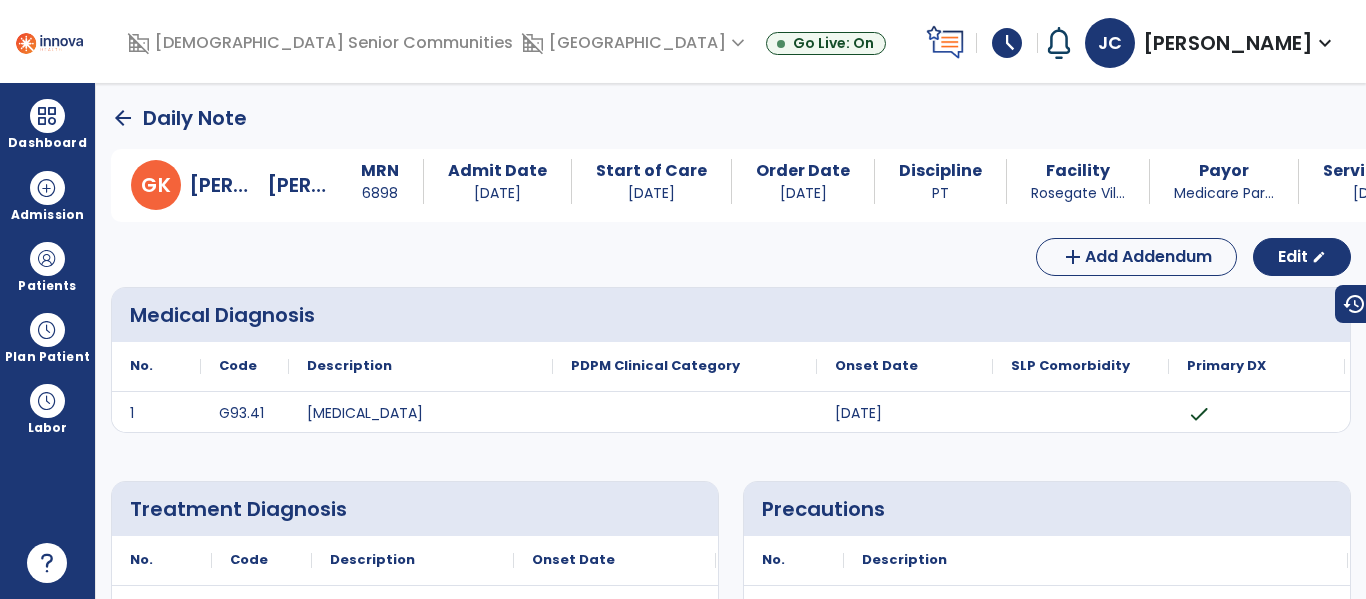 click on "arrow_back" 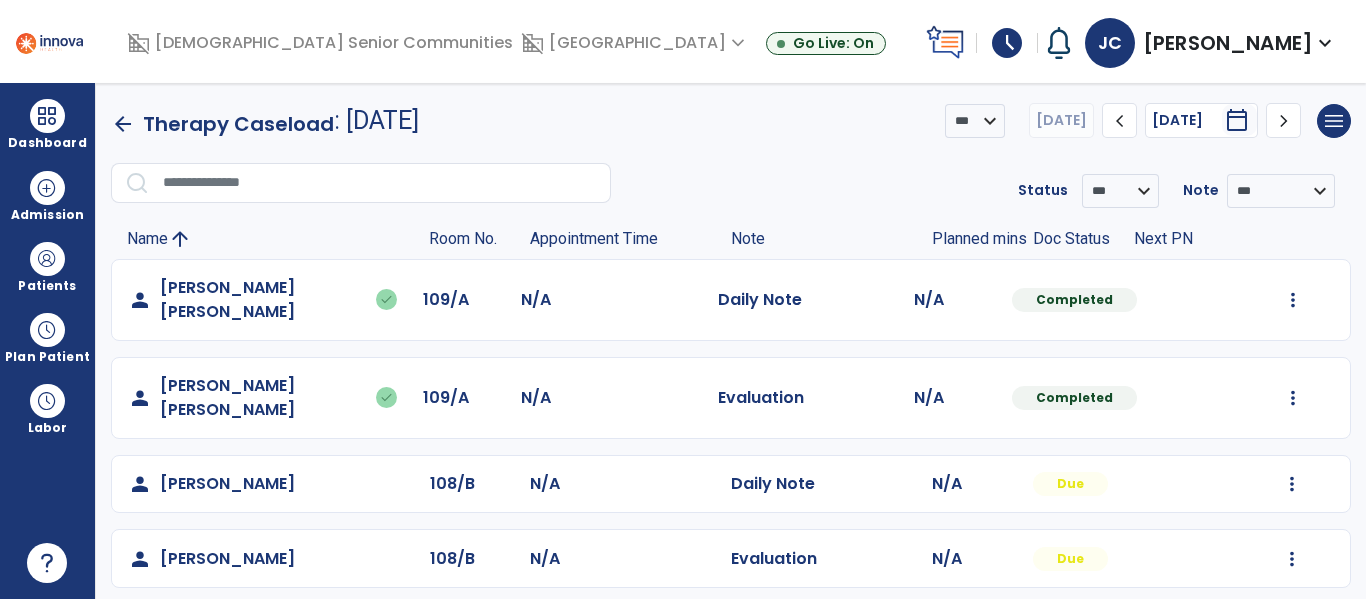 drag, startPoint x: 117, startPoint y: 116, endPoint x: 114, endPoint y: 130, distance: 14.3178215 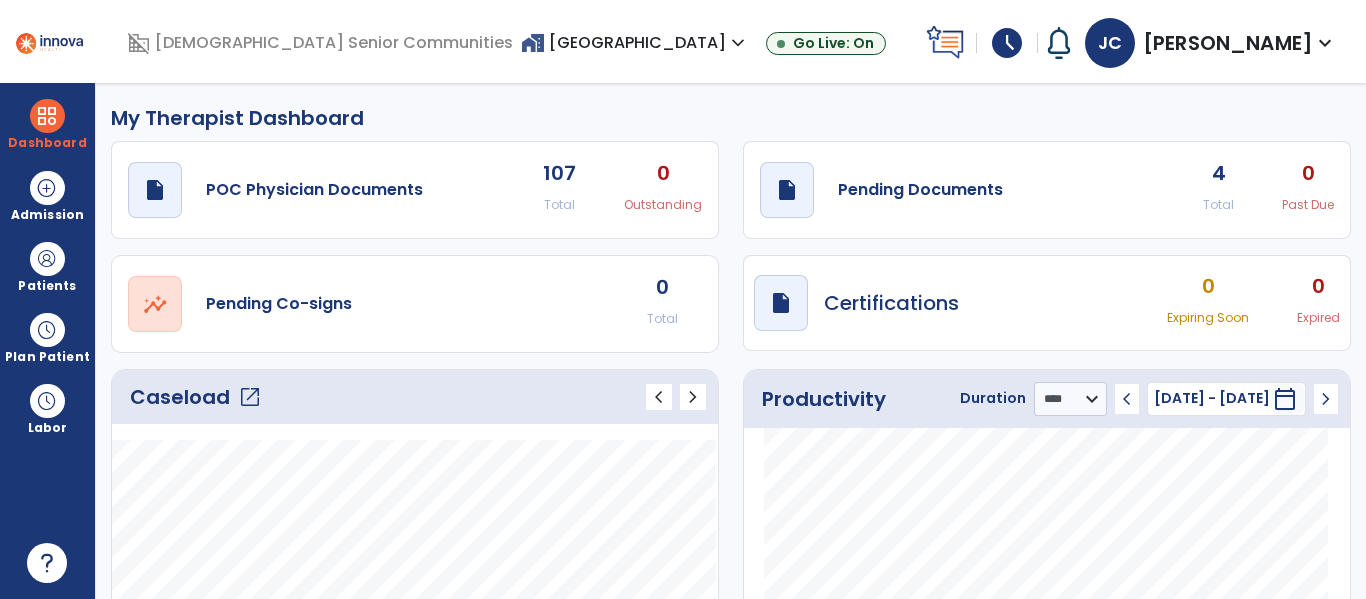 drag, startPoint x: 114, startPoint y: 138, endPoint x: 102, endPoint y: 138, distance: 12 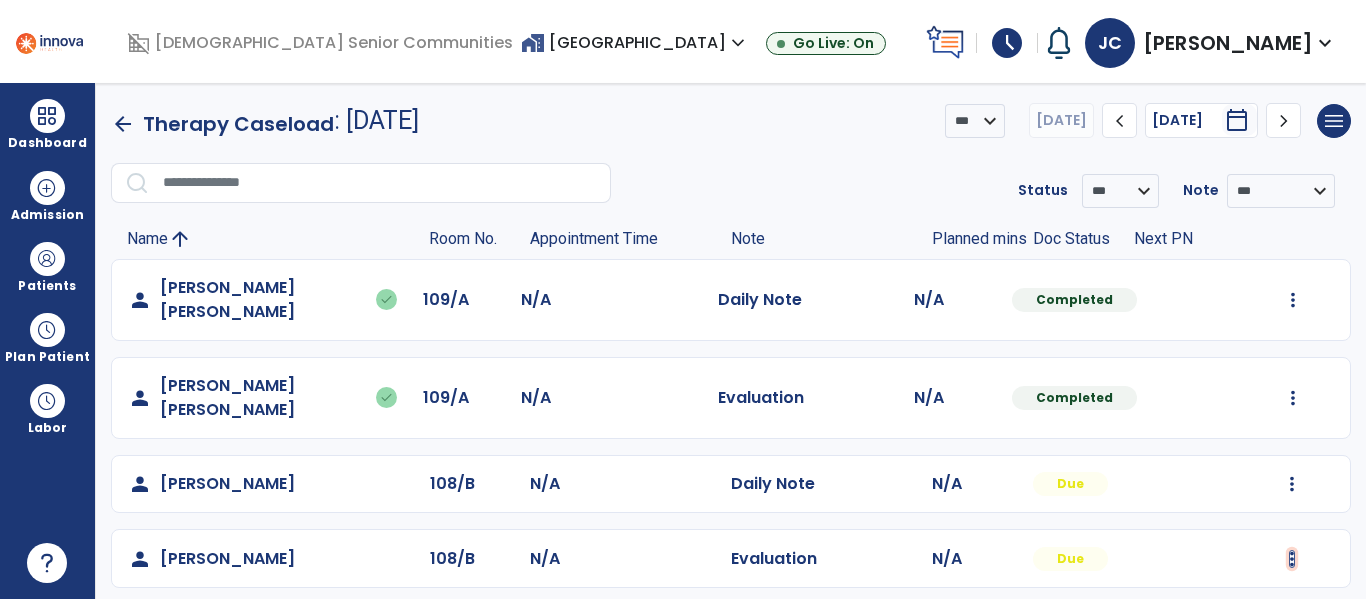 click at bounding box center [1293, 300] 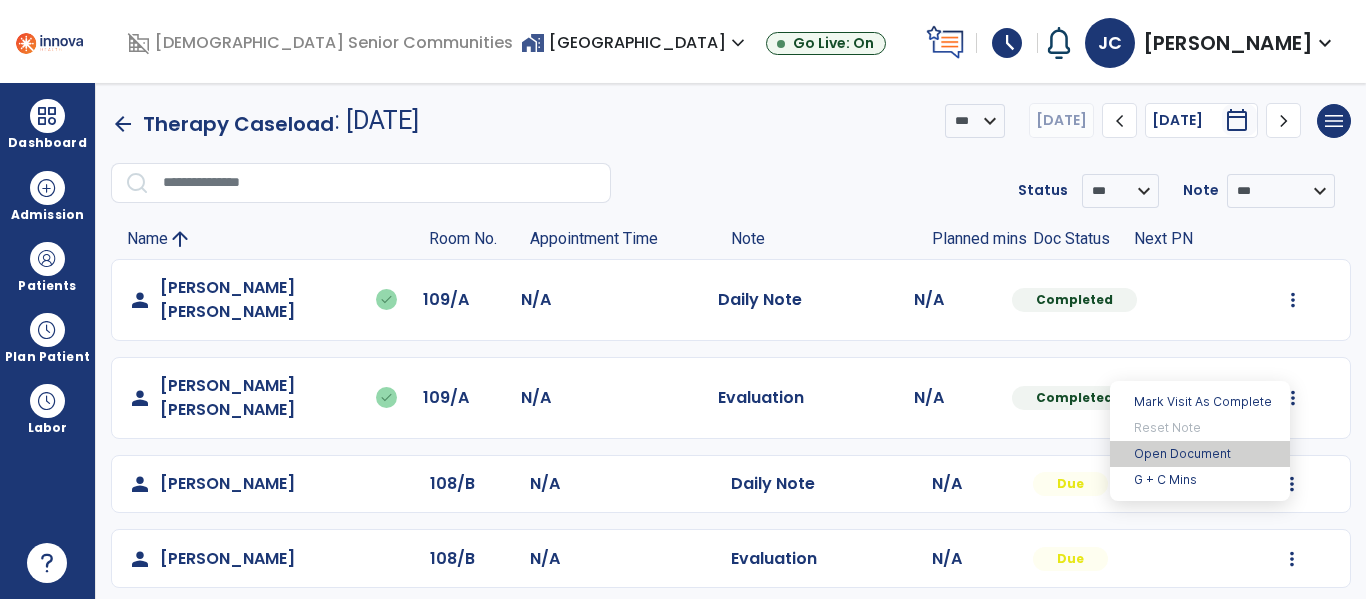 click on "Open Document" at bounding box center [1200, 454] 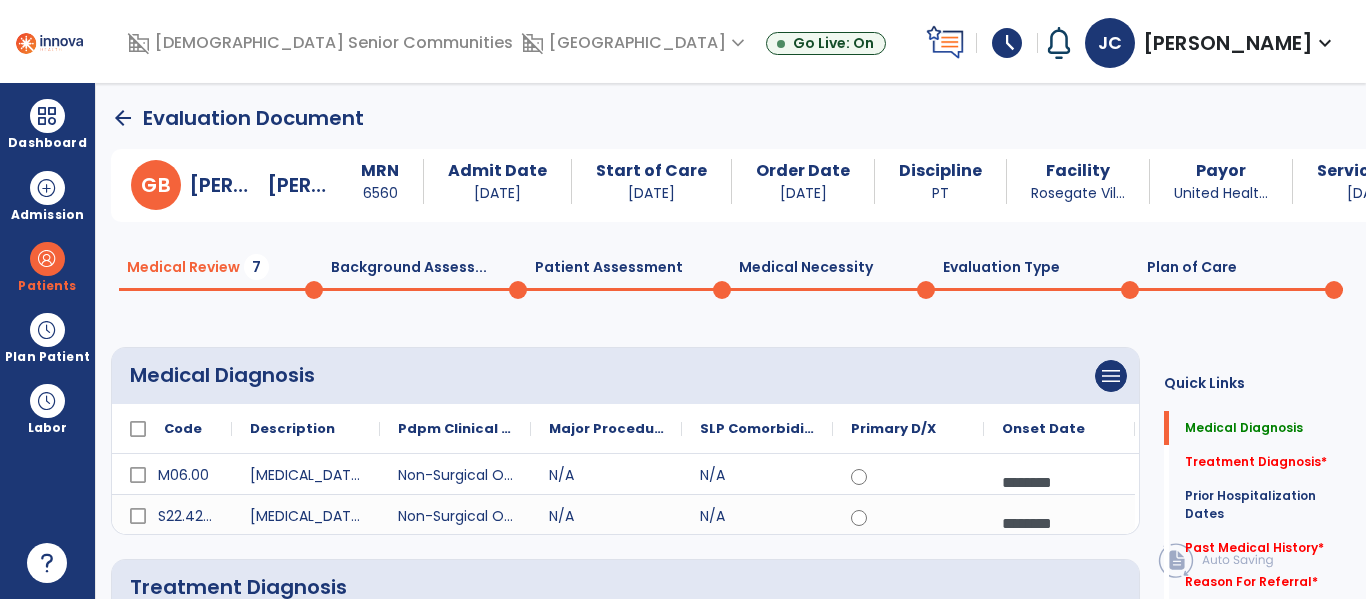 click on "Treatment Diagnosis   *" 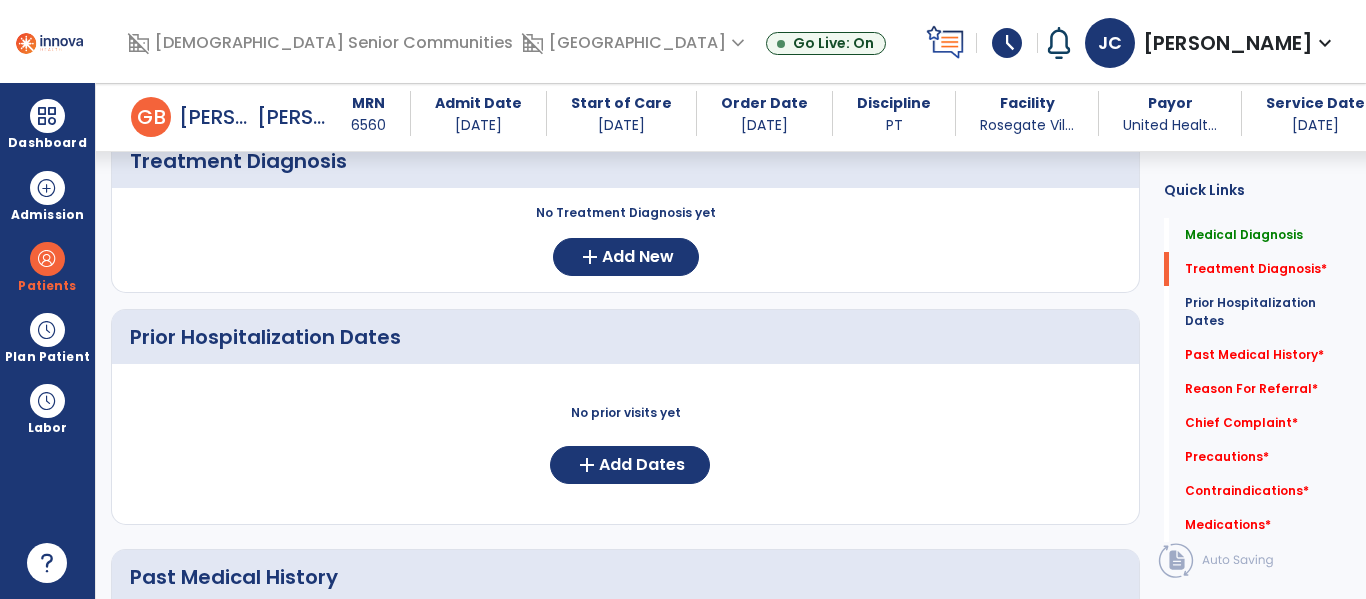 scroll, scrollTop: 477, scrollLeft: 0, axis: vertical 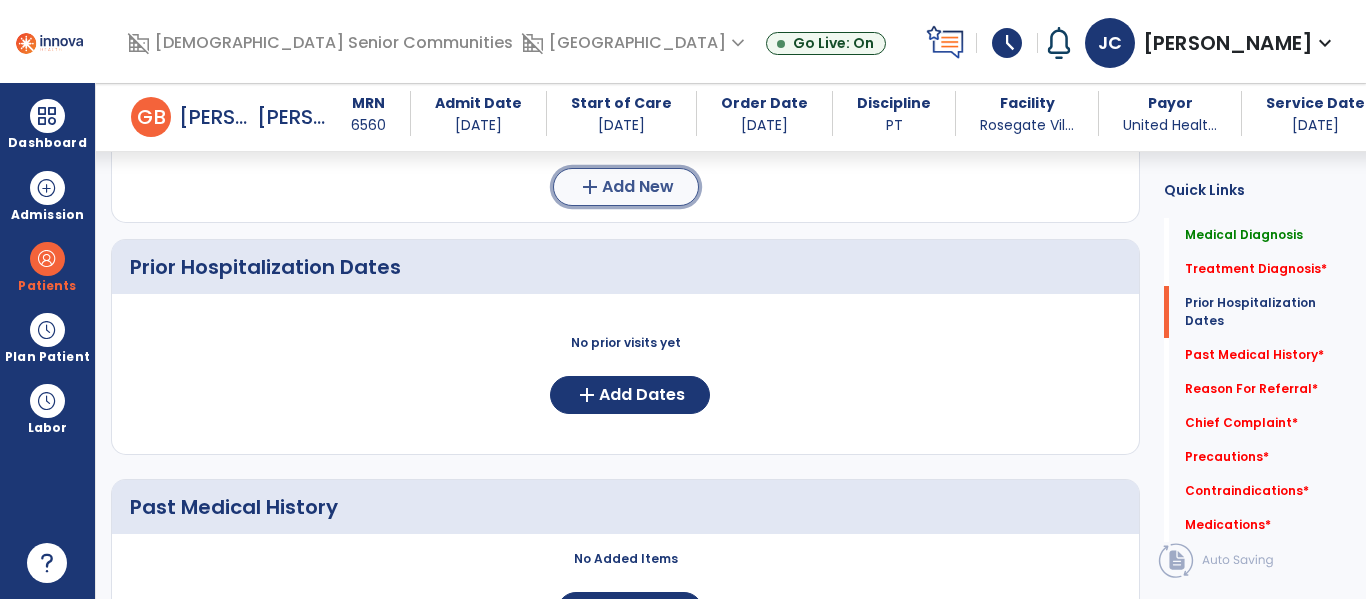 click on "add  Add New" 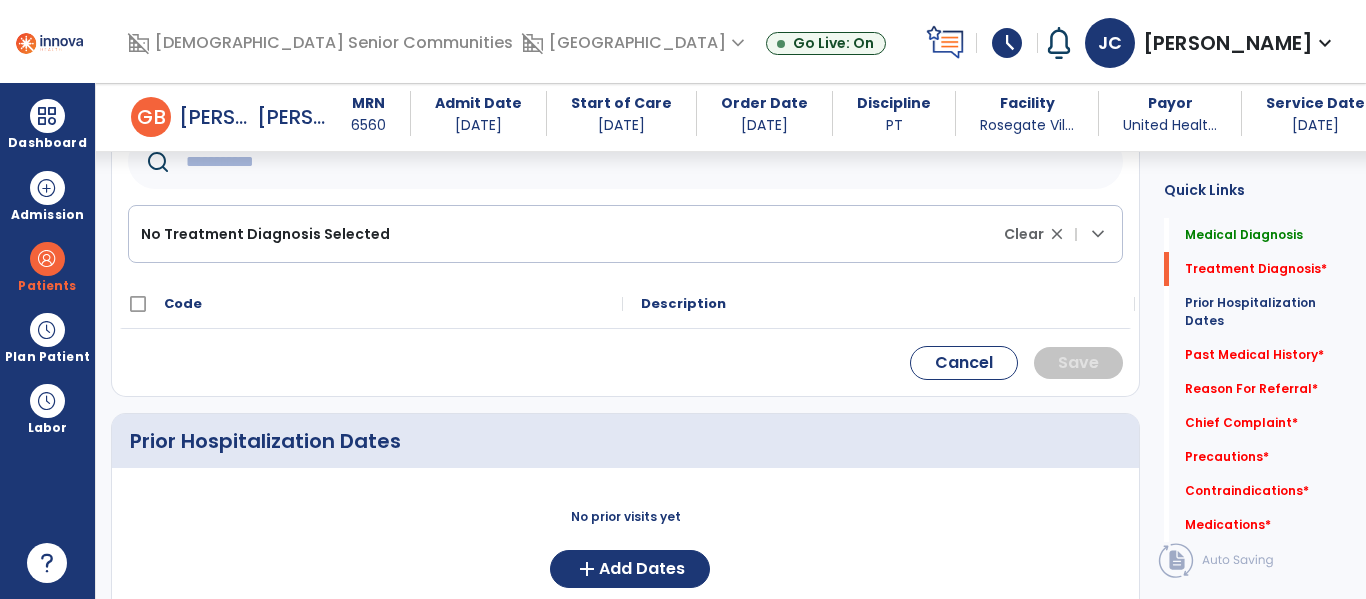 click 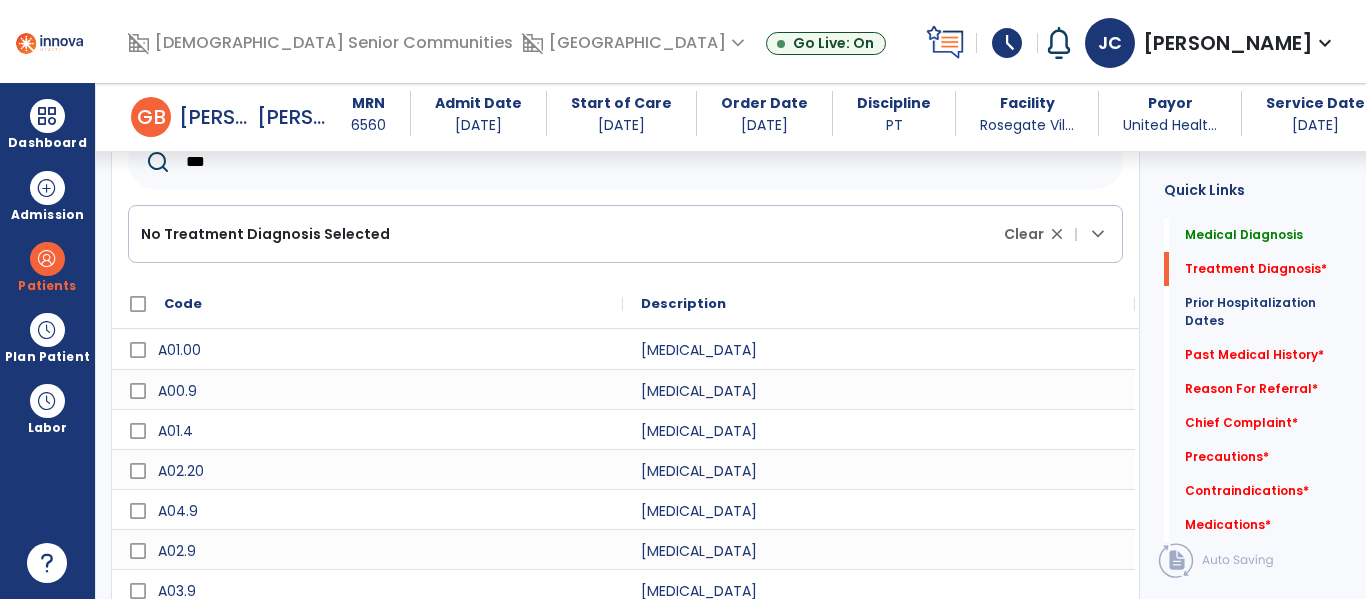 scroll, scrollTop: 653, scrollLeft: 0, axis: vertical 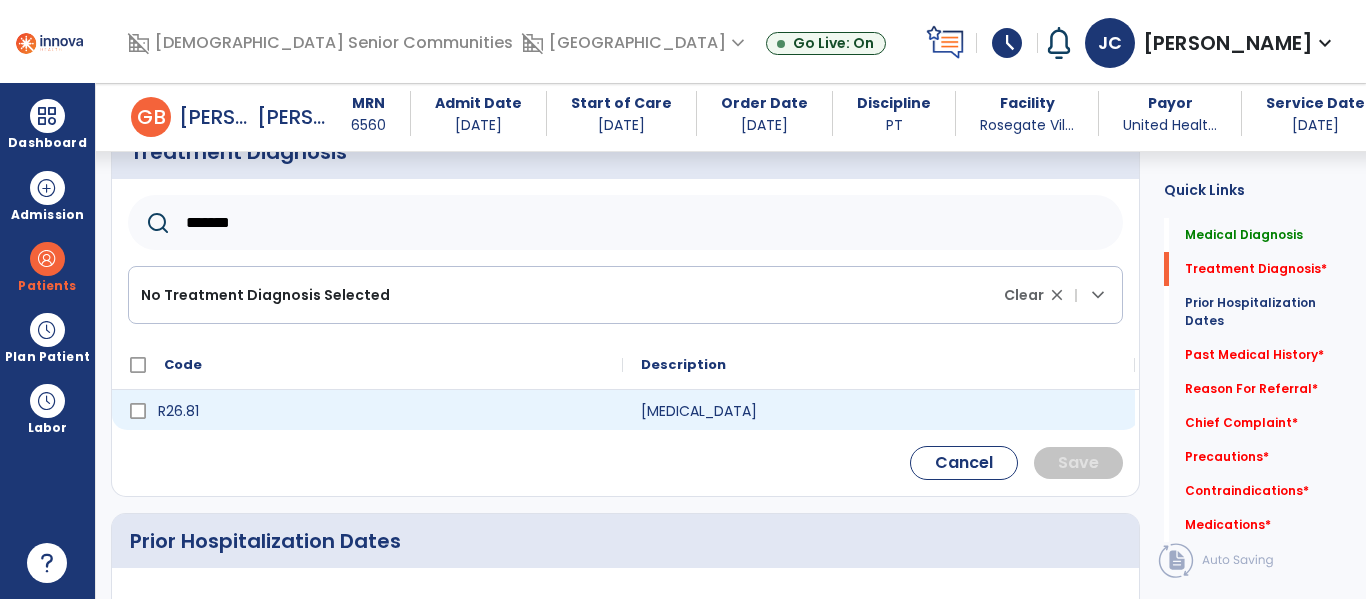 type on "*******" 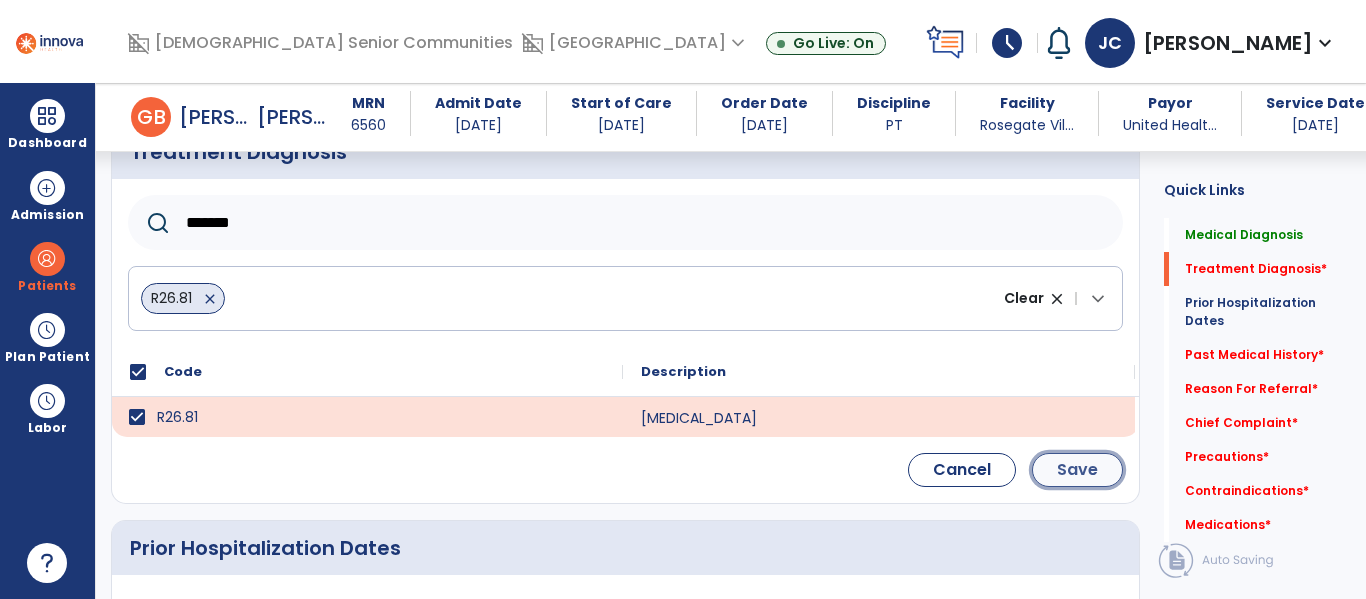 click on "Save" 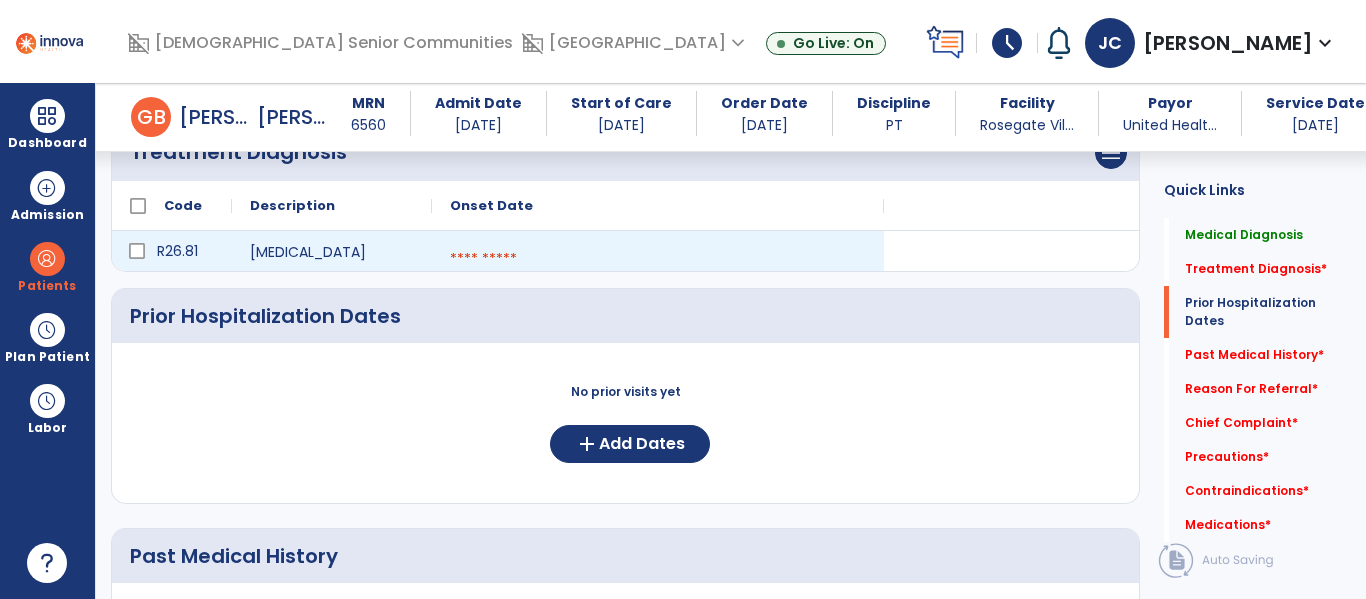 click at bounding box center (658, 259) 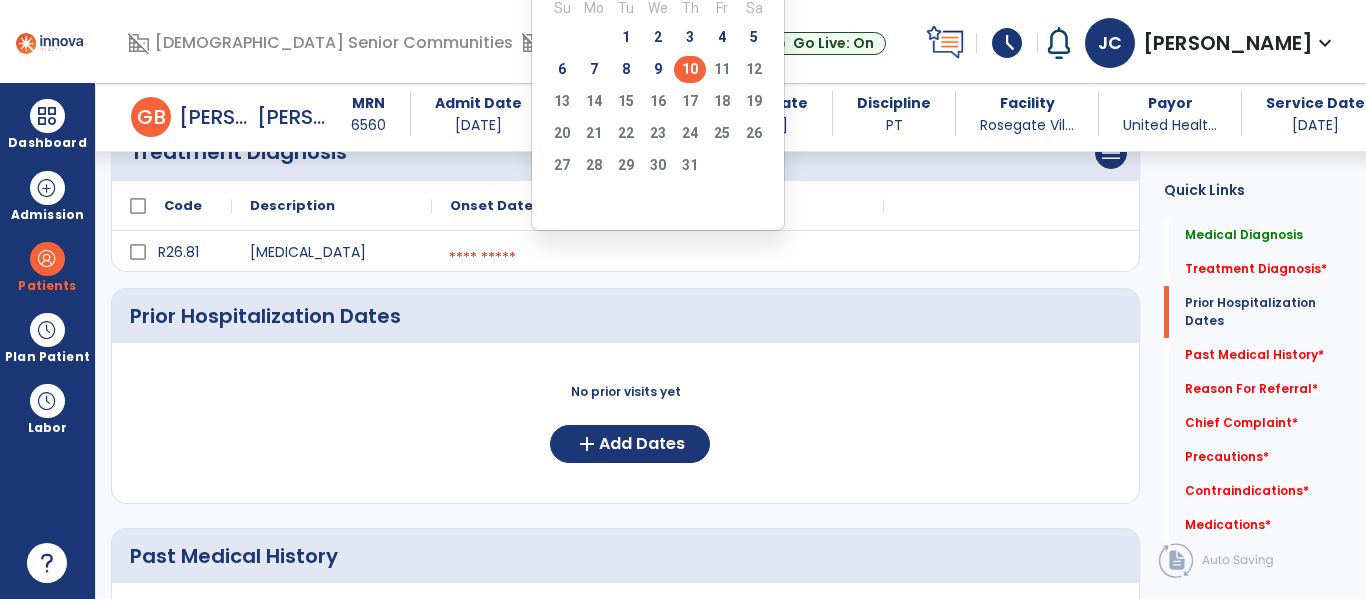 click on "10" 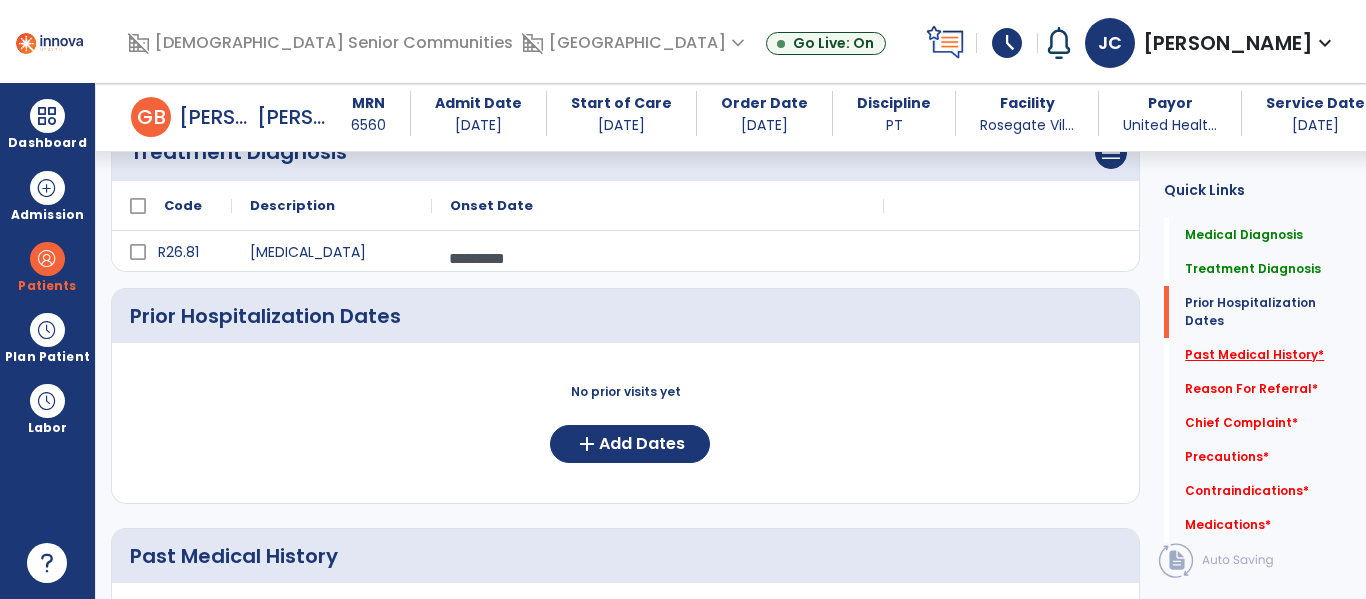click on "Past Medical History   *" 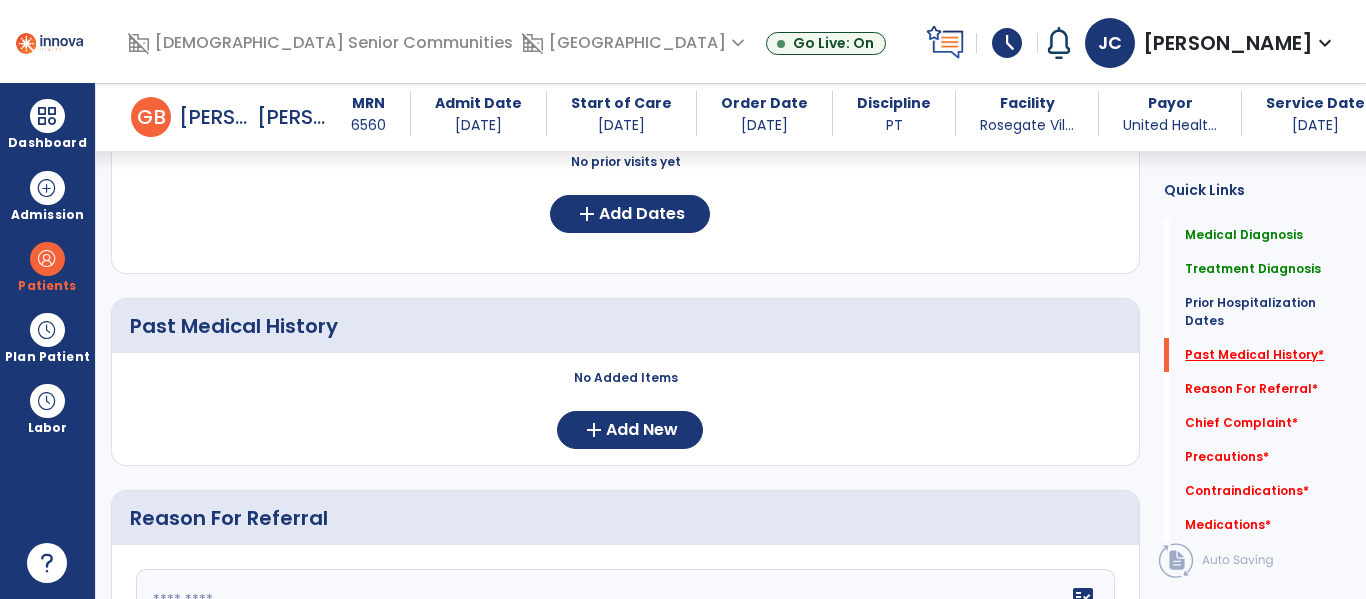 scroll, scrollTop: 688, scrollLeft: 0, axis: vertical 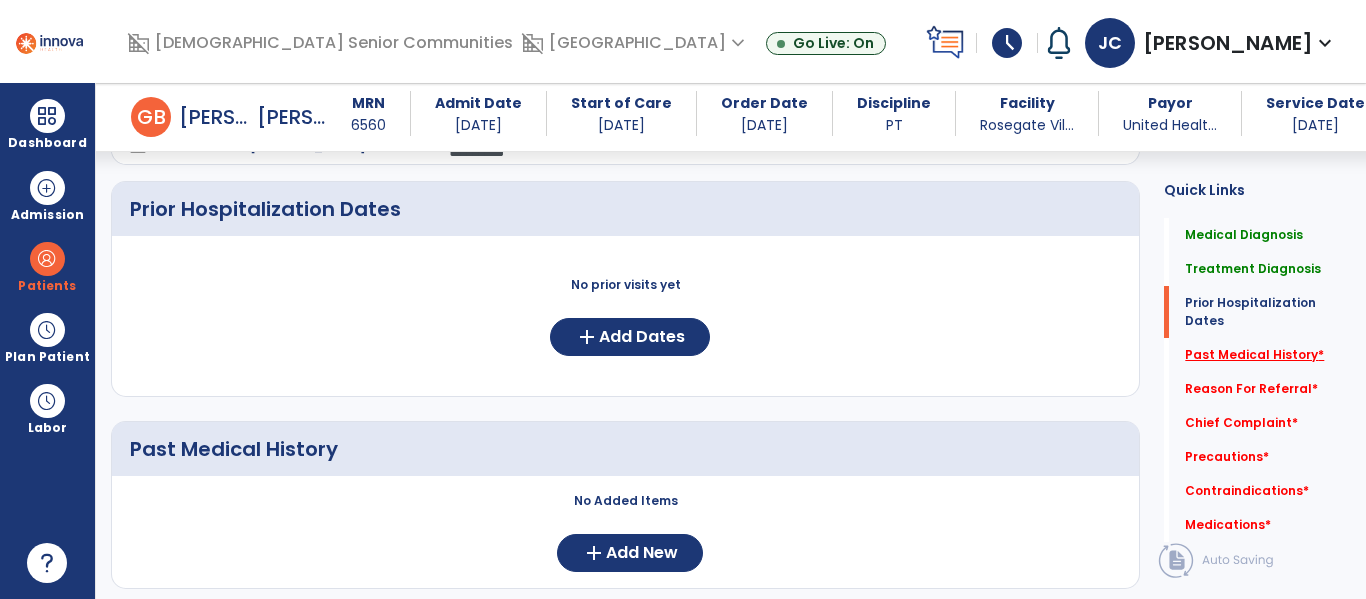click on "Past Medical History   *" 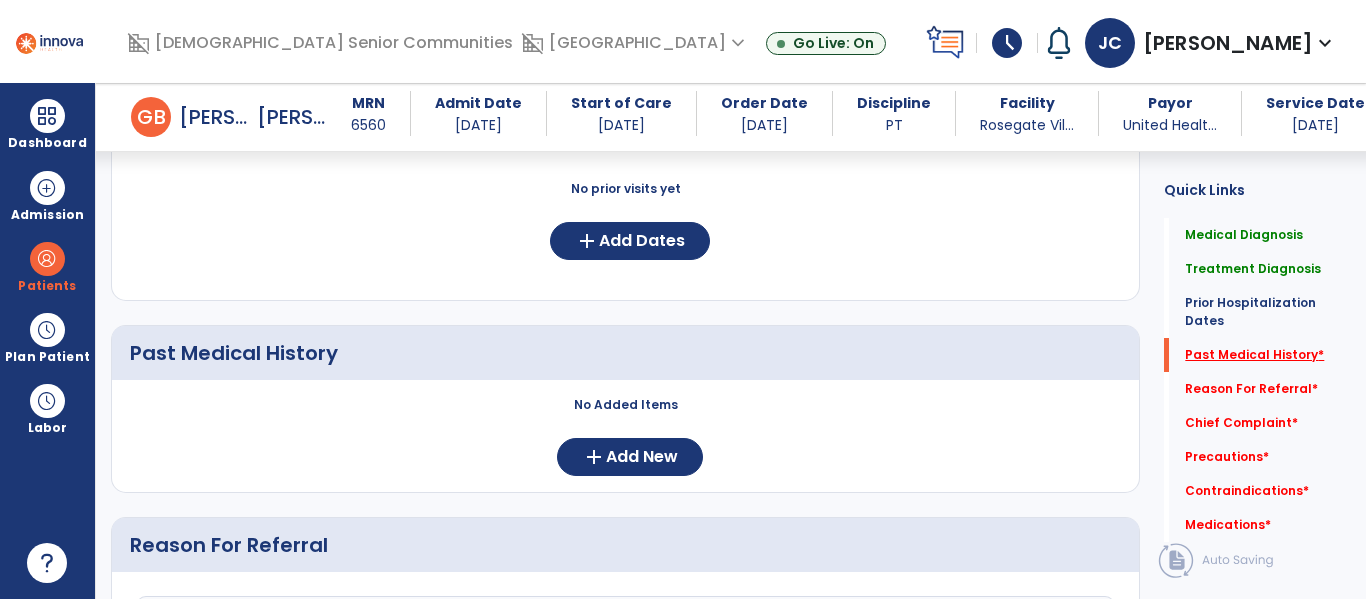 scroll, scrollTop: 688, scrollLeft: 0, axis: vertical 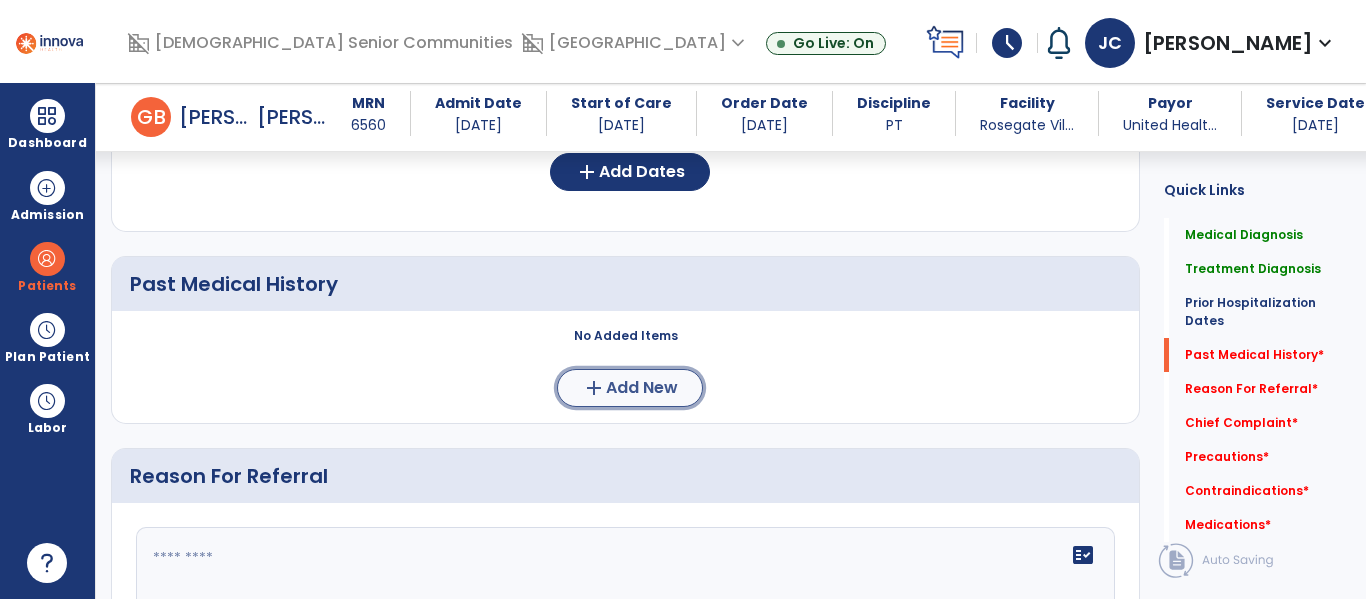 click on "add  Add New" 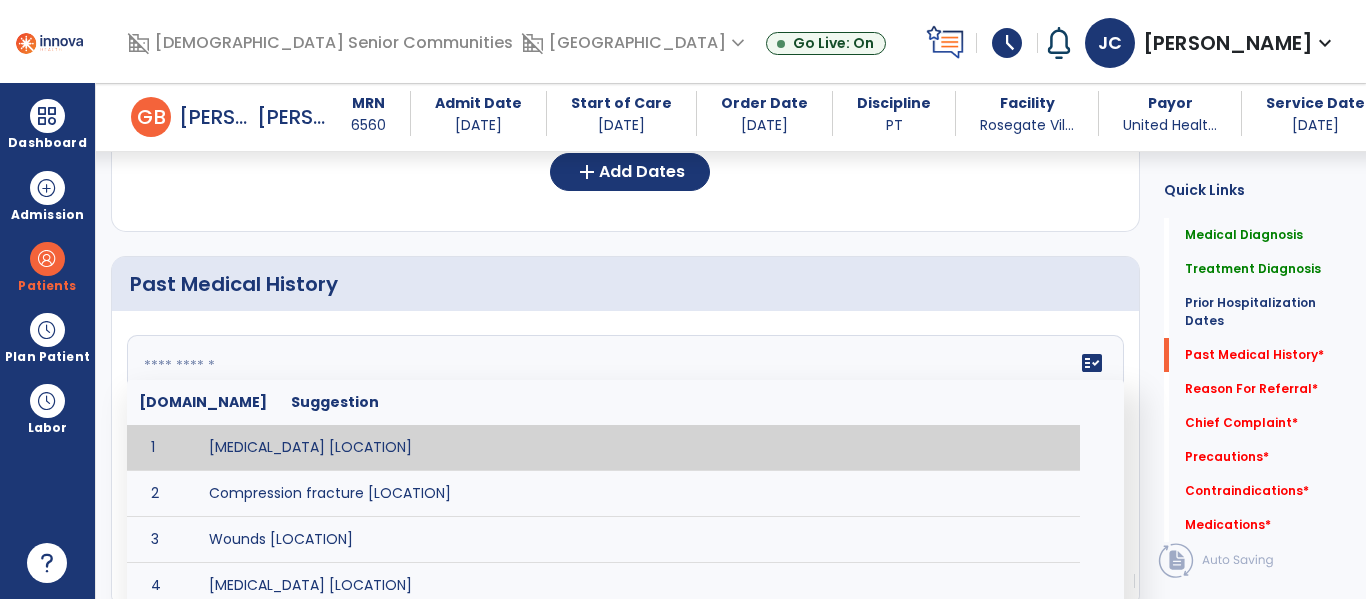 click on "fact_check  [DOMAIN_NAME] Suggestion 1 [MEDICAL_DATA] [LOCATION] 2 Compression fracture [LOCATION] 3 Wounds [LOCATION] 4 [MEDICAL_DATA] [LOCATION] 5 [MEDICAL_DATA] [MEDICAL_DATA] [LOCATION] 6 [MEDICAL_DATA] tear [LOCATION] 7 ACL tear surgically repaired [LOCATION] 8 [MEDICAL_DATA] (AKA) [LOCATION] 9 Below knee [MEDICAL_DATA] (BKE) [LOCATION] 10 [MEDICAL_DATA] (SITE/TYPE) 11 Surgery (TYPE) 12 AAA ([MEDICAL_DATA]) 13 [MEDICAL_DATA] tear [LOCATION] 14 [MEDICAL_DATA] 15 AIDS (Acquired [MEDICAL_DATA] Syndrome) 16 [MEDICAL_DATA] 17 [MEDICAL_DATA] 18 [MEDICAL_DATA] 19 Anxiety 20 ASHD ([MEDICAL_DATA]) 21 [MEDICAL_DATA] 22 [MEDICAL_DATA] 23 [MEDICAL_DATA] 24 [MEDICAL_DATA] 25 [MEDICAL_DATA] Bypass Graft (CABG) 26 CAD ([MEDICAL_DATA]) 27 [MEDICAL_DATA] 28 [MEDICAL_DATA] 29 [MEDICAL_DATA] 30 [MEDICAL_DATA] 31 COPD ([MEDICAL_DATA]) 32 CRPS ([MEDICAL_DATA]) 33 CVA (Cerebrovascular Accident) 34 CVI ([MEDICAL_DATA]) 35 DDD ([MEDICAL_DATA])" 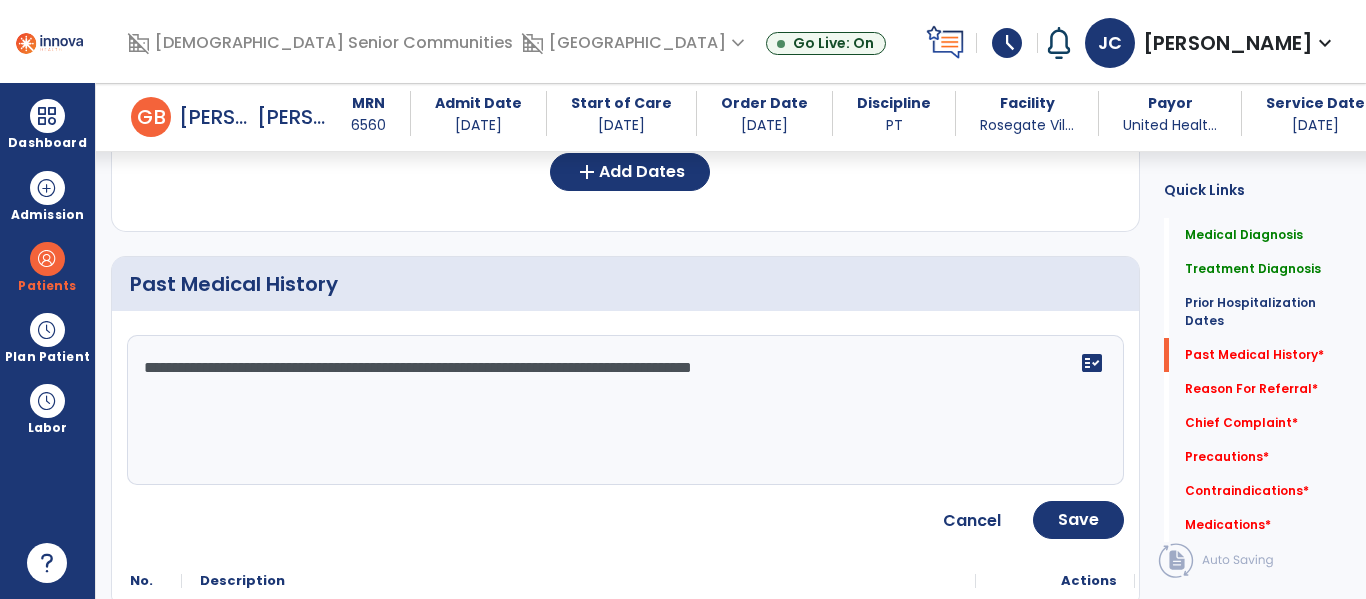 drag, startPoint x: 851, startPoint y: 370, endPoint x: 143, endPoint y: 369, distance: 708.00073 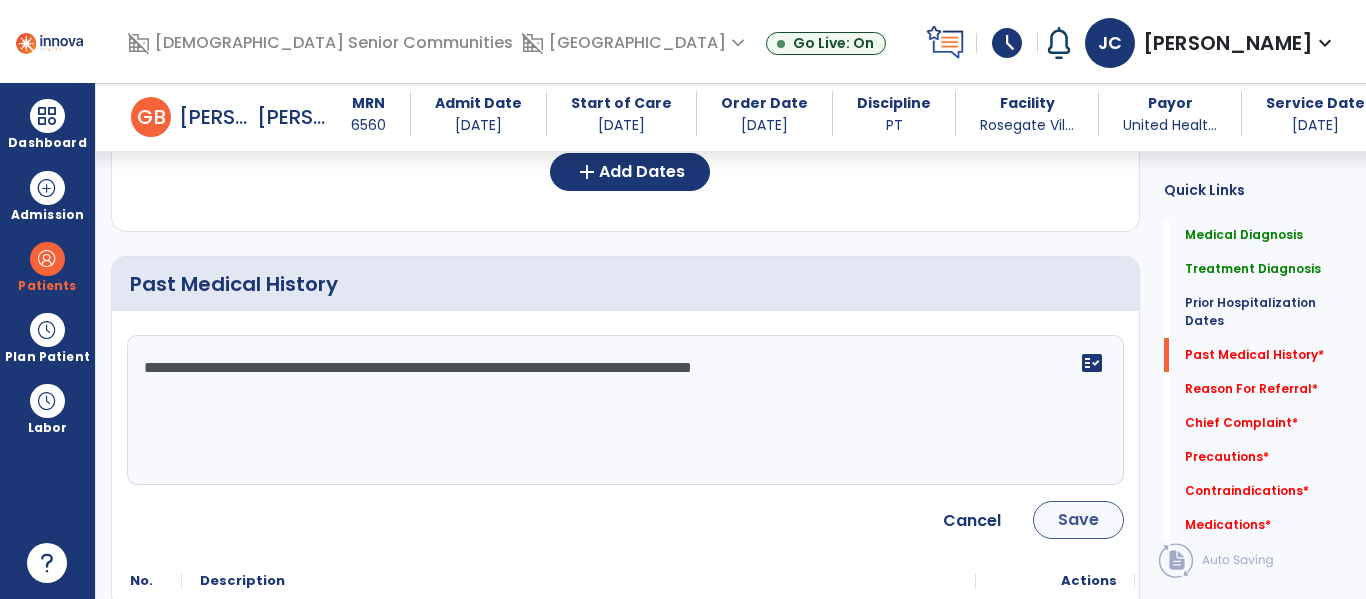 type on "**********" 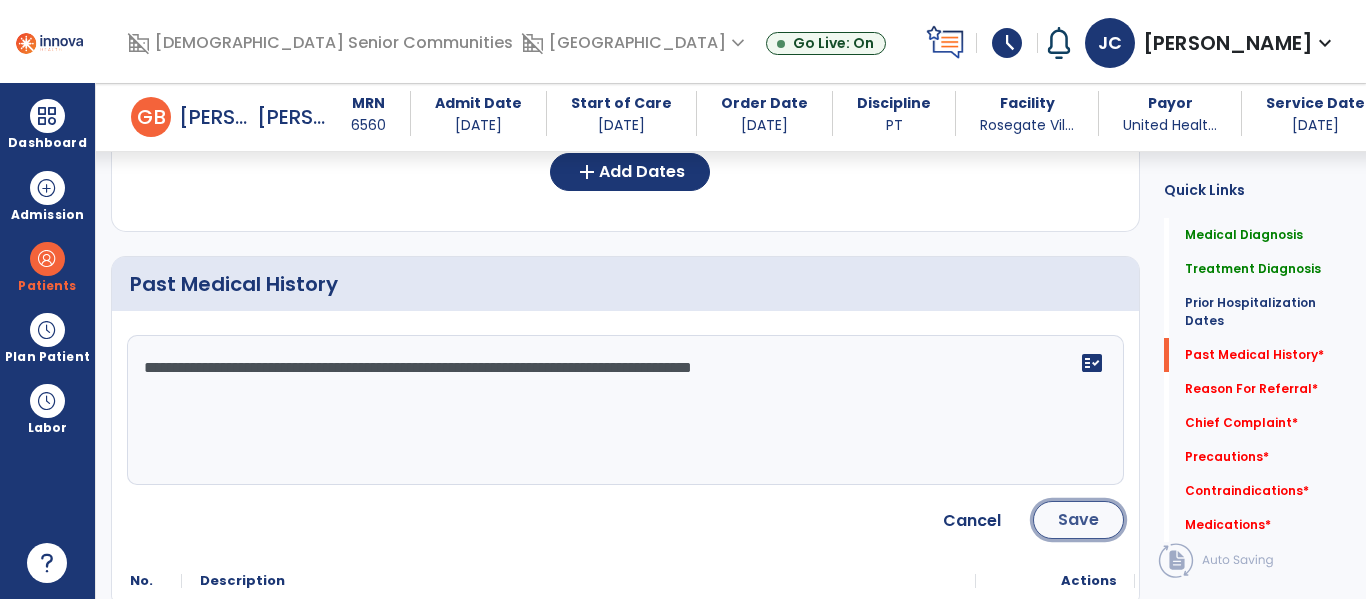 click on "Save" 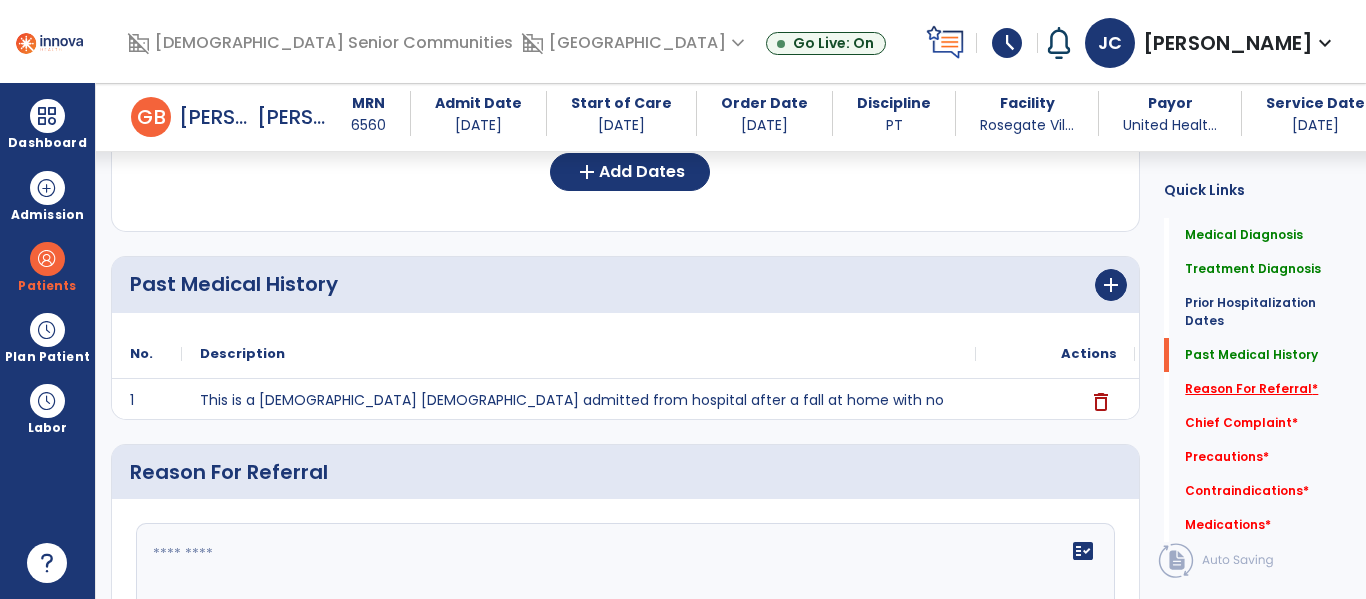 click on "Reason For Referral   *" 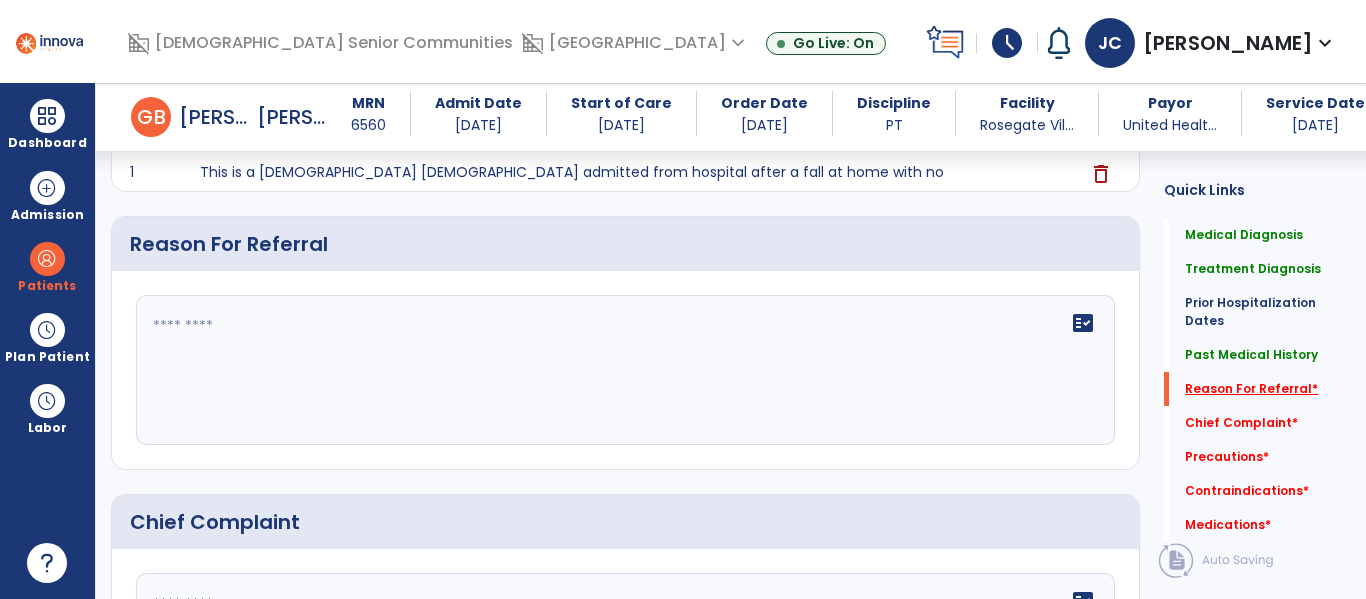 scroll, scrollTop: 919, scrollLeft: 0, axis: vertical 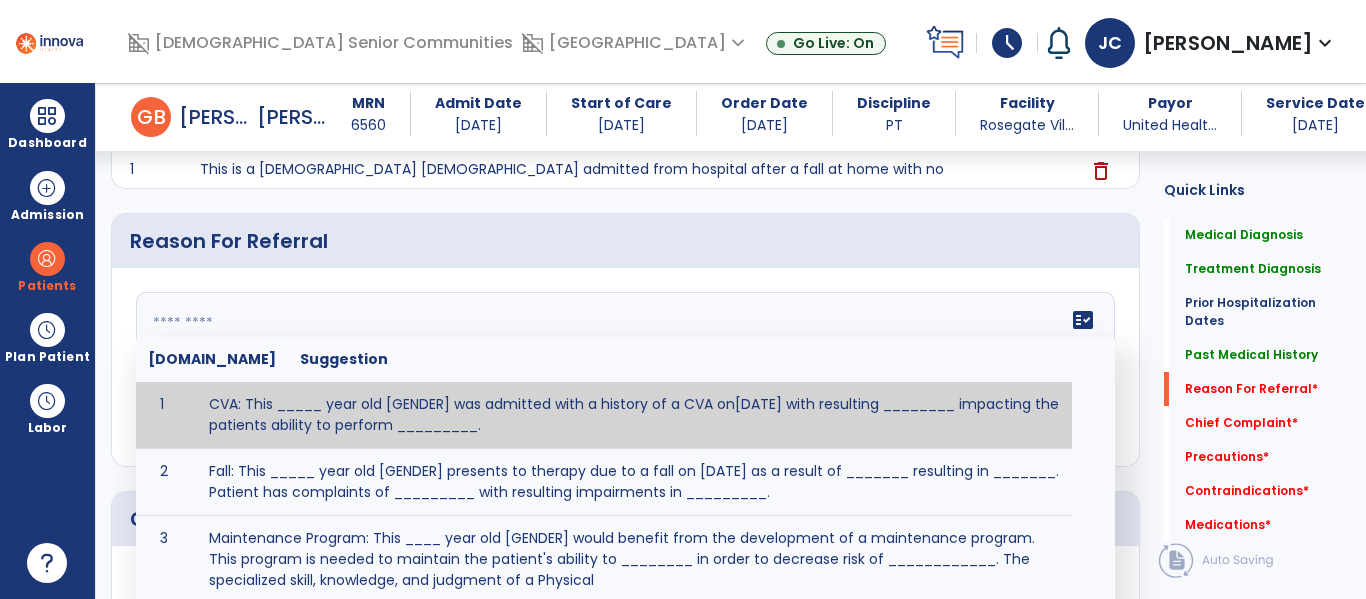 click on "fact_check  [DOMAIN_NAME] Suggestion 1 CVA: This _____ year old [GENDER] was admitted with a history of a CVA on[DATE] with resulting ________ impacting the patients ability to perform _________. 2 Fall: This _____ year old [GENDER] presents to therapy due to a fall on [DATE] as a result of _______ resulting in _______.  Patient has complaints of _________ with resulting impairments in _________. 3 Maintenance Program: This ____ year old [GENDER] would benefit from the development of a maintenance program.  This program is needed to maintain the patient's ability to ________ in order to decrease risk of ____________.  The specialized skill, knowledge, and judgment of a Physical  4 Fall at Home: This _____ year old [GENDER] fell at home, resulting  in ________.  This has impacted this patient's _______.  As a result of these noted limitations in functional activities, this patient is unable to safely return to home.  This patient requires skilled therapy in order to improve safety and function. 5 6 7 8 9 10" 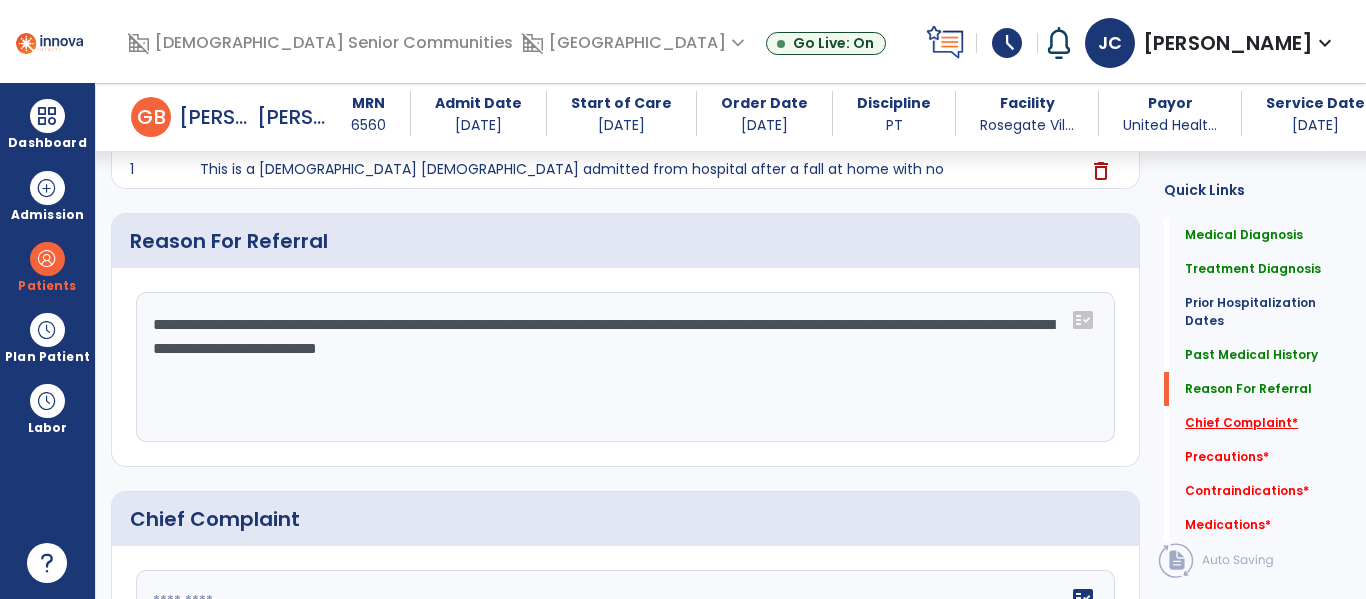 type on "**********" 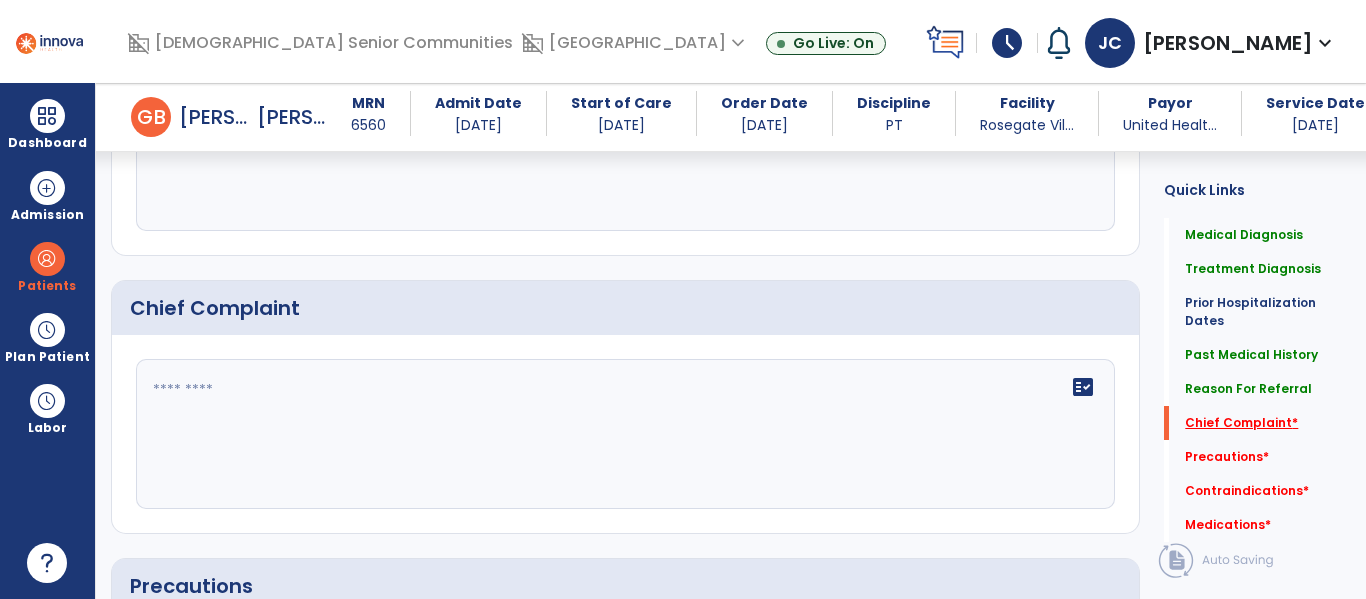 scroll, scrollTop: 1197, scrollLeft: 0, axis: vertical 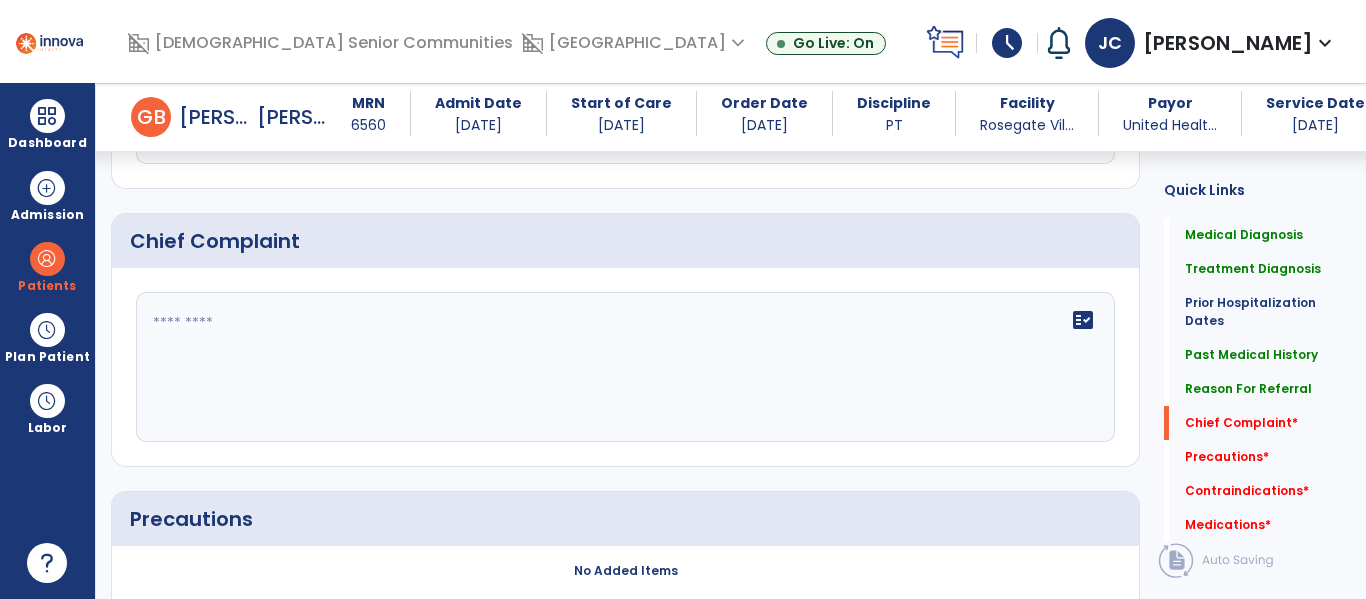 click on "fact_check" 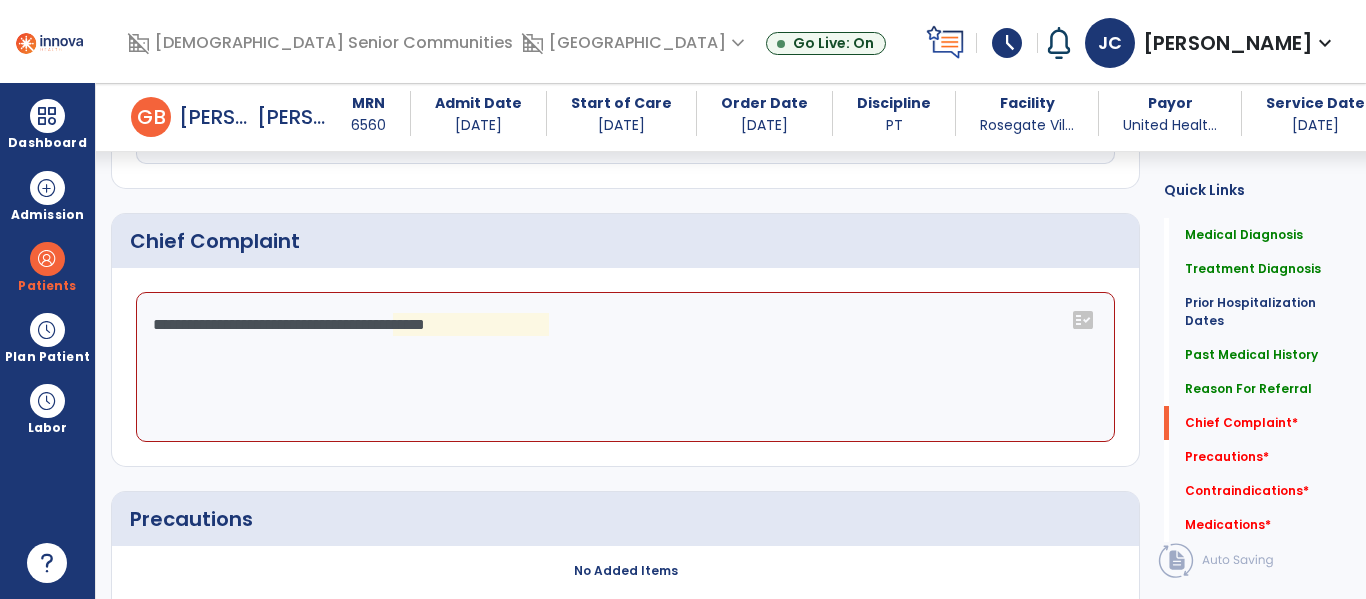 click on "**********" 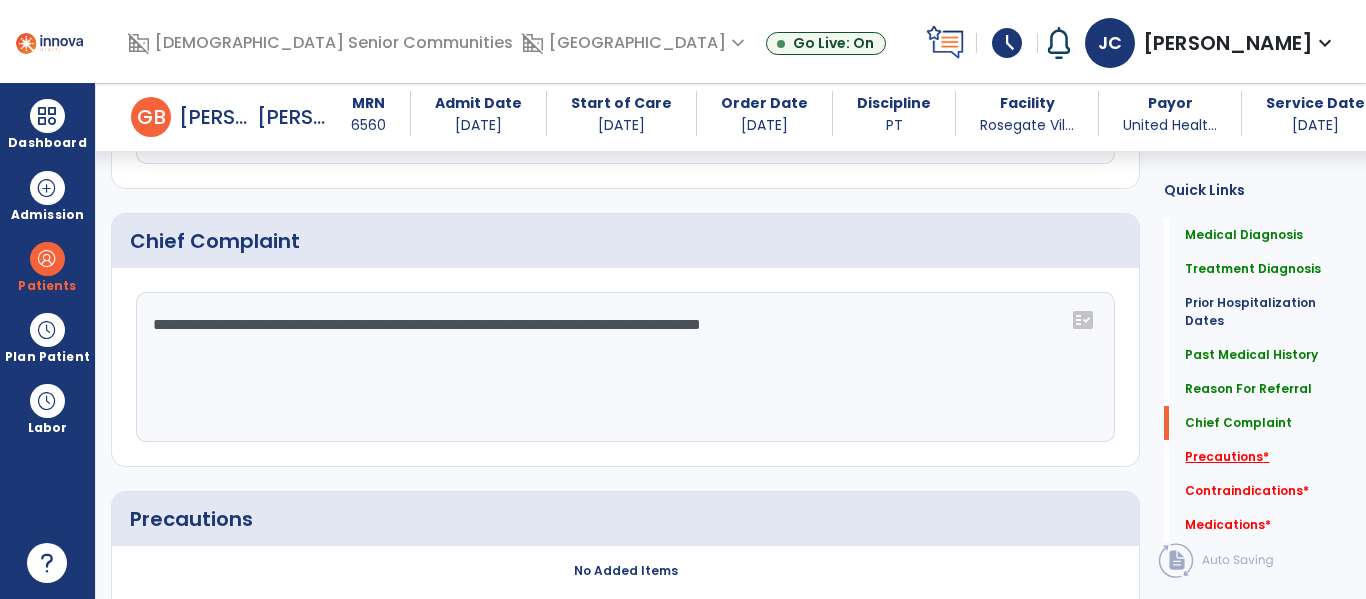 type on "**********" 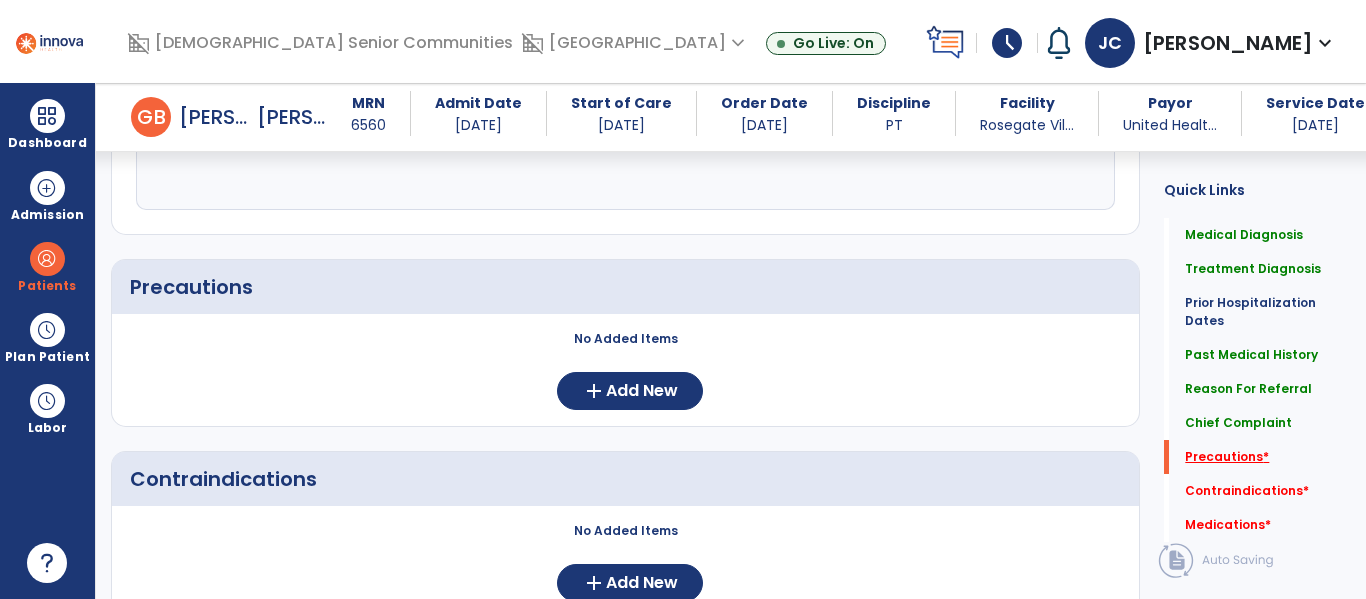 scroll, scrollTop: 1432, scrollLeft: 0, axis: vertical 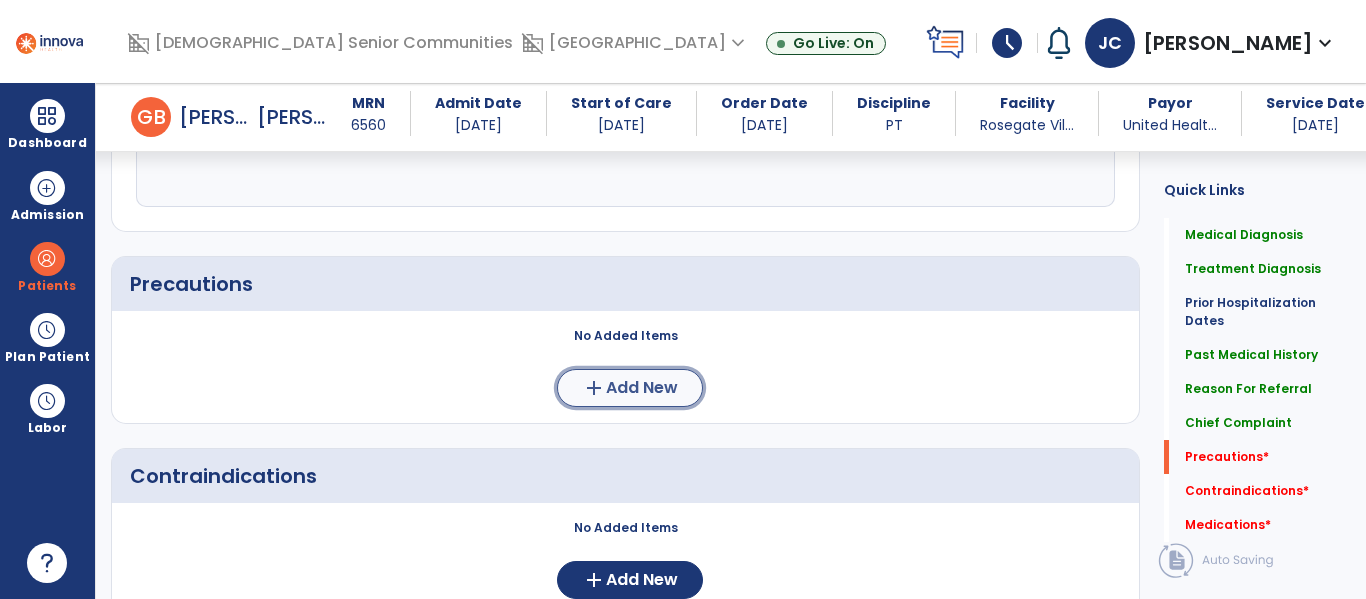 click on "add" 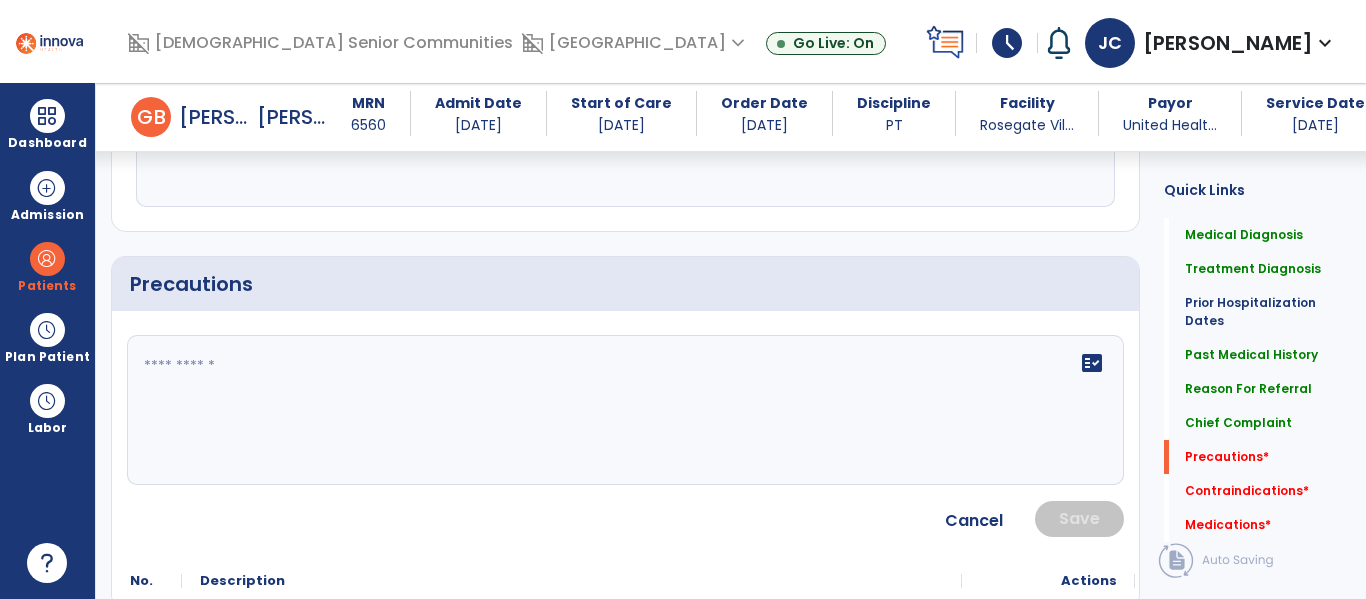 click 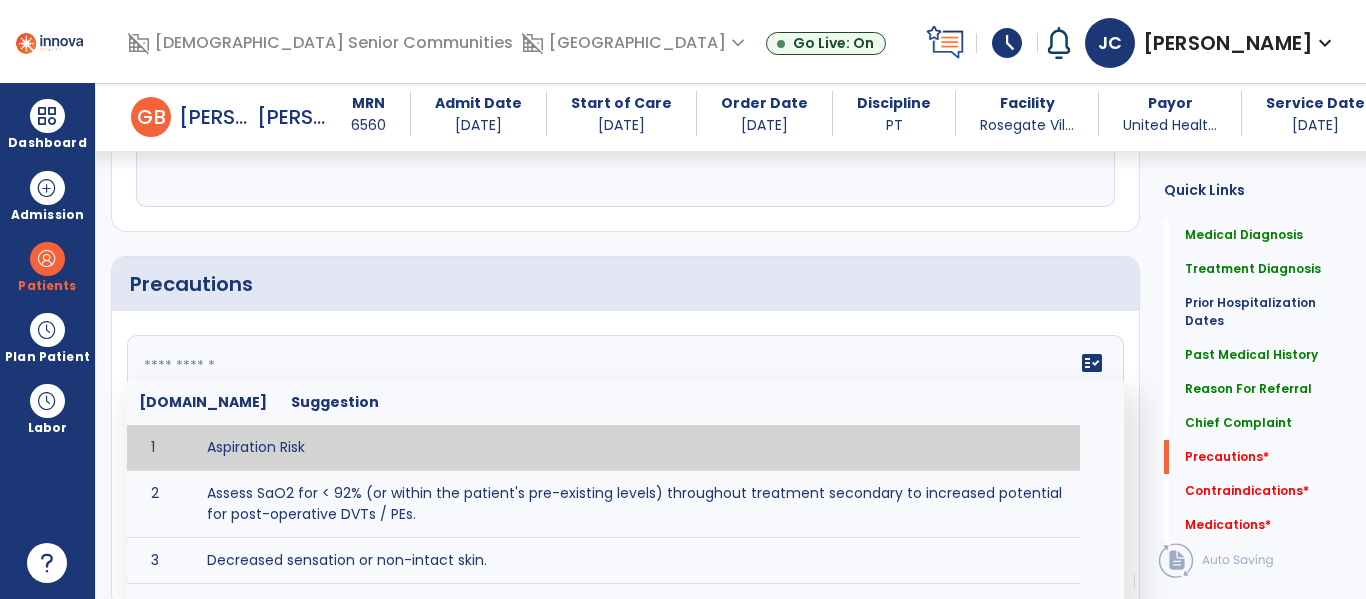 click 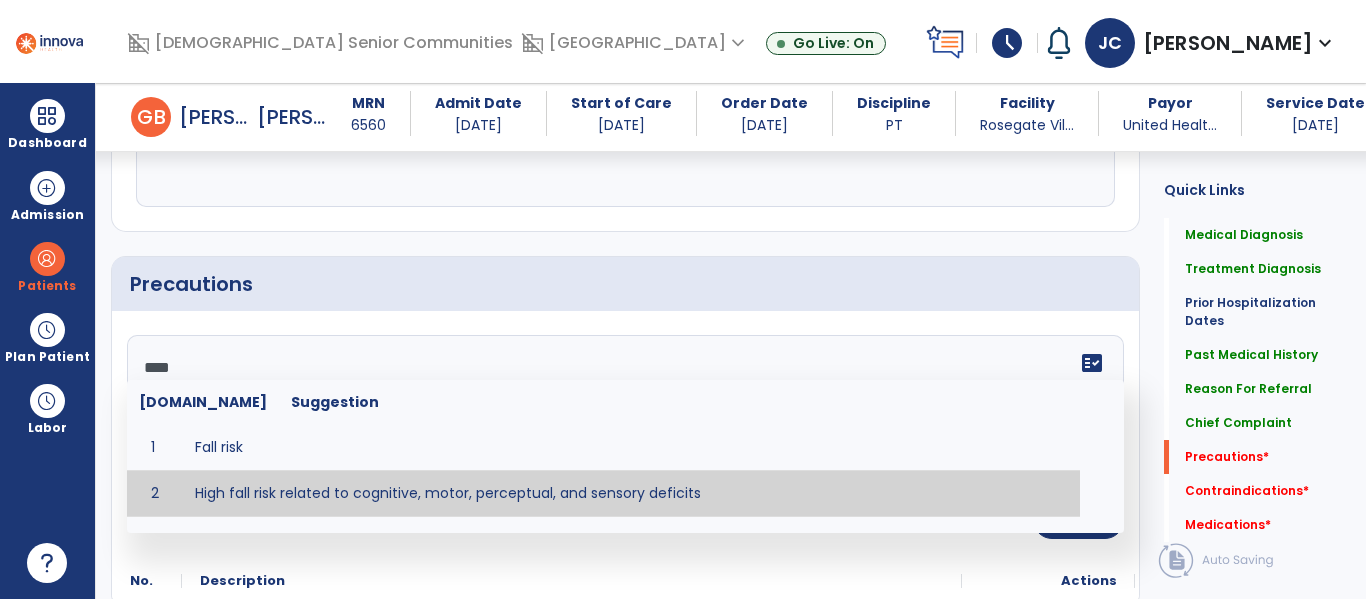 type on "**********" 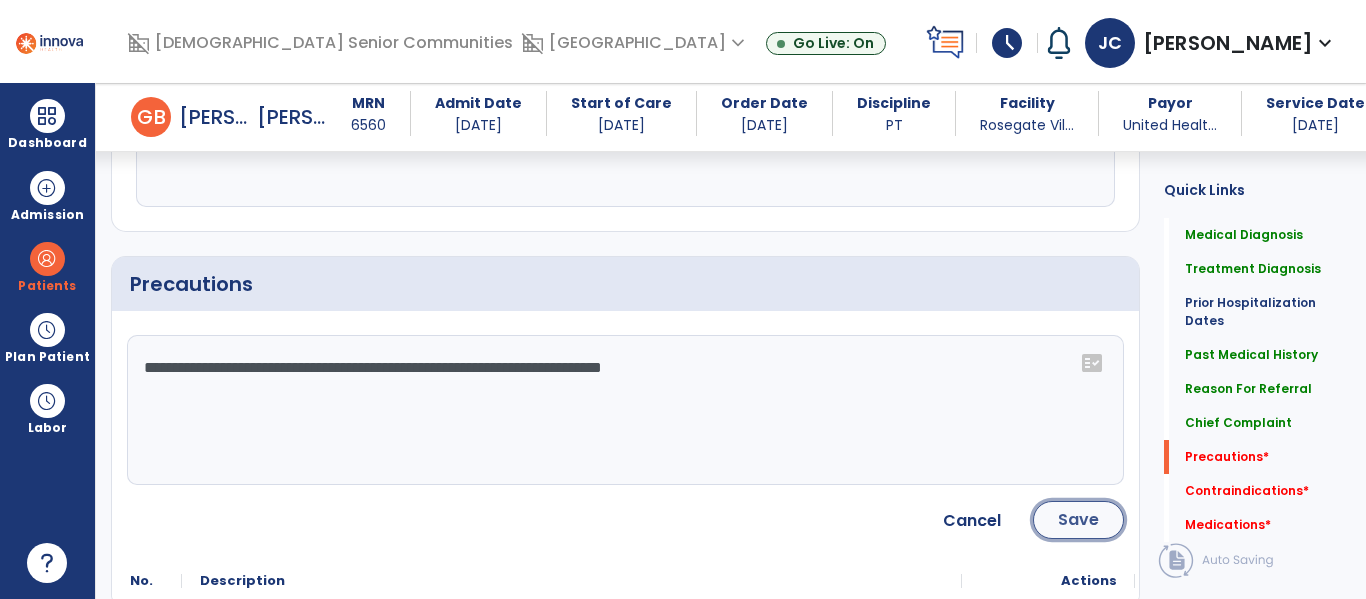 click on "Save" 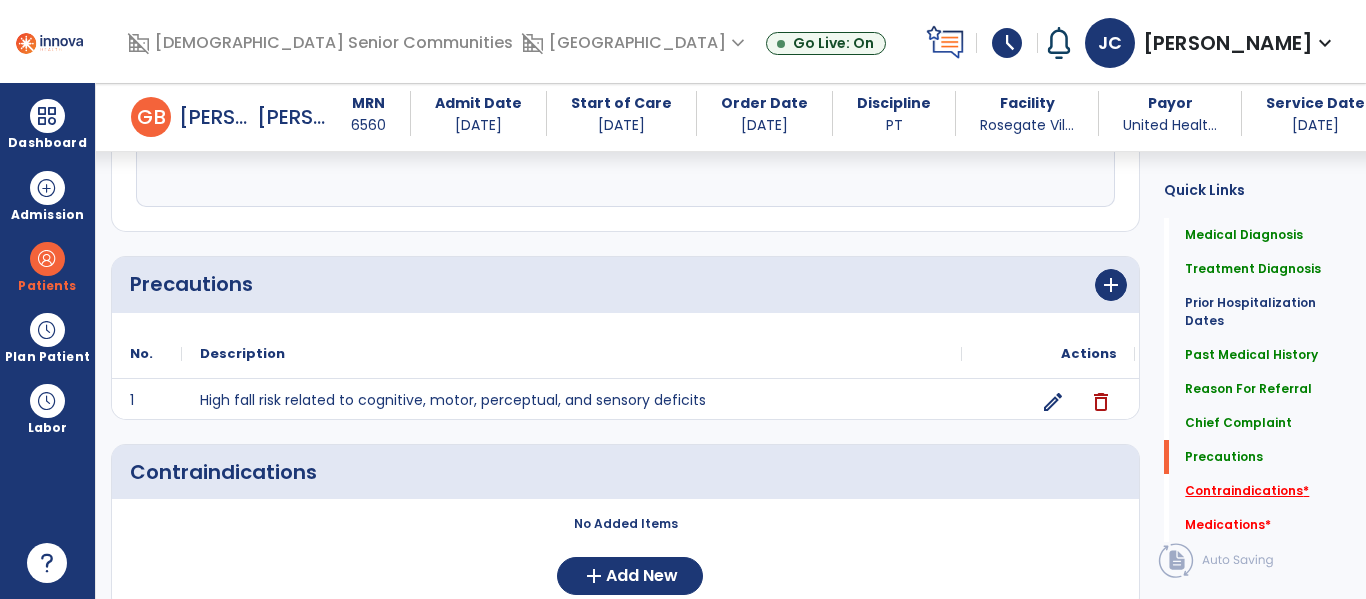 click on "Contraindications   *" 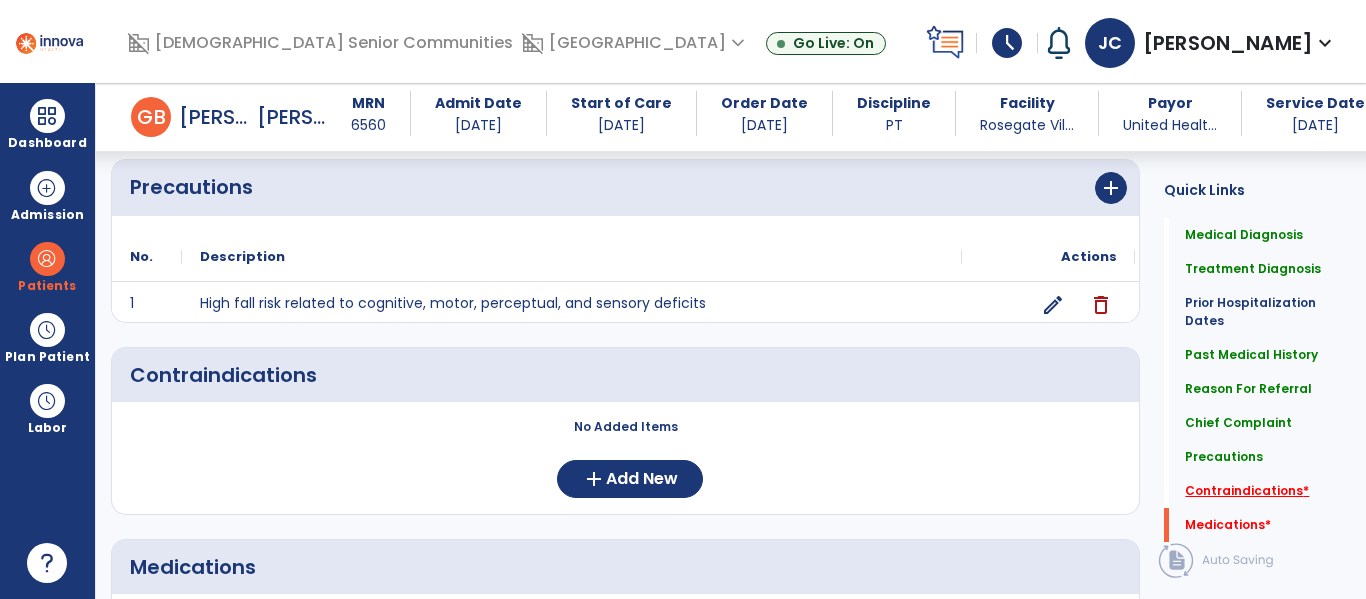 scroll, scrollTop: 1620, scrollLeft: 0, axis: vertical 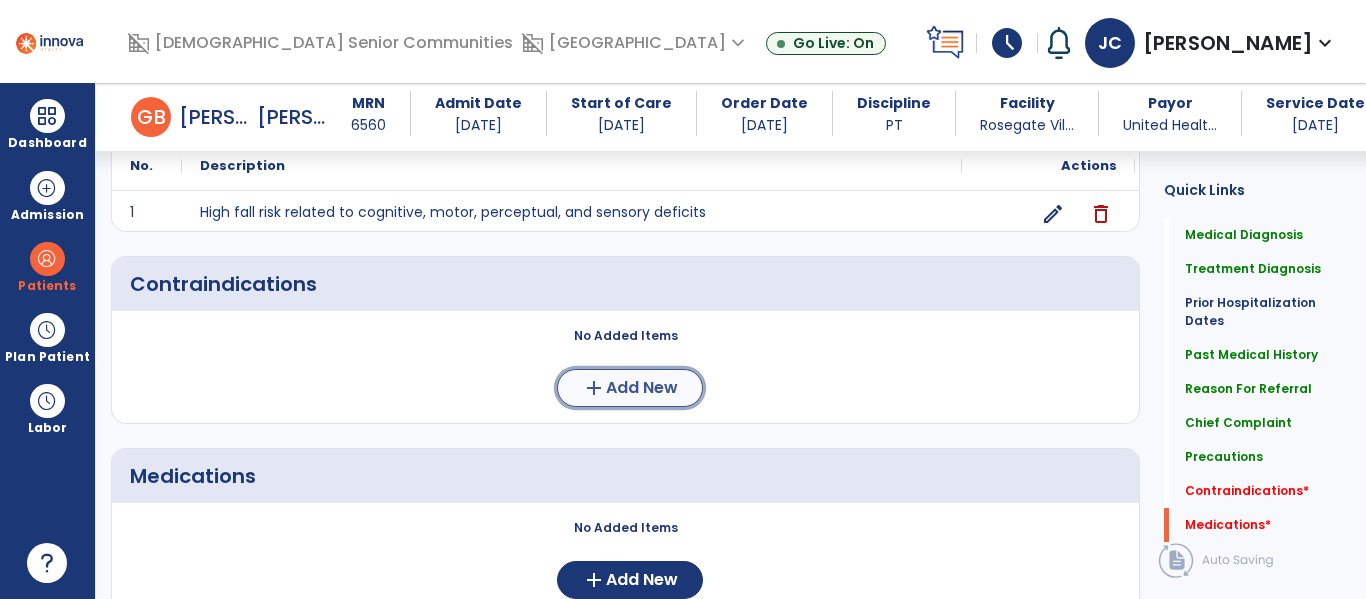 click on "Add New" 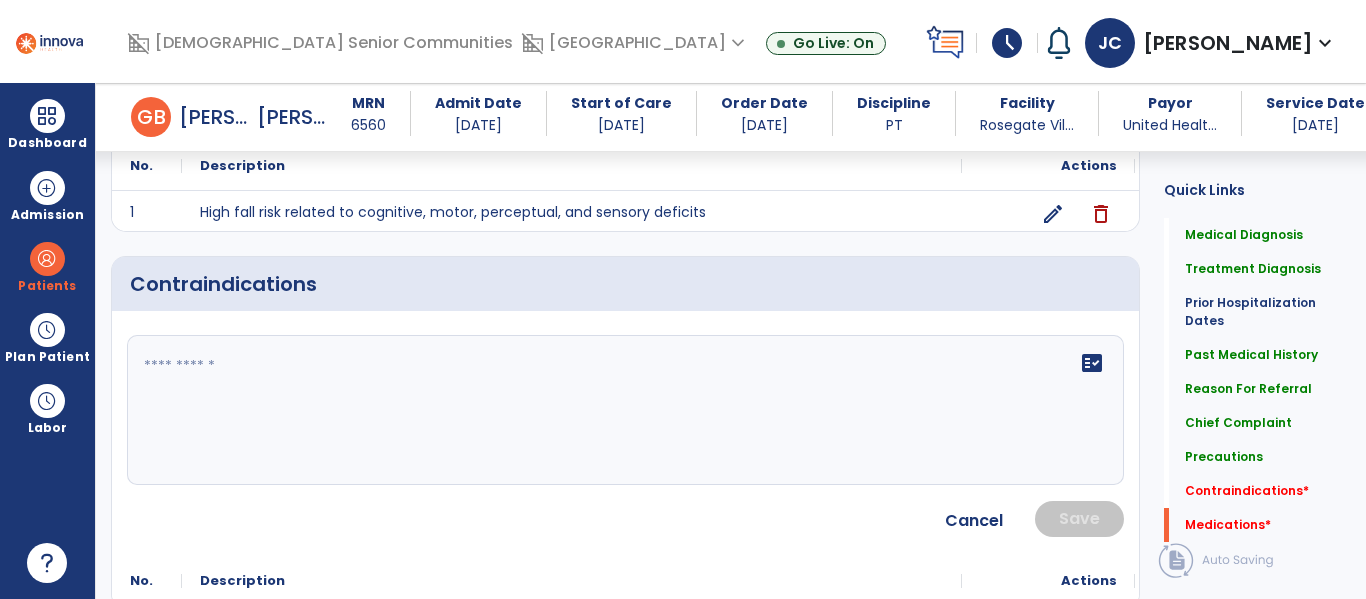 click on "fact_check" 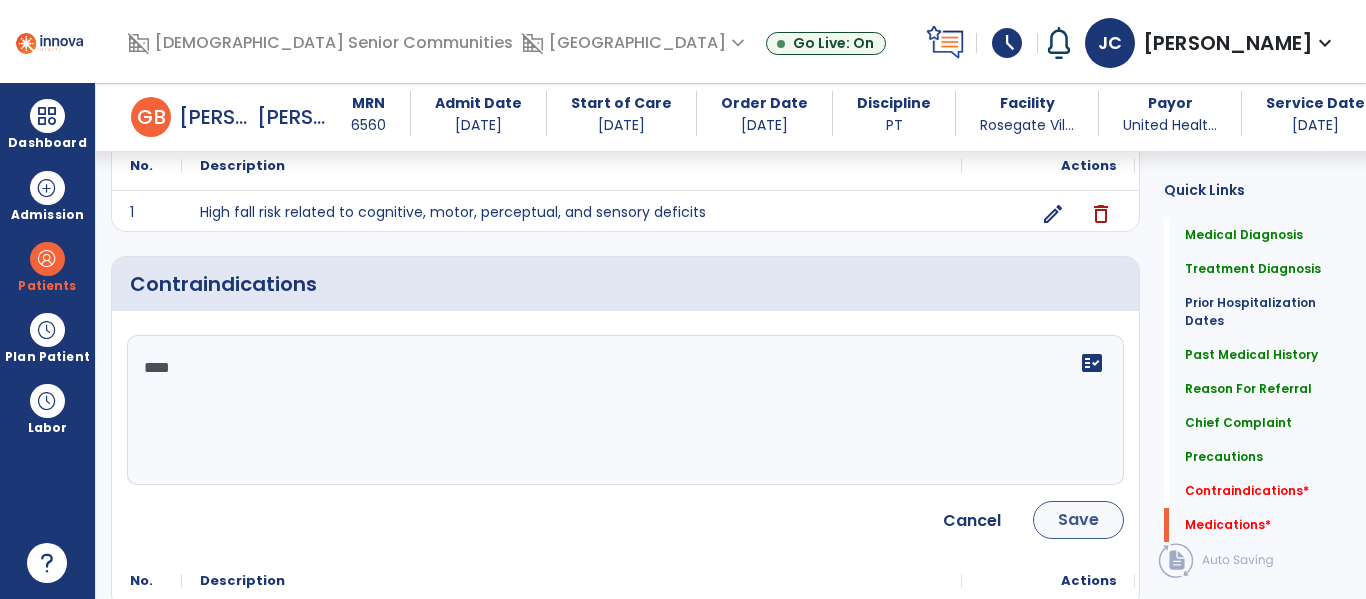 type on "****" 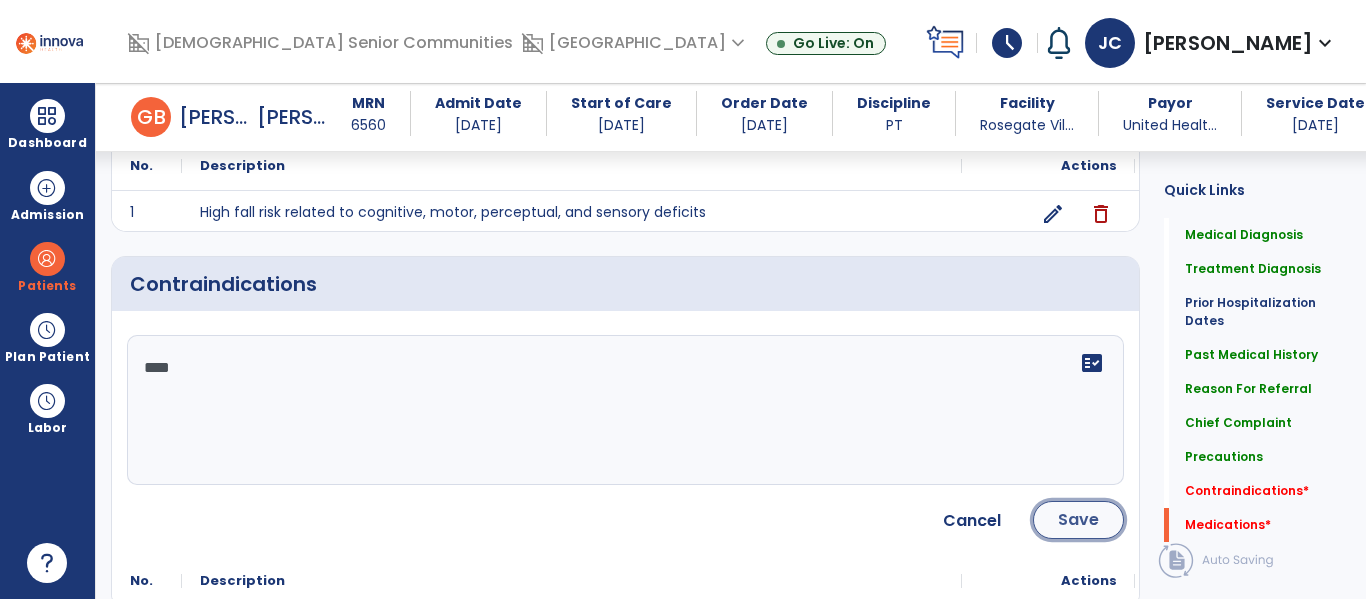 click on "Save" 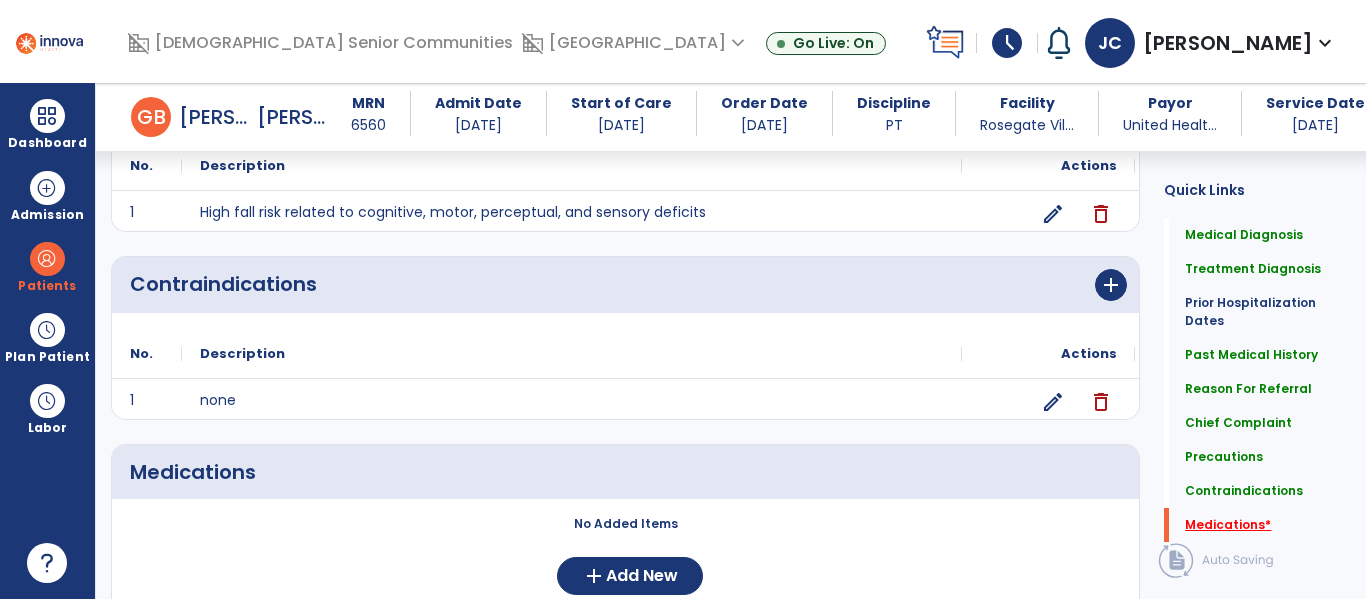 click on "Medications   *" 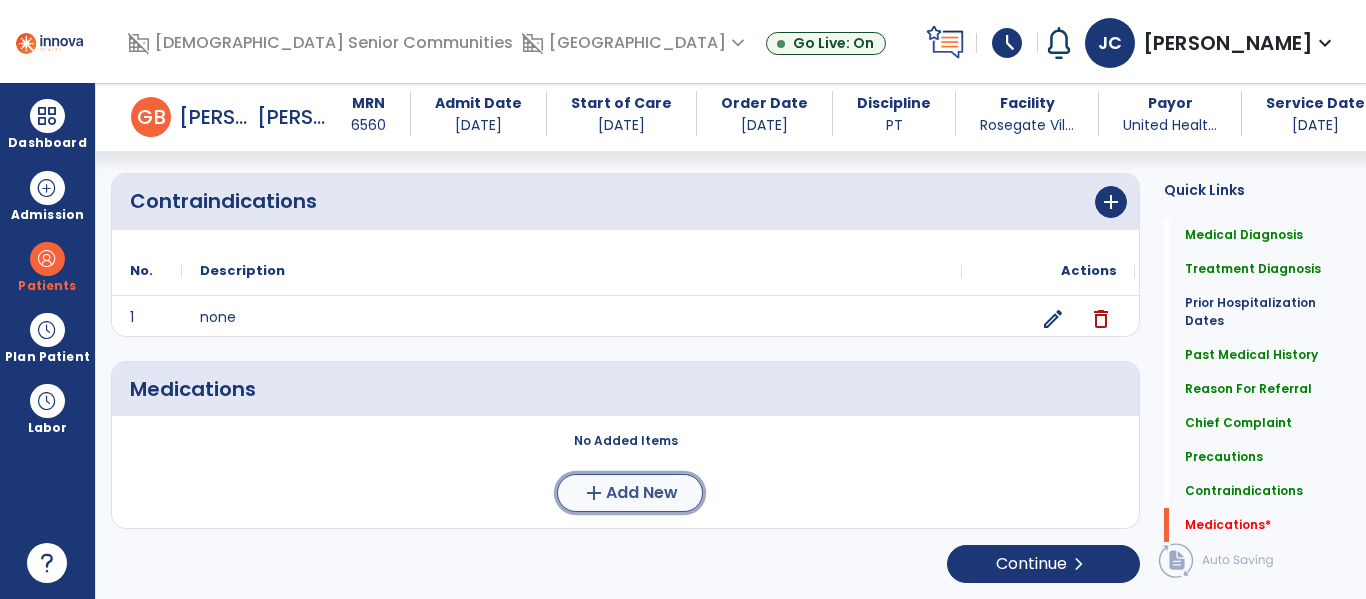 click on "Add New" 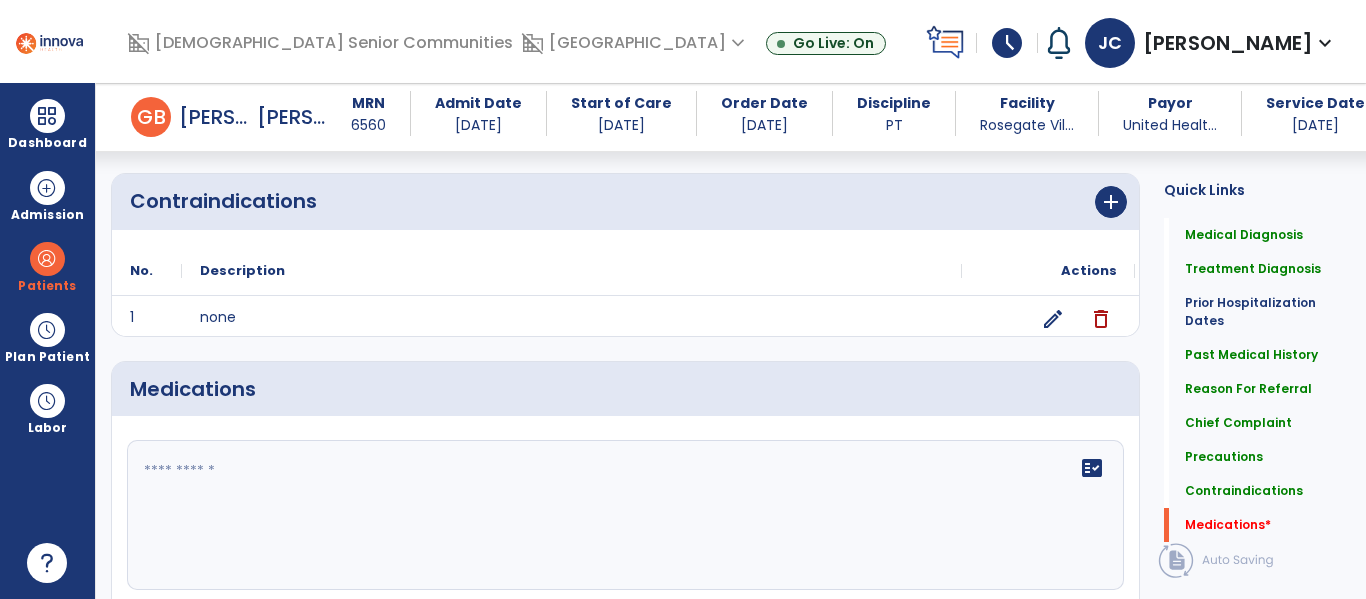 click on "fact_check" 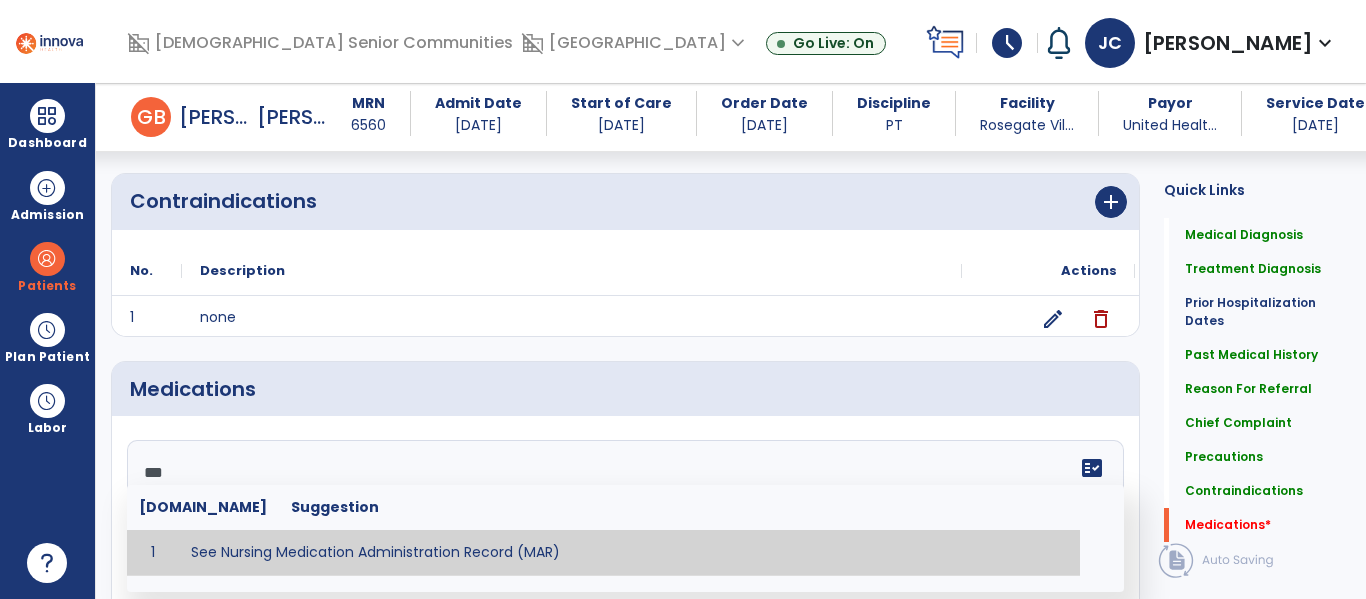 type on "**********" 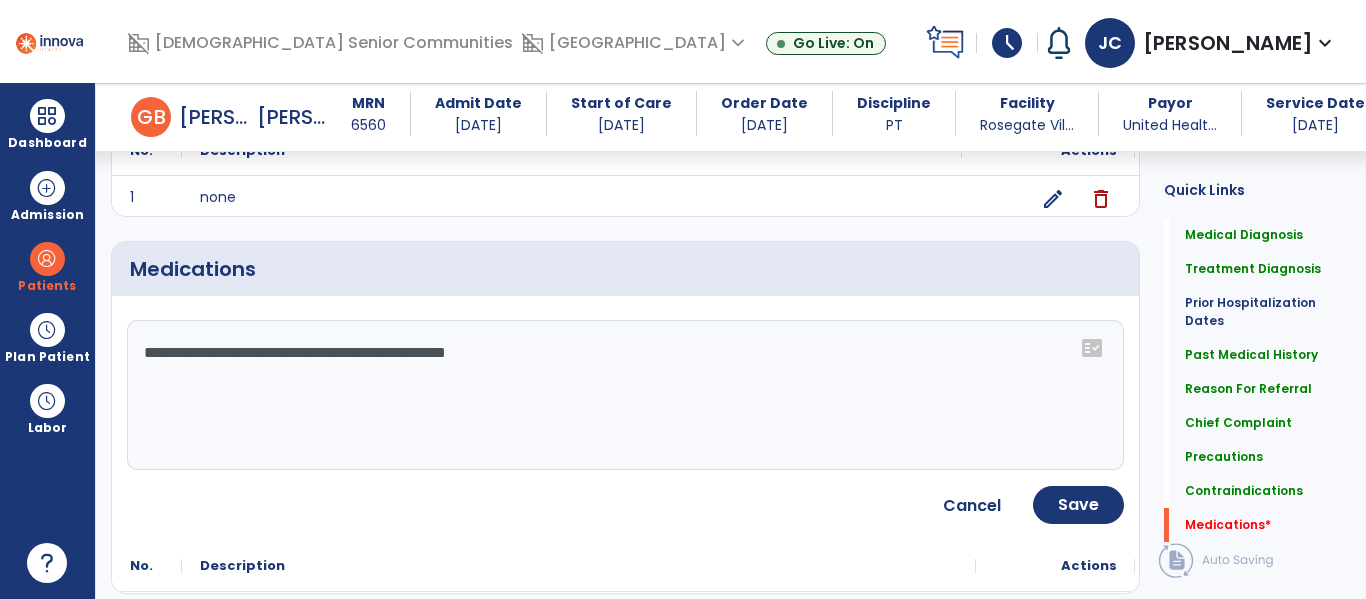 scroll, scrollTop: 1888, scrollLeft: 0, axis: vertical 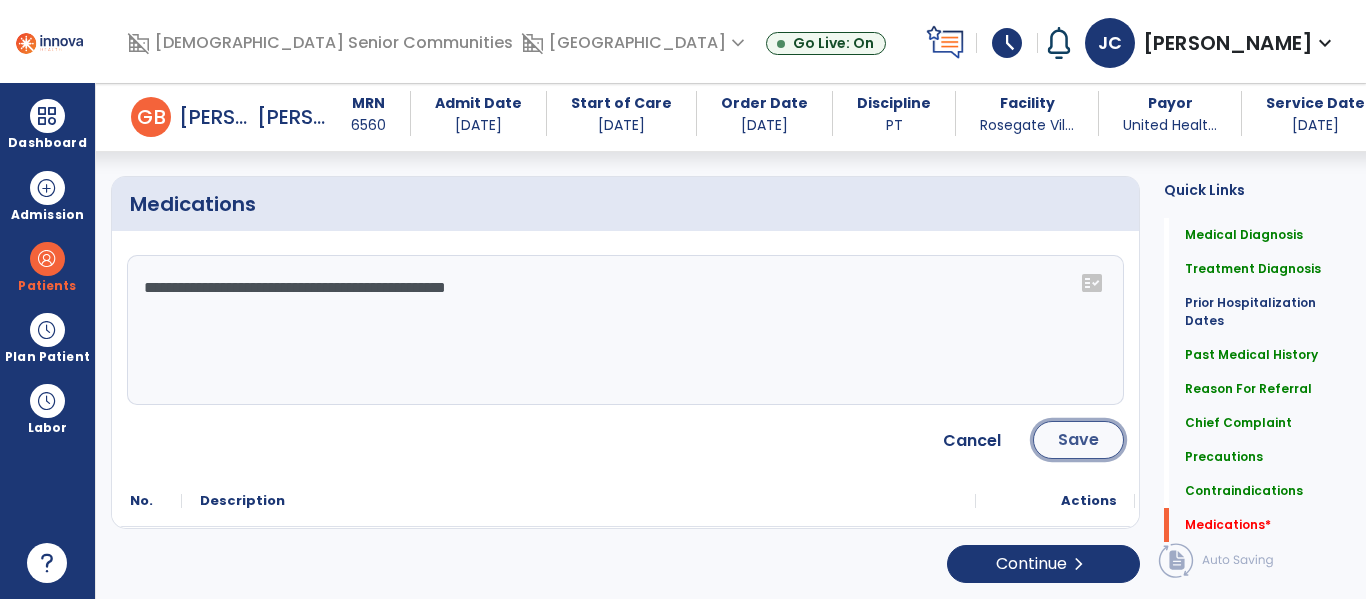 click on "Save" 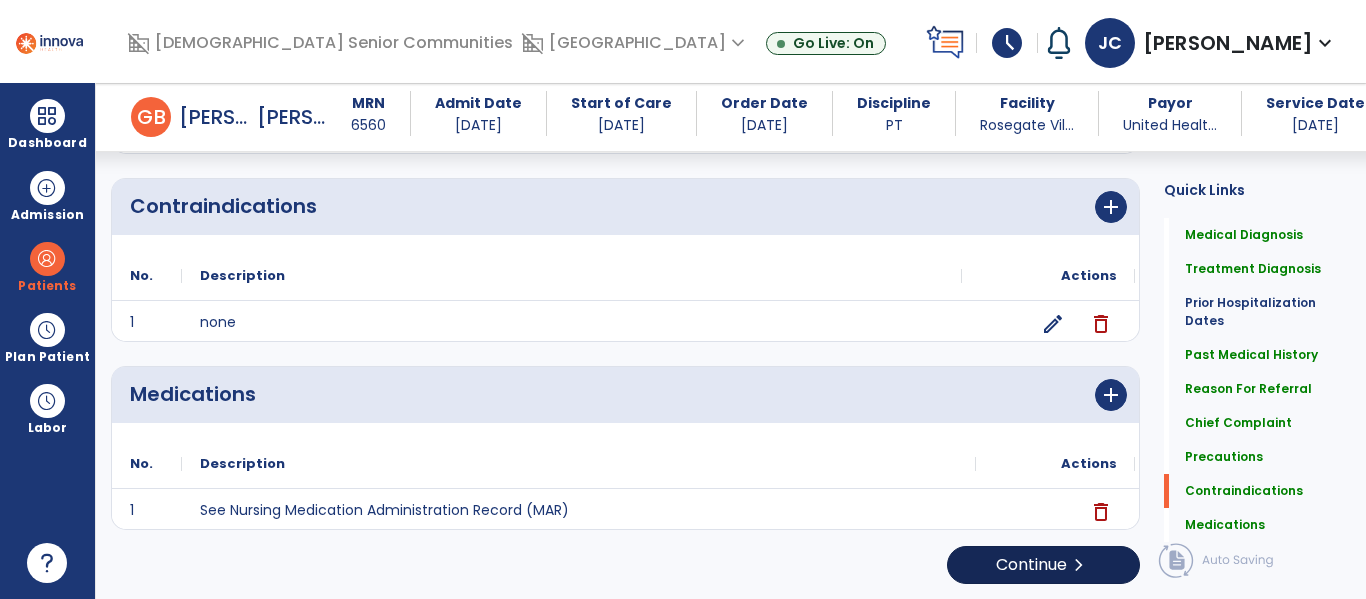 scroll, scrollTop: 1700, scrollLeft: 0, axis: vertical 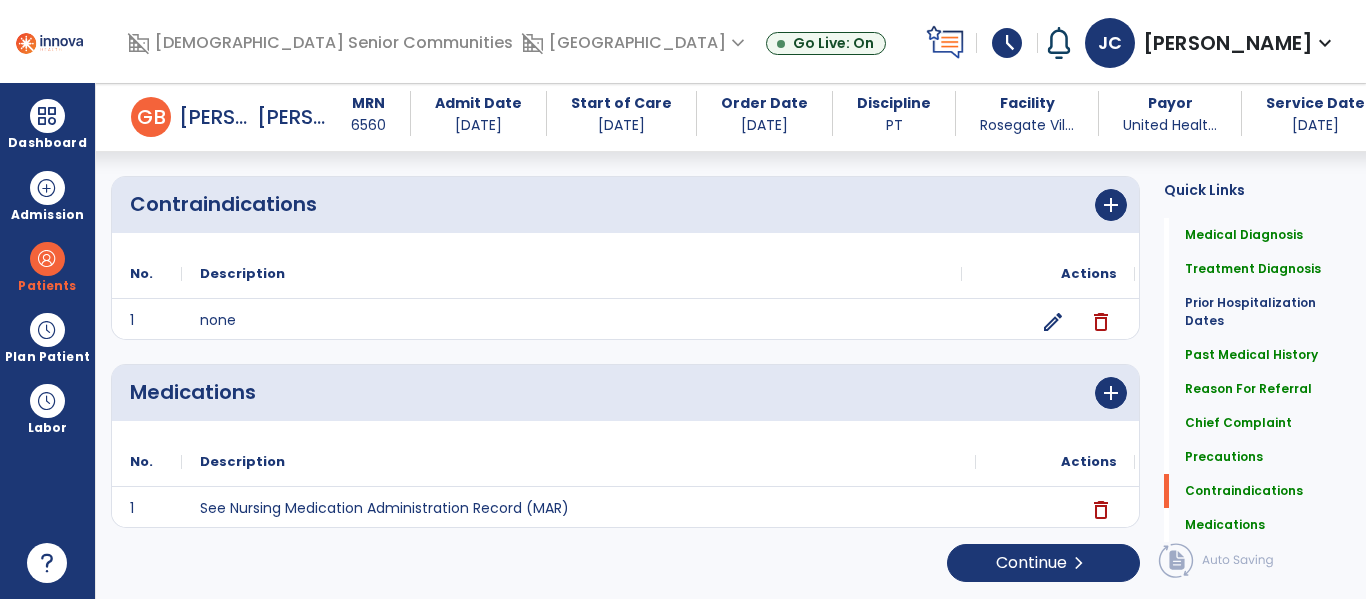 click on "Medical Diagnosis      menu   Add Medical Diagnosis   Delete Medical Diagnosis
Code
Description
Pdpm Clinical Category" 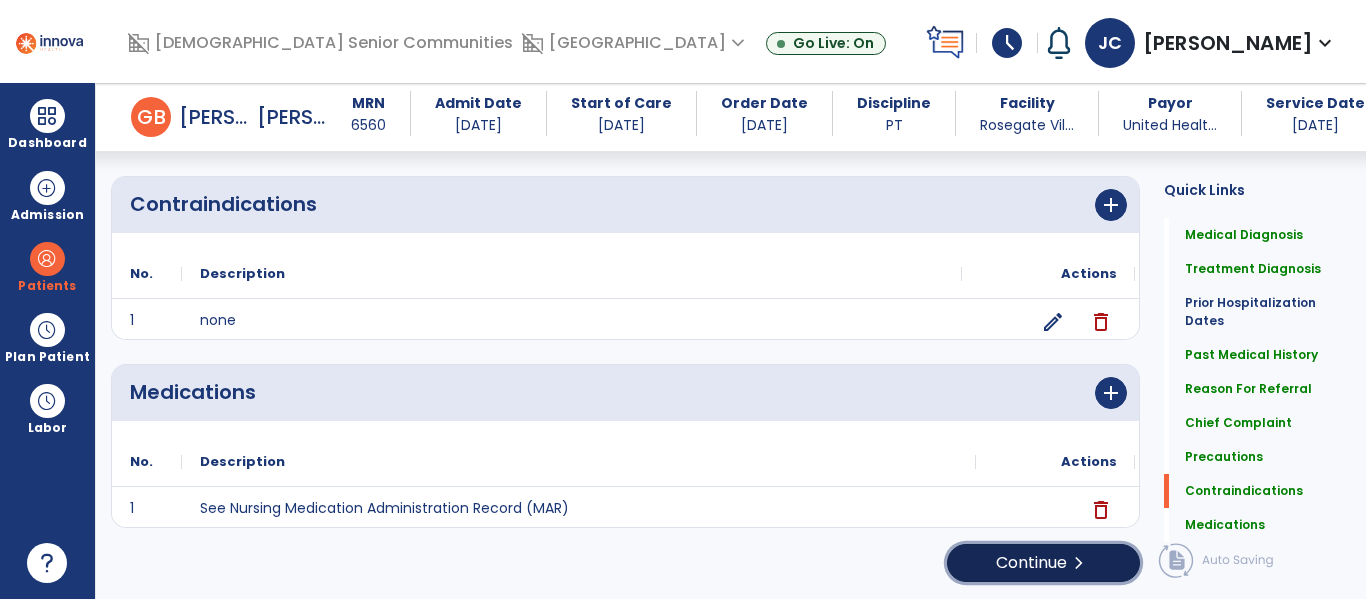 click on "Continue  chevron_right" 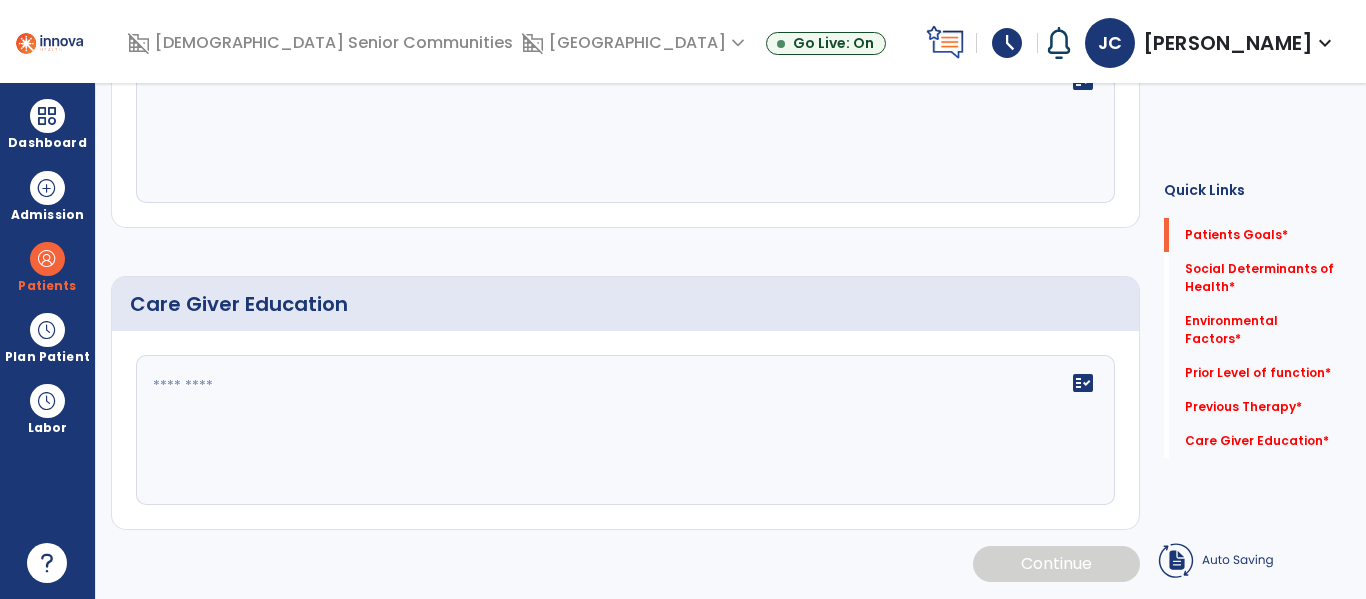 scroll, scrollTop: 0, scrollLeft: 0, axis: both 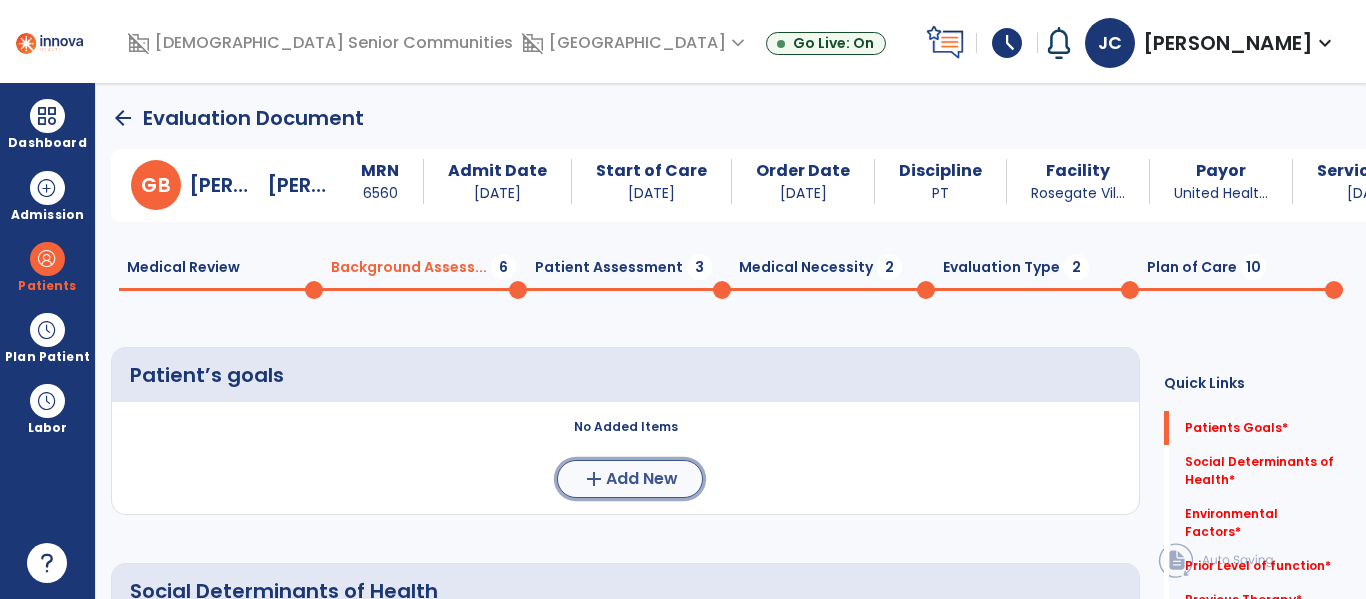 click on "Add New" 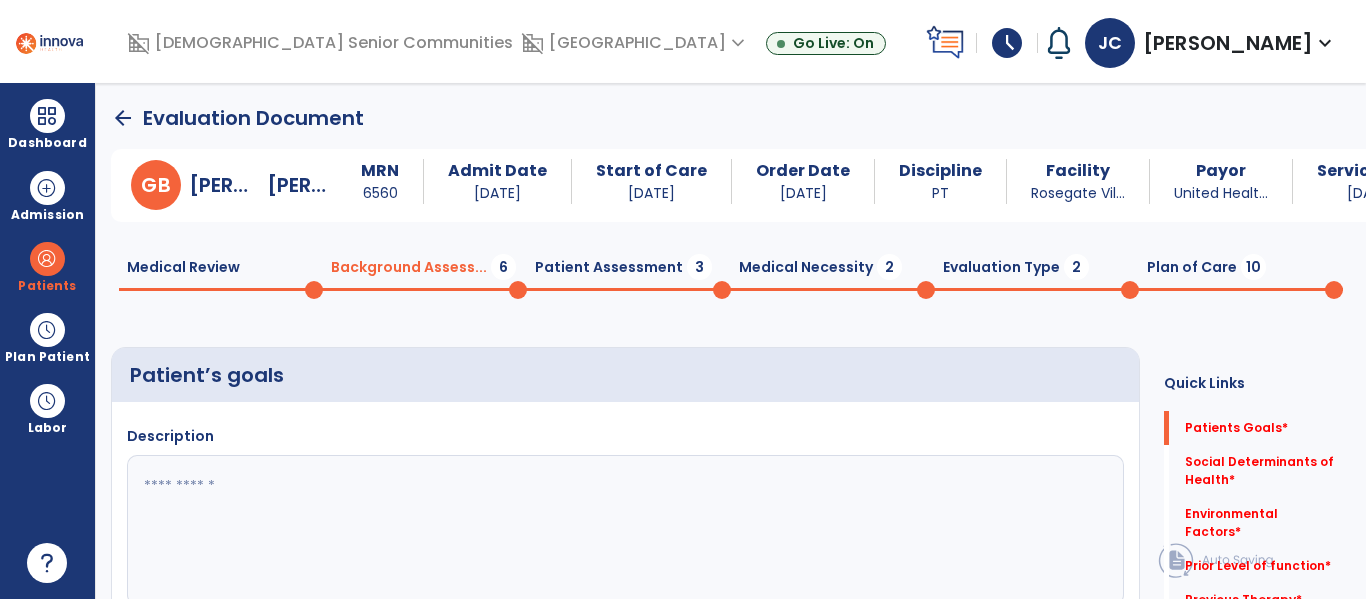 click 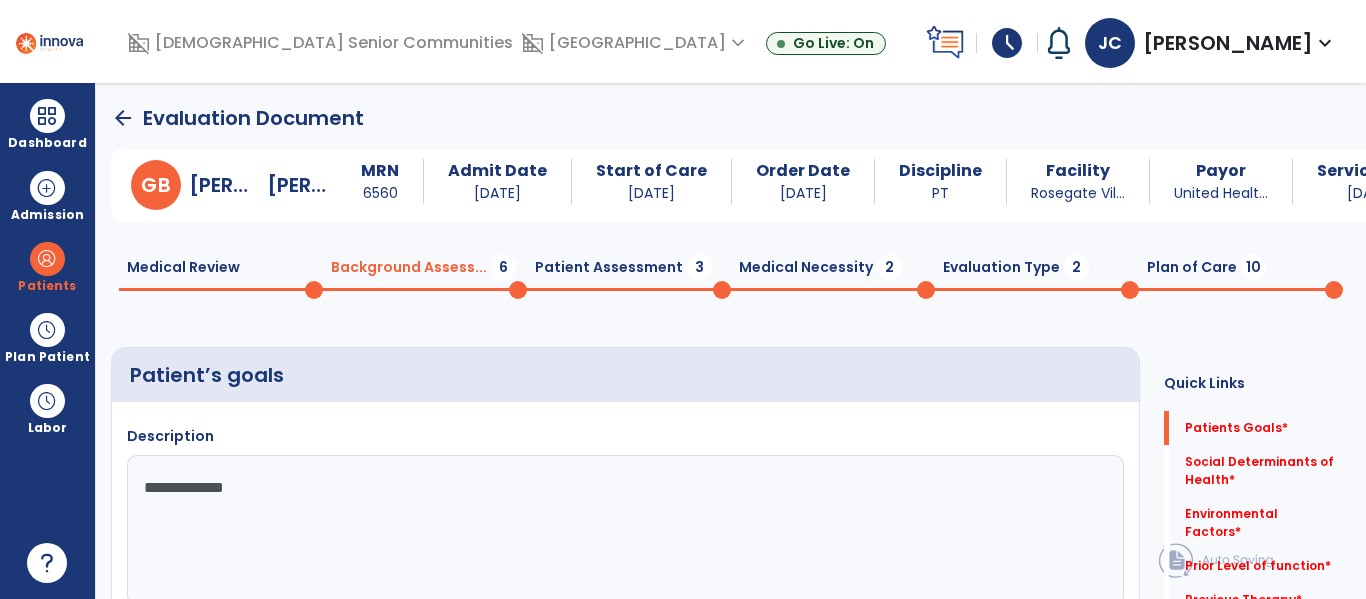 type on "**********" 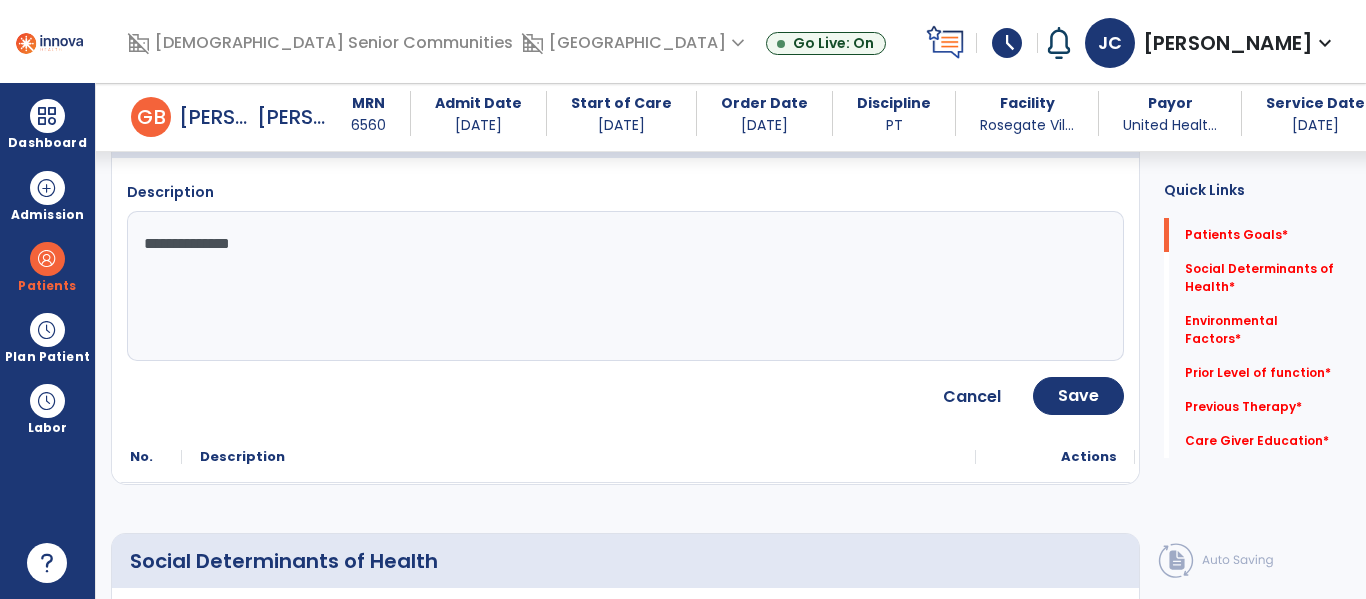 scroll, scrollTop: 229, scrollLeft: 0, axis: vertical 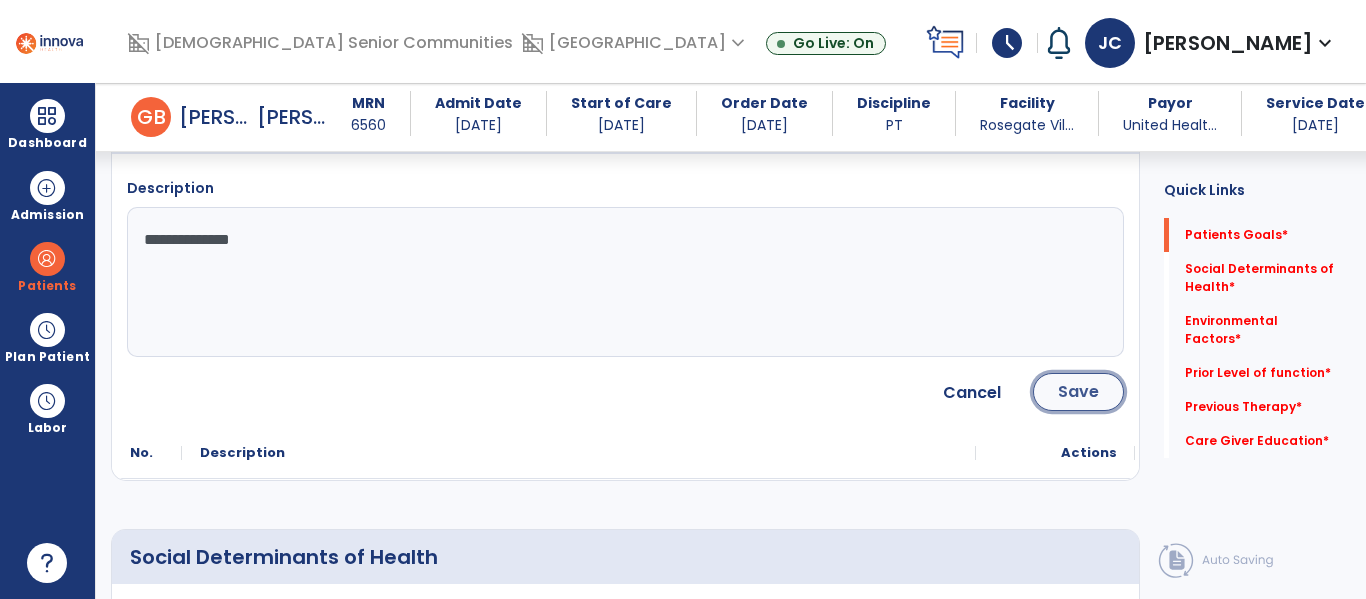 click on "Save" 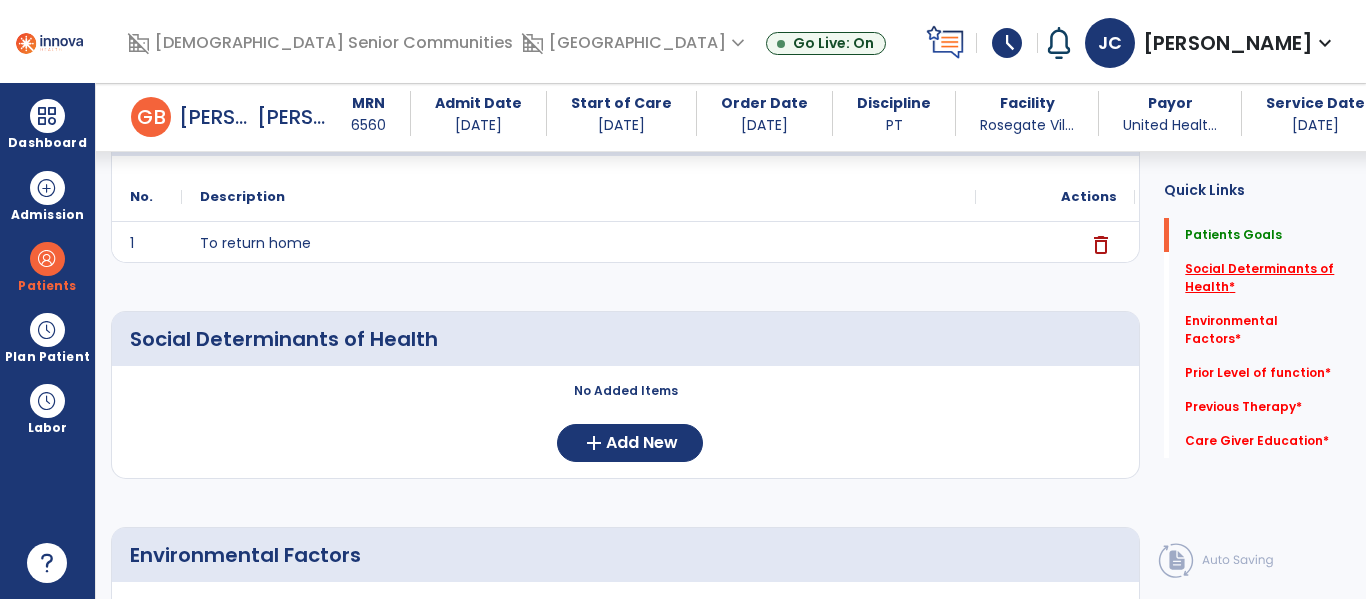 click on "Social Determinants of Health   *" 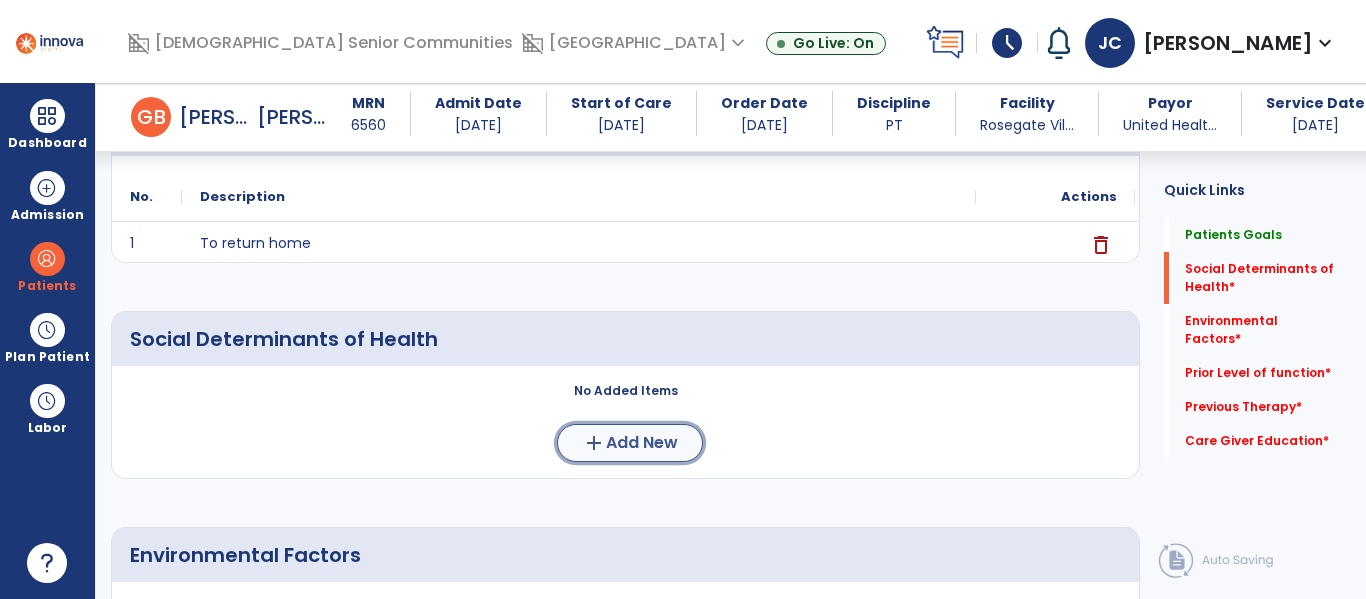 click on "add" 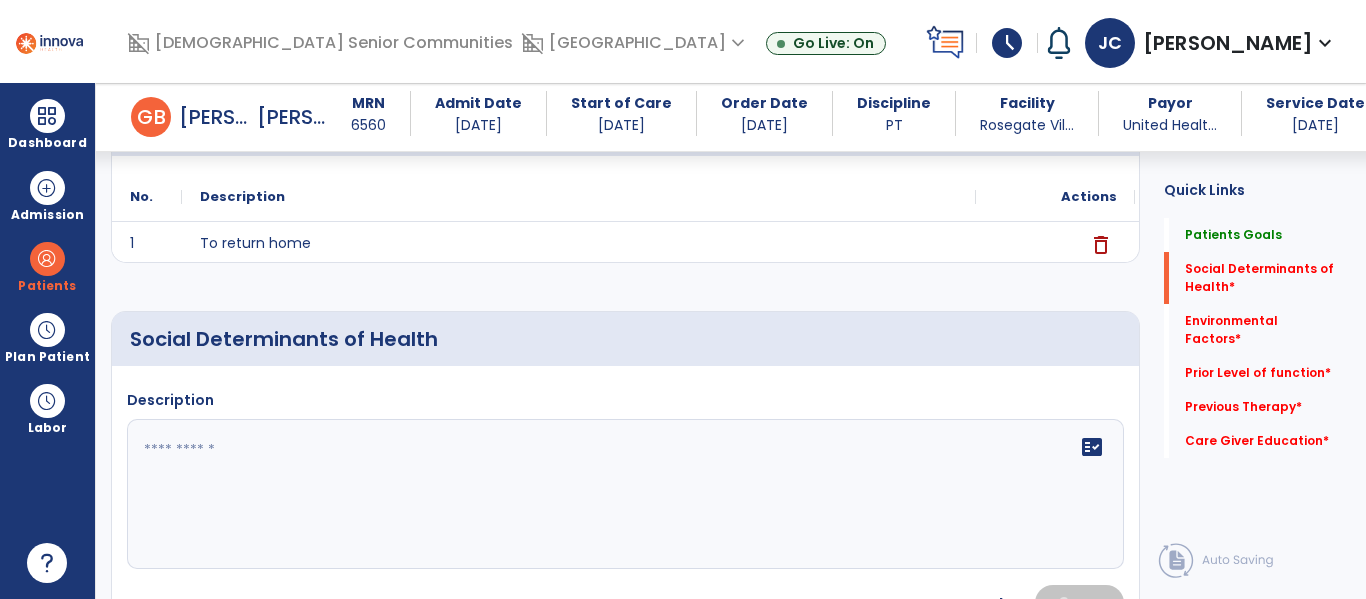 click 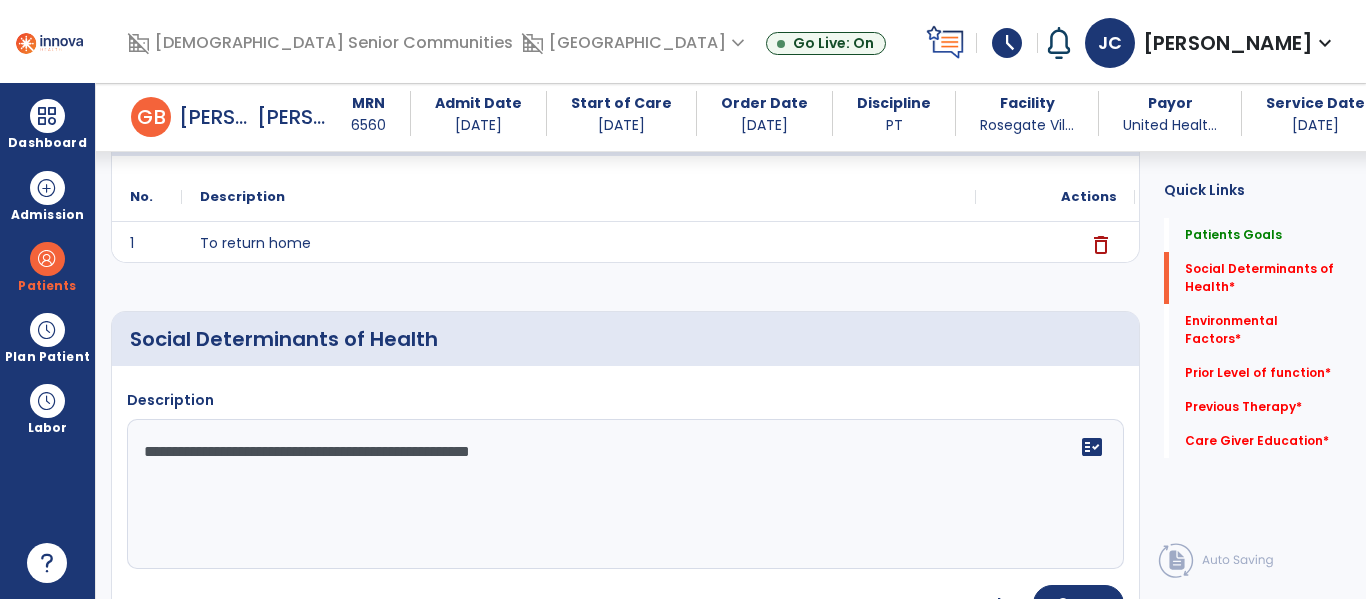 type on "**********" 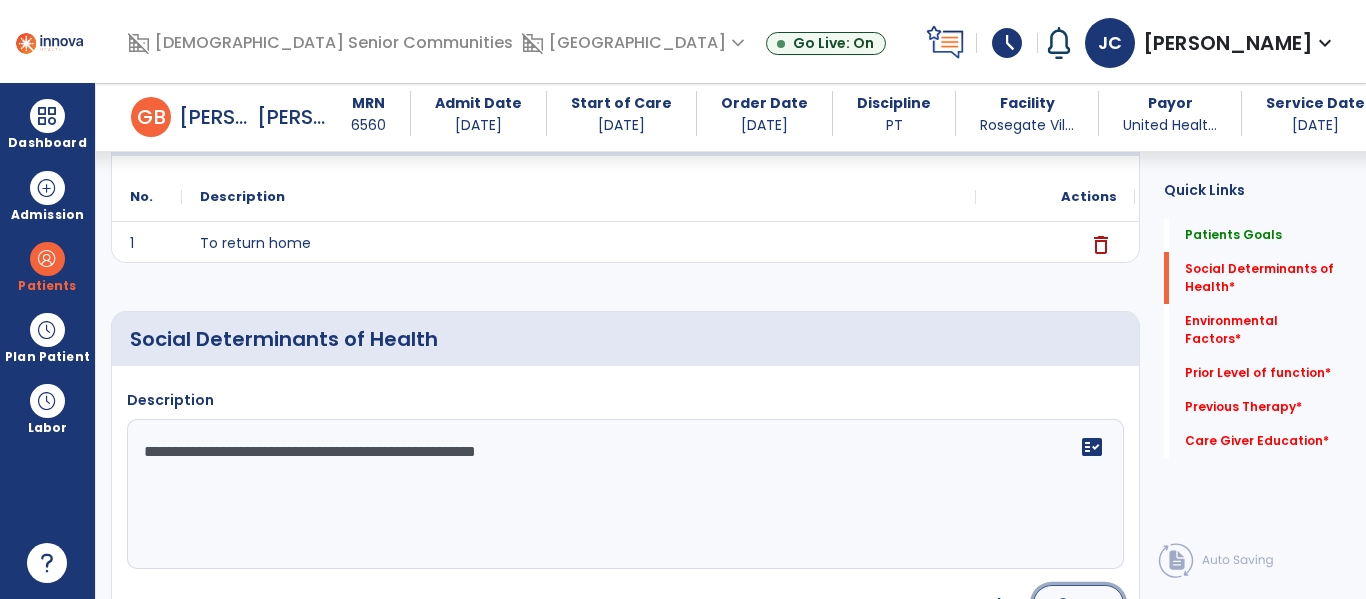 click on "Save" 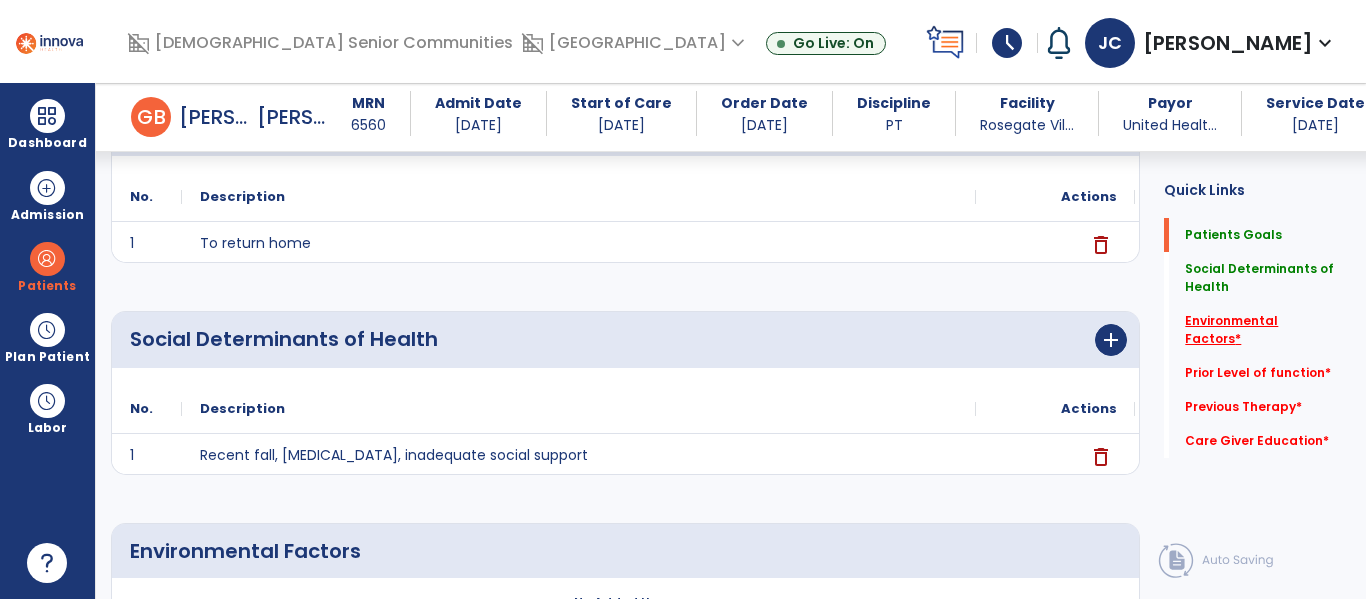 click on "Environmental Factors   *" 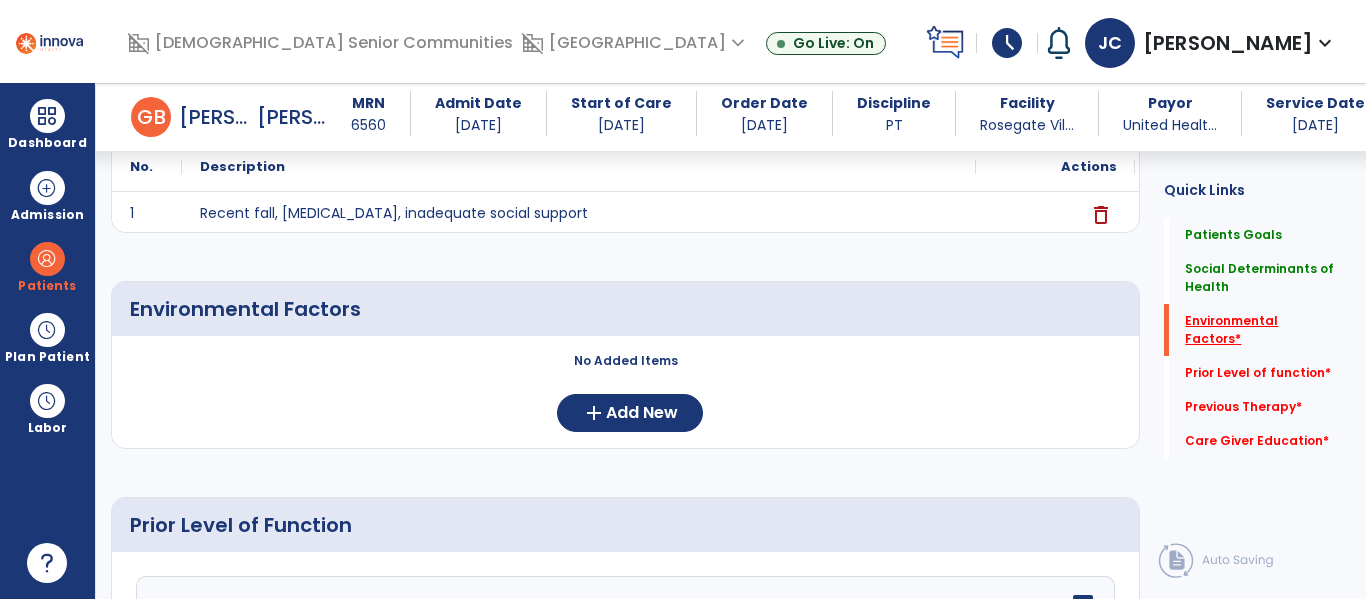scroll, scrollTop: 472, scrollLeft: 0, axis: vertical 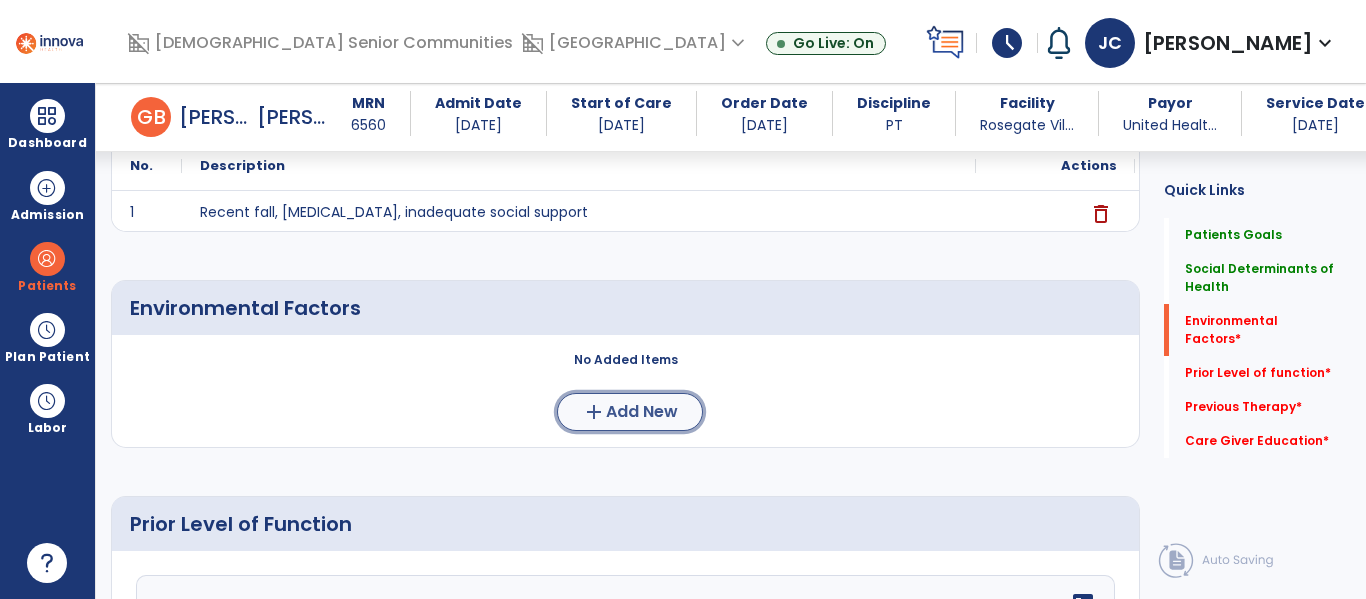 click on "Add New" 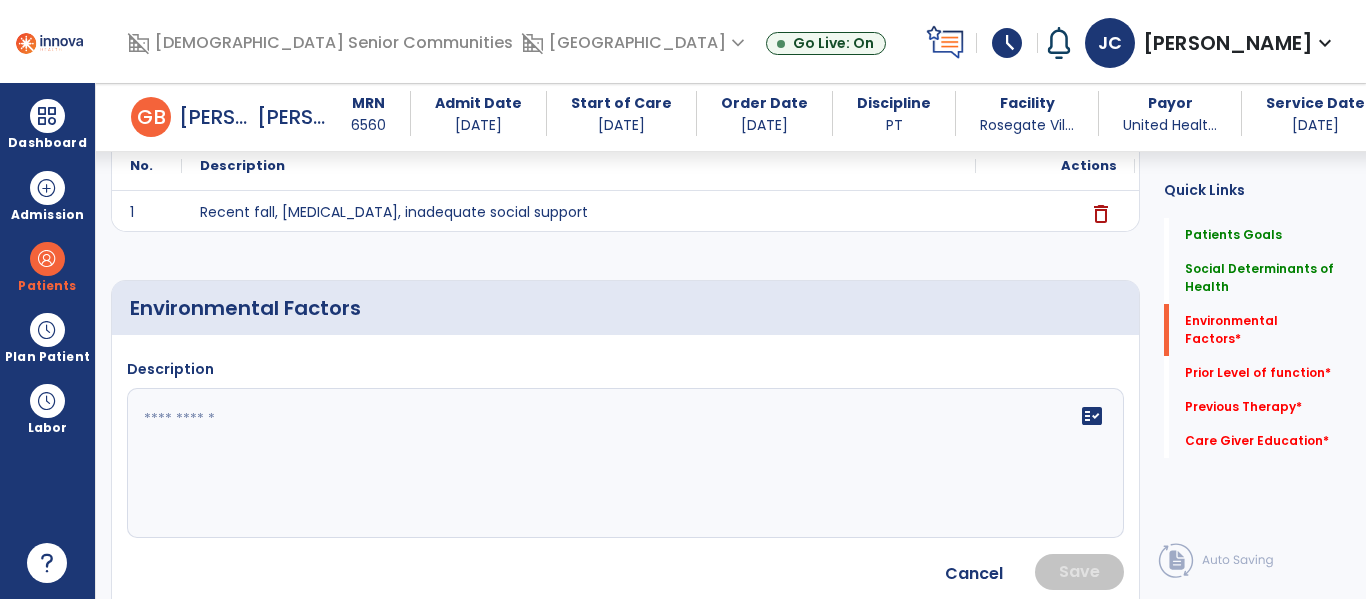 click on "fact_check" 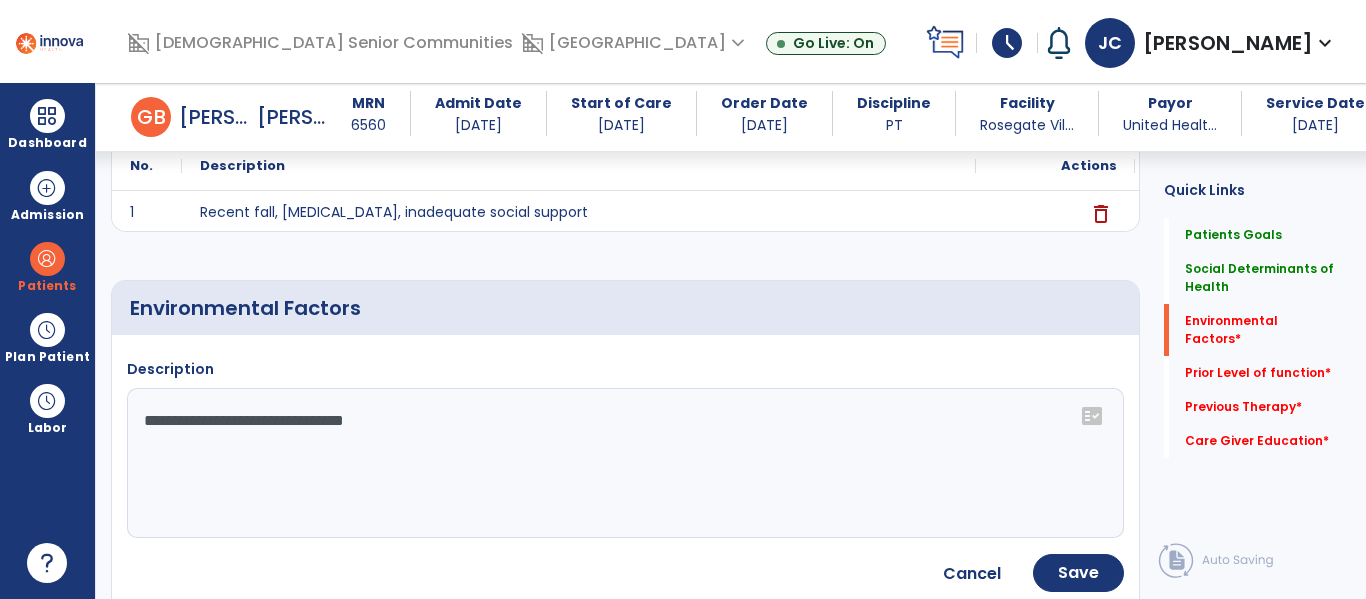 click on "**********" 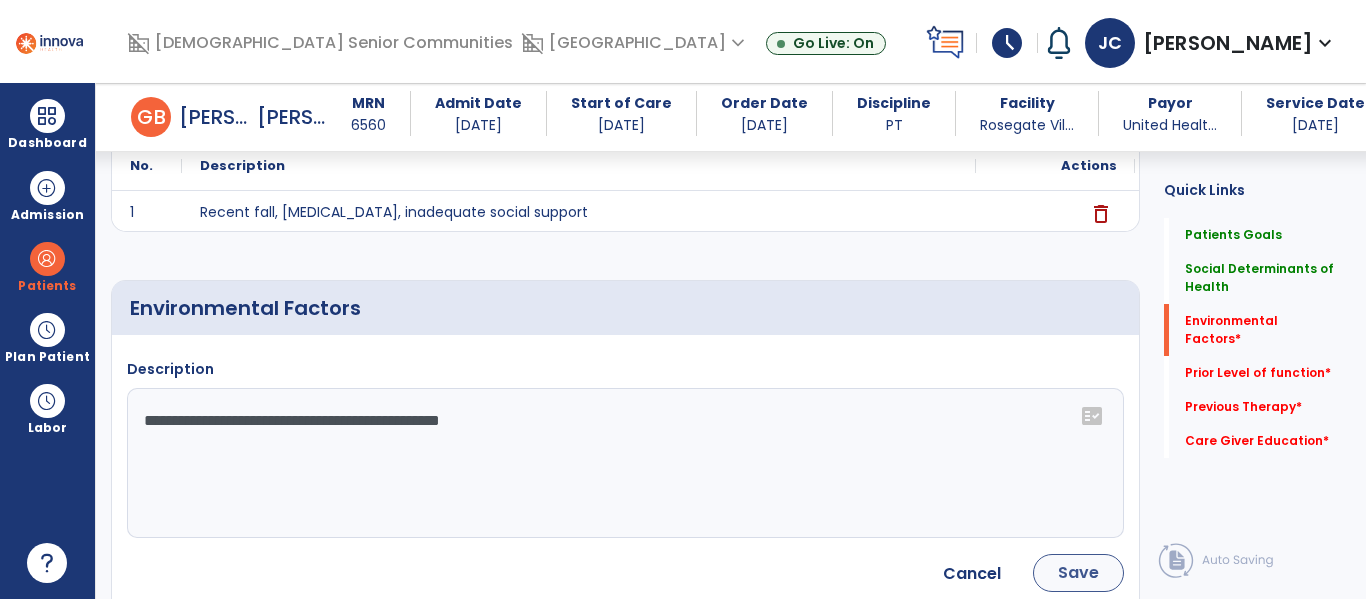type on "**********" 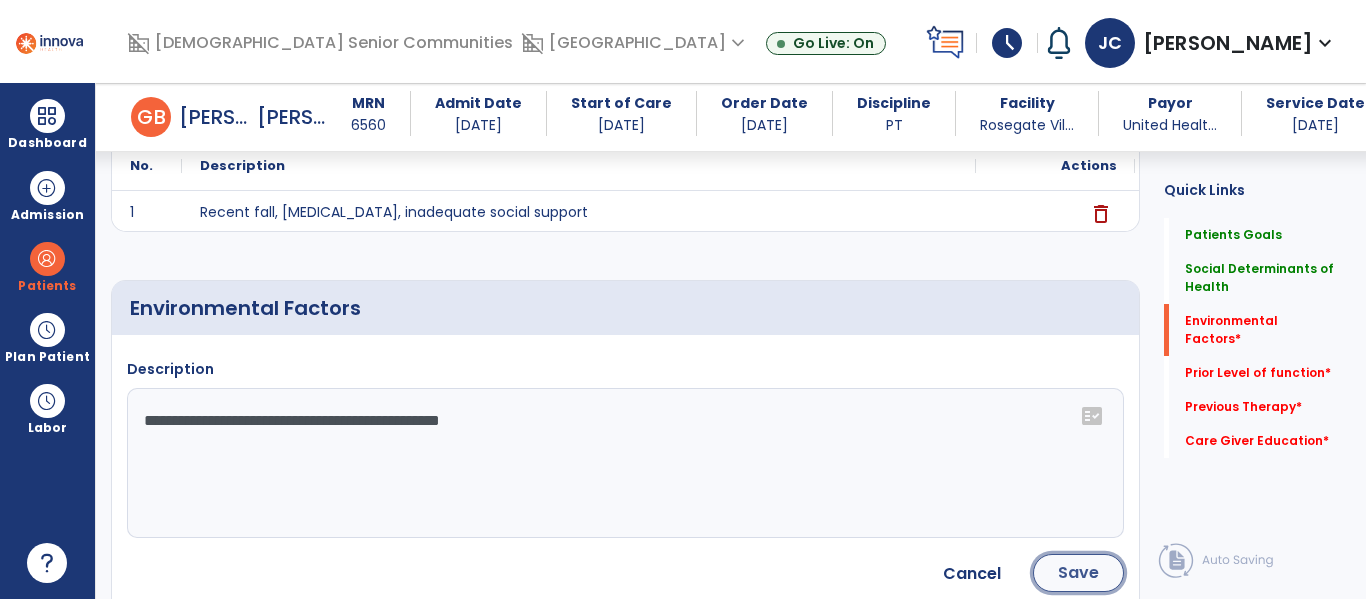 click on "Save" 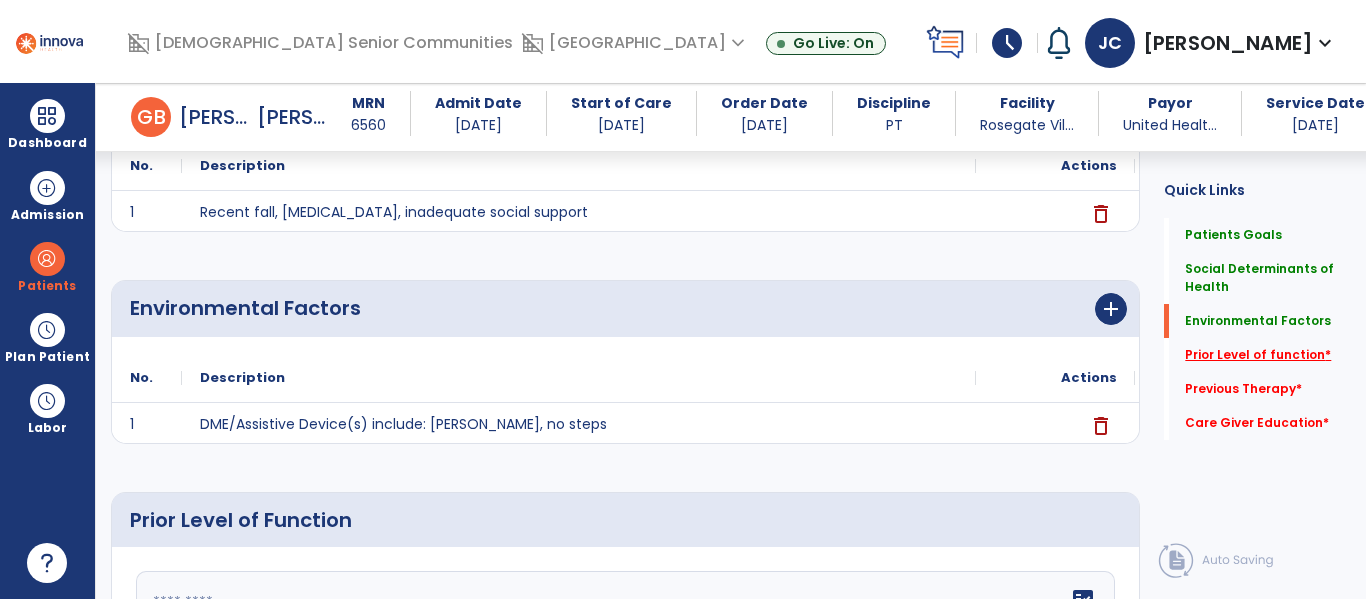 click on "Prior Level of function   *" 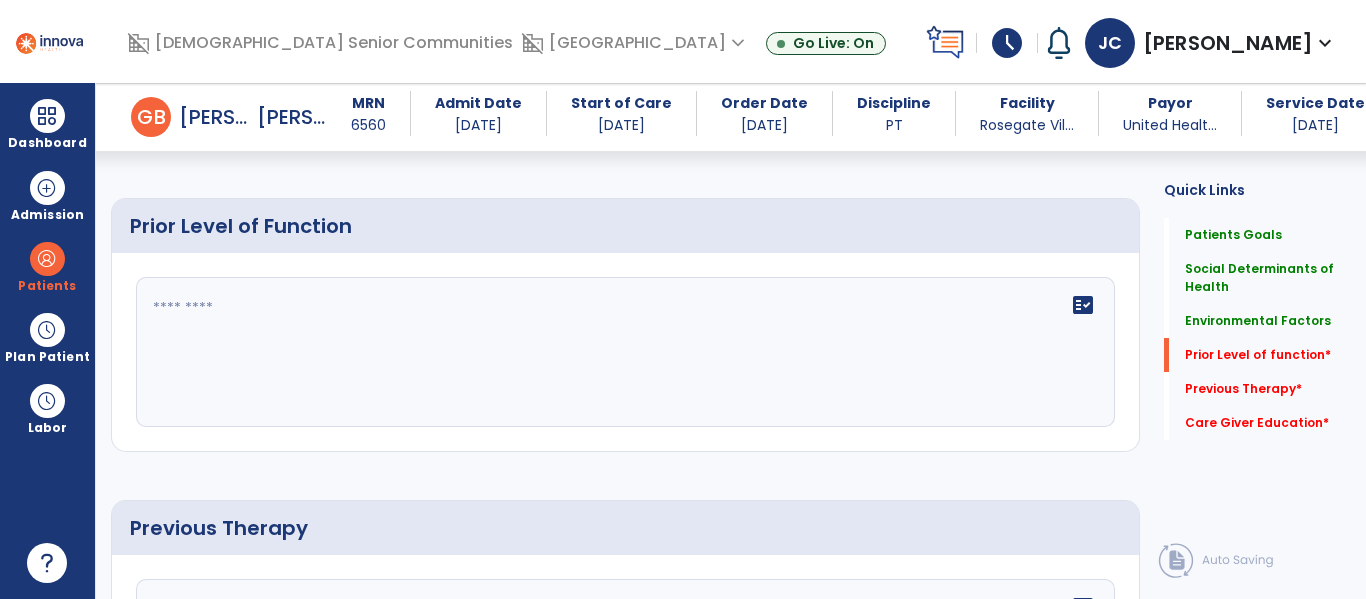 scroll, scrollTop: 778, scrollLeft: 0, axis: vertical 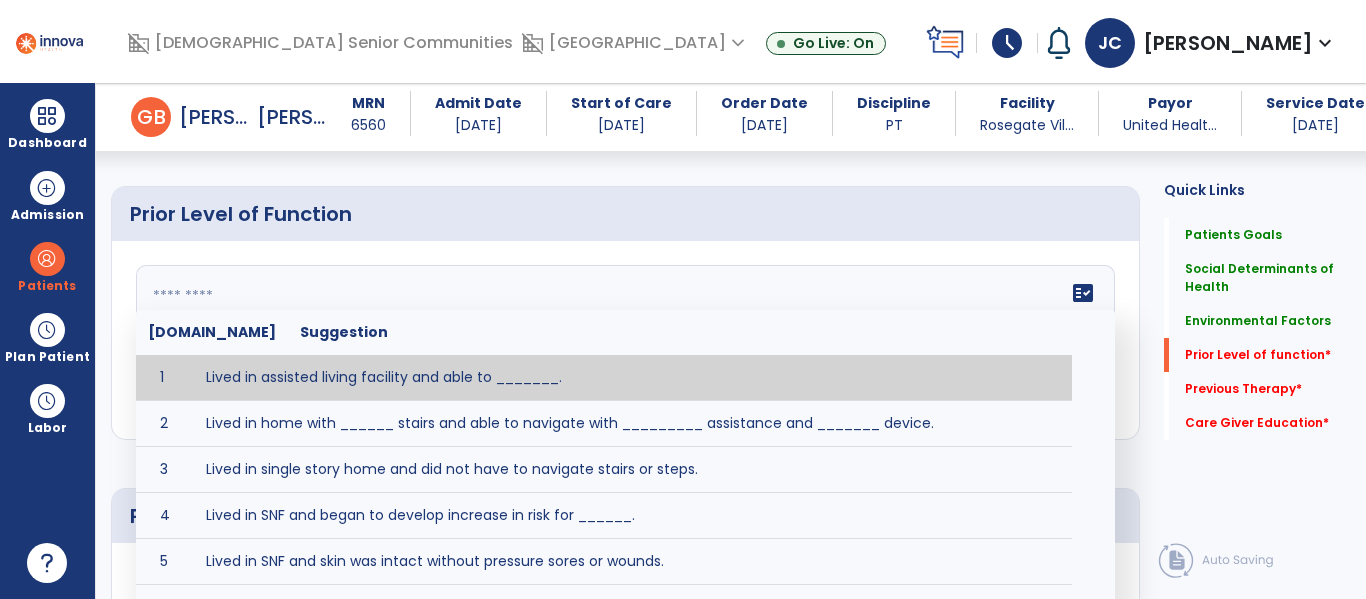 click on "fact_check  [DOMAIN_NAME] Suggestion 1 Lived in assisted living facility and able to _______. 2 Lived in home with ______ stairs and able to navigate with _________ assistance and _______ device. 3 Lived in single story home and did not have to navigate stairs or steps. 4 Lived in SNF and began to develop increase in risk for ______. 5 Lived in SNF and skin was intact without pressure sores or wounds. 6 Lived independently at home with _________ and able to __________. 7 Wheelchair bound, non ambulatory and able to ______. 8 Worked as a __________." 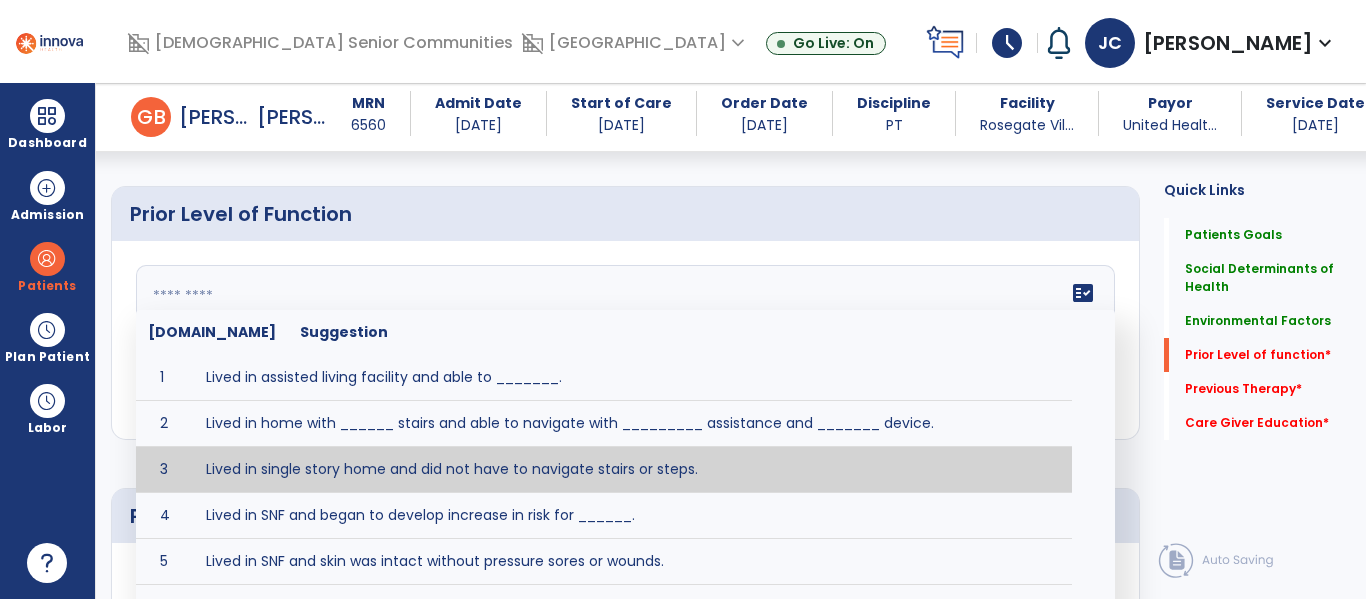 type on "**********" 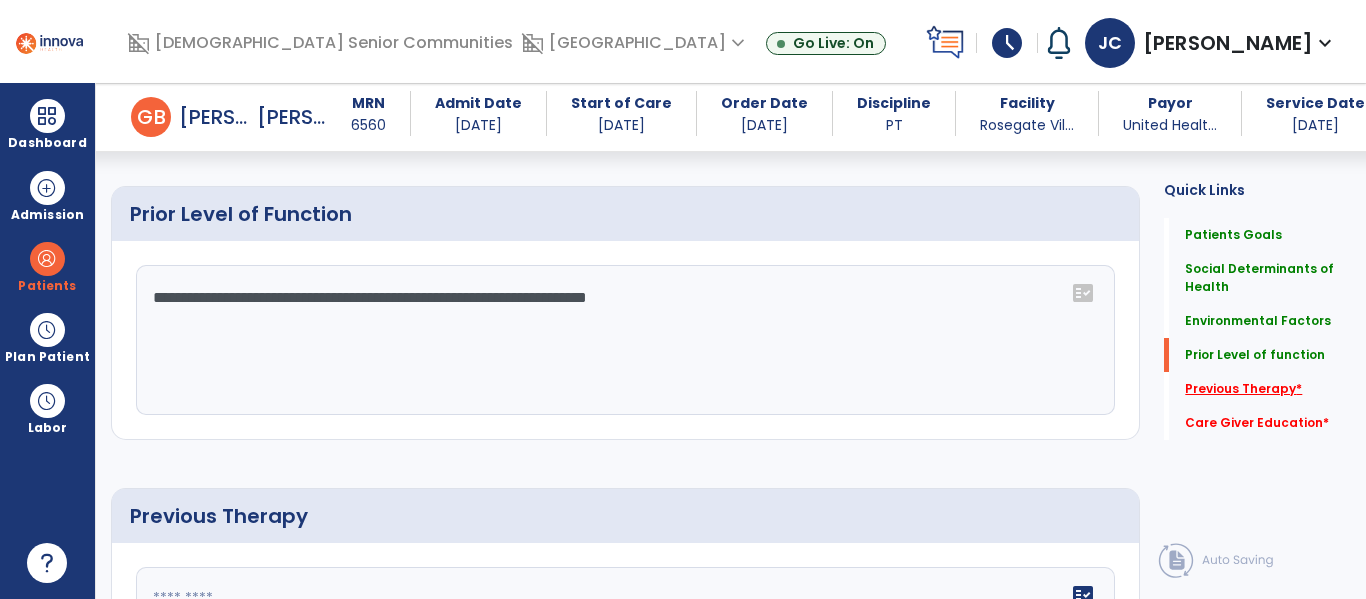 click on "Previous Therapy   *" 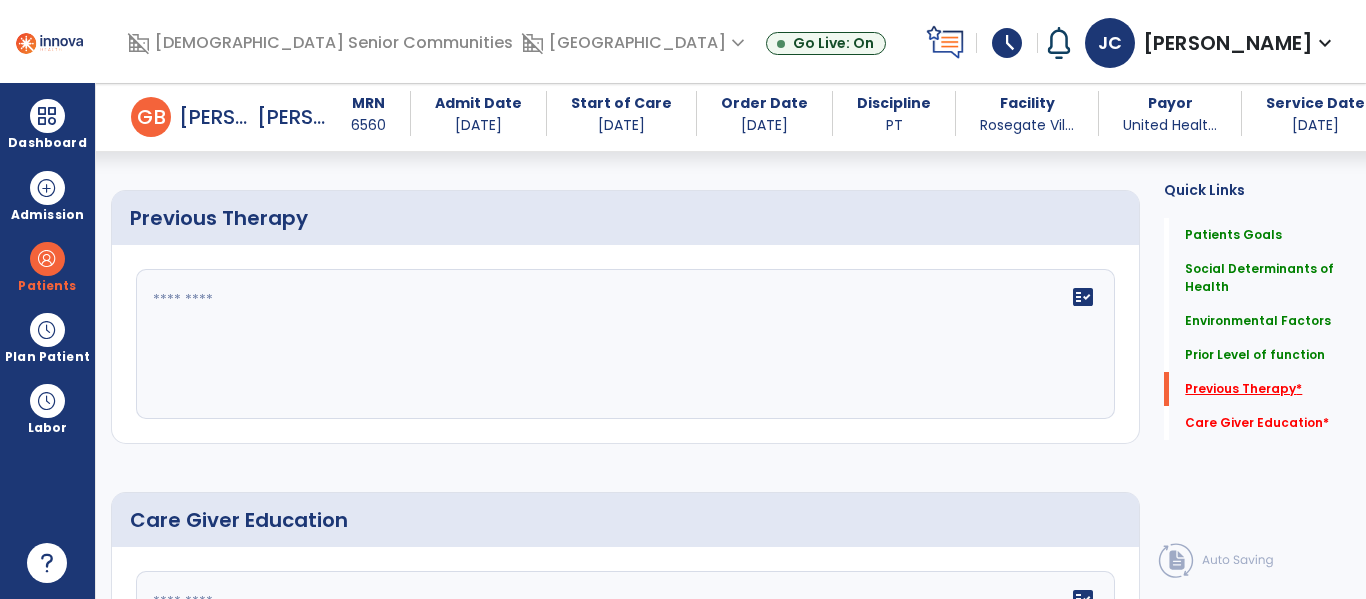 scroll, scrollTop: 1080, scrollLeft: 0, axis: vertical 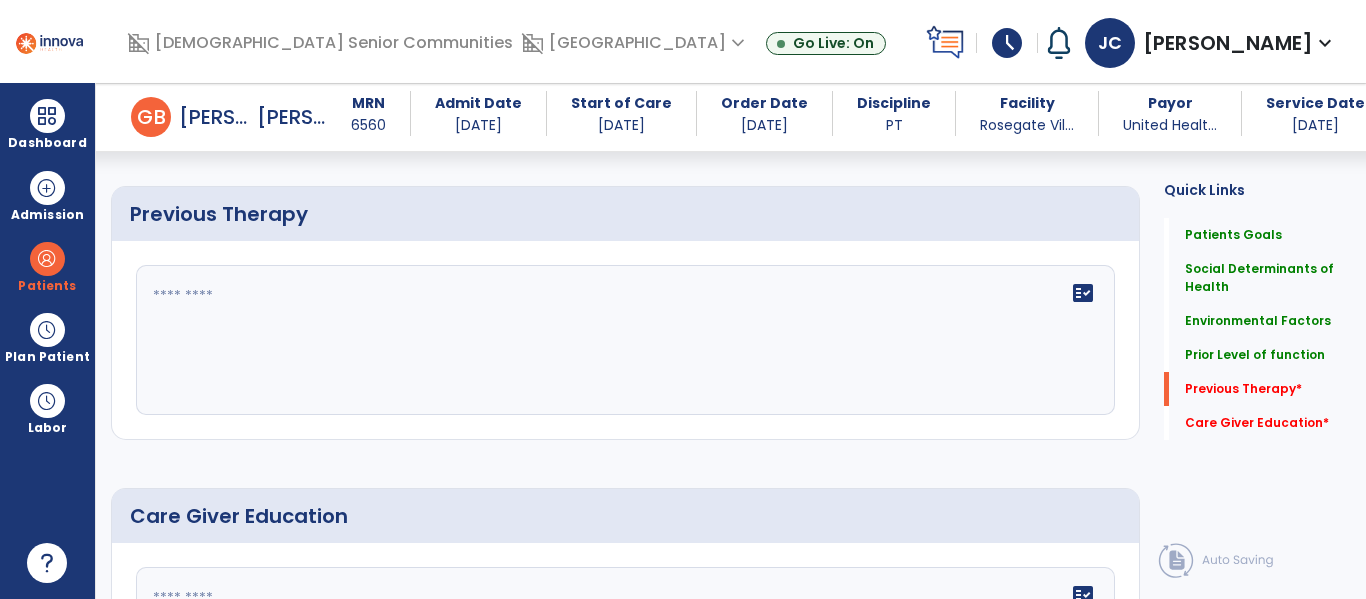 click on "fact_check" 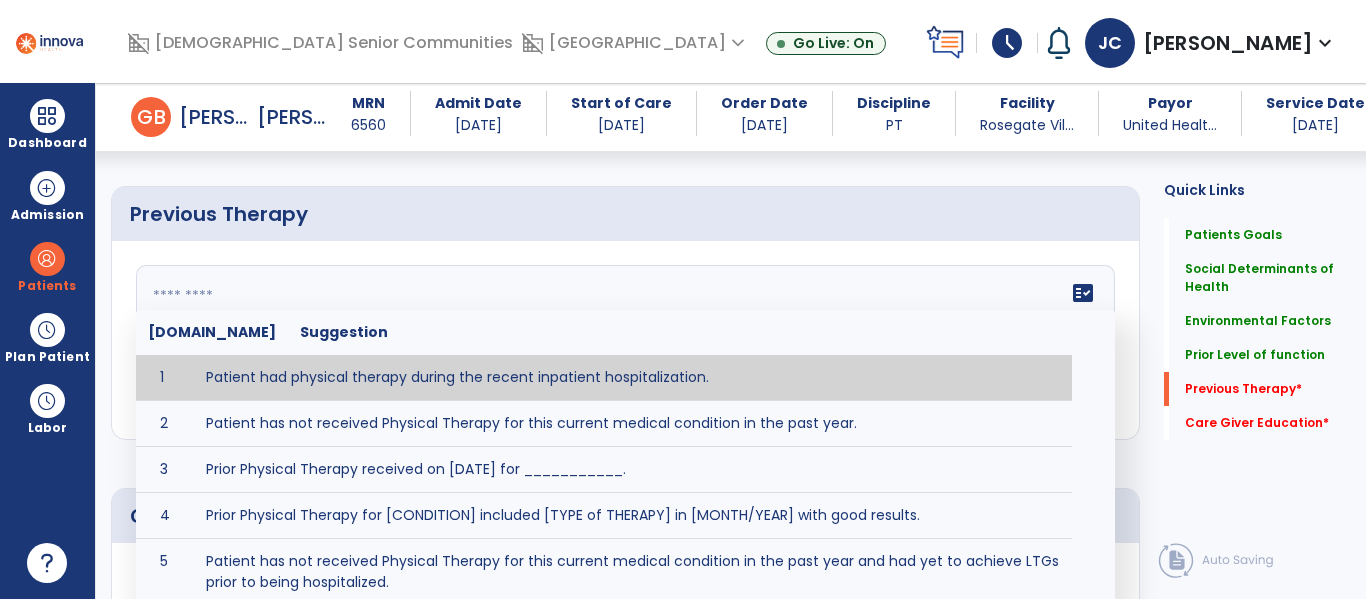 type on "**********" 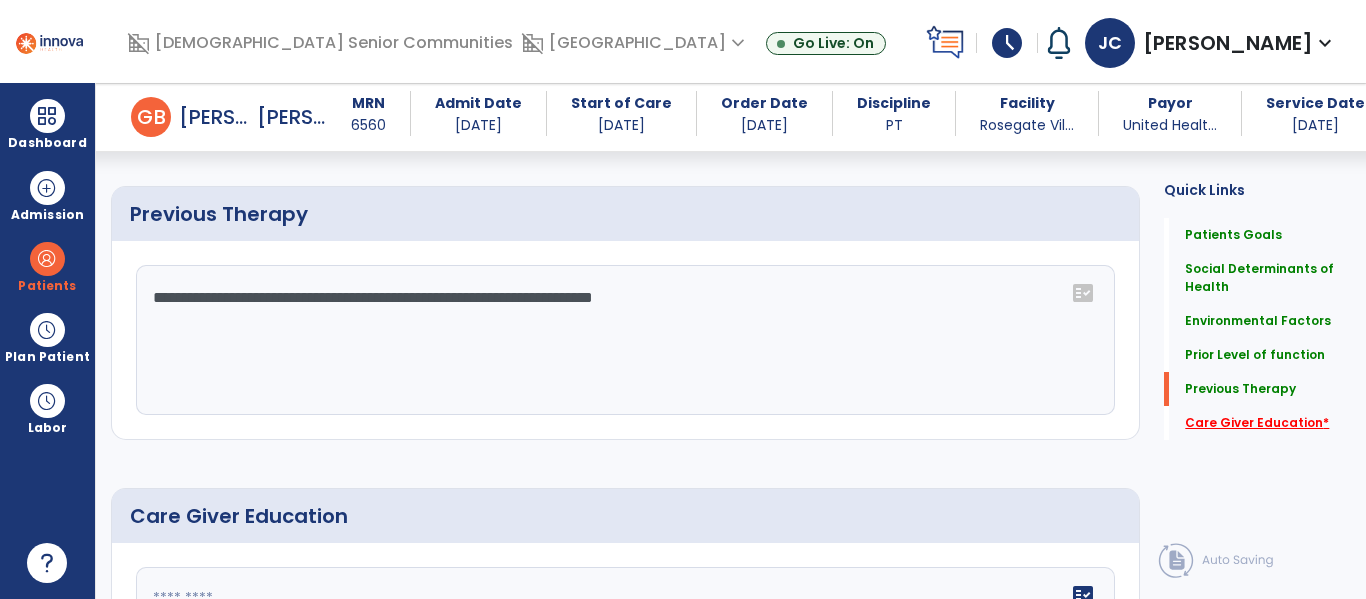 click on "Care Giver Education   *" 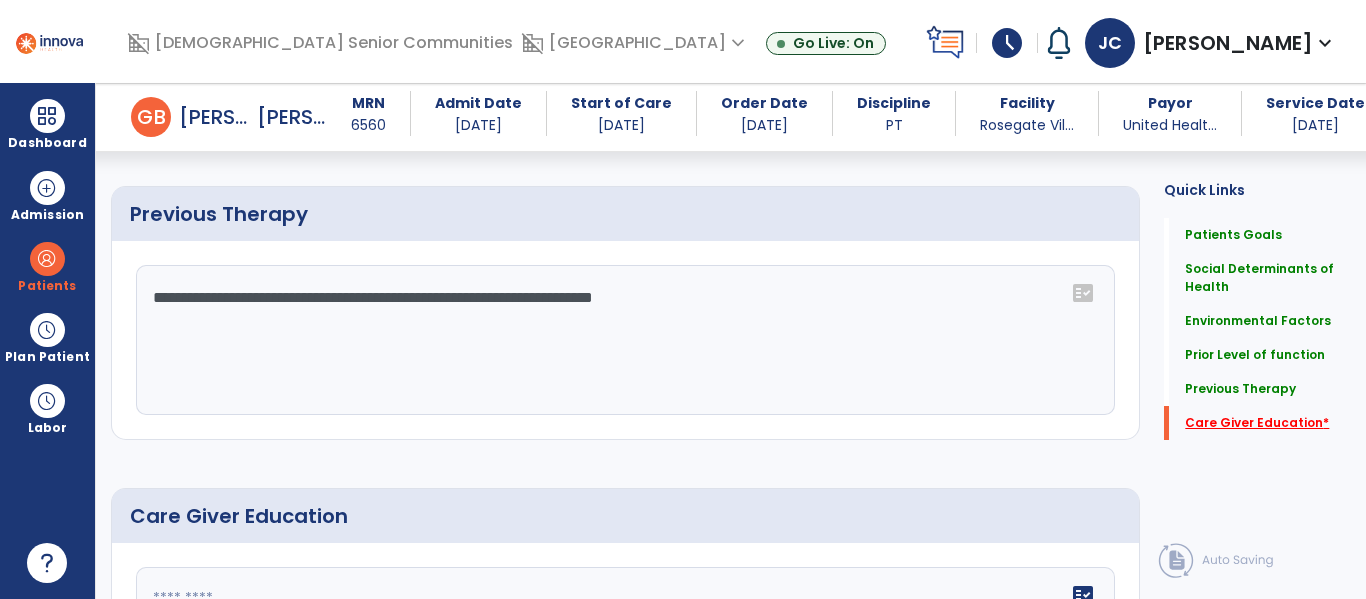 scroll, scrollTop: 1293, scrollLeft: 0, axis: vertical 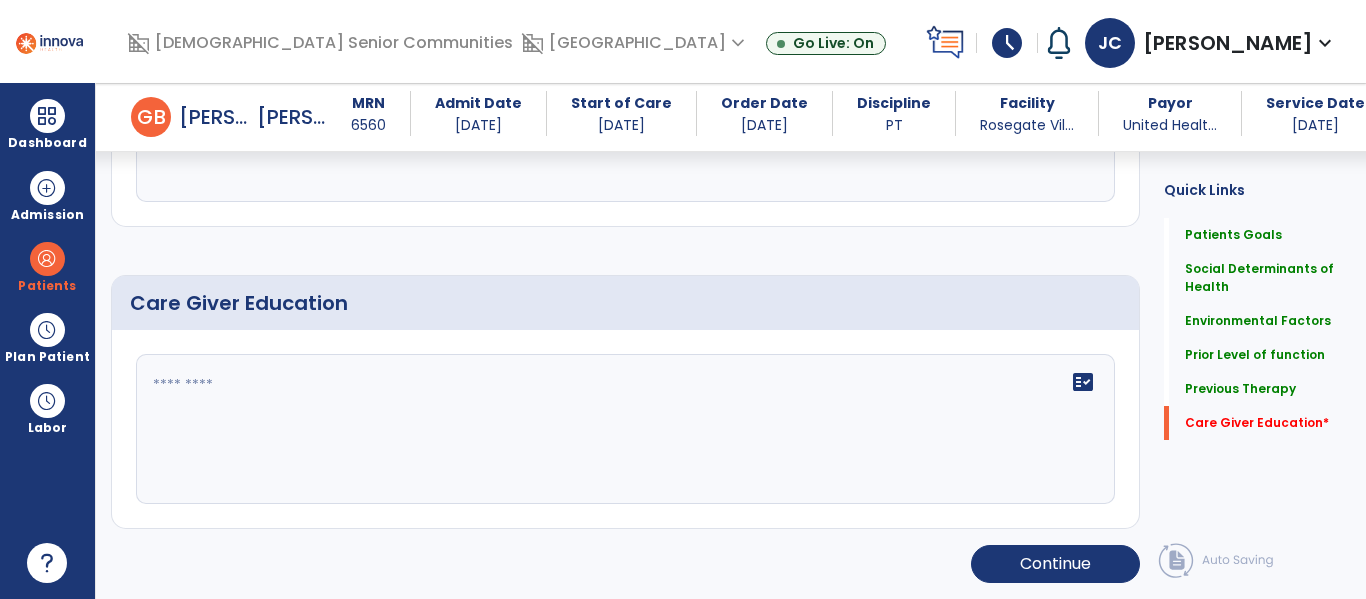 click on "fact_check" 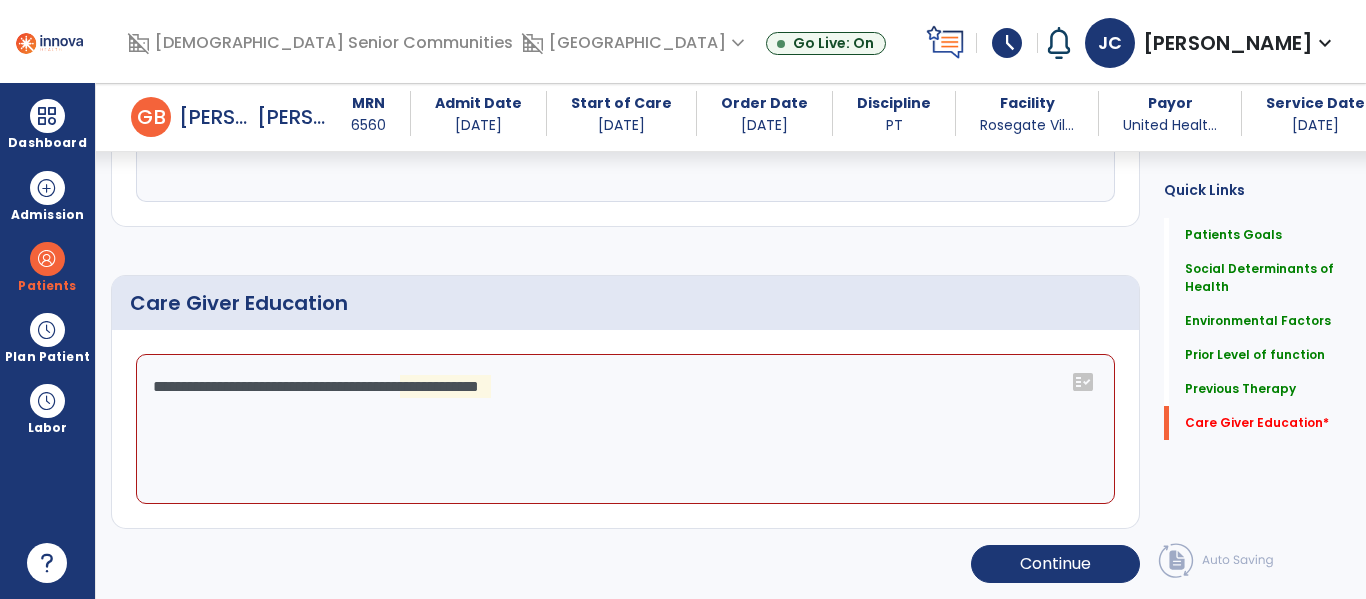 click on "**********" 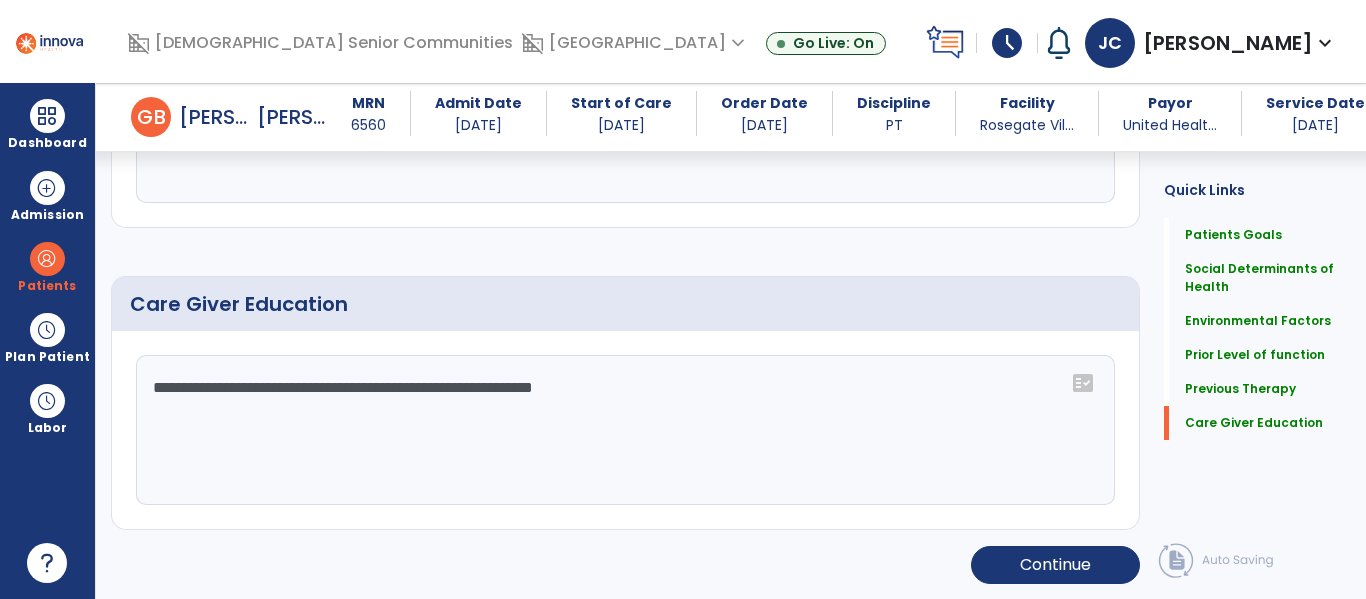 scroll, scrollTop: 1293, scrollLeft: 0, axis: vertical 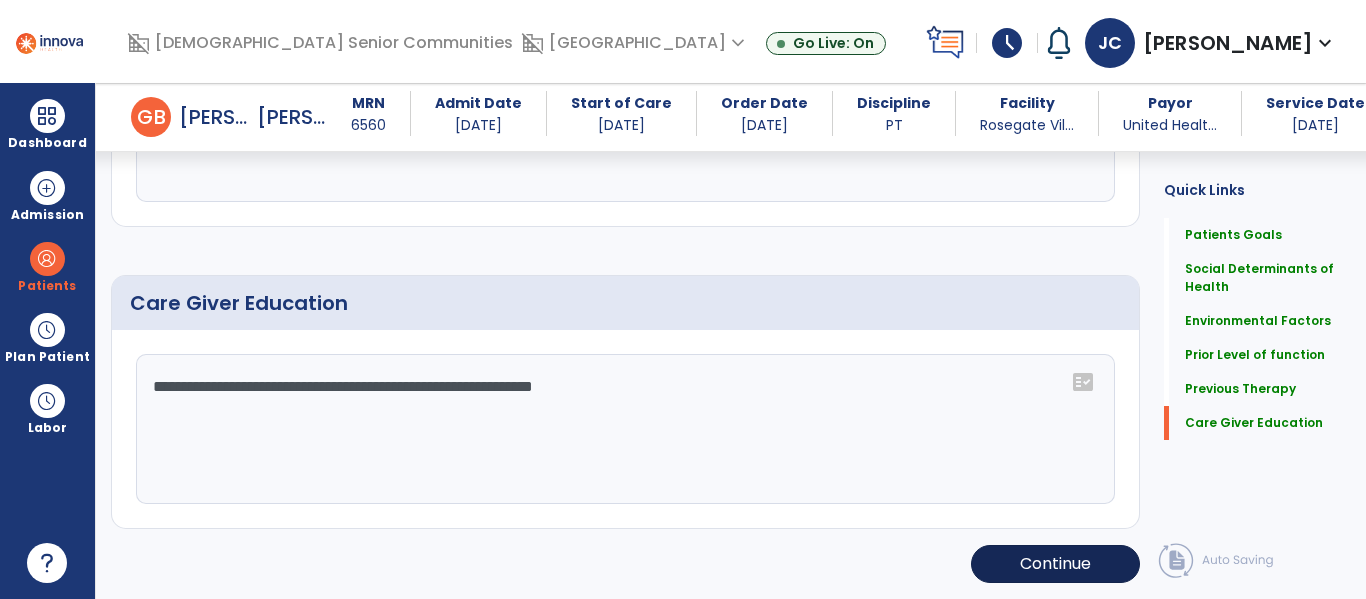 type on "**********" 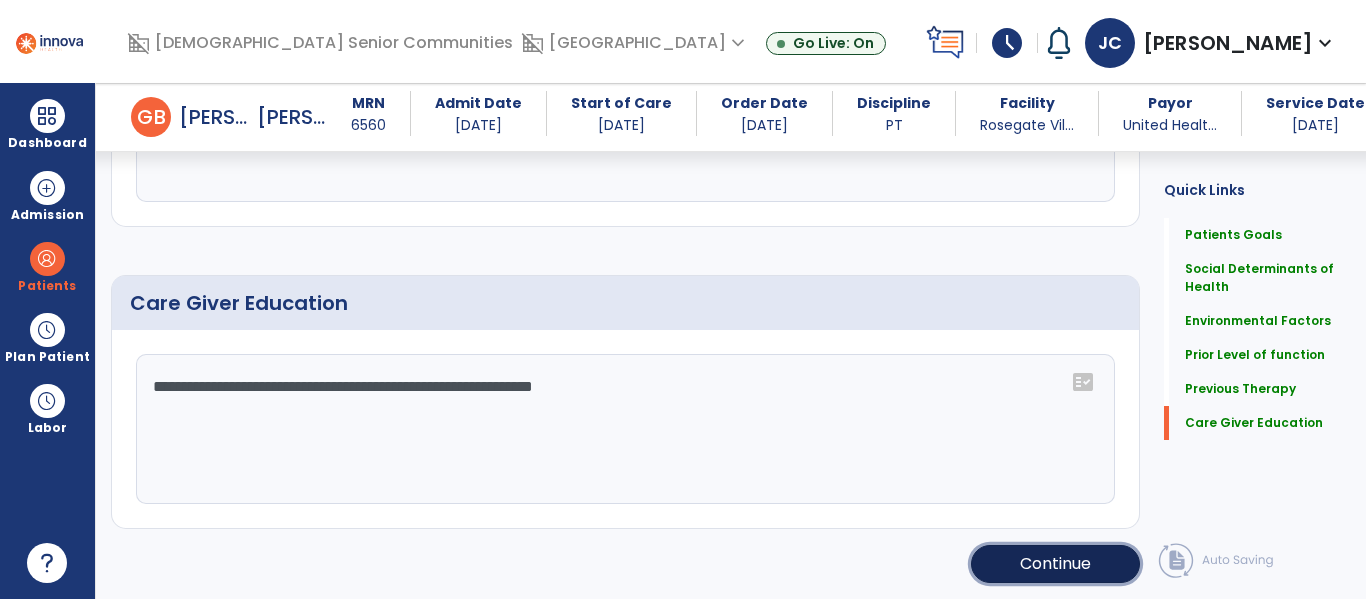 click on "Continue" 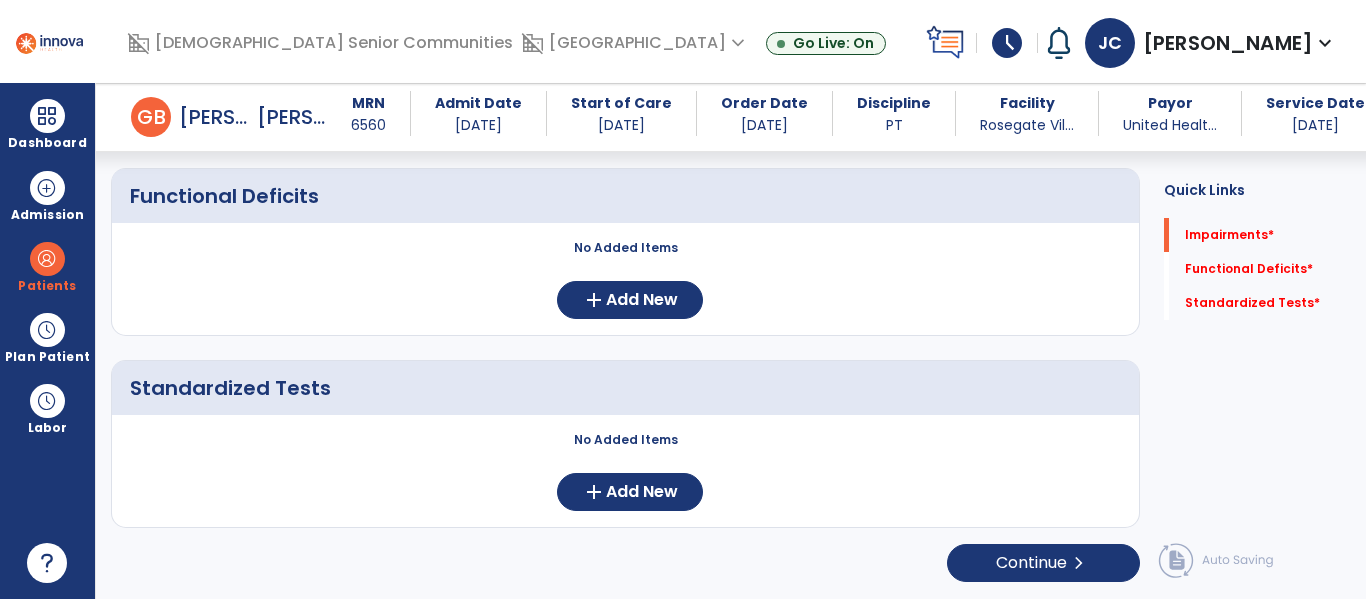 scroll, scrollTop: 352, scrollLeft: 0, axis: vertical 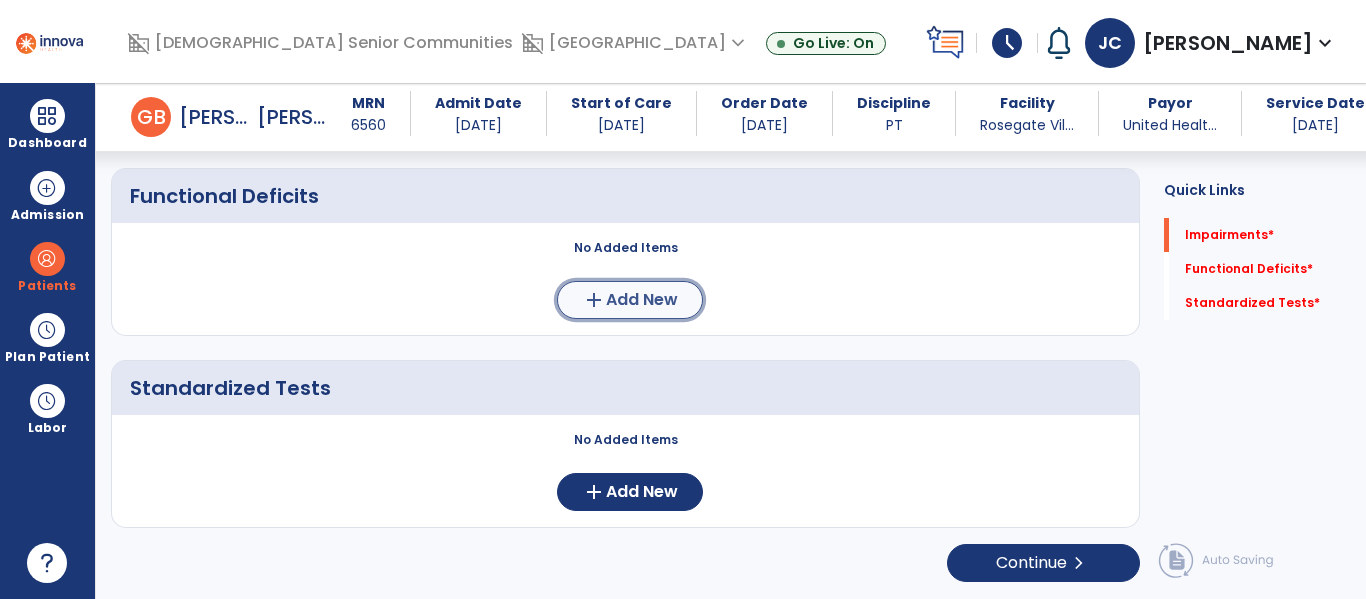 click on "add  Add New" 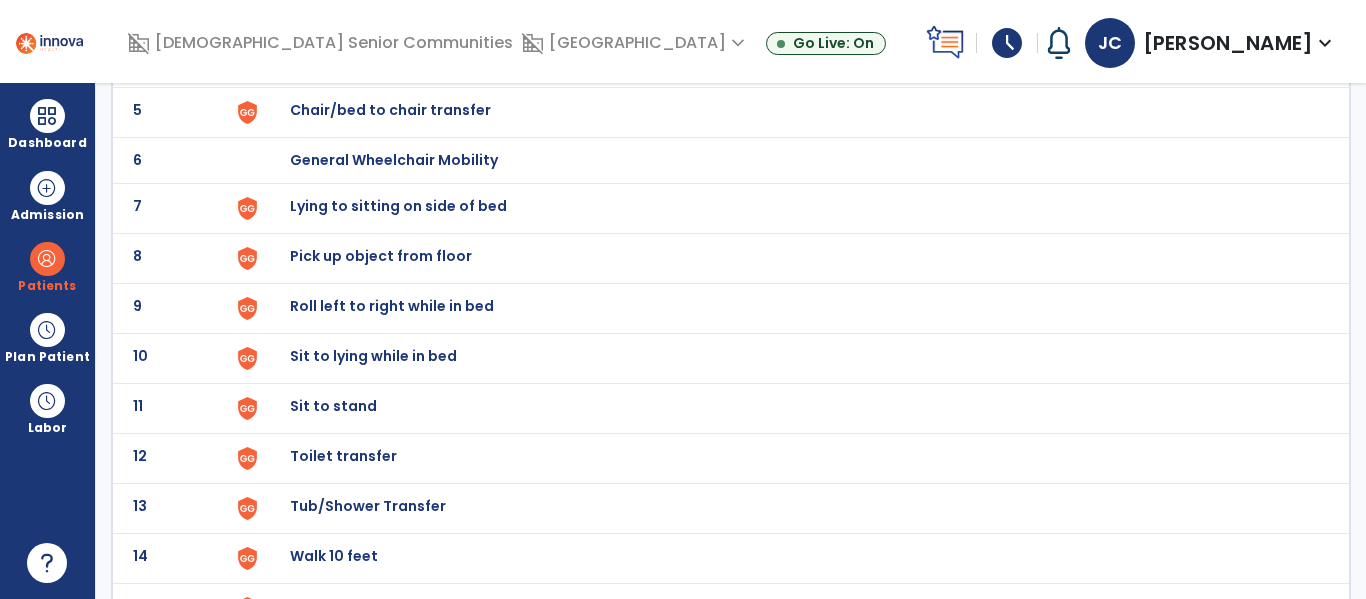 scroll, scrollTop: 0, scrollLeft: 0, axis: both 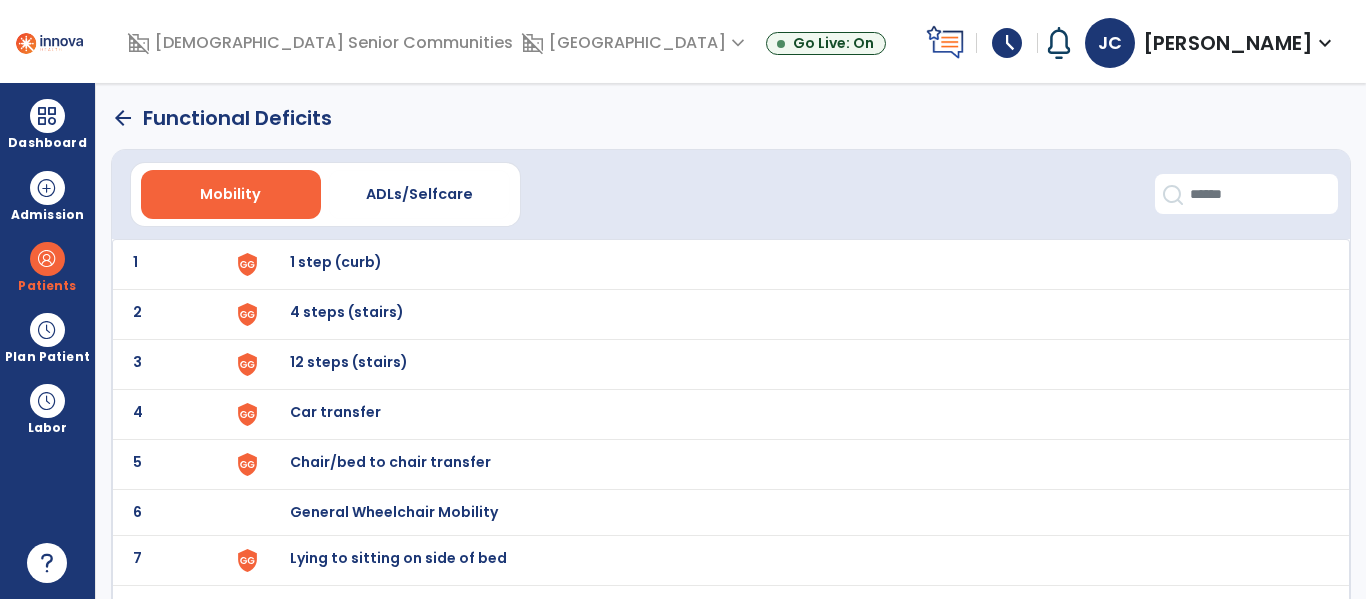 click on "5 Chair/bed to chair transfer" 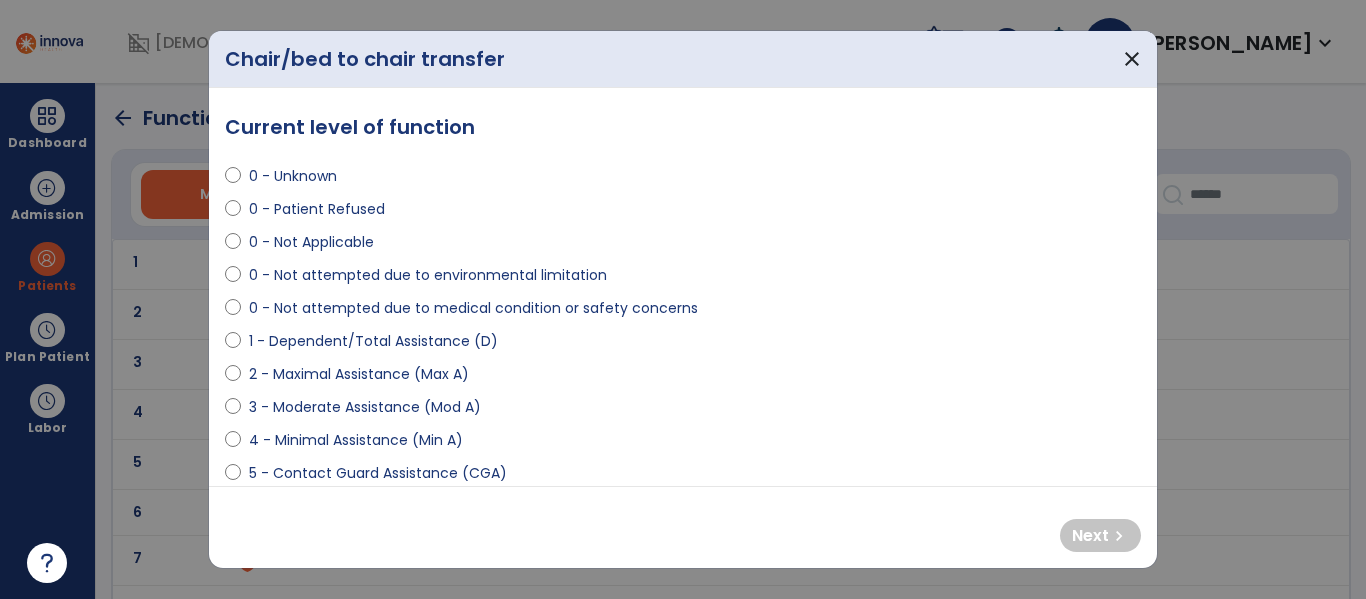 select on "**********" 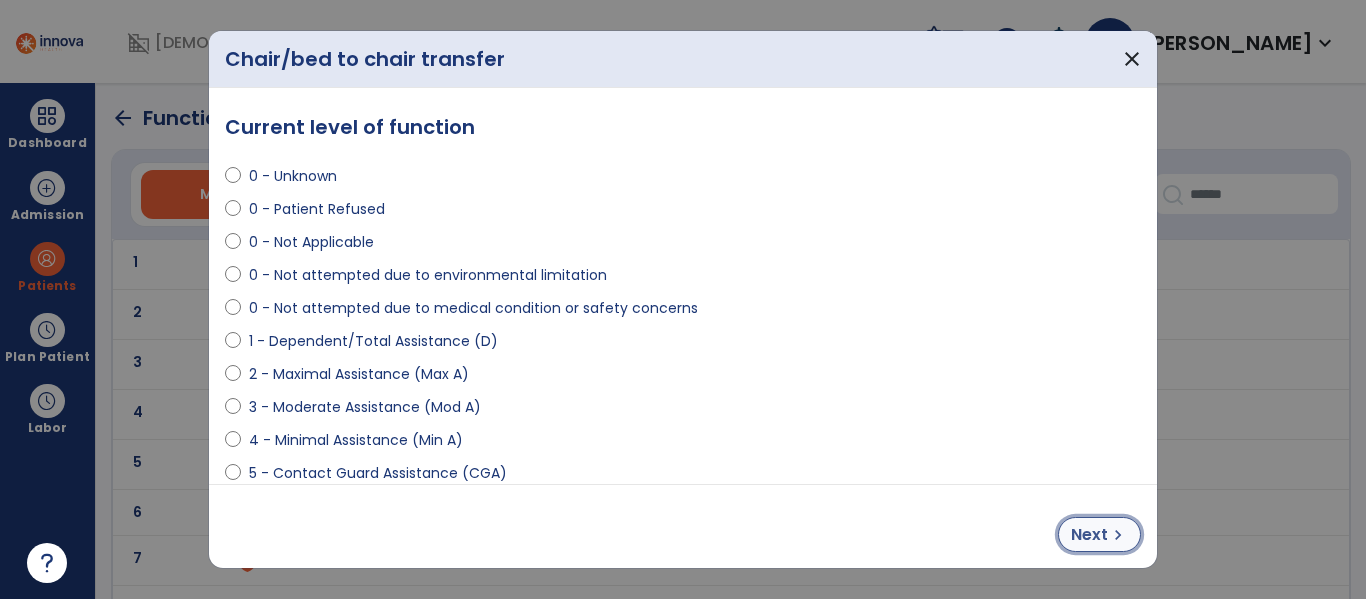 click on "Next" at bounding box center [1089, 535] 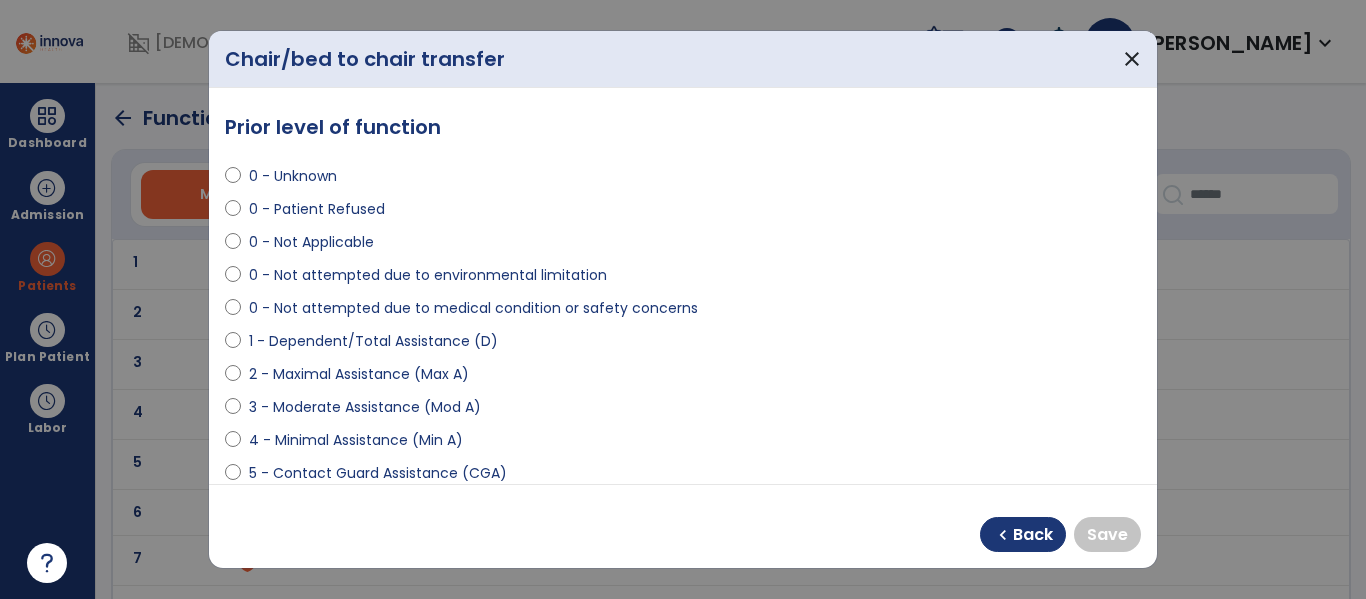 drag, startPoint x: 1156, startPoint y: 247, endPoint x: 1150, endPoint y: 293, distance: 46.389652 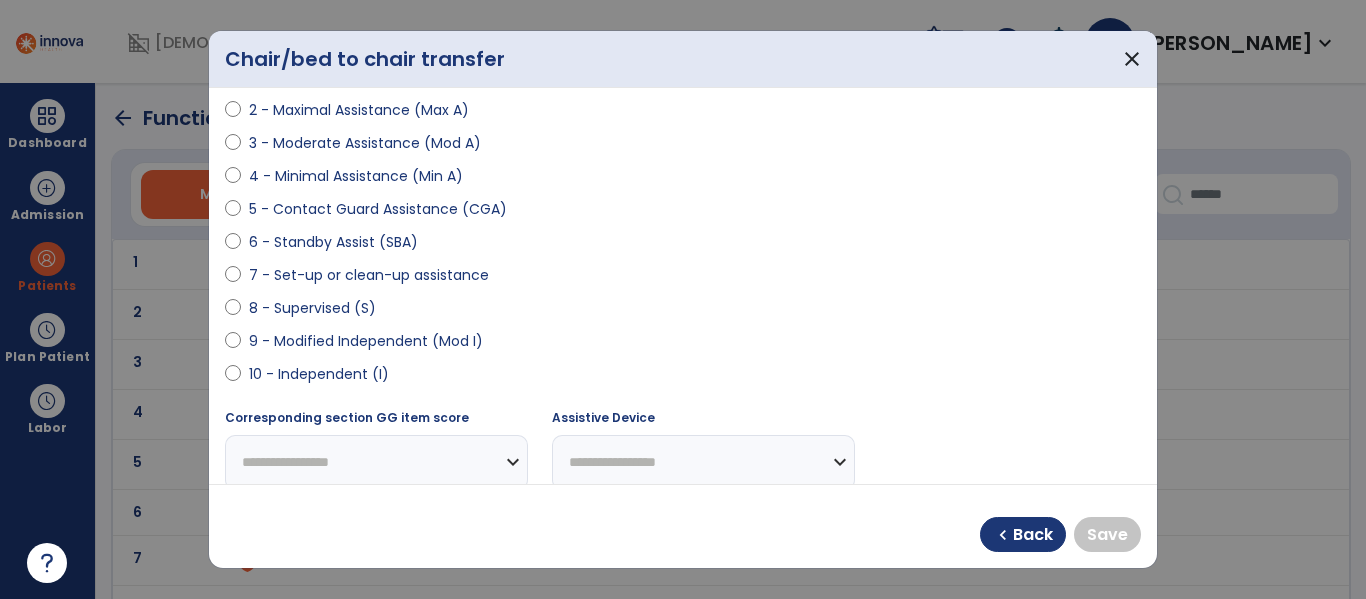 scroll, scrollTop: 266, scrollLeft: 0, axis: vertical 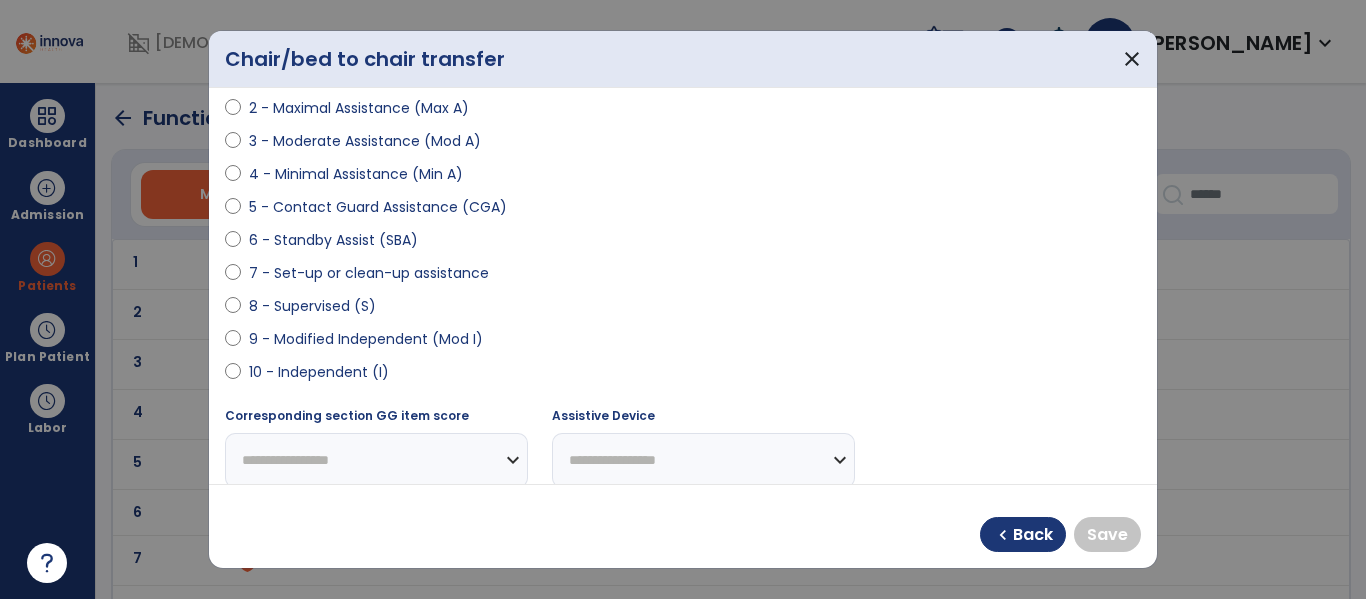 select on "**********" 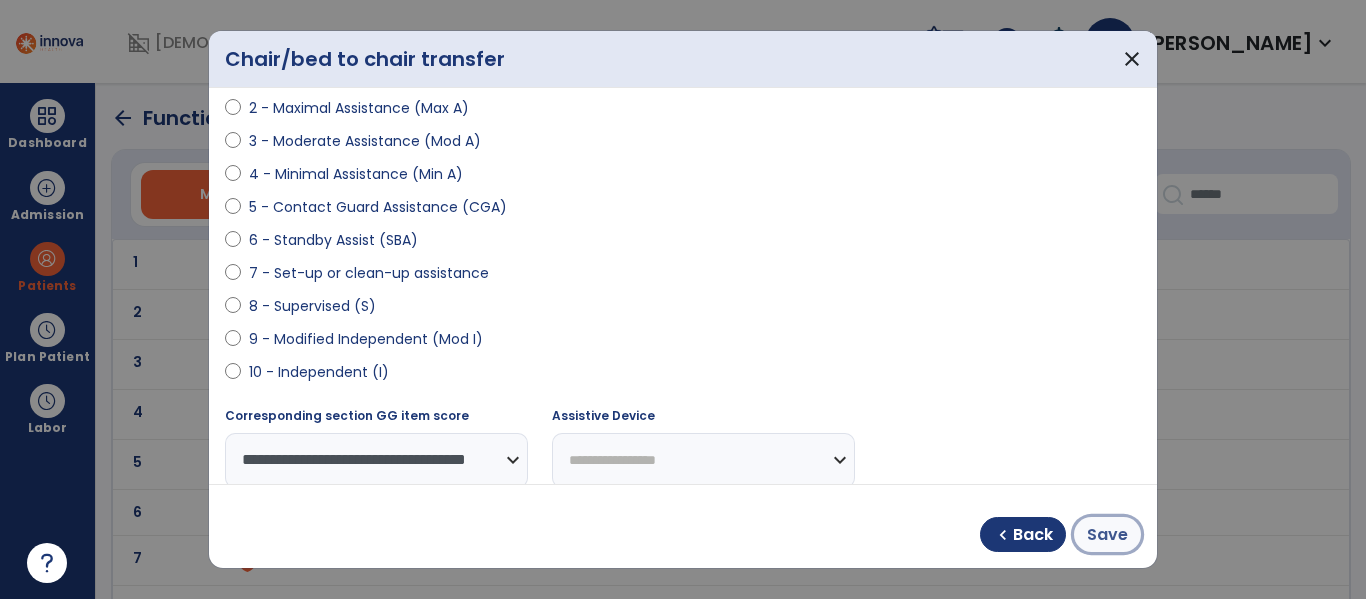 click on "Save" at bounding box center [1107, 535] 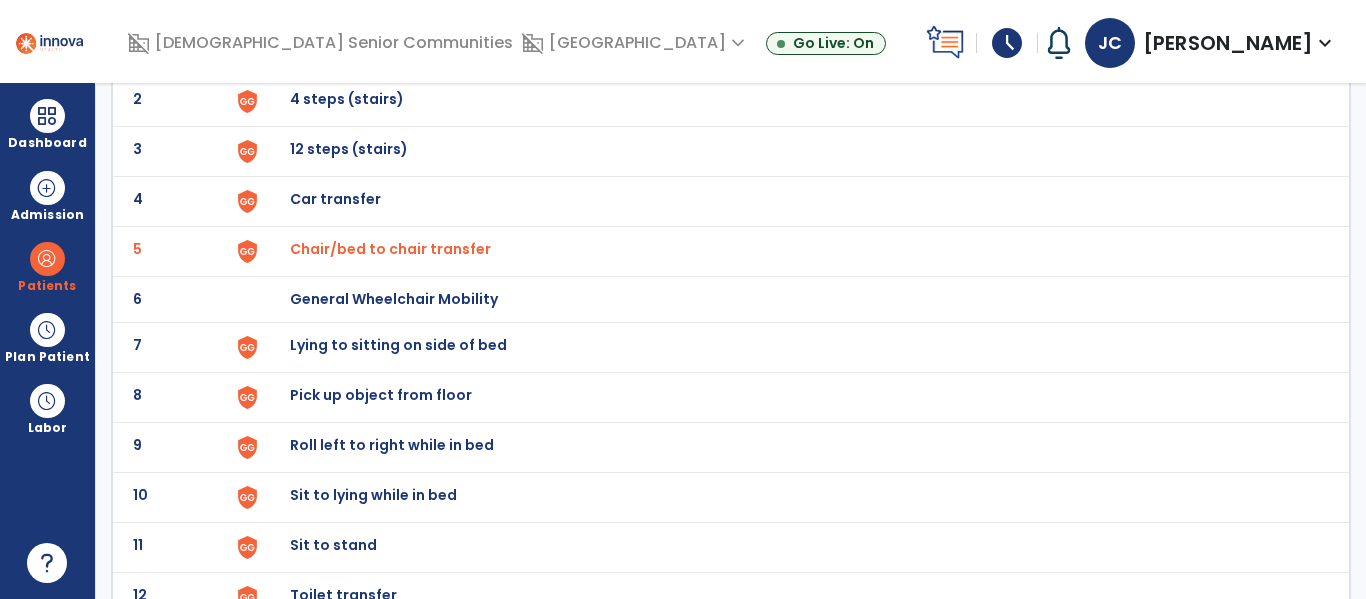 scroll, scrollTop: 233, scrollLeft: 0, axis: vertical 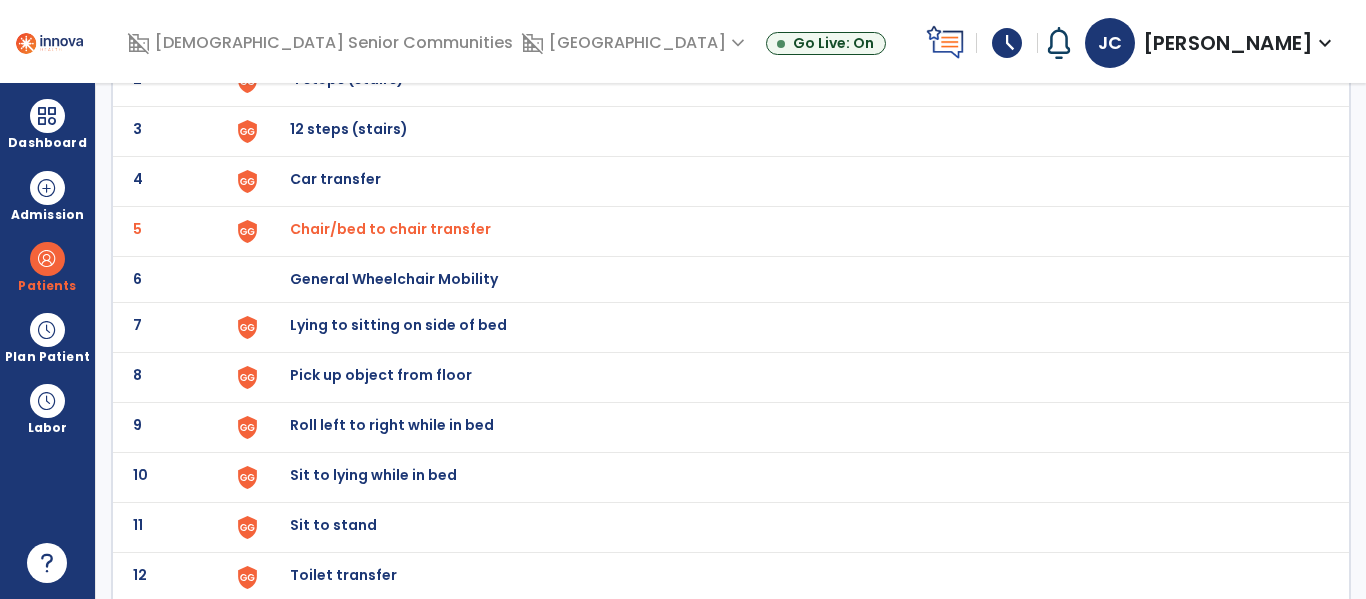 click on "Lying to sitting on side of bed" at bounding box center [789, 31] 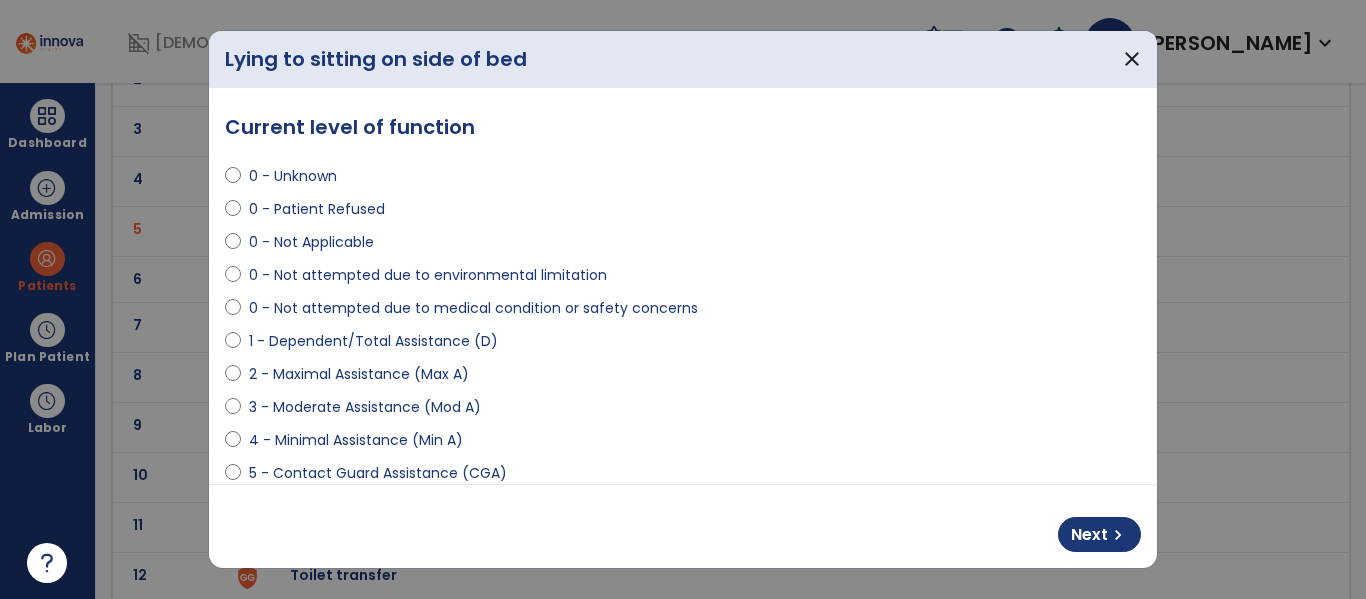 select on "**********" 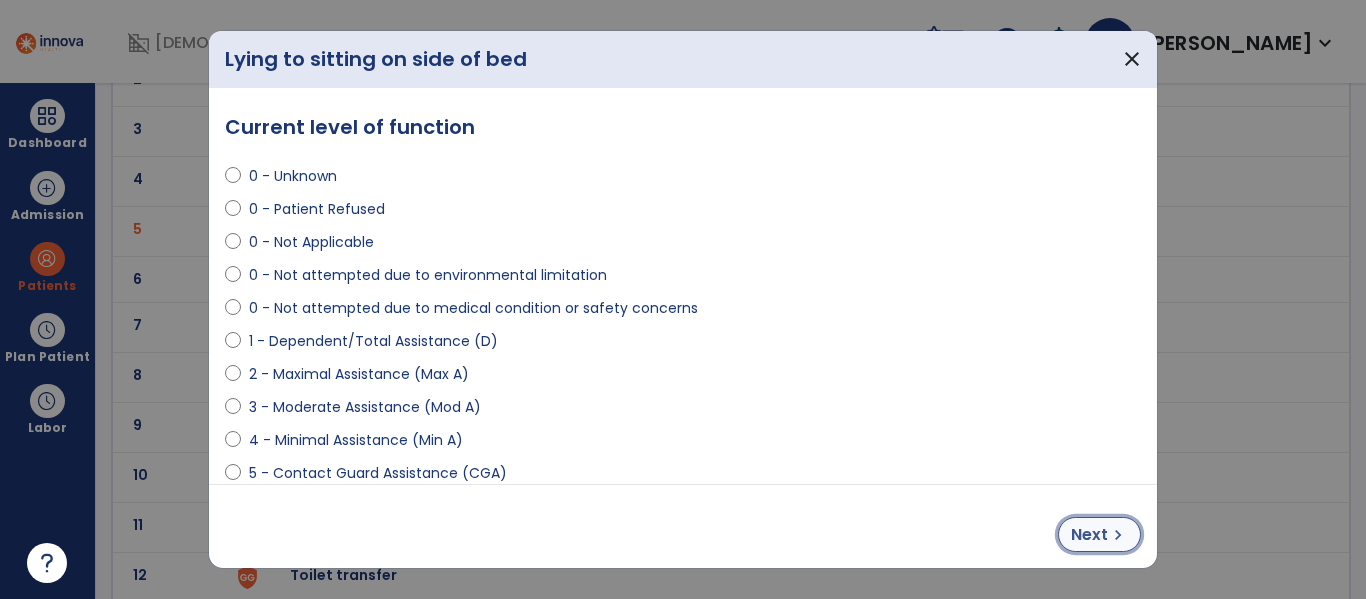 click on "Next" at bounding box center [1089, 535] 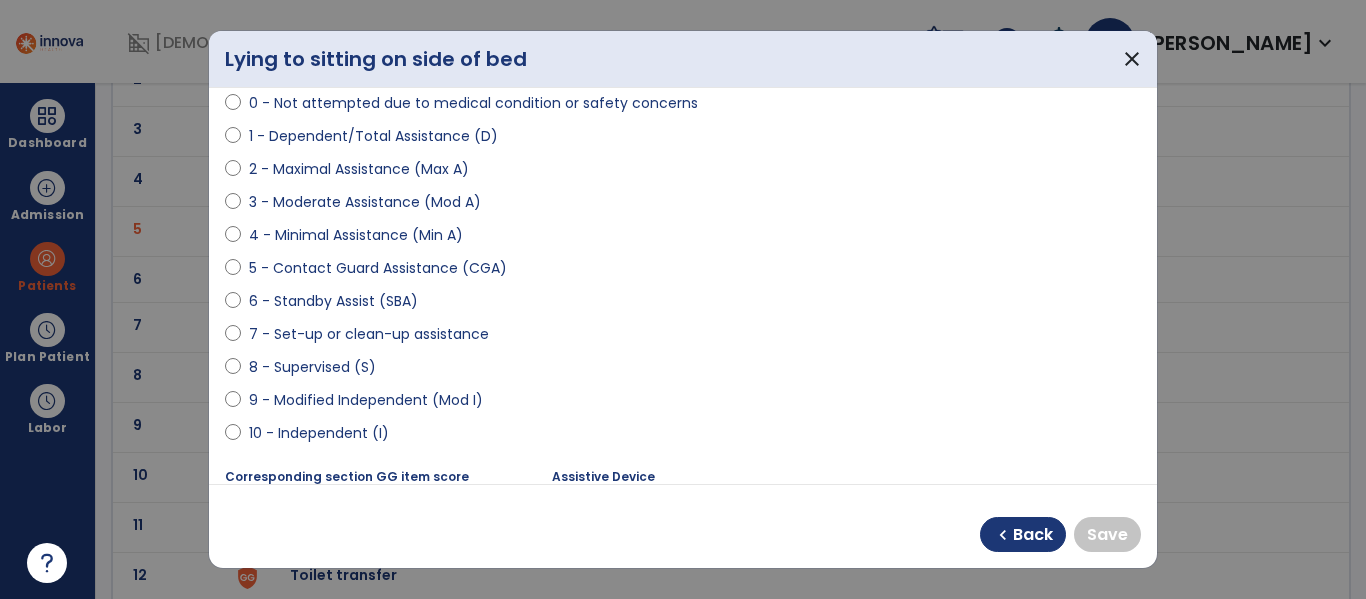 scroll, scrollTop: 273, scrollLeft: 0, axis: vertical 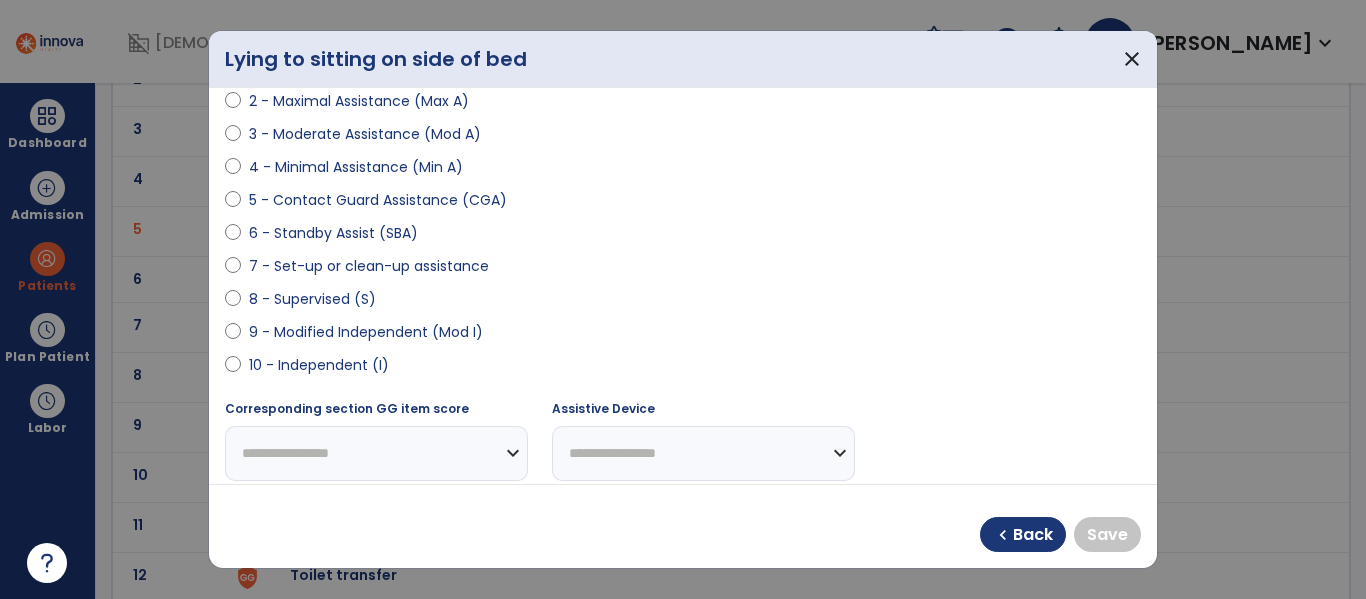 select on "**********" 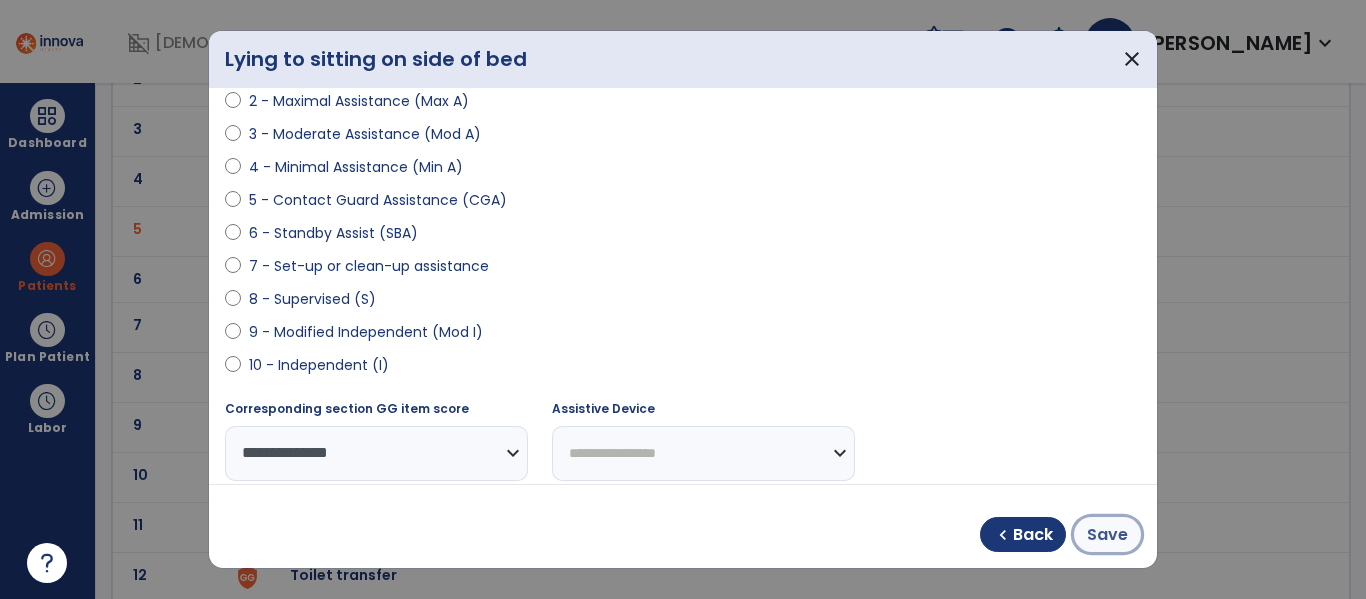click on "Save" at bounding box center (1107, 535) 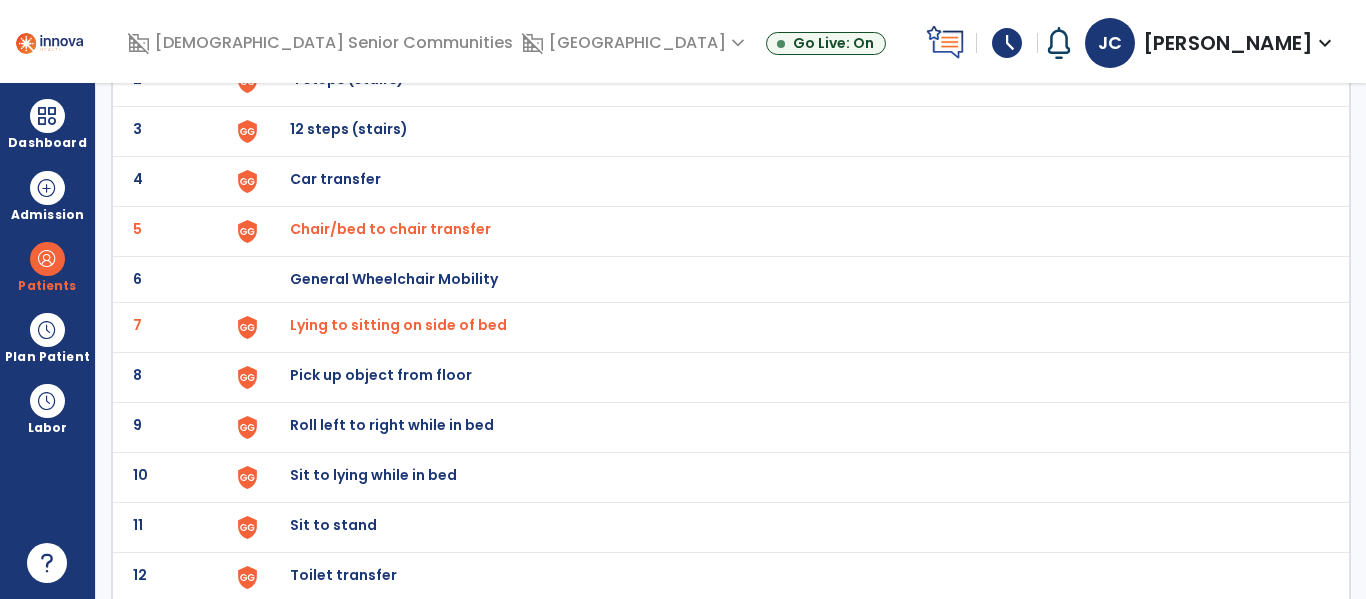 click on "Sit to stand" at bounding box center [789, 31] 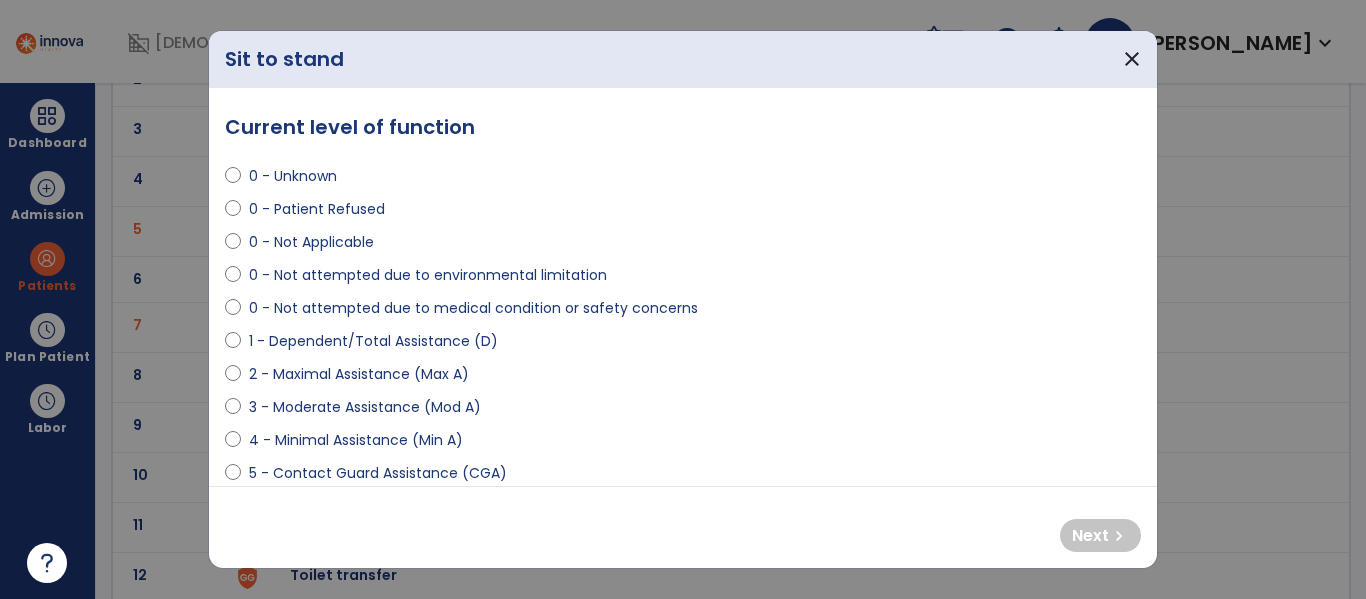 select on "**********" 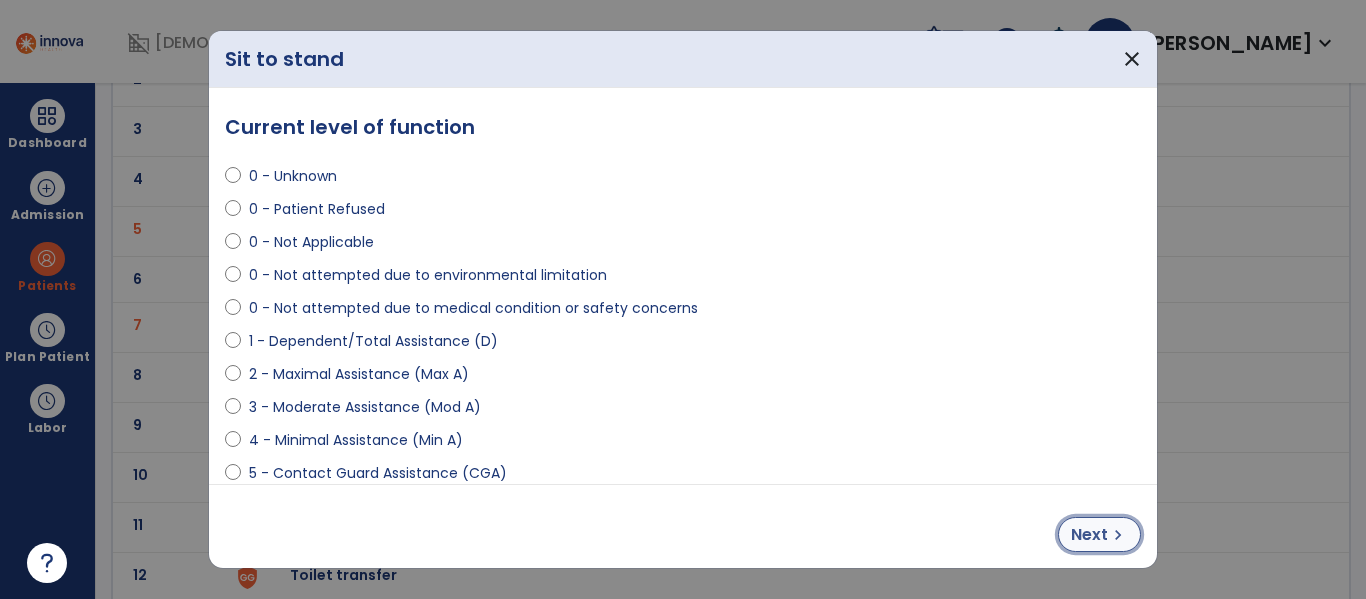 click on "Next" at bounding box center [1089, 535] 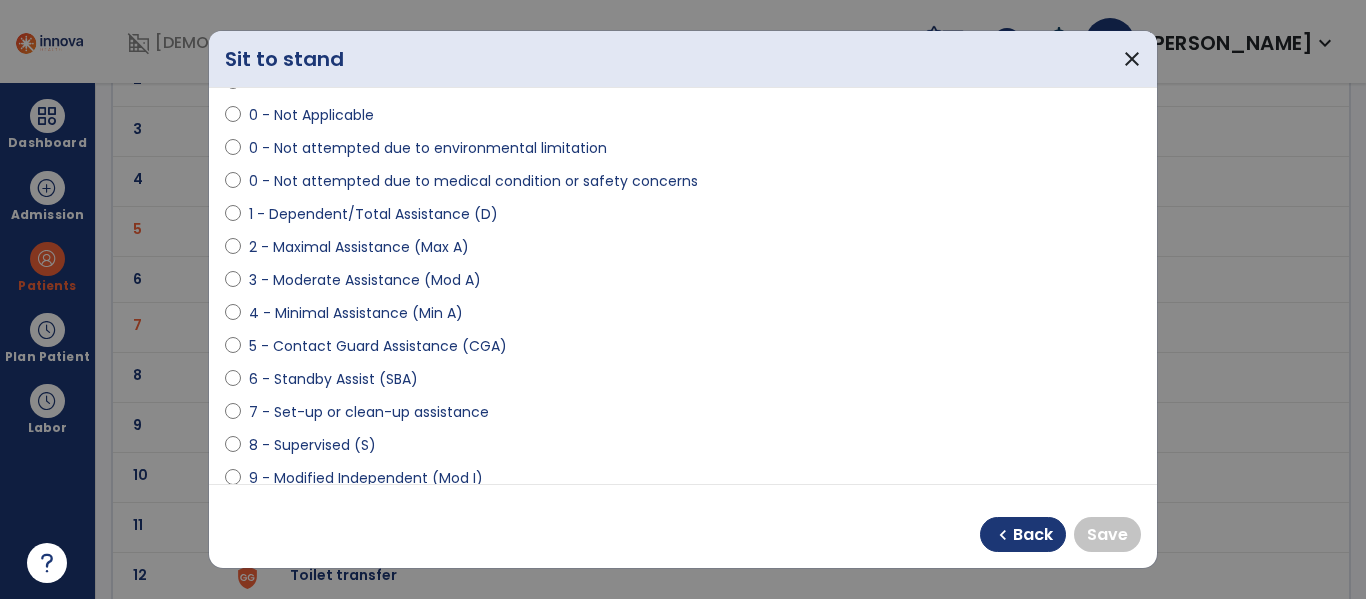 scroll, scrollTop: 138, scrollLeft: 0, axis: vertical 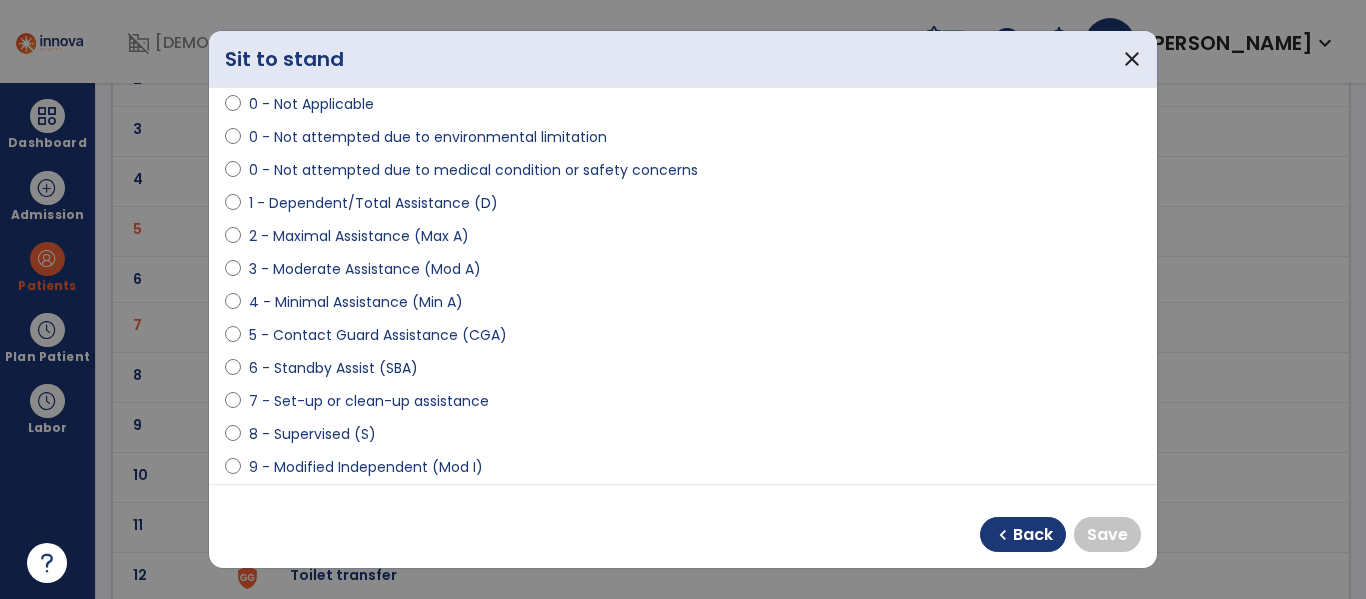 select on "**********" 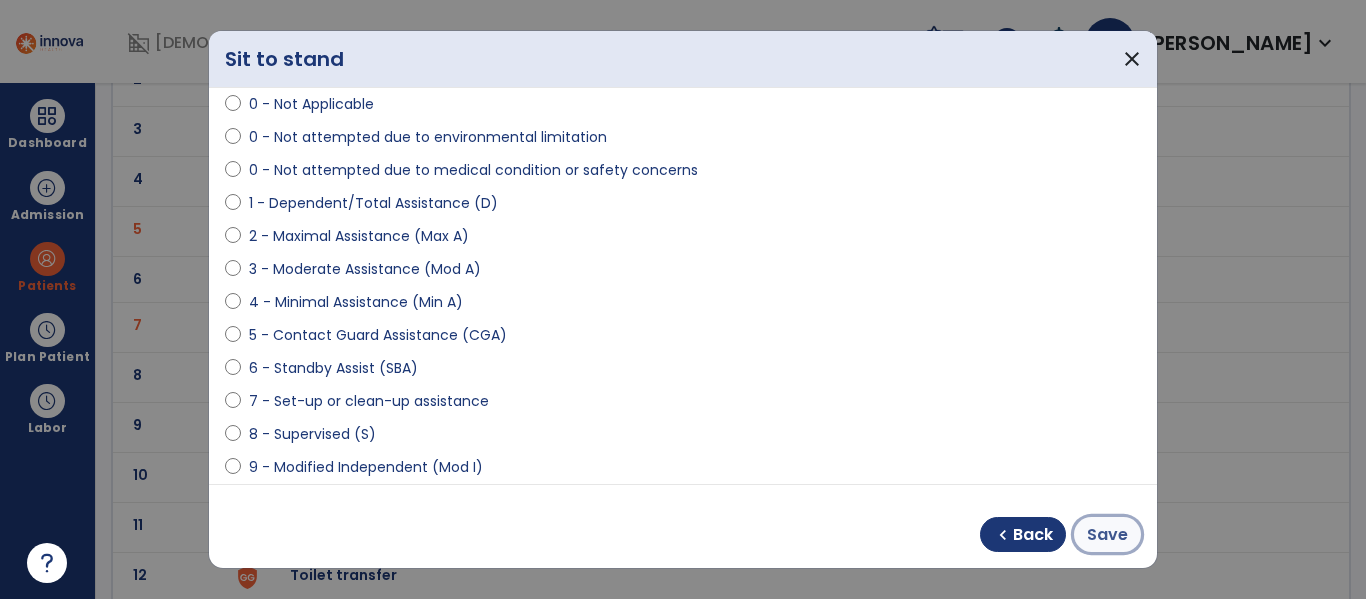 click on "Save" at bounding box center [1107, 535] 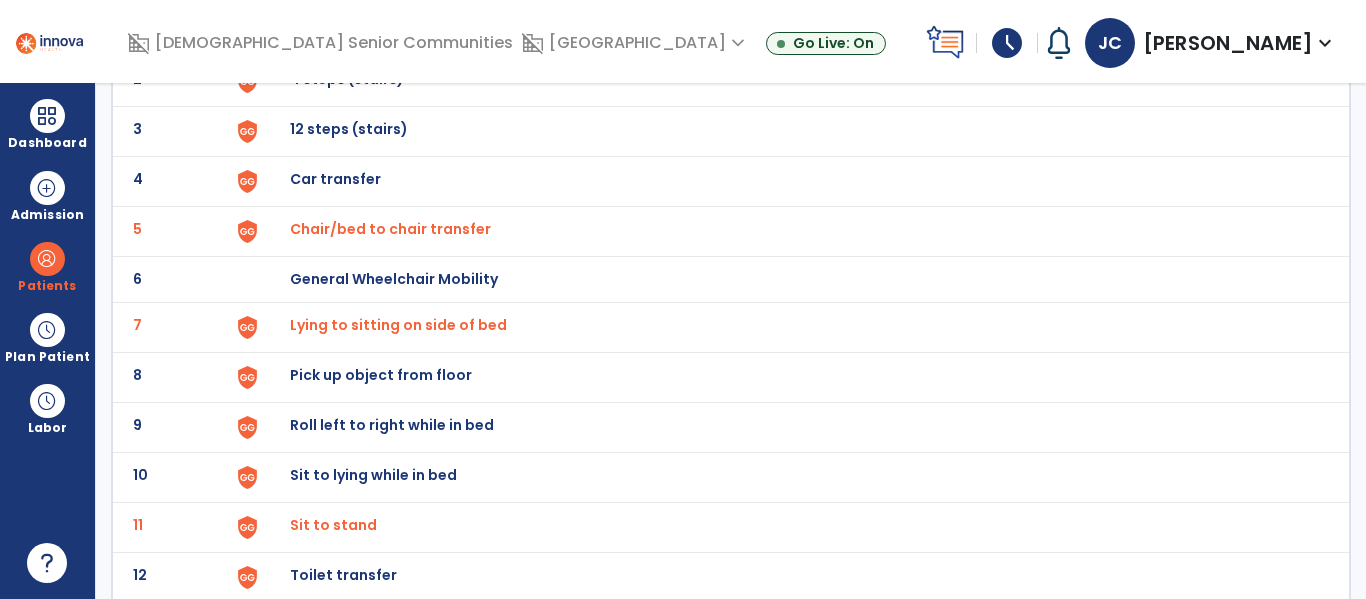 click on "Toilet transfer" at bounding box center [789, 31] 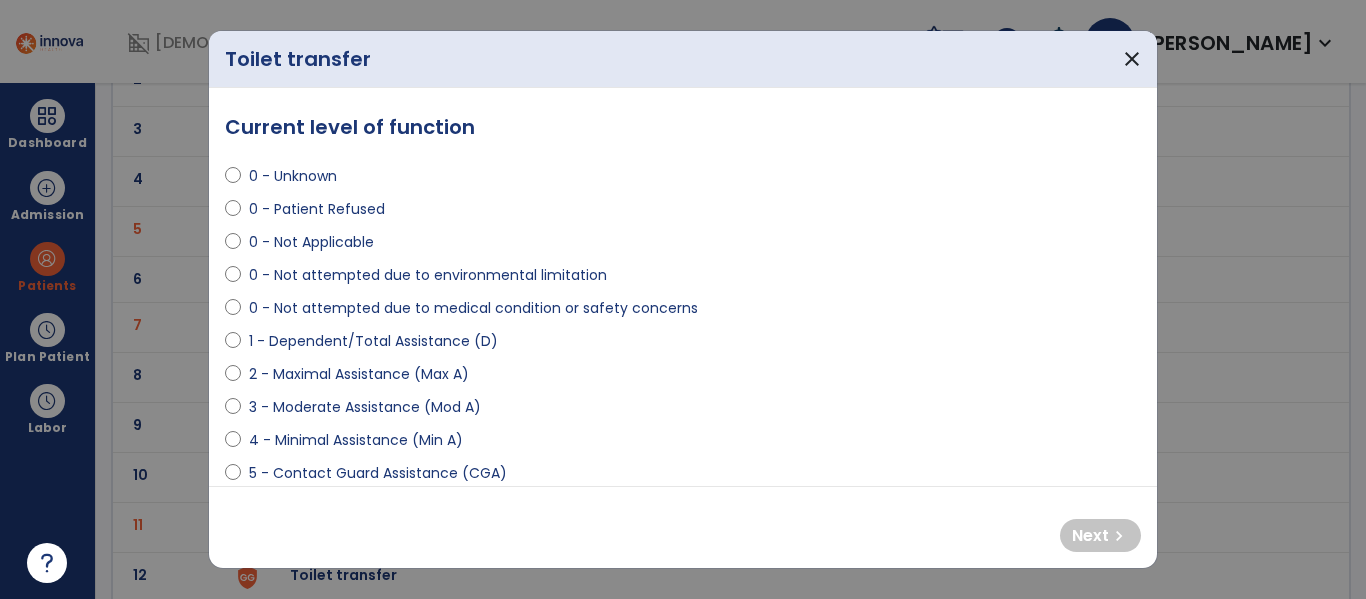 select on "**********" 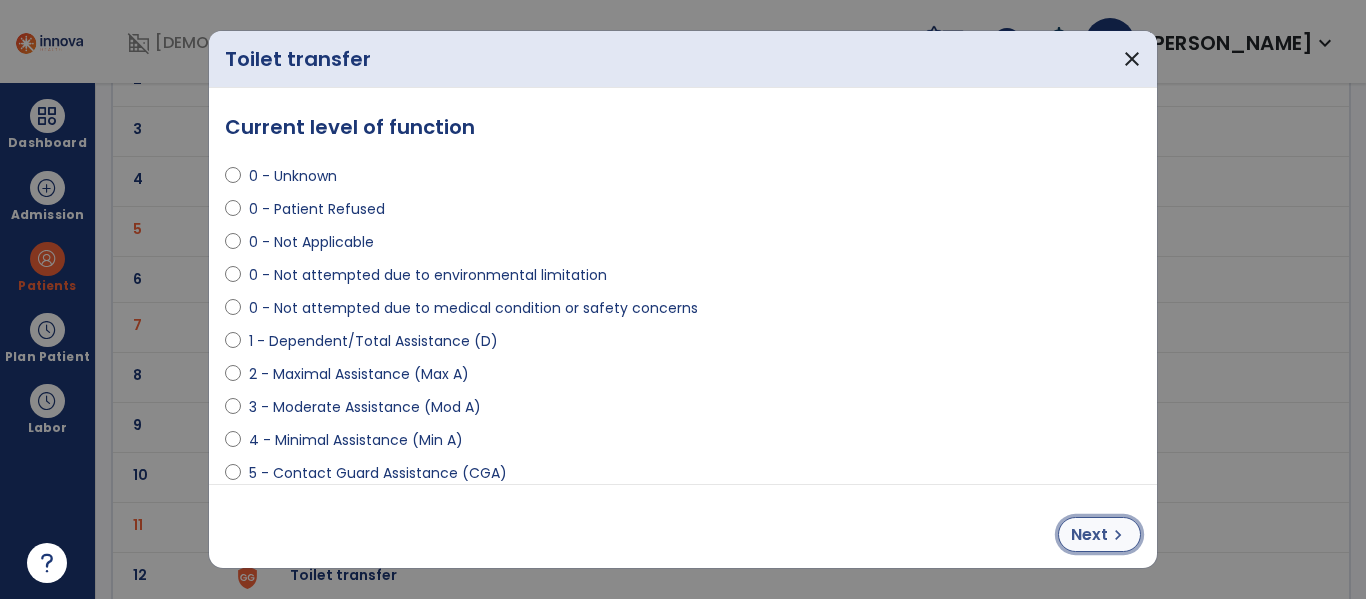 click on "chevron_right" at bounding box center (1118, 535) 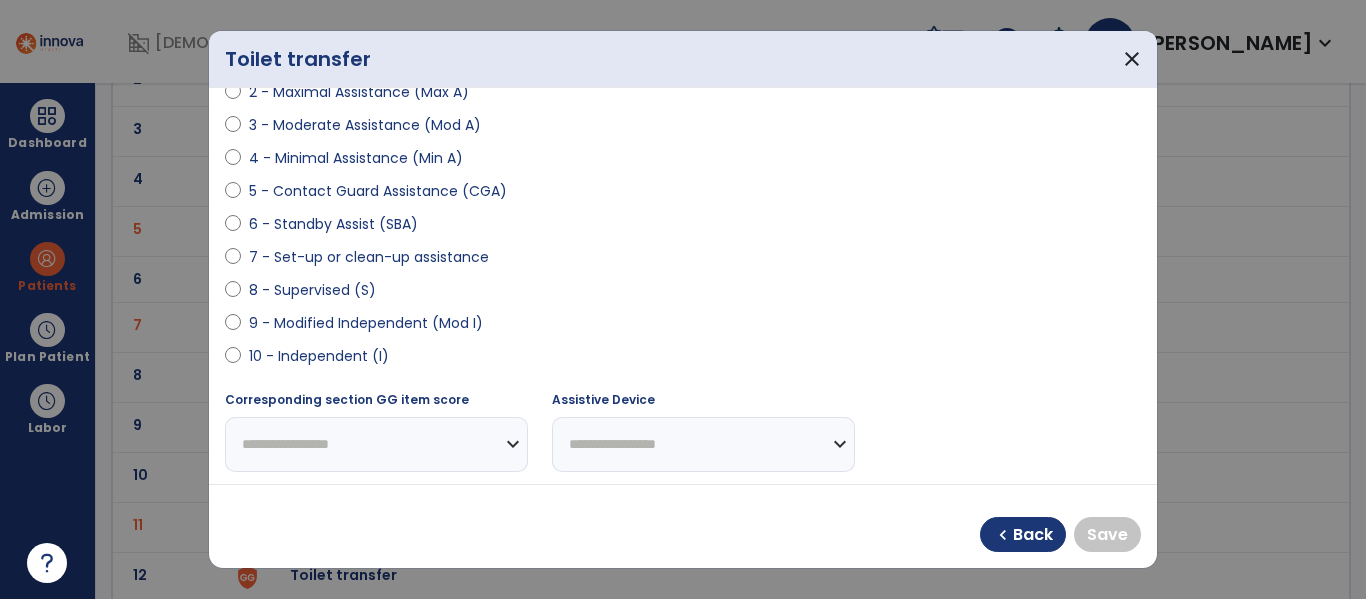 scroll, scrollTop: 284, scrollLeft: 0, axis: vertical 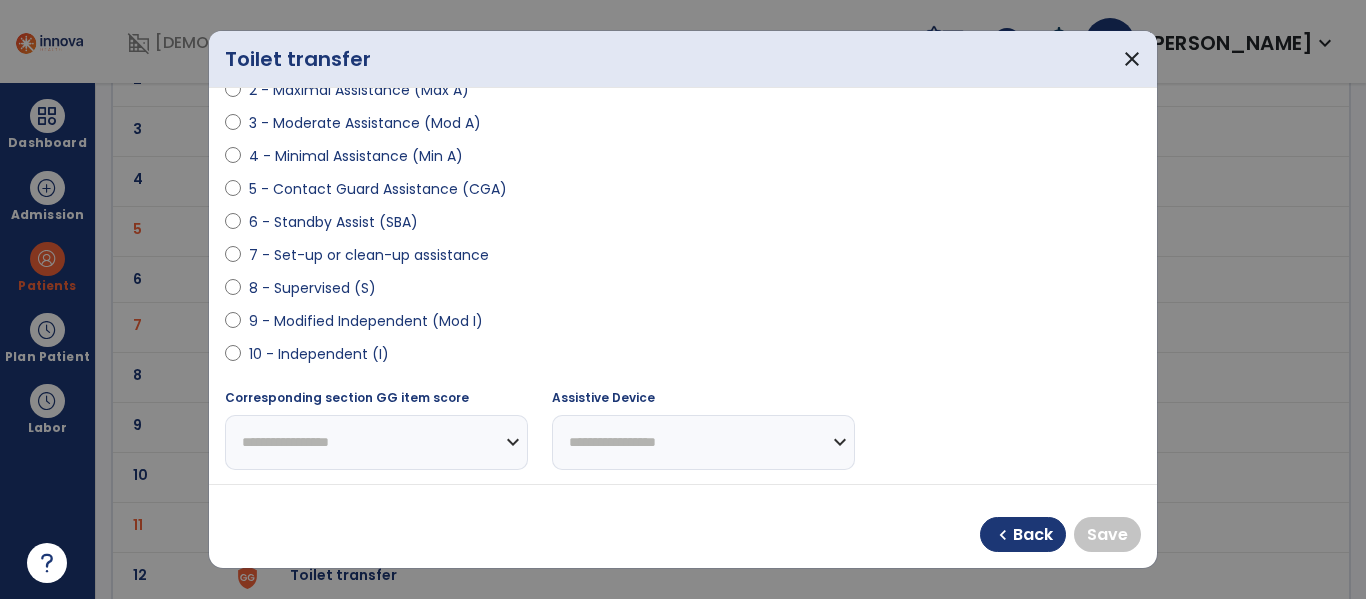 select on "**********" 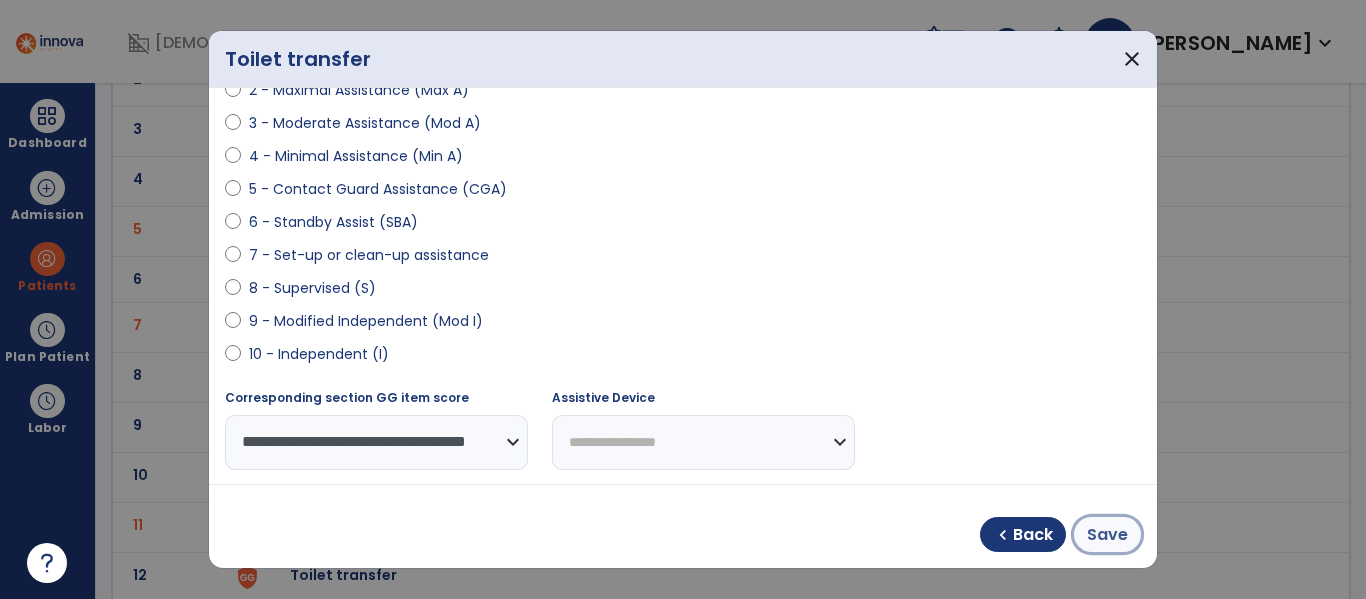 click on "Save" at bounding box center (1107, 535) 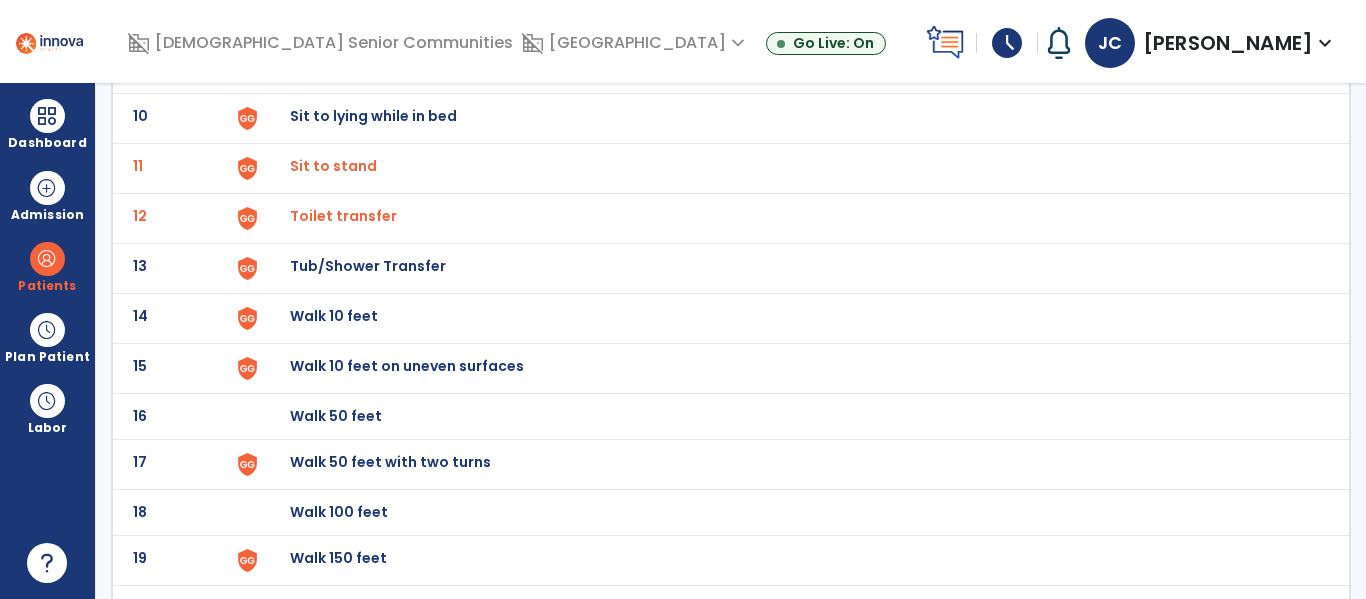scroll, scrollTop: 595, scrollLeft: 0, axis: vertical 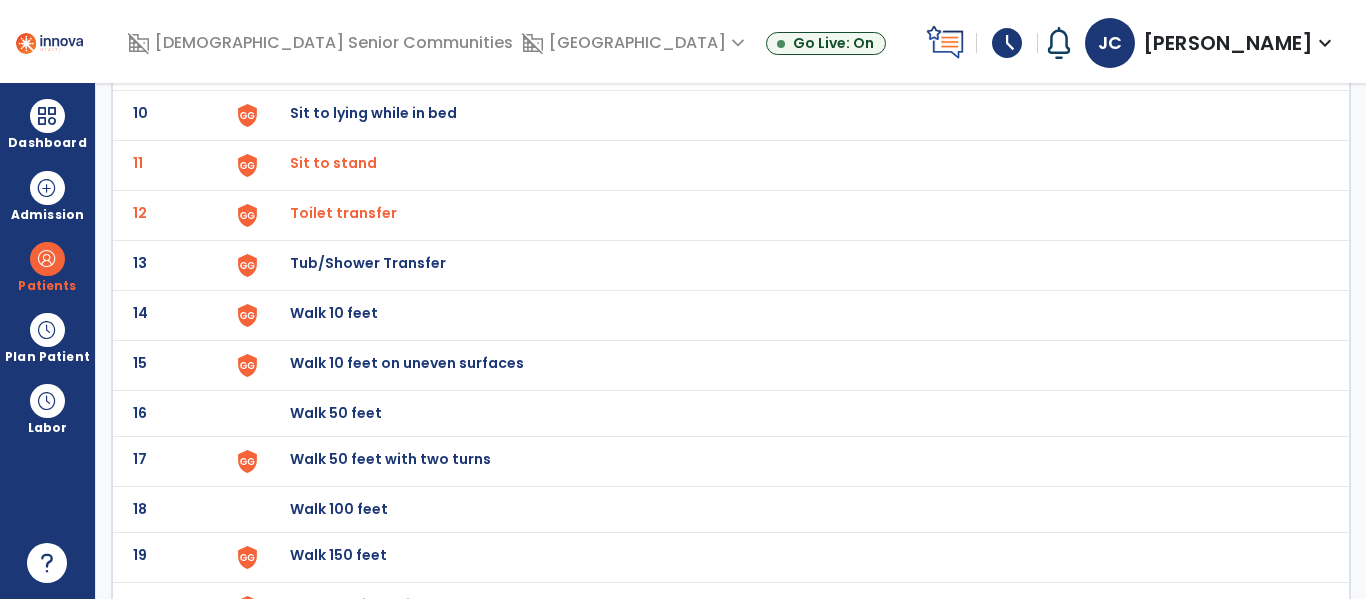click on "Walk 50 feet with two turns" at bounding box center (789, -331) 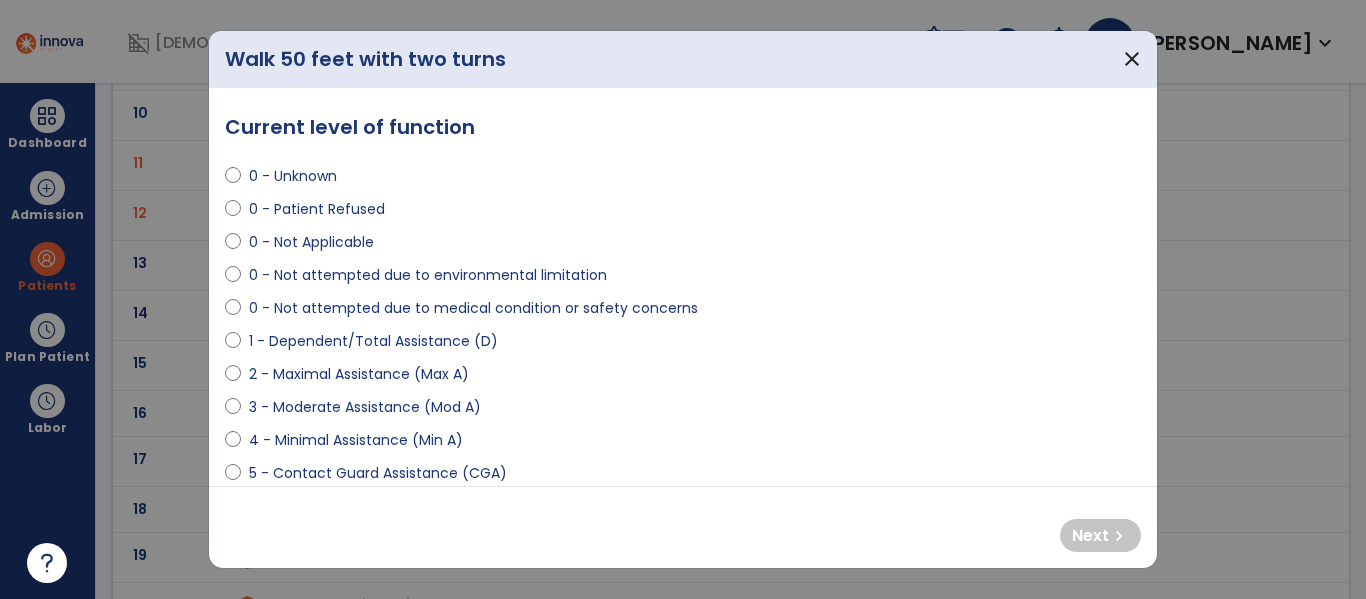 select on "**********" 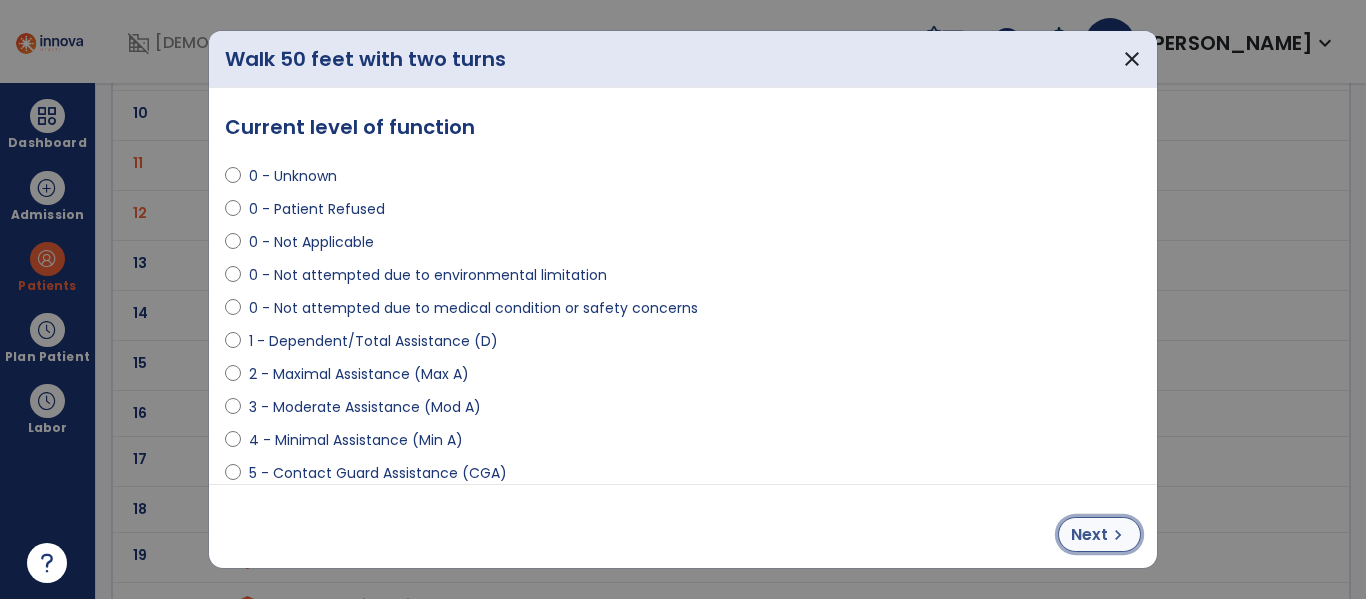 click on "chevron_right" at bounding box center (1118, 535) 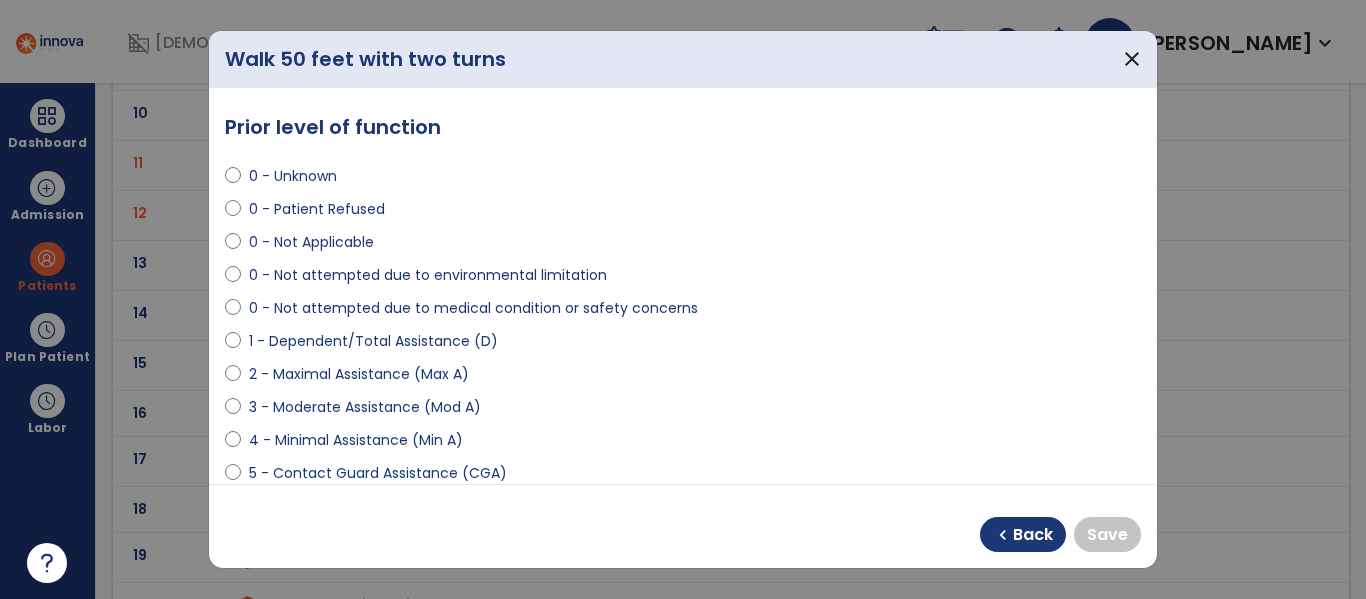 click on "5 - Contact Guard Assistance (CGA)" at bounding box center (683, 477) 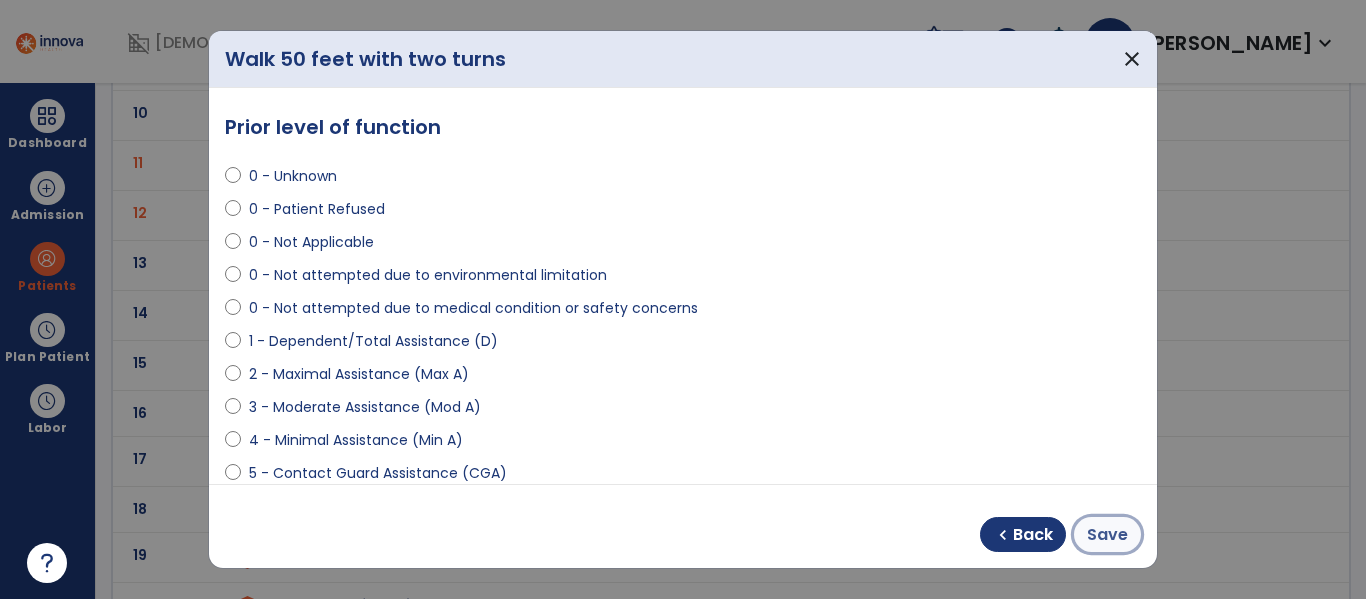 click on "Save" at bounding box center [1107, 535] 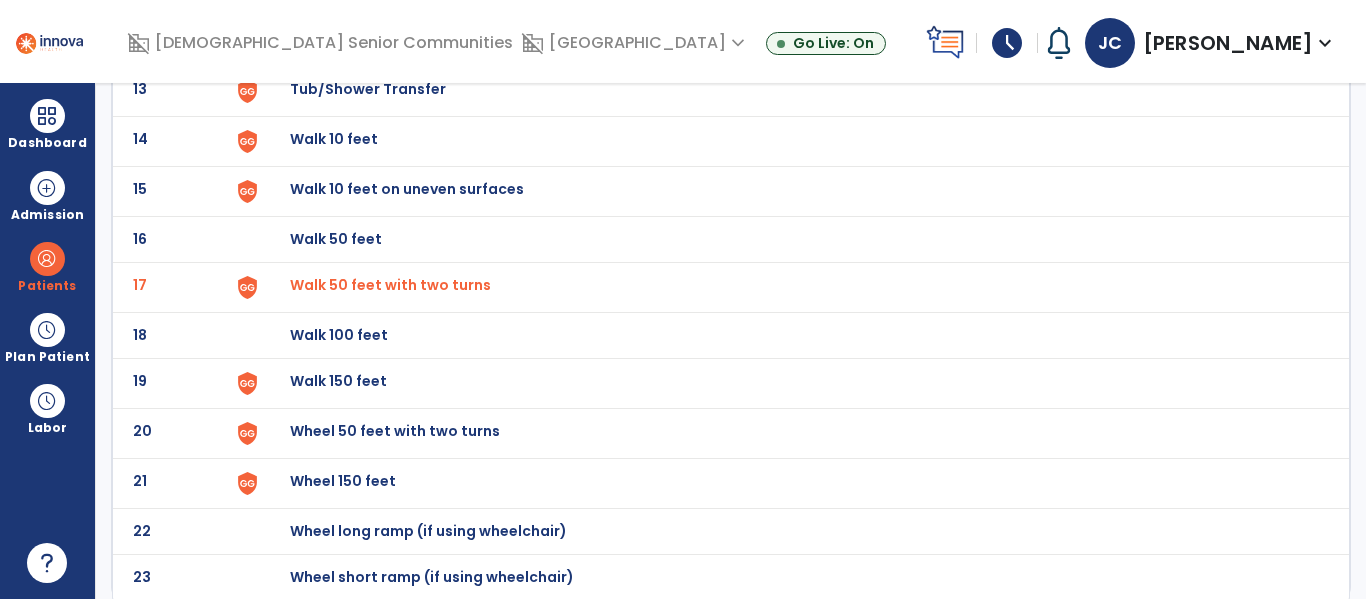 scroll, scrollTop: 772, scrollLeft: 0, axis: vertical 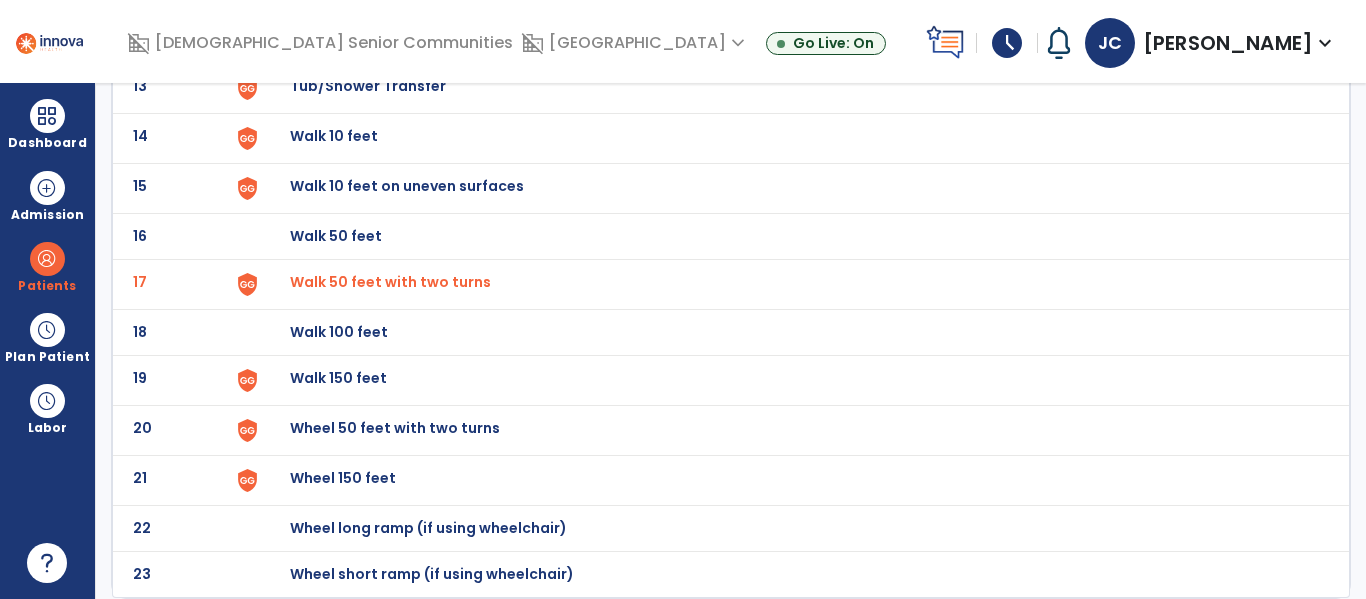click on "19 Walk 150 feet" 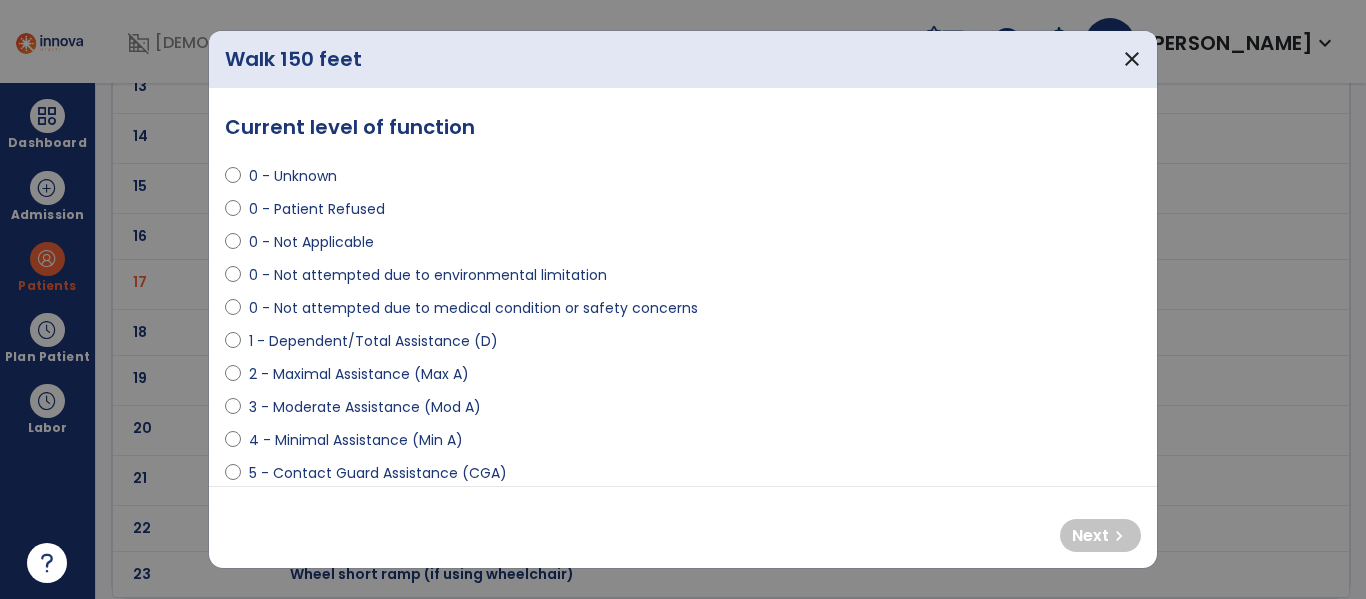 select on "**********" 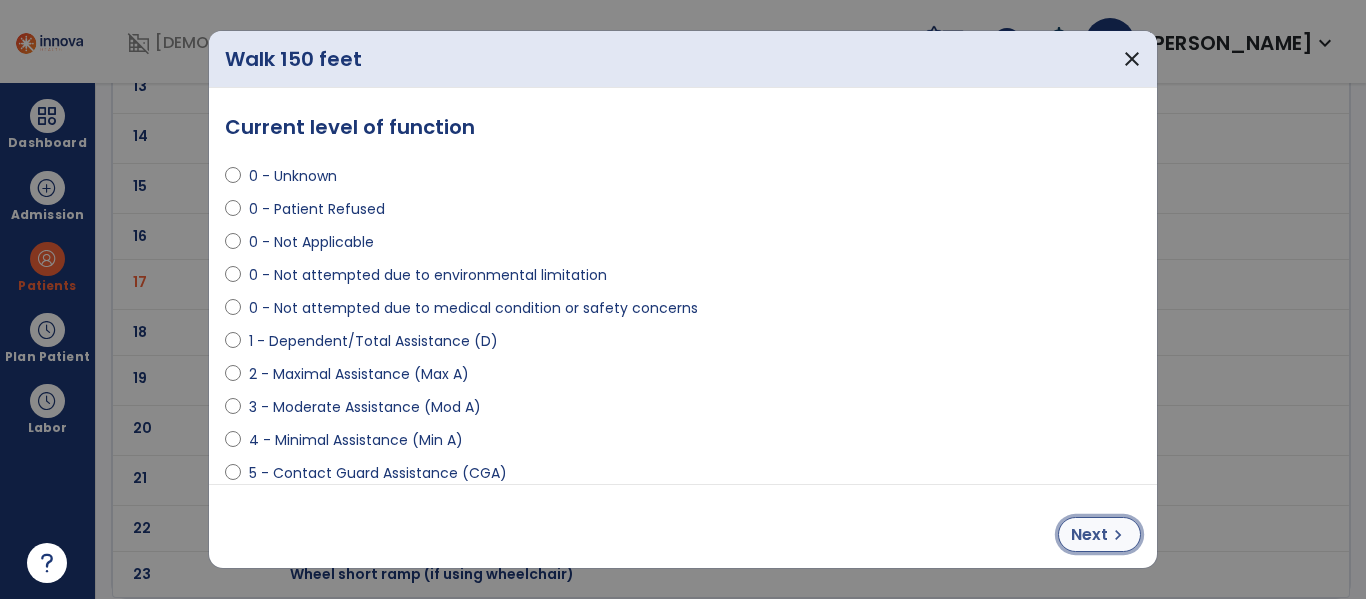 click on "Next" at bounding box center [1089, 535] 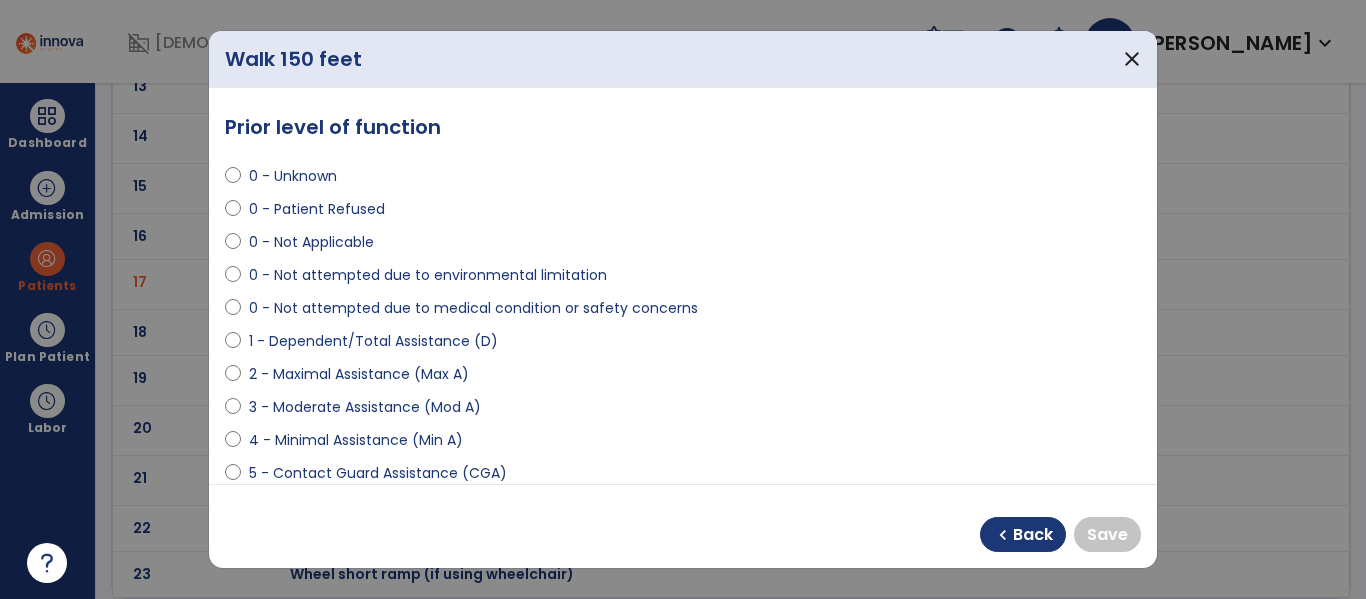 click at bounding box center [233, 477] 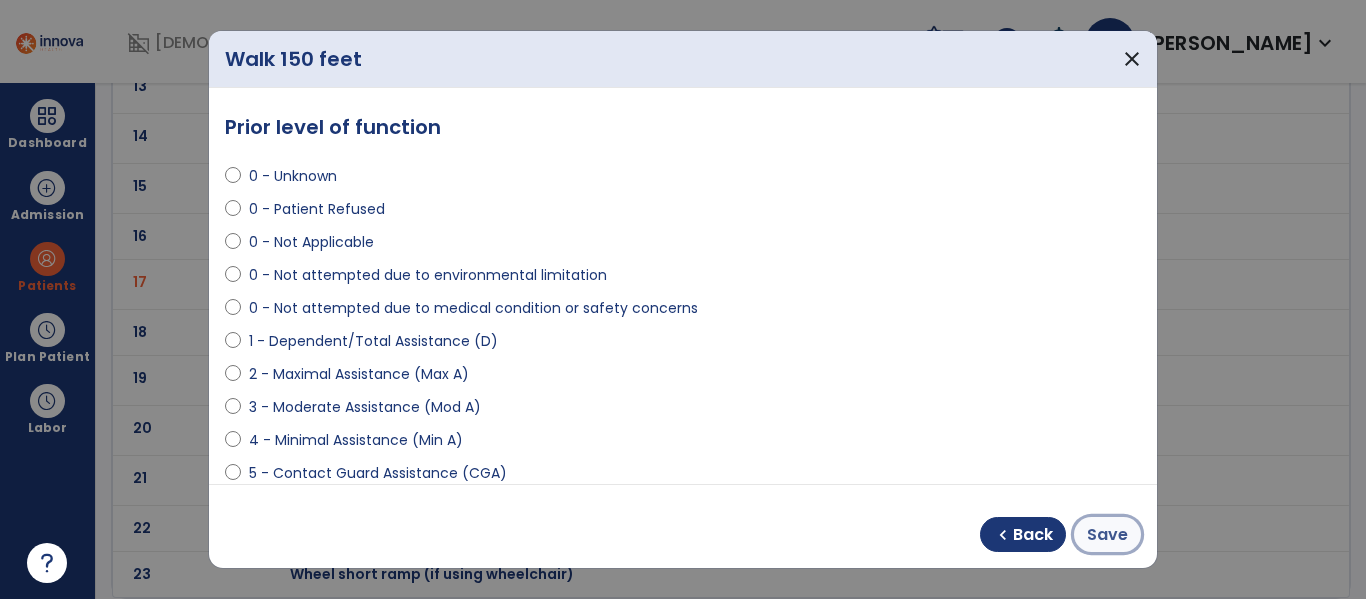 click on "Save" at bounding box center (1107, 535) 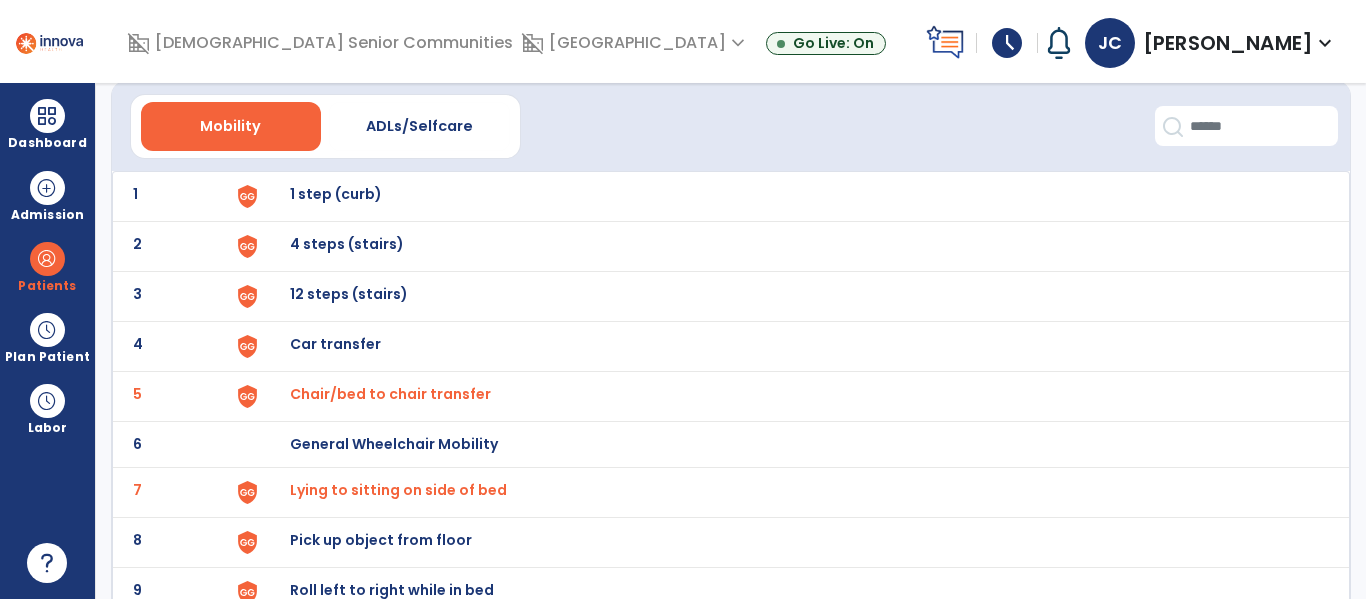 scroll, scrollTop: 0, scrollLeft: 0, axis: both 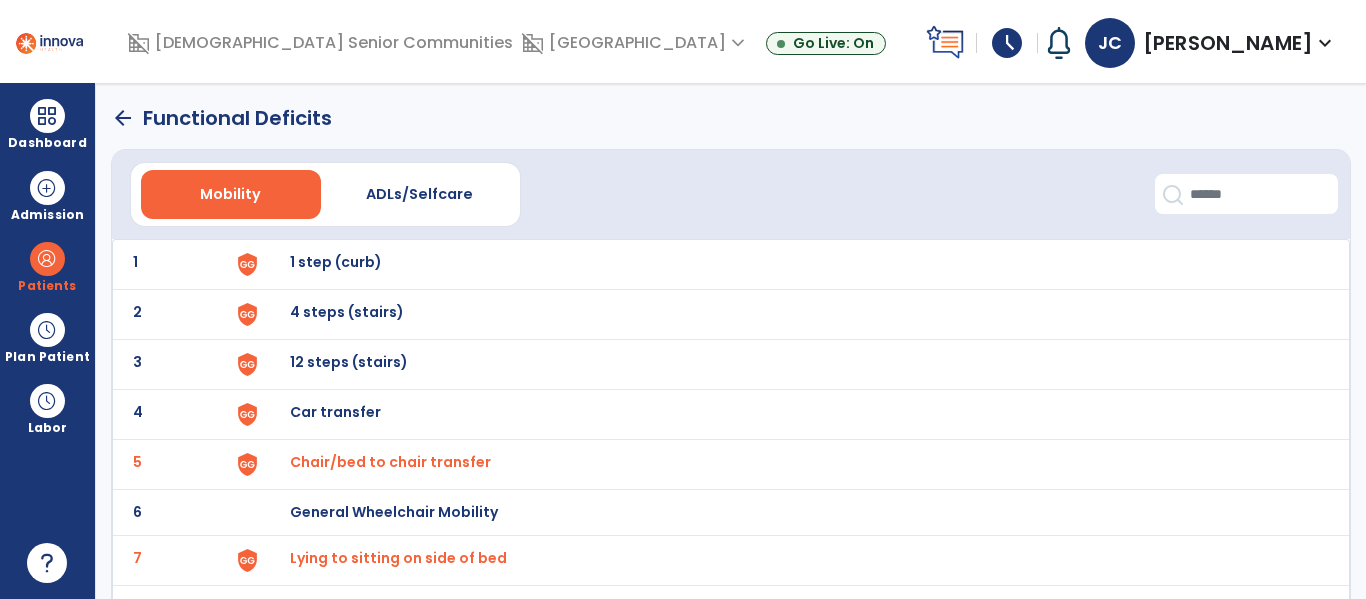 click on "arrow_back   Functional Deficits" 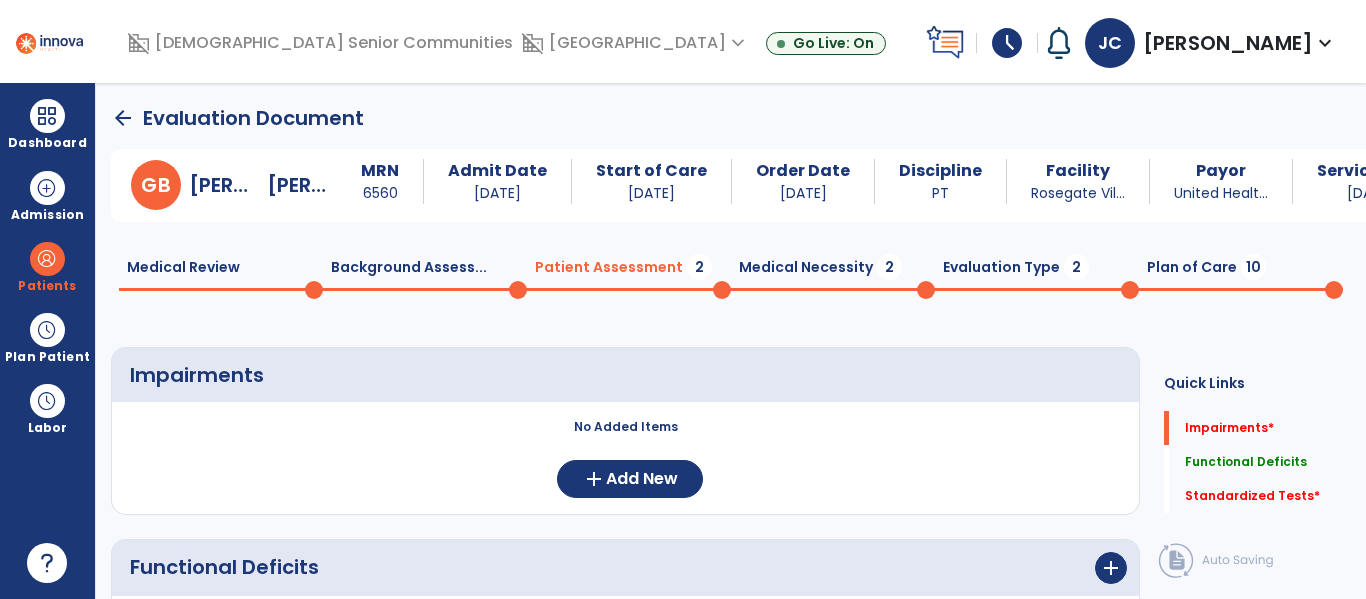 scroll, scrollTop: 20, scrollLeft: 0, axis: vertical 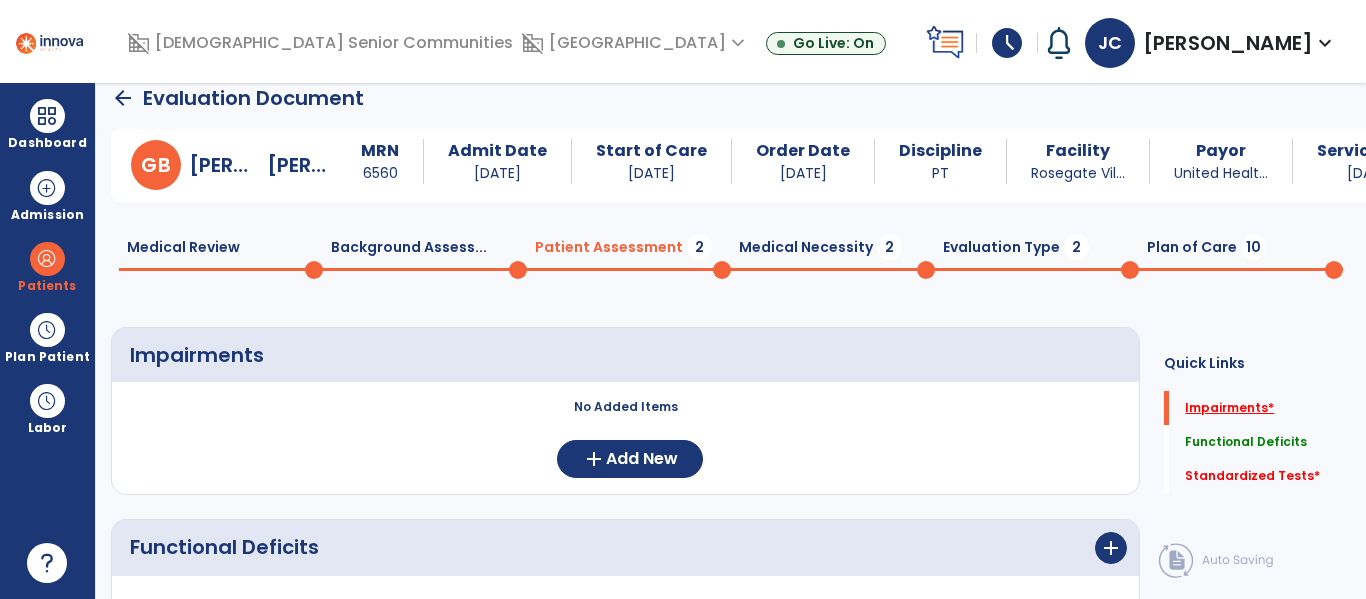 click on "Impairments   *" 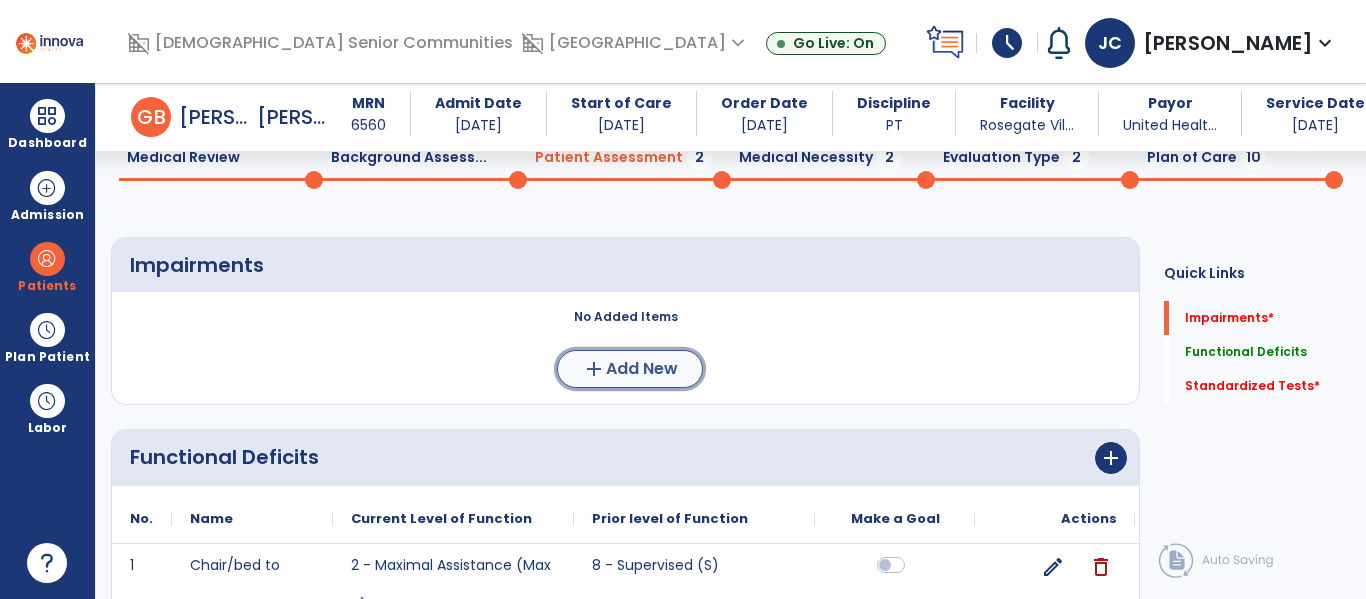 click on "add  Add New" 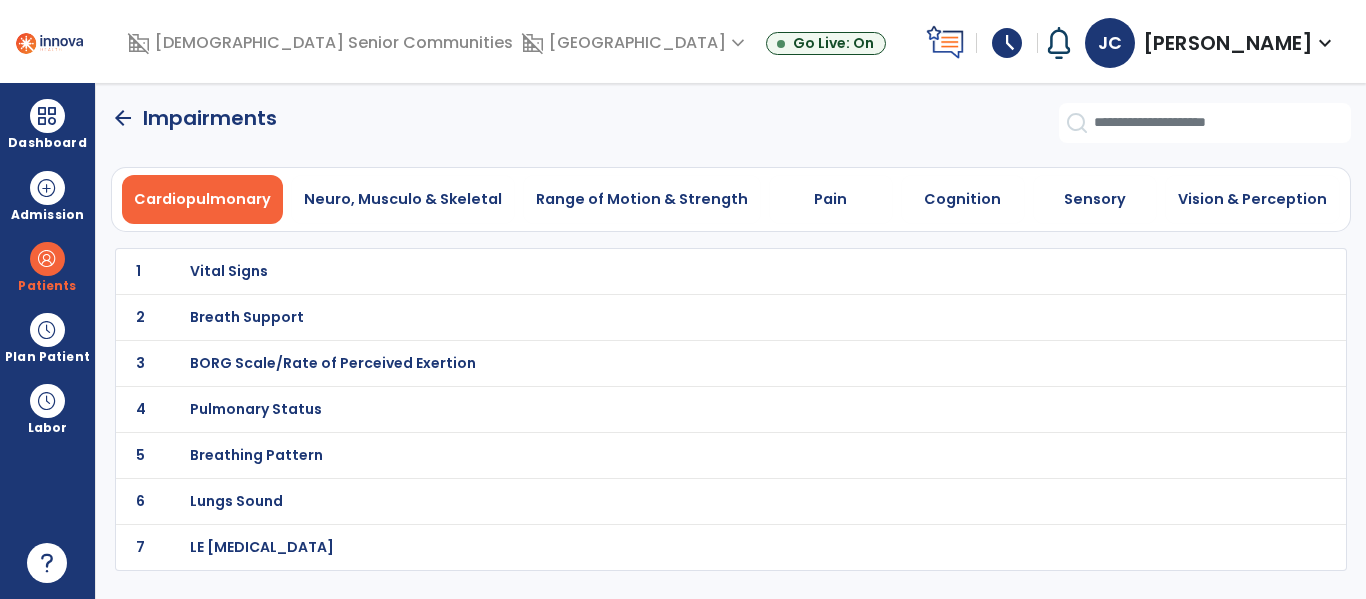 scroll, scrollTop: 0, scrollLeft: 0, axis: both 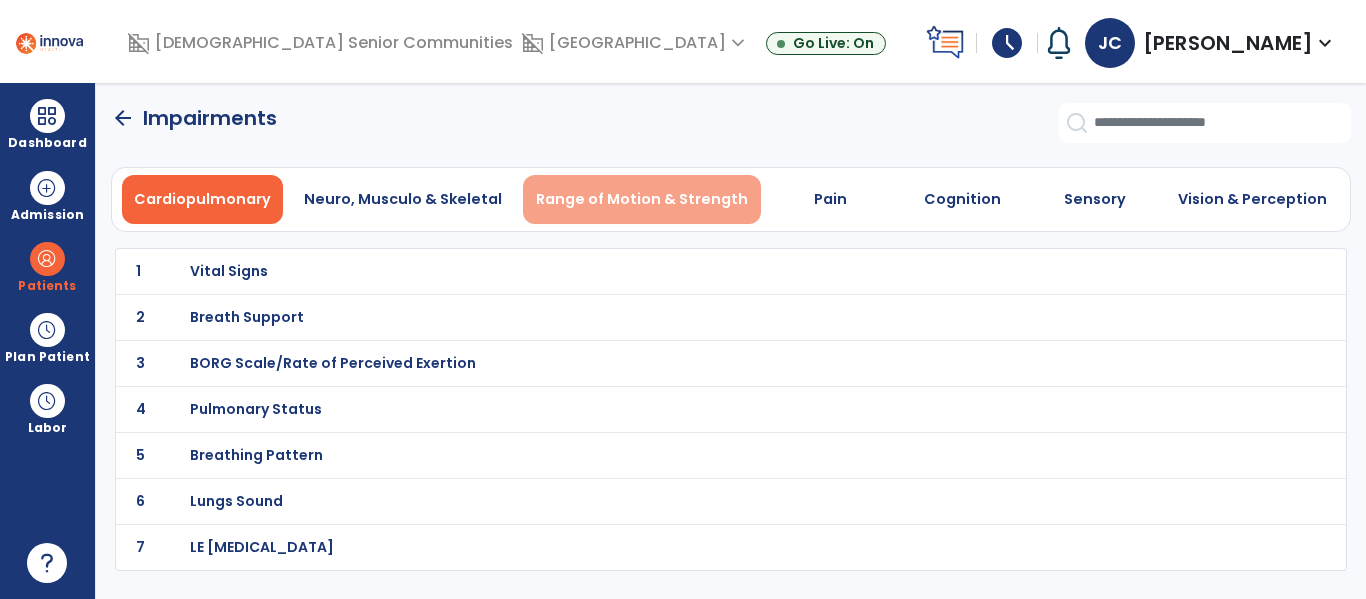 click on "Range of Motion & Strength" at bounding box center (642, 199) 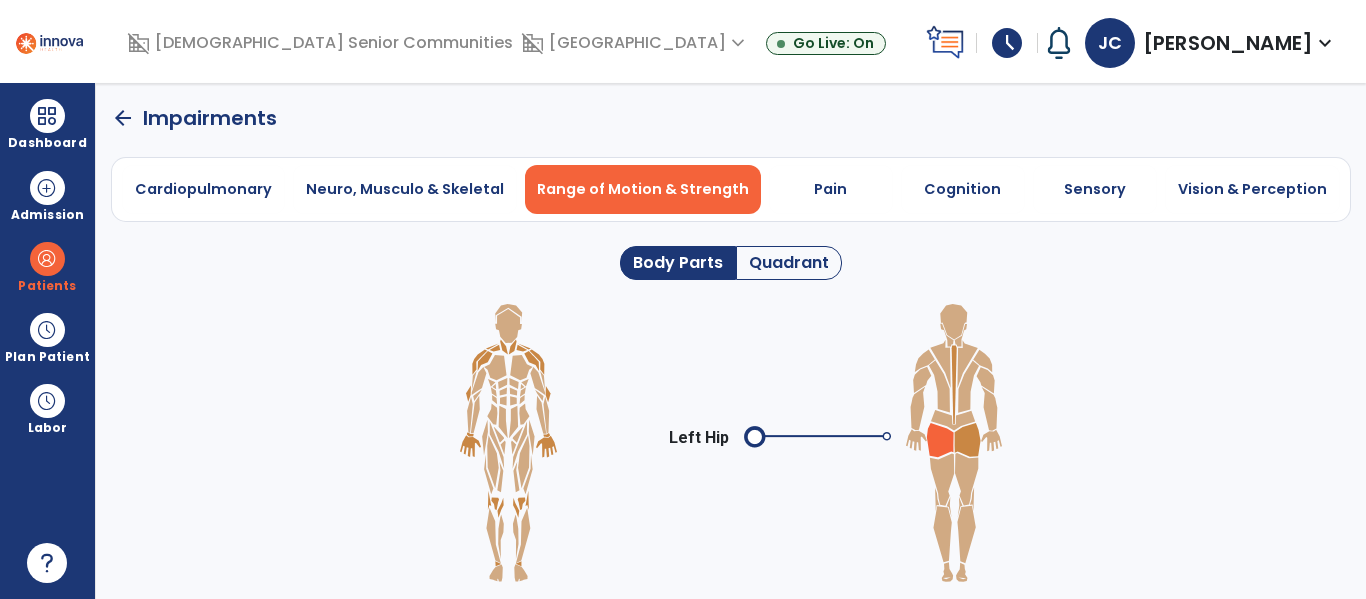 click 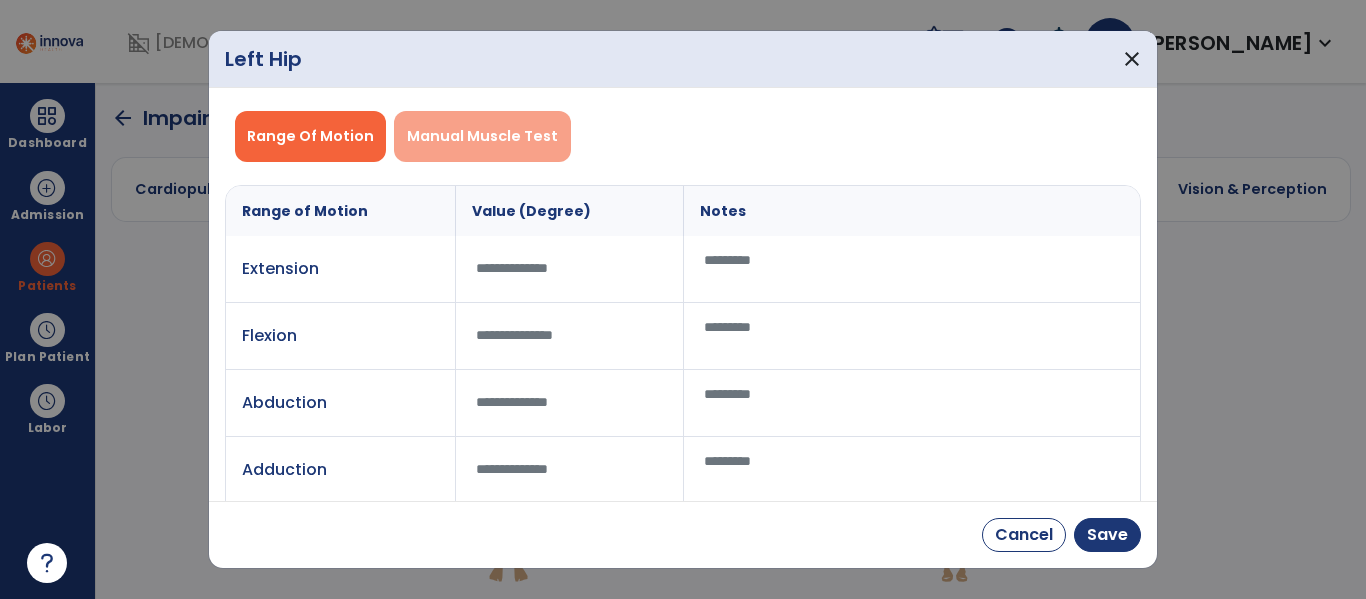 click on "Manual Muscle Test" at bounding box center [482, 136] 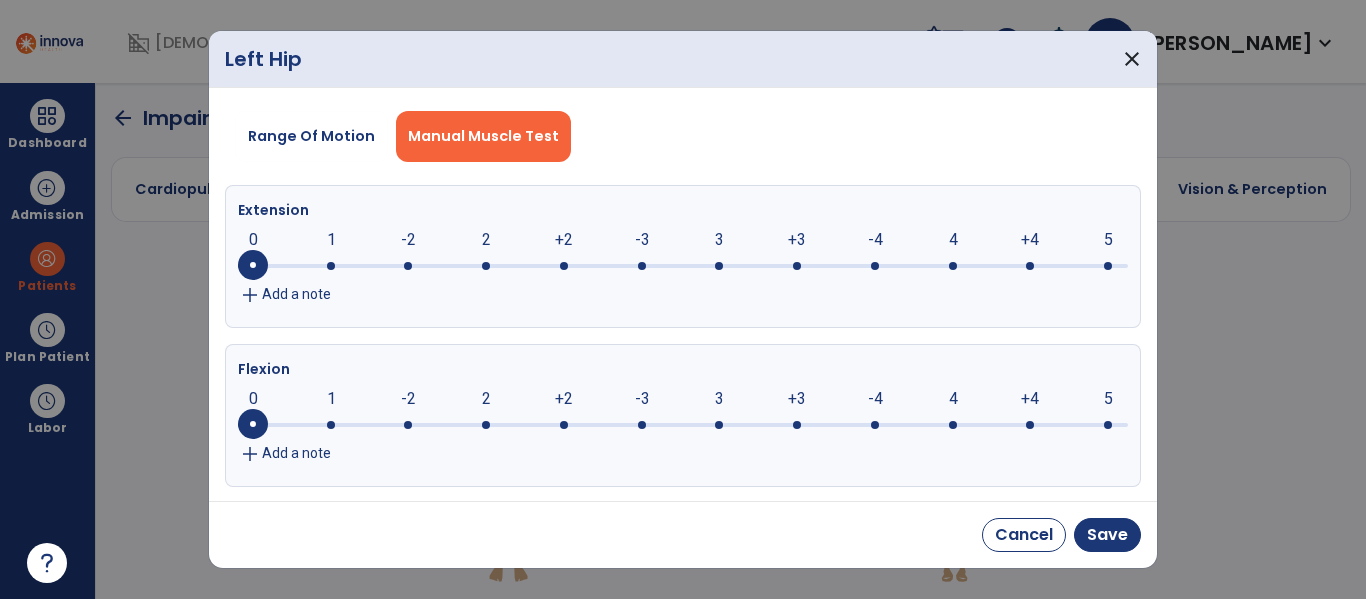 click 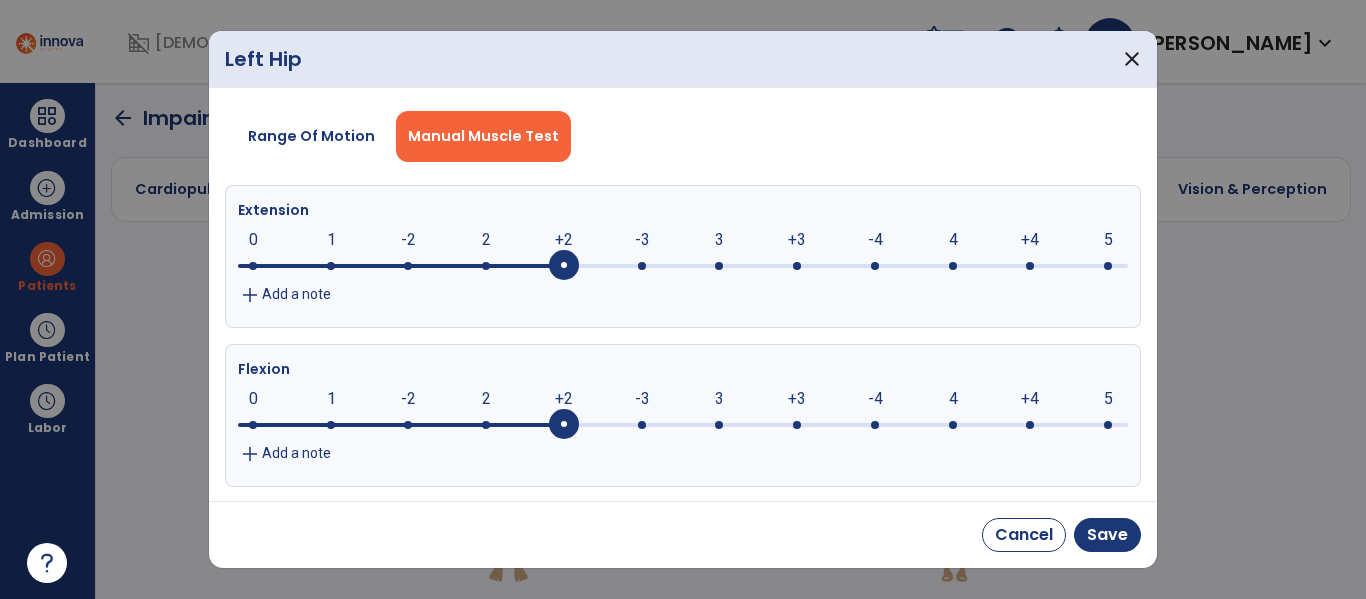click 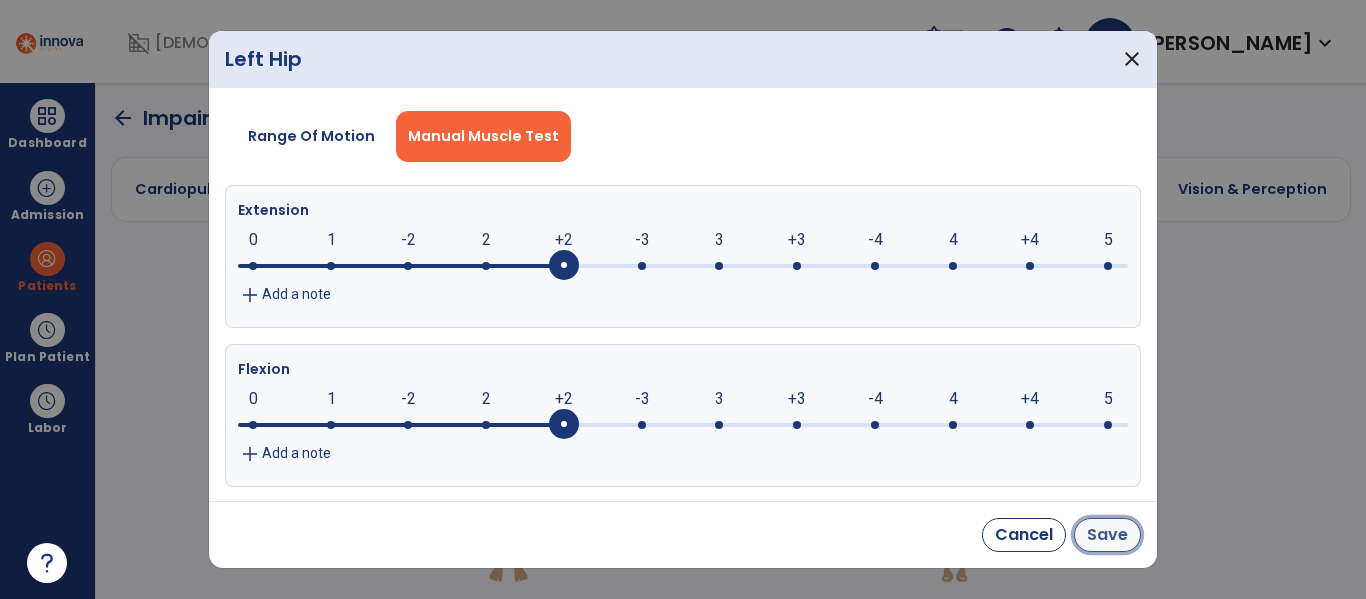 click on "Save" at bounding box center (1107, 535) 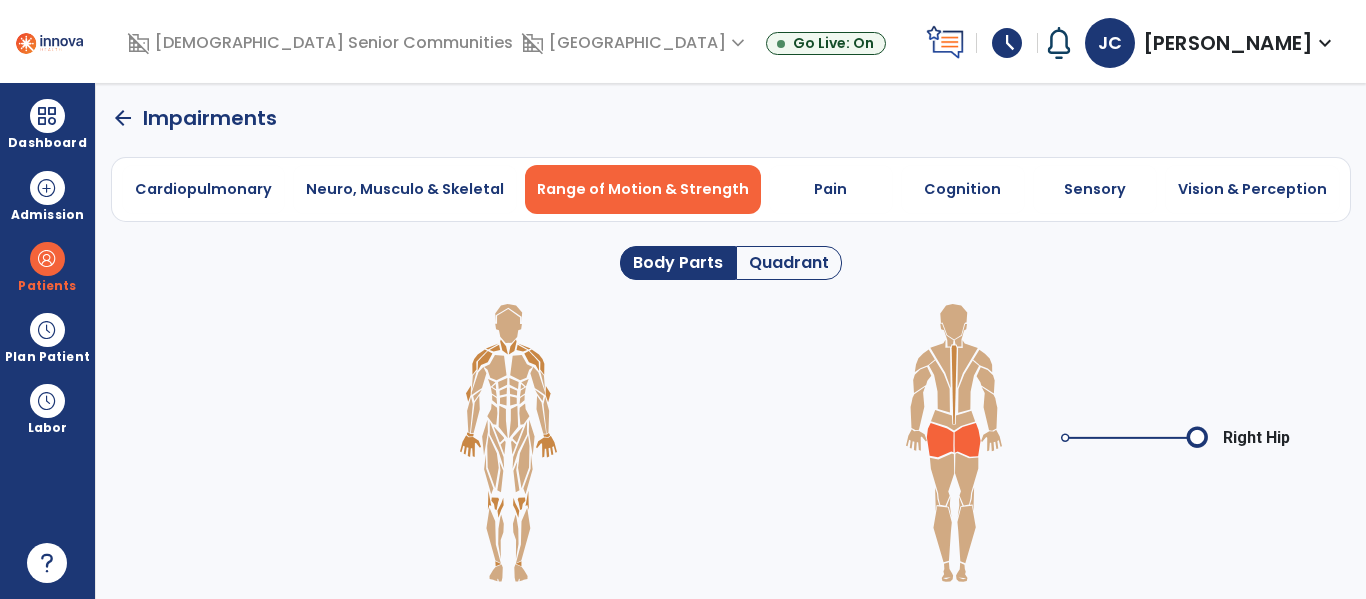 click 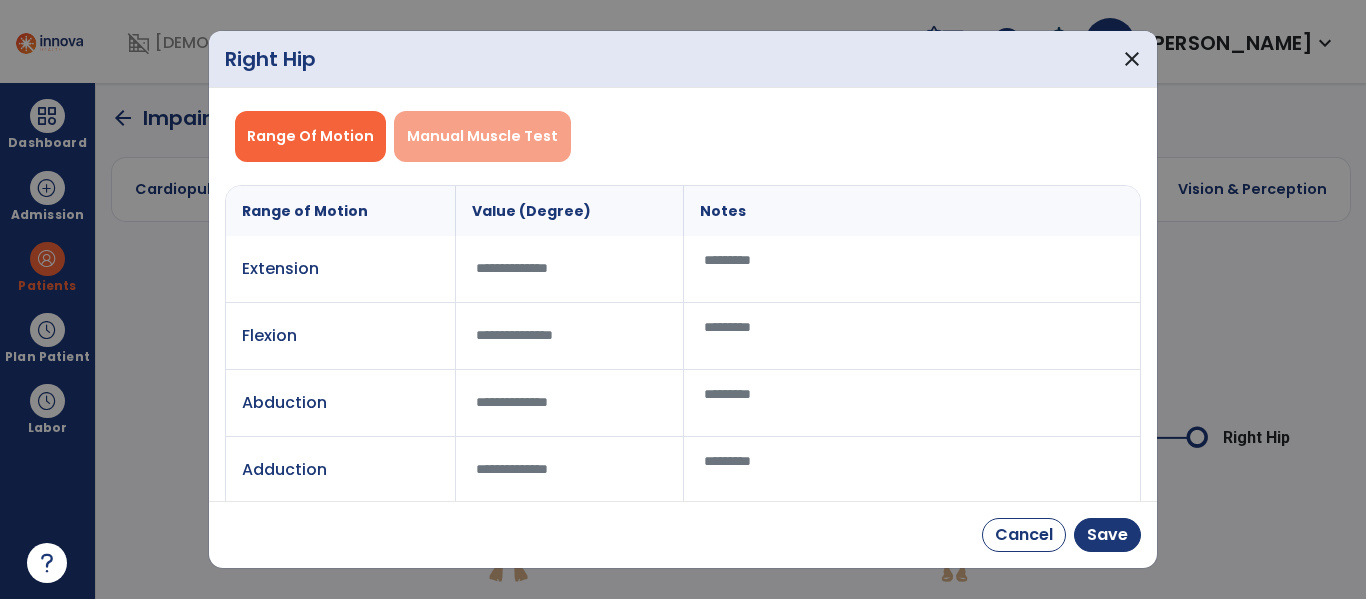 click on "Manual Muscle Test" at bounding box center (482, 136) 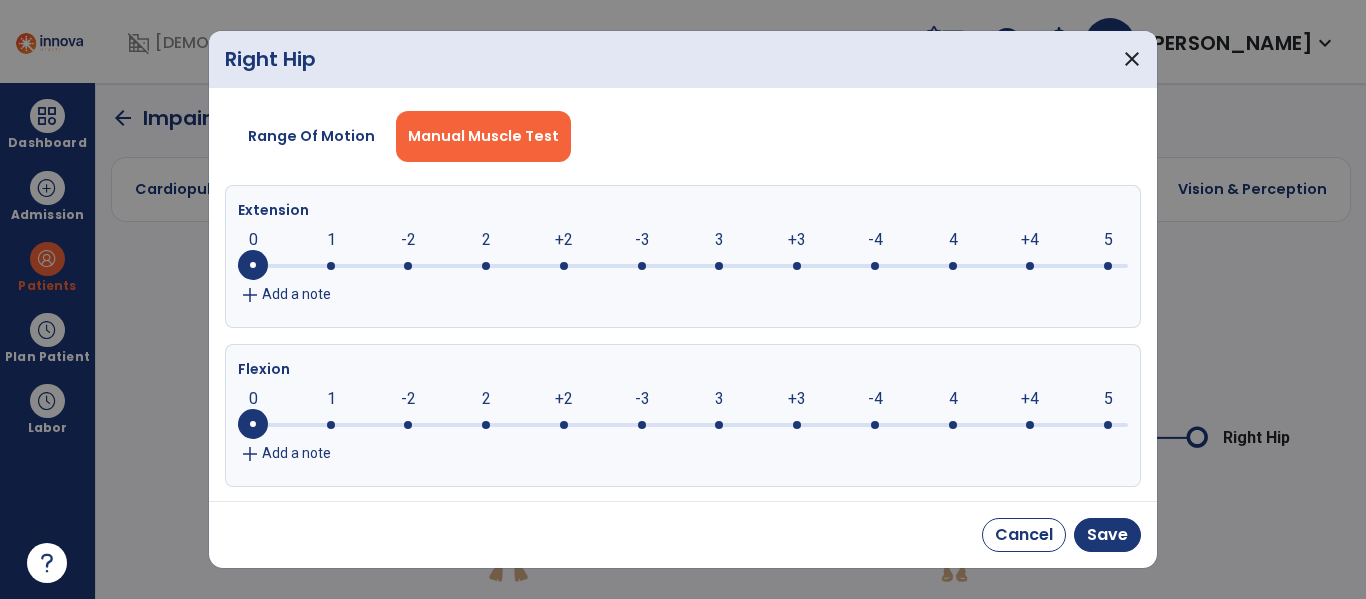 click 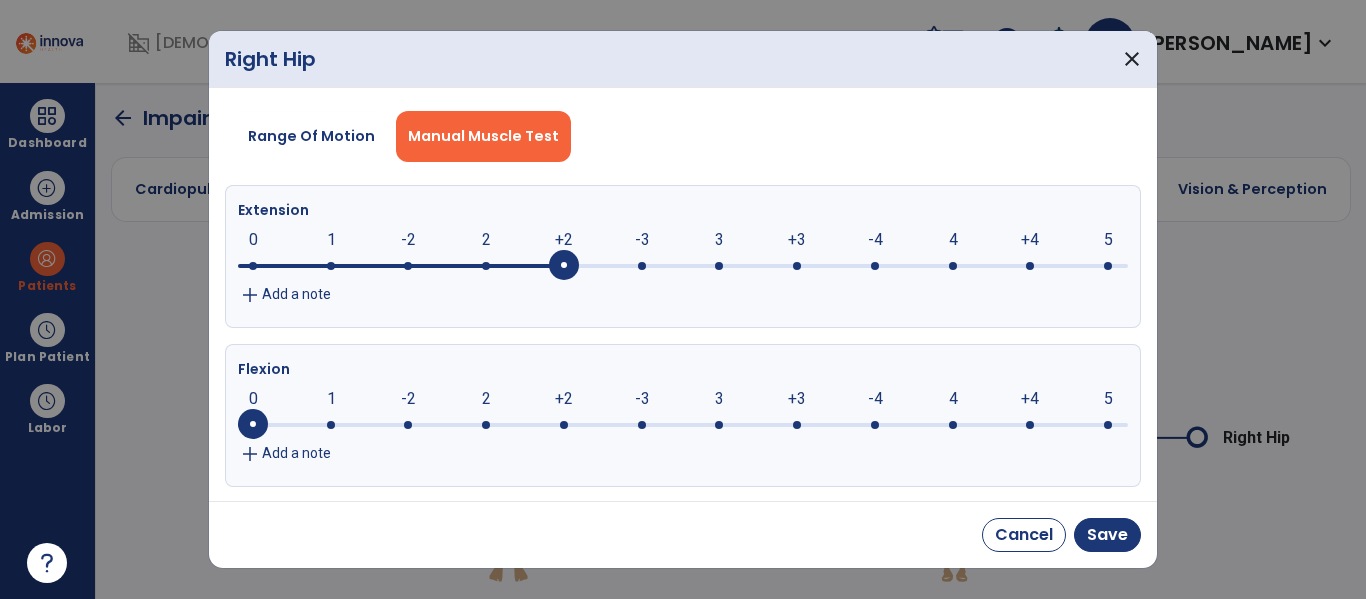 click 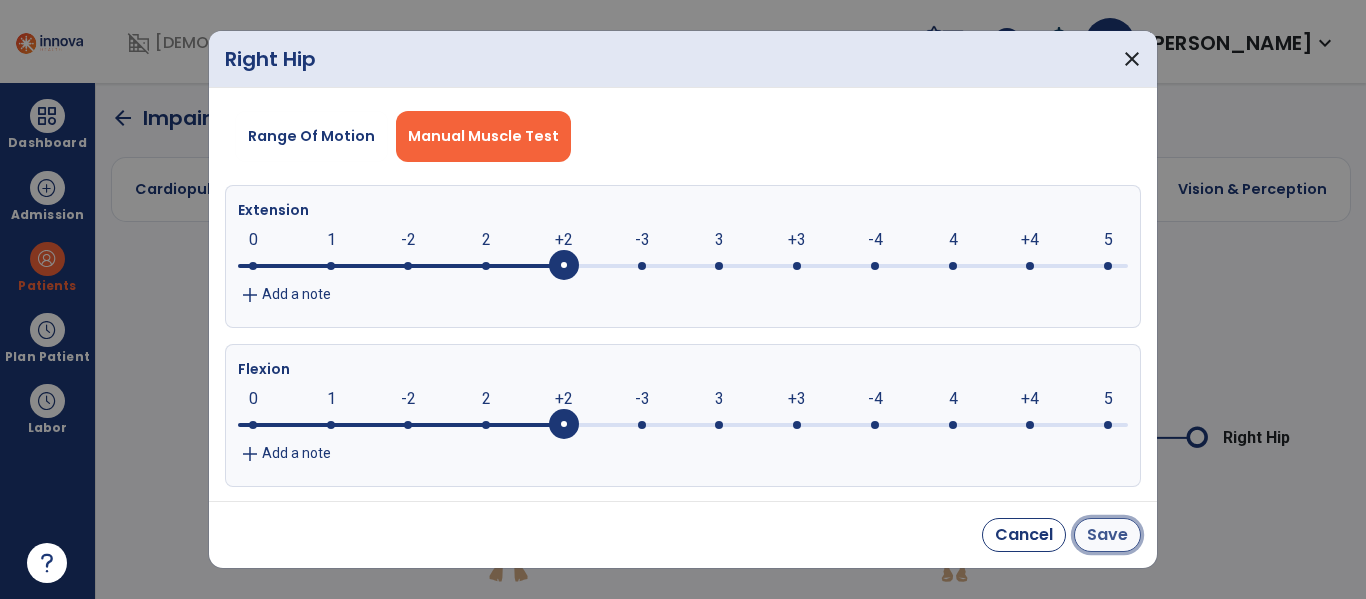 click on "Save" at bounding box center (1107, 535) 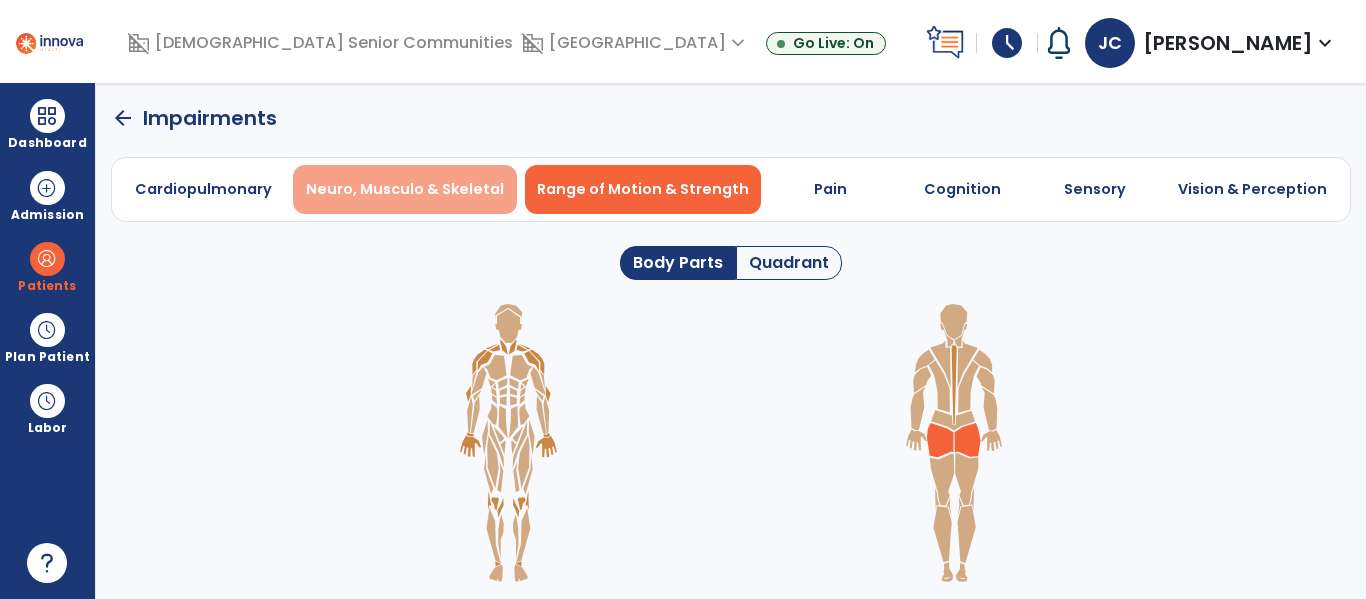 click on "Neuro, Musculo & Skeletal" at bounding box center [405, 189] 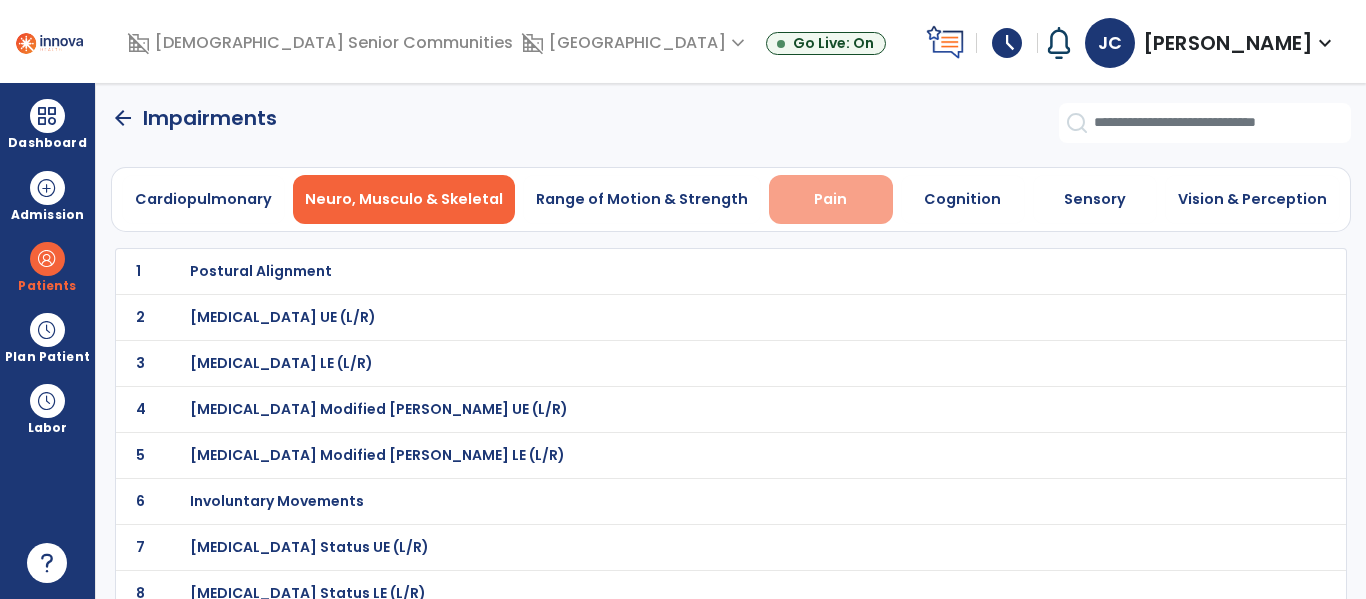 click on "Pain" at bounding box center (831, 199) 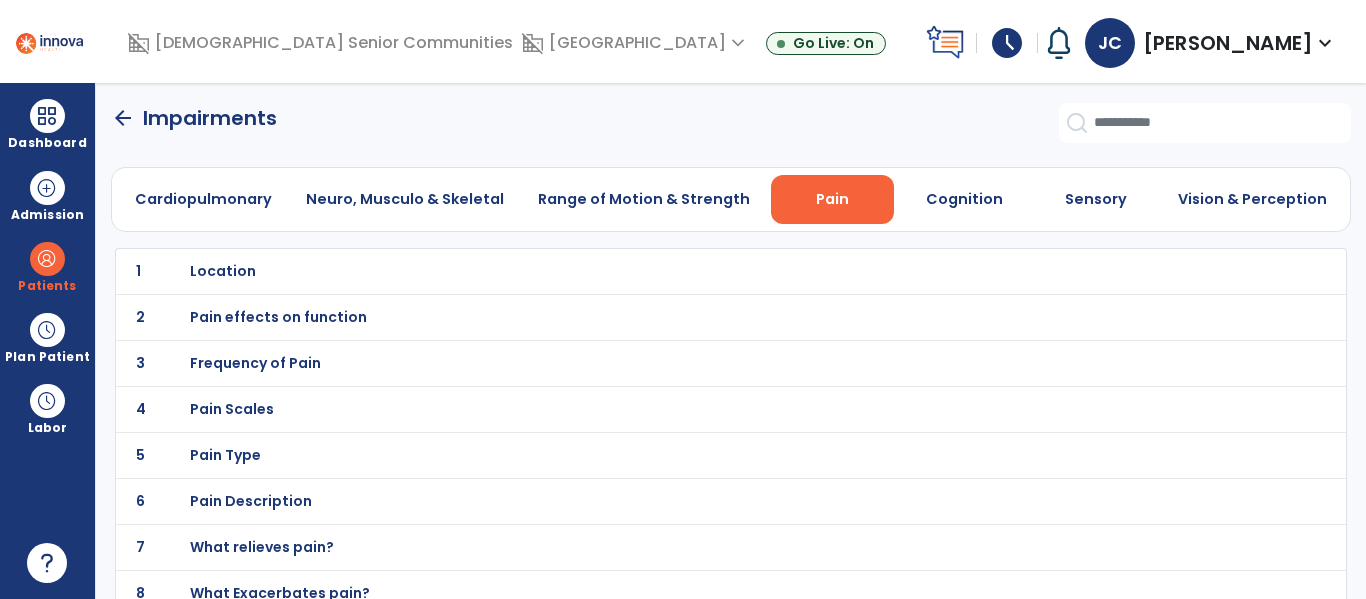 click on "Location" at bounding box center (687, 271) 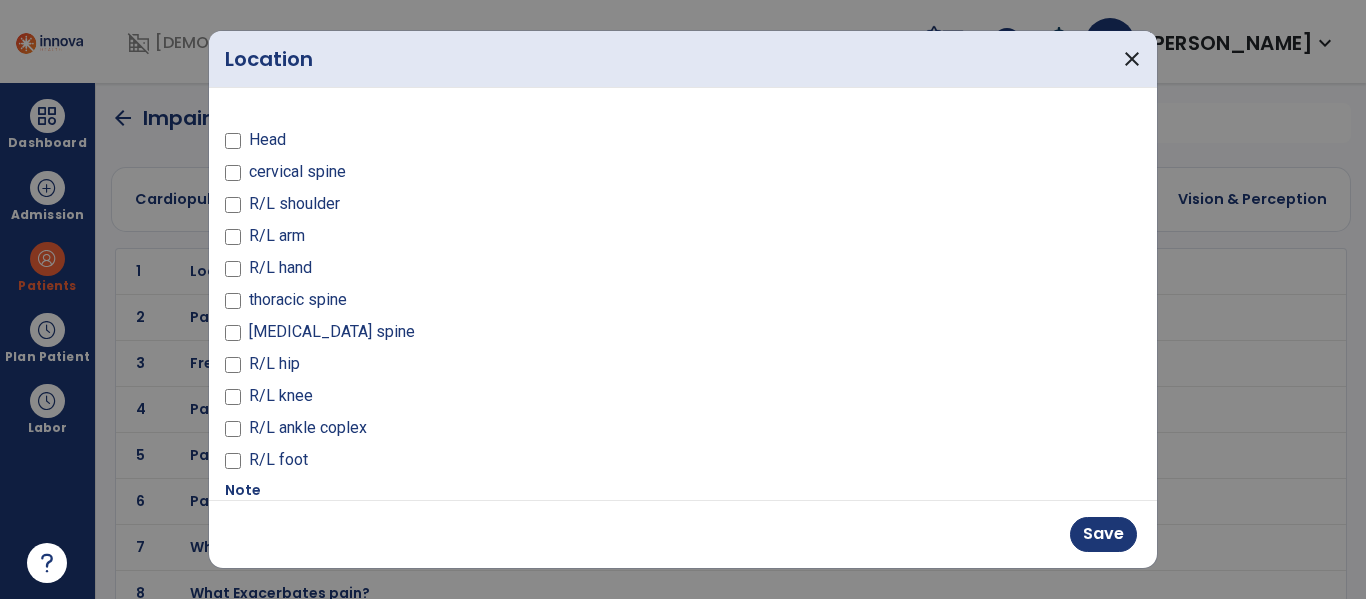 click at bounding box center (233, 368) 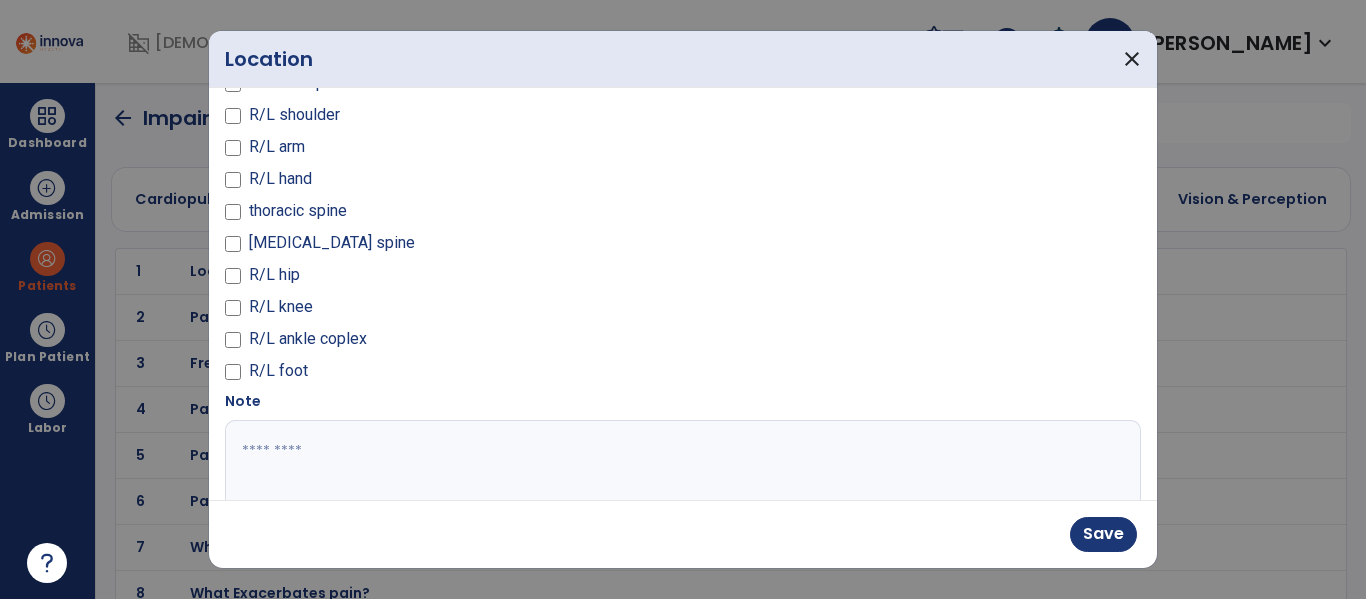 scroll, scrollTop: 86, scrollLeft: 0, axis: vertical 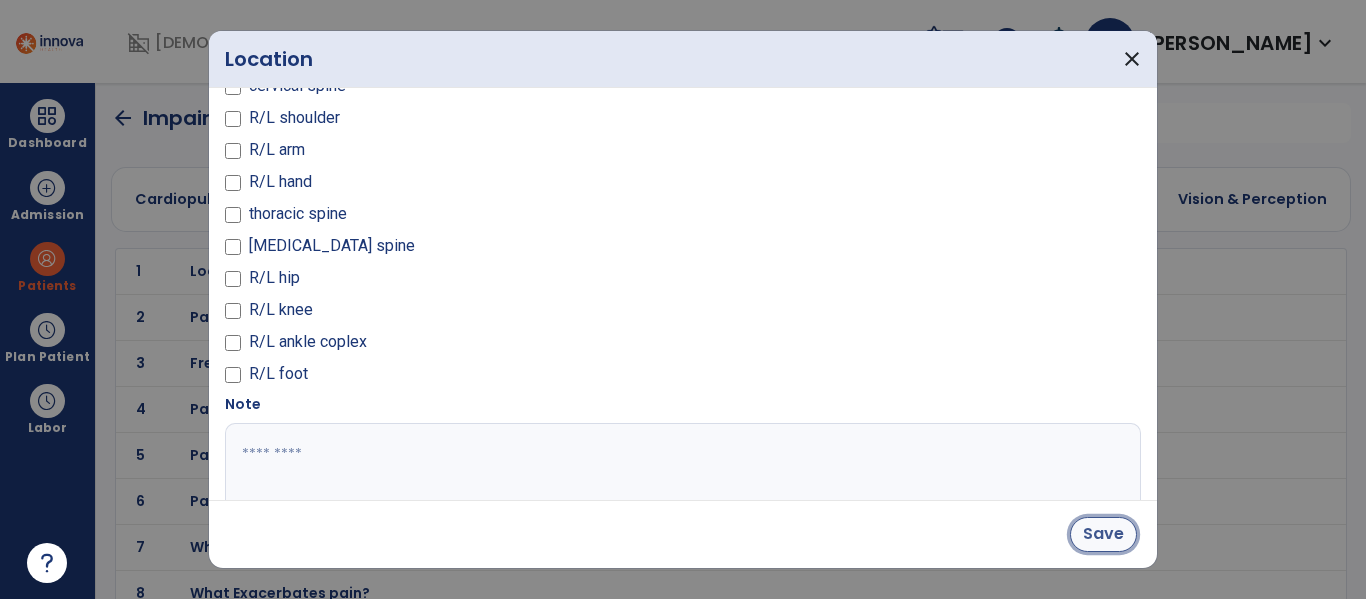 click on "Save" at bounding box center (1103, 534) 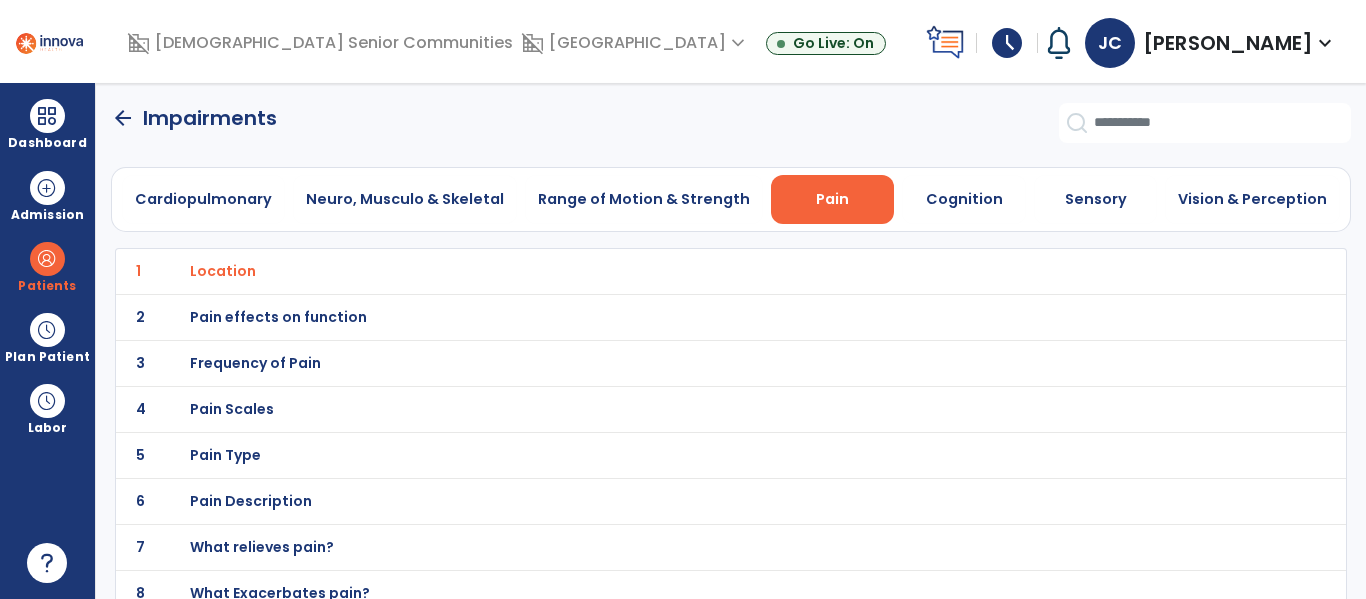 click on "2 Pain effects on function" 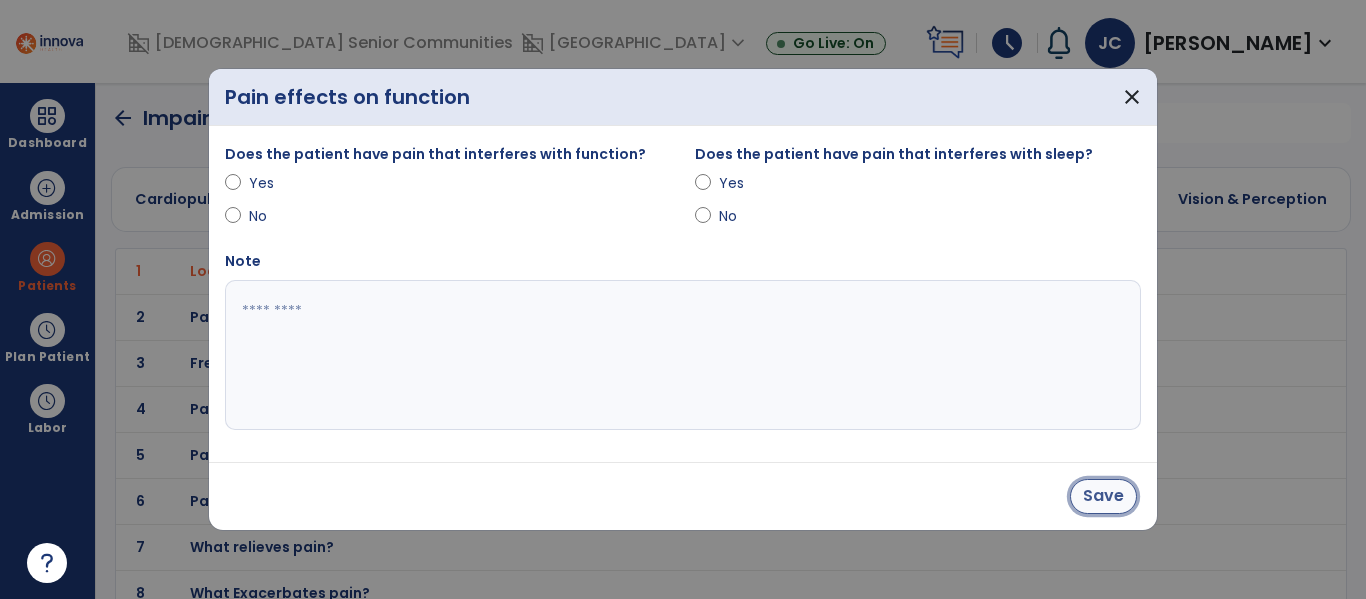 click on "Save" at bounding box center [1103, 496] 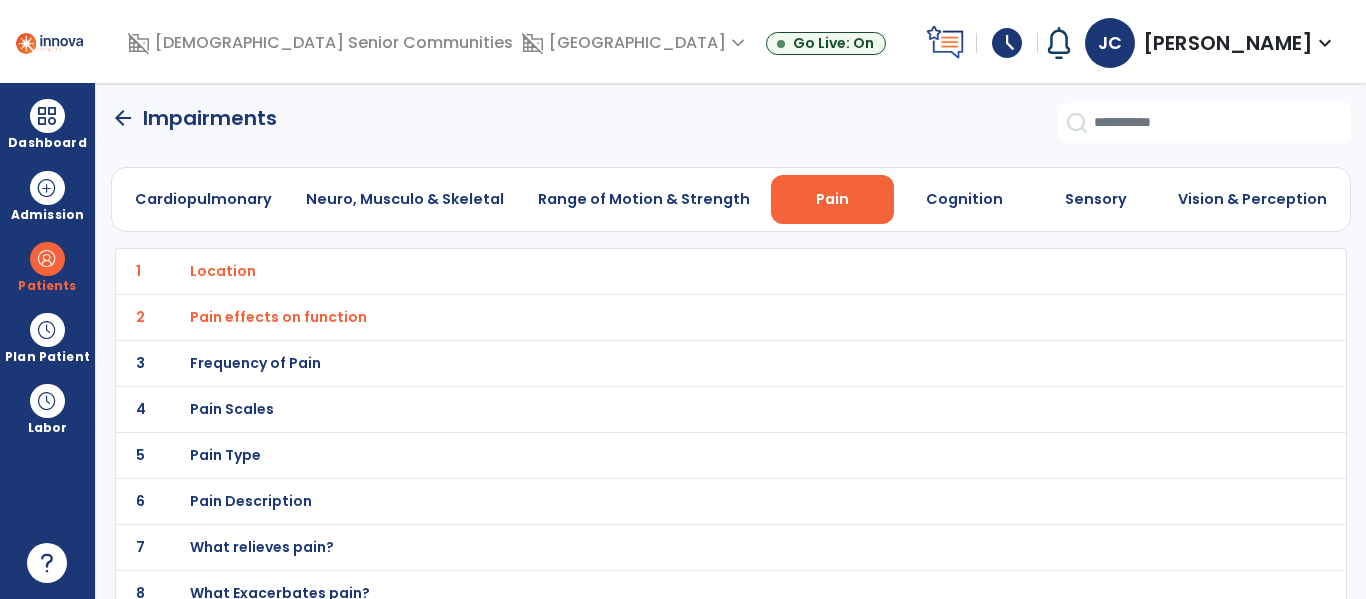 click on "Frequency of Pain" at bounding box center [687, 271] 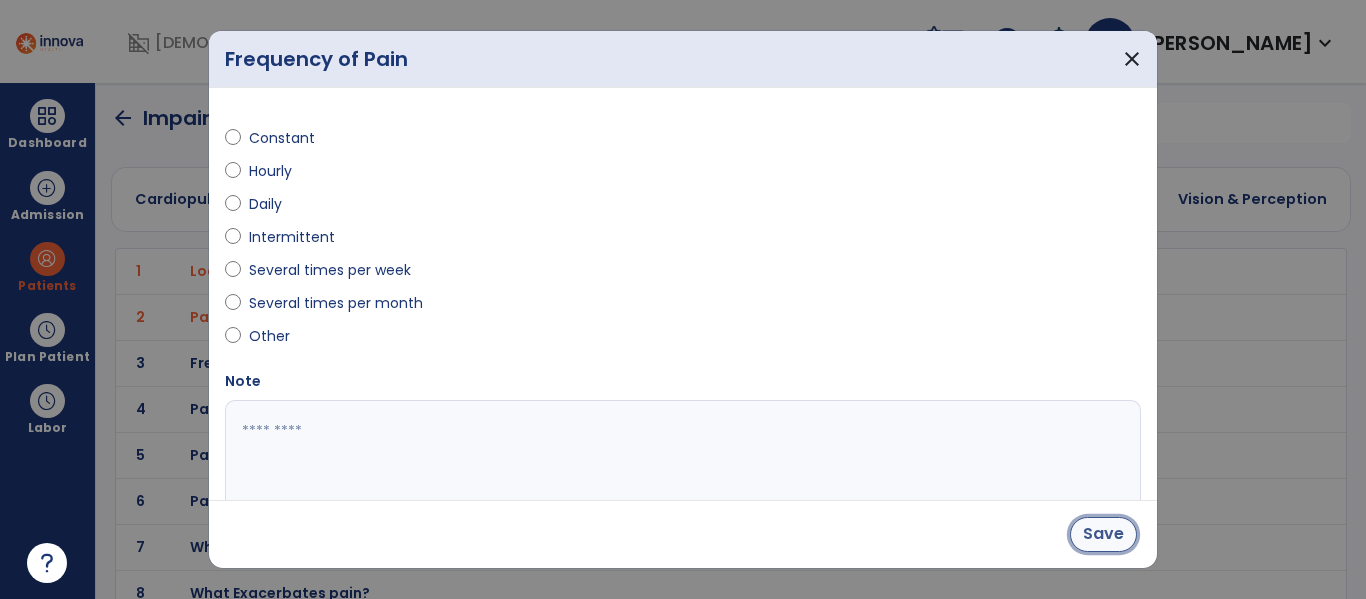 click on "Save" at bounding box center (1103, 534) 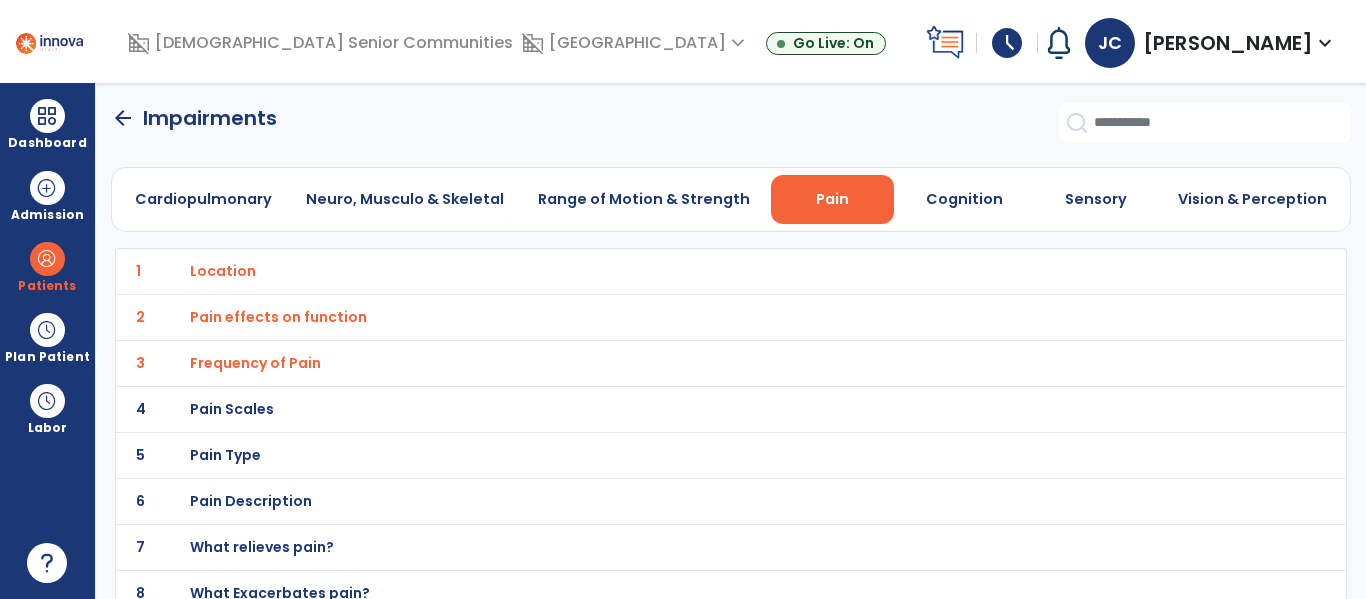 click on "5 Pain Type" 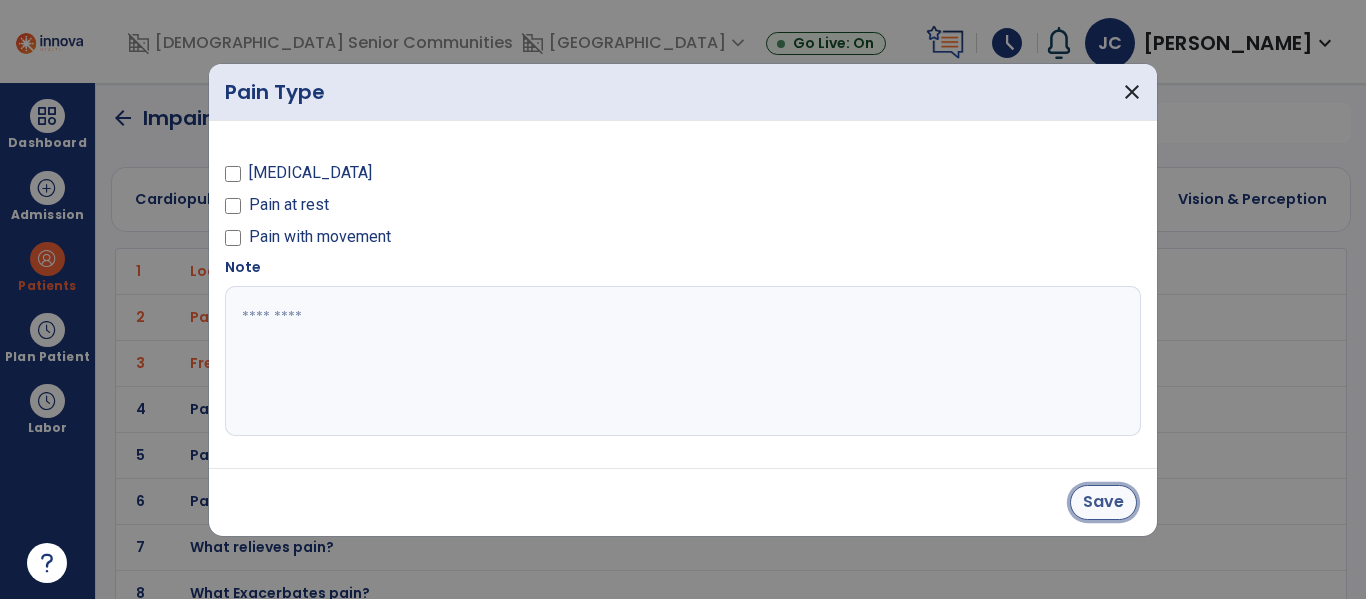 click on "Save" at bounding box center (1103, 502) 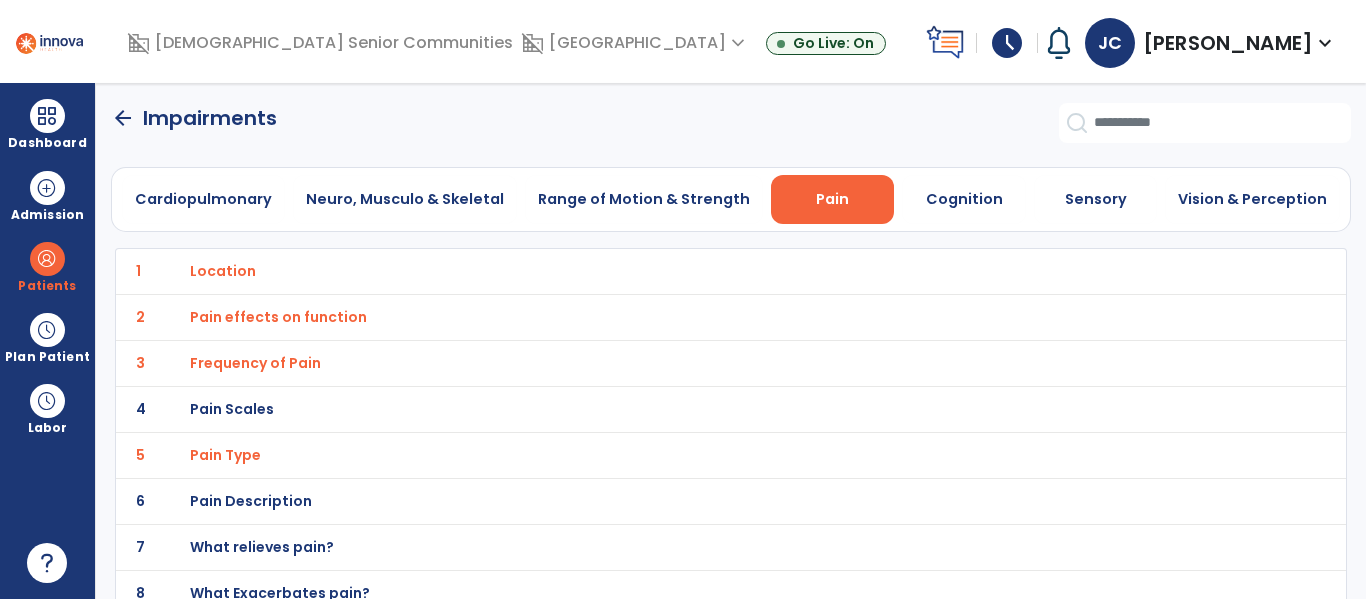 click on "Pain Description" at bounding box center (687, 271) 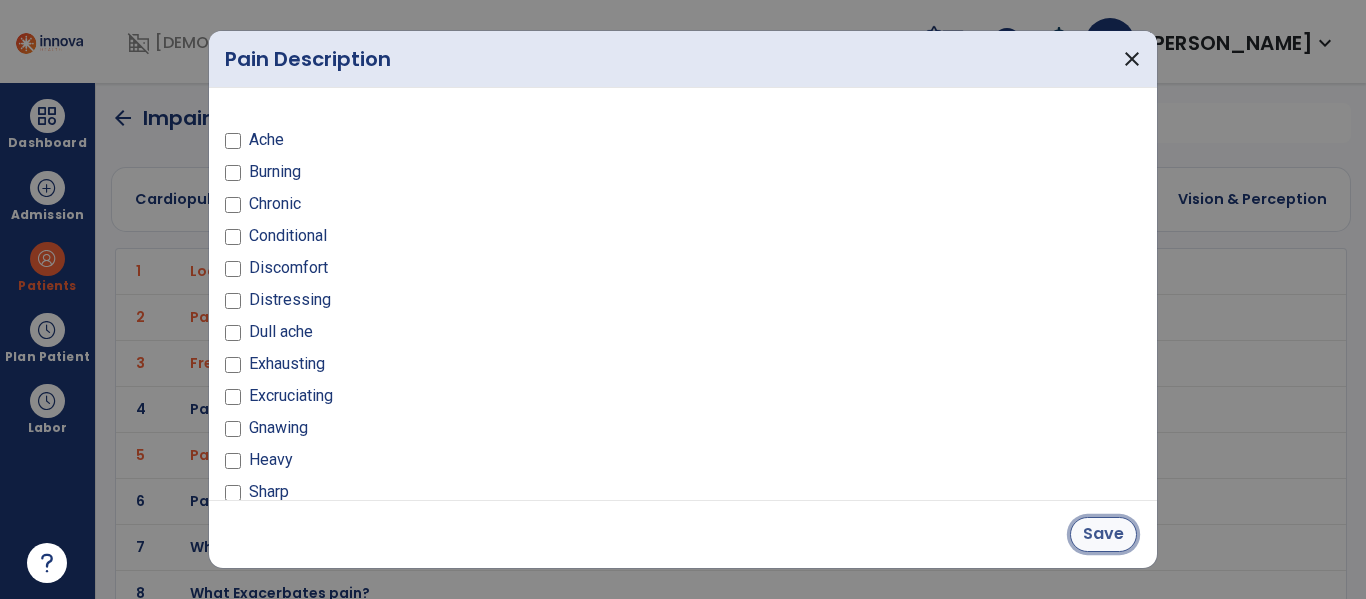 click on "Save" at bounding box center [1103, 534] 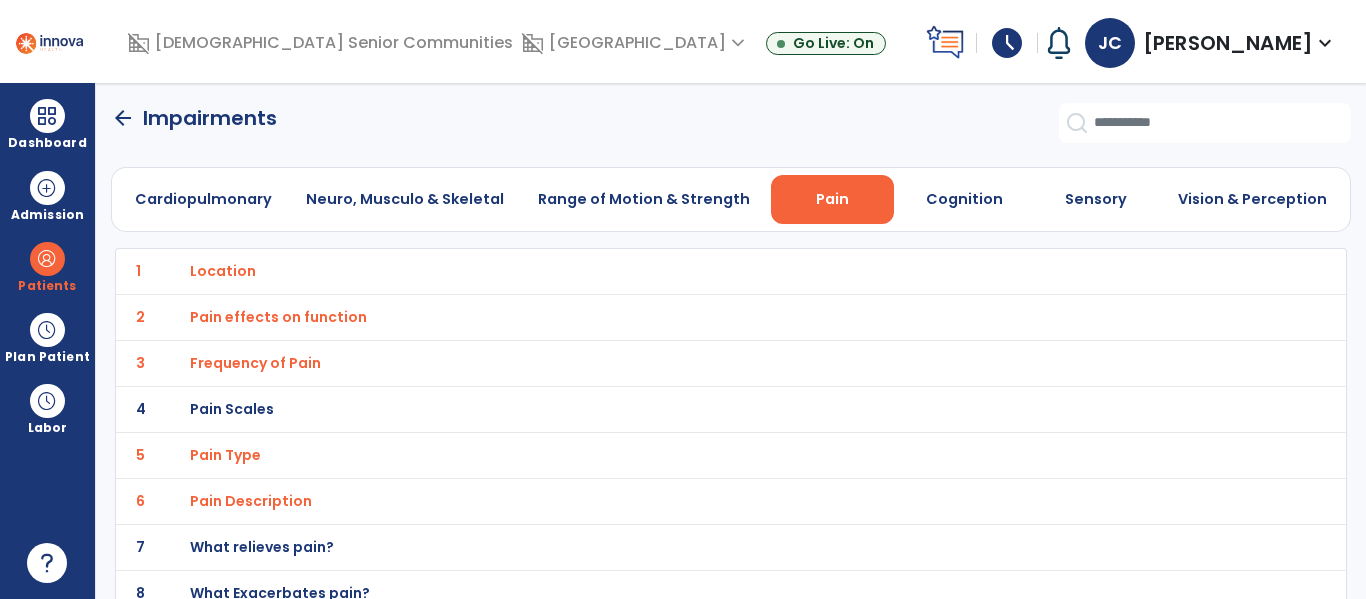 click on "What relieves pain?" at bounding box center [687, 271] 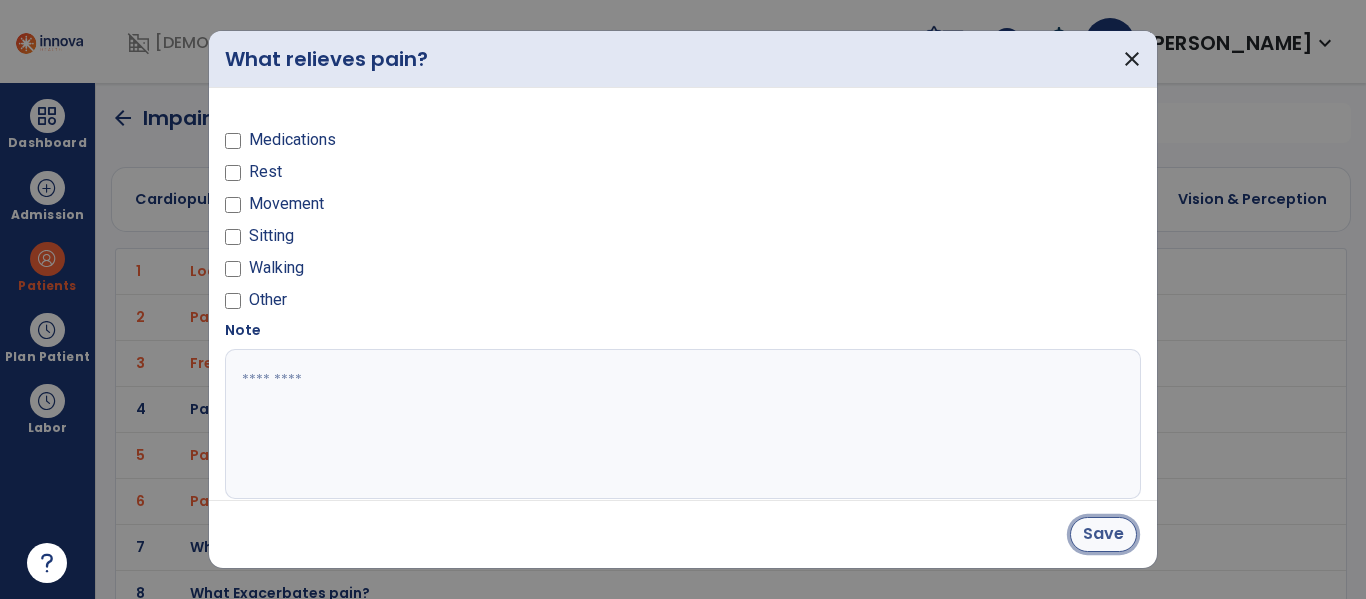 click on "Save" at bounding box center (1103, 534) 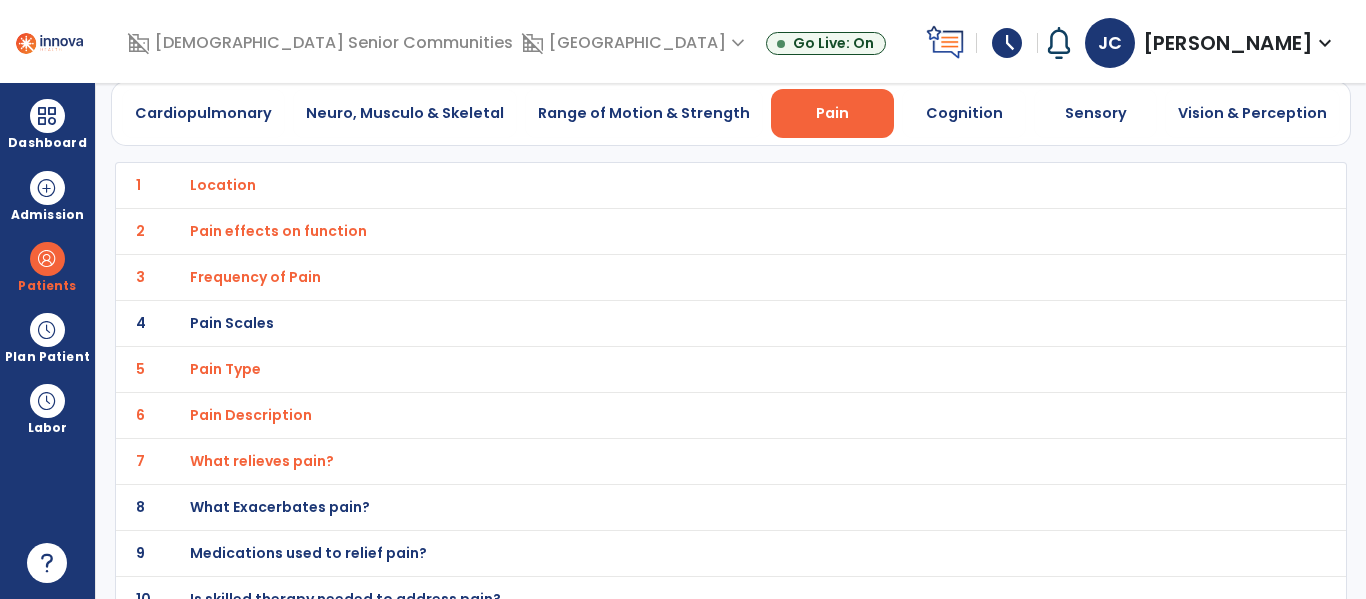 scroll, scrollTop: 110, scrollLeft: 0, axis: vertical 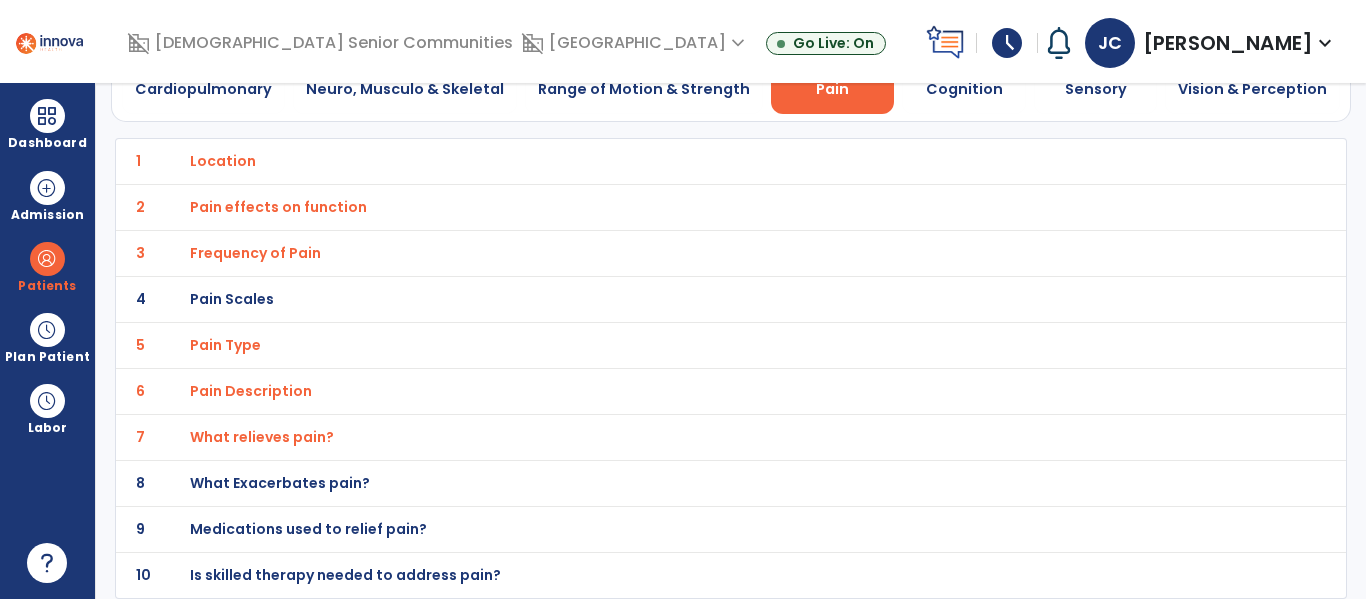 click on "What Exacerbates pain?" at bounding box center [687, 161] 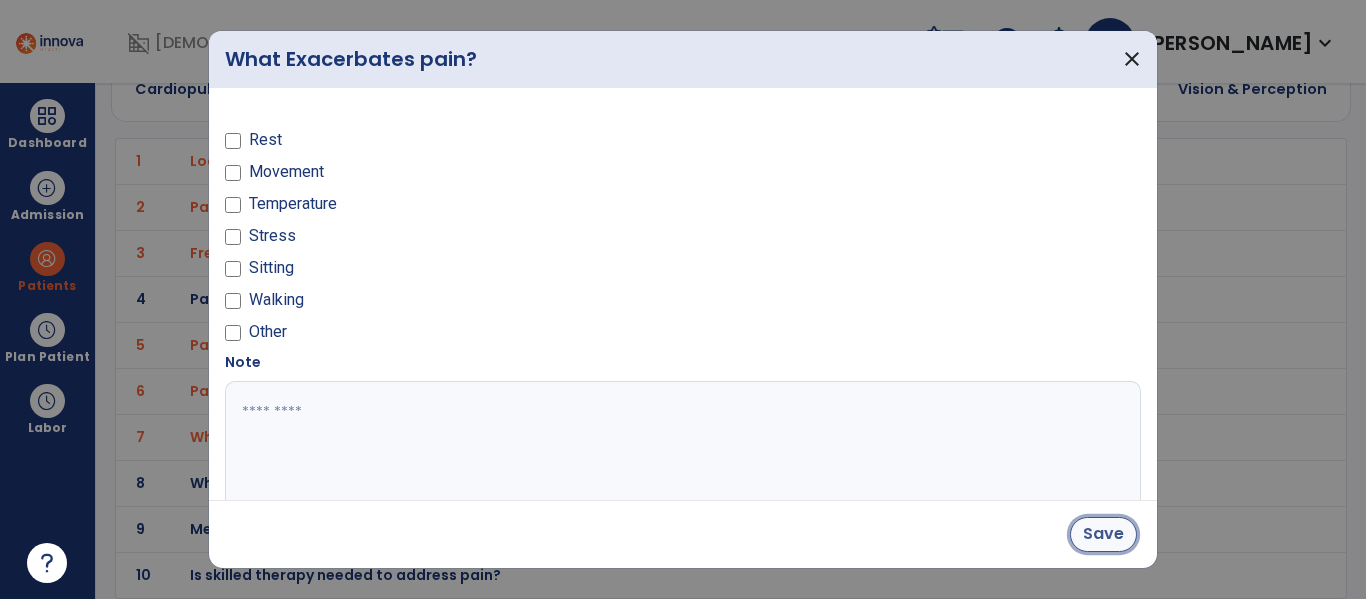 click on "Save" at bounding box center [1103, 534] 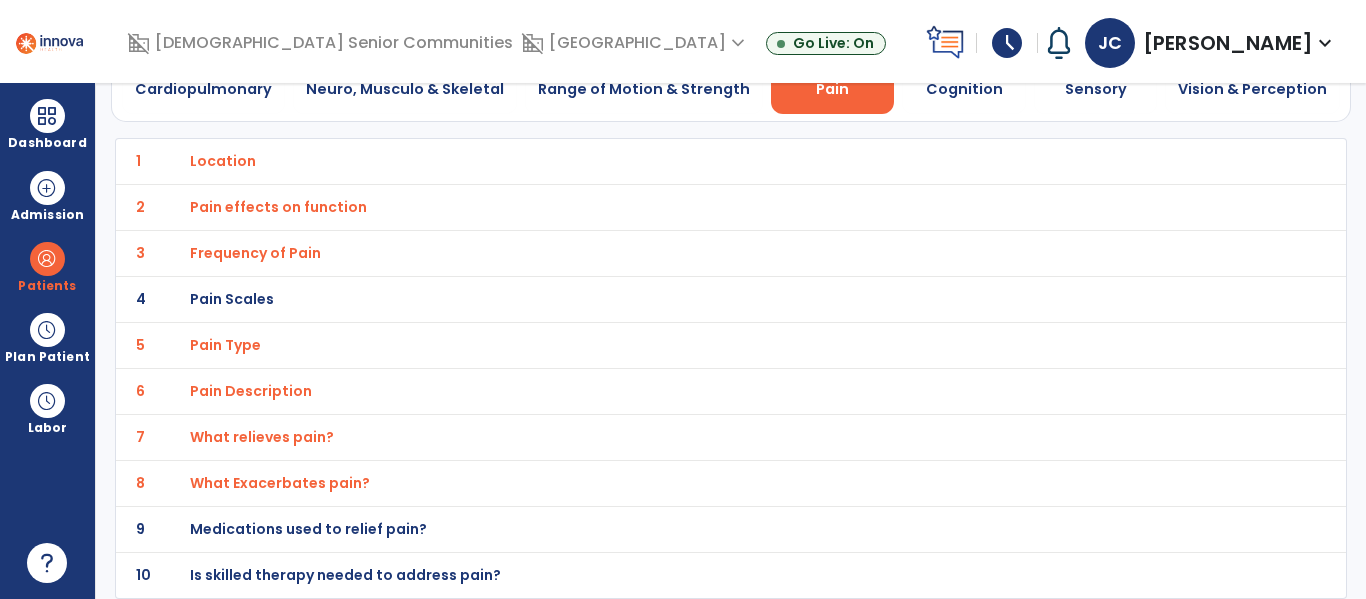 click on "9 Medications used to relief pain?" 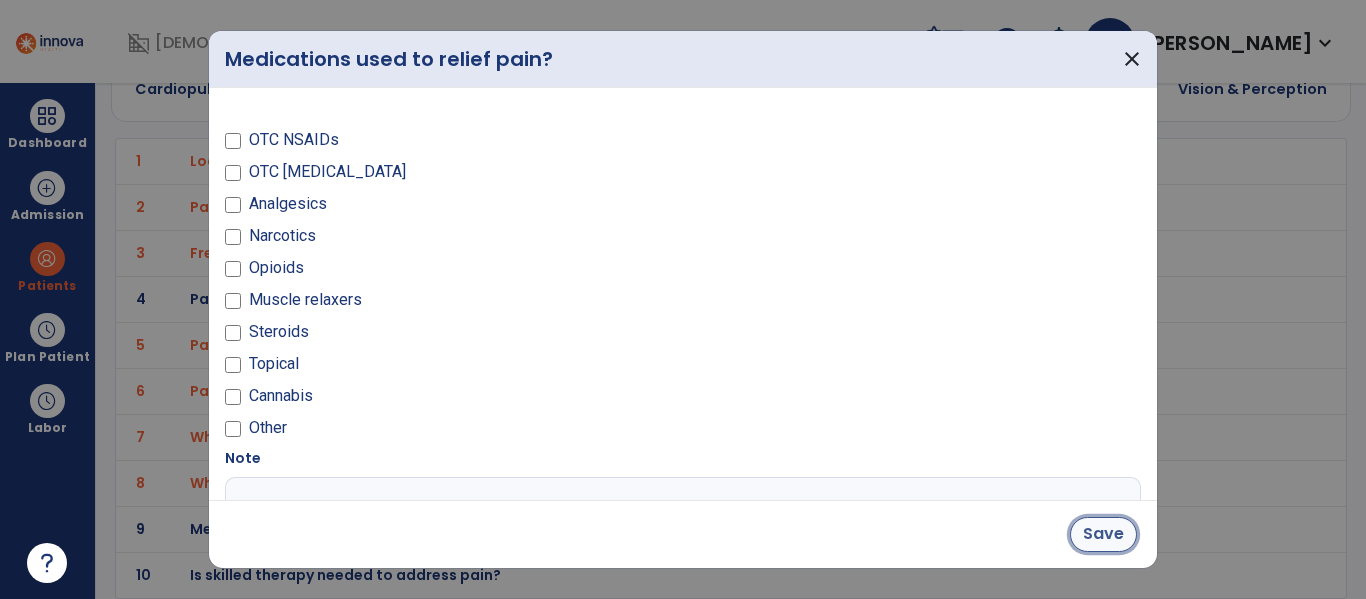 click on "Save" at bounding box center (1103, 534) 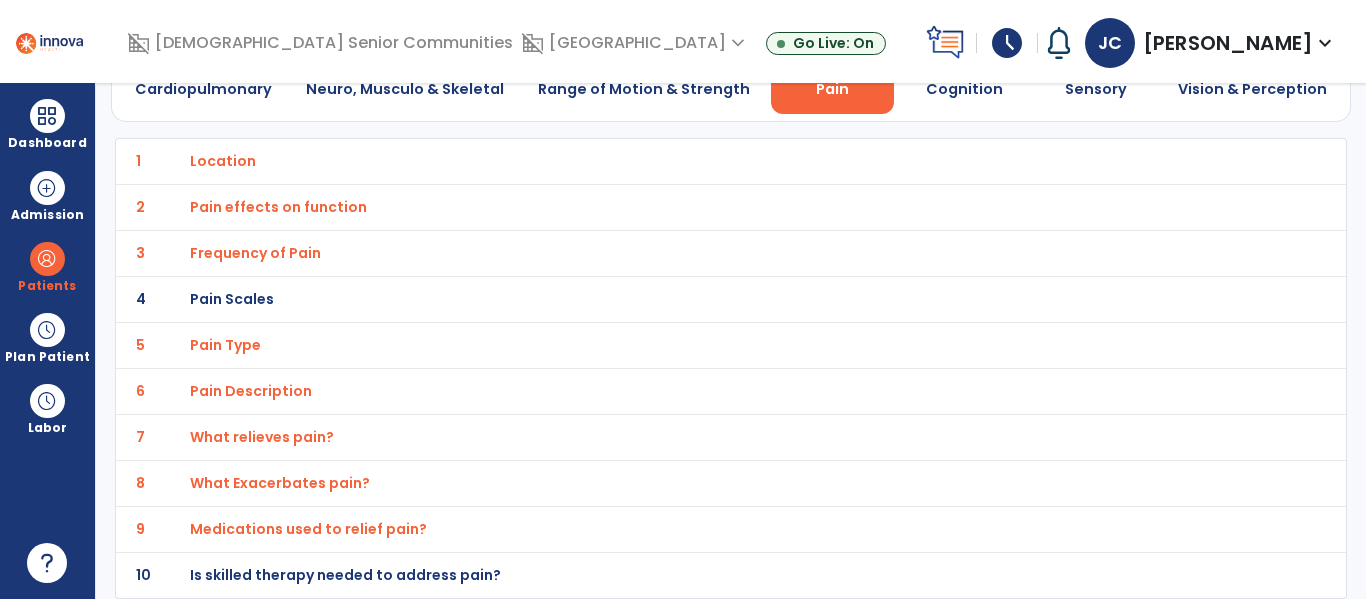 click on "10 Is skilled therapy needed to address pain?" 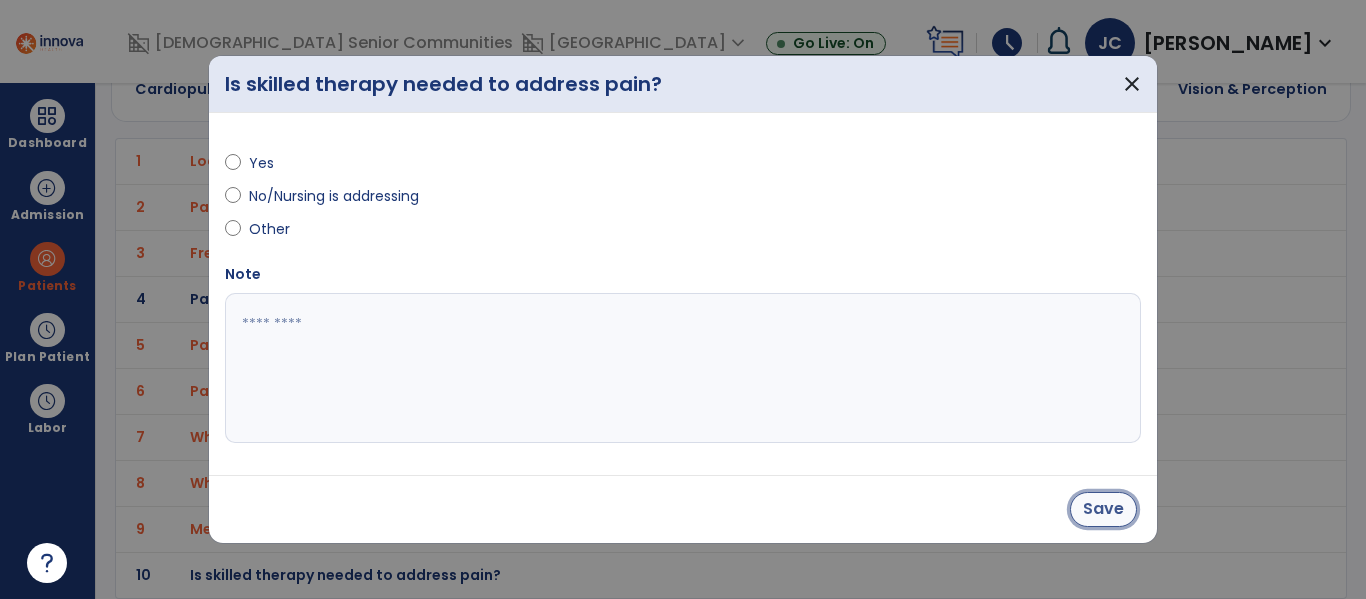 click on "Save" at bounding box center (1103, 509) 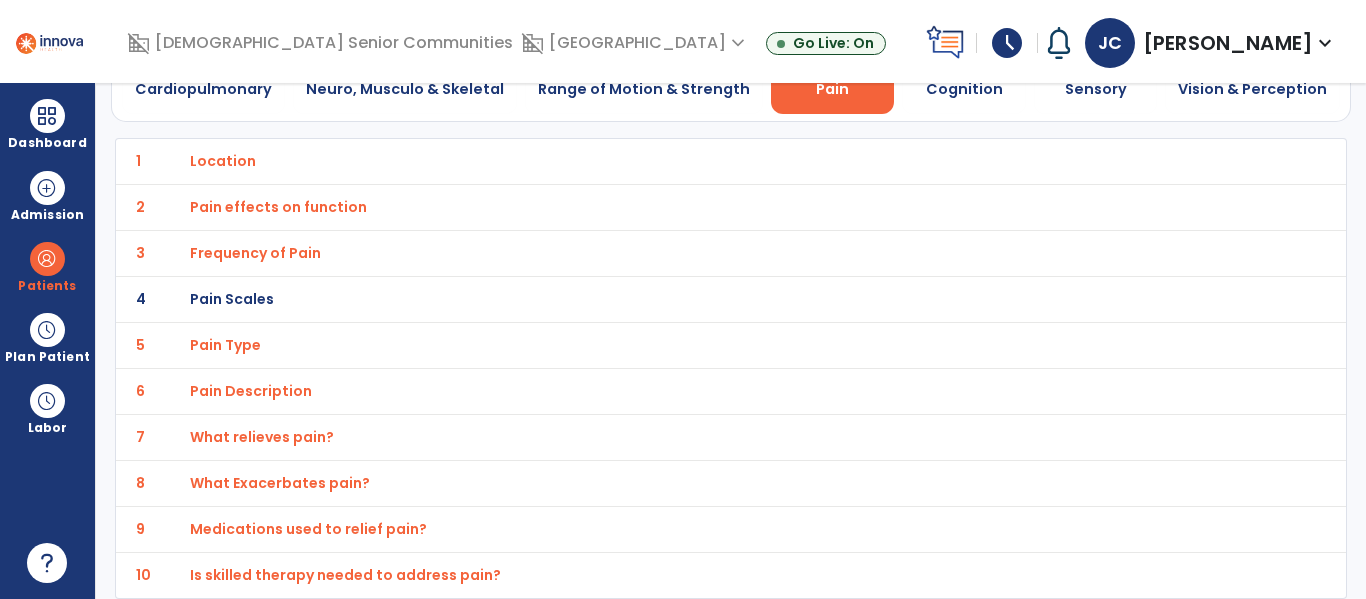 scroll, scrollTop: 0, scrollLeft: 0, axis: both 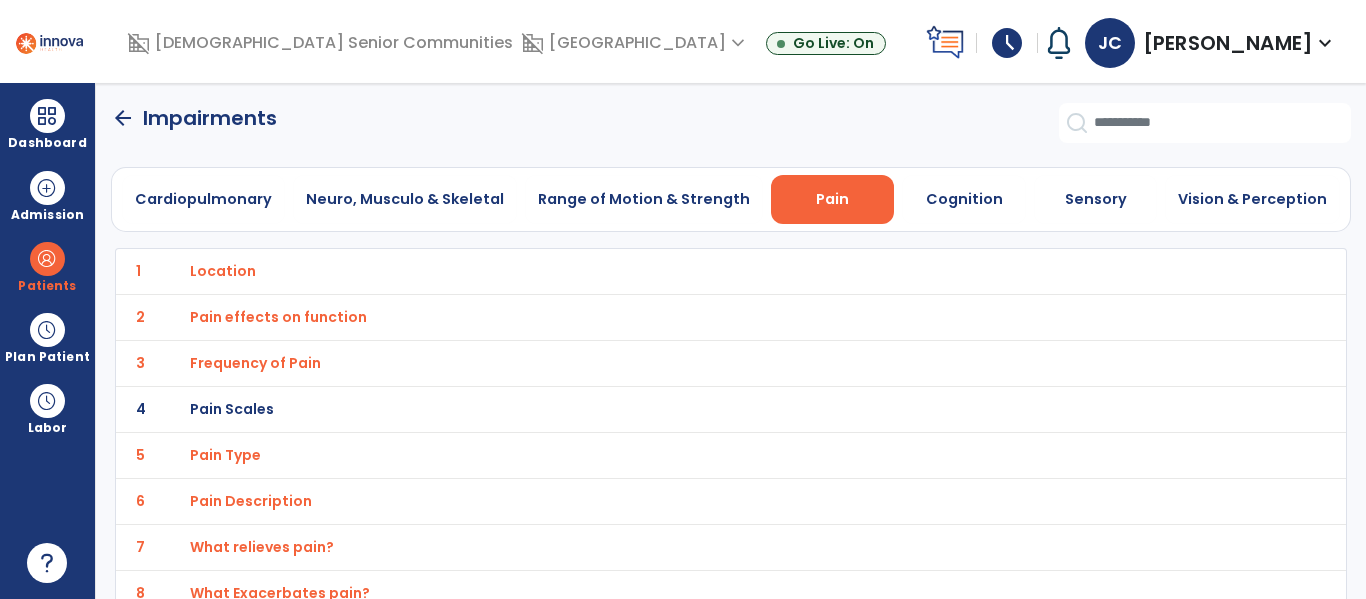 click on "arrow_back" 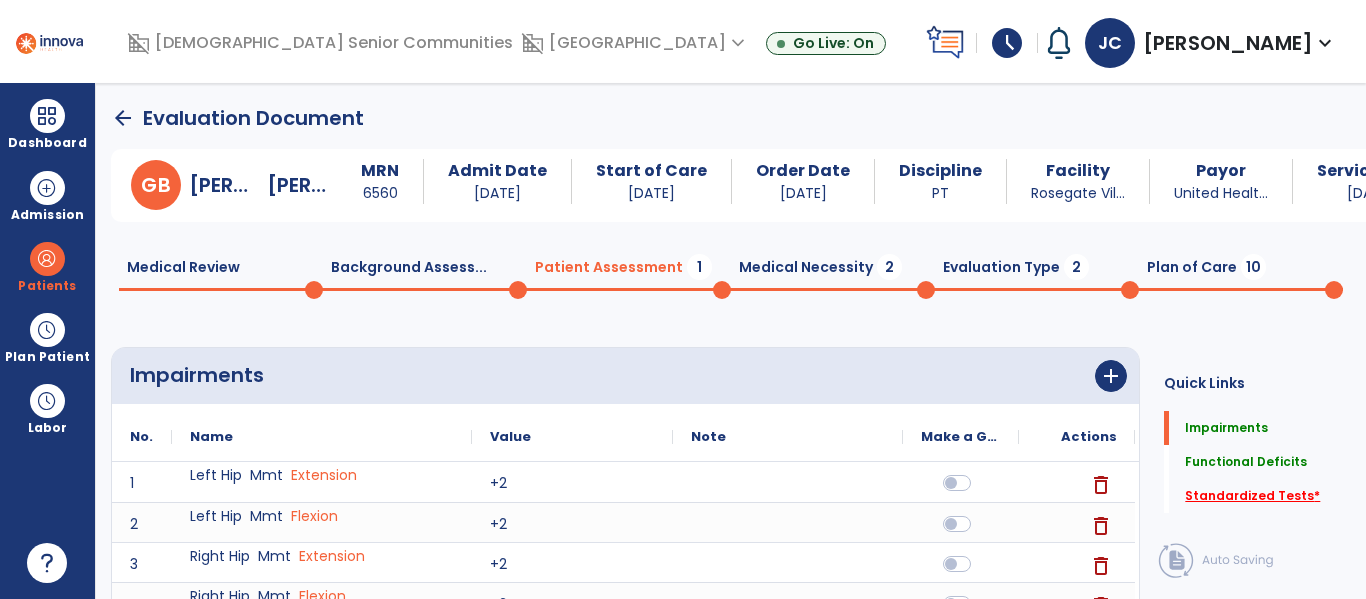 click on "Standardized Tests   *" 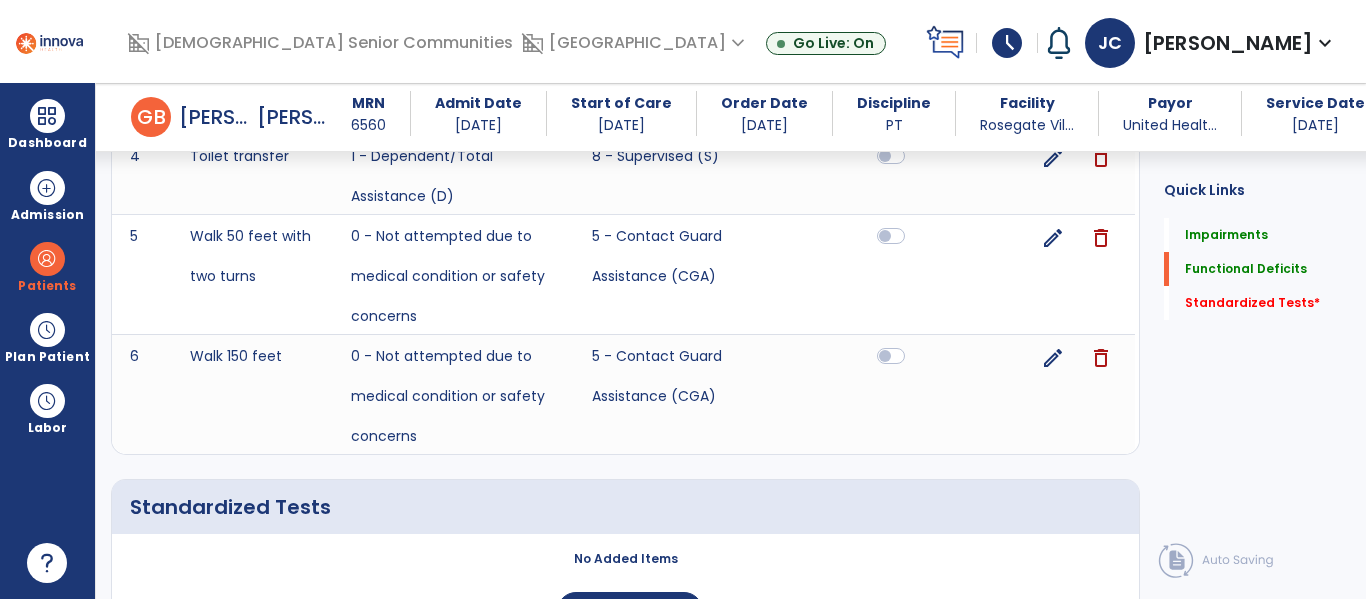 scroll, scrollTop: 1439, scrollLeft: 0, axis: vertical 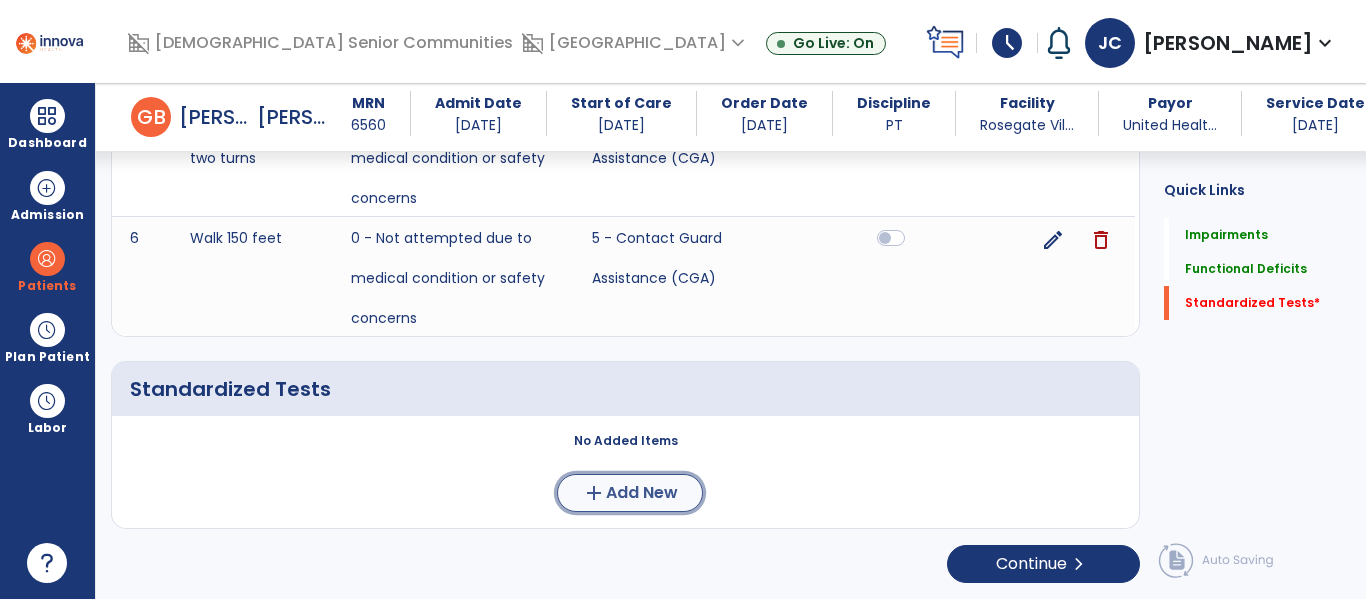 click on "add  Add New" 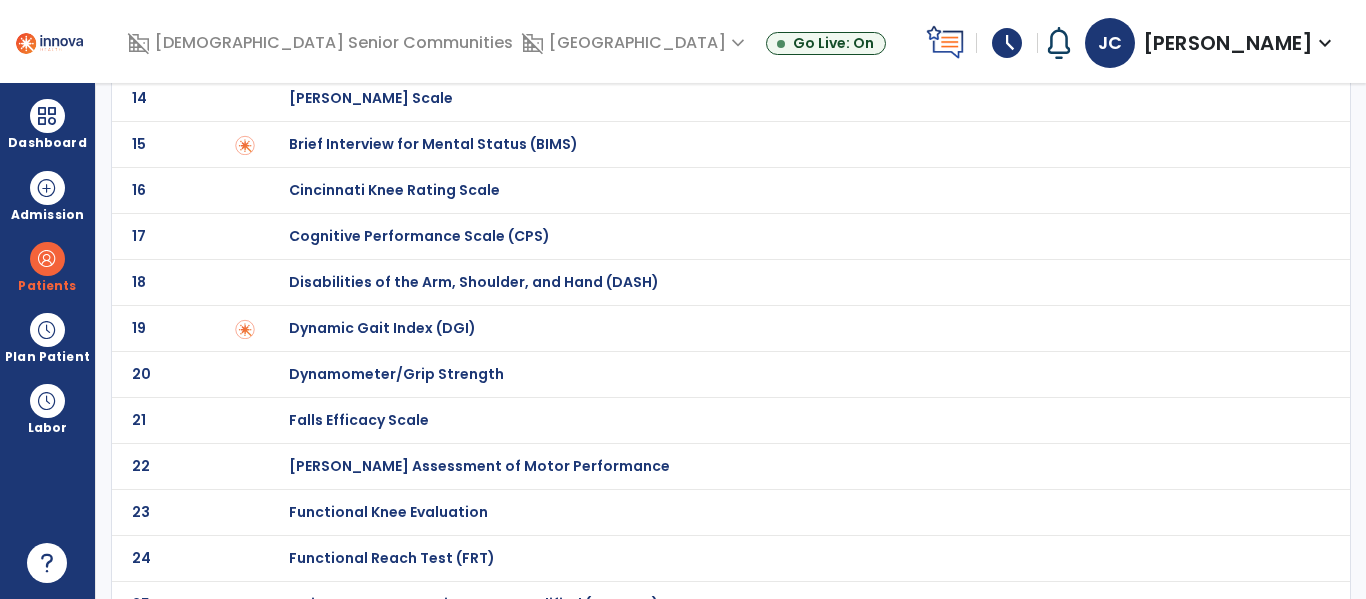scroll, scrollTop: 719, scrollLeft: 0, axis: vertical 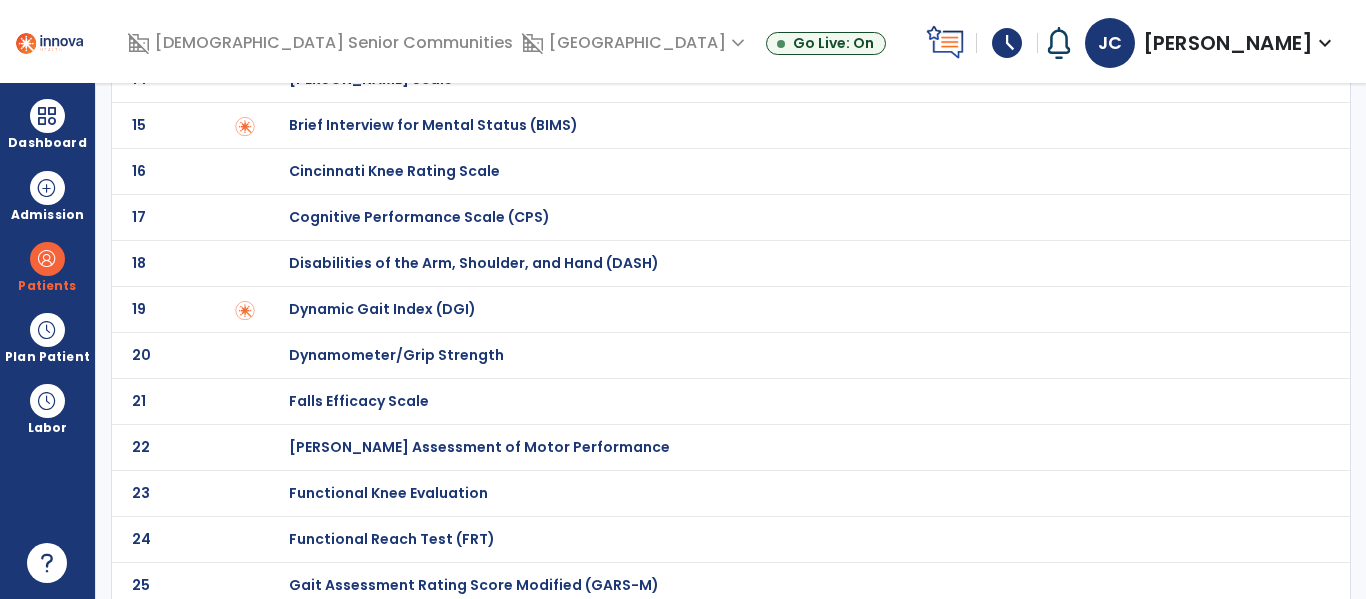 click on "Dynamic Gait Index (DGI)" at bounding box center [360, -519] 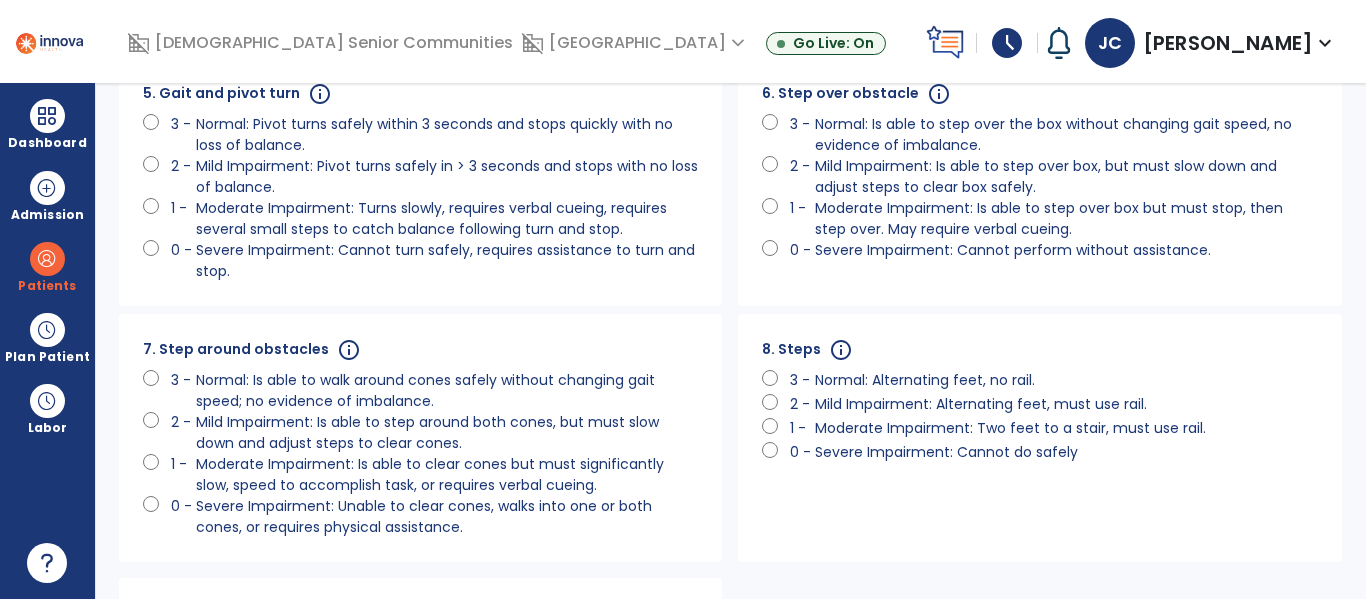 scroll, scrollTop: 0, scrollLeft: 0, axis: both 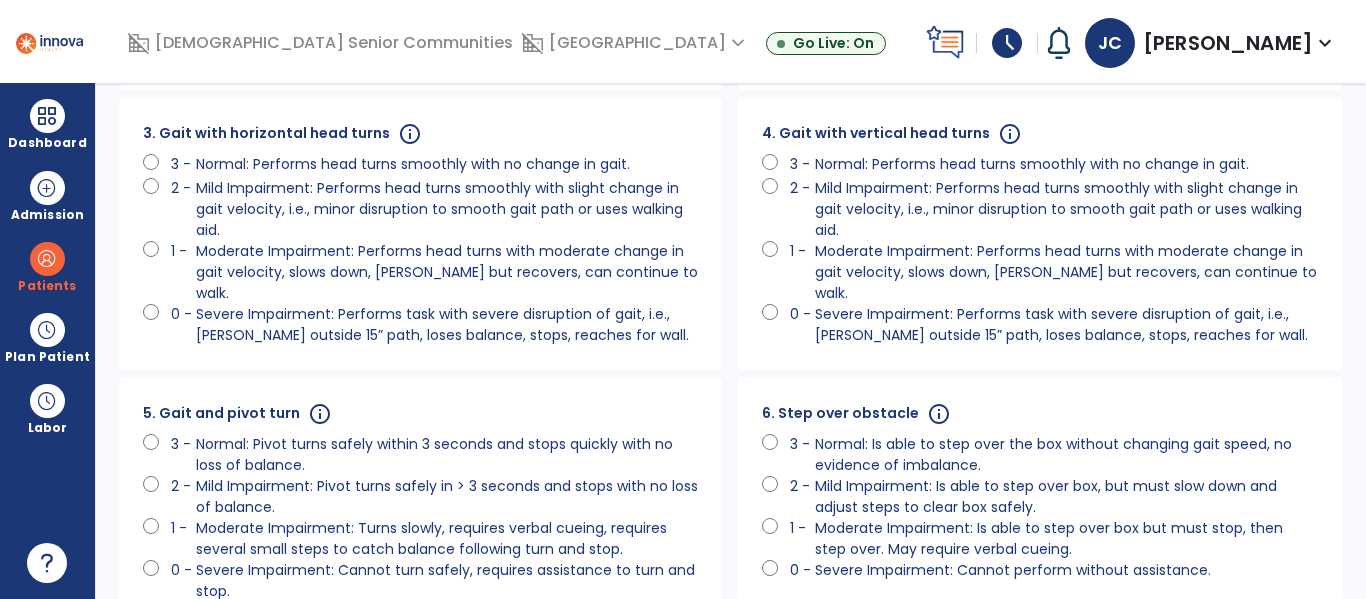 click 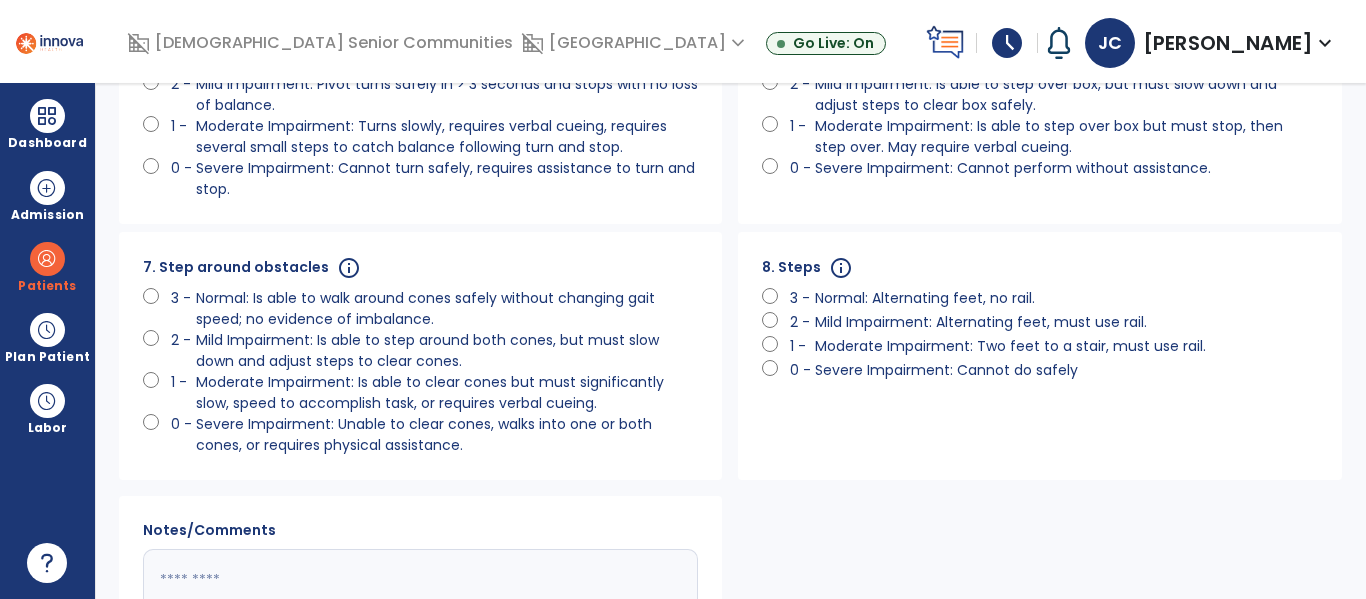 scroll, scrollTop: 818, scrollLeft: 0, axis: vertical 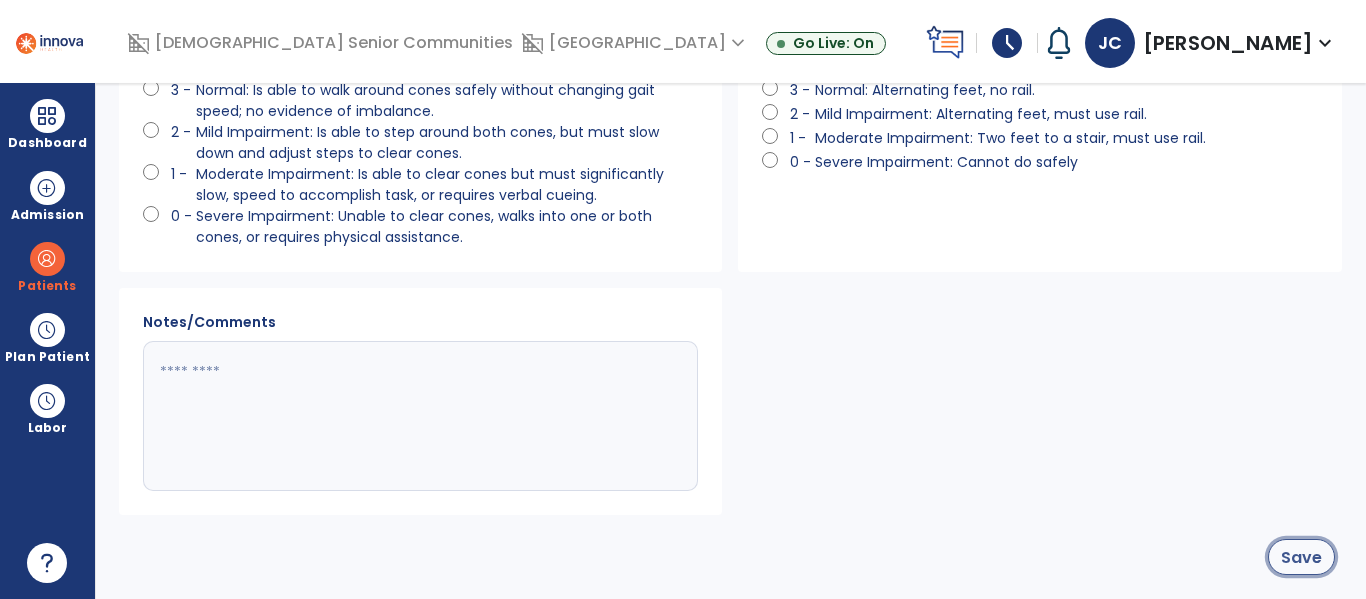click on "Save" 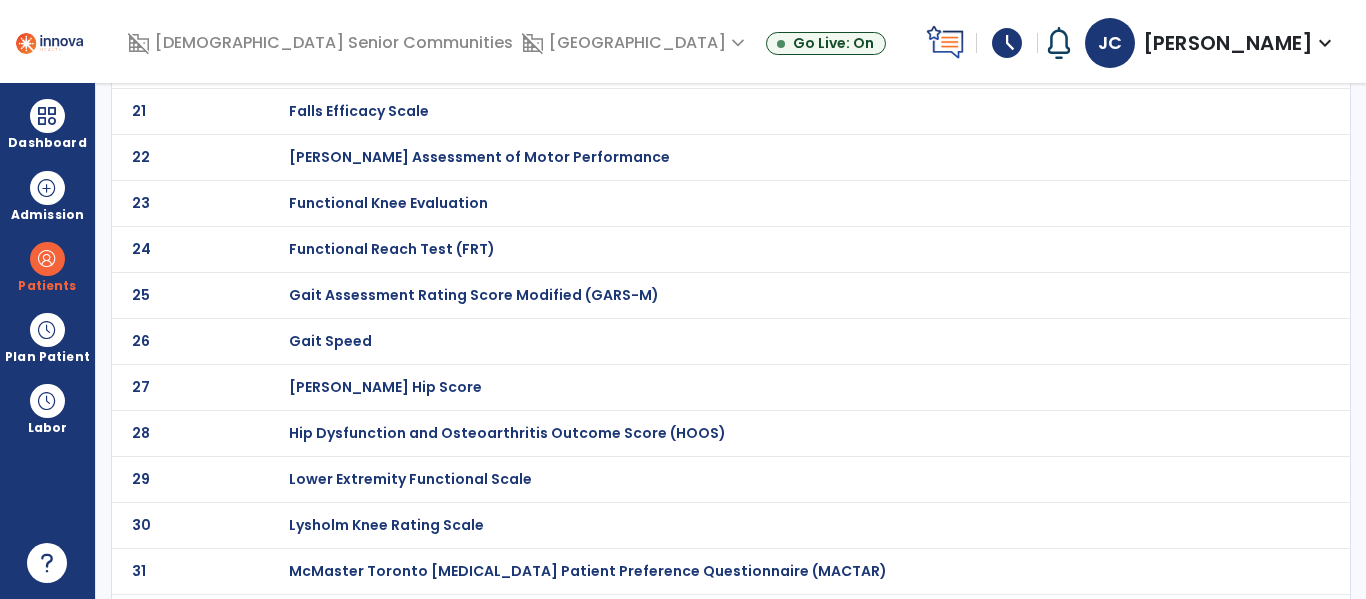 scroll, scrollTop: 1926, scrollLeft: 0, axis: vertical 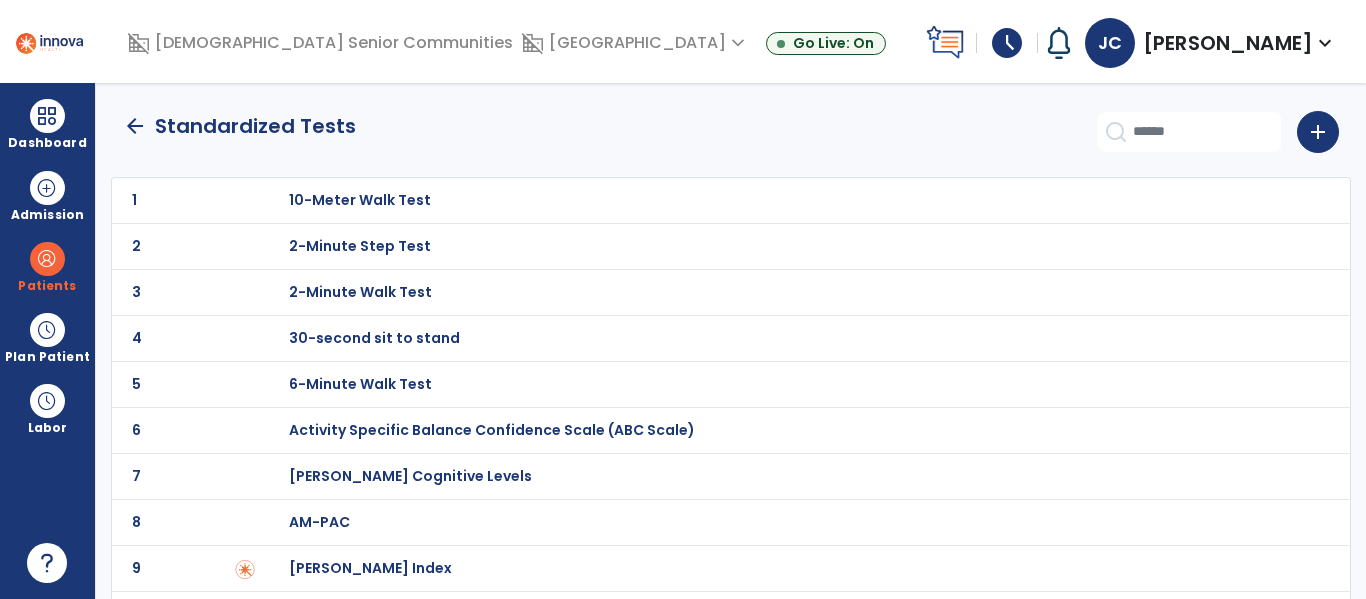 click on "arrow_back" 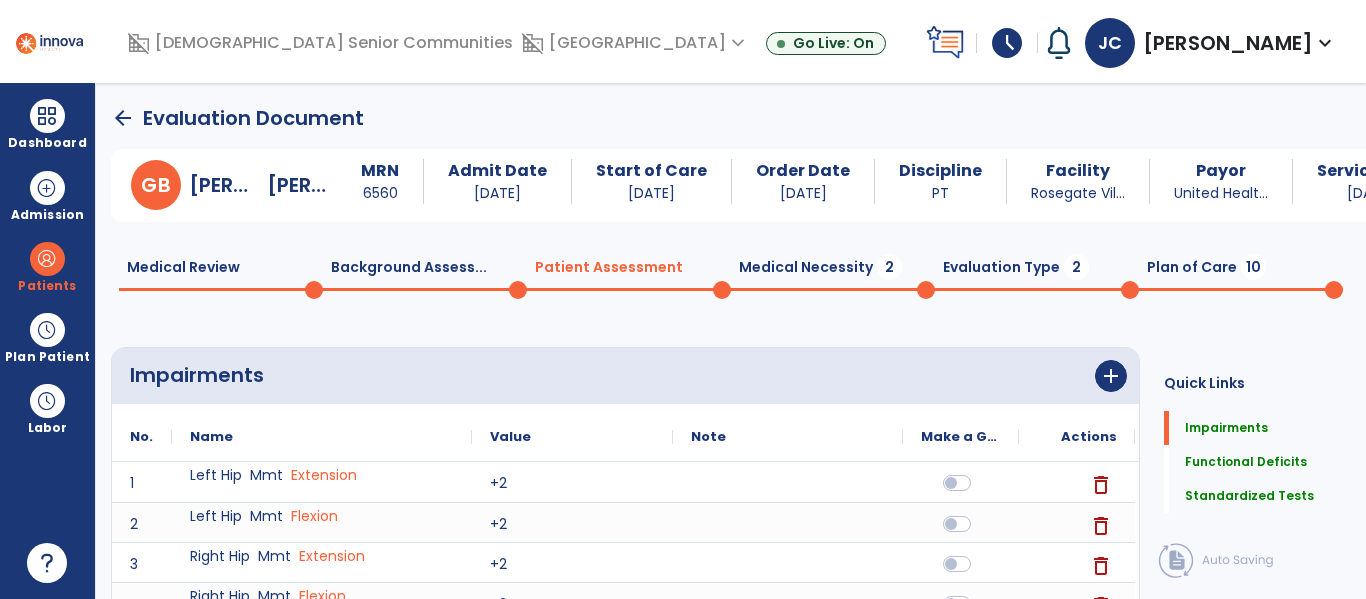 scroll, scrollTop: 20, scrollLeft: 0, axis: vertical 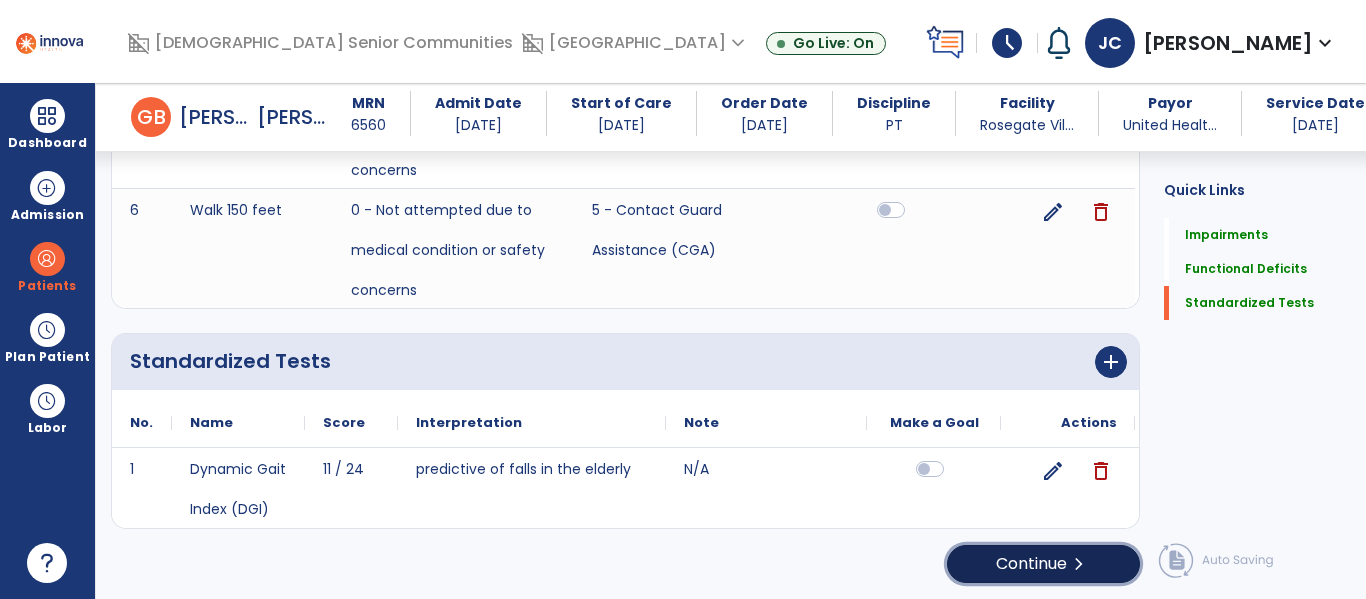 click on "Continue  chevron_right" 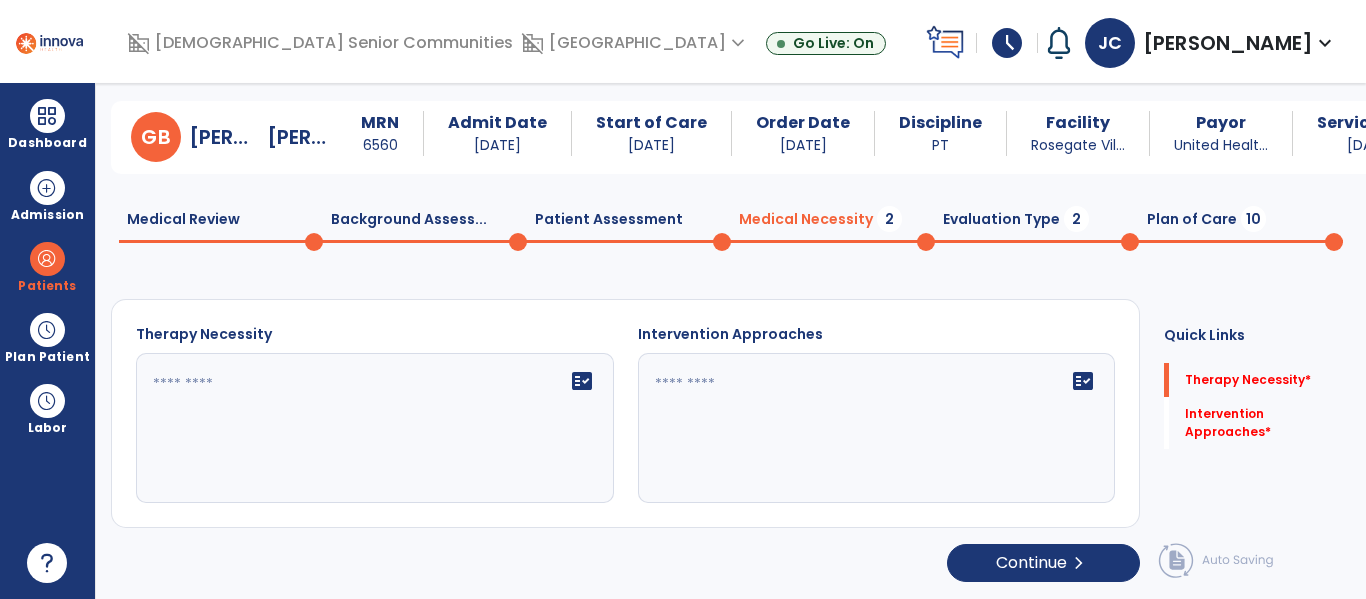 scroll, scrollTop: 29, scrollLeft: 0, axis: vertical 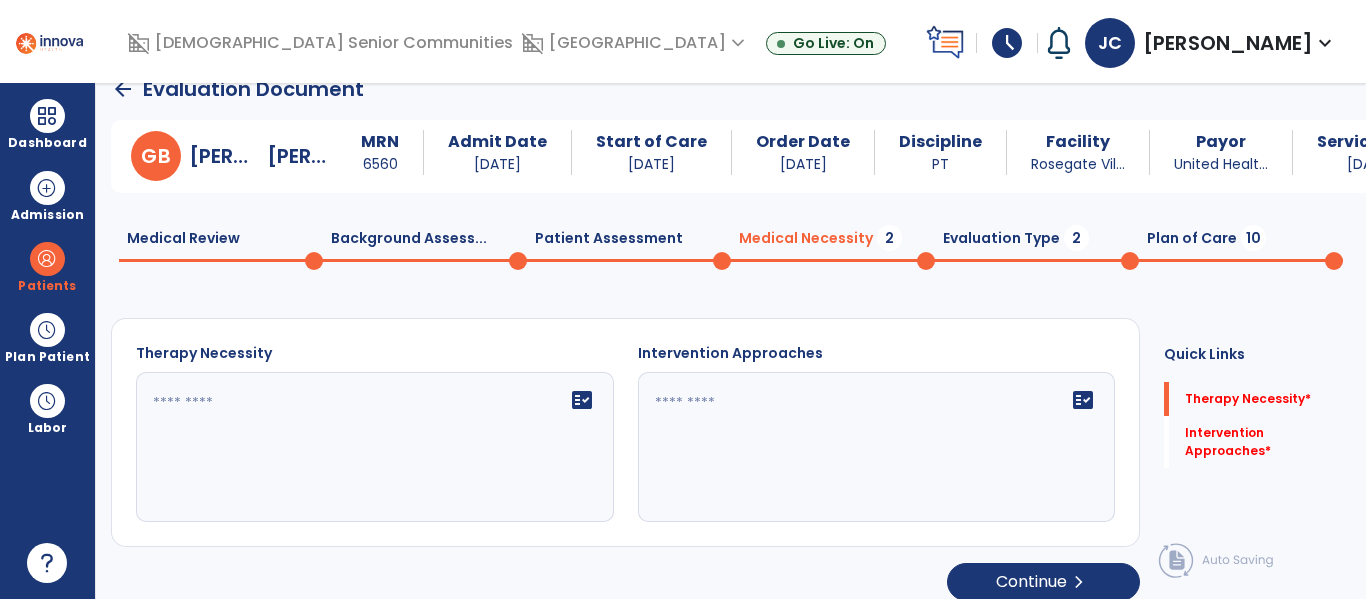 click on "fact_check" 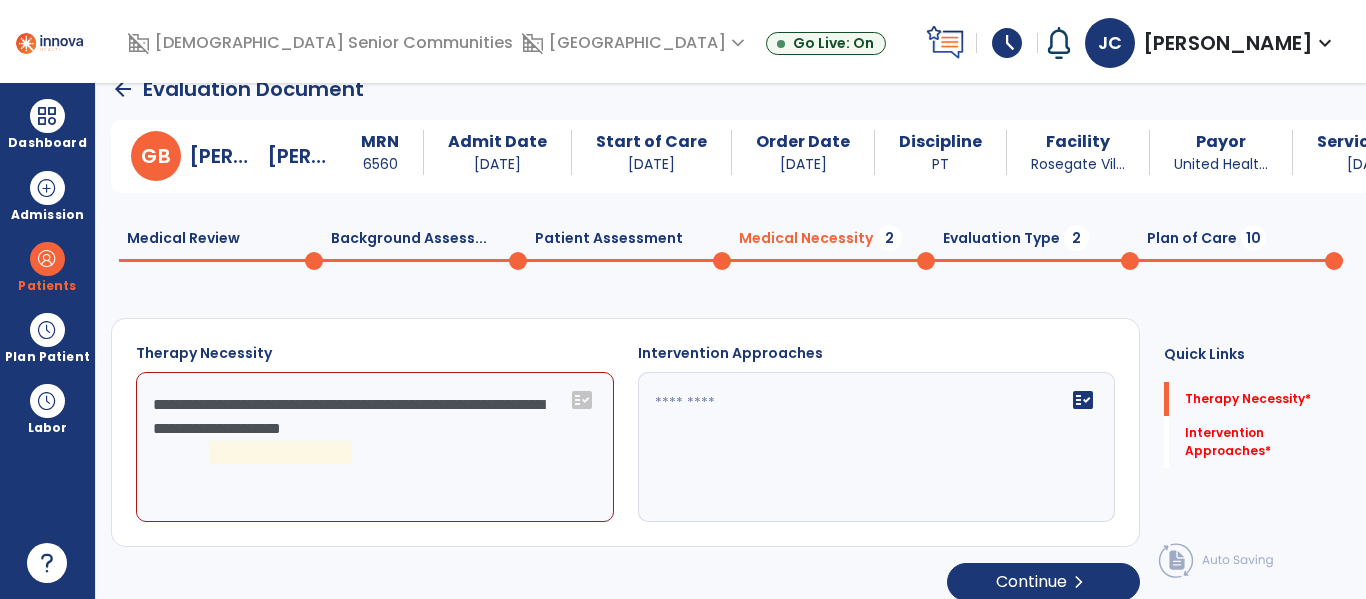 click on "**********" 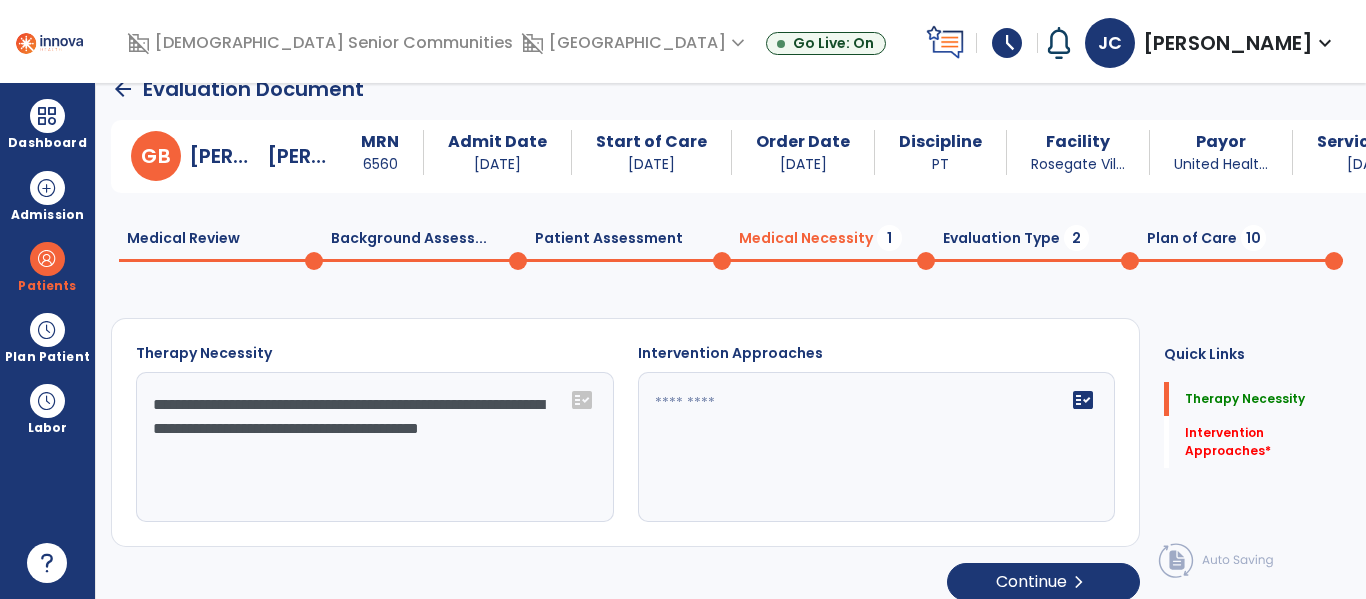 type on "**********" 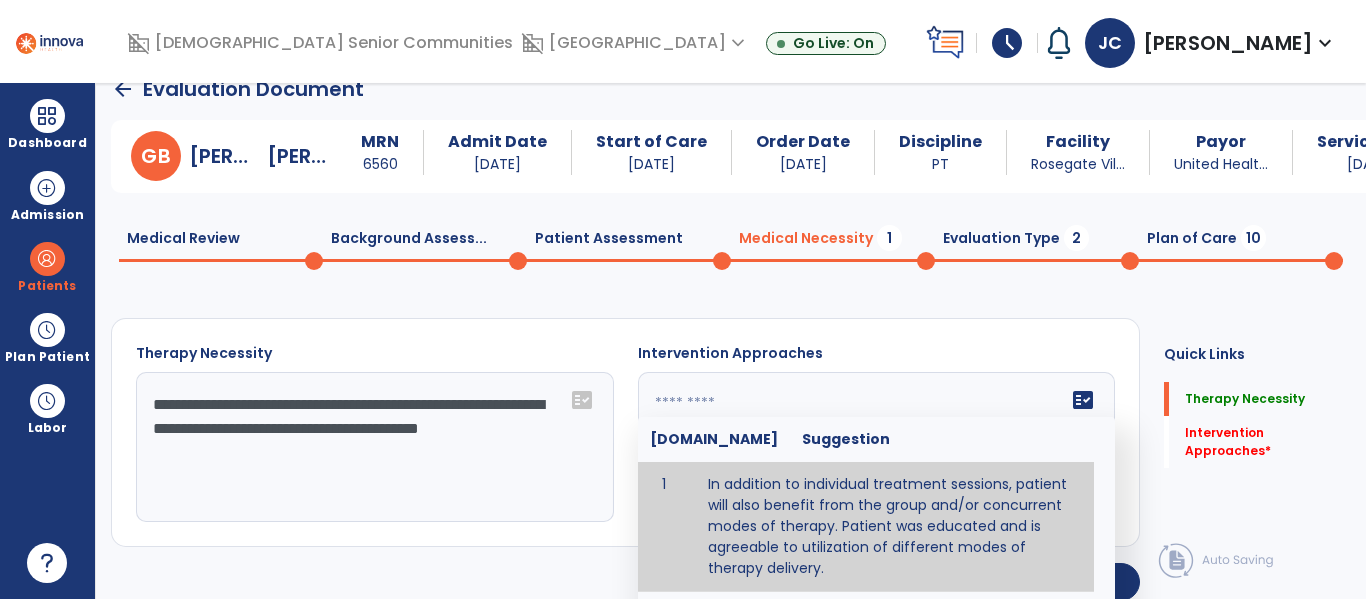 type on "**********" 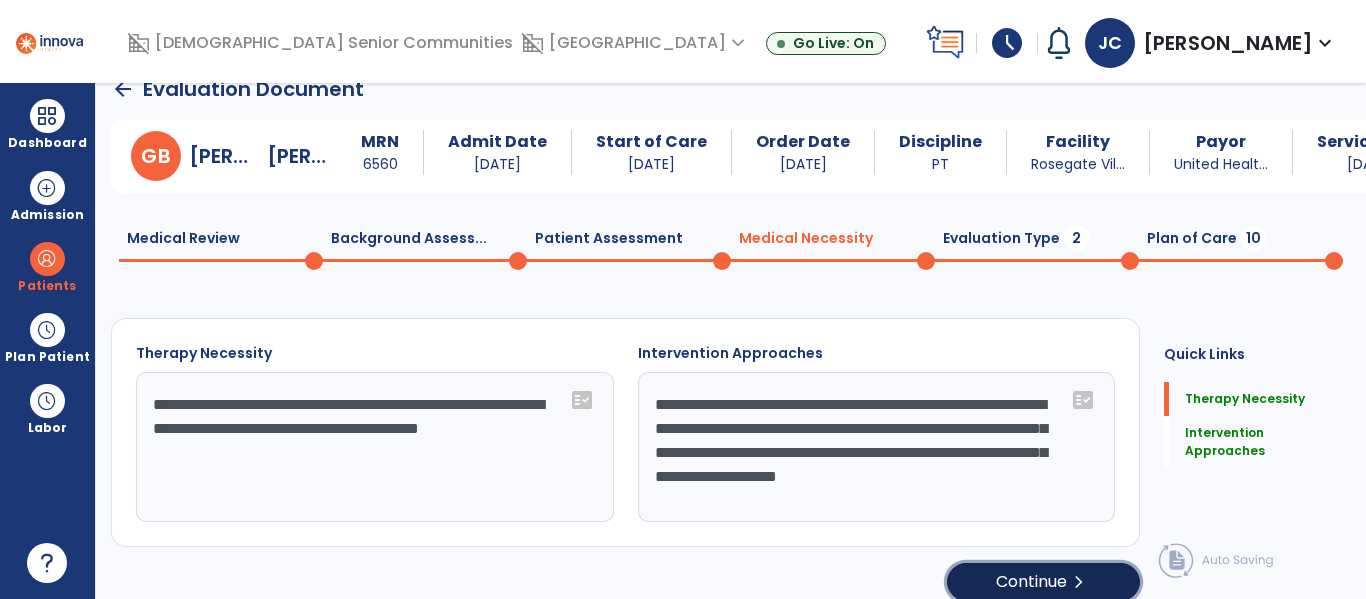 click on "Continue  chevron_right" 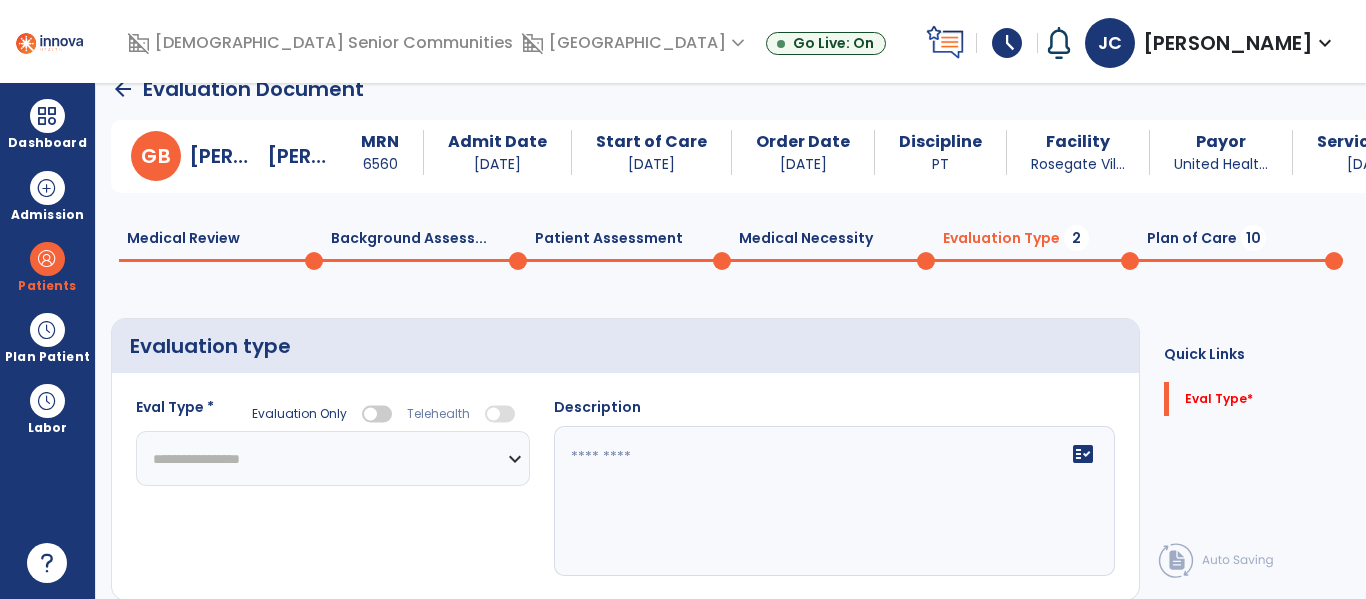 click on "**********" 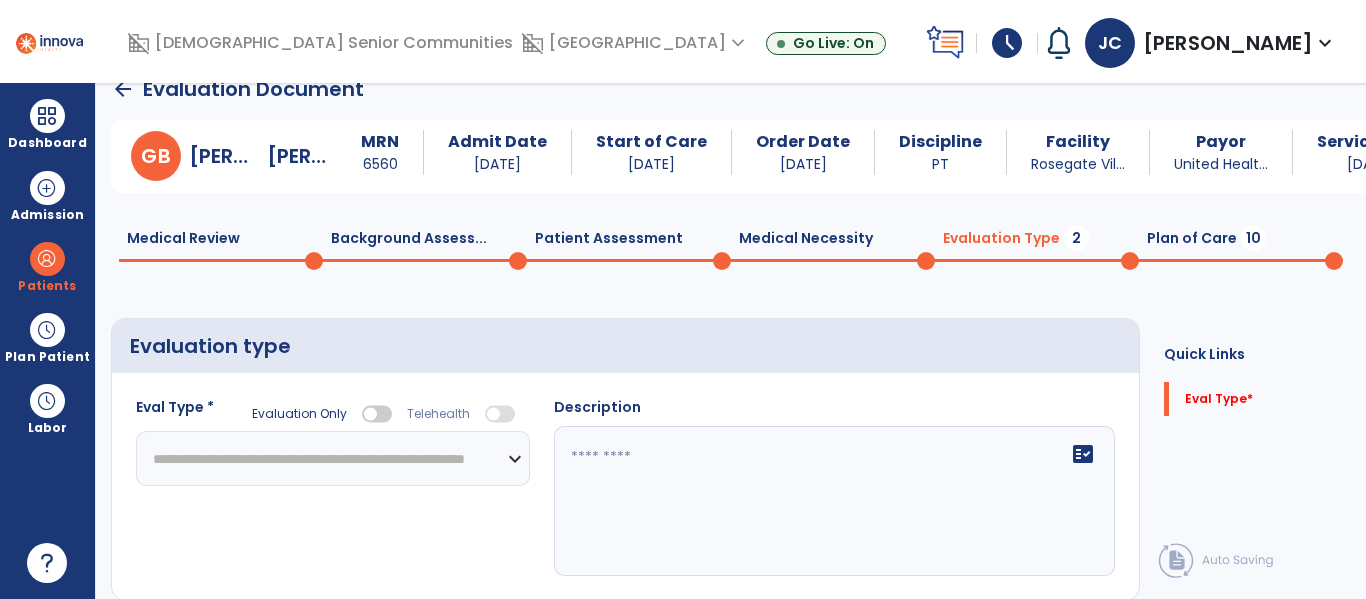 click on "**********" 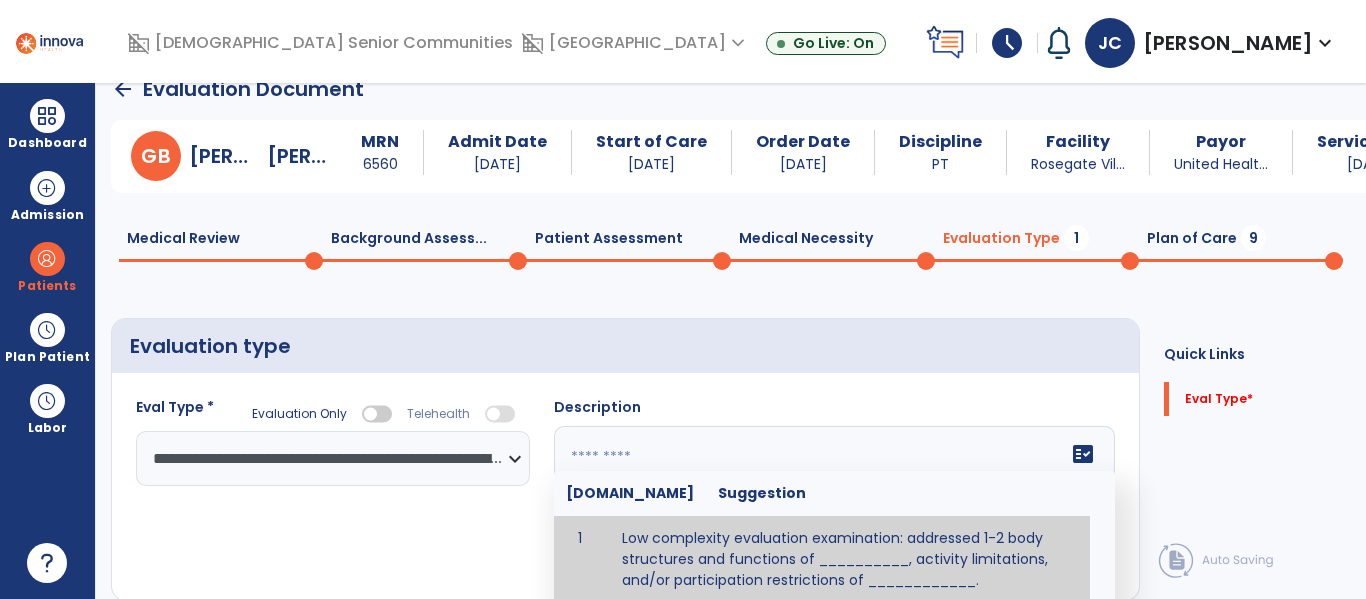 click on "fact_check  [DOMAIN_NAME] Suggestion 1 Low complexity evaluation examination: addressed 1-2 body structures and functions of __________, activity limitations, and/or participation restrictions of ____________. 2 Moderate Complexity evaluation examination: addressed 3 or more body structures and functions of ________, activity limitations, and/or participation restrictions of _______. 3 High Complexity evaluation examination: addressed 4 or more body structures and functions of _______, activity limitations, and/or participation restrictions of _________" 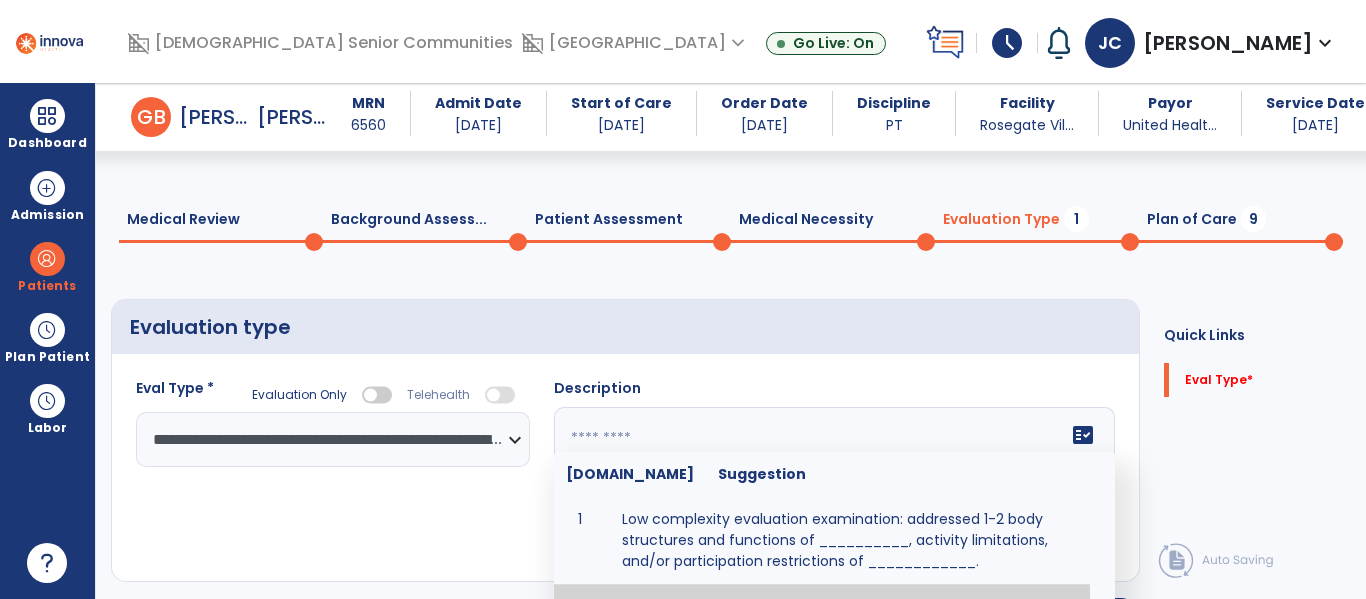 scroll, scrollTop: 122, scrollLeft: 0, axis: vertical 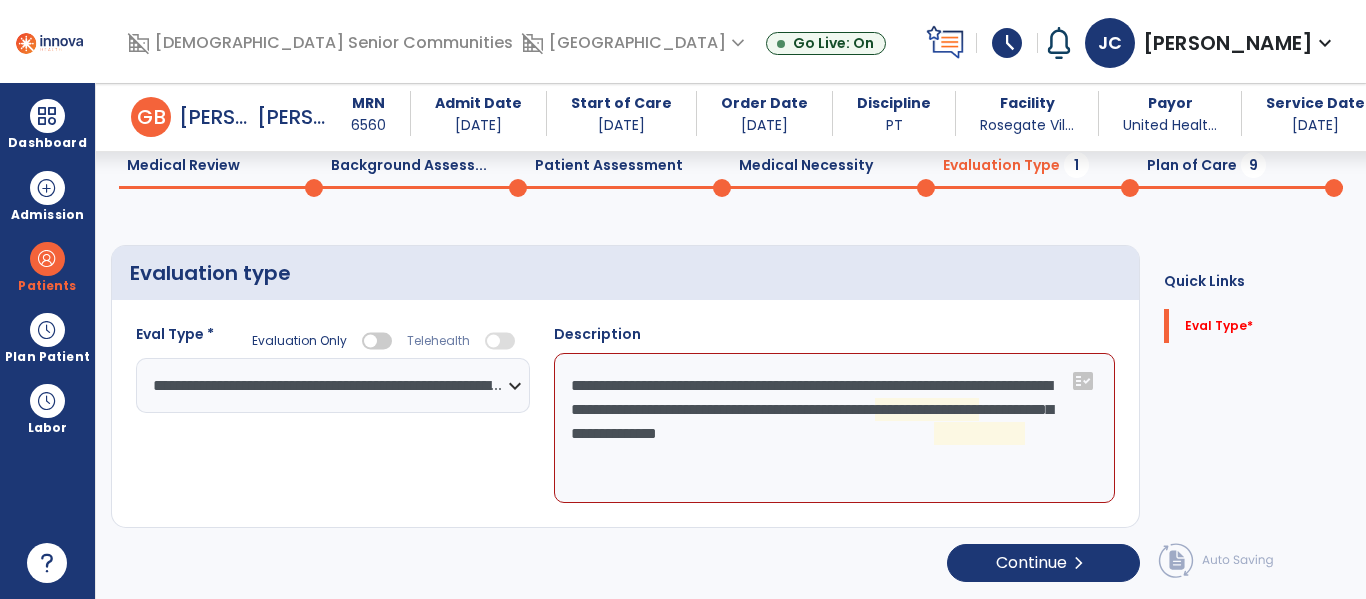 click on "**********" 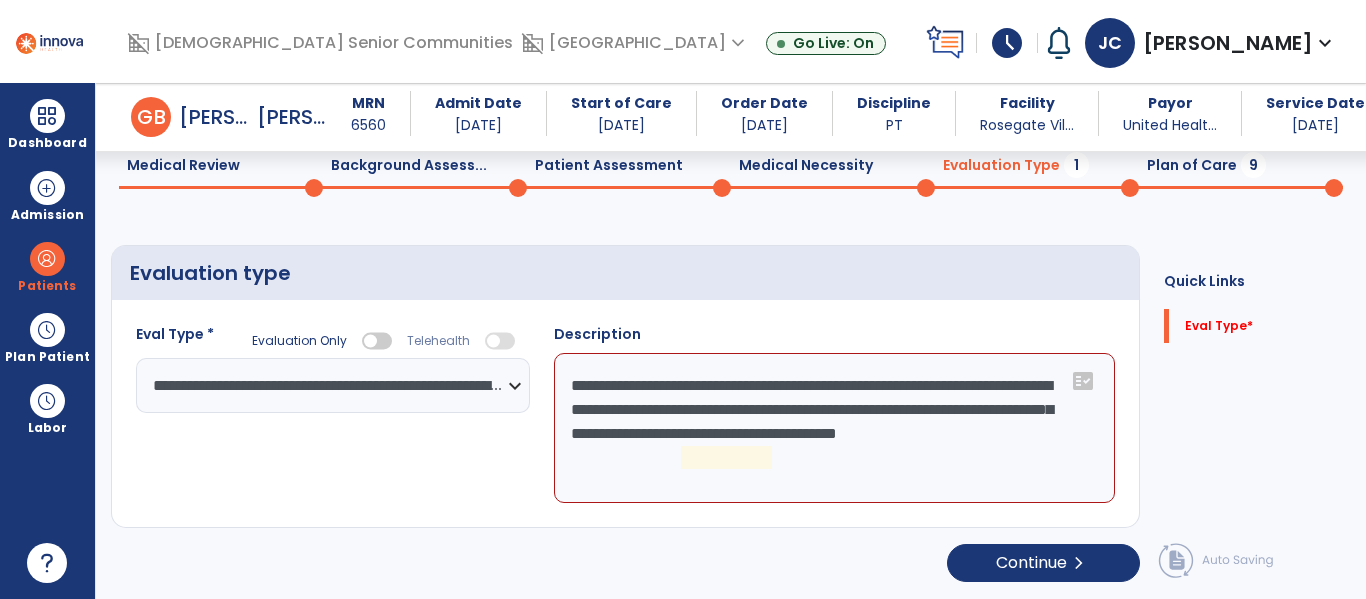 click on "**********" 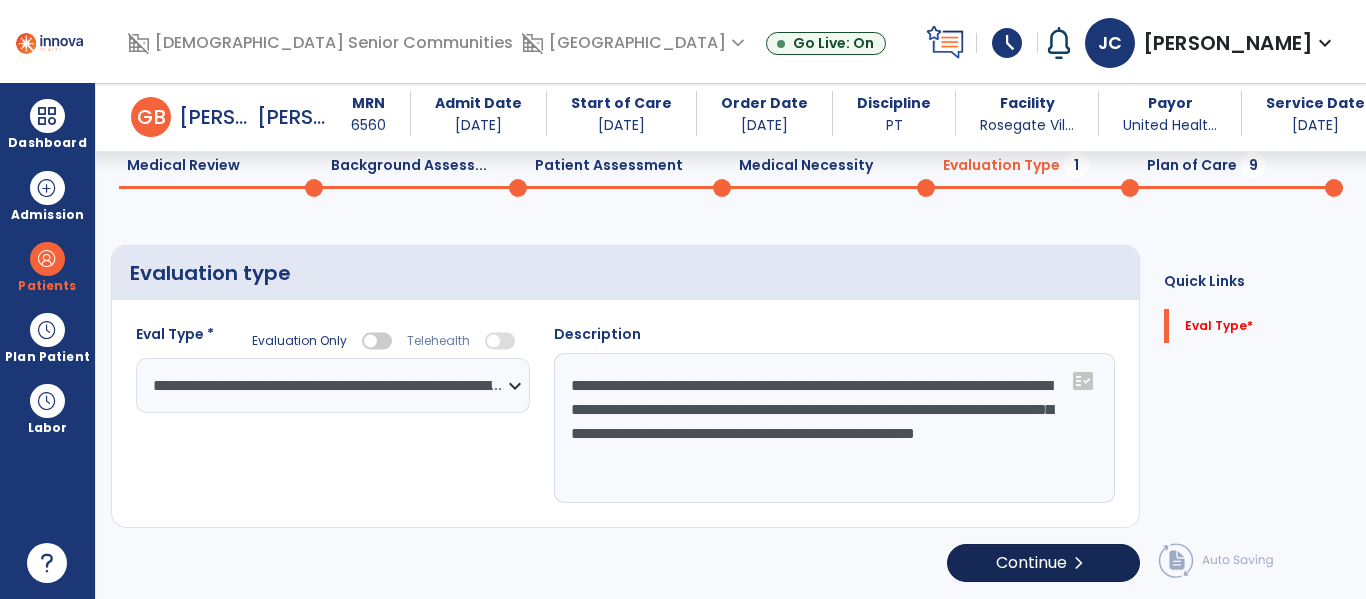 scroll, scrollTop: 81, scrollLeft: 0, axis: vertical 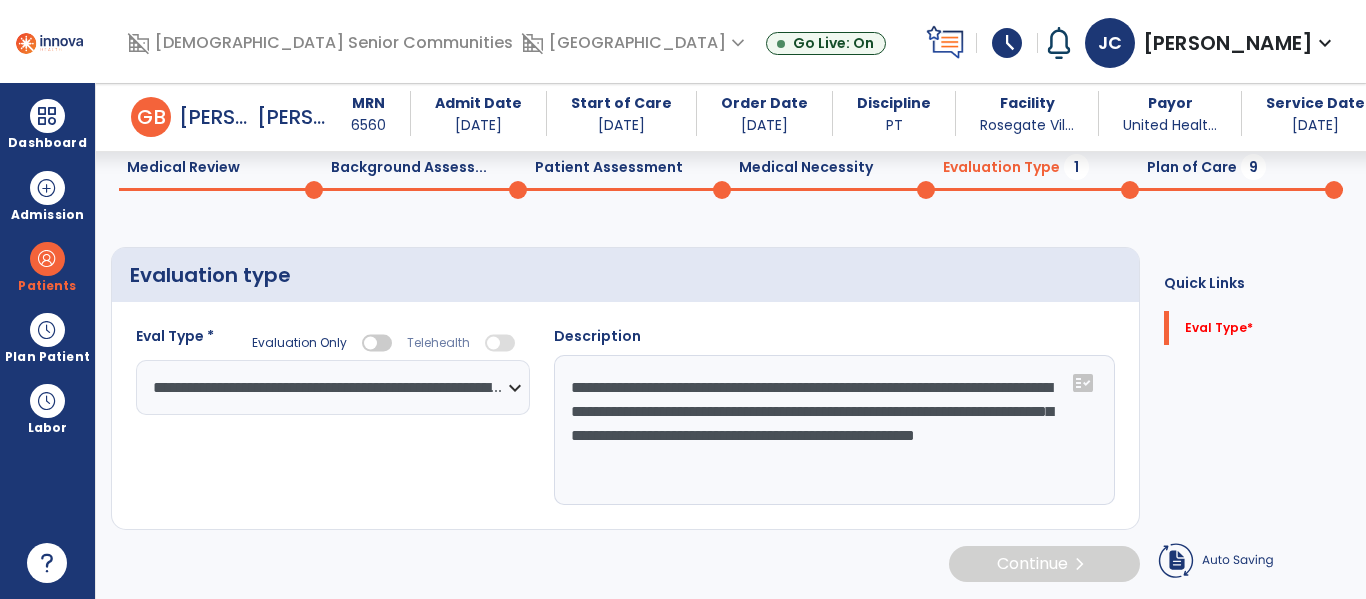 type on "**********" 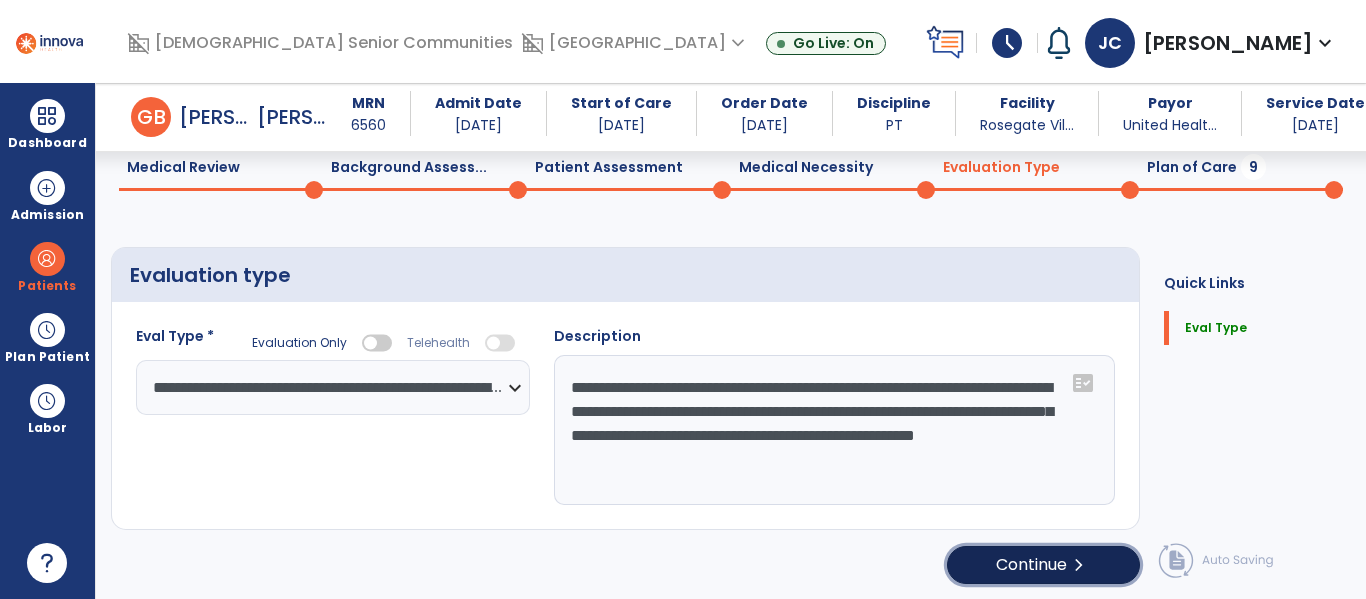 click on "Continue  chevron_right" 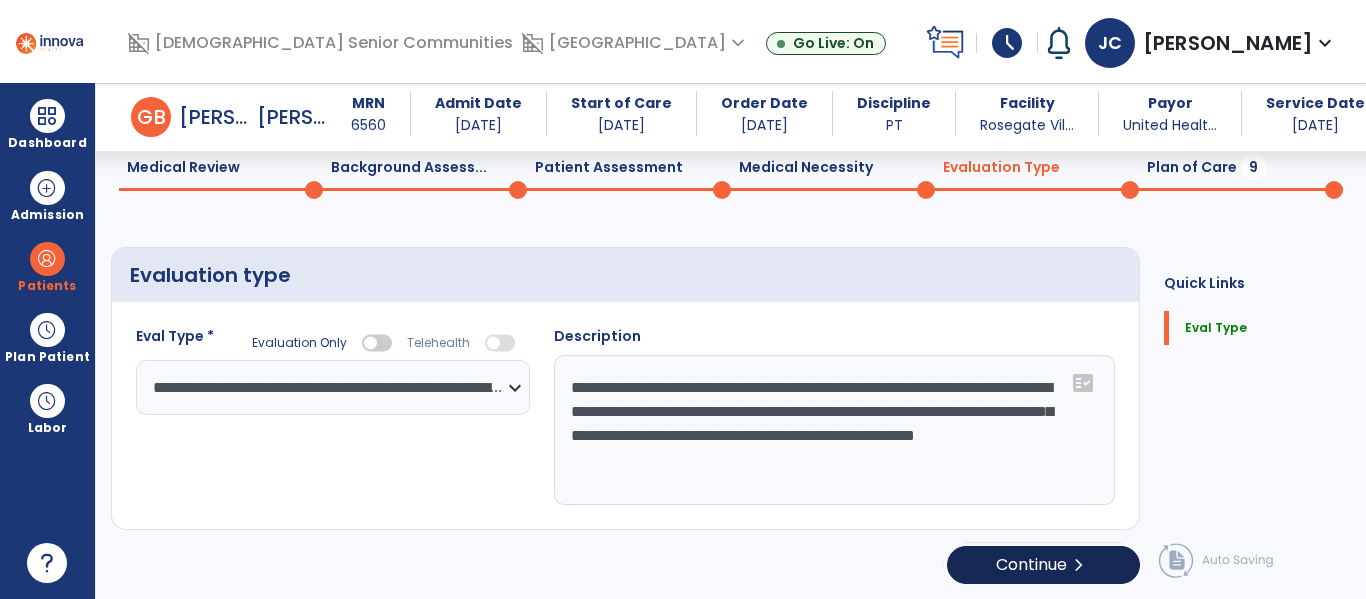 select on "*****" 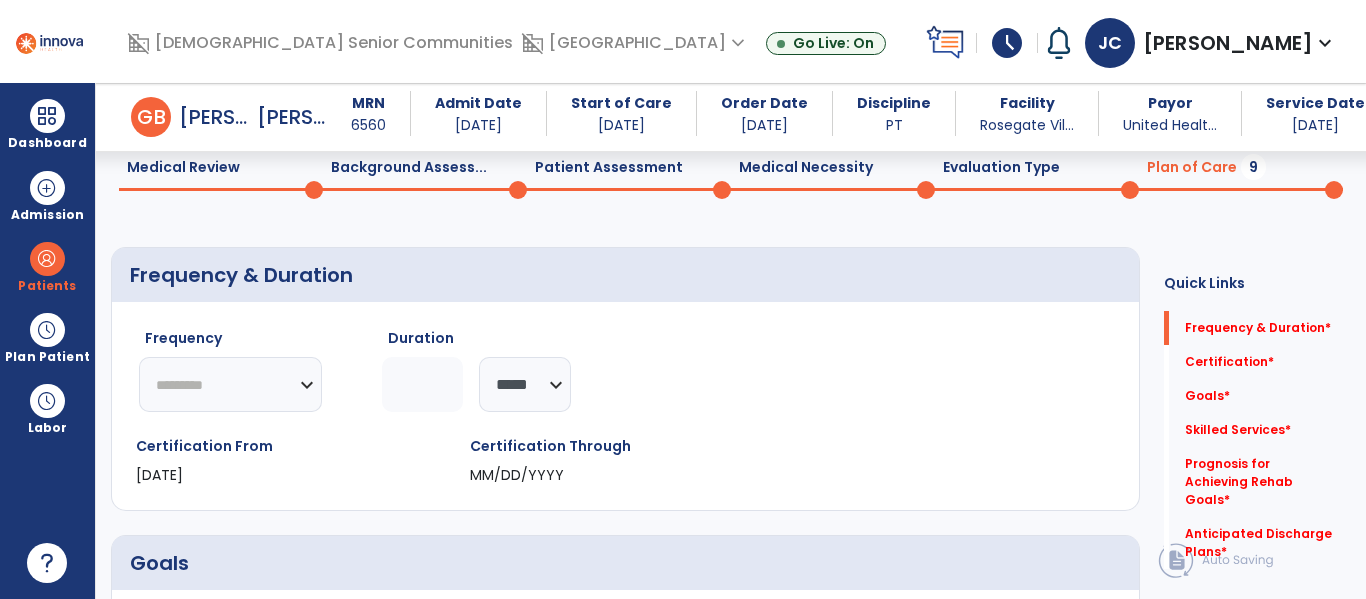 click on "********* ** ** ** ** ** ** **" 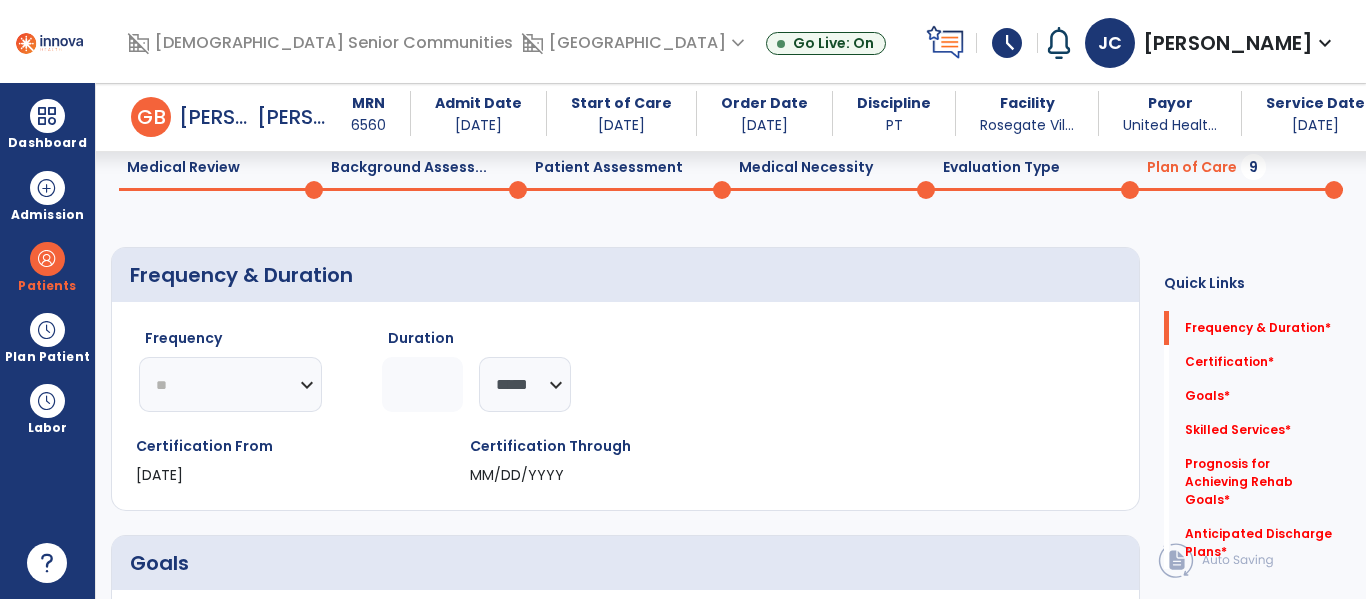 click on "********* ** ** ** ** ** ** **" 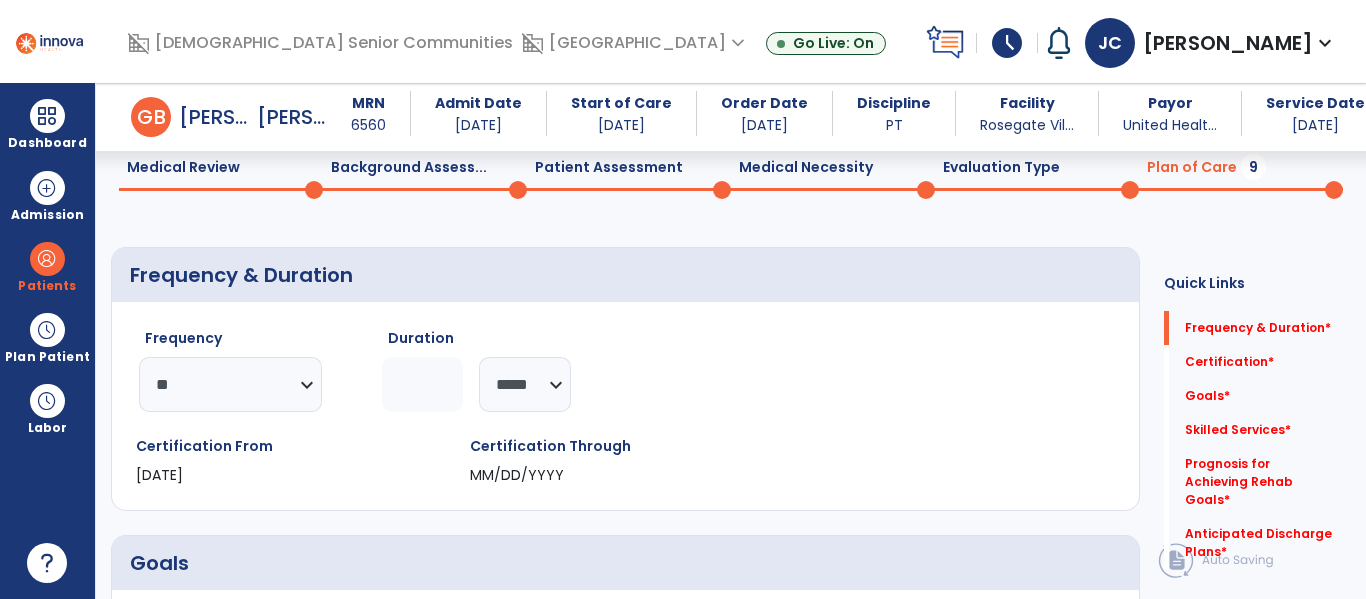 click 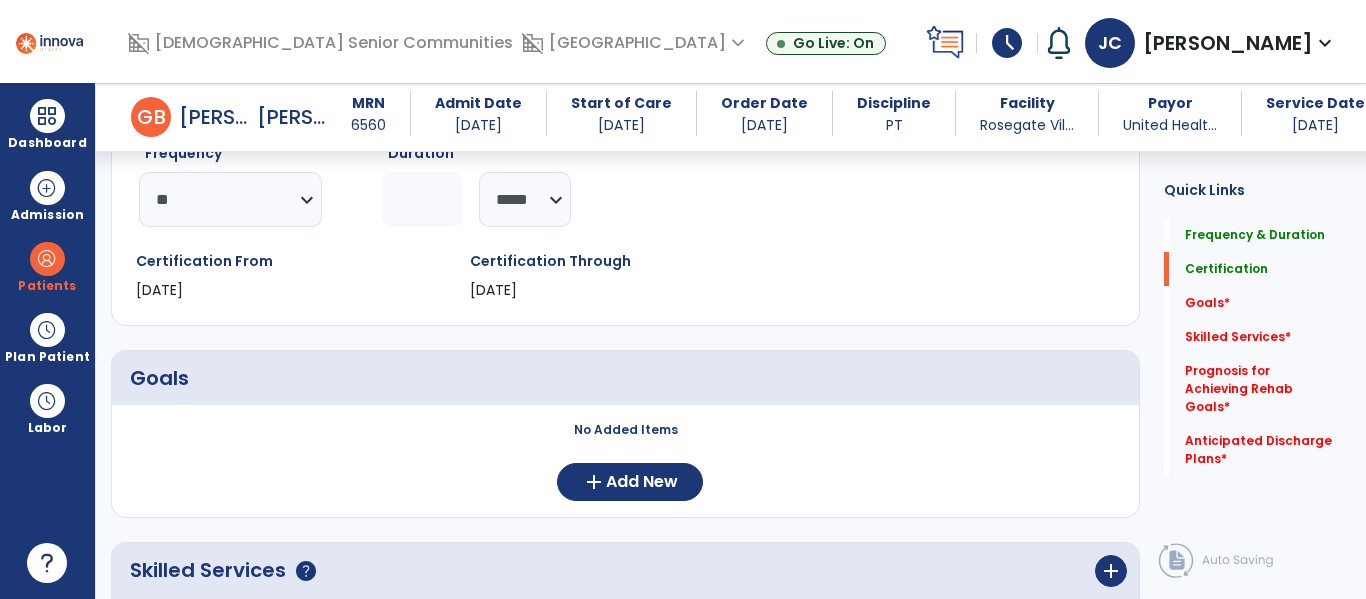 scroll, scrollTop: 269, scrollLeft: 0, axis: vertical 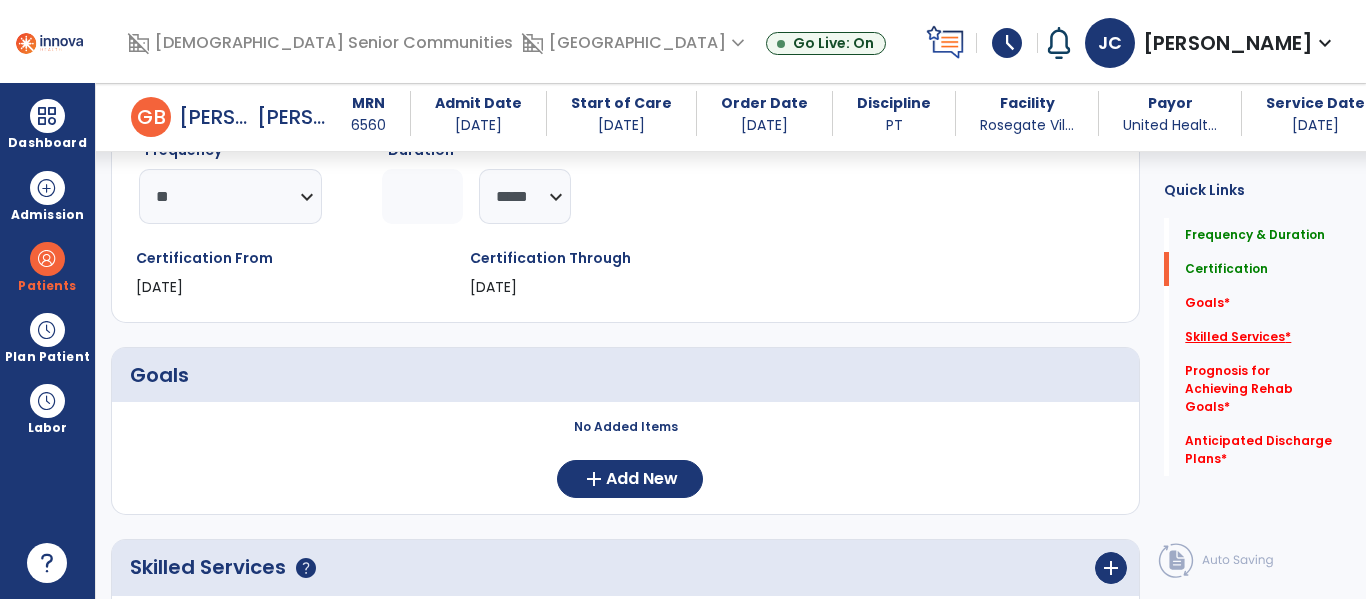 type on "*" 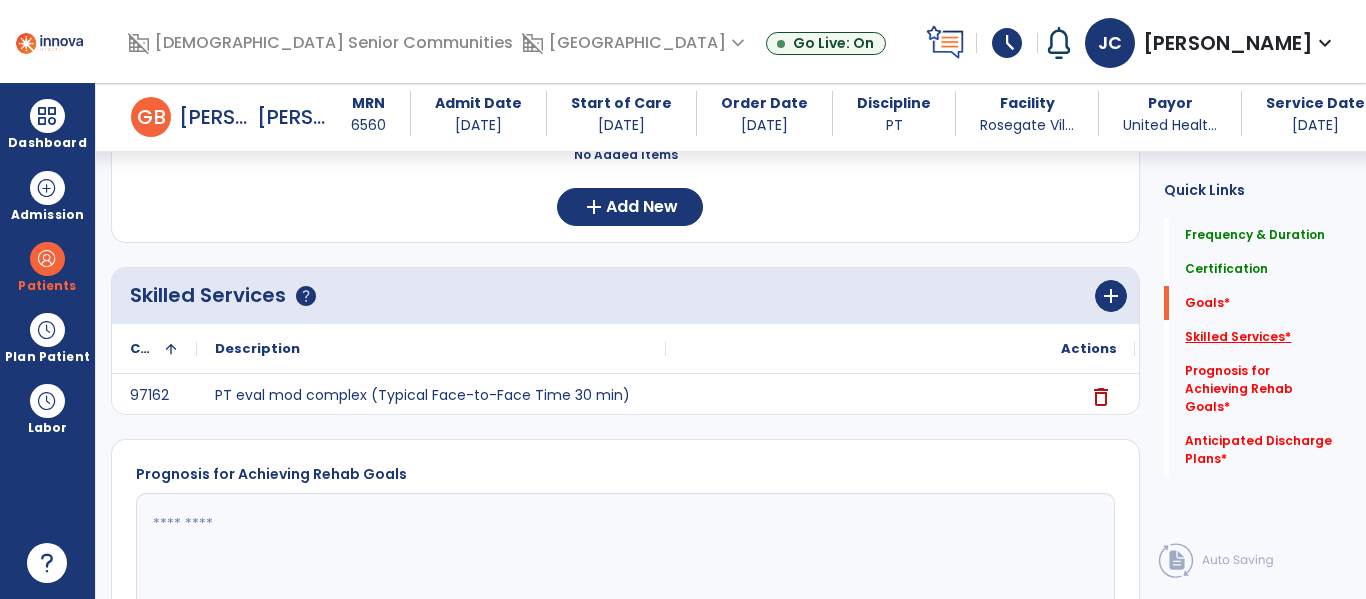 scroll, scrollTop: 542, scrollLeft: 0, axis: vertical 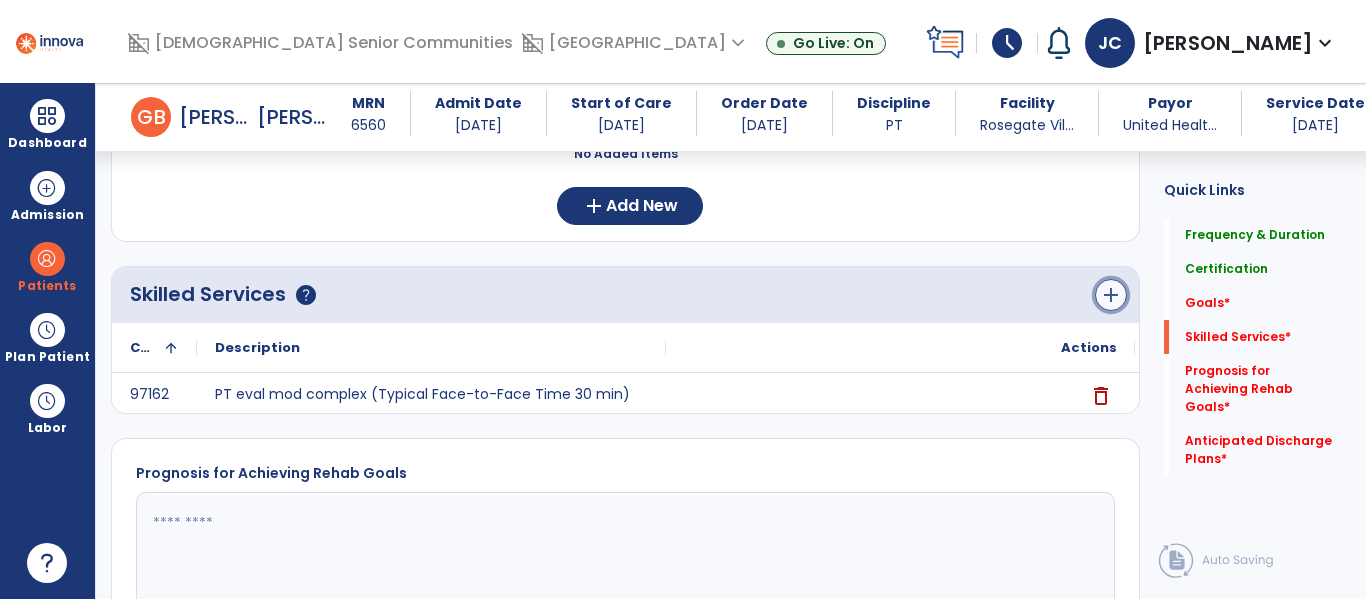 click on "add" 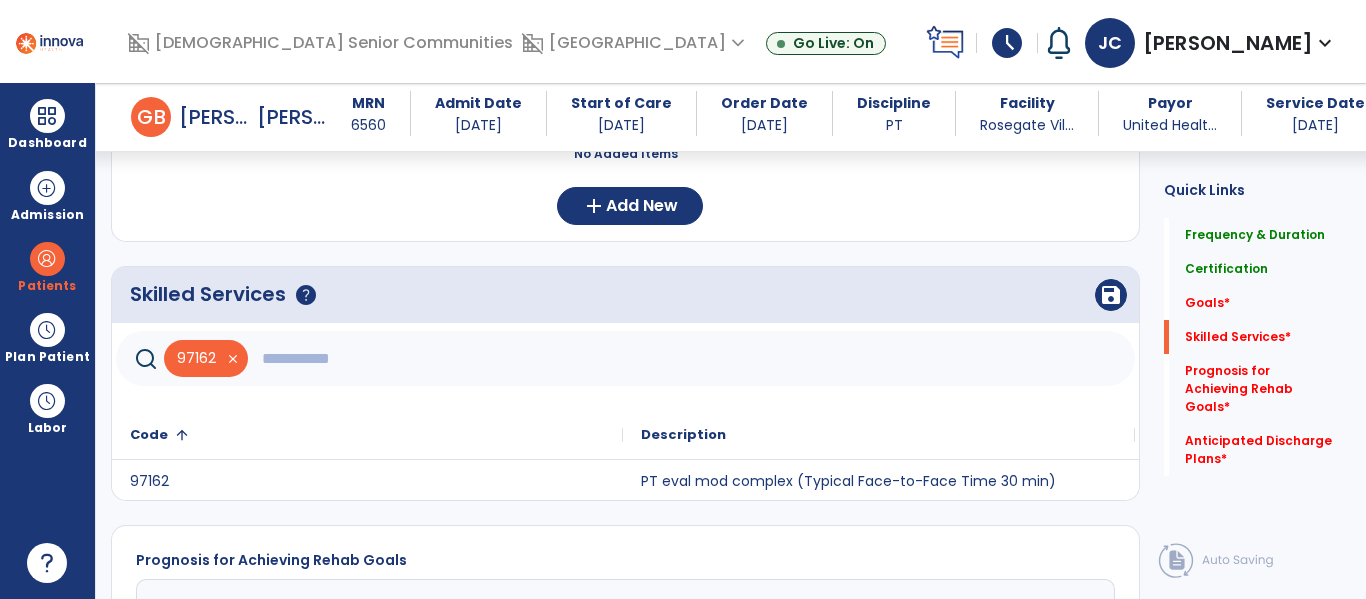 click on "97162   close" 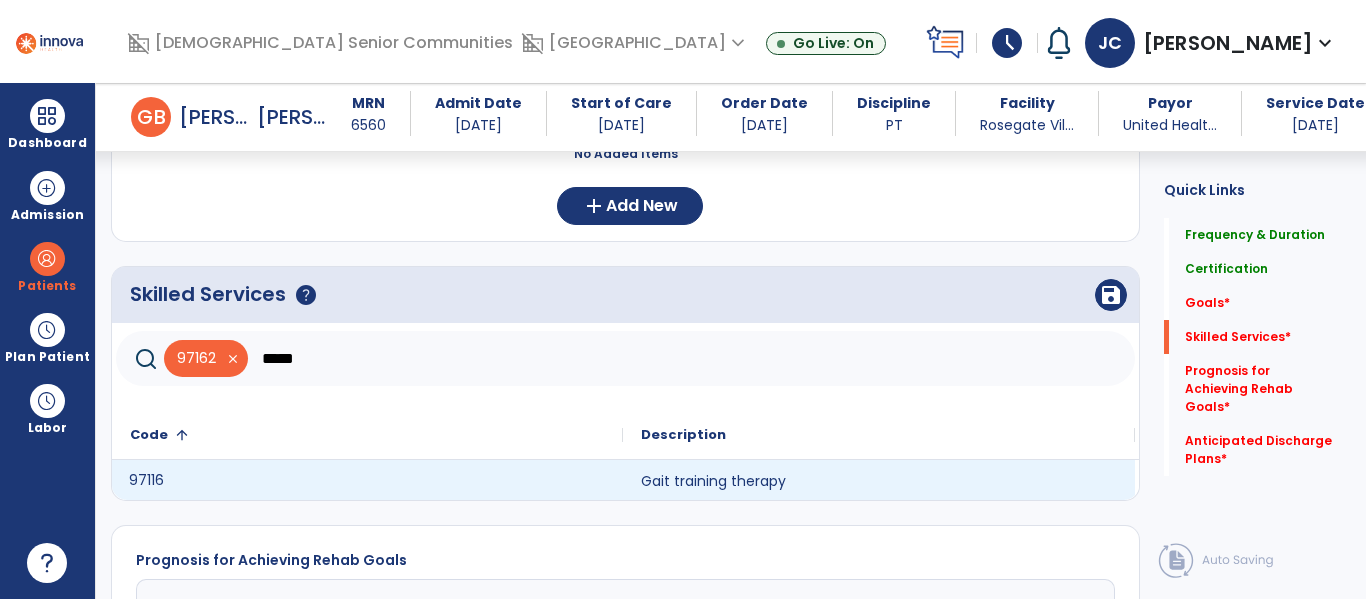click on "97116" 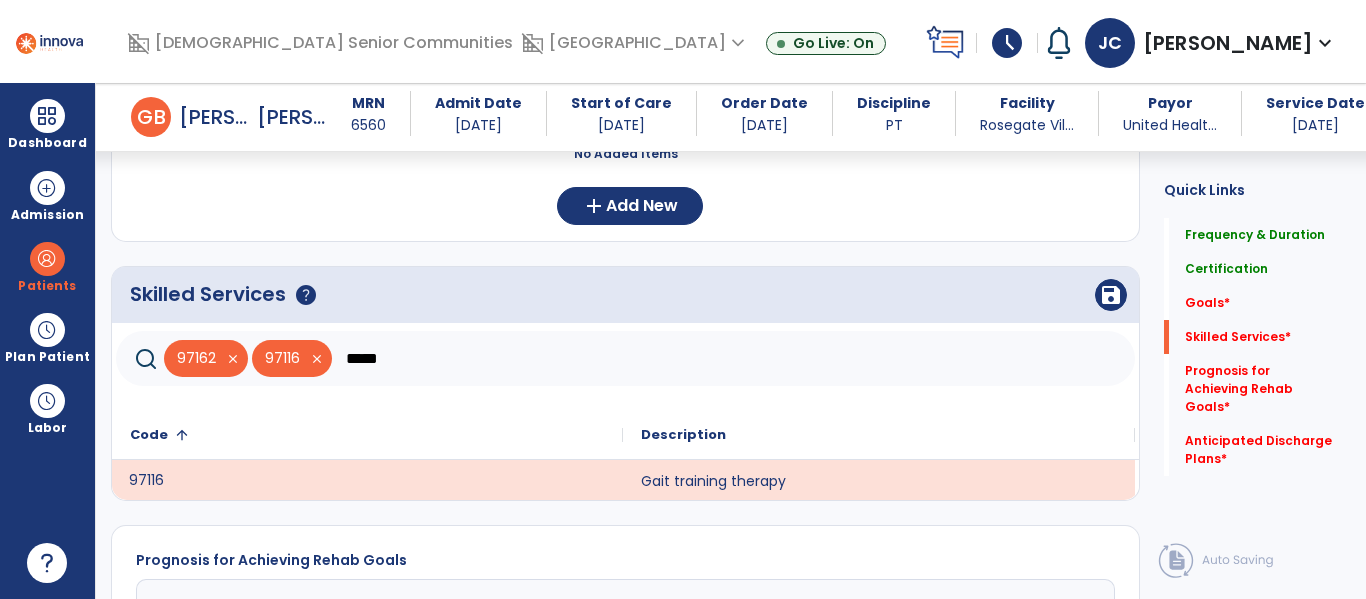 click on "****" 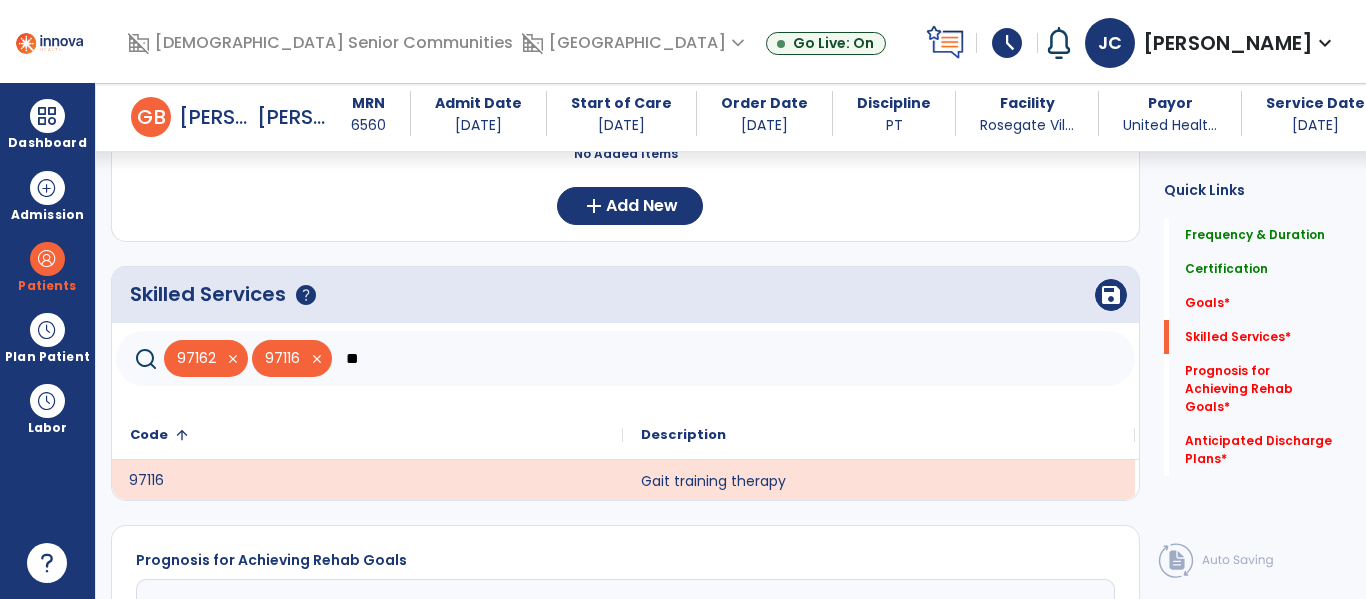 type on "*" 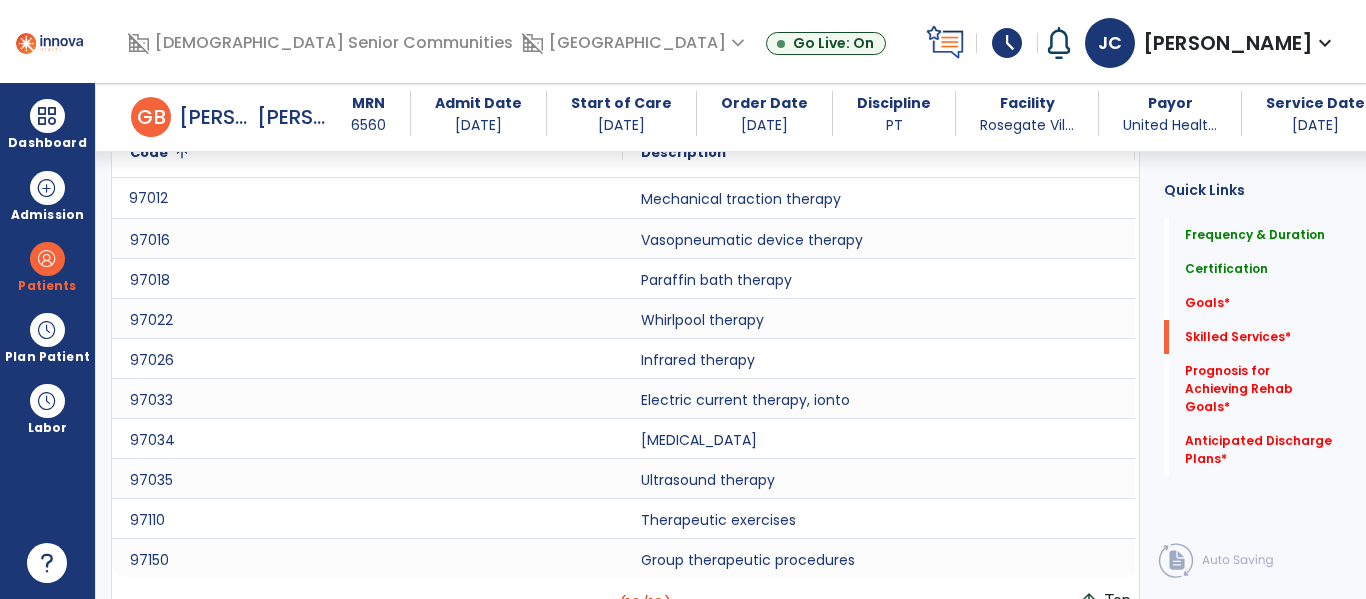 scroll, scrollTop: 849, scrollLeft: 0, axis: vertical 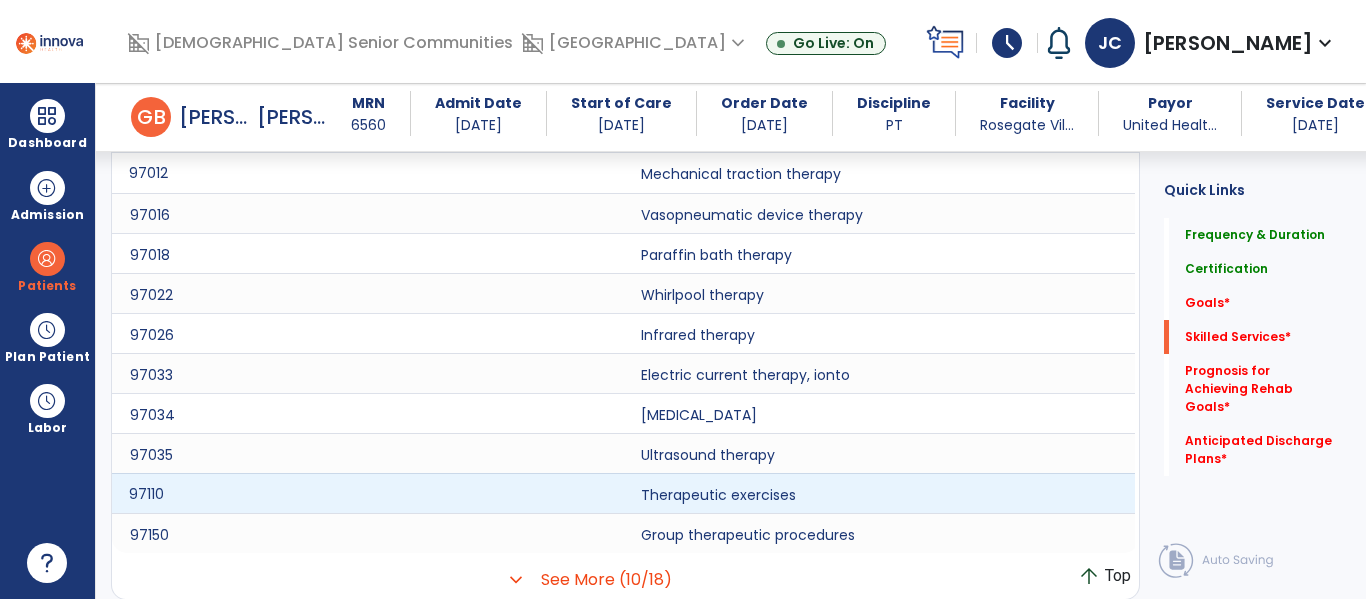 click on "97110" 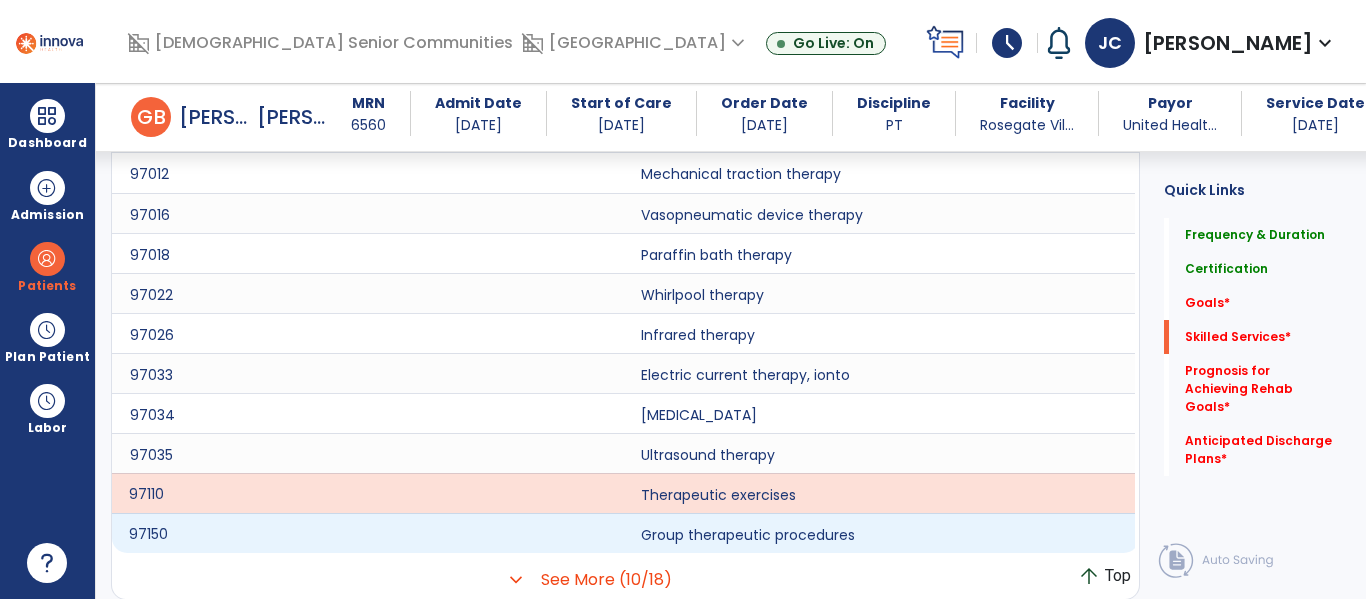click on "97150" 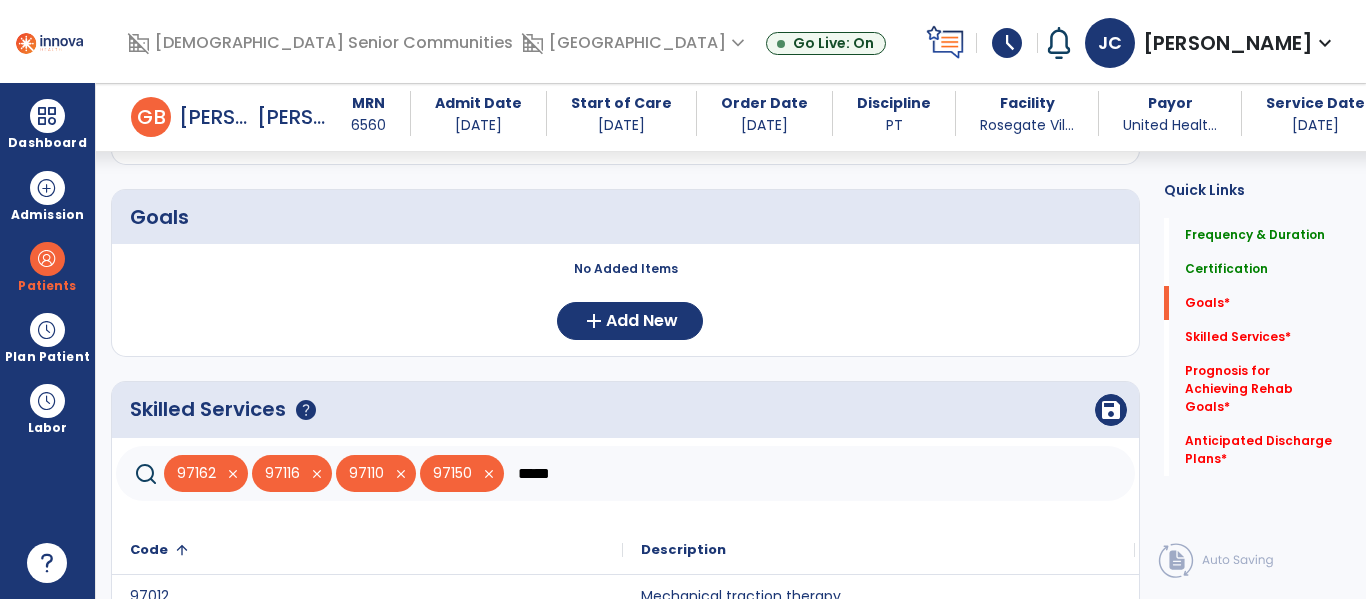 scroll, scrollTop: 416, scrollLeft: 0, axis: vertical 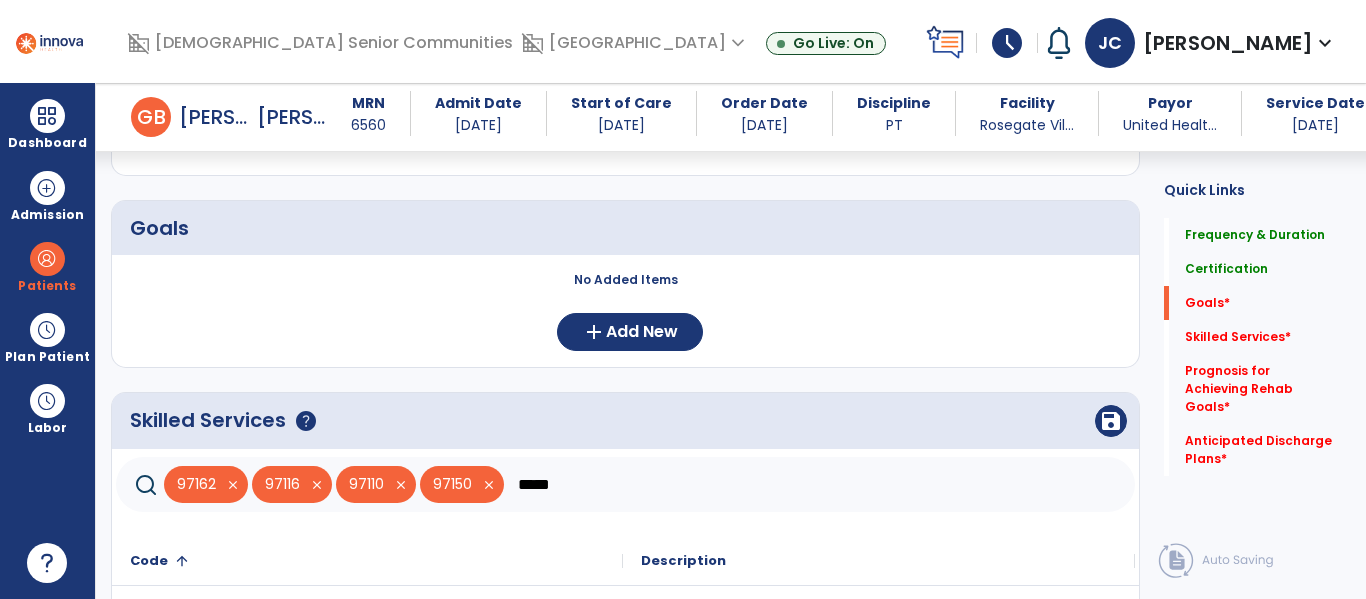 click on "*****" 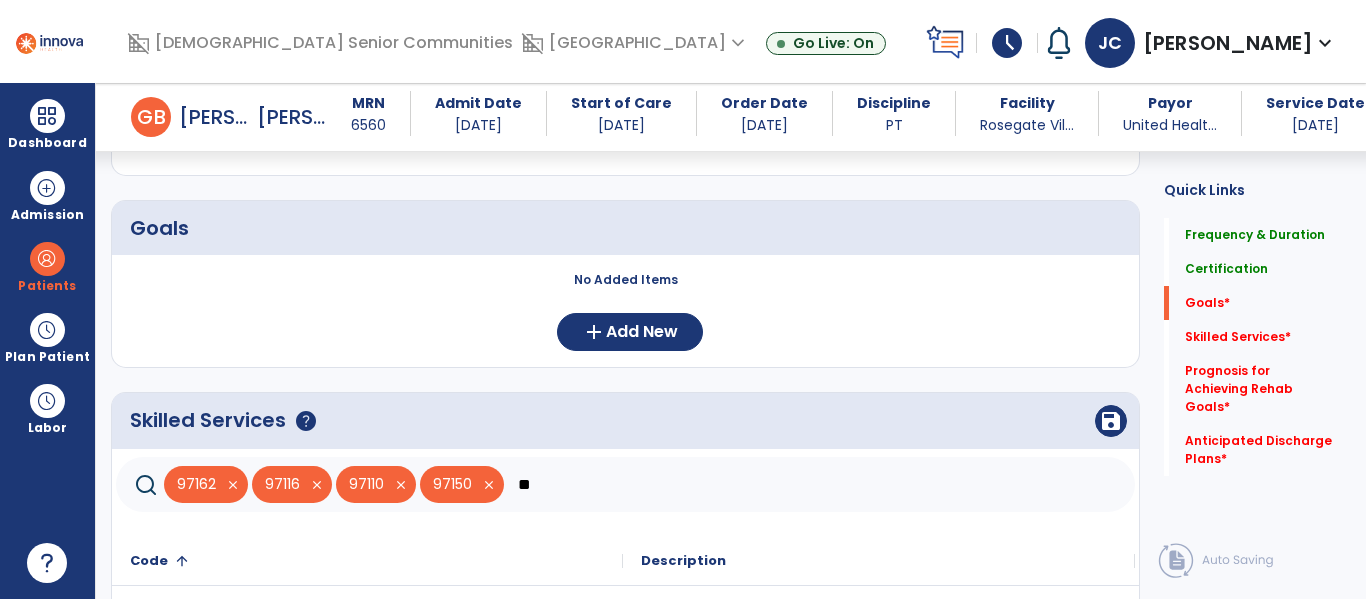 type on "*" 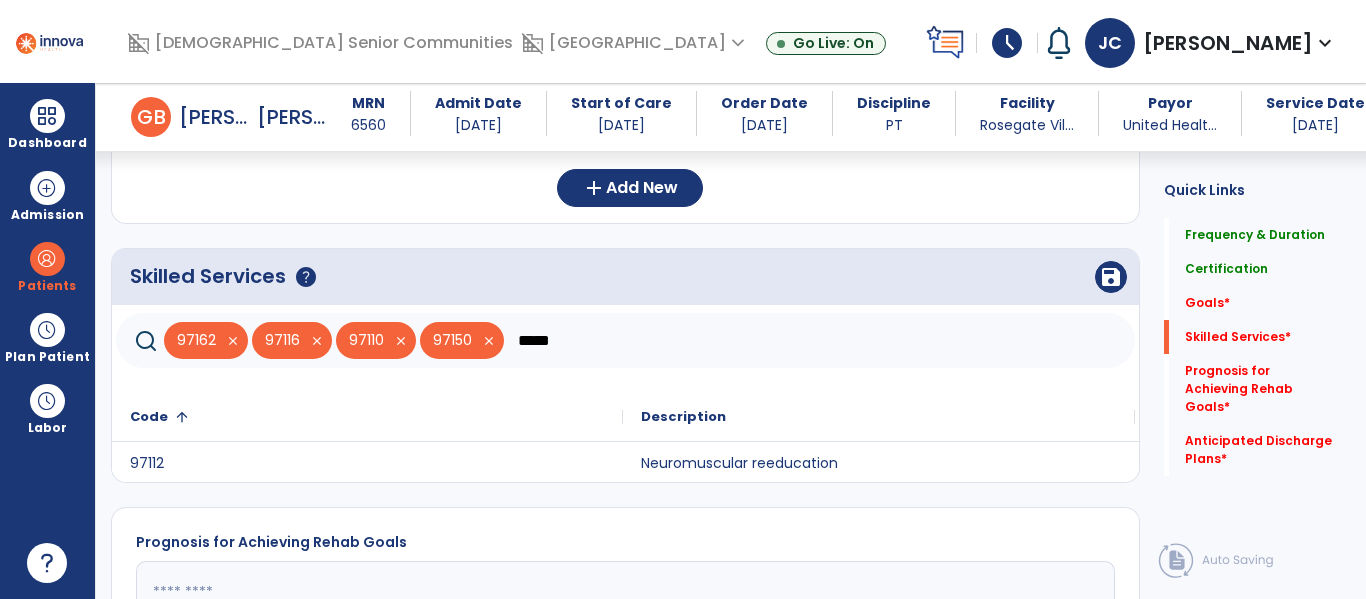 scroll, scrollTop: 572, scrollLeft: 0, axis: vertical 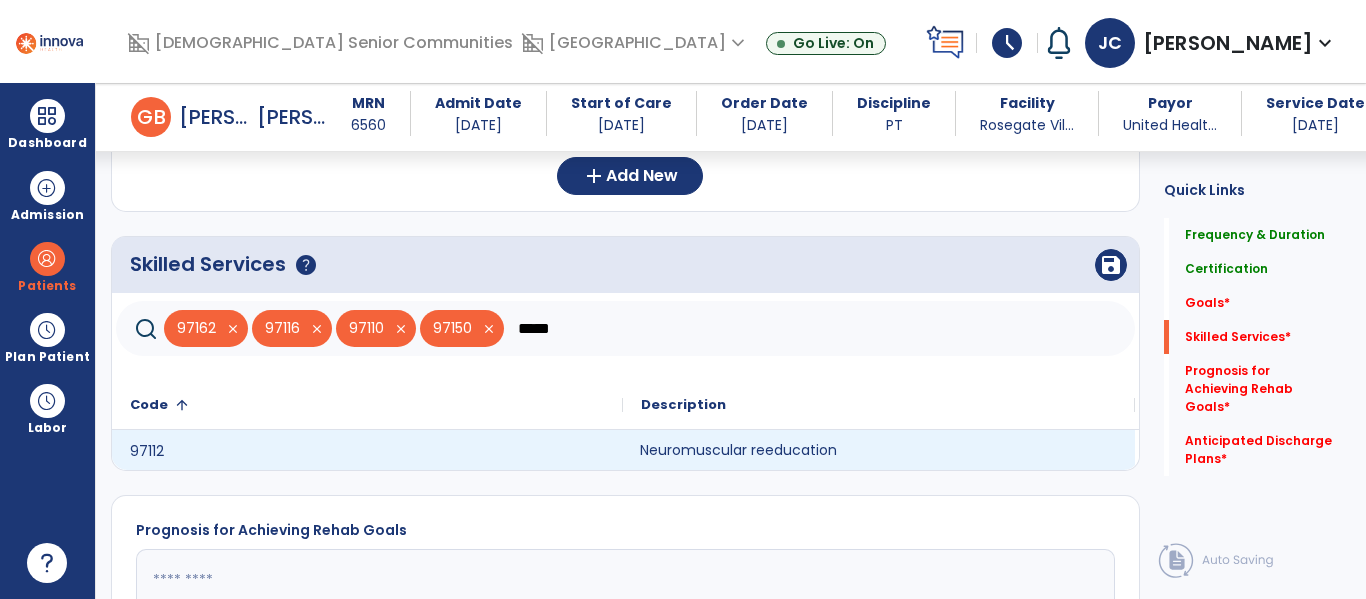 click on "Neuromuscular reeducation" 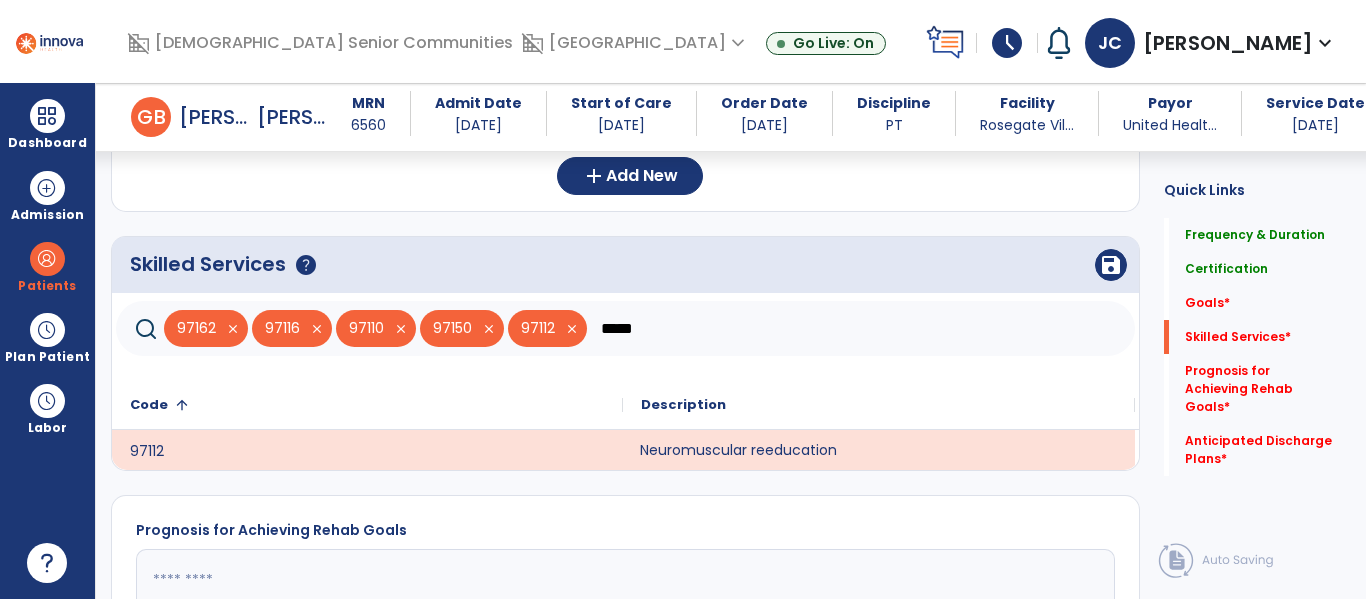 click on "*****" 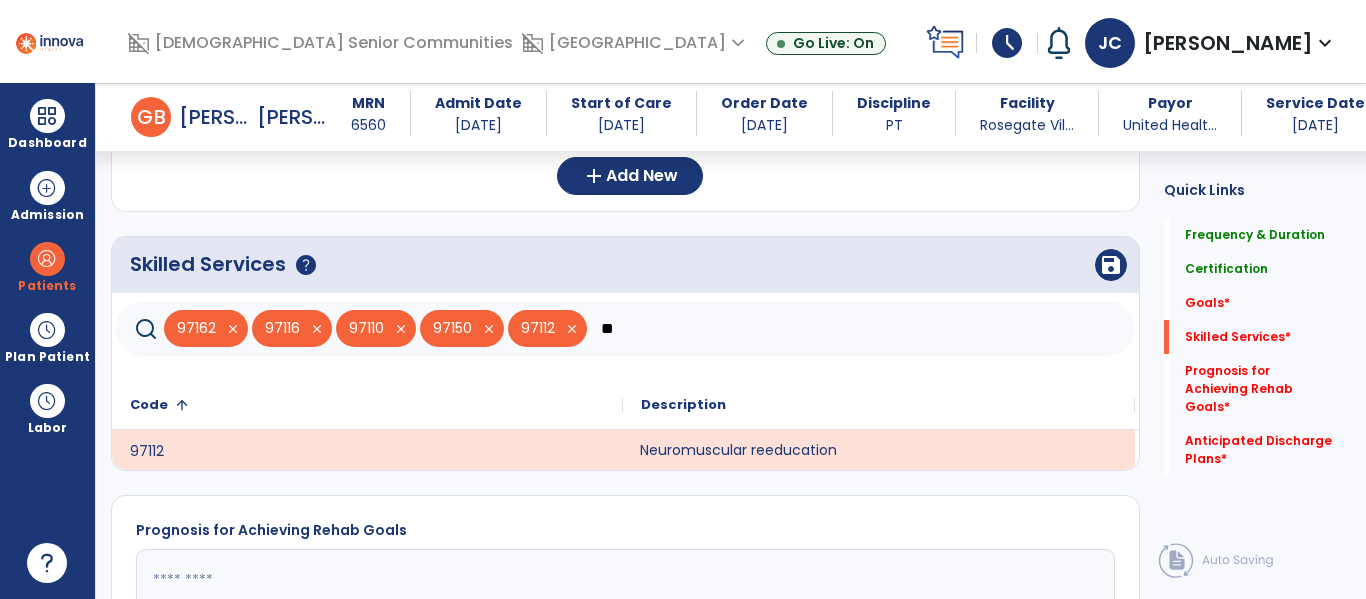 type on "*" 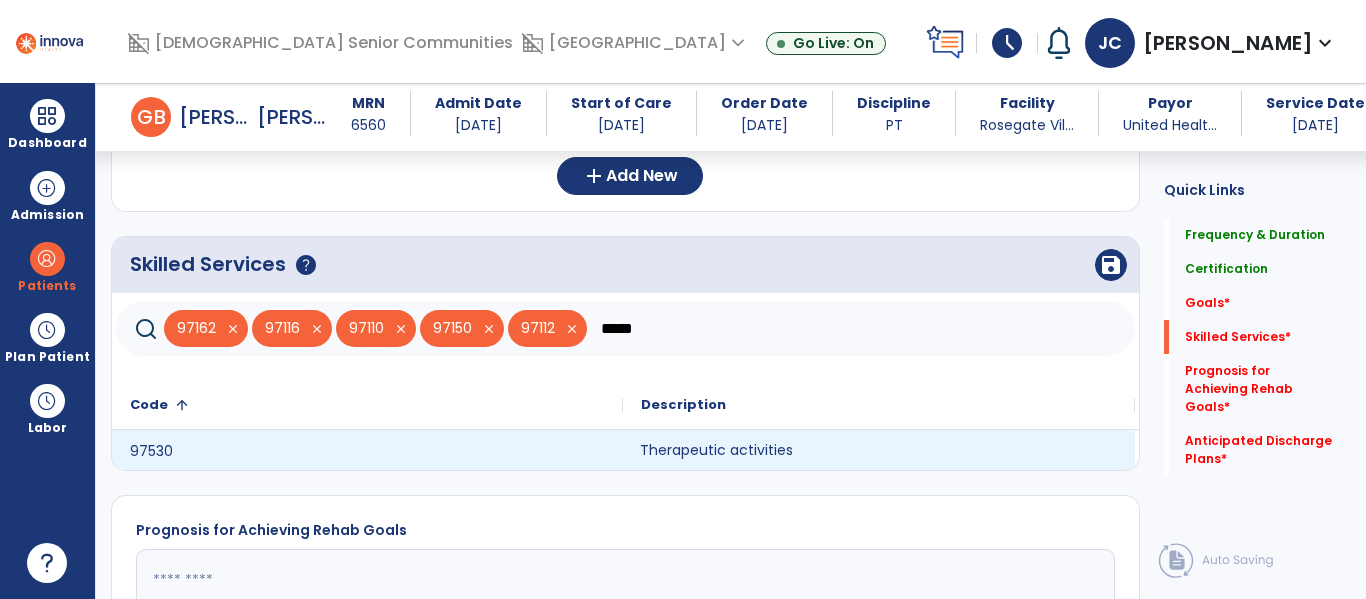 type on "*****" 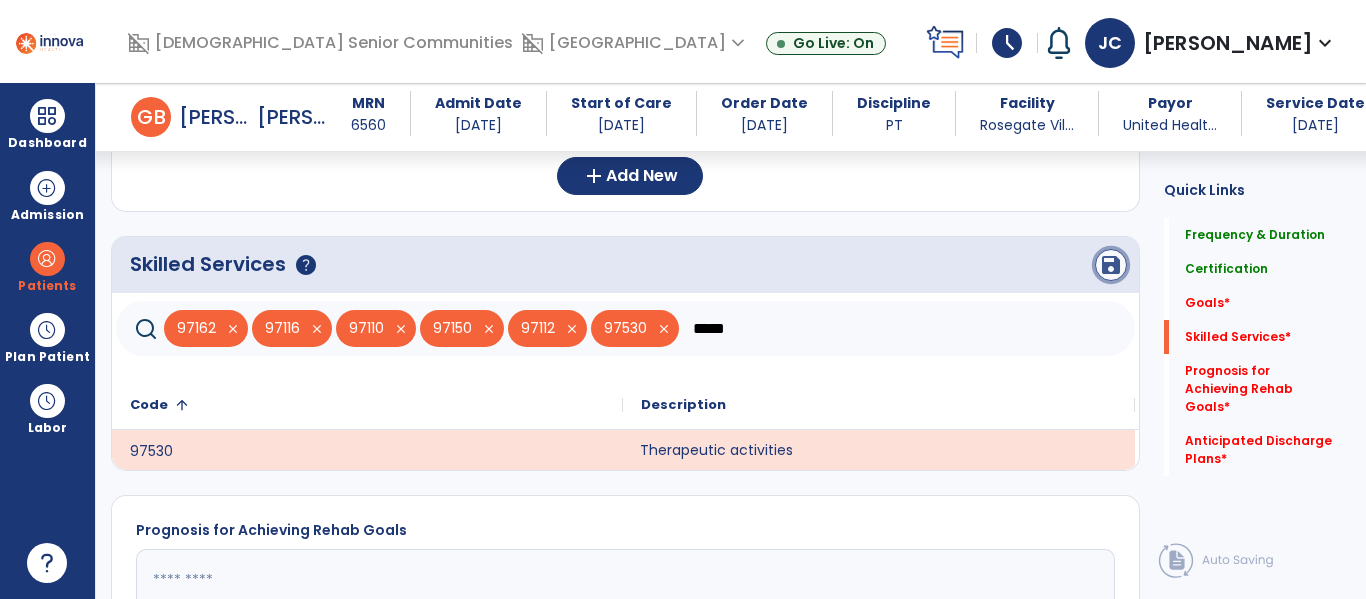 click on "save" 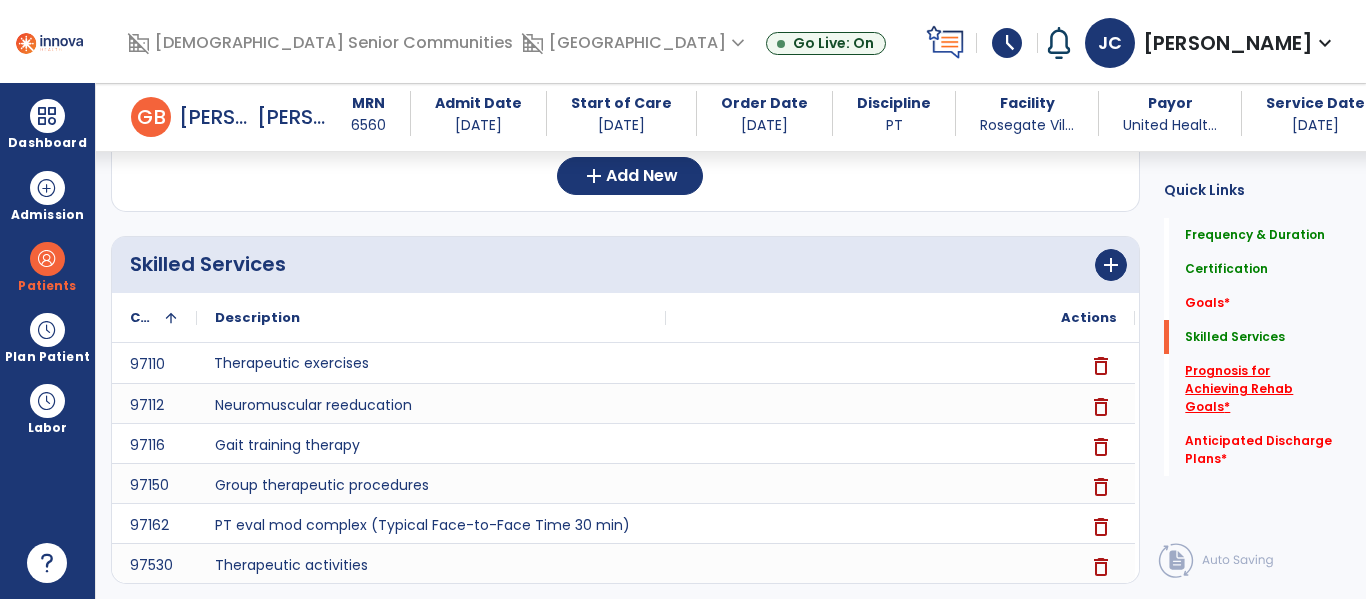click on "Prognosis for Achieving Rehab Goals   *" 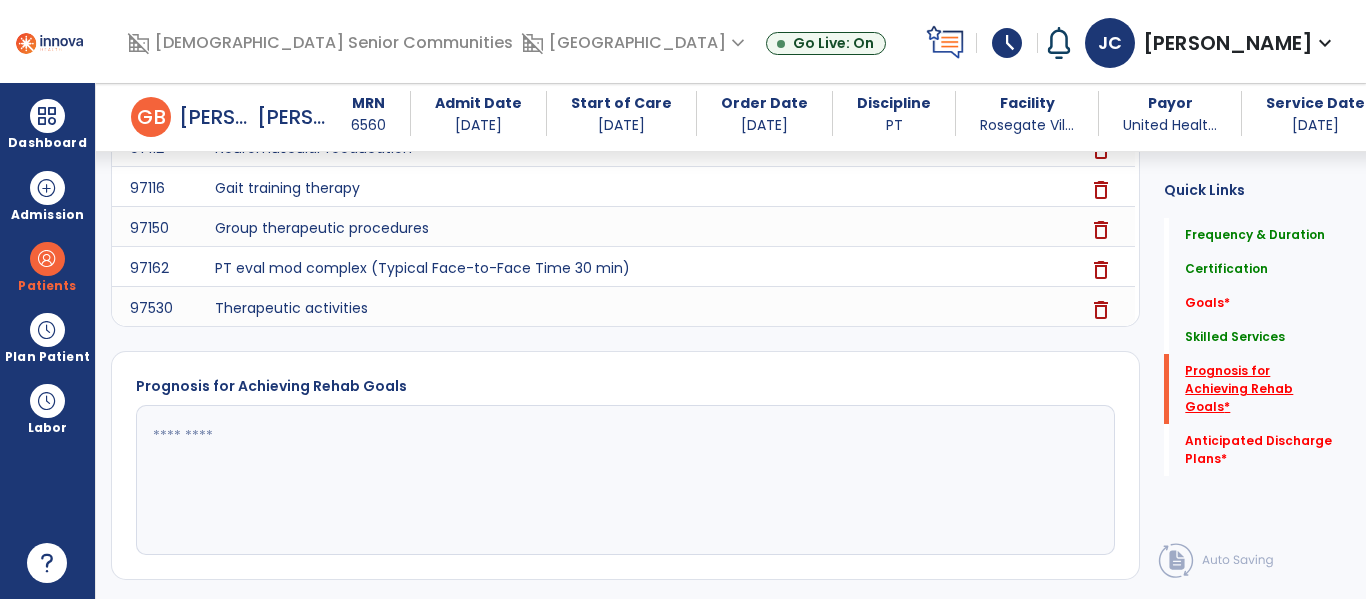 scroll, scrollTop: 840, scrollLeft: 0, axis: vertical 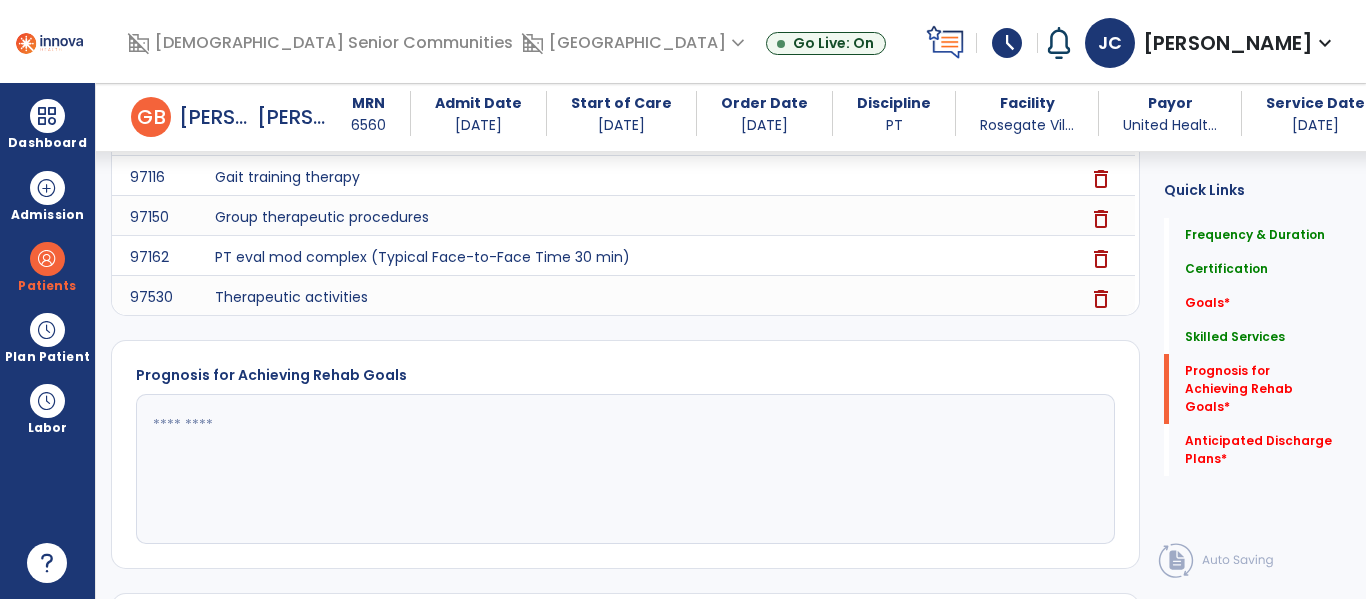 click 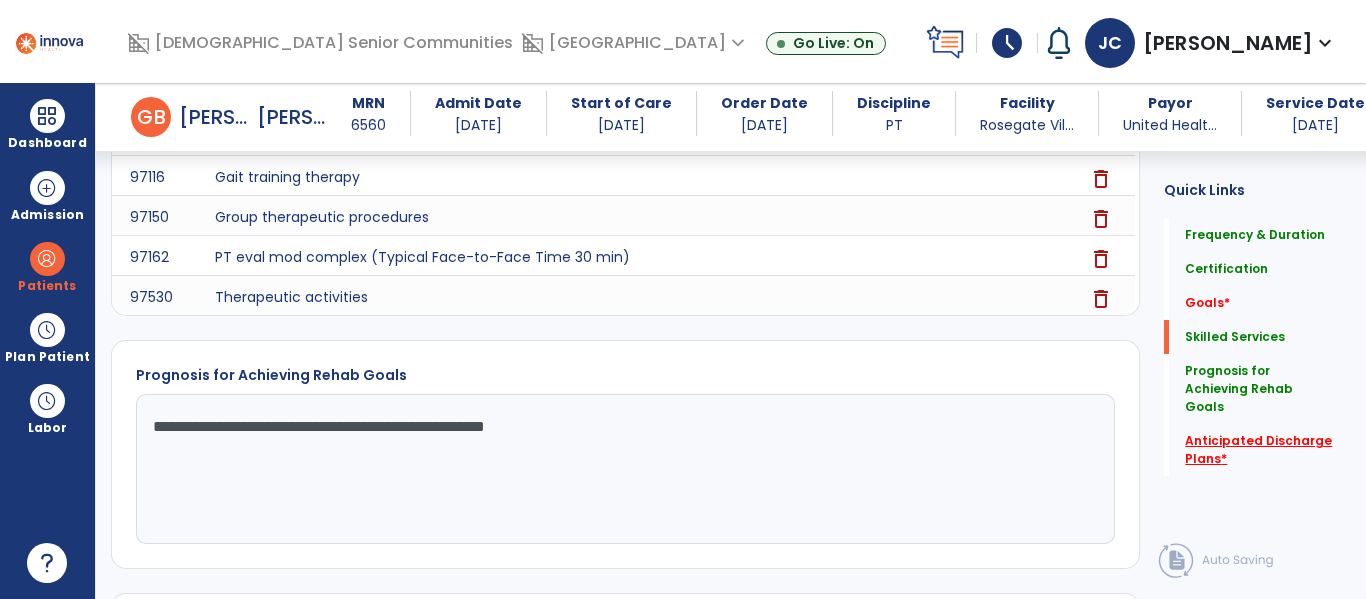 type on "**********" 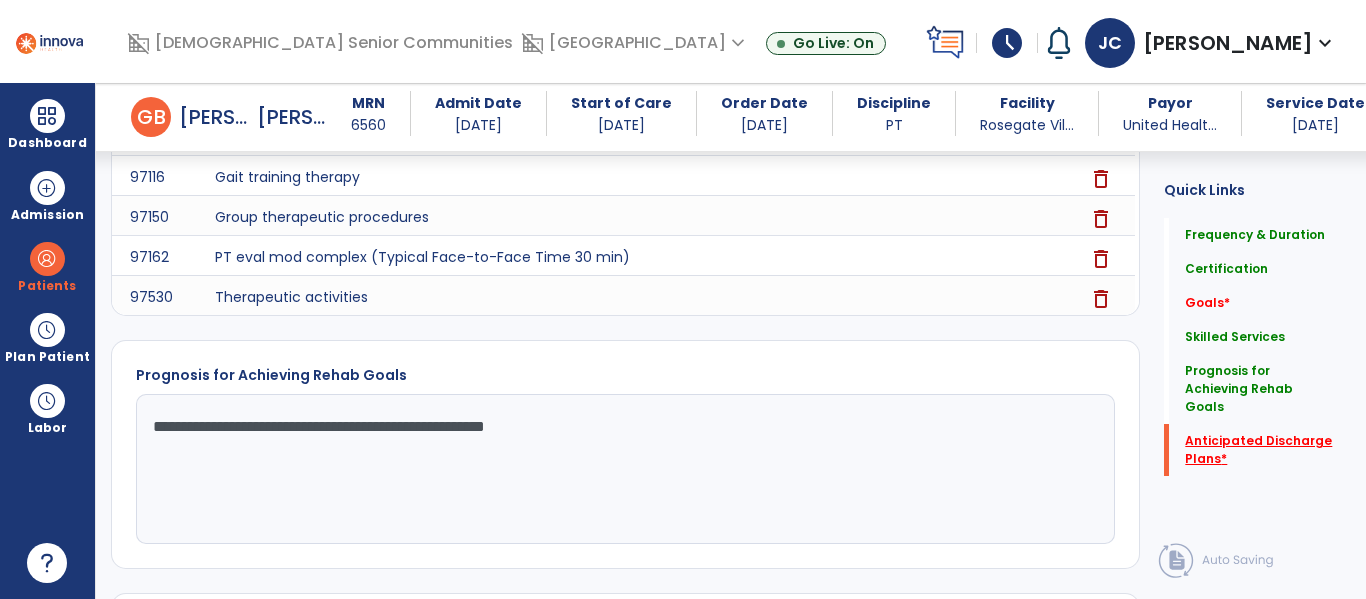 click on "Anticipated Discharge Plans   *" 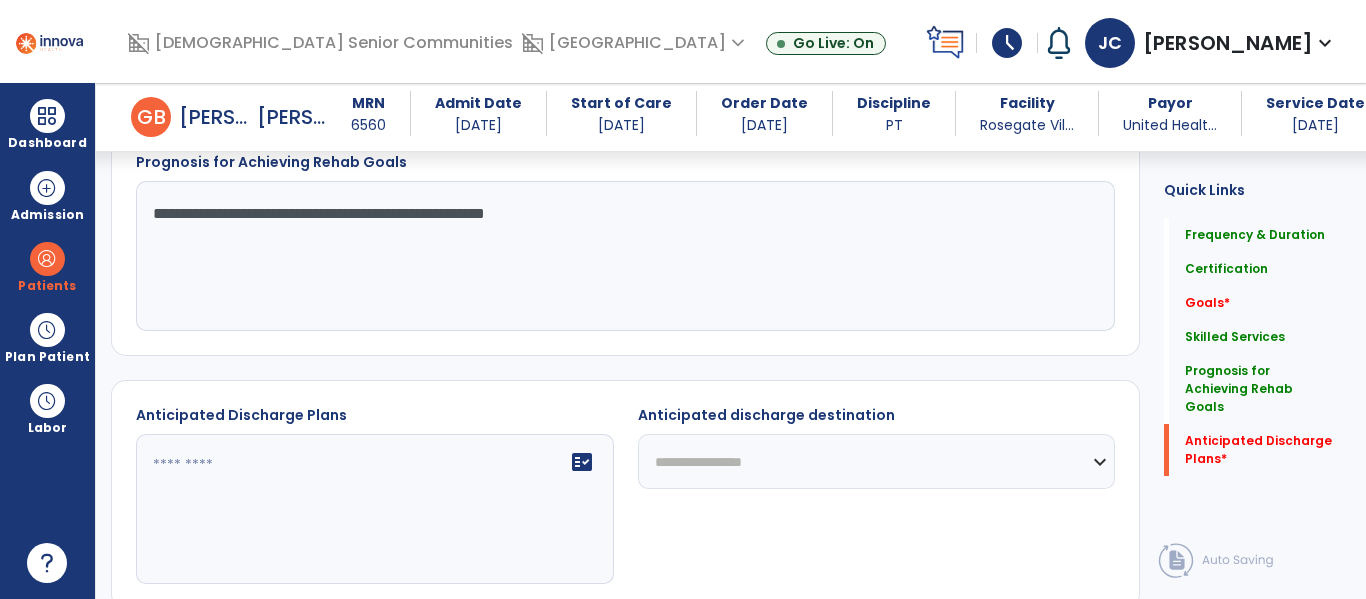 scroll, scrollTop: 1079, scrollLeft: 0, axis: vertical 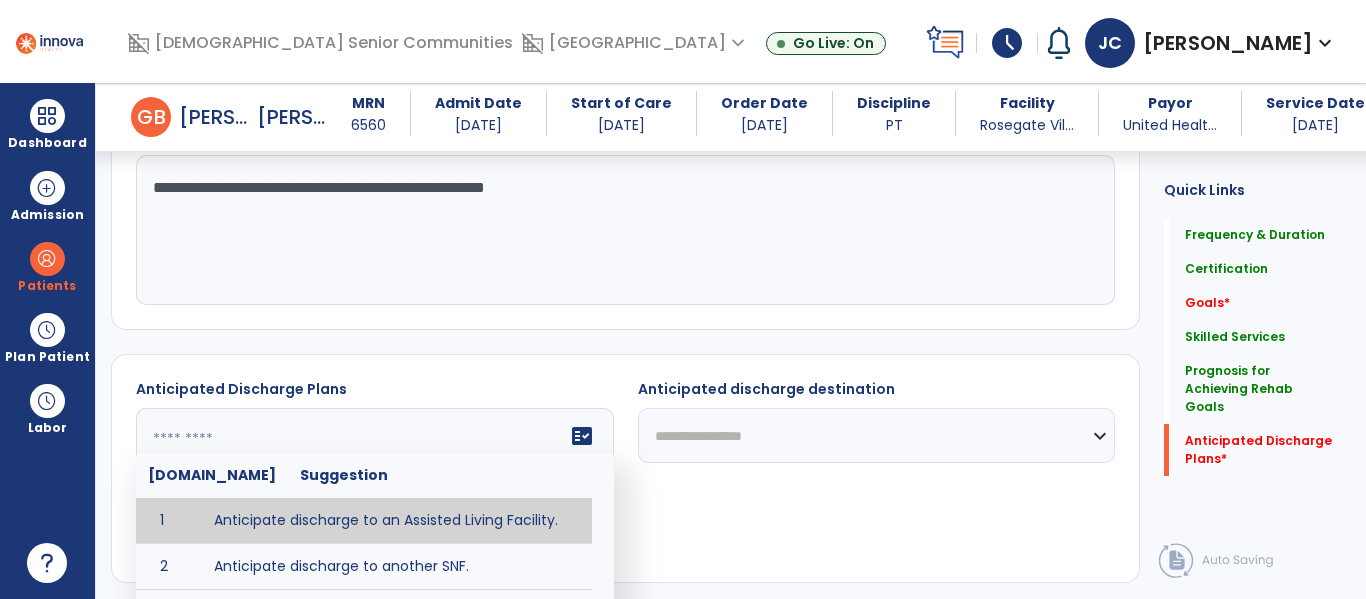 click on "fact_check  [DOMAIN_NAME] Suggestion 1 Anticipate discharge to an Assisted Living Facility. 2 Anticipate discharge to another SNF. 3 Anticipate discharge to home. 4 Anticipate discharge to hospice care. 5 Anticipate discharge to this SNF. 6 Anticipate patient will need [FULL/PART TIME] caregiver assistance. 7 Anticipate patient will need [ASSISTANCE LEVEL] assistance from [CAREGIVER]. 8 Anticipate patient will need 24-hour caregiver assistance. 9 Anticipate patient will need no caregiver assistance. 10 Discharge home and independent with caregiver. 11 Discharge home and independent without caregiver. 12 Discharge home and return to community activities. 13 Discharge home and return to vocational activities. 14 Discharge to home with patient continuing therapy services with out patient therapy. 15 Discharge to home with patient continuing therapy with Home Health. 16 Discharge to home with patient planning to live alone. 17 DME - the following DME for this patient is recommended by Physical Therapy: 18 19 20 21 22 23" 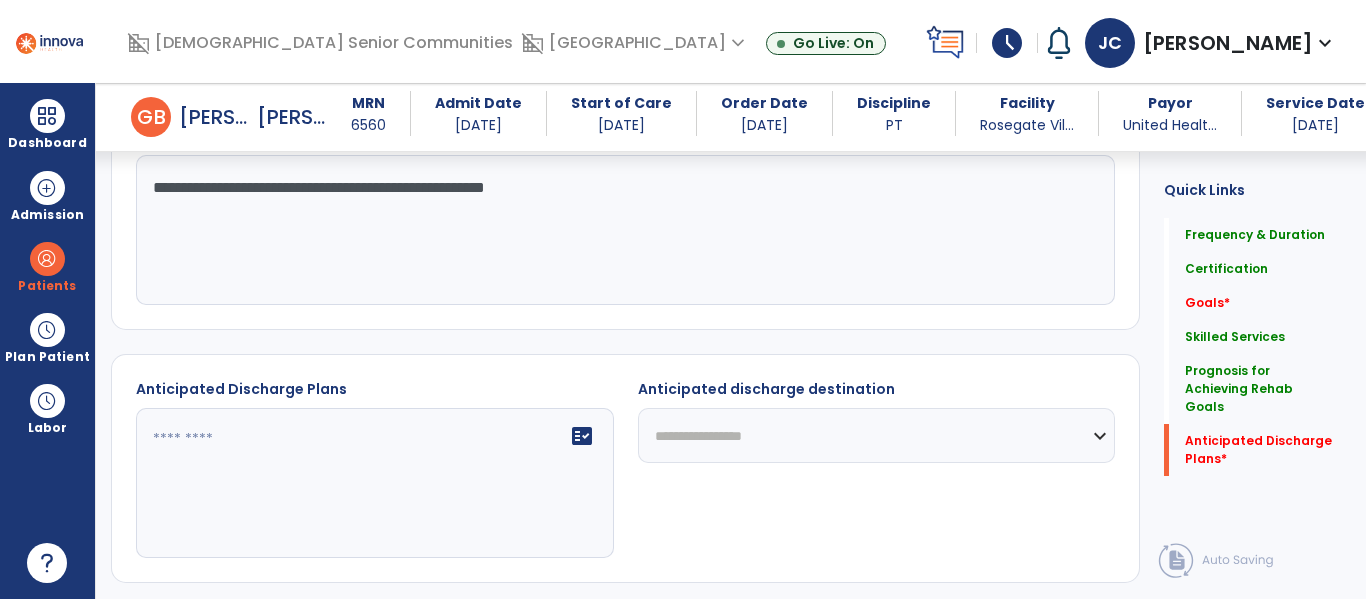 click on "**********" 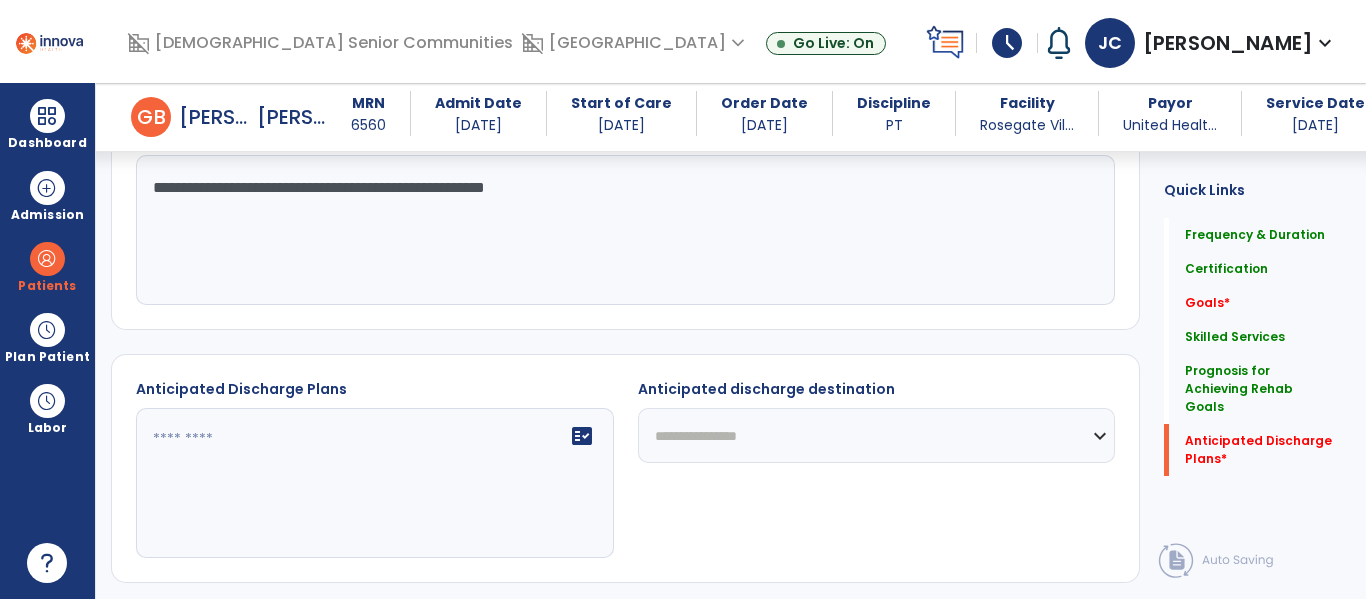 click on "**********" 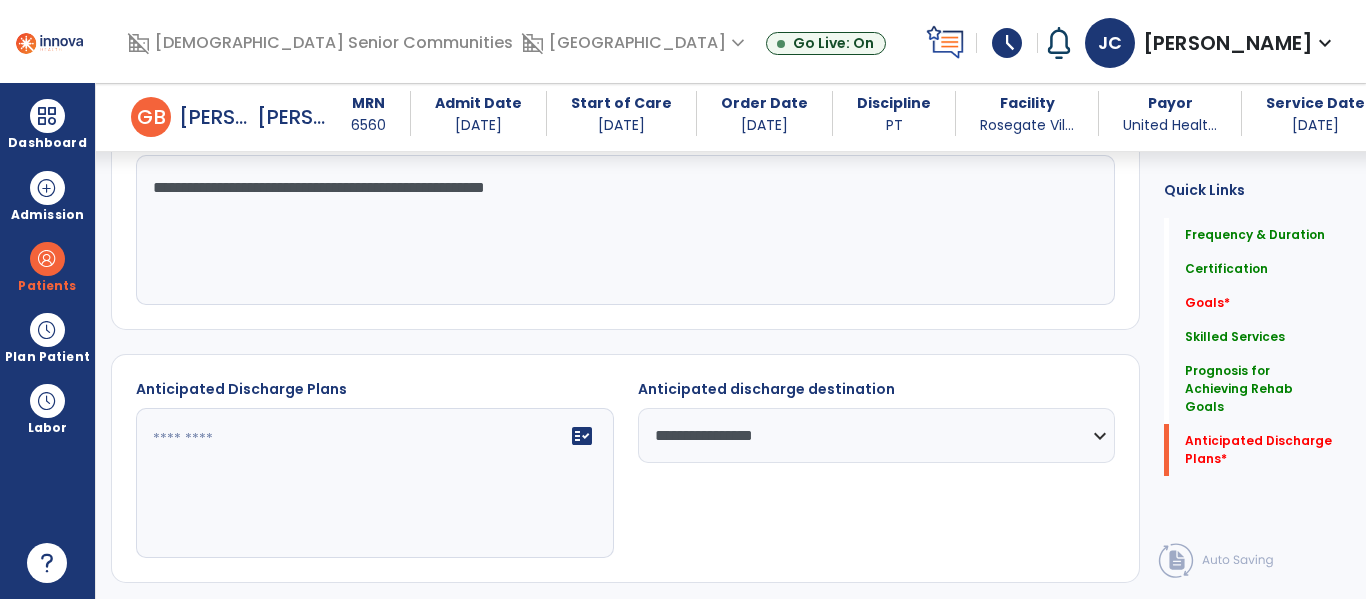 scroll, scrollTop: 1159, scrollLeft: 0, axis: vertical 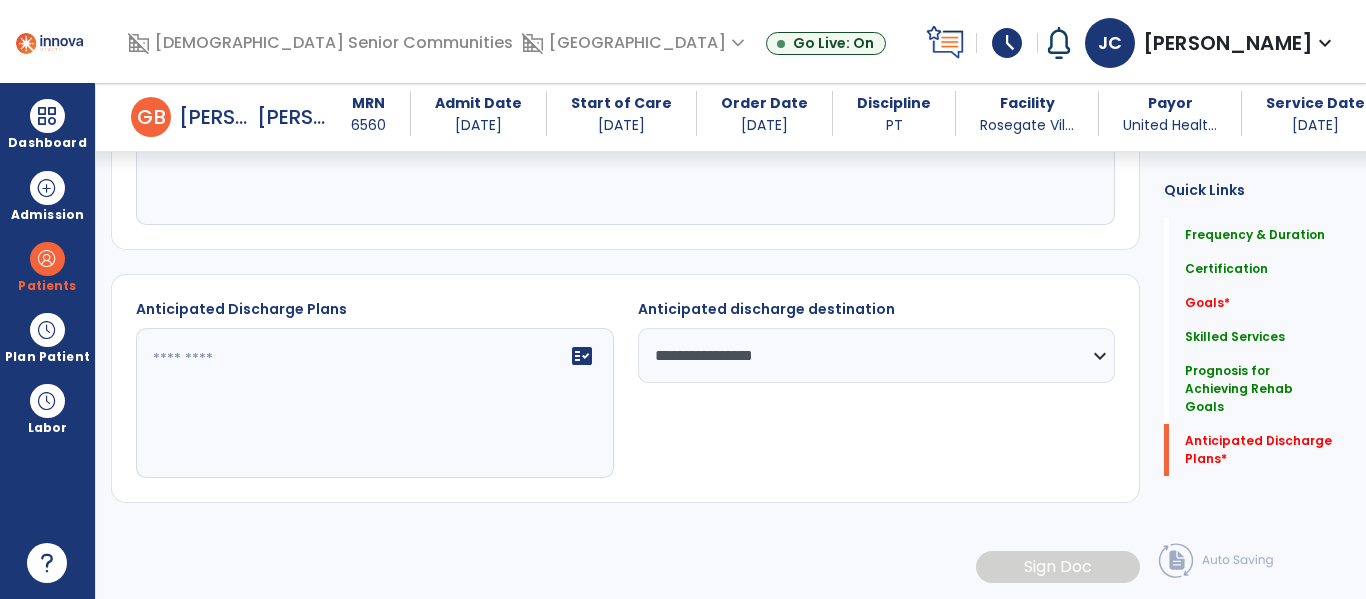 click on "fact_check" 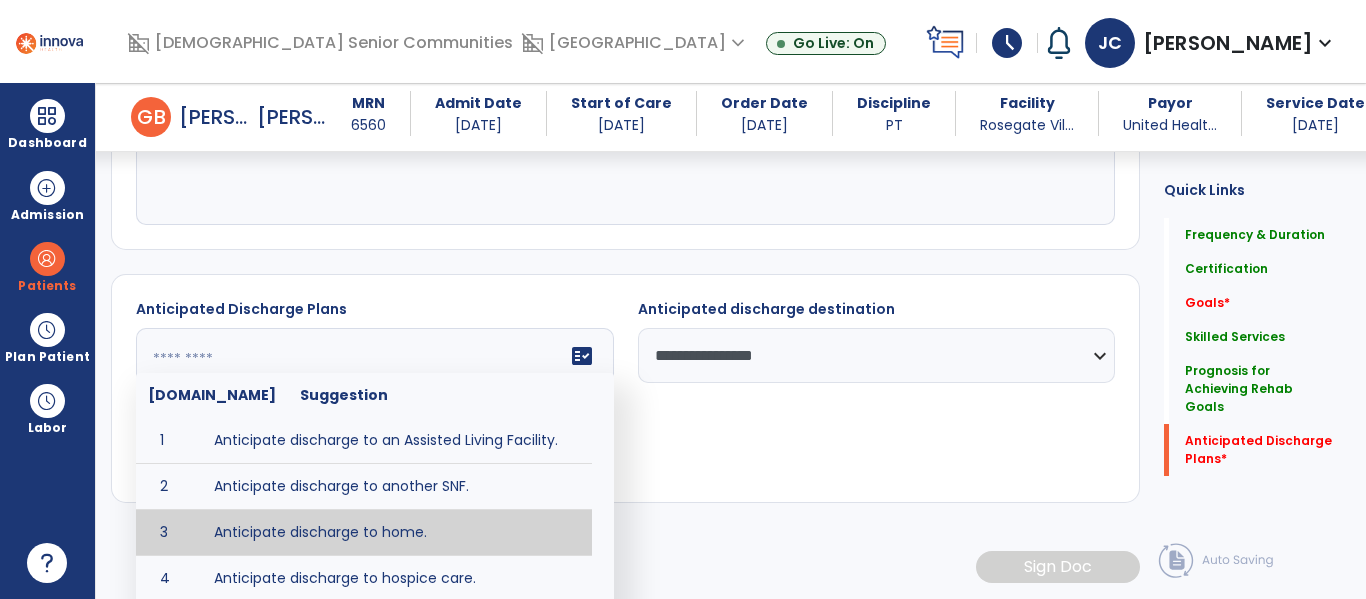 type on "**********" 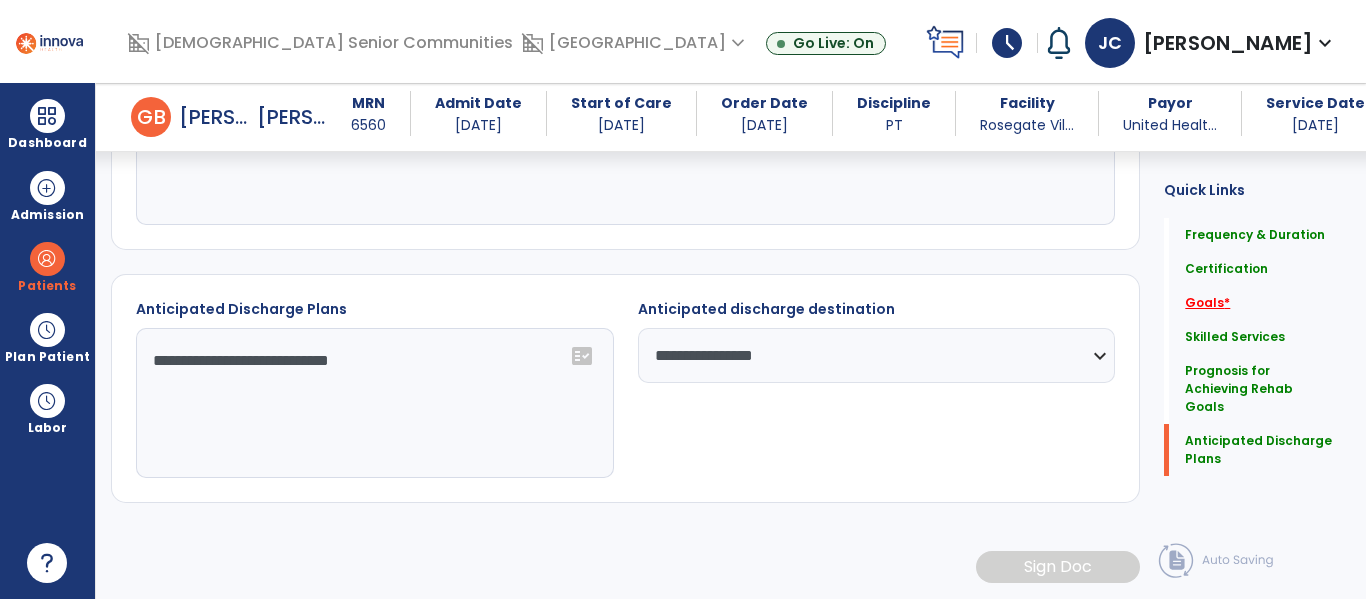 click on "Goals   *" 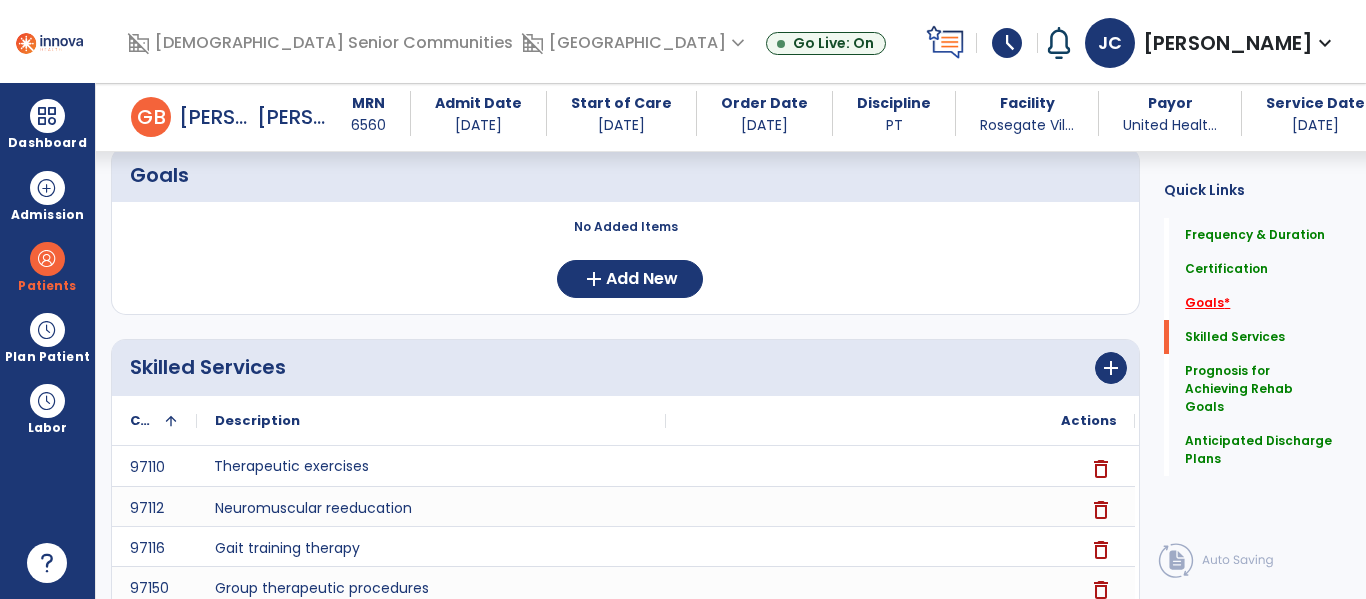 scroll, scrollTop: 360, scrollLeft: 0, axis: vertical 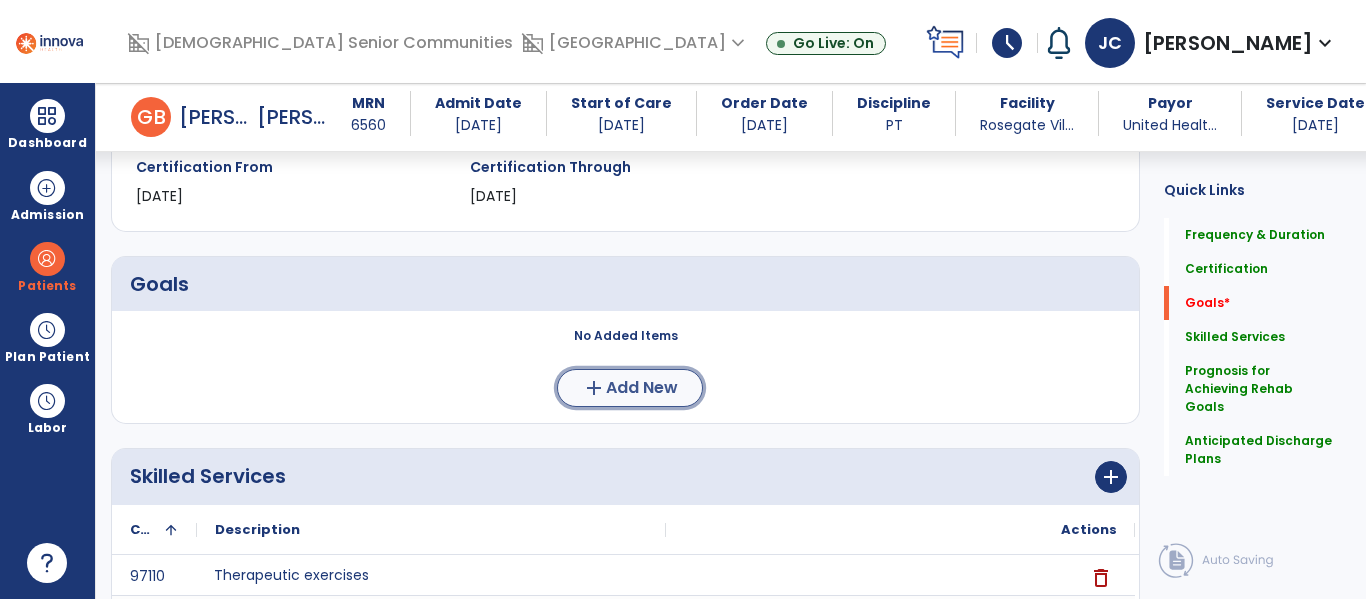 click on "Add New" at bounding box center [642, 388] 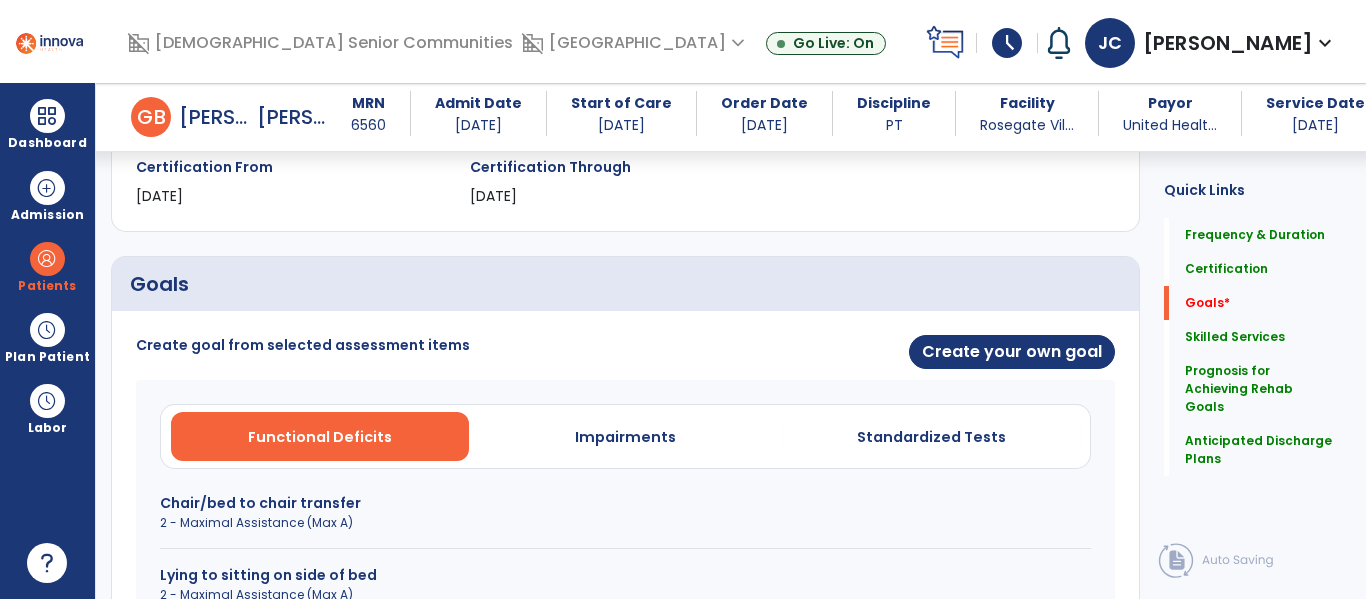 click on "2 - Maximal Assistance (Max A)" at bounding box center (625, 523) 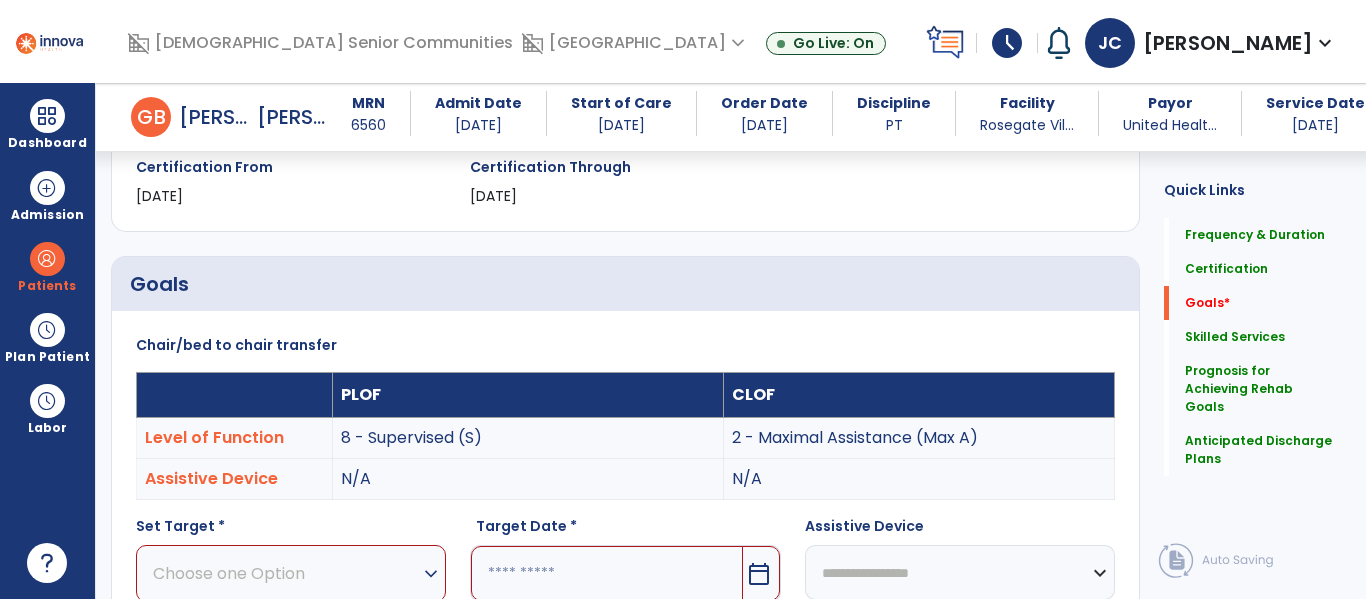 click on "expand_more" at bounding box center (431, 574) 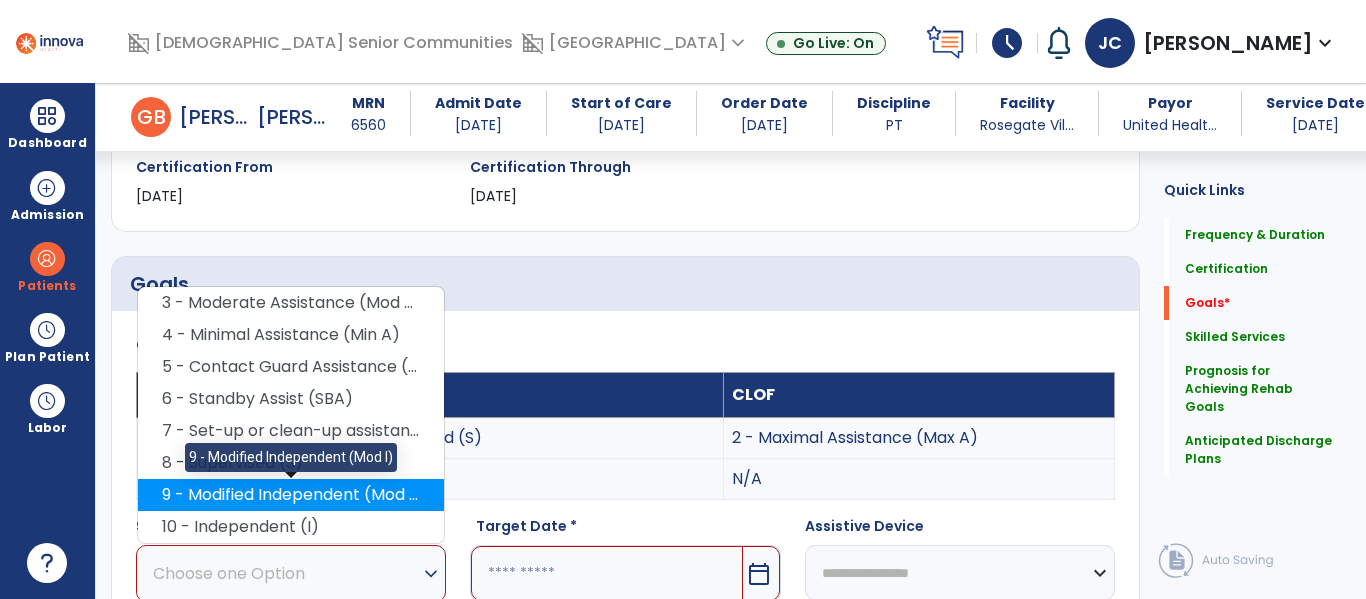 click on "9 - Modified Independent (Mod I)" at bounding box center (291, 495) 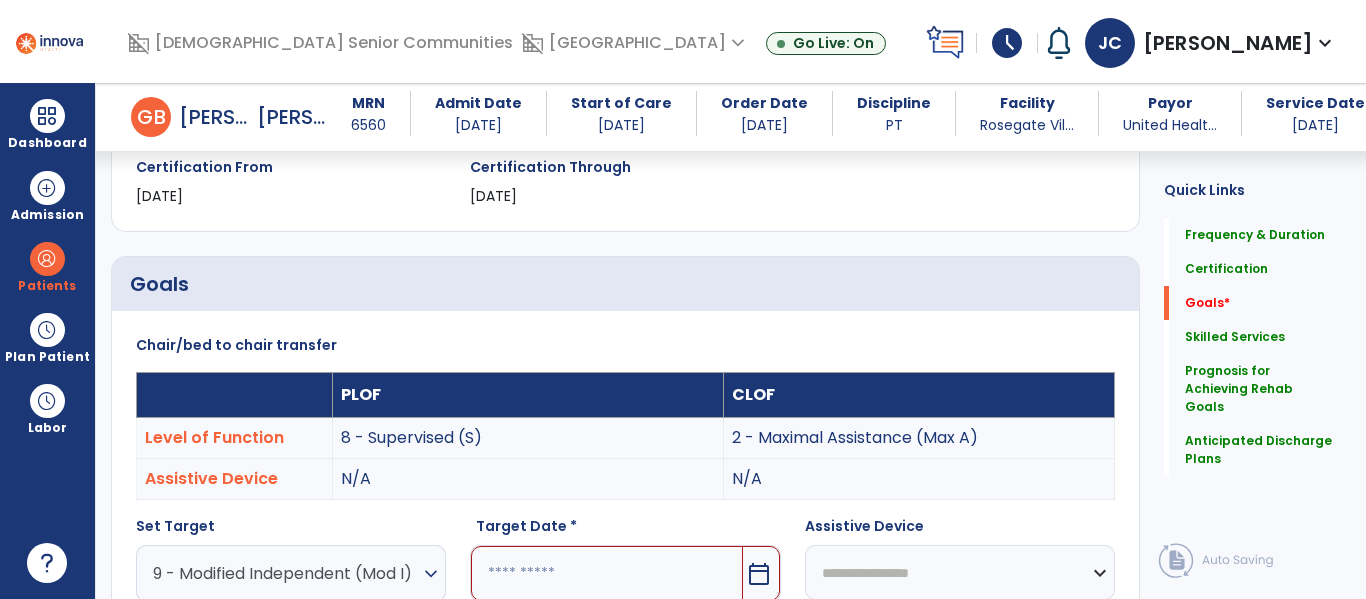 click at bounding box center (606, 573) 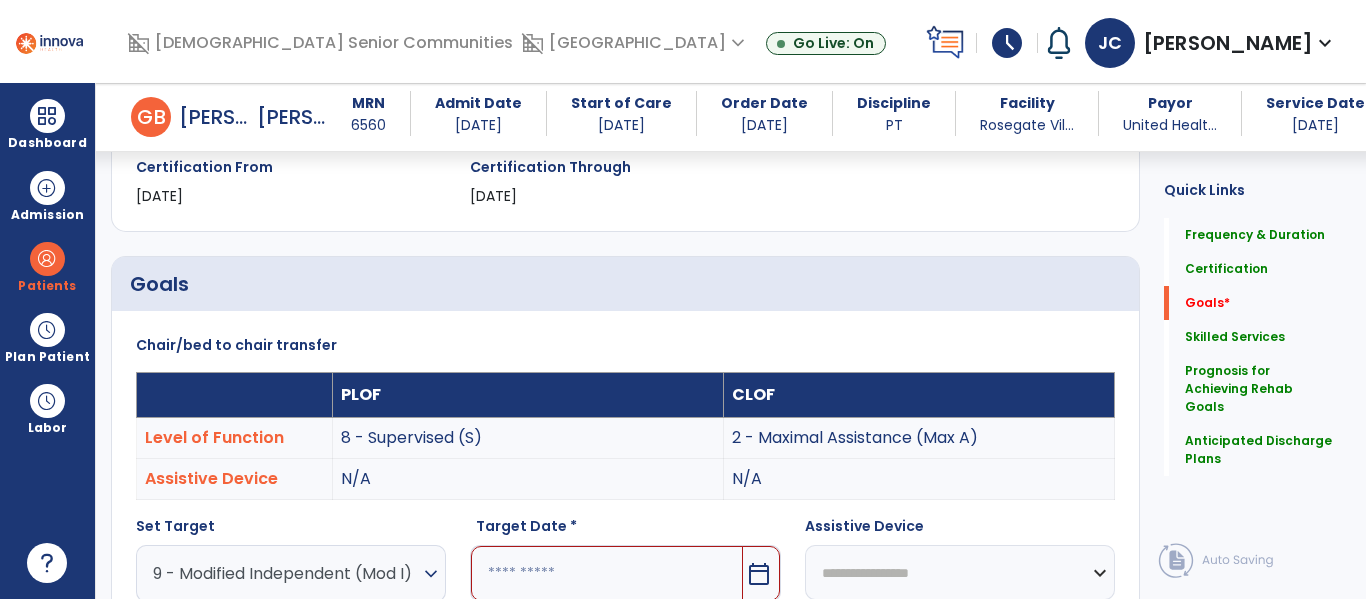 scroll, scrollTop: 760, scrollLeft: 0, axis: vertical 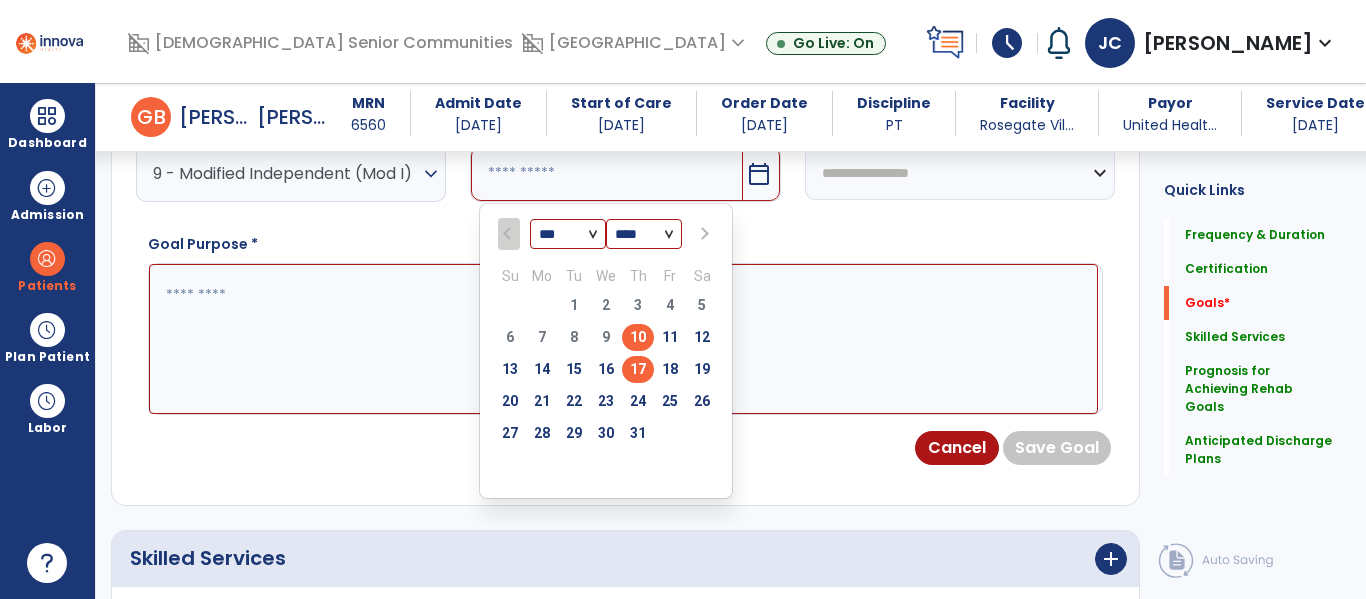 click on "17" at bounding box center [638, 369] 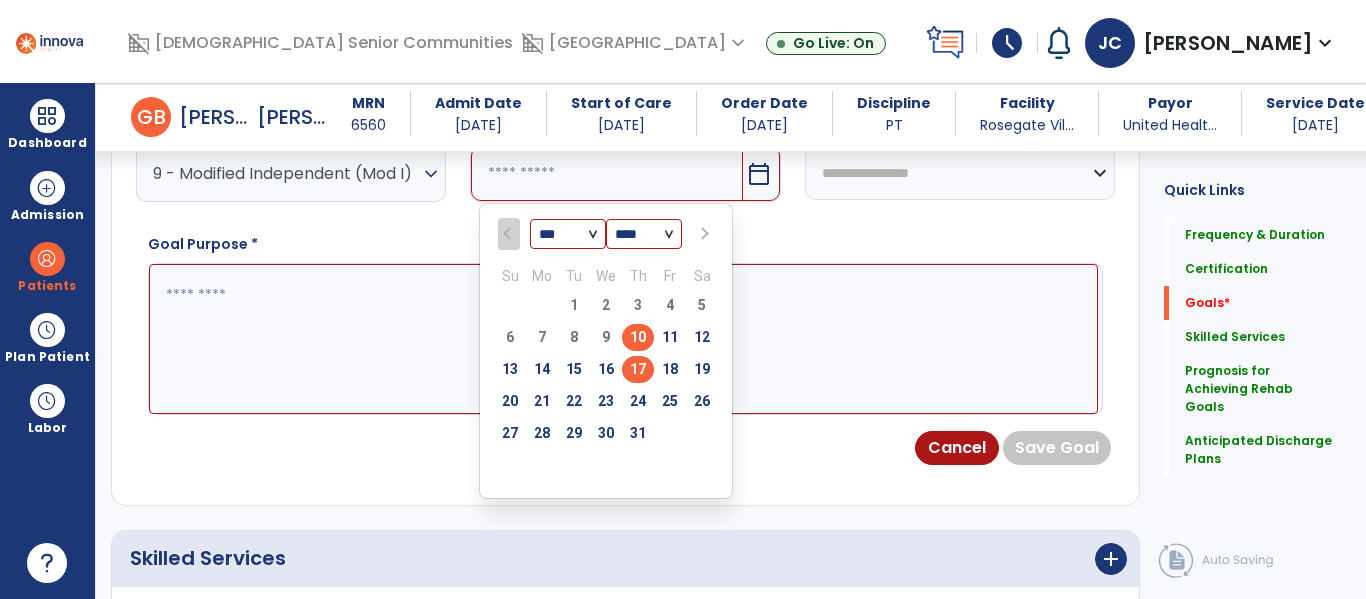 type on "*********" 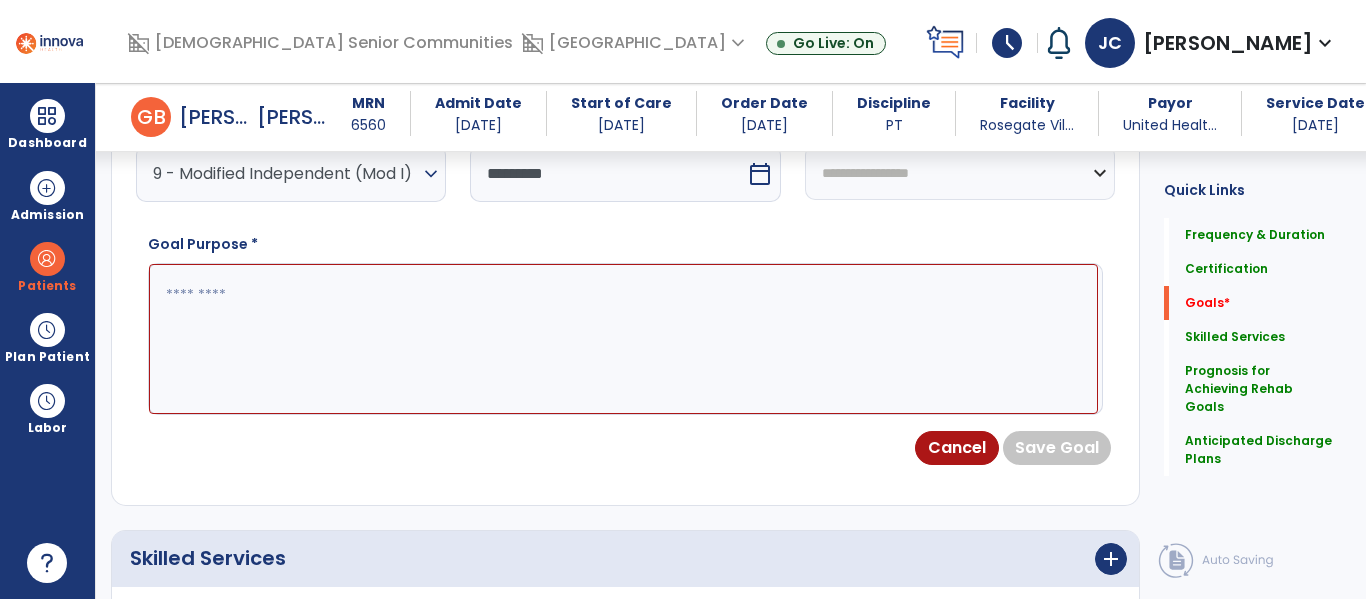 click at bounding box center [623, 339] 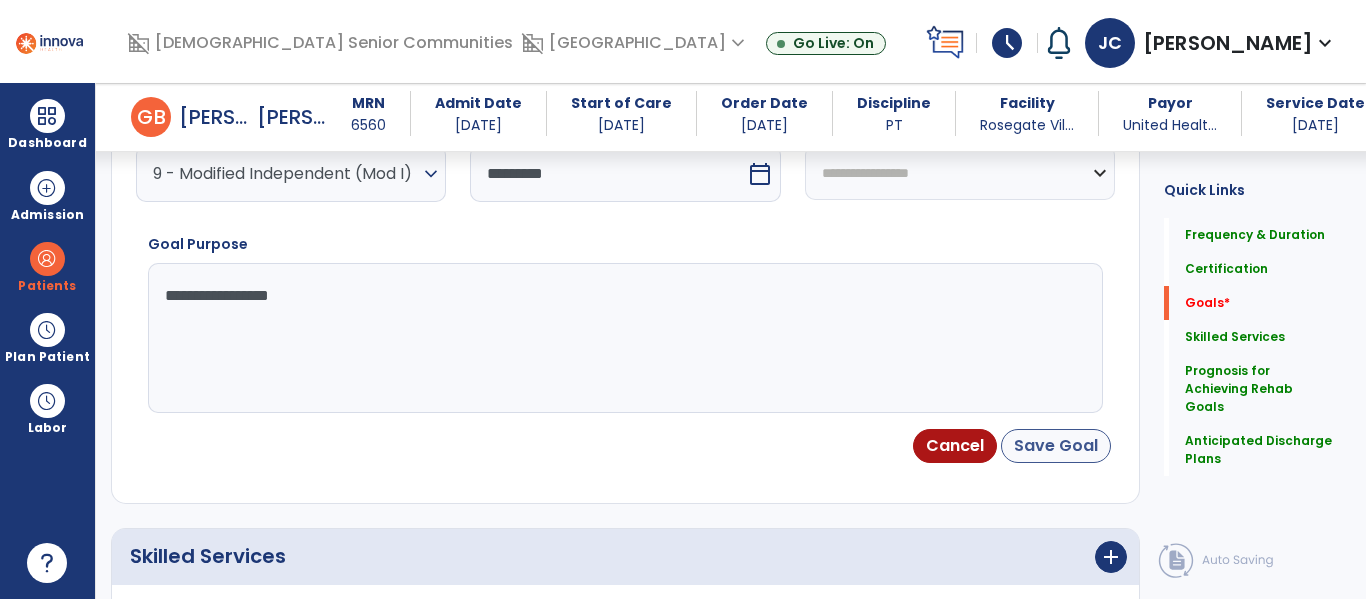 type on "**********" 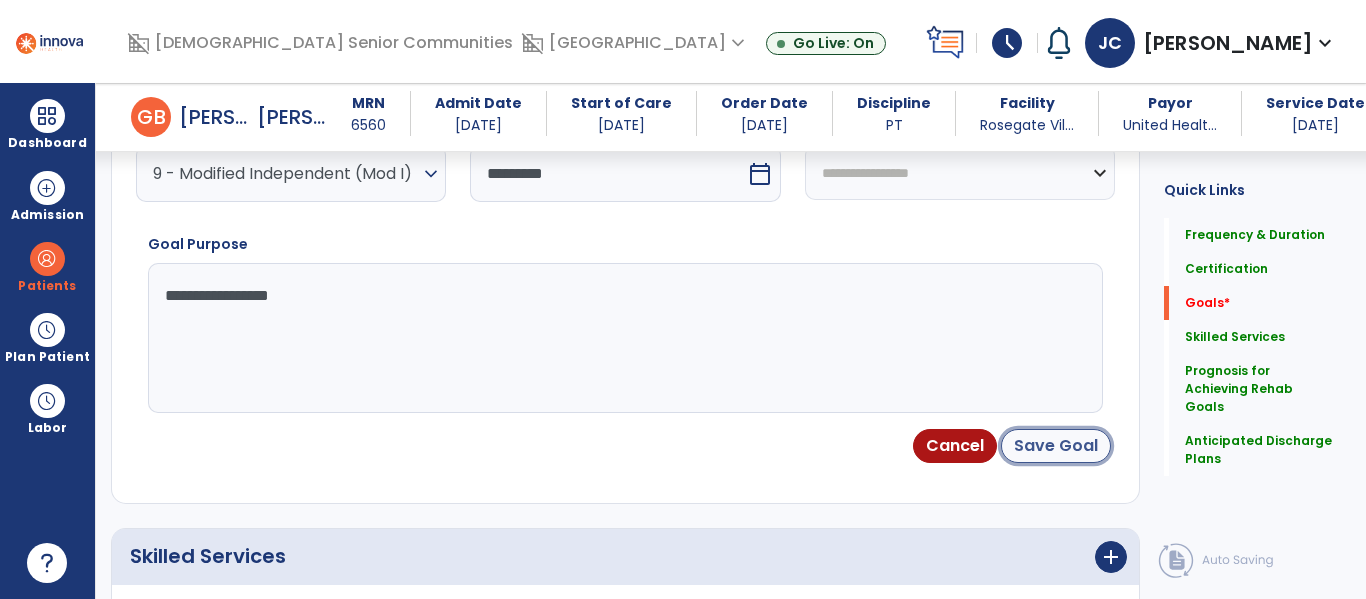 click on "Save Goal" at bounding box center (1056, 446) 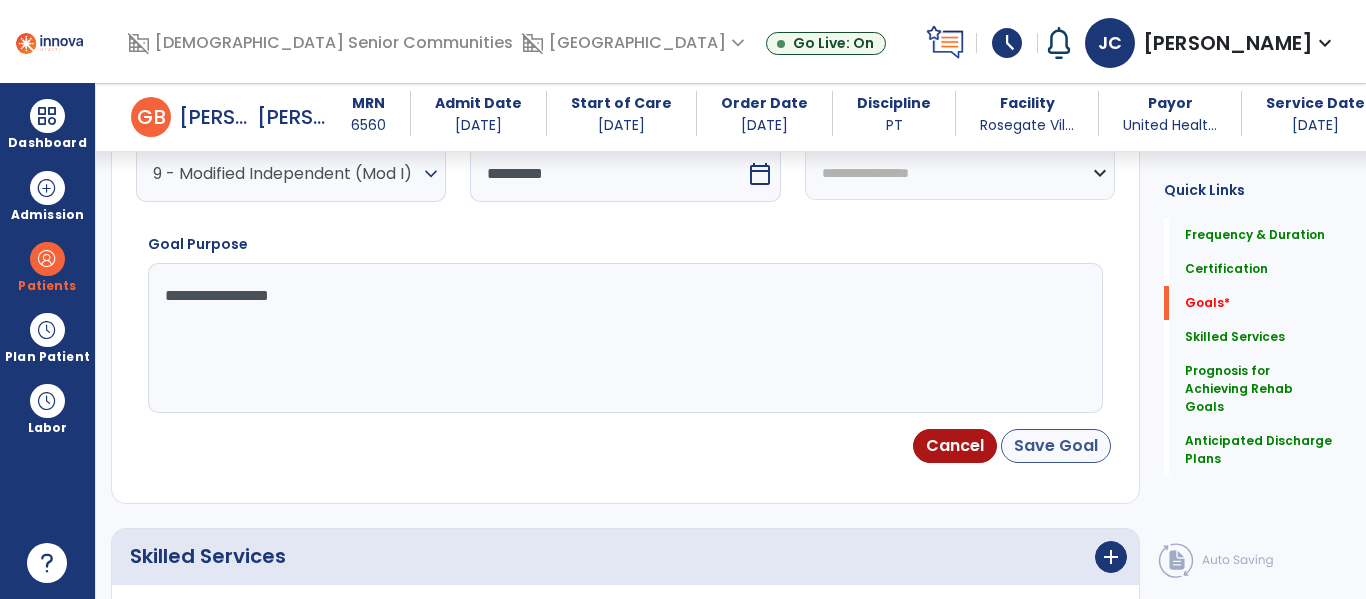 scroll, scrollTop: 170, scrollLeft: 0, axis: vertical 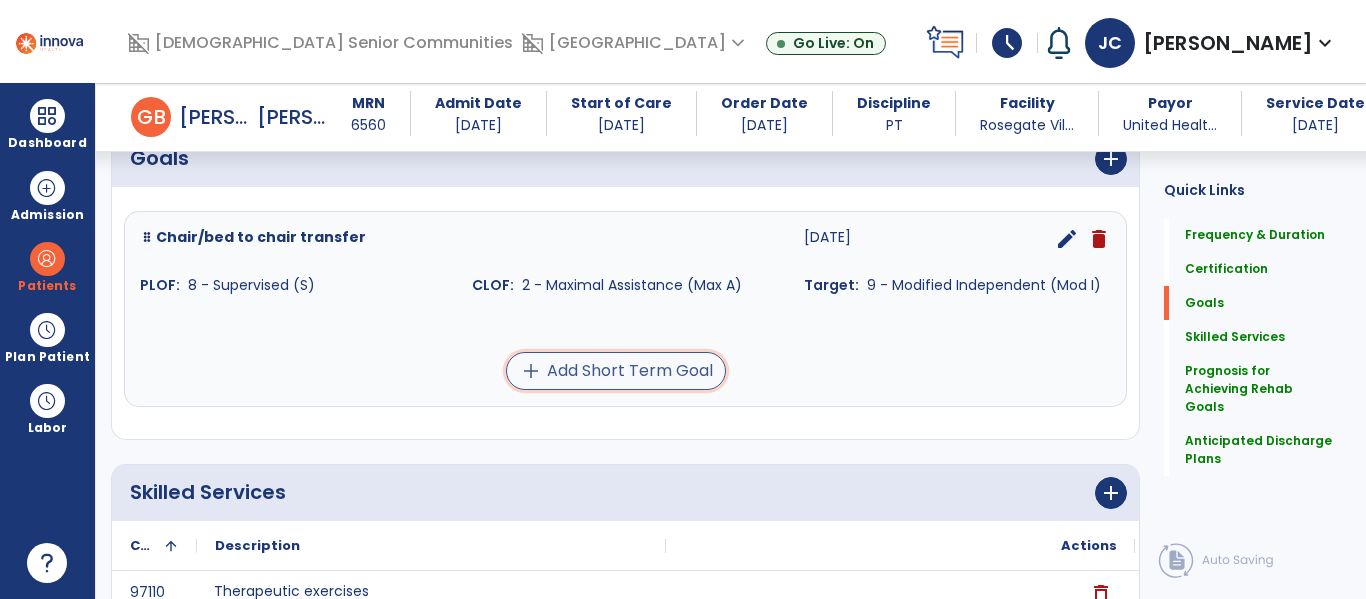 click on "add  Add Short Term Goal" at bounding box center (616, 371) 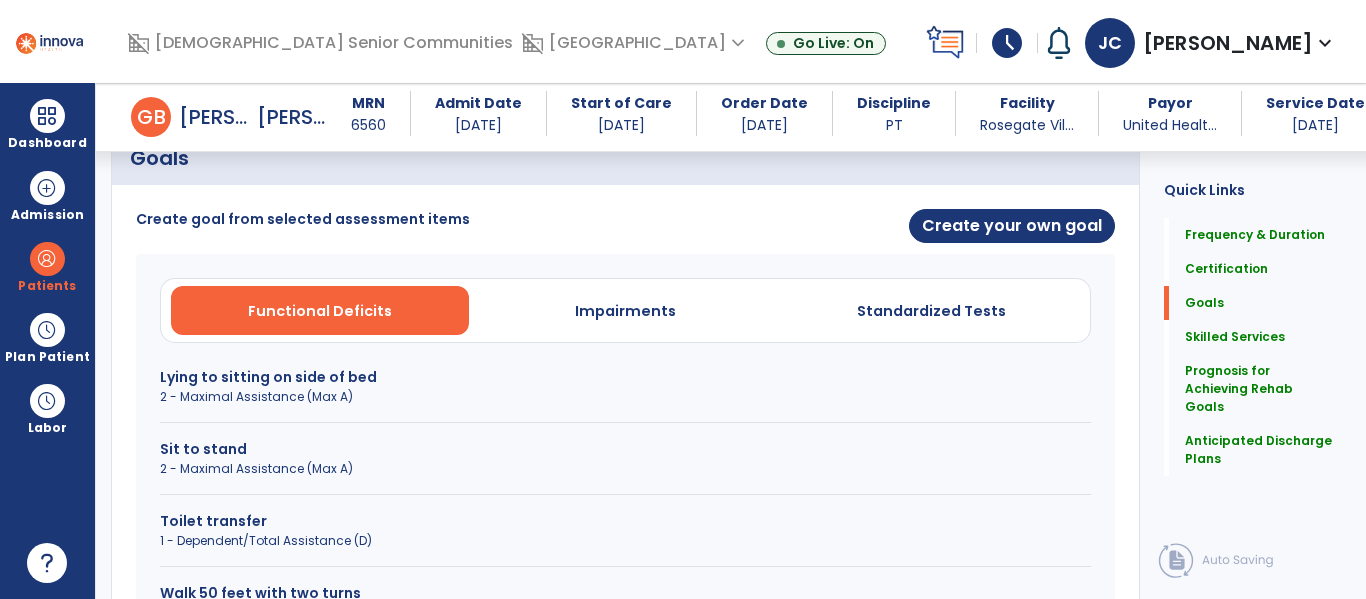 click on "Sit to stand" at bounding box center (625, 449) 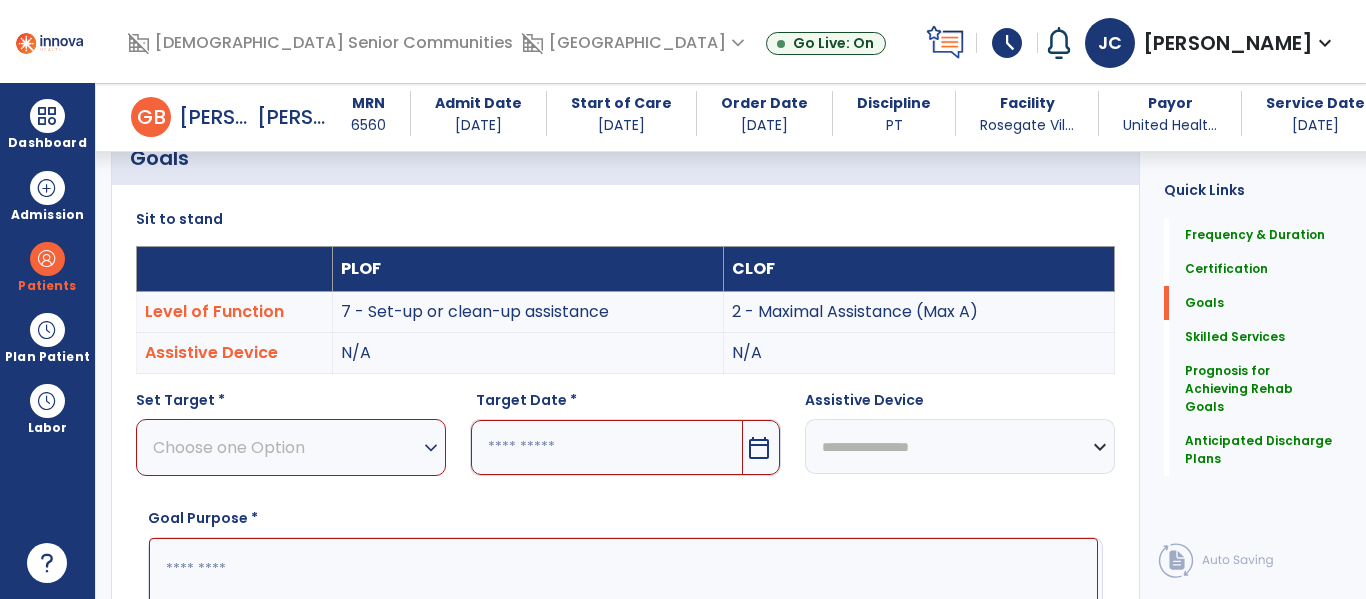 click on "expand_more" at bounding box center [431, 448] 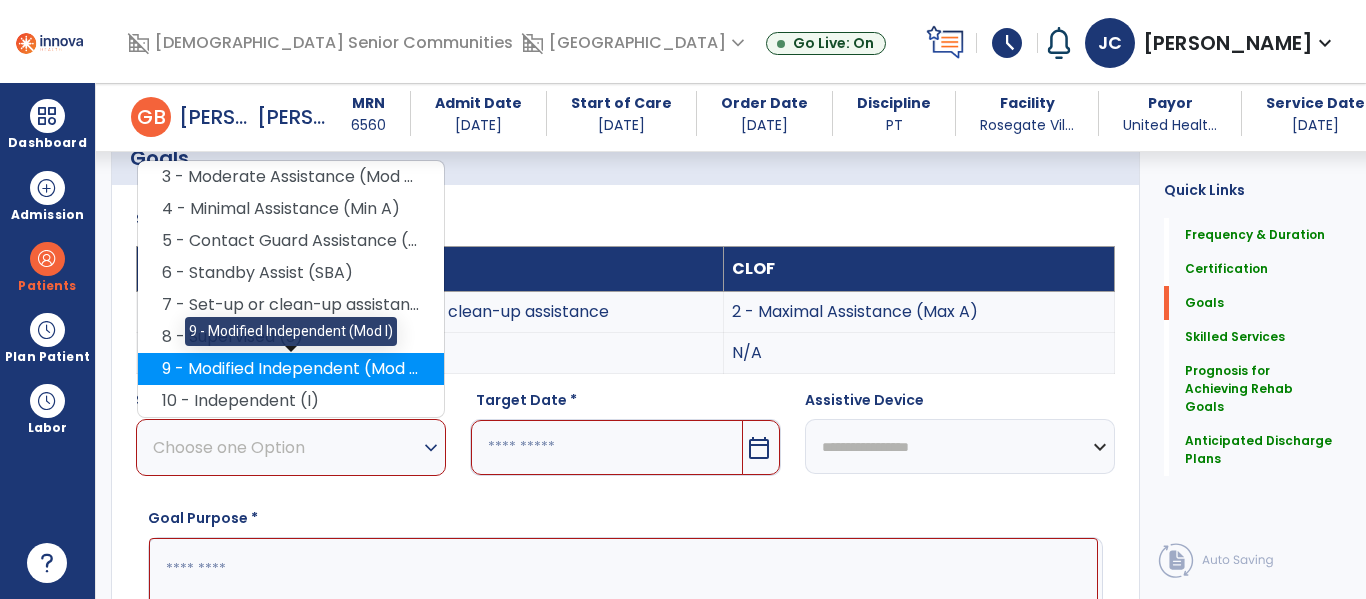 click on "9 - Modified Independent (Mod I)" at bounding box center [291, 369] 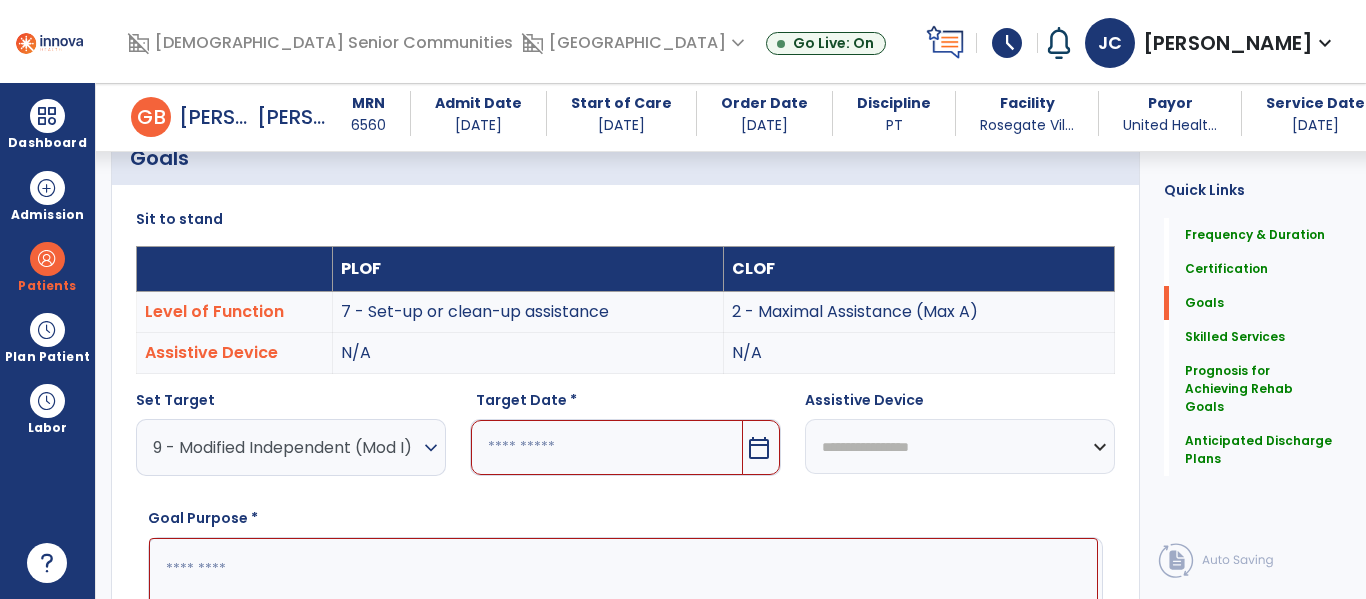 click at bounding box center (606, 447) 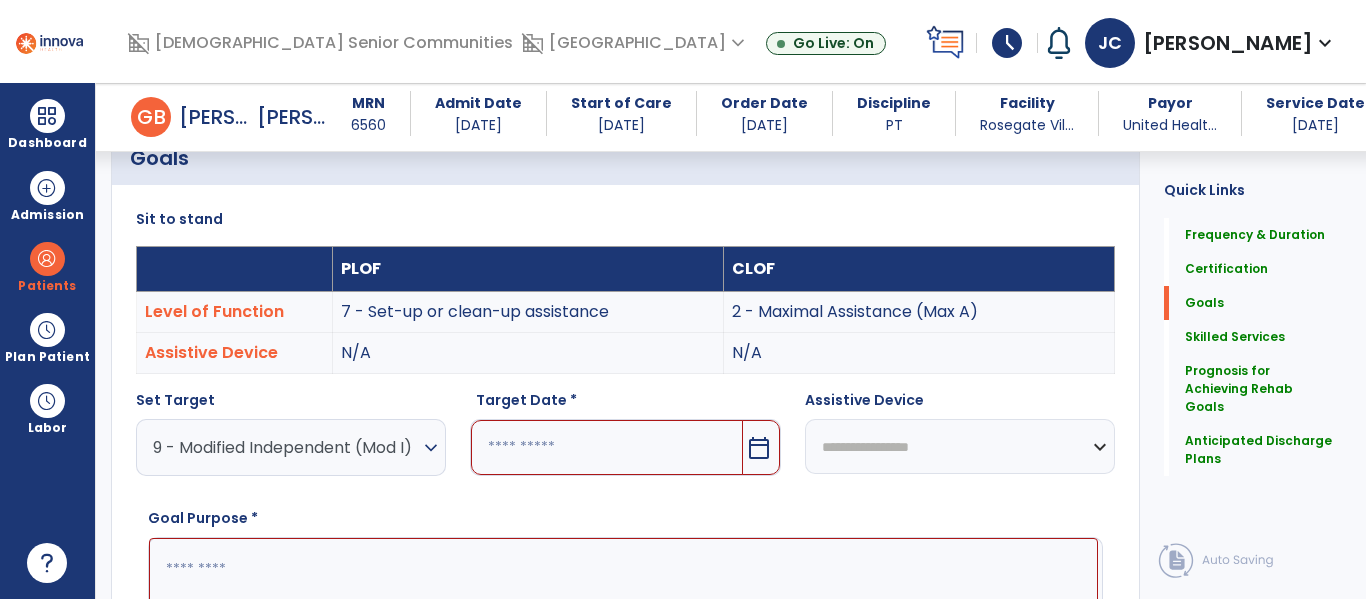 scroll, scrollTop: 517, scrollLeft: 0, axis: vertical 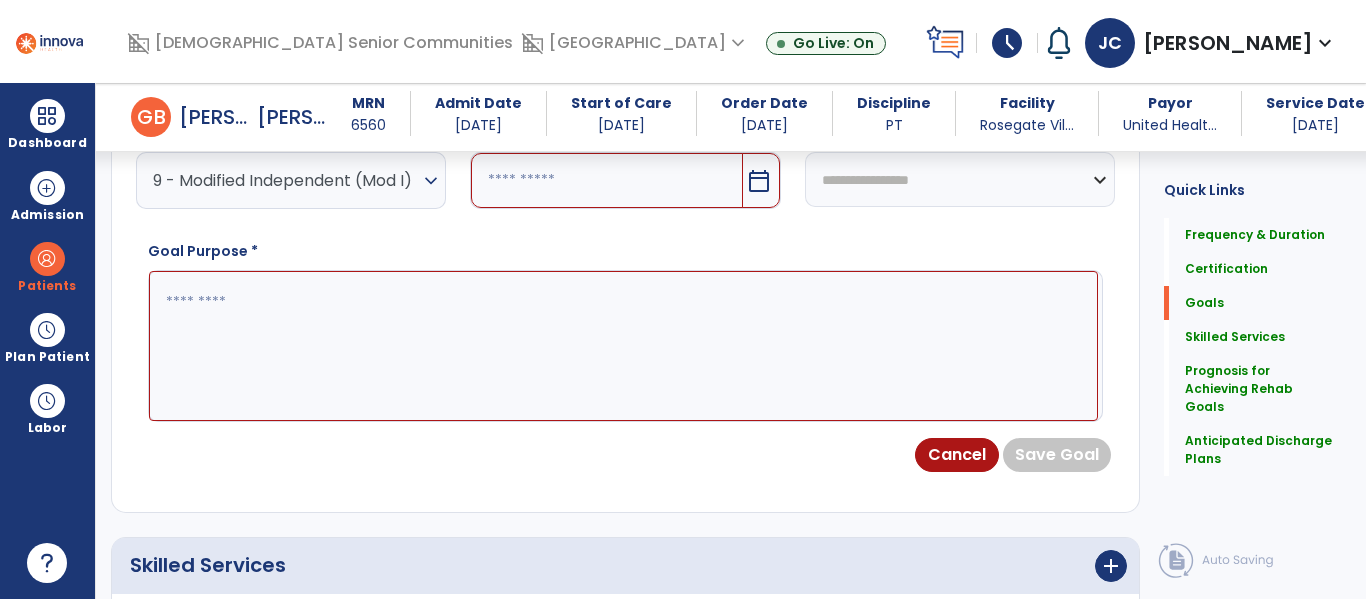 click at bounding box center (606, 180) 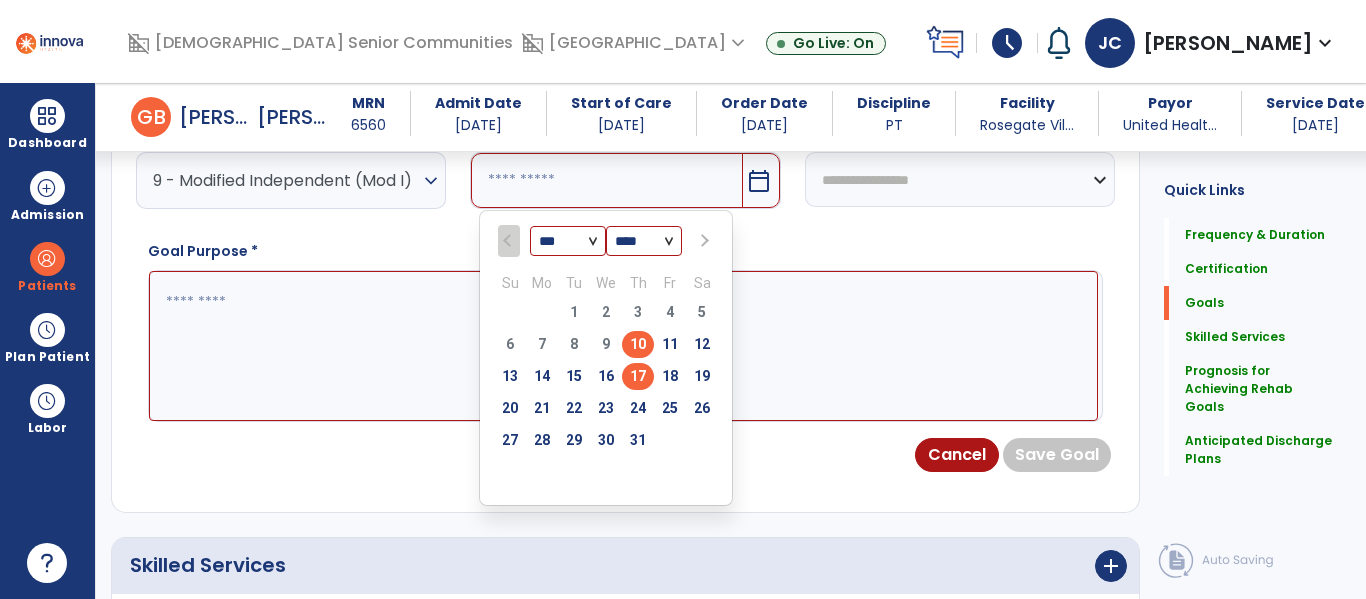 click on "17" at bounding box center [638, 376] 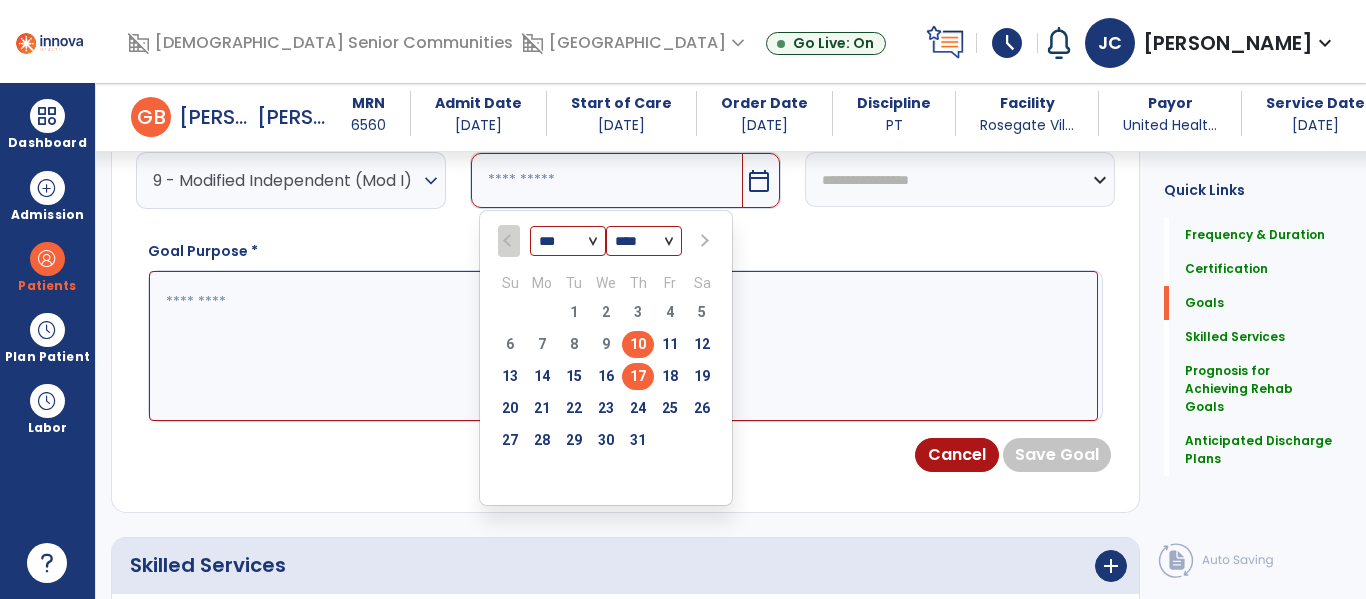 type on "*********" 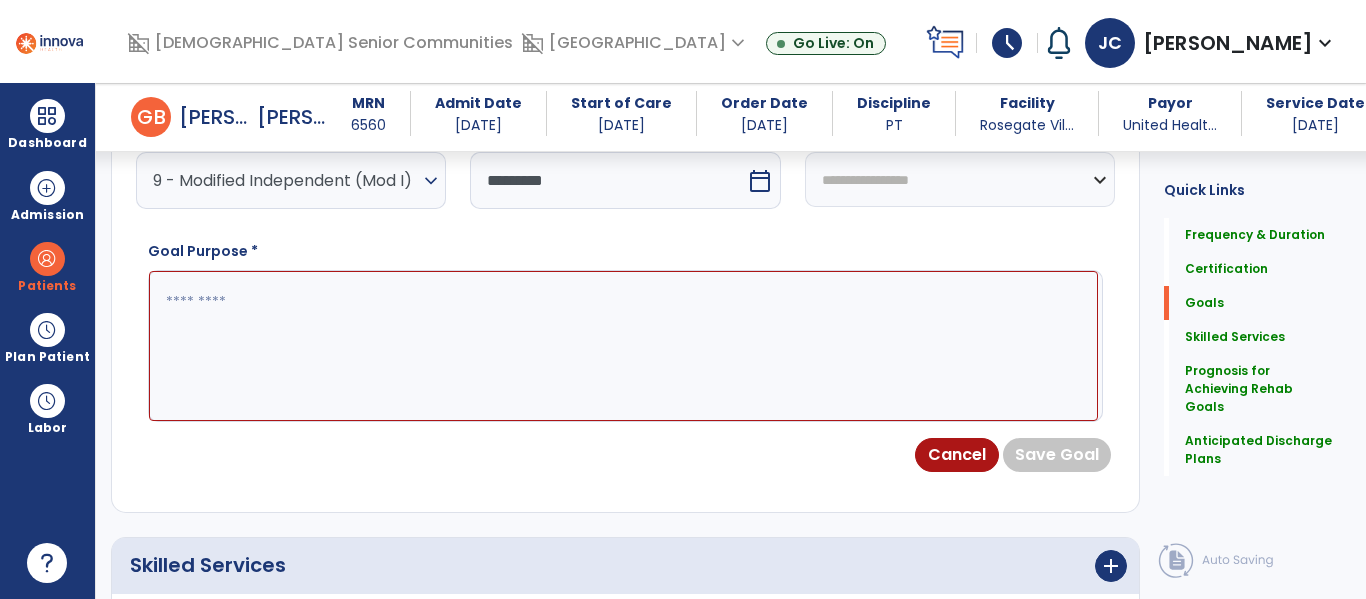 click at bounding box center [623, 346] 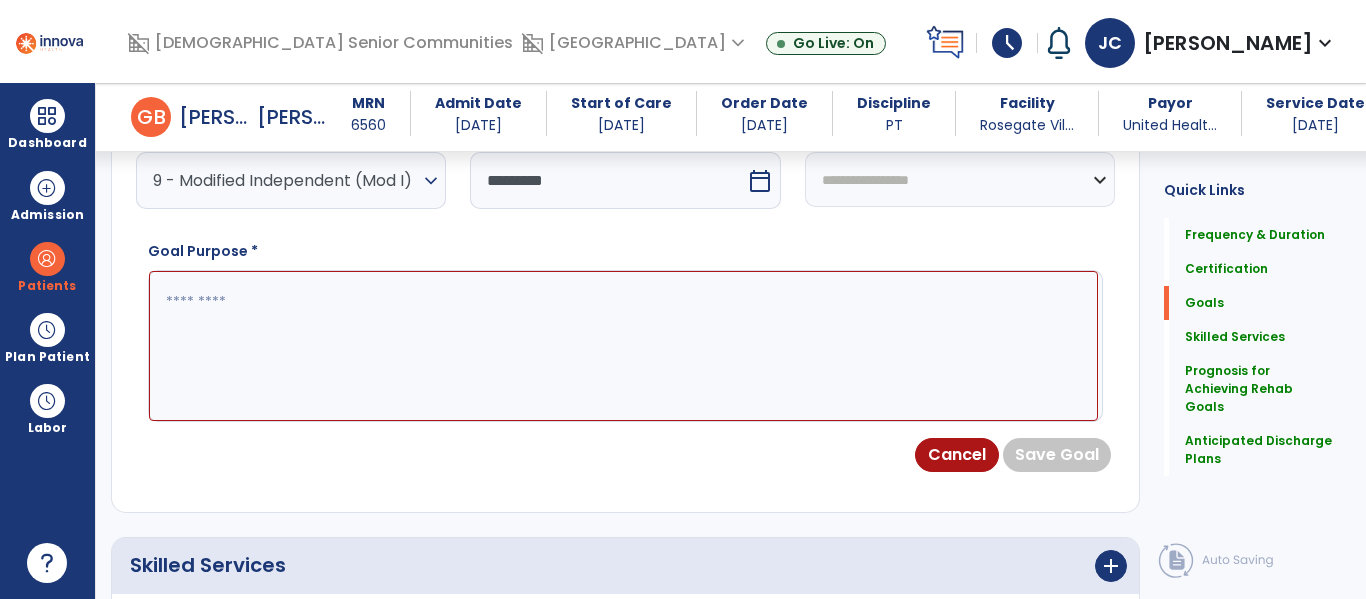 click at bounding box center [623, 346] 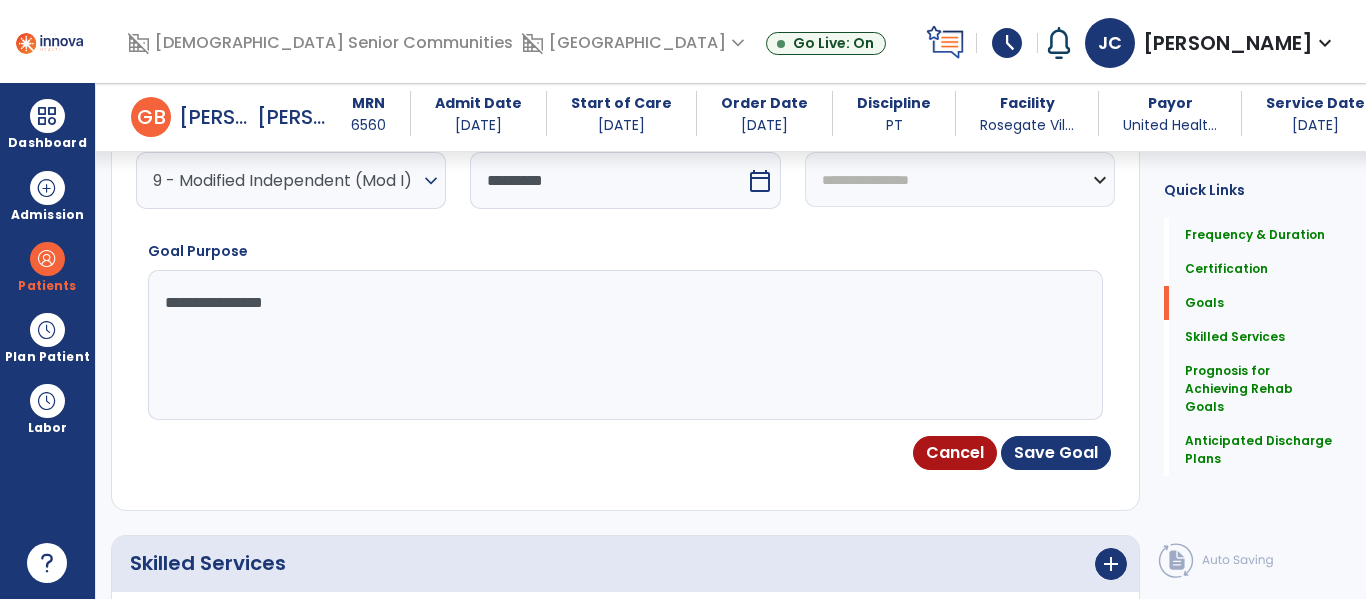 type on "**********" 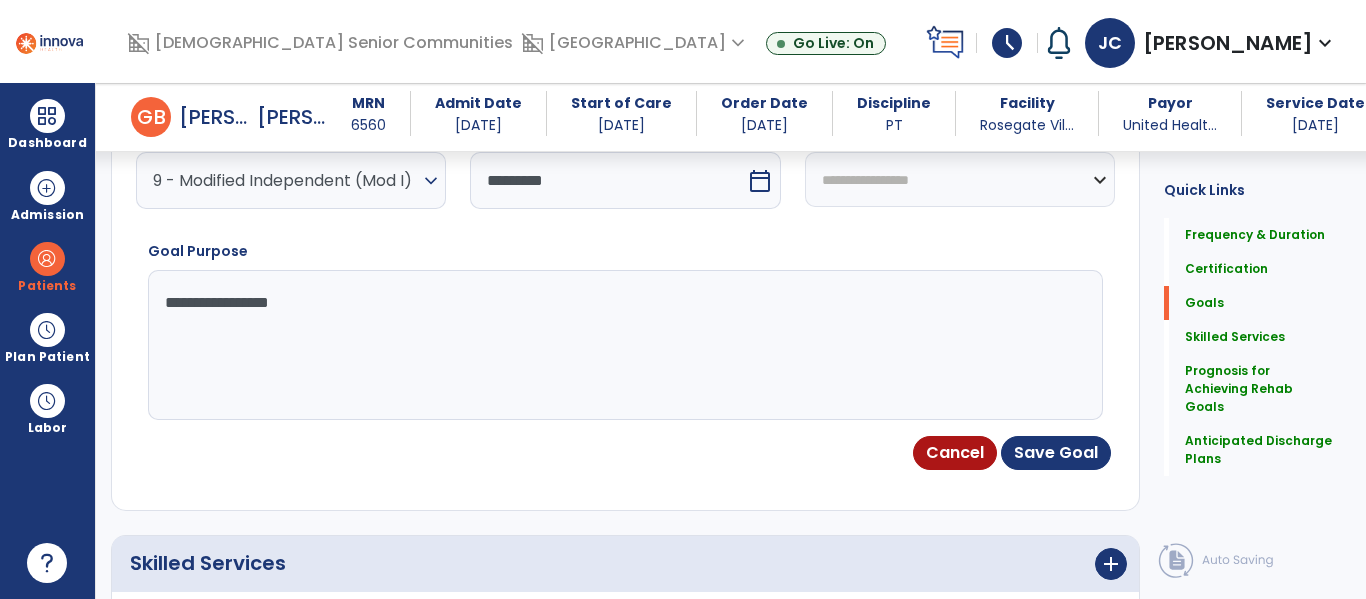 click on "**********" at bounding box center [623, 345] 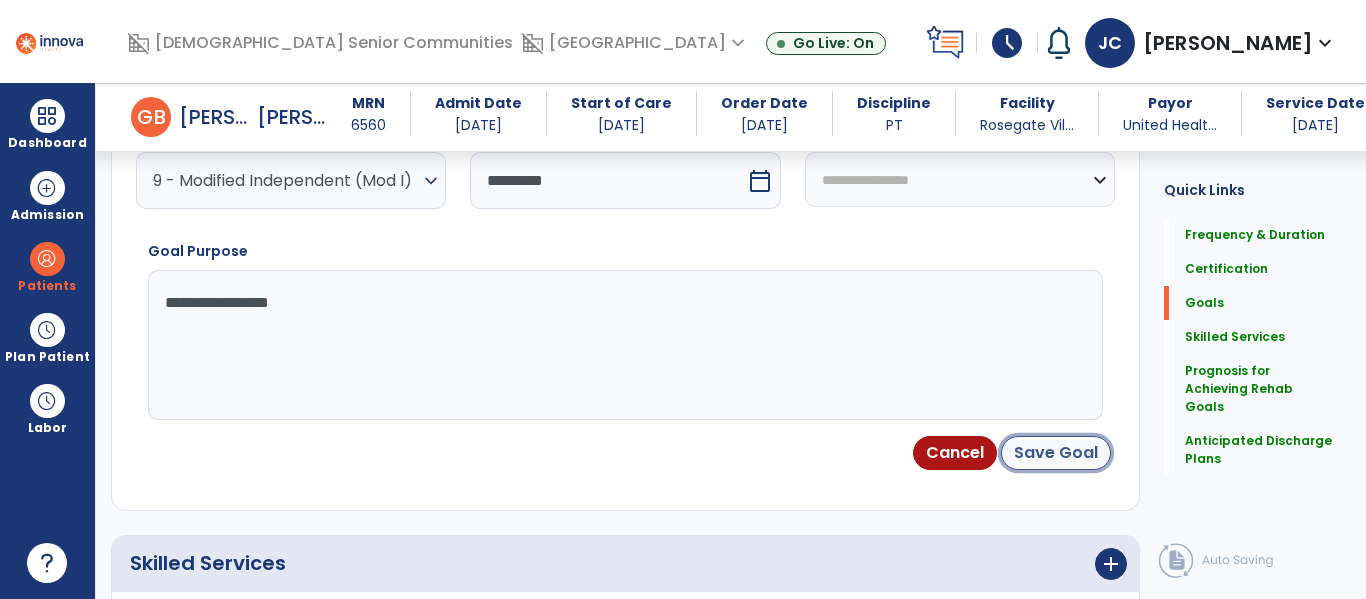 click on "Save Goal" at bounding box center (1056, 453) 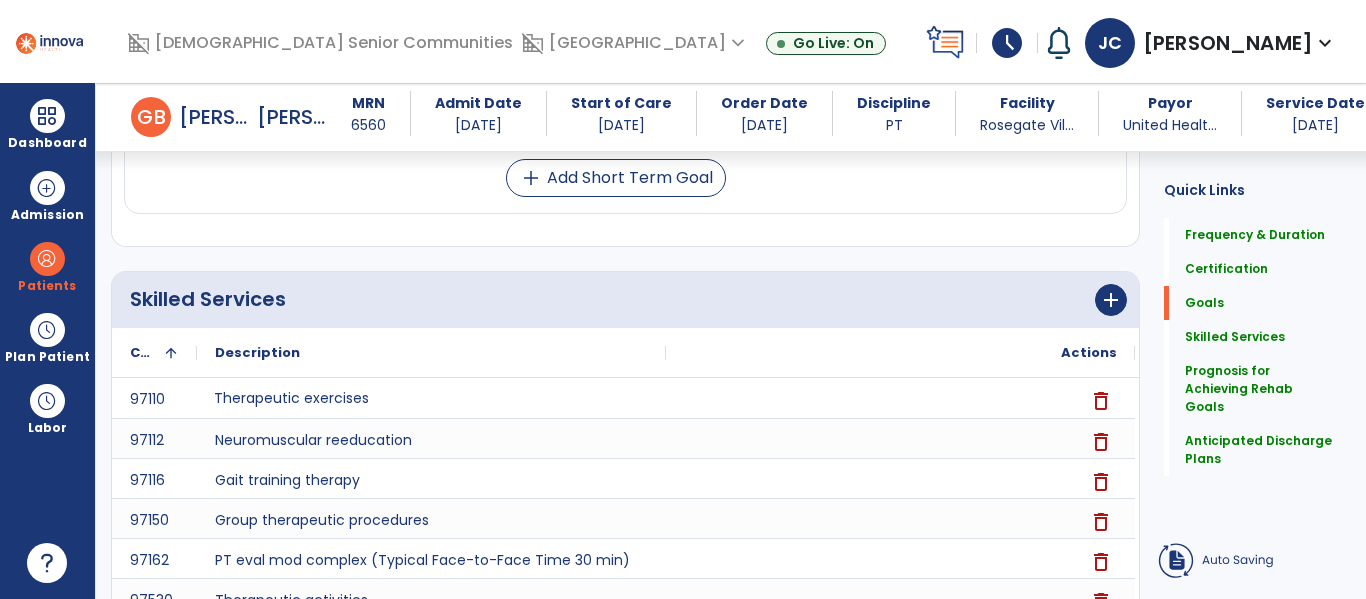 scroll, scrollTop: 163, scrollLeft: 0, axis: vertical 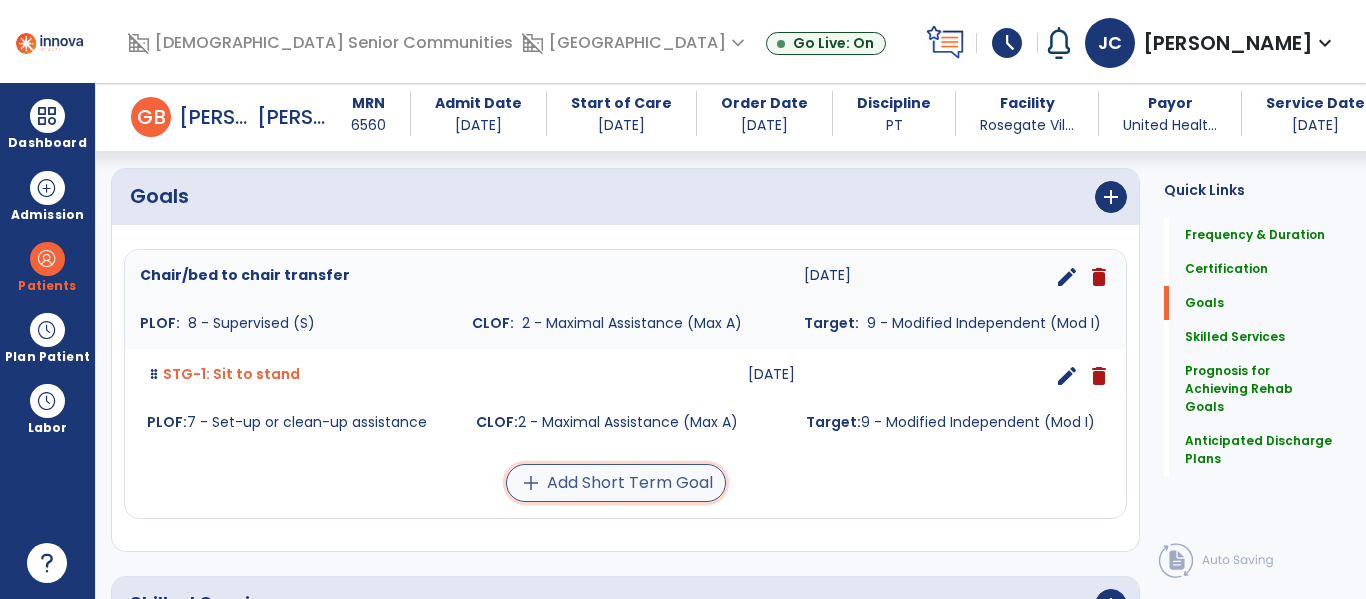 click on "add  Add Short Term Goal" at bounding box center [616, 483] 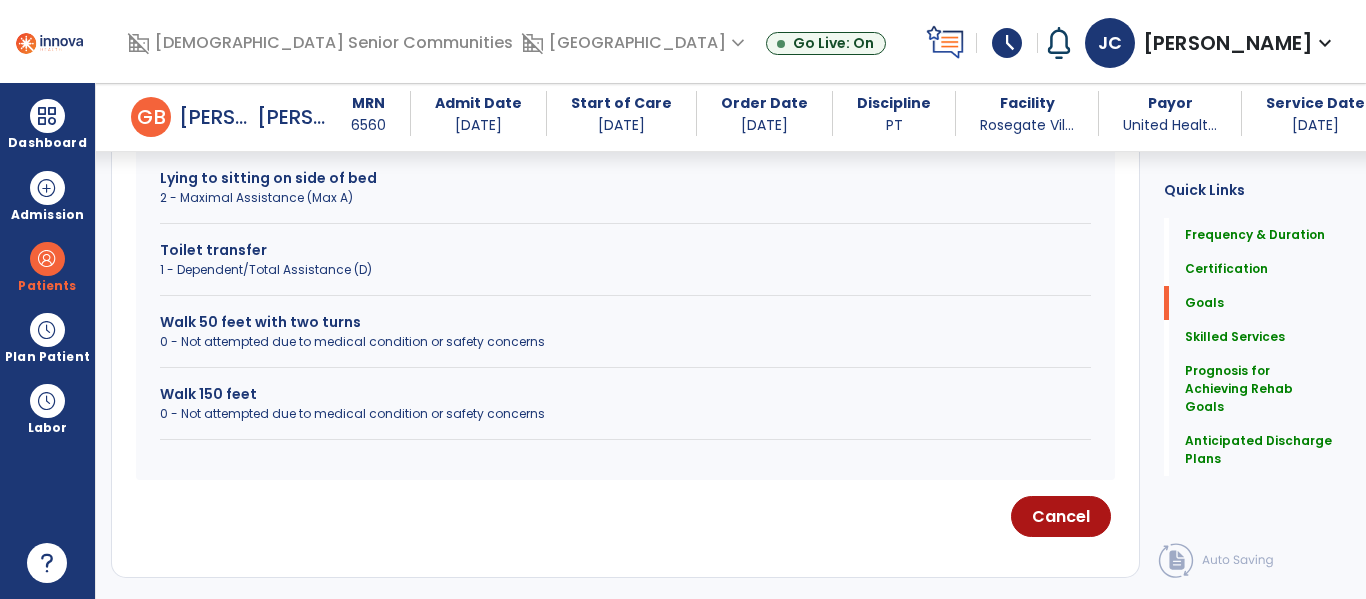 scroll, scrollTop: 697, scrollLeft: 0, axis: vertical 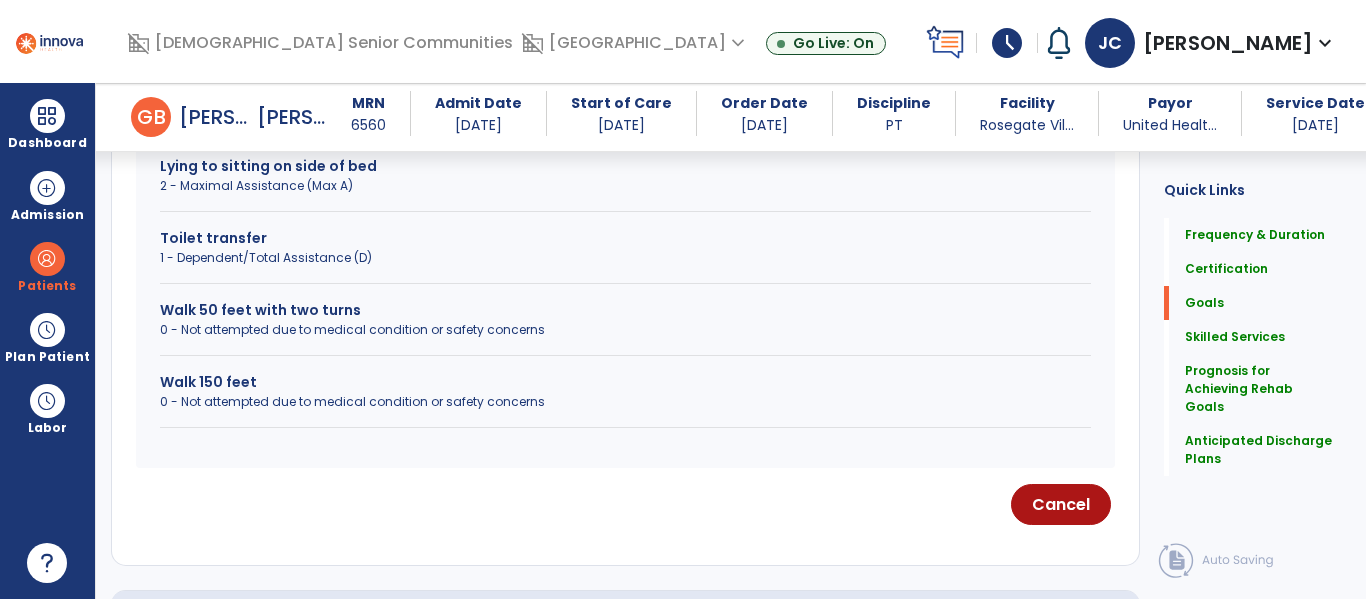 click on "0 - Not attempted due to medical condition or safety concerns" at bounding box center (625, 330) 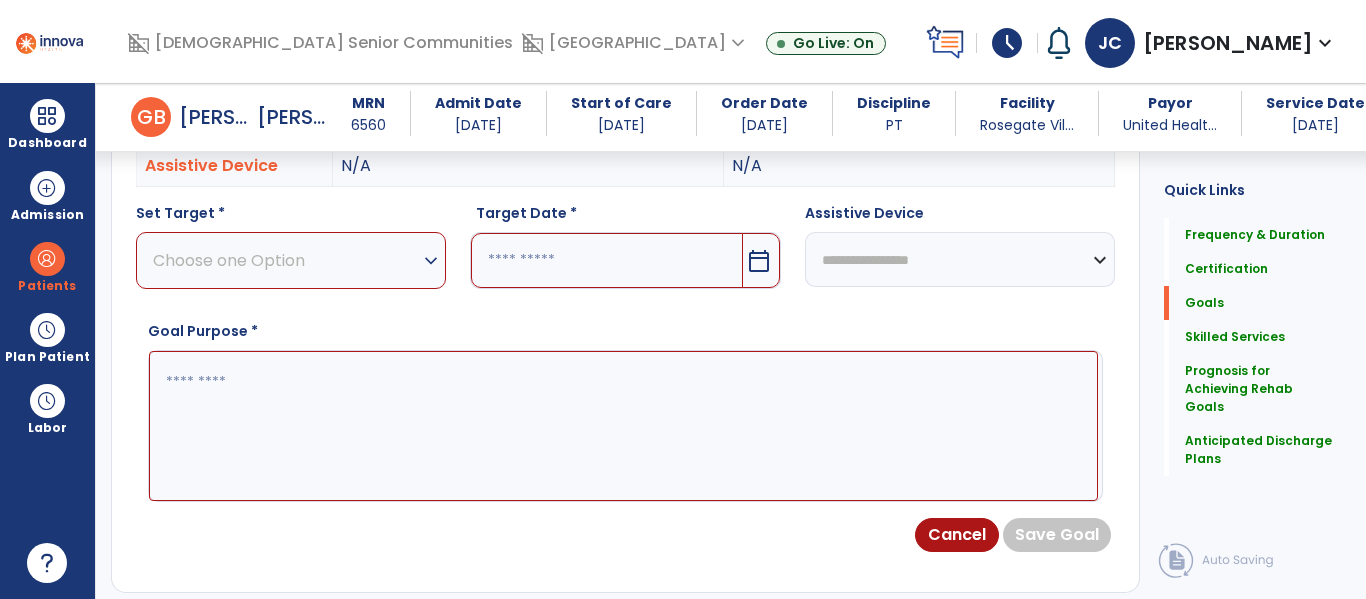 click on "expand_more" at bounding box center (431, 261) 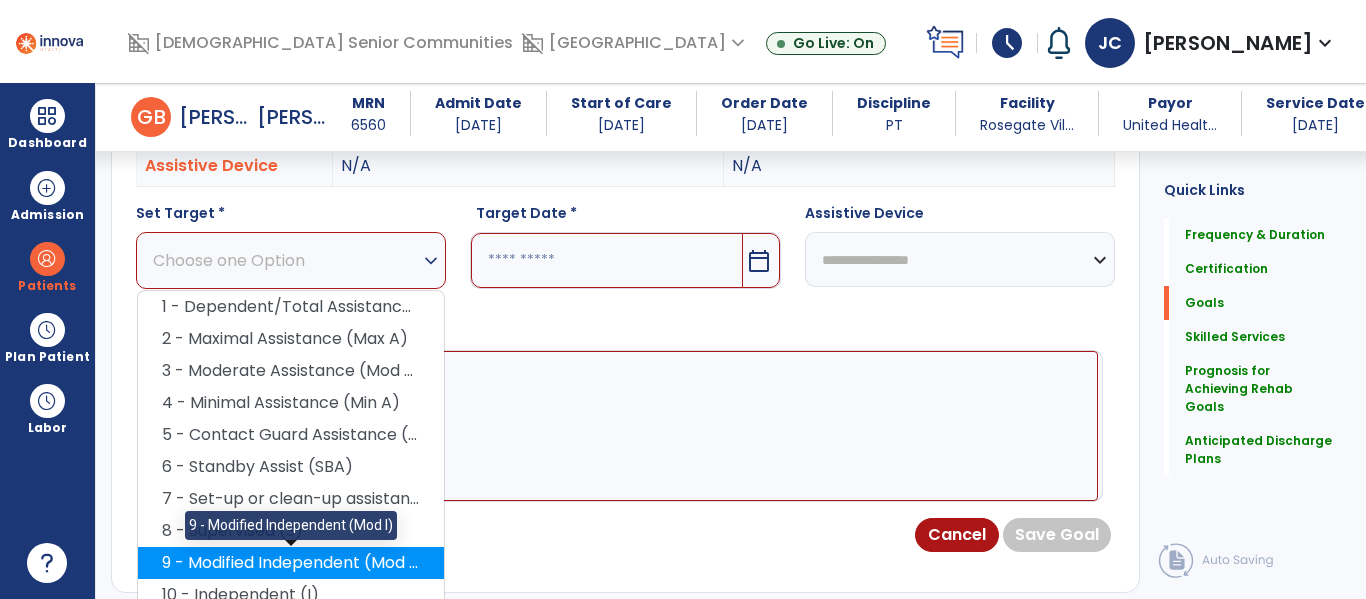 click on "9 - Modified Independent (Mod I)" at bounding box center (291, 563) 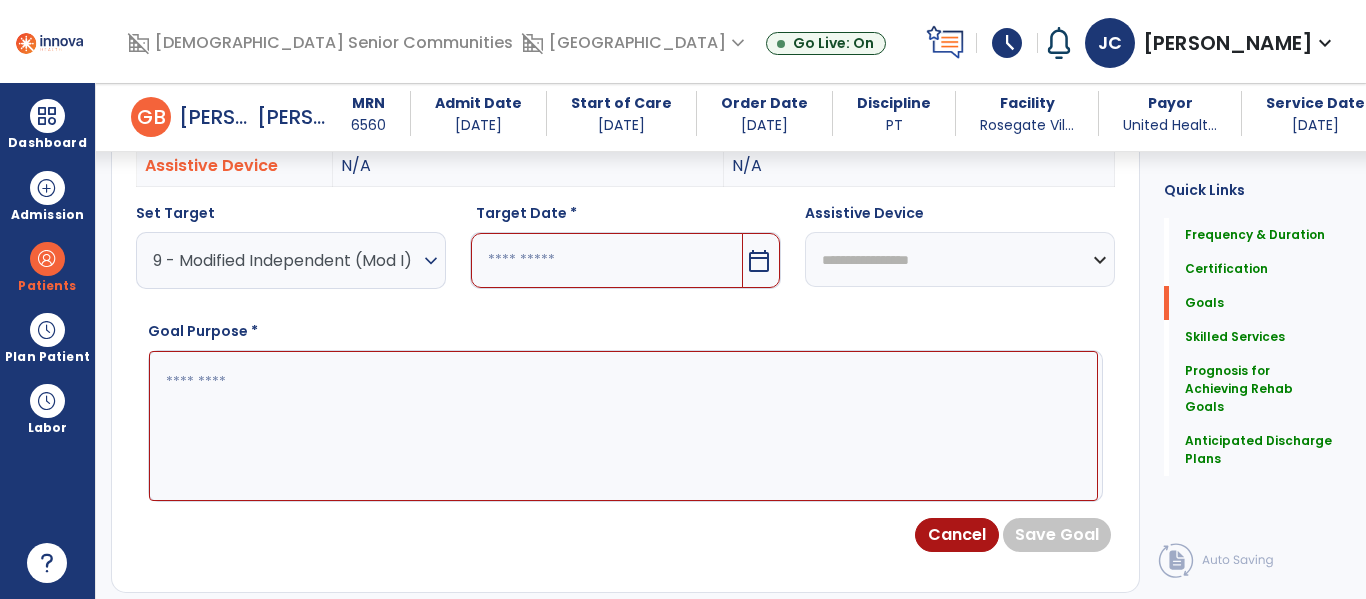 click at bounding box center (606, 260) 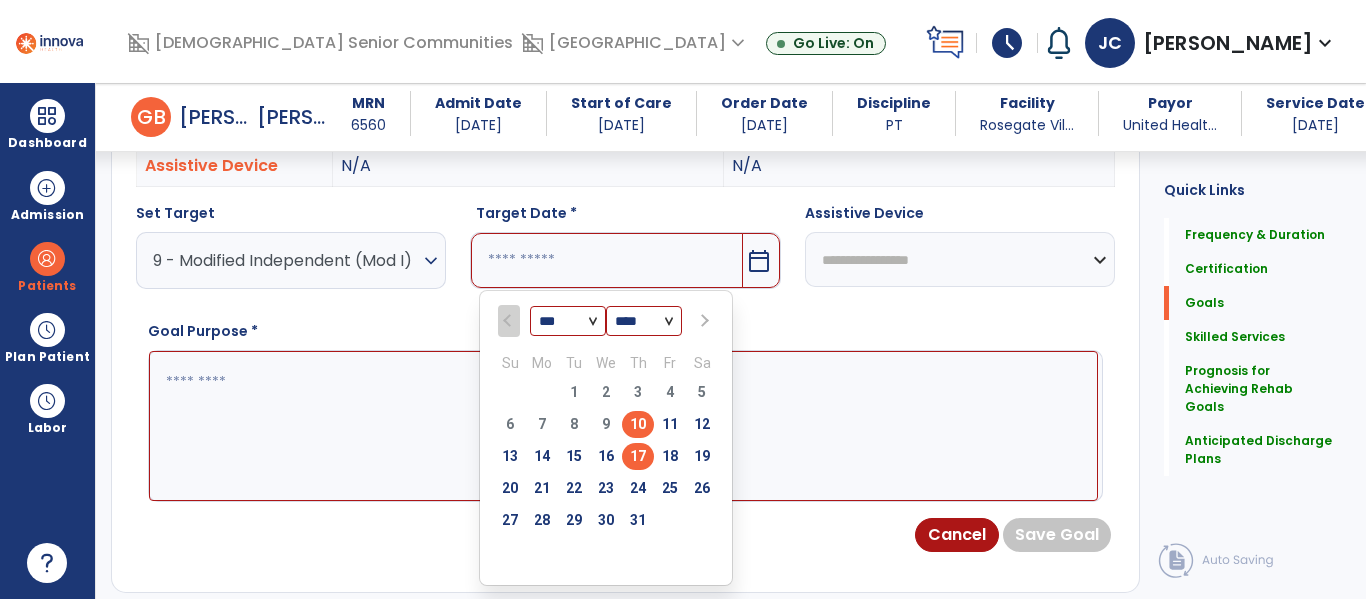 click on "17" at bounding box center (638, 456) 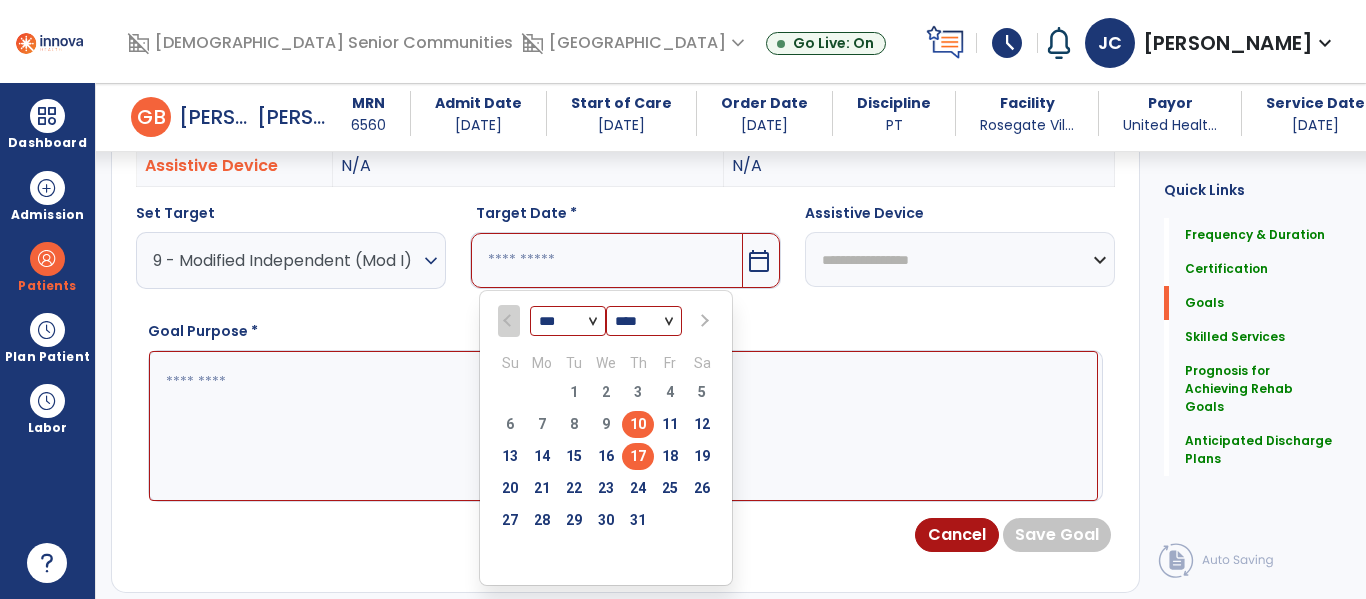 type on "*********" 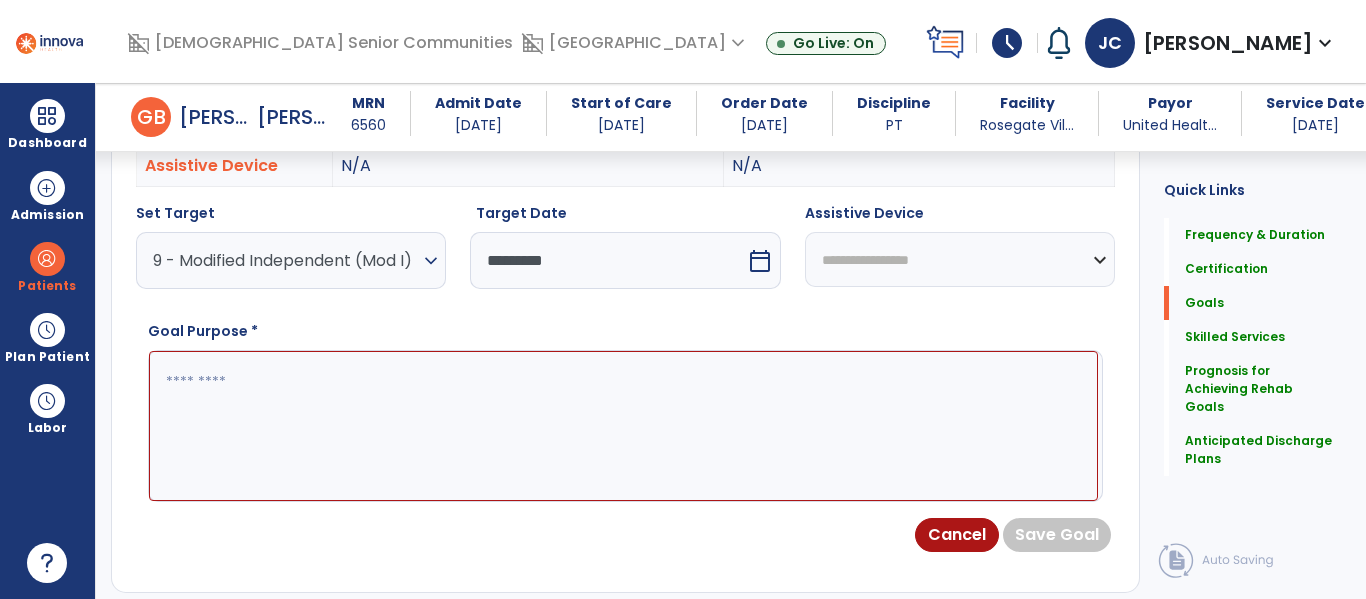 click at bounding box center (623, 426) 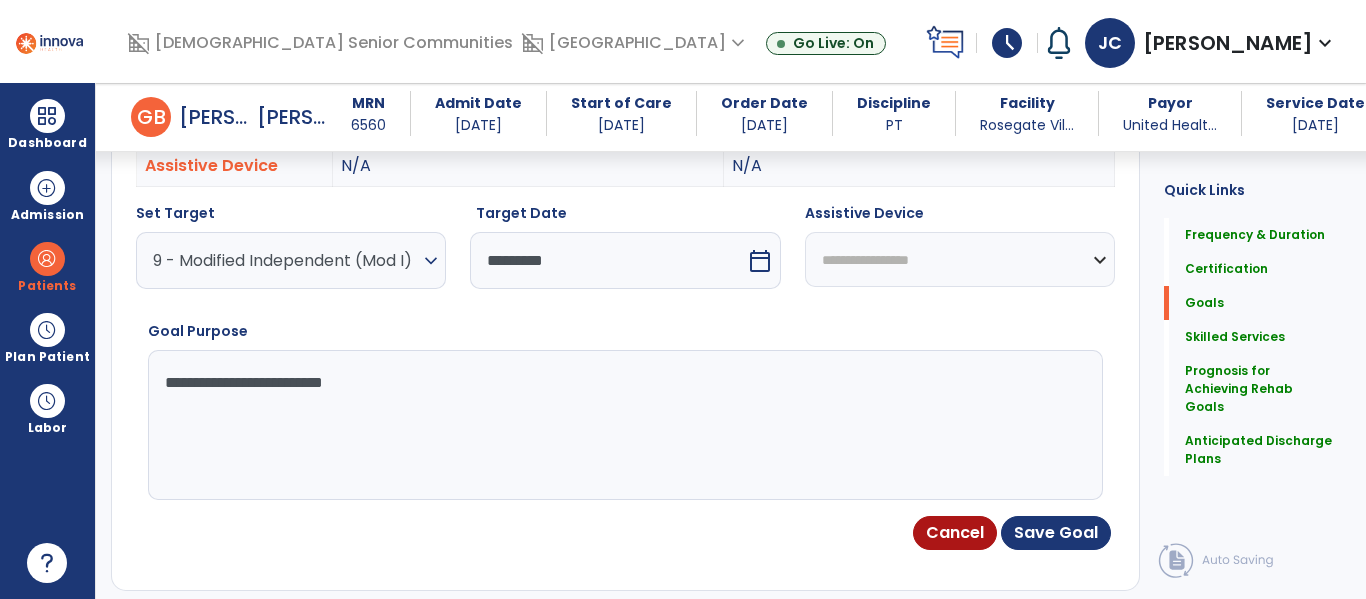 type on "**********" 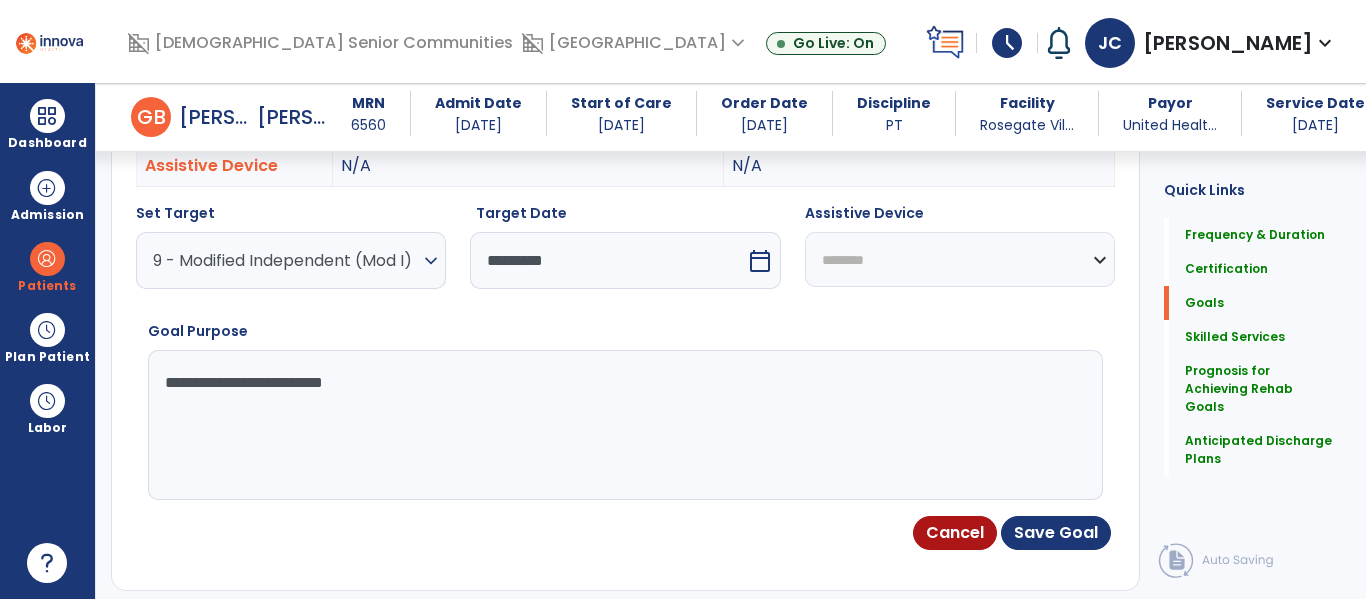 click on "**********" at bounding box center (960, 259) 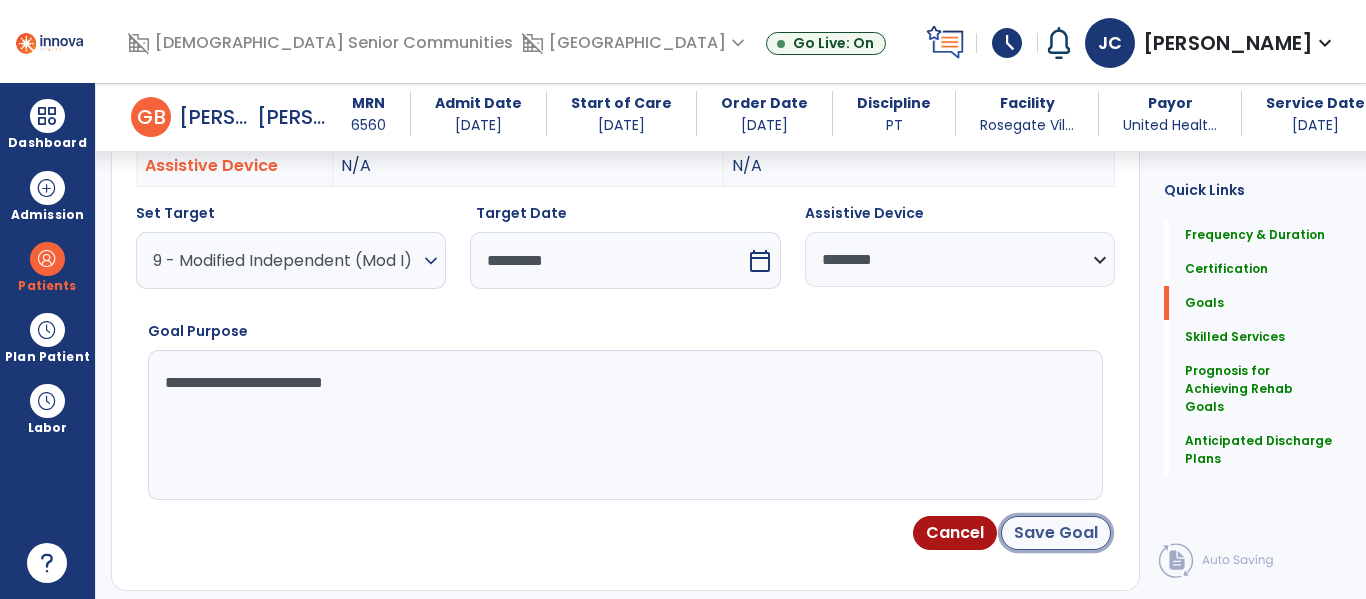 click on "Save Goal" at bounding box center (1056, 533) 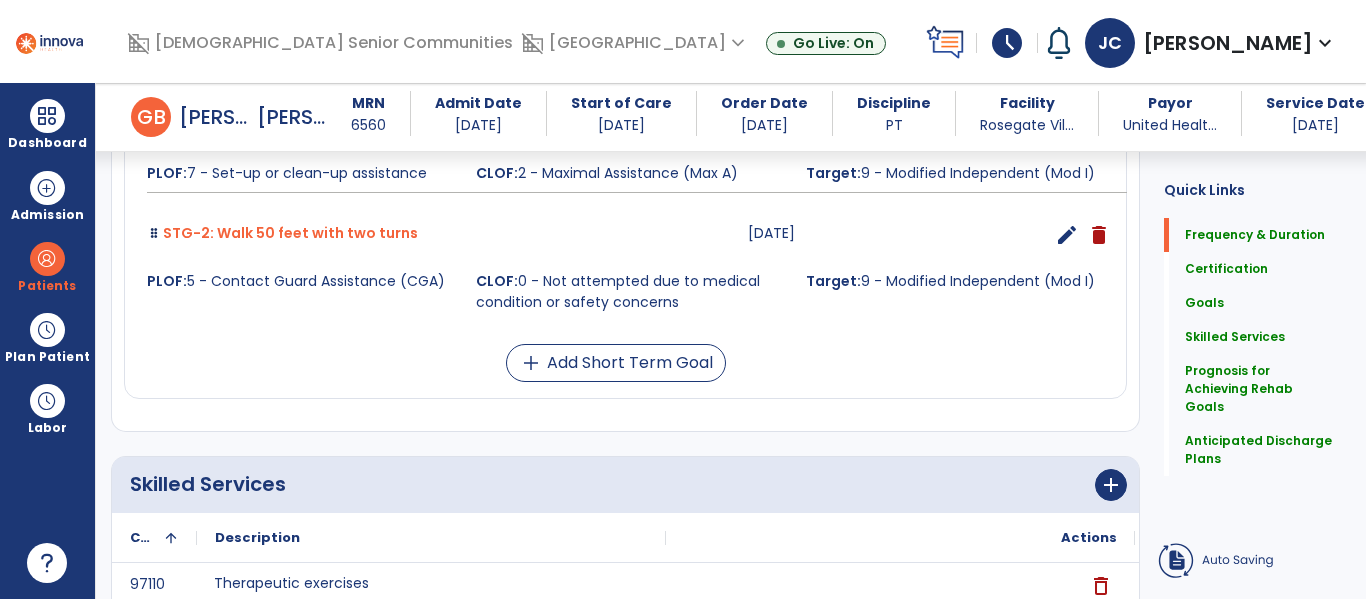 scroll, scrollTop: 83, scrollLeft: 0, axis: vertical 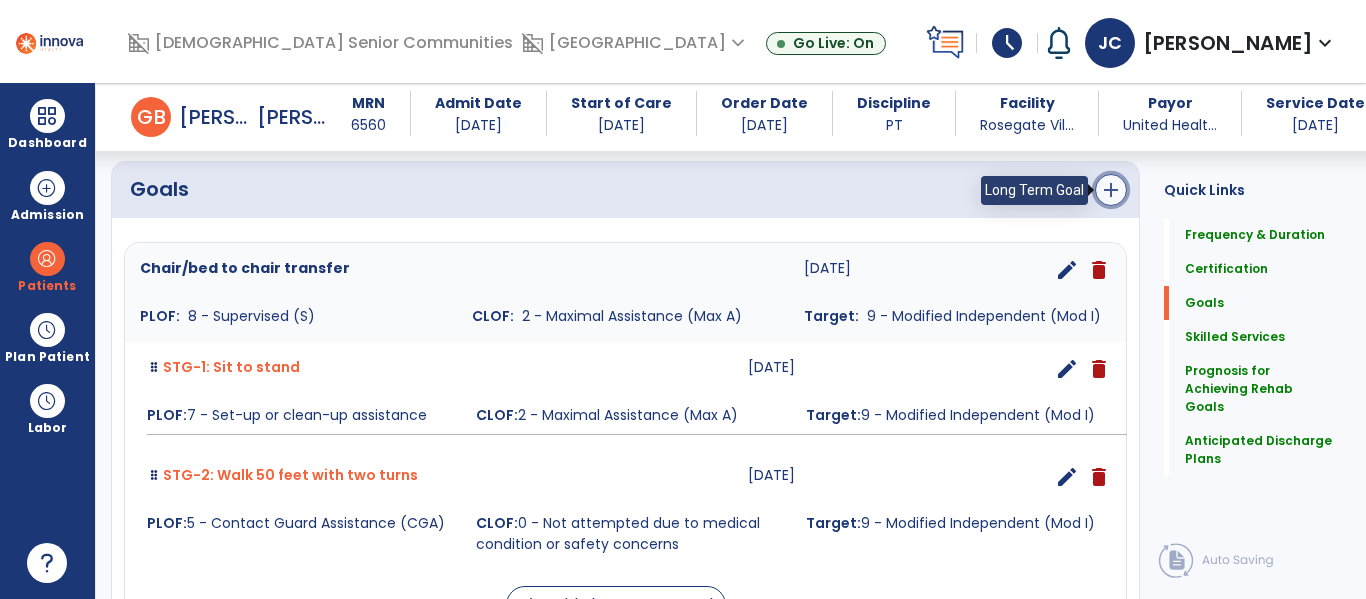 click on "add" at bounding box center [1111, 190] 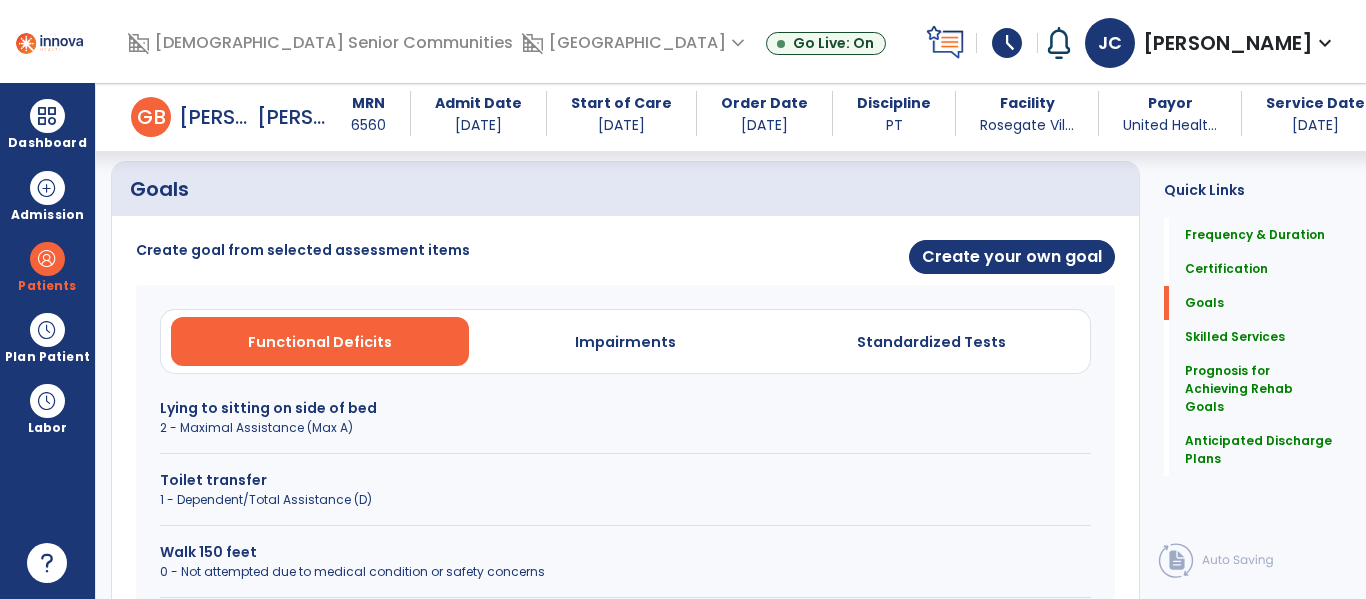 click on "1 - Dependent/Total Assistance (D)" at bounding box center (625, 500) 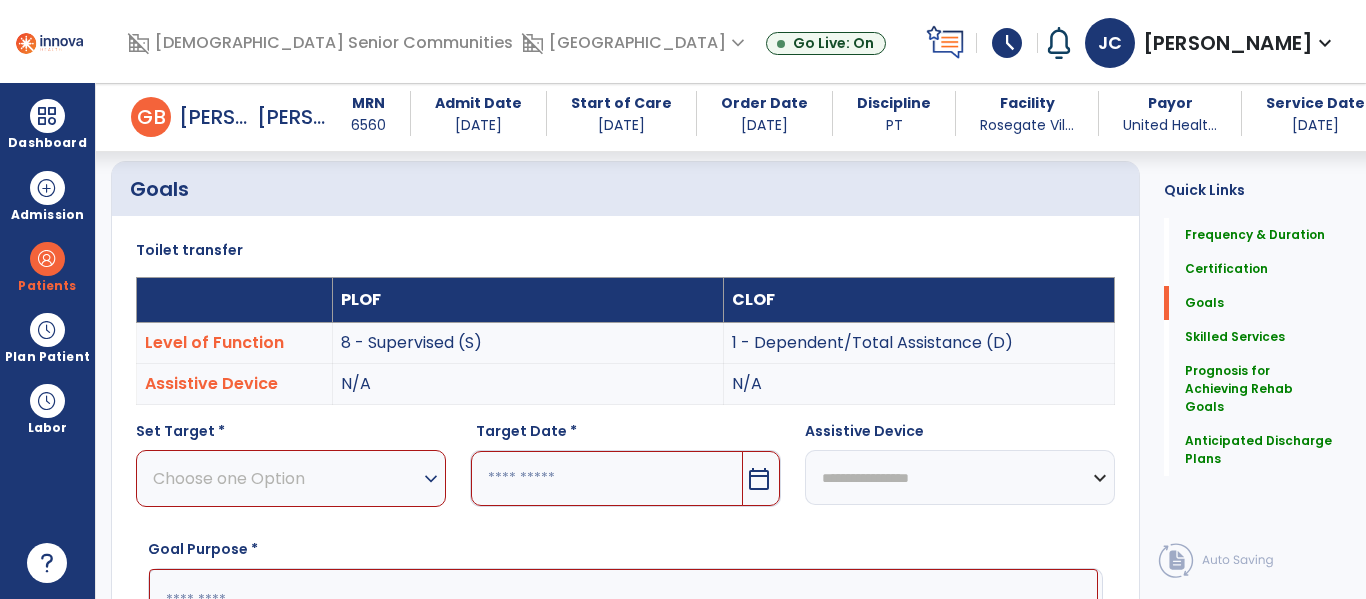 click on "expand_more" at bounding box center (431, 479) 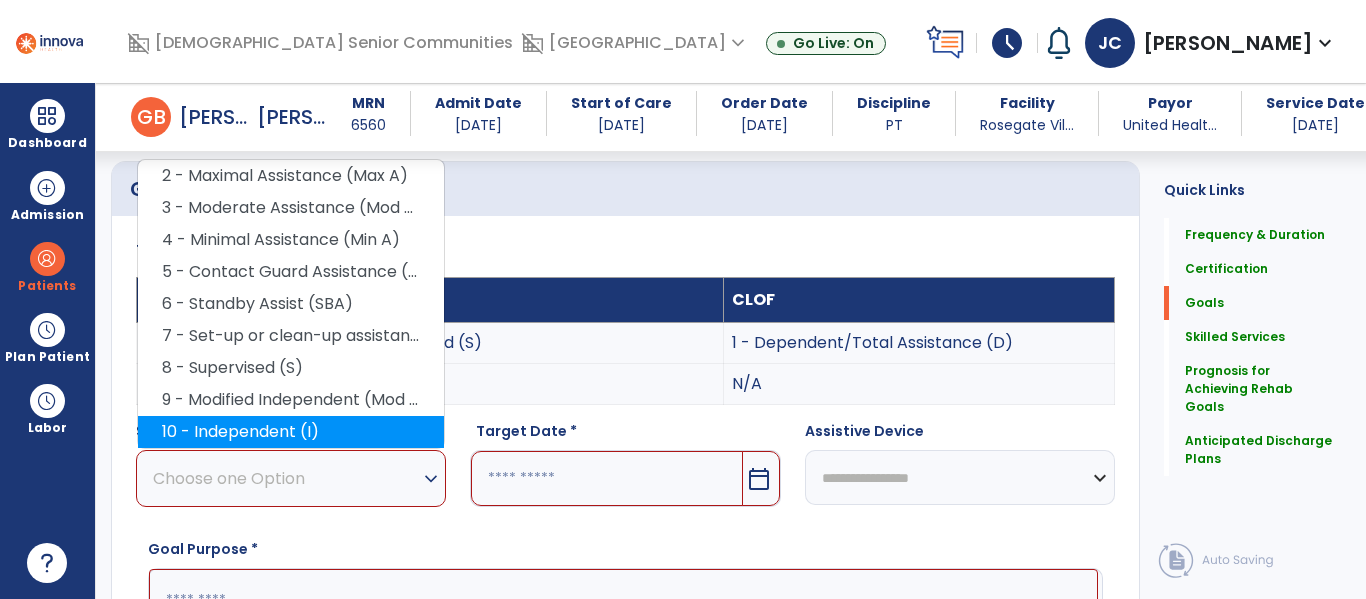 click on "10 - Independent (I)" at bounding box center (291, 432) 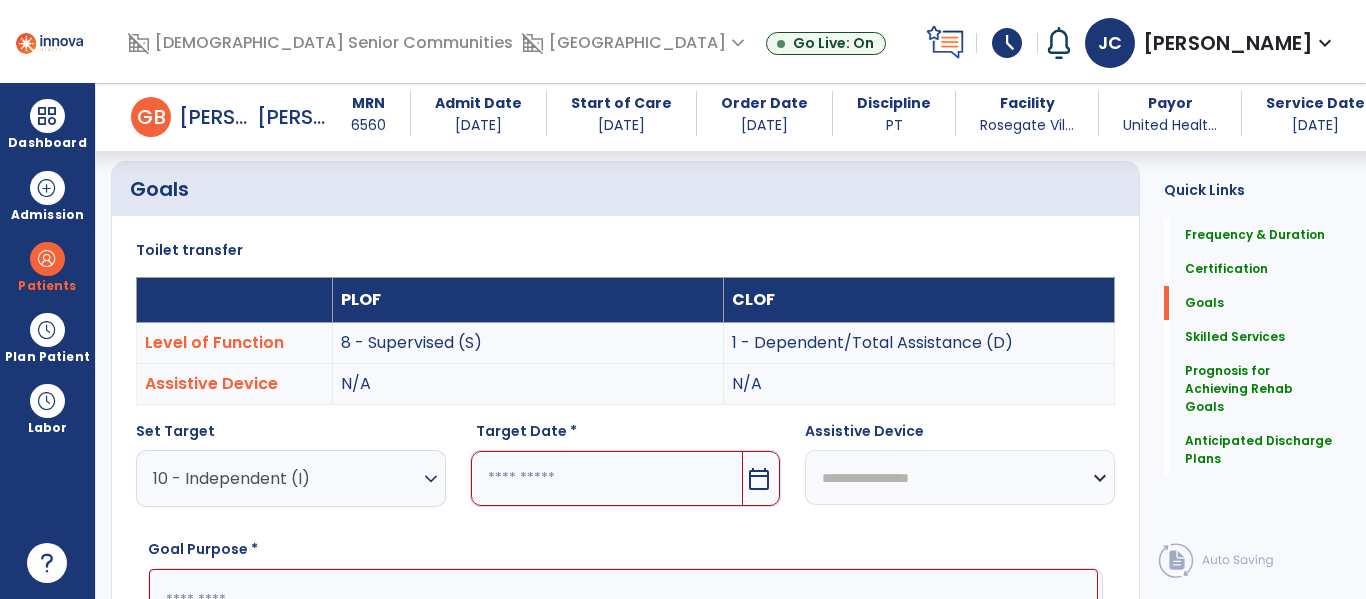 click at bounding box center [606, 478] 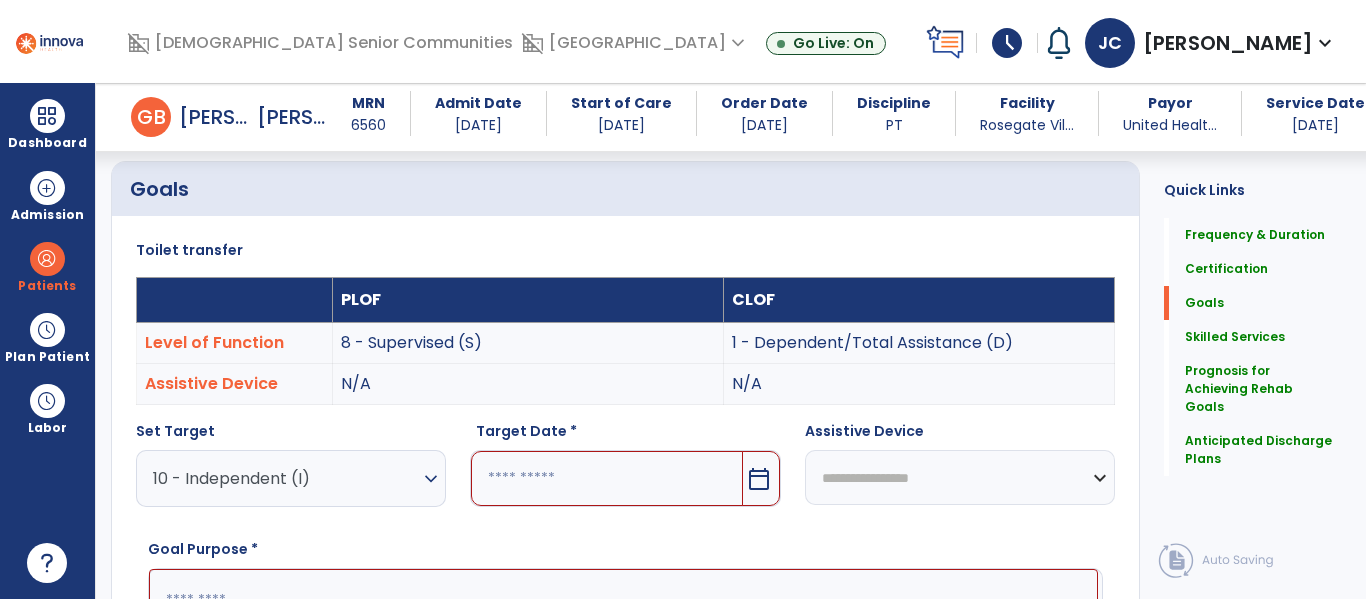 scroll, scrollTop: 760, scrollLeft: 0, axis: vertical 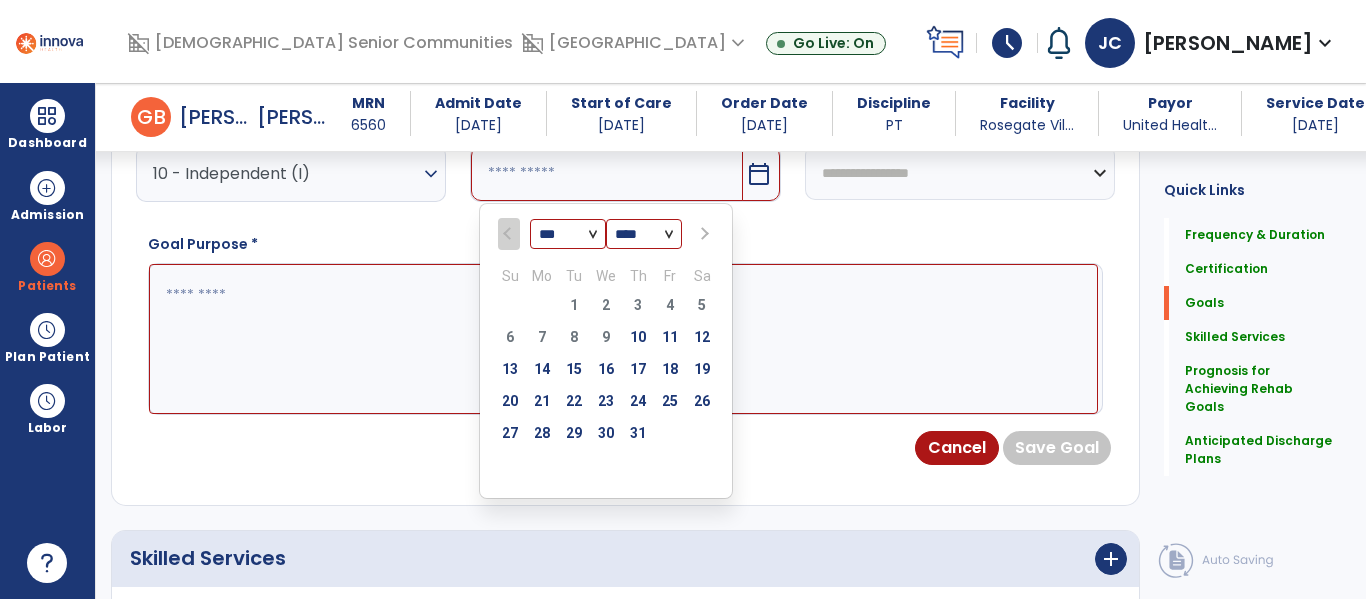 click at bounding box center [704, 234] 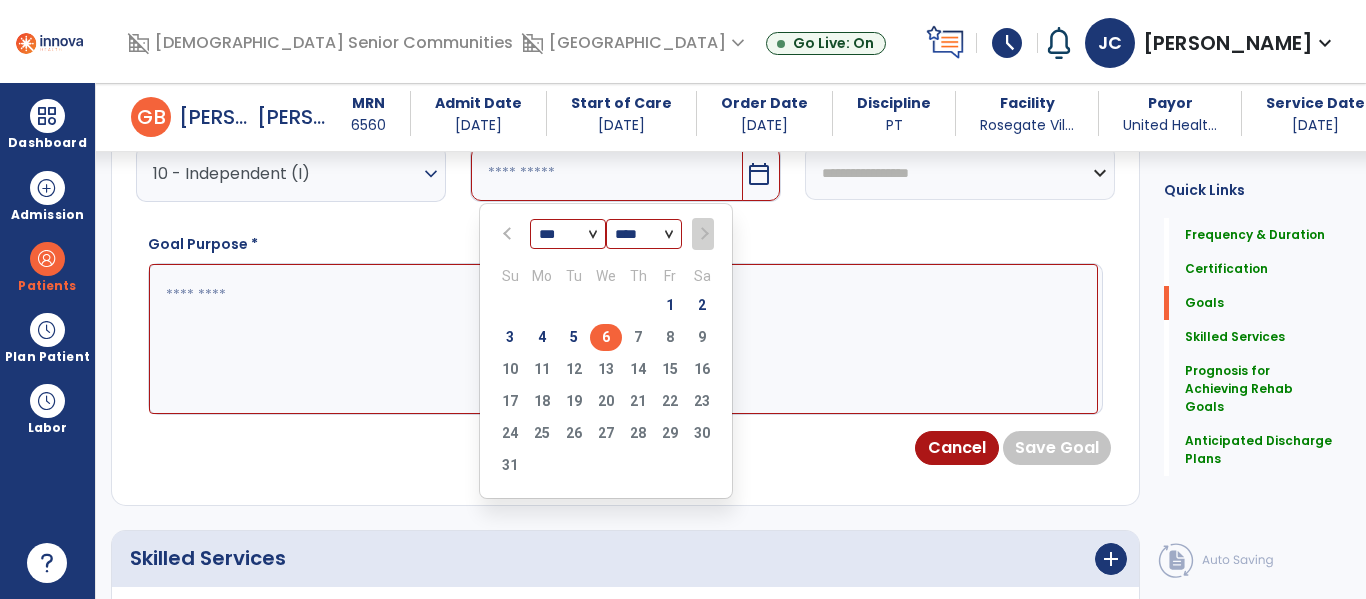 click on "6" at bounding box center [606, 337] 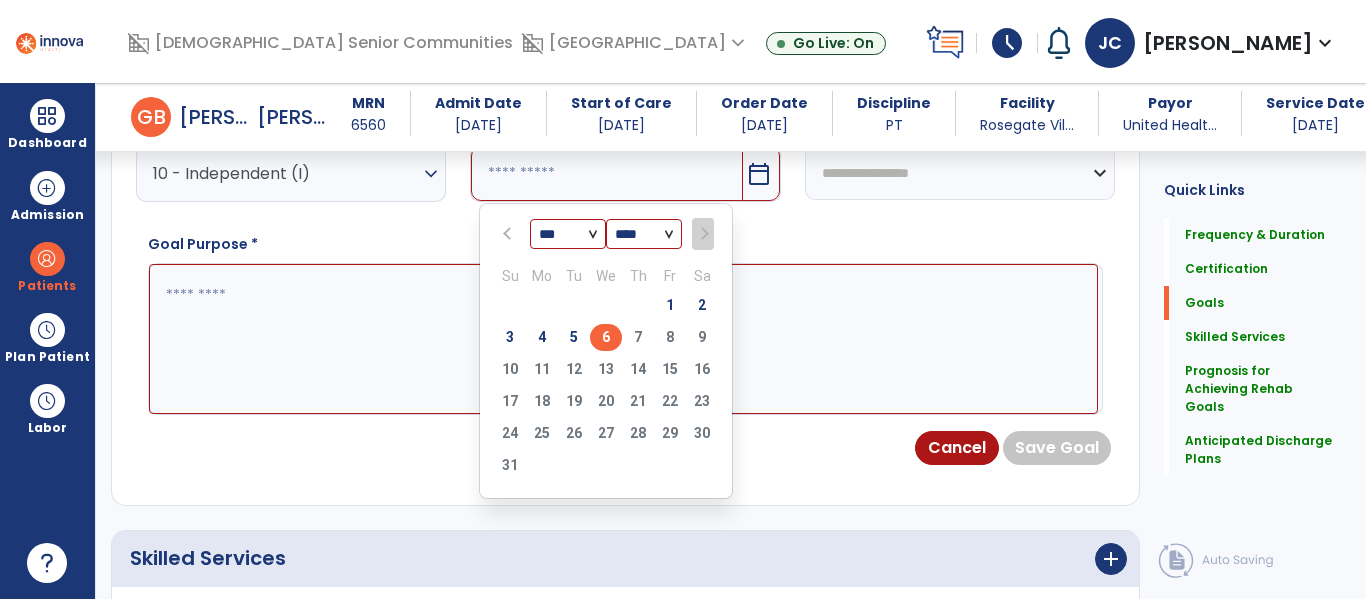 type on "********" 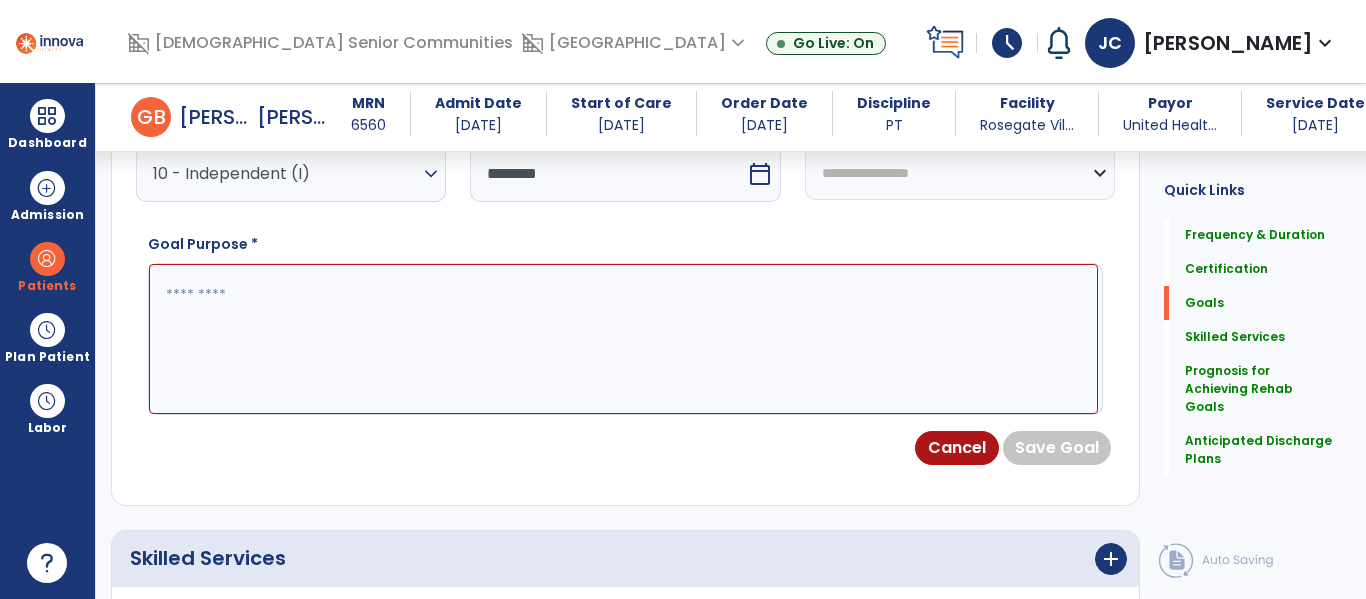 click at bounding box center [623, 339] 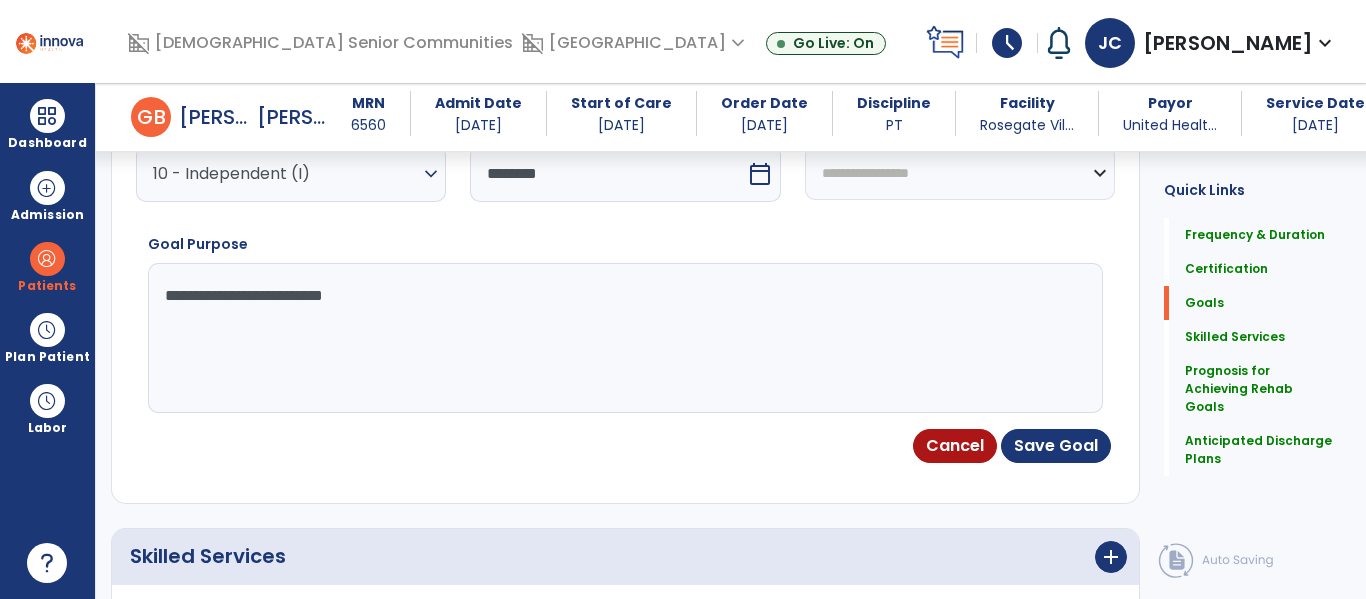 type on "**********" 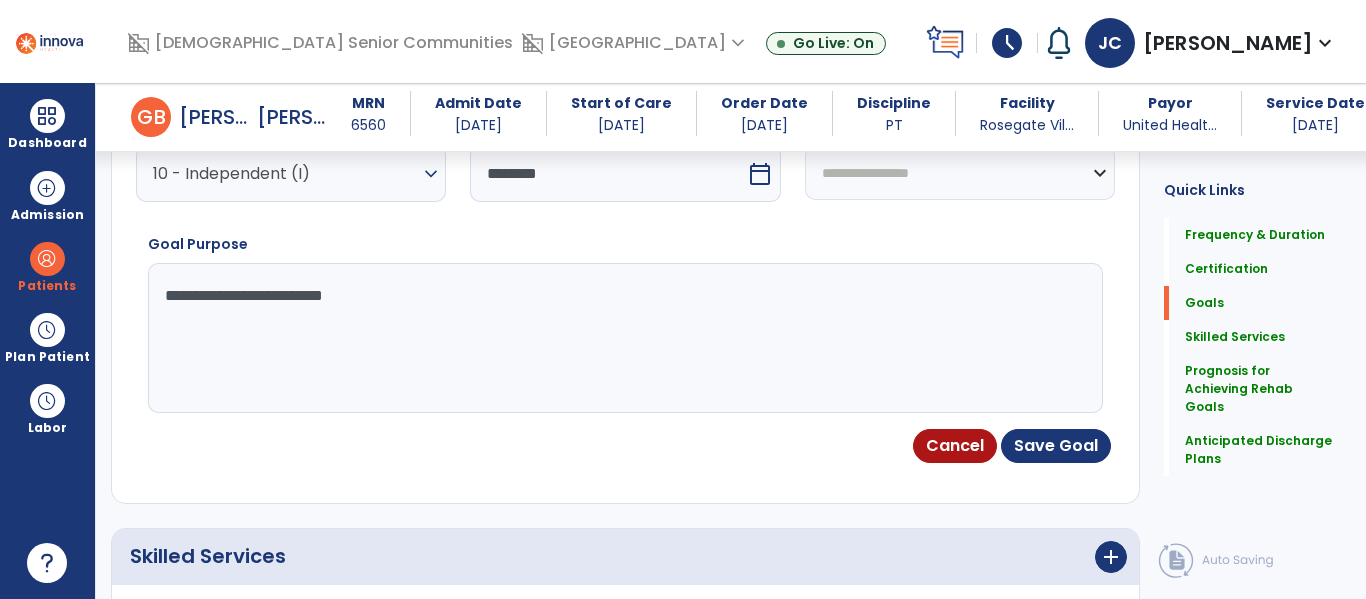 select on "********" 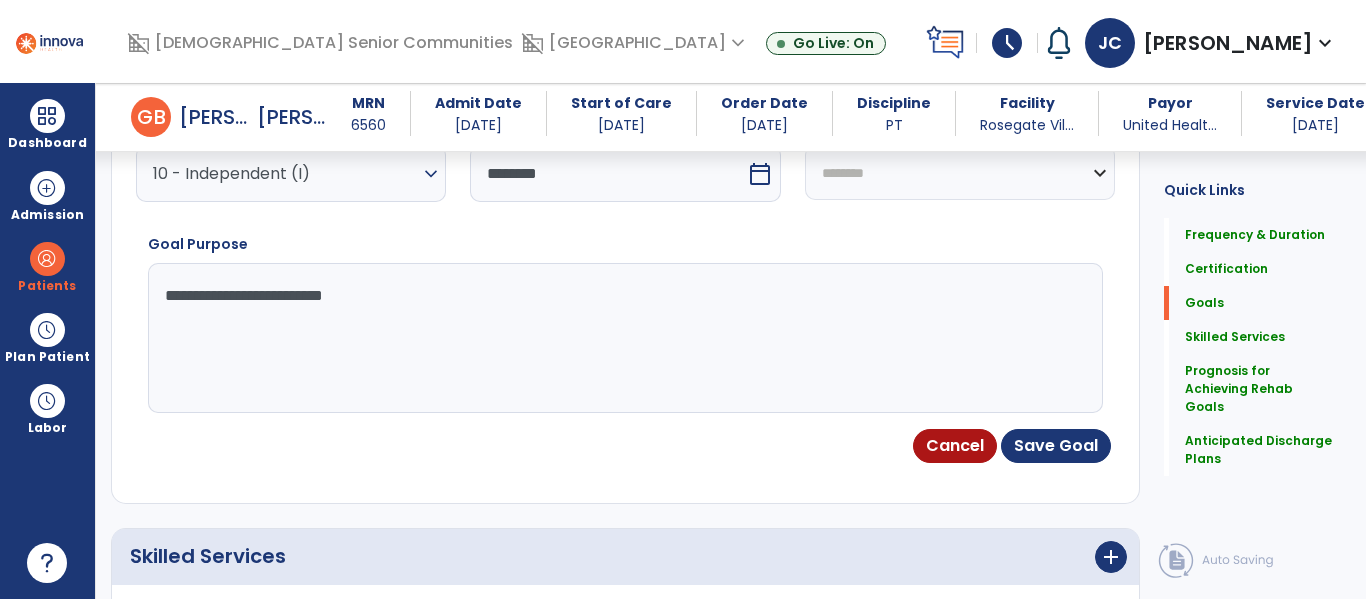 click on "**********" at bounding box center [960, 172] 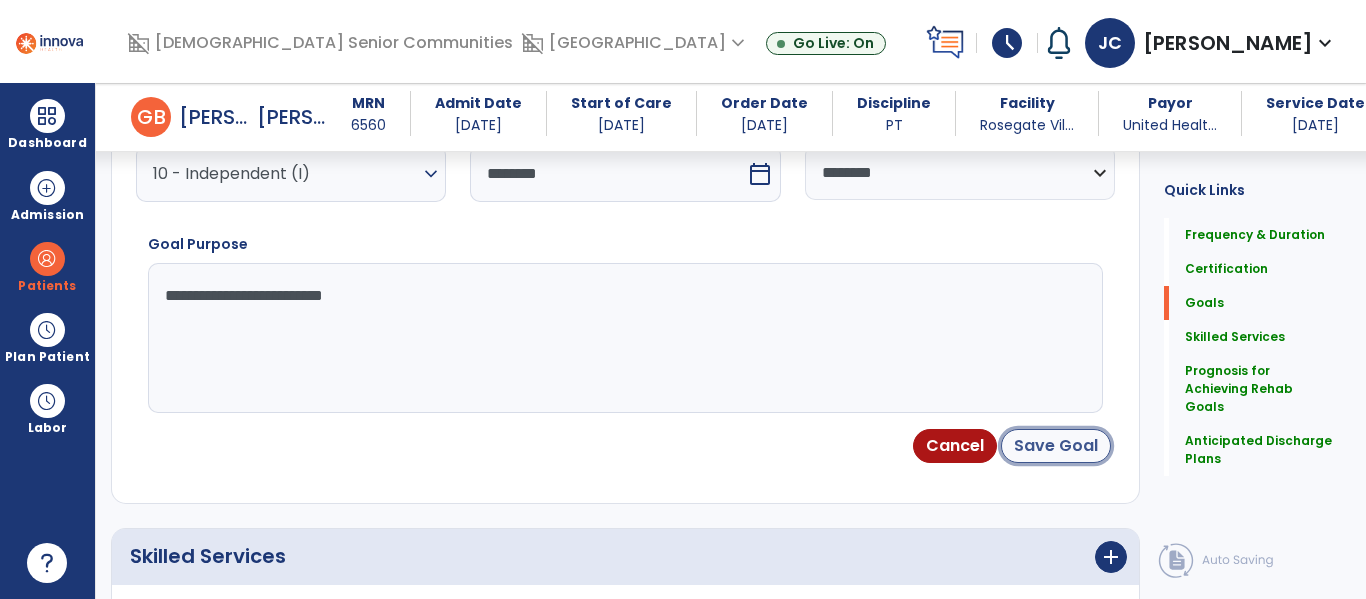 click on "Save Goal" at bounding box center (1056, 446) 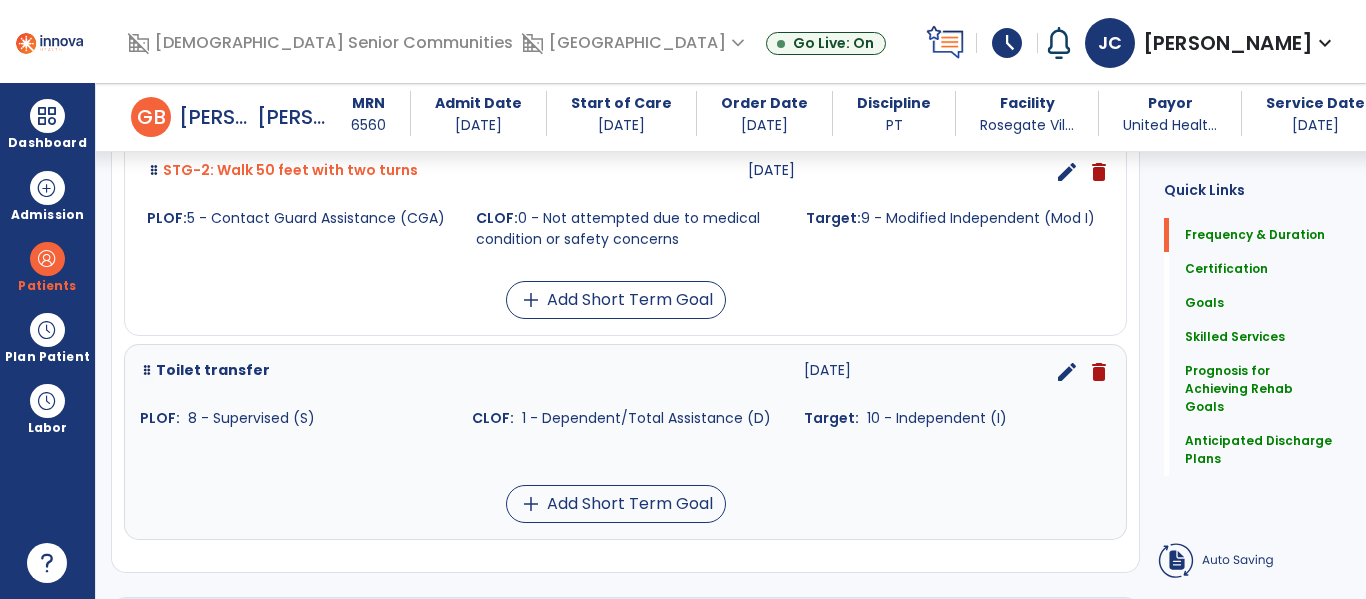 scroll, scrollTop: 170, scrollLeft: 0, axis: vertical 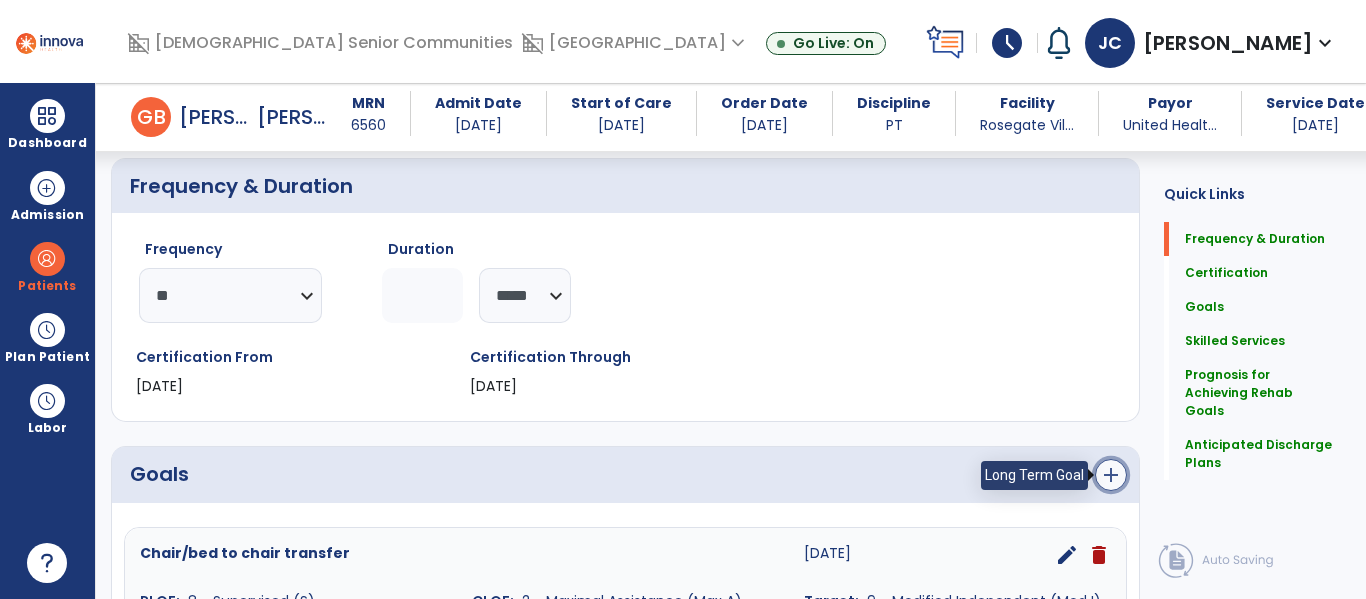 click on "add" at bounding box center [1111, 475] 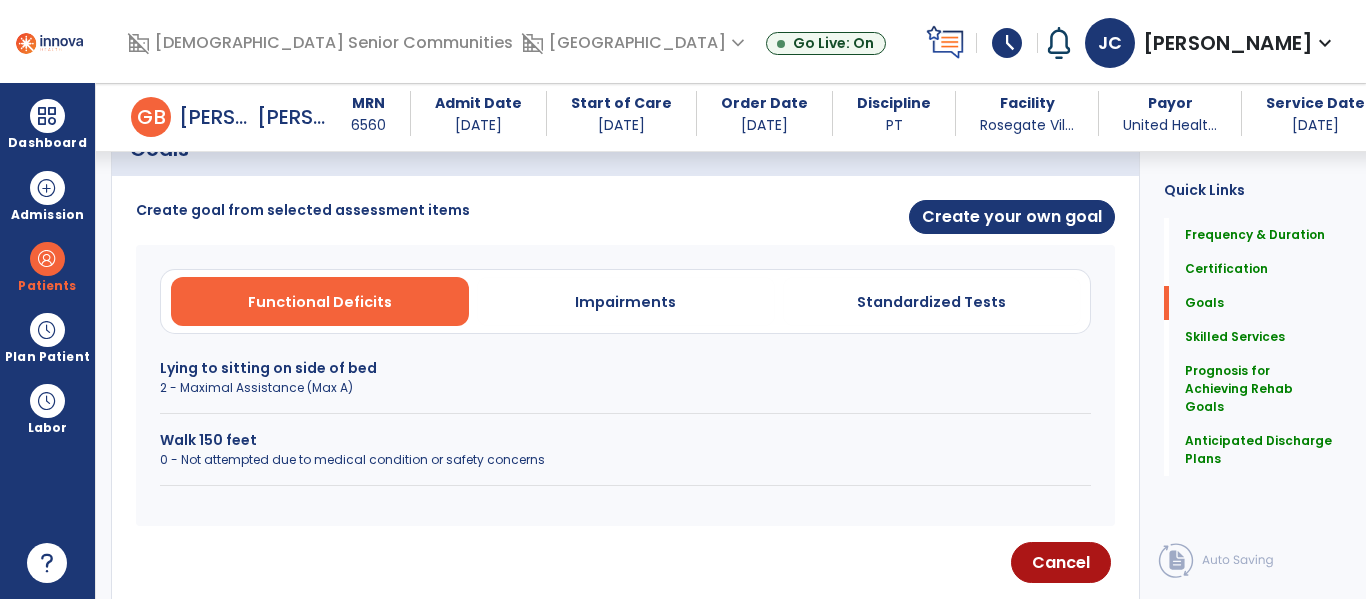 scroll, scrollTop: 526, scrollLeft: 0, axis: vertical 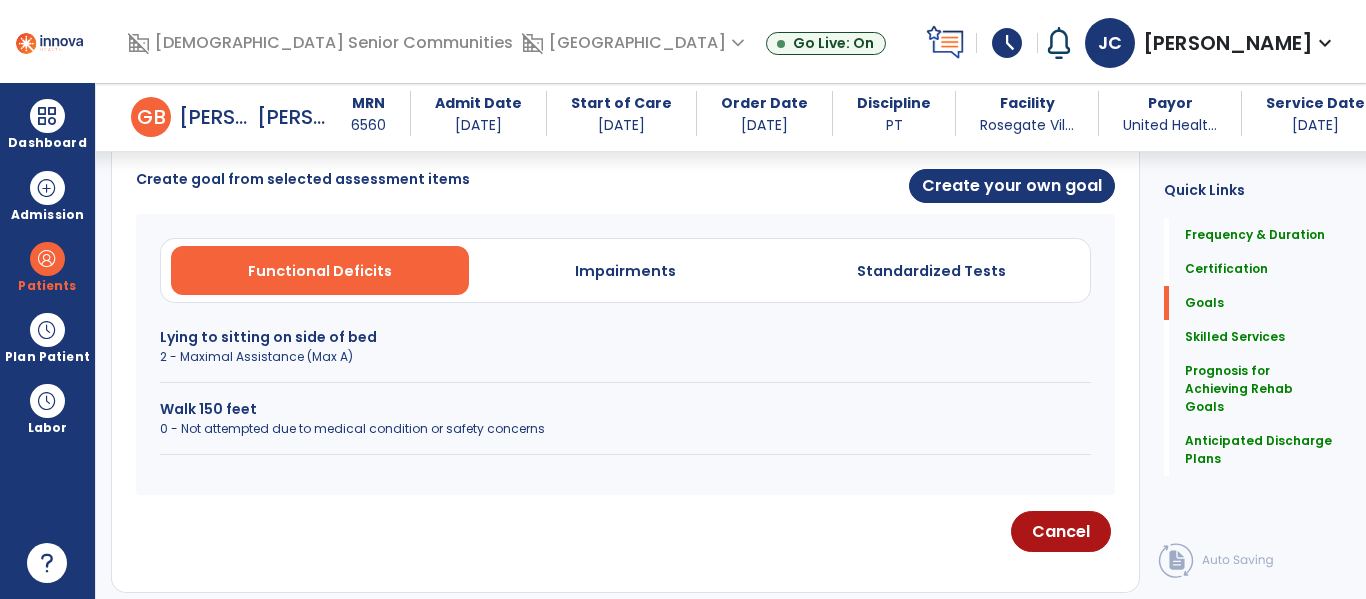 click on "0 - Not attempted due to medical condition or safety concerns" at bounding box center [625, 429] 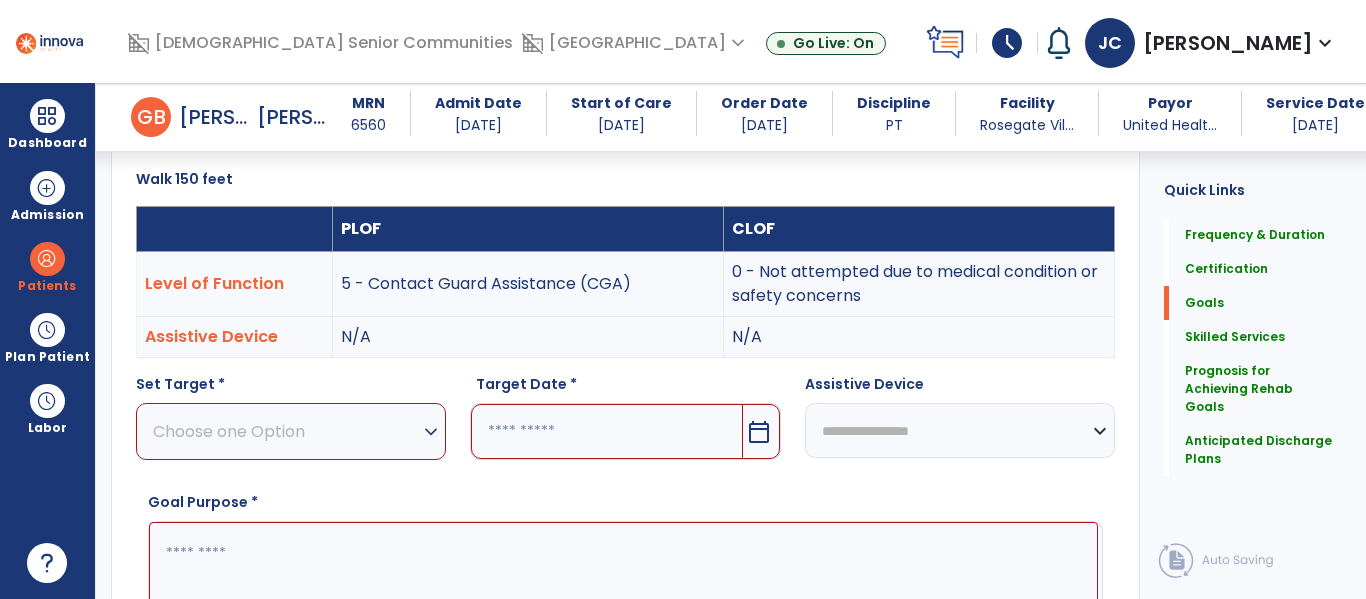 click on "expand_more" at bounding box center [431, 432] 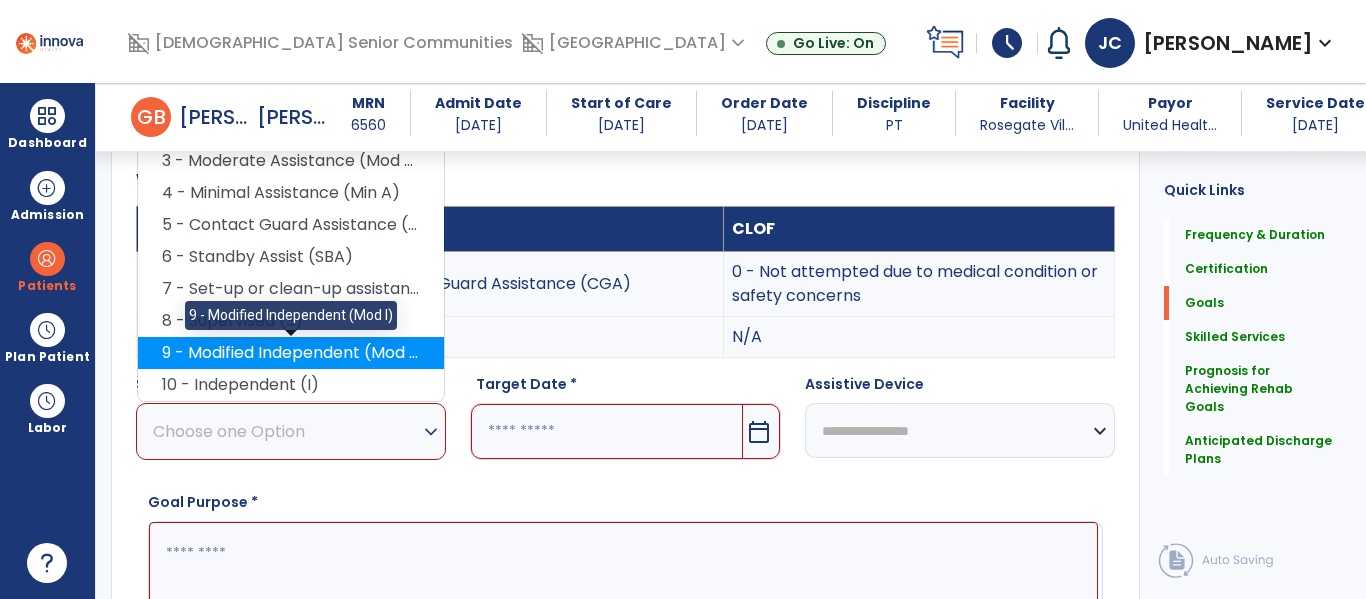 click on "9 - Modified Independent (Mod I)" at bounding box center (291, 353) 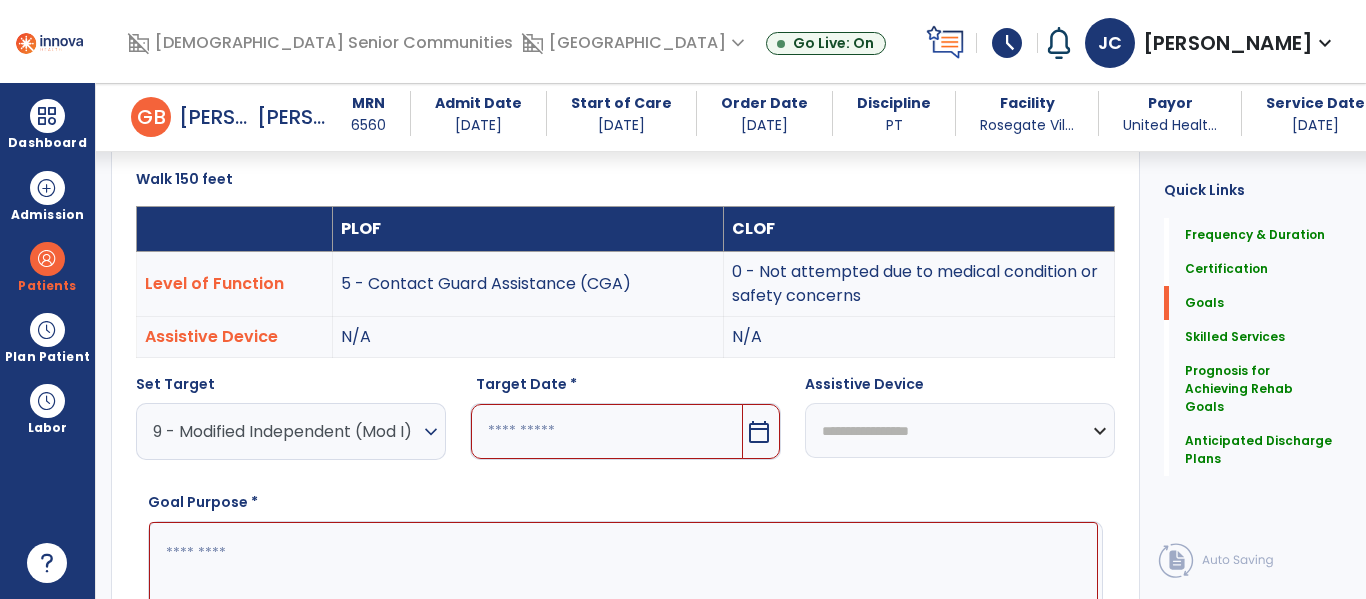 click at bounding box center [606, 431] 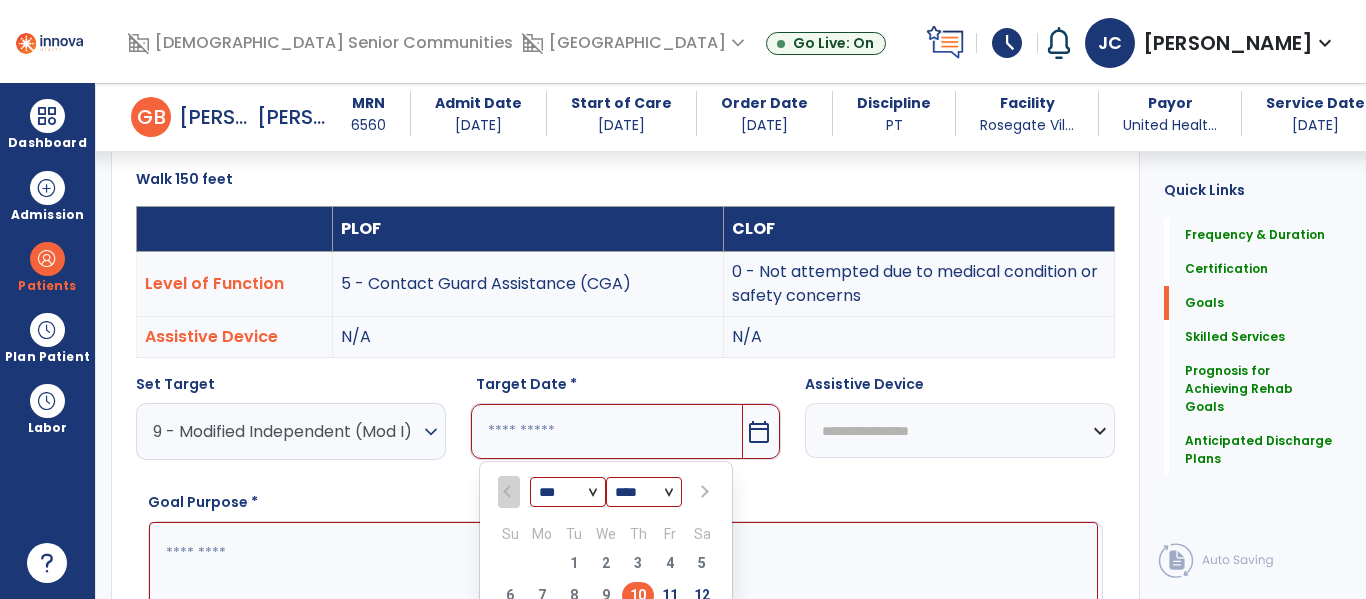 scroll, scrollTop: 541, scrollLeft: 0, axis: vertical 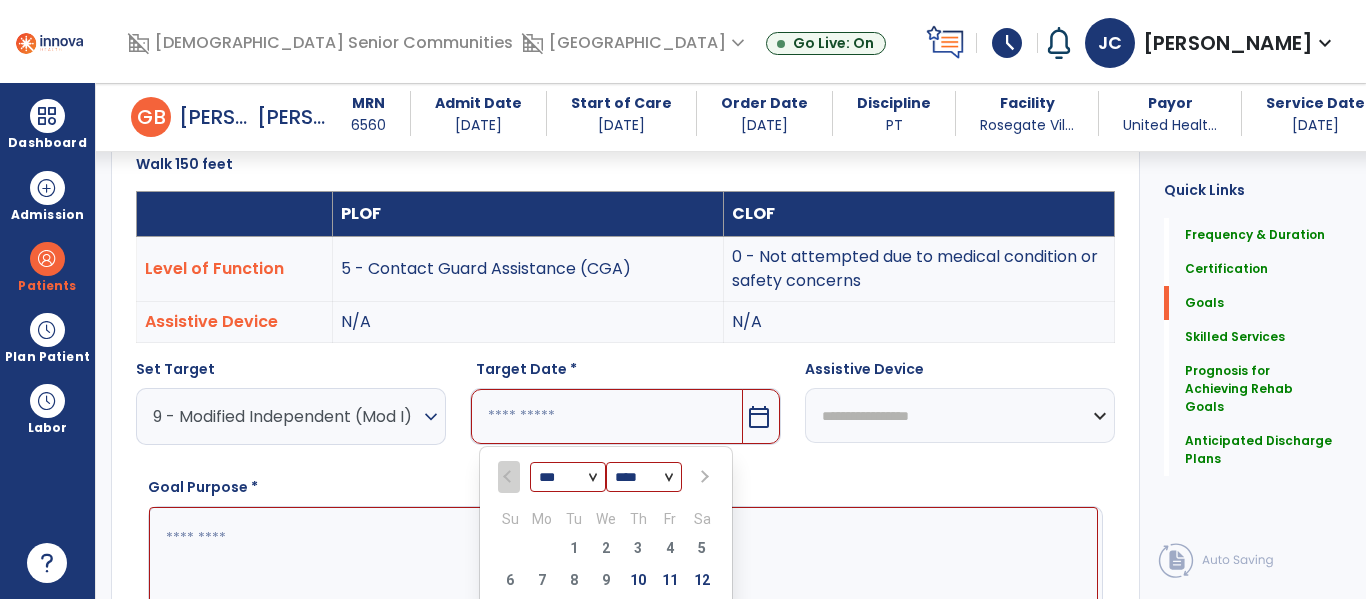 click at bounding box center (704, 477) 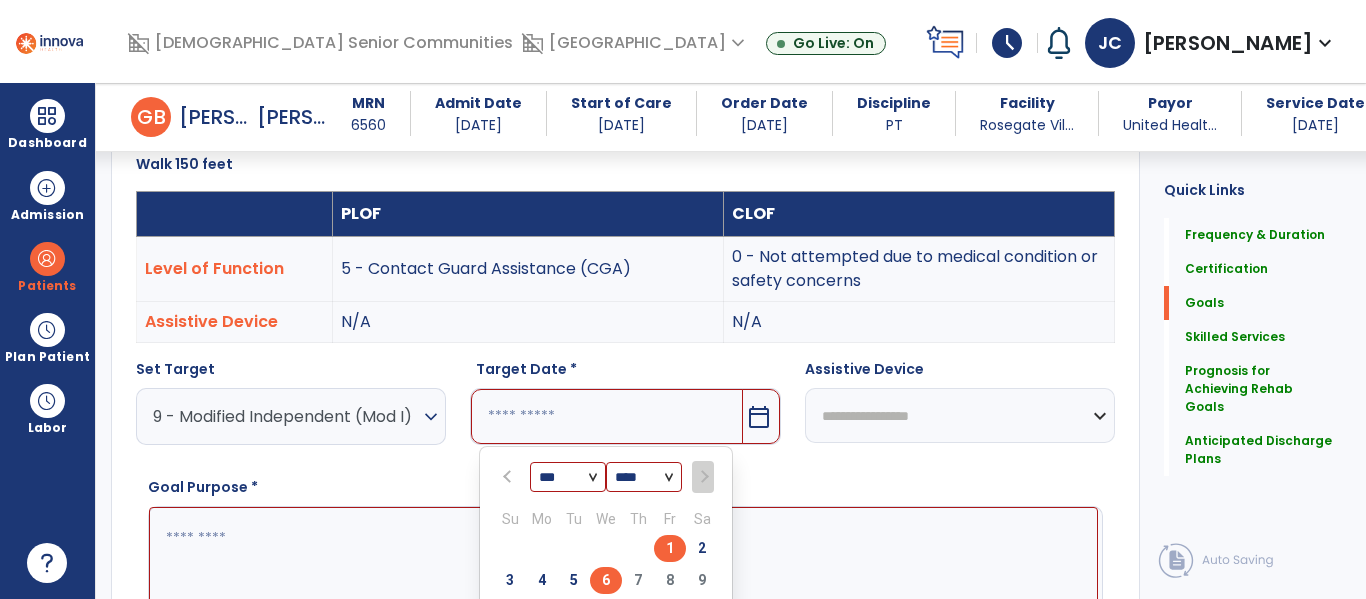 click on "6" at bounding box center (606, 580) 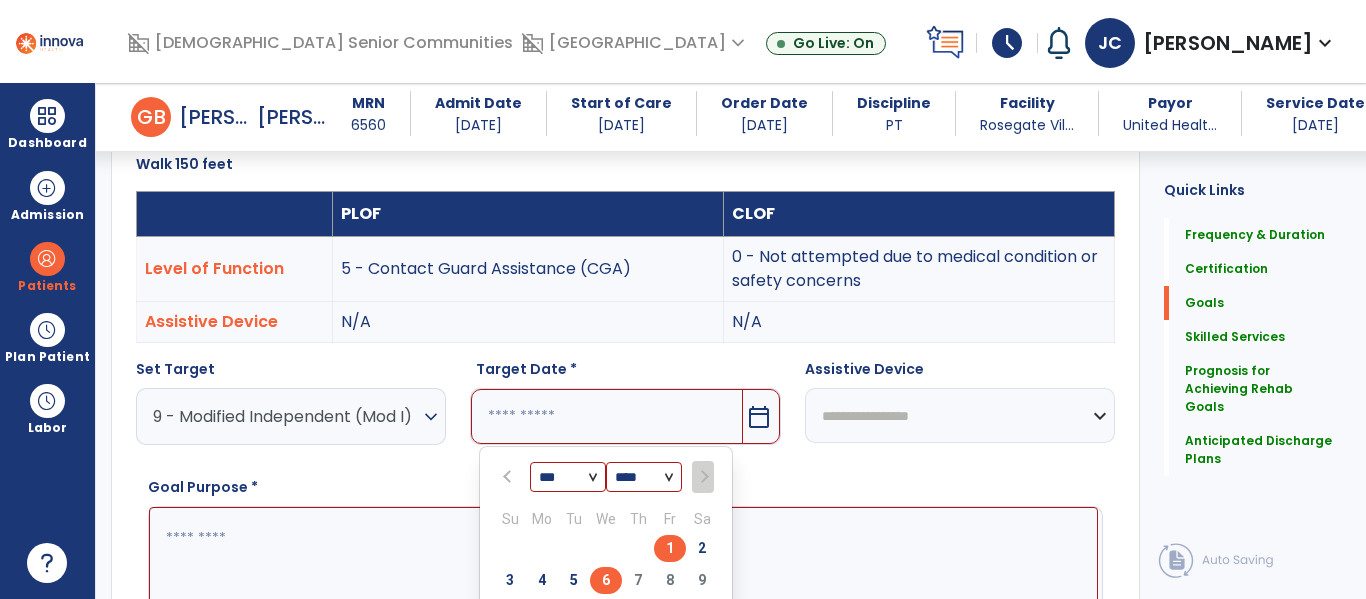 type on "********" 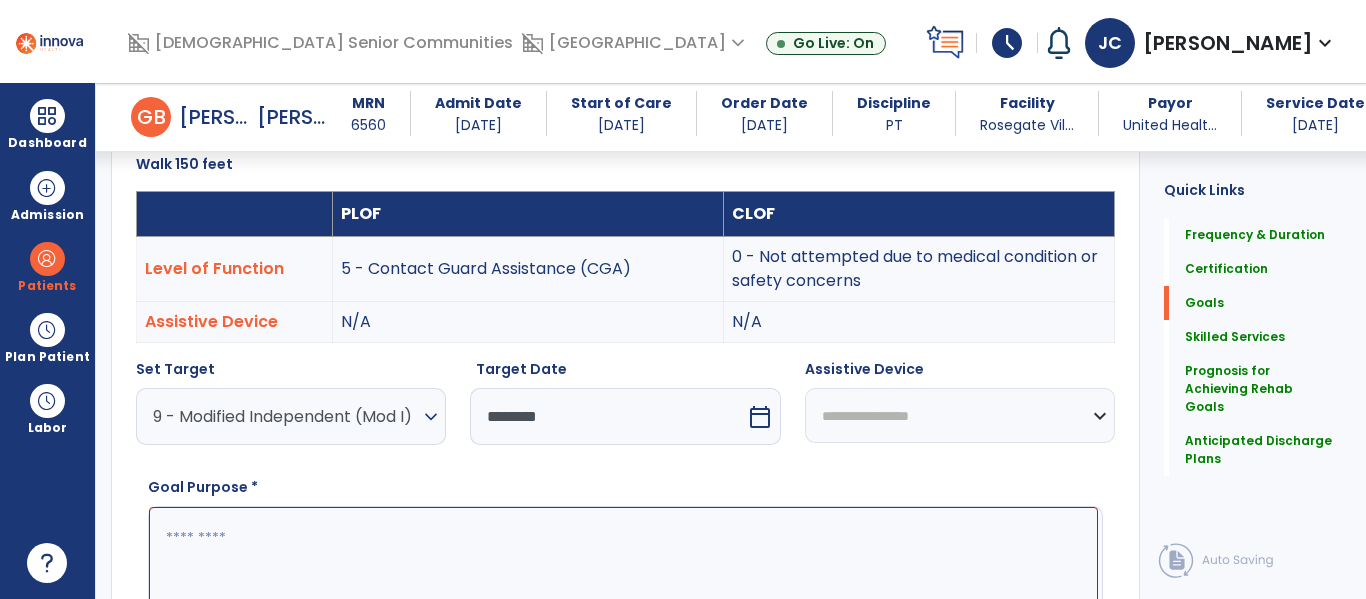 click at bounding box center (623, 582) 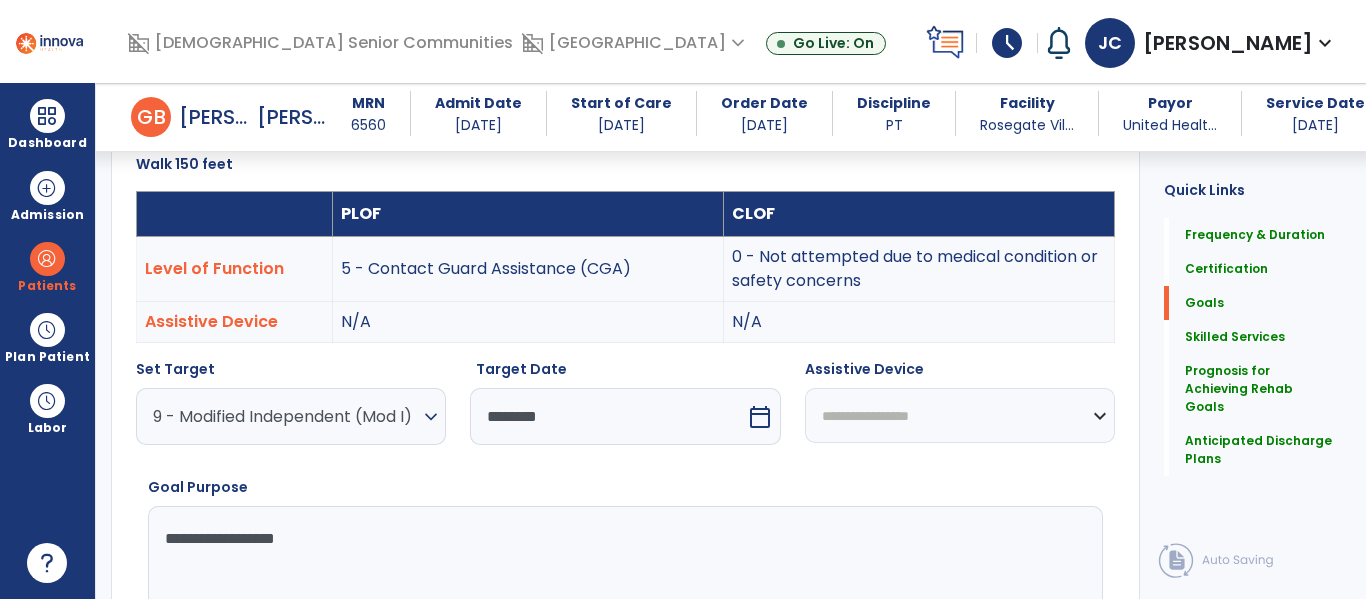 type on "**********" 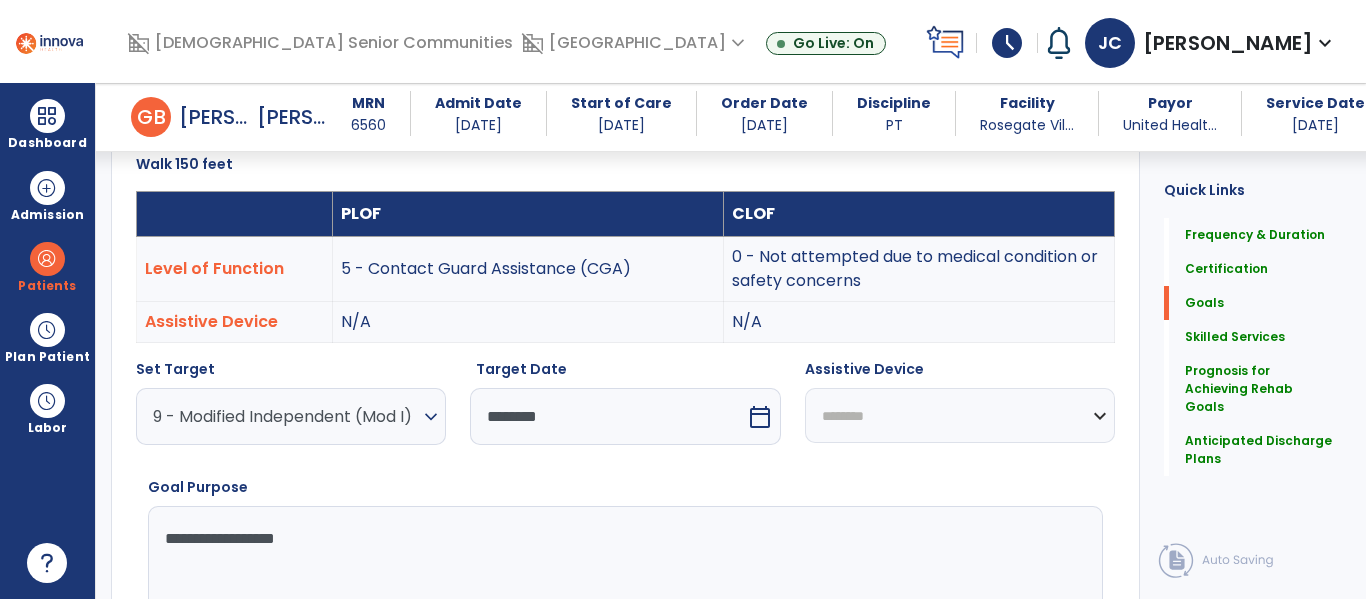 click on "**********" at bounding box center (960, 415) 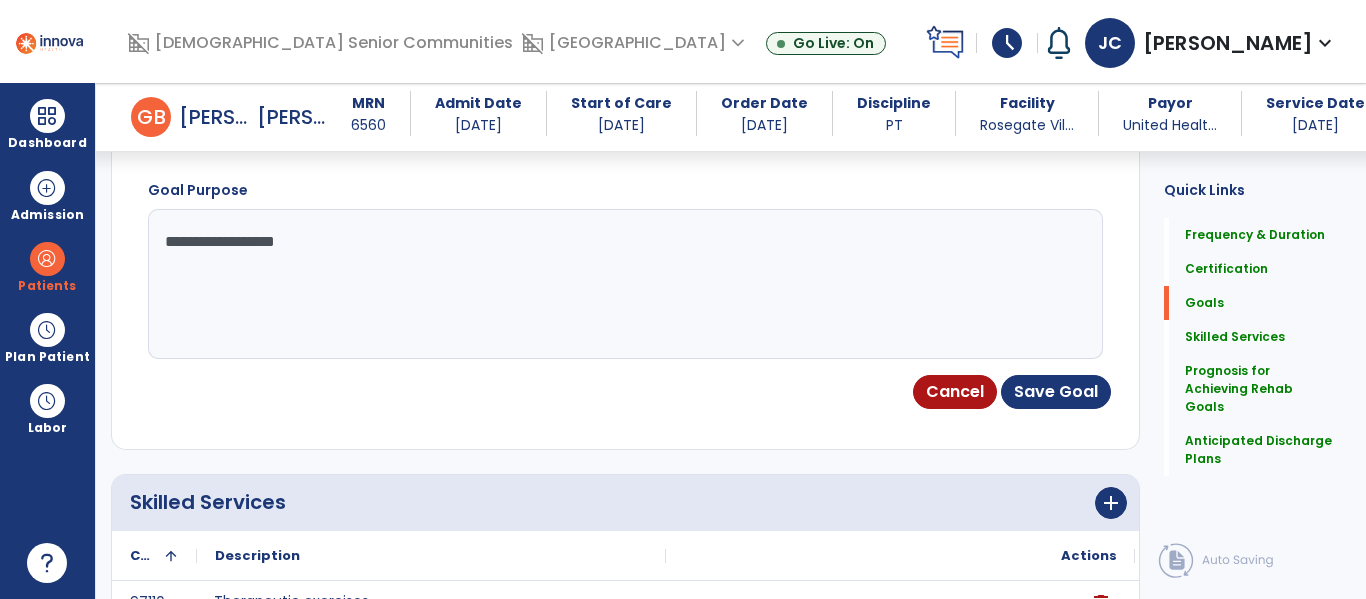 scroll, scrollTop: 842, scrollLeft: 0, axis: vertical 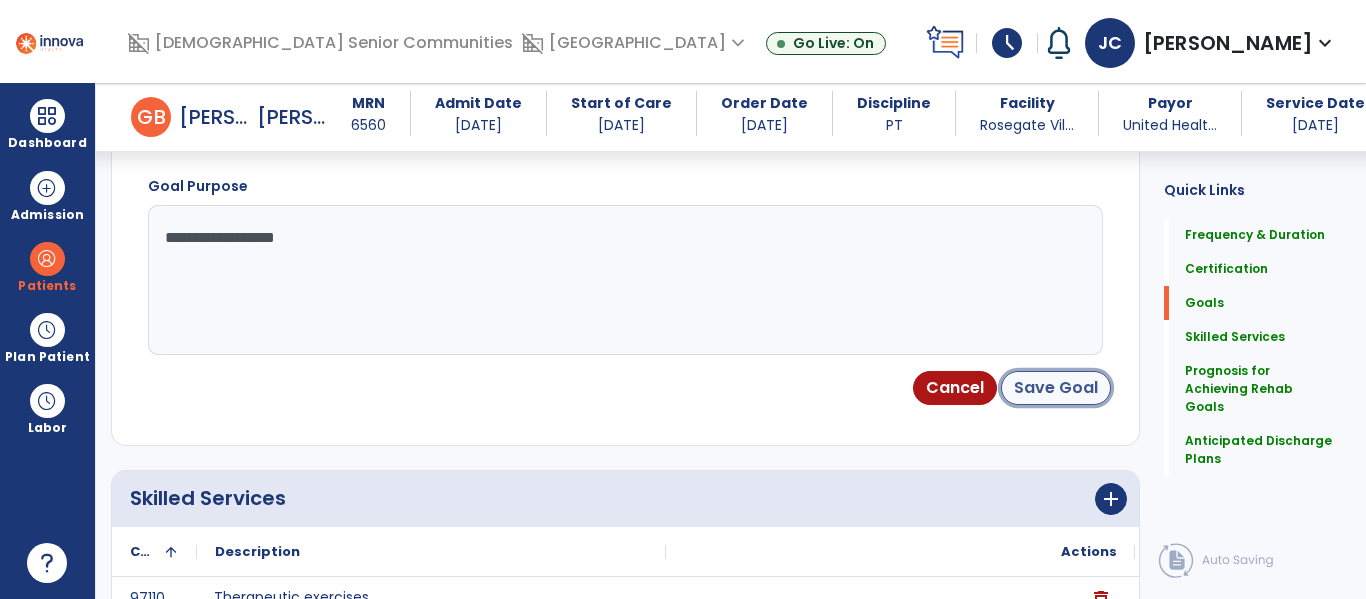 click on "Save Goal" at bounding box center [1056, 388] 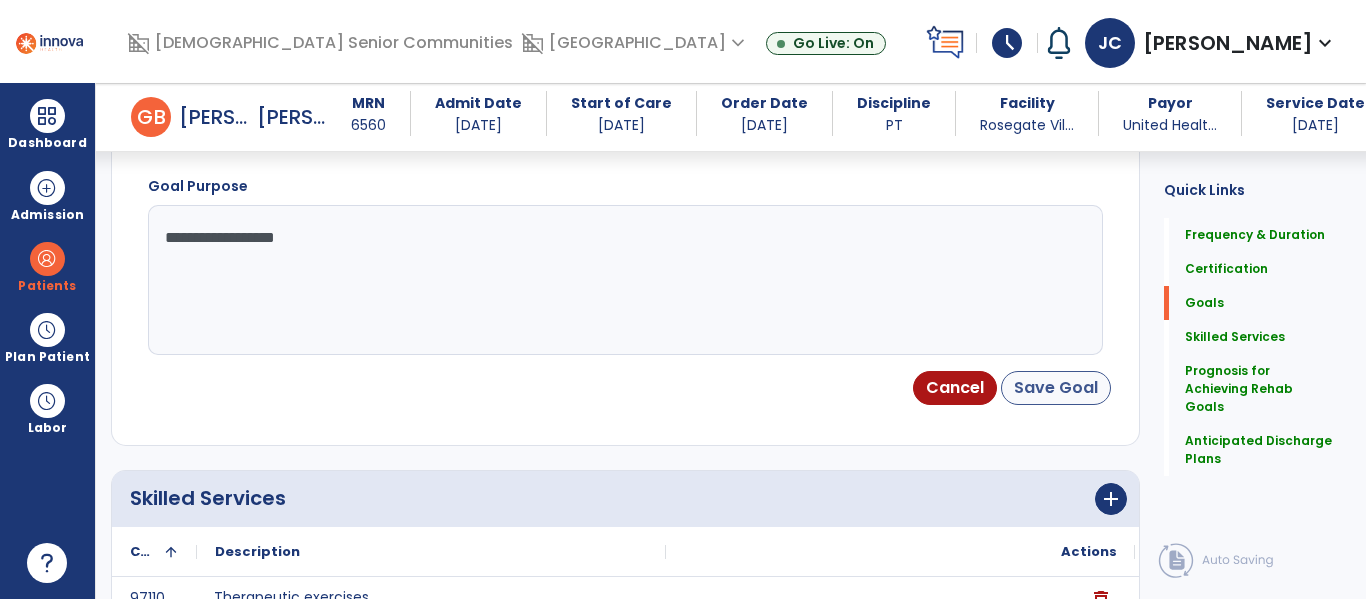scroll, scrollTop: 228, scrollLeft: 0, axis: vertical 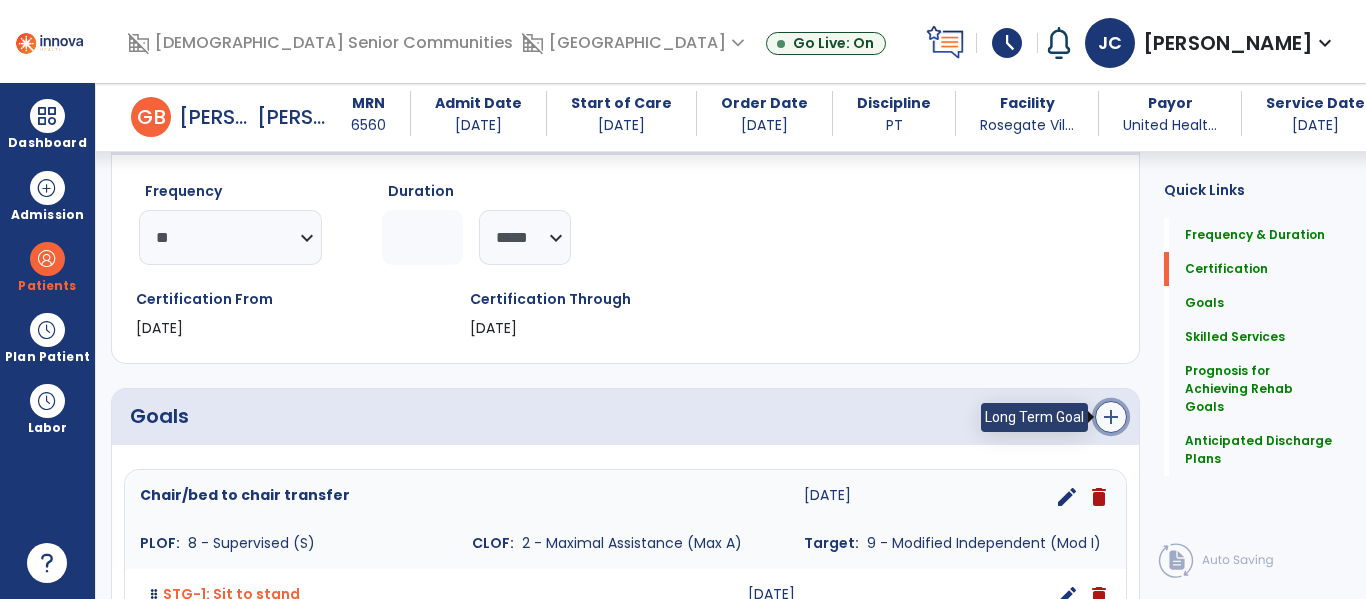 click on "add" at bounding box center (1111, 417) 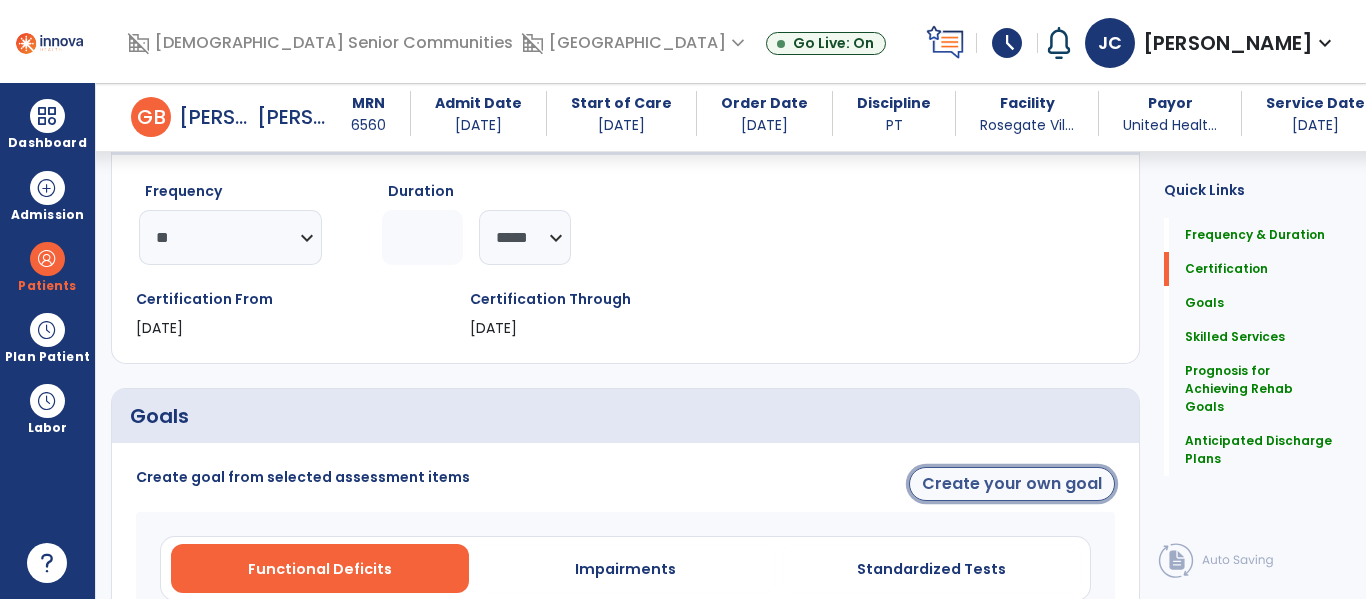 click on "Create your own goal" at bounding box center [1012, 484] 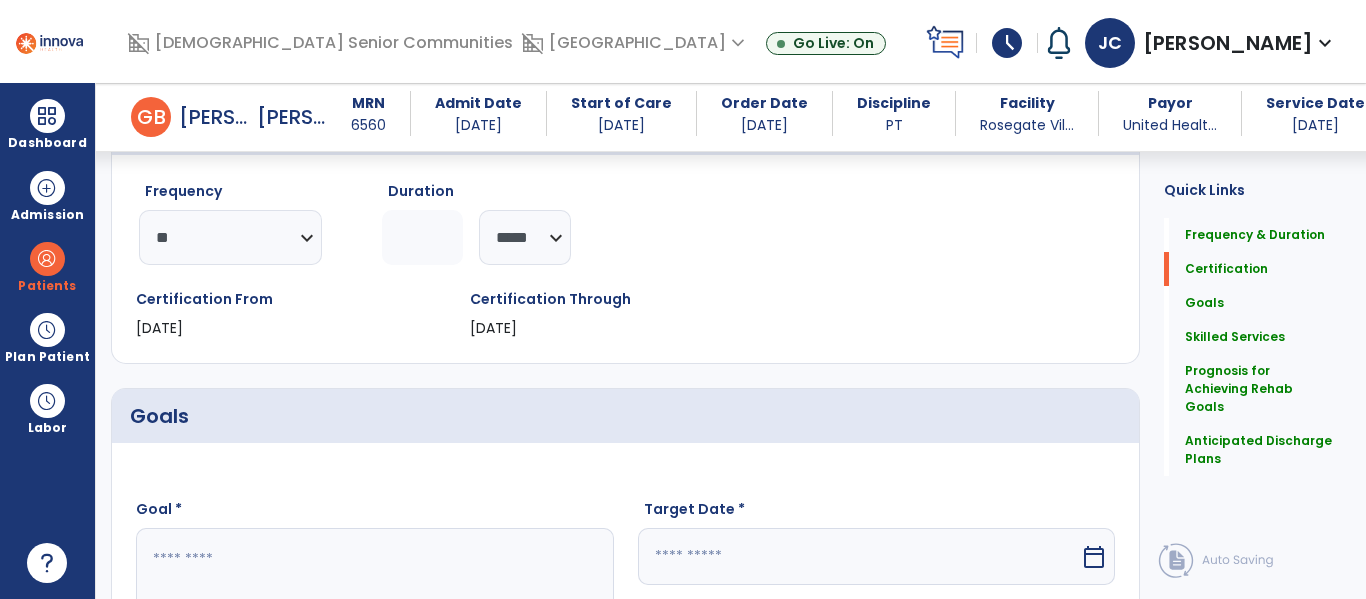 click at bounding box center [374, 603] 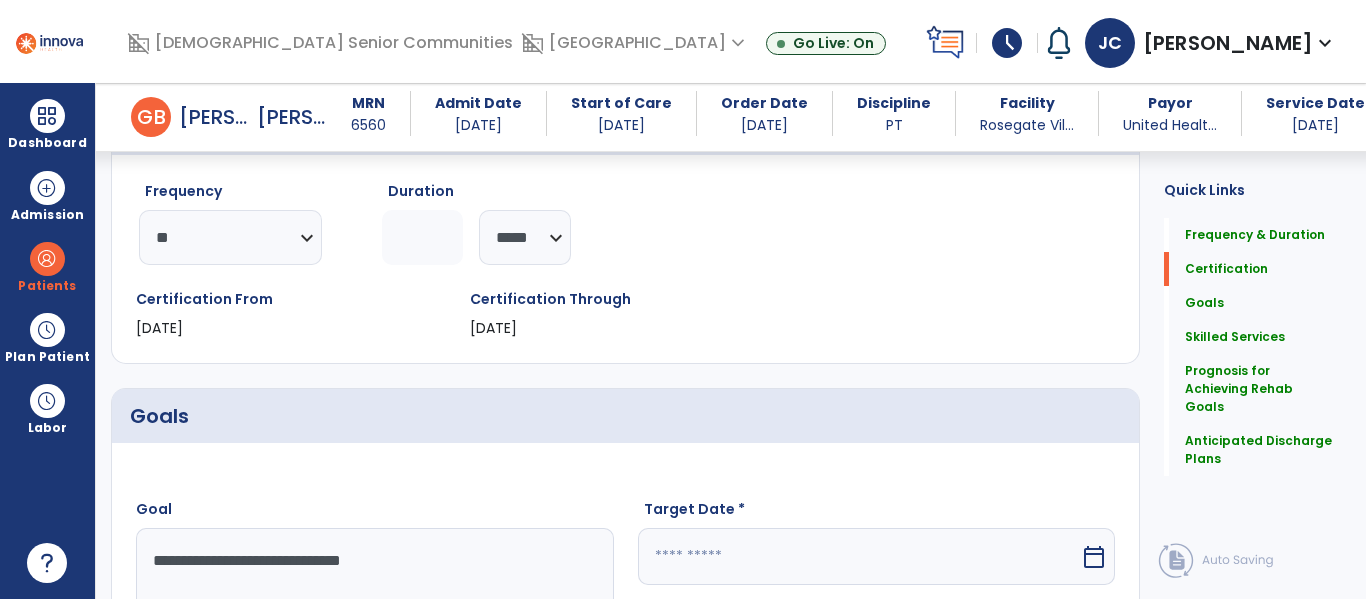 type on "**********" 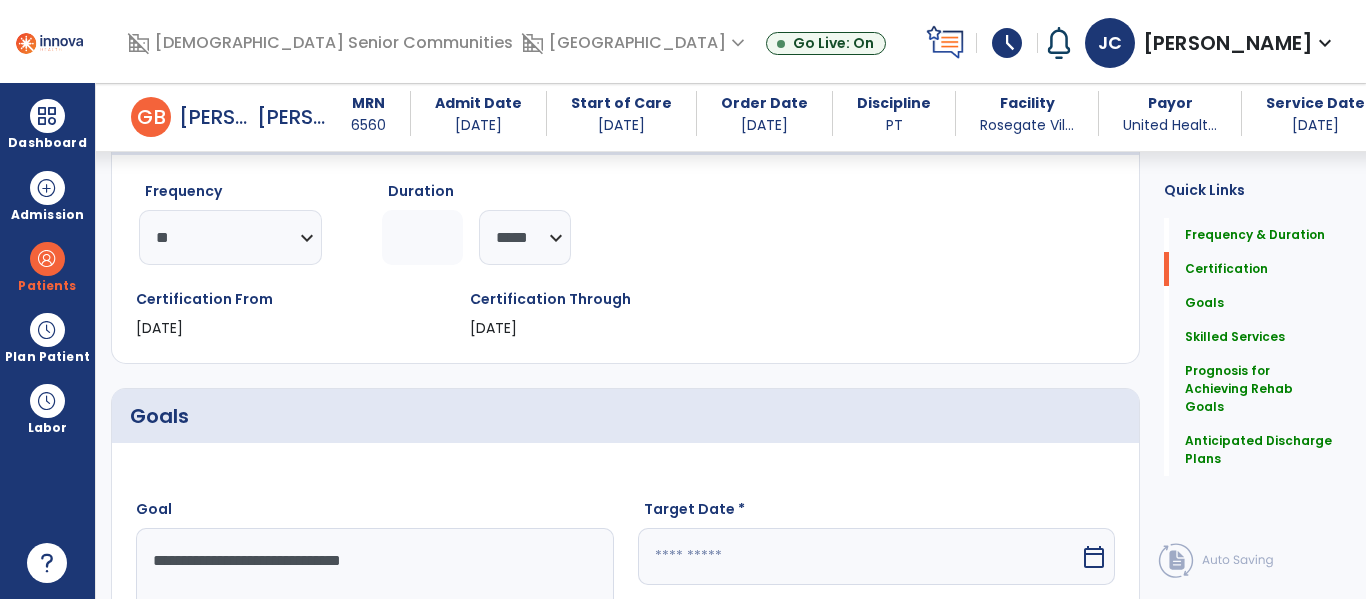 click at bounding box center (859, 556) 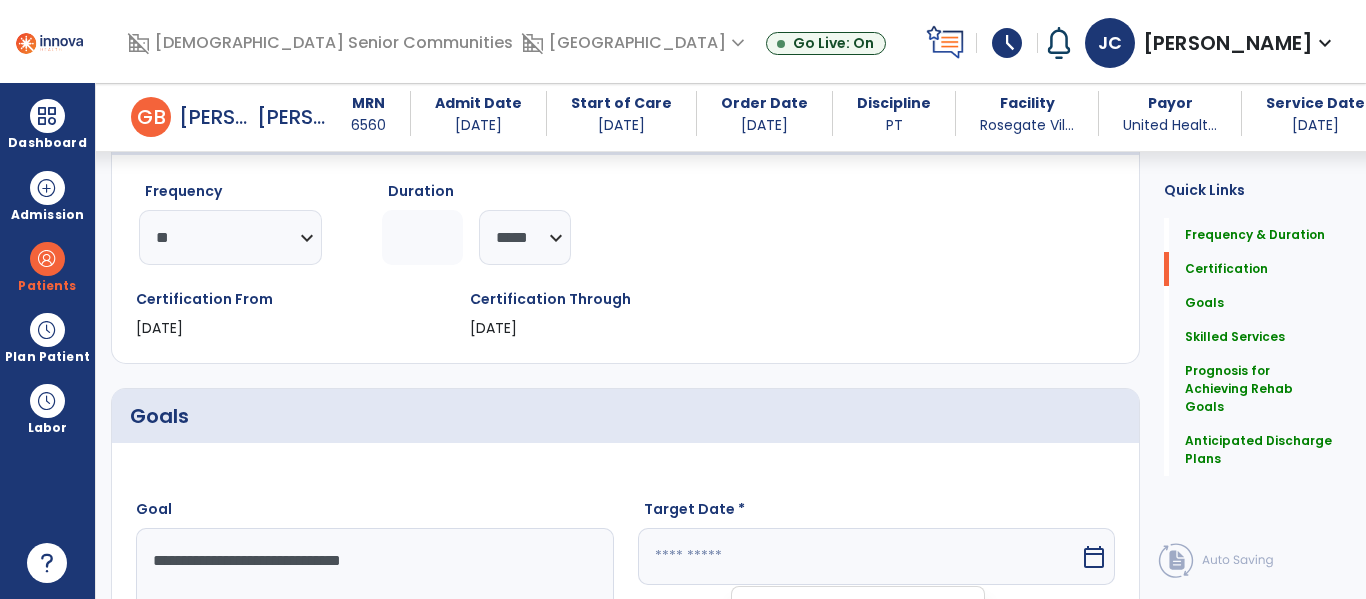 scroll, scrollTop: 611, scrollLeft: 0, axis: vertical 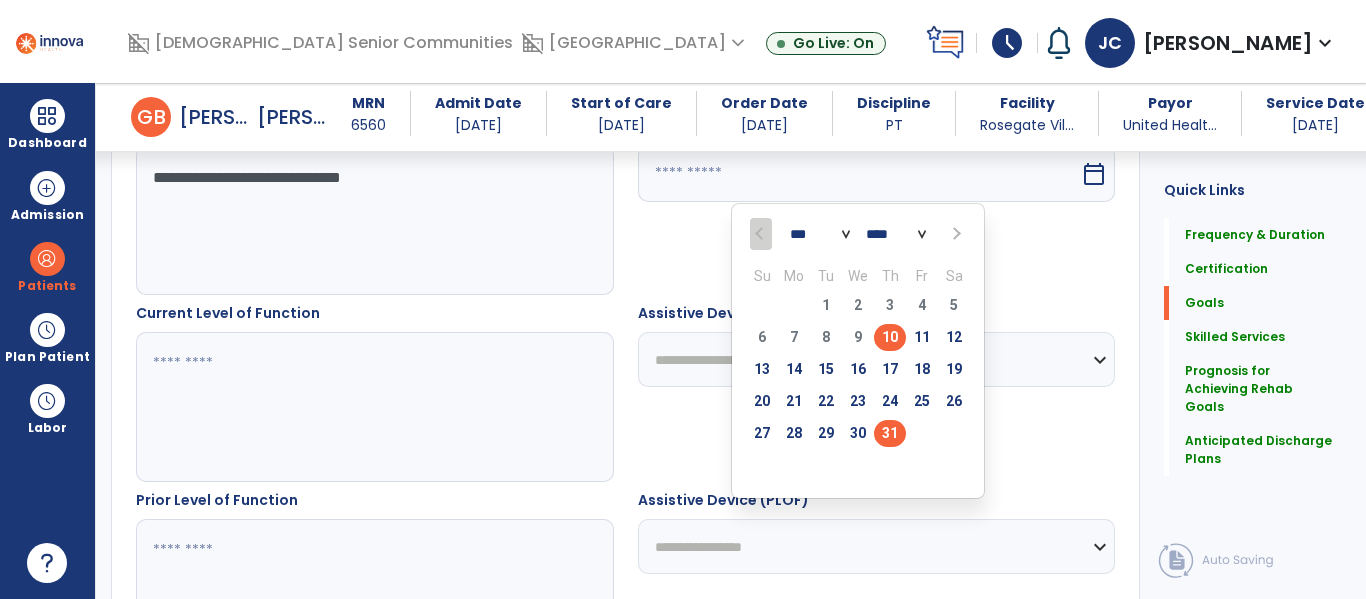 click on "31" at bounding box center (890, 433) 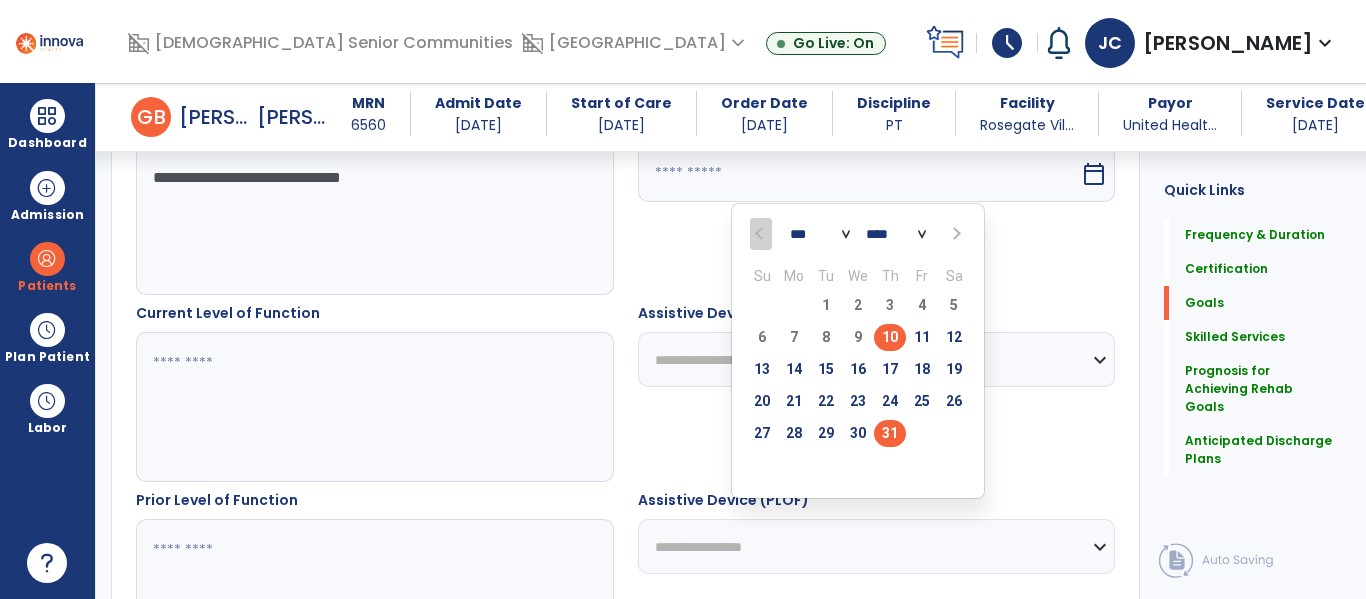 type on "*********" 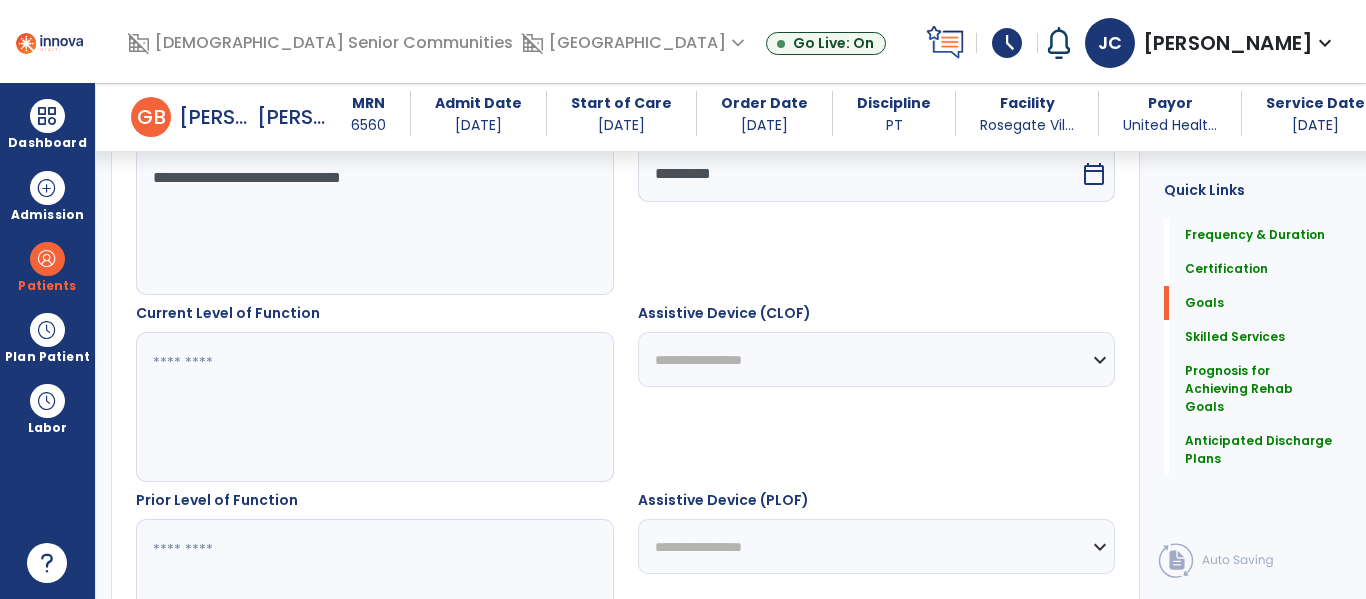 click at bounding box center (374, 594) 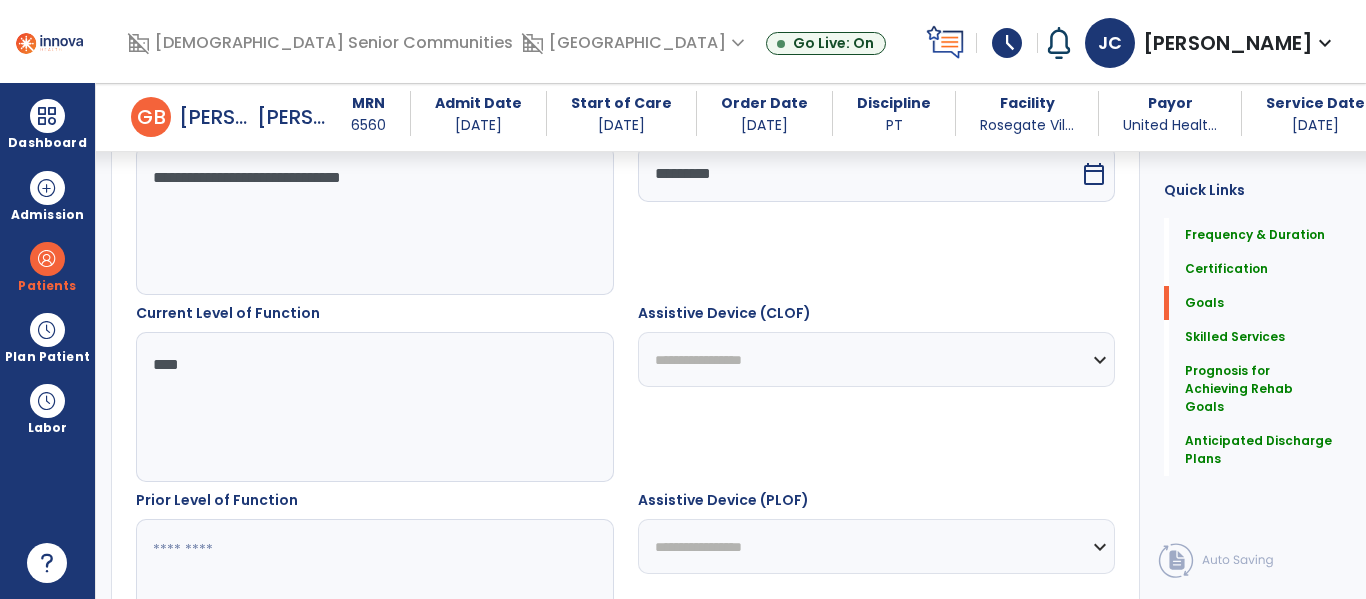 type on "****" 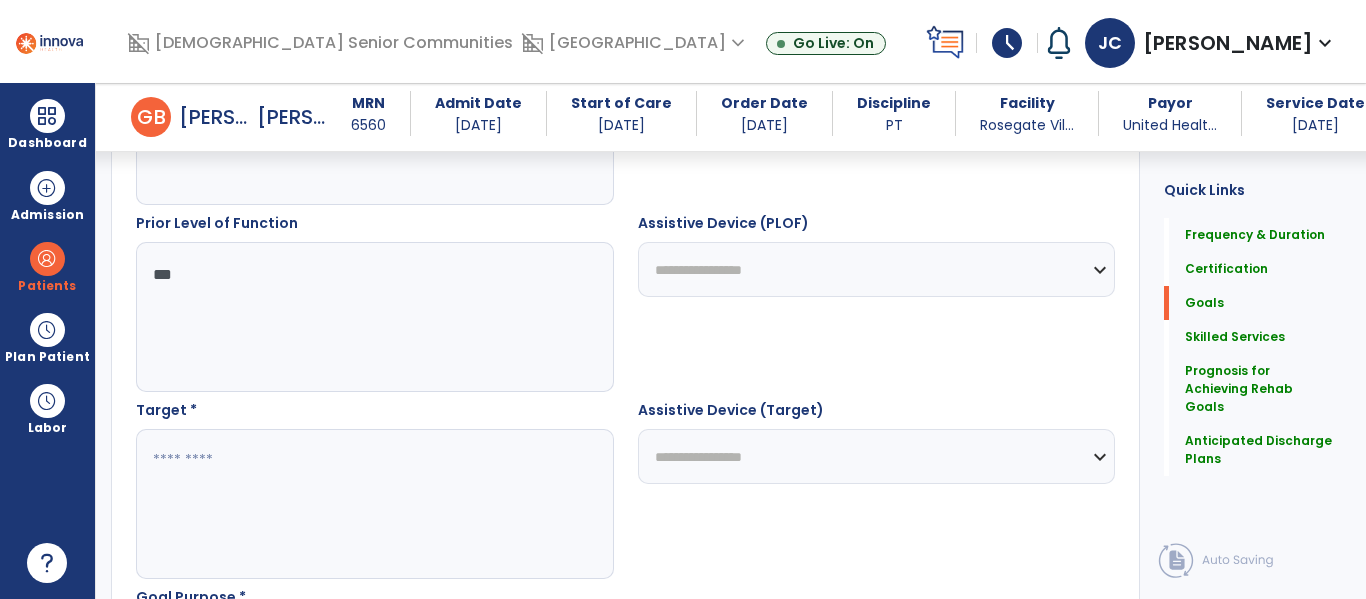 scroll, scrollTop: 899, scrollLeft: 0, axis: vertical 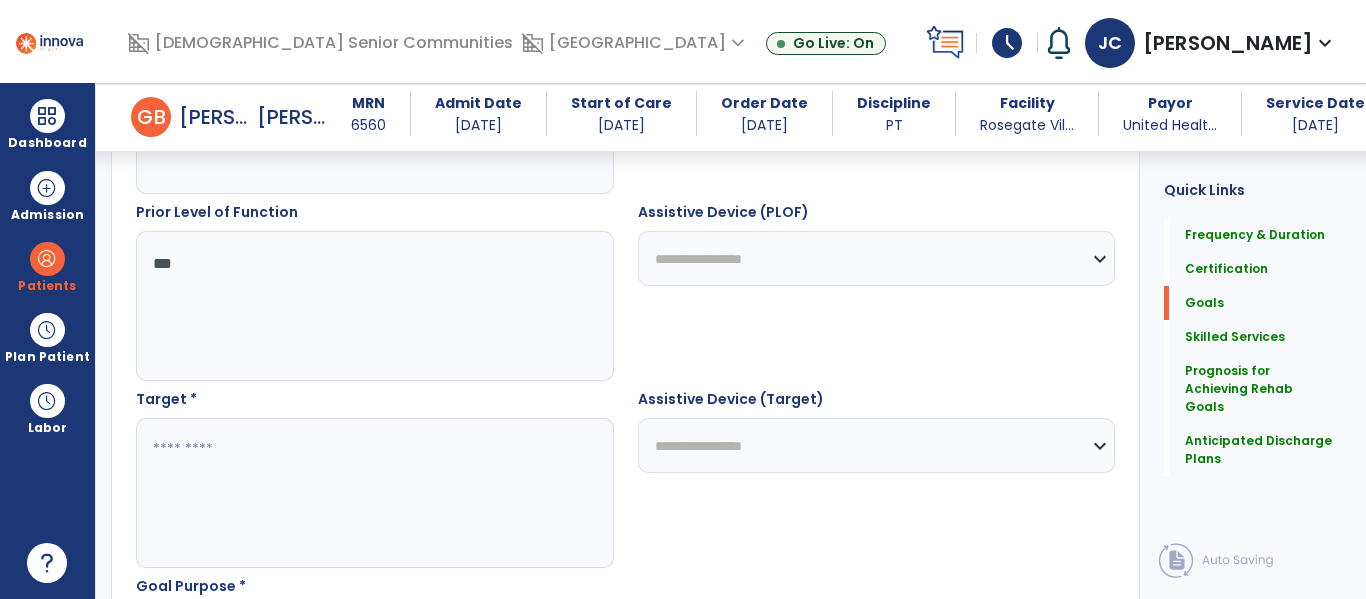 type on "***" 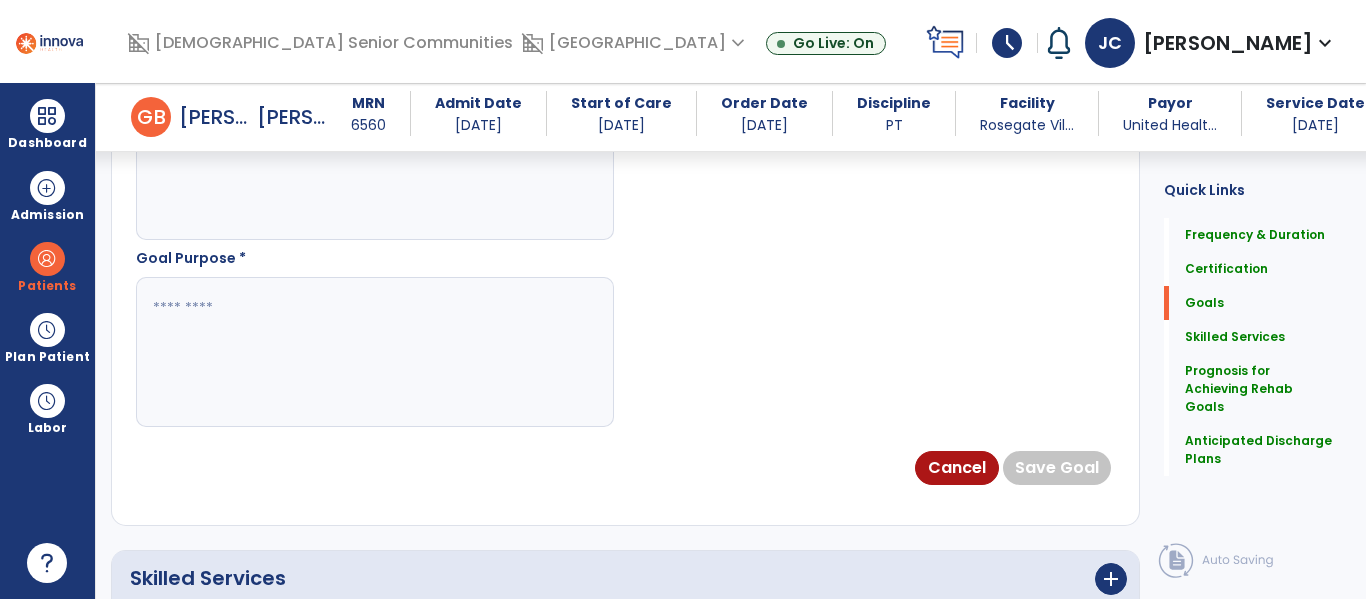 scroll, scrollTop: 1243, scrollLeft: 0, axis: vertical 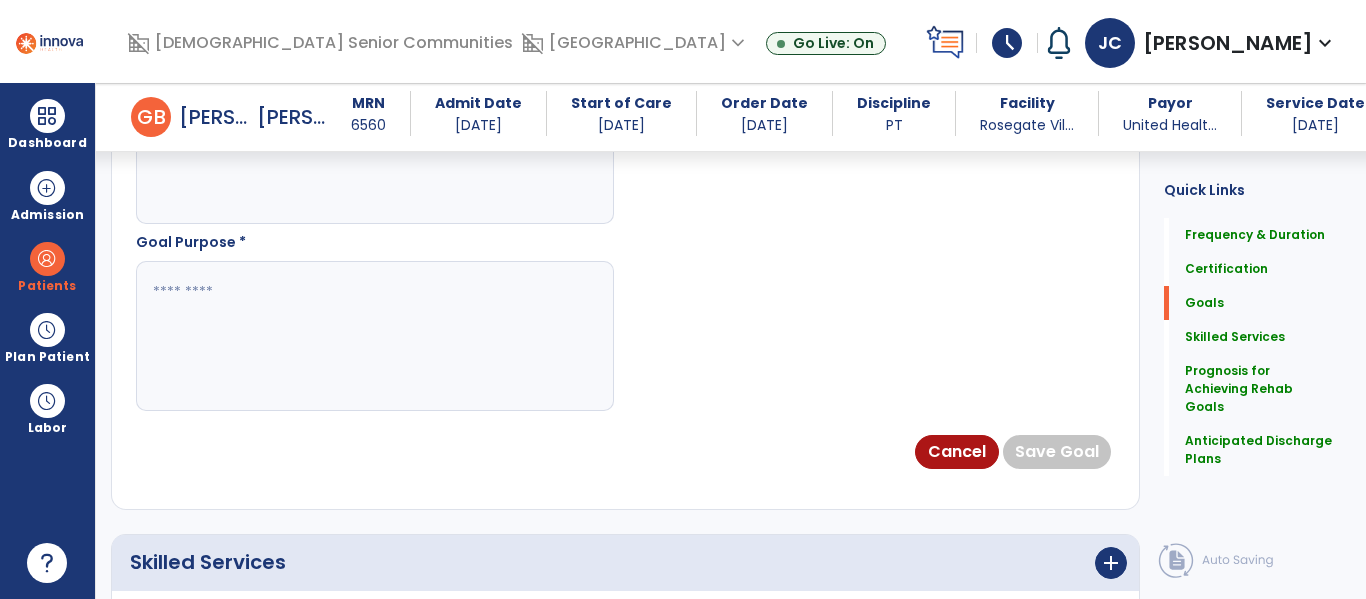 type on "***" 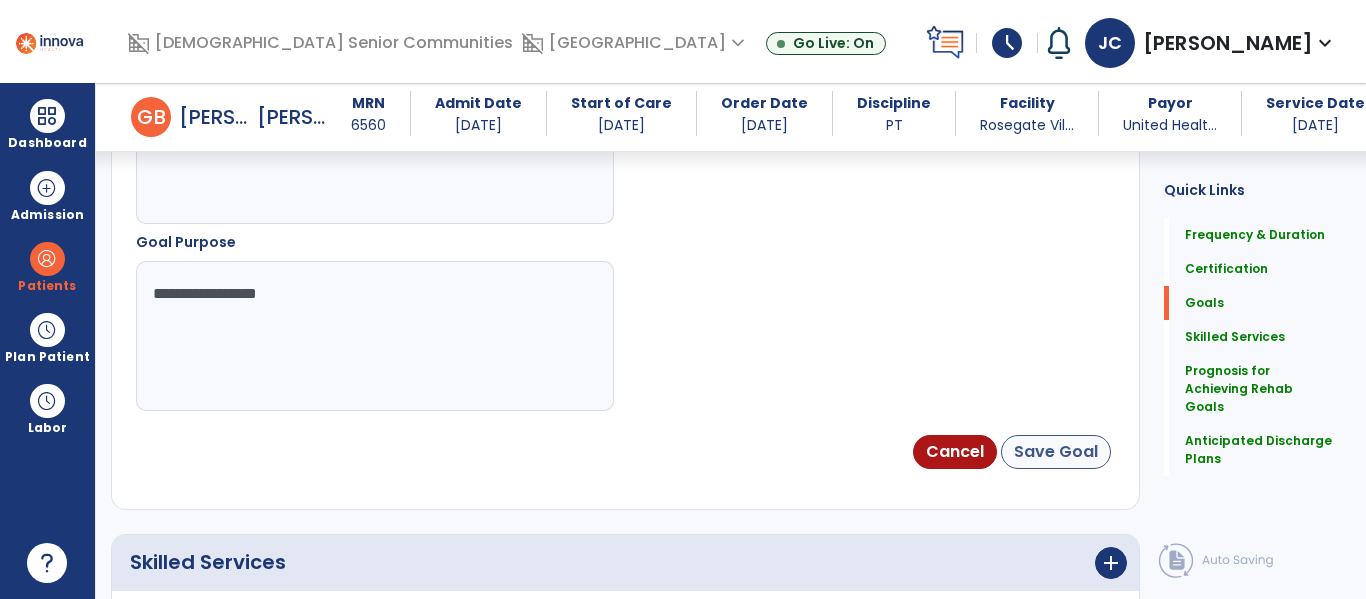 type on "**********" 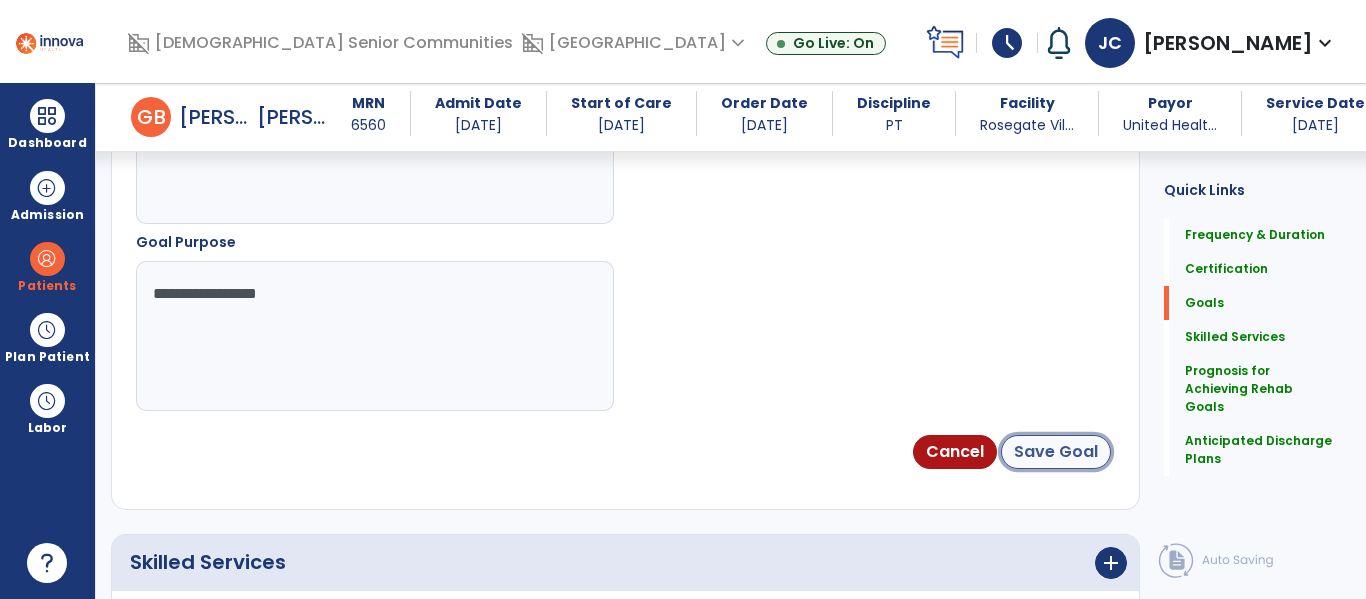 click on "Save Goal" at bounding box center [1056, 452] 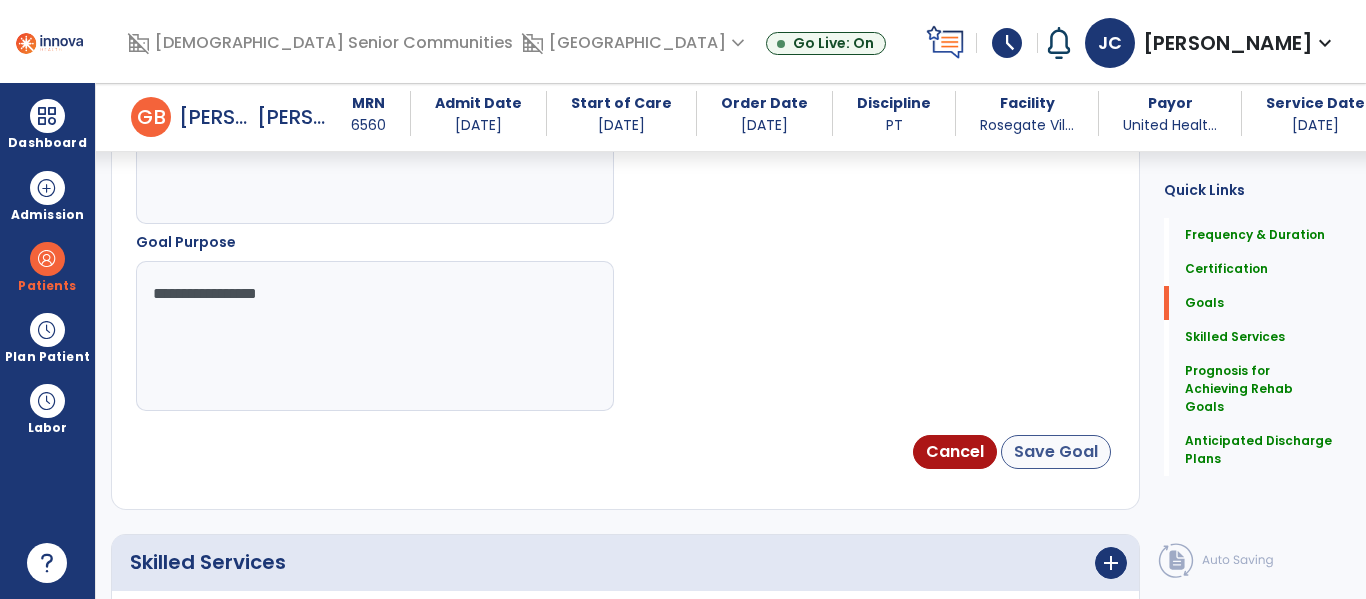 scroll, scrollTop: 164, scrollLeft: 0, axis: vertical 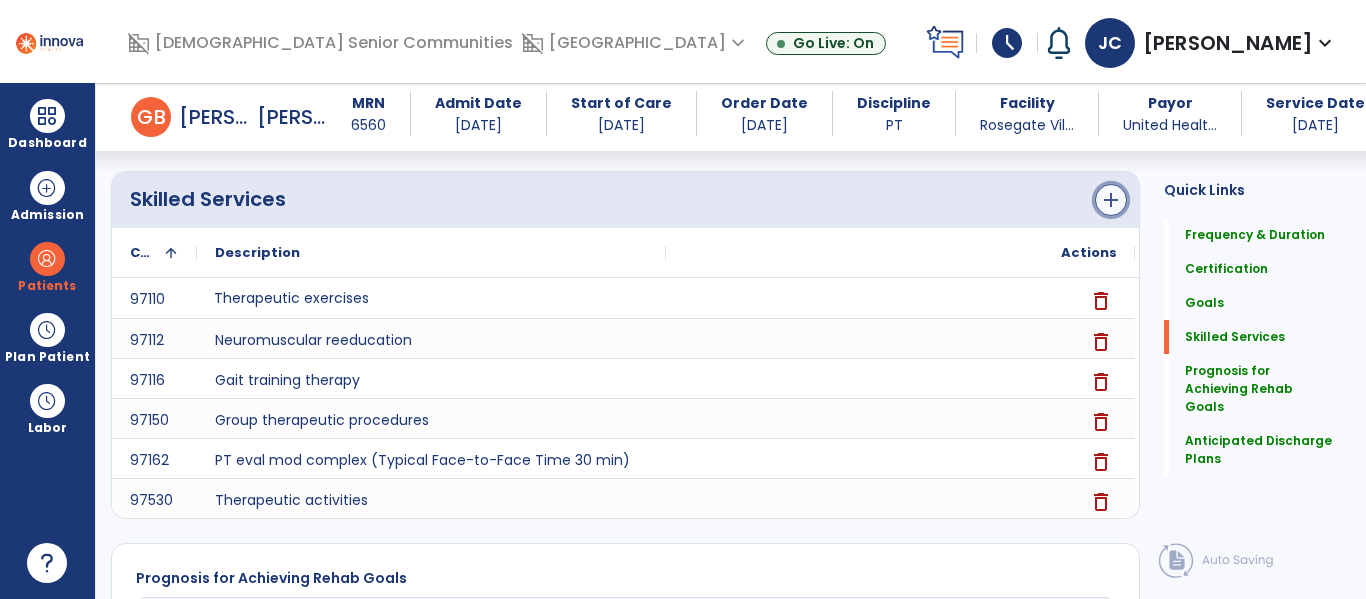 click on "add" 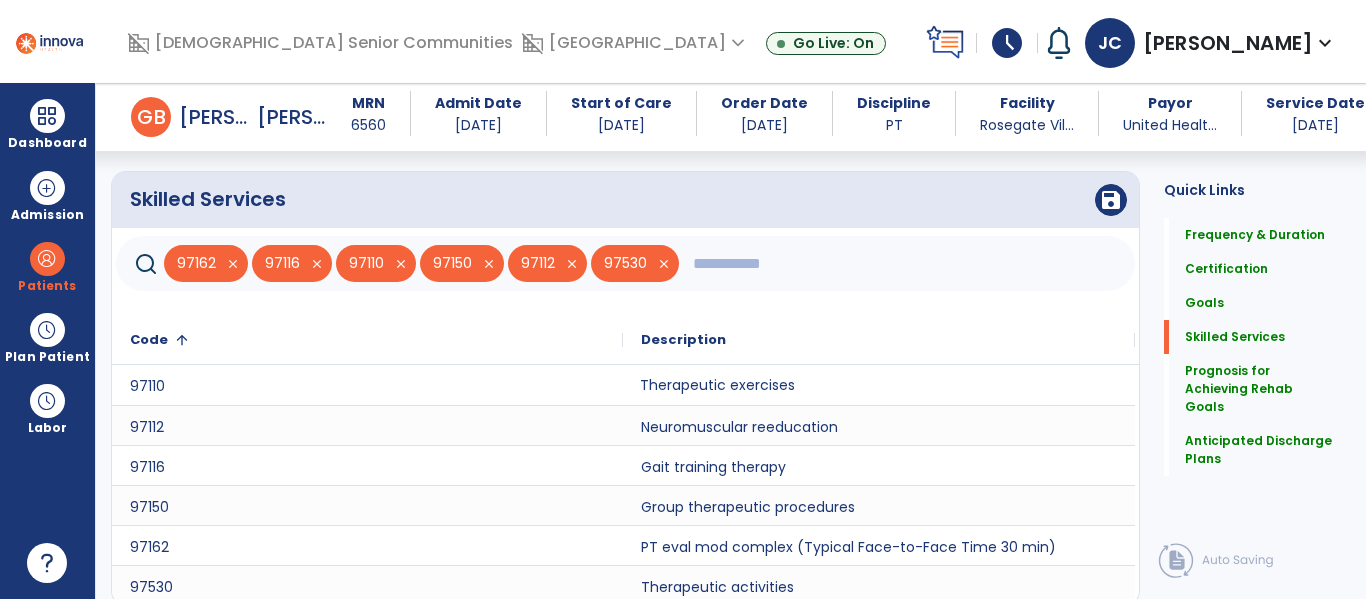 click 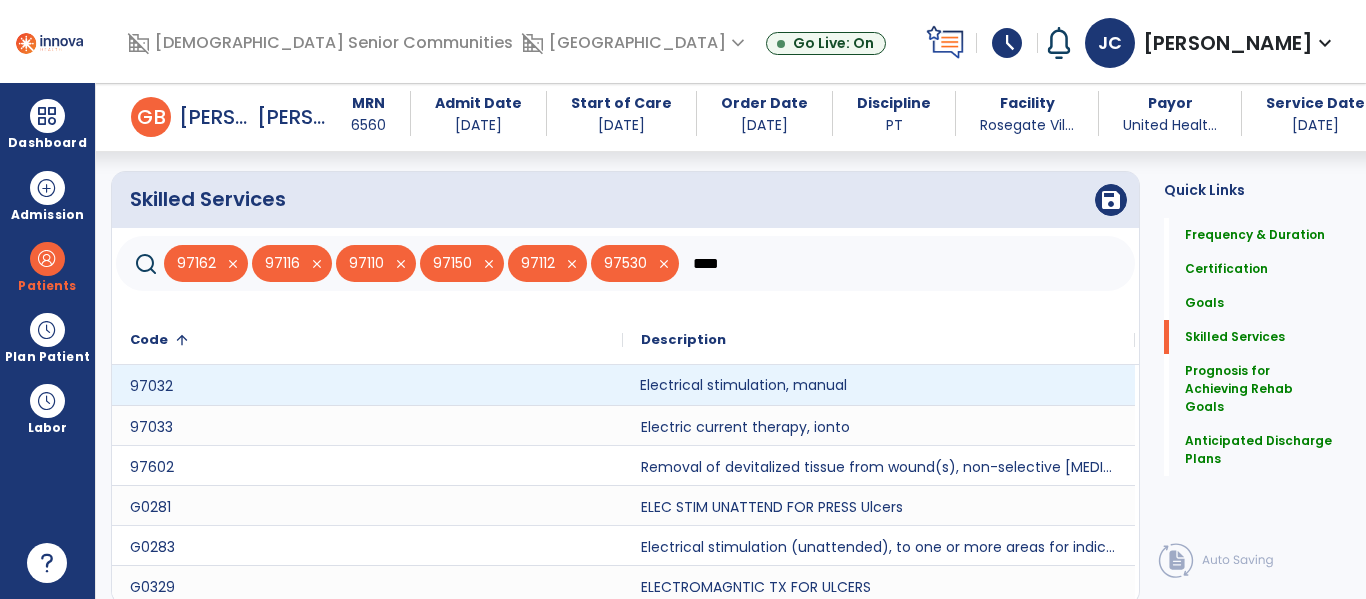 type on "****" 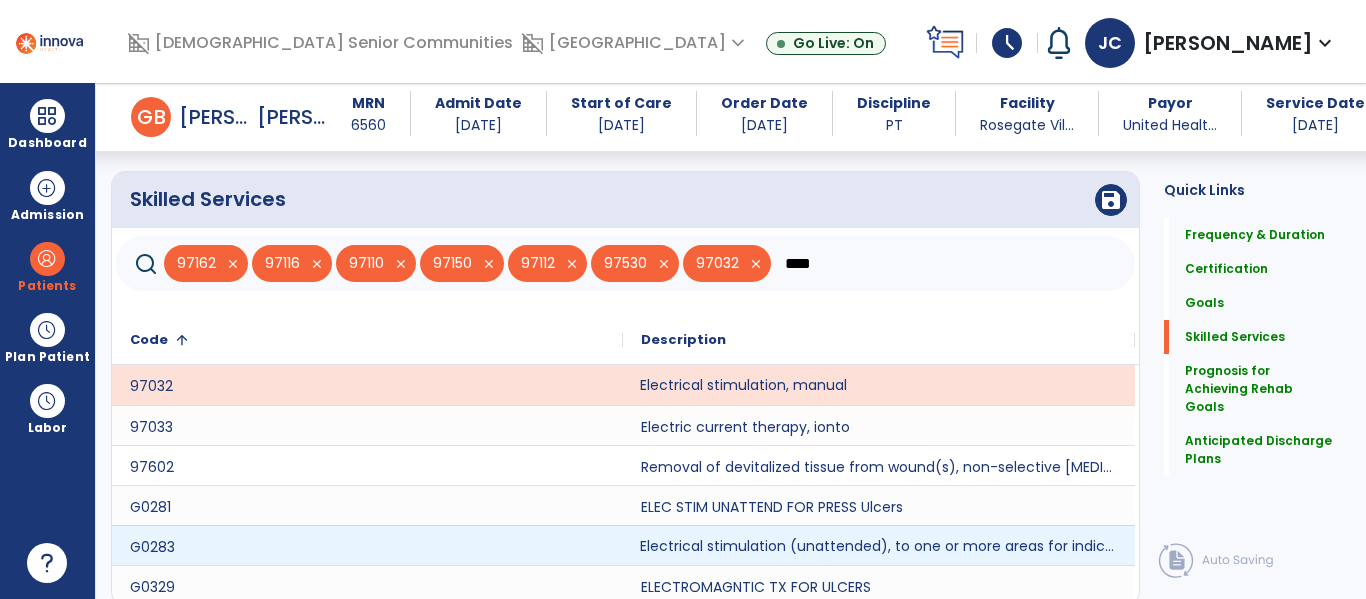 click on "Electrical stimulation (unattended), to one or more areas for indication(s) other than wound care" 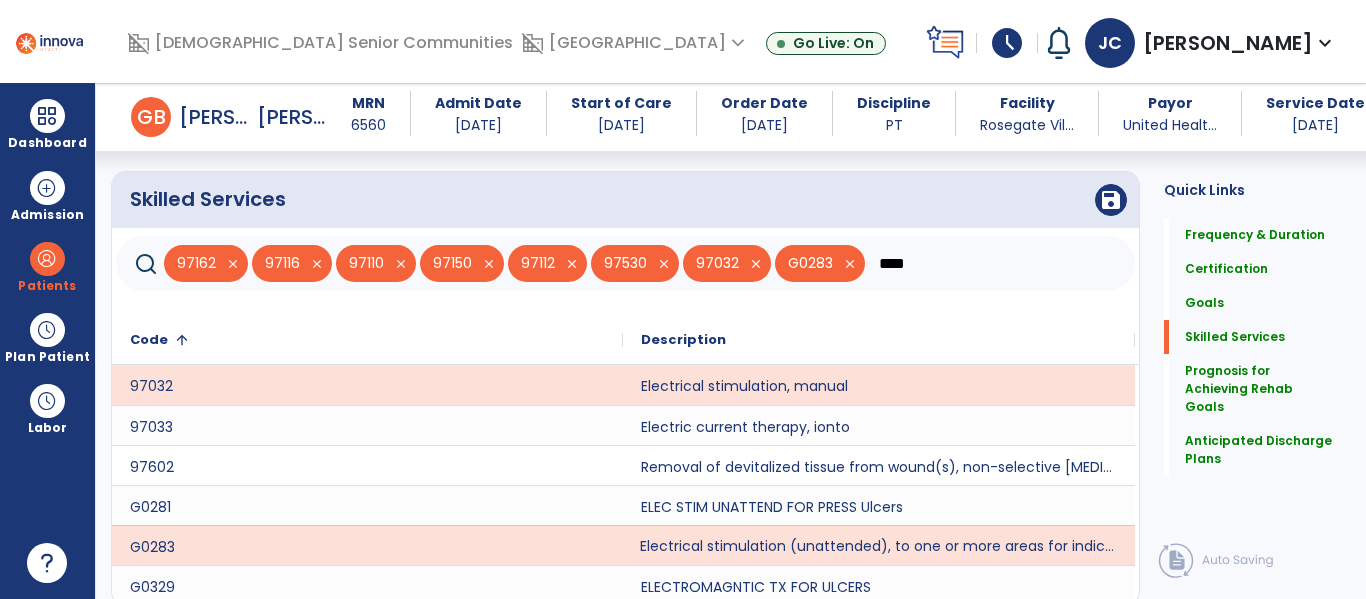click on "****" 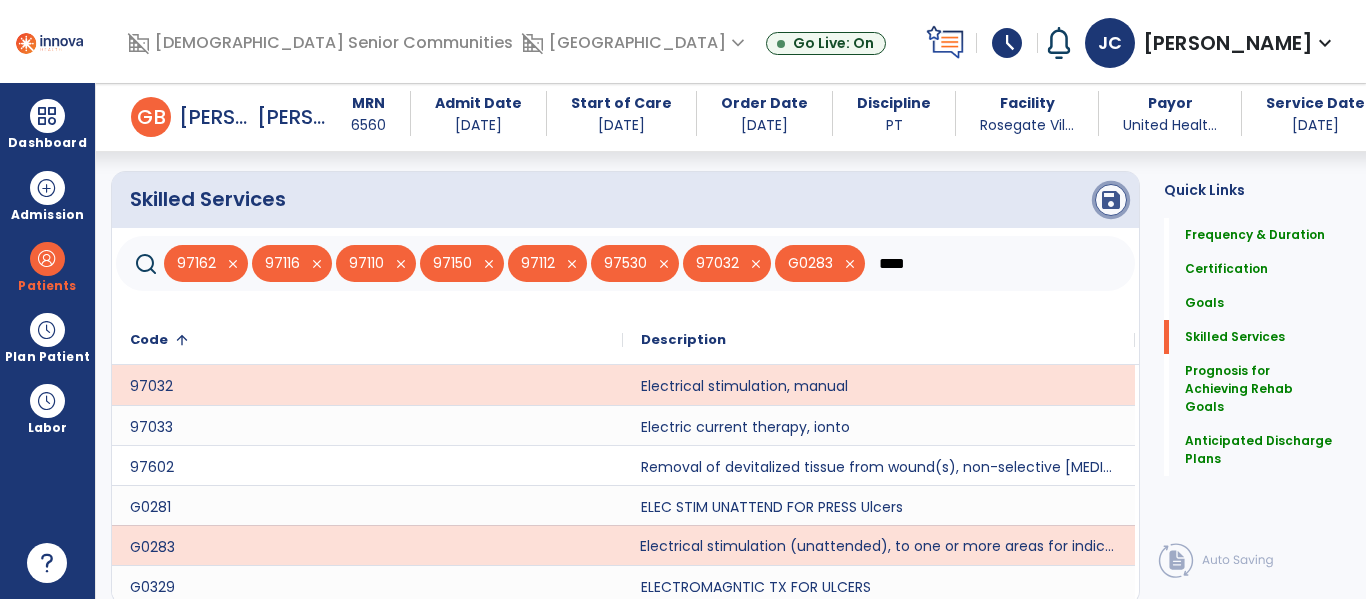 click on "save" 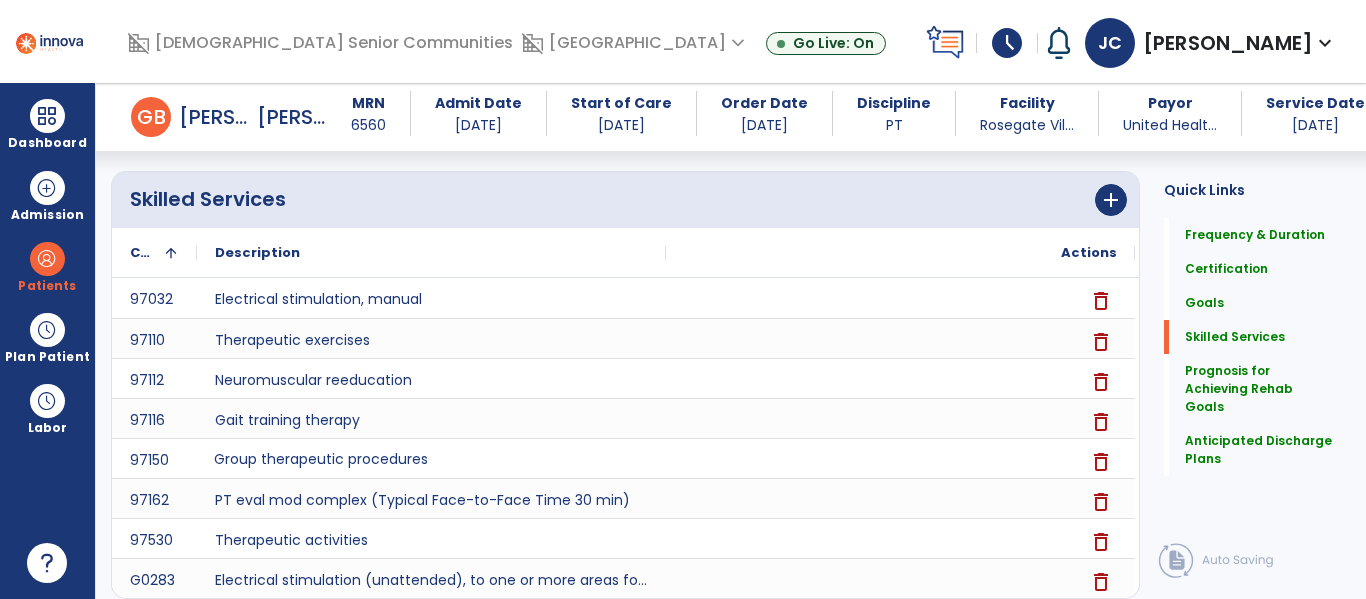 scroll, scrollTop: 575, scrollLeft: 0, axis: vertical 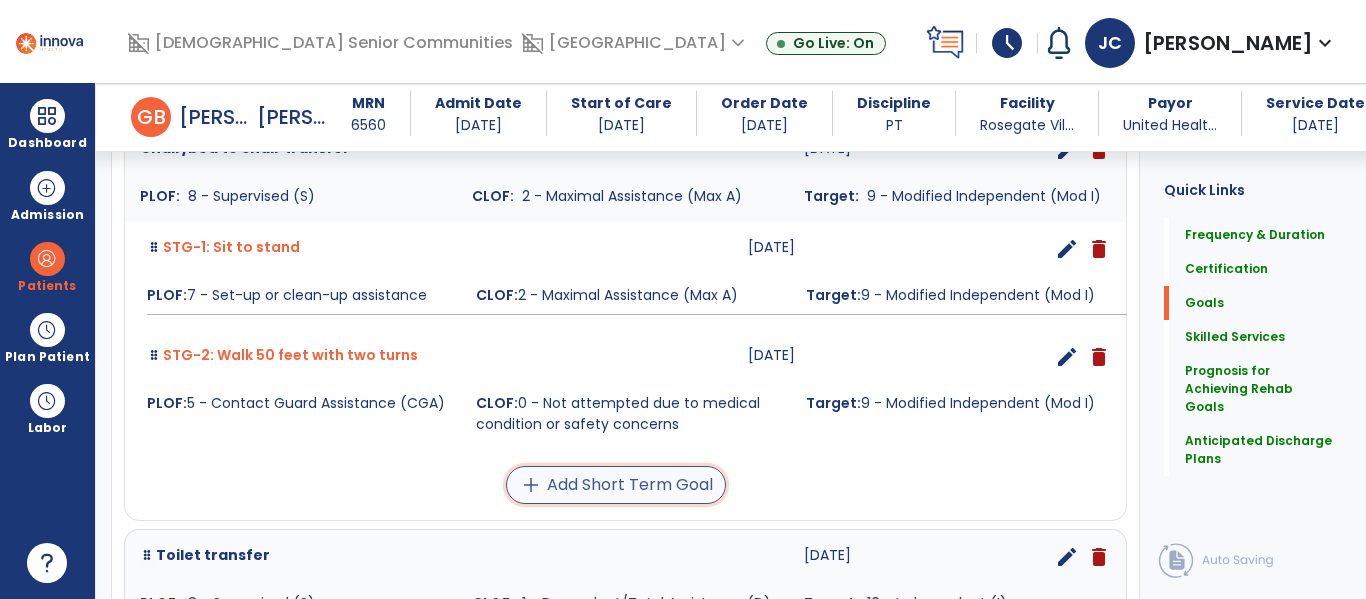 click on "add  Add Short Term Goal" at bounding box center [616, 485] 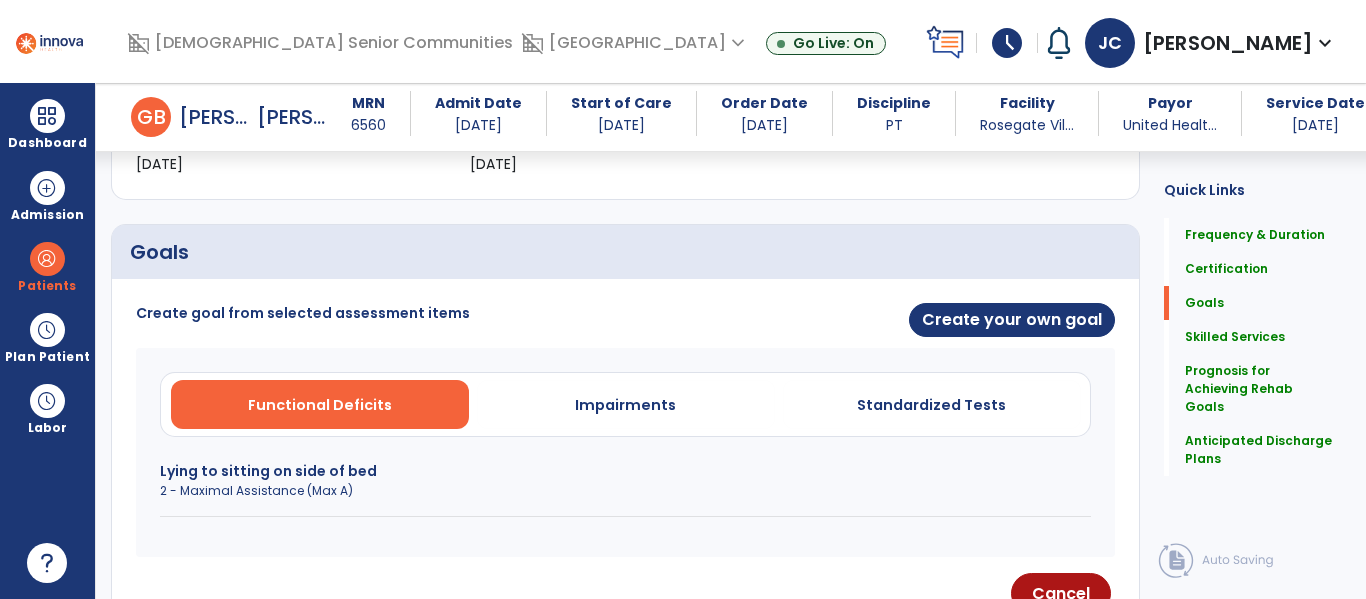 scroll, scrollTop: 380, scrollLeft: 0, axis: vertical 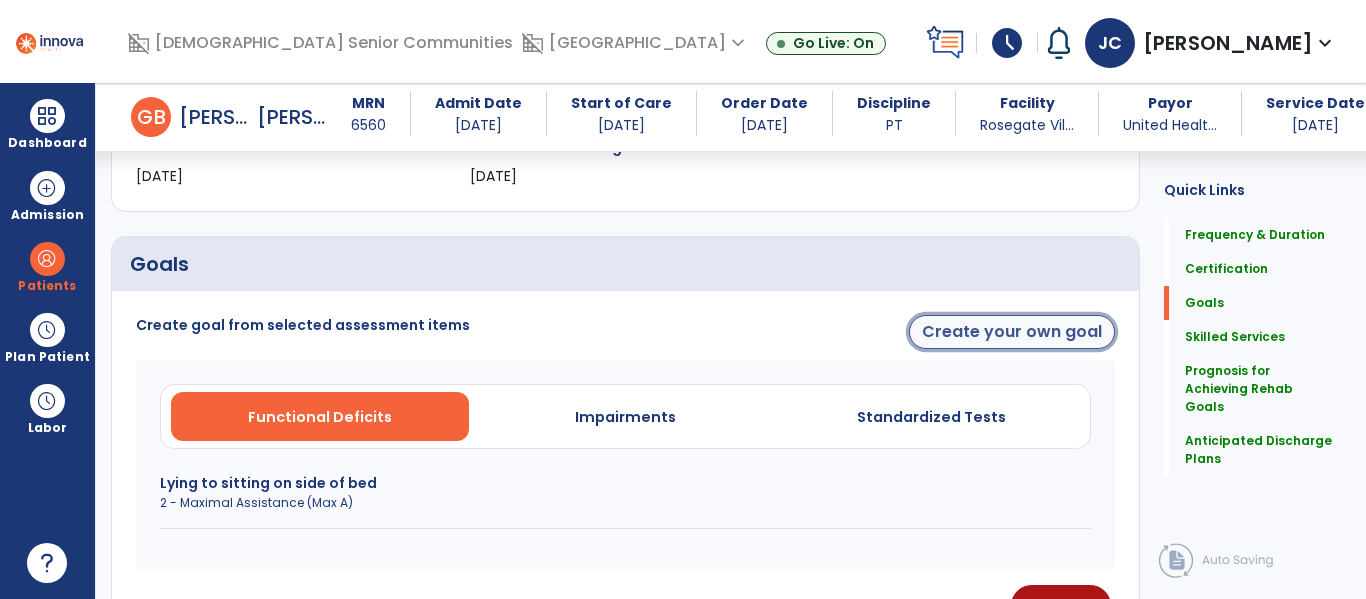 click on "Create your own goal" at bounding box center [1012, 332] 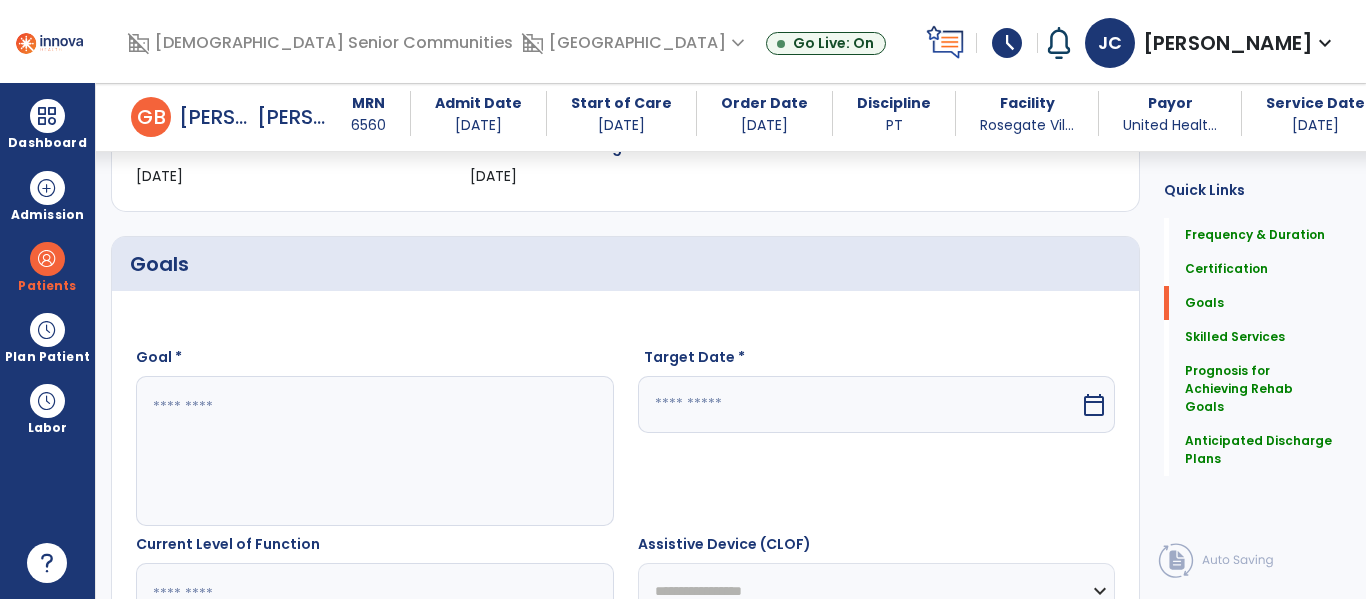 click at bounding box center (374, 451) 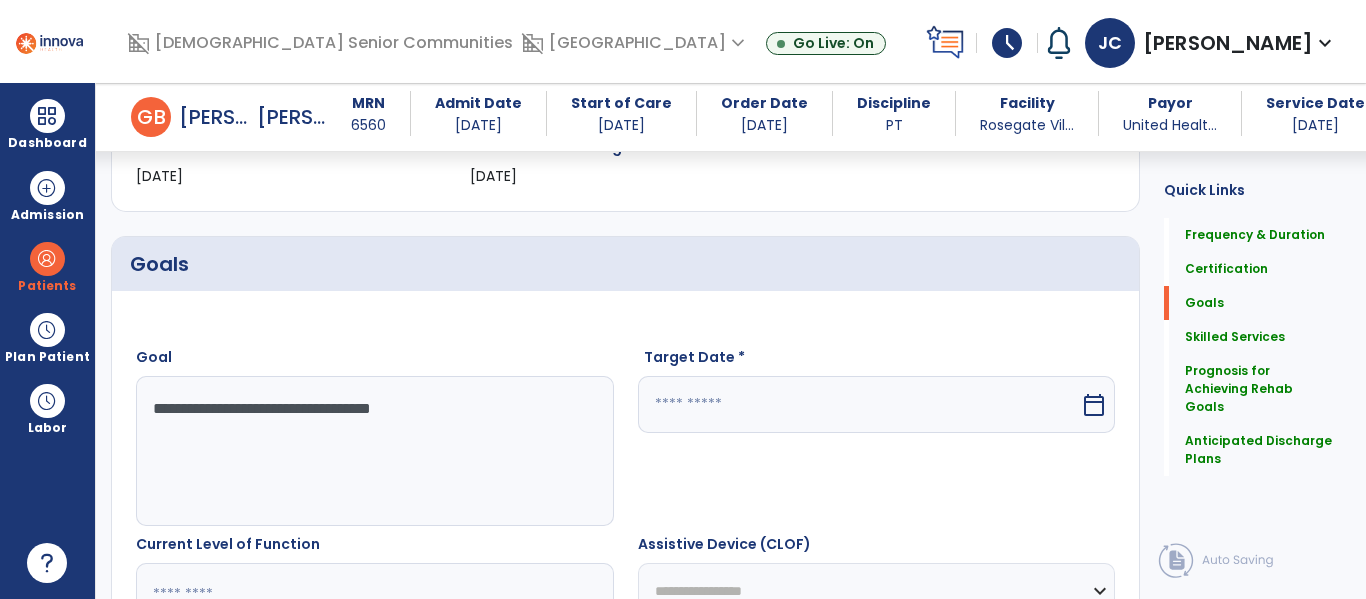 type on "**********" 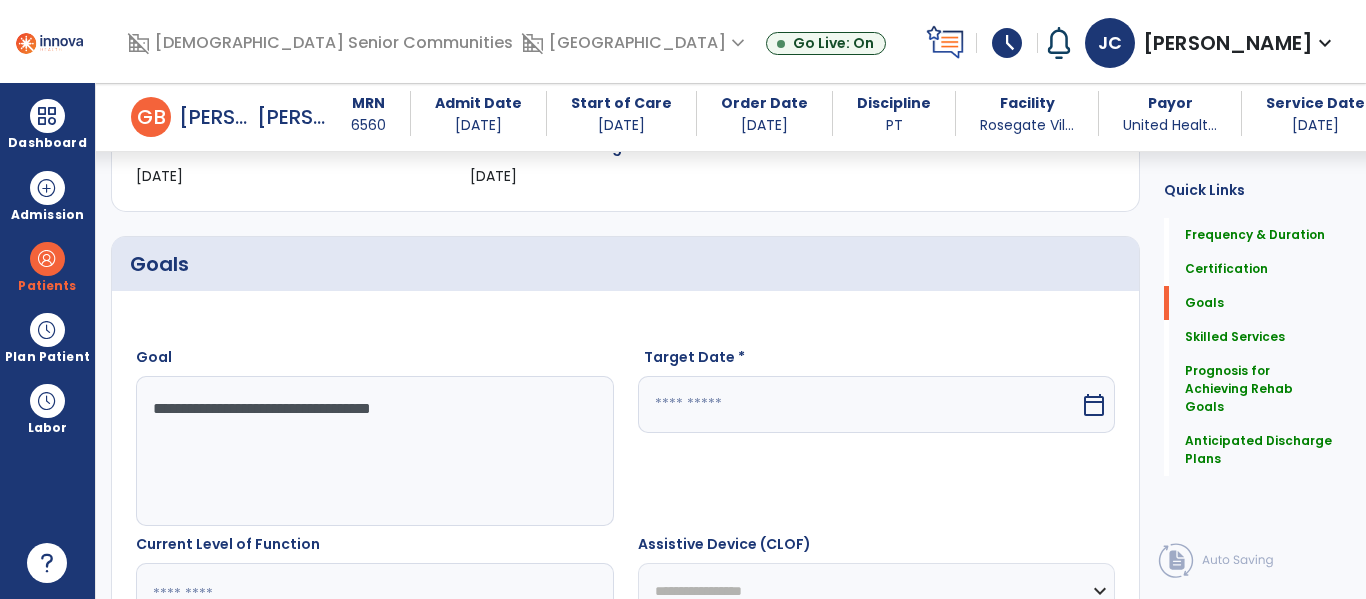 click at bounding box center (859, 404) 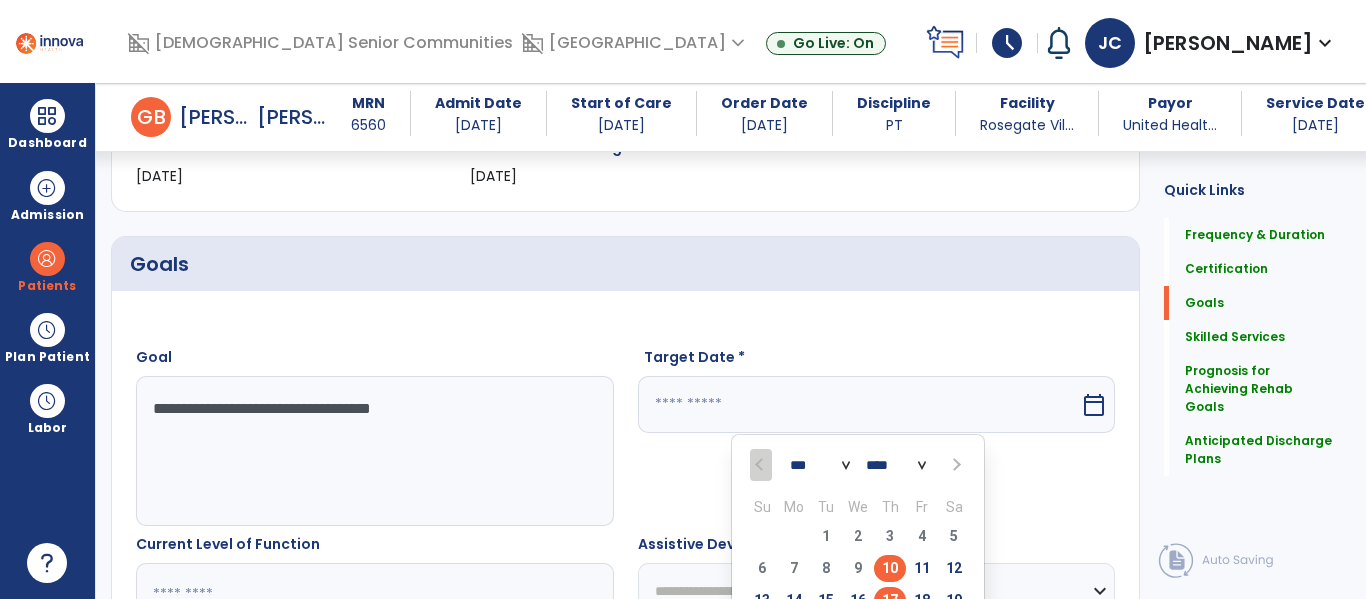 click on "17" at bounding box center [890, 600] 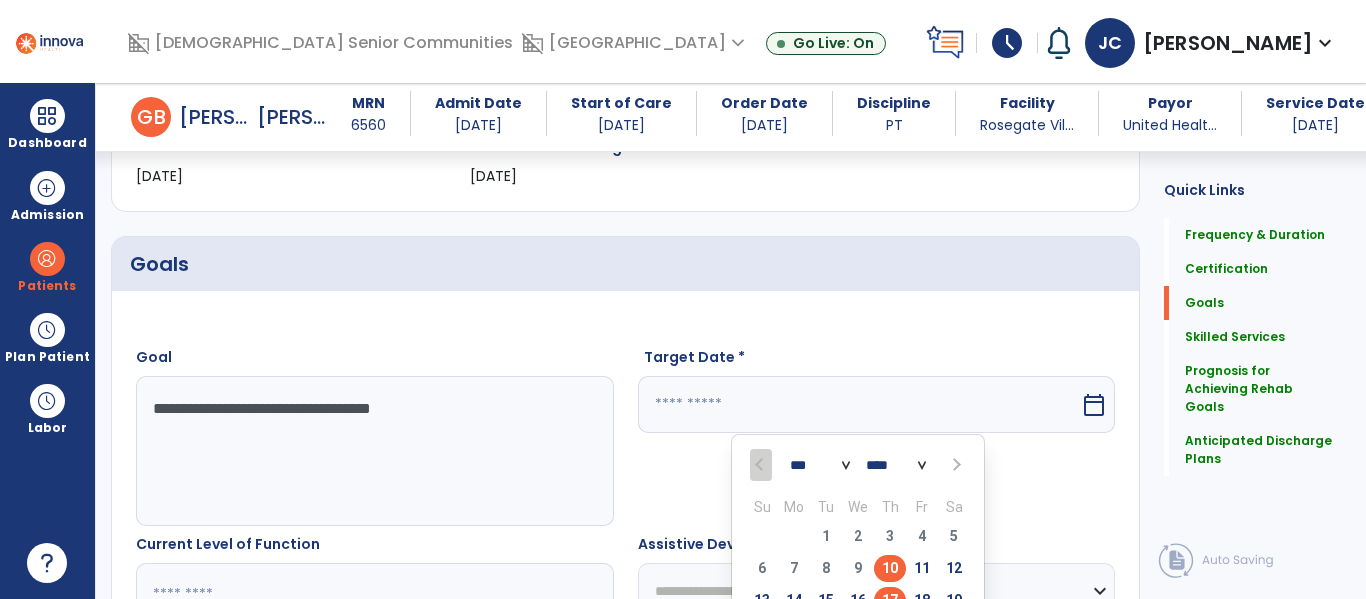 type on "*********" 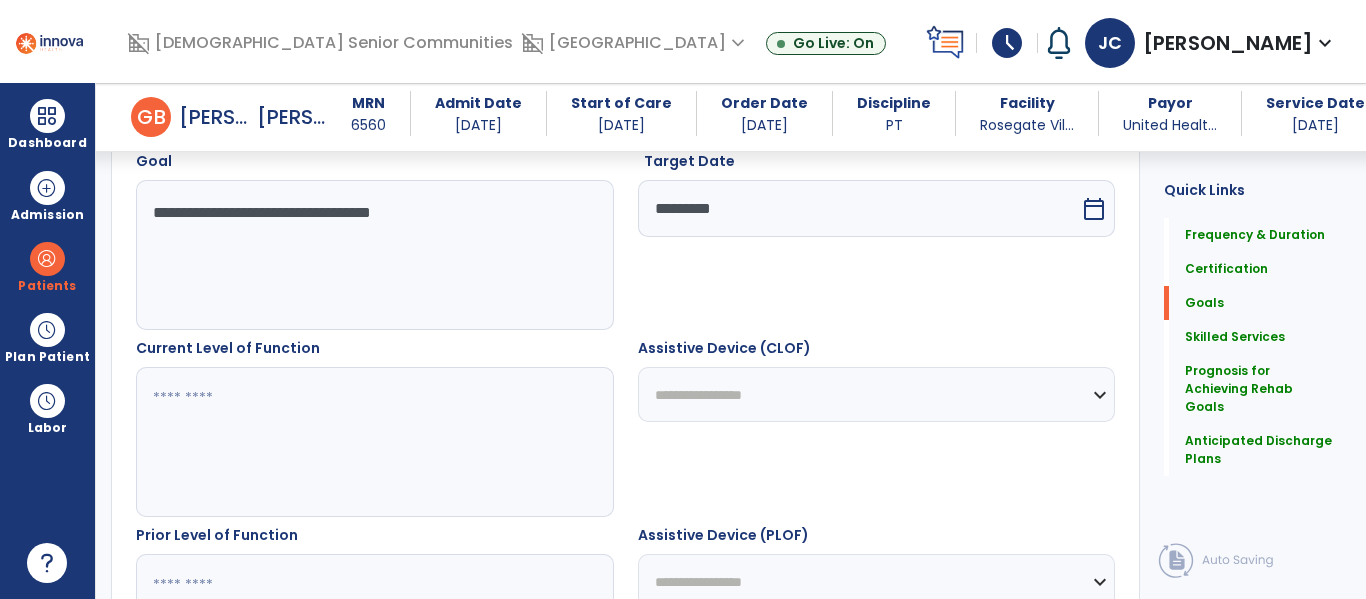 scroll, scrollTop: 619, scrollLeft: 0, axis: vertical 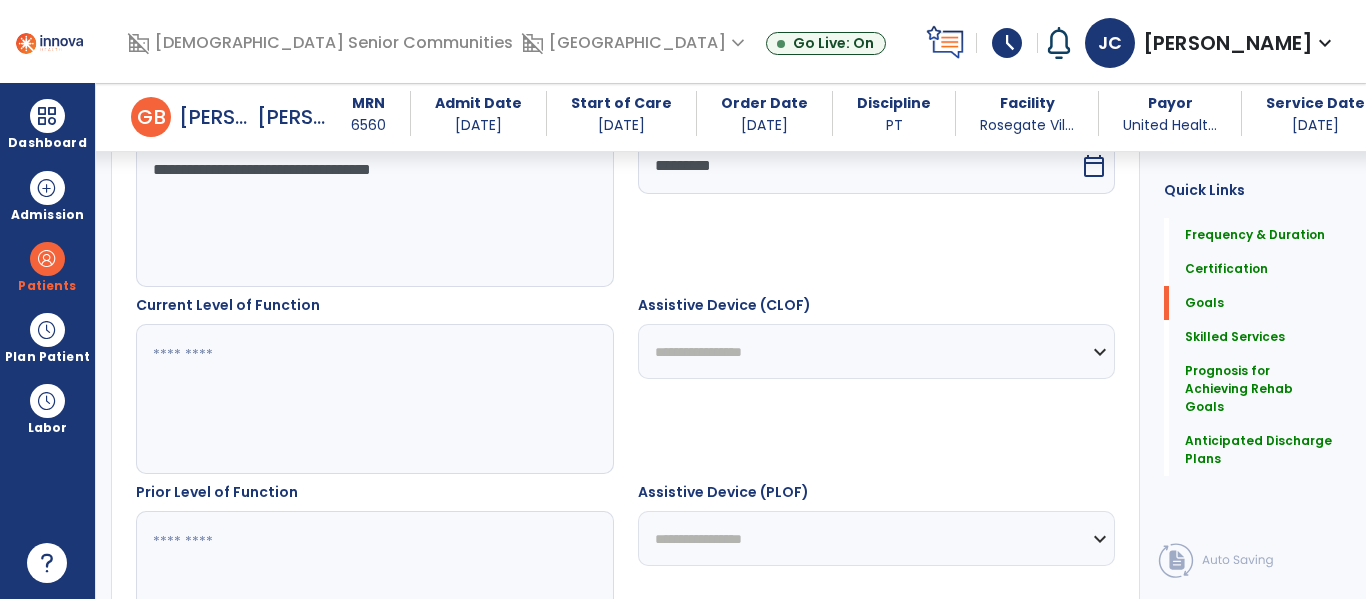 click at bounding box center (374, 399) 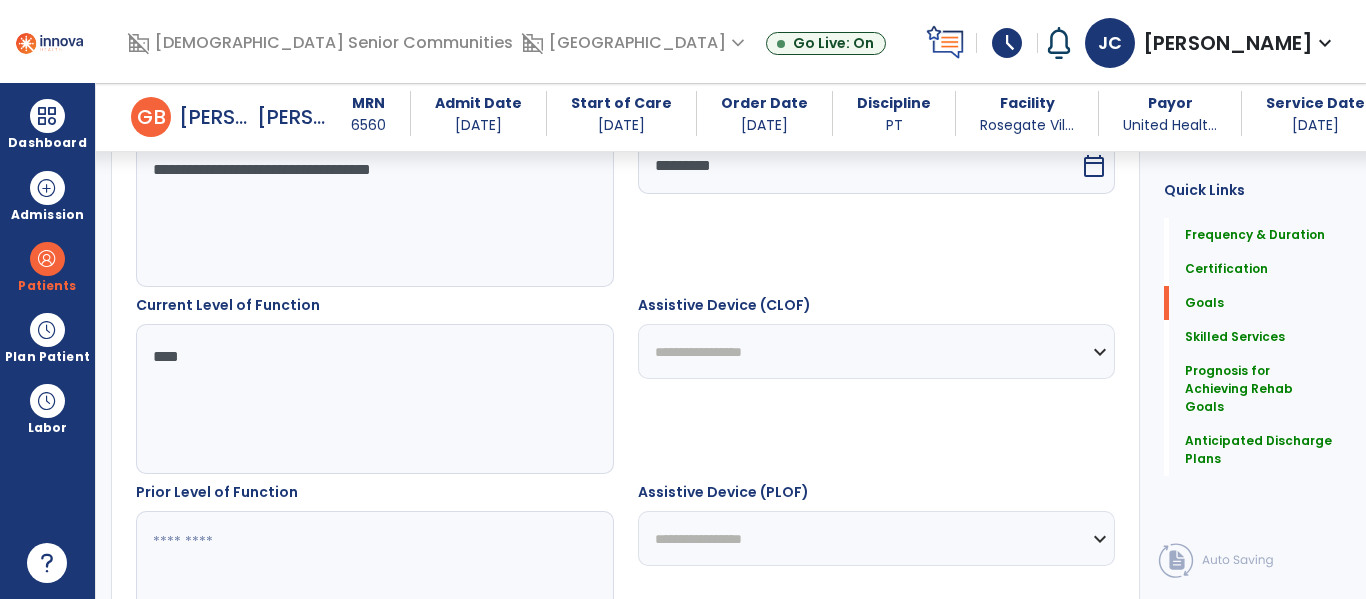 type on "****" 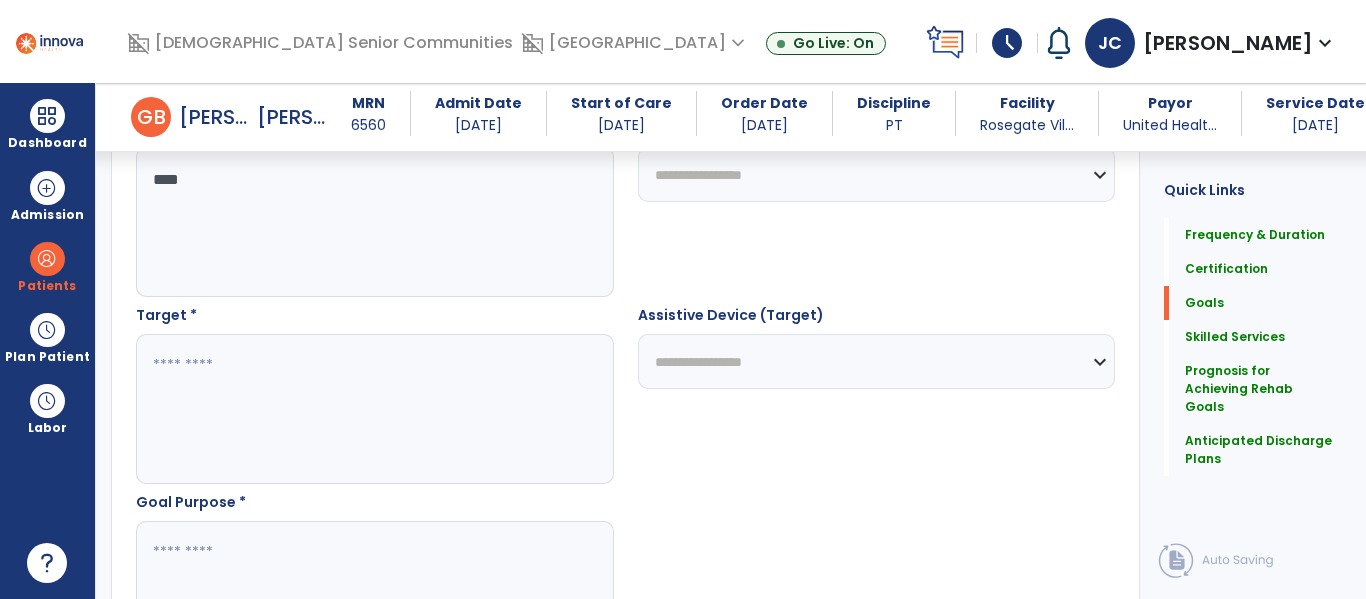 scroll, scrollTop: 1021, scrollLeft: 0, axis: vertical 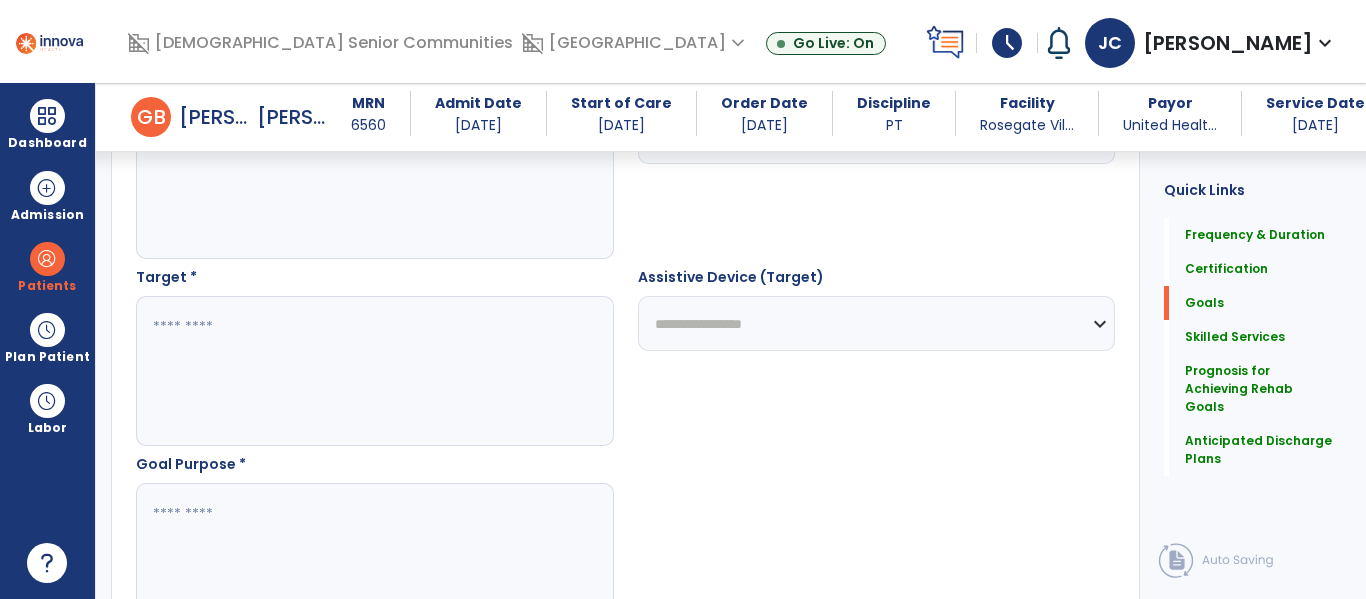 type on "****" 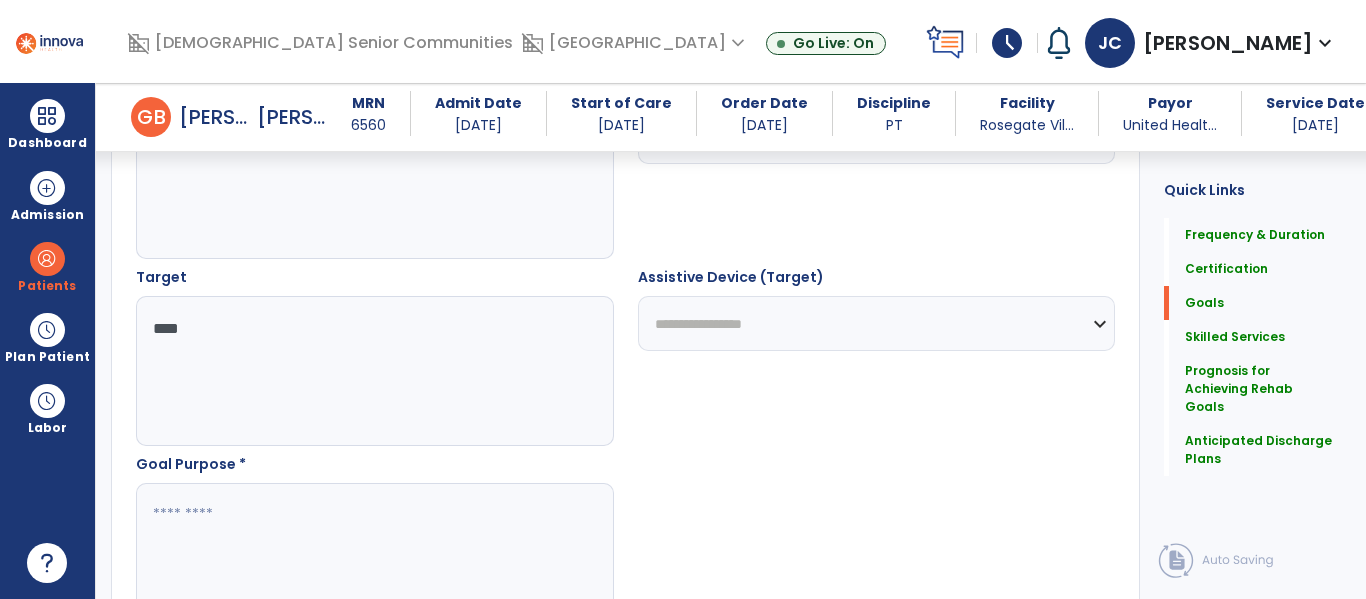 type on "****" 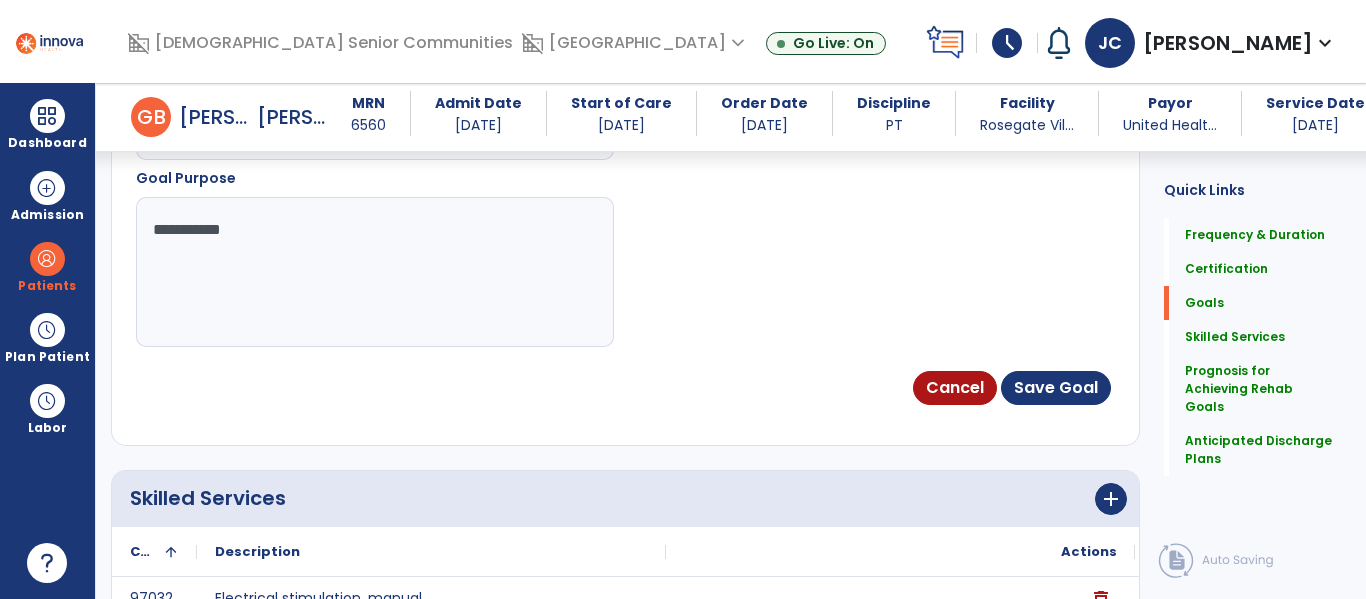 scroll, scrollTop: 1317, scrollLeft: 0, axis: vertical 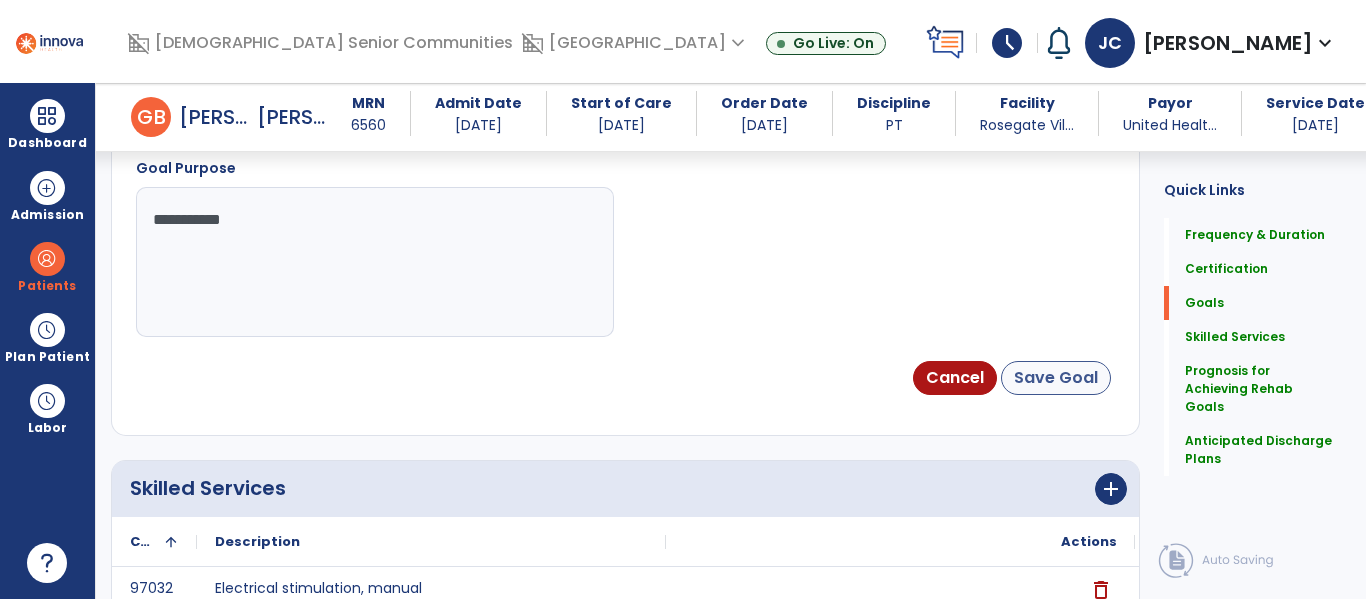 type on "**********" 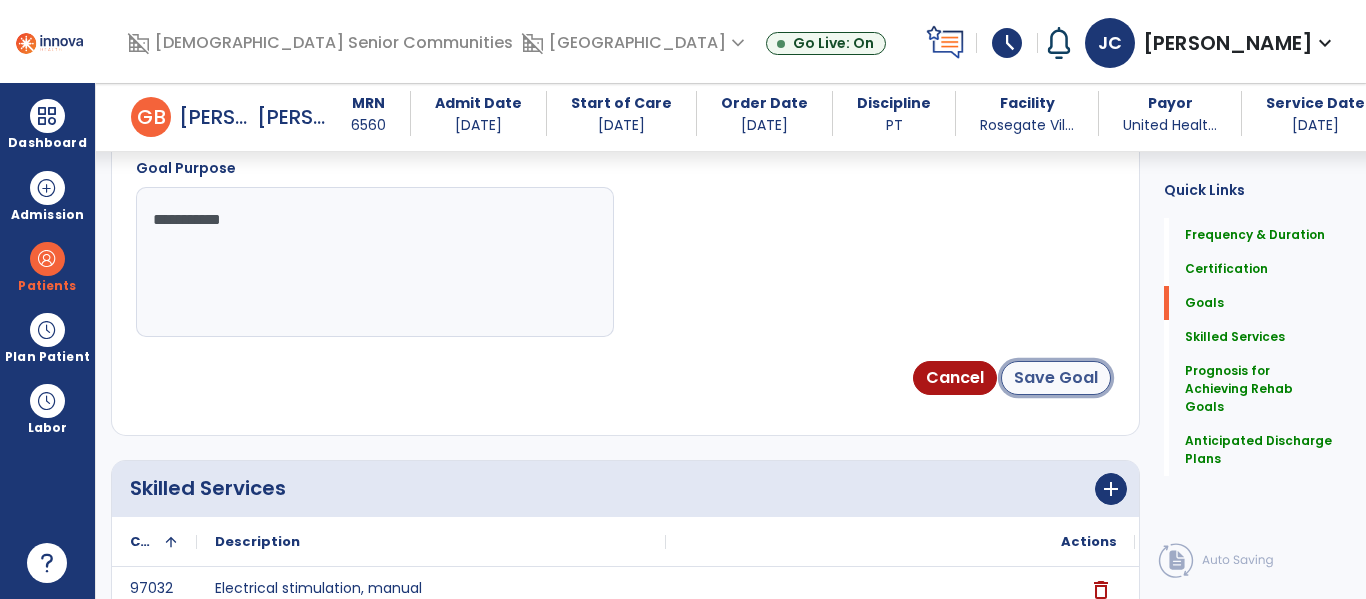 click on "Save Goal" at bounding box center (1056, 378) 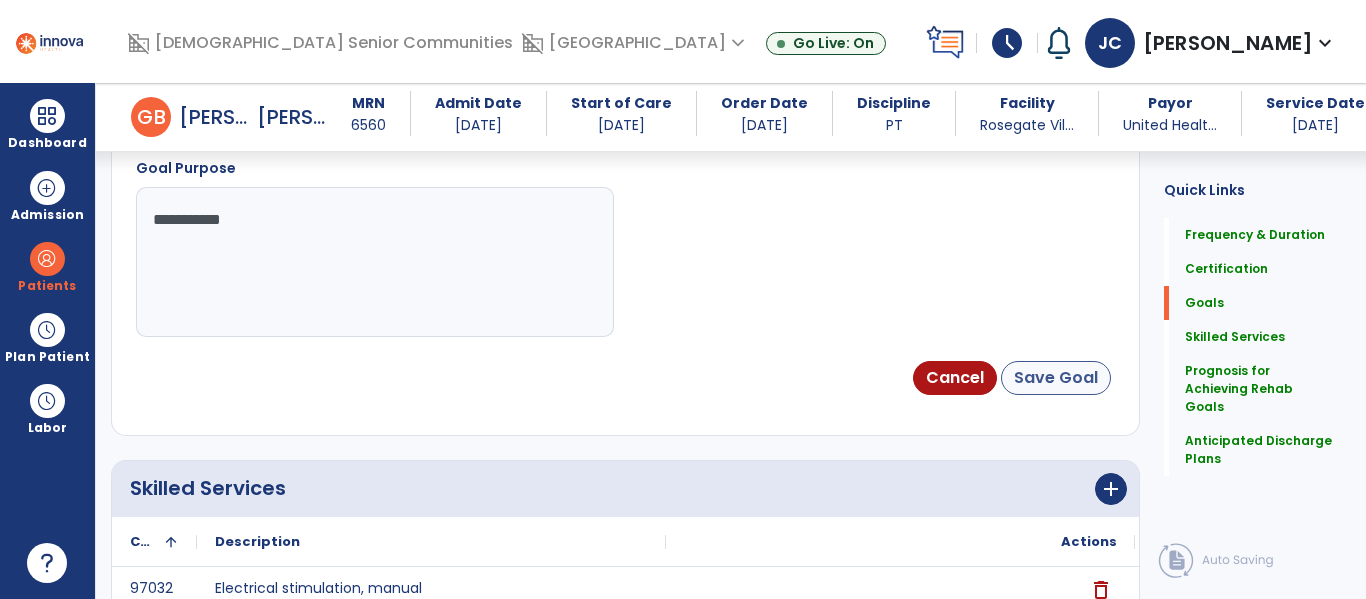 scroll, scrollTop: 238, scrollLeft: 0, axis: vertical 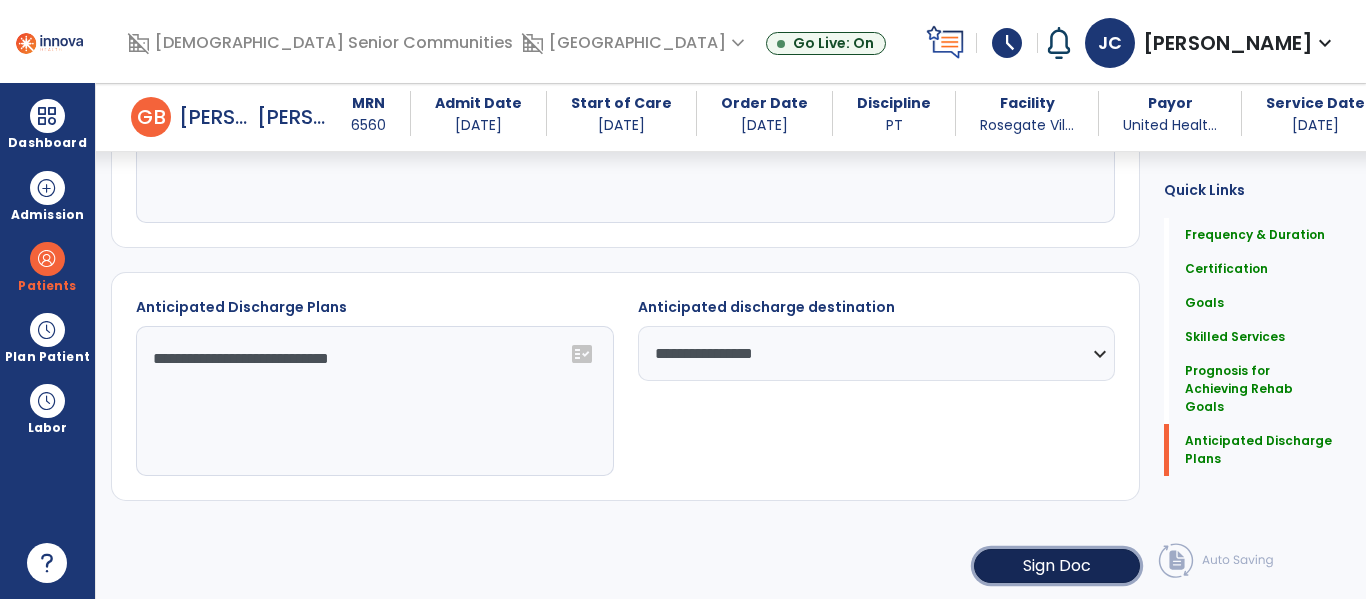 click on "Sign Doc" 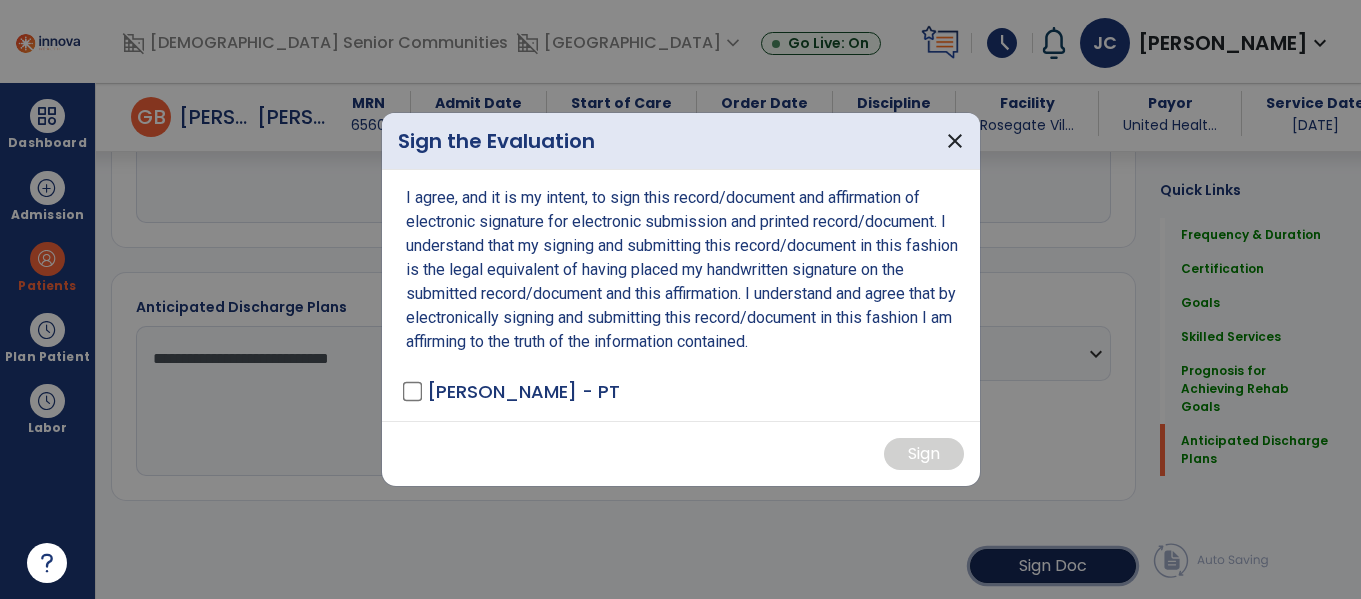 scroll, scrollTop: 2327, scrollLeft: 0, axis: vertical 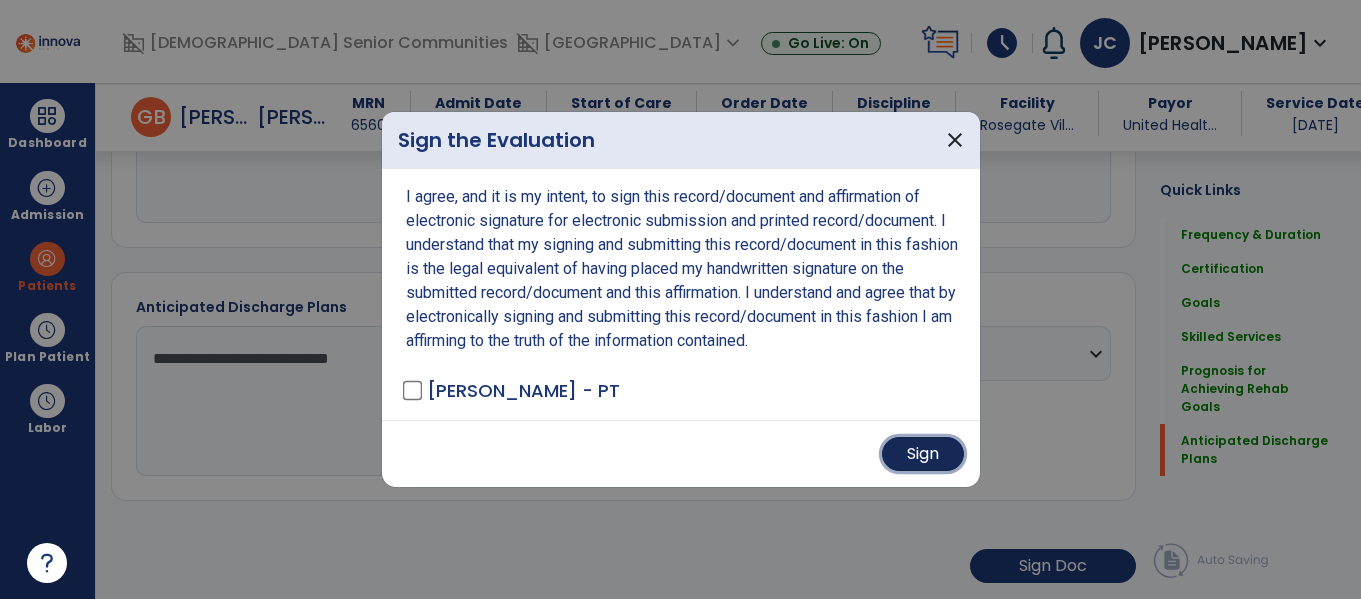 click on "Sign" at bounding box center [923, 454] 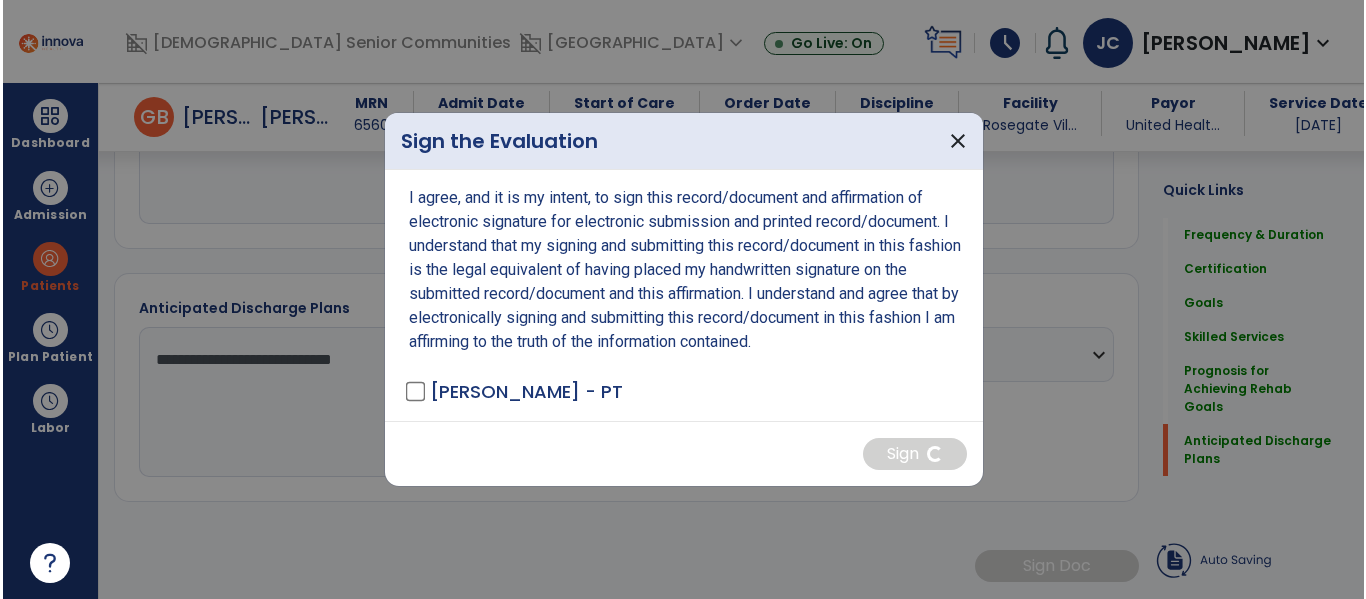 scroll, scrollTop: 2326, scrollLeft: 0, axis: vertical 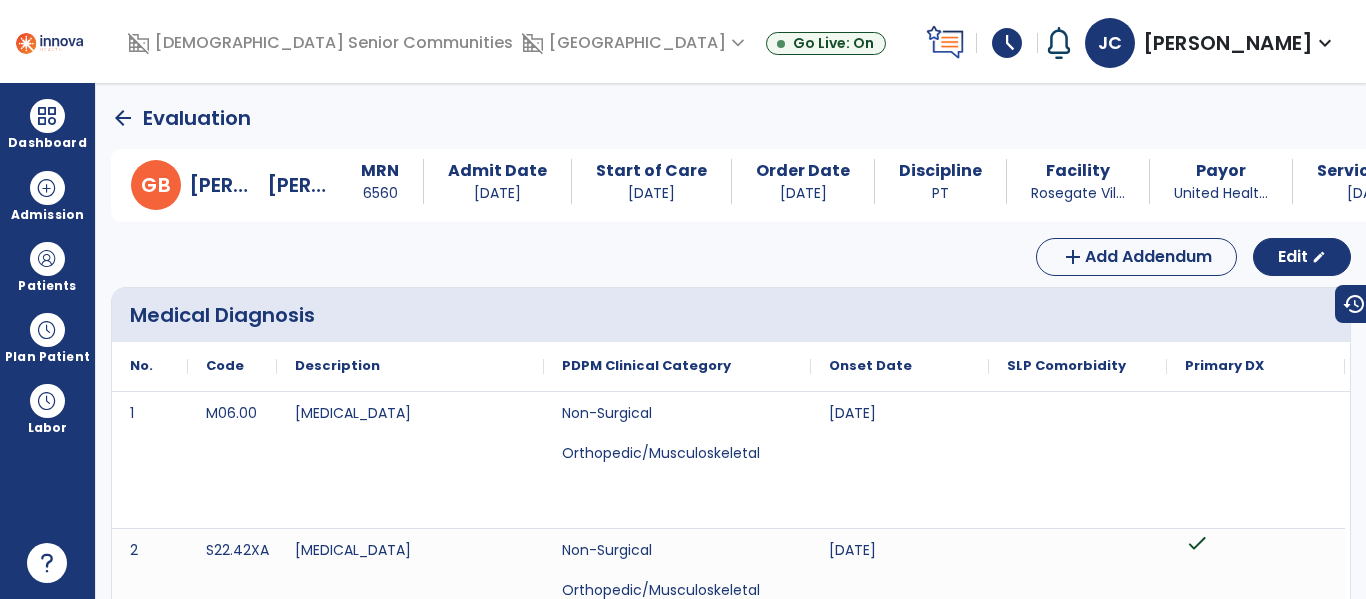 click on "arrow_back" 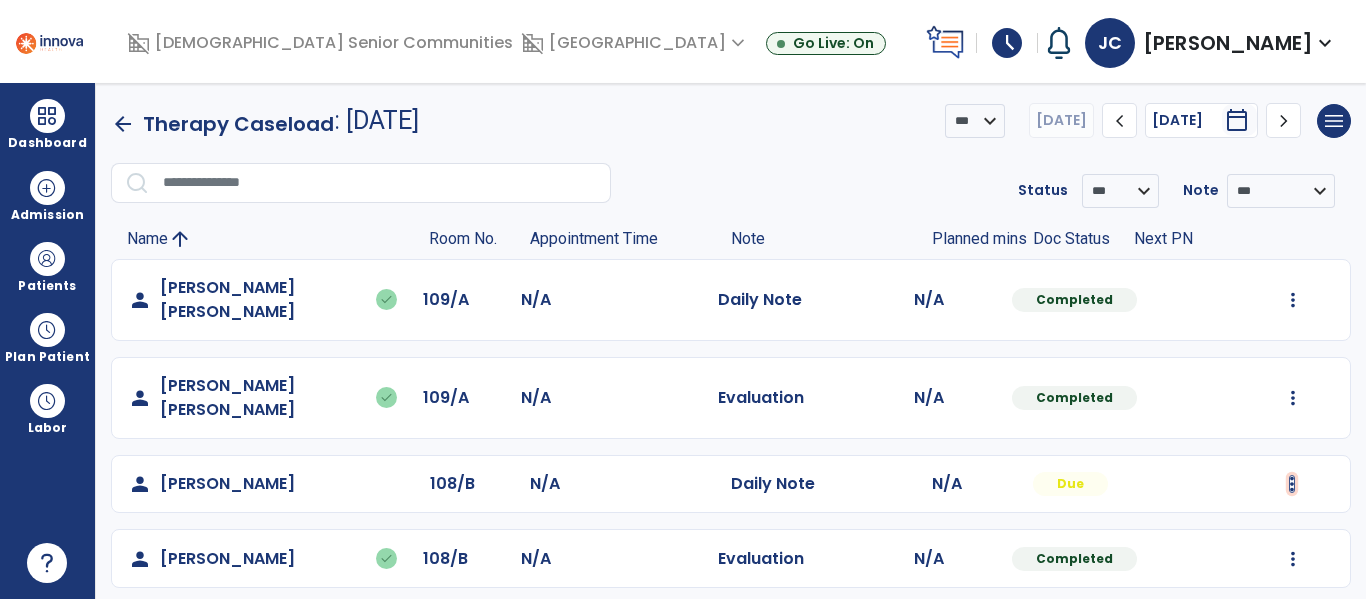 click at bounding box center [1293, 300] 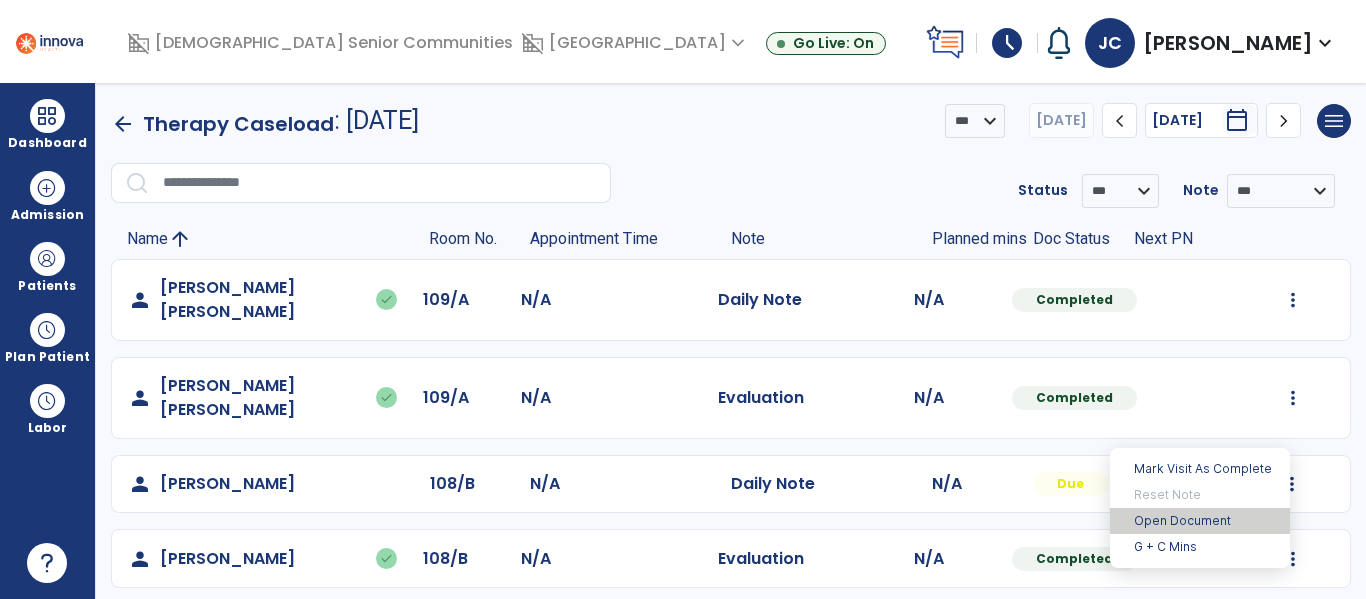 click on "Open Document" at bounding box center (1200, 521) 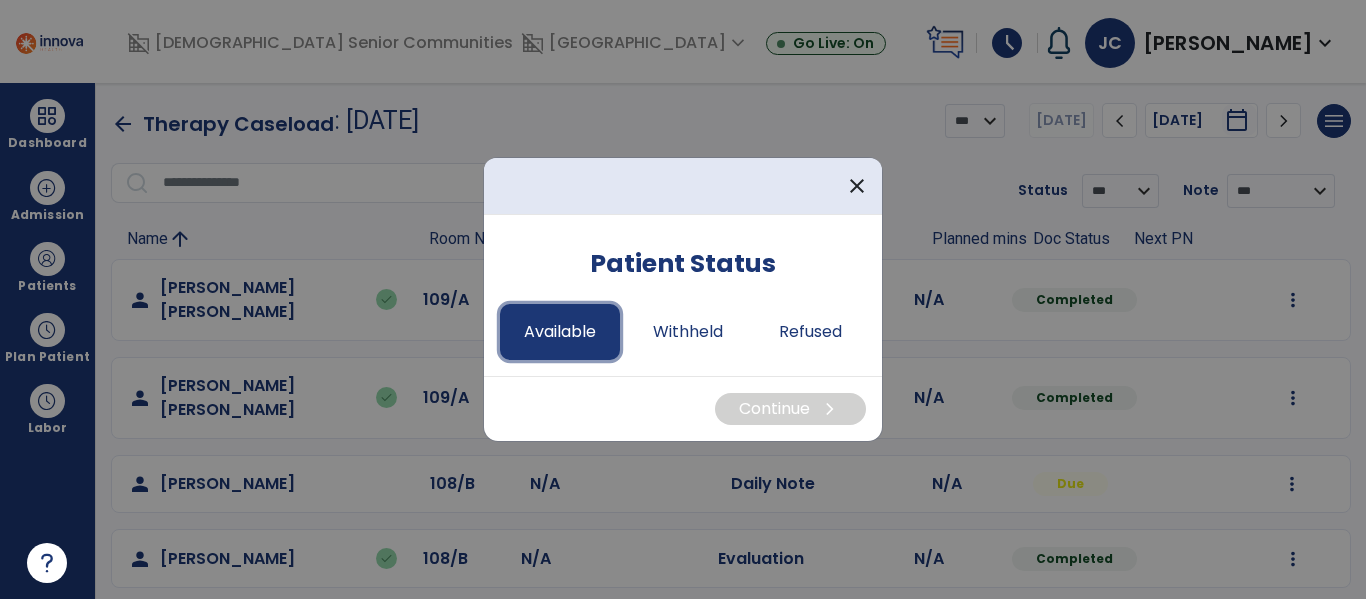 click on "Available" at bounding box center [560, 332] 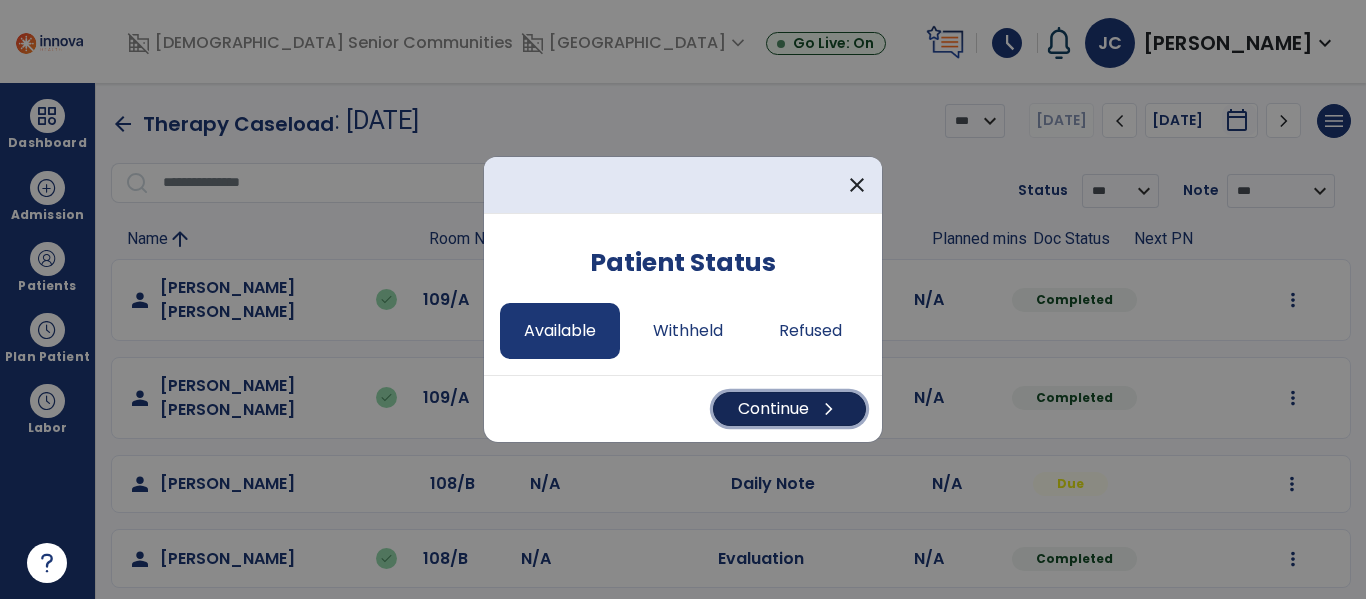 click on "chevron_right" at bounding box center [829, 409] 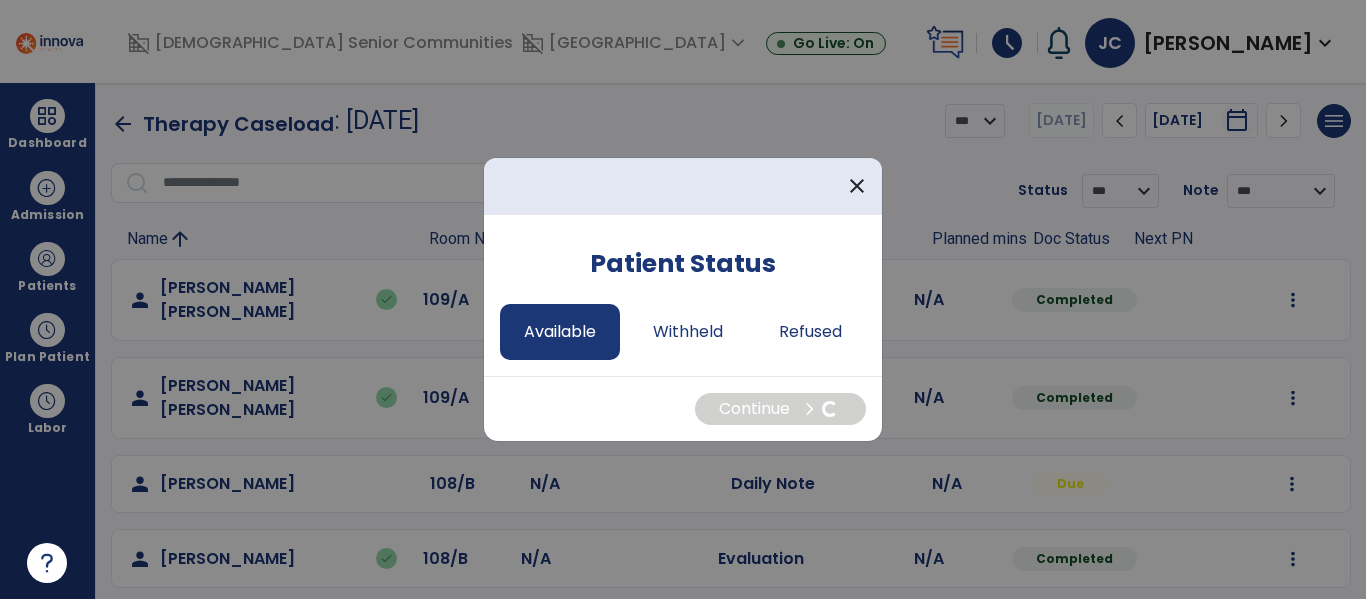 select on "*" 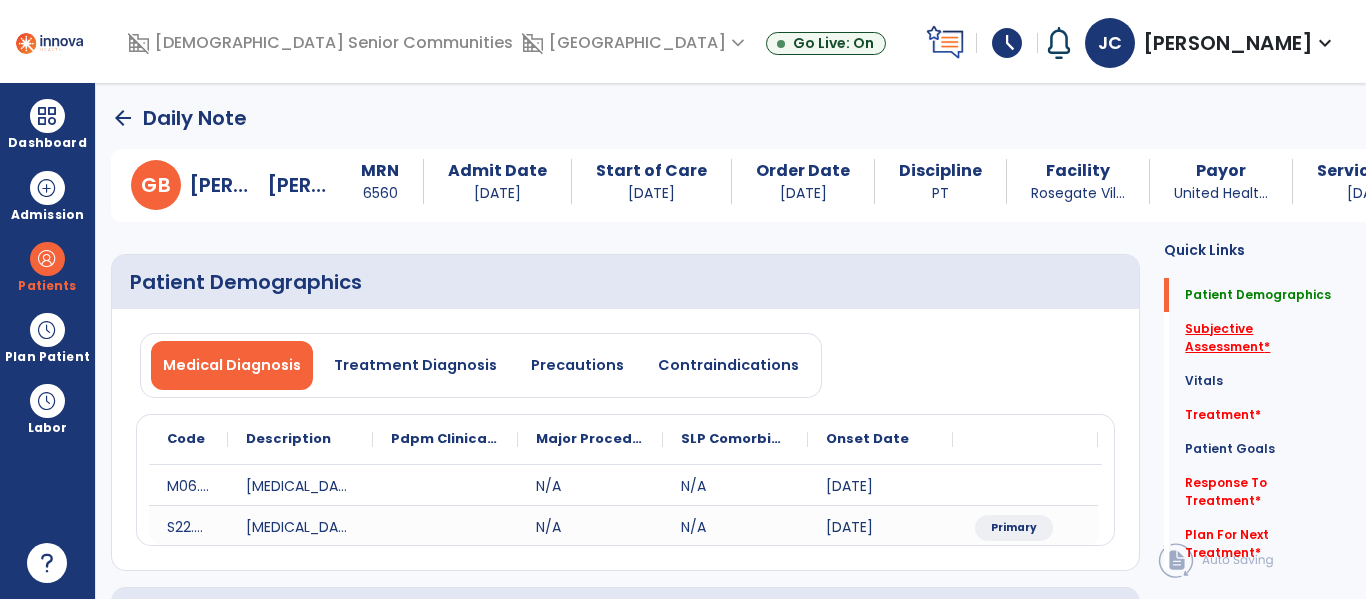 click on "Subjective Assessment   *" 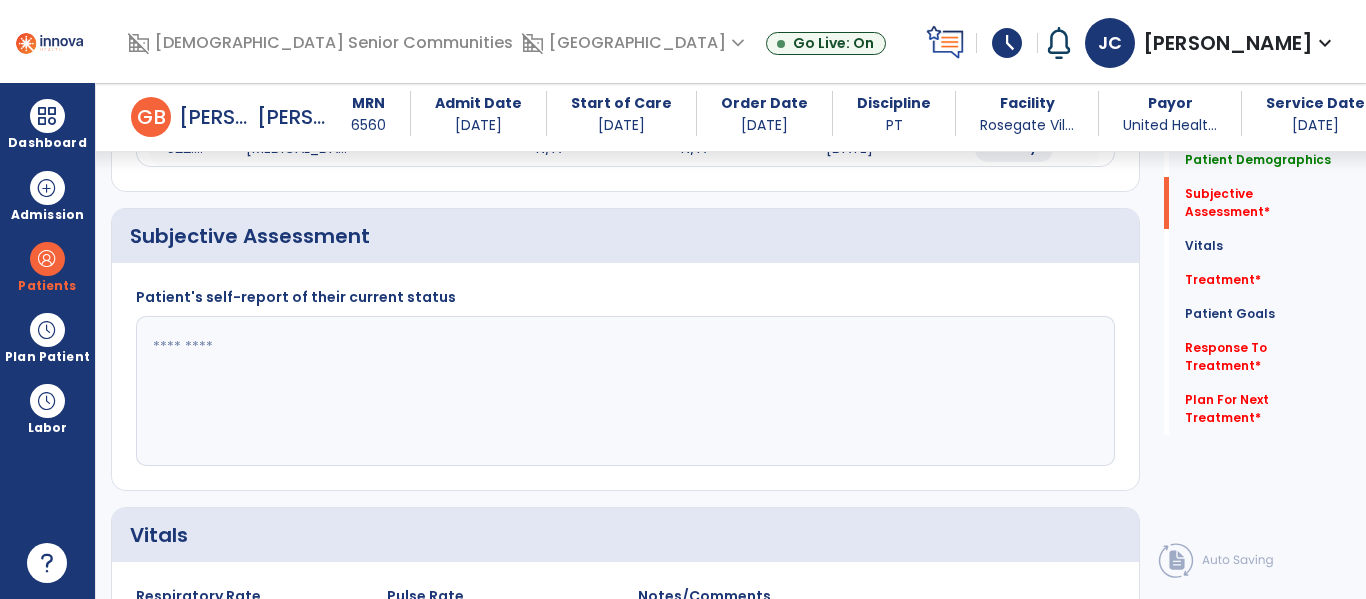 scroll, scrollTop: 387, scrollLeft: 0, axis: vertical 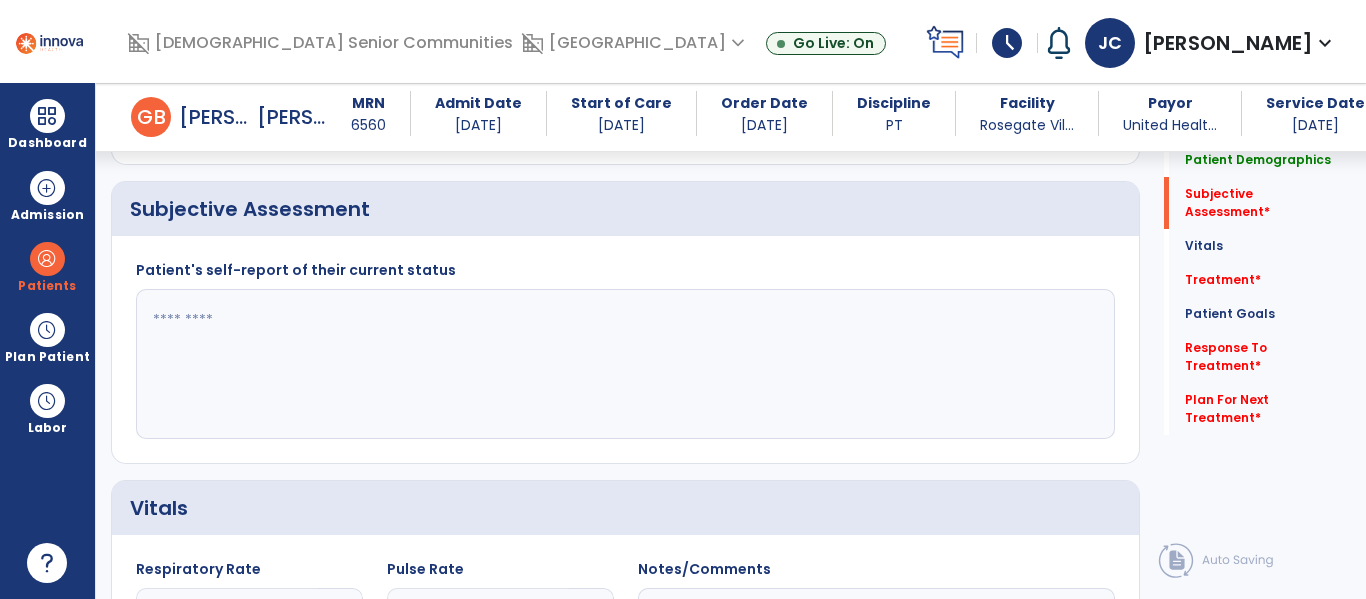 click 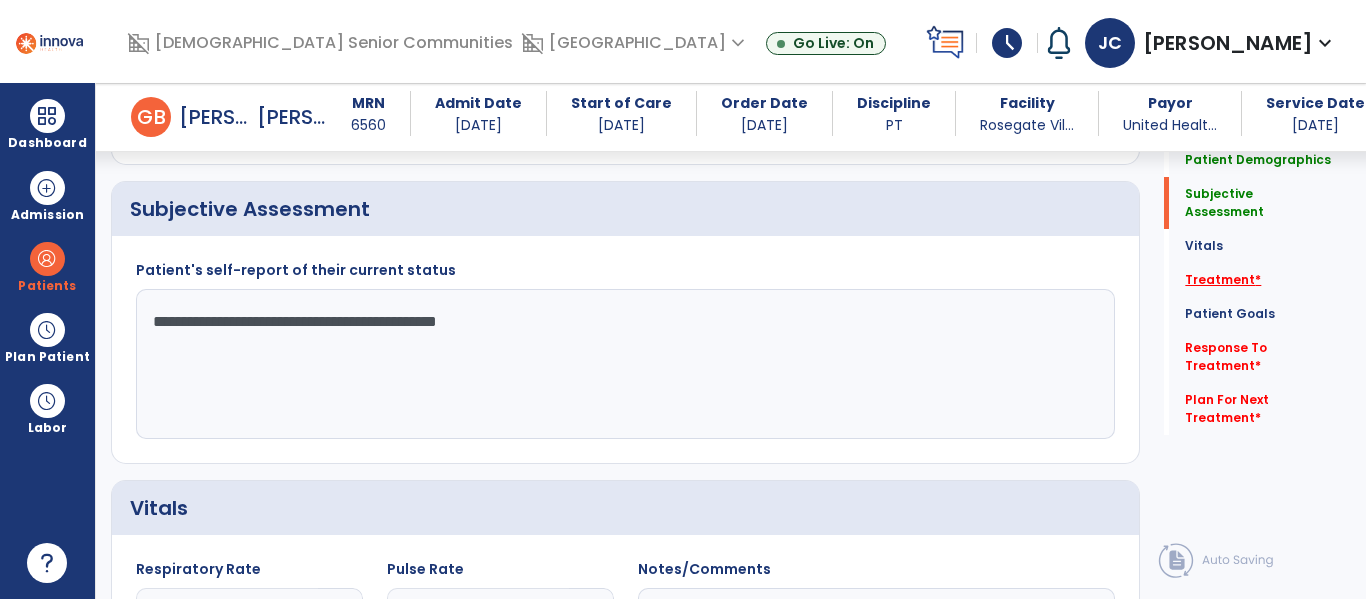 type on "**********" 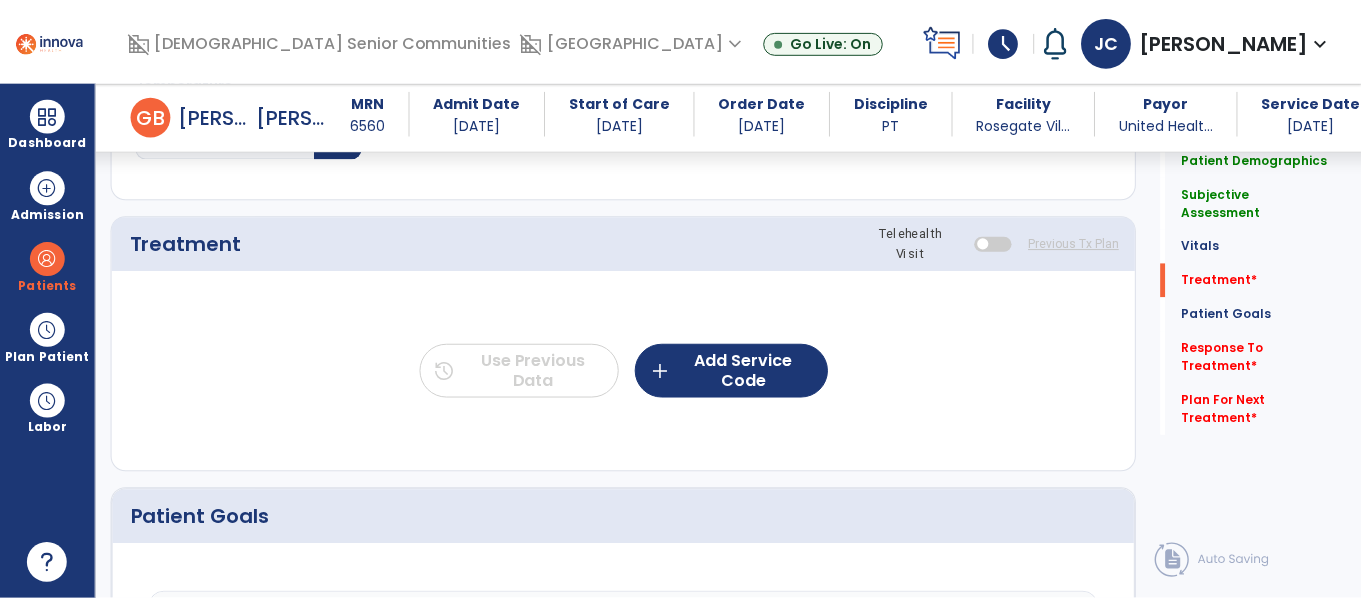 scroll, scrollTop: 1076, scrollLeft: 0, axis: vertical 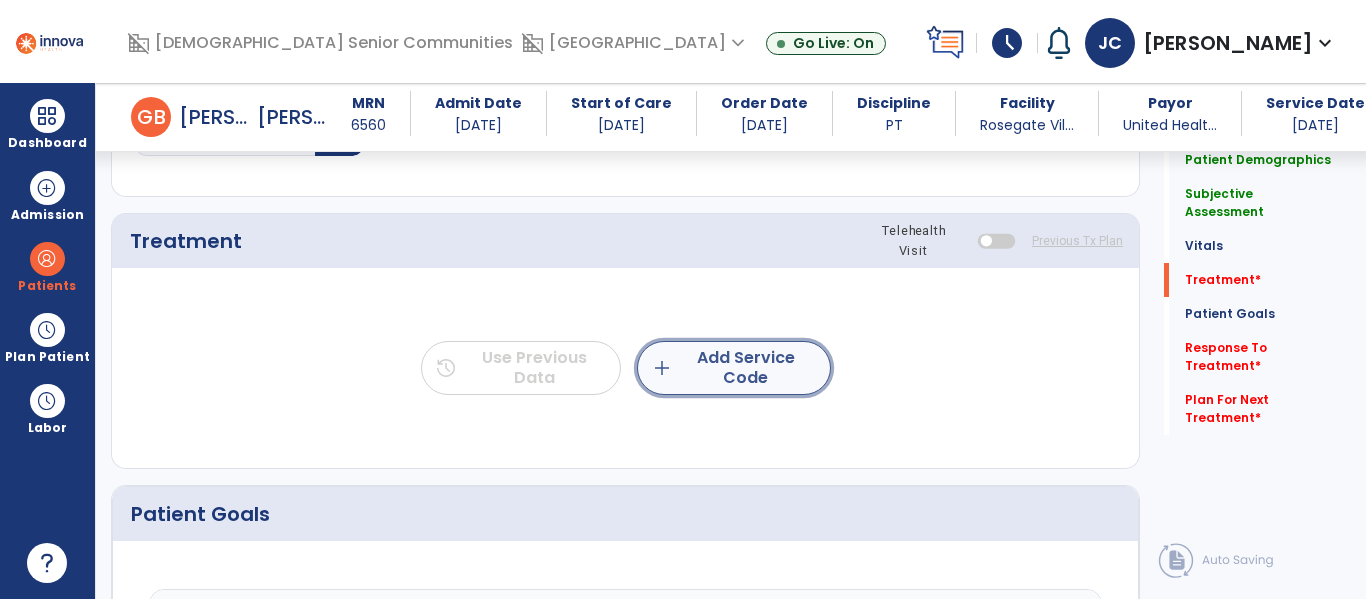 click on "add  Add Service Code" 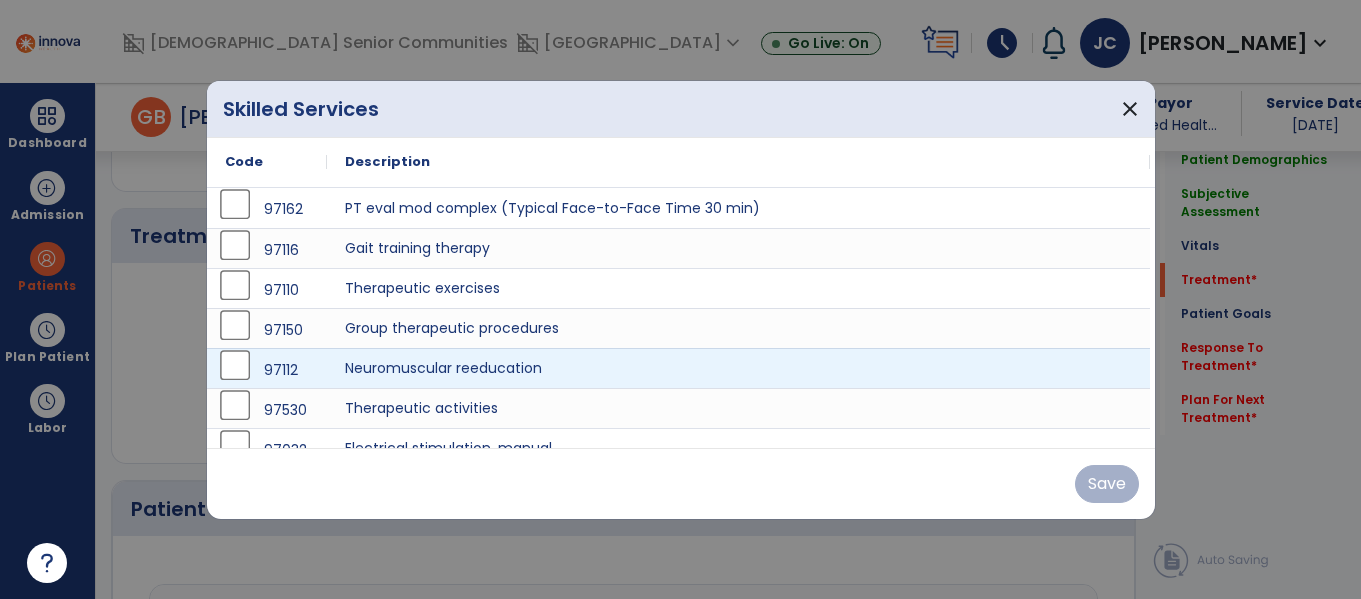 scroll, scrollTop: 1076, scrollLeft: 0, axis: vertical 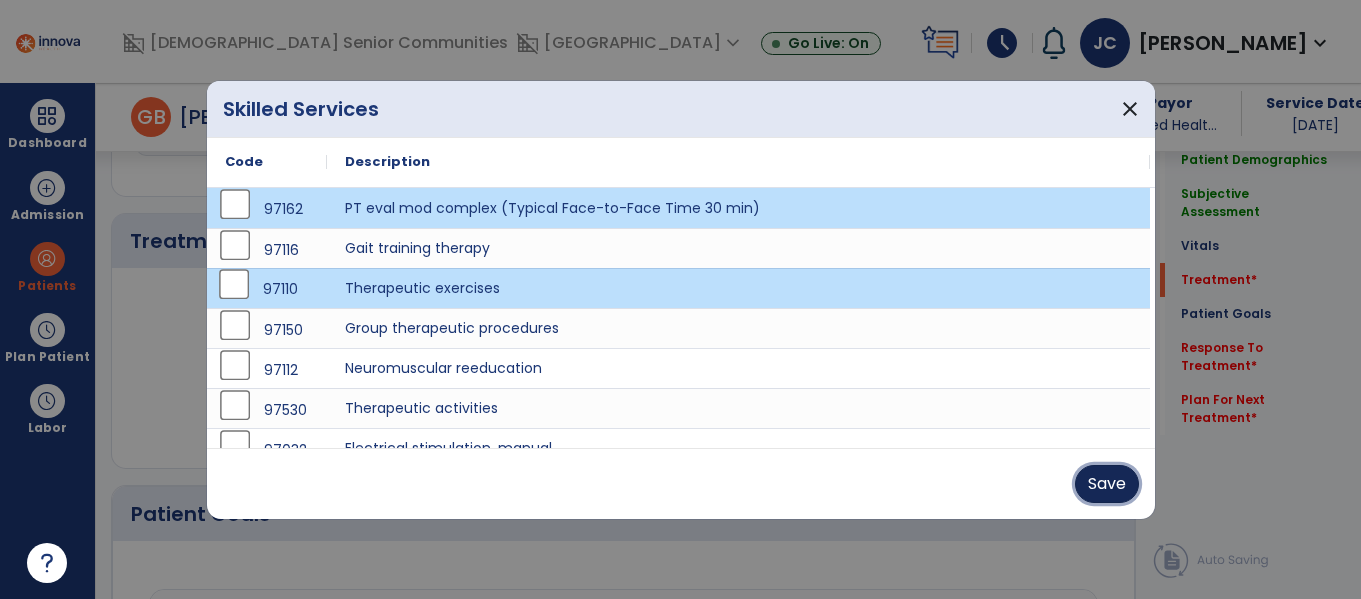 click on "Save" at bounding box center (1107, 484) 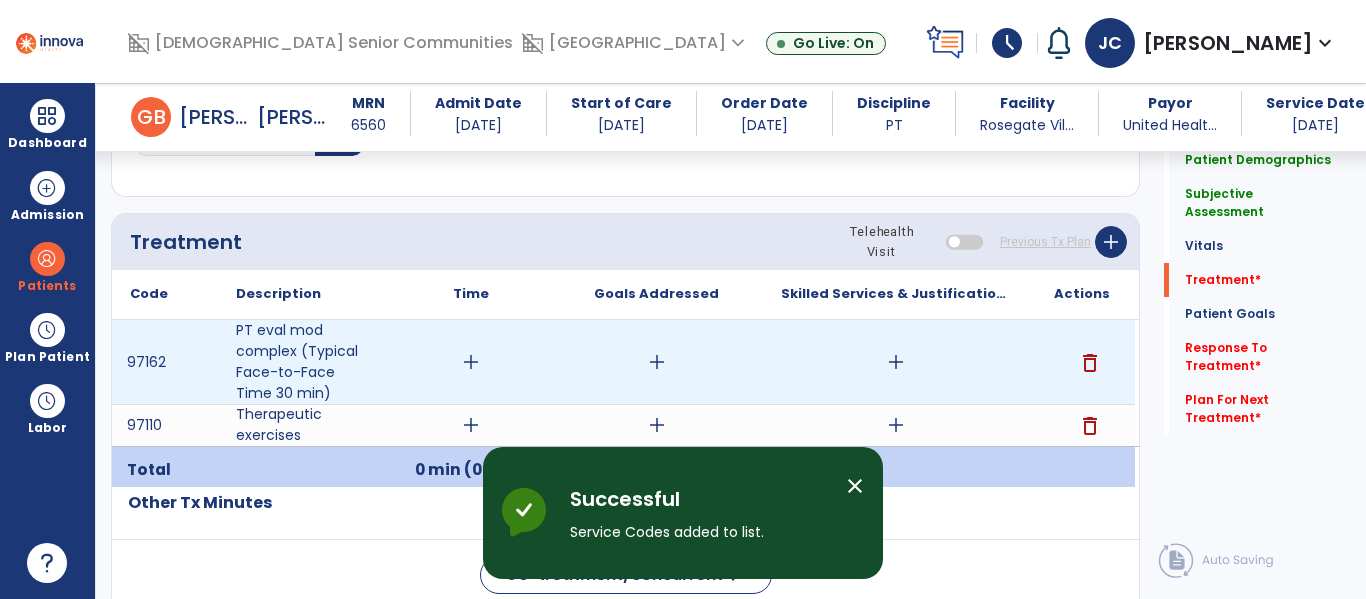 click on "add" at bounding box center [471, 362] 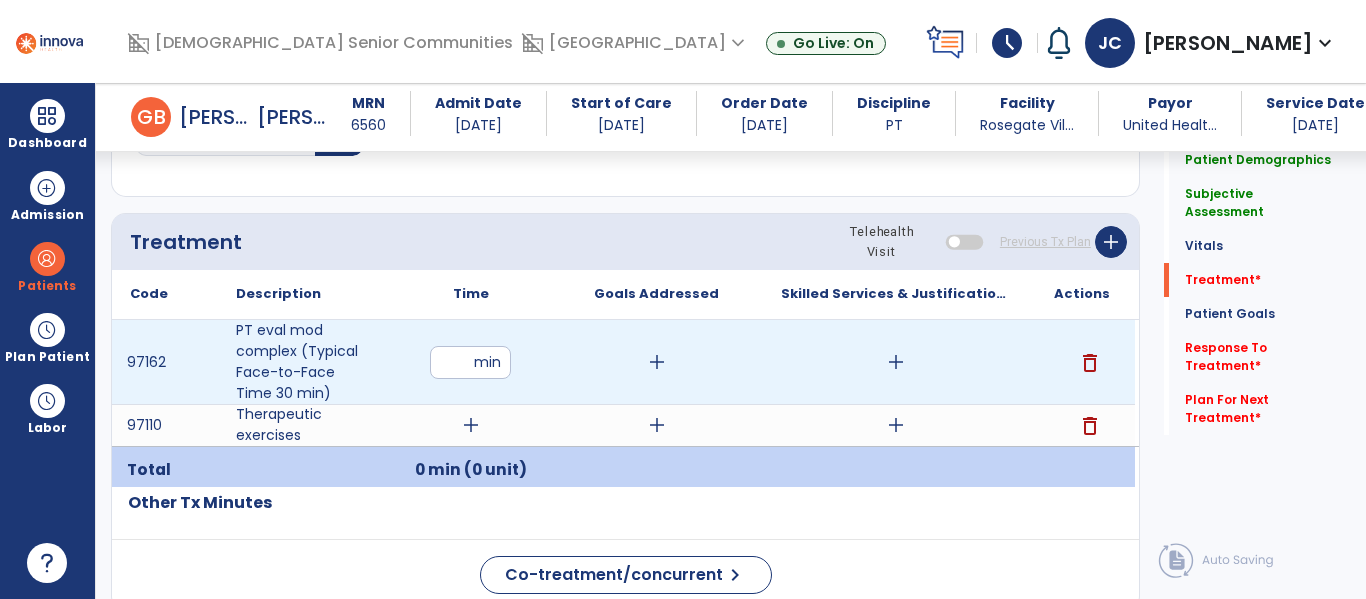 type on "**" 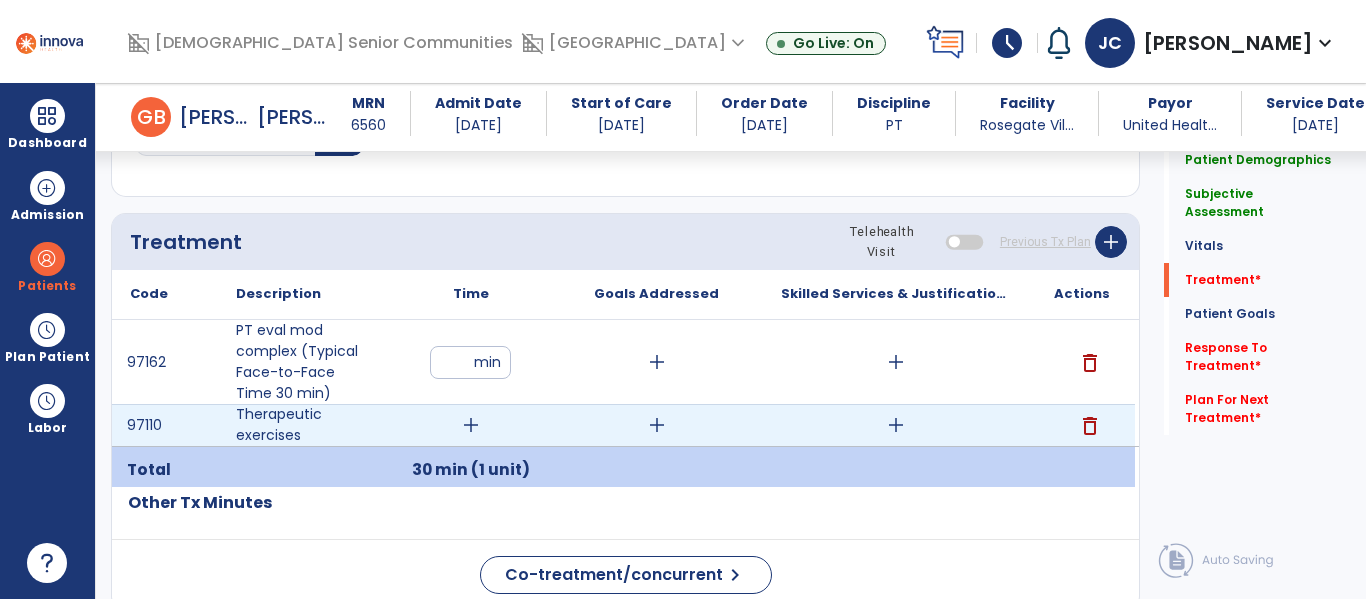 click on "add" at bounding box center (471, 425) 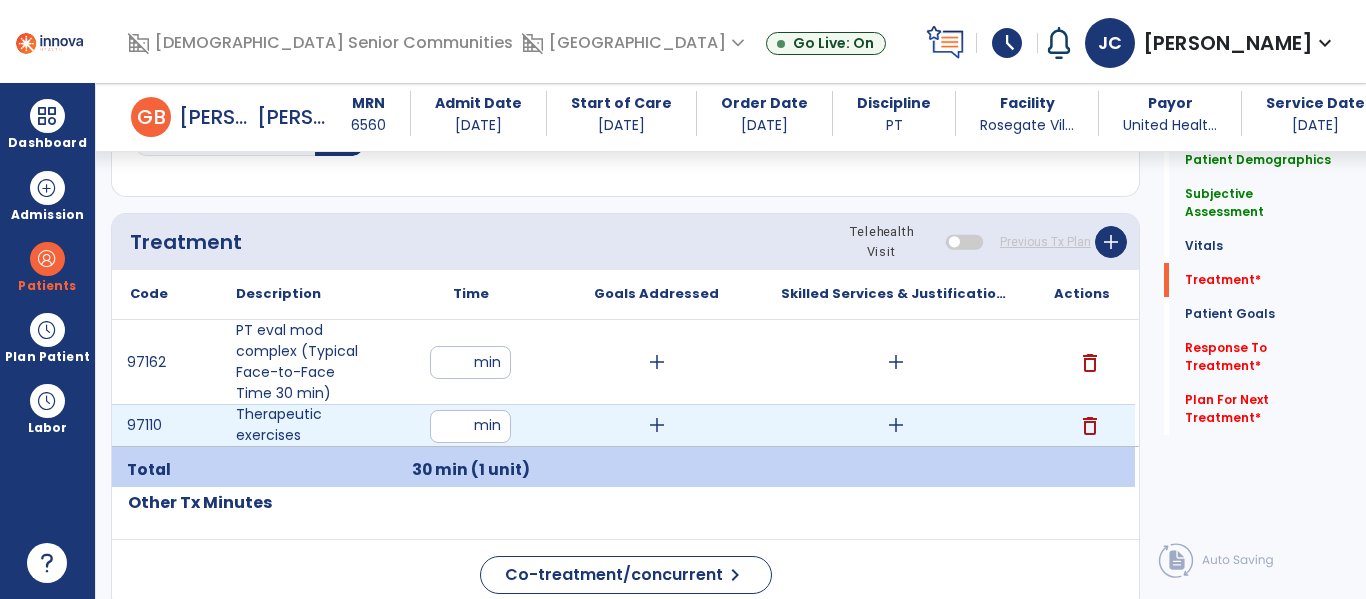 type on "**" 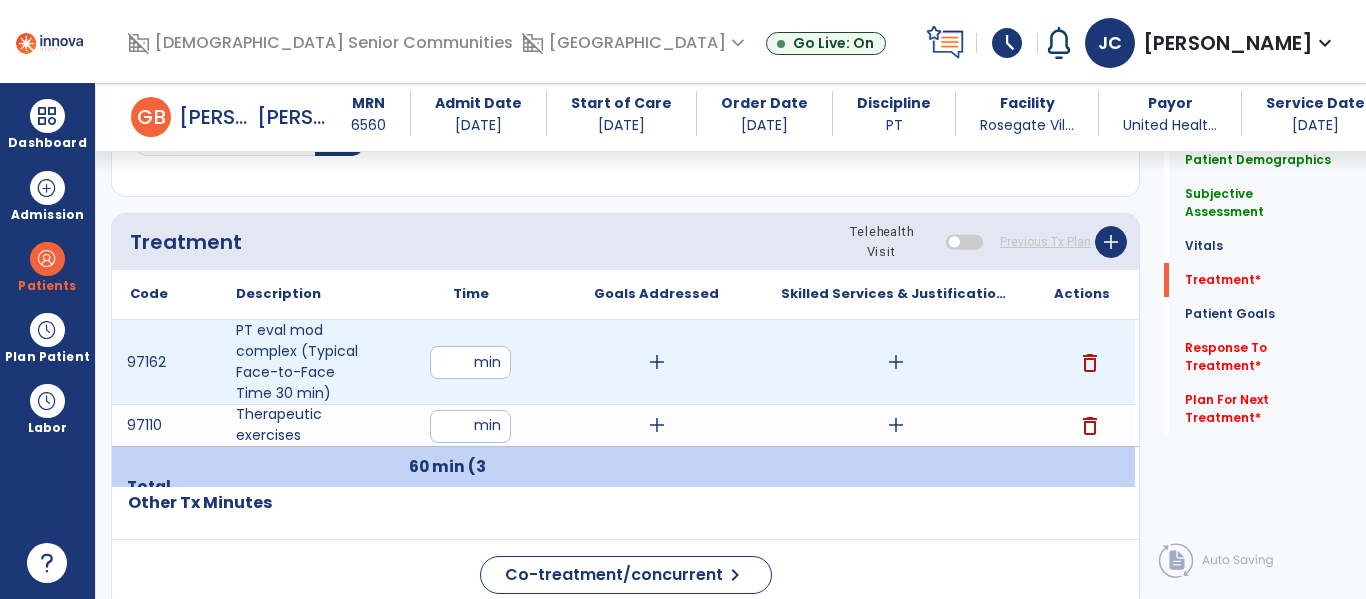 click on "add" at bounding box center (657, 362) 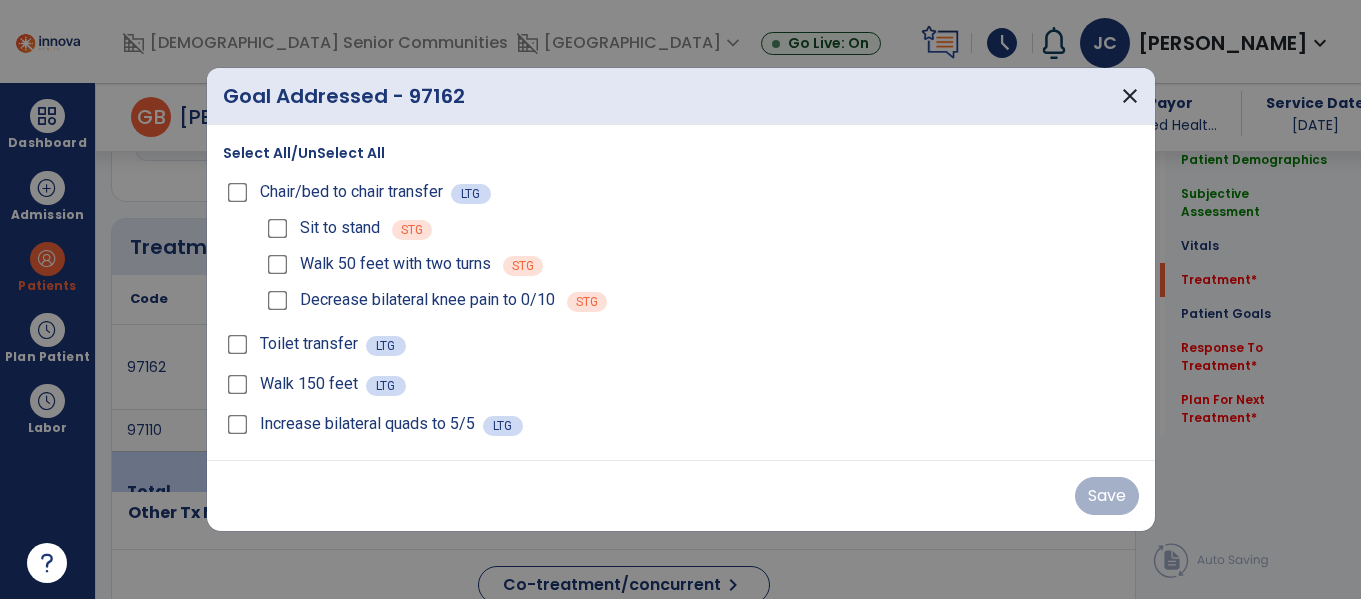 scroll, scrollTop: 1076, scrollLeft: 0, axis: vertical 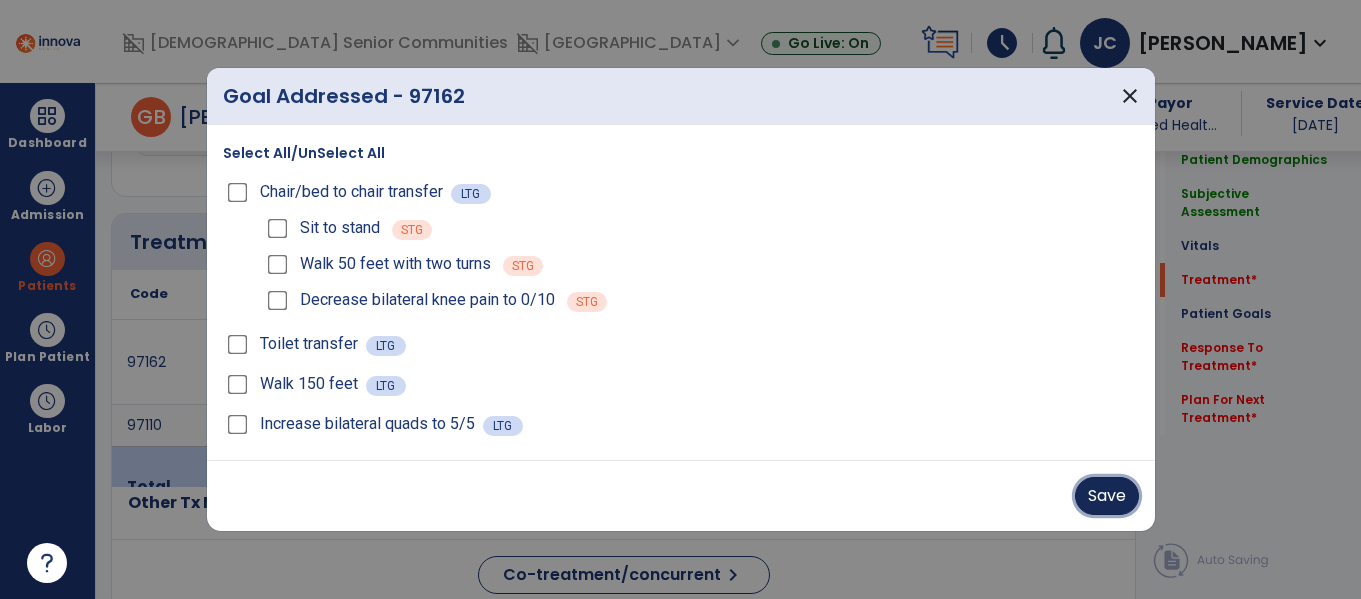 click on "Save" at bounding box center (1107, 496) 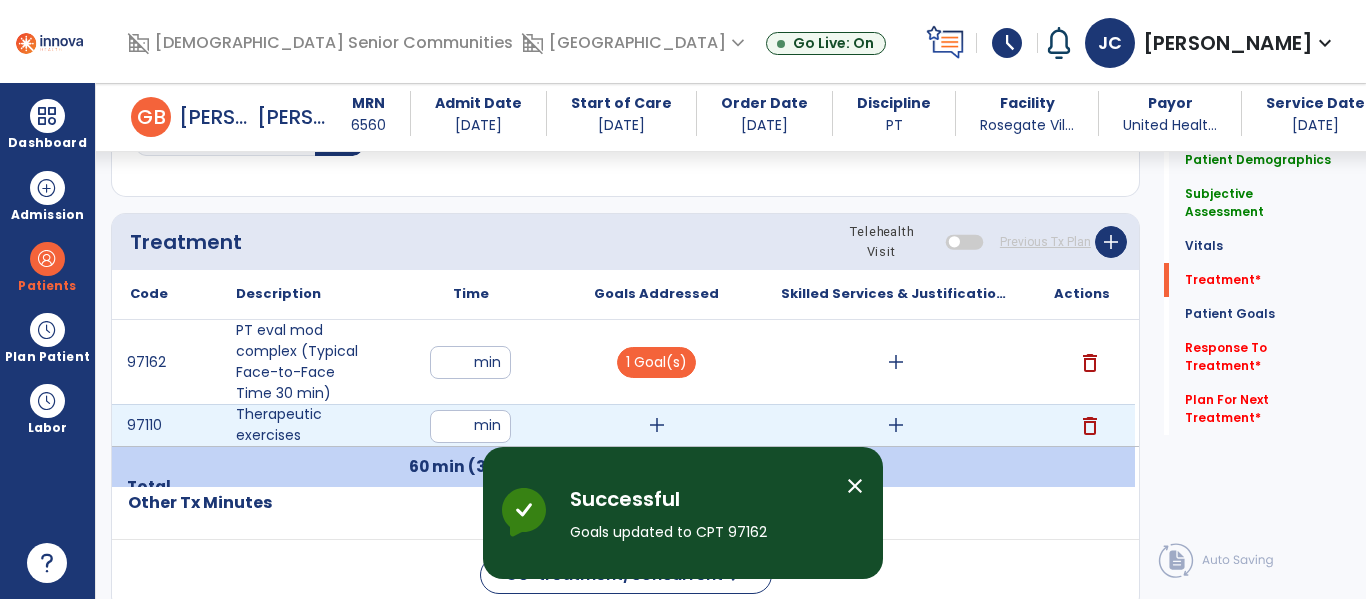 click on "add" at bounding box center [657, 425] 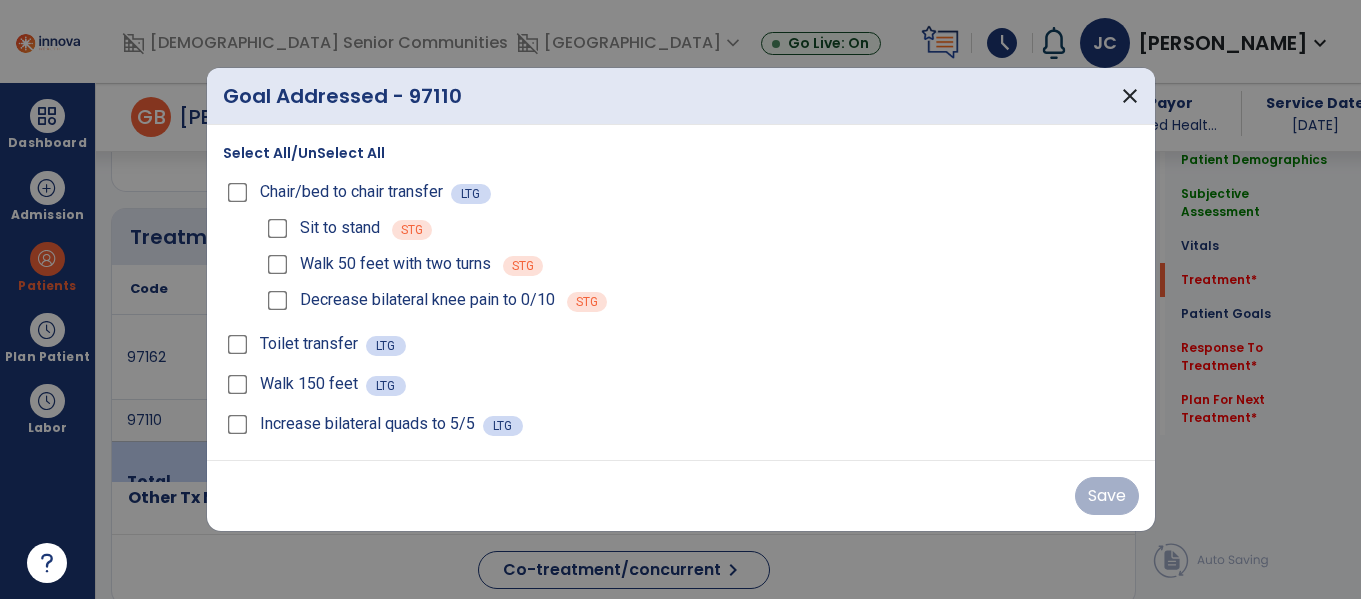 scroll, scrollTop: 1076, scrollLeft: 0, axis: vertical 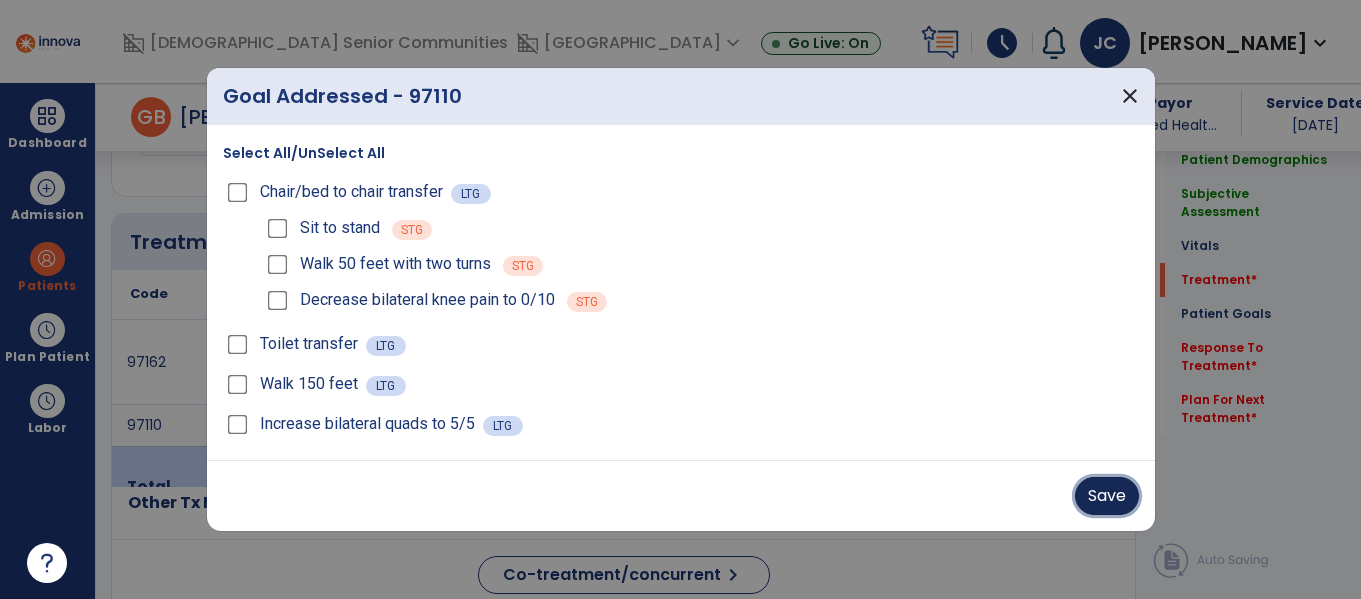 click on "Save" at bounding box center (1107, 496) 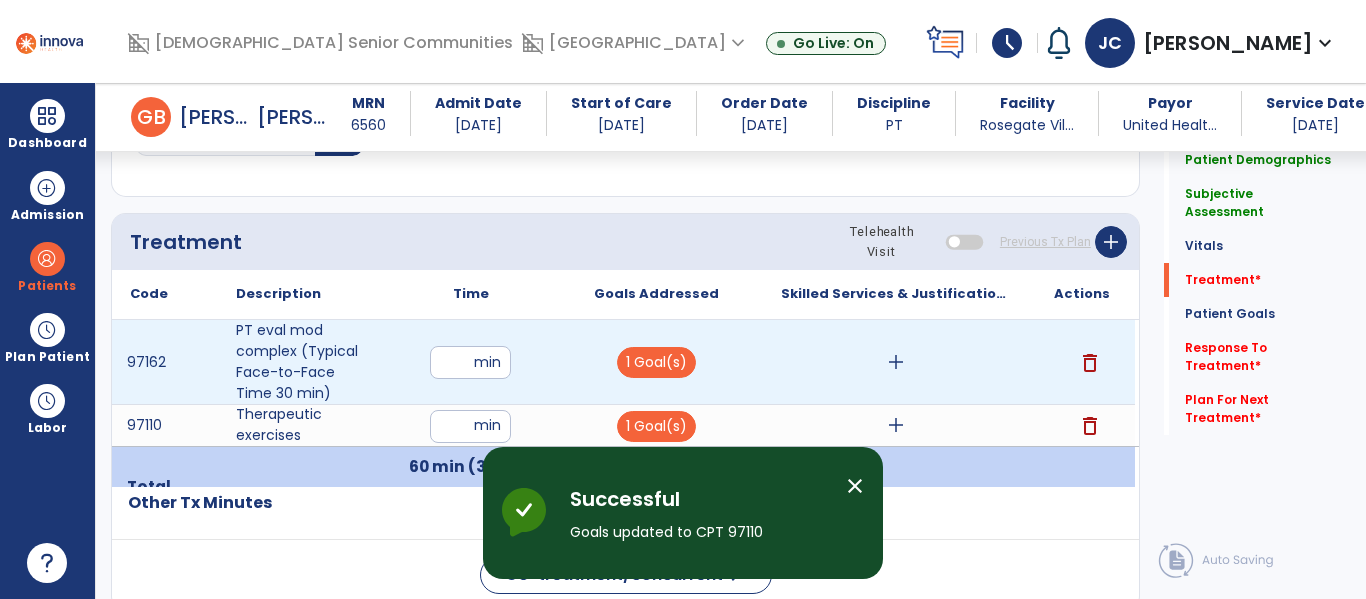 click on "add" at bounding box center [896, 362] 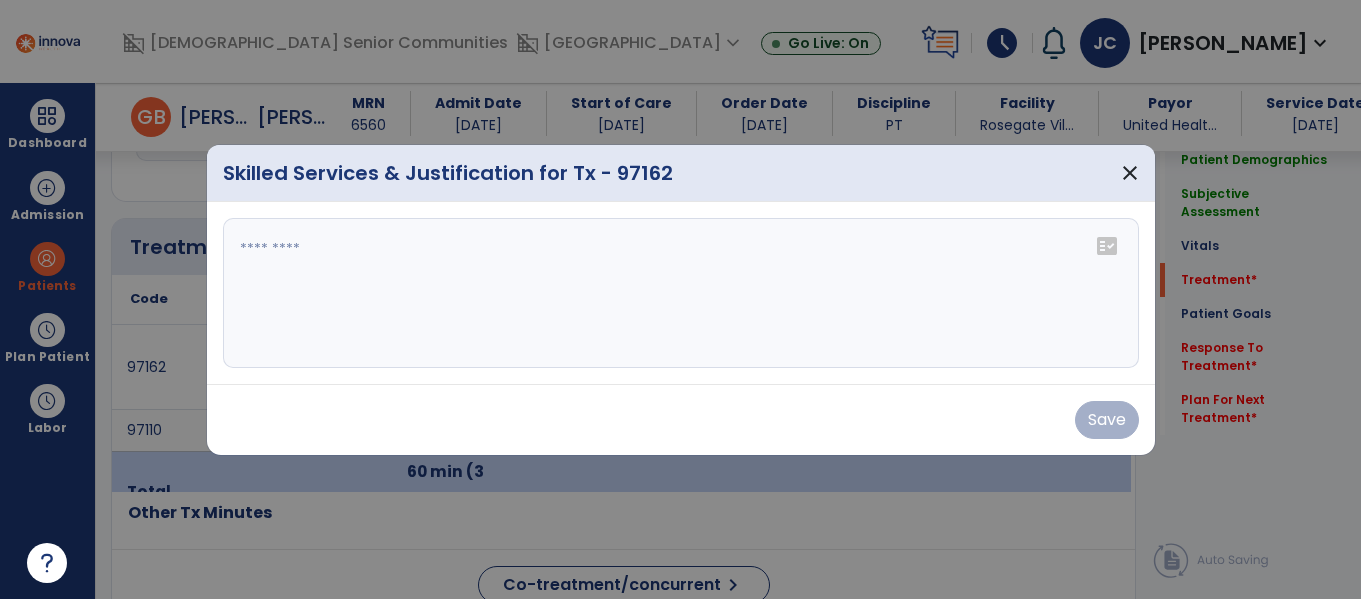 scroll, scrollTop: 1076, scrollLeft: 0, axis: vertical 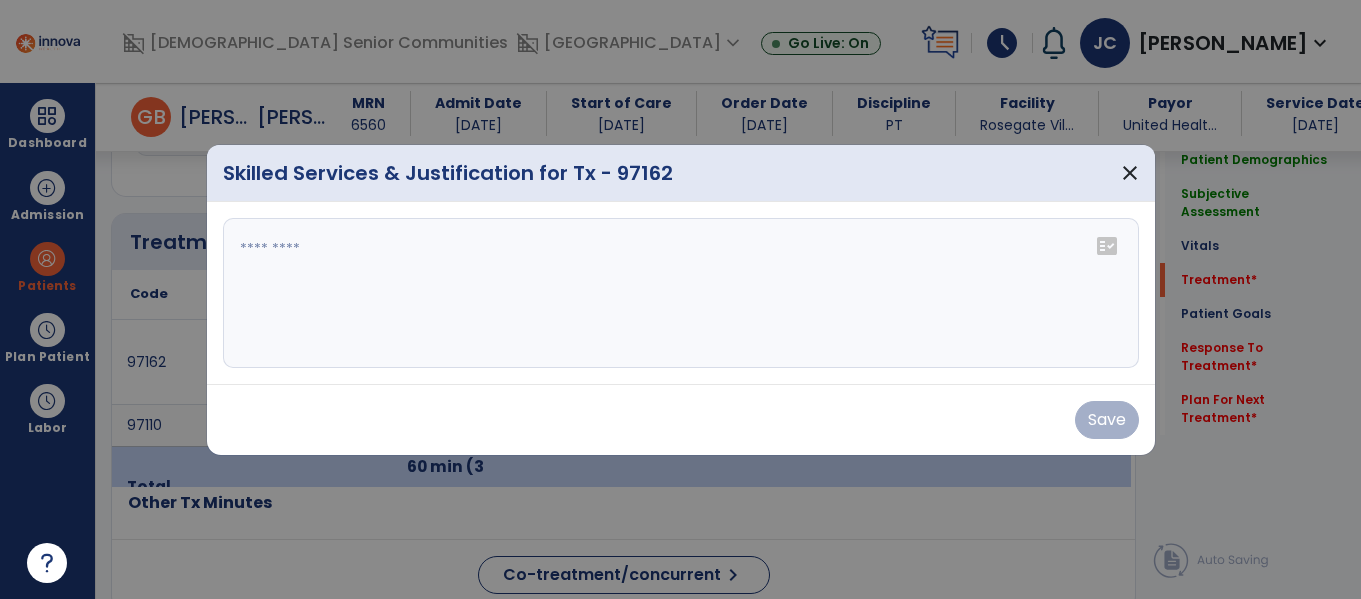 click at bounding box center [681, 293] 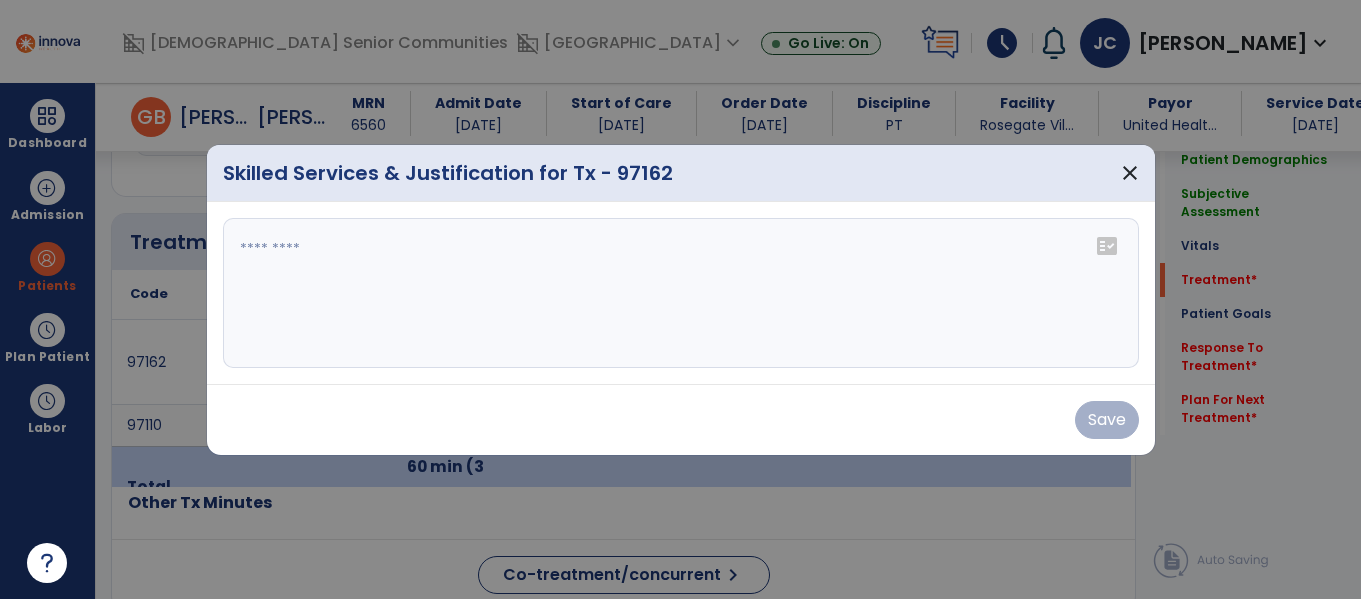 paste on "**********" 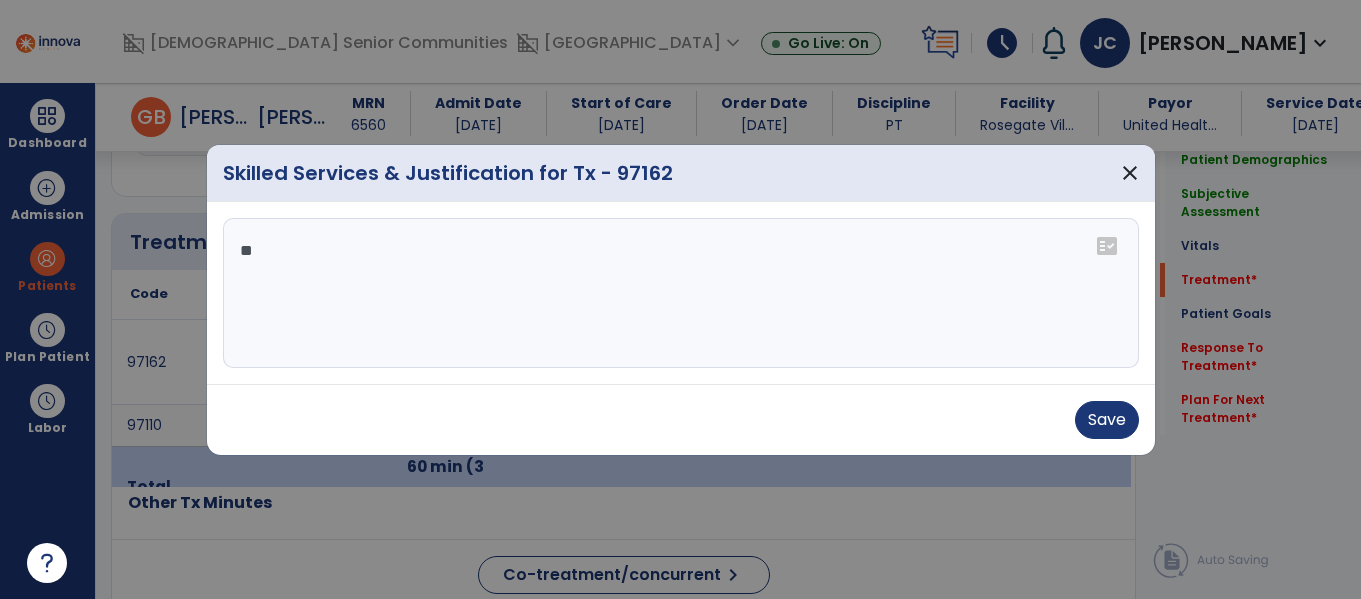type on "*" 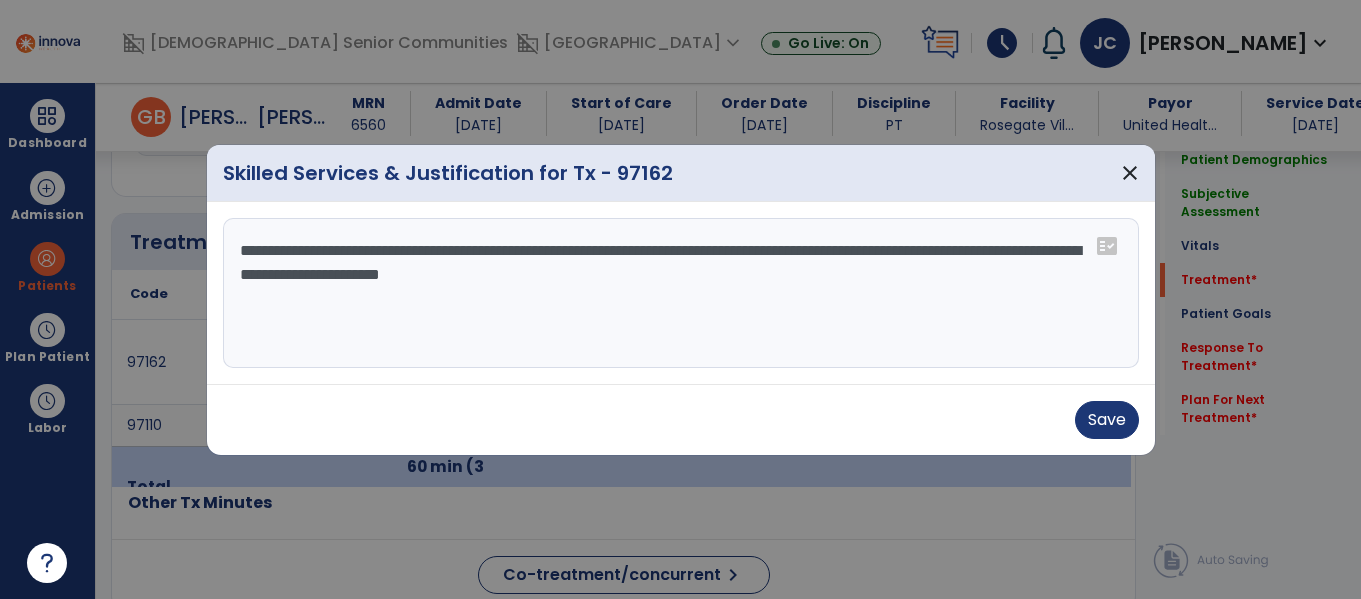 drag, startPoint x: 768, startPoint y: 281, endPoint x: 224, endPoint y: 245, distance: 545.1899 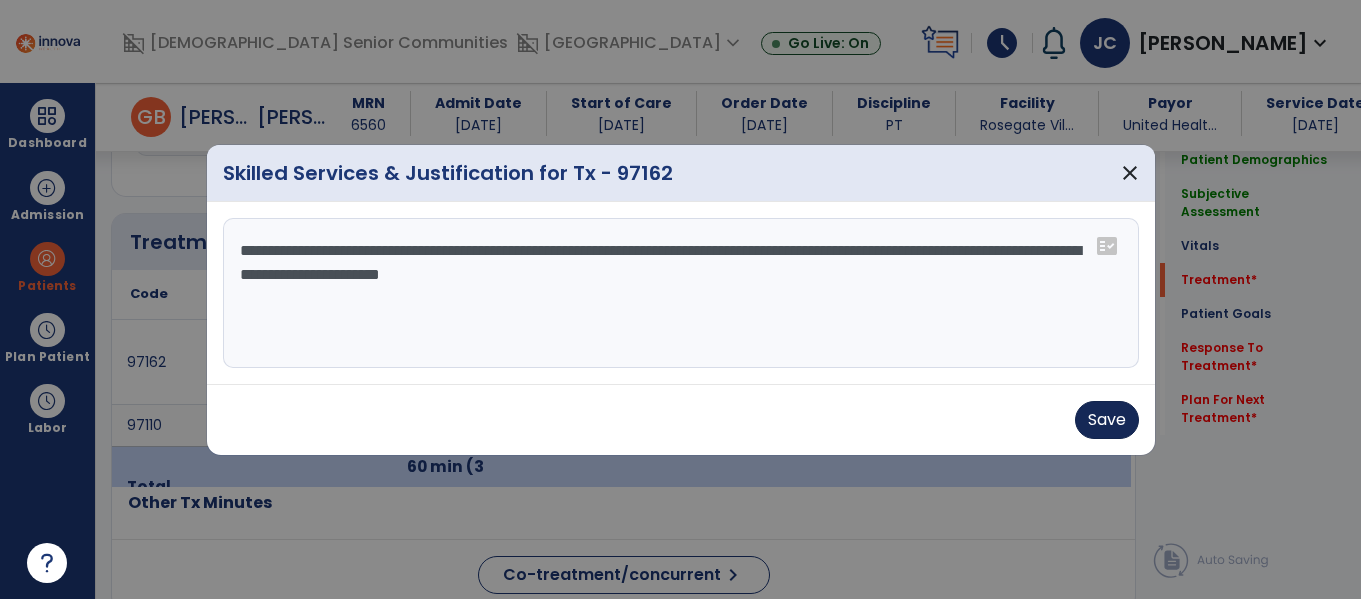type on "**********" 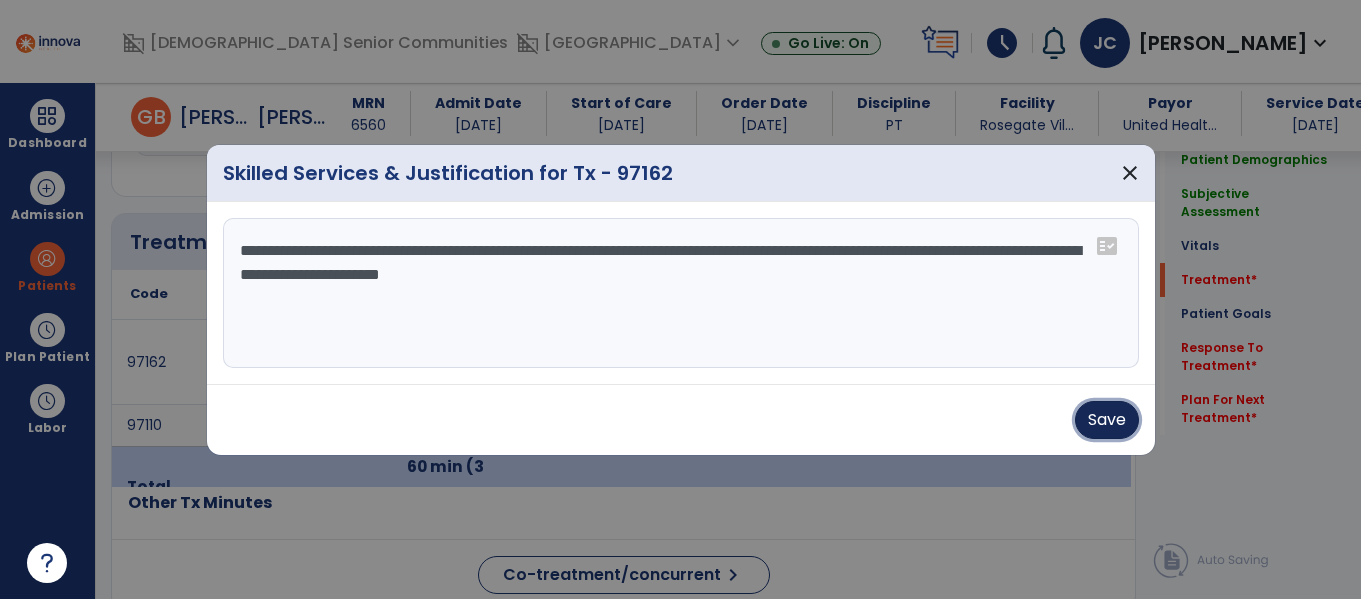 click on "Save" at bounding box center [1107, 420] 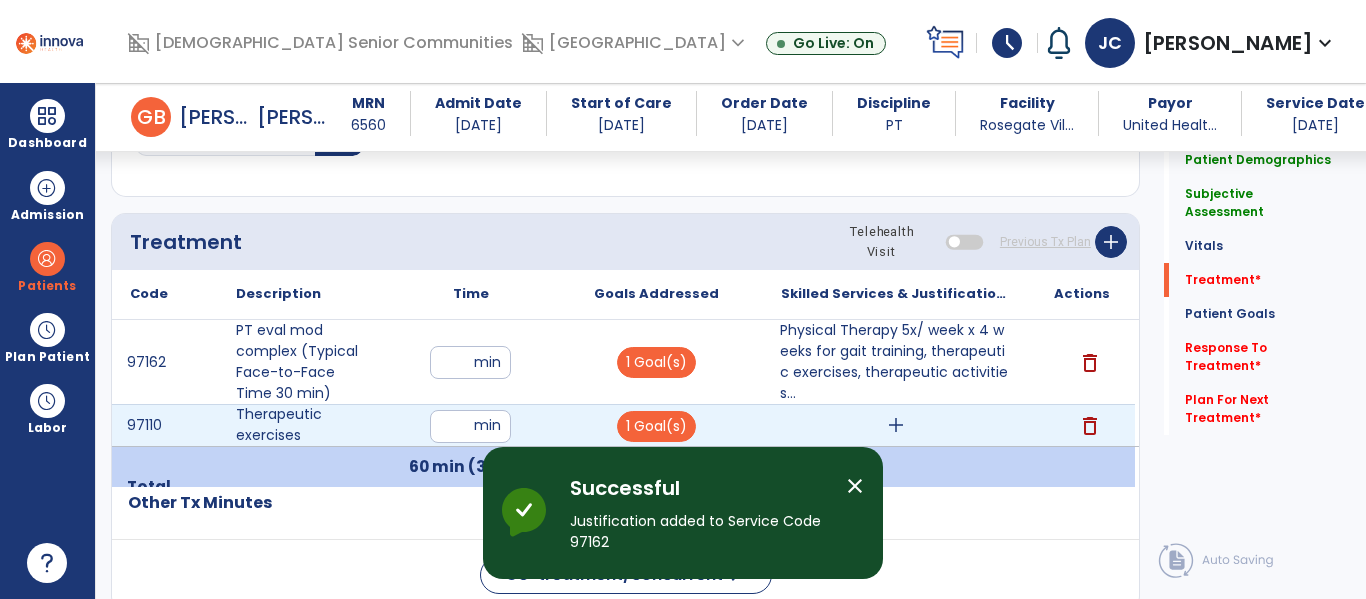 click on "add" at bounding box center [896, 425] 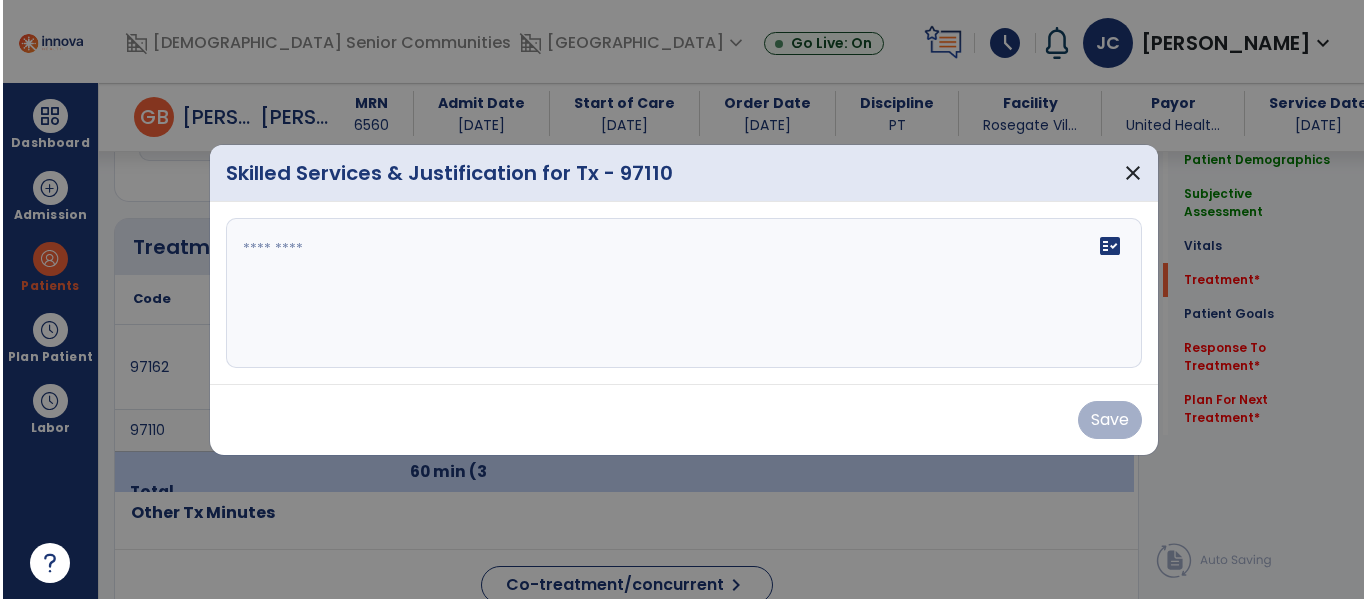 scroll, scrollTop: 1076, scrollLeft: 0, axis: vertical 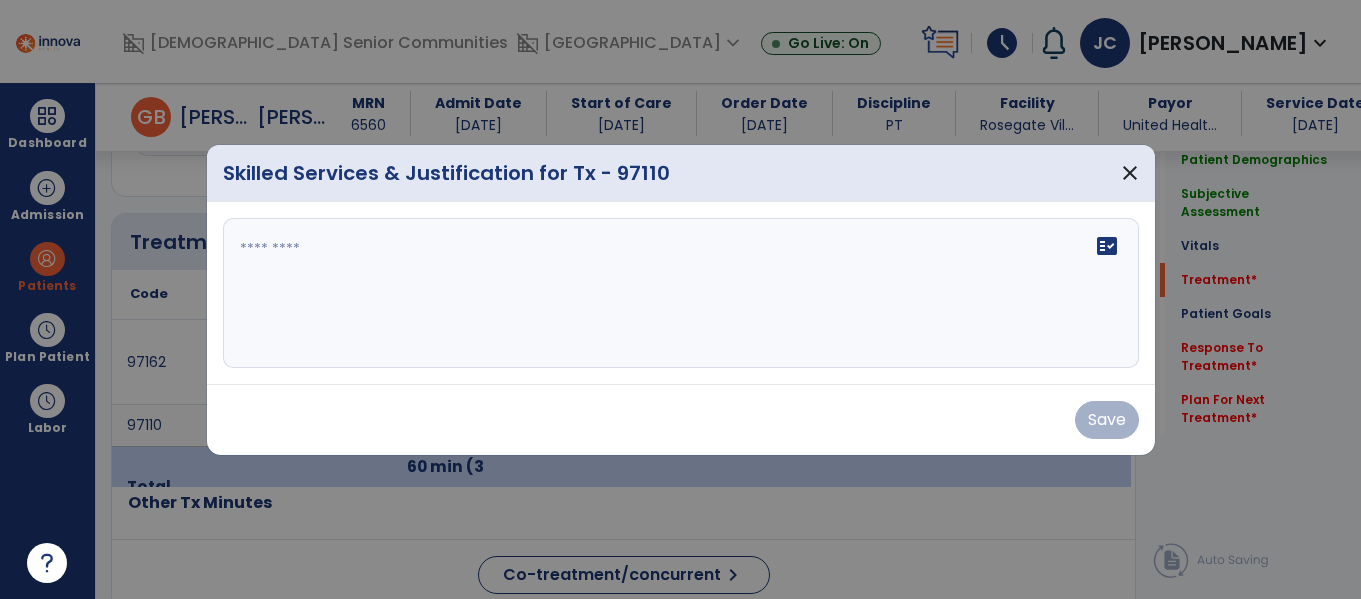 click on "fact_check" at bounding box center (681, 293) 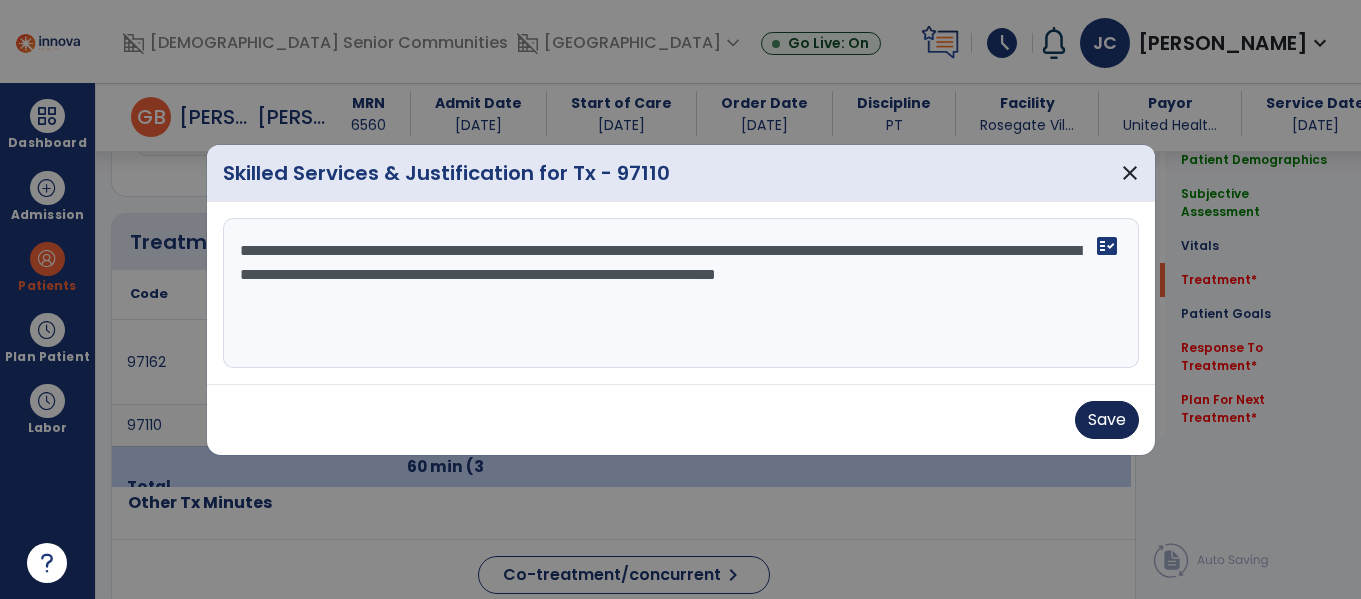 type on "**********" 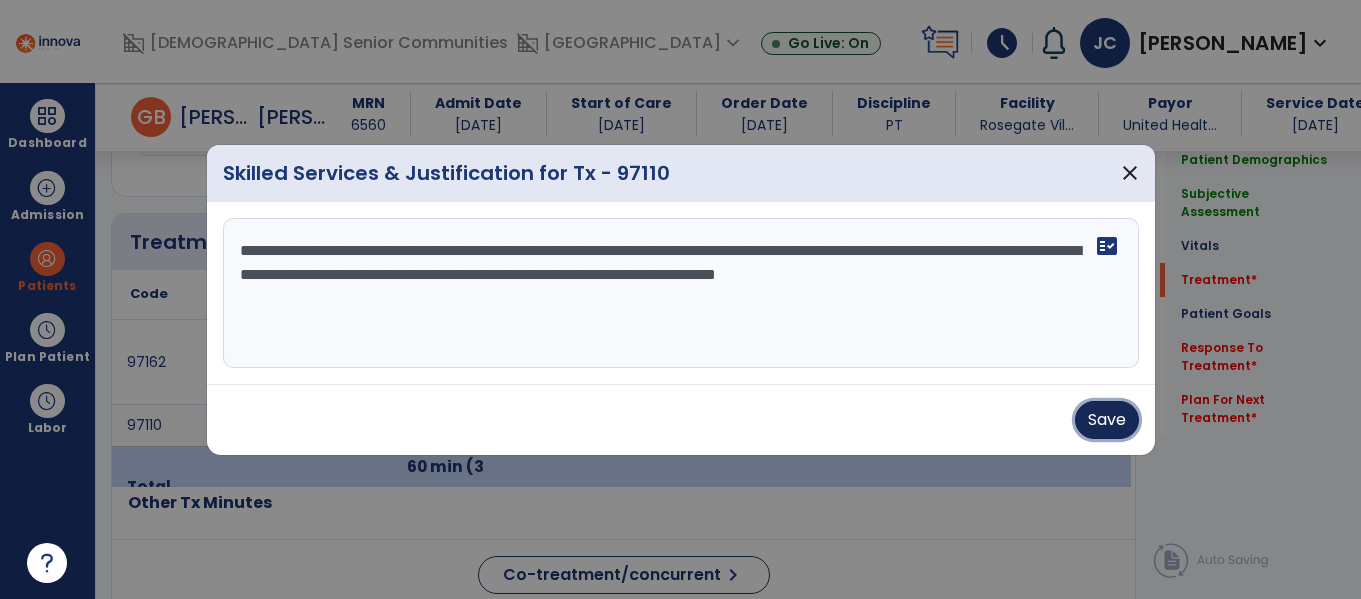 click on "Save" at bounding box center [1107, 420] 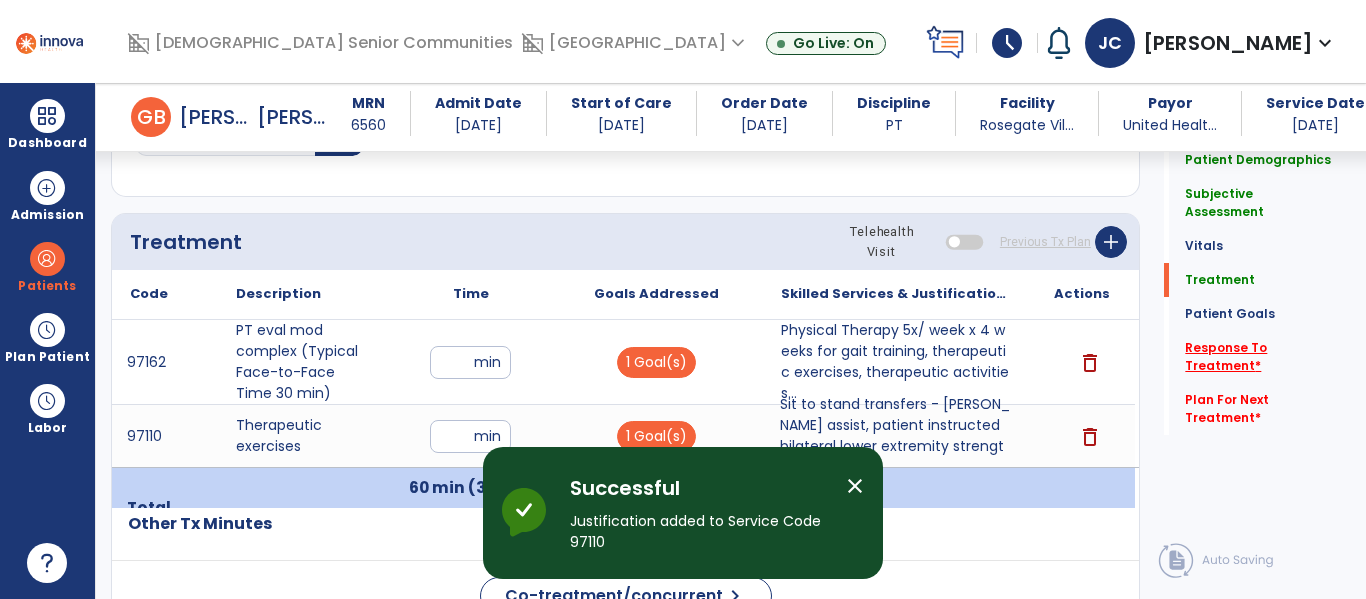 click on "Response To Treatment   *" 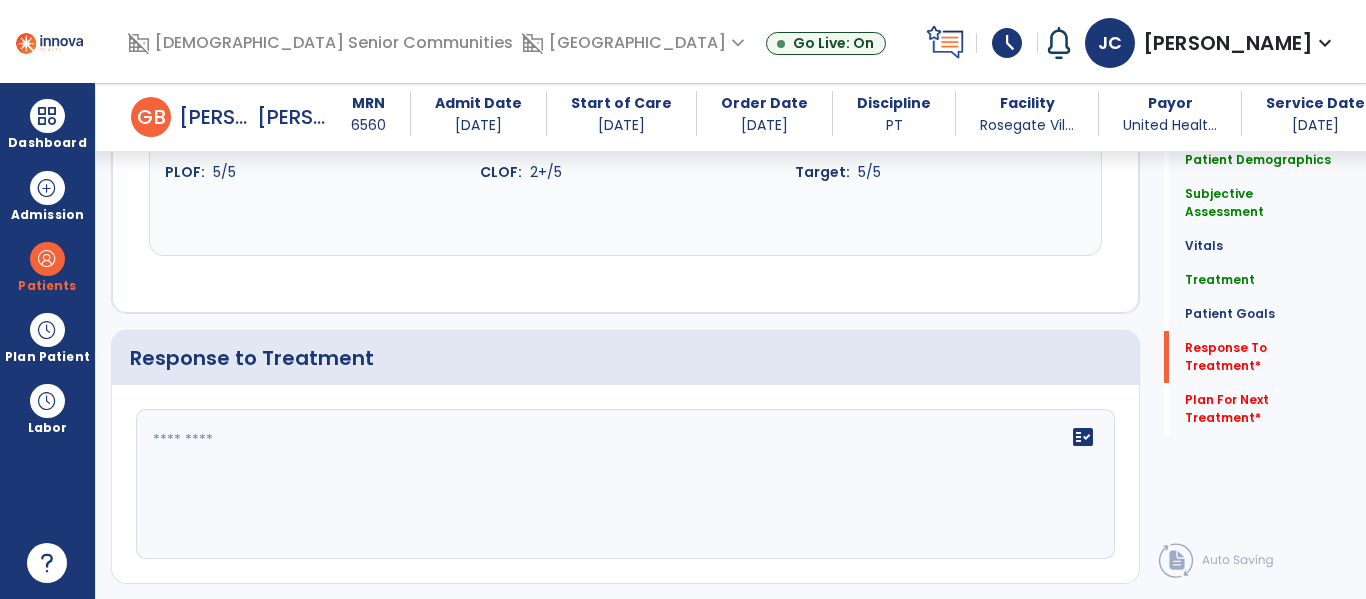 scroll, scrollTop: 2830, scrollLeft: 0, axis: vertical 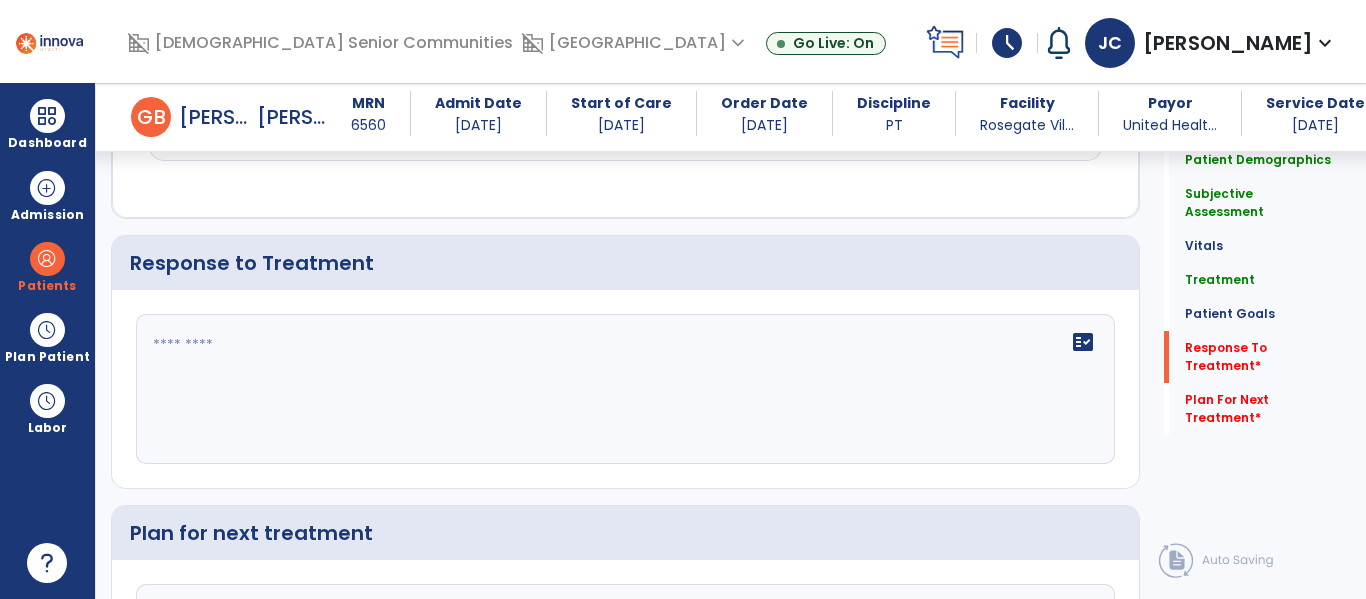 click on "fact_check" 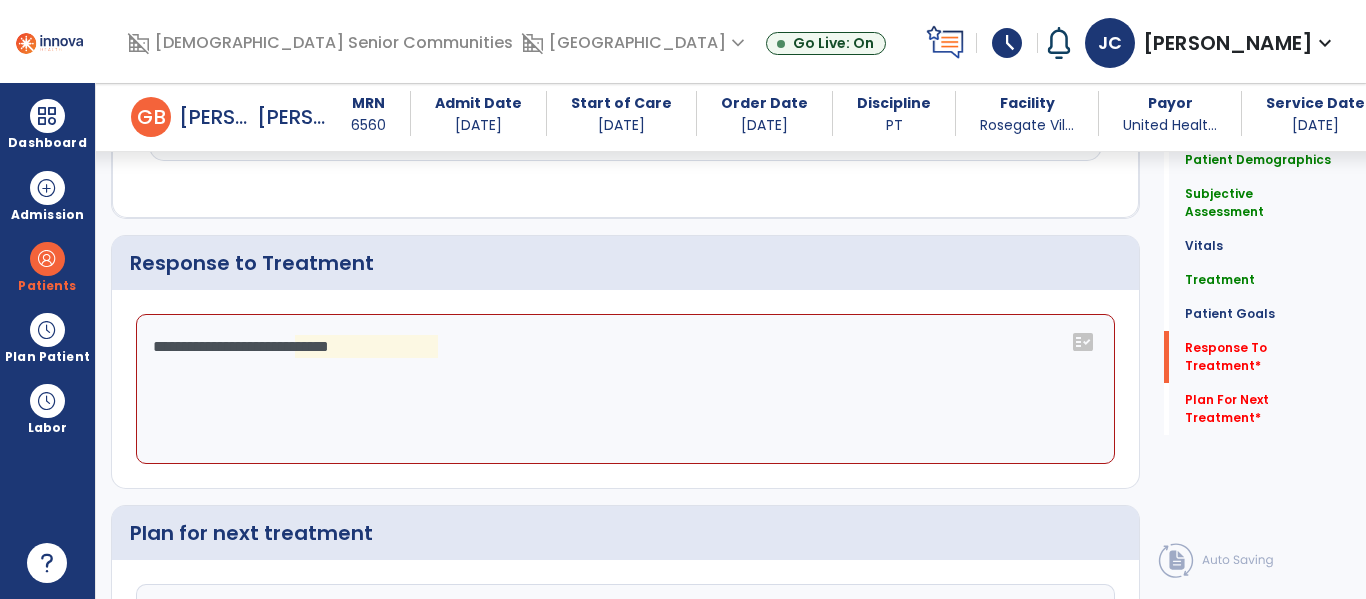 click on "**********" 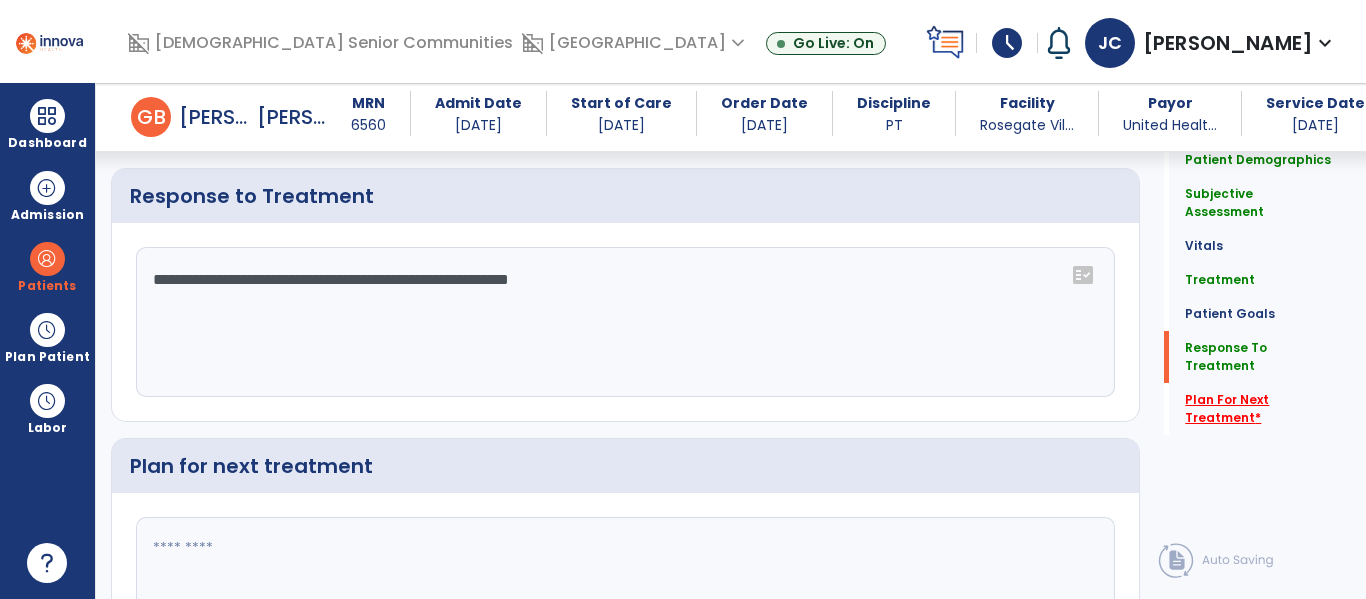 scroll, scrollTop: 2763, scrollLeft: 0, axis: vertical 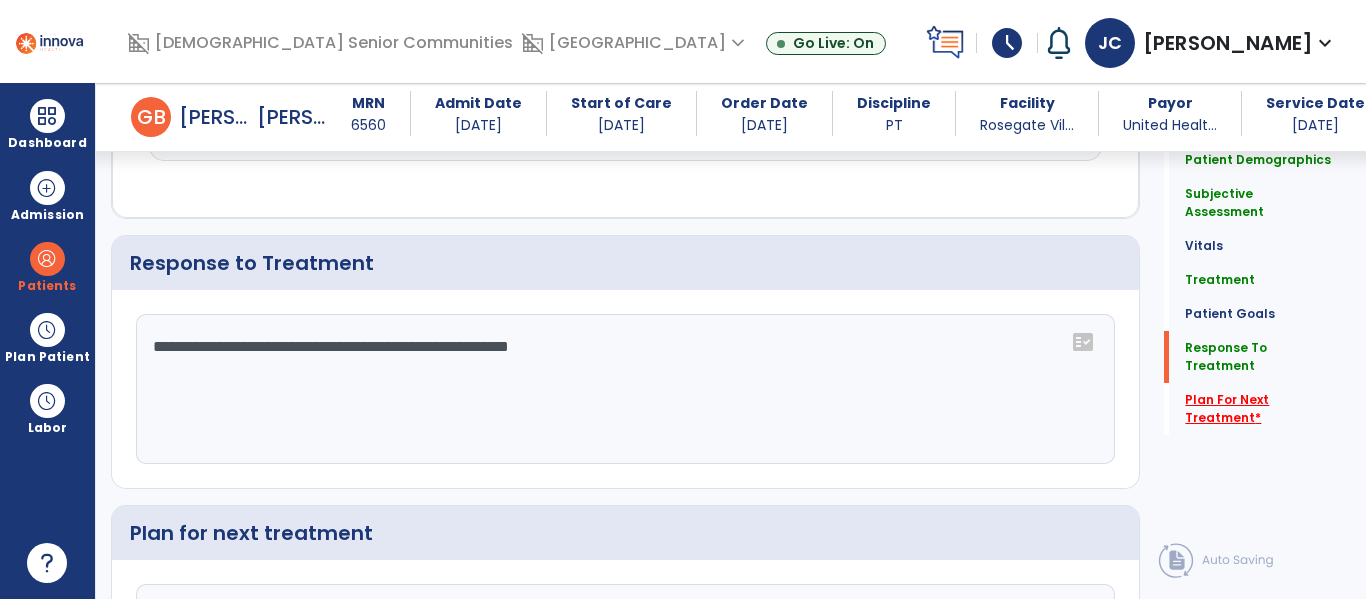 type on "**********" 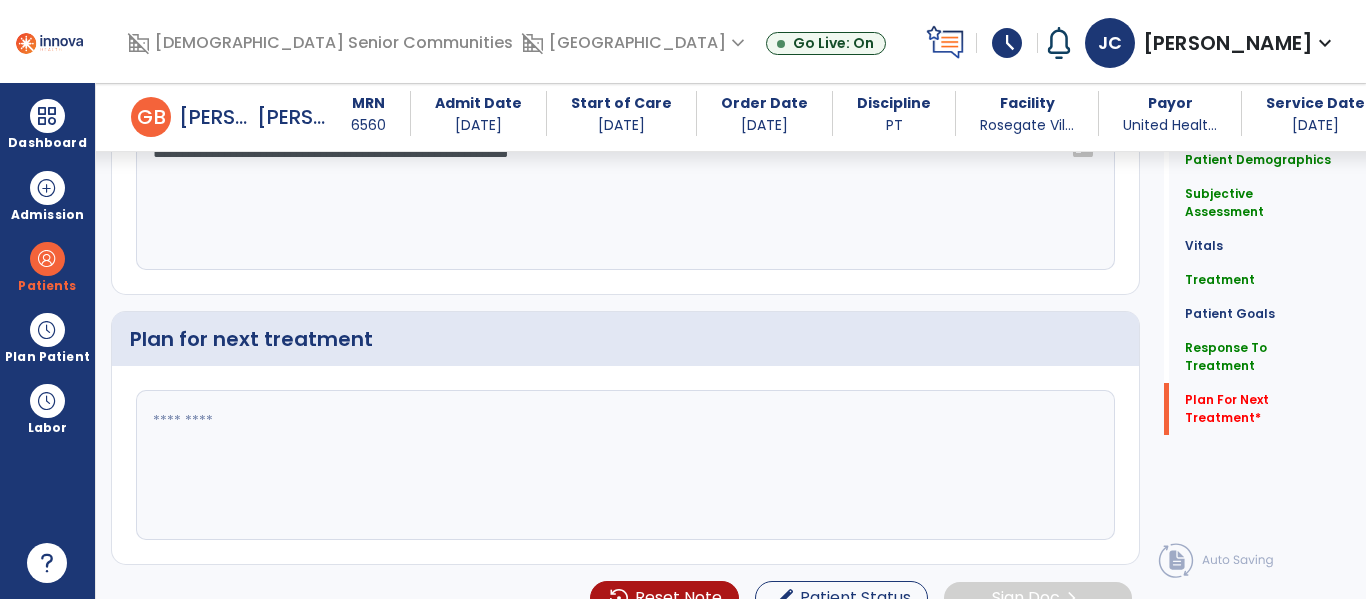 scroll, scrollTop: 3035, scrollLeft: 0, axis: vertical 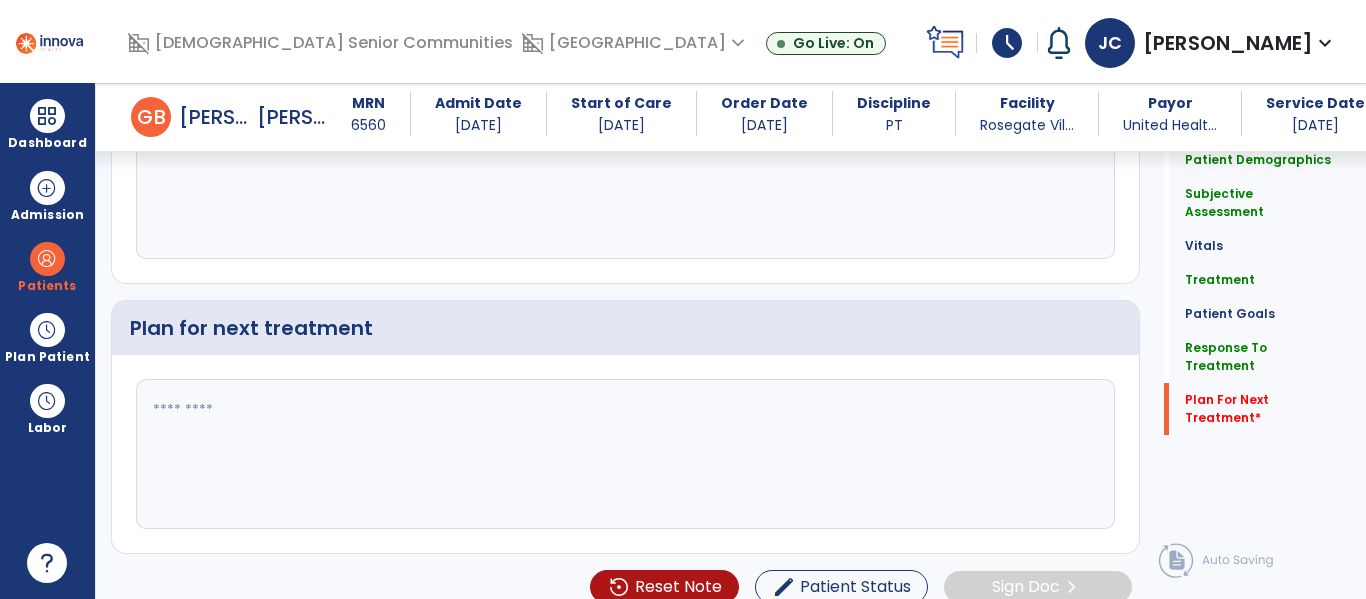click 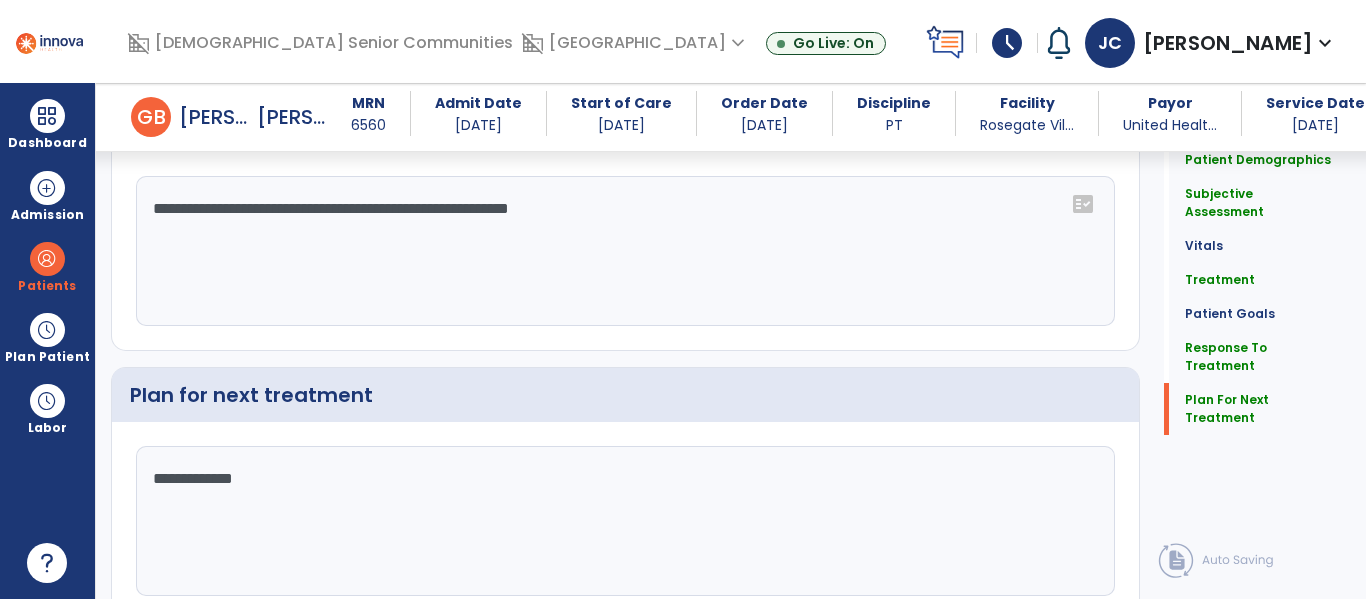 scroll, scrollTop: 3035, scrollLeft: 0, axis: vertical 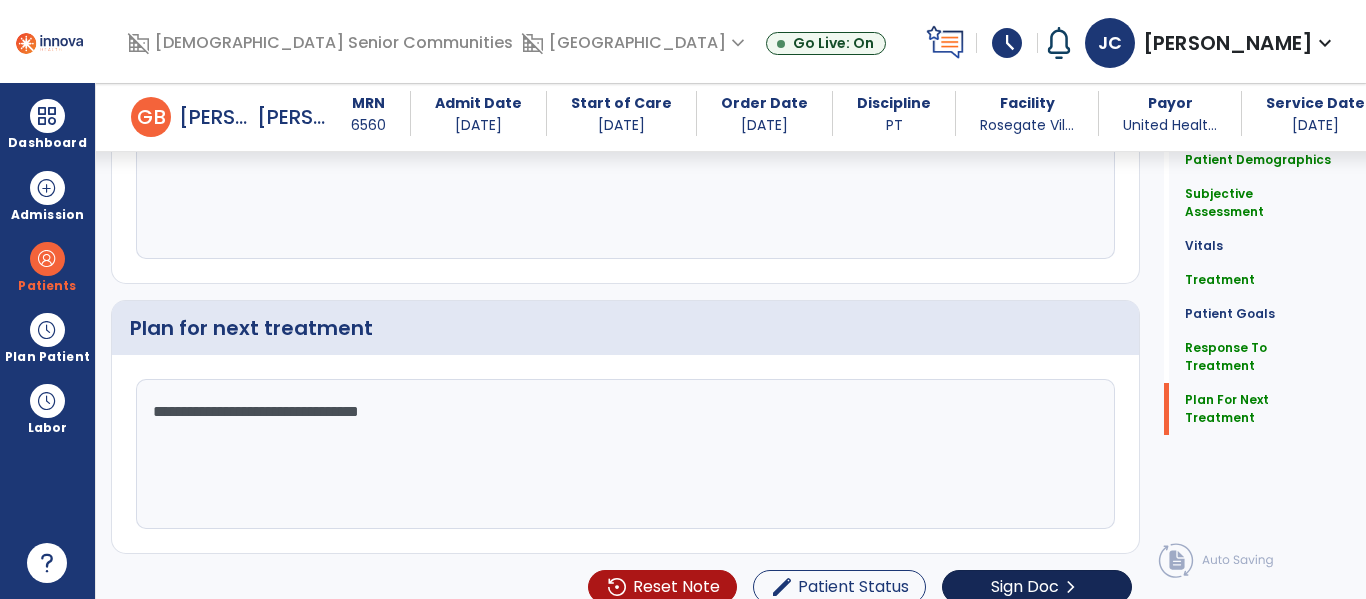 type on "**********" 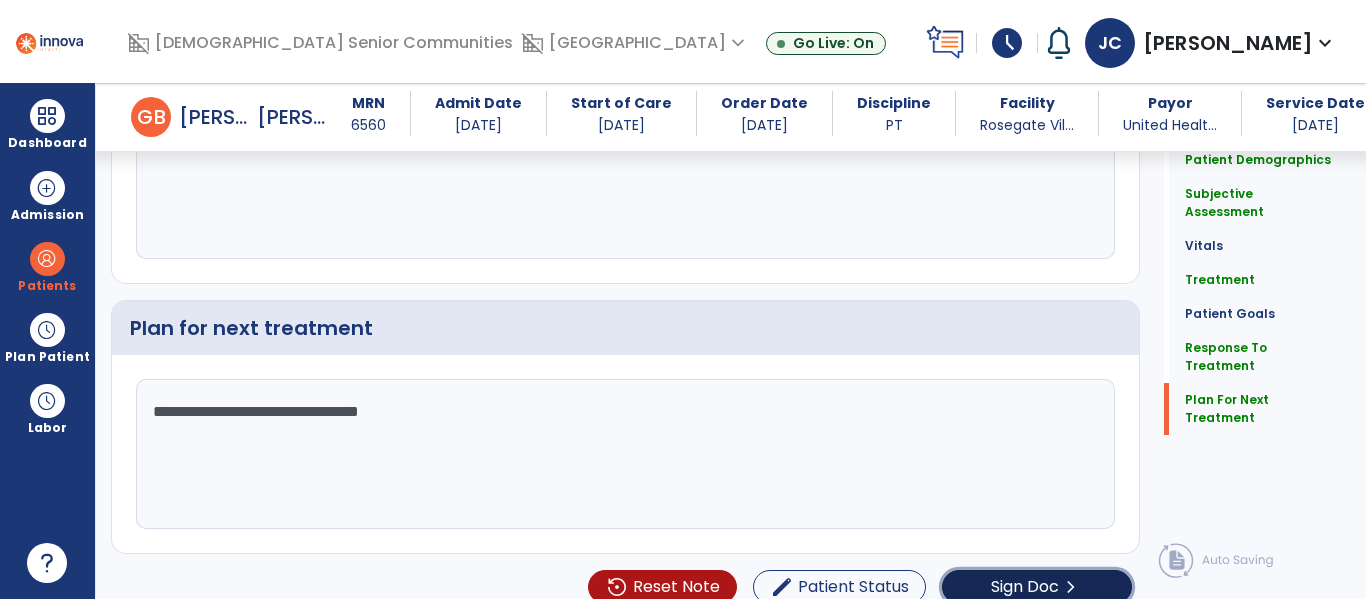 click on "Sign Doc  chevron_right" 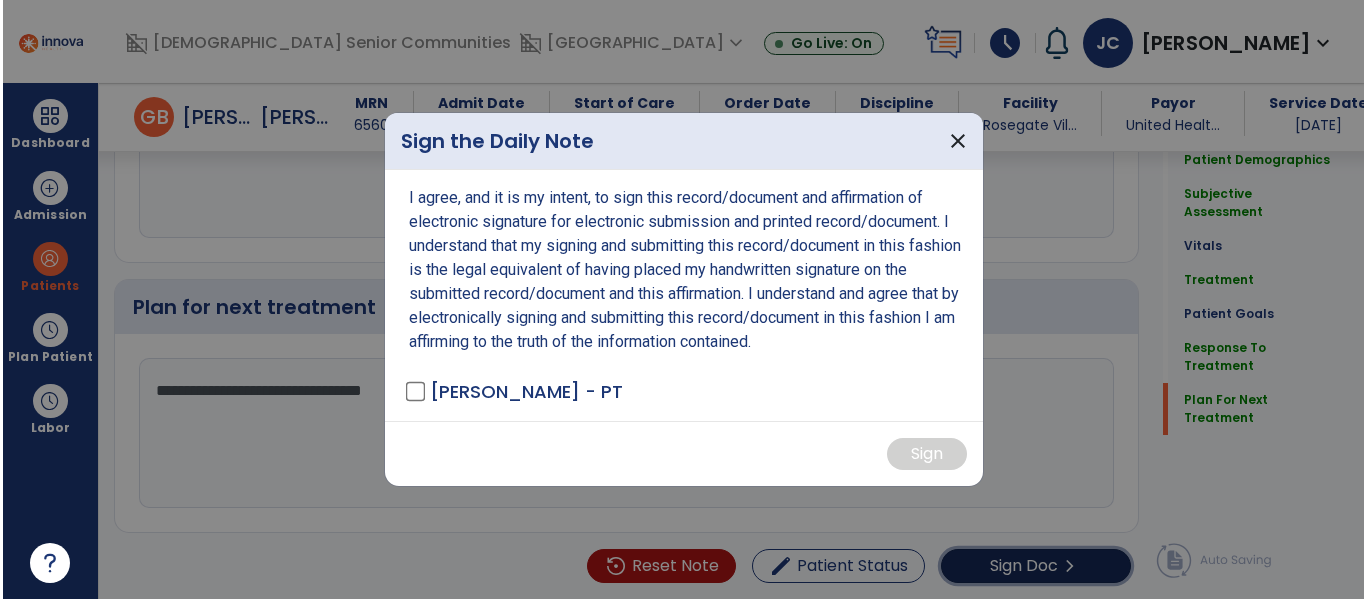 scroll, scrollTop: 3056, scrollLeft: 0, axis: vertical 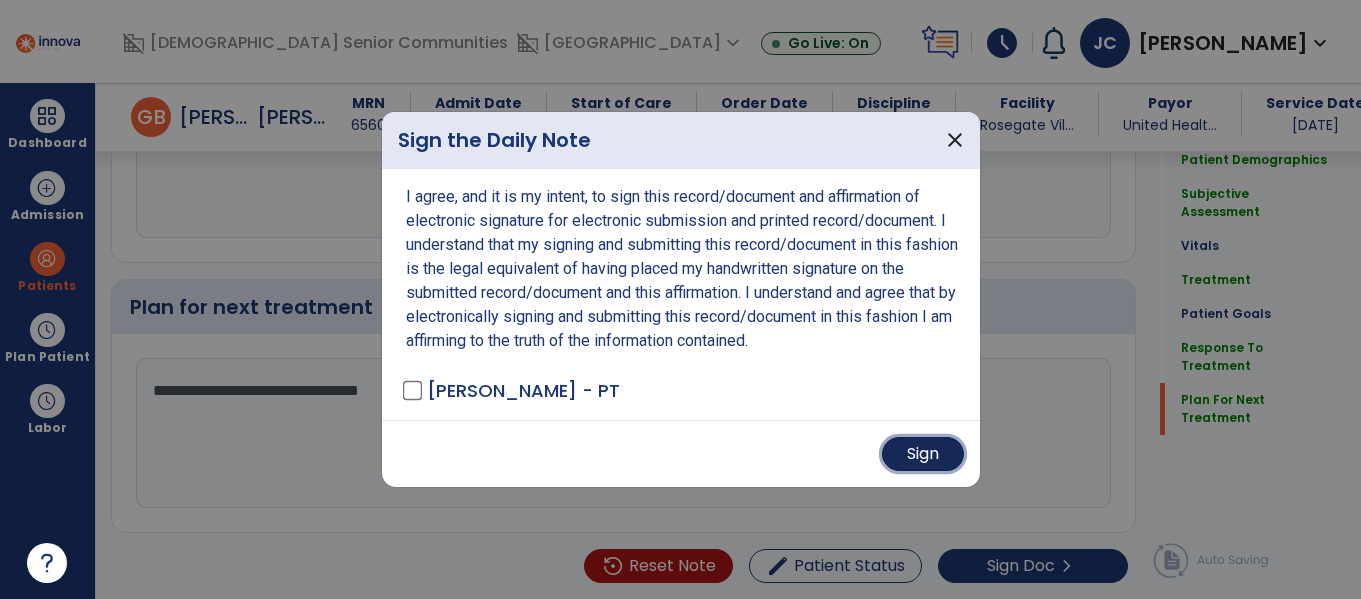 click on "Sign" at bounding box center (923, 454) 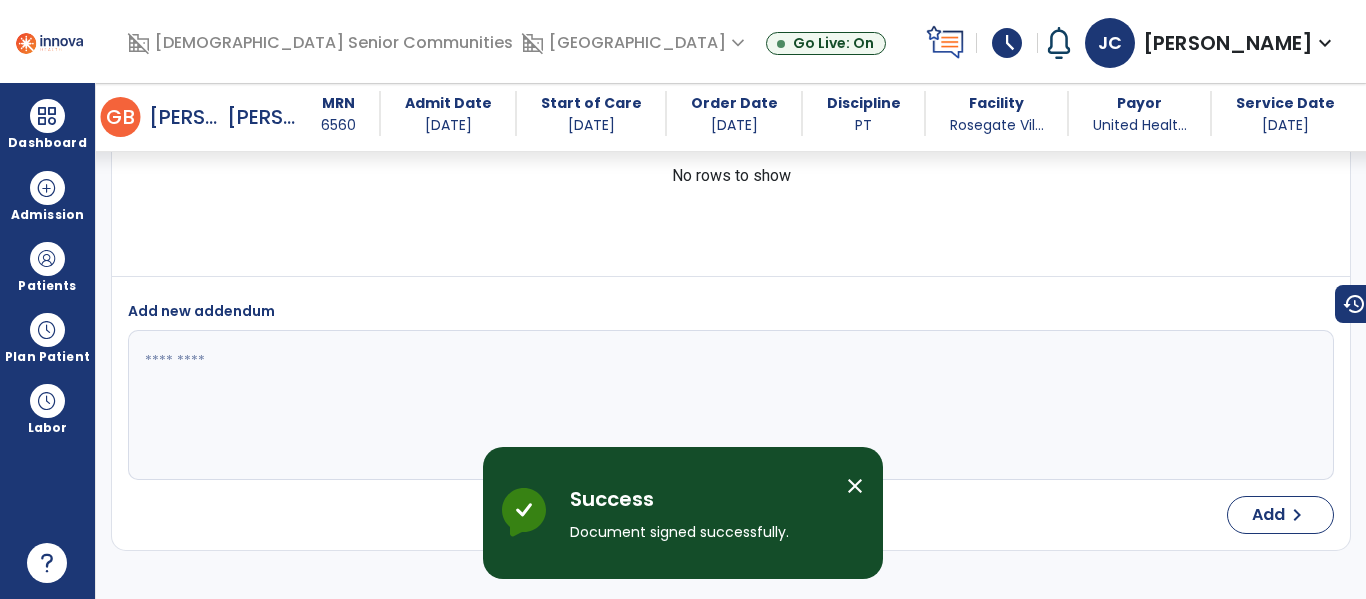 scroll, scrollTop: 4147, scrollLeft: 0, axis: vertical 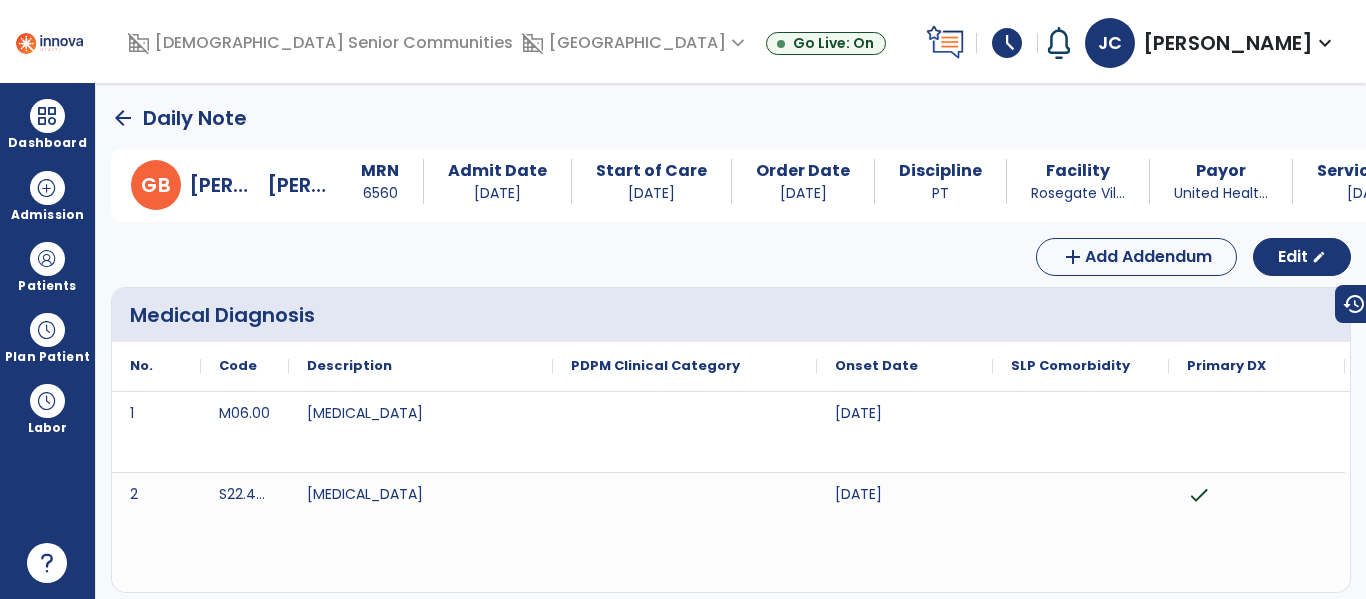 click on "arrow_back" 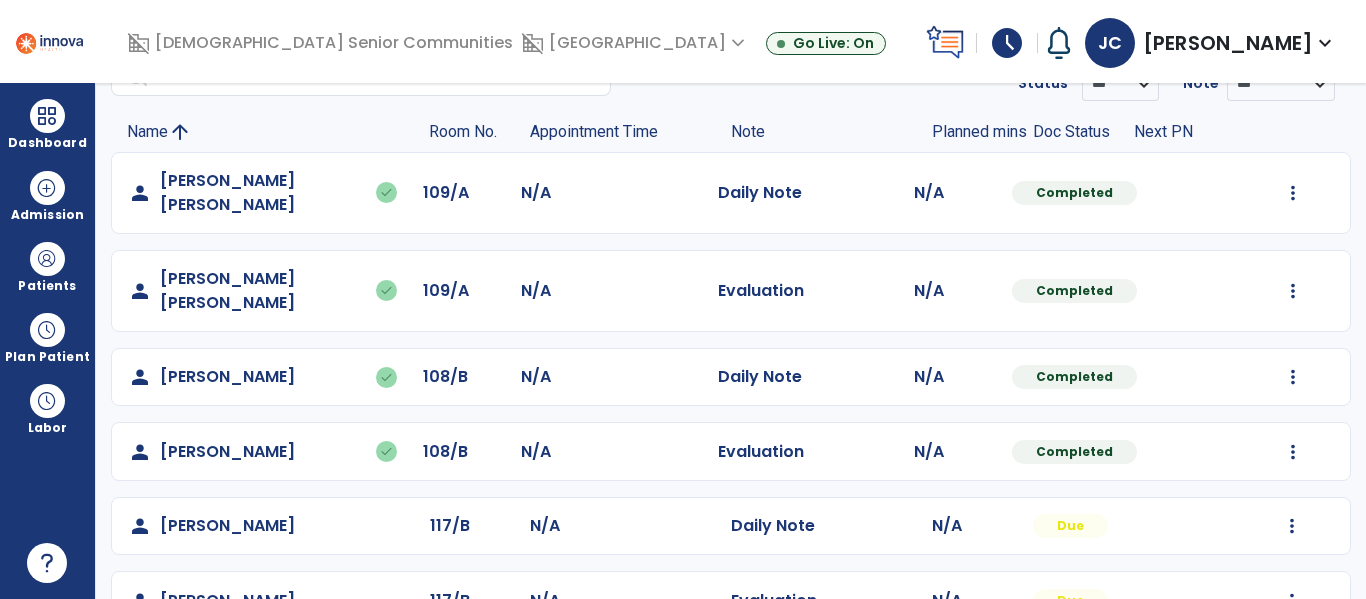scroll, scrollTop: 115, scrollLeft: 0, axis: vertical 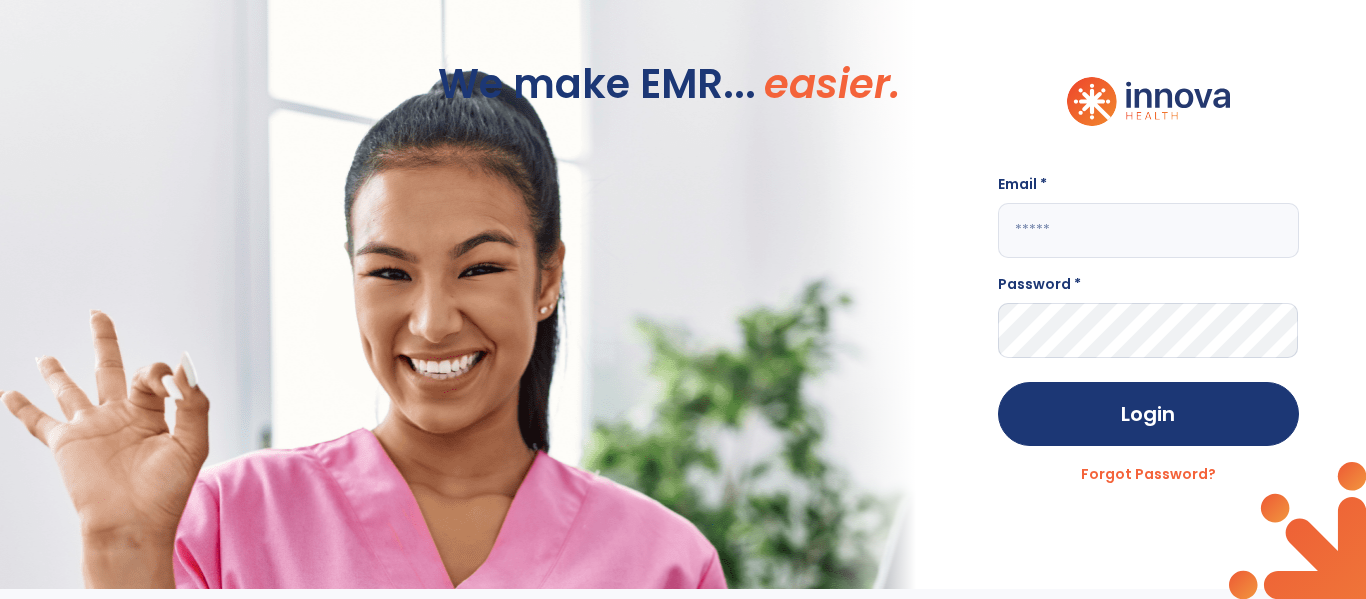 click 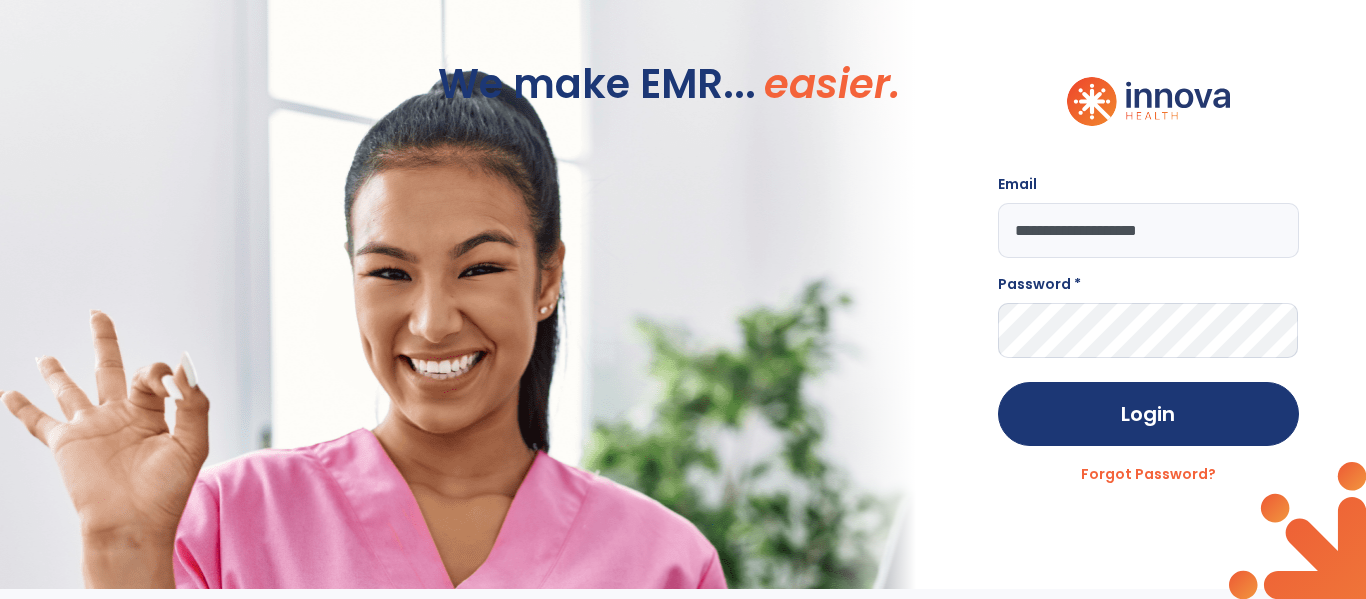 type on "**********" 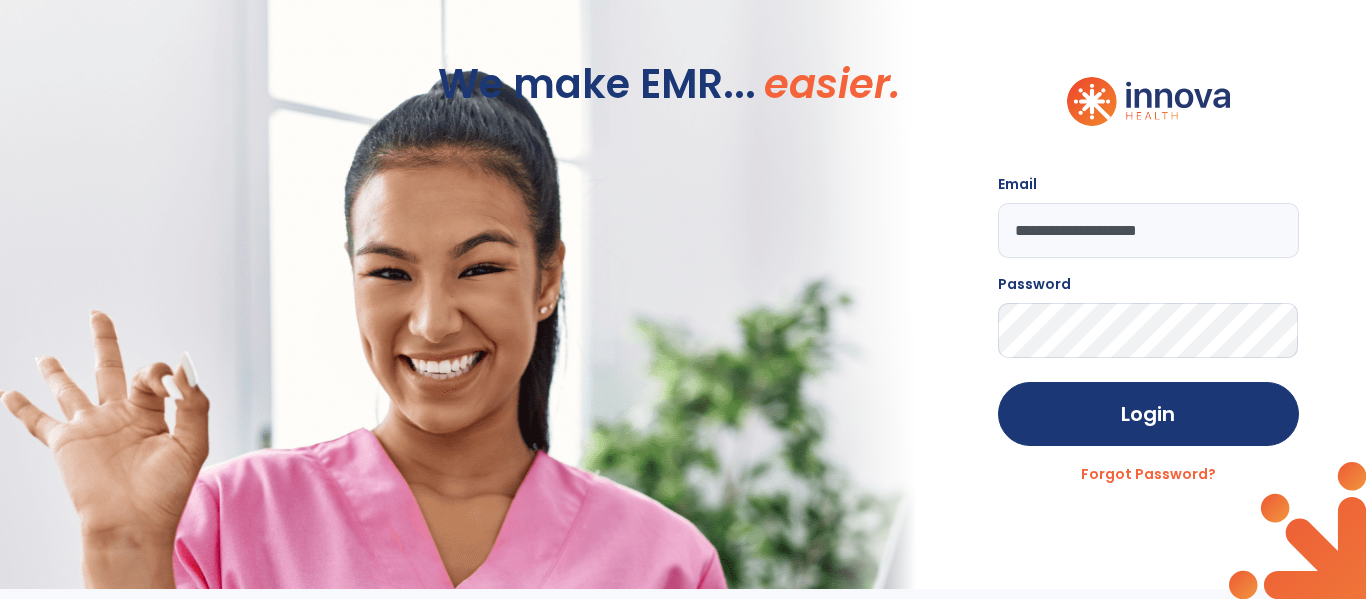 click on "Login" 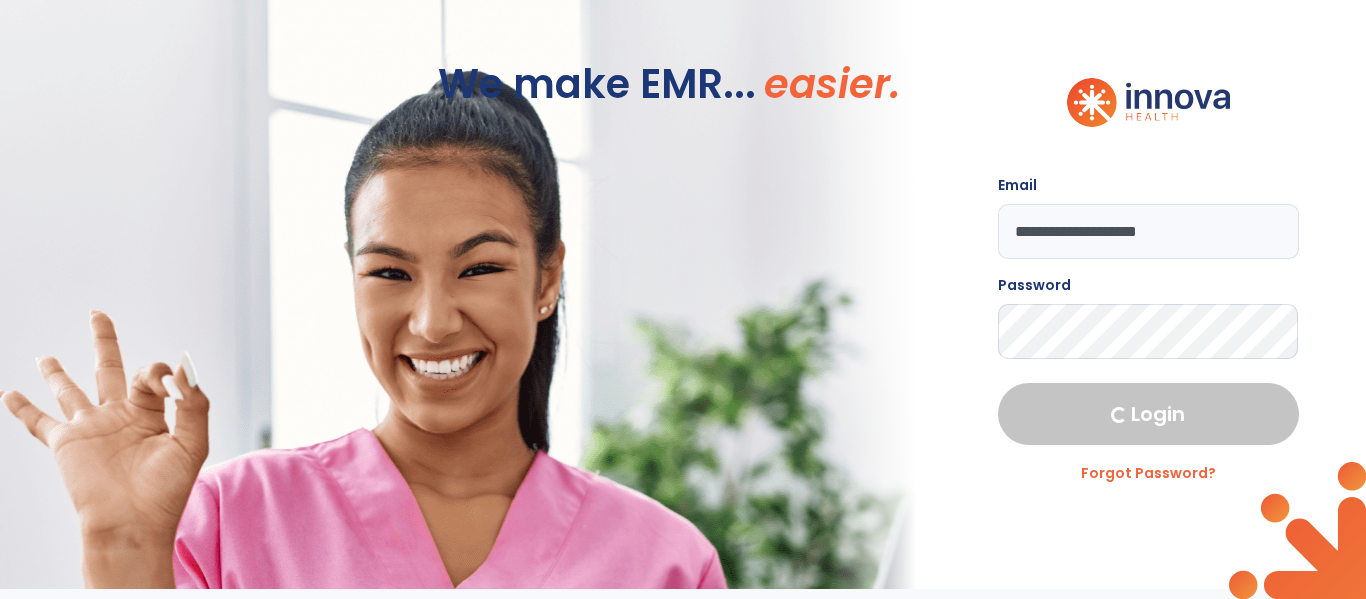 select on "****" 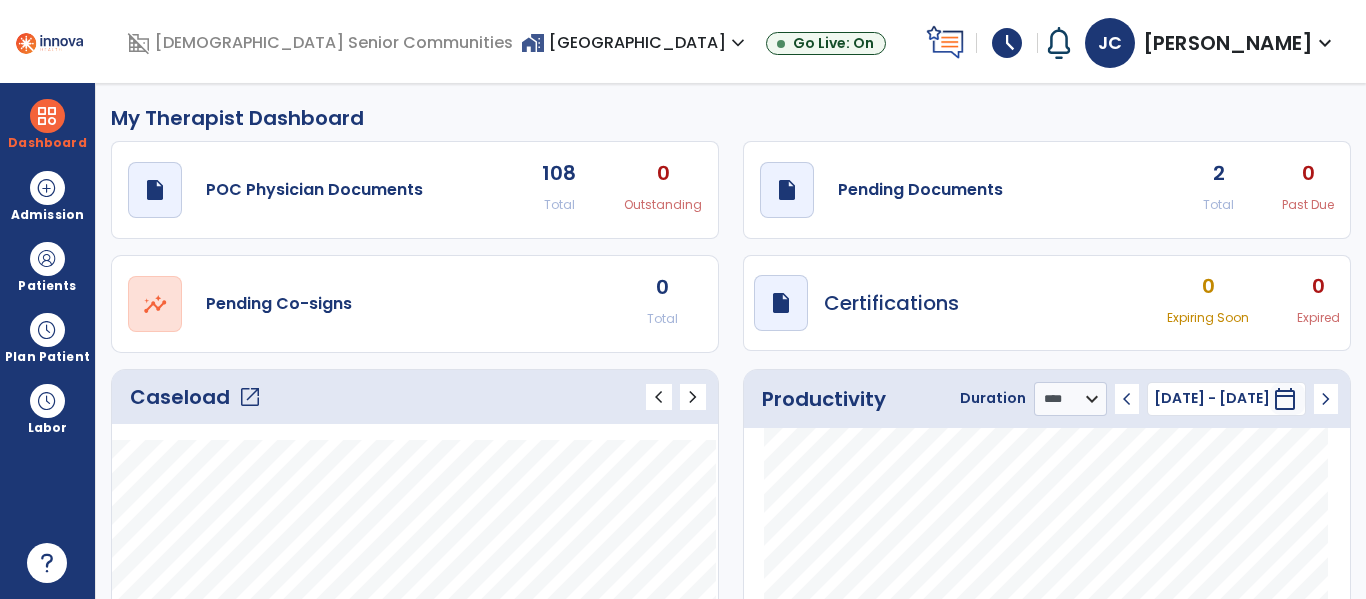 click on "open_in_new" 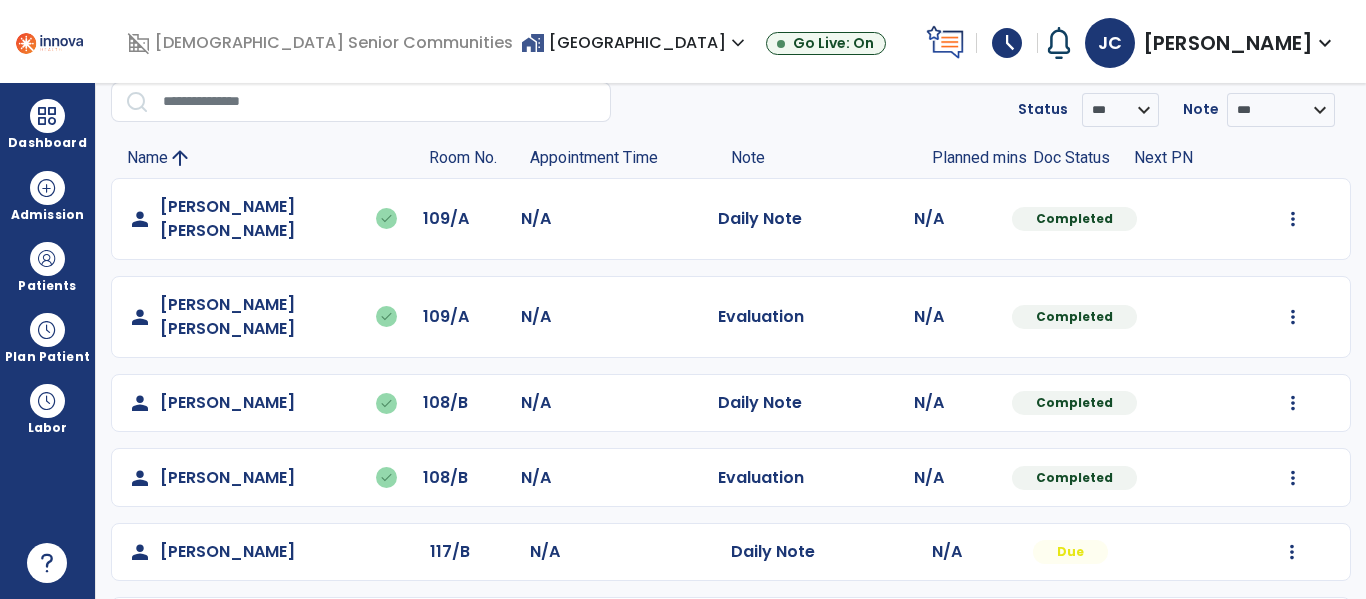 scroll, scrollTop: 115, scrollLeft: 0, axis: vertical 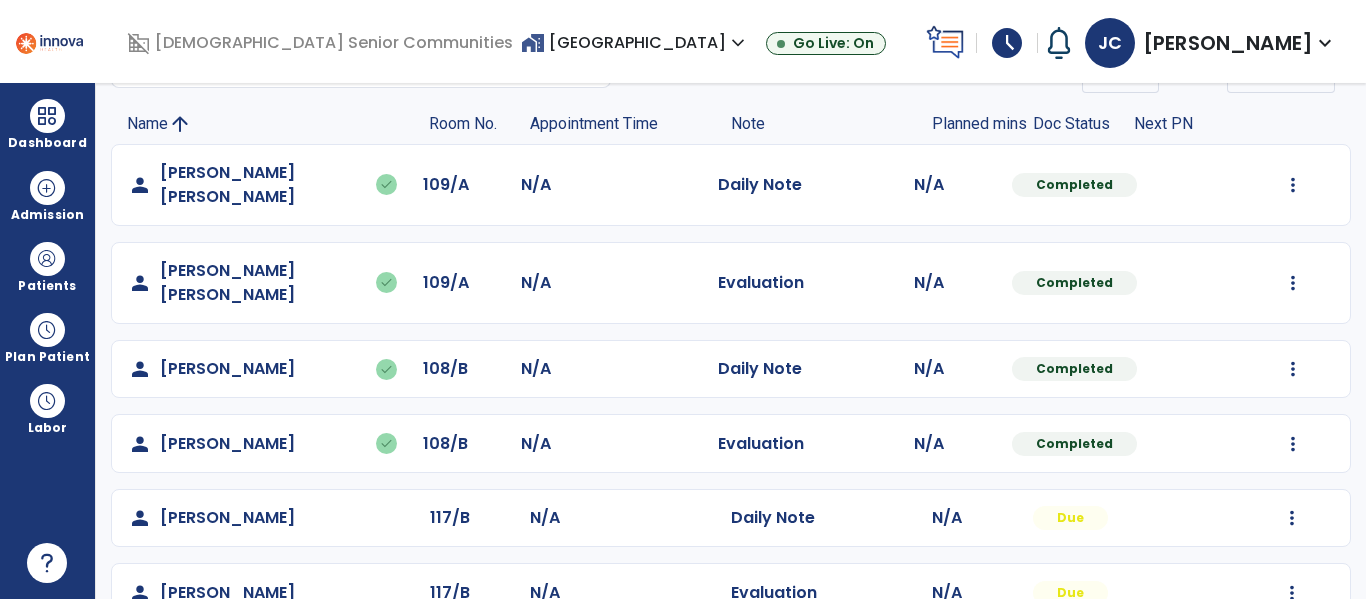 click on "Mark Visit As Complete   Reset Note   Open Document   G + C Mins" 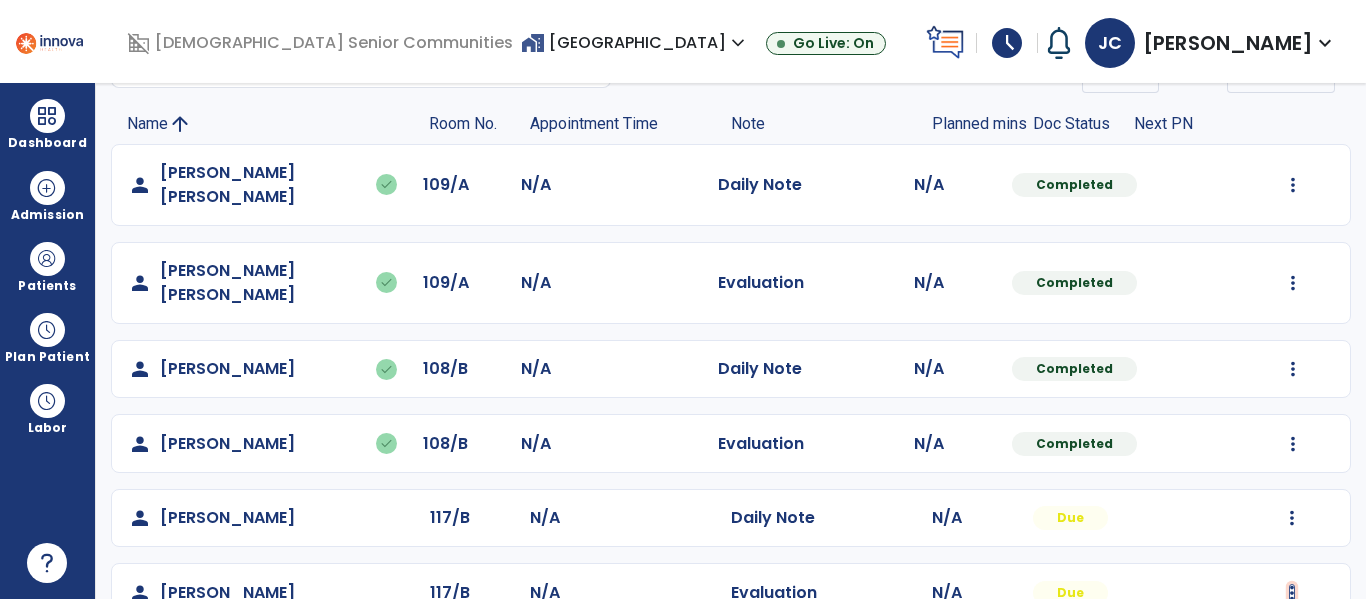 click at bounding box center (1293, 185) 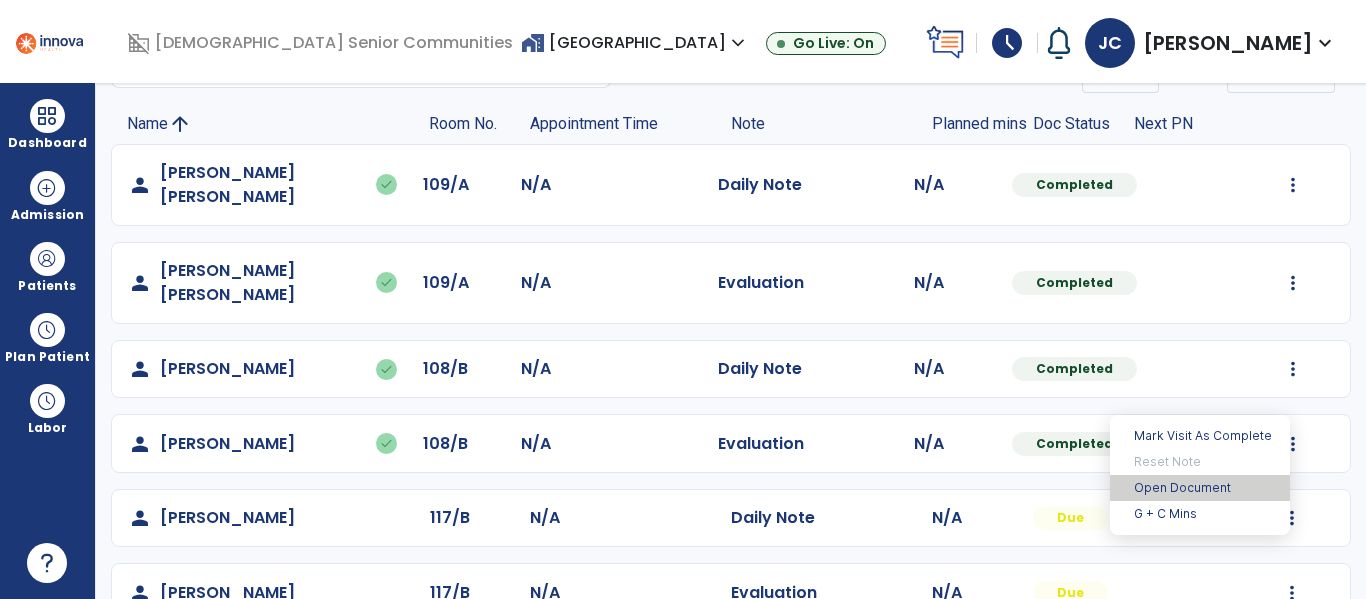 click on "Open Document" at bounding box center (1200, 488) 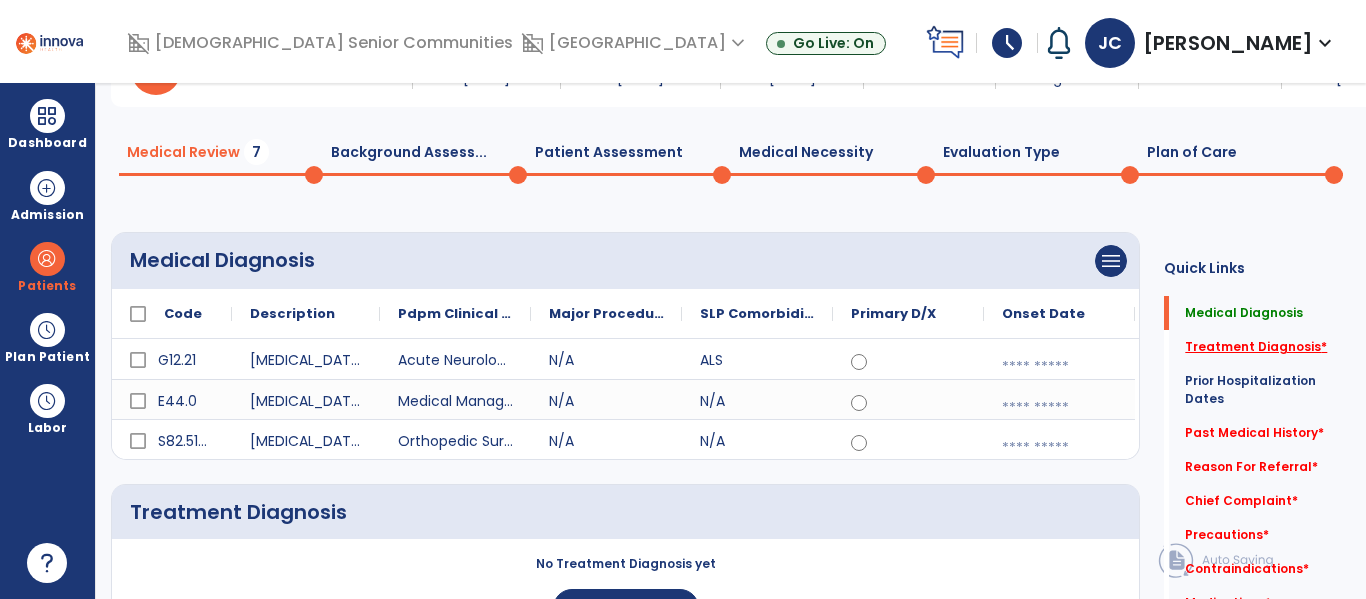click on "Treatment Diagnosis   *" 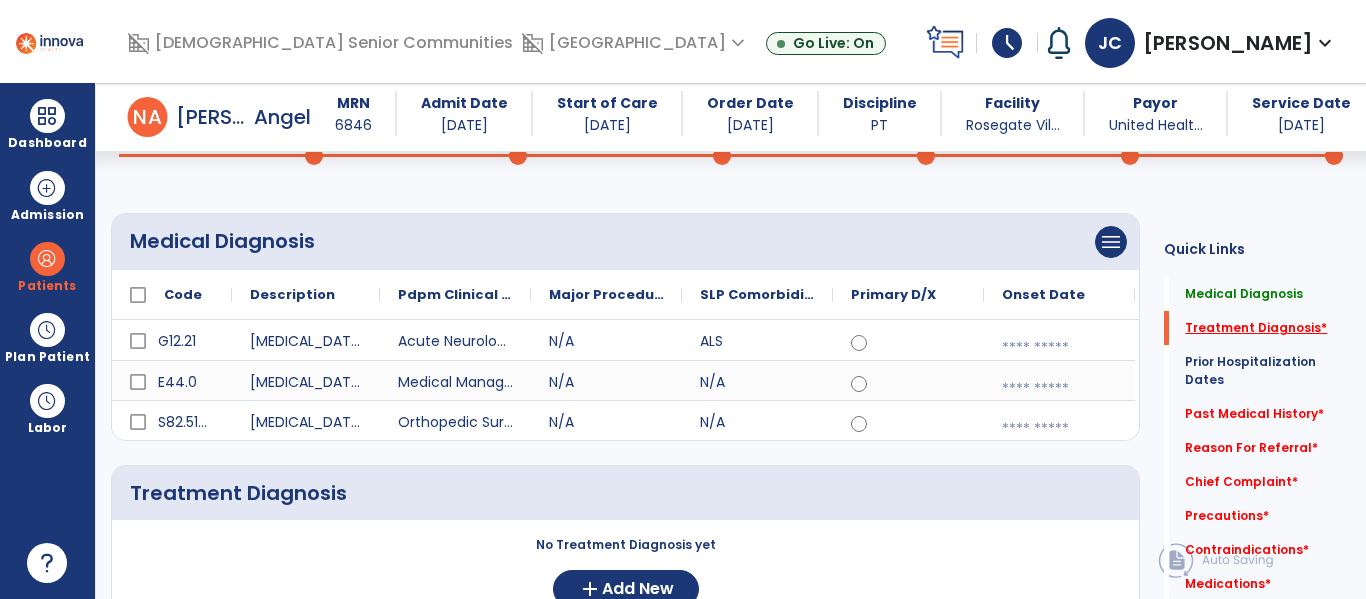 scroll, scrollTop: 517, scrollLeft: 0, axis: vertical 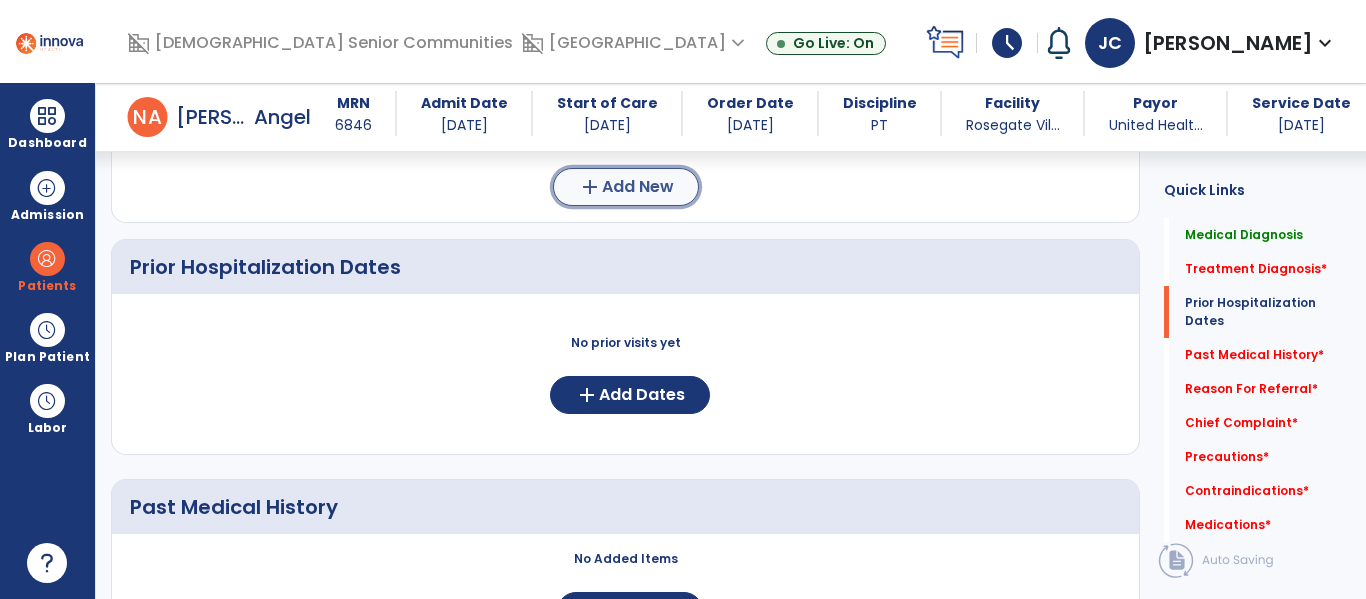 click on "Add New" 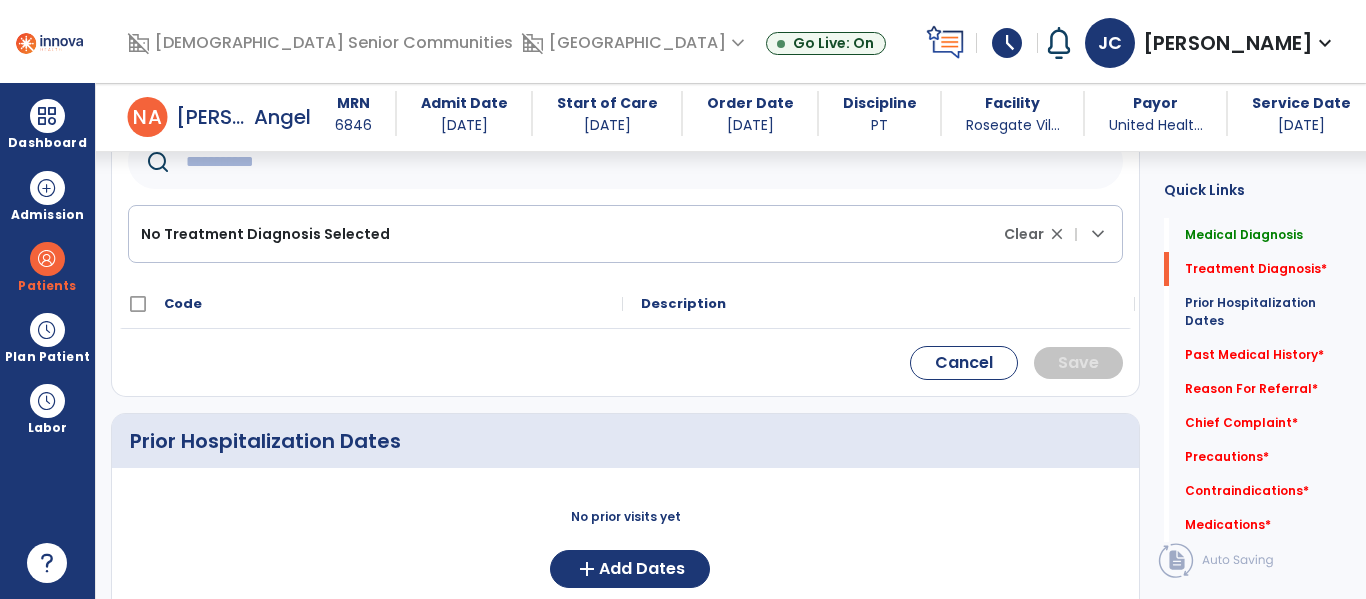 click 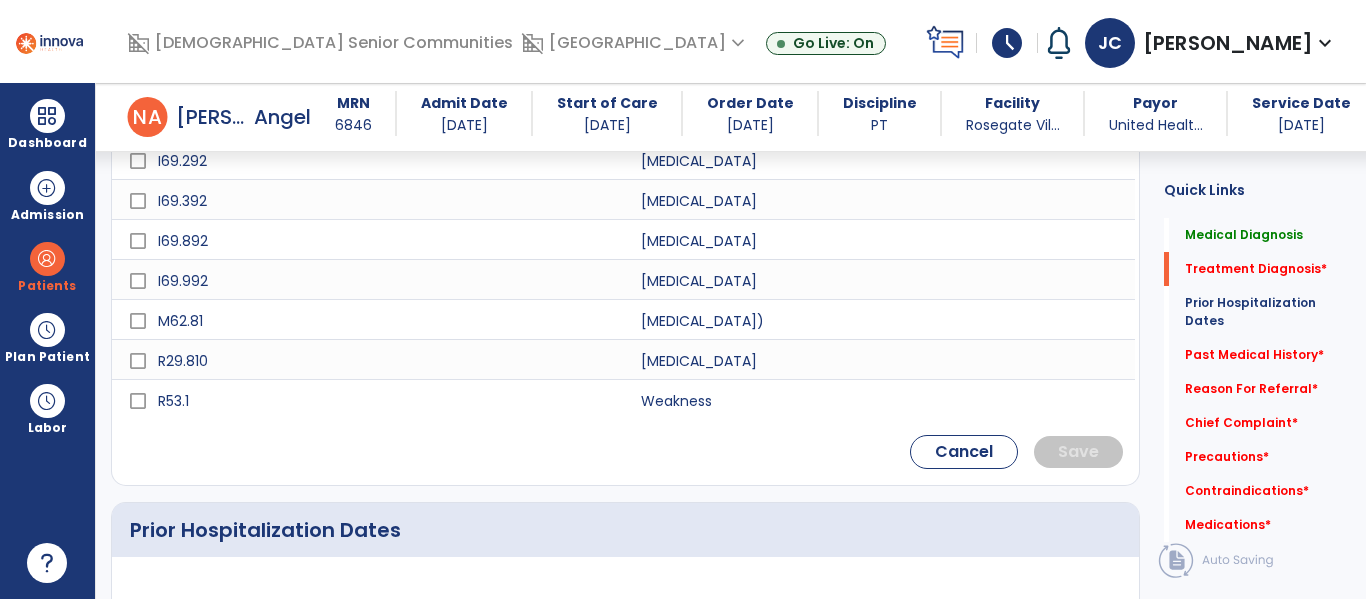 scroll, scrollTop: 793, scrollLeft: 0, axis: vertical 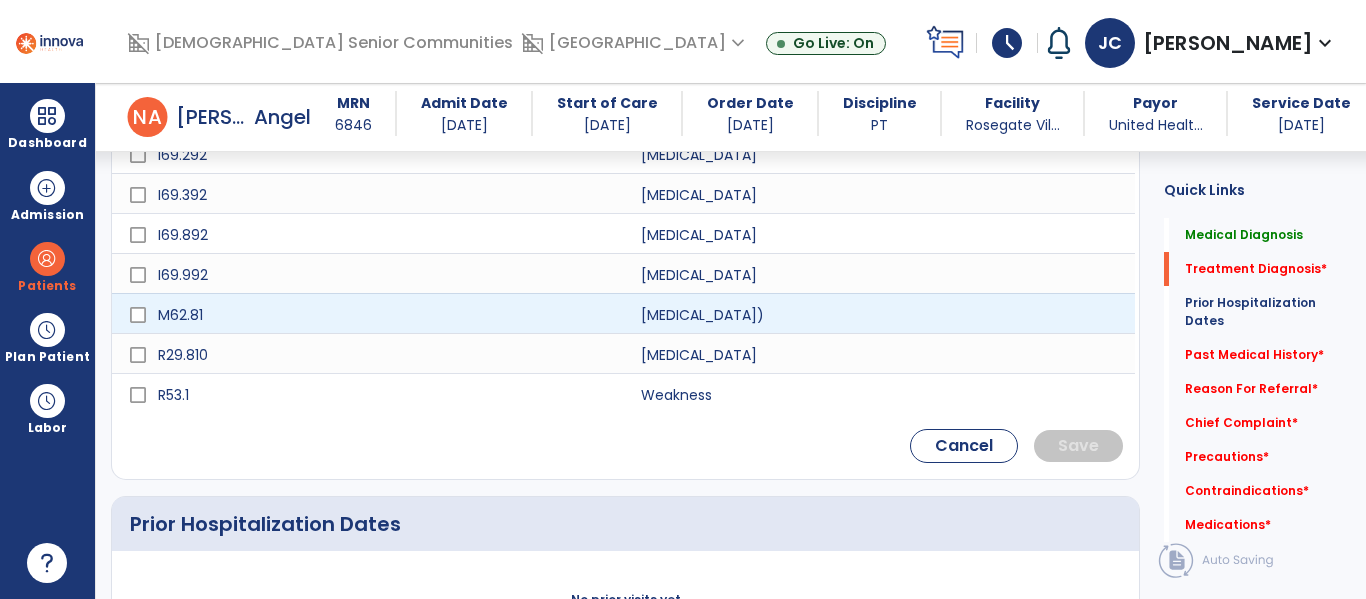 type on "********" 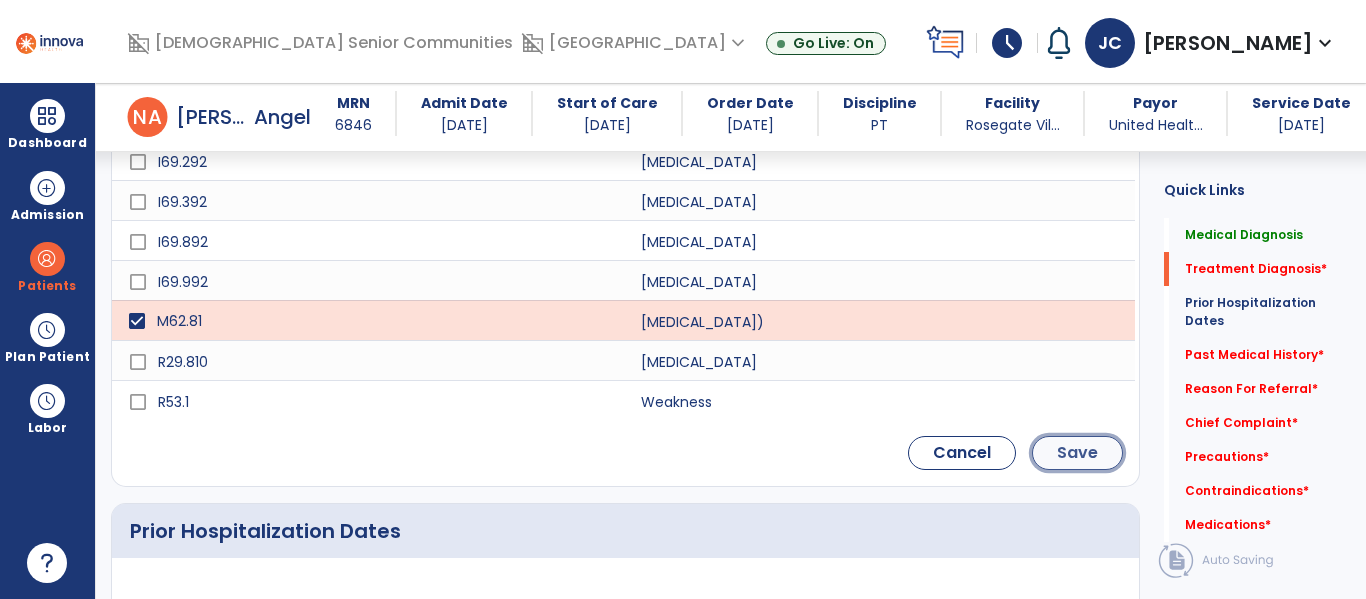 click on "Save" 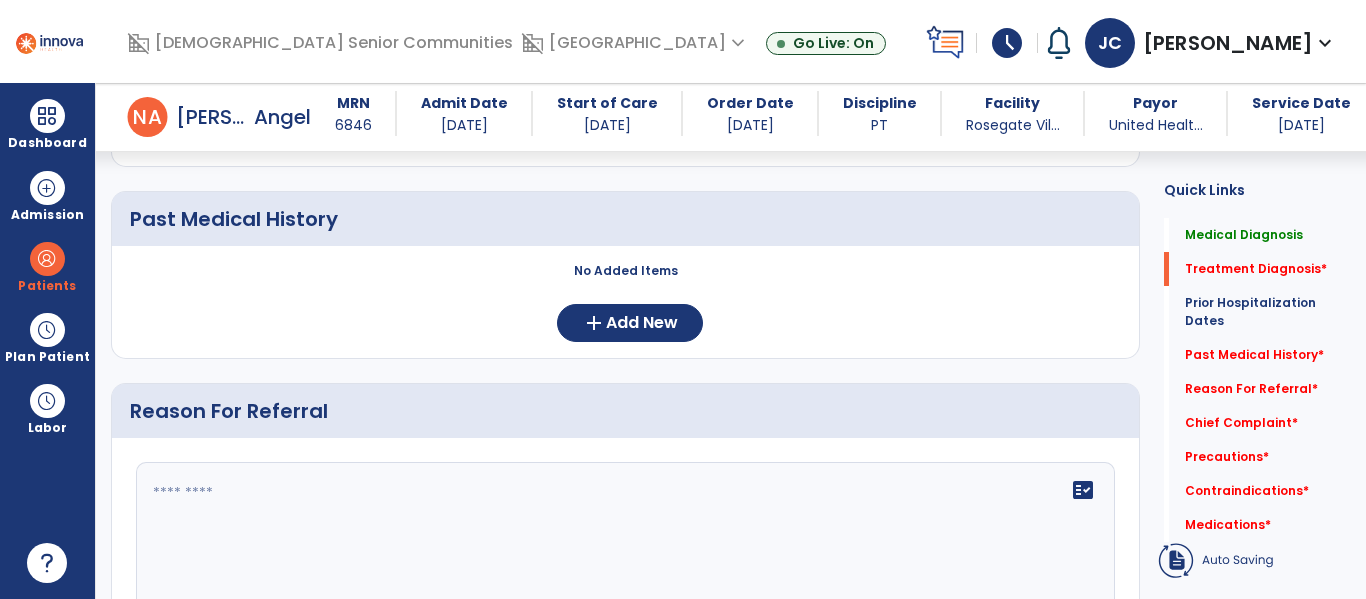 scroll, scrollTop: 627, scrollLeft: 0, axis: vertical 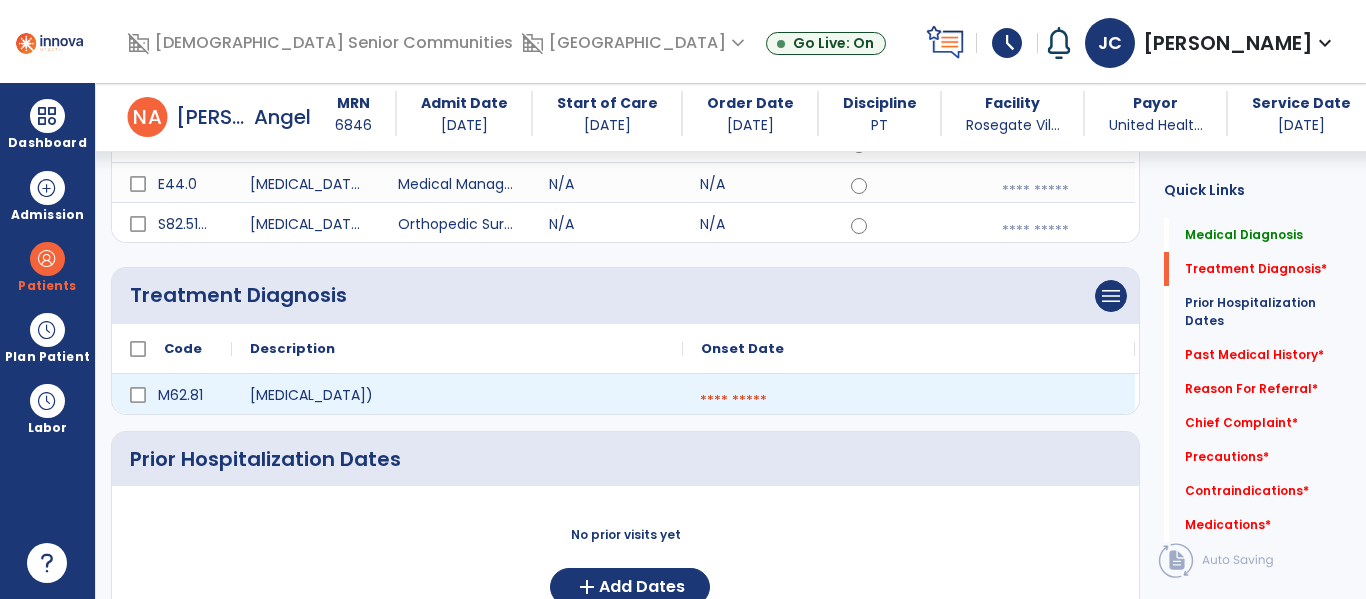 click at bounding box center (909, 401) 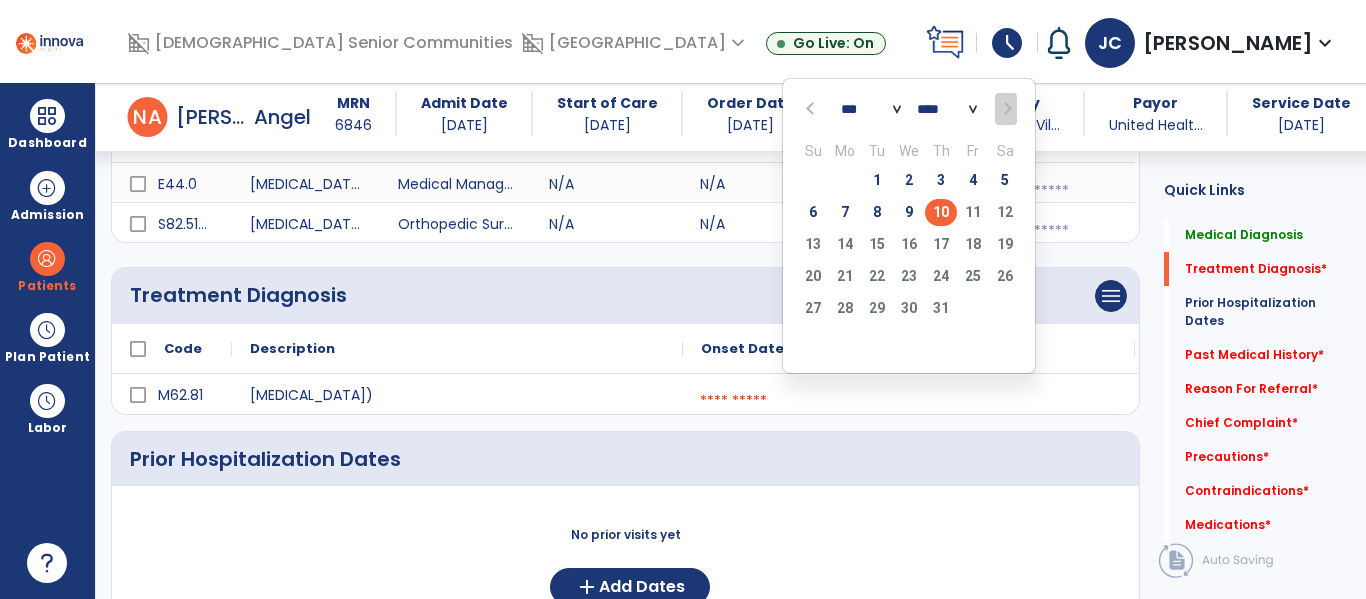 click on "10" 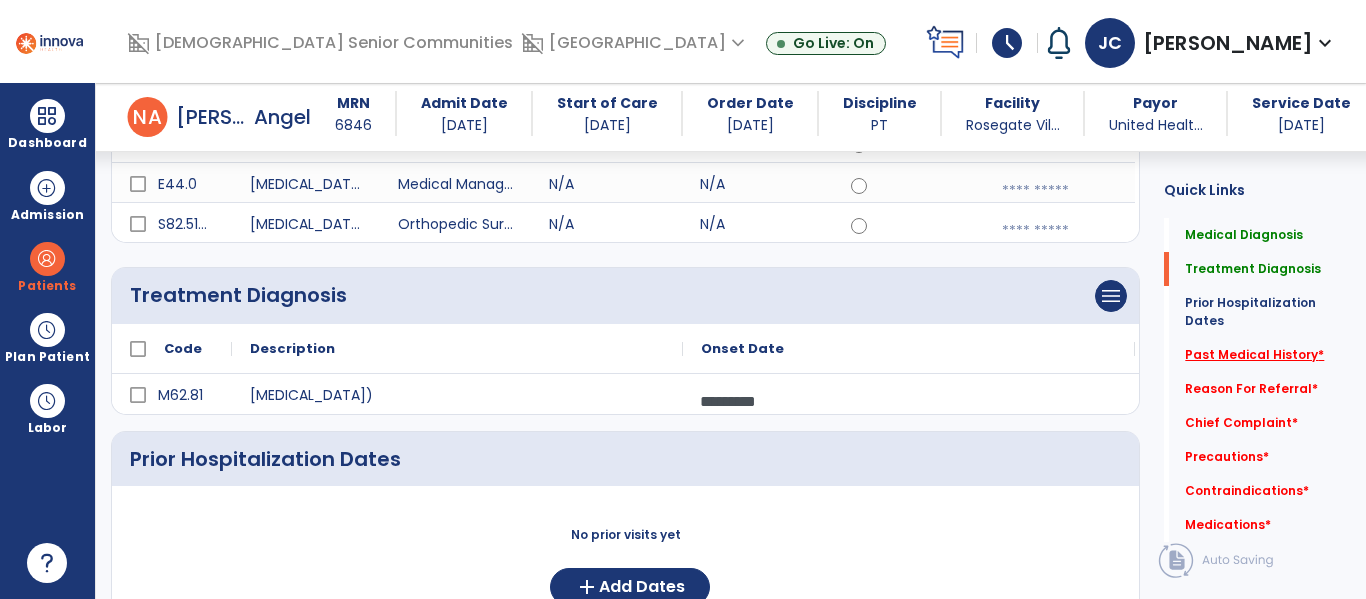 click on "Past Medical History   *" 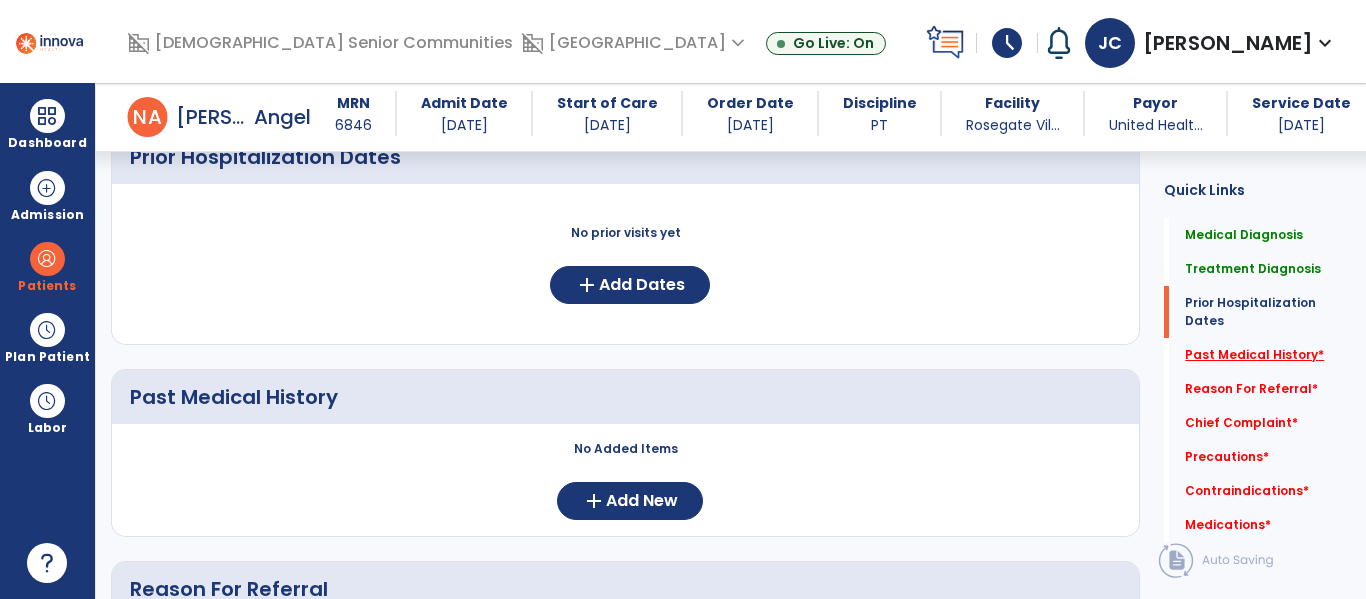 scroll, scrollTop: 728, scrollLeft: 0, axis: vertical 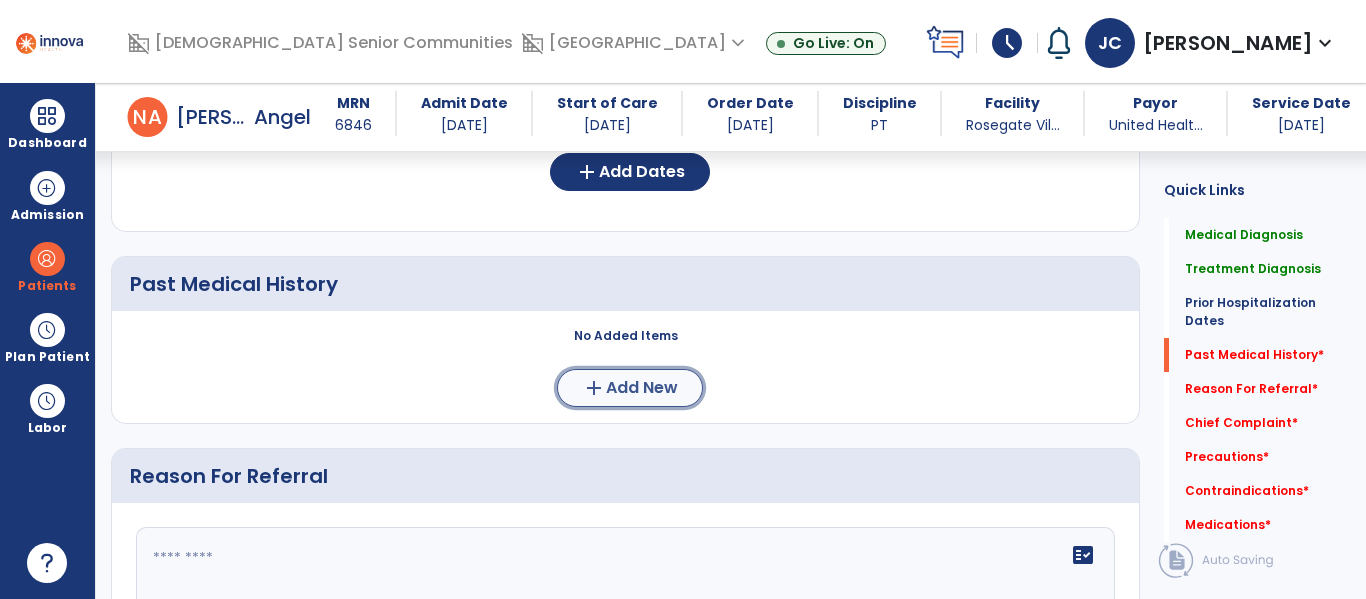 click on "Add New" 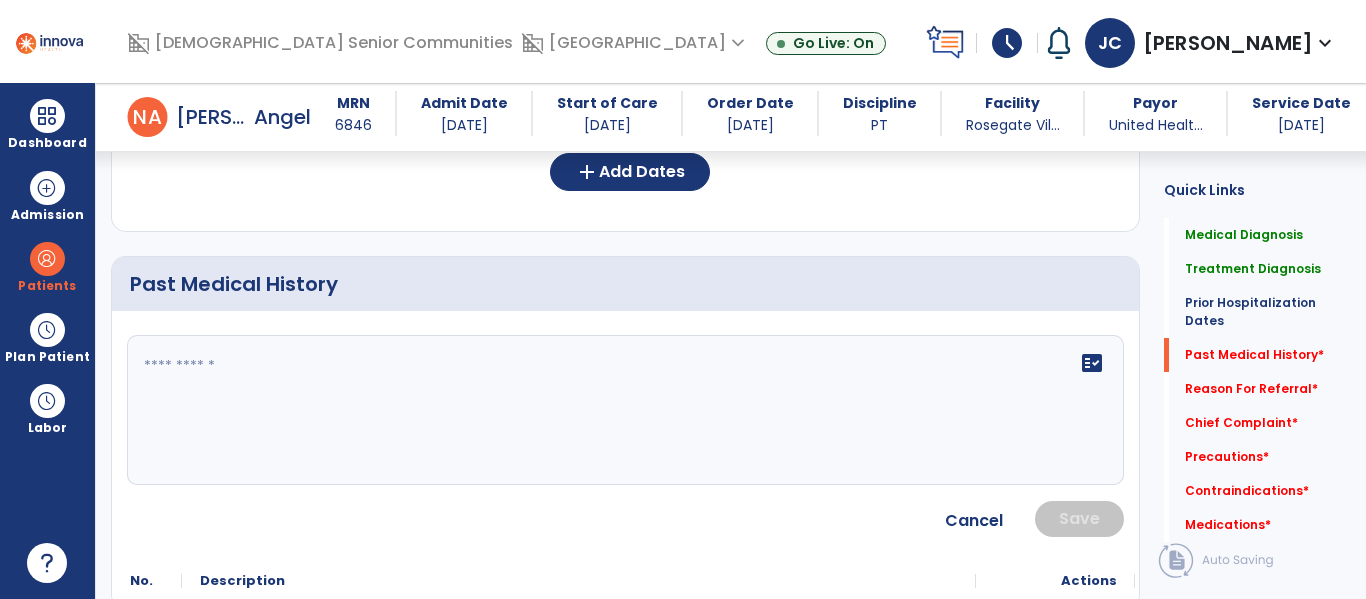click on "fact_check" 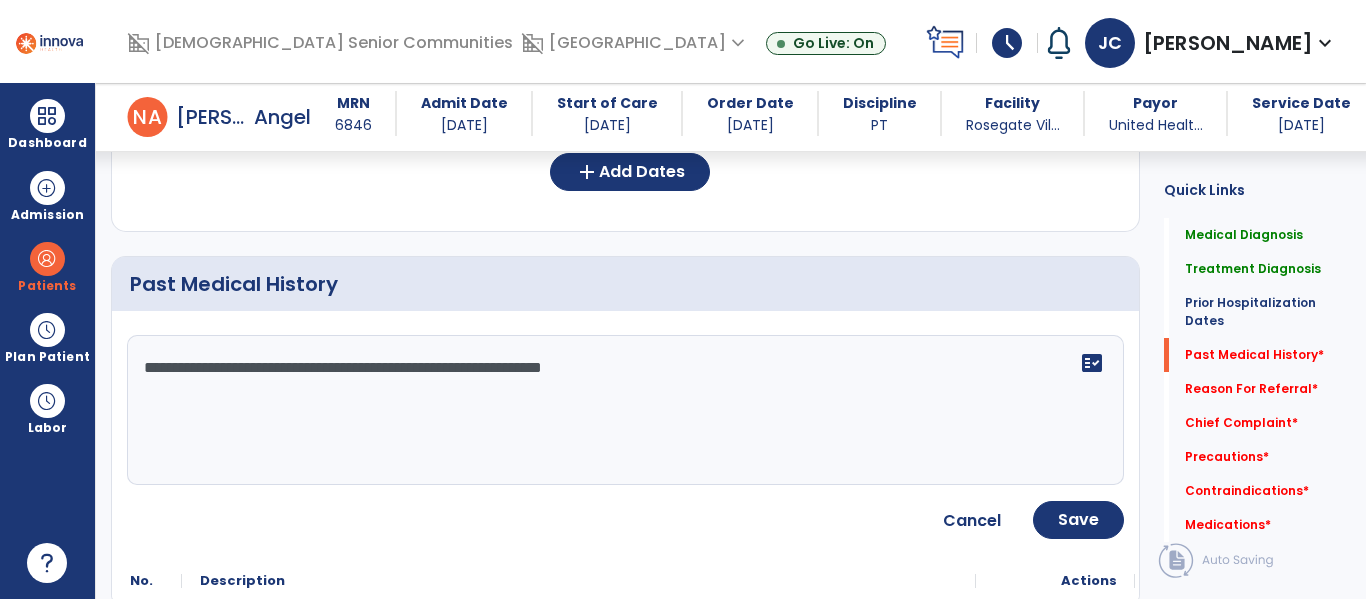 type on "**********" 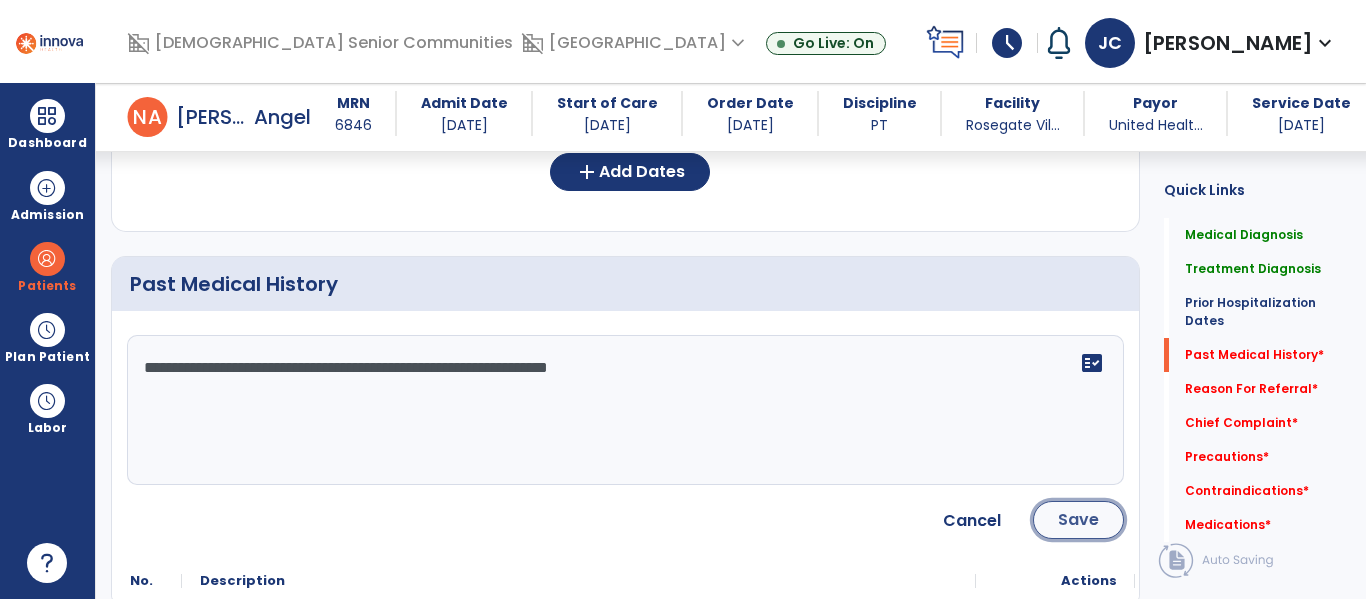 click on "Save" 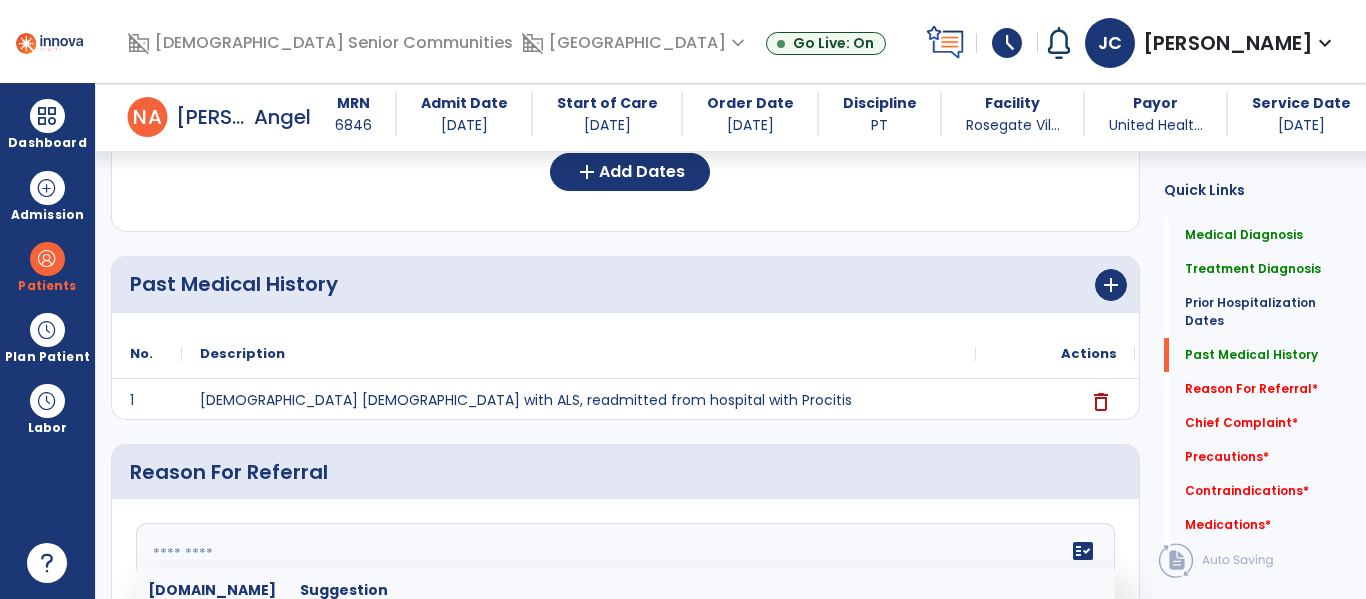 click 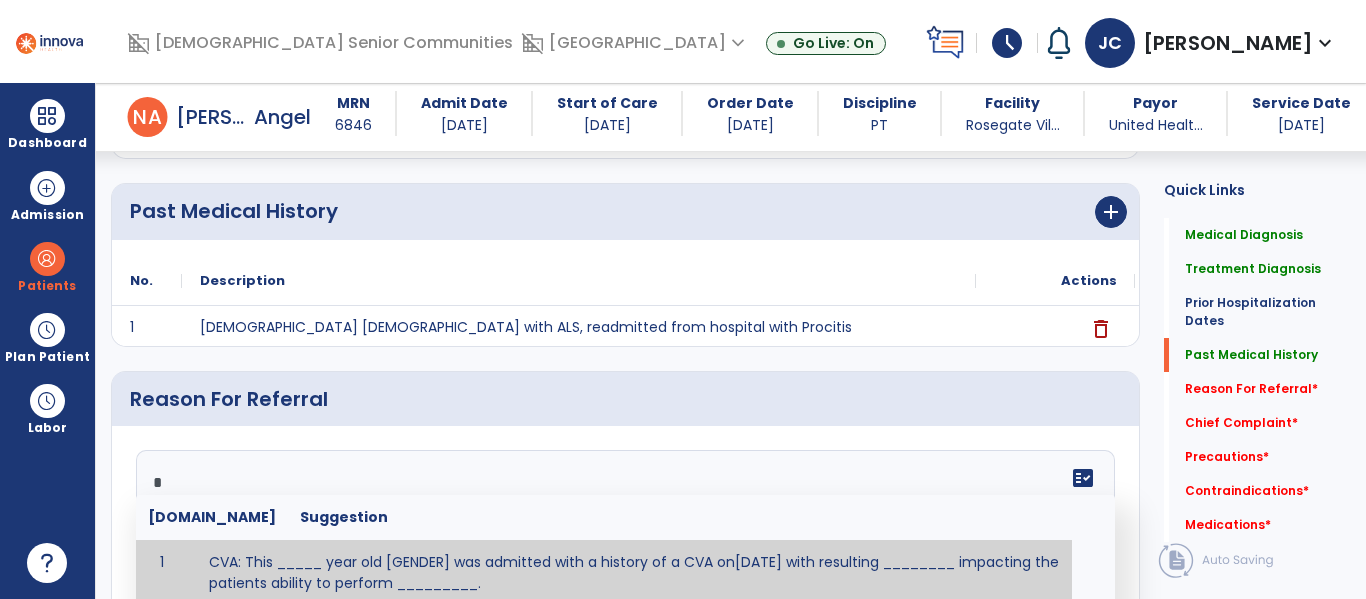 scroll, scrollTop: 809, scrollLeft: 0, axis: vertical 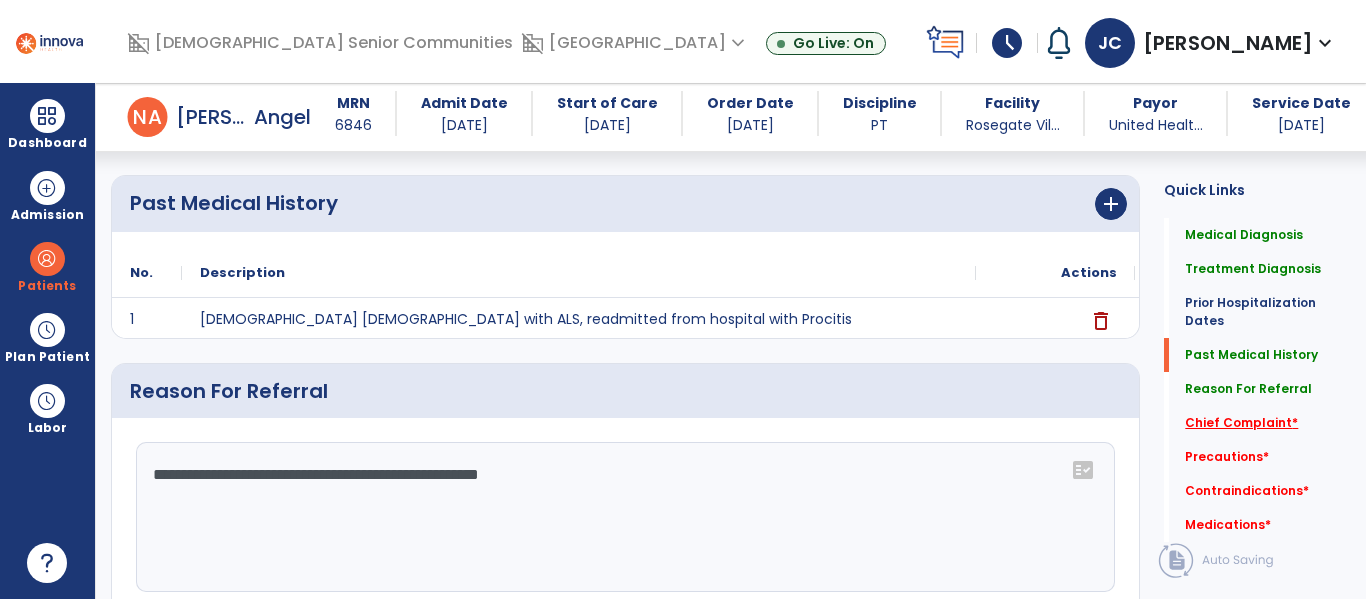 type on "**********" 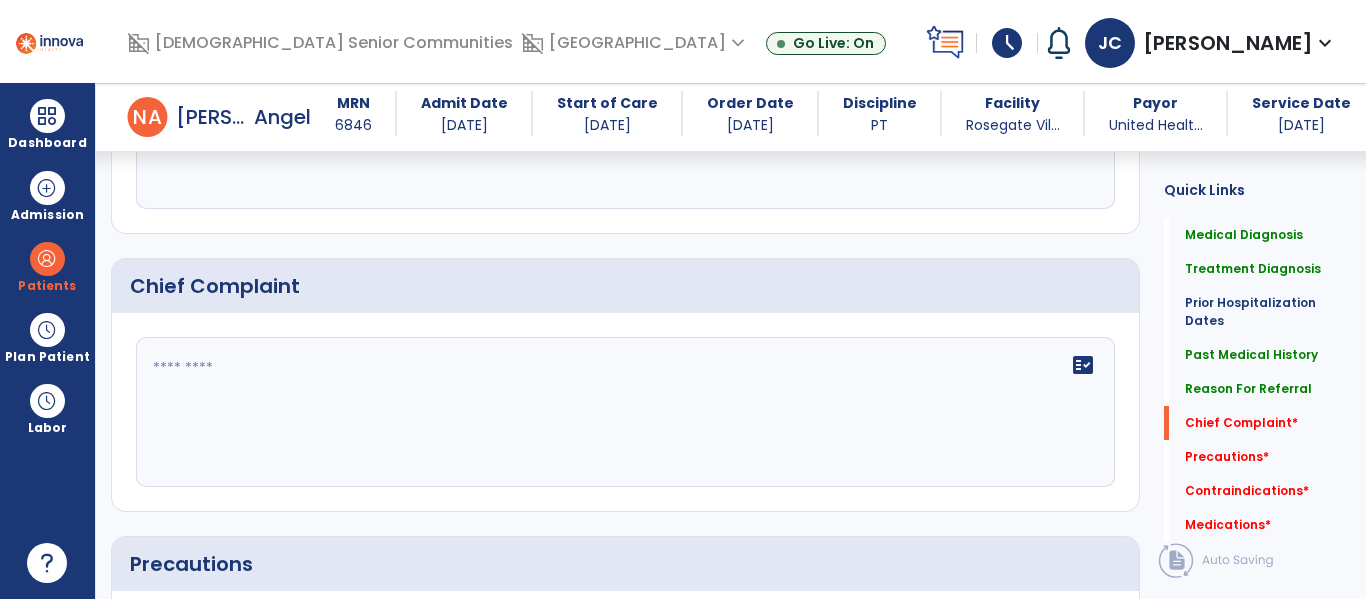 scroll, scrollTop: 1237, scrollLeft: 0, axis: vertical 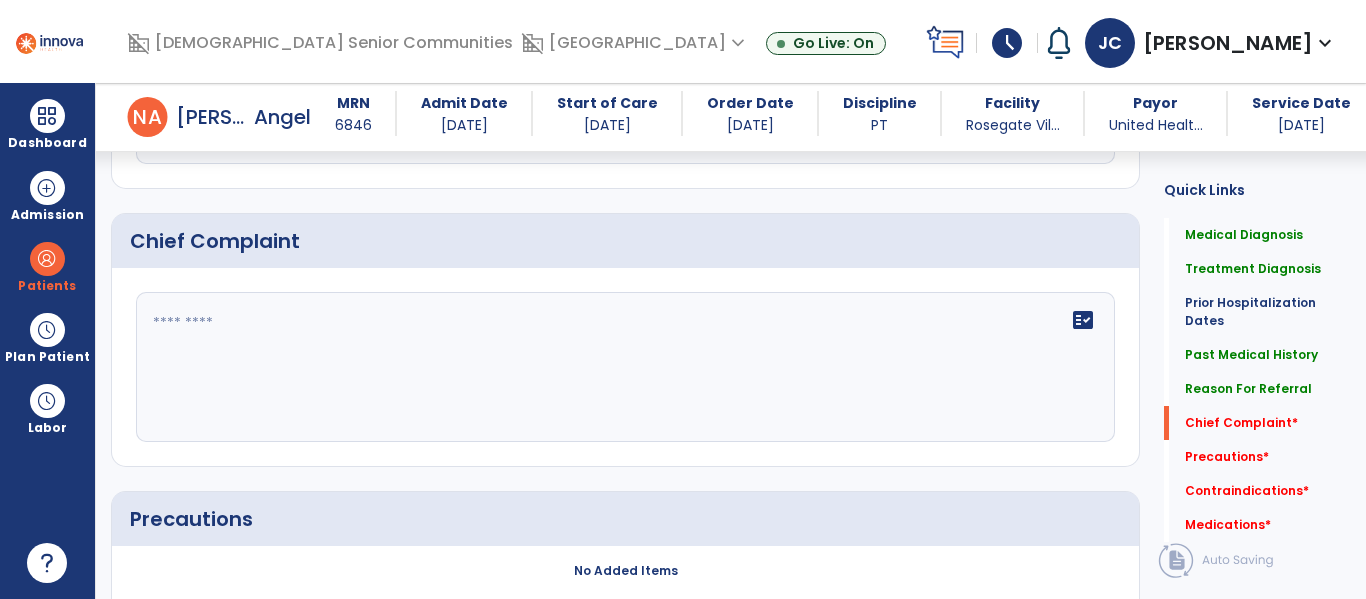 click on "fact_check" 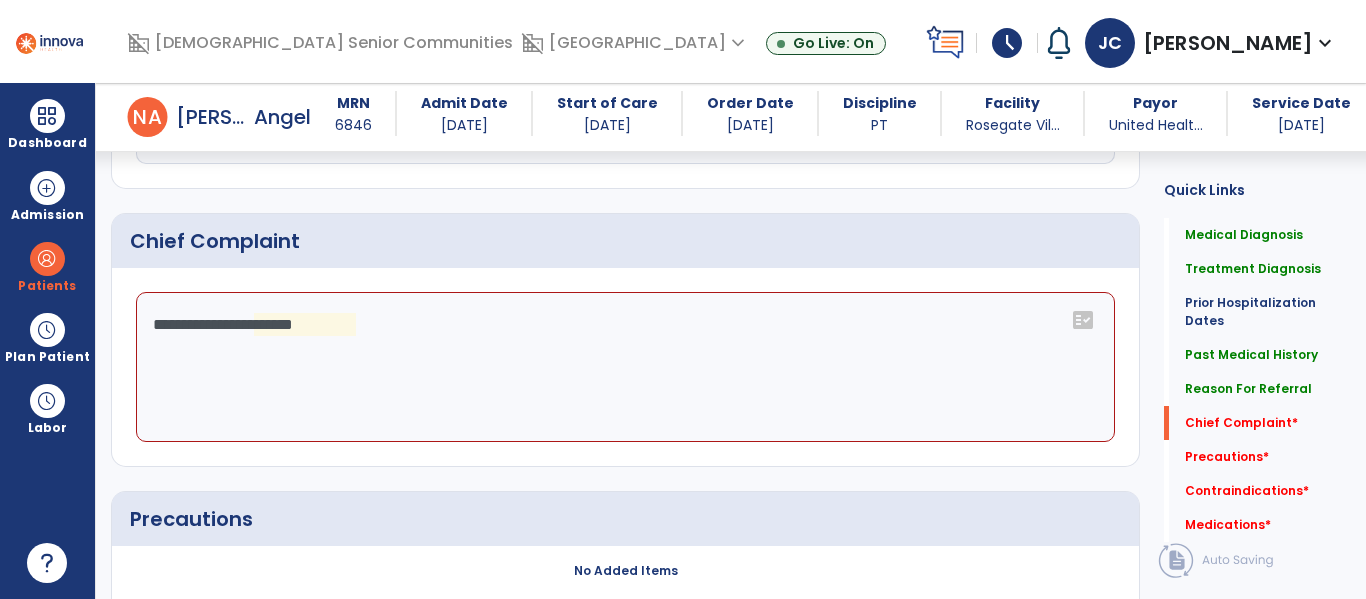 click on "**********" 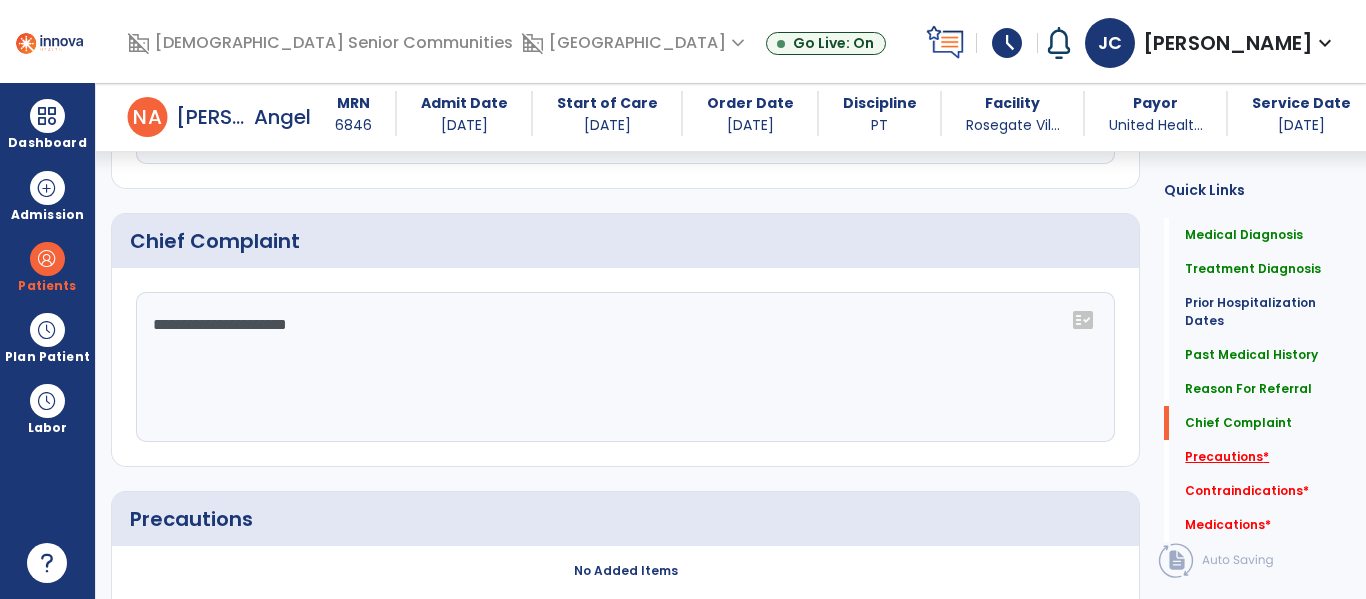 type on "**********" 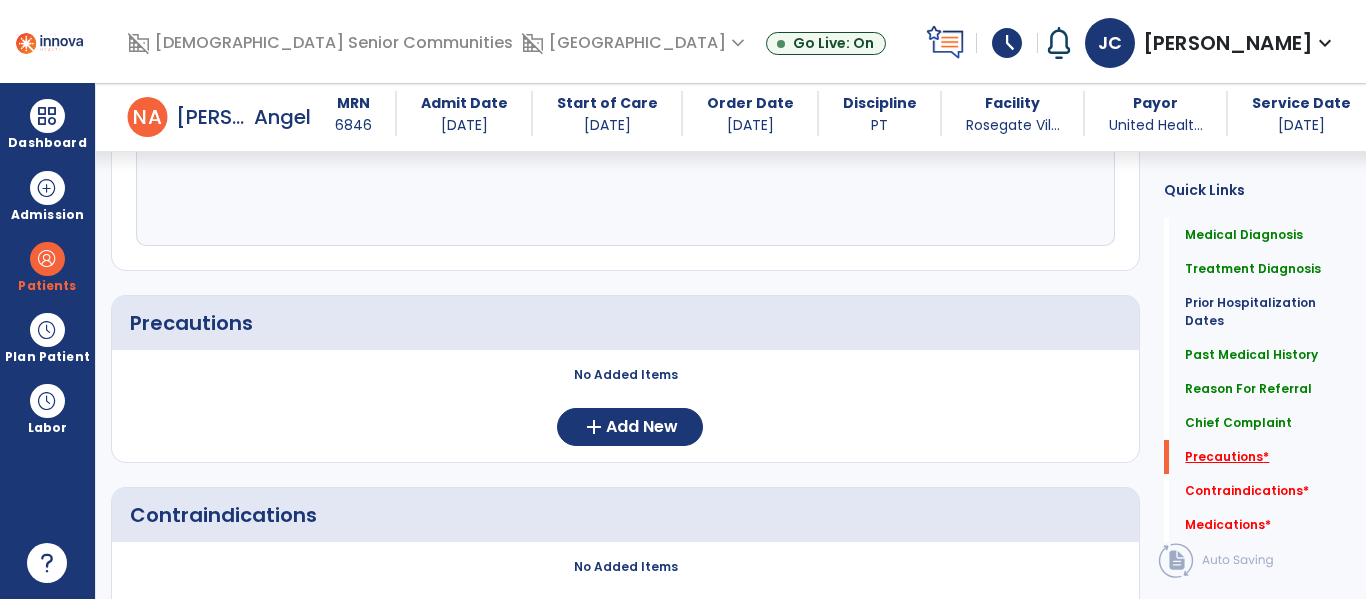scroll, scrollTop: 1472, scrollLeft: 0, axis: vertical 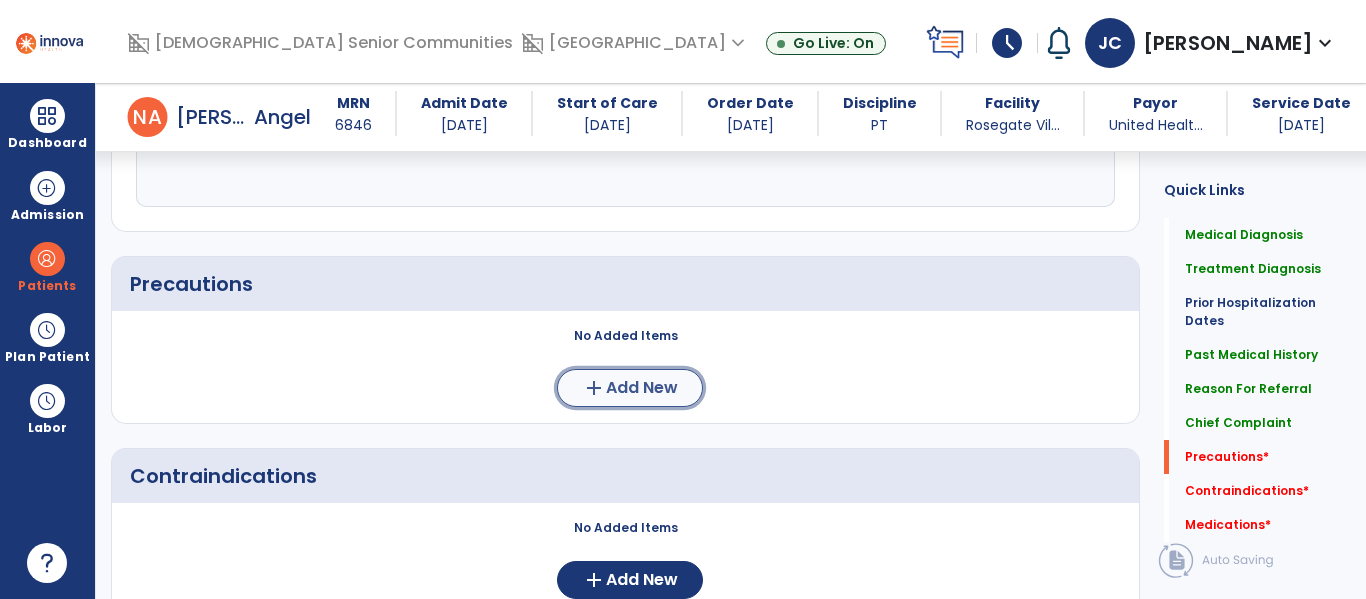 click on "Add New" 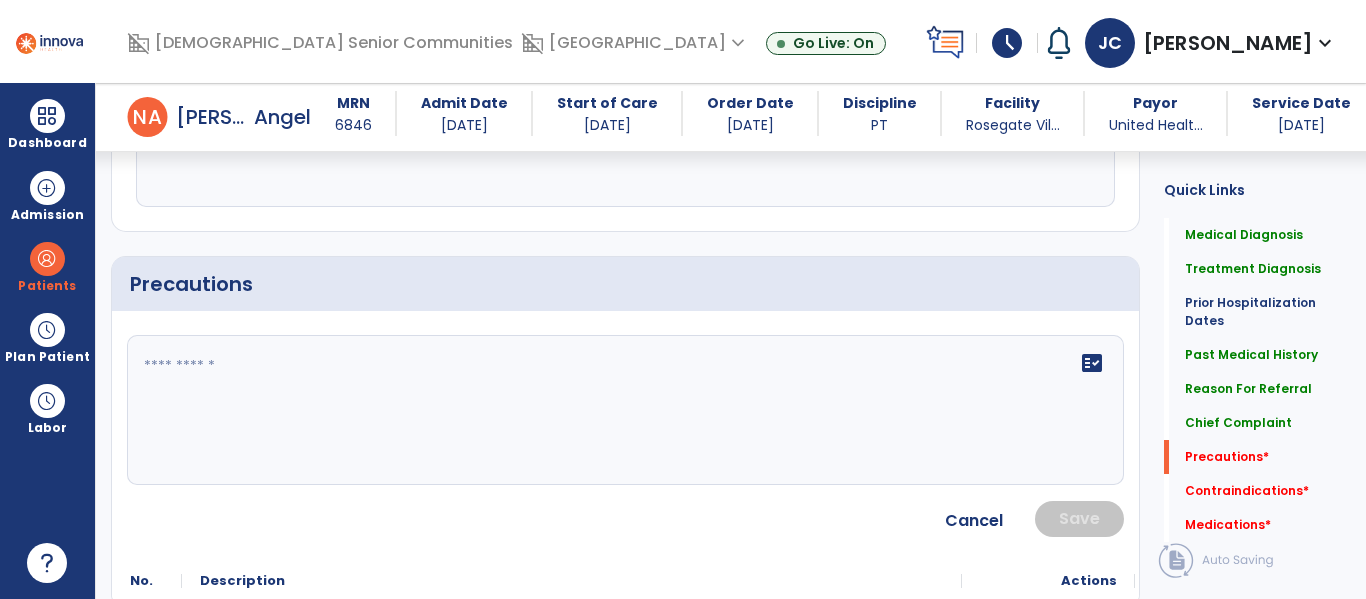 click on "fact_check" 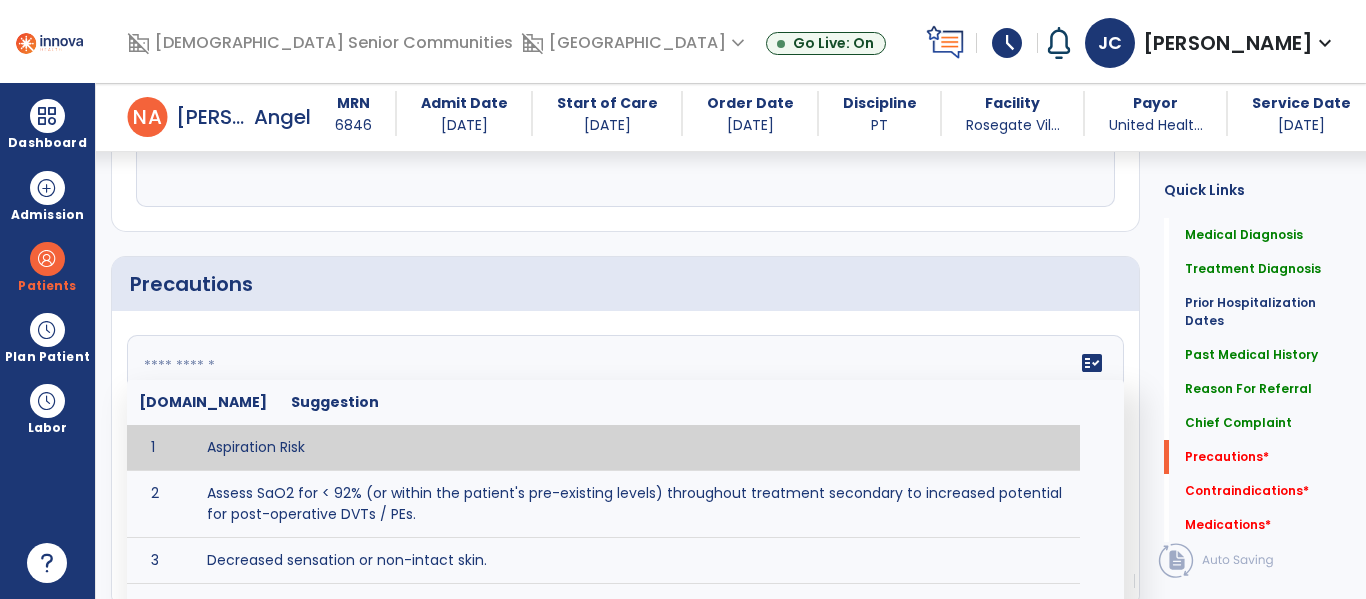 click 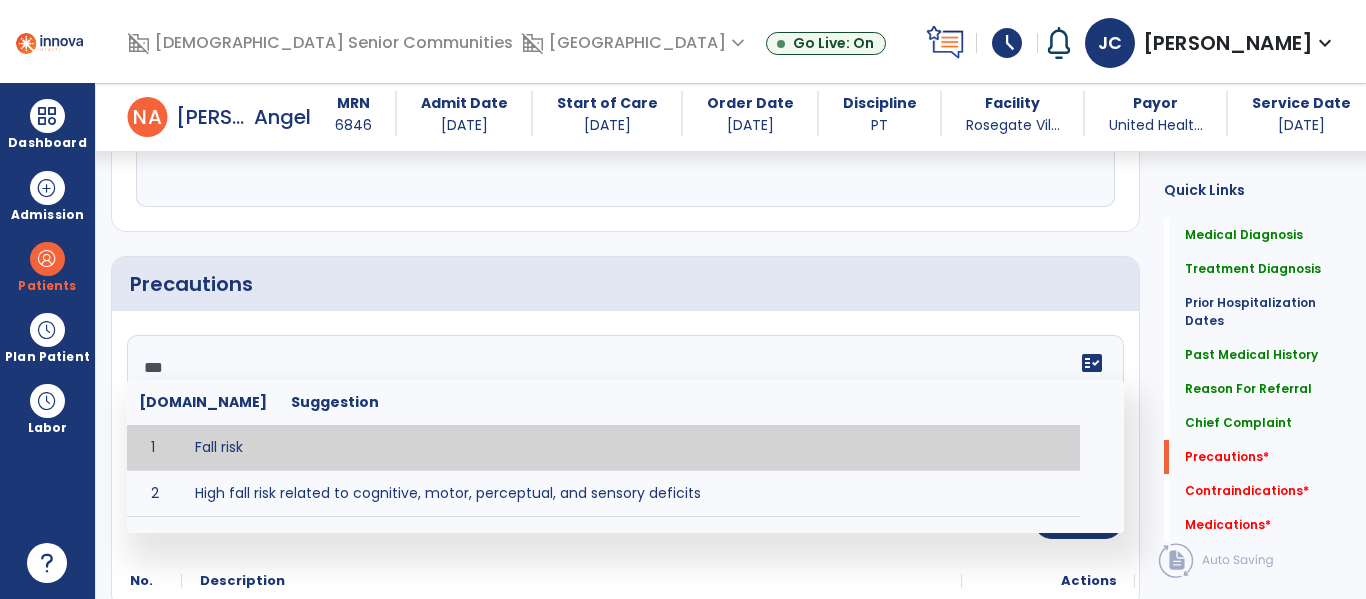 type on "*********" 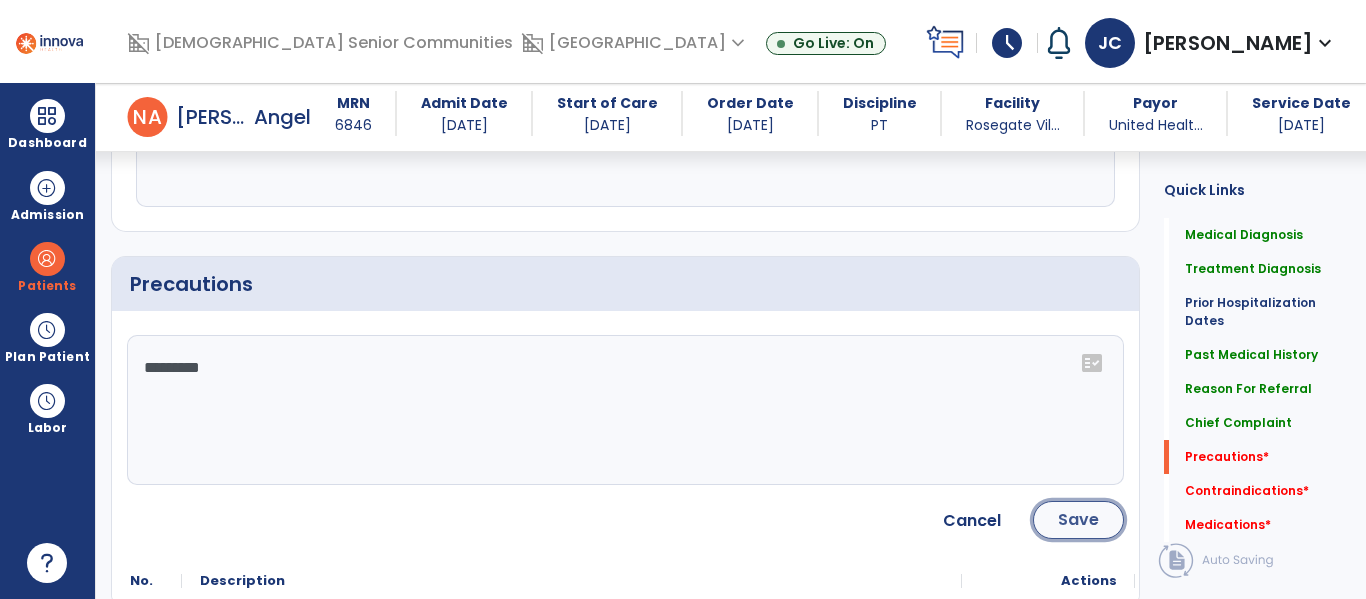 click on "Save" 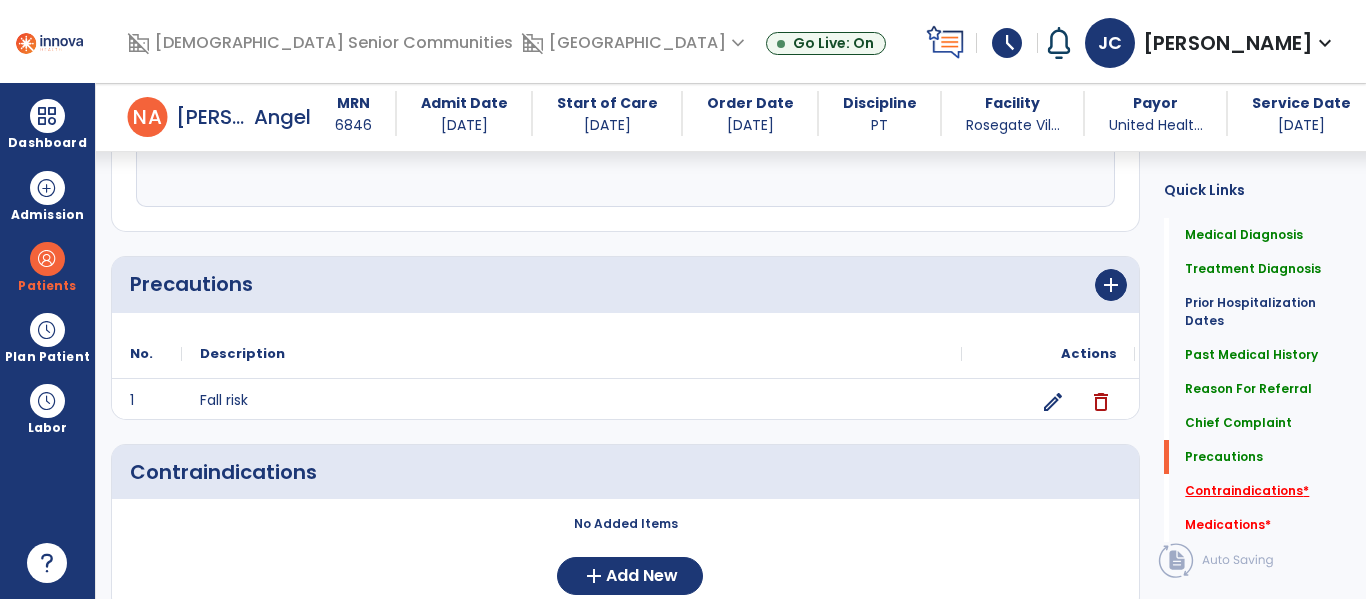 click on "Contraindications   *" 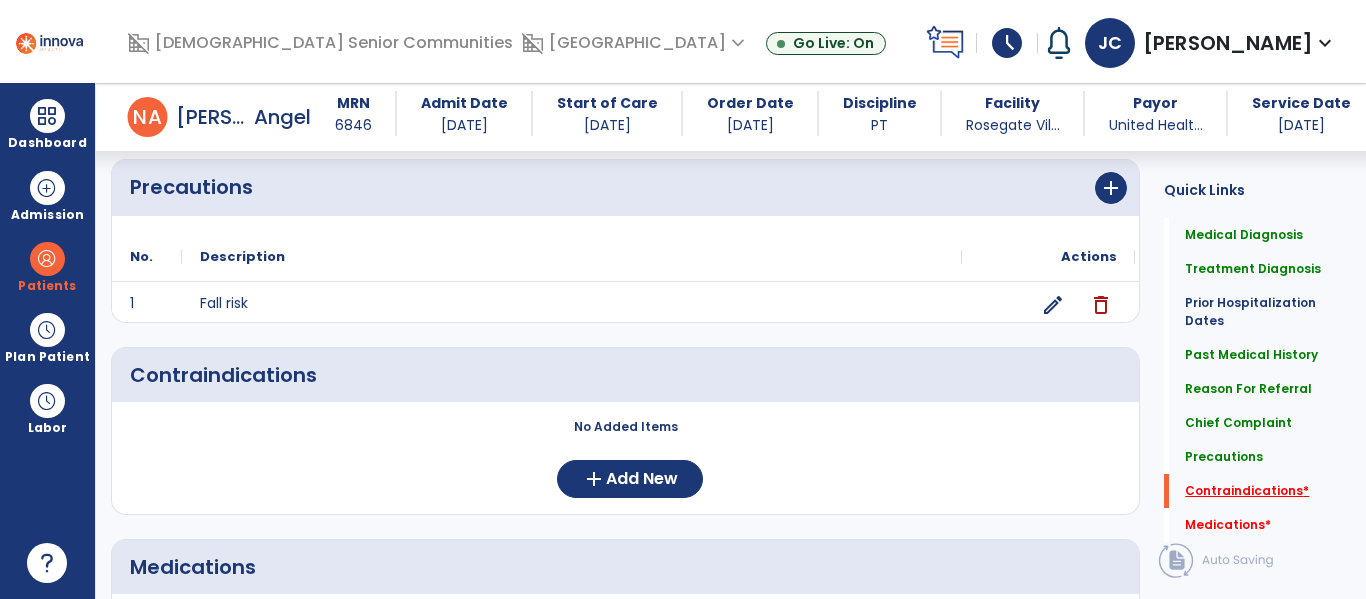 scroll, scrollTop: 1660, scrollLeft: 0, axis: vertical 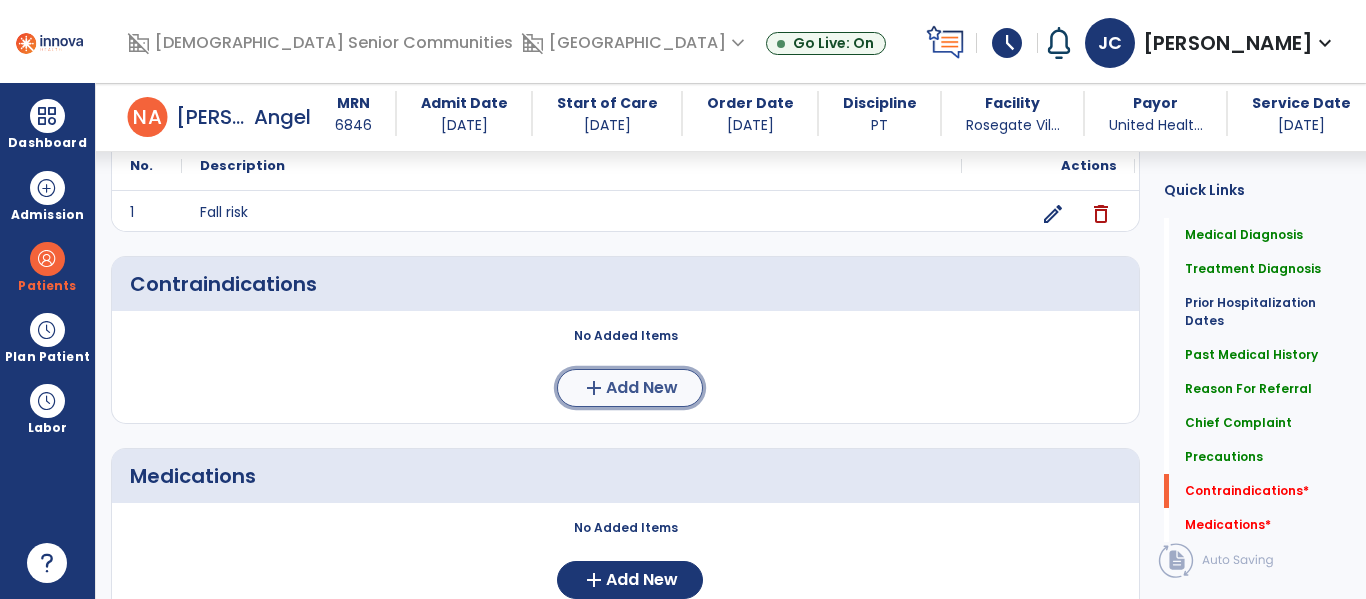 click on "add  Add New" 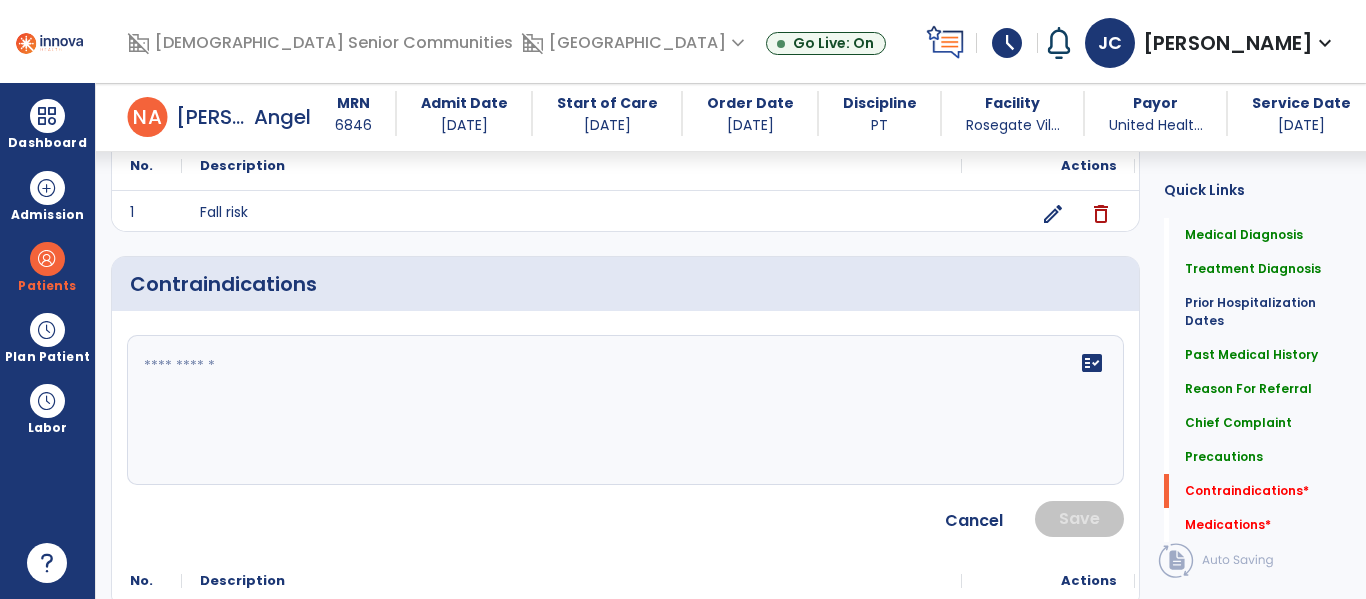 click on "fact_check" 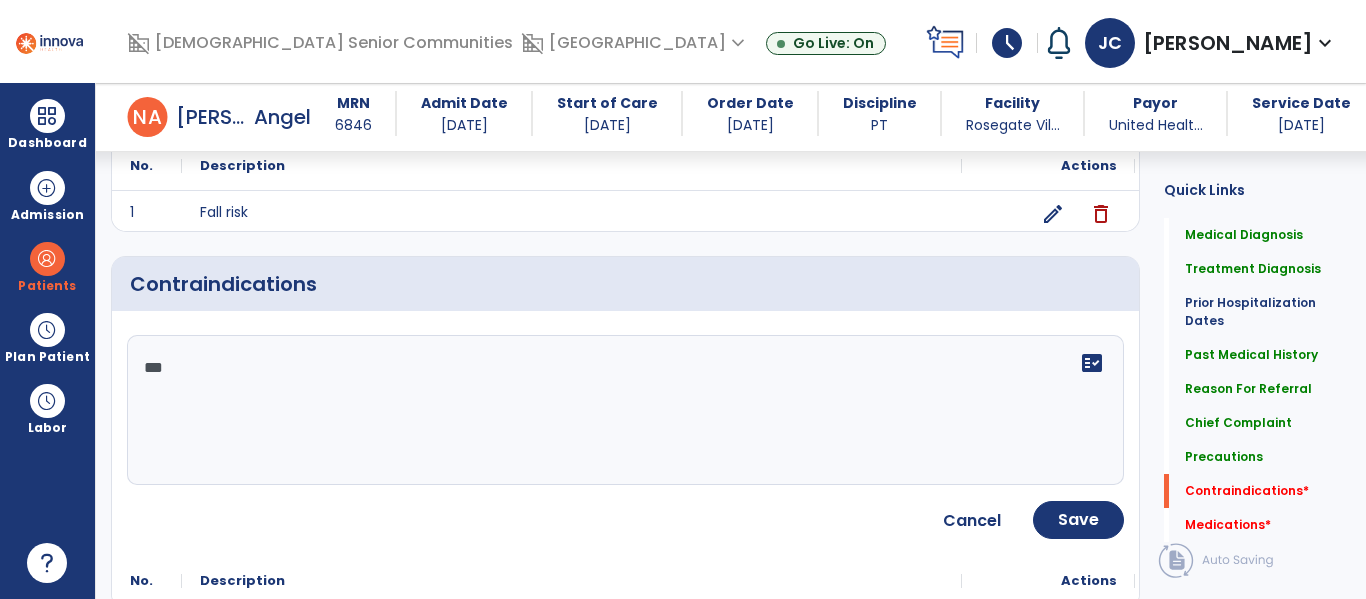 type on "****" 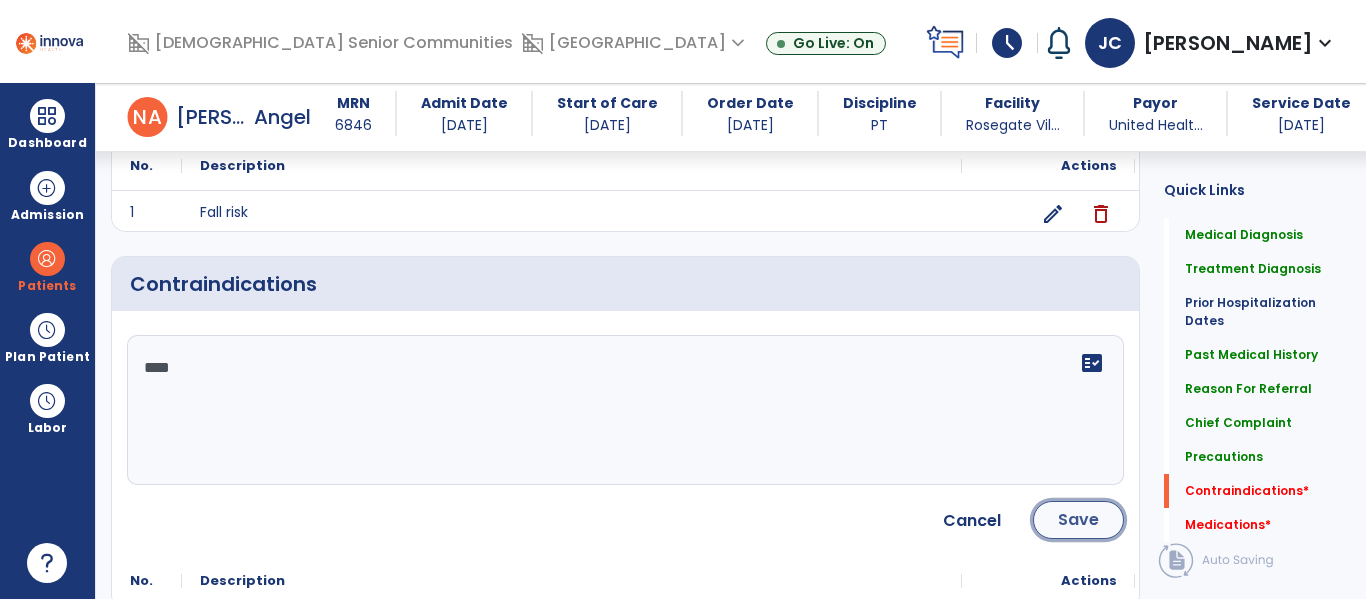click on "Save" 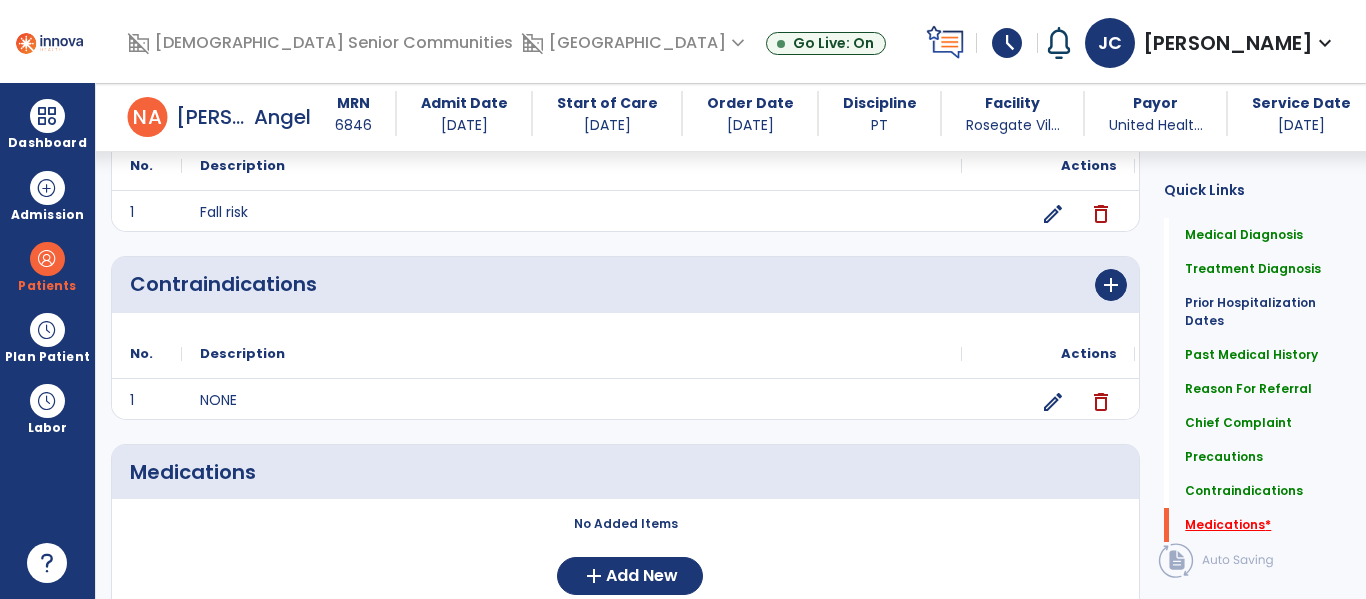 click on "Medications   *" 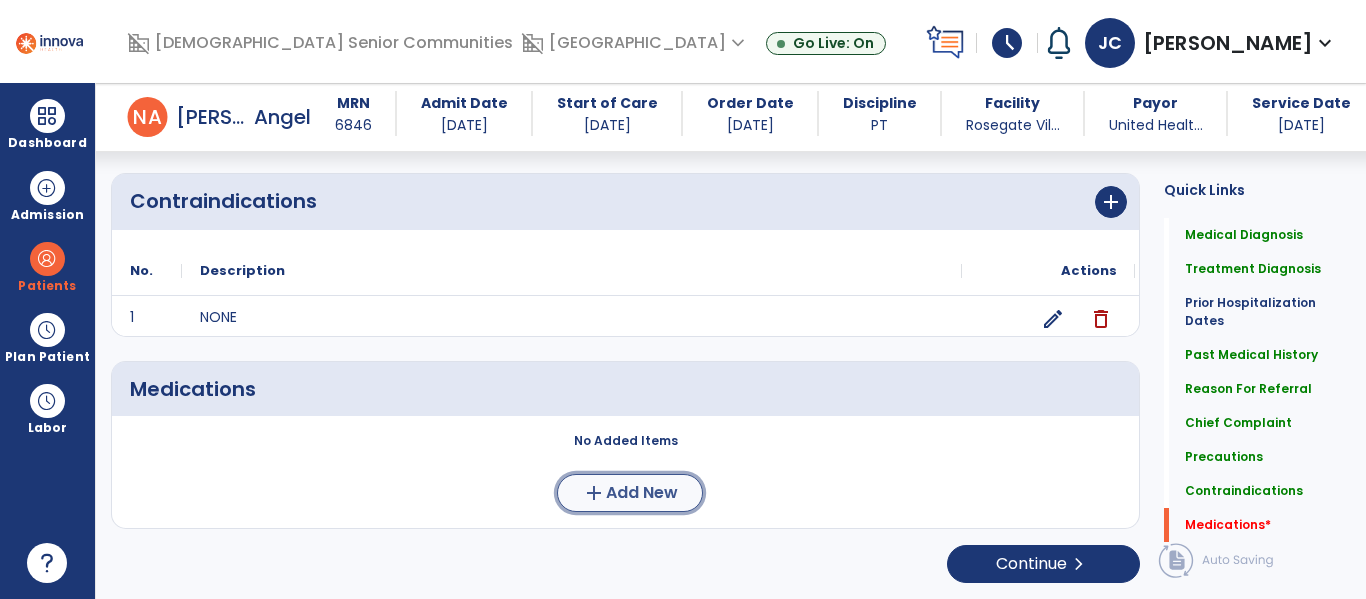 click on "Add New" 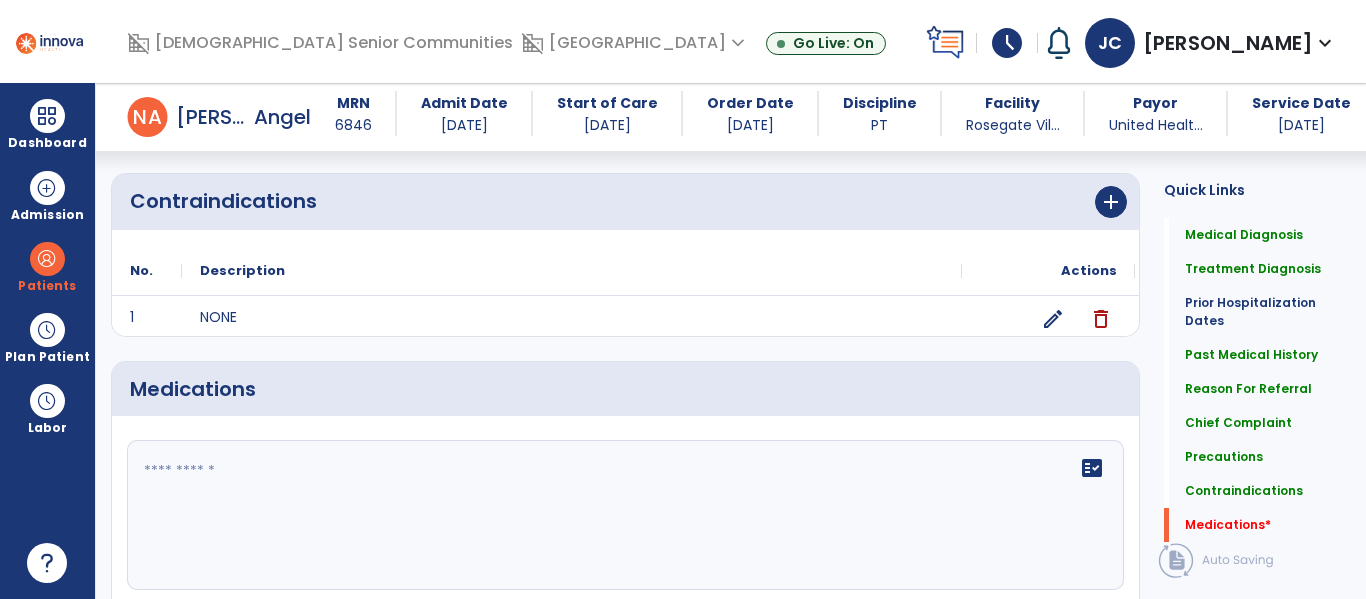 click 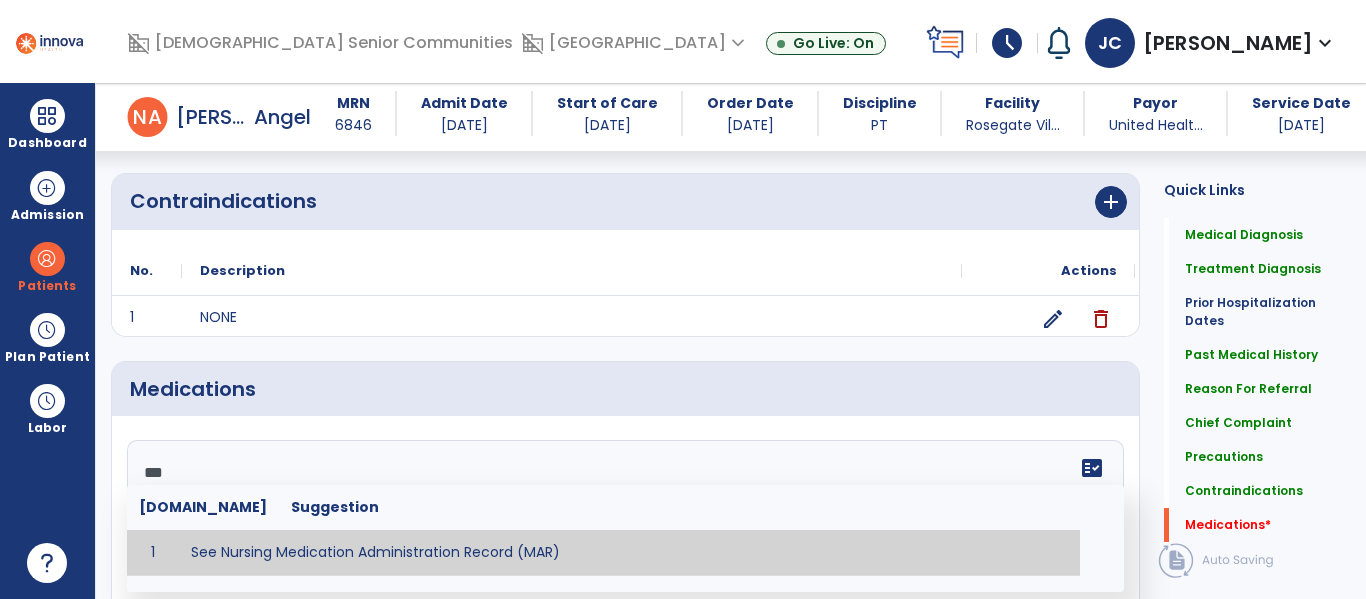 type on "**********" 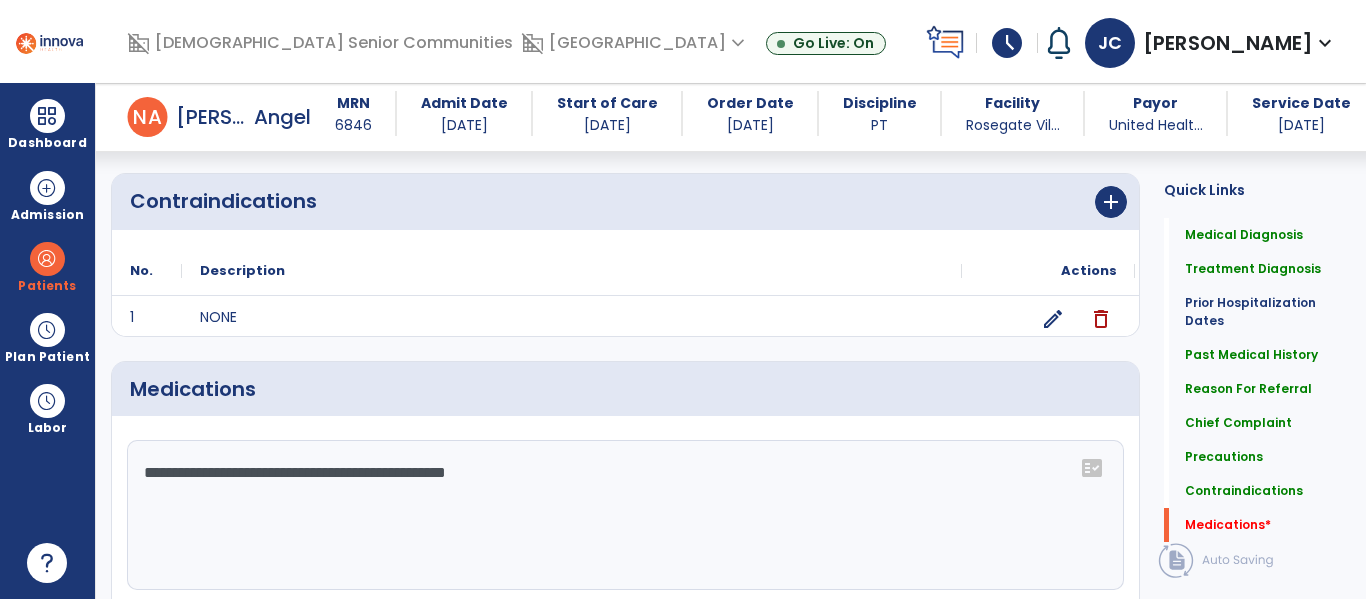 scroll, scrollTop: 1928, scrollLeft: 0, axis: vertical 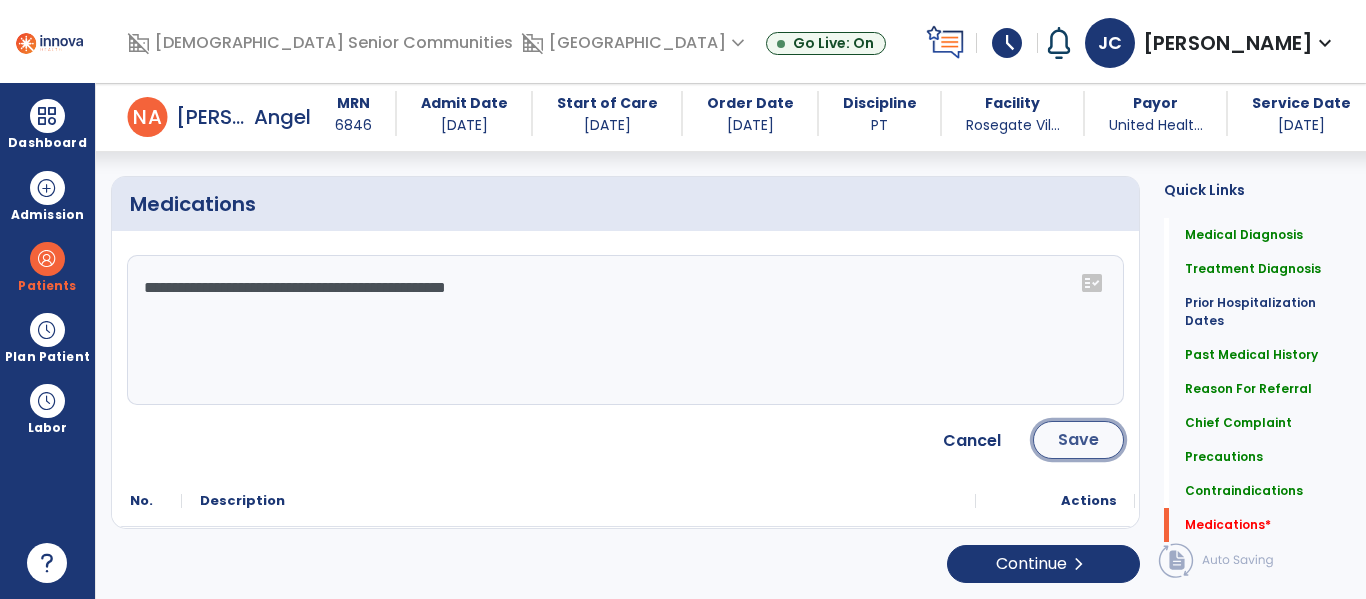 click on "Save" 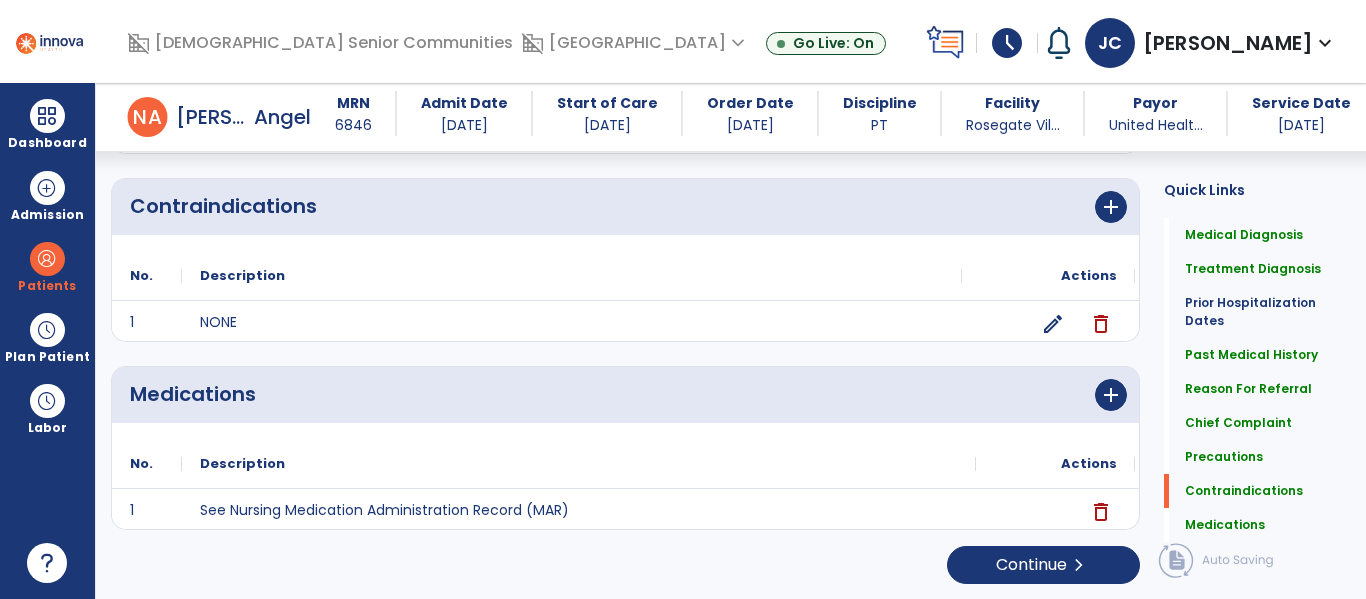scroll, scrollTop: 1740, scrollLeft: 0, axis: vertical 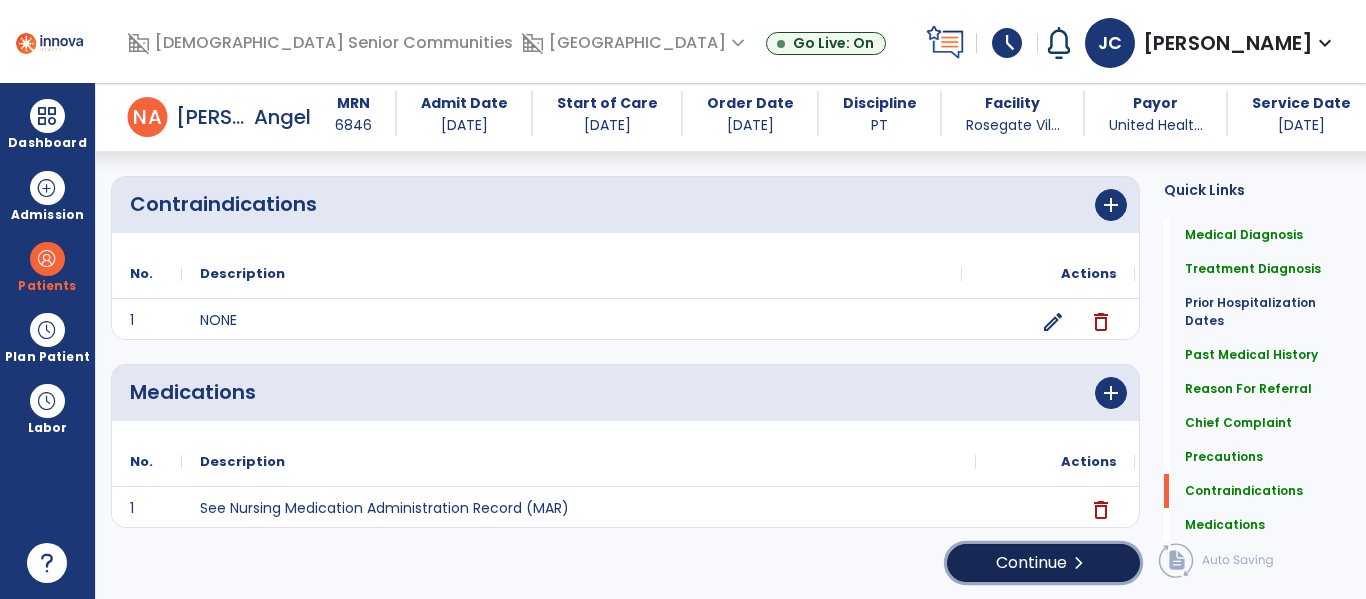 click on "Continue  chevron_right" 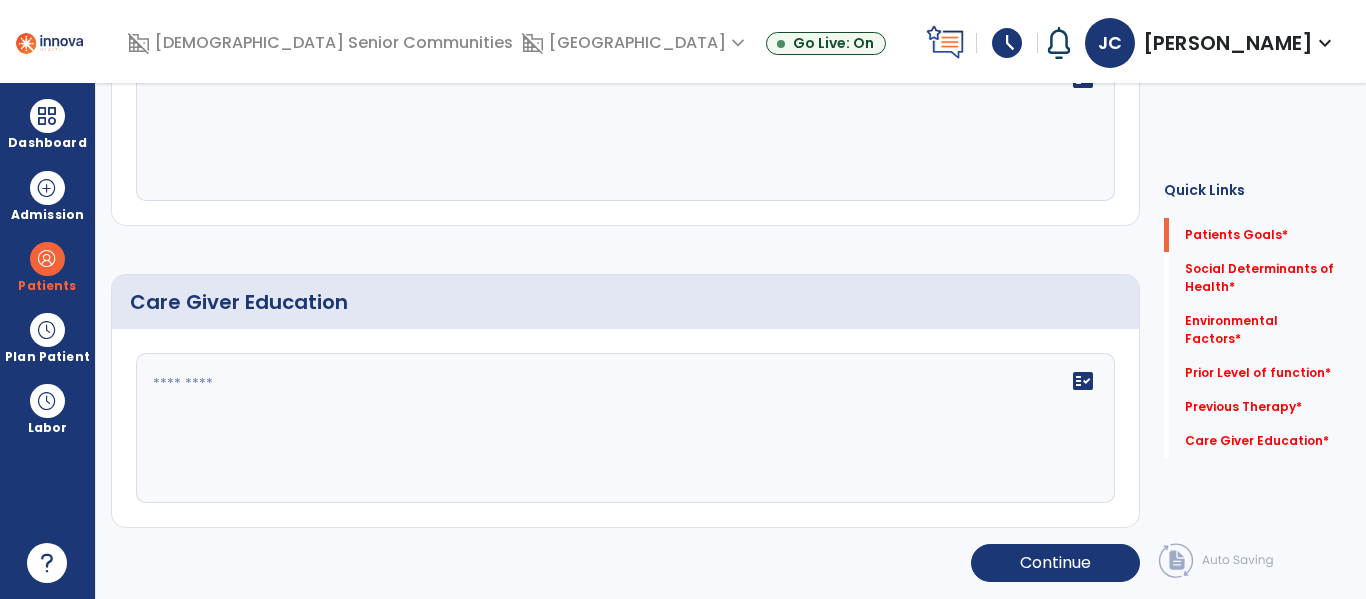scroll, scrollTop: 0, scrollLeft: 0, axis: both 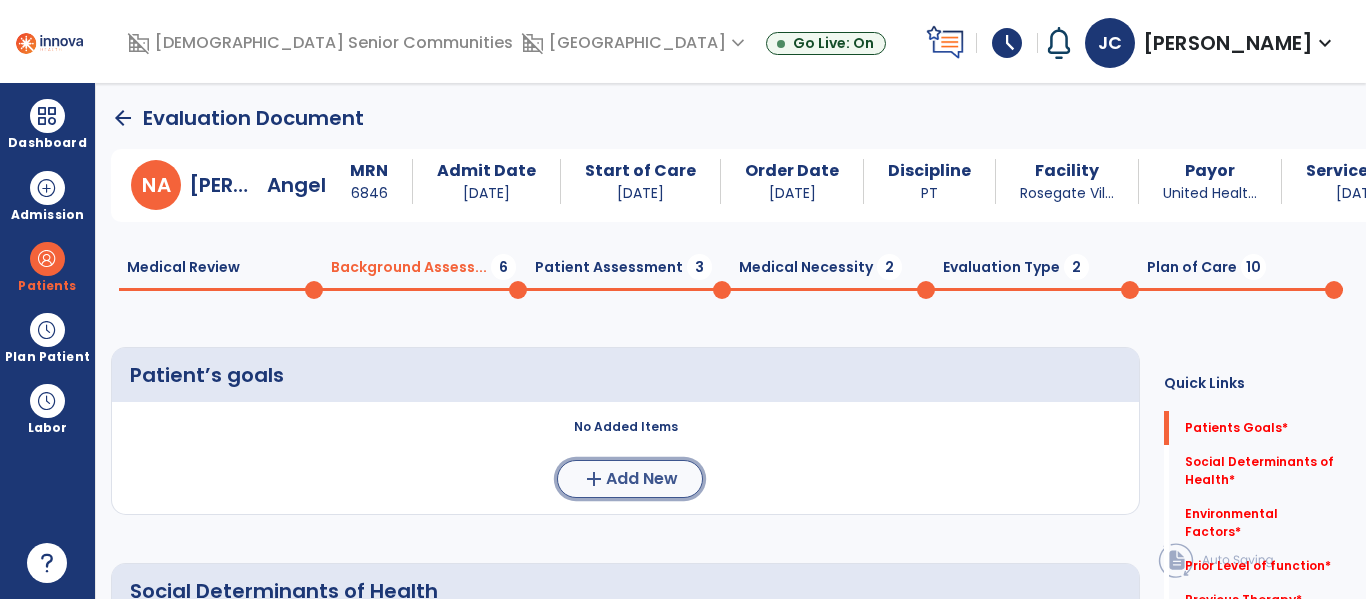 click on "Add New" 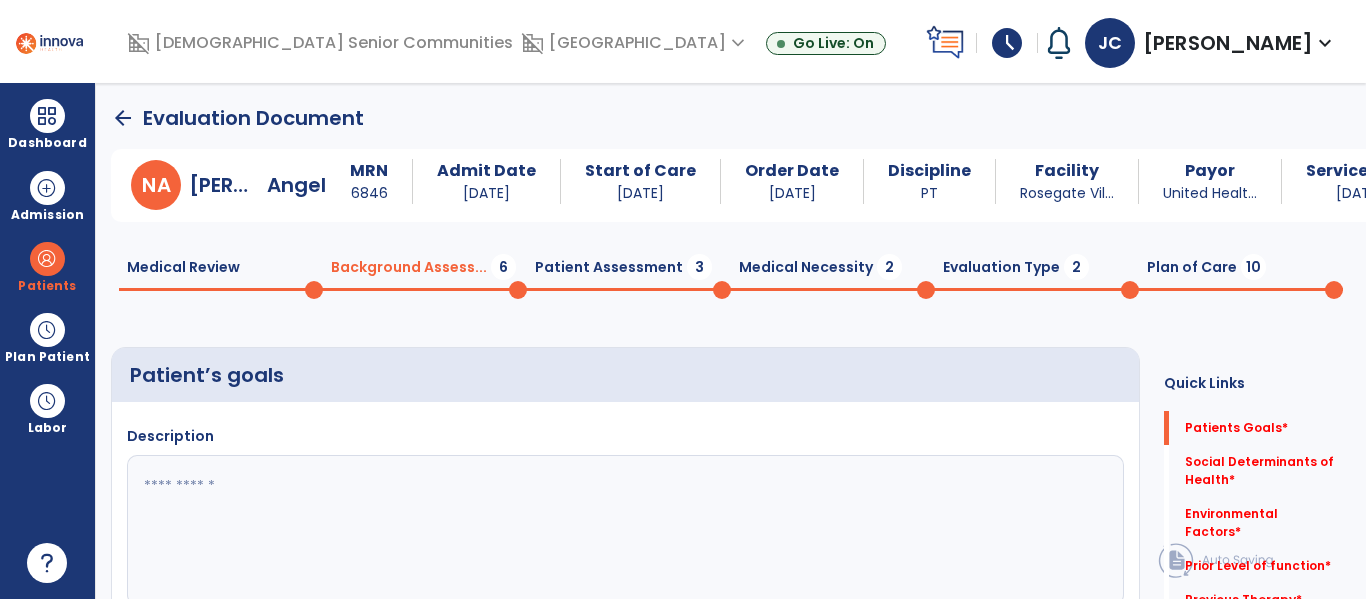 click 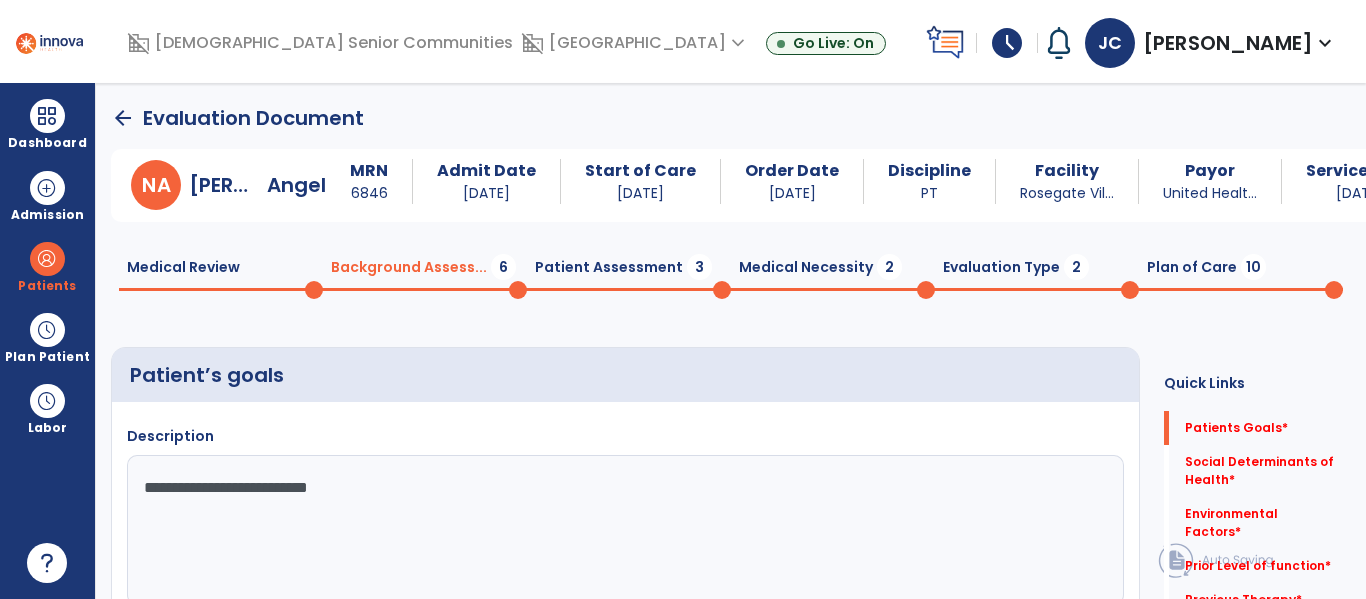 type on "**********" 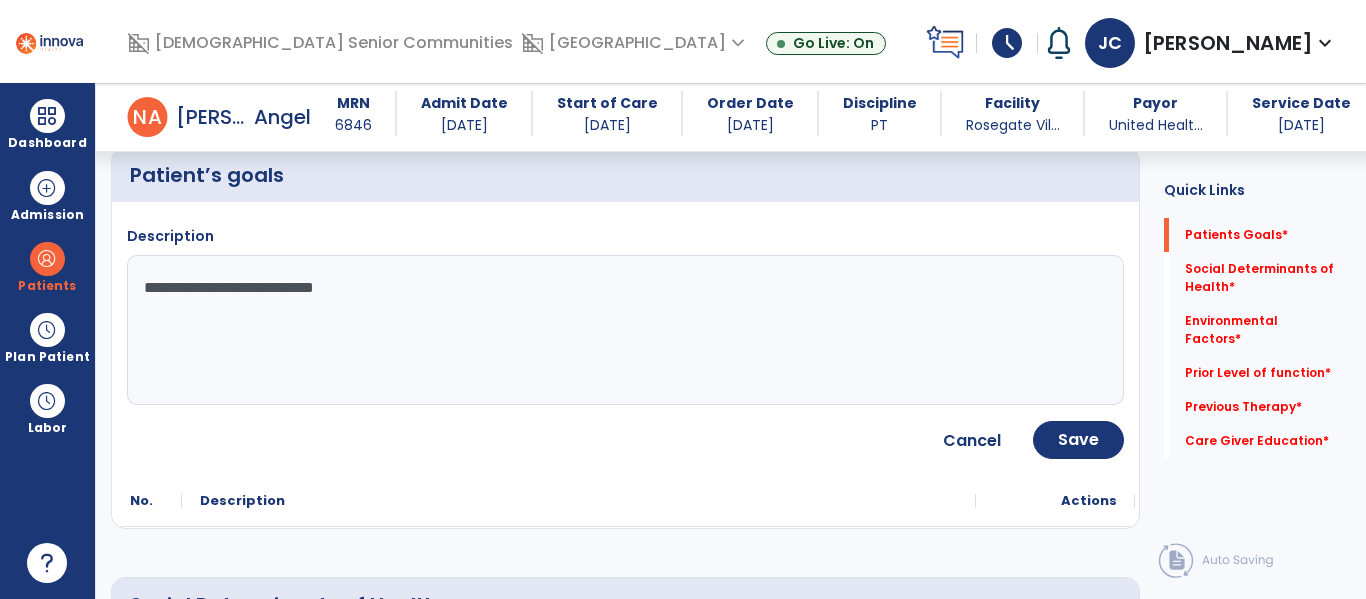 scroll, scrollTop: 189, scrollLeft: 0, axis: vertical 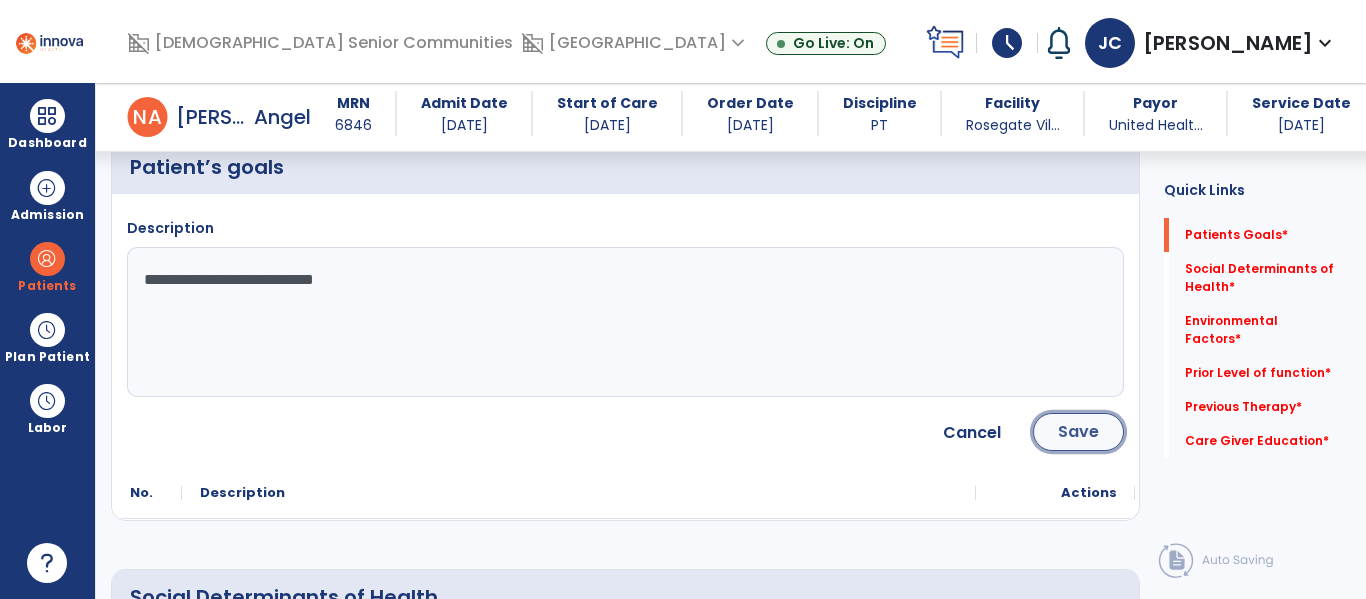 click on "Save" 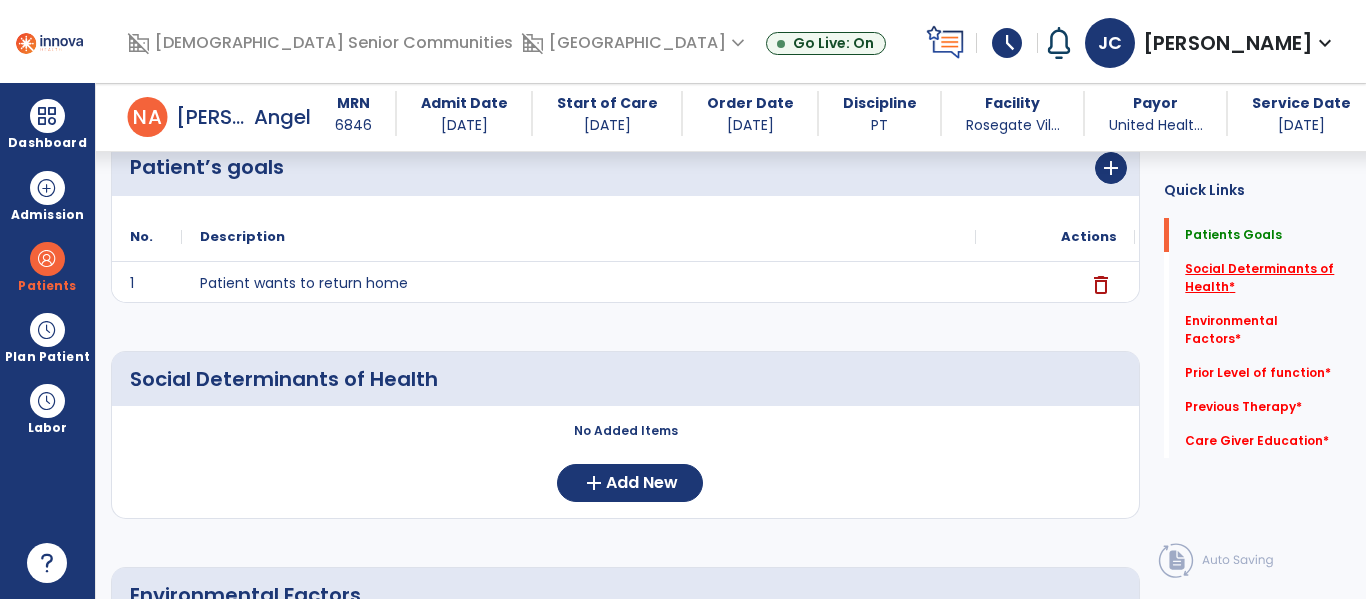 click on "Social Determinants of Health   *" 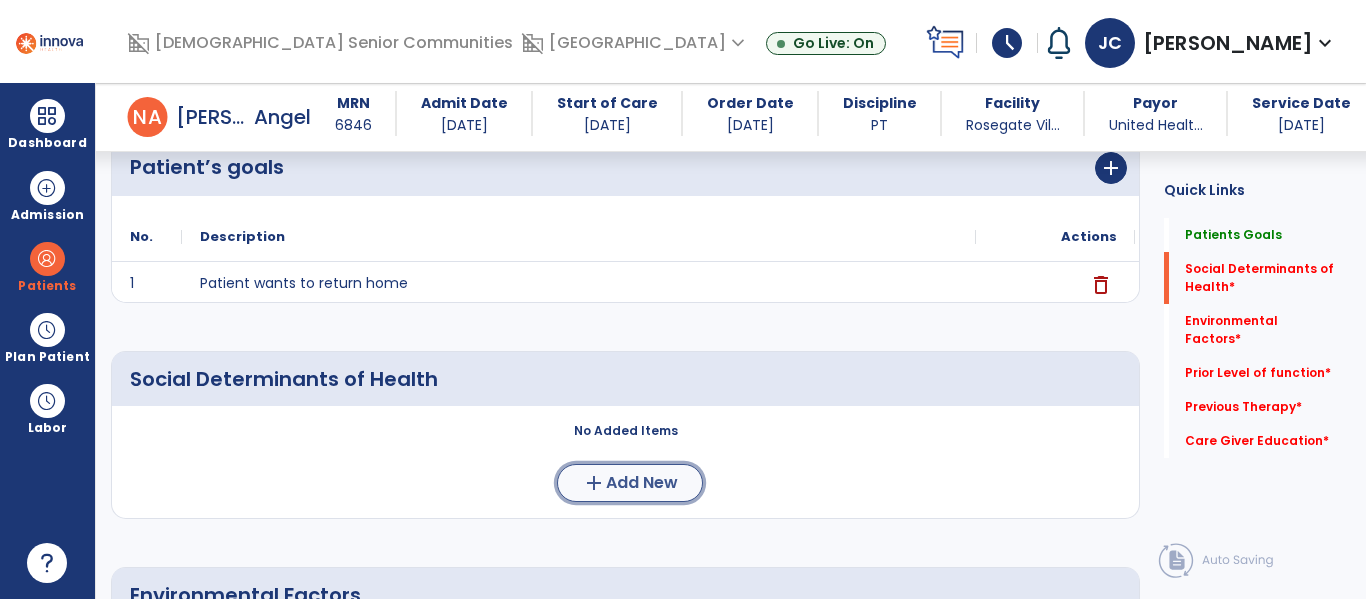 click on "Add New" 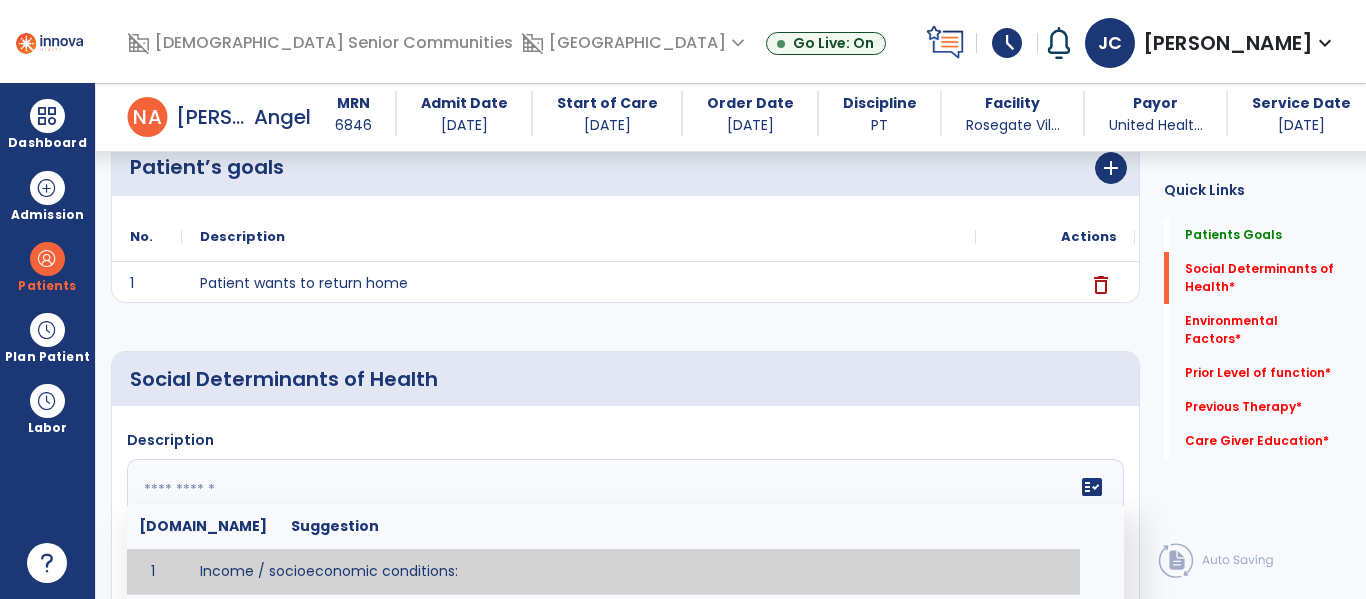 click on "fact_check  Sr.No Suggestion 1 Income / socioeconomic conditions:  2 Education:  3 Unemployment and job insecurity:  4 Working life conditions:  5 Food insecurity:  6 Housing, basic amenities and the environment:  7 Early childhood development:  8 Social inclusion and non-discrimination: 9 Structural conflict: 10 Access to affordable health services of decent quality:" 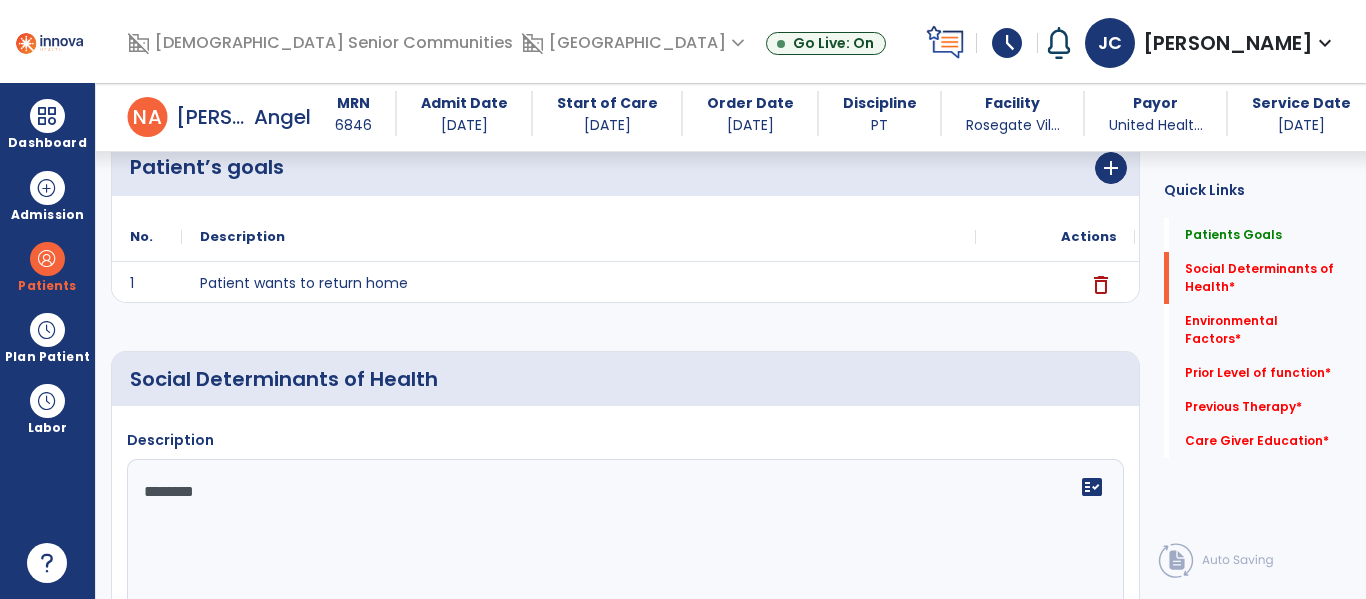 type on "*********" 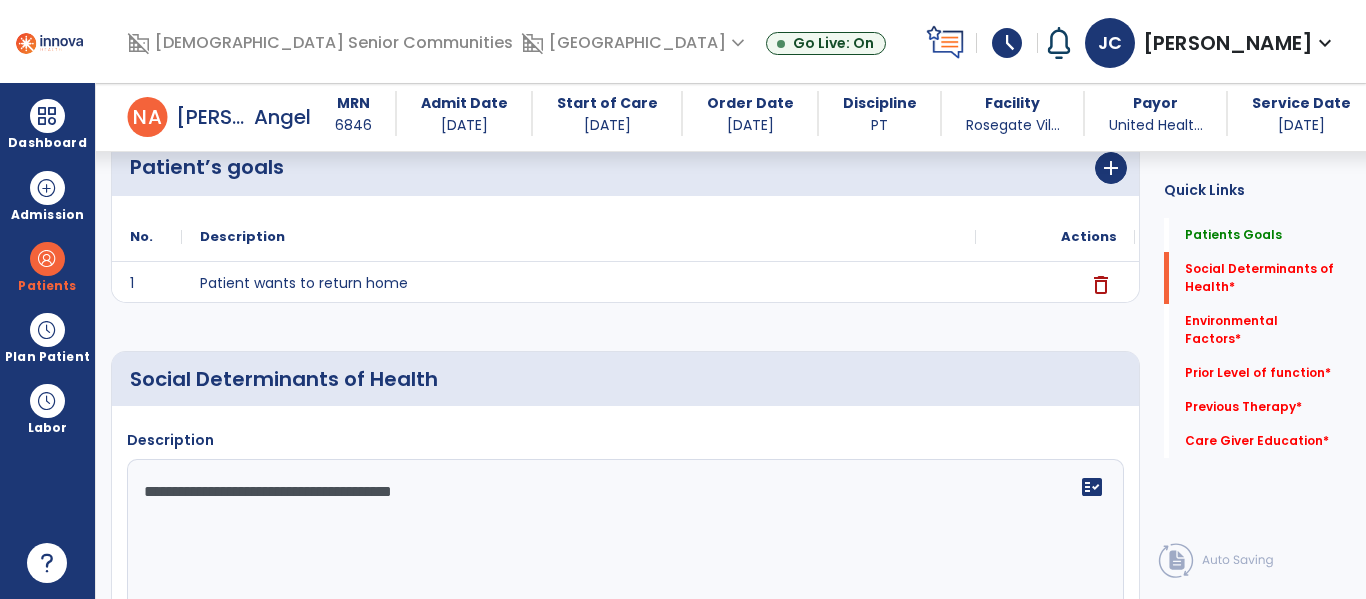 type on "**********" 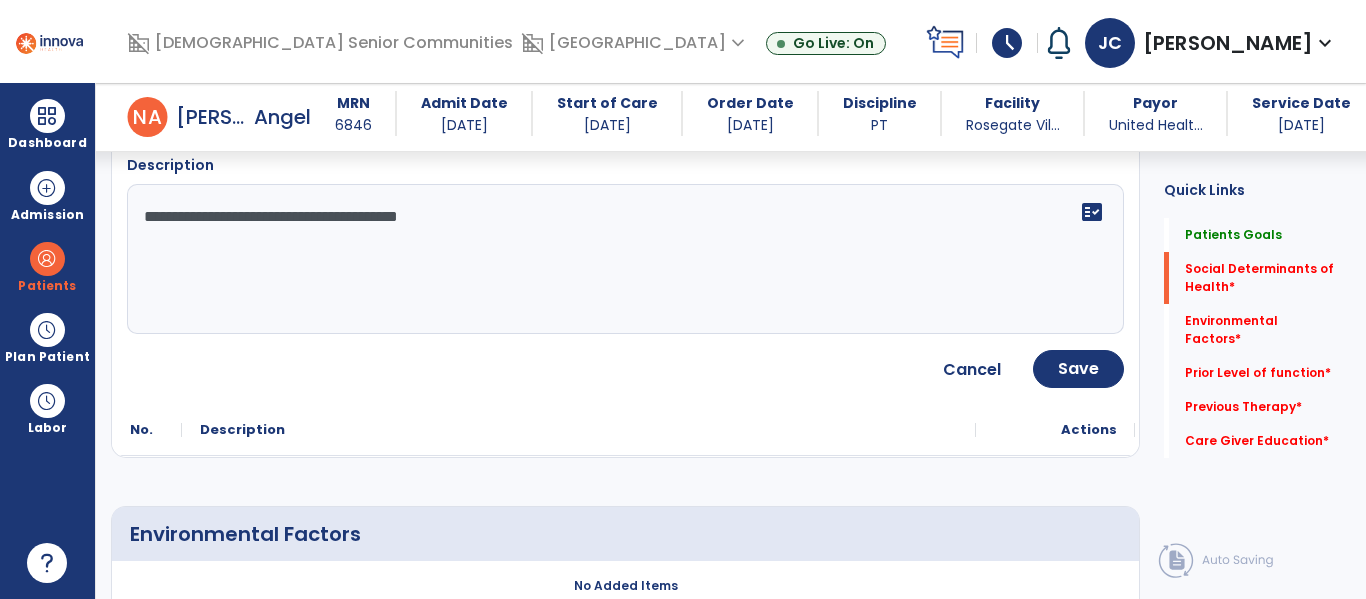 scroll, scrollTop: 480, scrollLeft: 0, axis: vertical 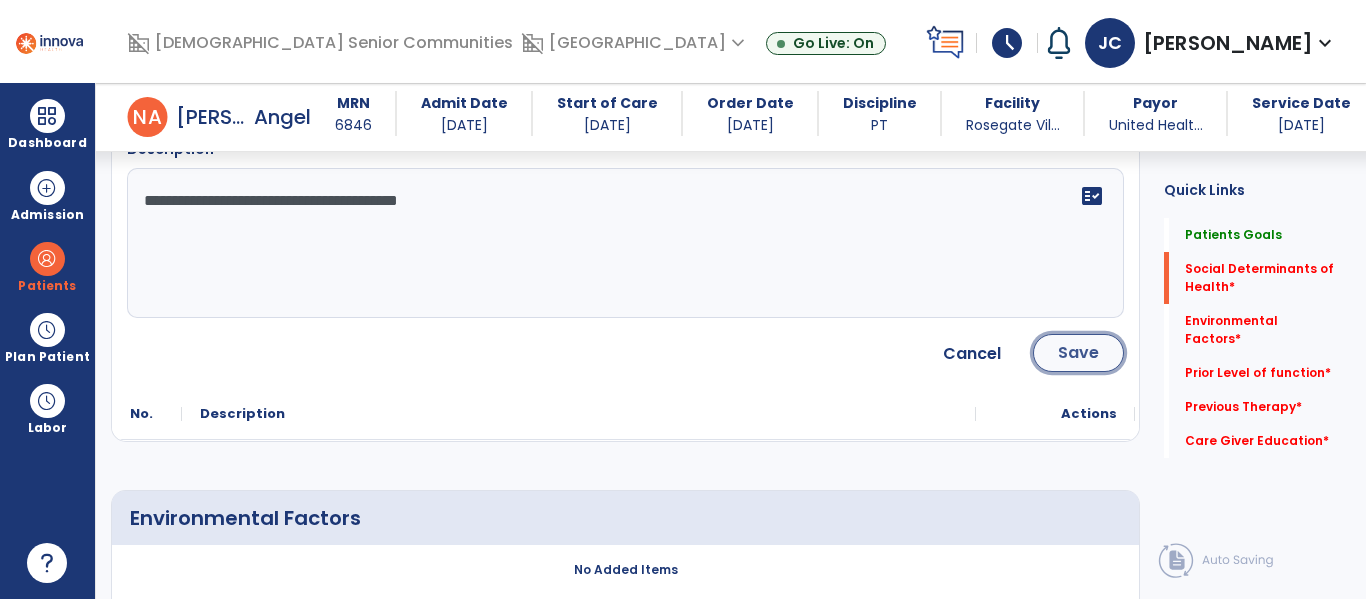 click on "Save" 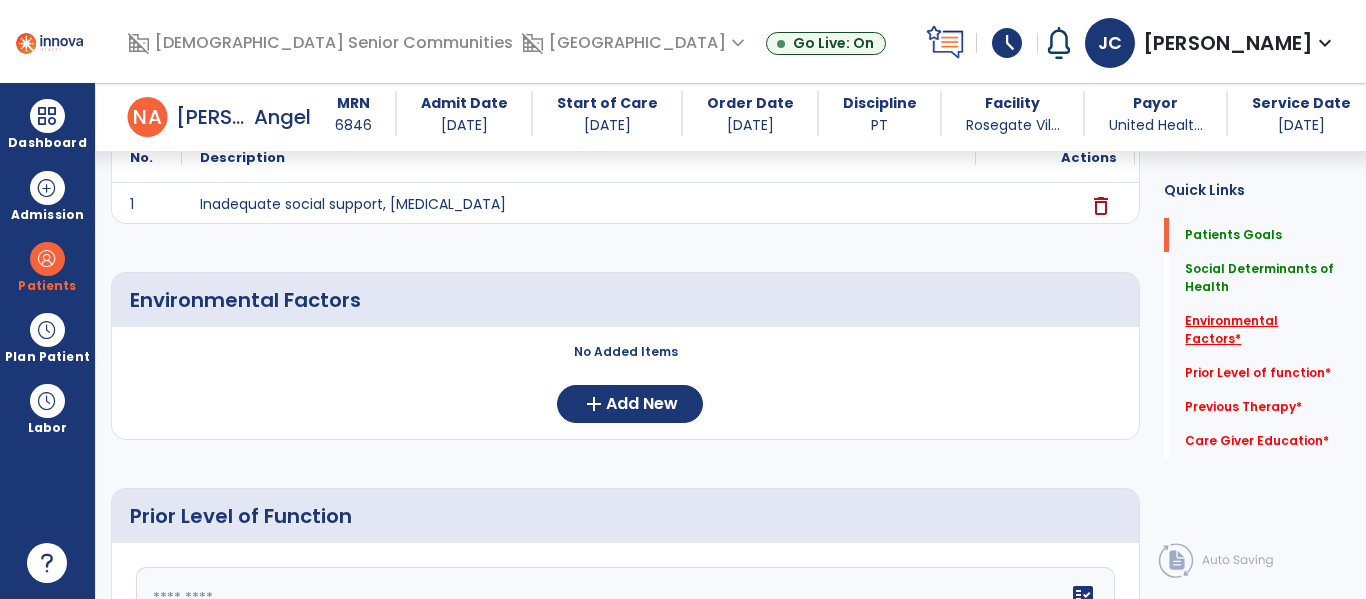 click on "Environmental Factors   *" 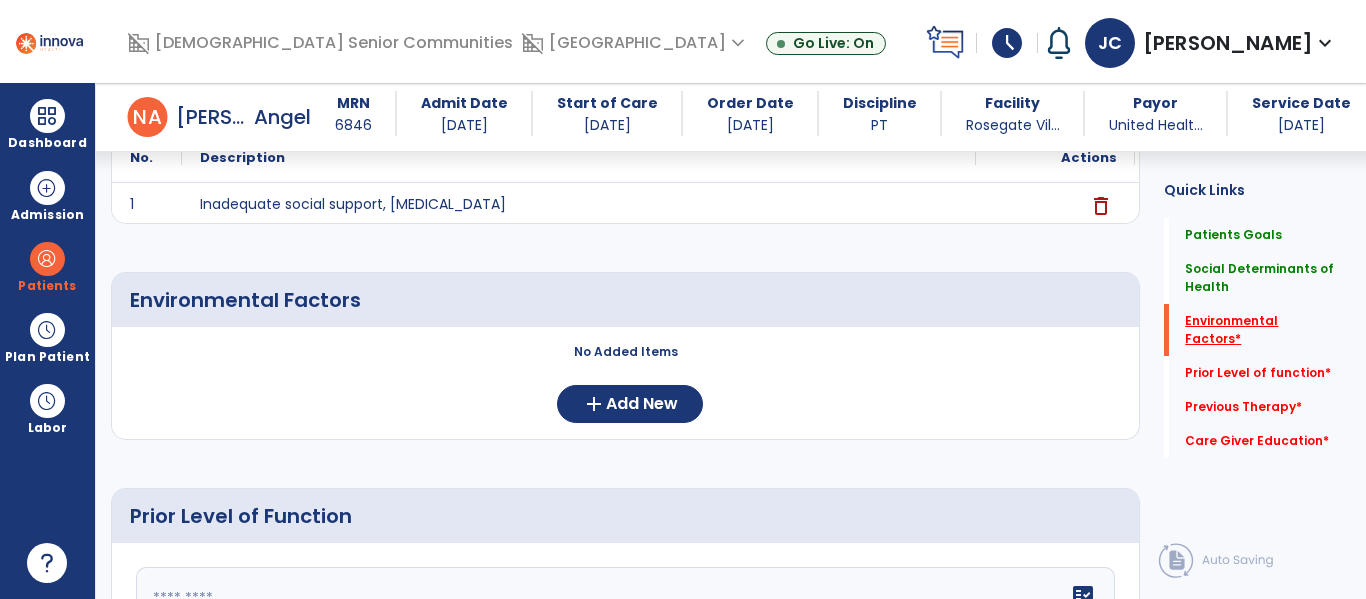scroll, scrollTop: 472, scrollLeft: 0, axis: vertical 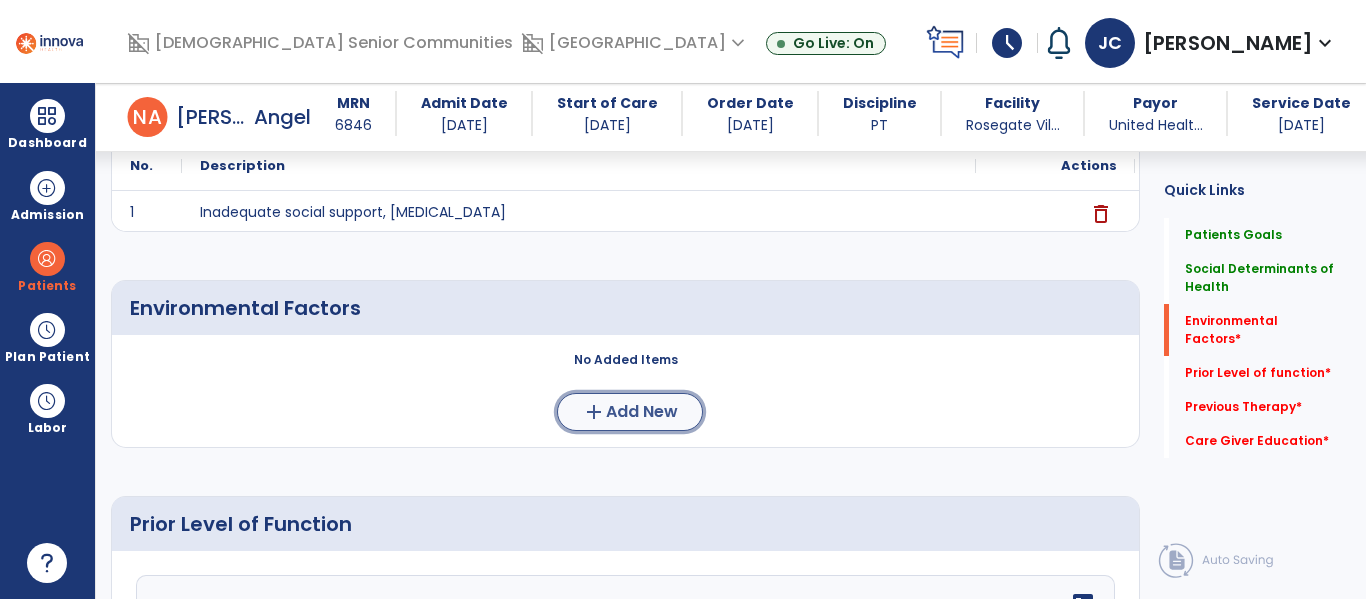 click on "Add New" 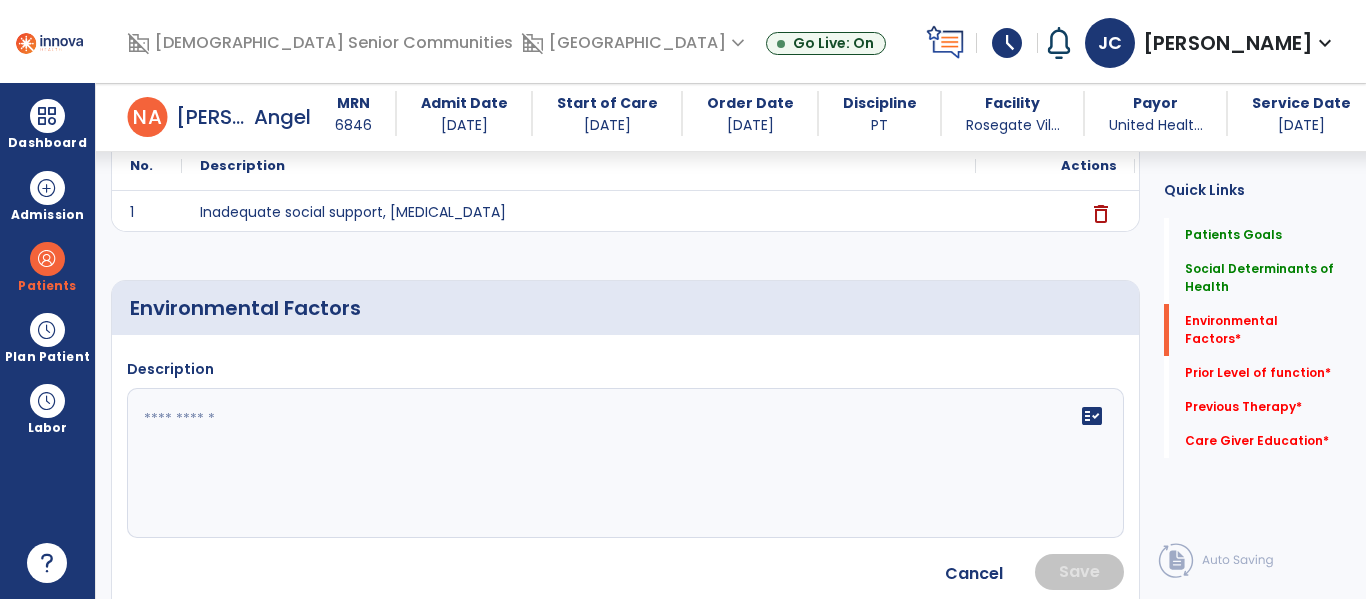 click on "fact_check" 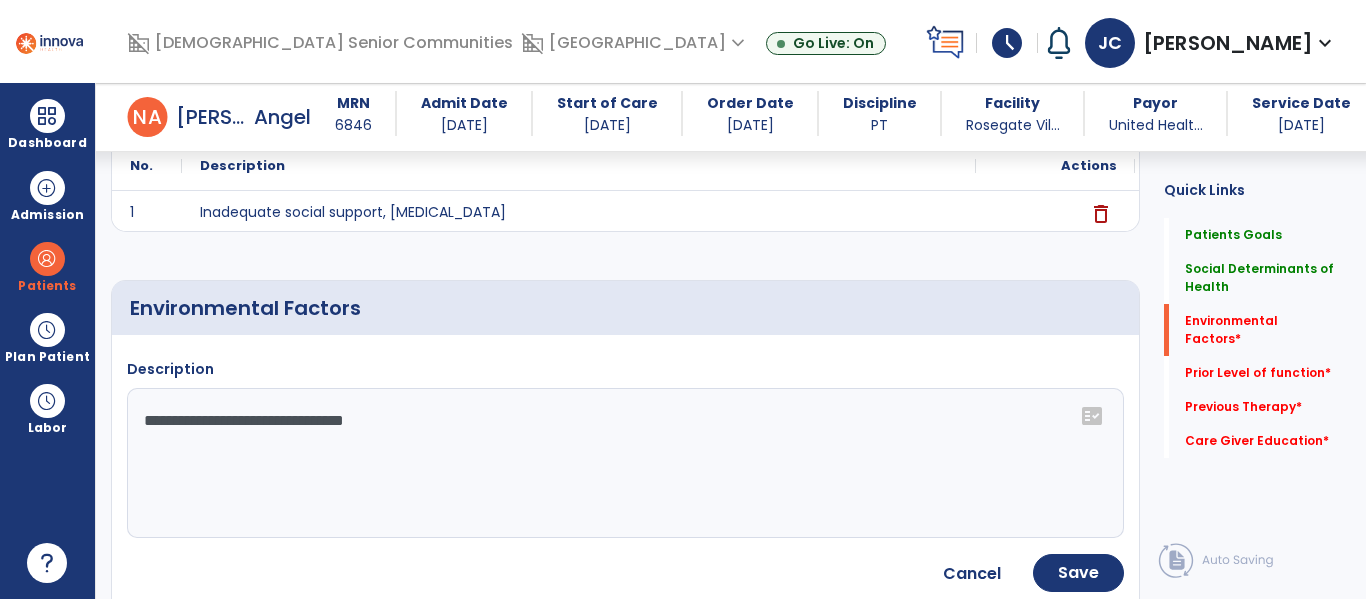 click on "**********" 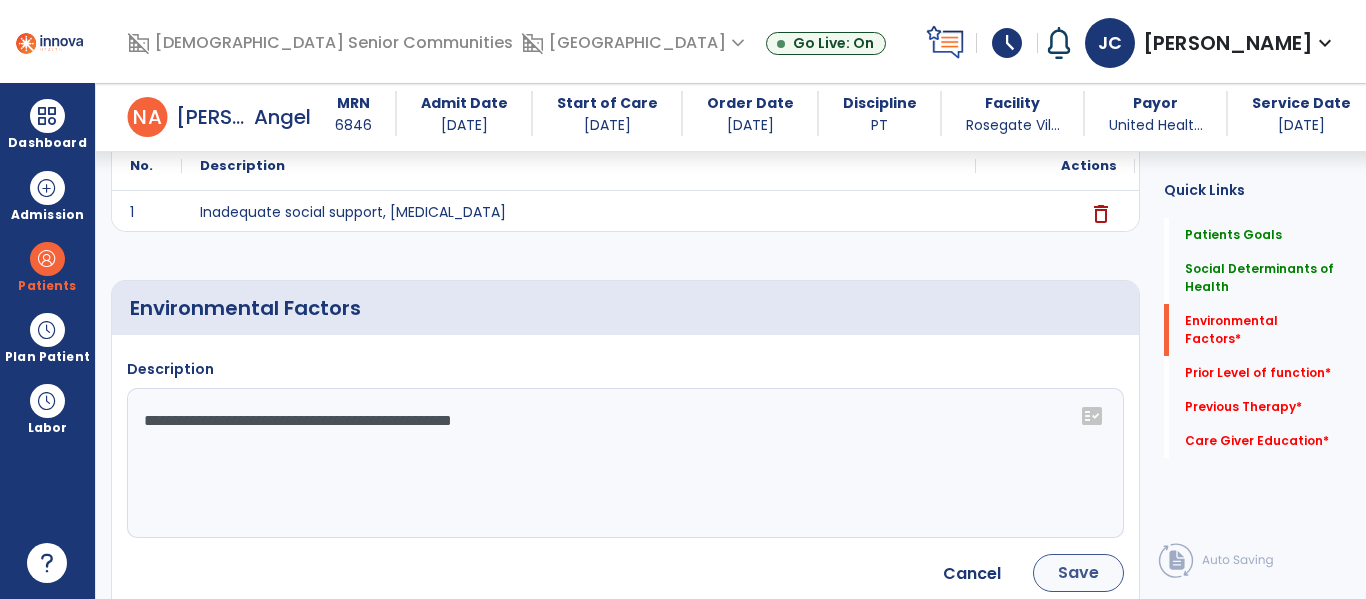 type on "**********" 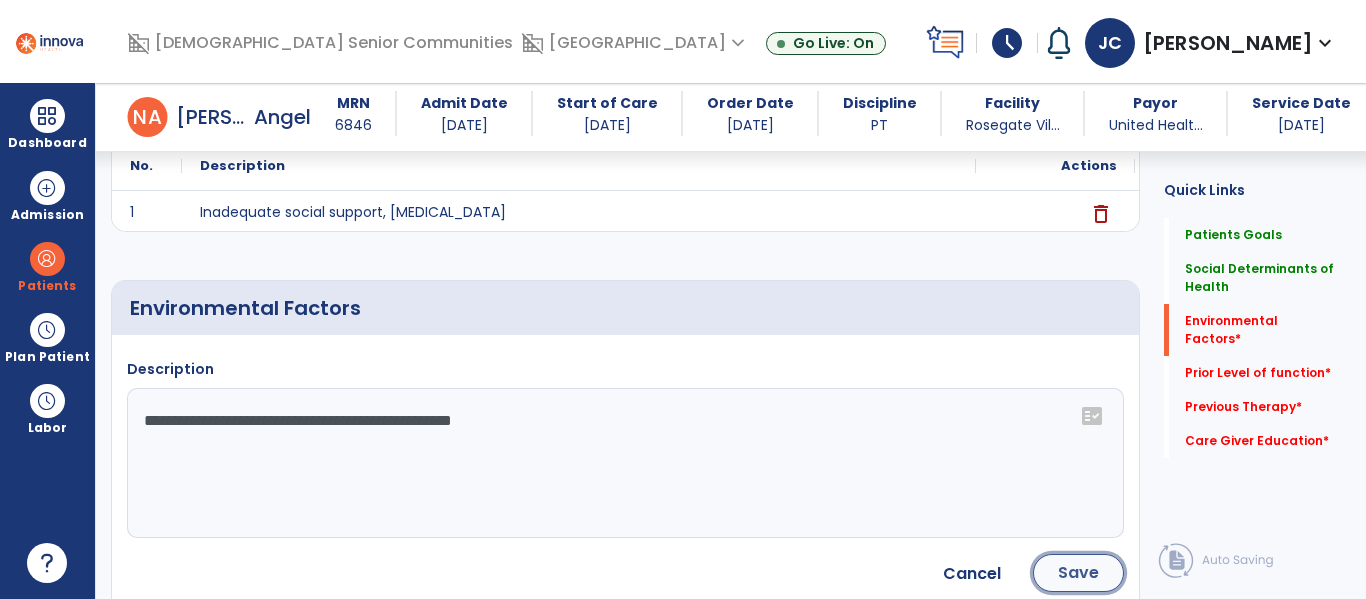 click on "Save" 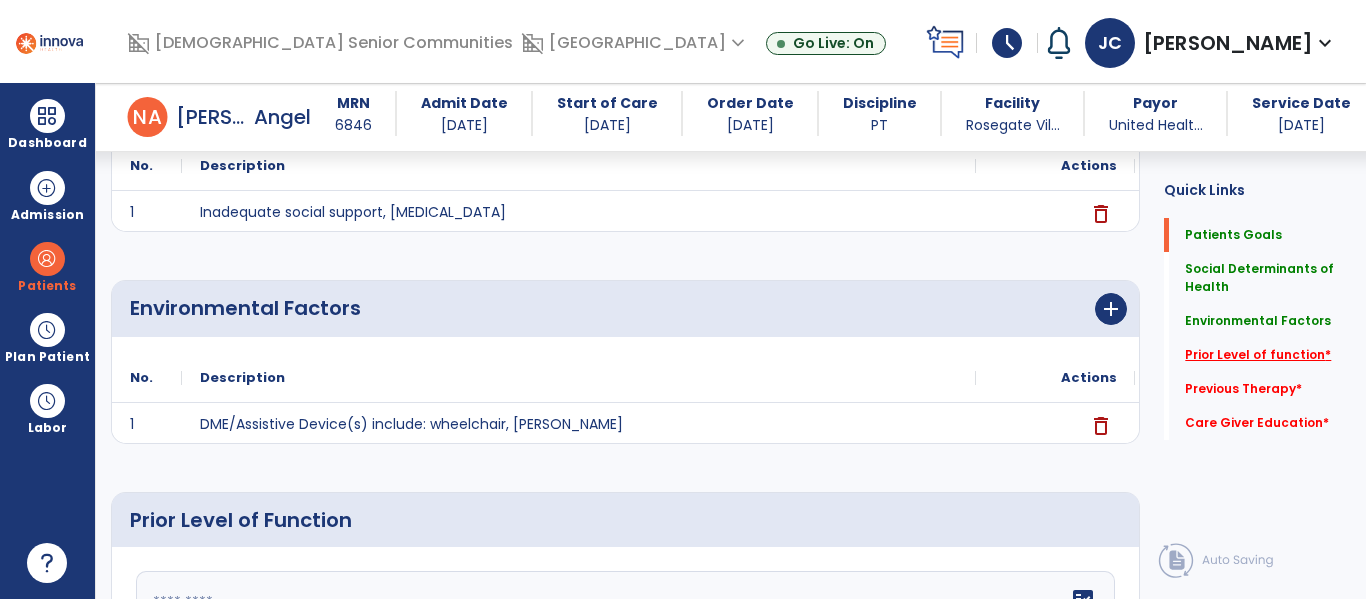 click on "Prior Level of function   *" 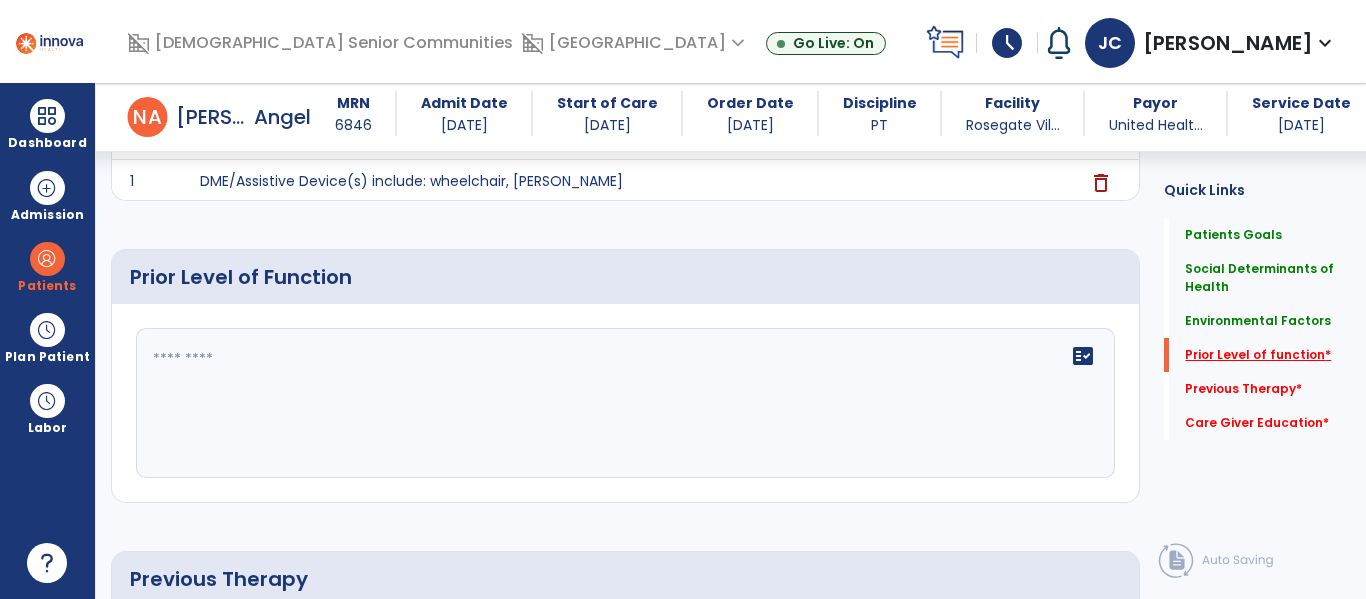 scroll, scrollTop: 778, scrollLeft: 0, axis: vertical 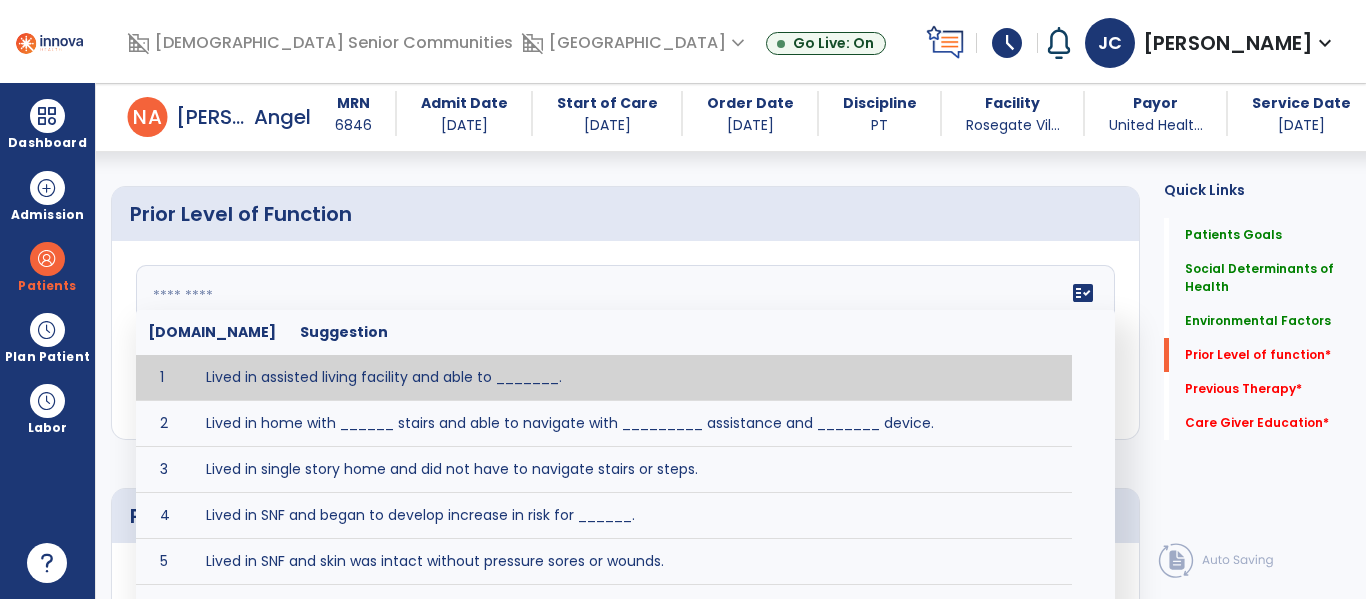 click on "fact_check  [DOMAIN_NAME] Suggestion 1 Lived in assisted living facility and able to _______. 2 Lived in home with ______ stairs and able to navigate with _________ assistance and _______ device. 3 Lived in single story home and did not have to navigate stairs or steps. 4 Lived in SNF and began to develop increase in risk for ______. 5 Lived in SNF and skin was intact without pressure sores or wounds. 6 Lived independently at home with _________ and able to __________. 7 Wheelchair bound, non ambulatory and able to ______. 8 Worked as a __________." 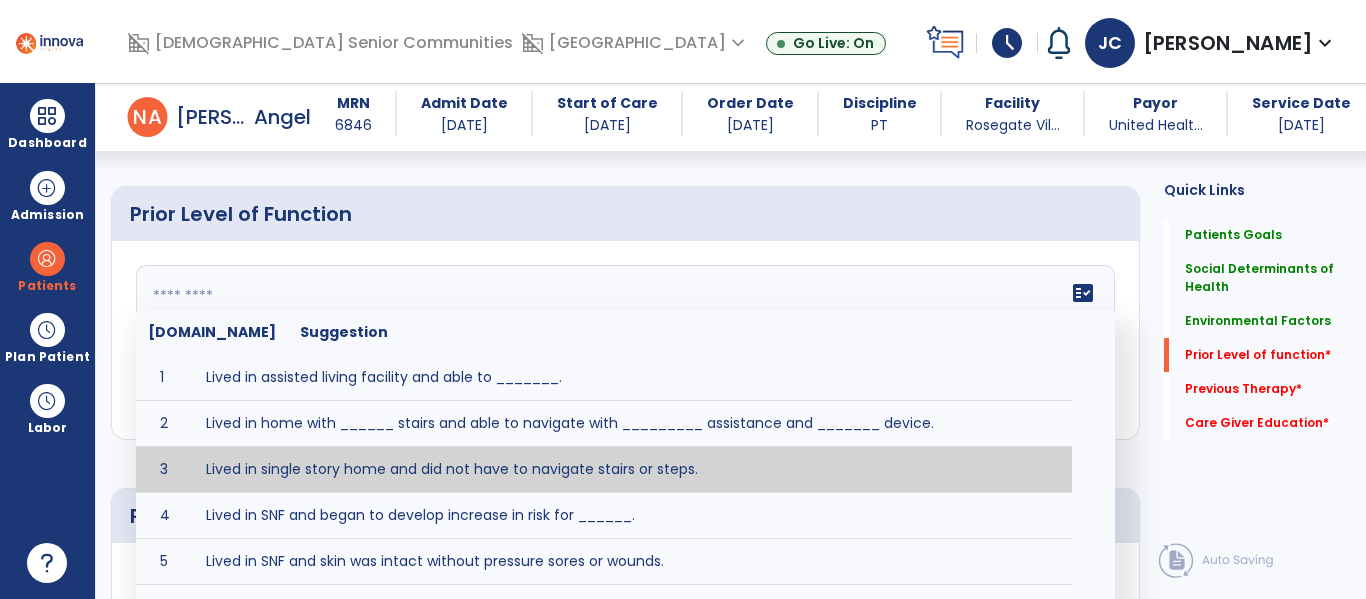 type on "**********" 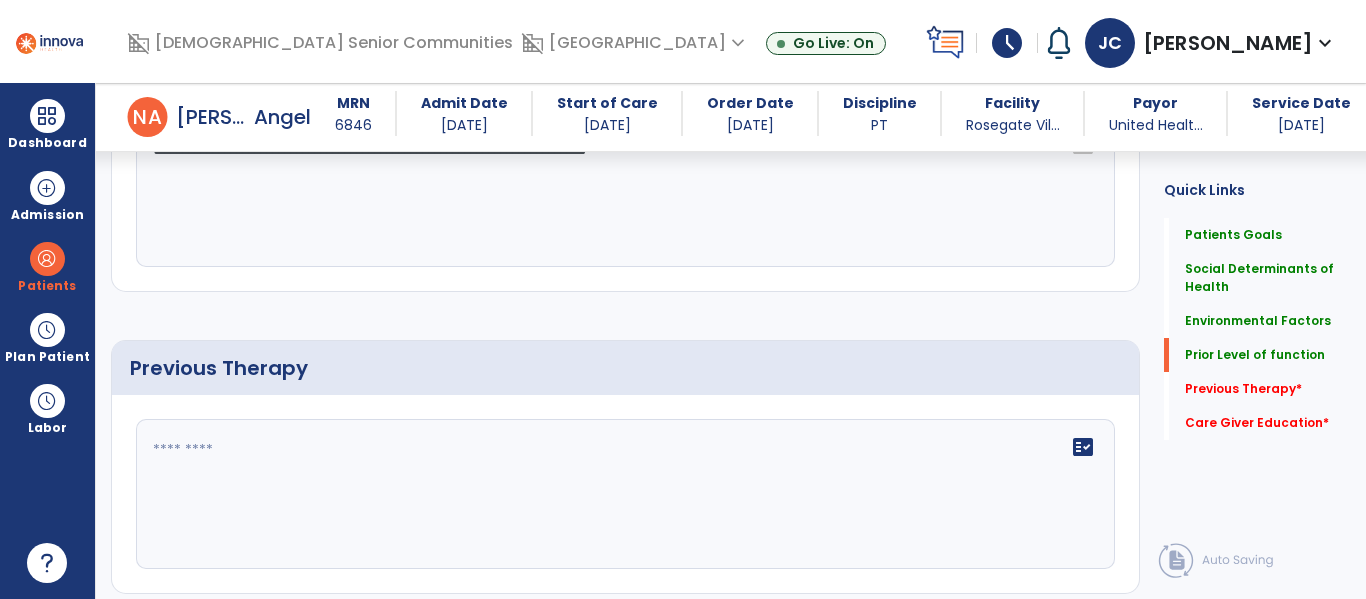 scroll, scrollTop: 929, scrollLeft: 0, axis: vertical 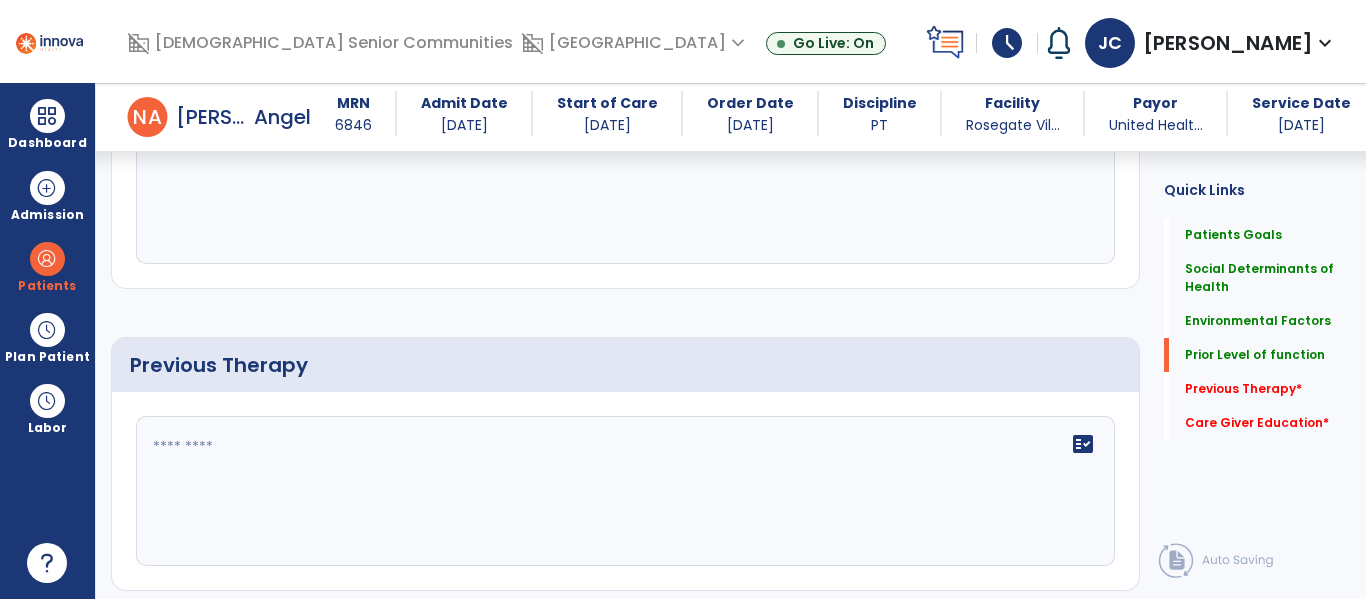 click 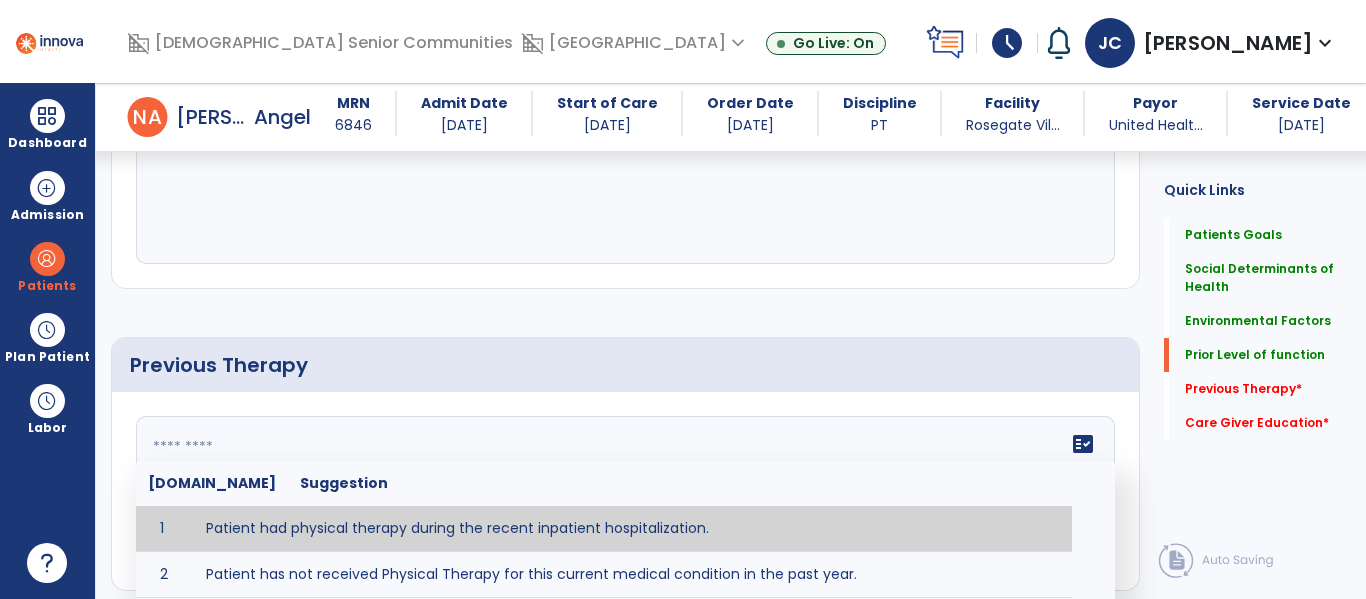 type on "**********" 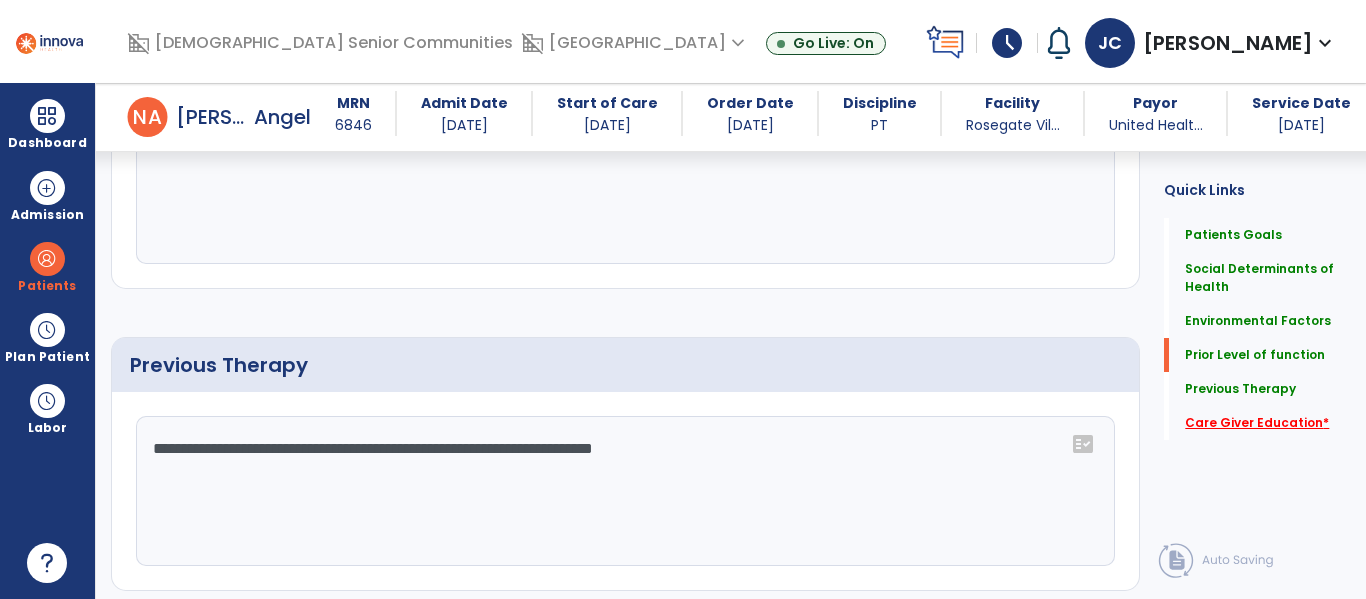 click on "Care Giver Education   *" 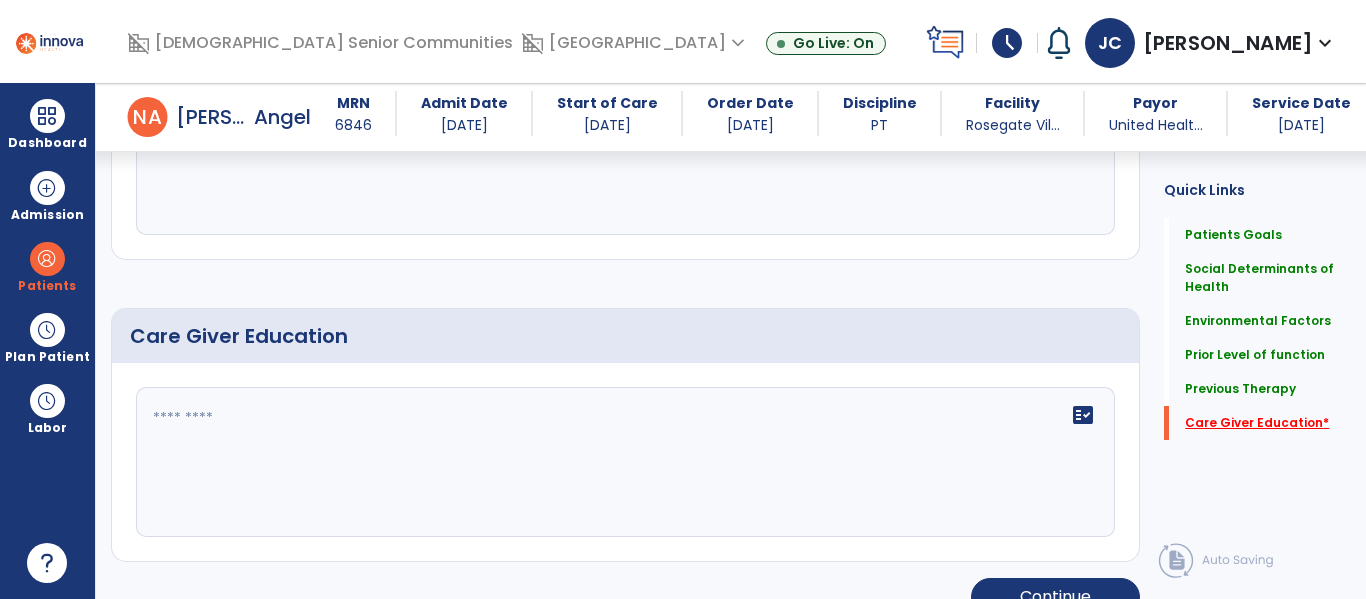 scroll, scrollTop: 1293, scrollLeft: 0, axis: vertical 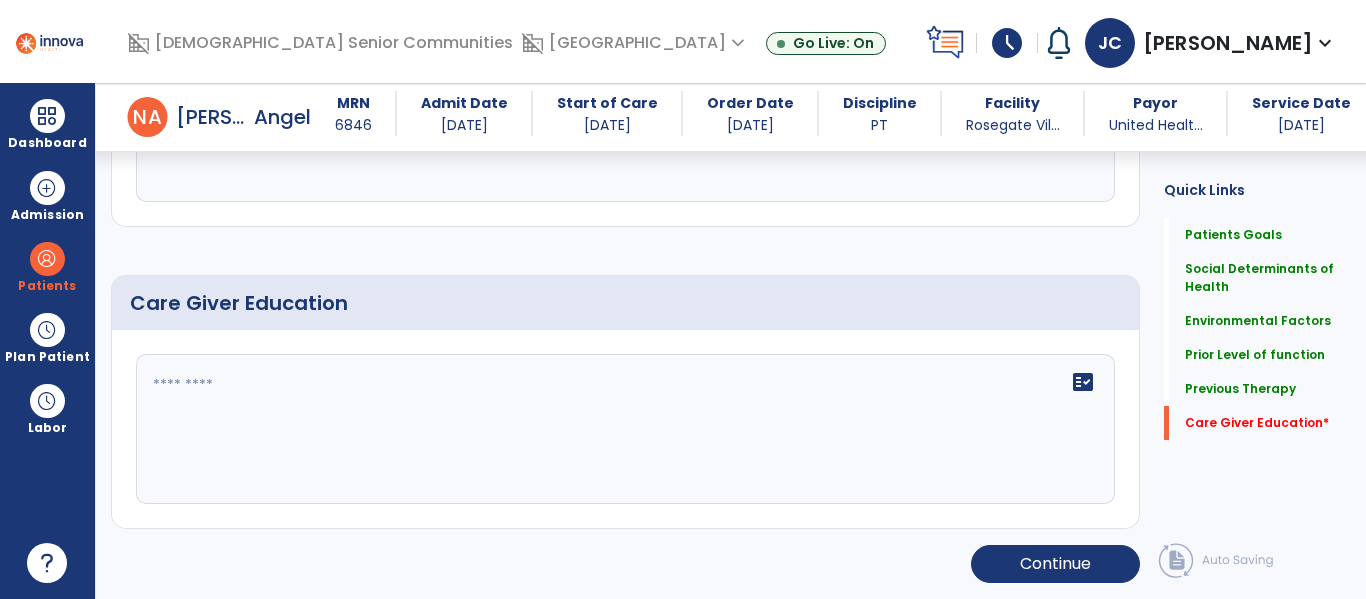 click 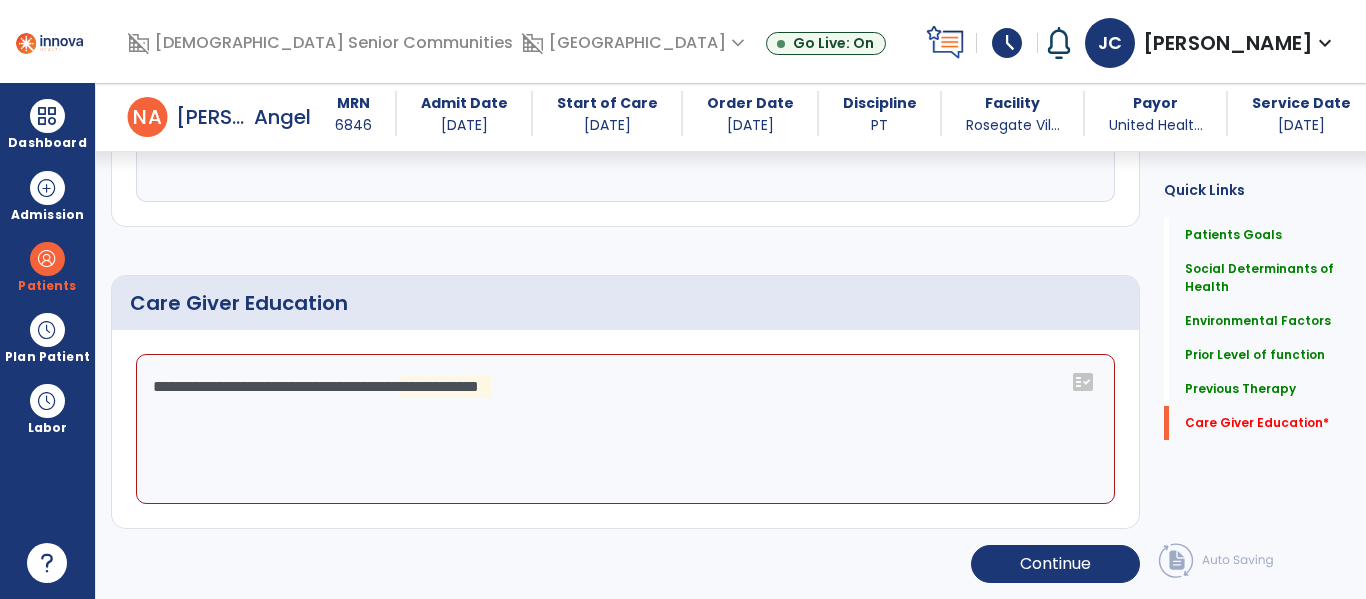 click on "**********" 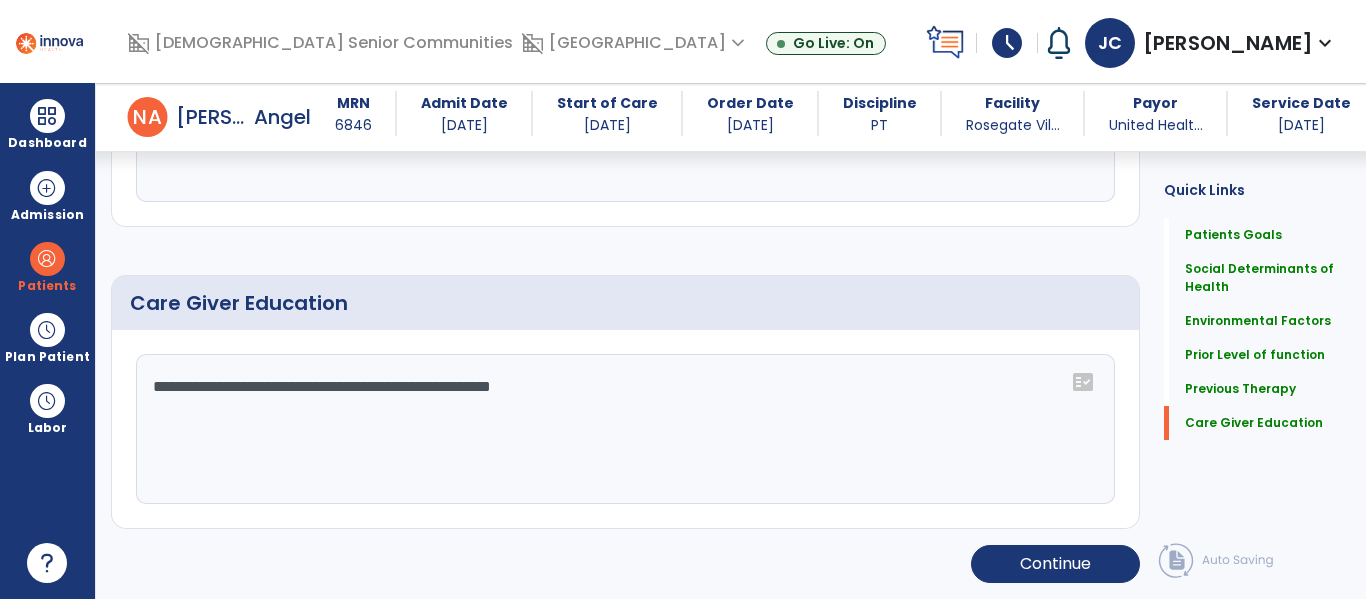 scroll, scrollTop: 1293, scrollLeft: 0, axis: vertical 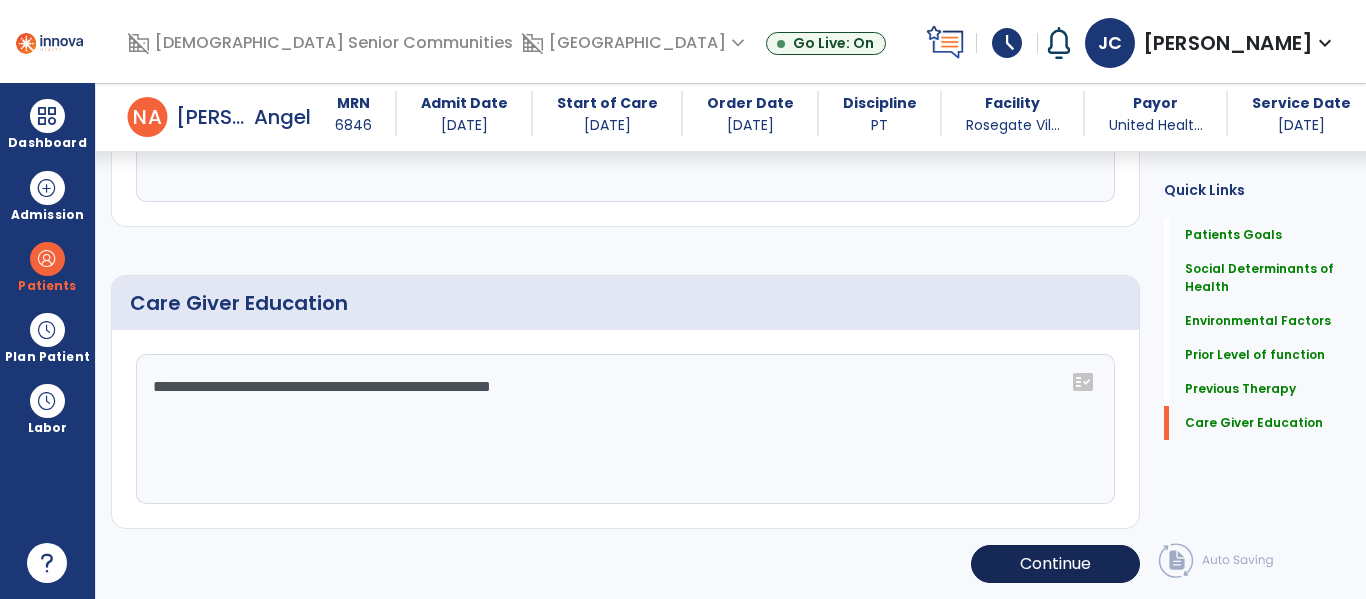 type on "**********" 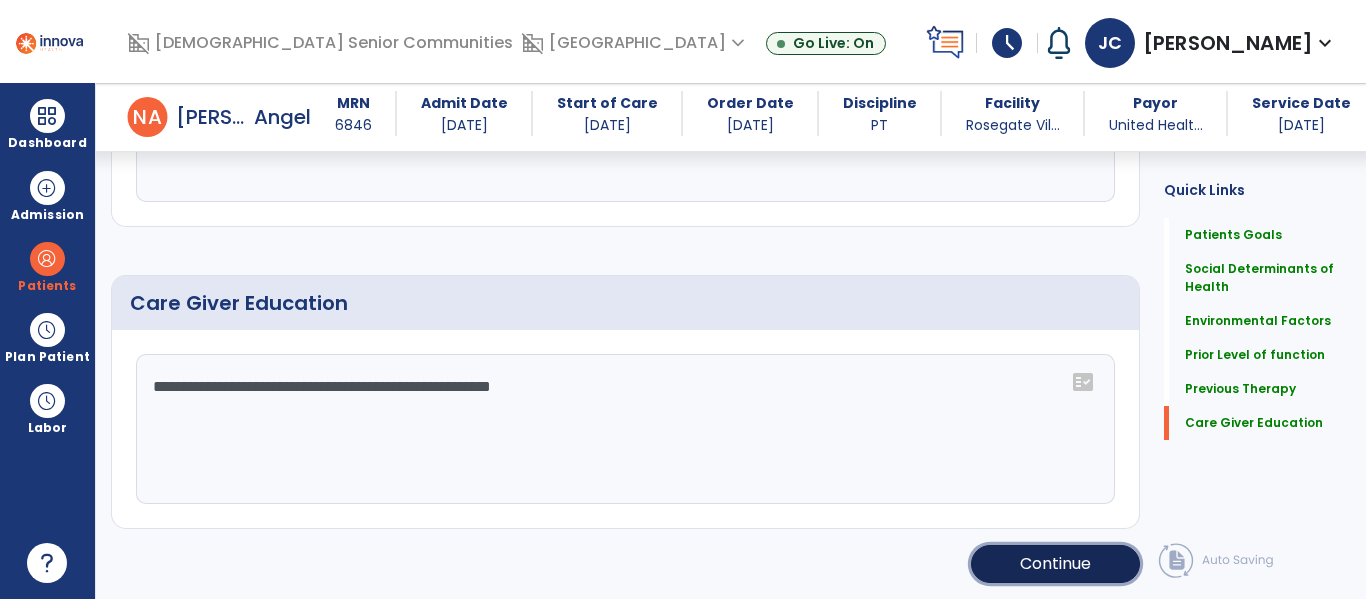 click on "Continue" 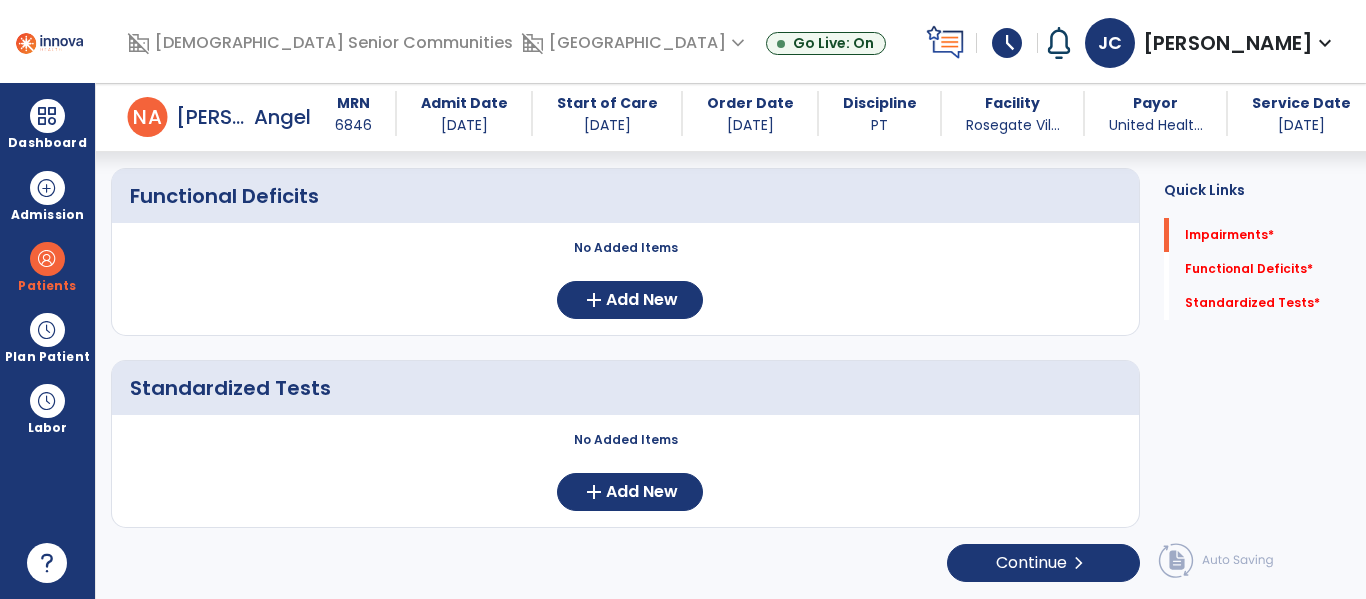 scroll, scrollTop: 352, scrollLeft: 0, axis: vertical 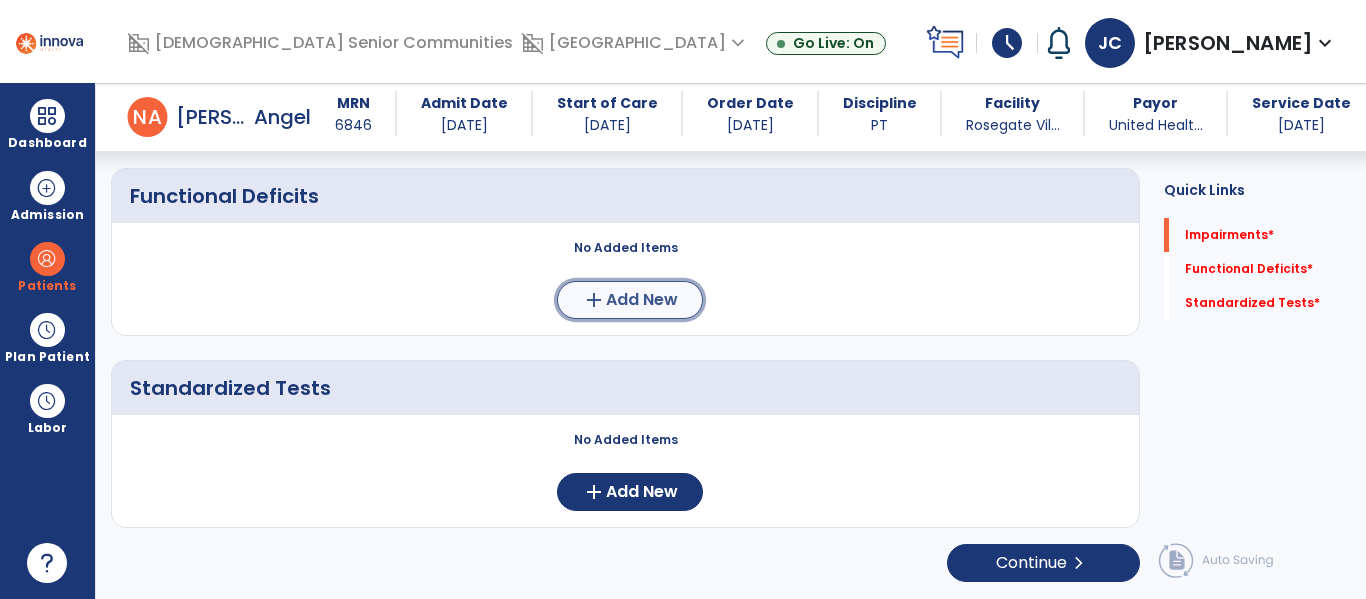 click on "Add New" 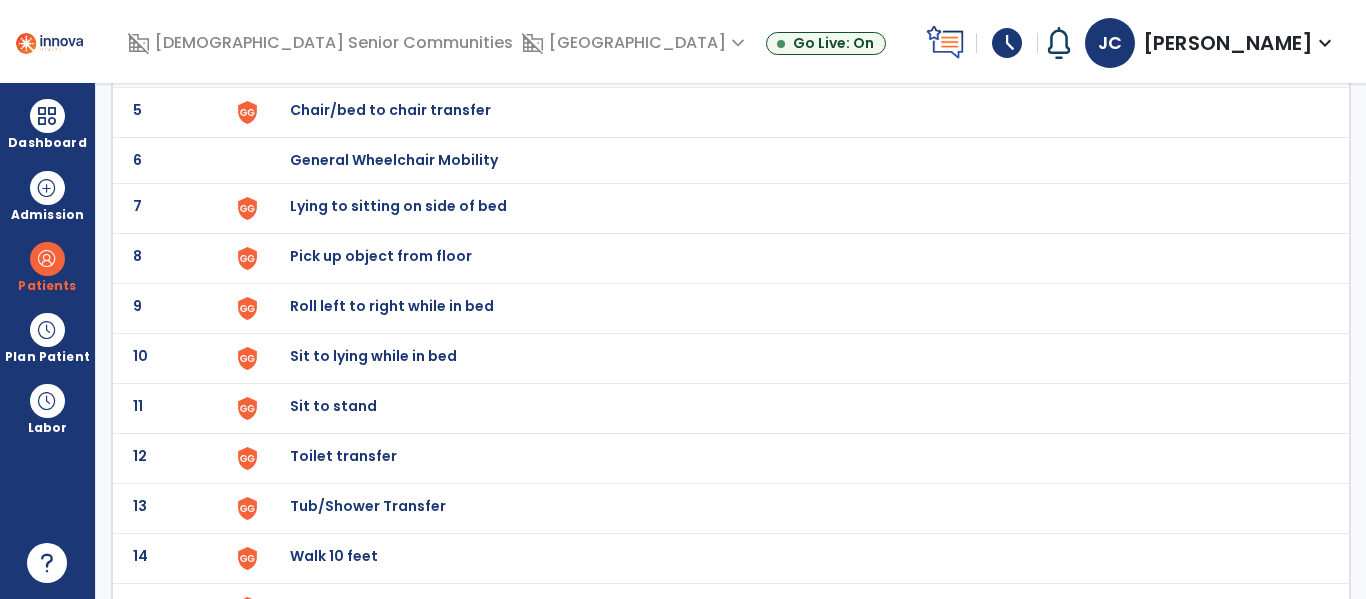 scroll, scrollTop: 0, scrollLeft: 0, axis: both 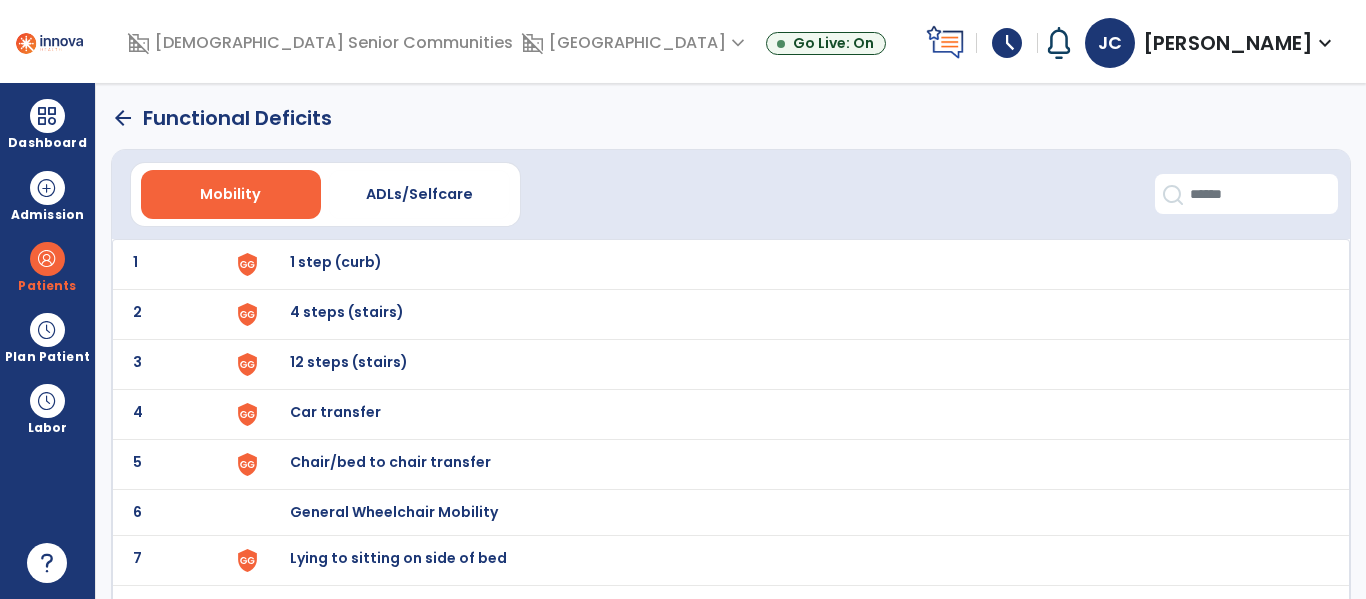 click on "Chair/bed to chair transfer" at bounding box center [789, 264] 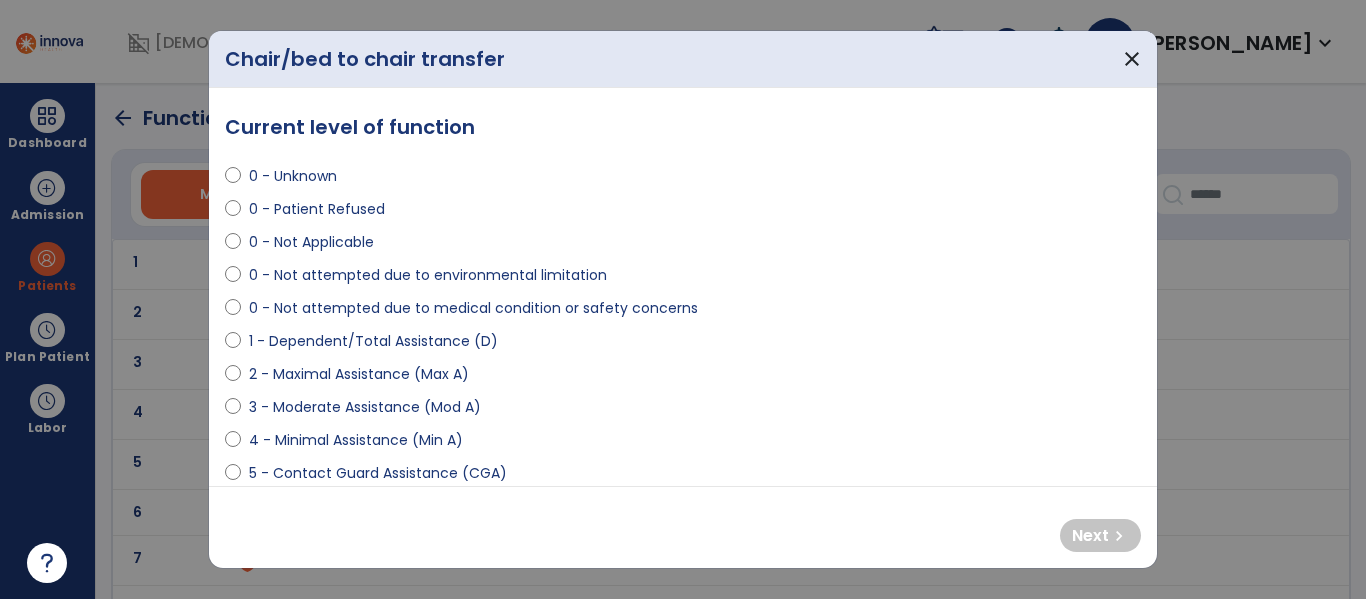 select on "**********" 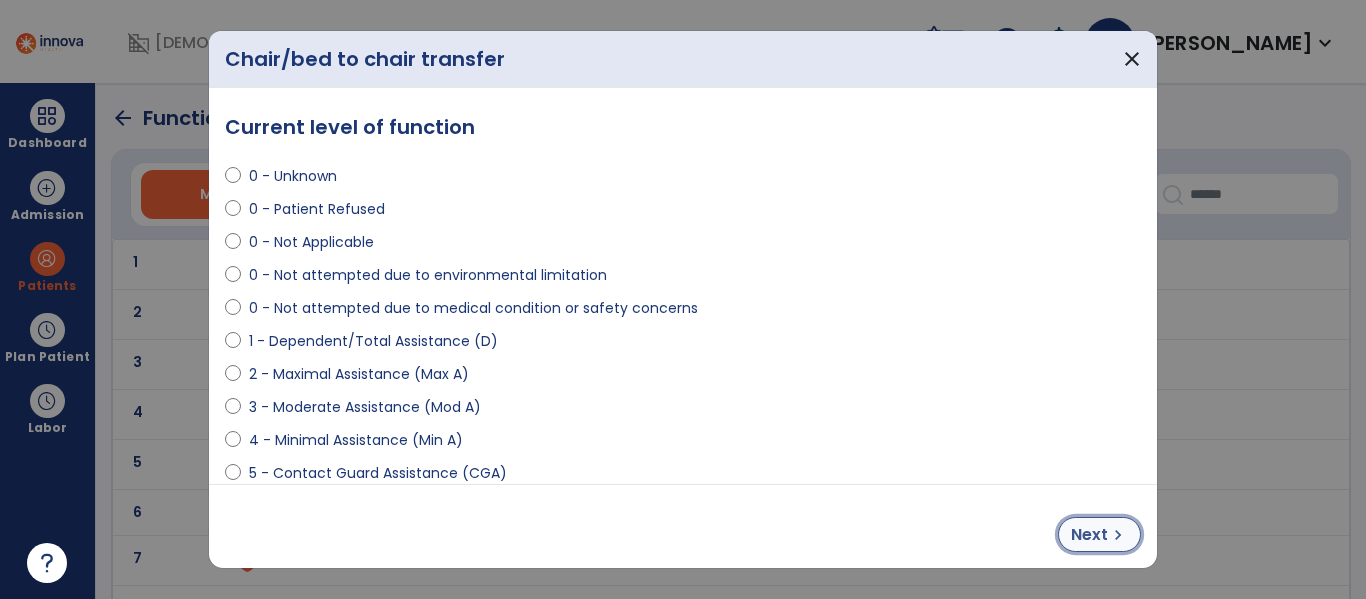 click on "chevron_right" at bounding box center (1118, 535) 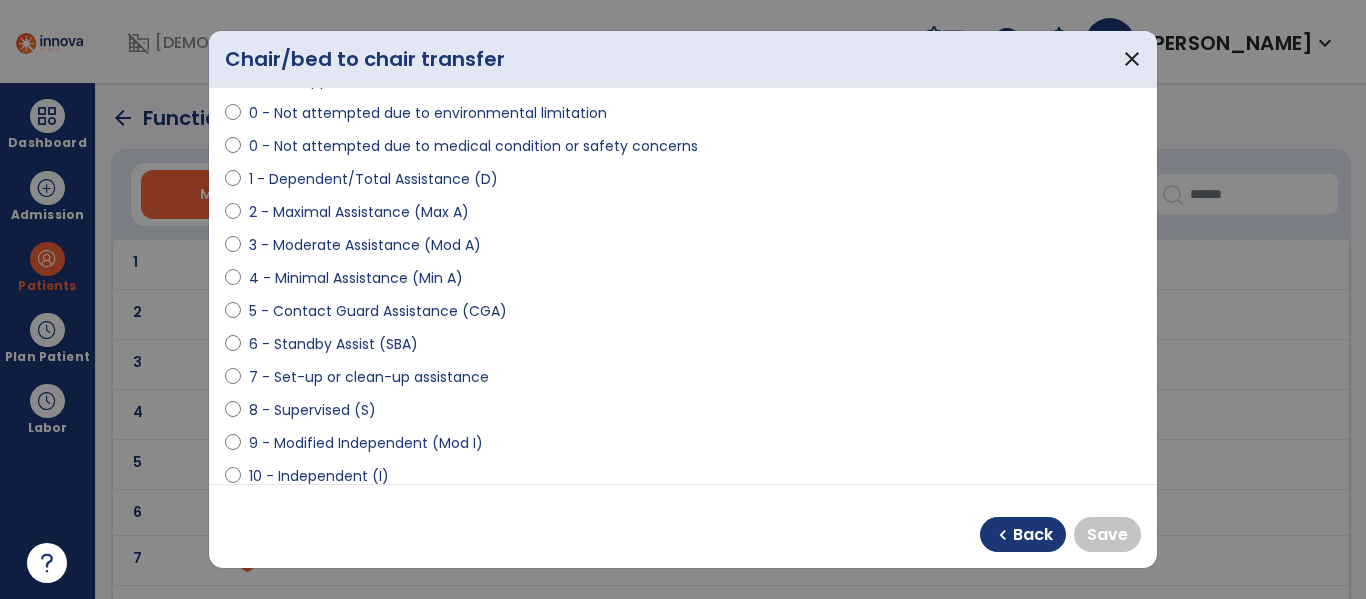 scroll, scrollTop: 174, scrollLeft: 0, axis: vertical 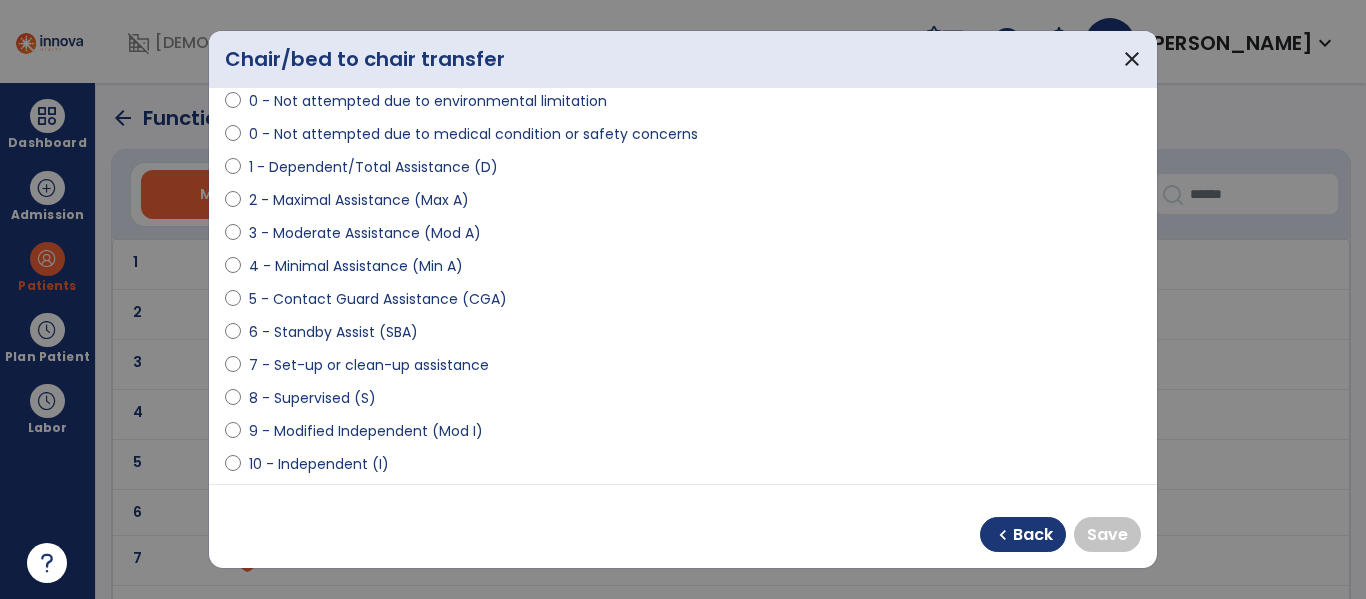 select on "**********" 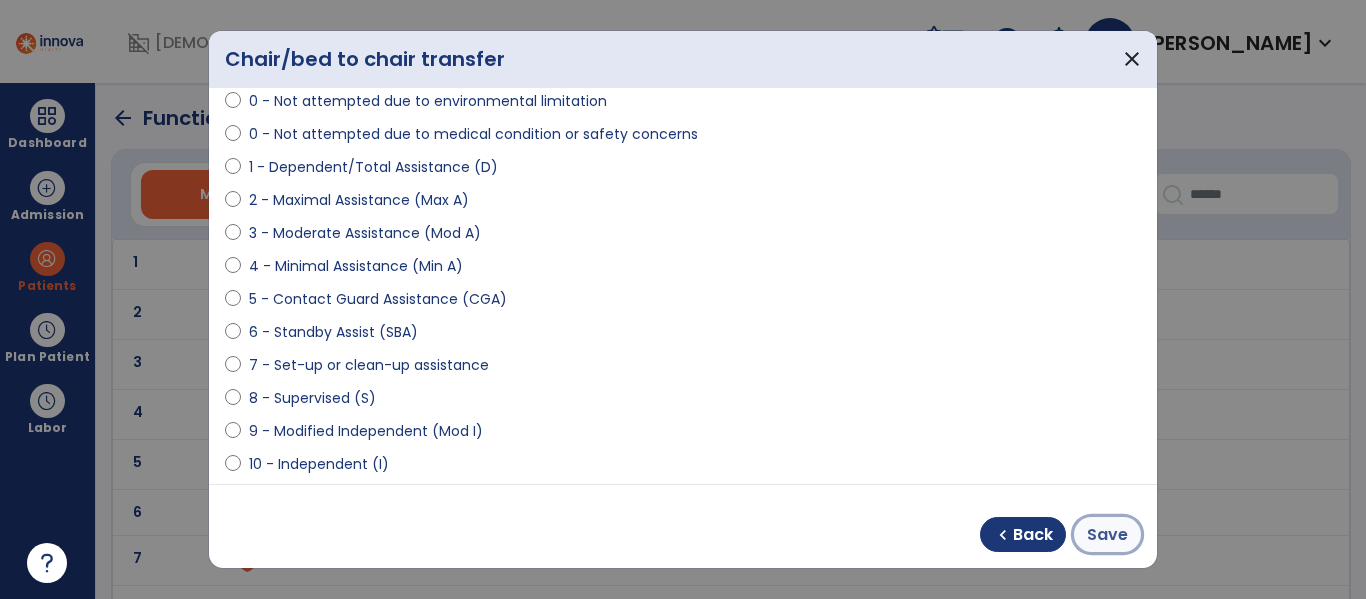click on "Save" at bounding box center [1107, 535] 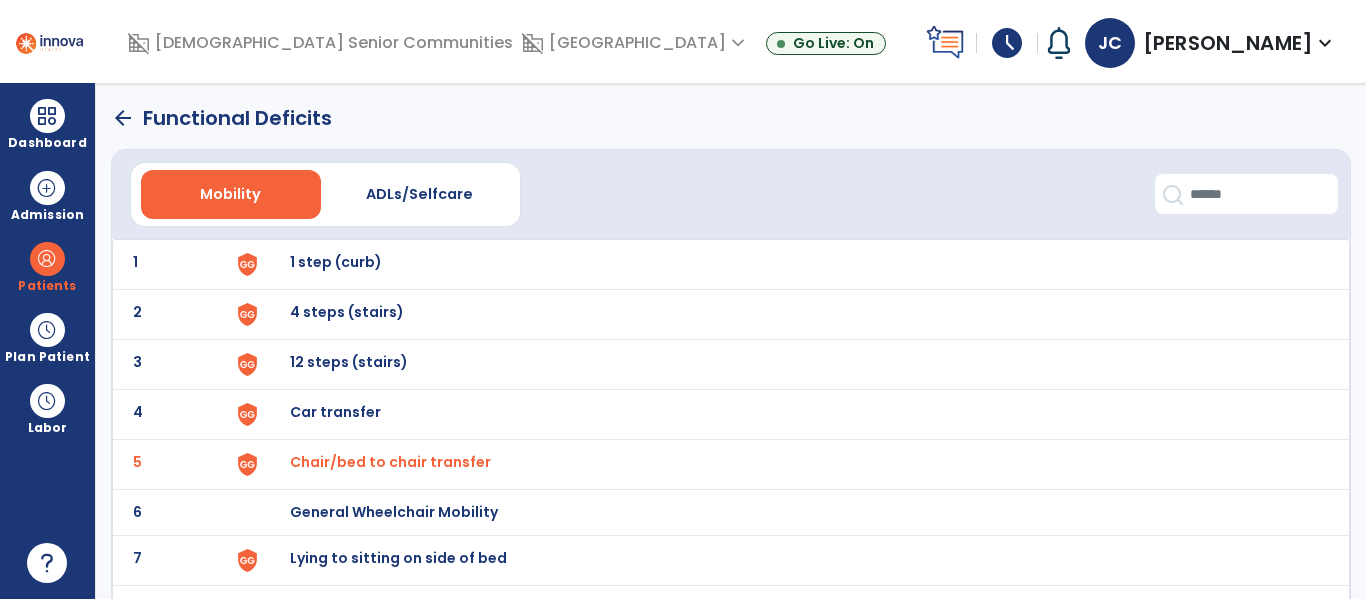 click on "Lying to sitting on side of bed" at bounding box center [789, 264] 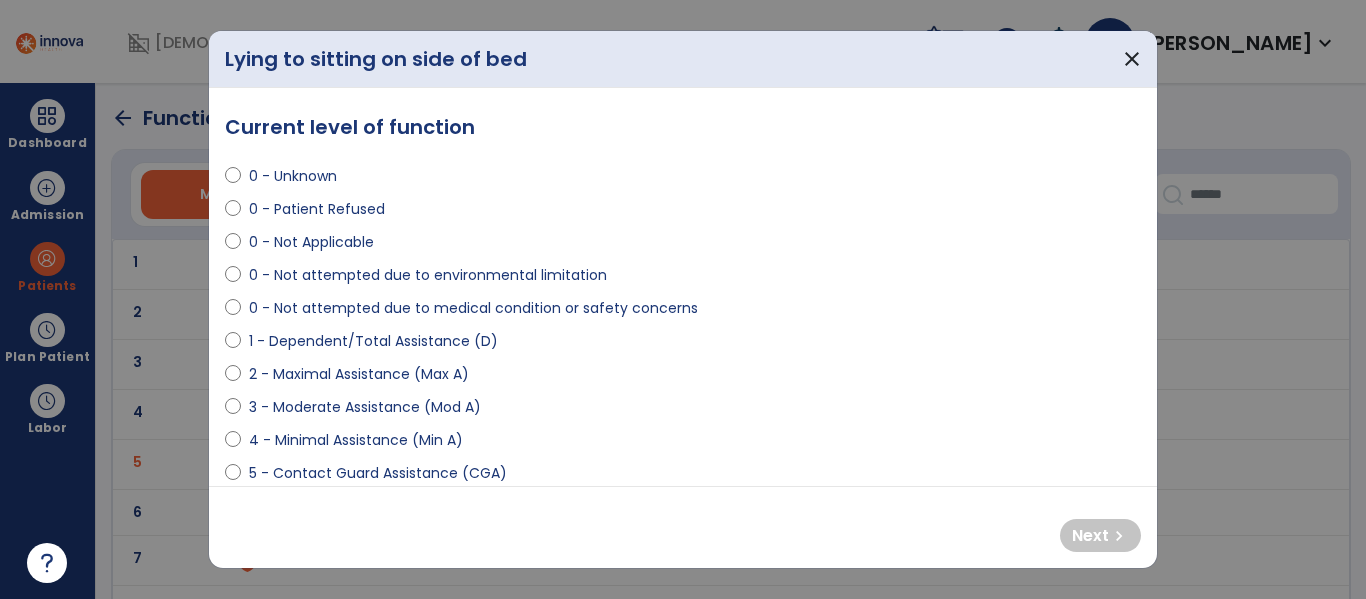 select on "**********" 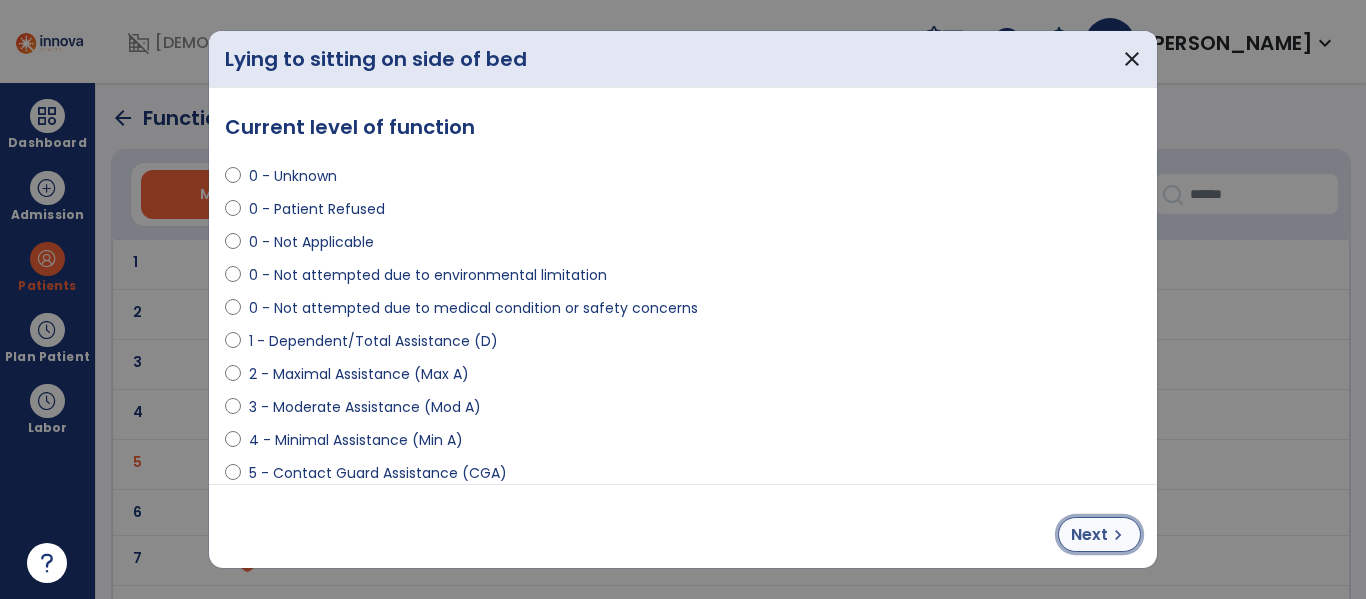 click on "chevron_right" at bounding box center (1118, 535) 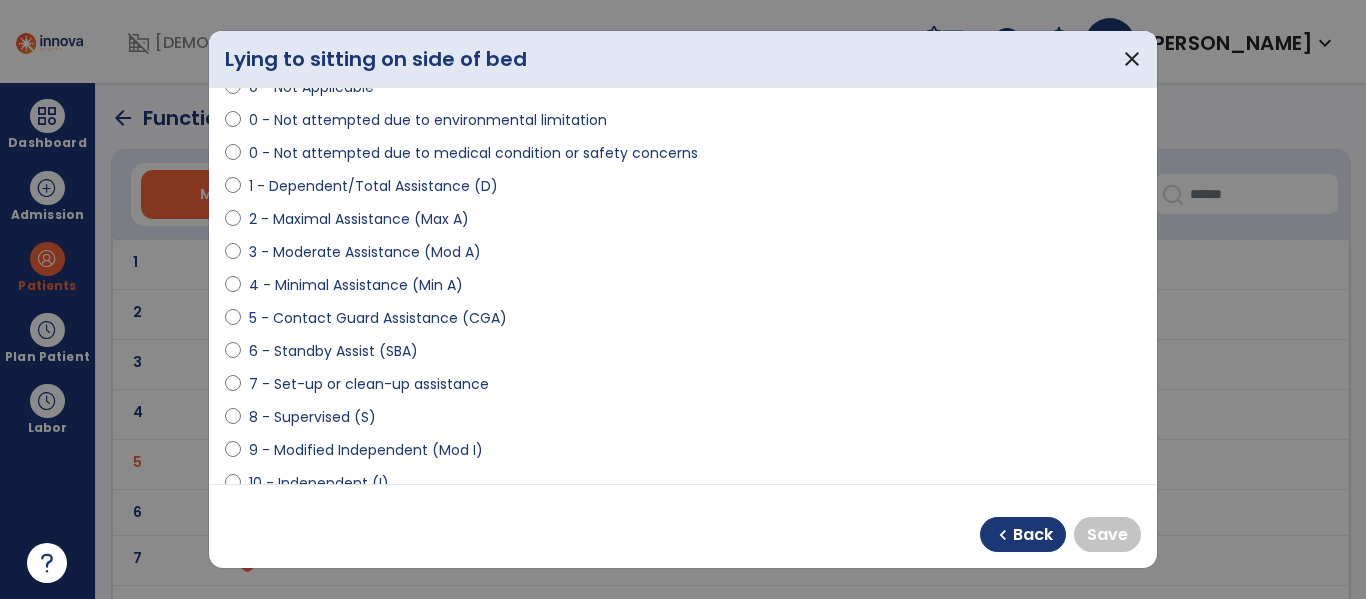 scroll, scrollTop: 156, scrollLeft: 0, axis: vertical 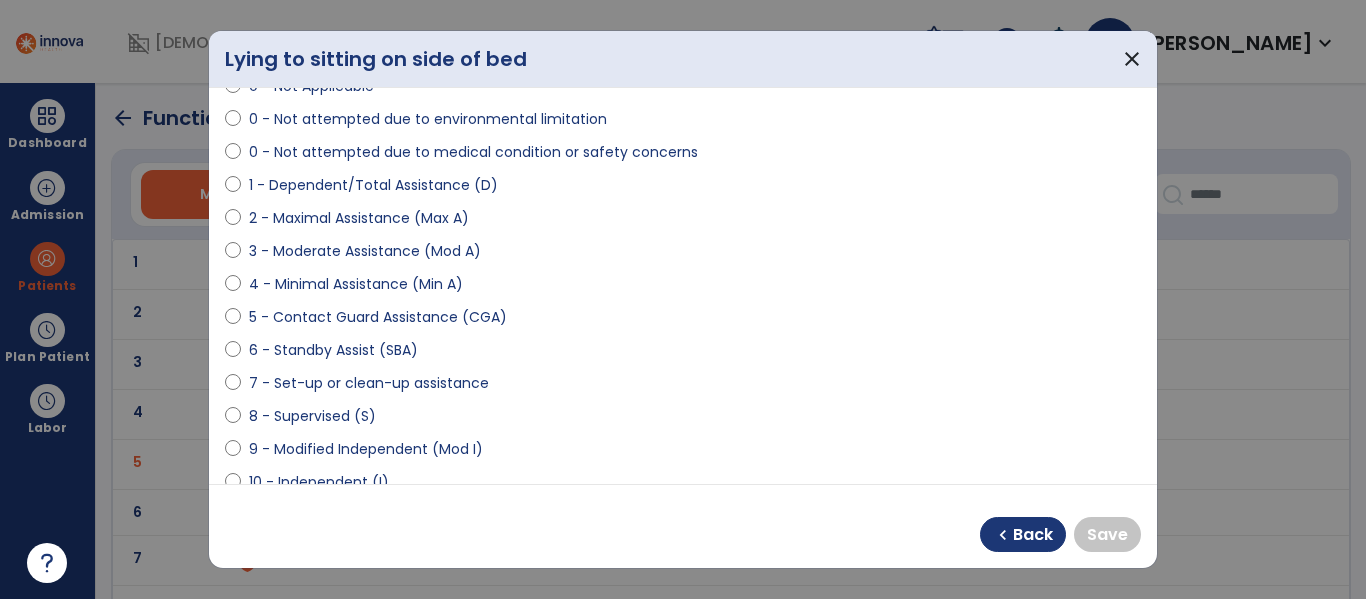 select on "**********" 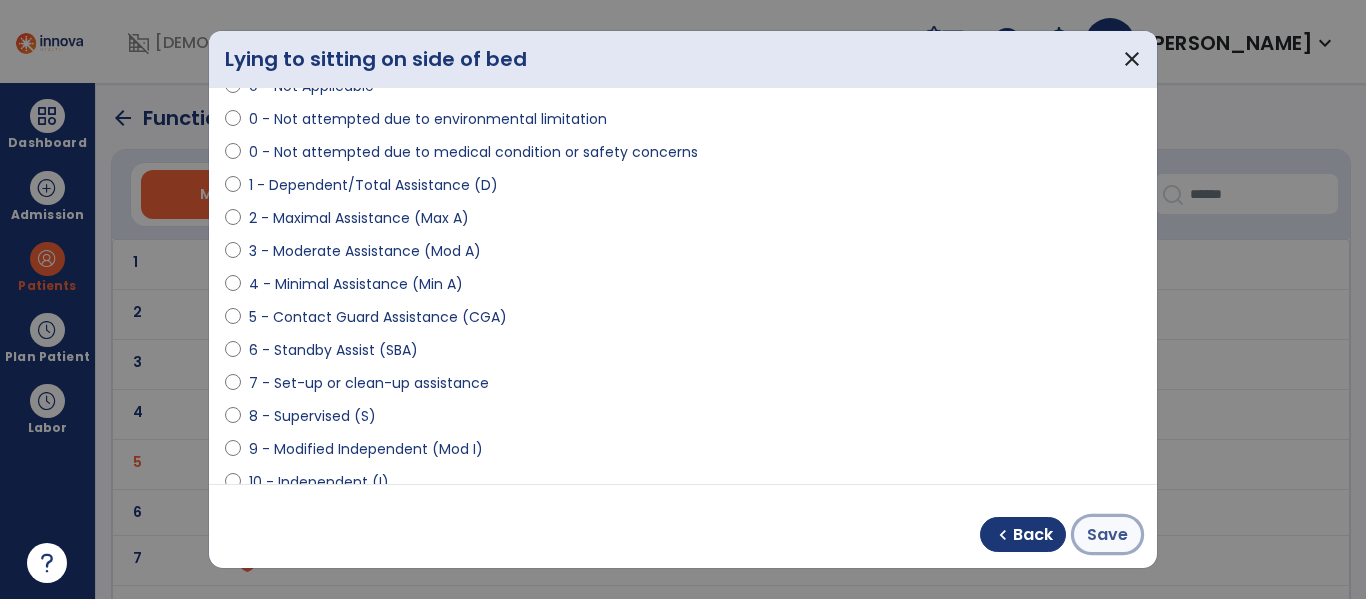 click on "Save" at bounding box center [1107, 535] 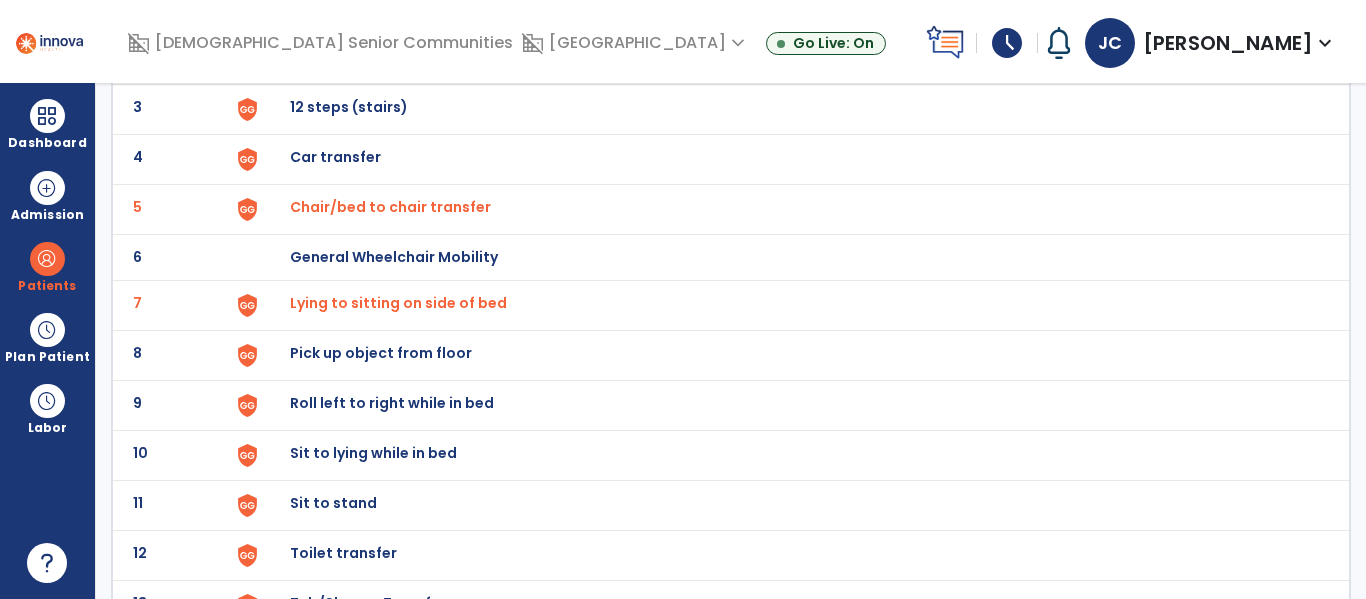 scroll, scrollTop: 262, scrollLeft: 0, axis: vertical 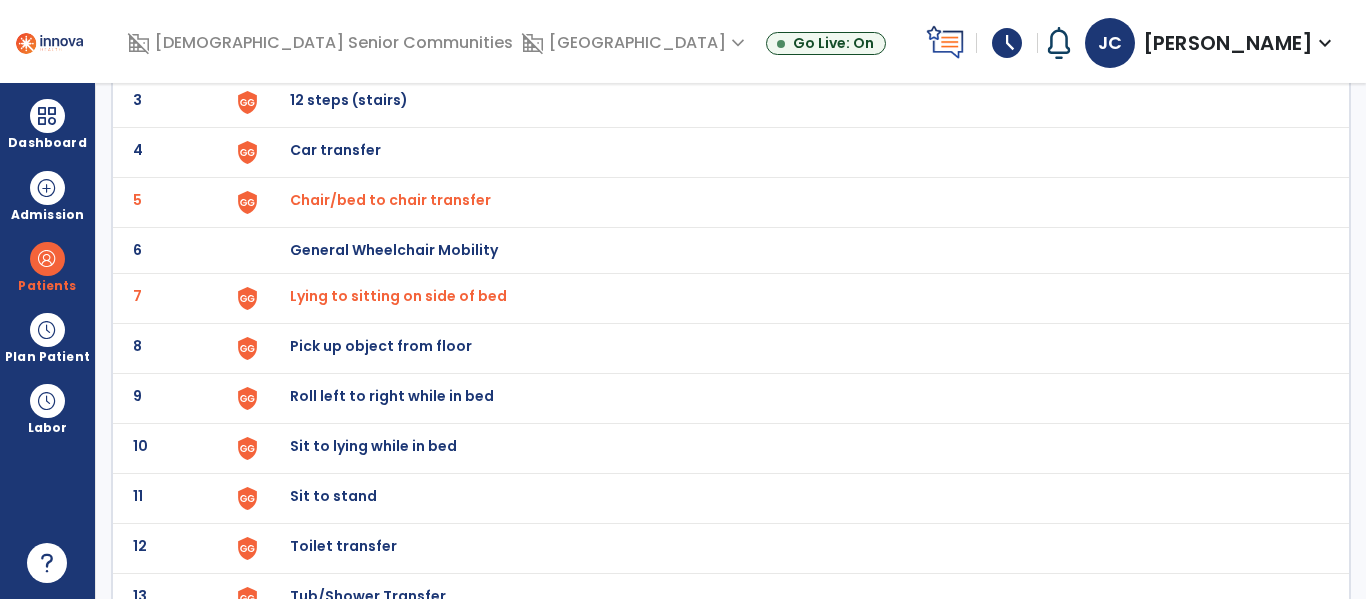 click on "Roll left to right while in bed" at bounding box center [789, 2] 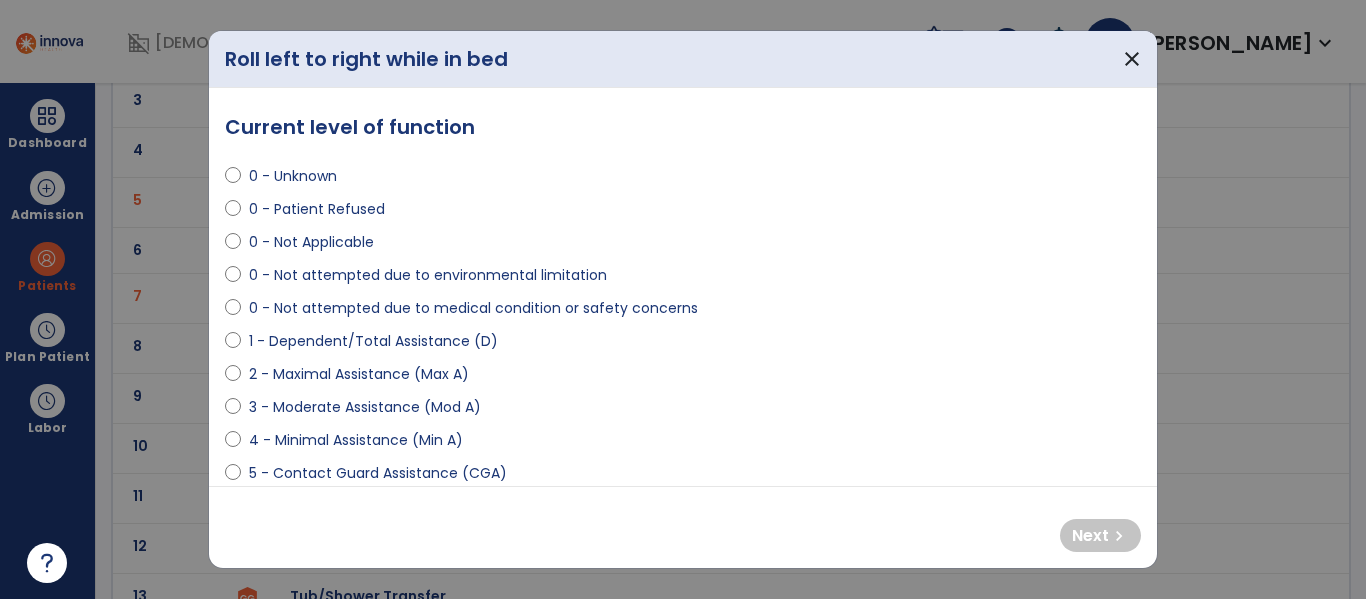select on "**********" 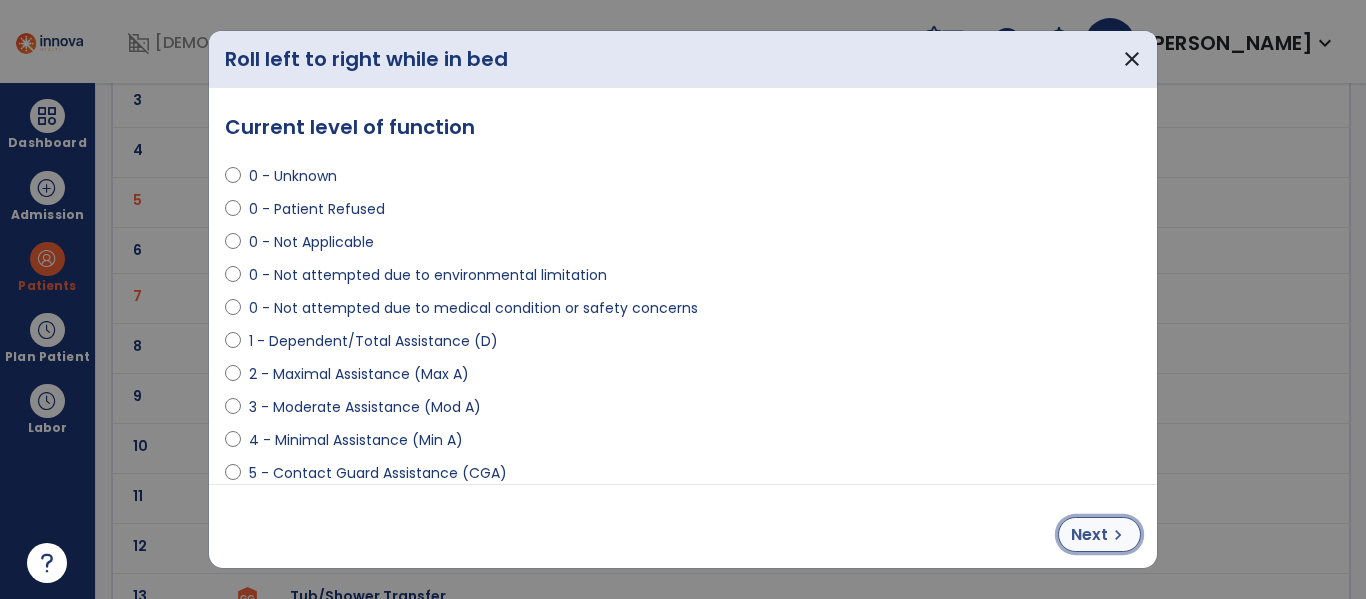 click on "Next" at bounding box center [1089, 535] 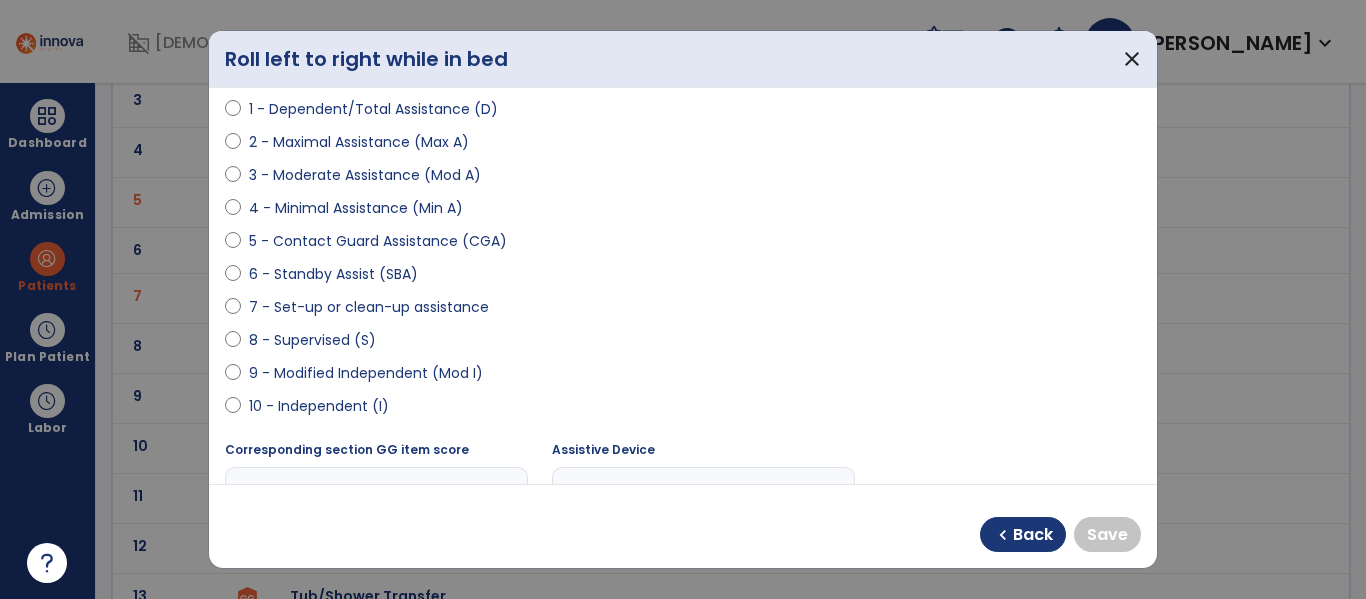 scroll, scrollTop: 241, scrollLeft: 0, axis: vertical 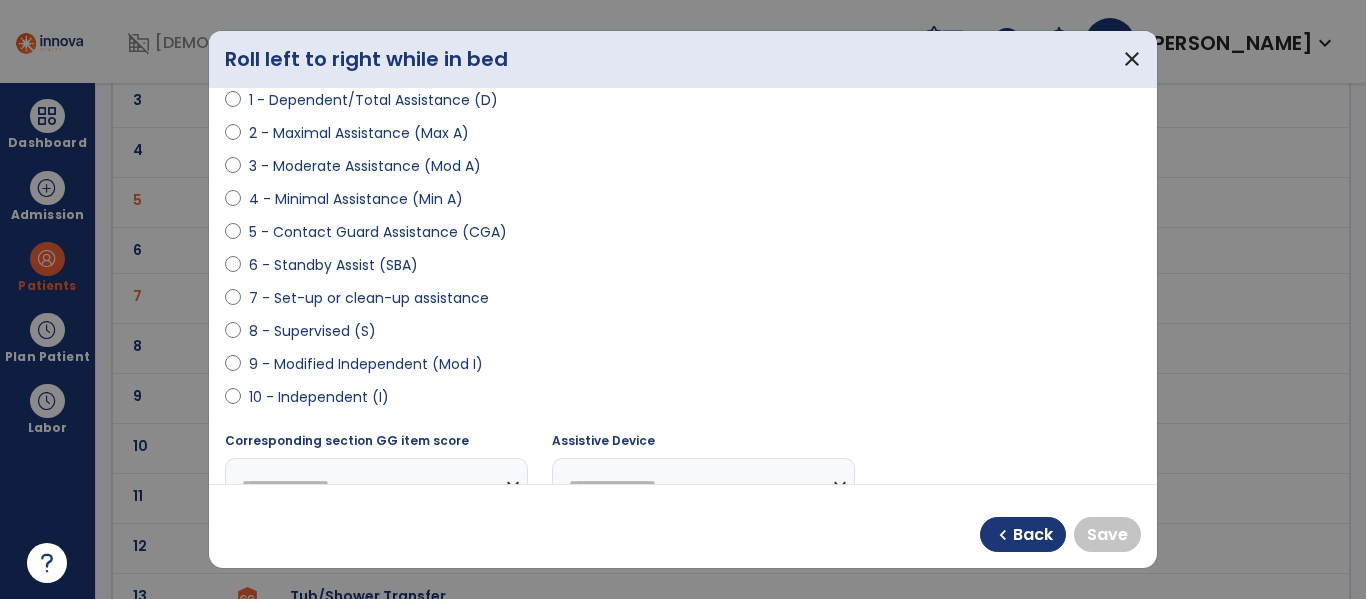 select on "**********" 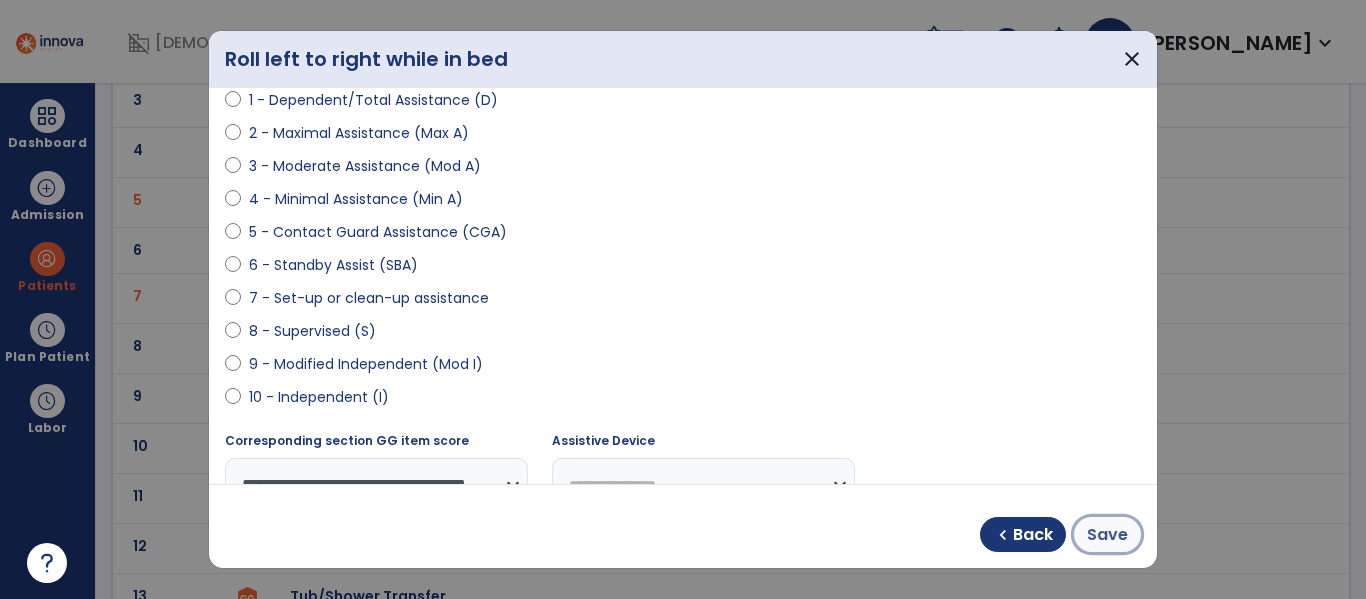 click on "Save" at bounding box center (1107, 535) 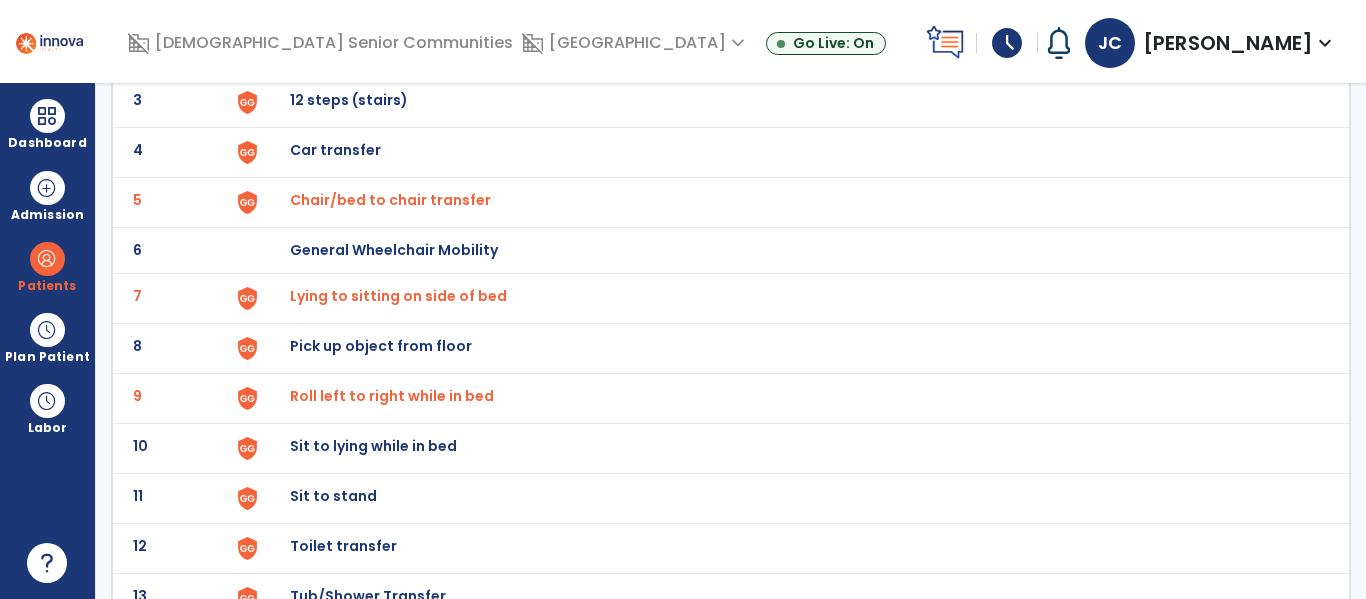 click on "11 Sit to stand" 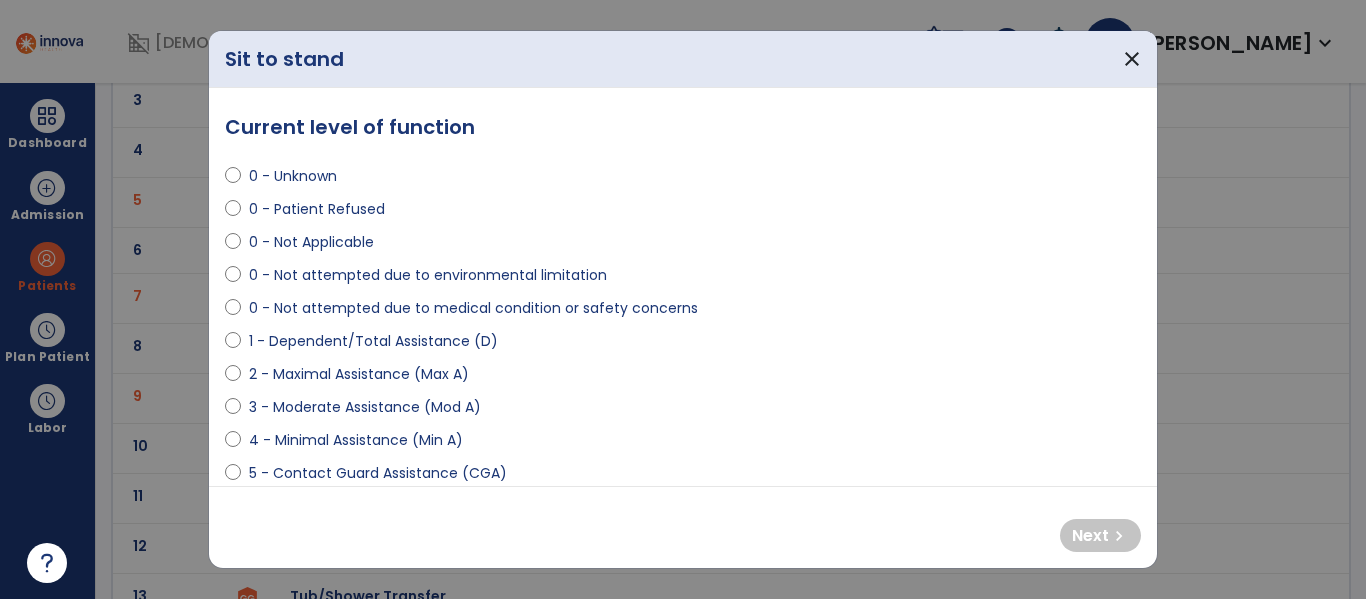 click at bounding box center (233, 345) 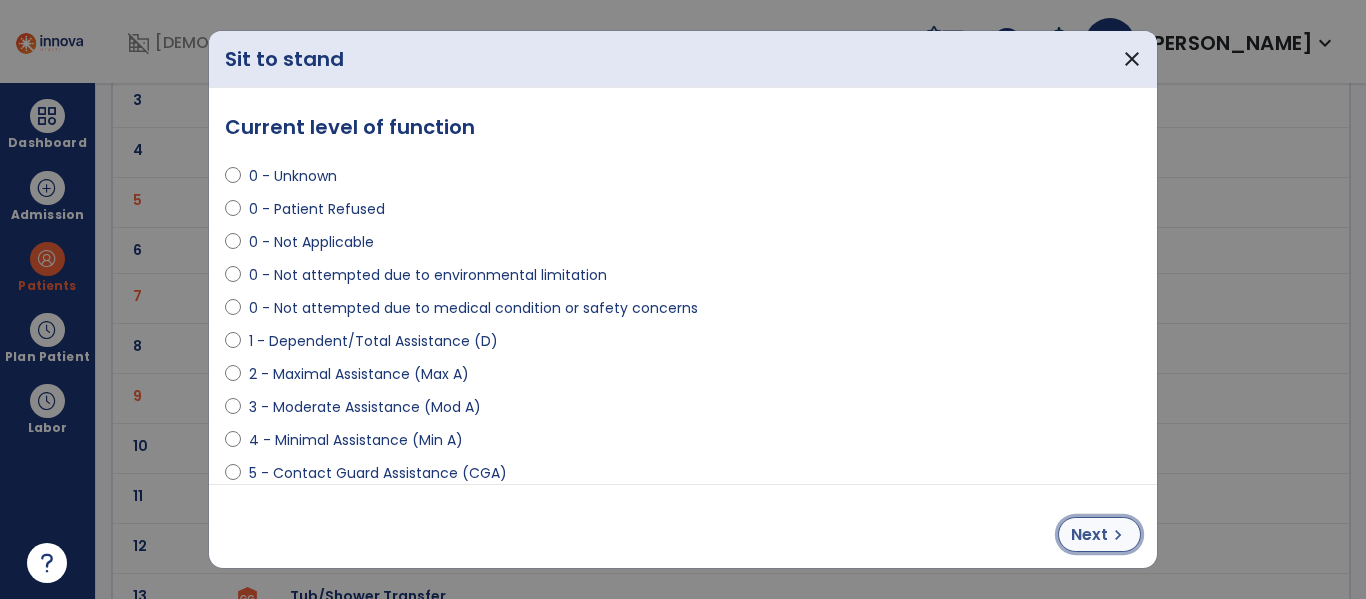 click on "chevron_right" at bounding box center [1118, 535] 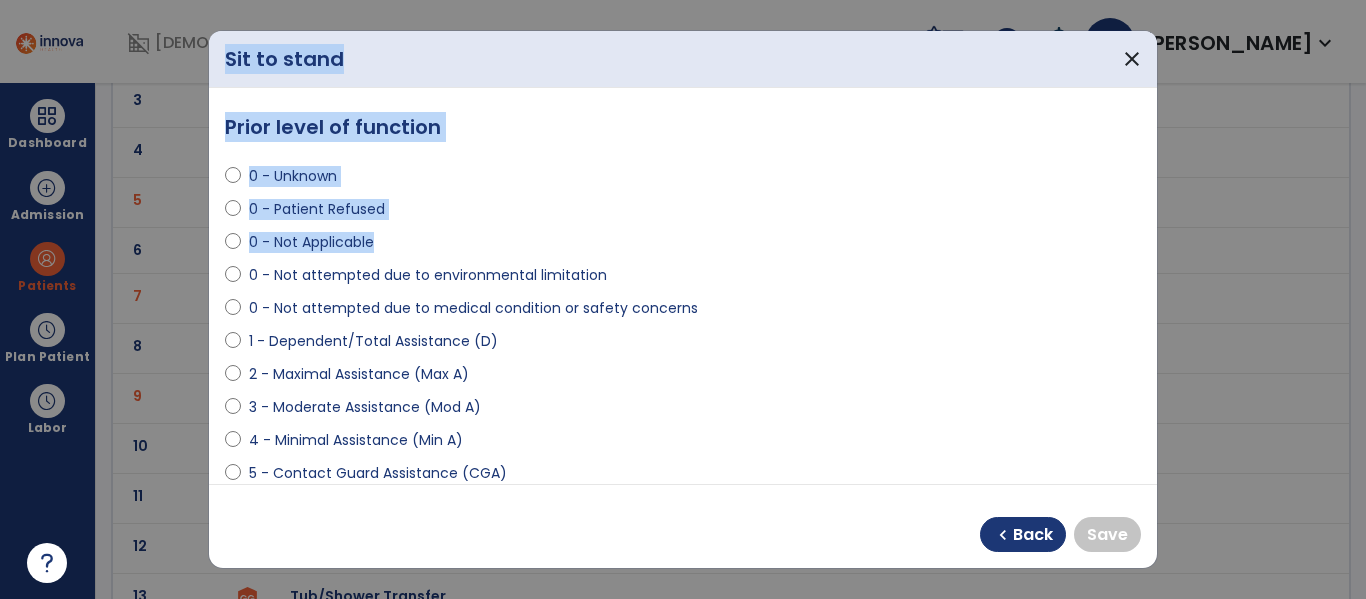 drag, startPoint x: 1155, startPoint y: 270, endPoint x: 1159, endPoint y: 299, distance: 29.274563 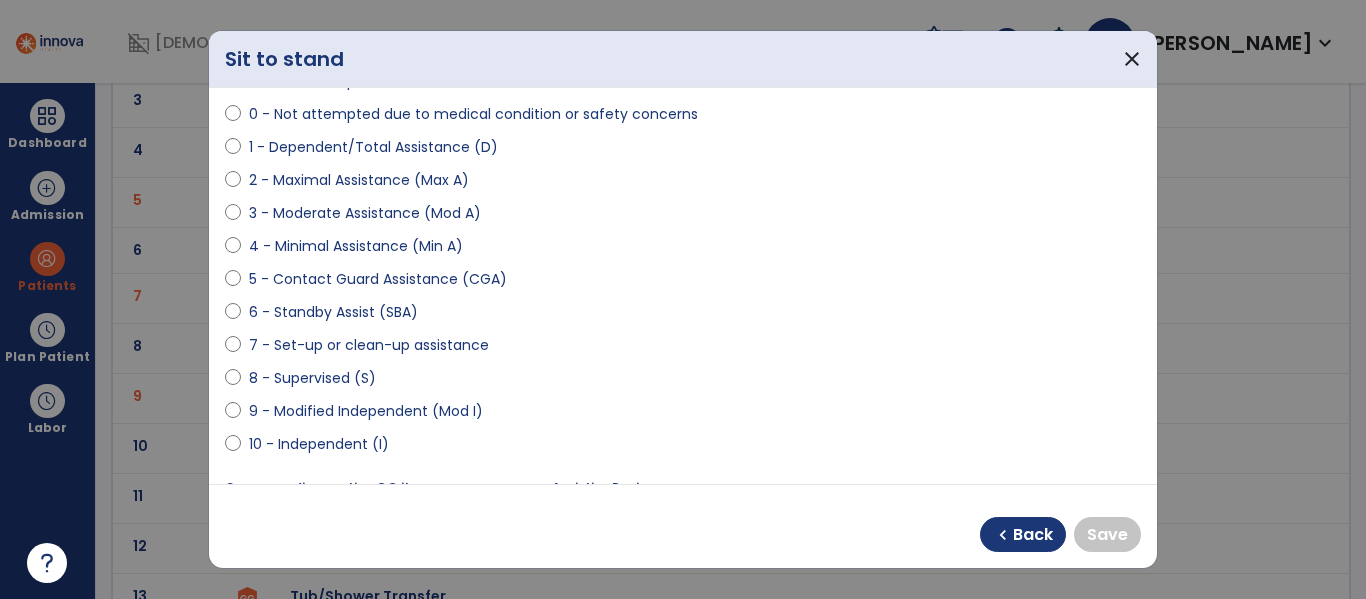 scroll, scrollTop: 206, scrollLeft: 0, axis: vertical 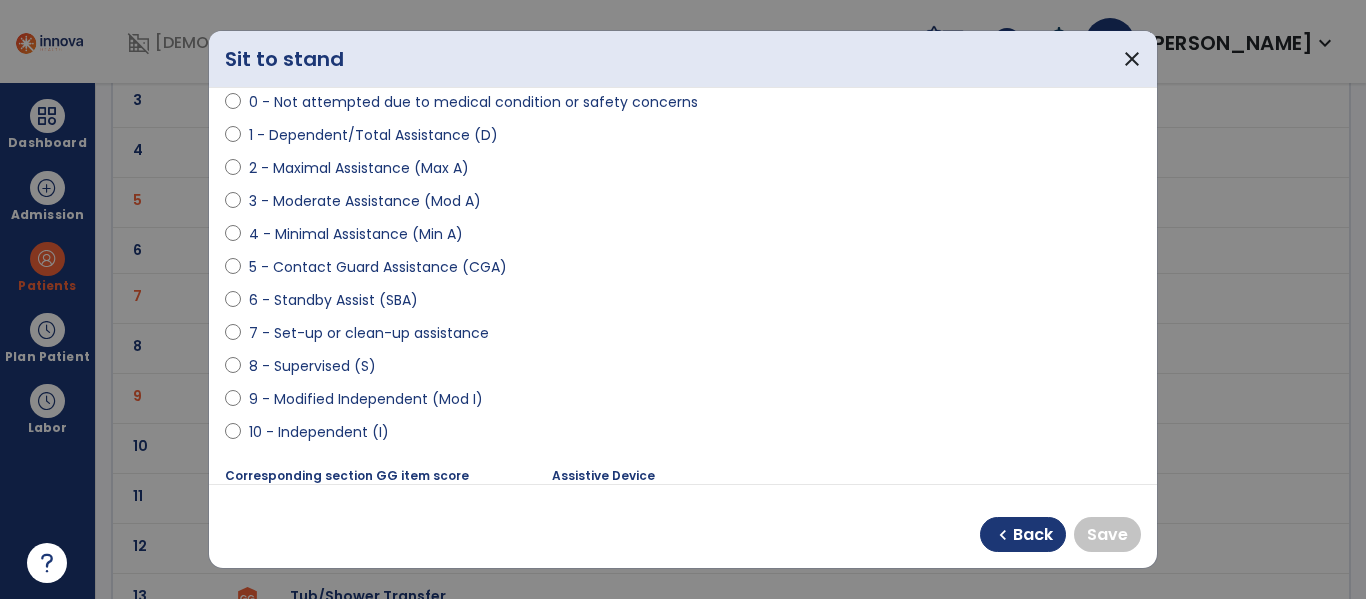 select on "**********" 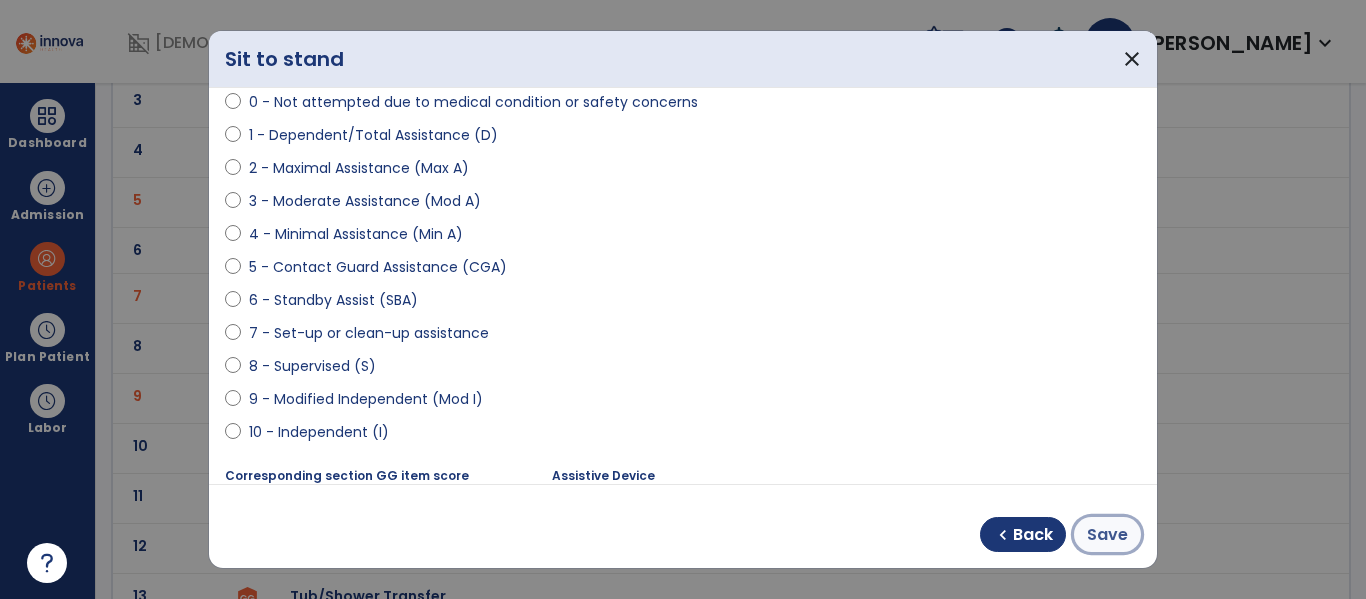 click on "Save" at bounding box center [1107, 535] 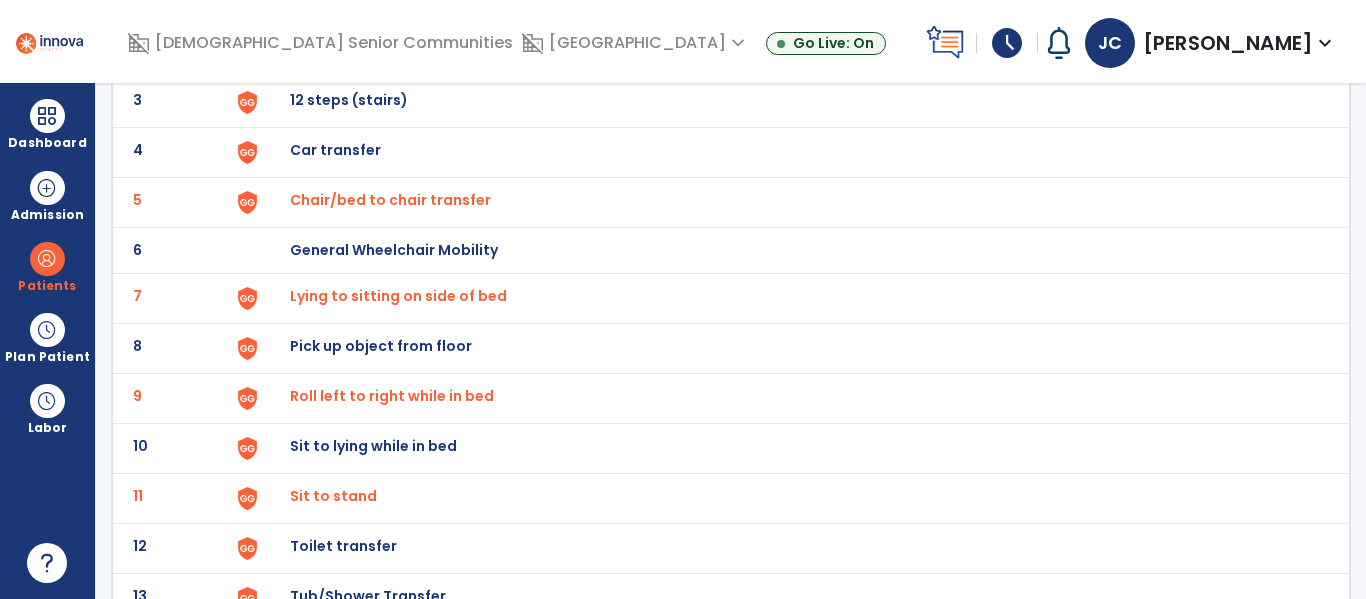click on "Toilet transfer" at bounding box center (789, 2) 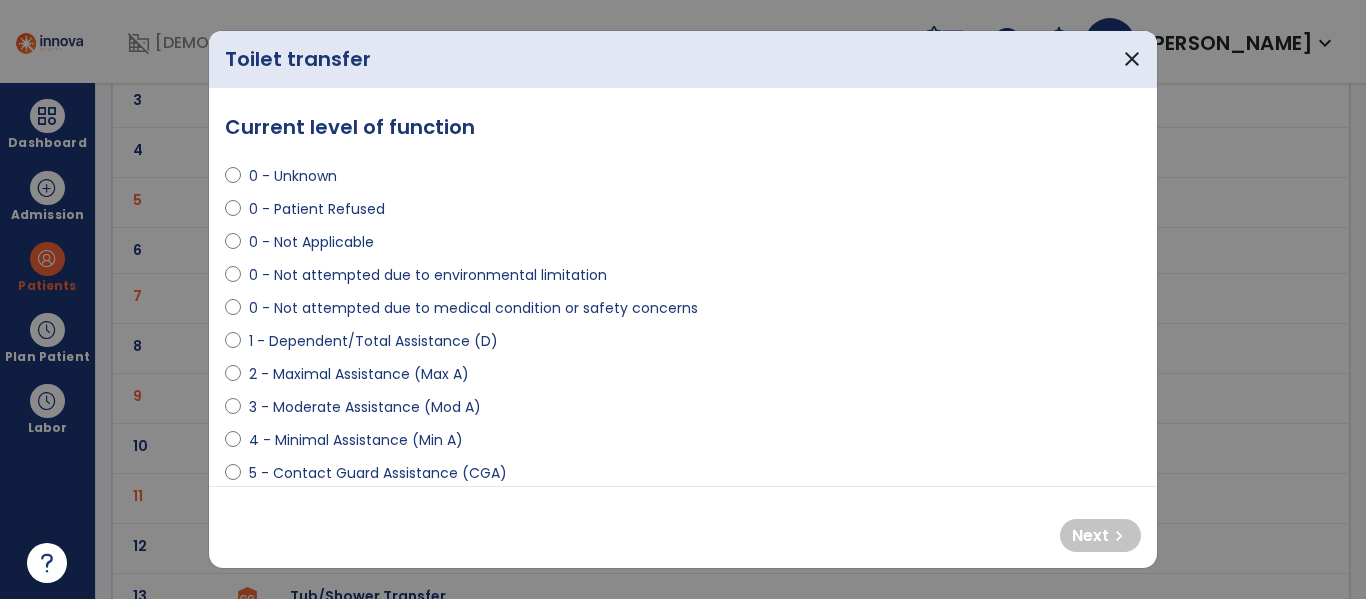 select on "**********" 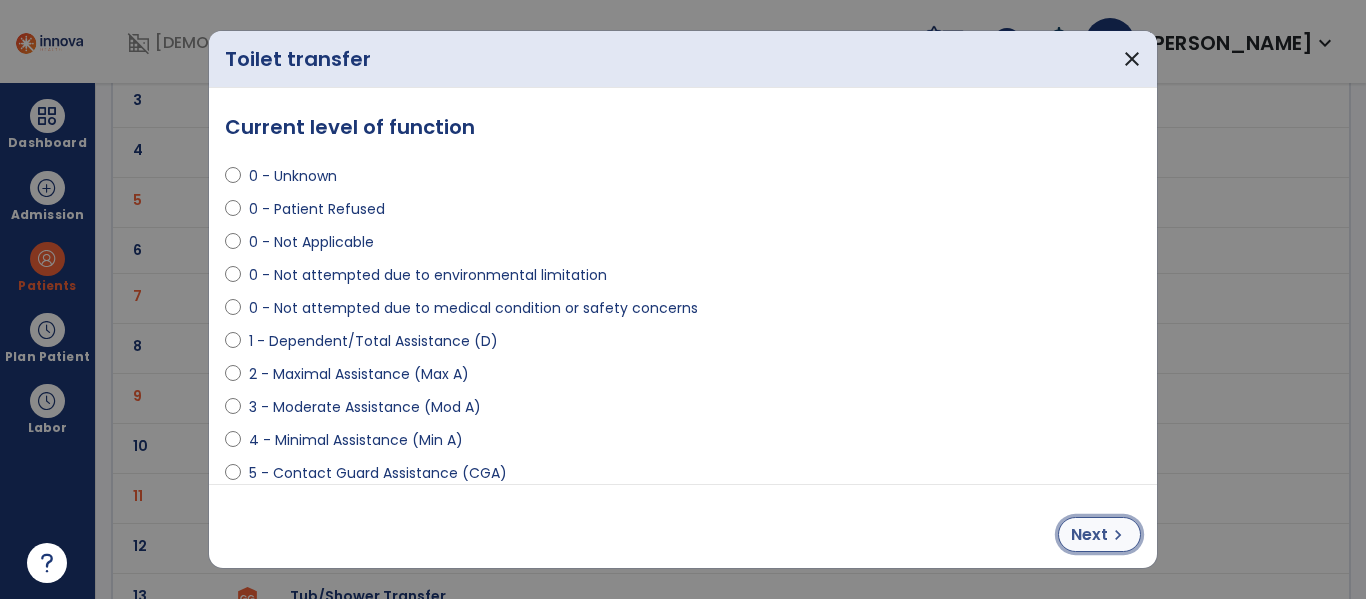 click on "chevron_right" at bounding box center [1118, 535] 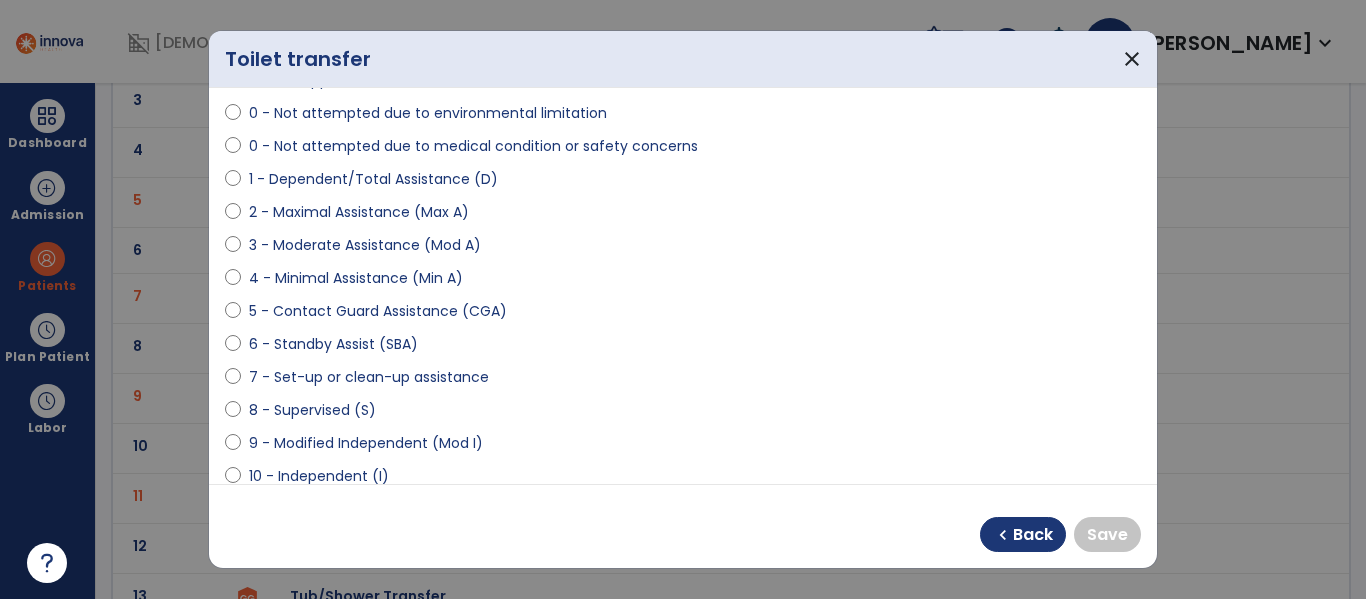 scroll, scrollTop: 203, scrollLeft: 0, axis: vertical 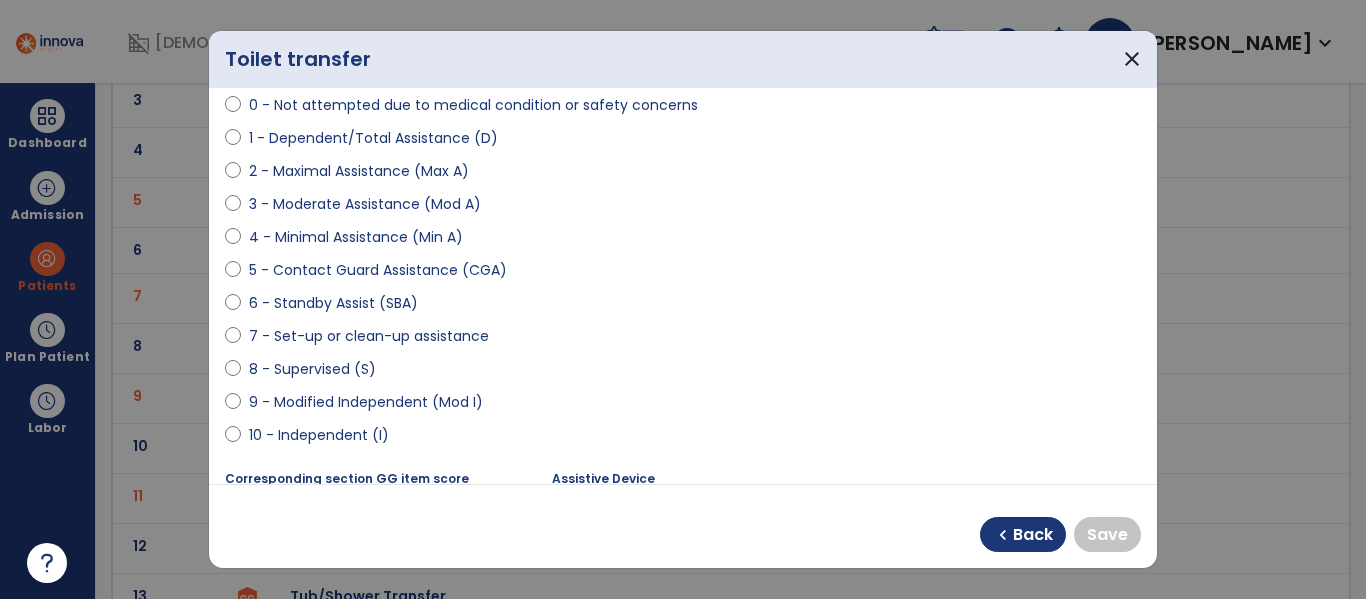 select on "**********" 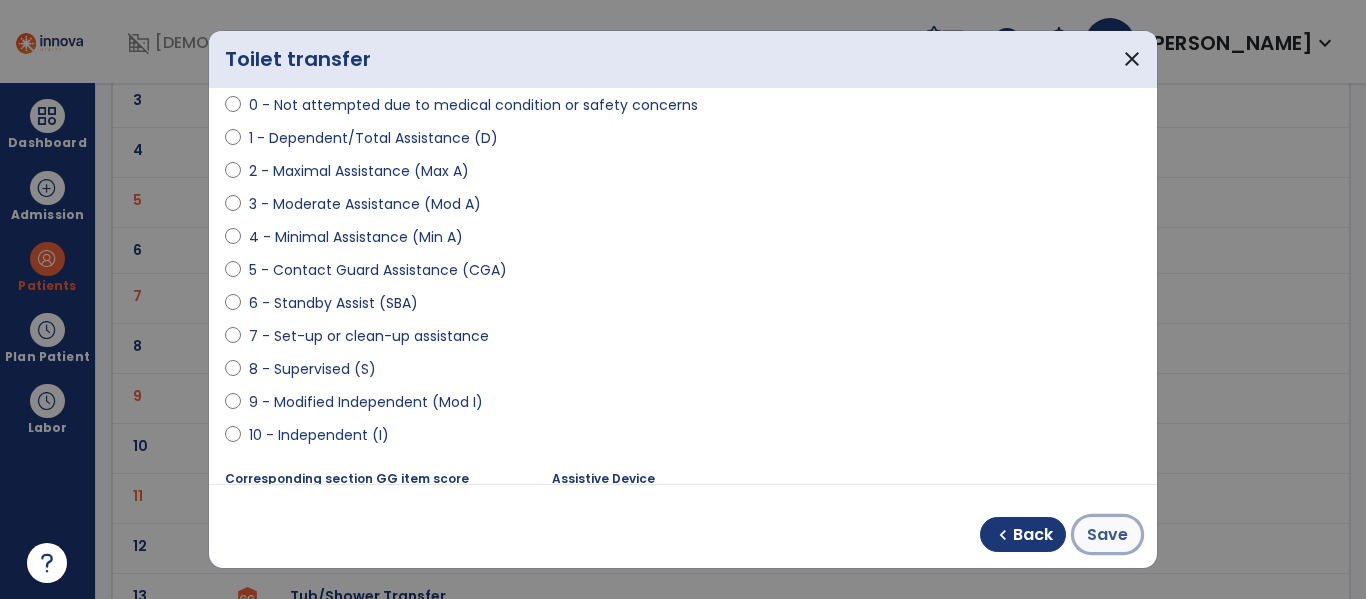 click on "Save" at bounding box center (1107, 535) 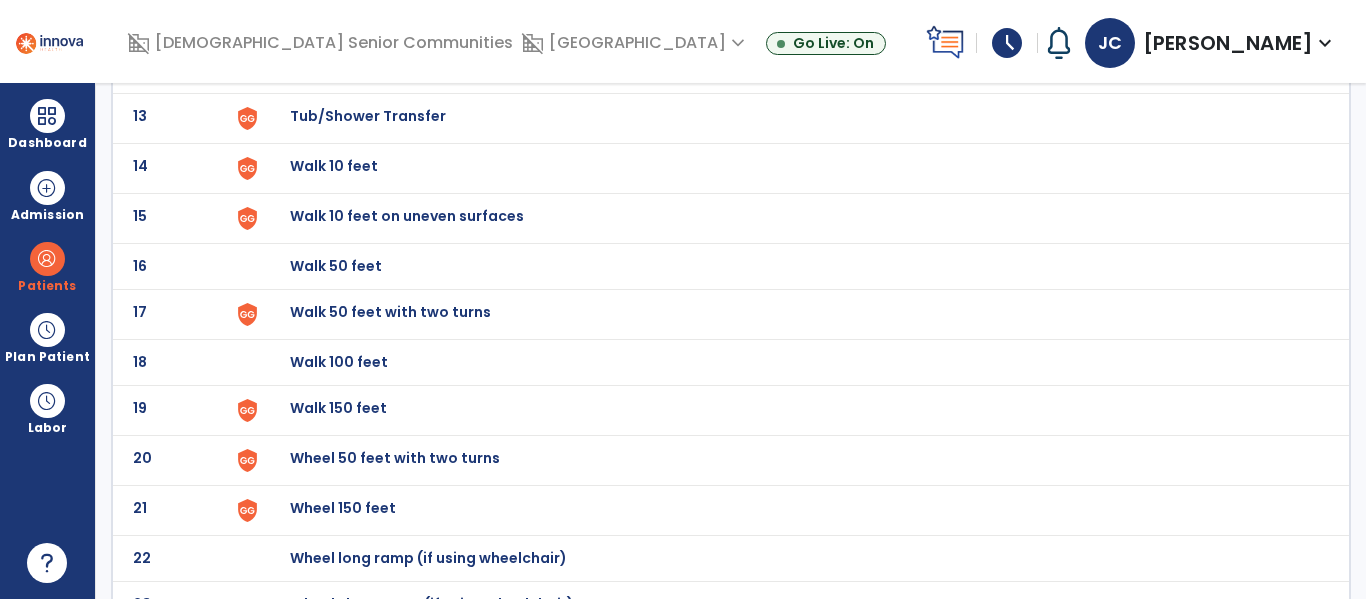 scroll, scrollTop: 772, scrollLeft: 0, axis: vertical 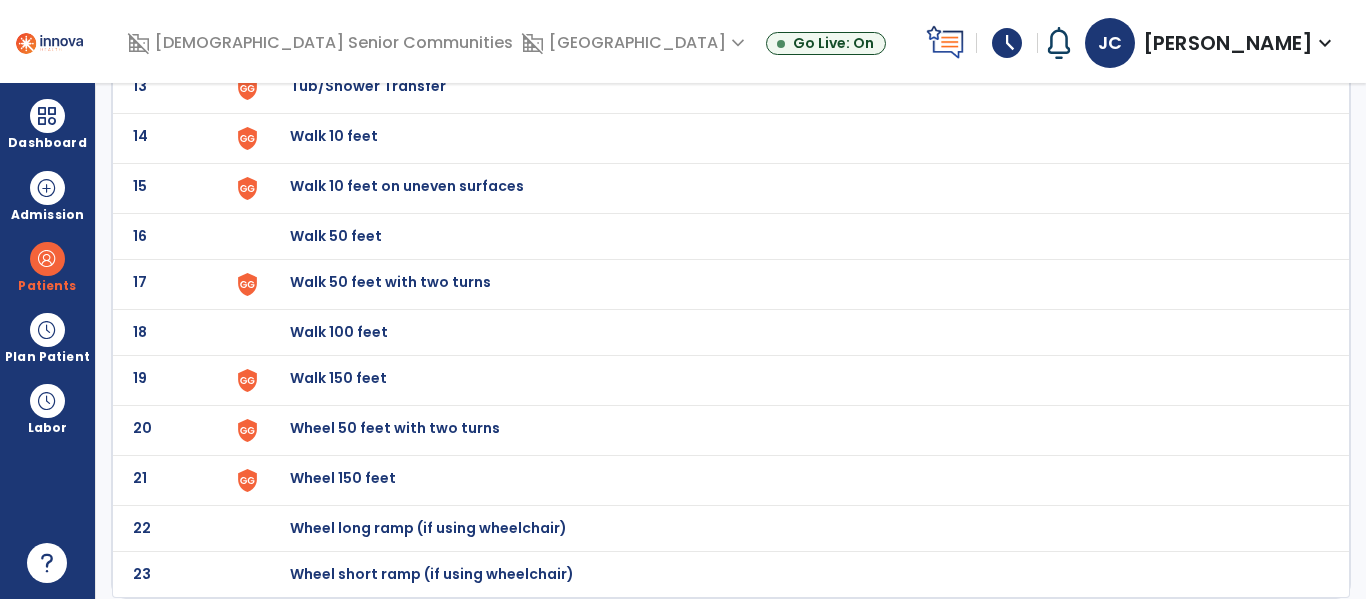 click on "Wheel long ramp (if using wheelchair)" at bounding box center (789, -508) 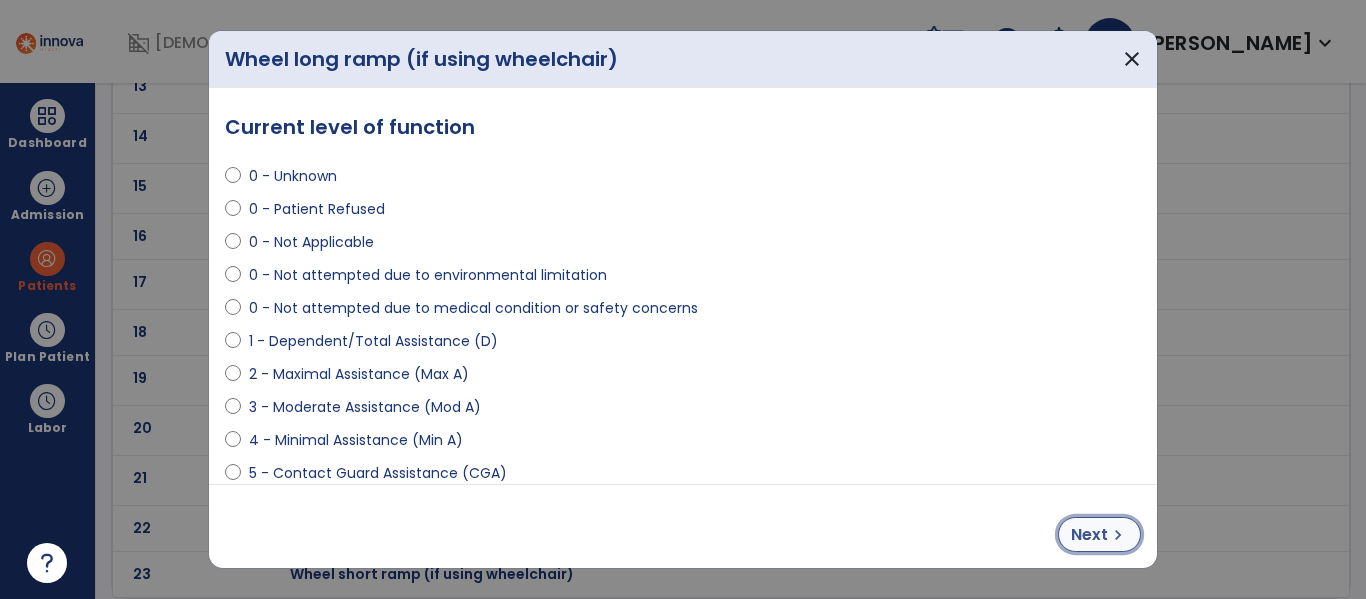 click on "chevron_right" at bounding box center (1118, 535) 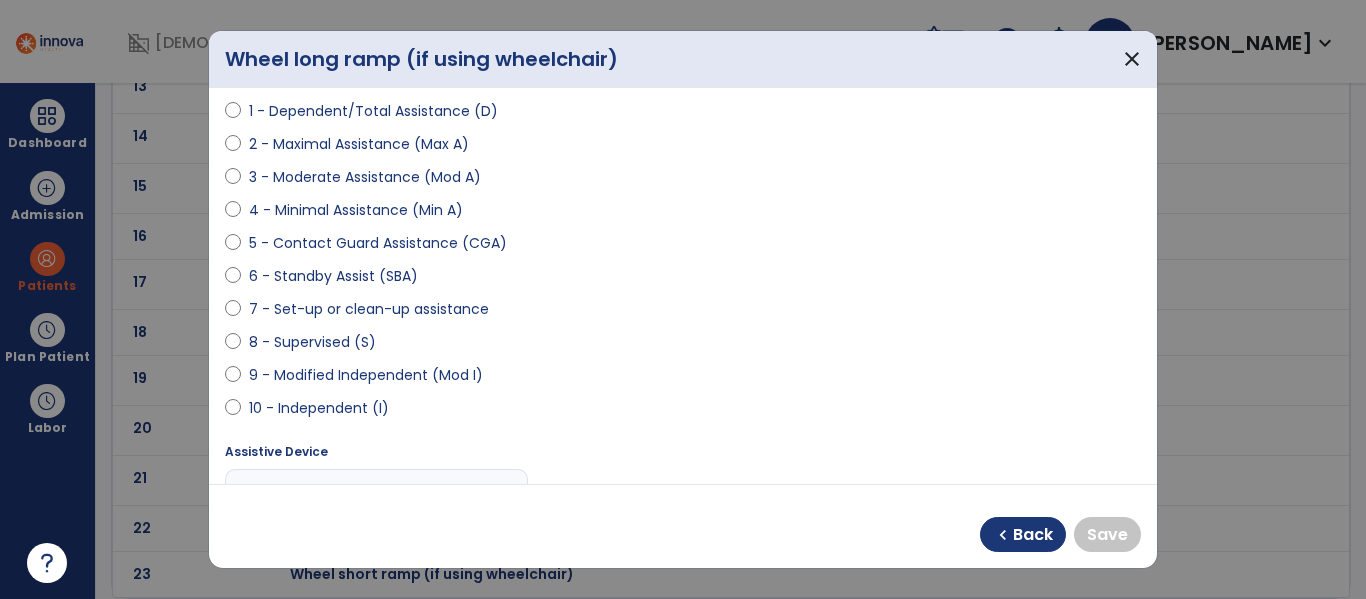 scroll, scrollTop: 239, scrollLeft: 0, axis: vertical 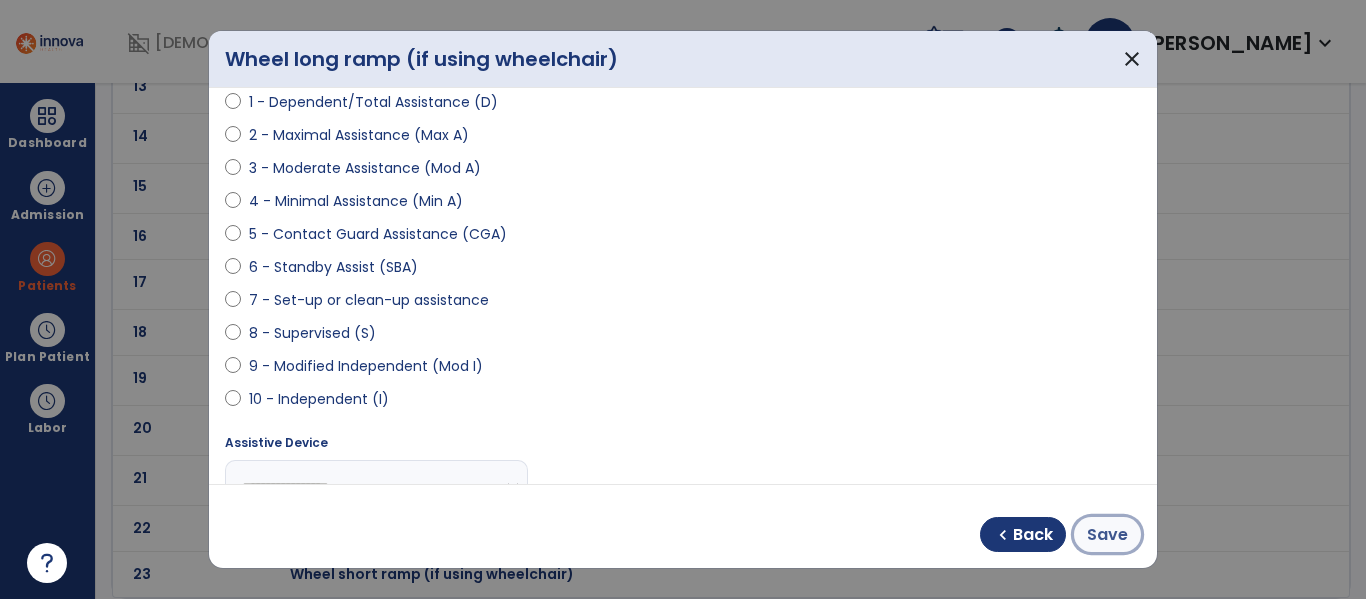 click on "Save" at bounding box center (1107, 535) 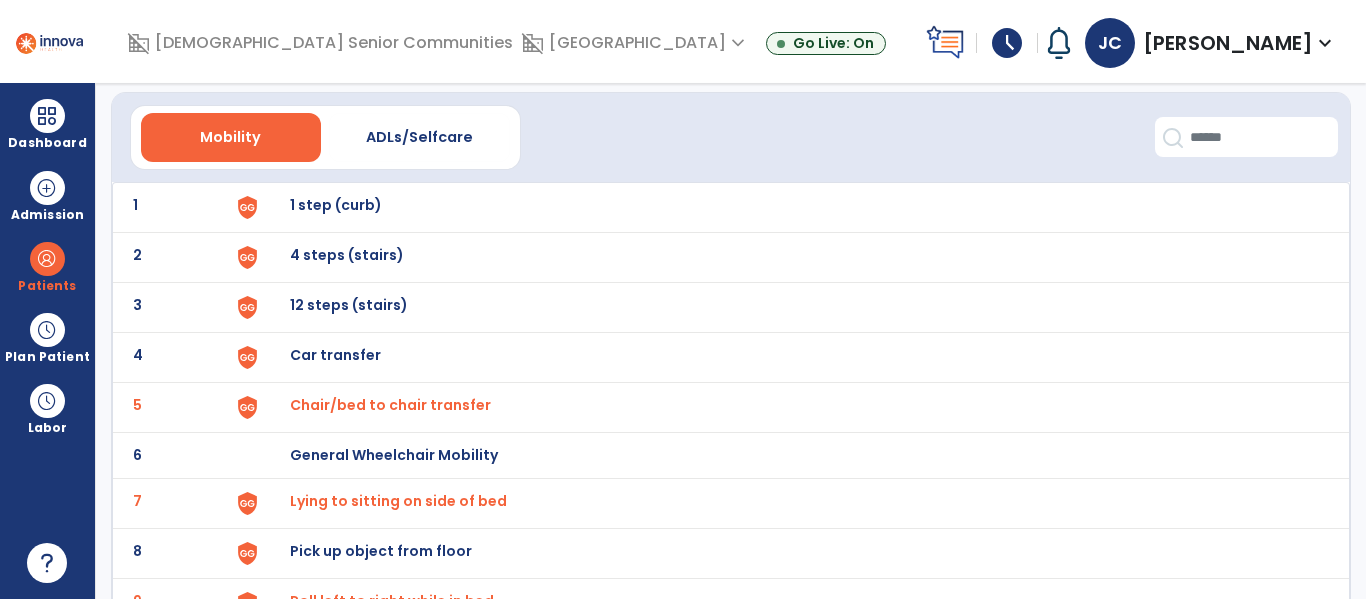 scroll, scrollTop: 0, scrollLeft: 0, axis: both 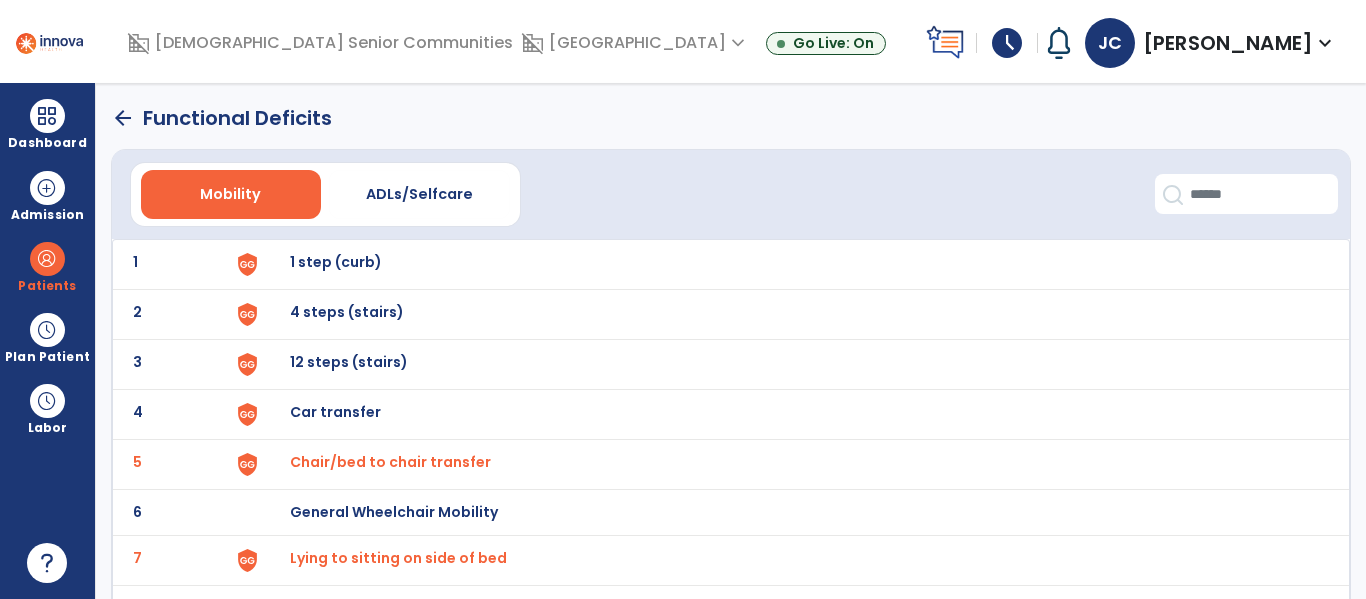 click on "arrow_back" 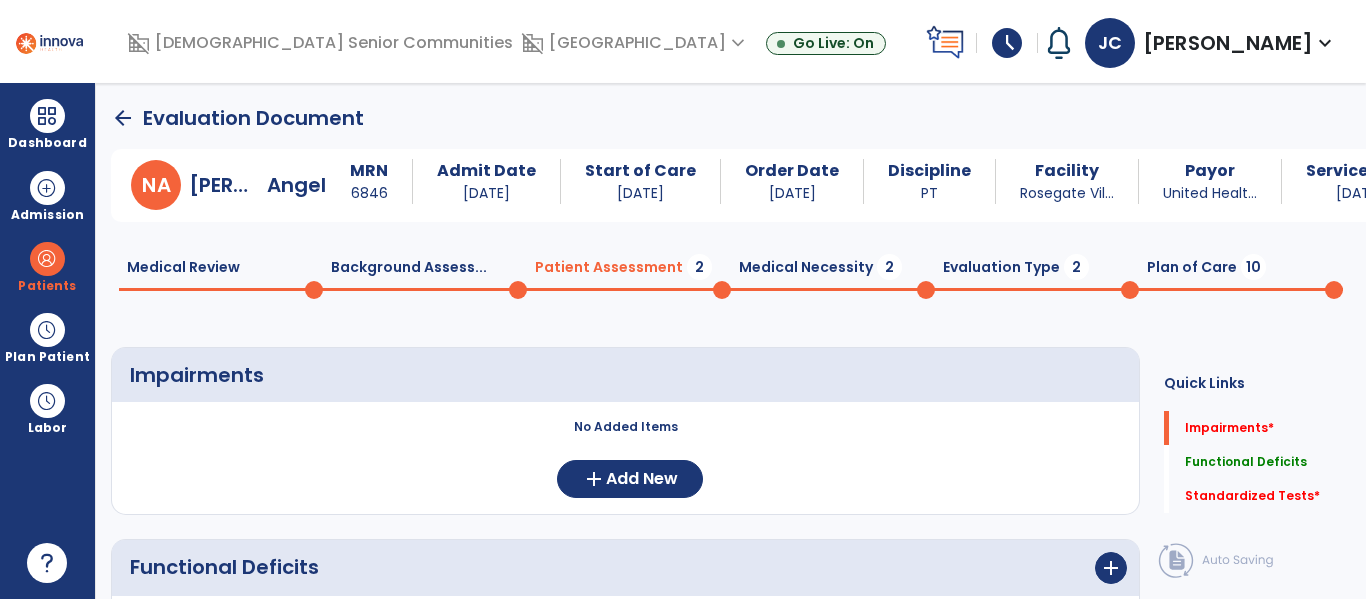 scroll, scrollTop: 20, scrollLeft: 0, axis: vertical 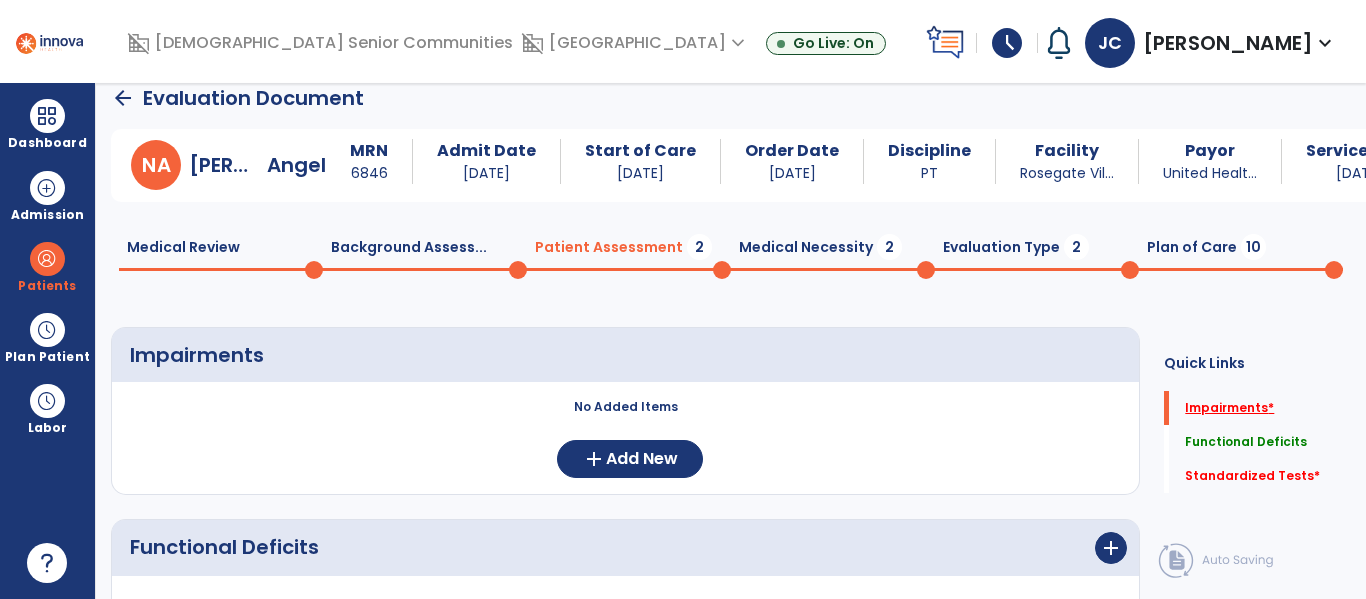 click on "Impairments   *" 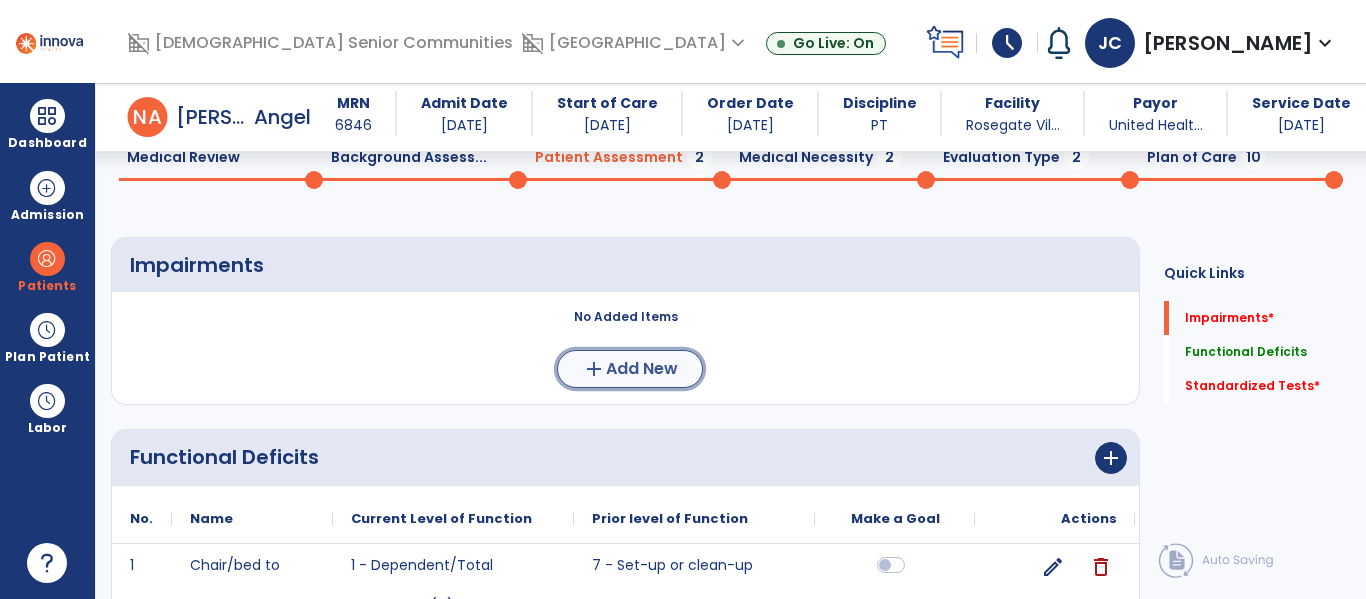click on "add  Add New" 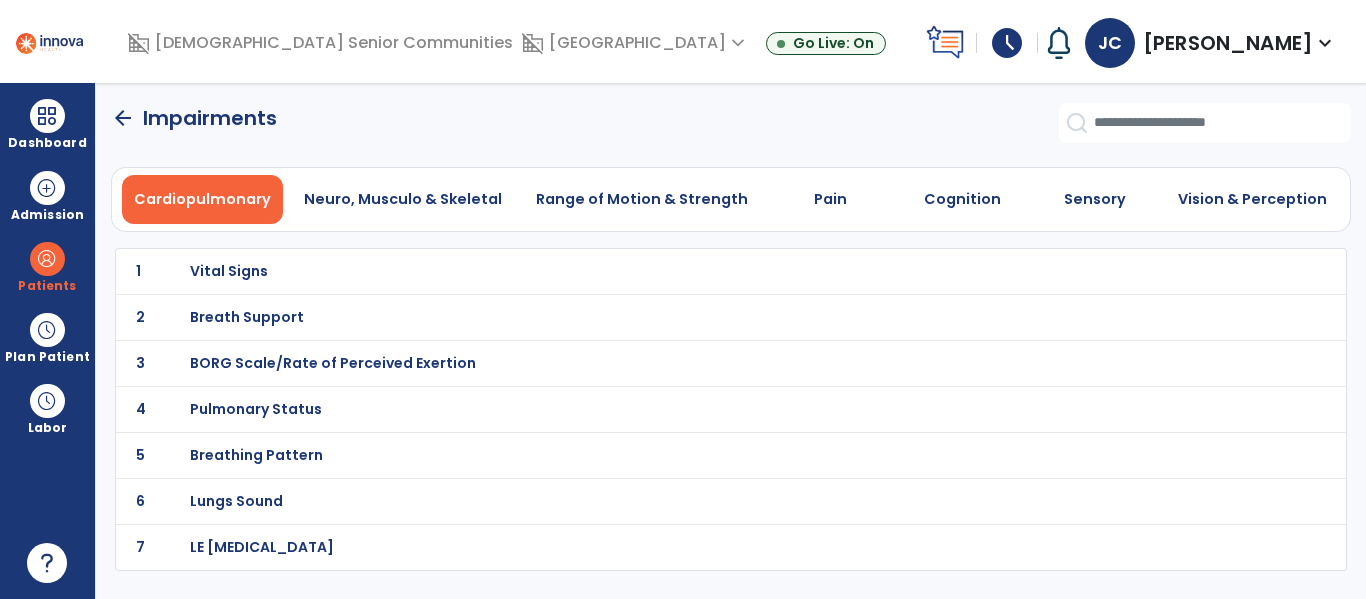 scroll, scrollTop: 0, scrollLeft: 0, axis: both 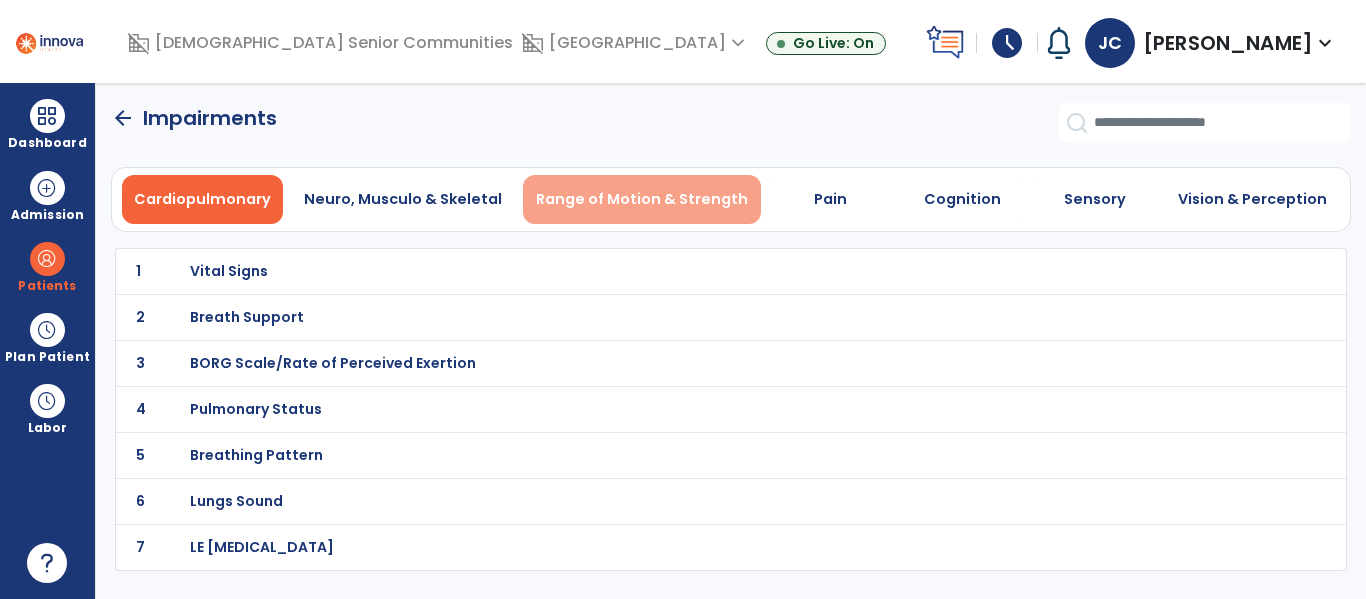 click on "Range of Motion & Strength" at bounding box center [642, 199] 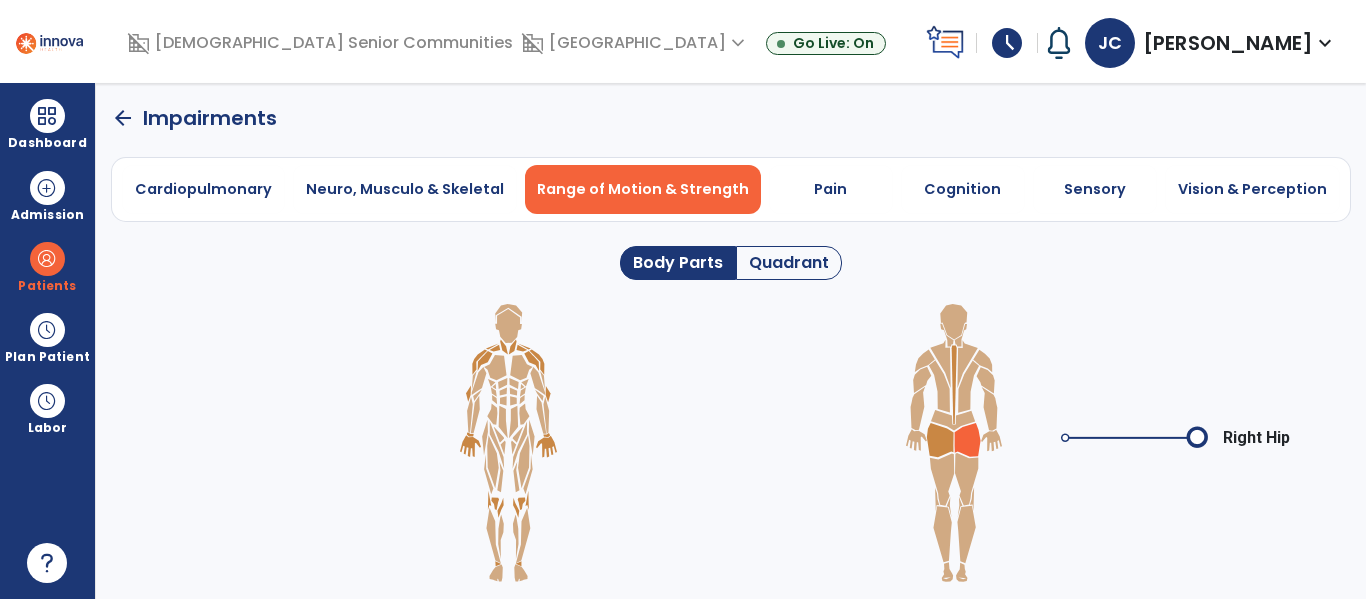 click 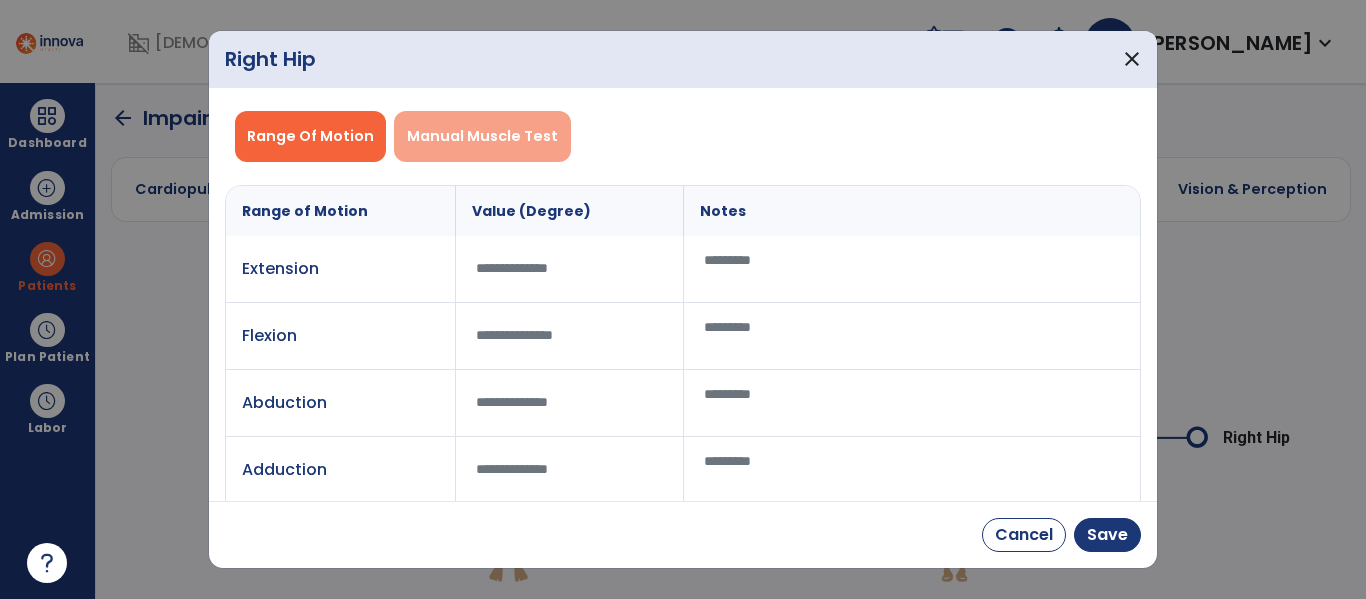 click on "Manual Muscle Test" at bounding box center (482, 136) 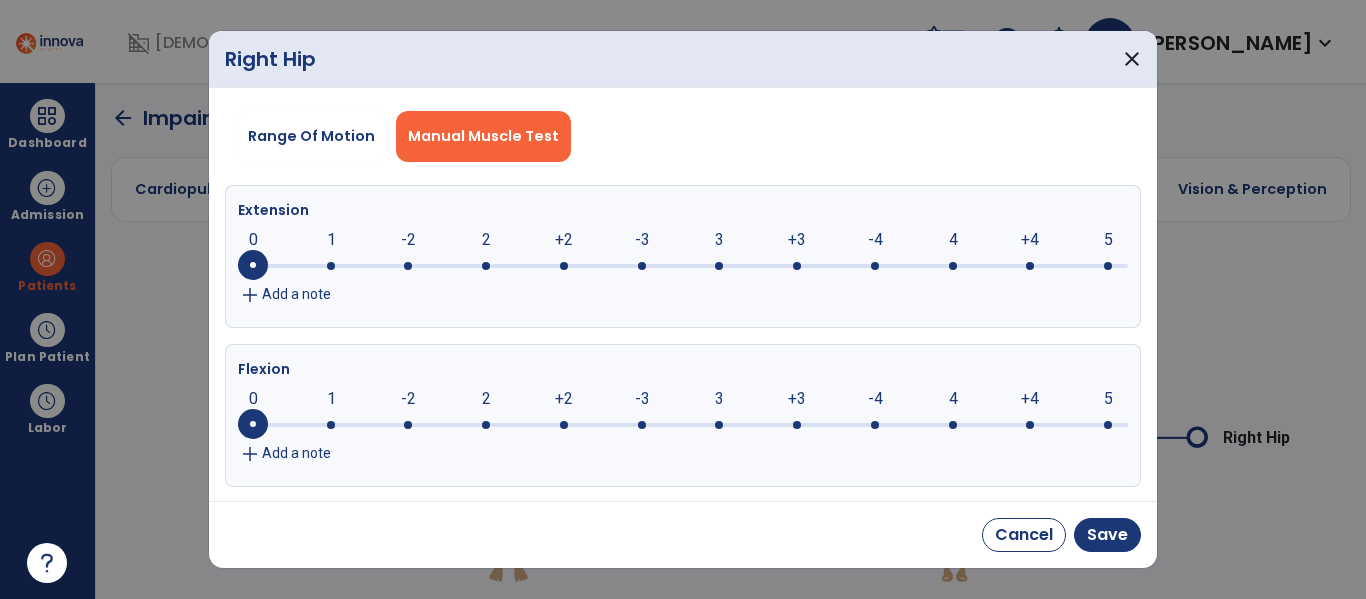 click 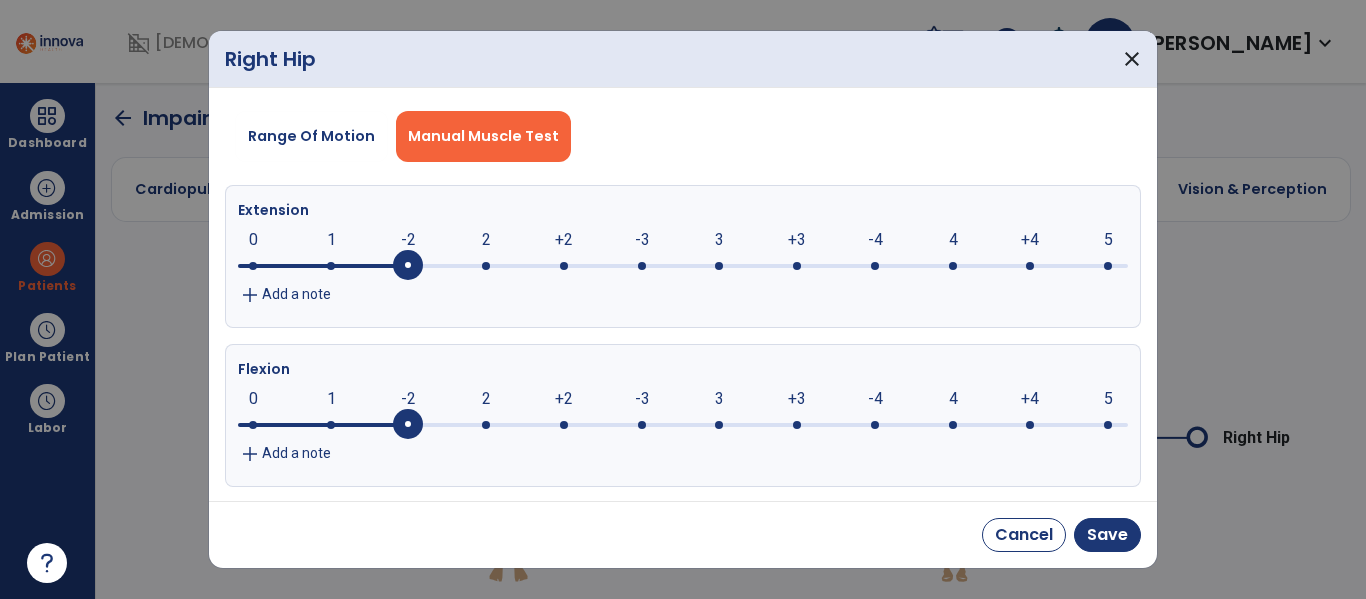 click 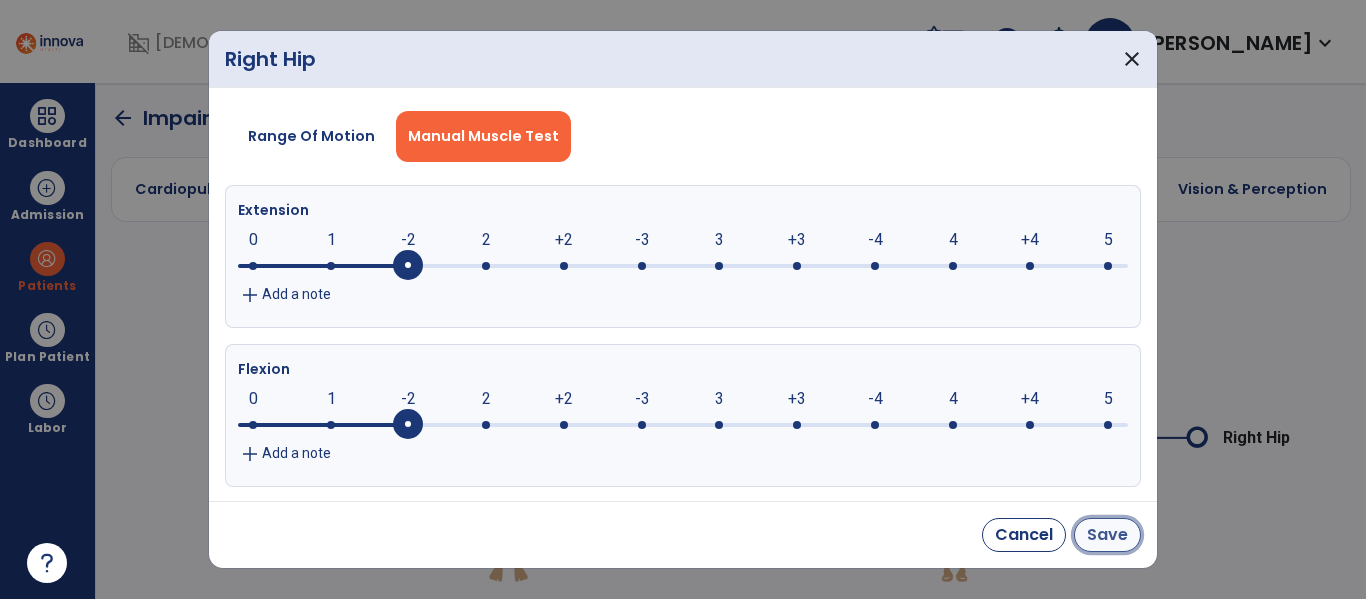 click on "Save" at bounding box center [1107, 535] 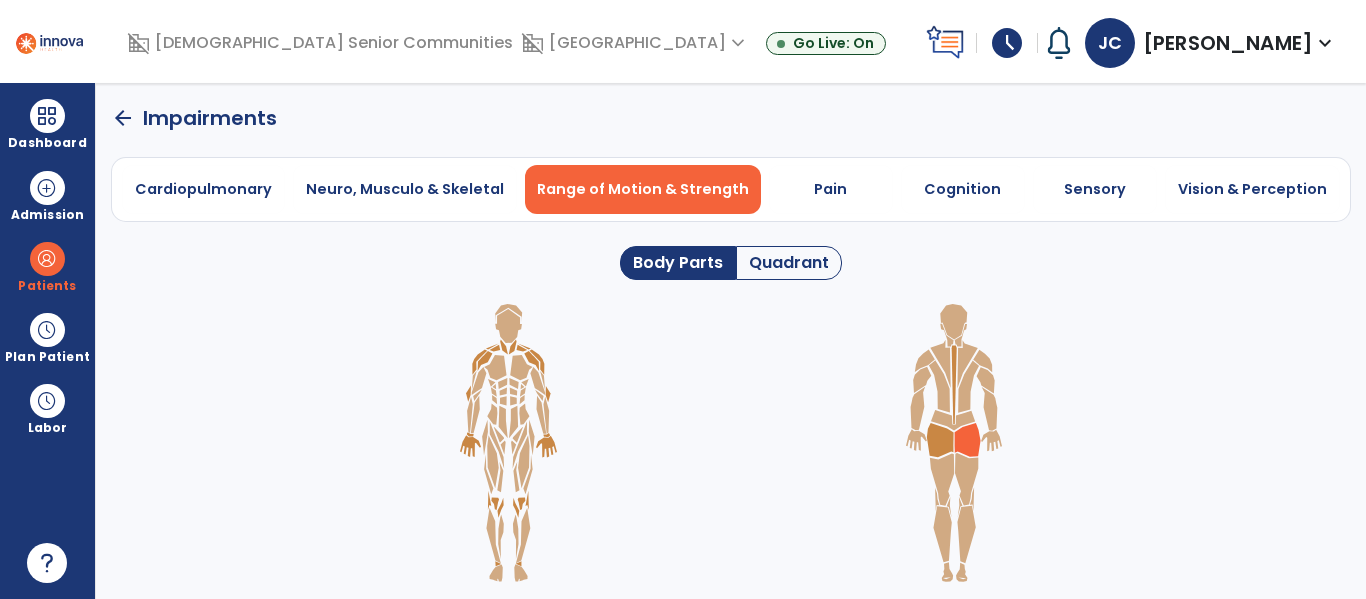 click 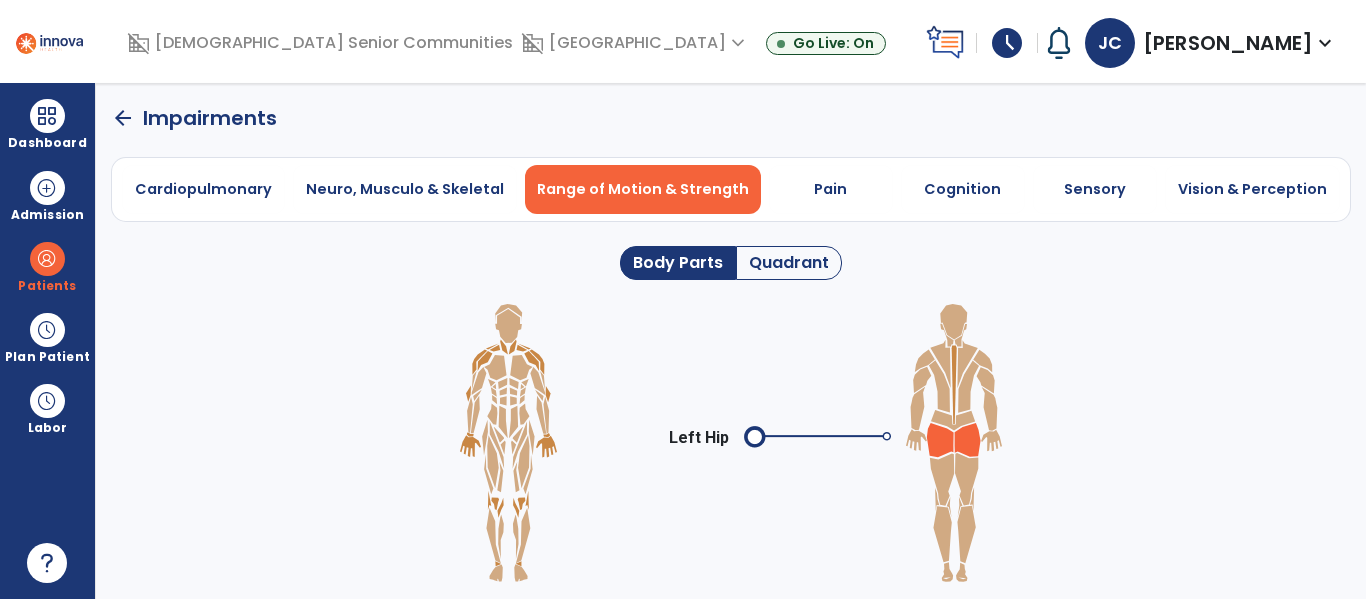 click 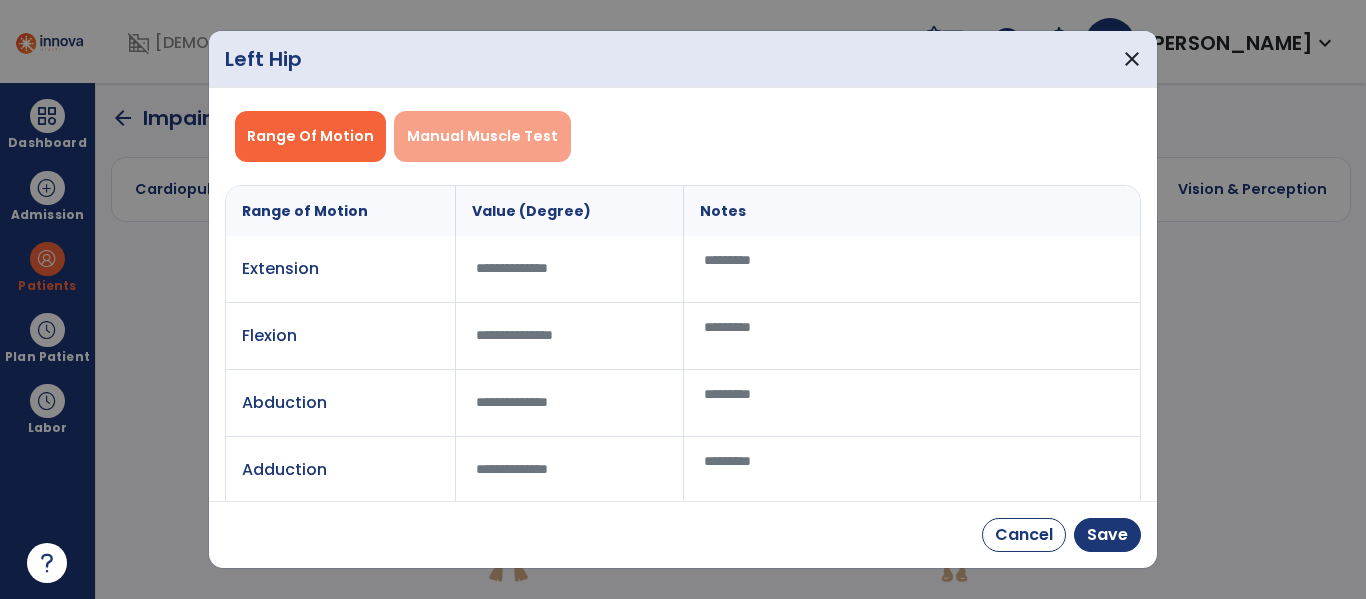 click on "Manual Muscle Test" at bounding box center [482, 136] 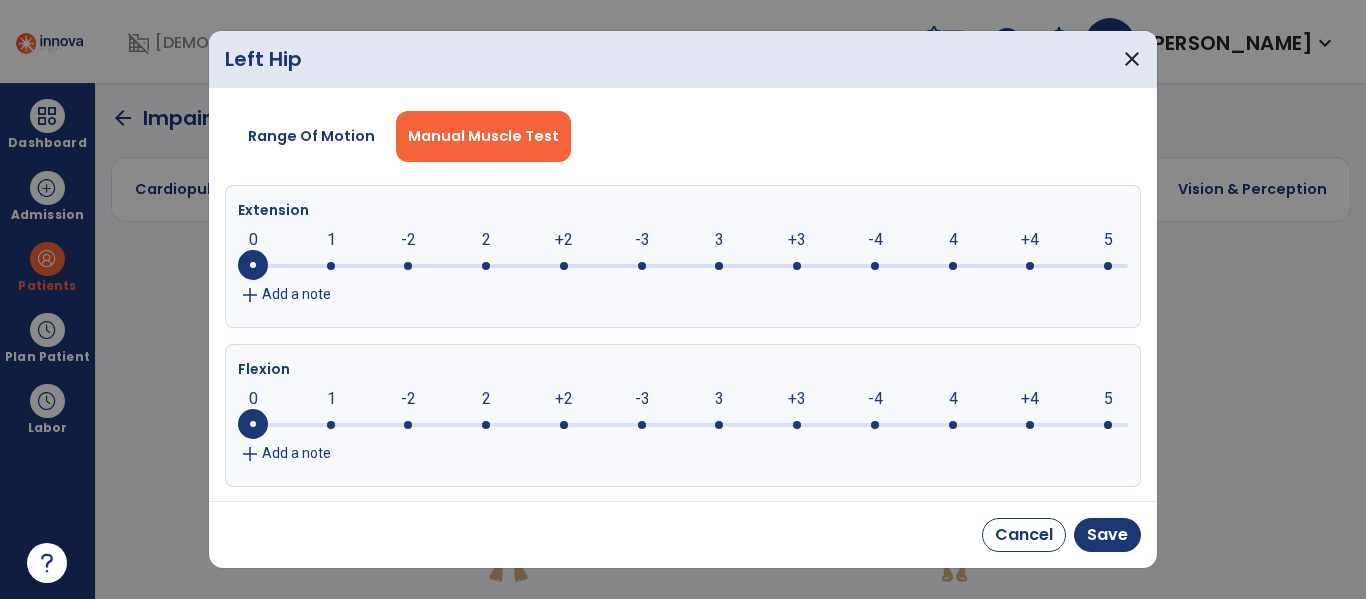 click 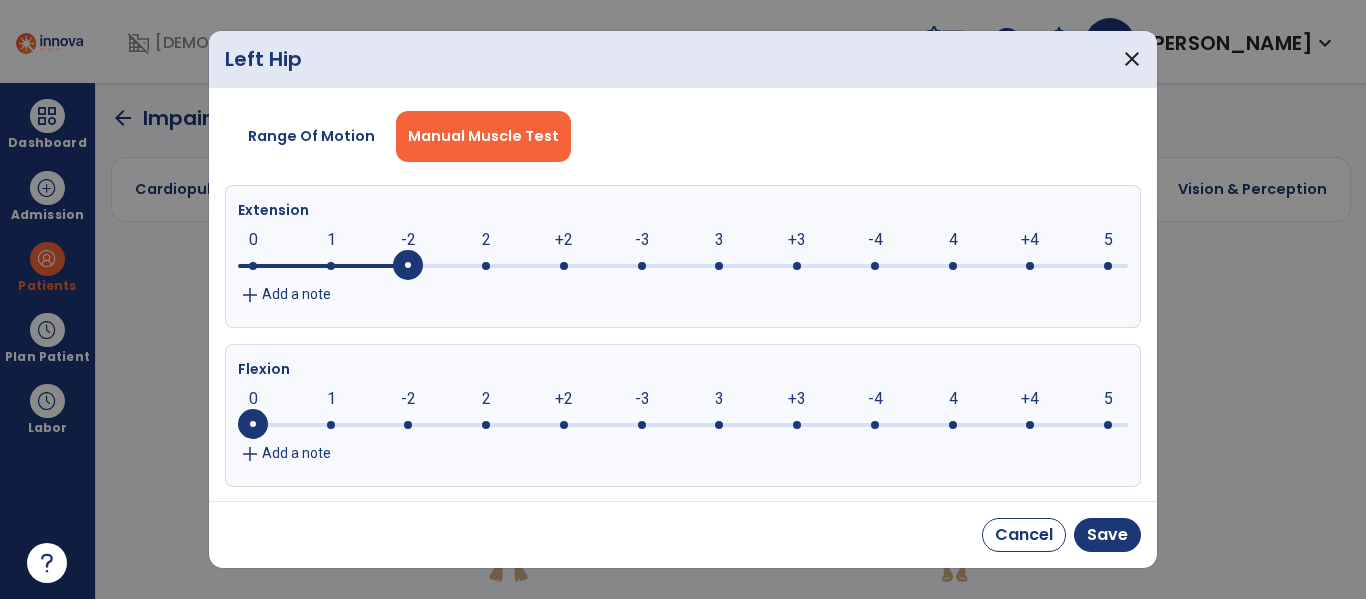 click 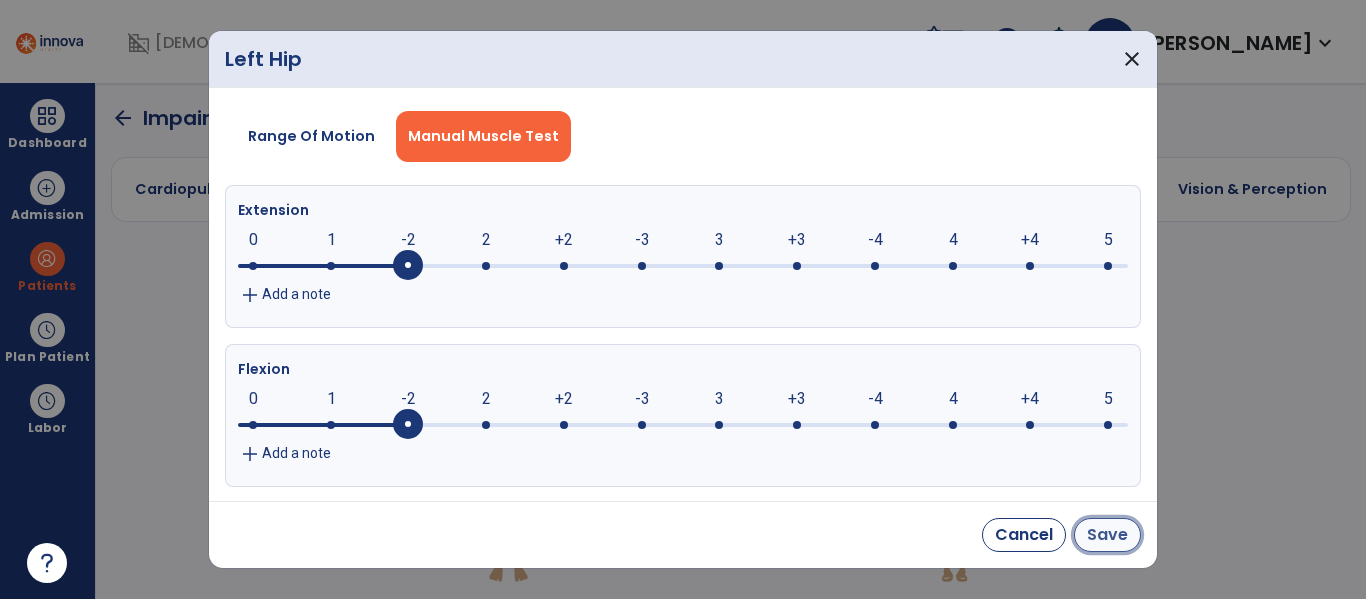 click on "Save" at bounding box center (1107, 535) 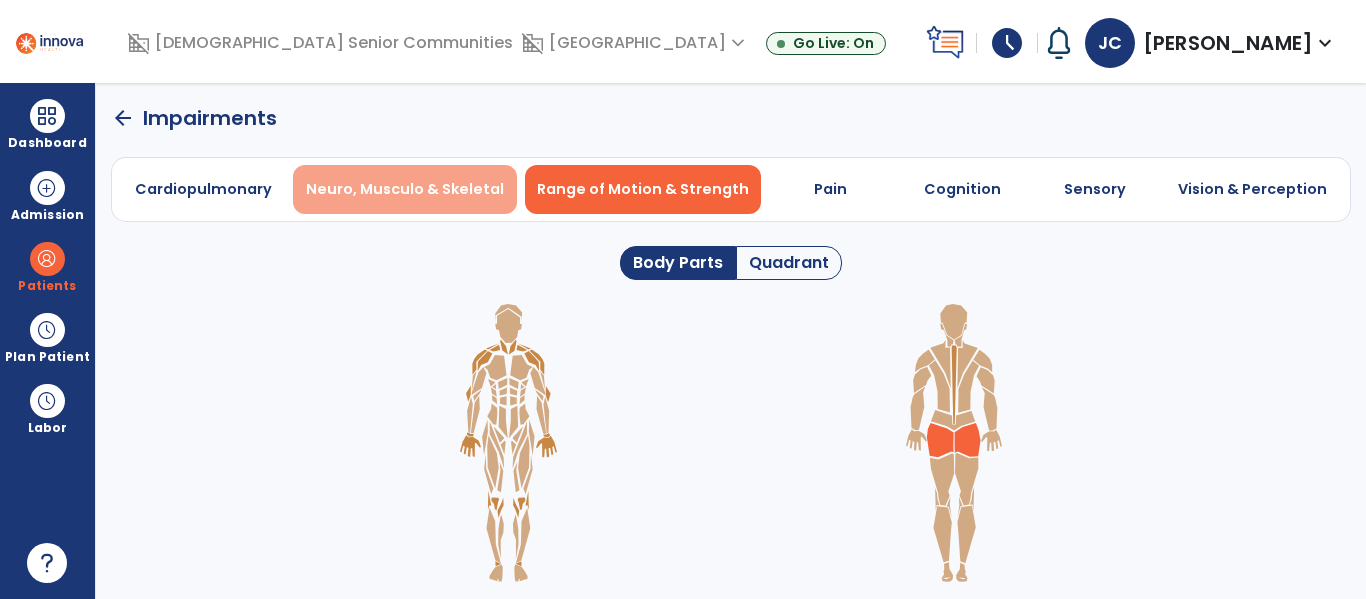 click on "Neuro, Musculo & Skeletal" at bounding box center [405, 189] 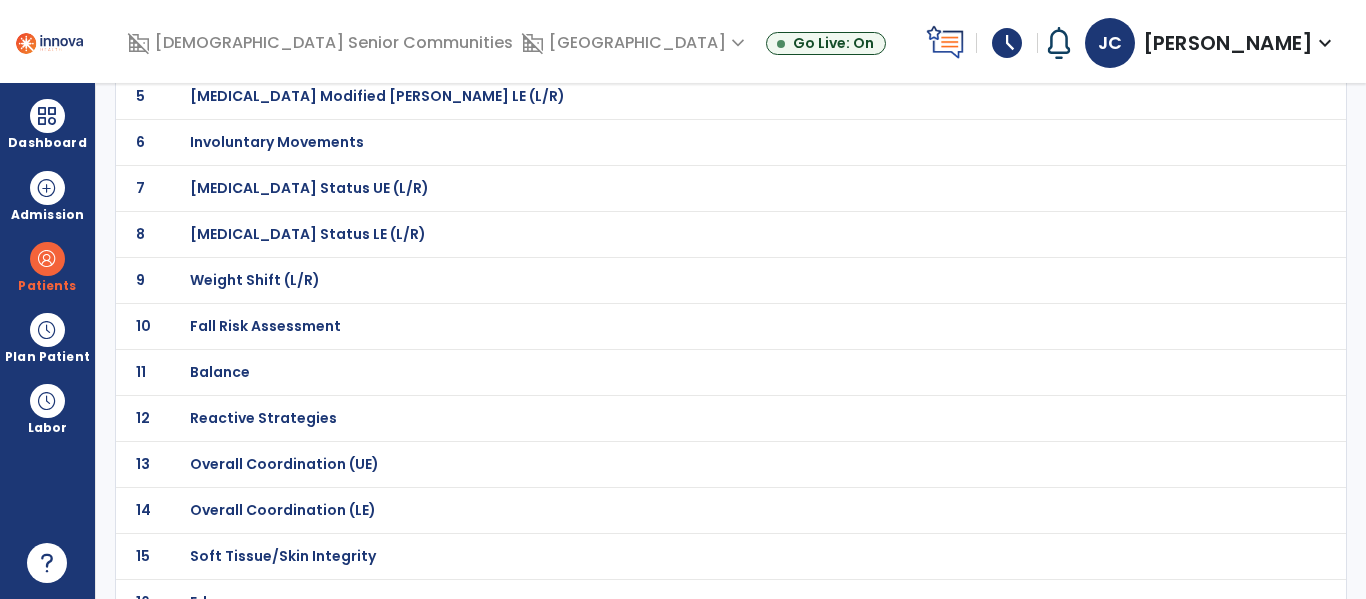 scroll, scrollTop: 364, scrollLeft: 0, axis: vertical 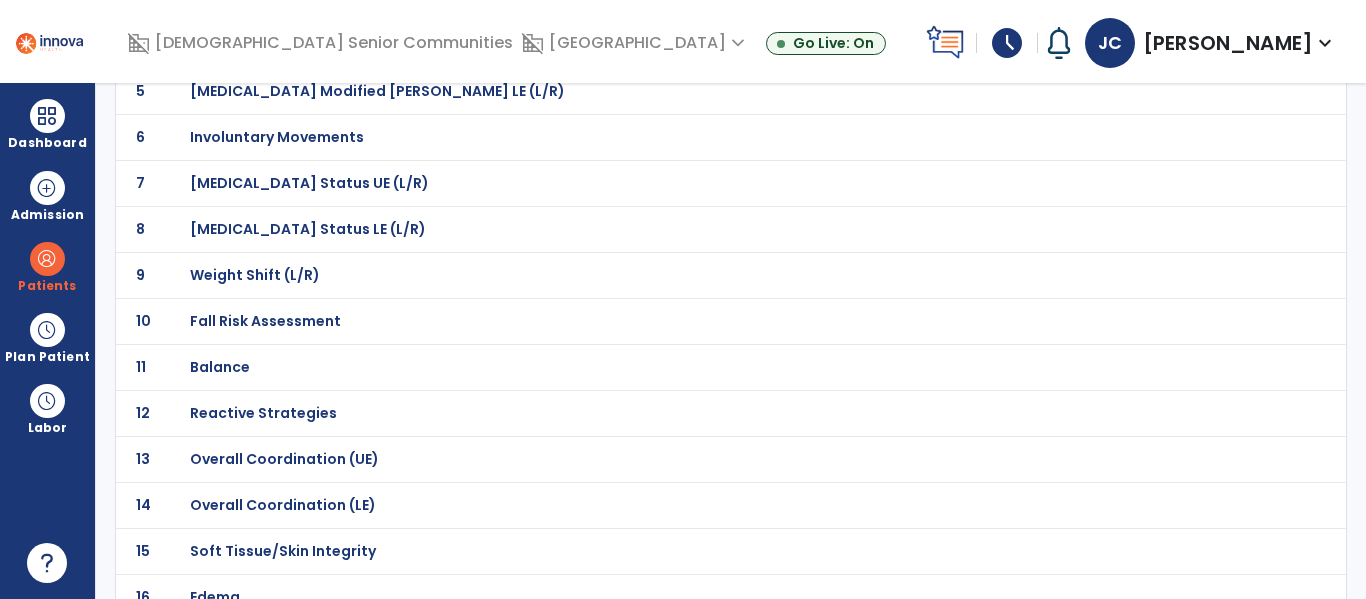 click on "10 Fall Risk Assessment" 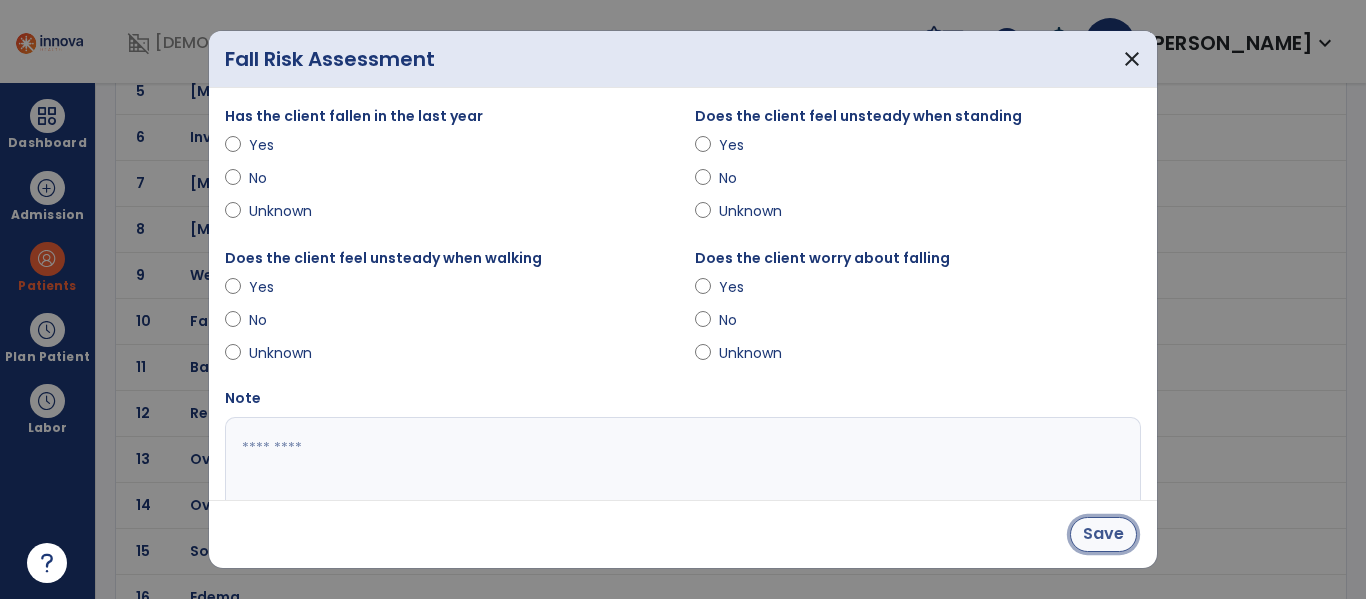 click on "Save" at bounding box center [1103, 534] 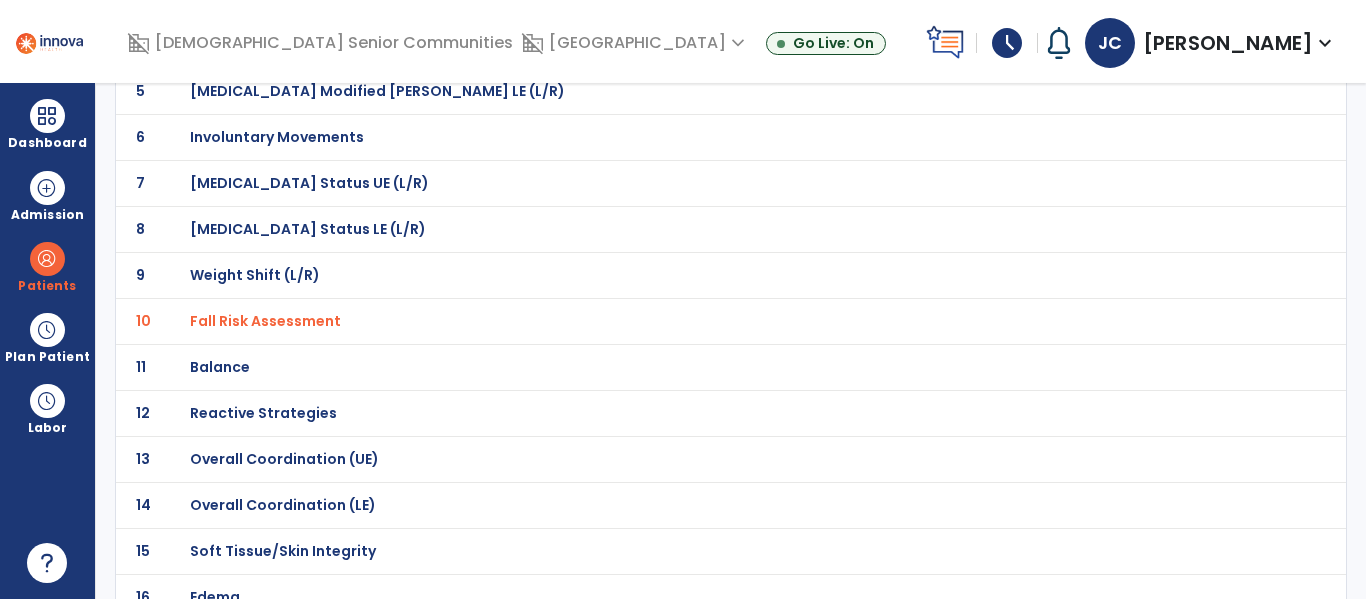 click on "Reactive Strategies" at bounding box center (687, -93) 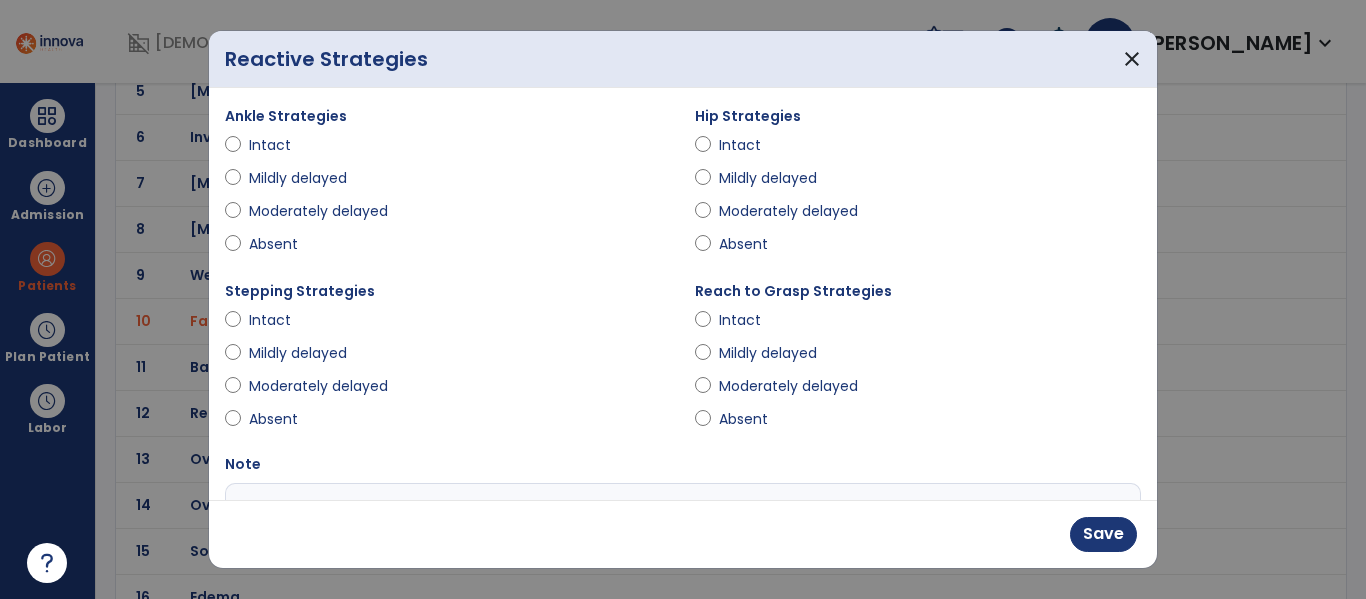 click on "Moderately delayed" at bounding box center [918, 215] 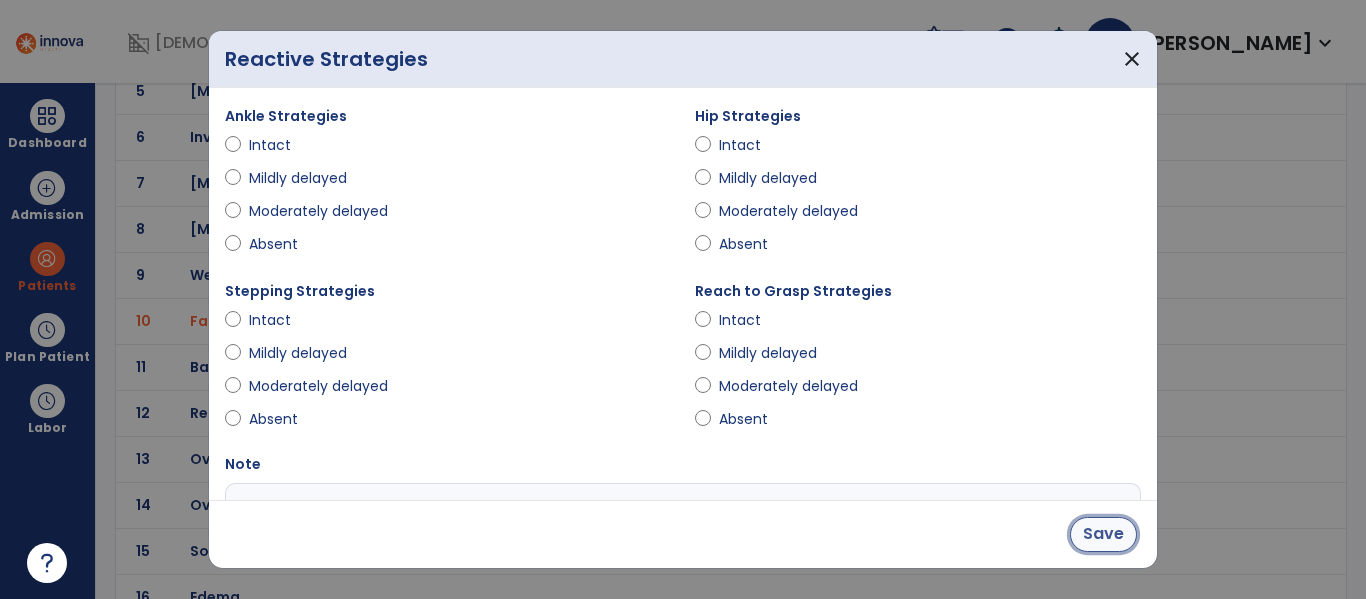 click on "Save" at bounding box center [1103, 534] 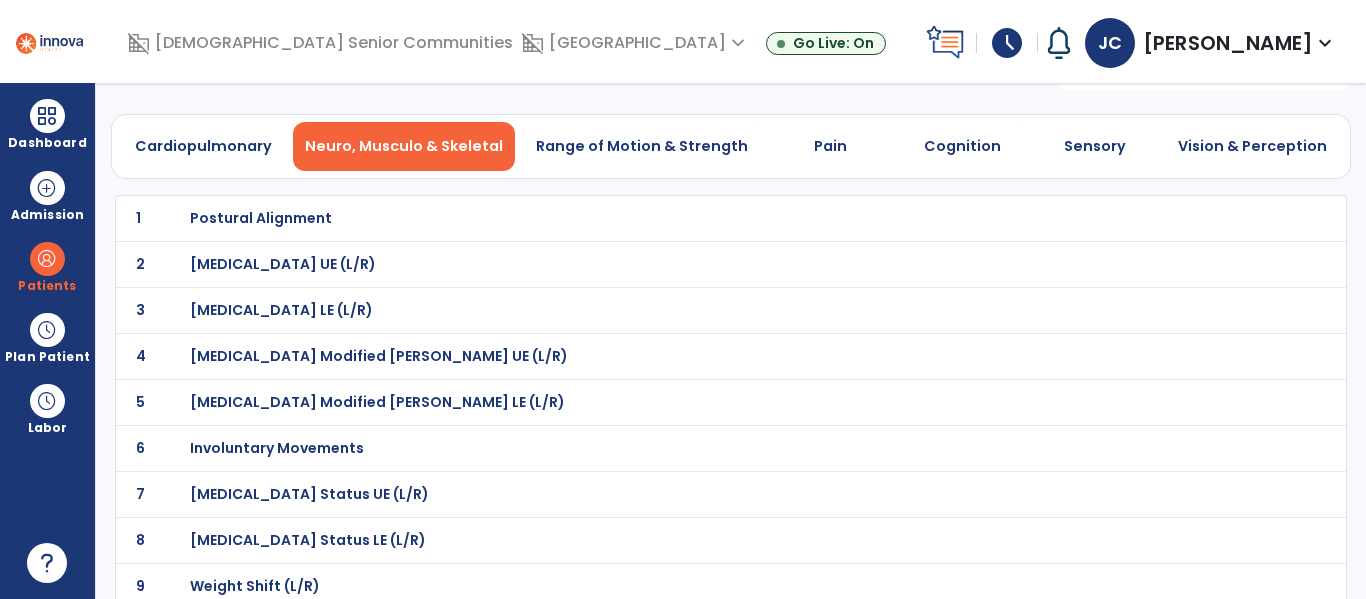 scroll, scrollTop: 0, scrollLeft: 0, axis: both 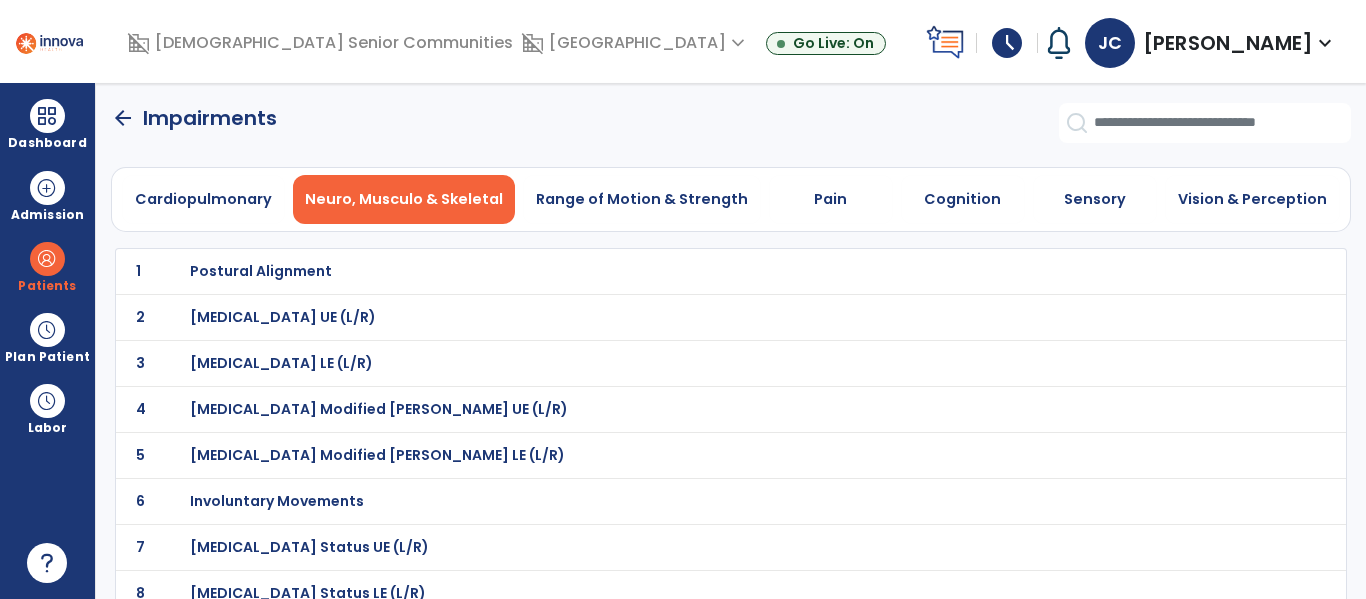 click on "arrow_back" 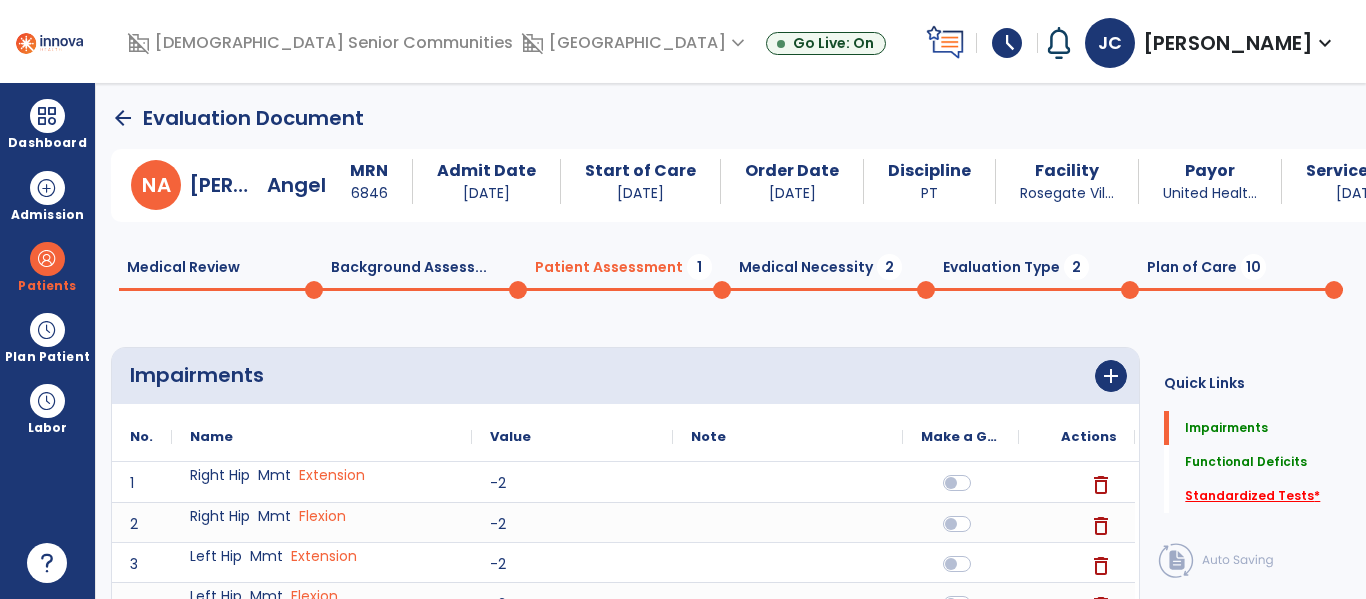 click on "Standardized Tests   *" 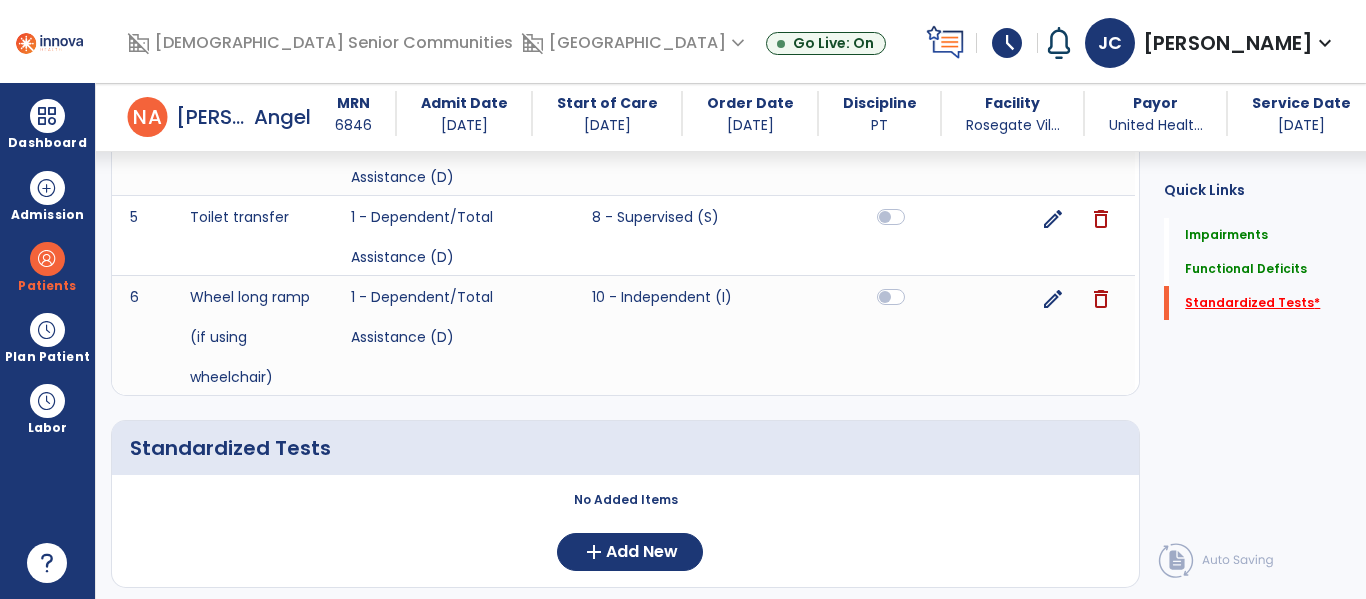 scroll, scrollTop: 1295, scrollLeft: 0, axis: vertical 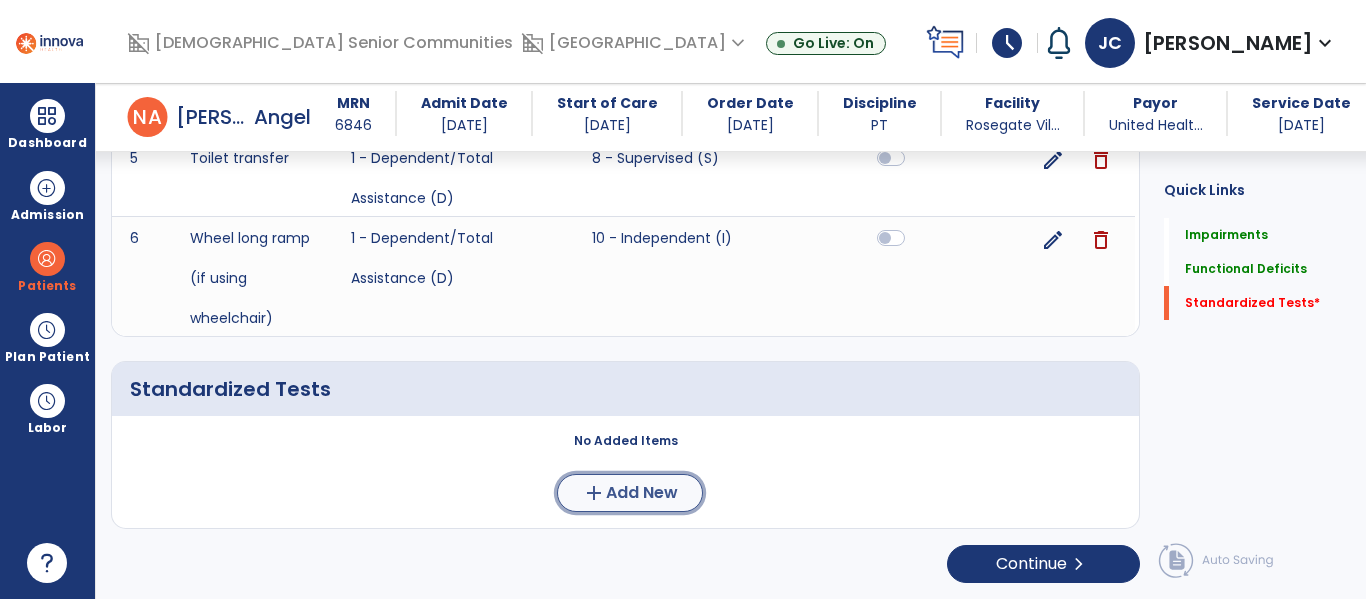 click on "Add New" 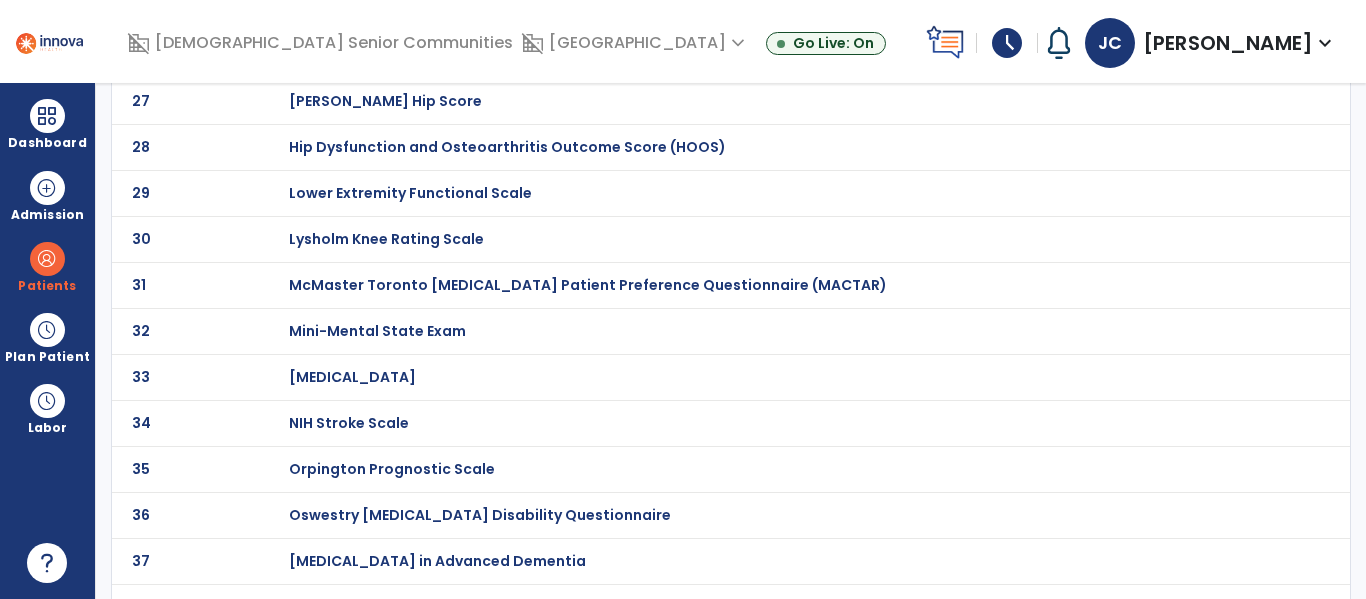 scroll, scrollTop: 0, scrollLeft: 0, axis: both 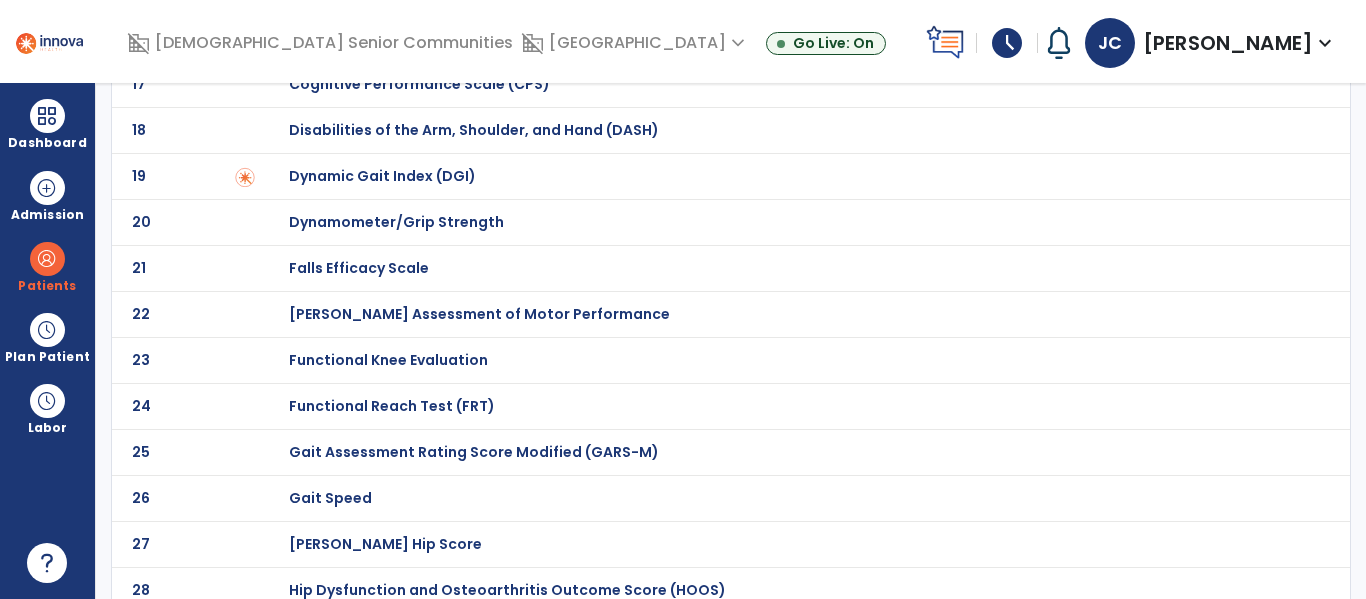 click on "Functional Reach Test (FRT)" at bounding box center (360, -652) 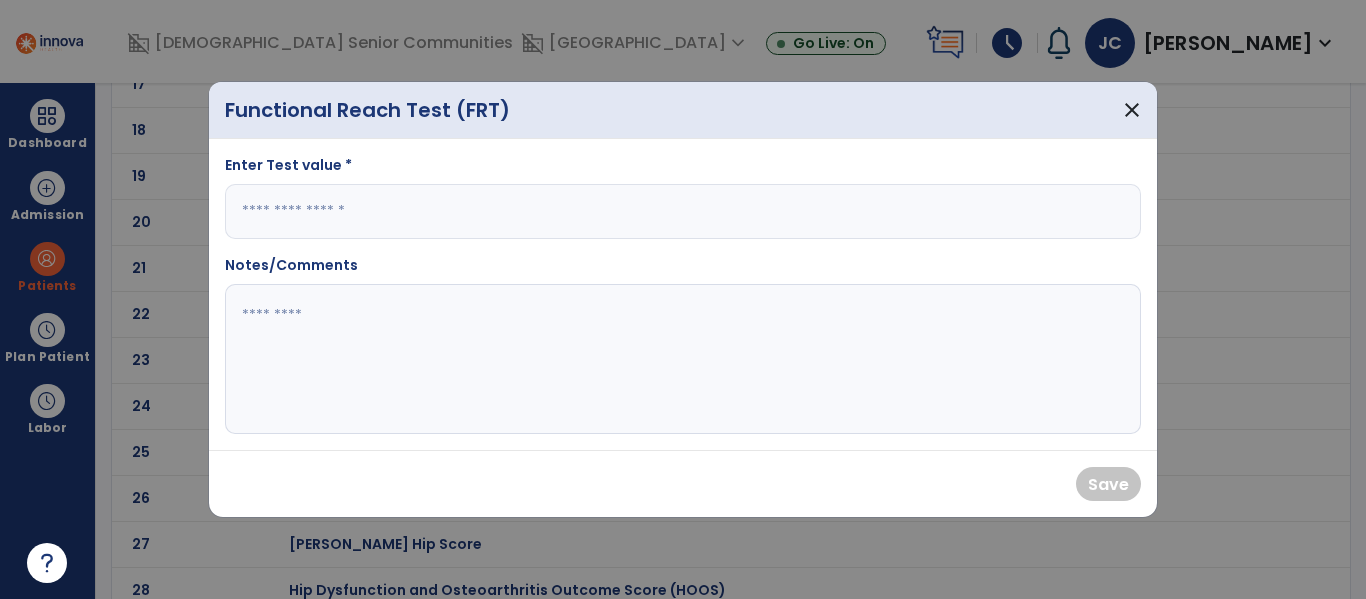 click at bounding box center [683, 211] 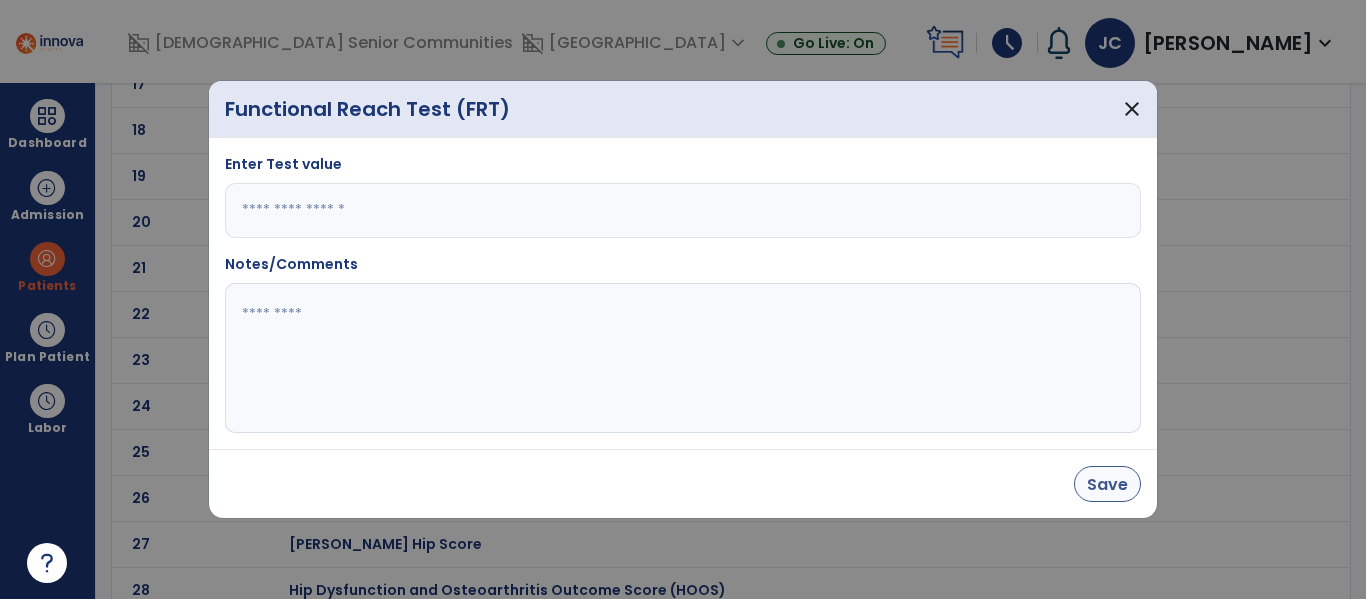 type on "*" 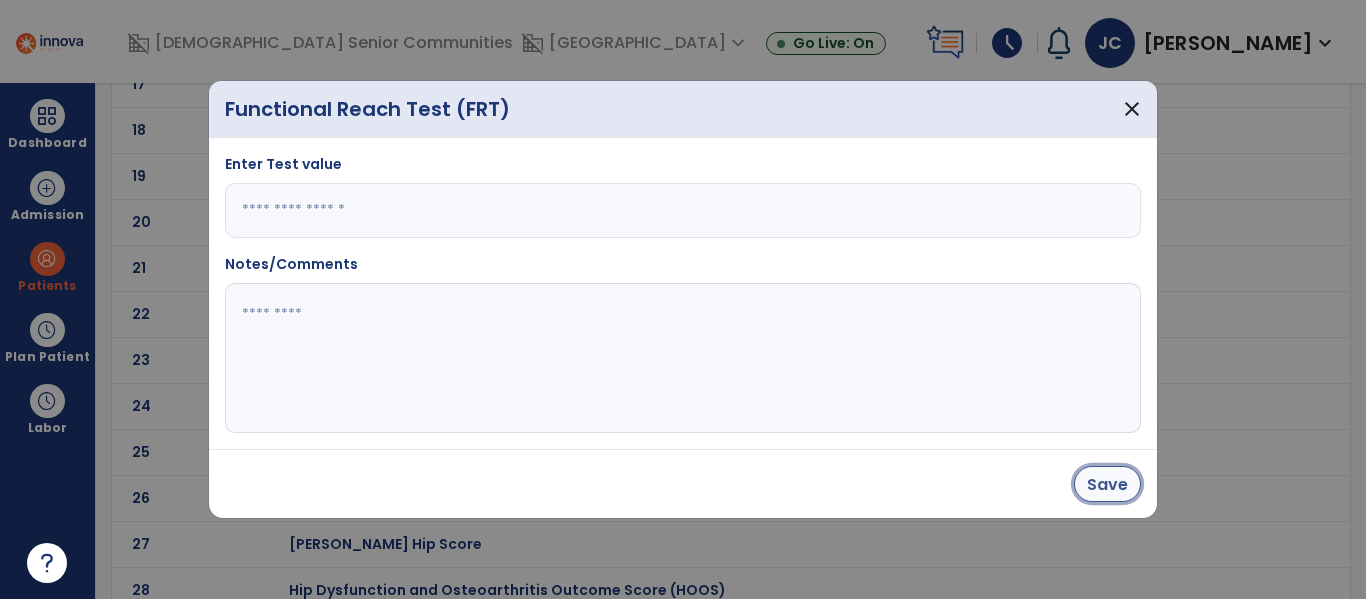 click on "Save" at bounding box center (1107, 484) 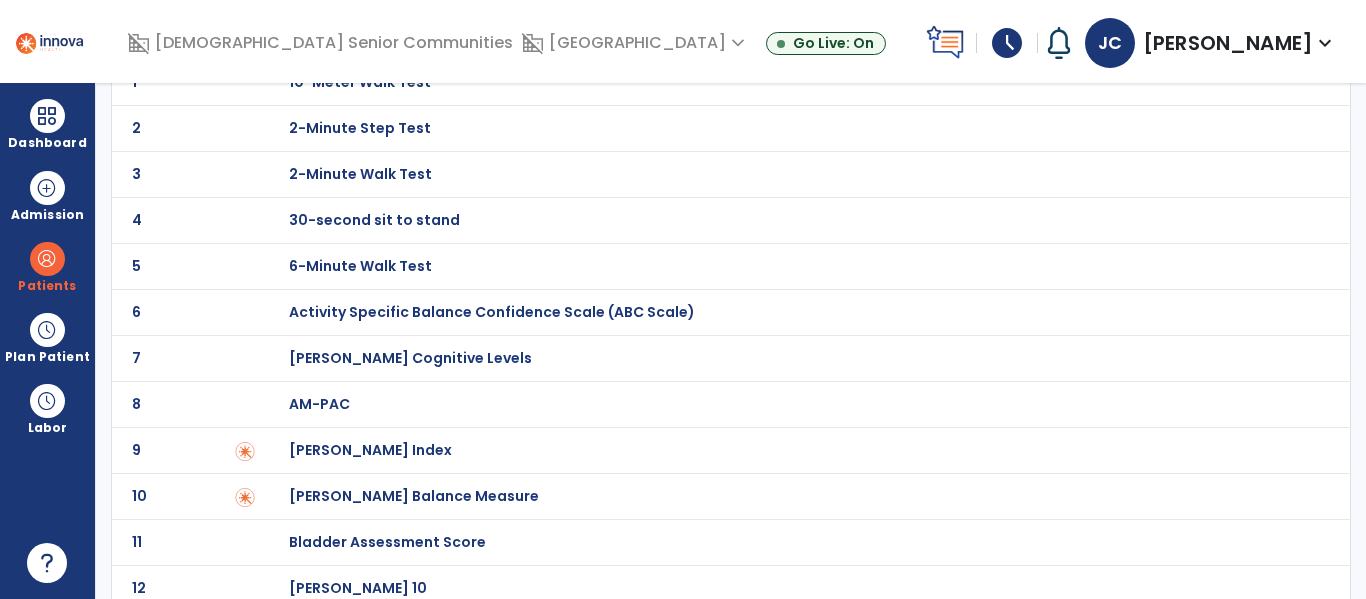 scroll, scrollTop: 0, scrollLeft: 0, axis: both 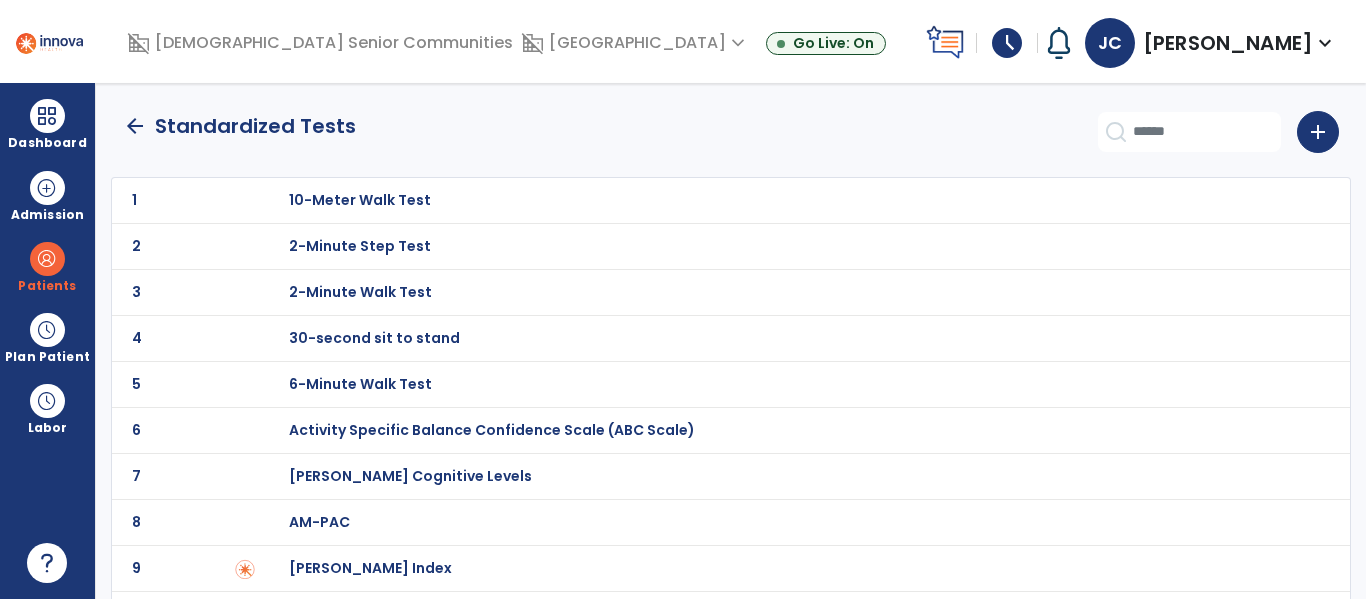 click on "arrow_back" 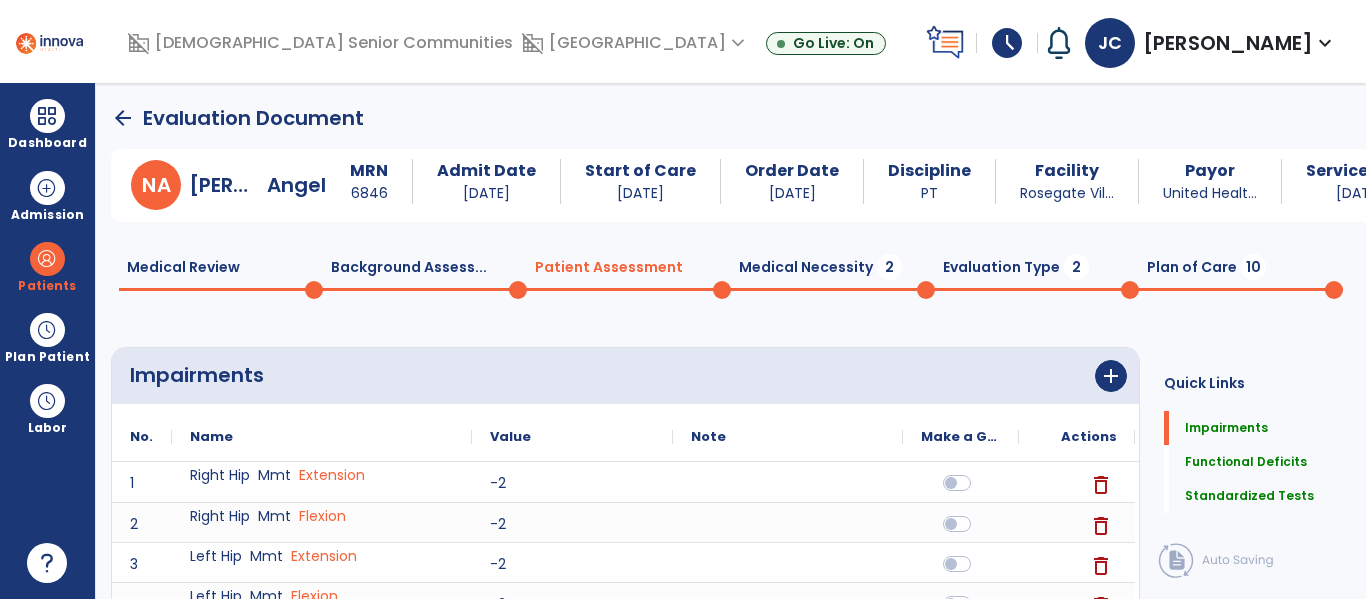 scroll, scrollTop: 20, scrollLeft: 0, axis: vertical 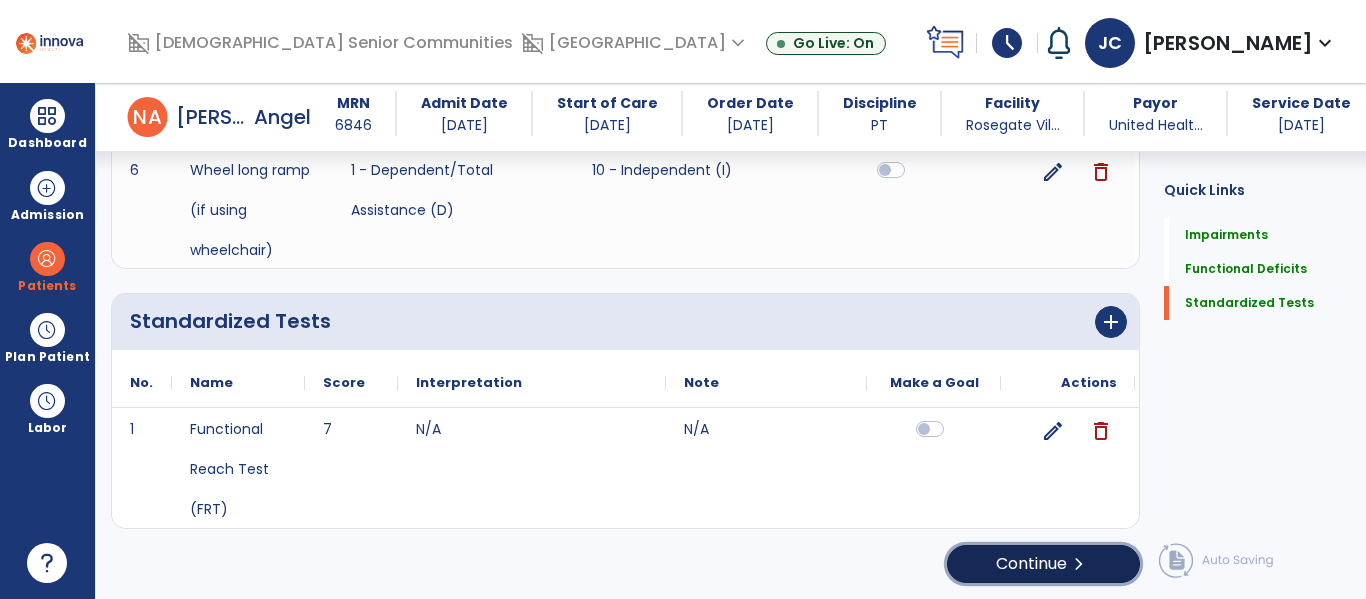 click on "Continue  chevron_right" 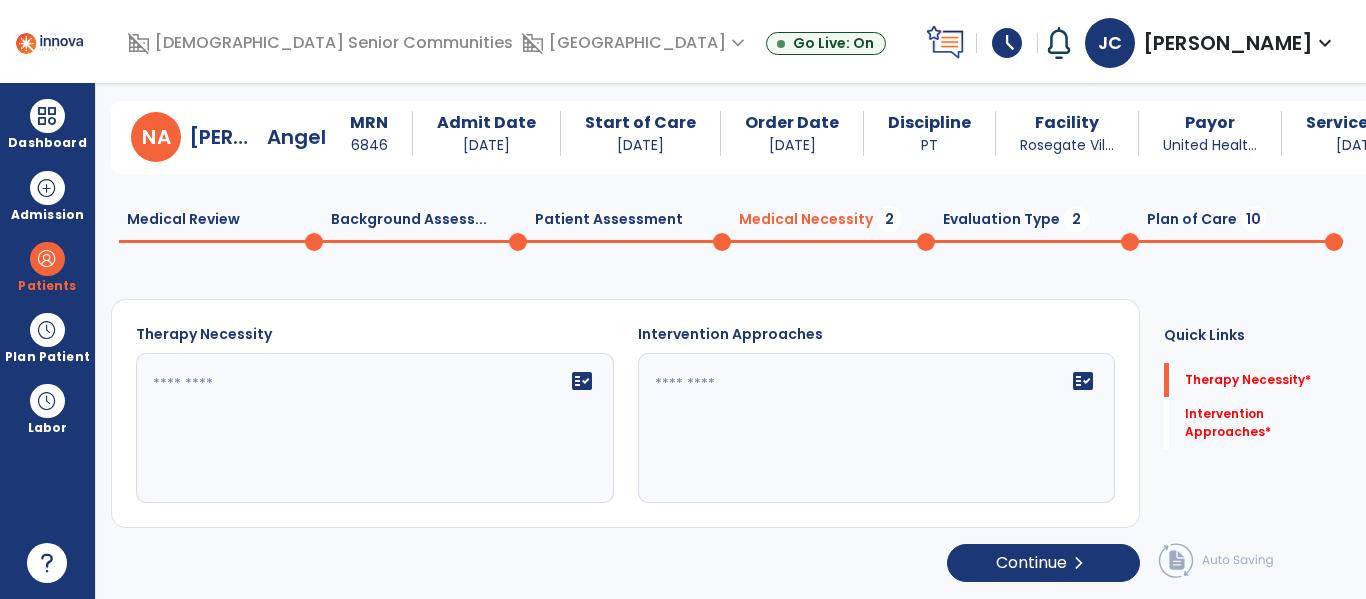 scroll, scrollTop: 29, scrollLeft: 0, axis: vertical 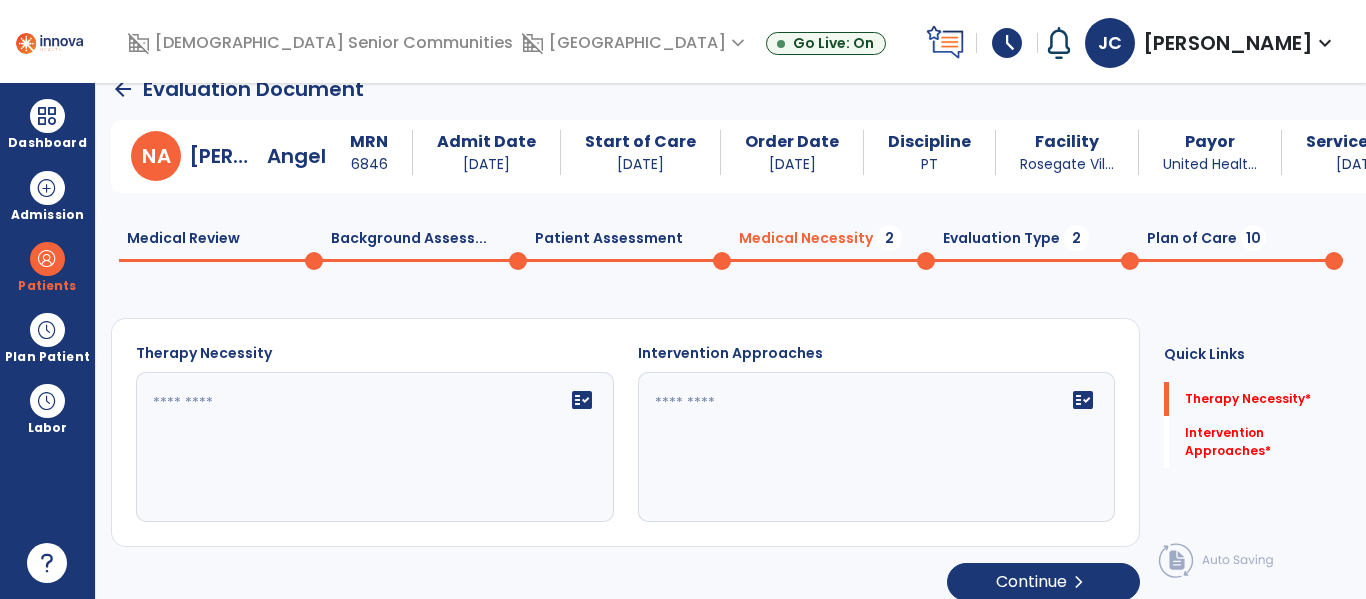 click on "fact_check" 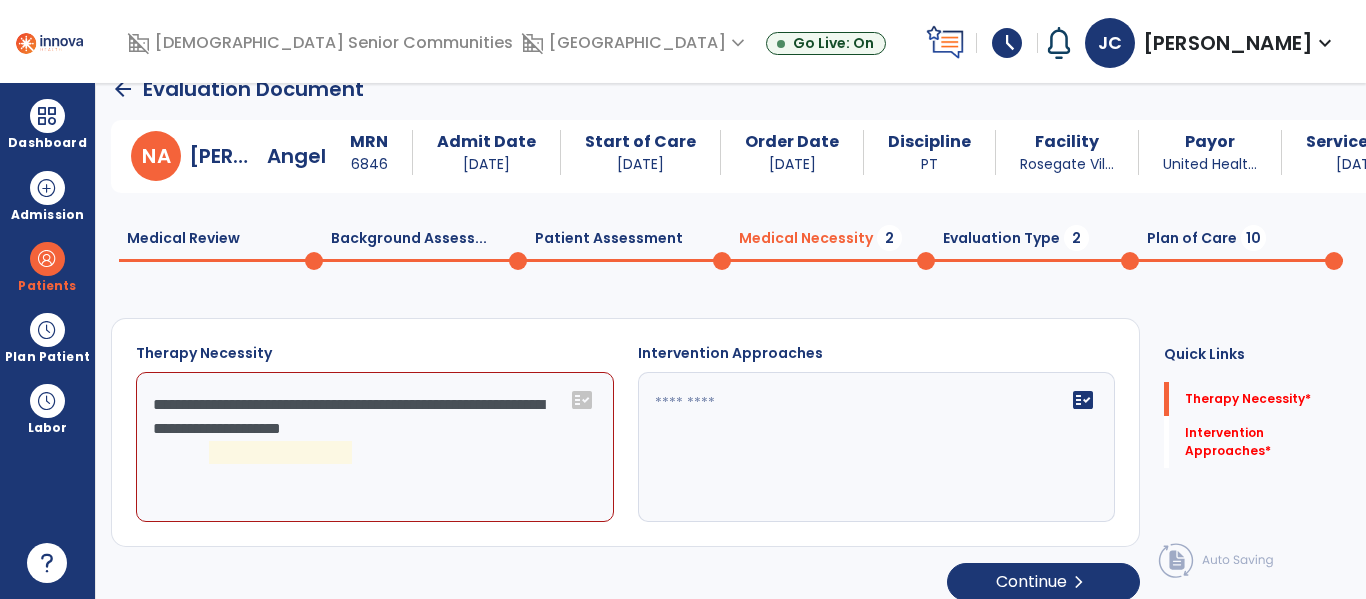click on "**********" 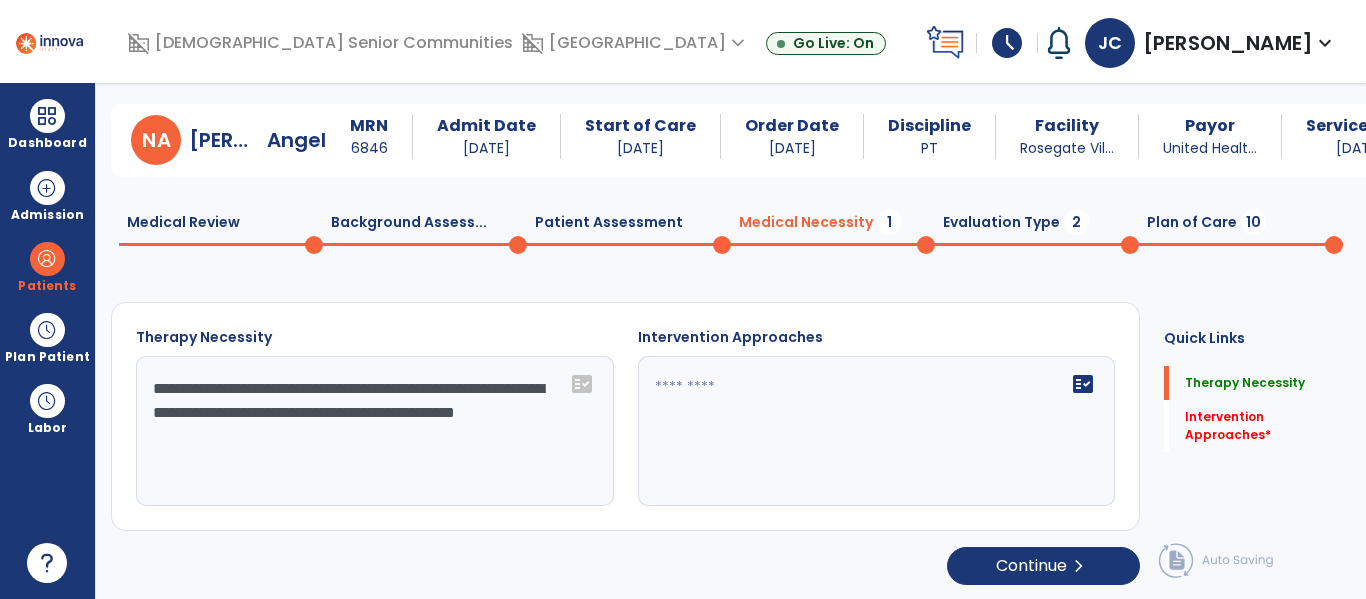 scroll, scrollTop: 47, scrollLeft: 0, axis: vertical 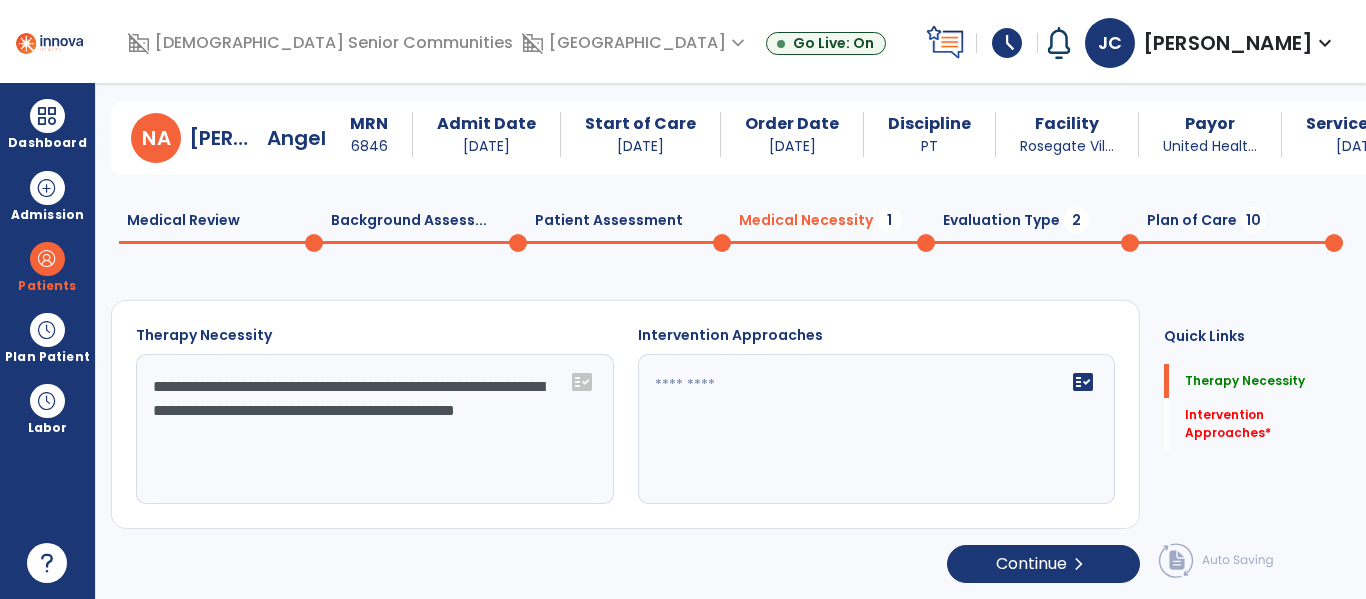 type on "**********" 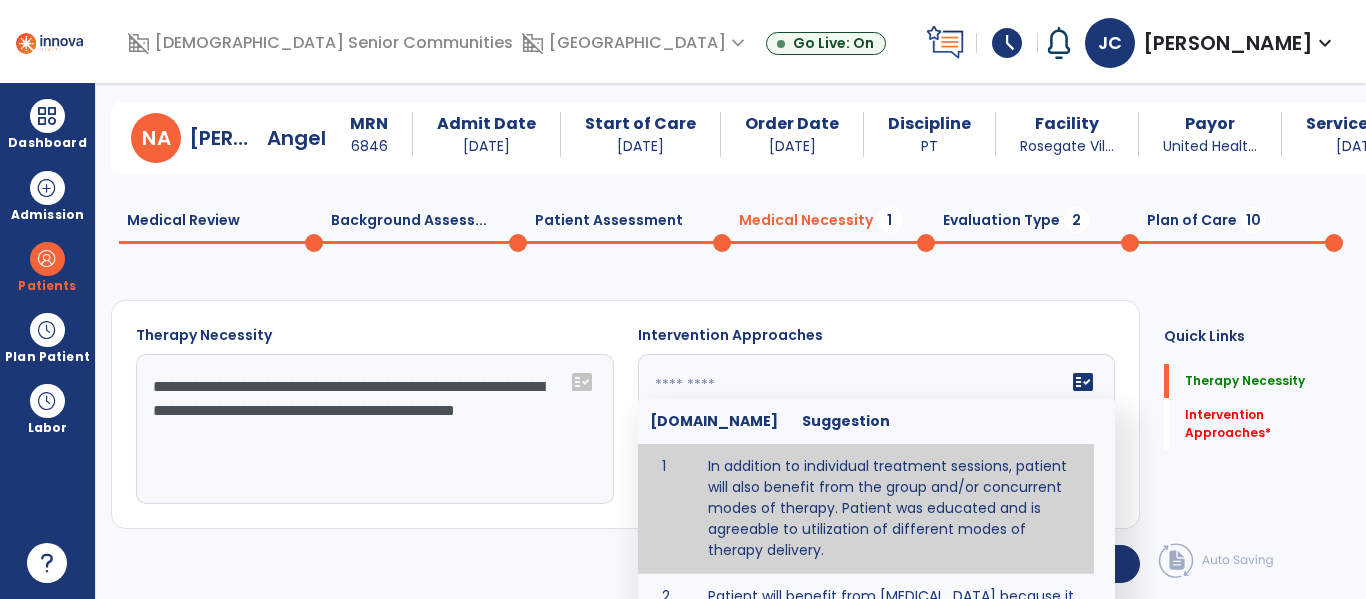 type on "**********" 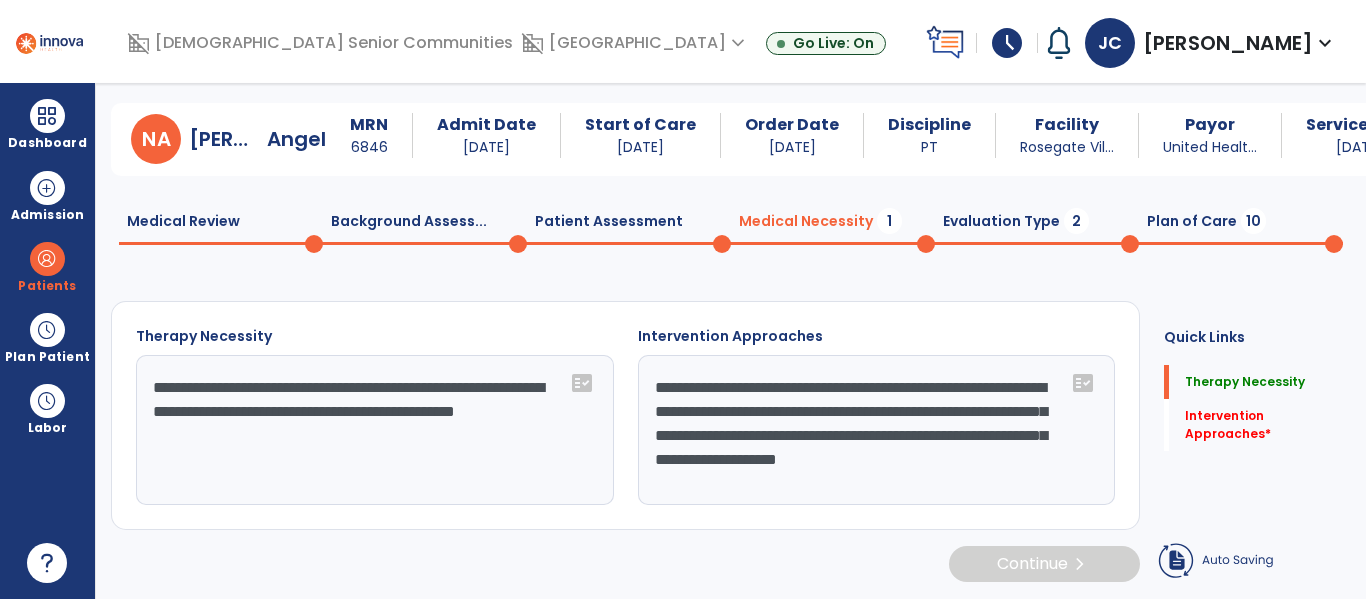 scroll, scrollTop: 46, scrollLeft: 0, axis: vertical 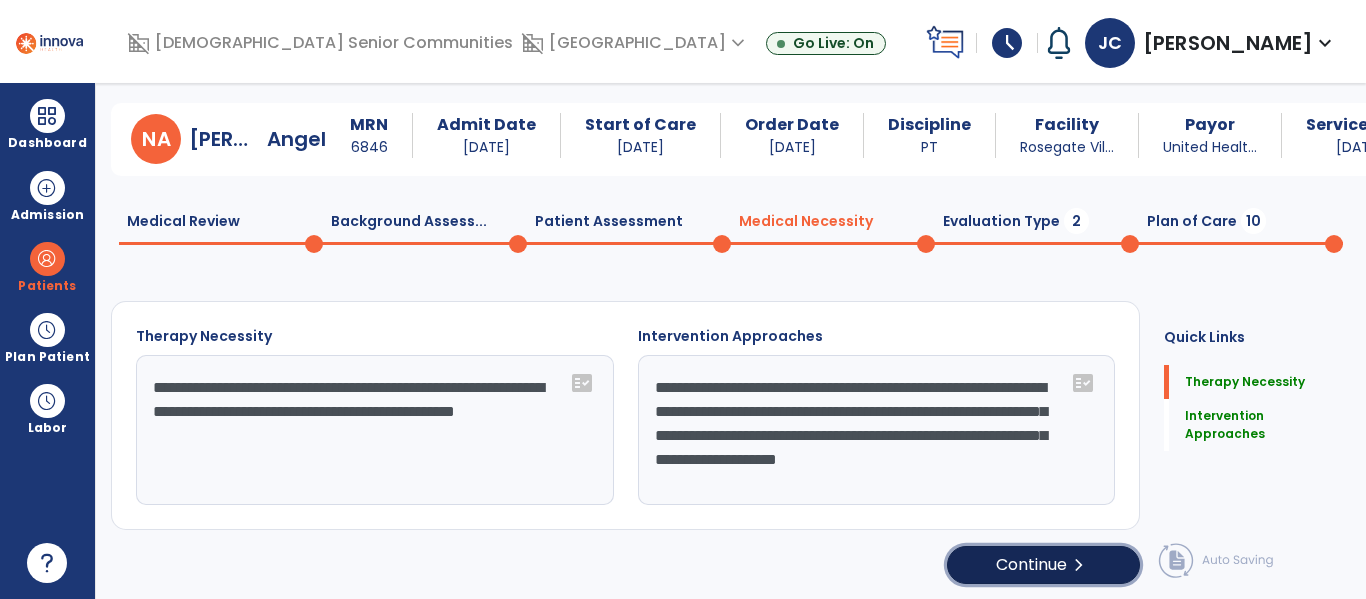 click on "Continue  chevron_right" 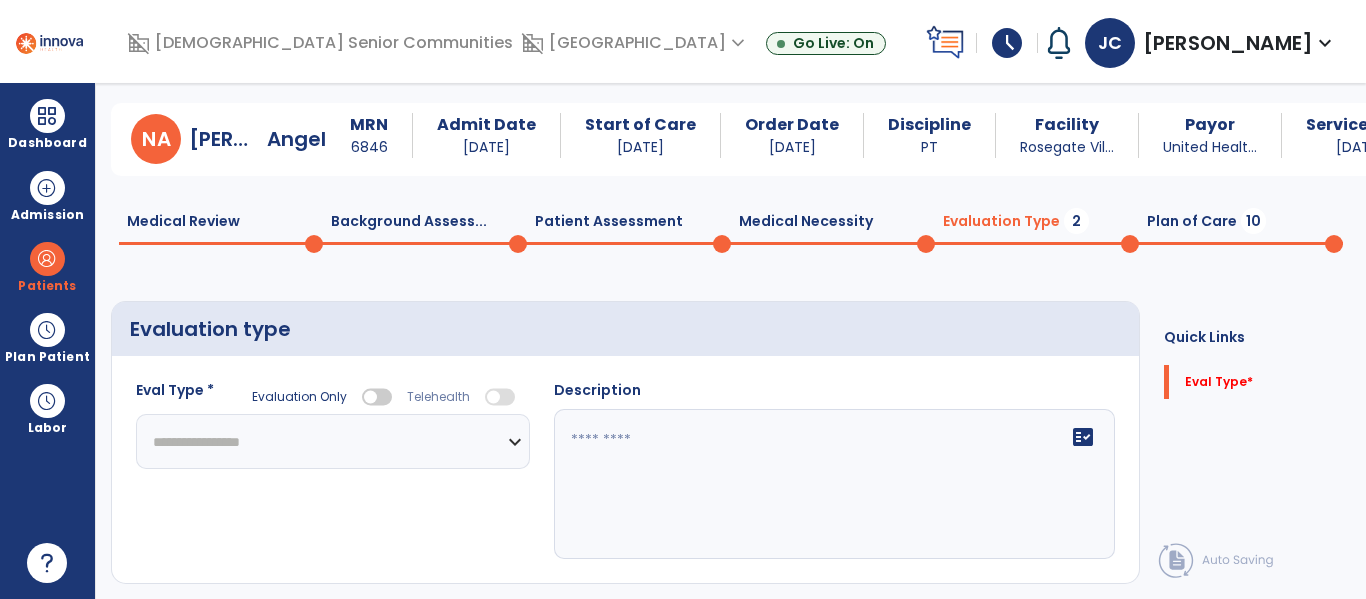 click on "**********" 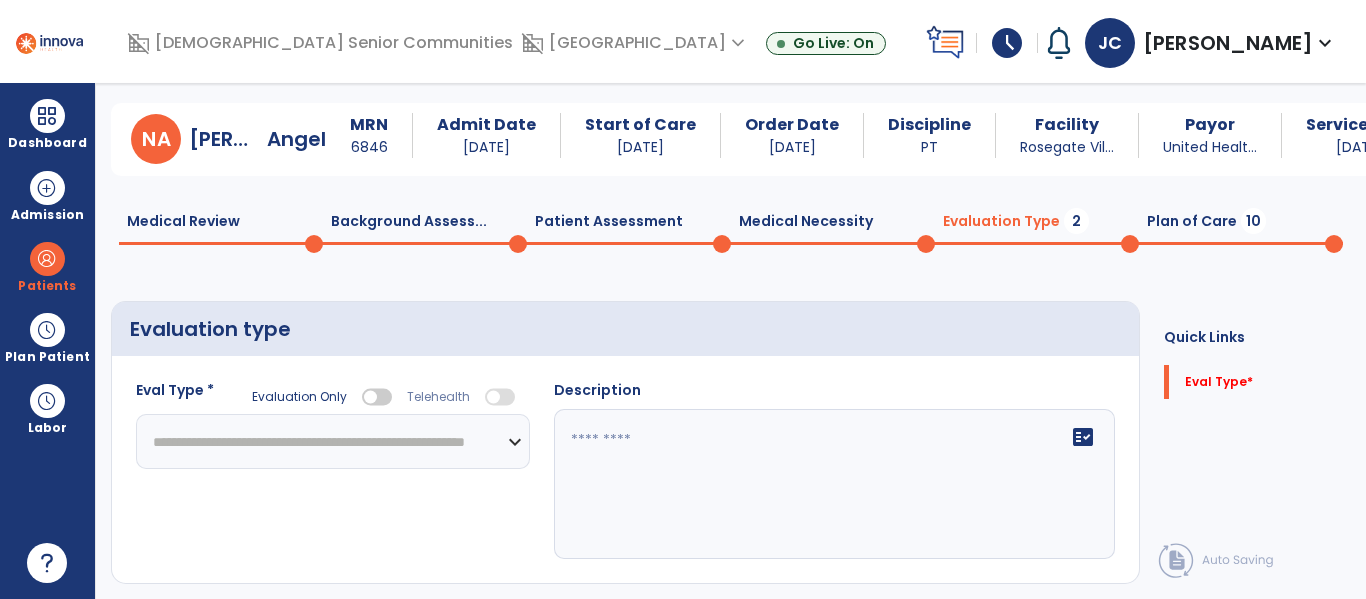click on "**********" 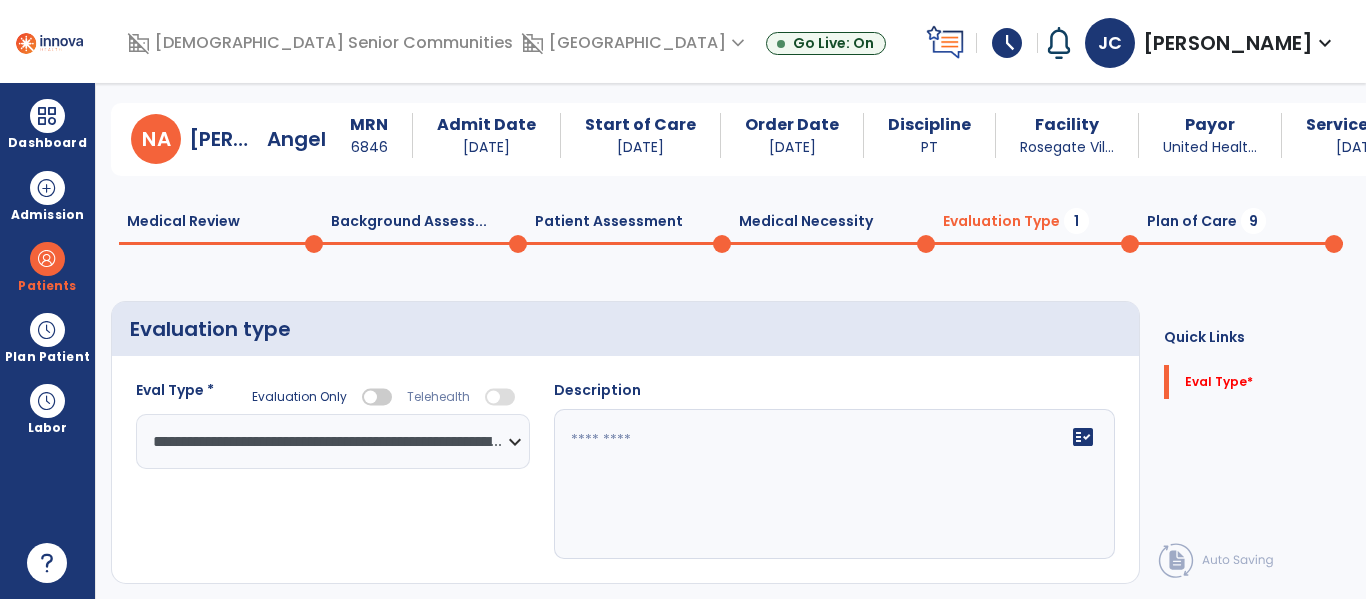 scroll, scrollTop: 83, scrollLeft: 0, axis: vertical 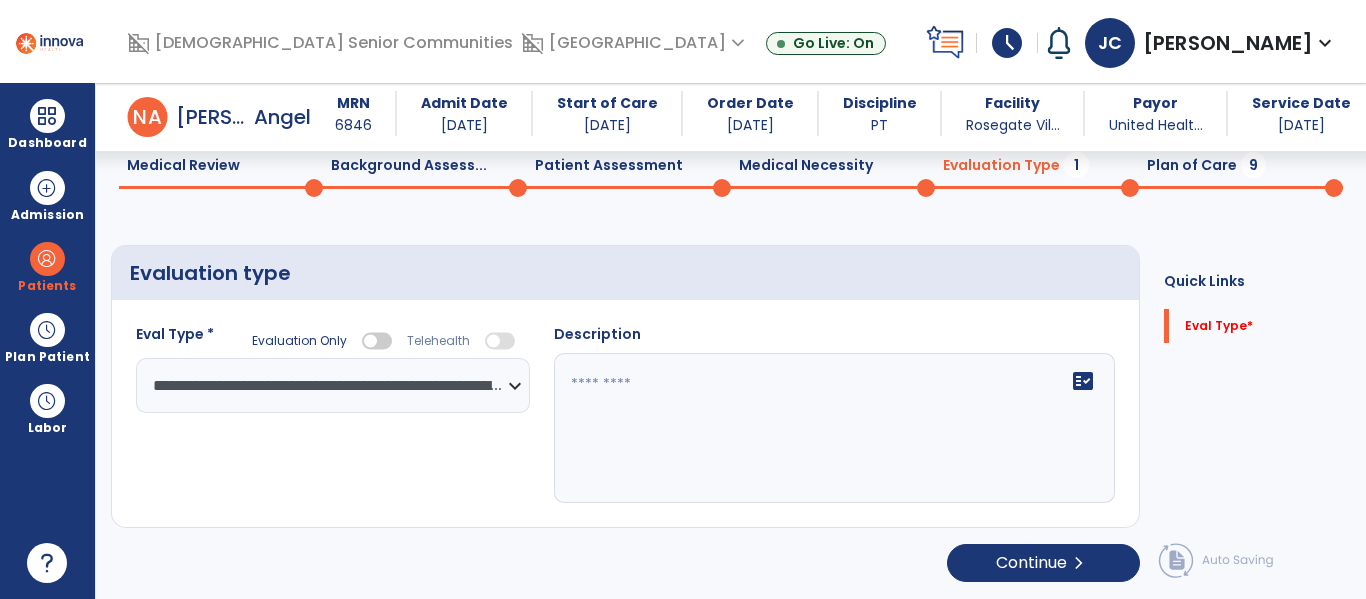 click on "fact_check" 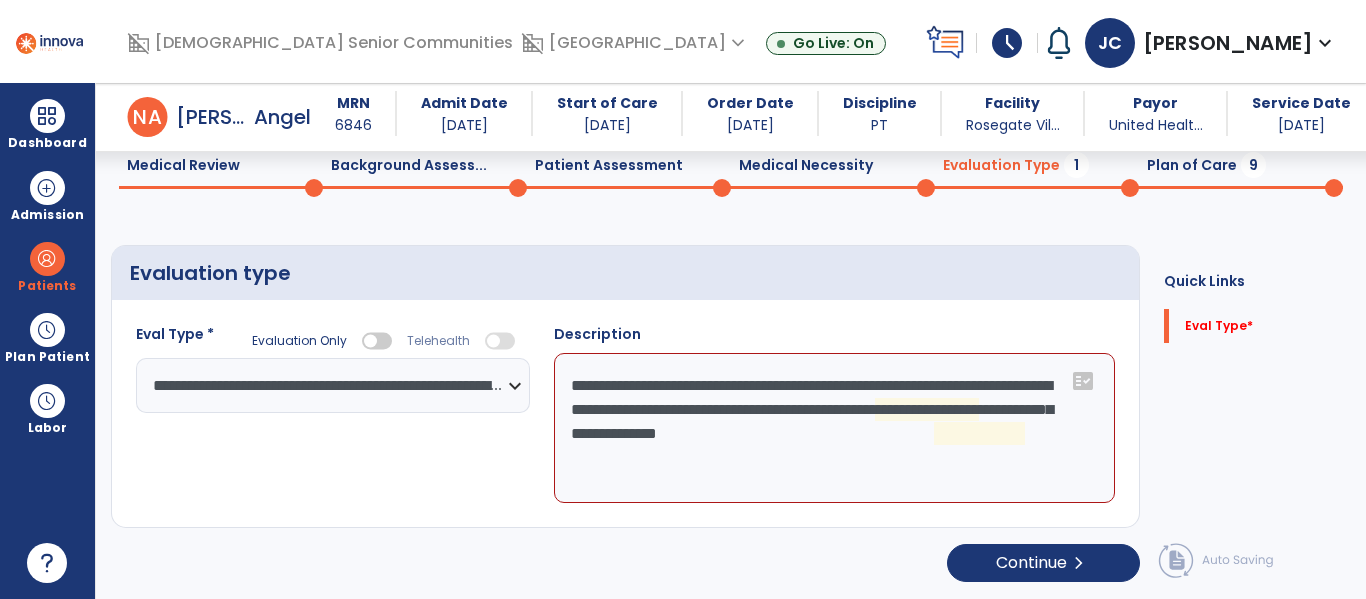 click on "**********" 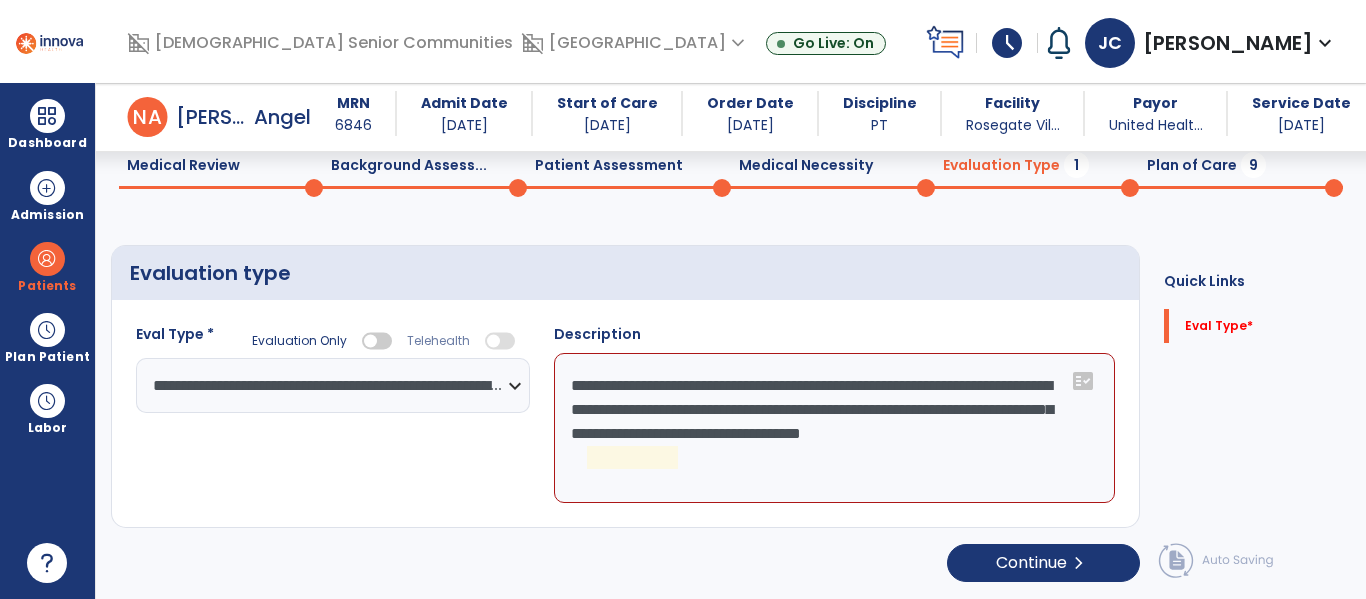 click on "**********" 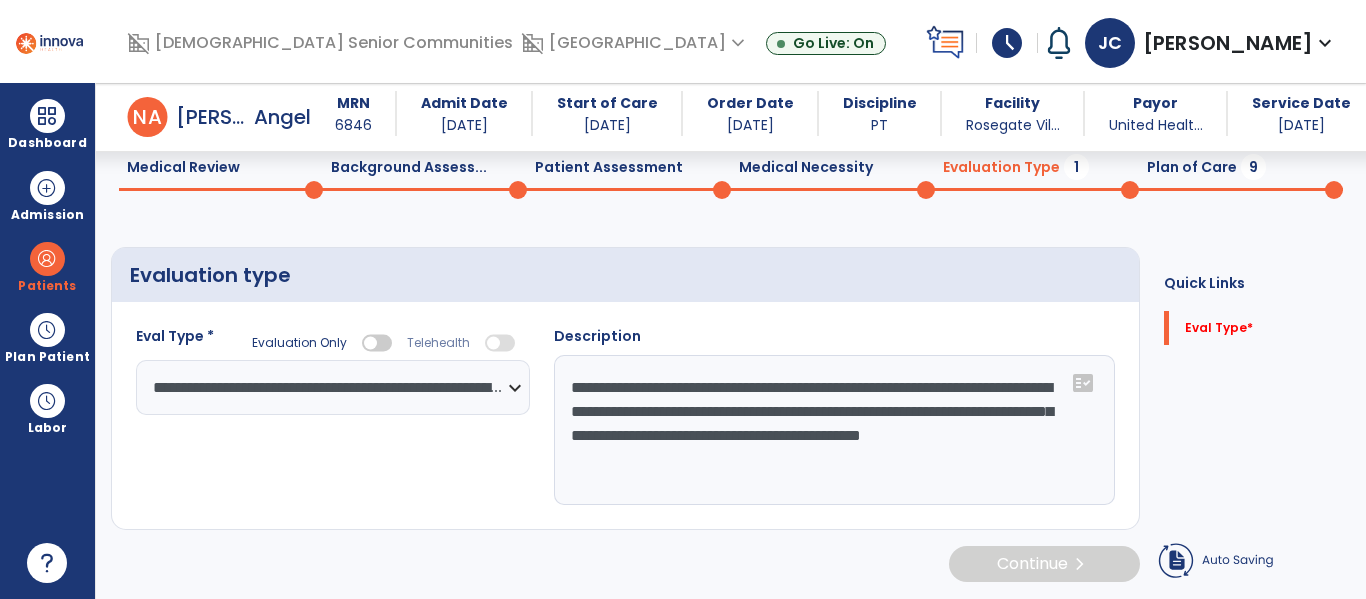 scroll, scrollTop: 83, scrollLeft: 0, axis: vertical 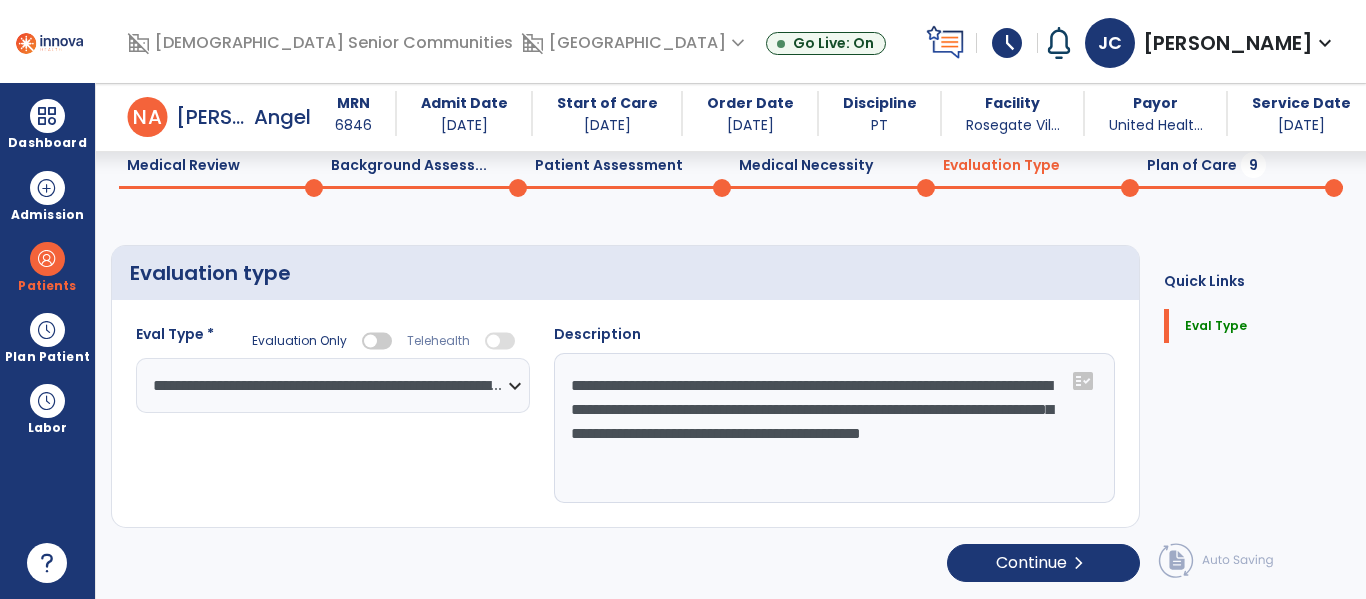 type on "**********" 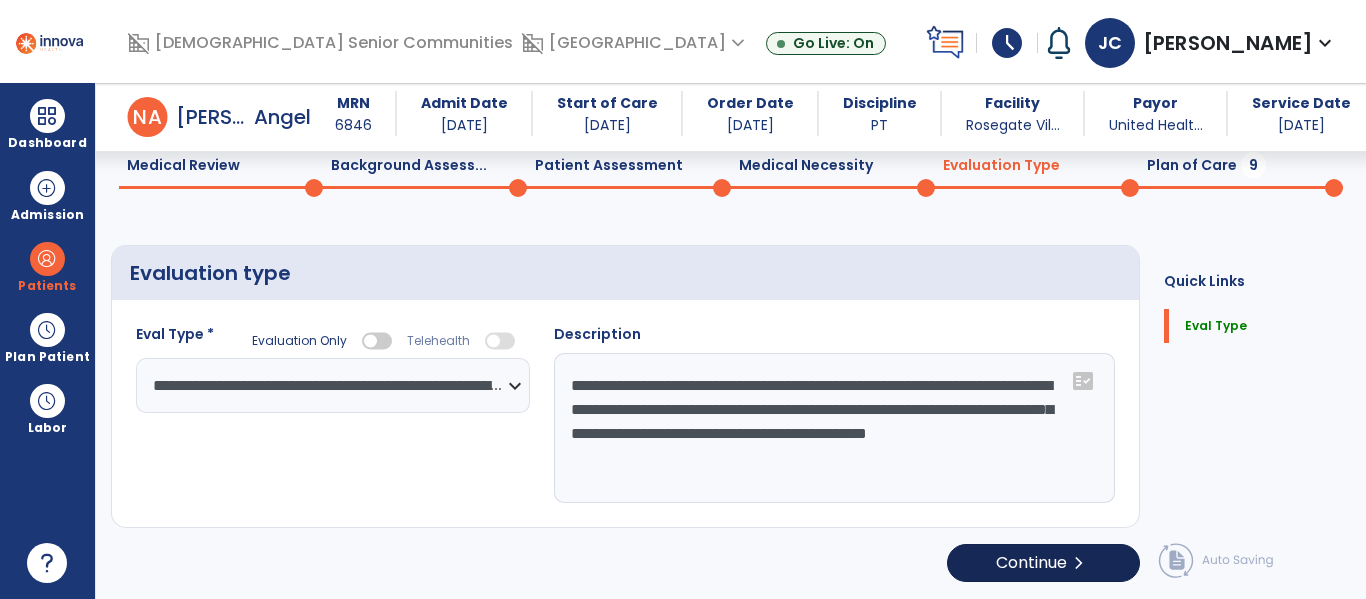 scroll, scrollTop: 81, scrollLeft: 0, axis: vertical 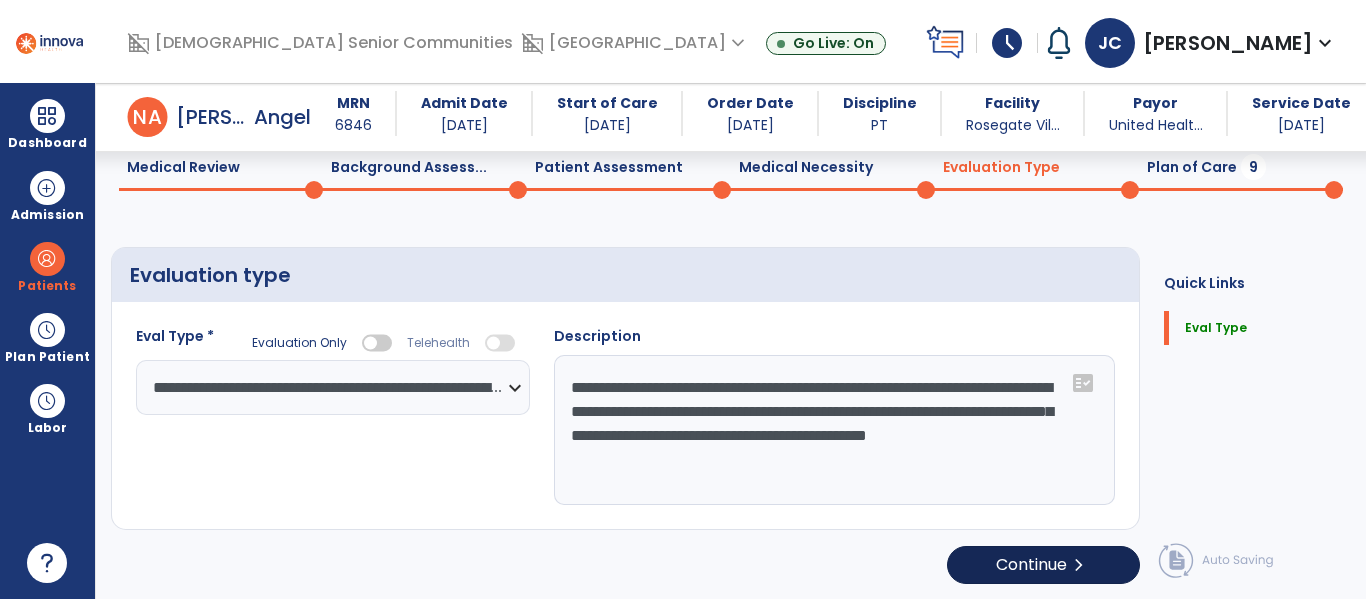 click on "chevron_right" 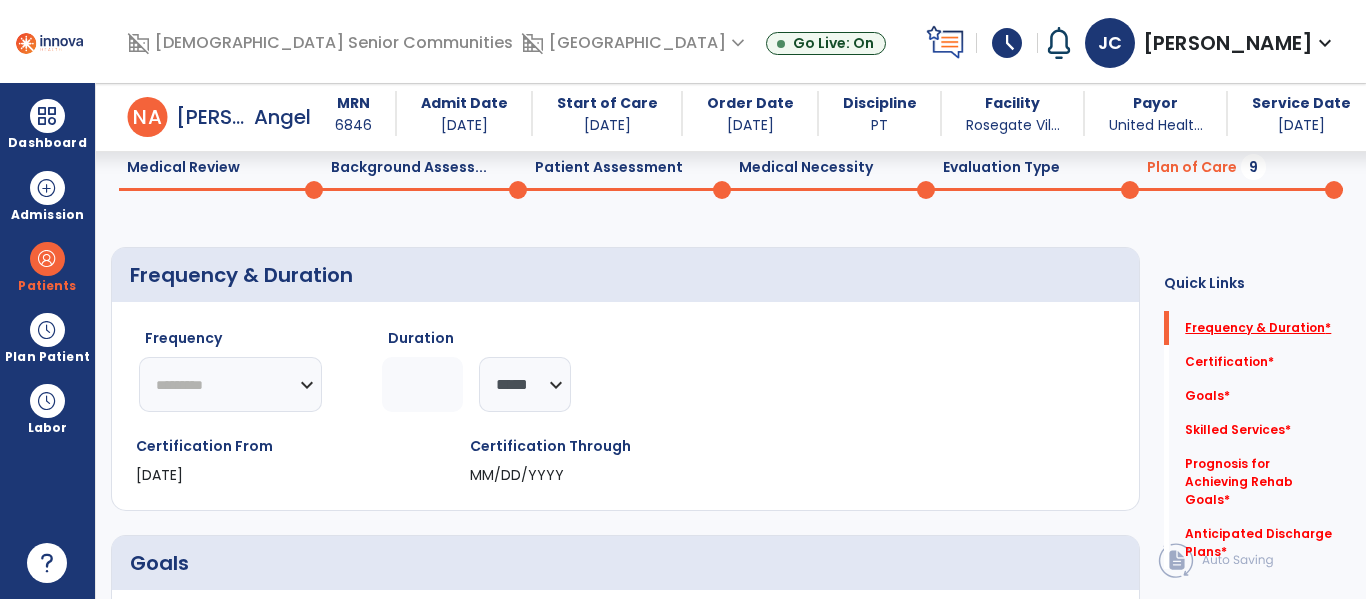 click on "Frequency & Duration   *" 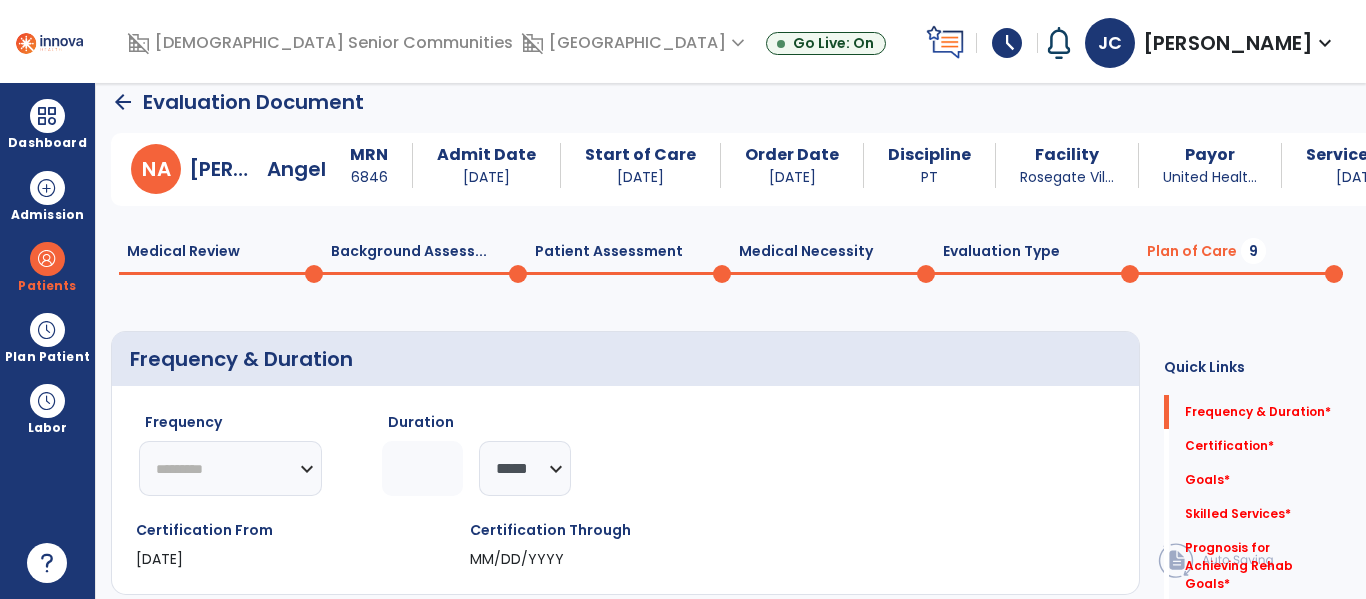 click on "********* ** ** ** ** ** ** **" 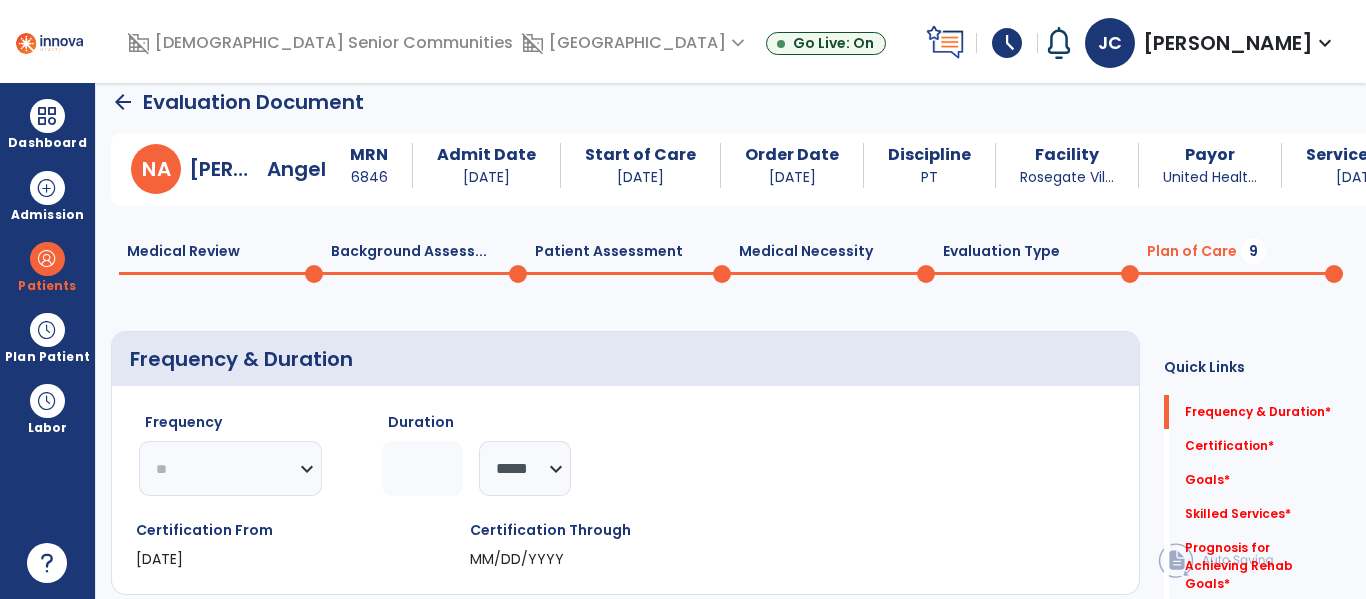 click on "********* ** ** ** ** ** ** **" 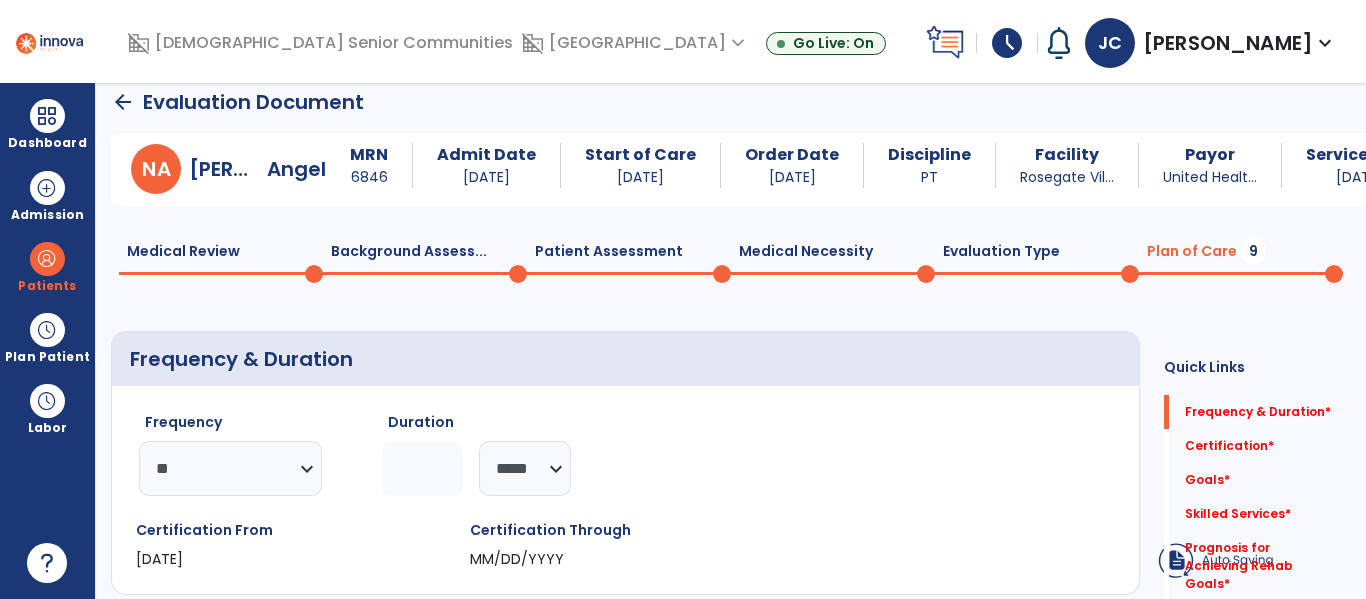 click 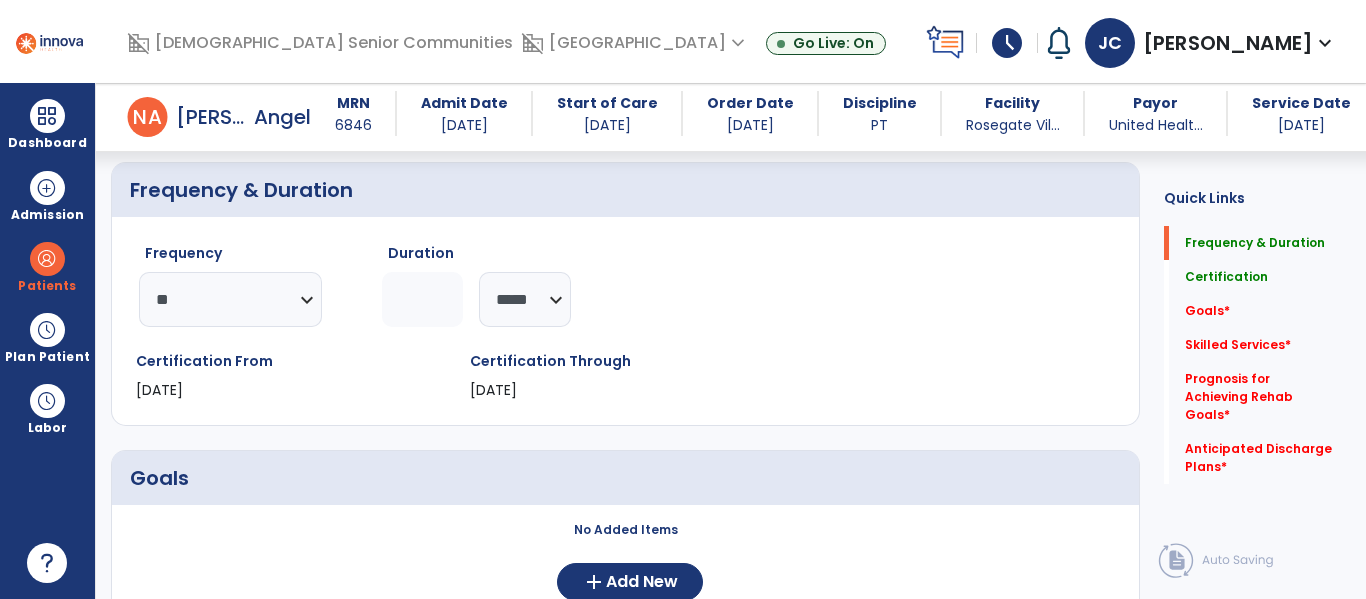 scroll, scrollTop: 177, scrollLeft: 0, axis: vertical 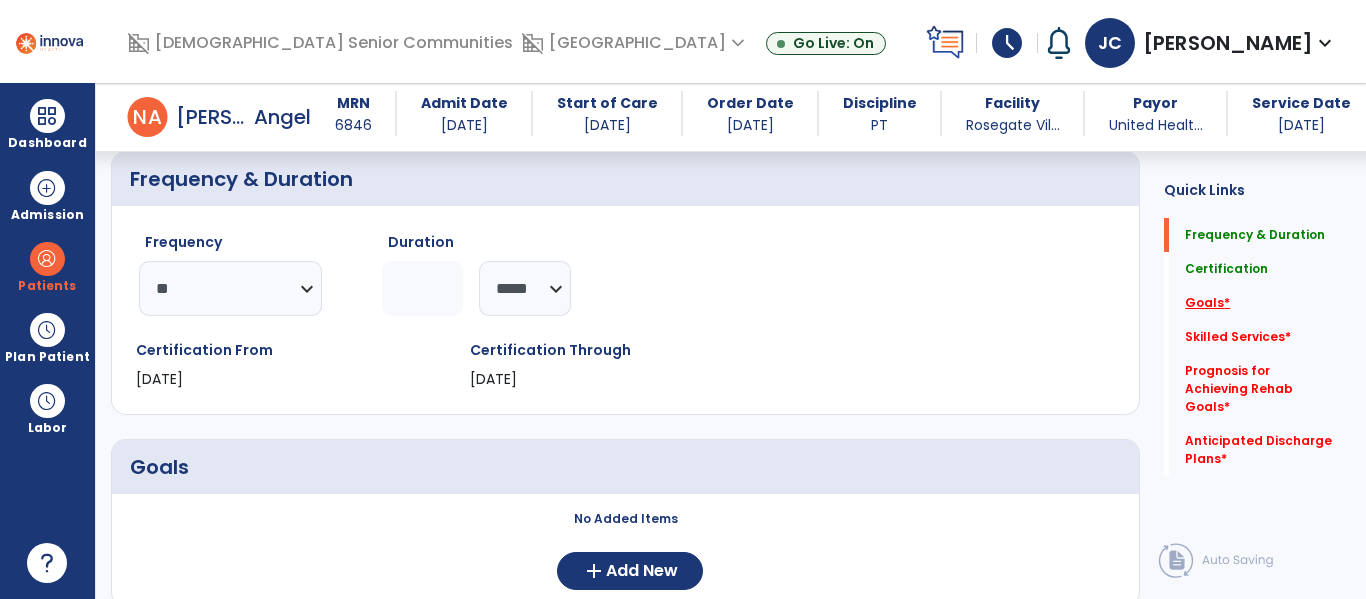 type on "*" 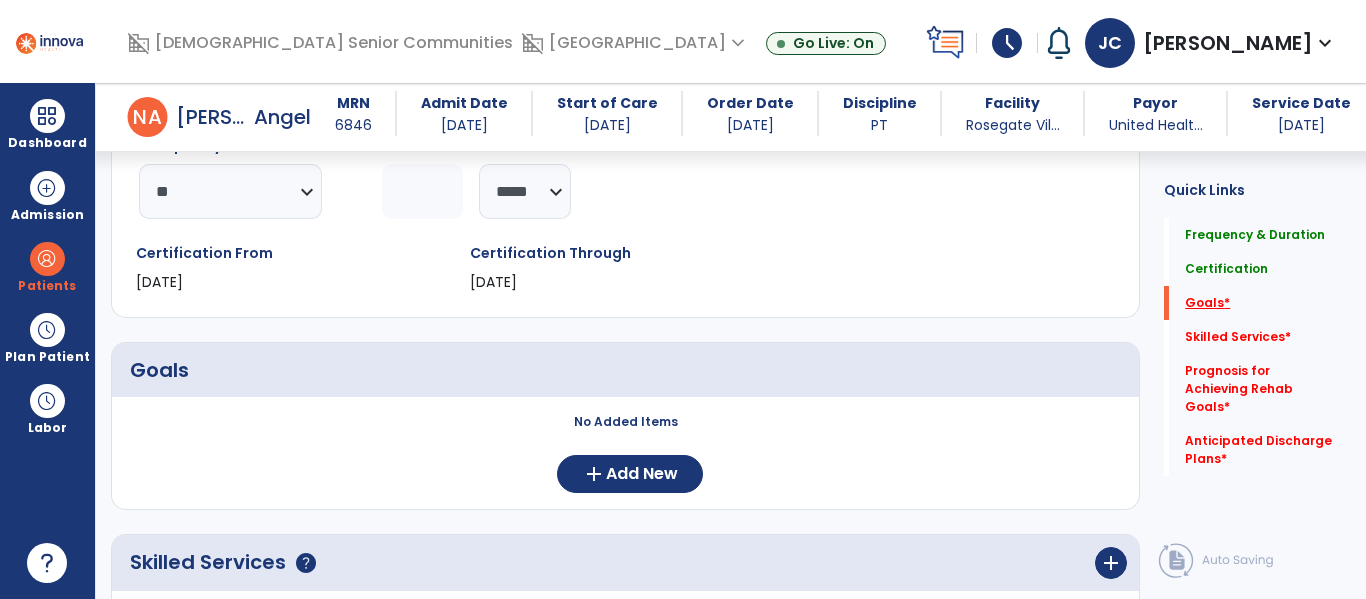 scroll, scrollTop: 360, scrollLeft: 0, axis: vertical 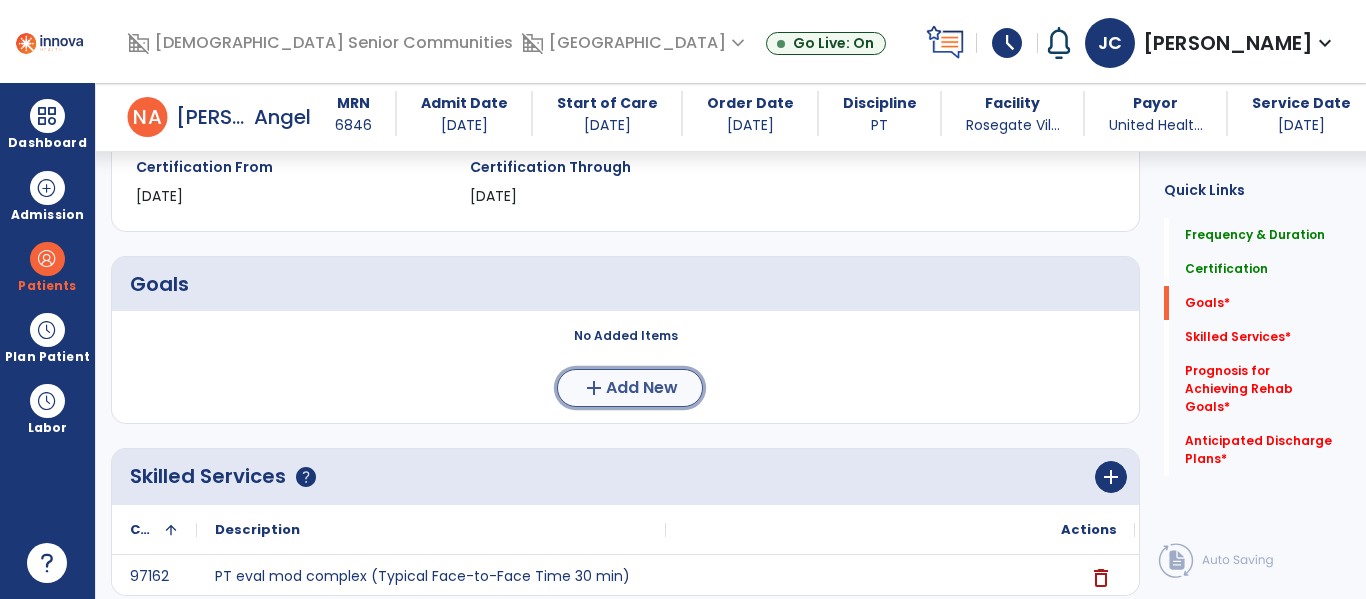 click on "Add New" at bounding box center (642, 388) 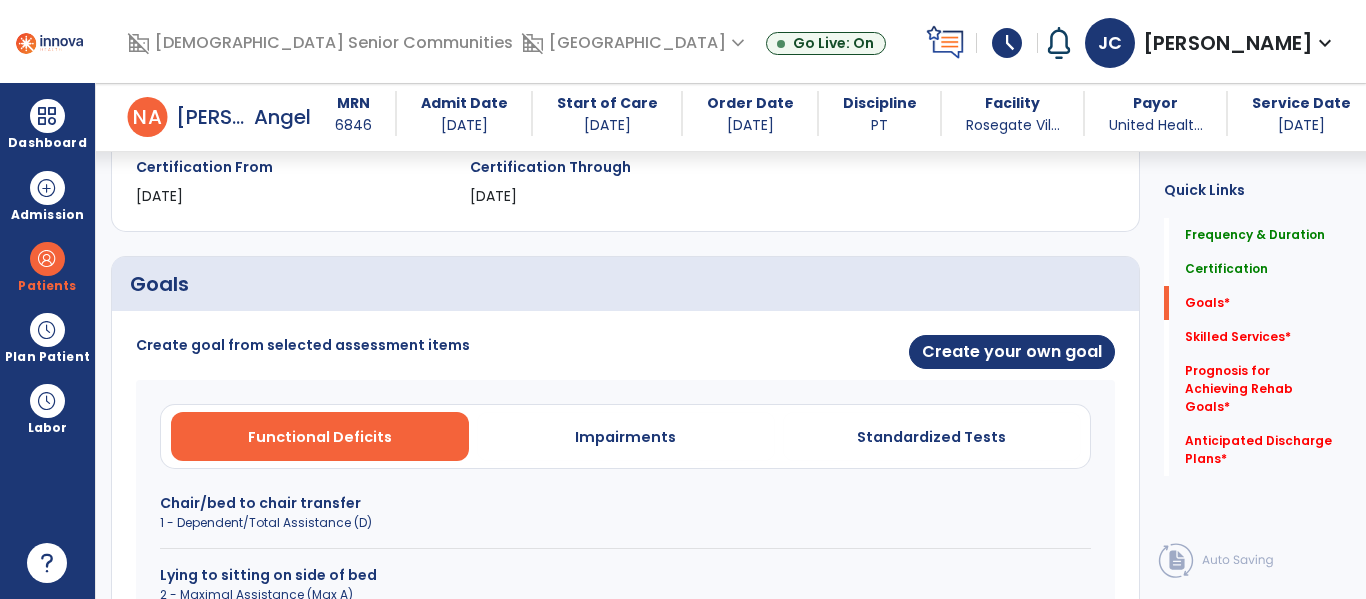 click on "1 - Dependent/Total Assistance (D)" at bounding box center (625, 523) 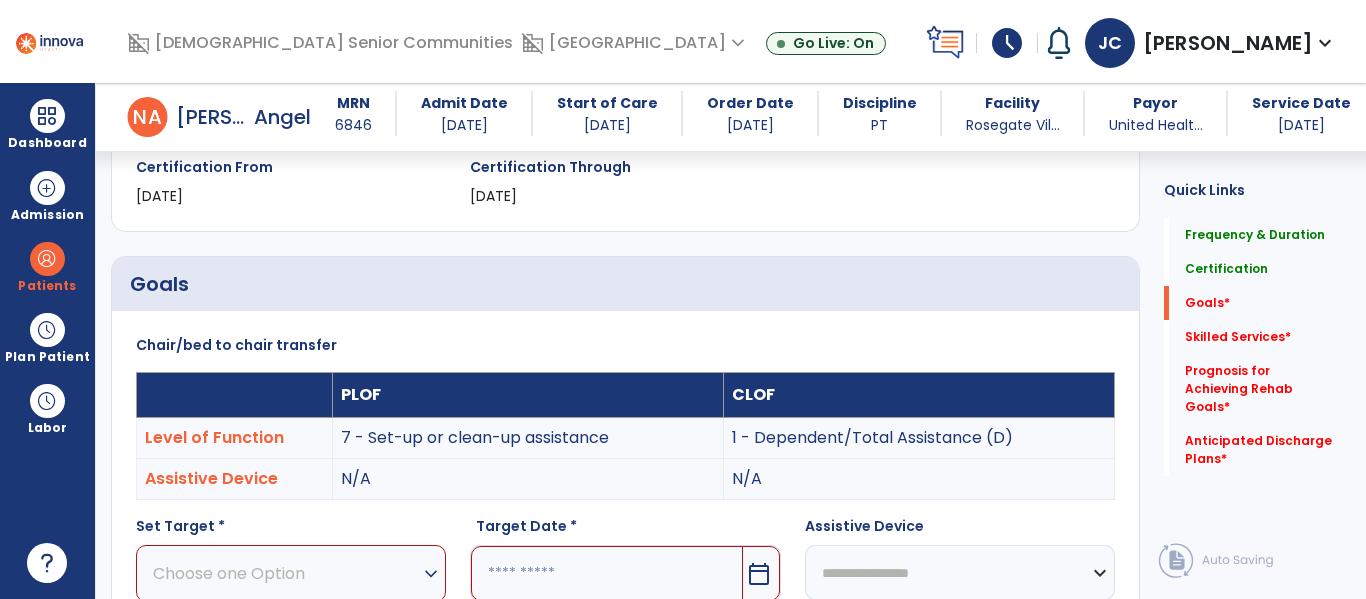 click on "expand_more" at bounding box center [431, 574] 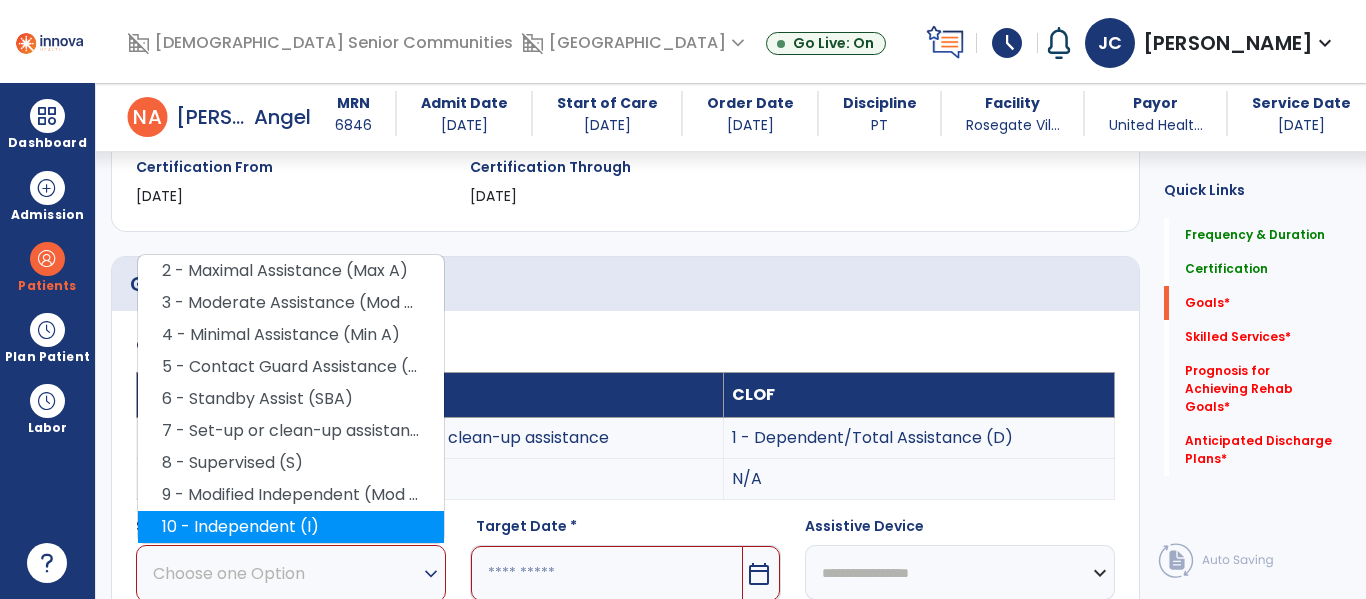 click on "10 - Independent (I)" at bounding box center [291, 527] 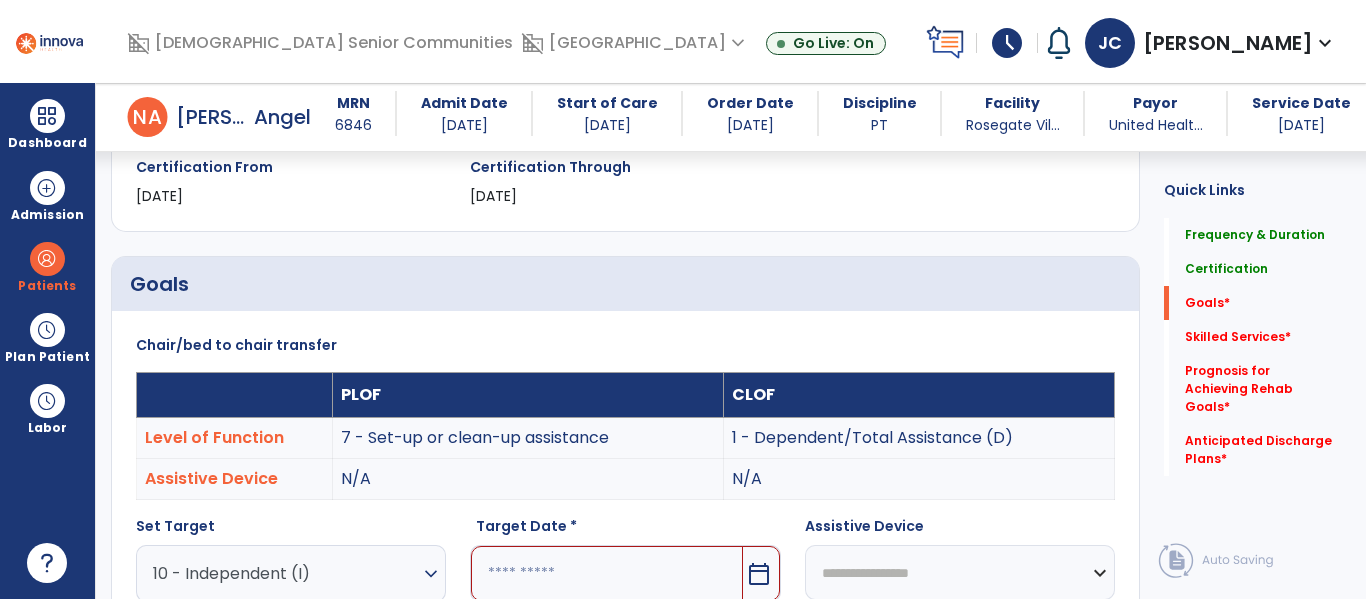 click at bounding box center [606, 573] 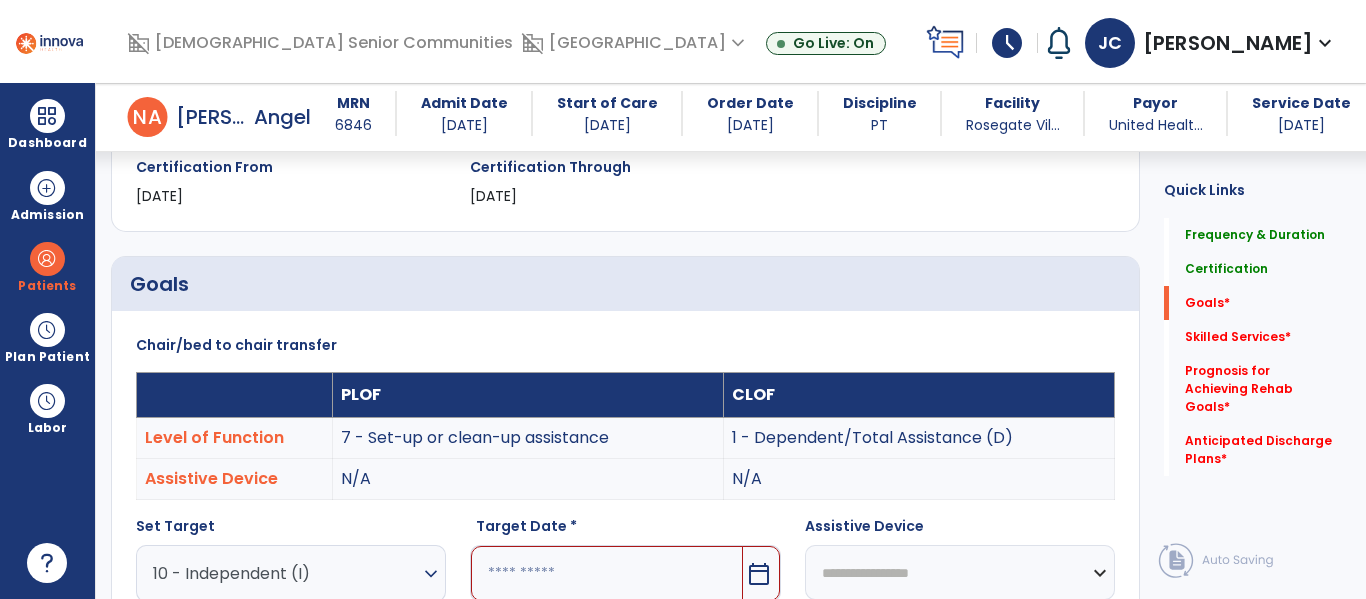 scroll, scrollTop: 760, scrollLeft: 0, axis: vertical 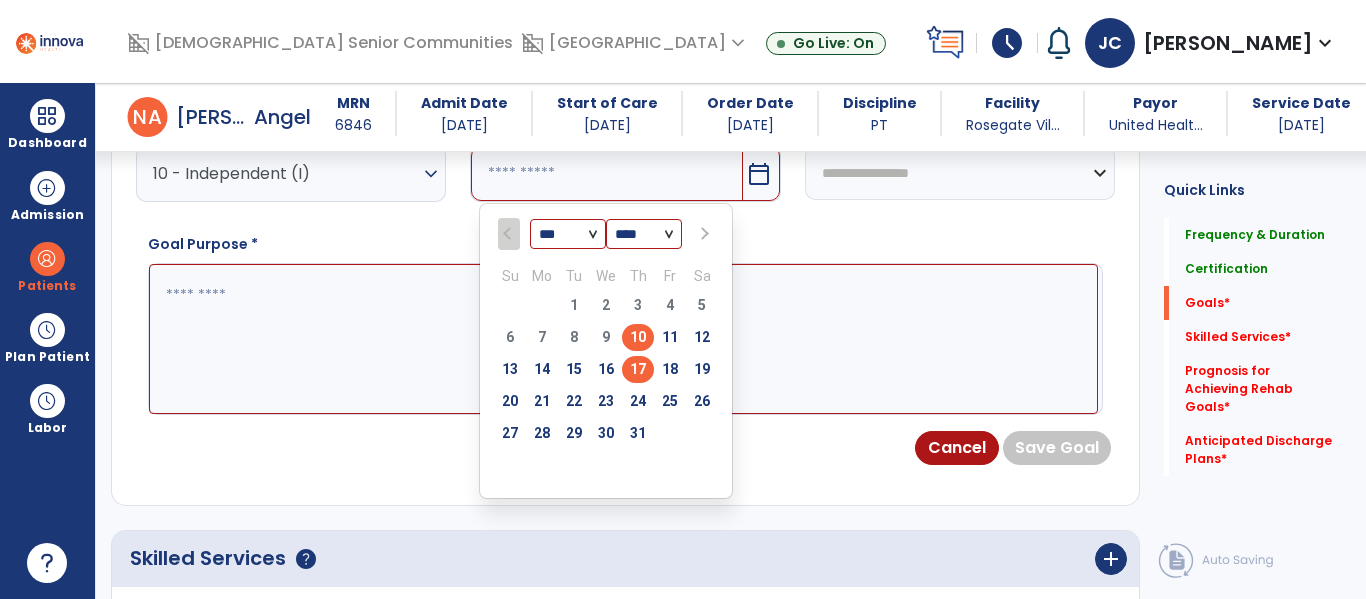 click on "17" at bounding box center [638, 369] 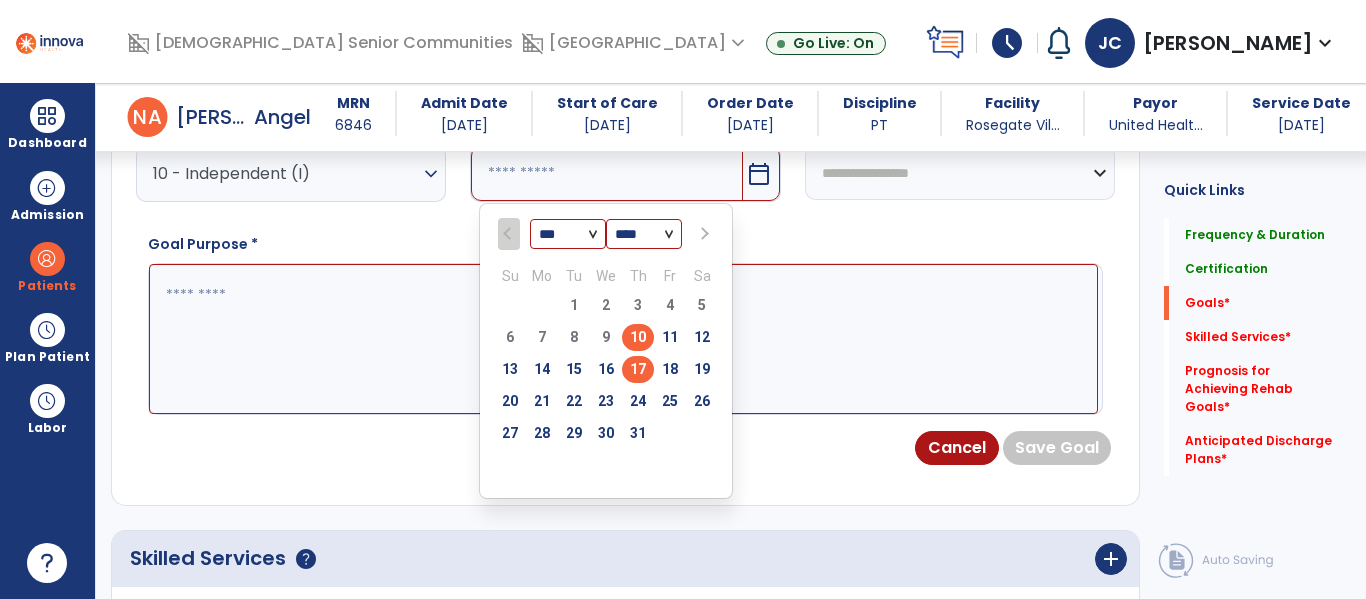 type on "*********" 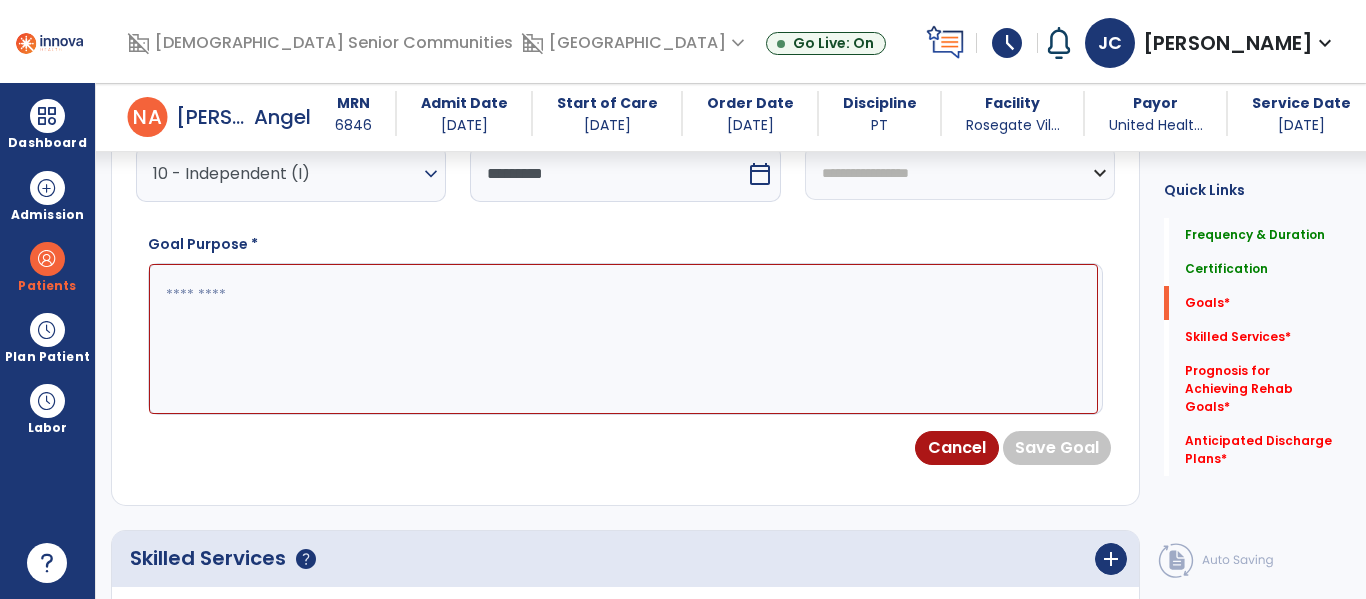 click at bounding box center [623, 339] 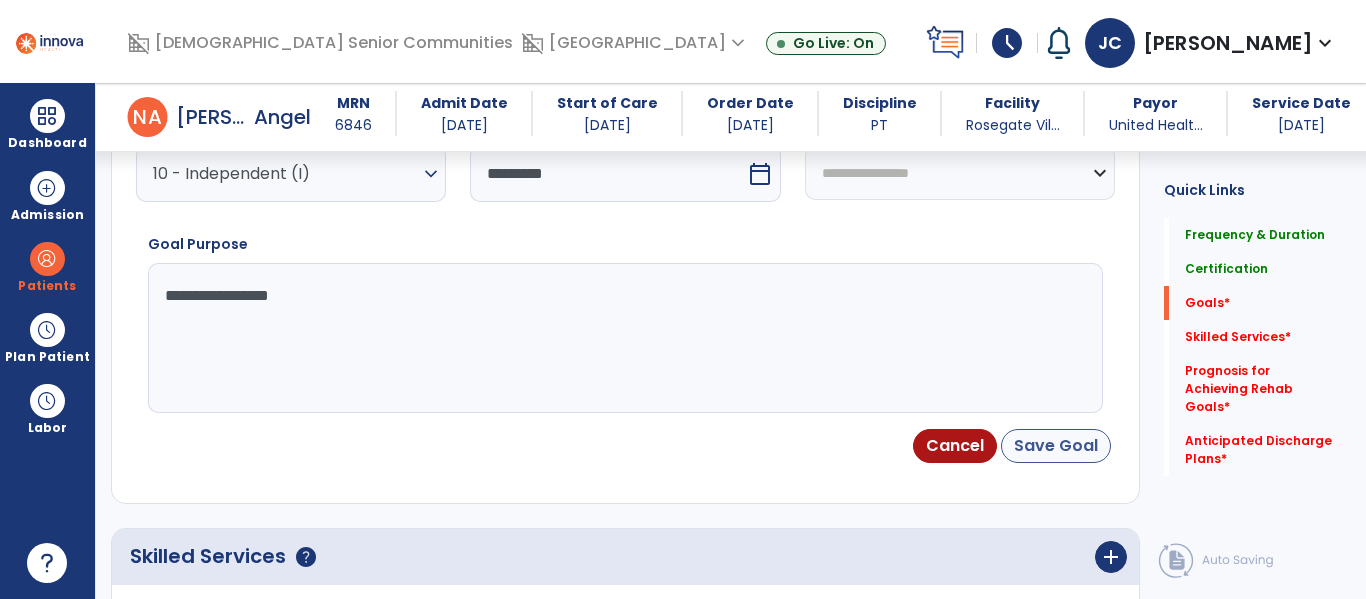 type on "**********" 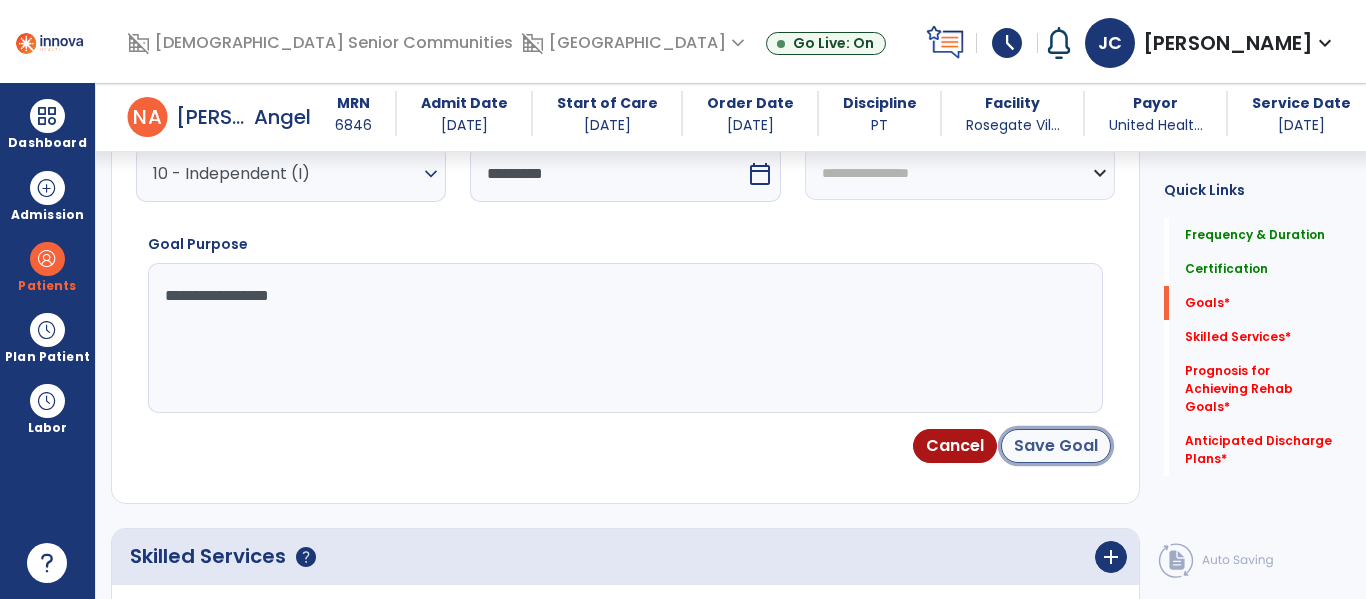 click on "Save Goal" at bounding box center (1056, 446) 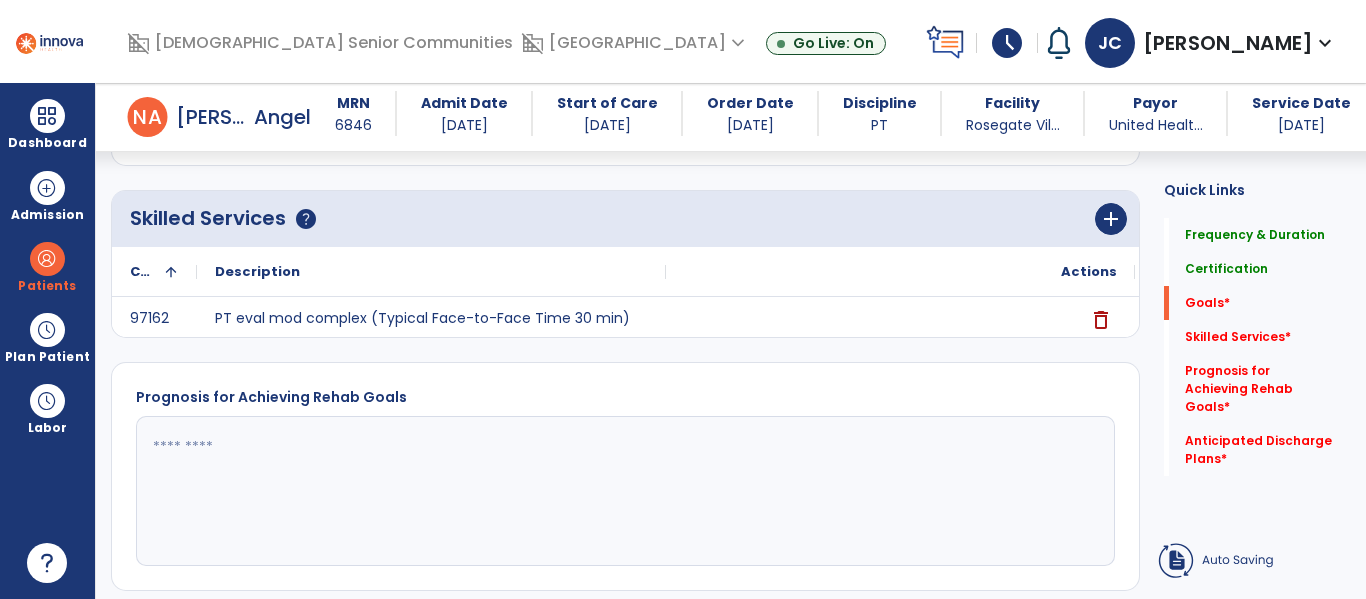 scroll, scrollTop: 170, scrollLeft: 0, axis: vertical 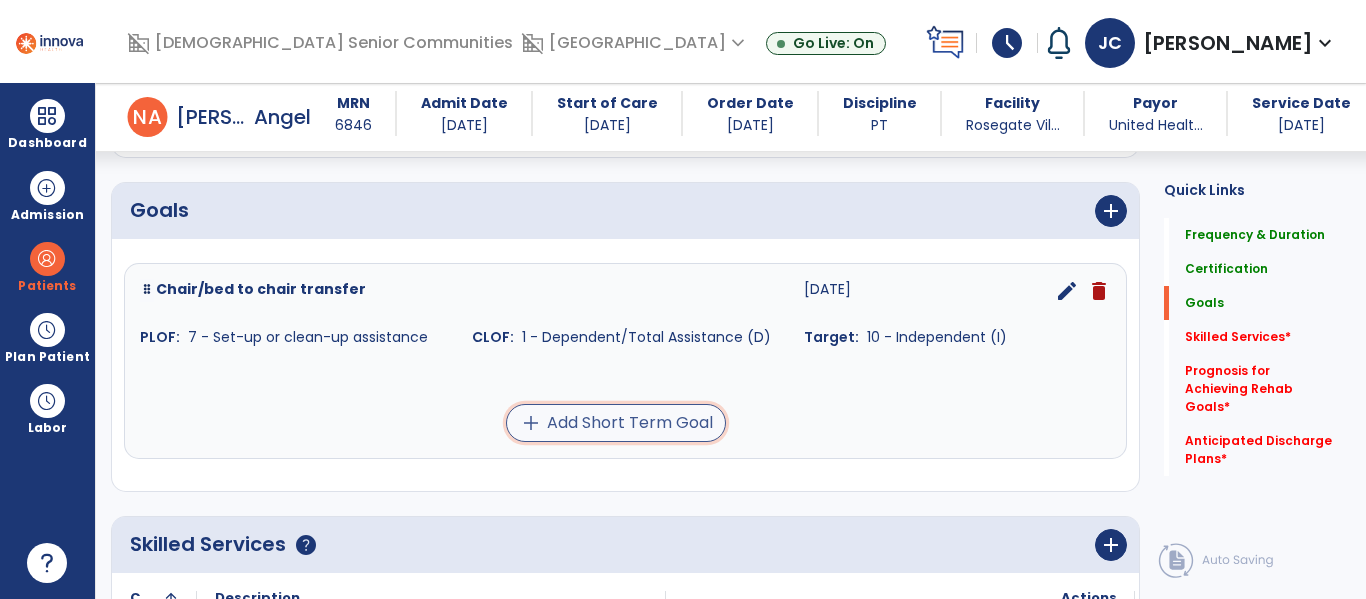 click on "add  Add Short Term Goal" at bounding box center [616, 423] 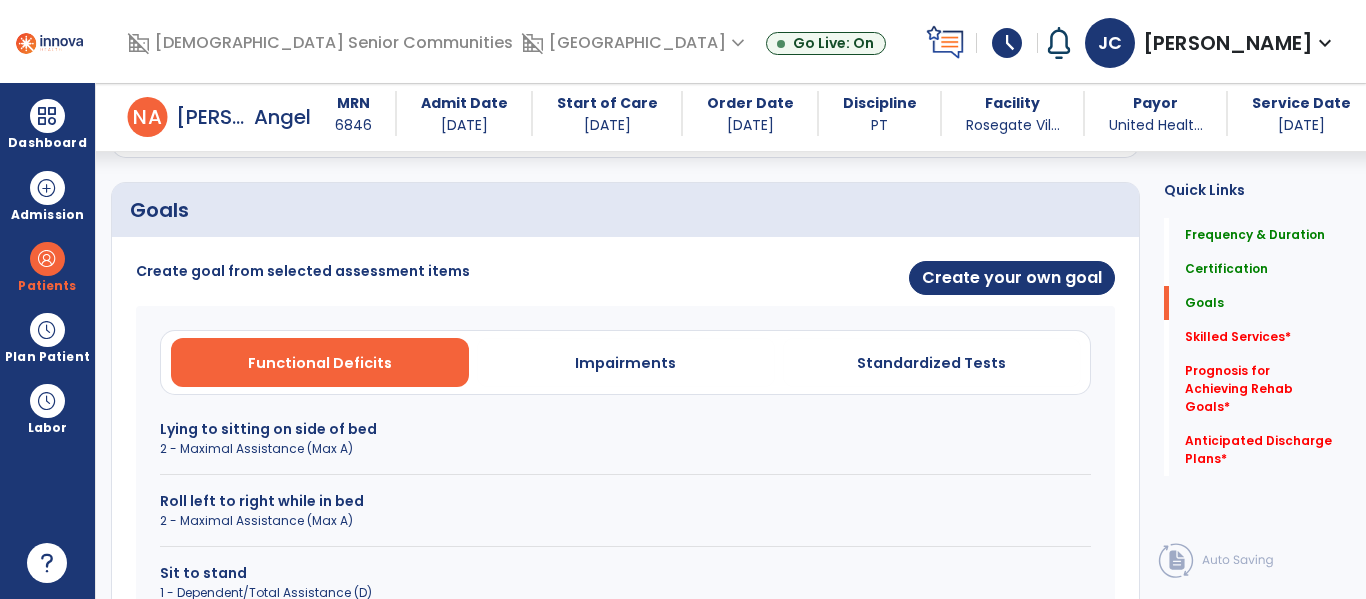click on "1 - Dependent/Total Assistance (D)" at bounding box center [625, 593] 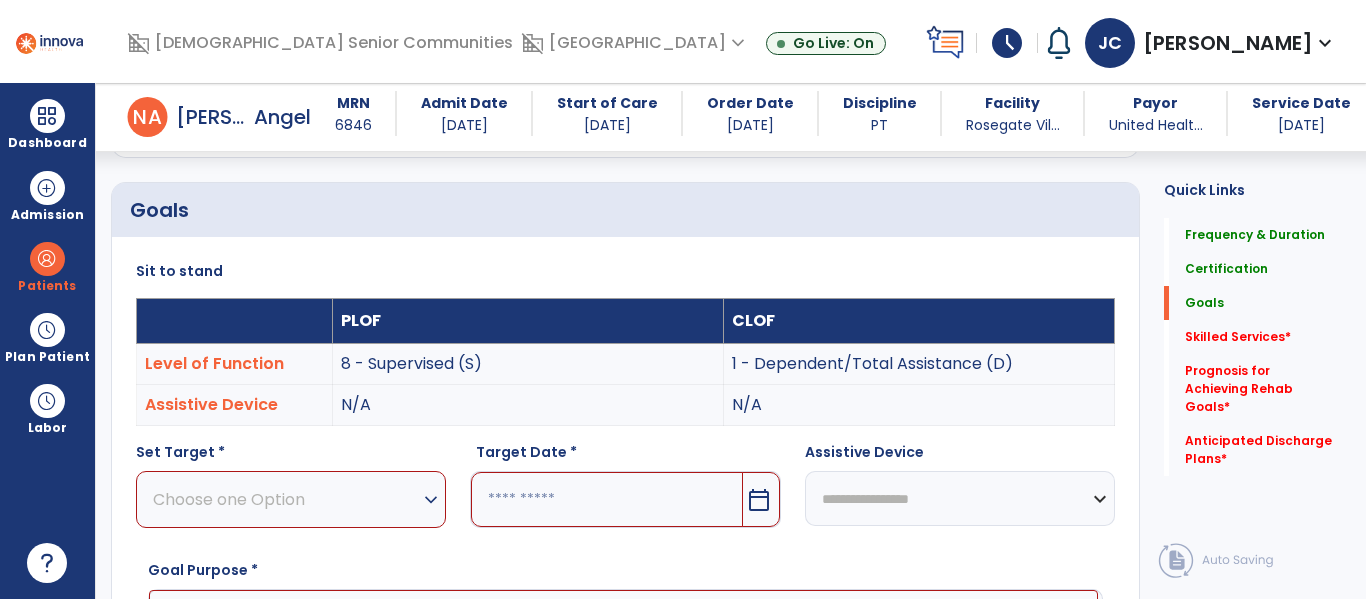 click on "expand_more" at bounding box center (431, 500) 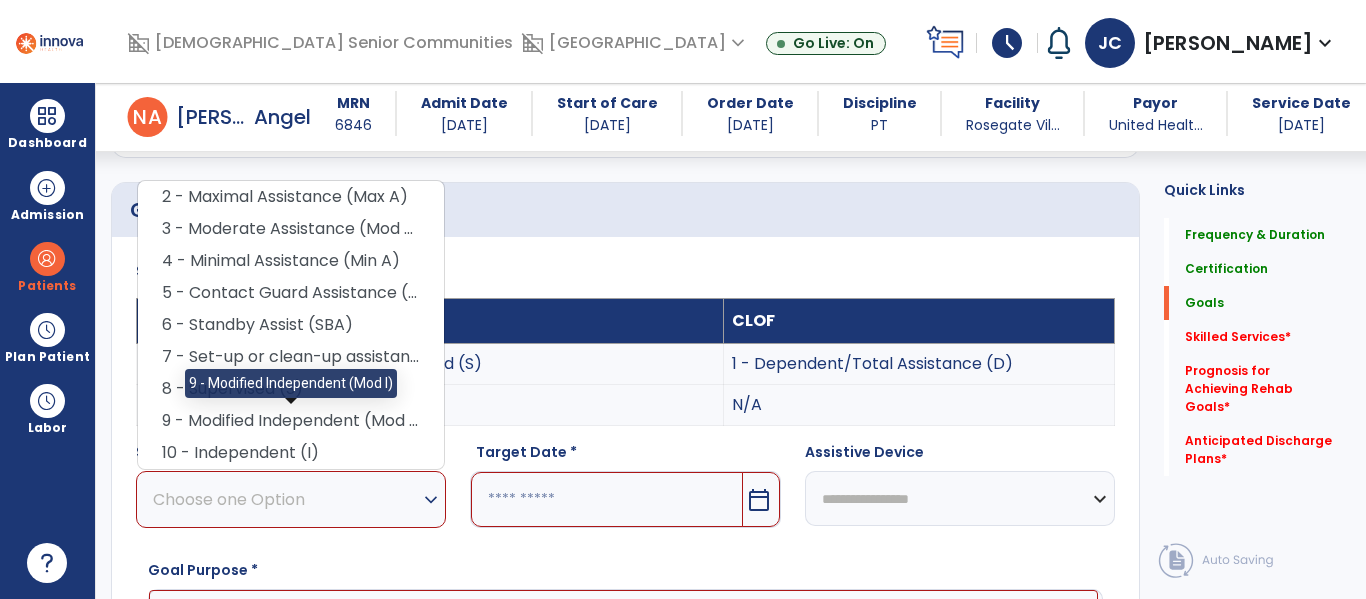 click on "9 - Modified Independent (Mod I)" at bounding box center (291, 421) 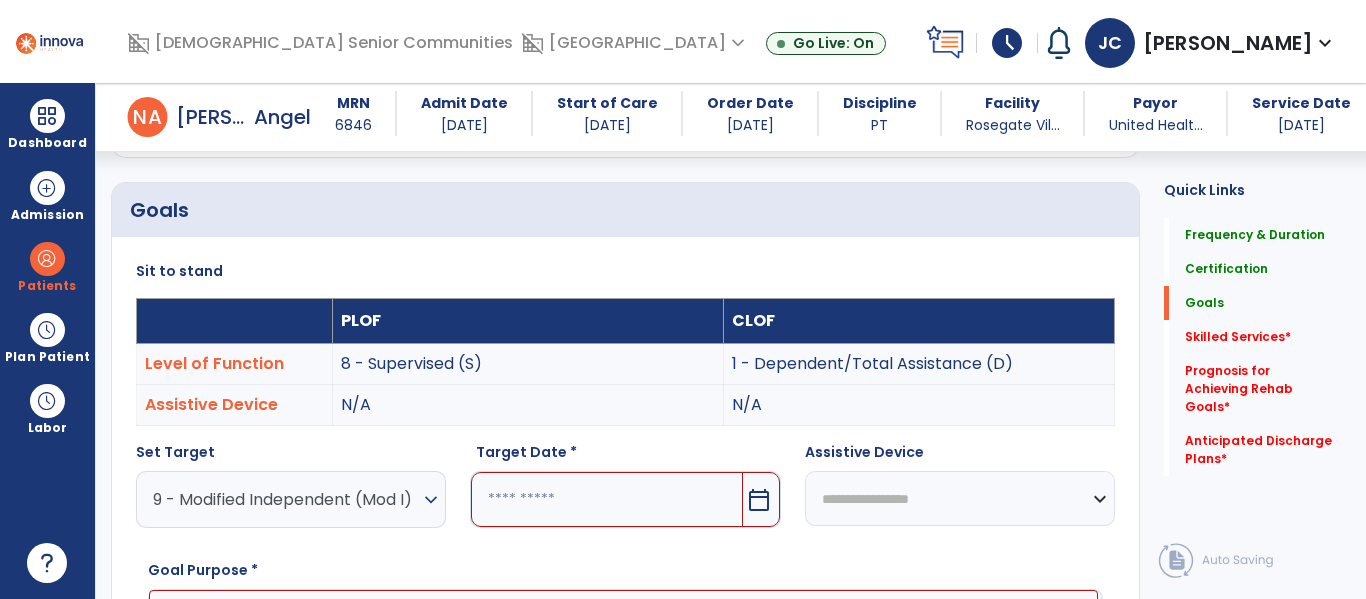 click at bounding box center [606, 499] 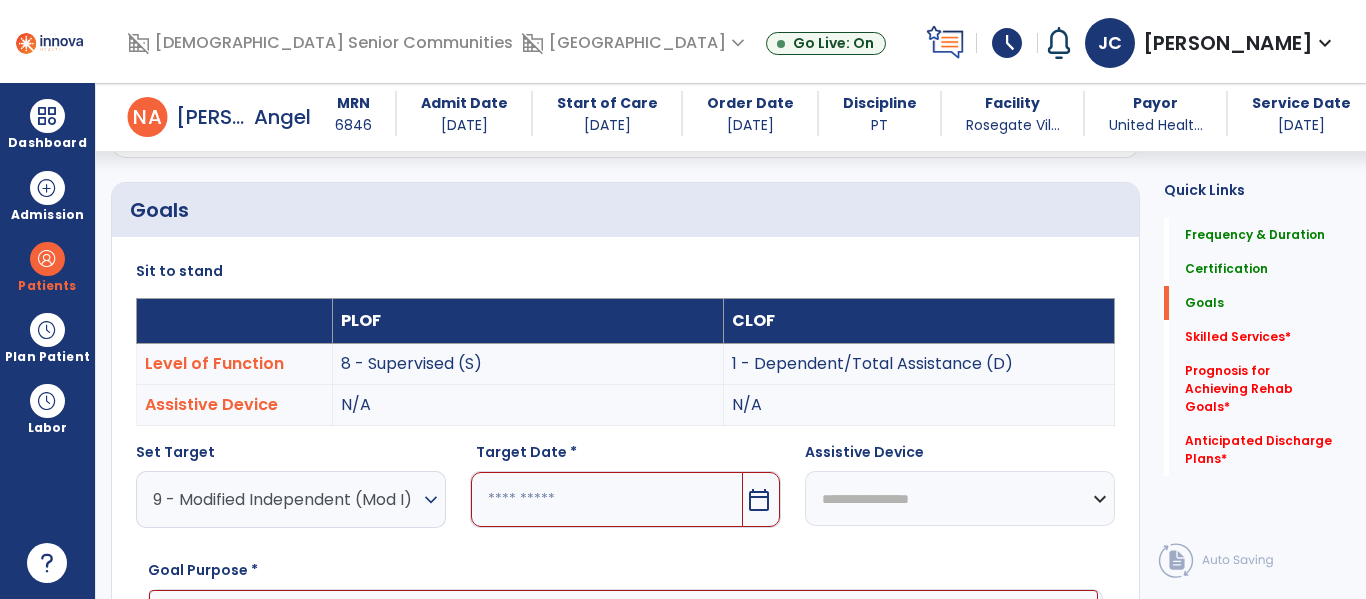 scroll, scrollTop: 760, scrollLeft: 0, axis: vertical 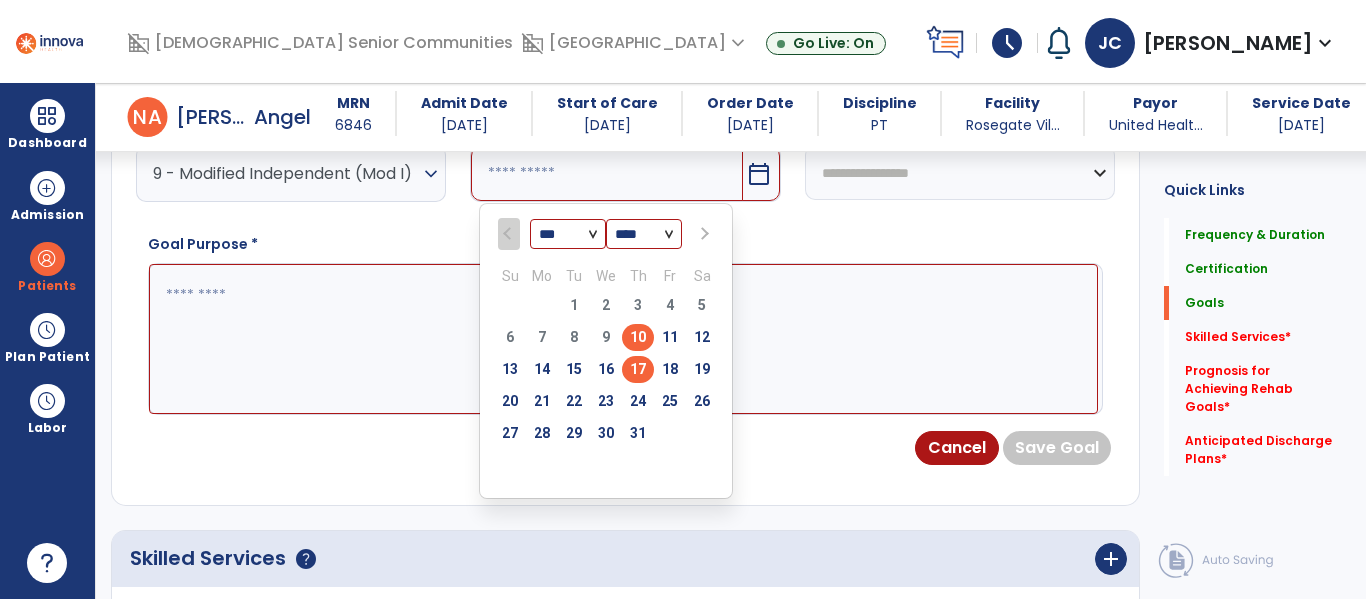 click on "17" at bounding box center [638, 369] 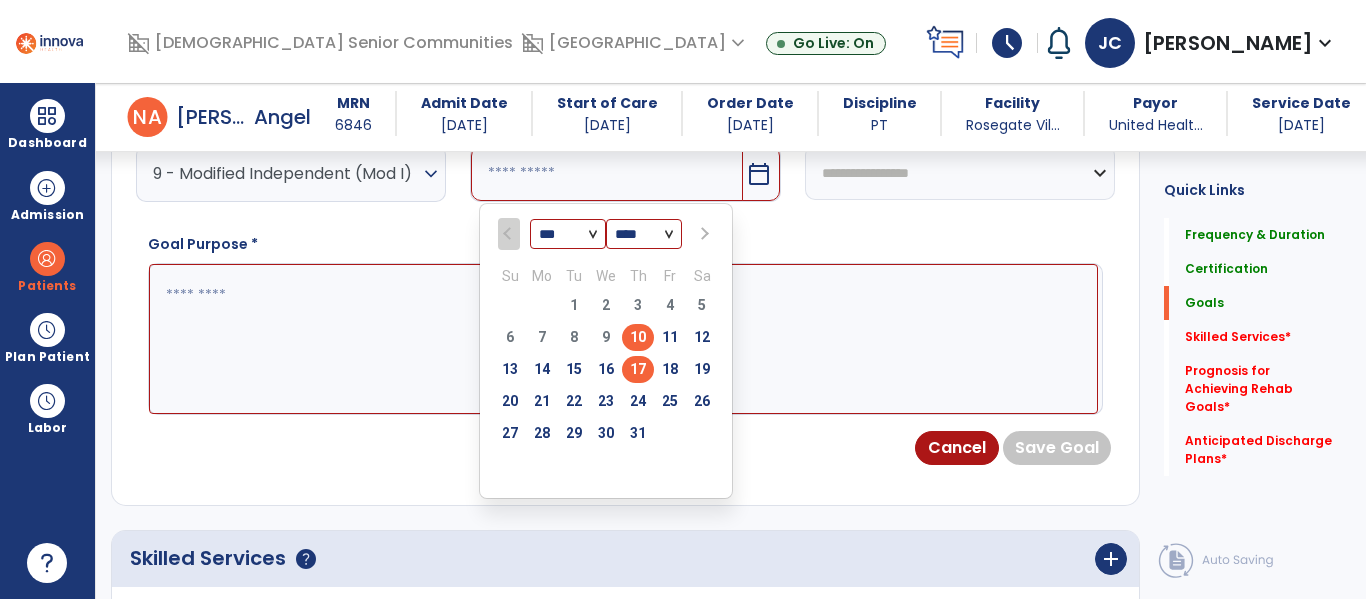 type on "*********" 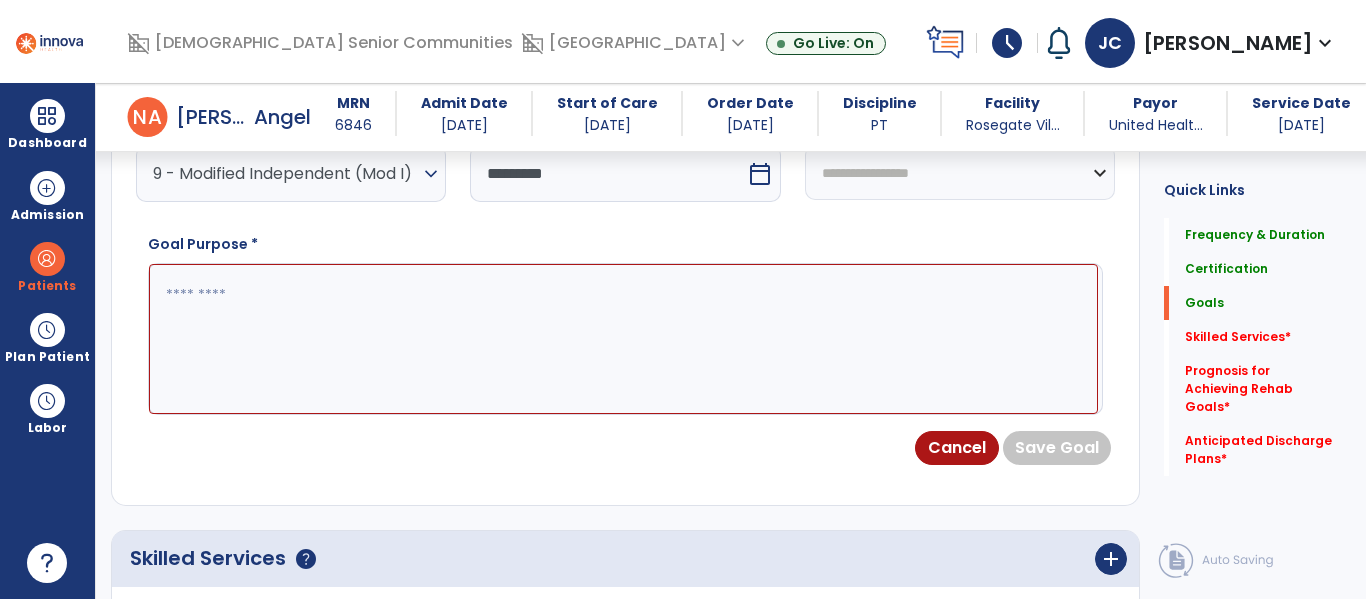 click at bounding box center [623, 339] 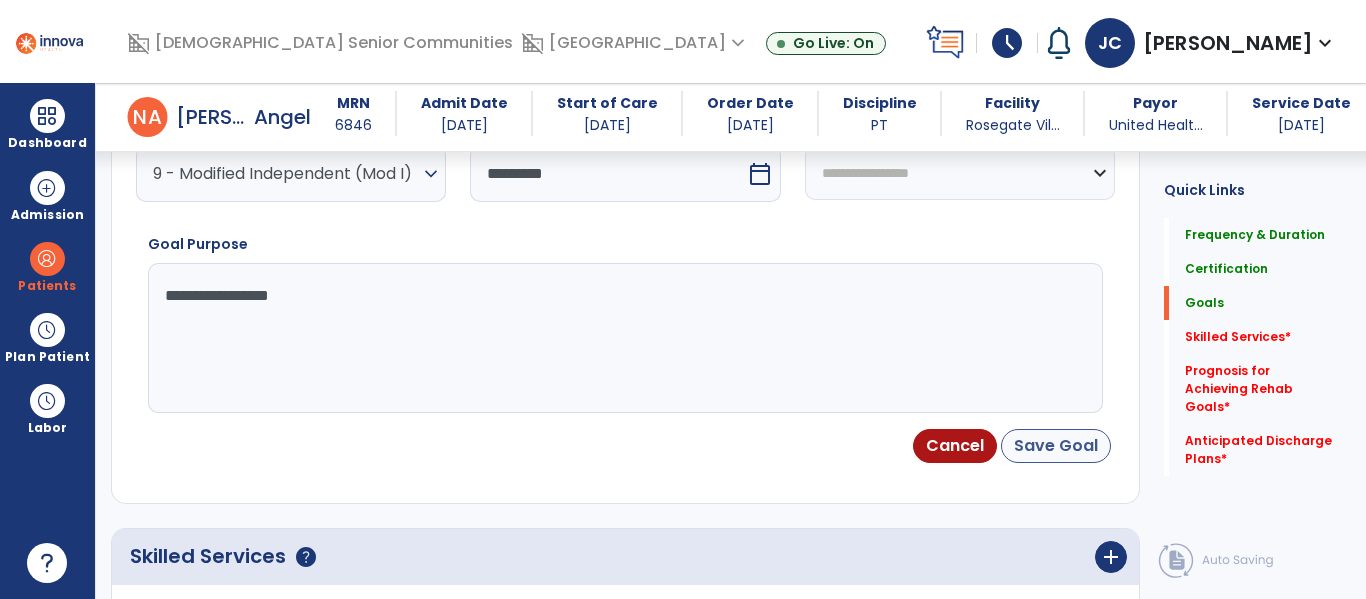 type on "**********" 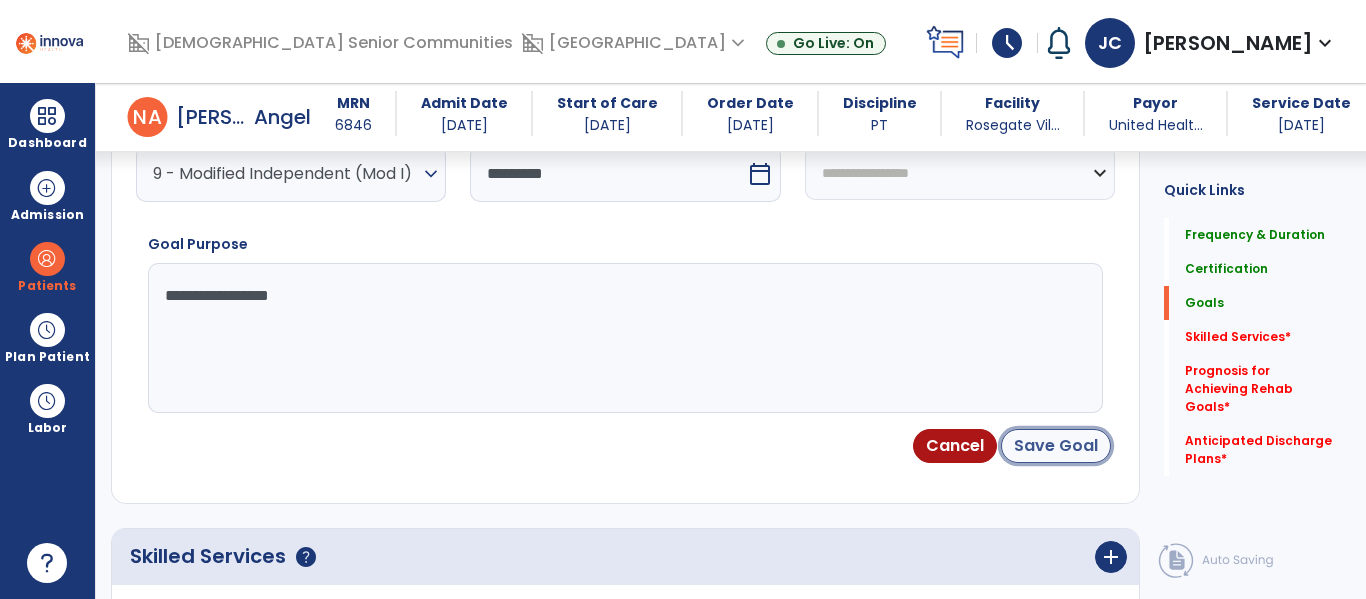 click on "Save Goal" at bounding box center (1056, 446) 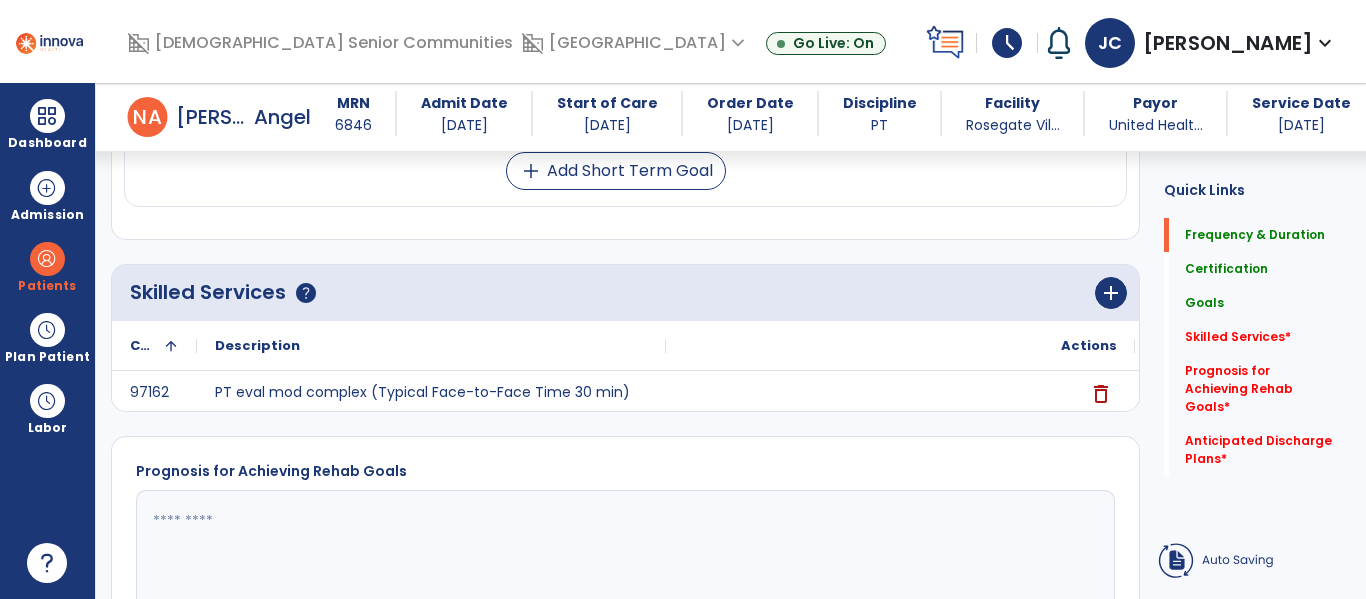 scroll, scrollTop: 170, scrollLeft: 0, axis: vertical 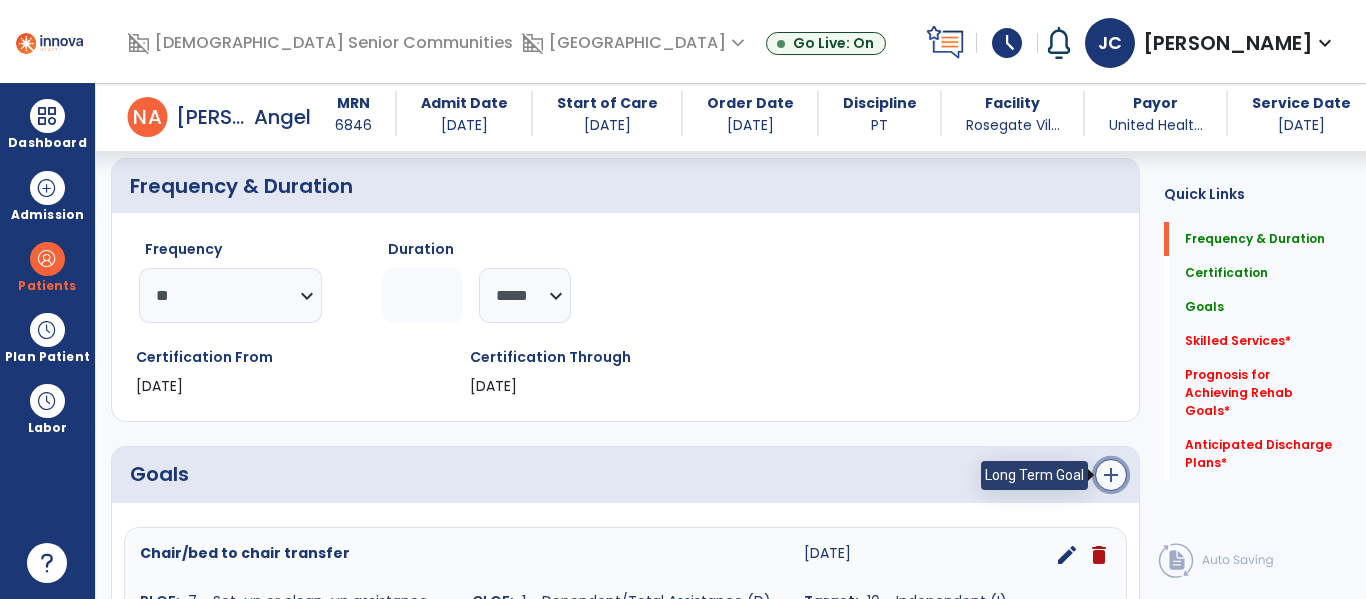click on "add" at bounding box center (1111, 475) 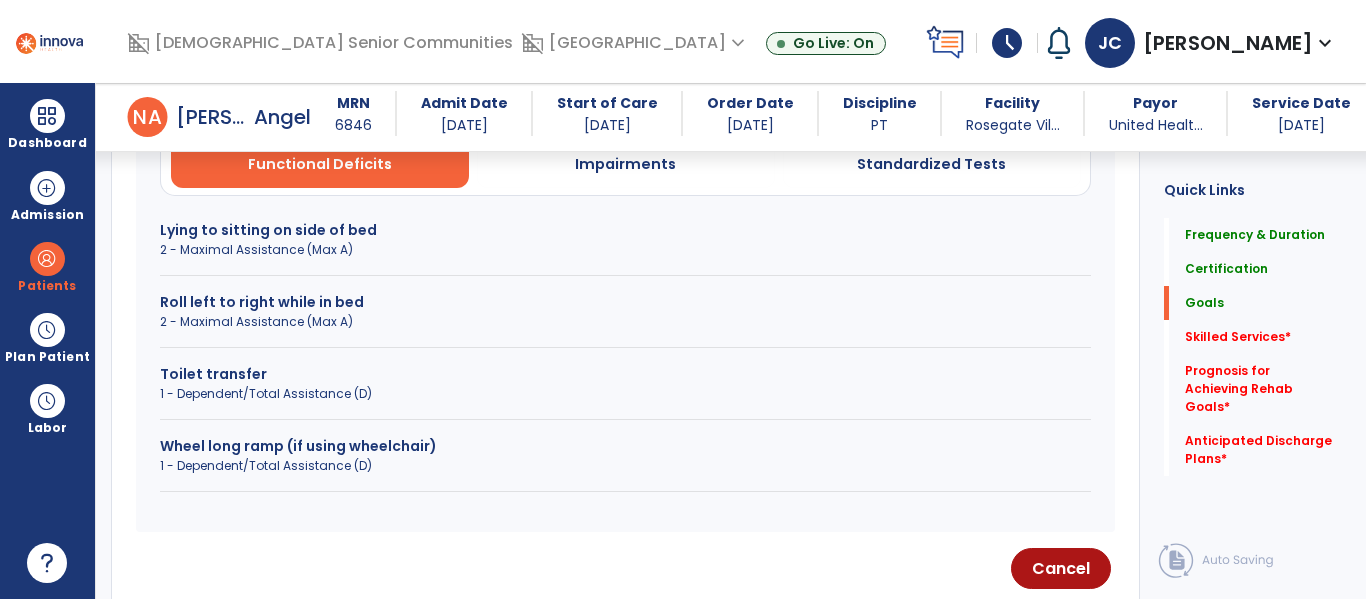 scroll, scrollTop: 640, scrollLeft: 0, axis: vertical 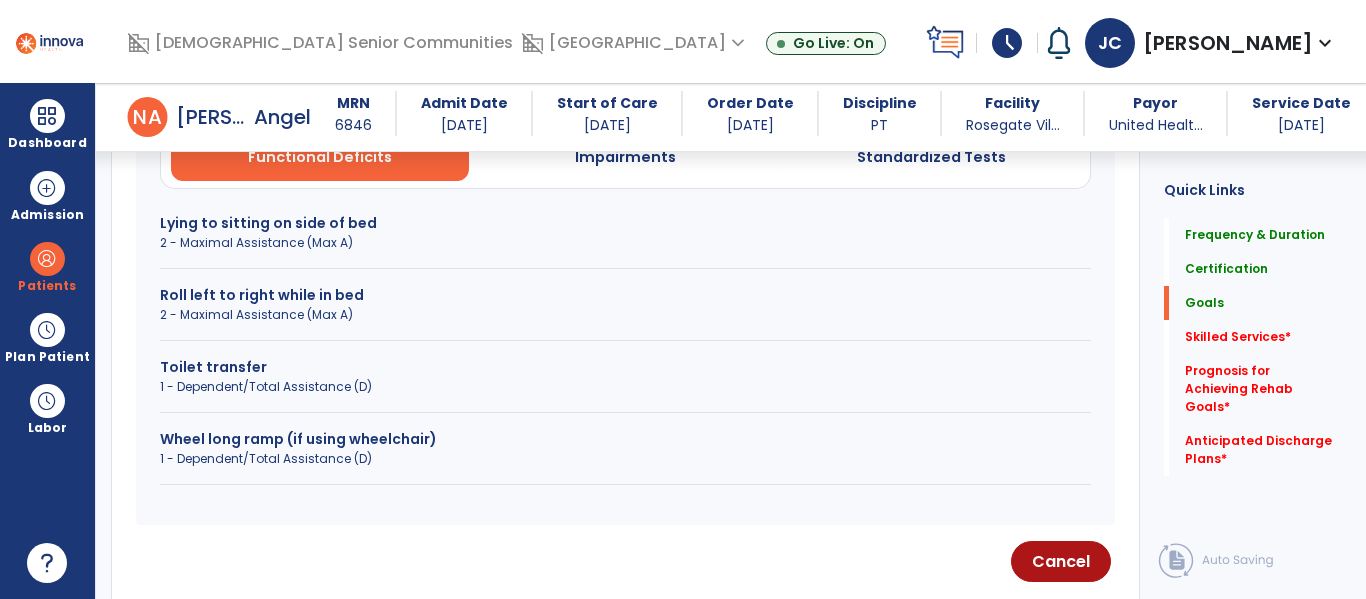 click on "1 - Dependent/Total Assistance (D)" at bounding box center (625, 459) 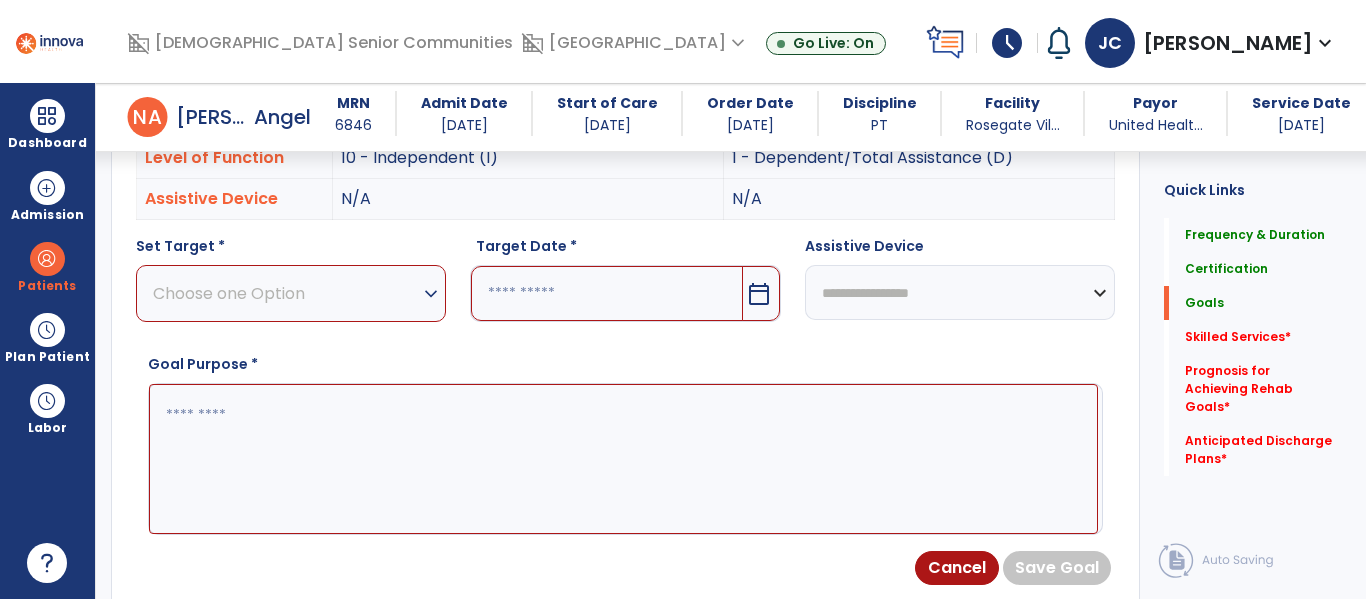click on "expand_more" at bounding box center (431, 294) 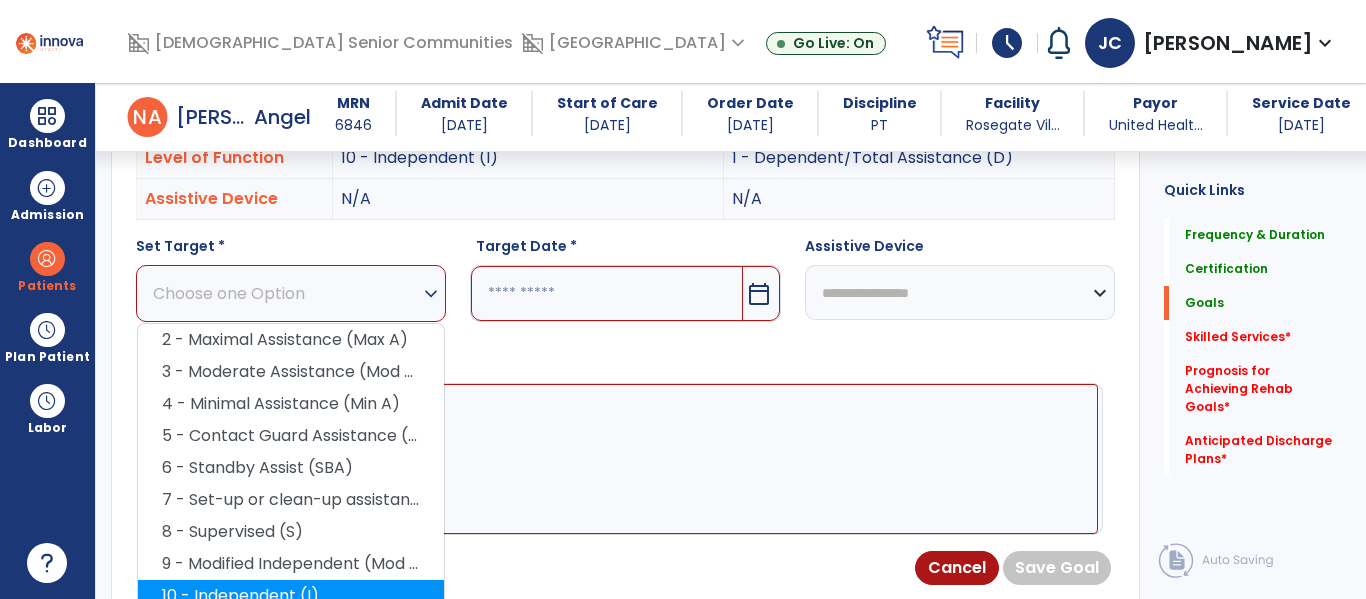 click on "10 - Independent (I)" at bounding box center [291, 596] 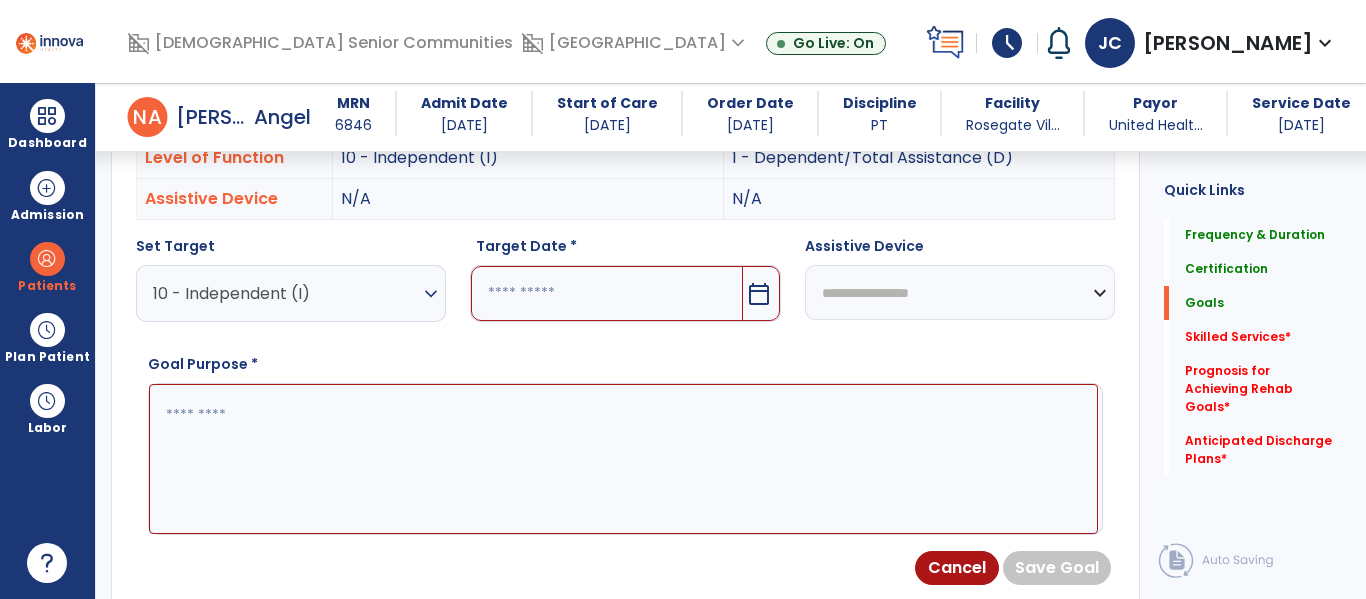 click at bounding box center [606, 293] 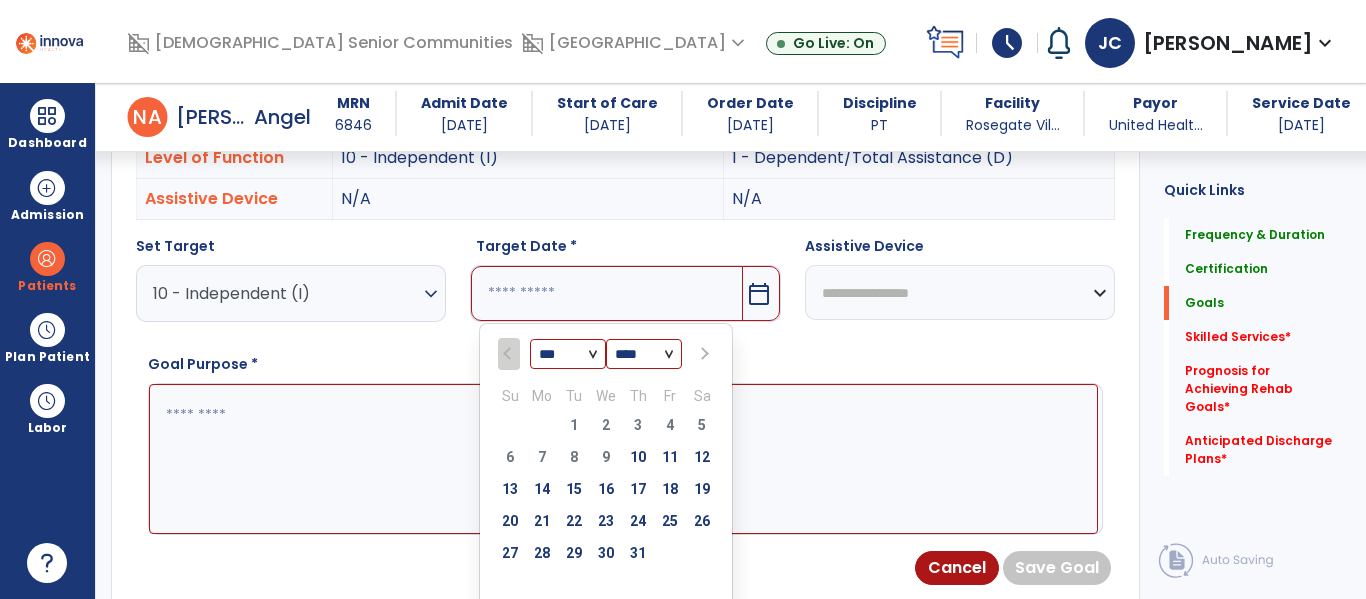 click at bounding box center (704, 354) 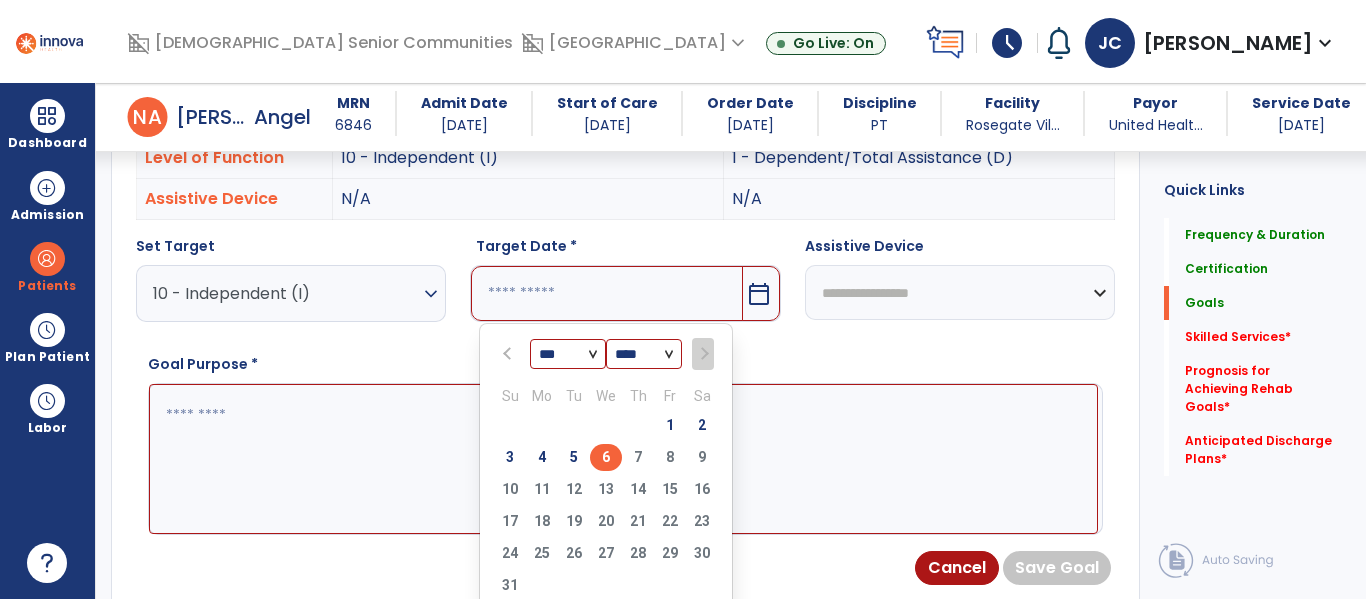 click on "6" at bounding box center (606, 457) 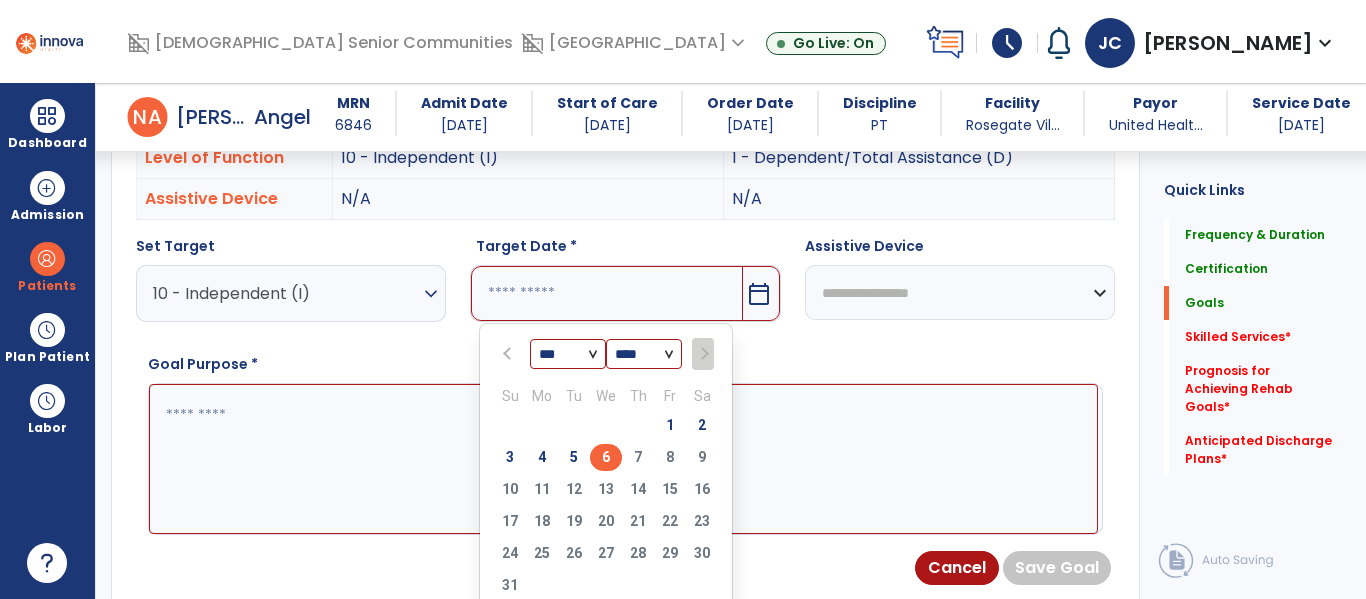 type on "********" 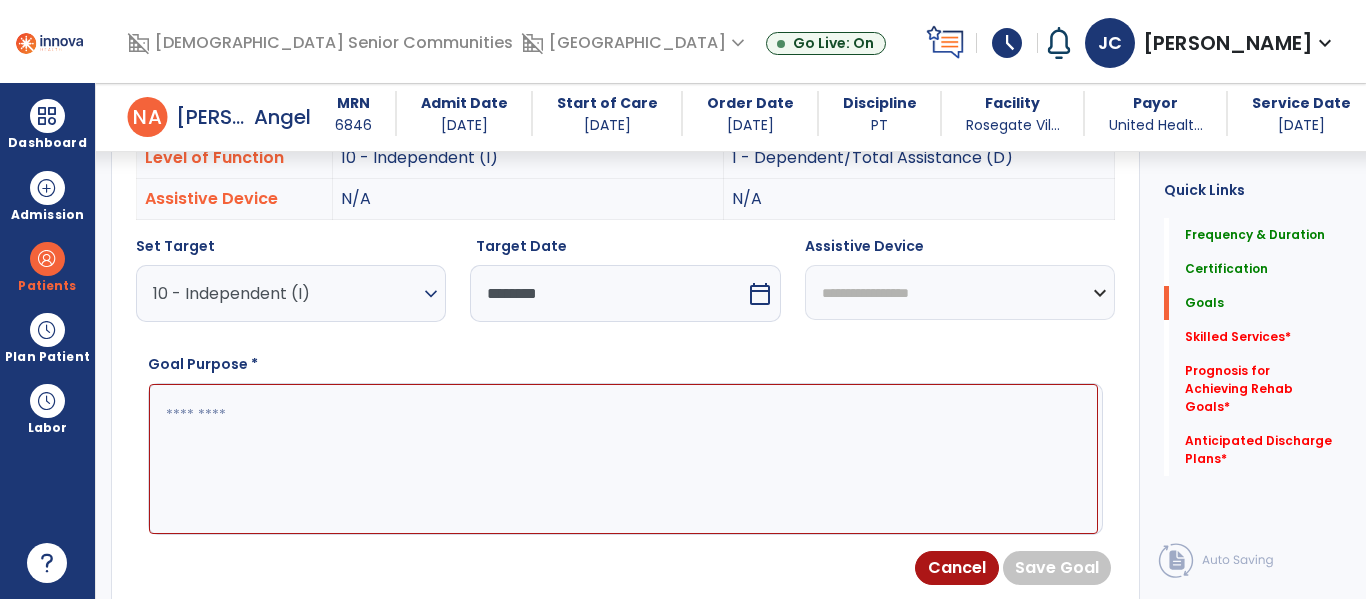 click at bounding box center (623, 459) 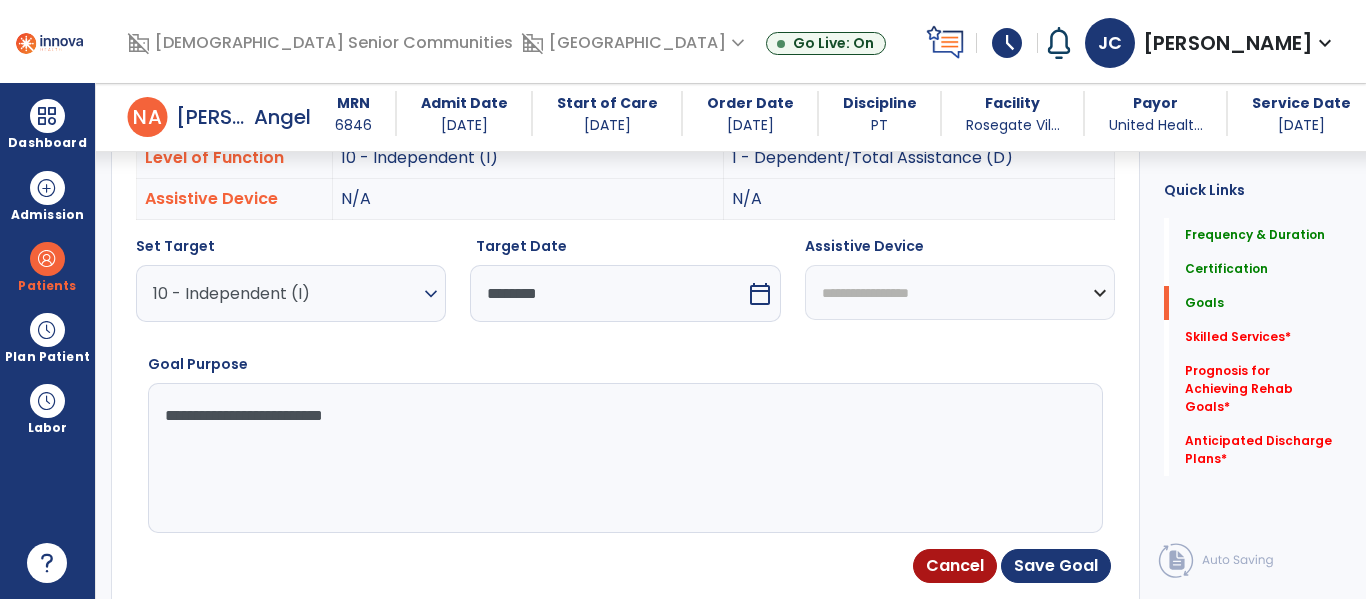 type on "**********" 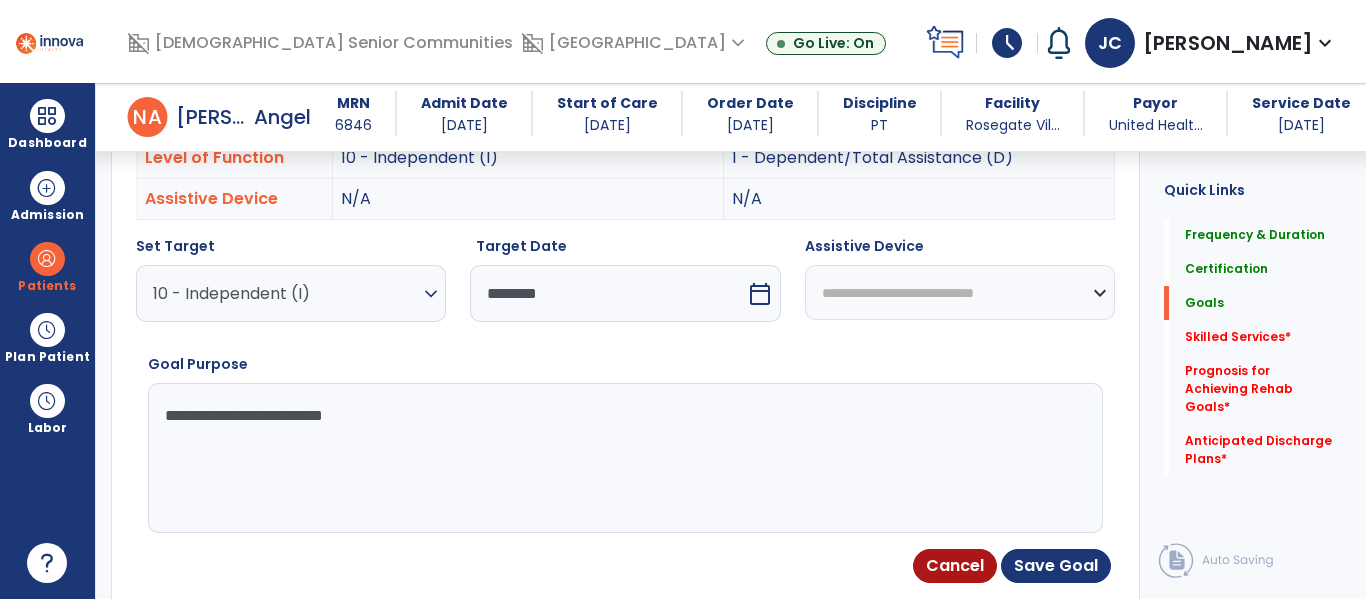 click on "**********" at bounding box center (960, 292) 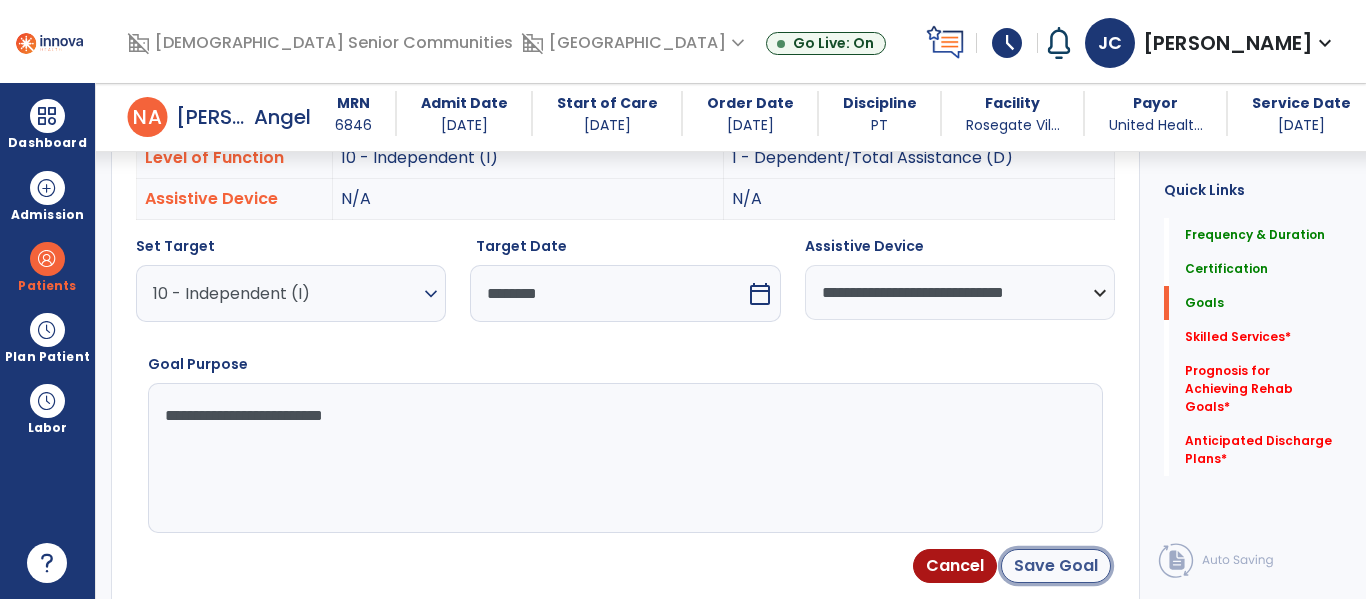 click on "Save Goal" at bounding box center (1056, 566) 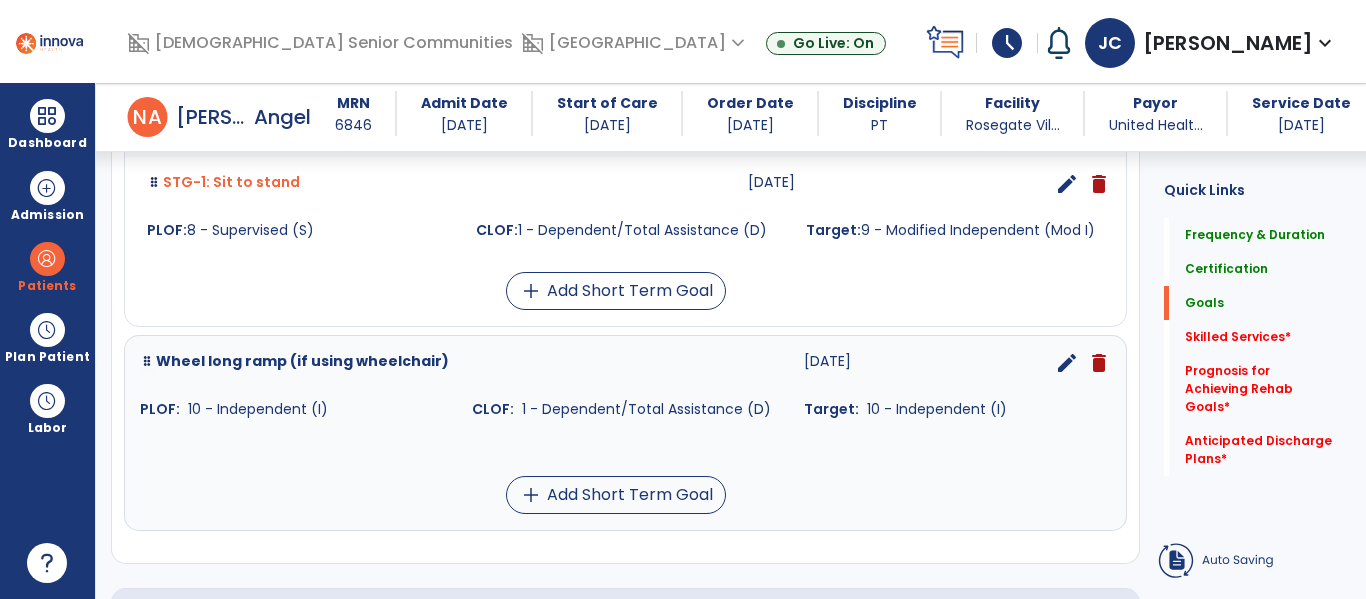 scroll, scrollTop: 642, scrollLeft: 0, axis: vertical 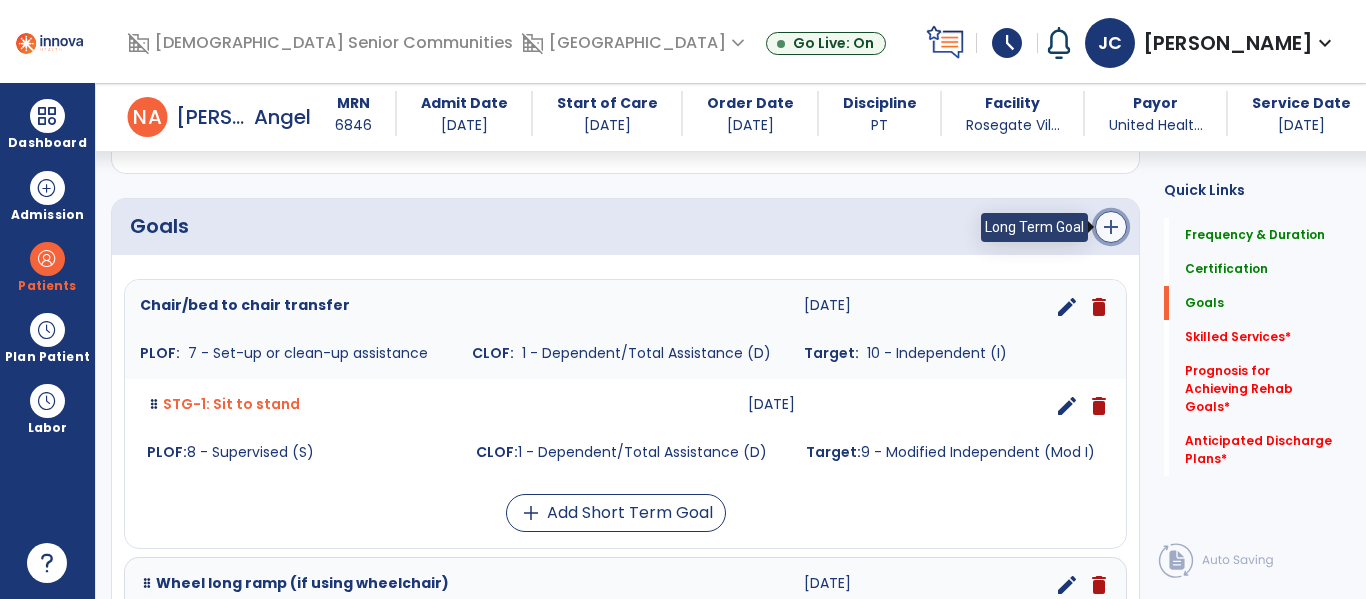 click on "add" at bounding box center [1111, 227] 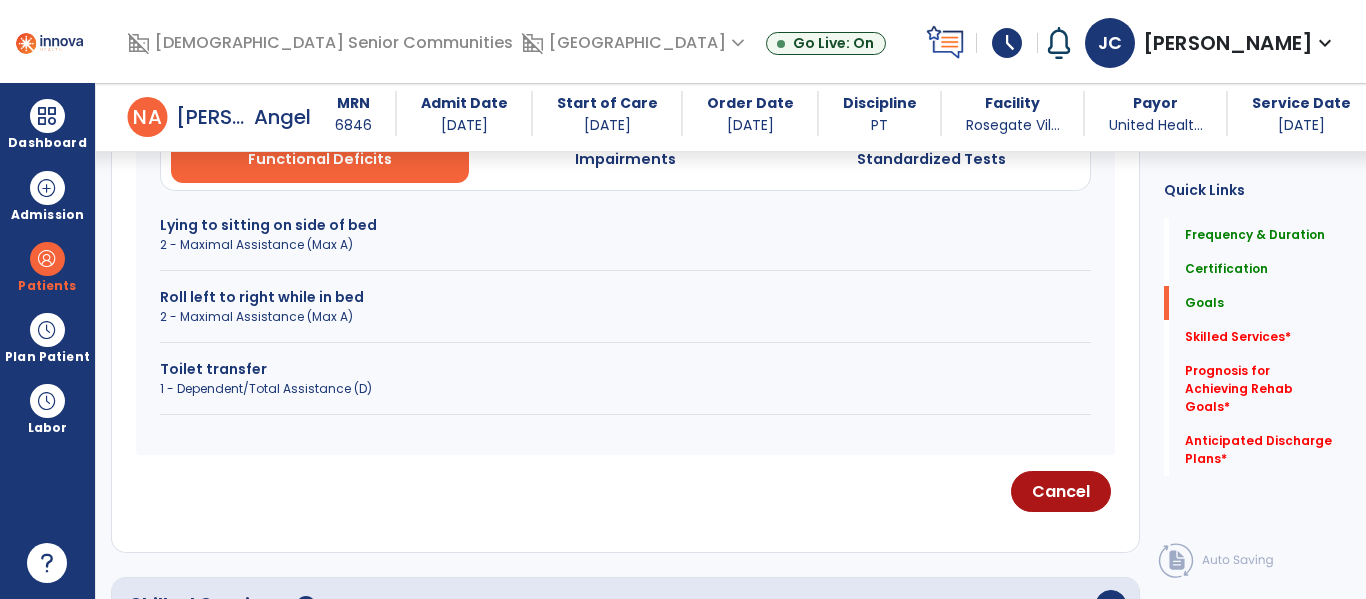 scroll, scrollTop: 649, scrollLeft: 0, axis: vertical 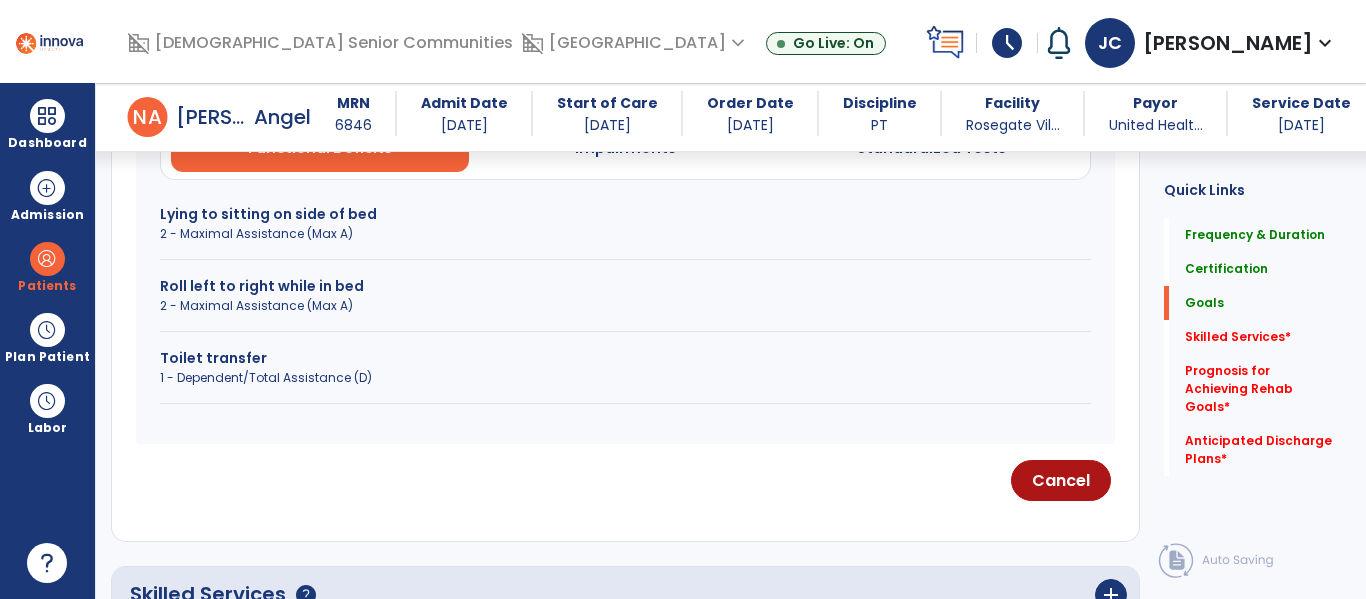 click on "Toilet transfer" at bounding box center (625, 358) 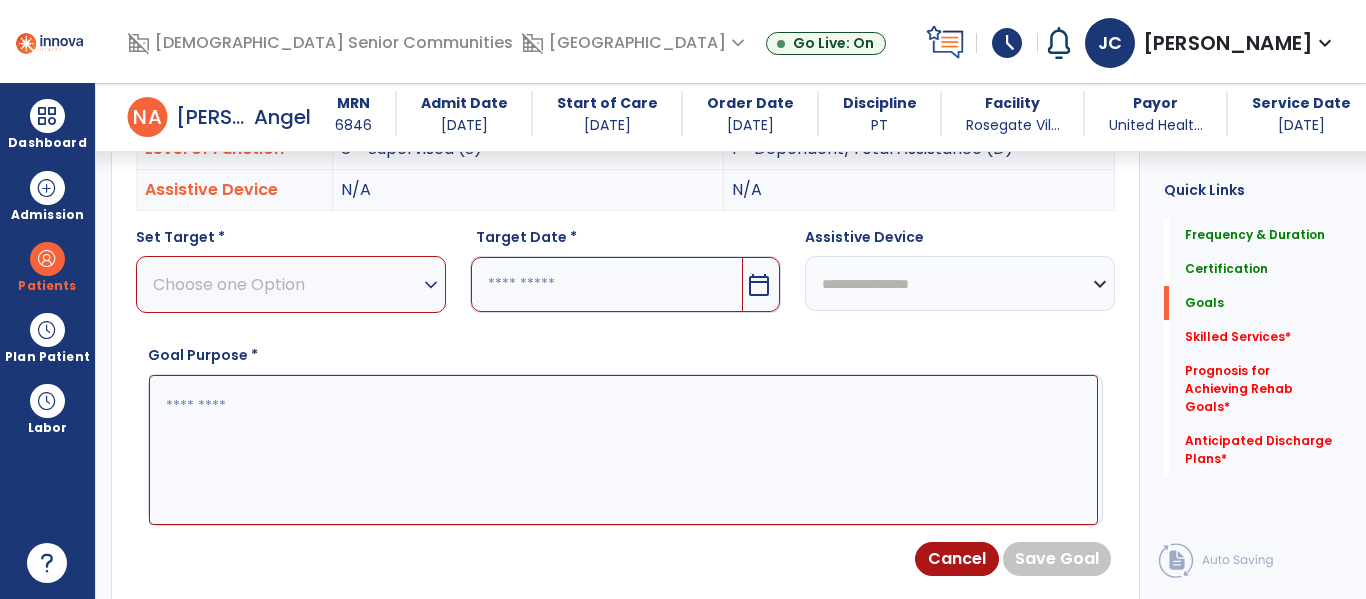 click on "expand_more" at bounding box center [431, 285] 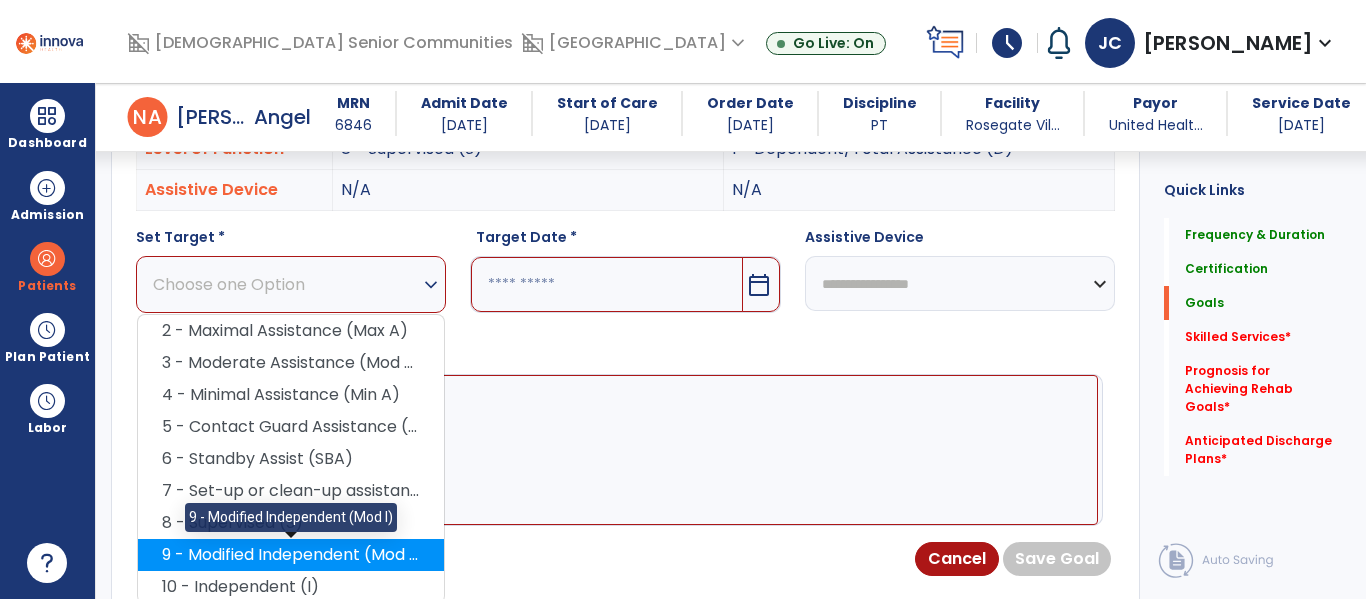 click on "9 - Modified Independent (Mod I)" at bounding box center [291, 555] 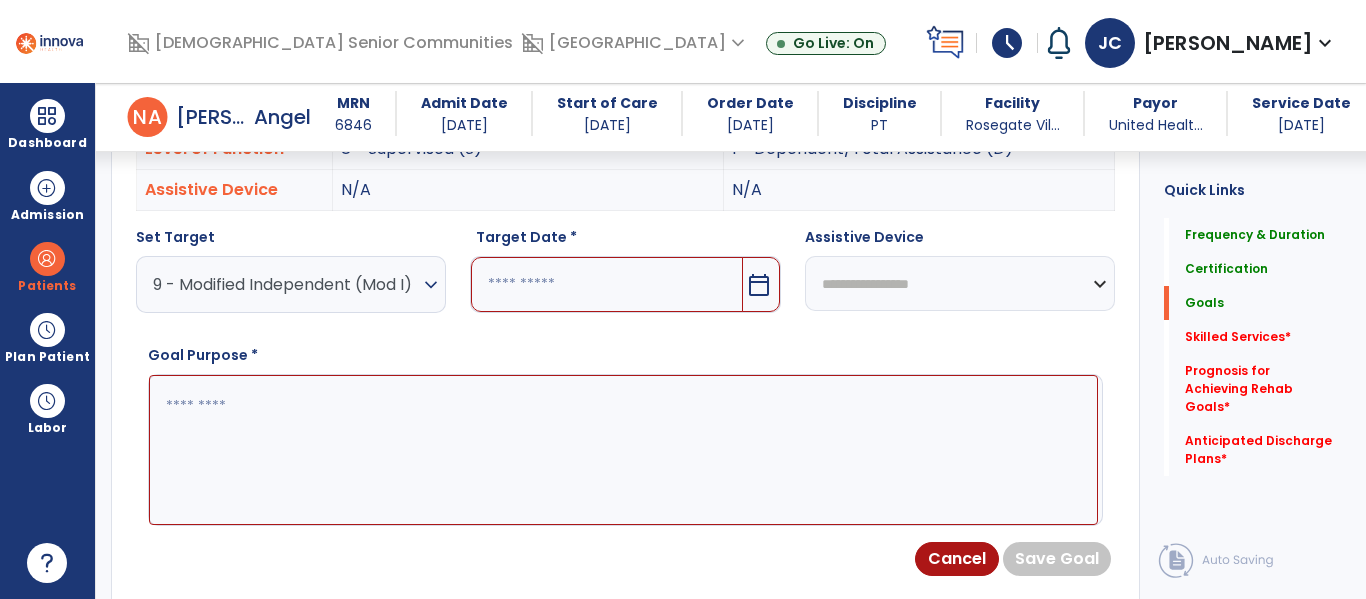 click at bounding box center [606, 284] 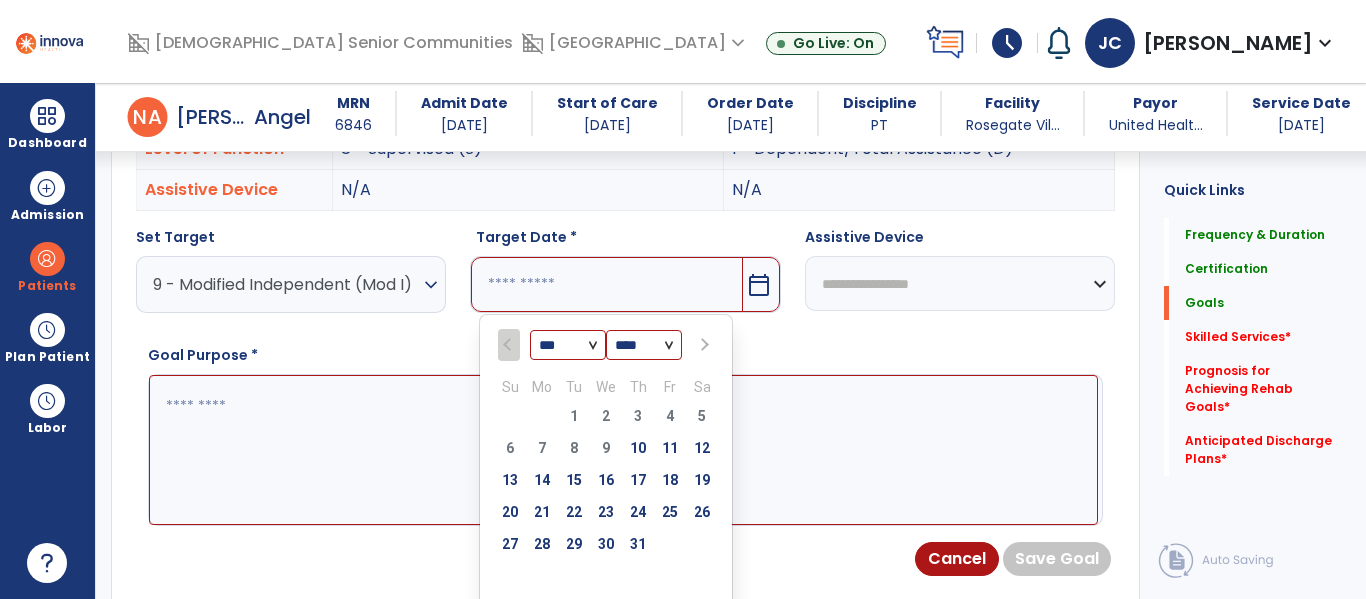 click at bounding box center [703, 345] 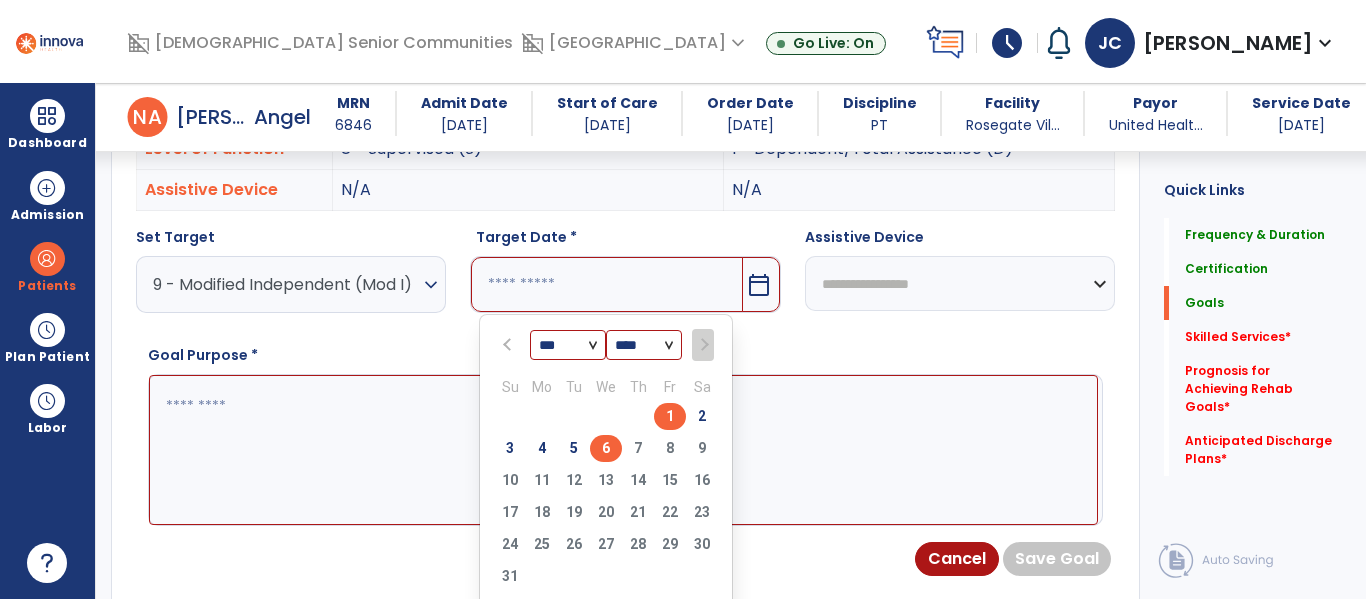 click on "6" at bounding box center [606, 448] 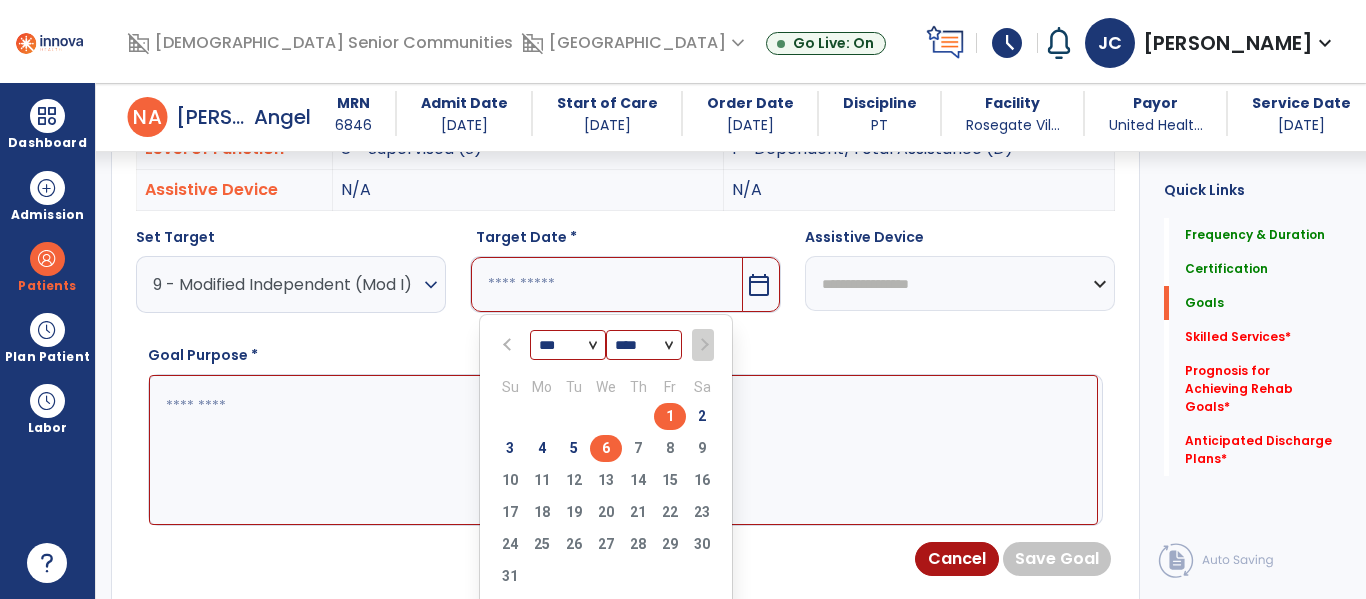 type on "********" 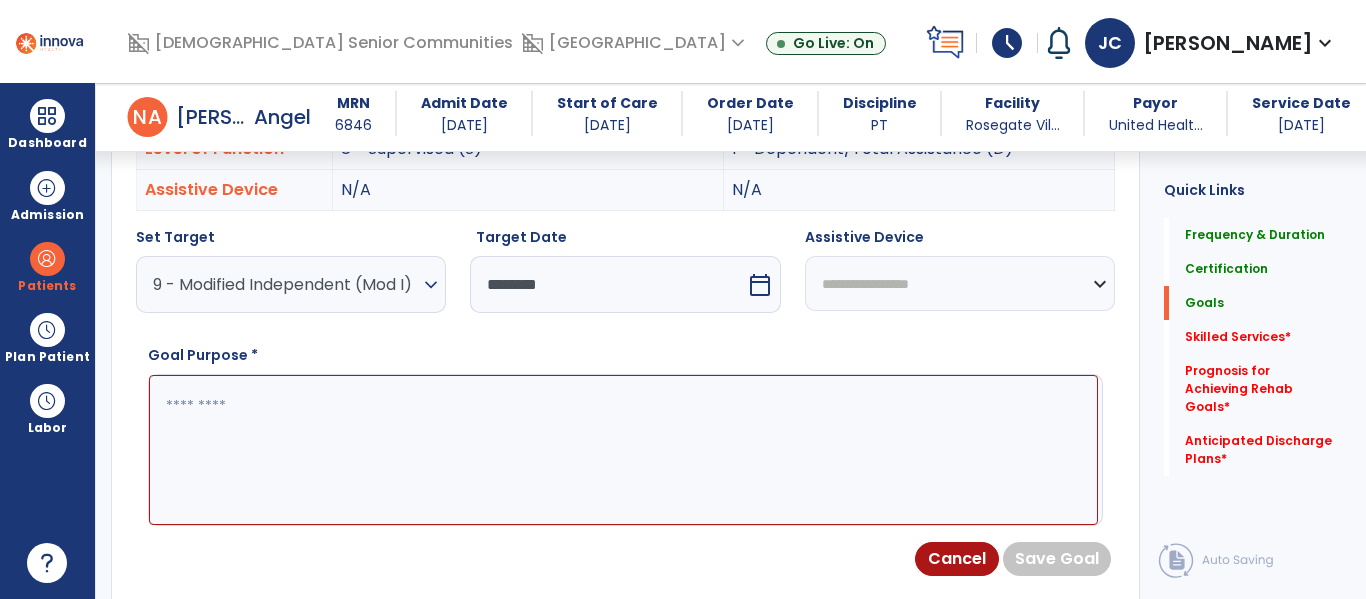 click at bounding box center (623, 450) 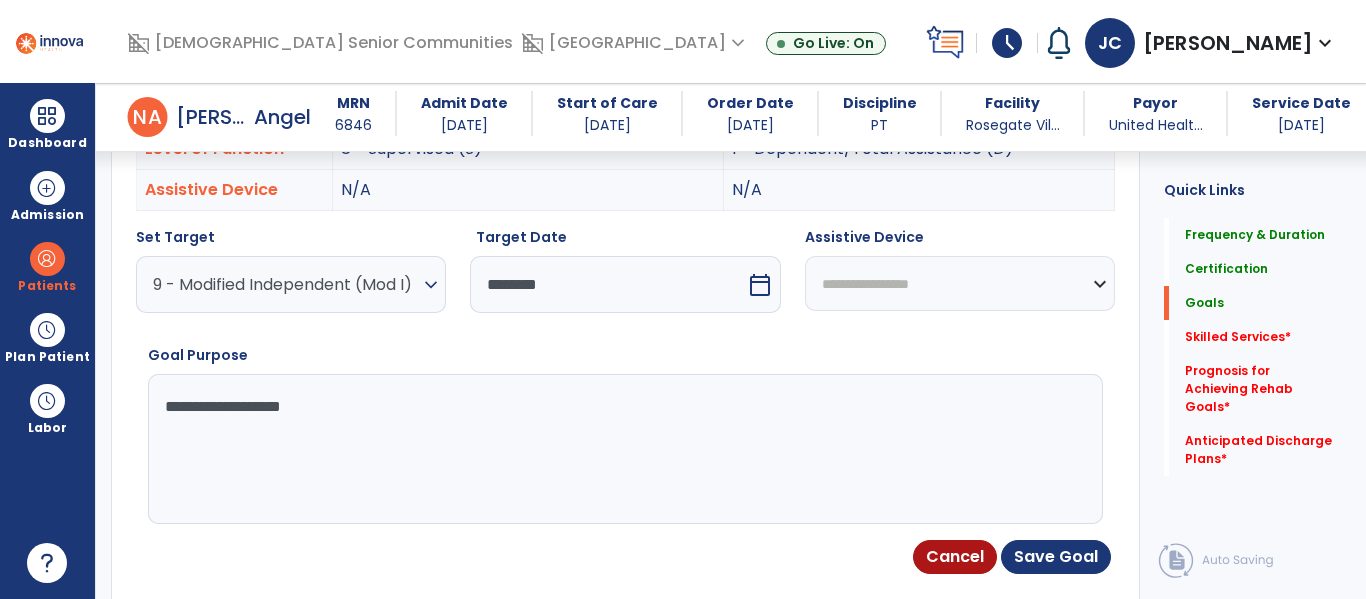 type on "**********" 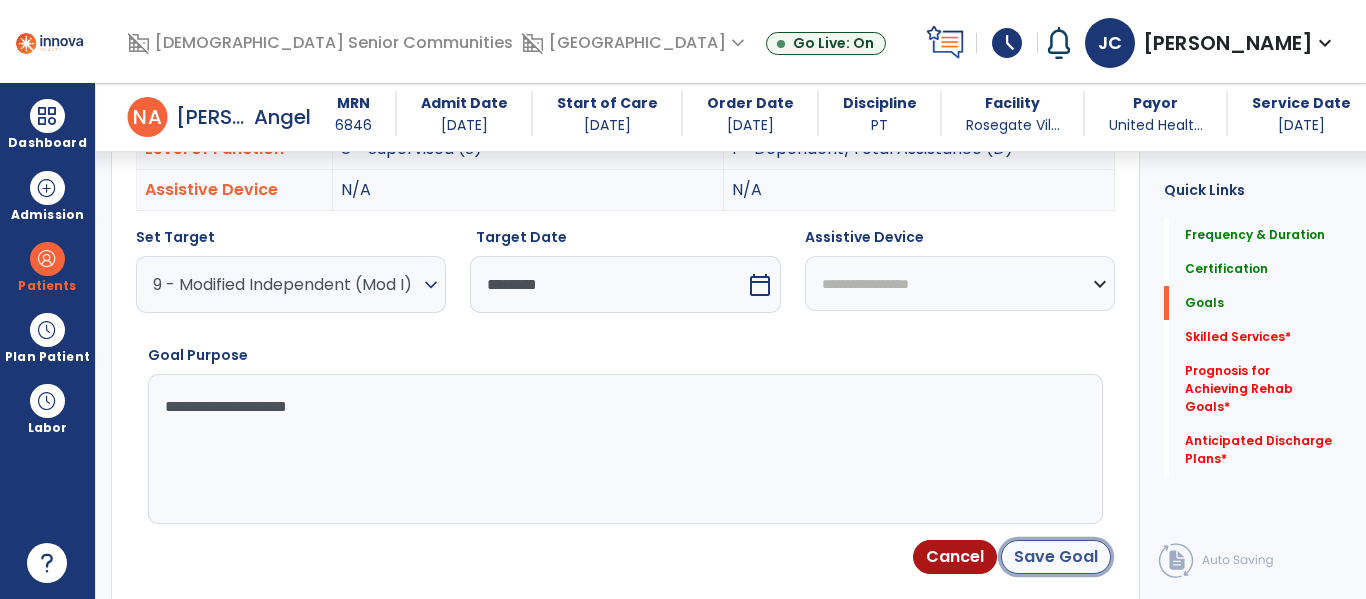 click on "Save Goal" at bounding box center (1056, 557) 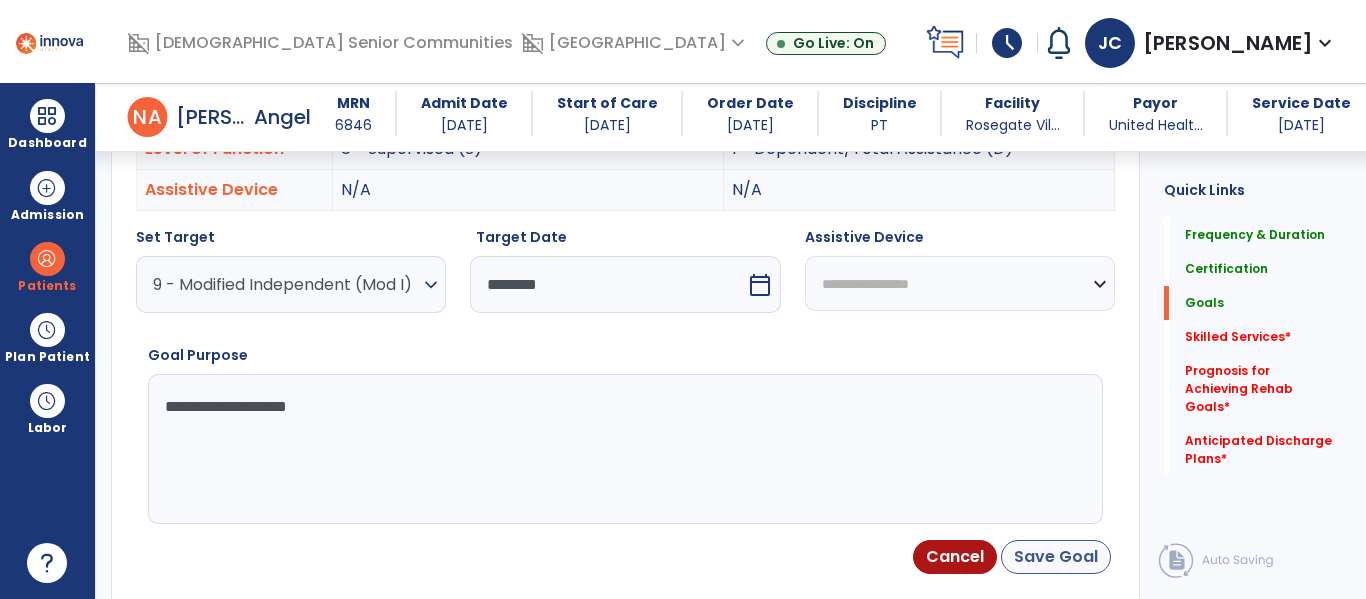 scroll, scrollTop: 651, scrollLeft: 0, axis: vertical 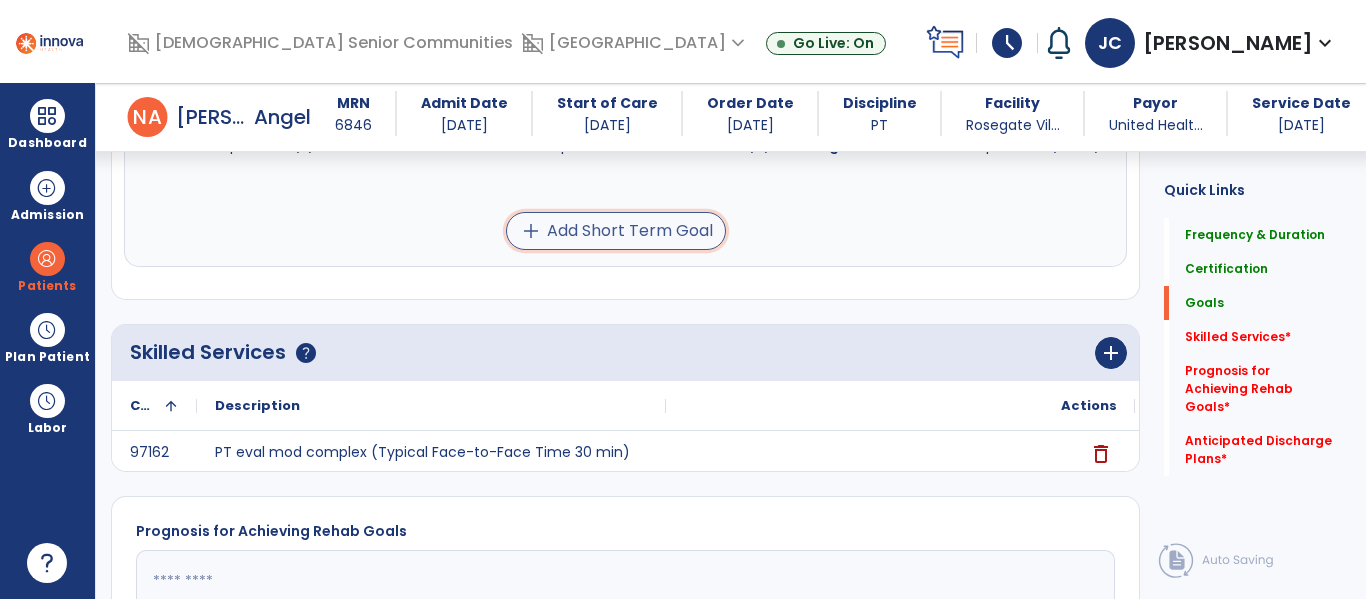 click on "add  Add Short Term Goal" at bounding box center [616, 231] 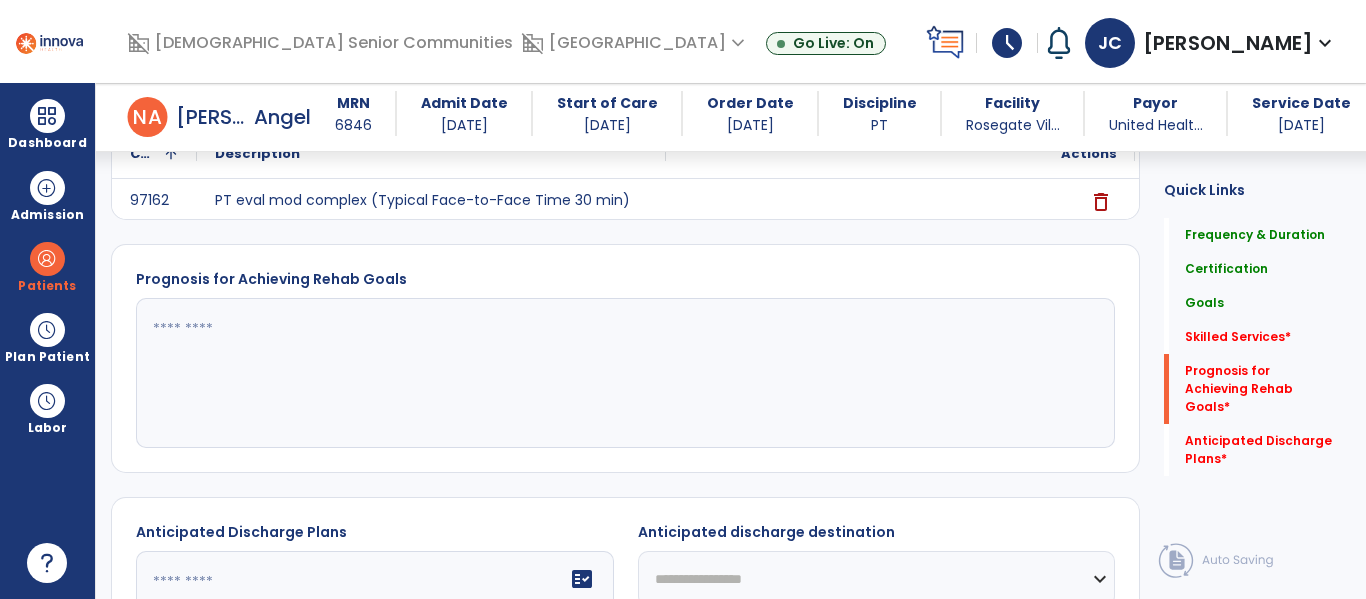 scroll, scrollTop: 1077, scrollLeft: 0, axis: vertical 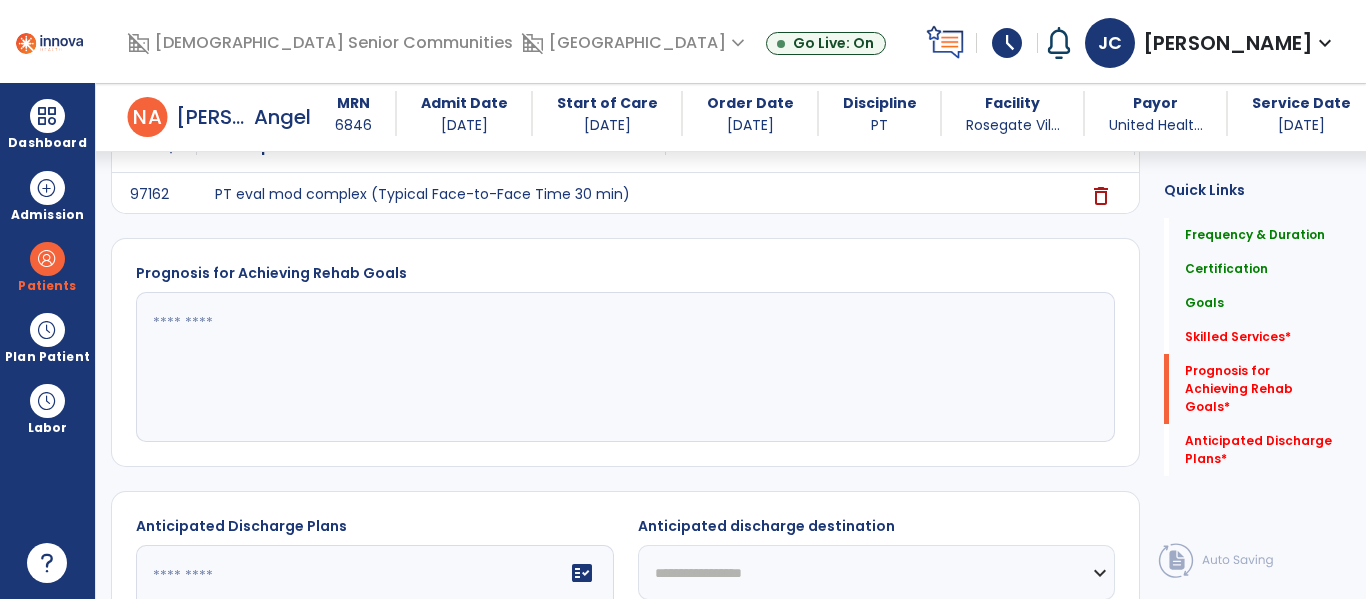 click 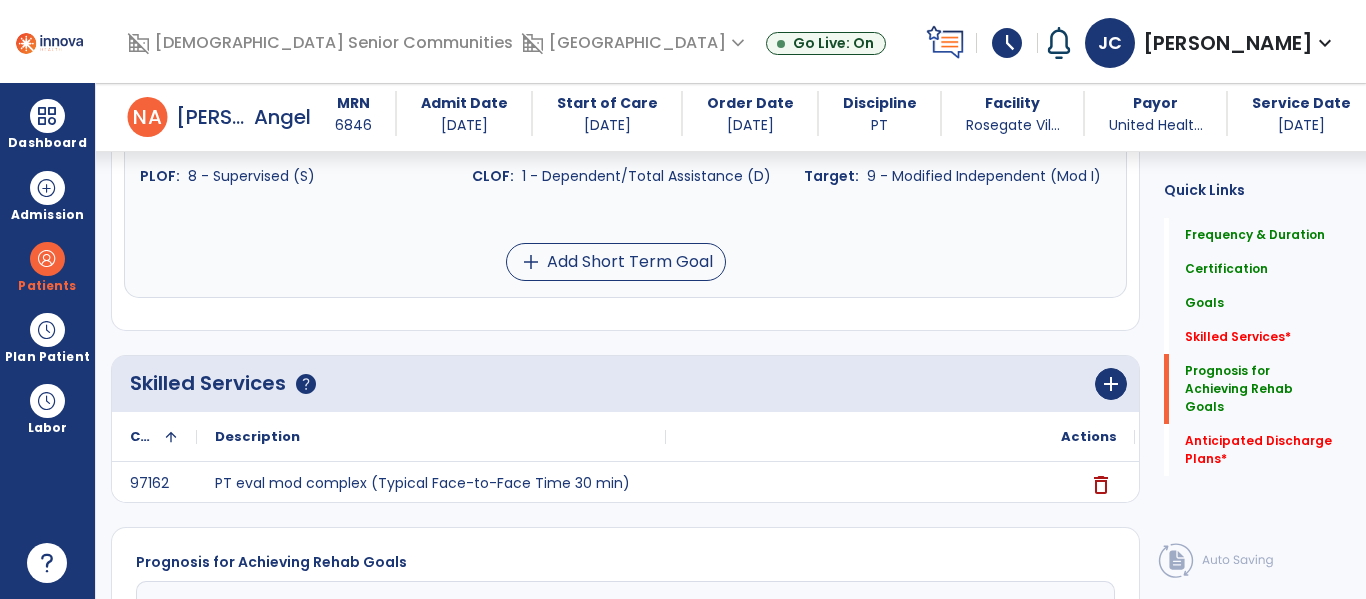 scroll, scrollTop: 1366, scrollLeft: 0, axis: vertical 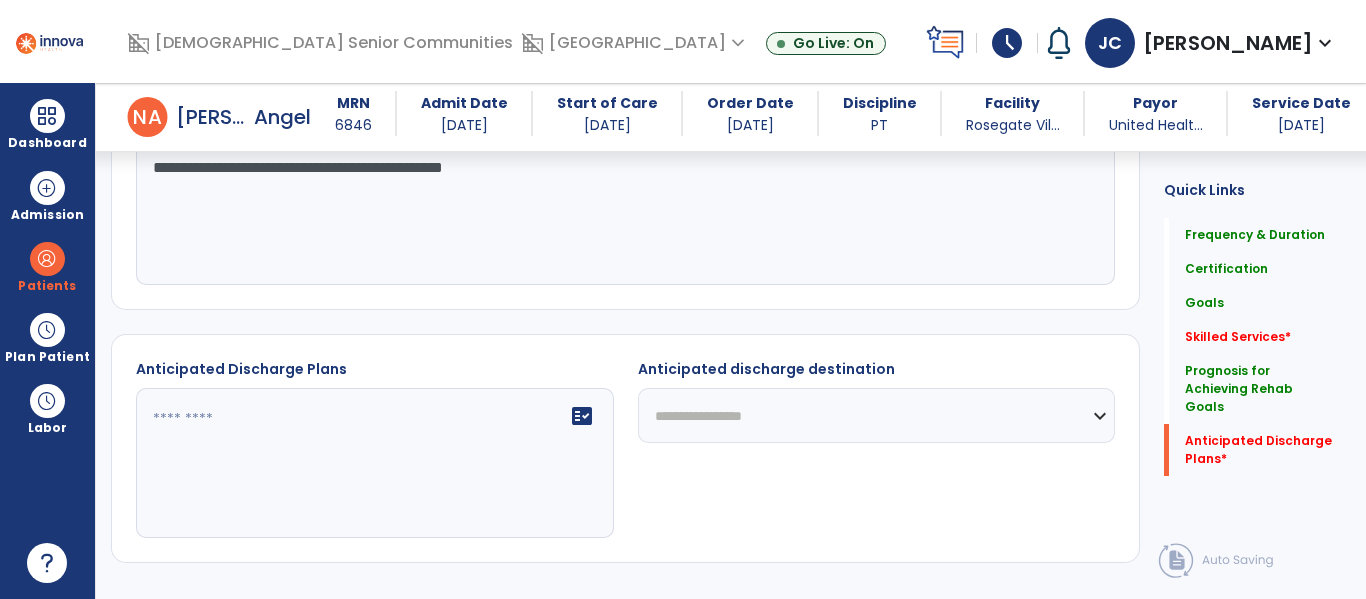 type on "**********" 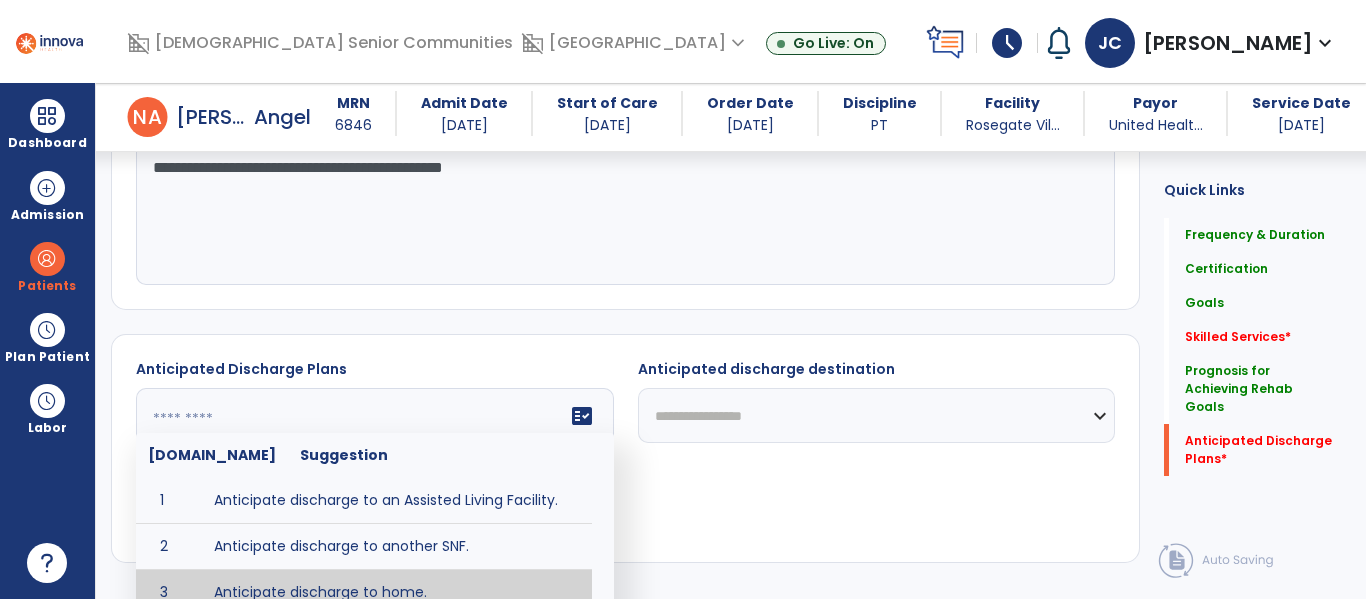 type on "**********" 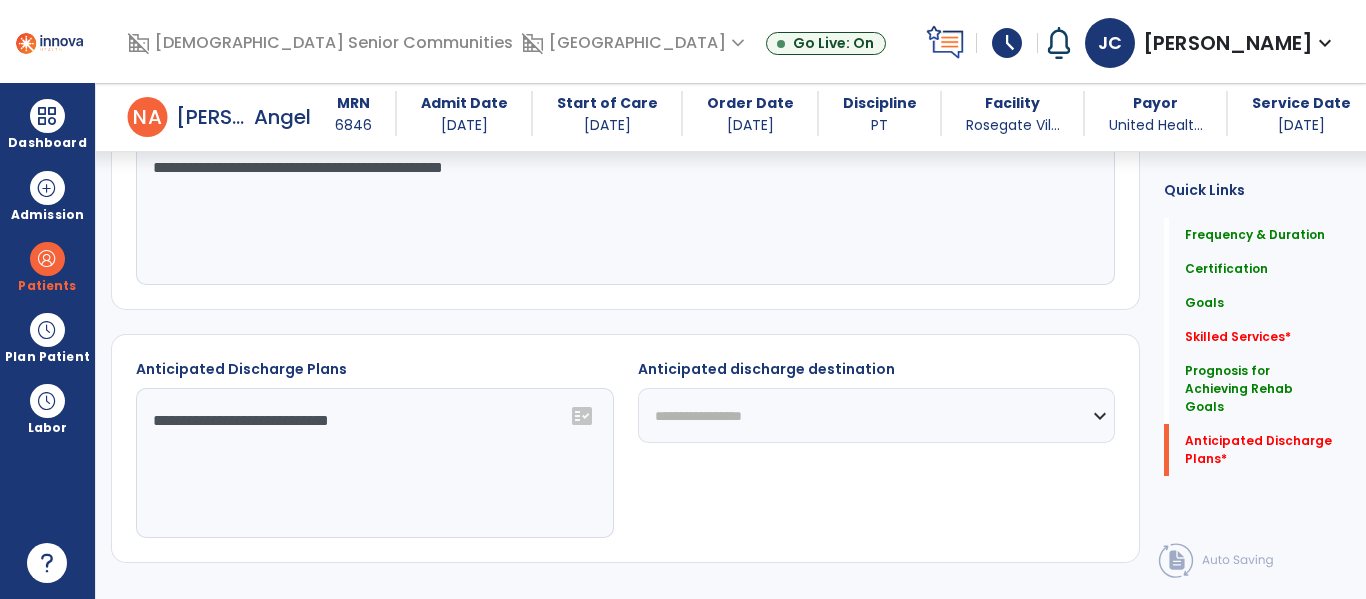 click on "**********" 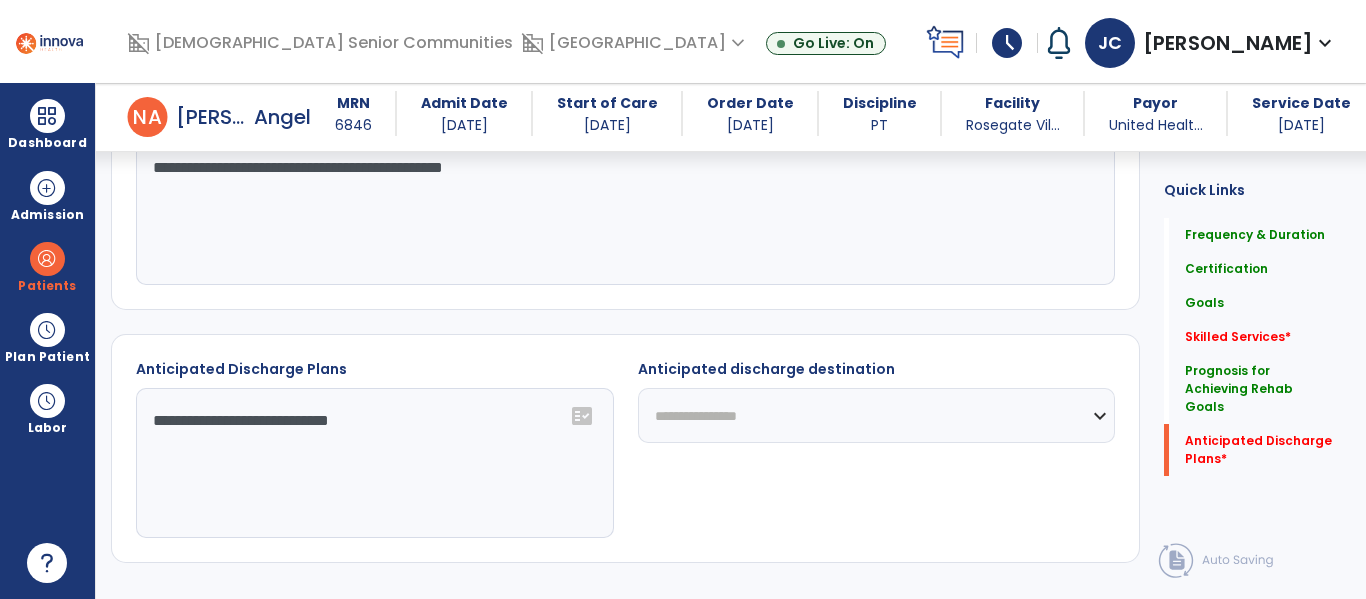 click on "**********" 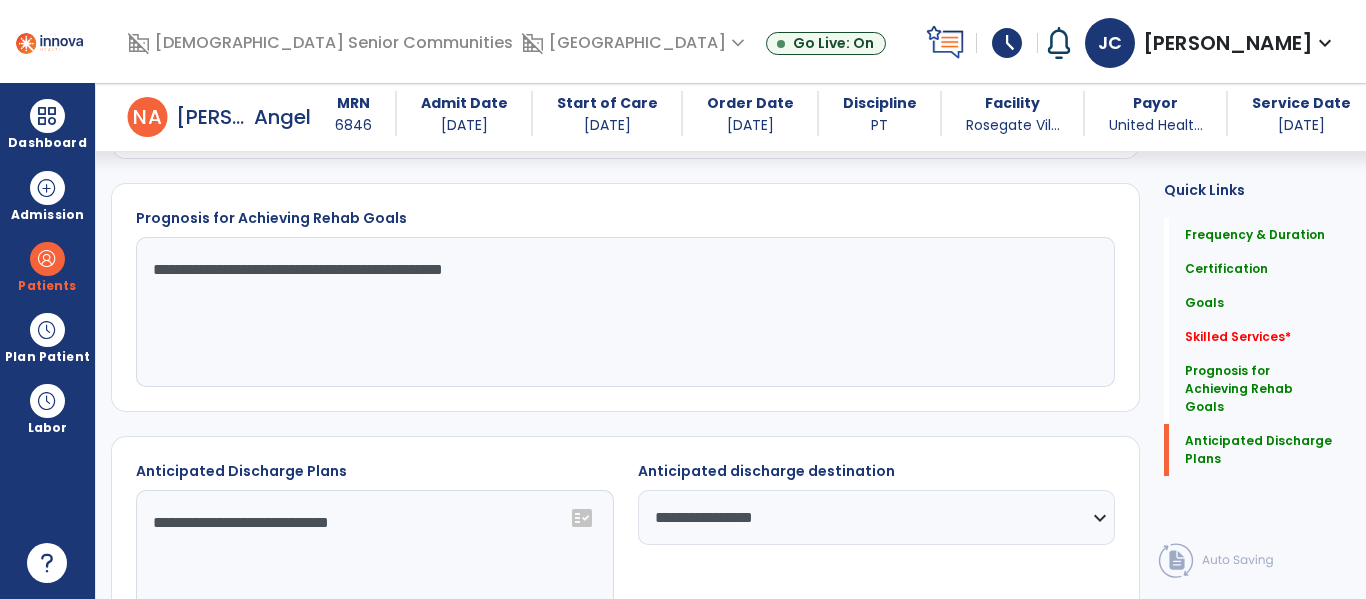 scroll, scrollTop: 1401, scrollLeft: 0, axis: vertical 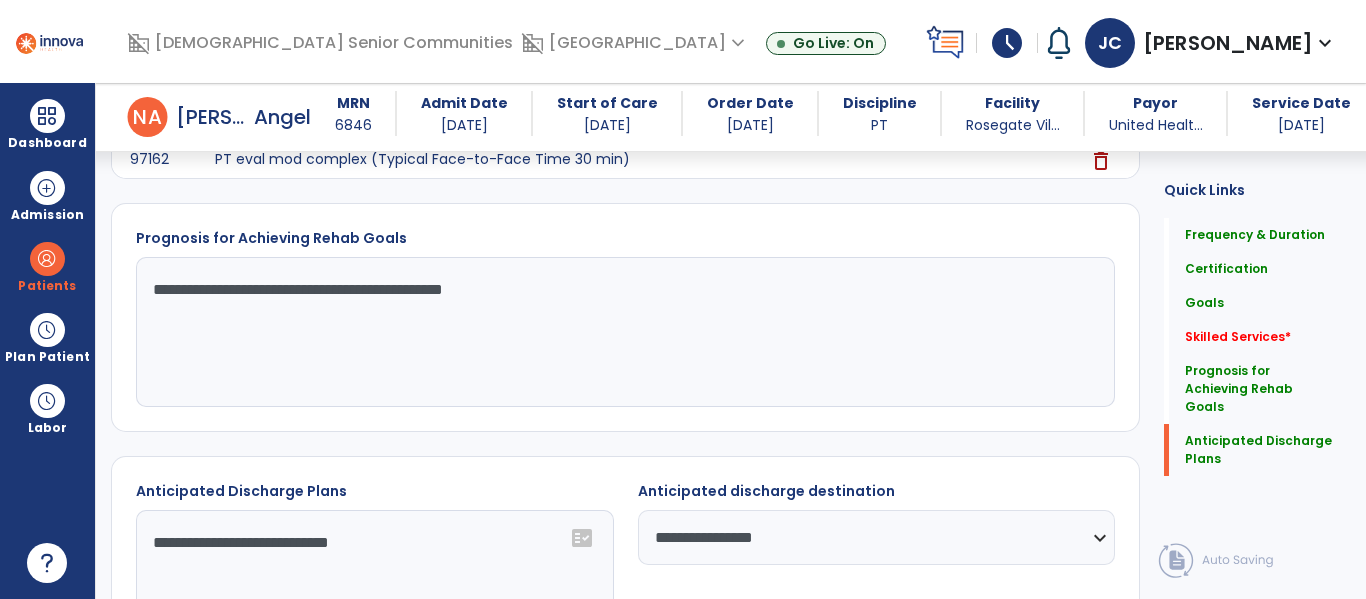 click on "**********" 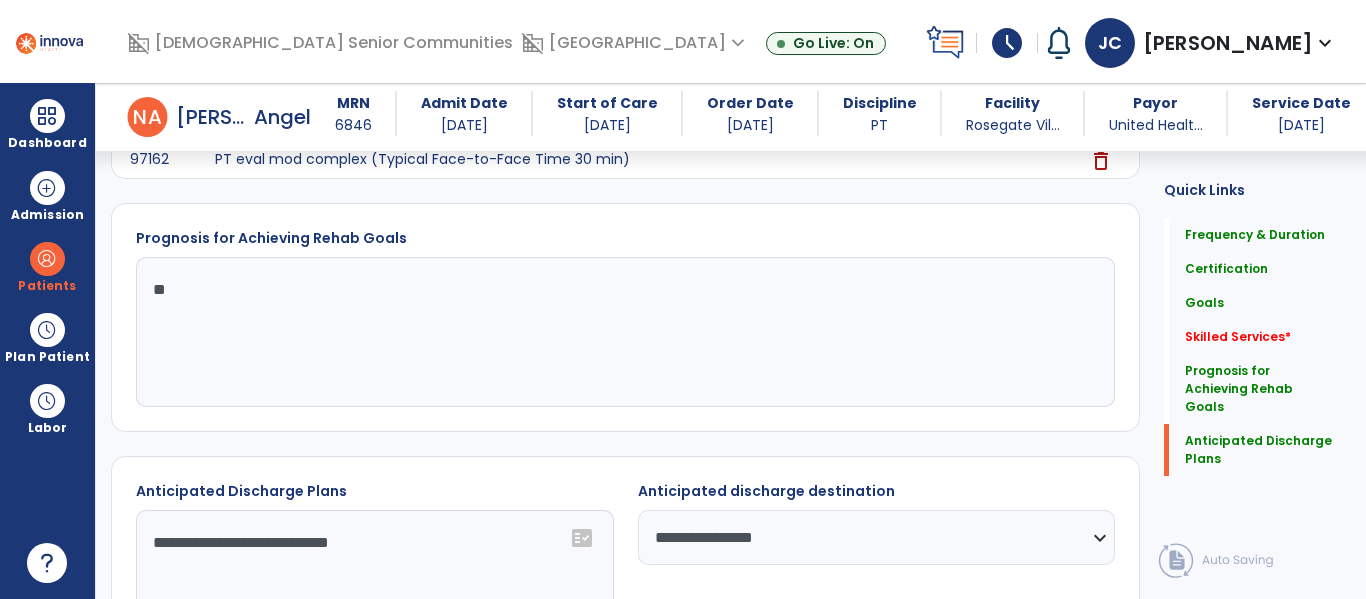 type on "*" 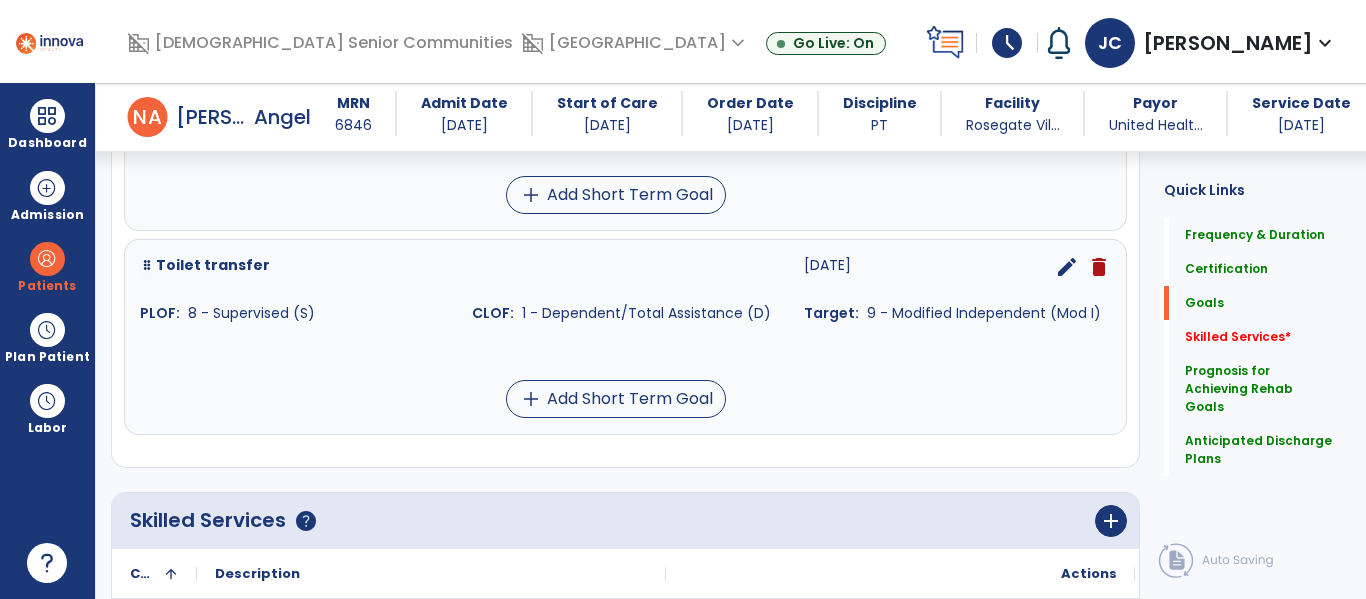 scroll, scrollTop: 933, scrollLeft: 0, axis: vertical 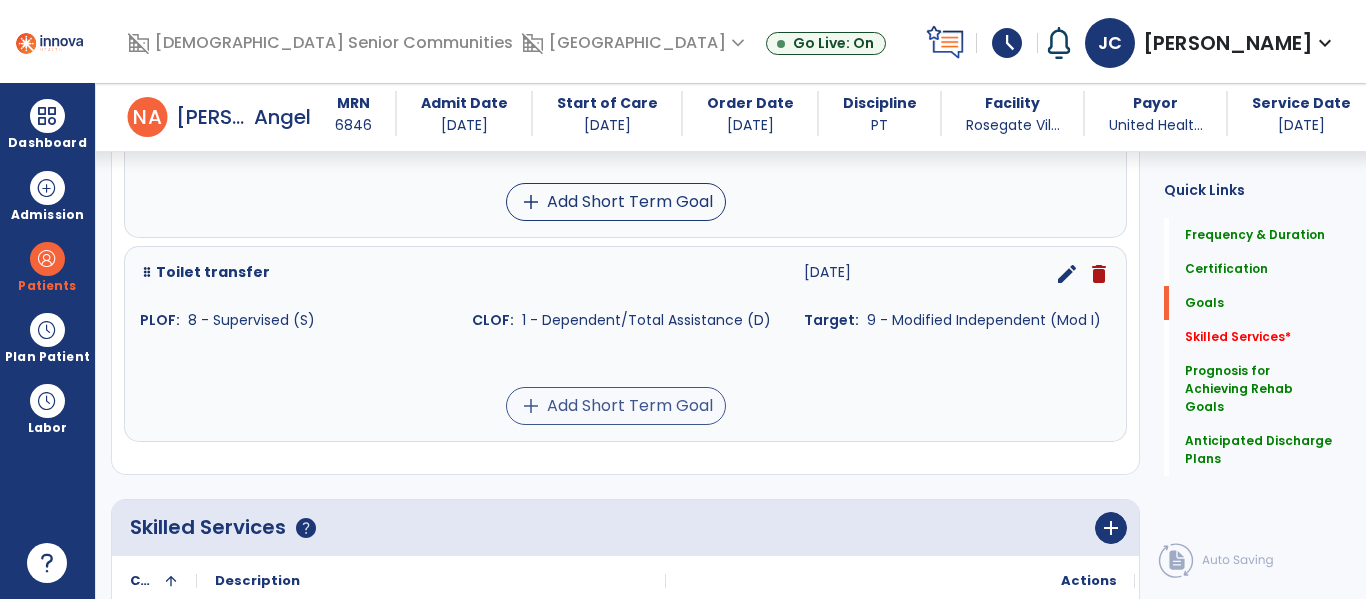 type on "**********" 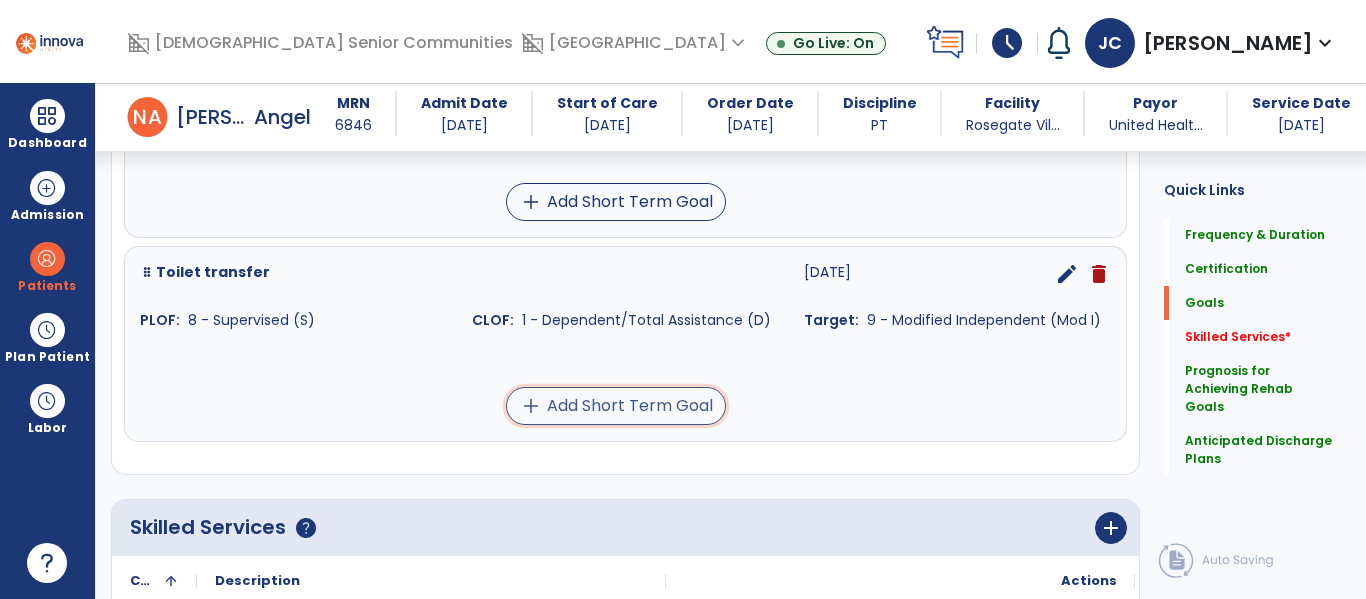 click on "add  Add Short Term Goal" at bounding box center [616, 406] 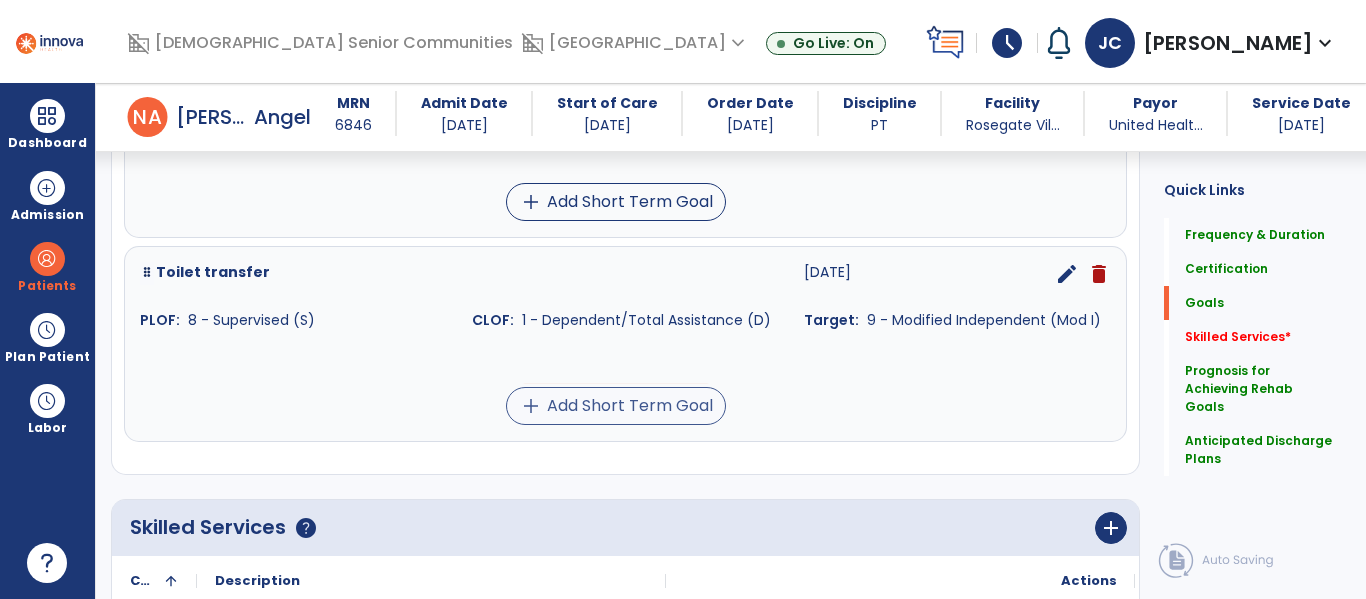 scroll, scrollTop: 1295, scrollLeft: 0, axis: vertical 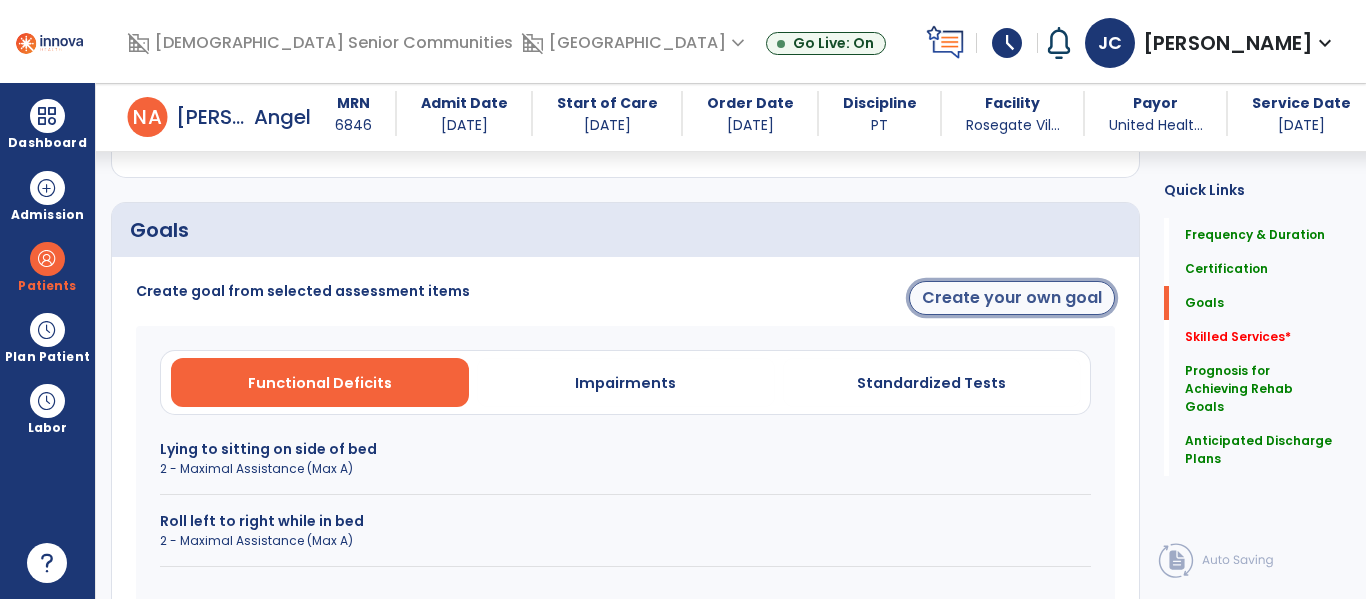click on "Create your own goal" at bounding box center (1012, 298) 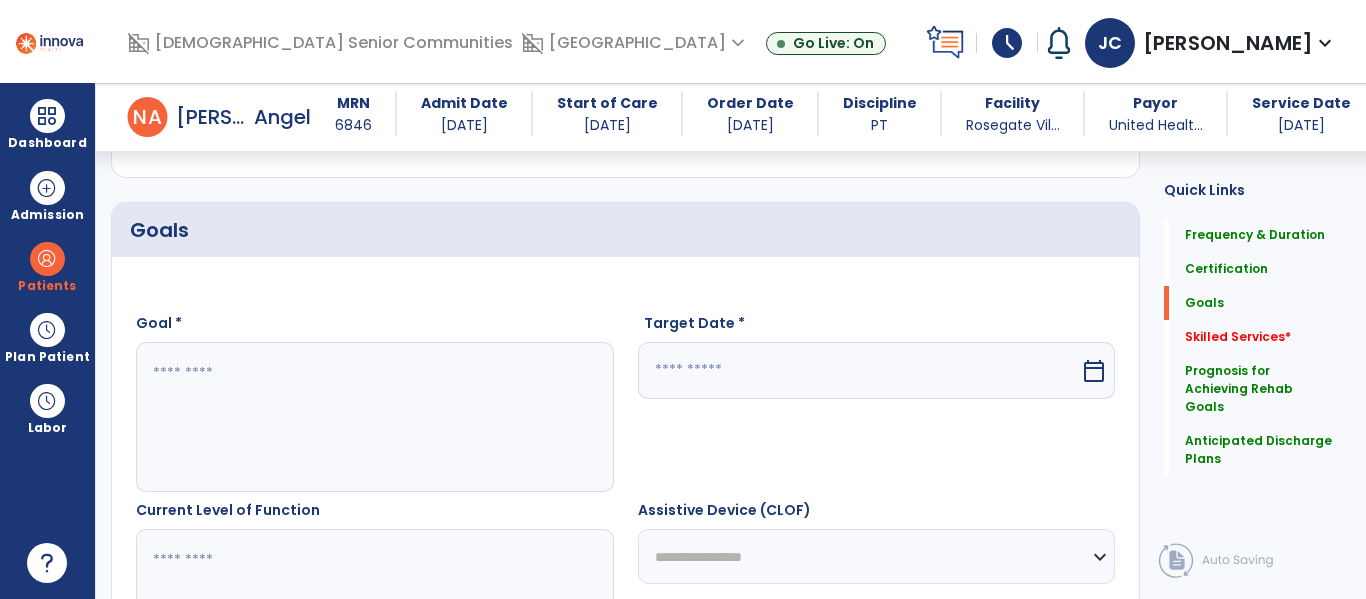 click at bounding box center [374, 417] 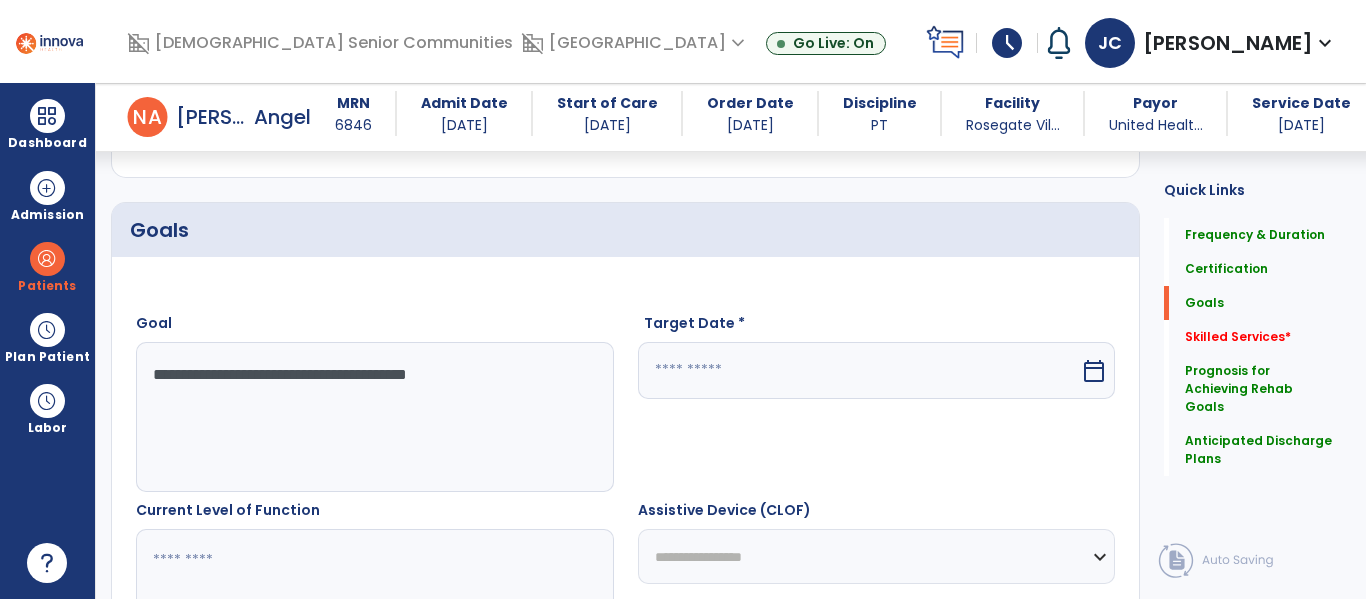 type on "**********" 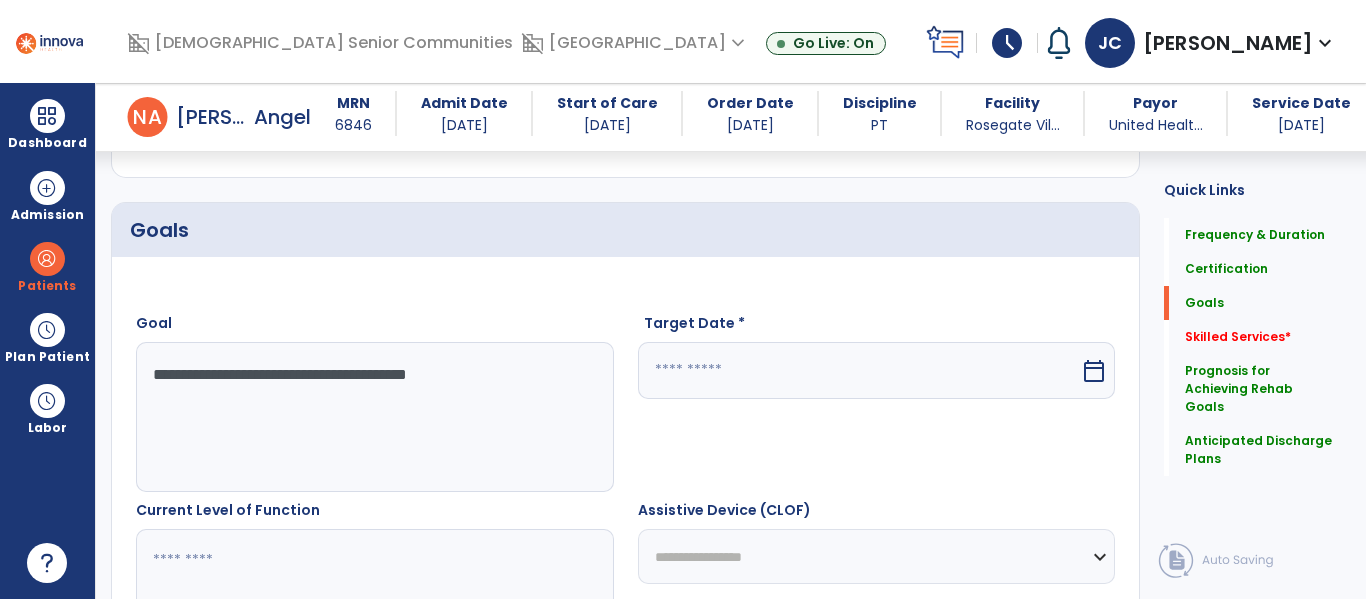 click at bounding box center [859, 370] 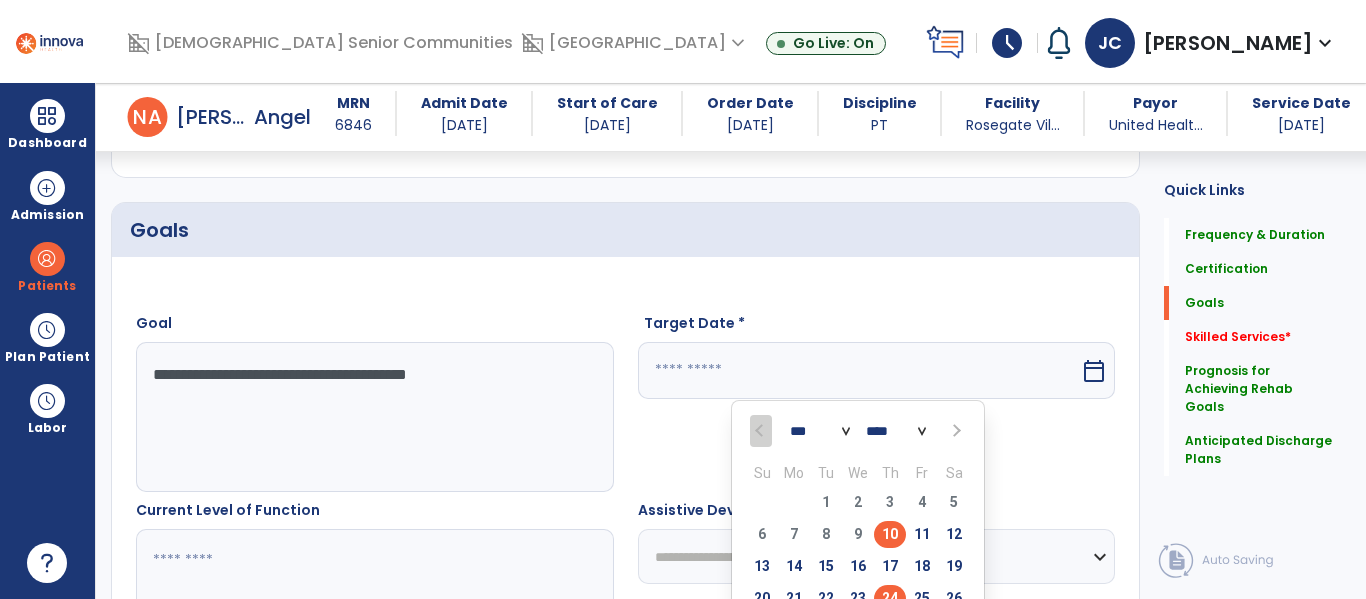 click on "24" at bounding box center (890, 598) 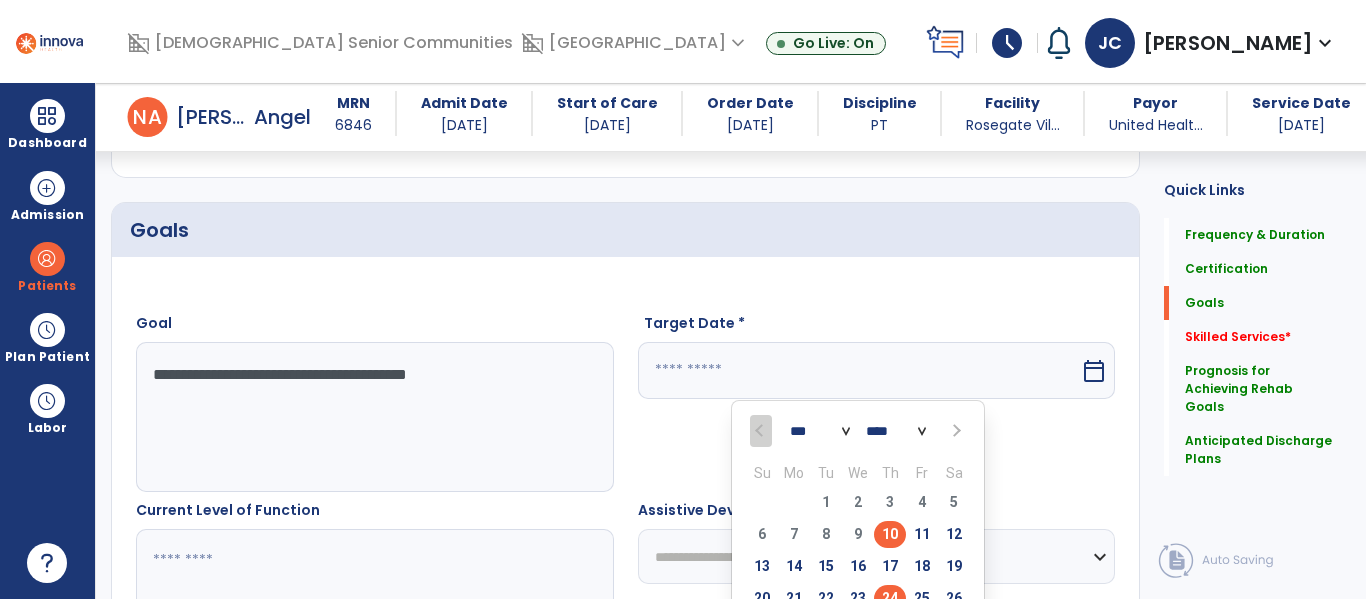 type on "*********" 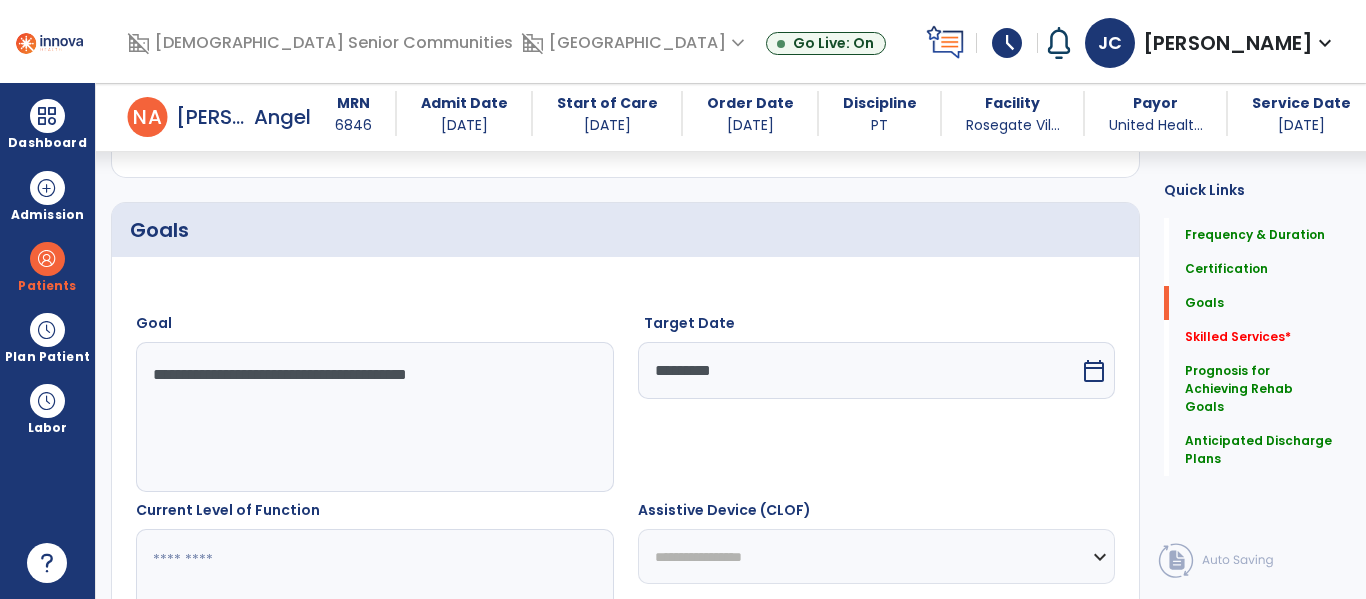 click at bounding box center [374, 604] 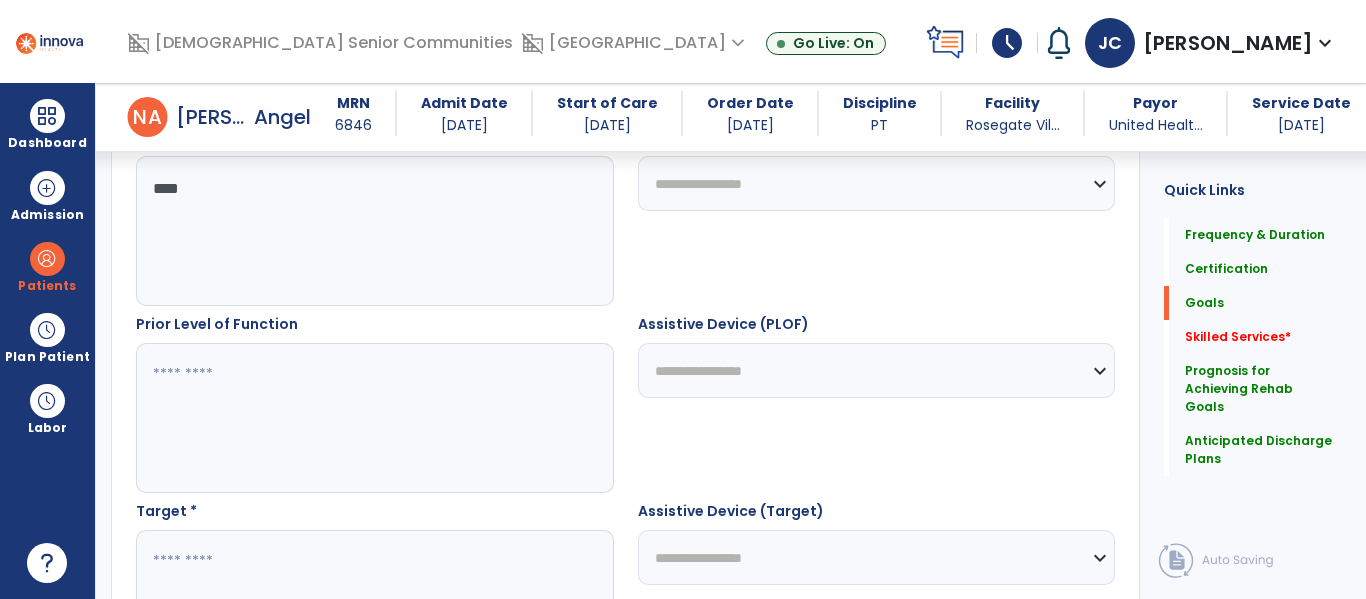 scroll, scrollTop: 792, scrollLeft: 0, axis: vertical 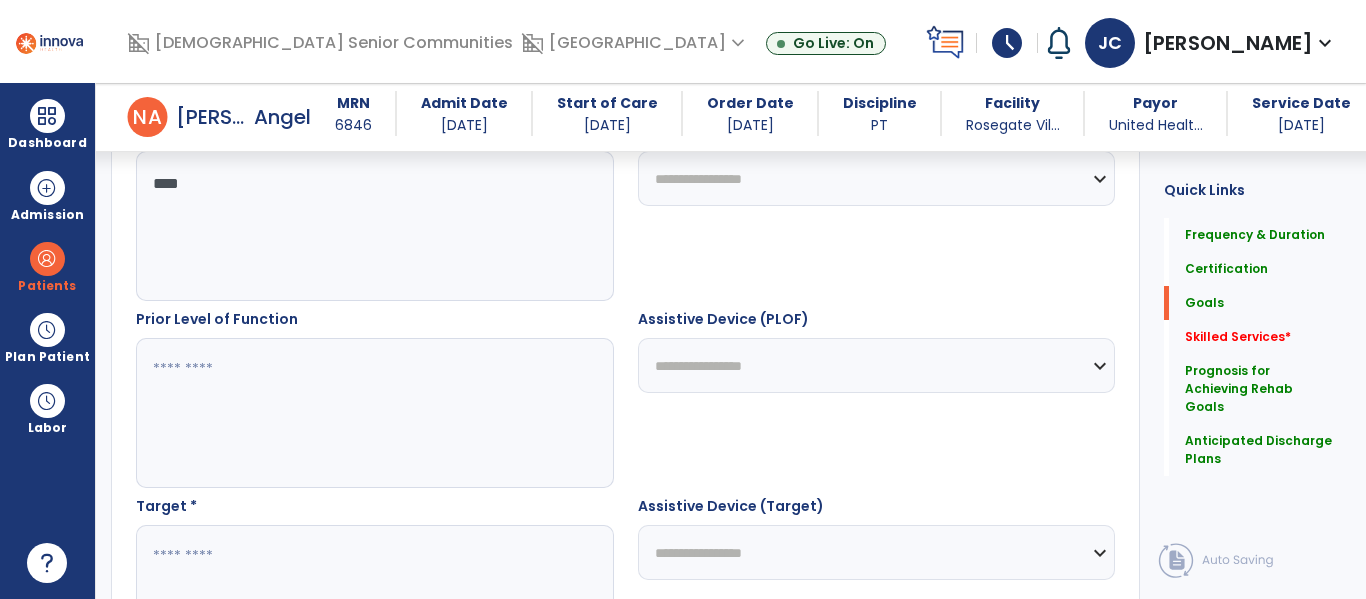 type on "****" 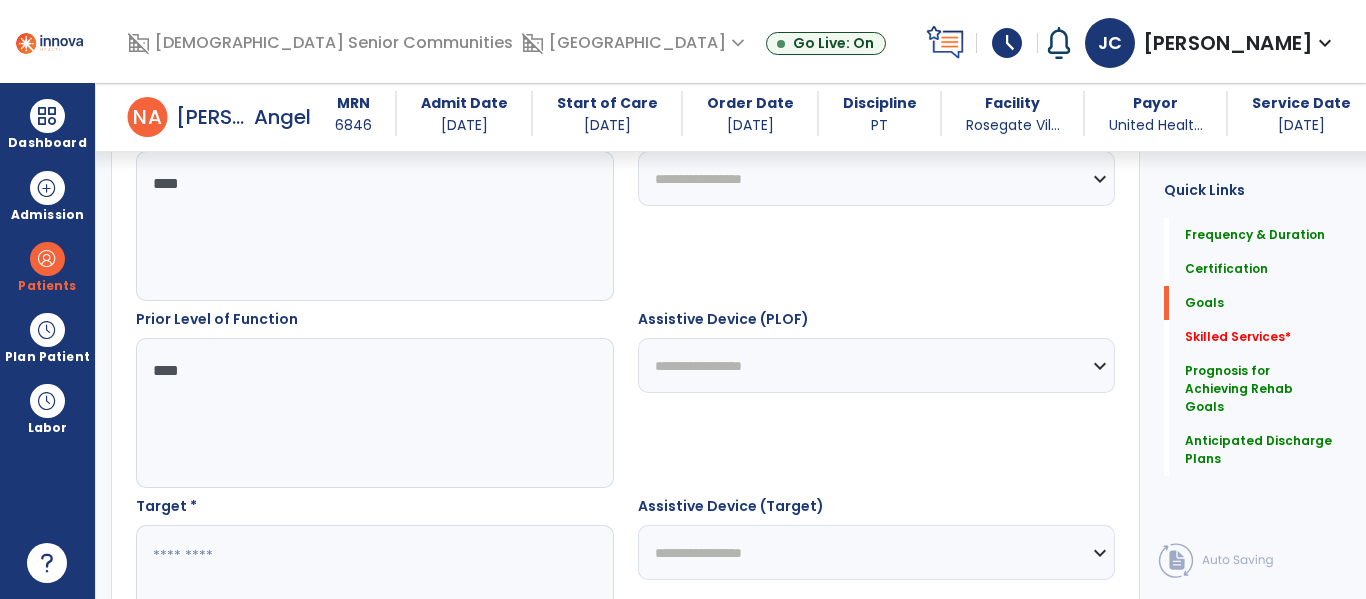 type on "****" 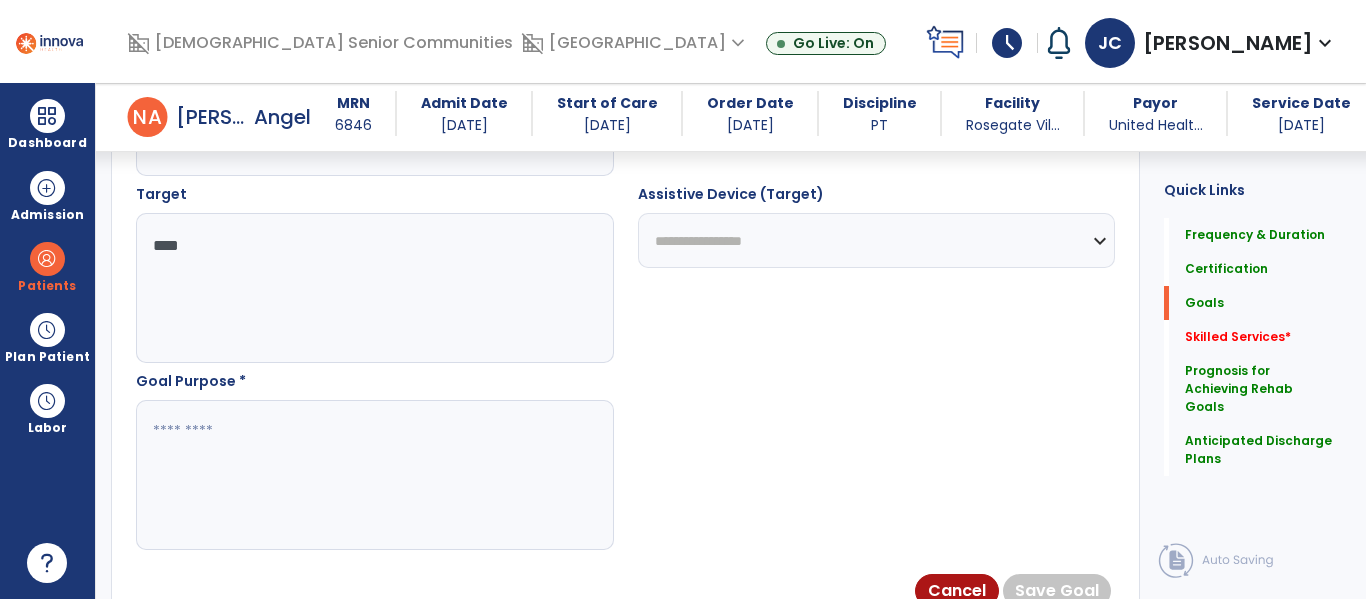 scroll, scrollTop: 1157, scrollLeft: 0, axis: vertical 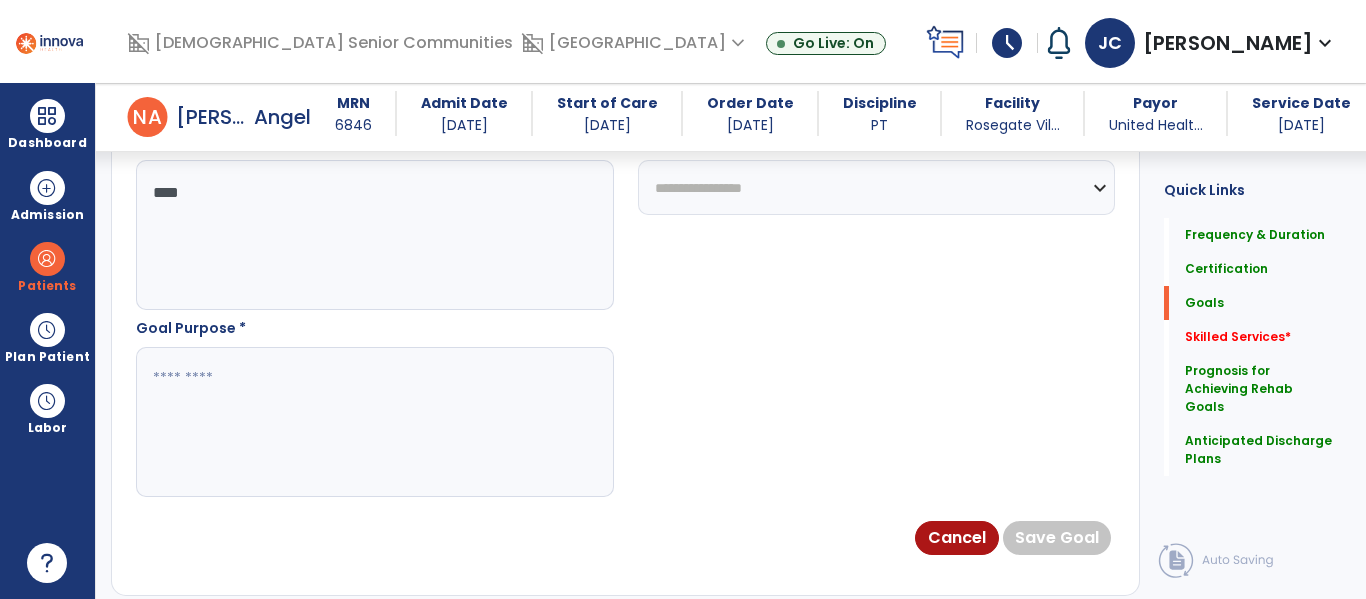 type on "****" 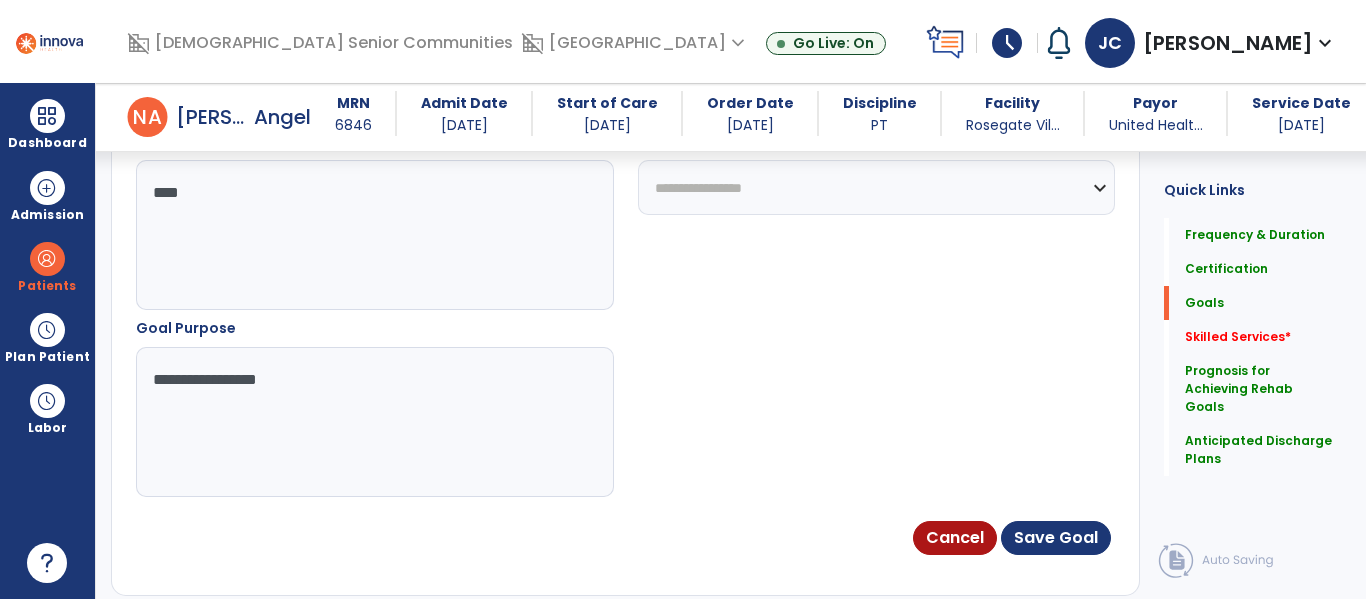type on "**********" 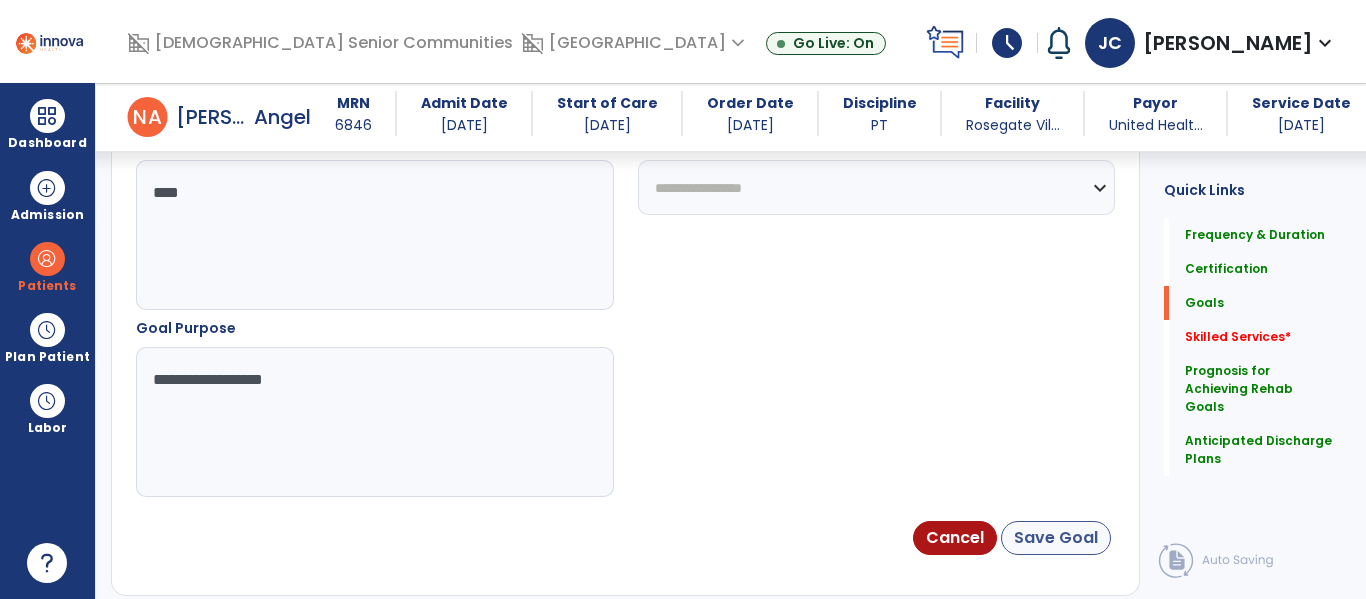 scroll, scrollTop: 1134, scrollLeft: 0, axis: vertical 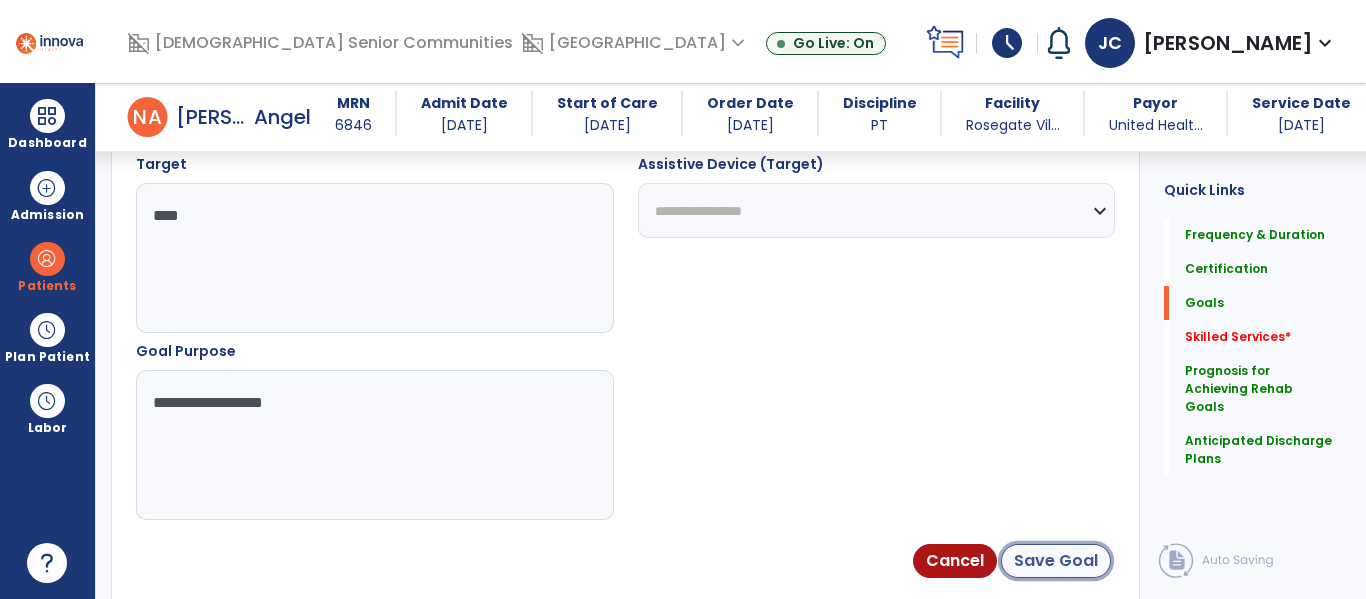 click on "Save Goal" at bounding box center (1056, 561) 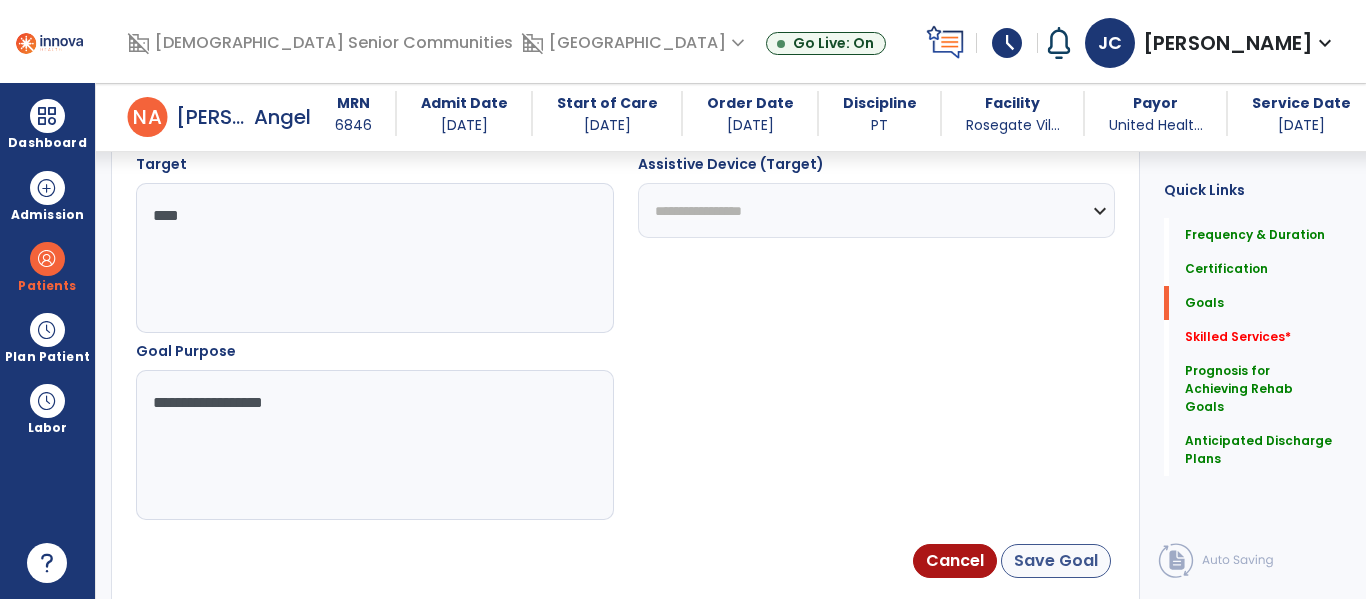 scroll, scrollTop: 1136, scrollLeft: 0, axis: vertical 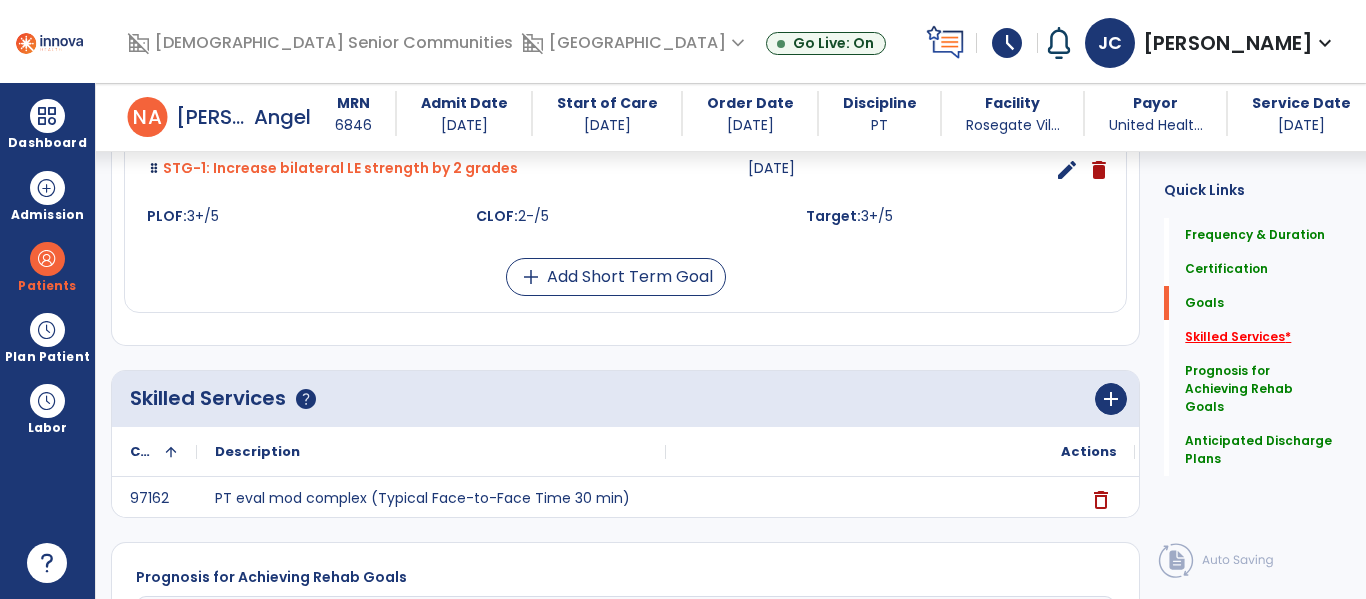 click on "Skilled Services   *" 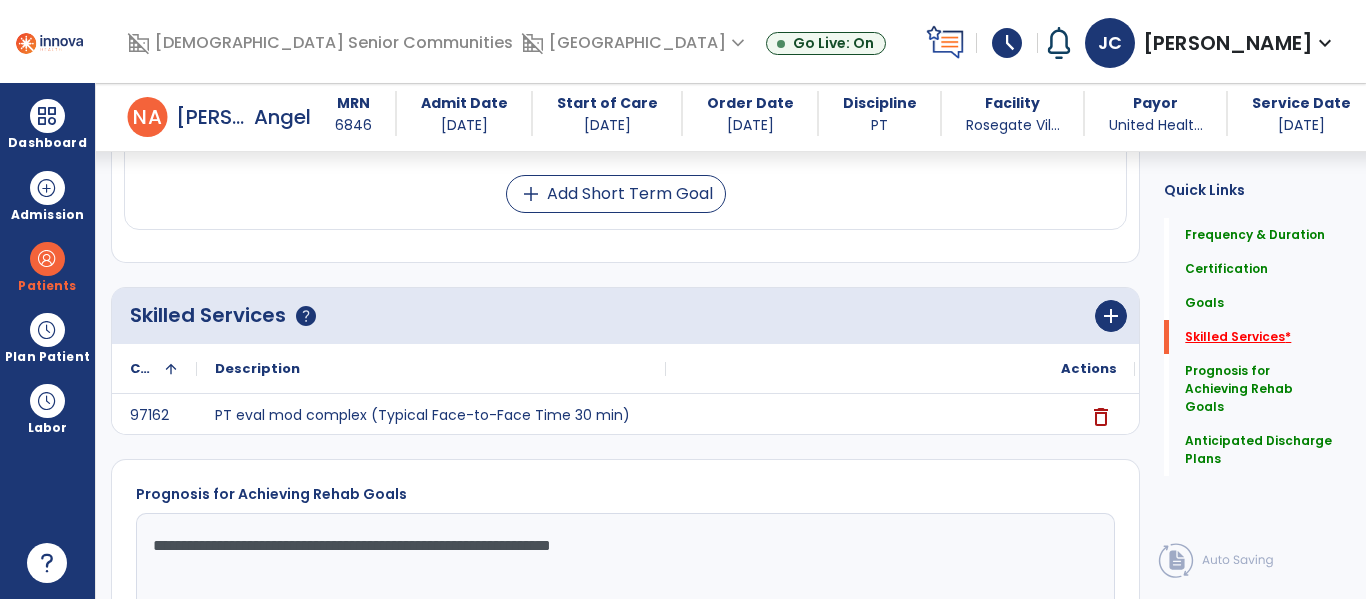 scroll, scrollTop: 1240, scrollLeft: 0, axis: vertical 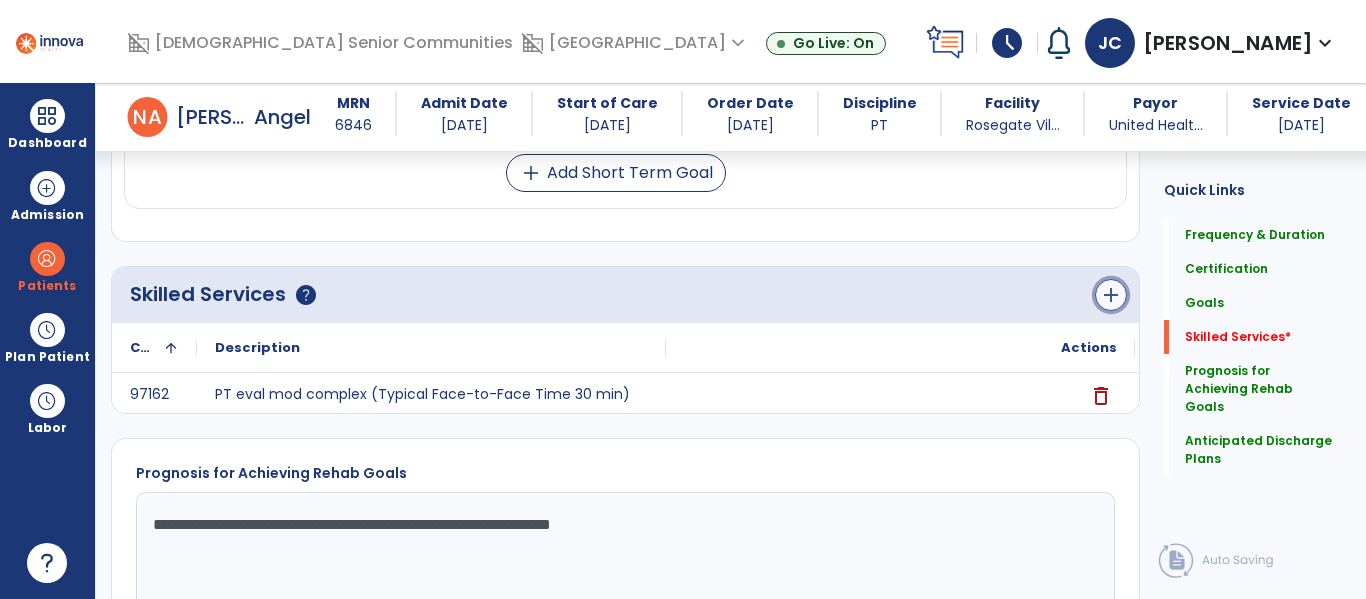 click on "add" 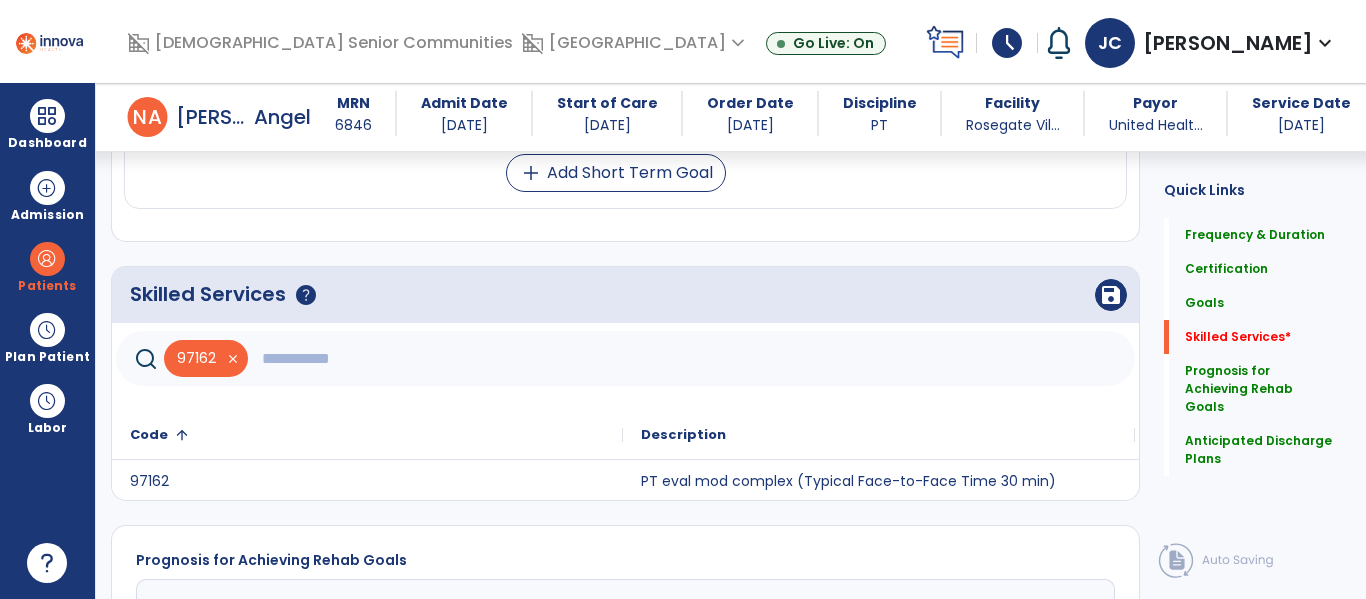 click 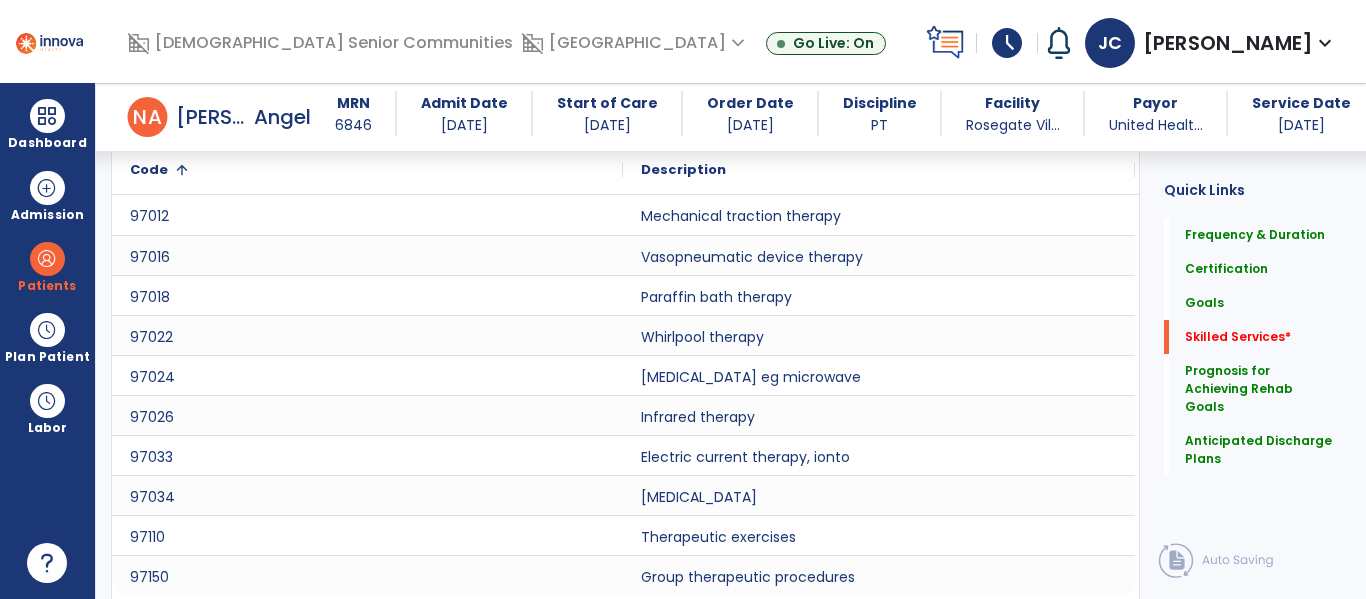 scroll, scrollTop: 1547, scrollLeft: 0, axis: vertical 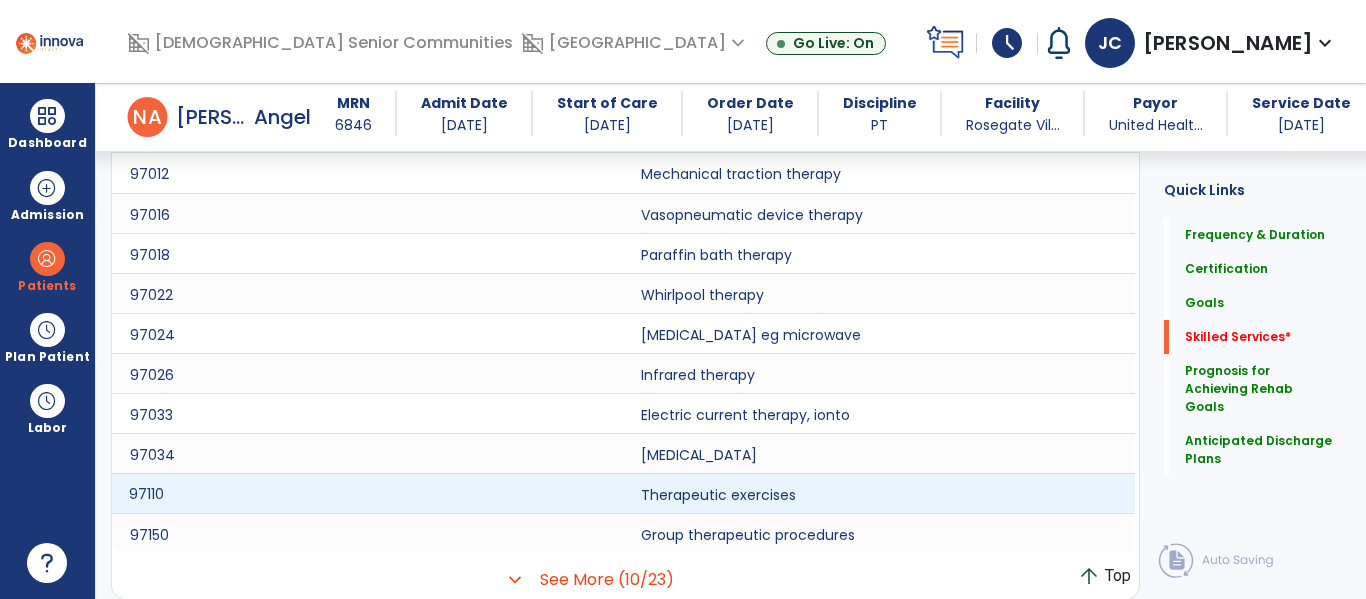 click on "97110" 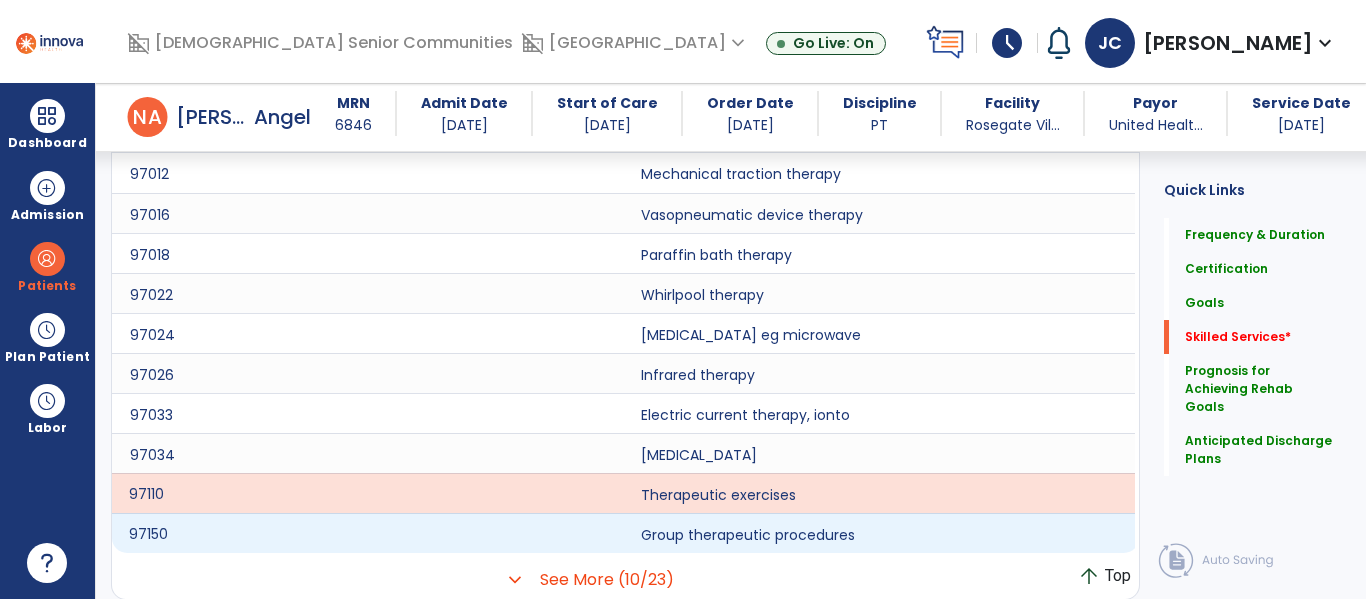 click on "97150" 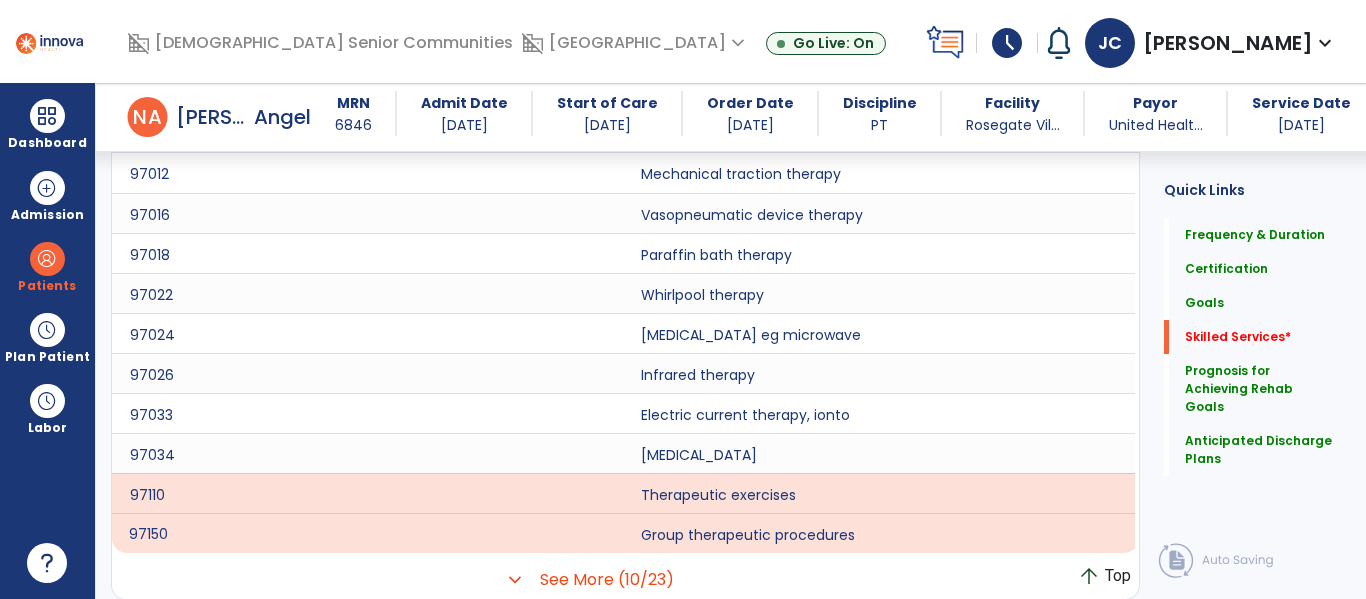 scroll, scrollTop: 1153, scrollLeft: 0, axis: vertical 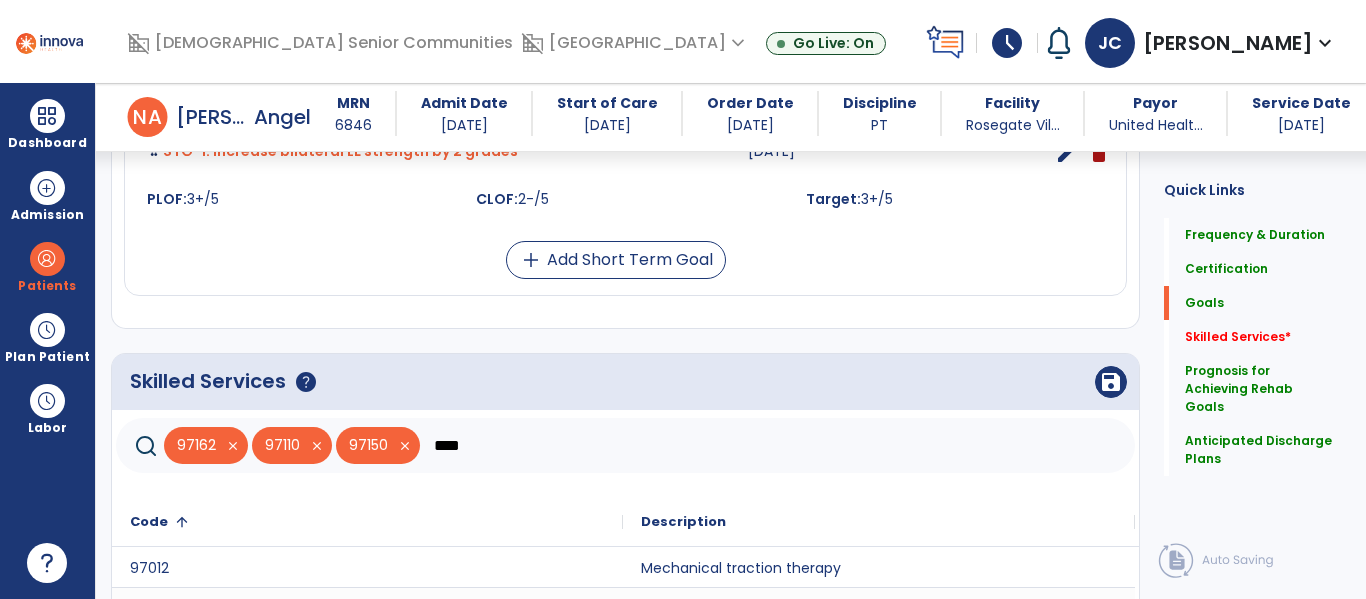click on "****" 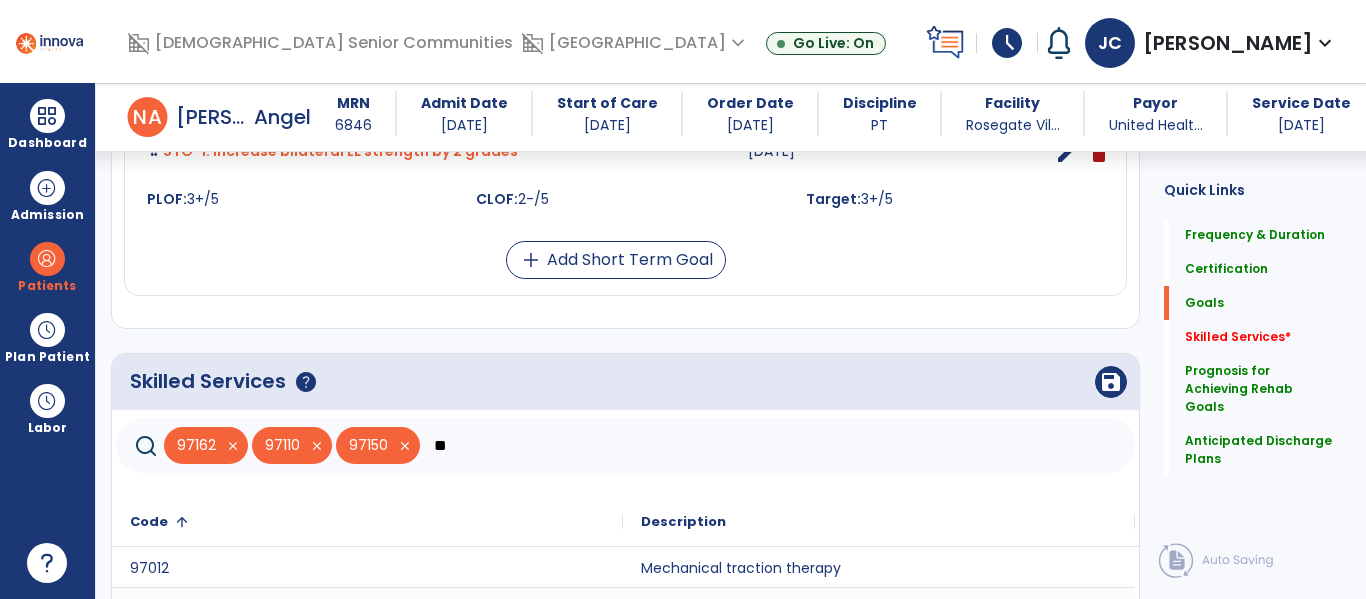 type on "*" 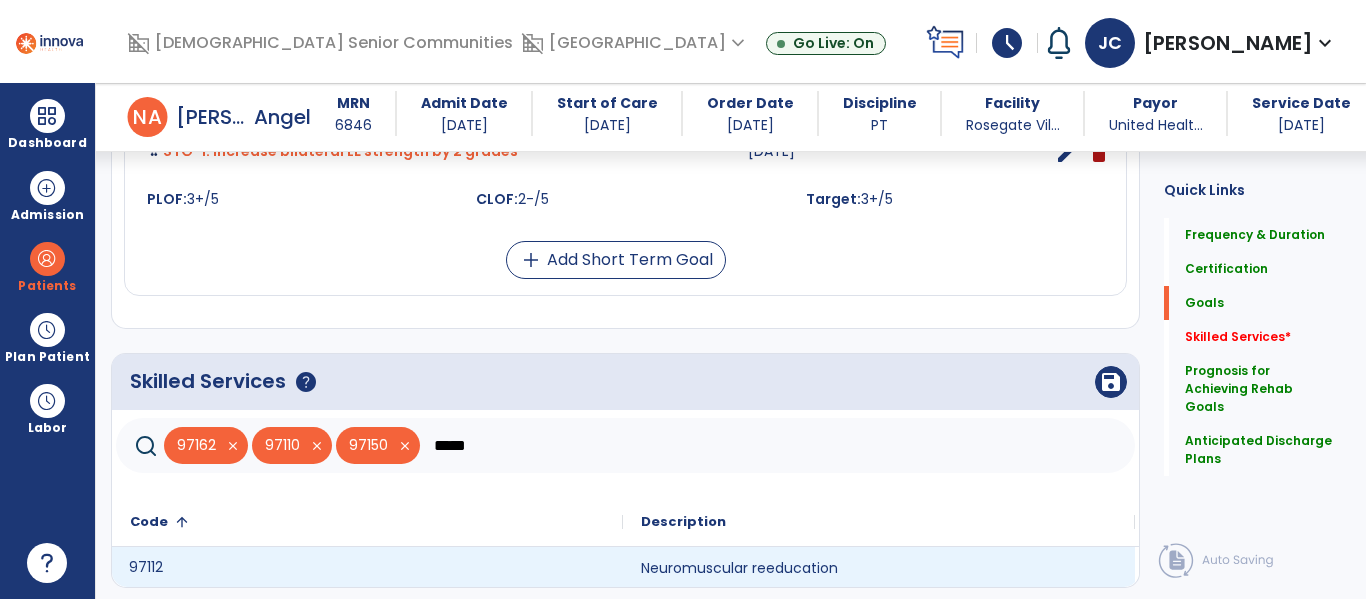 click on "97112" 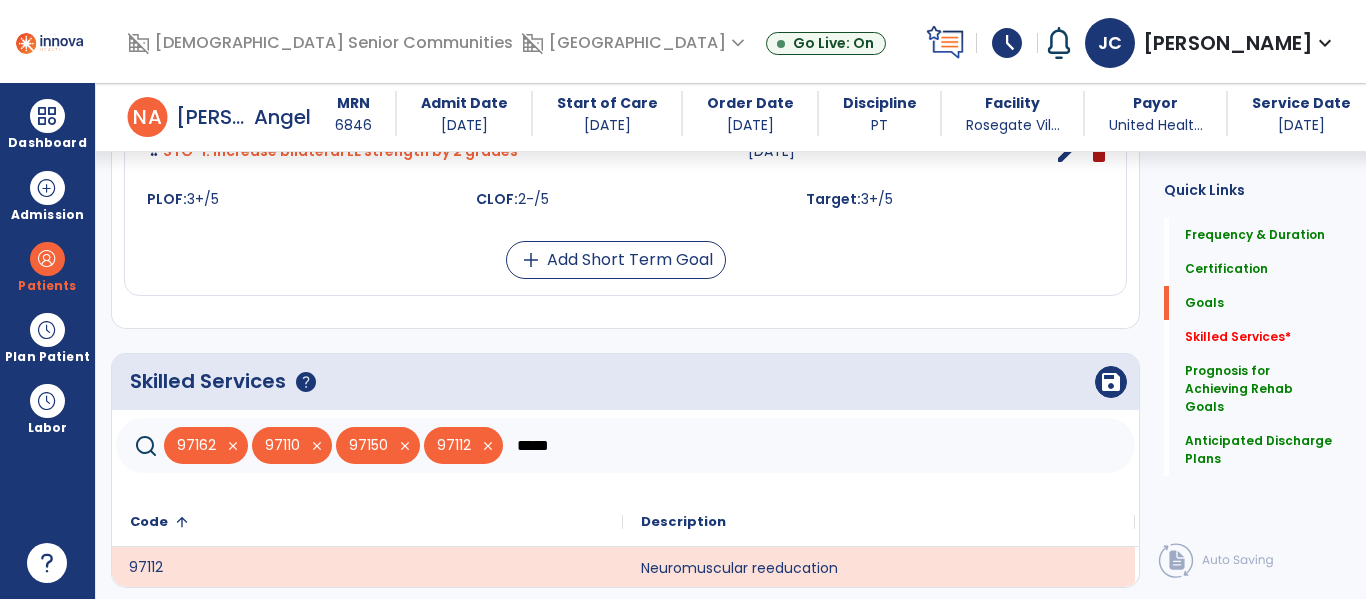 click on "*****" 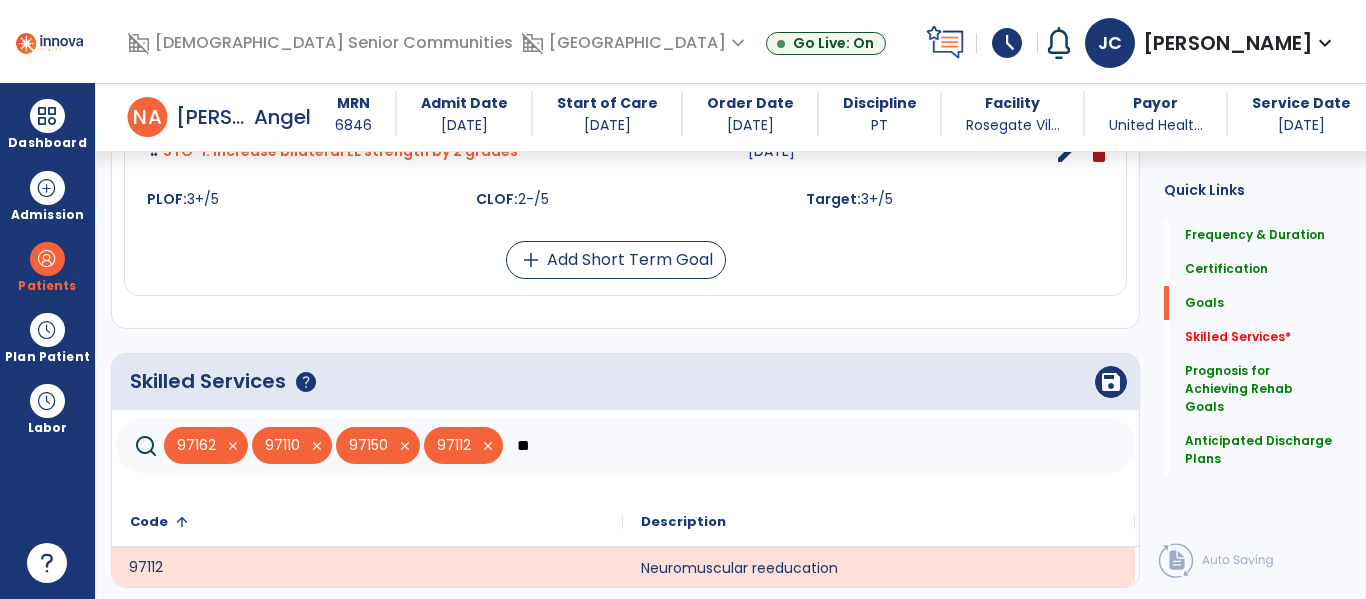 type on "*" 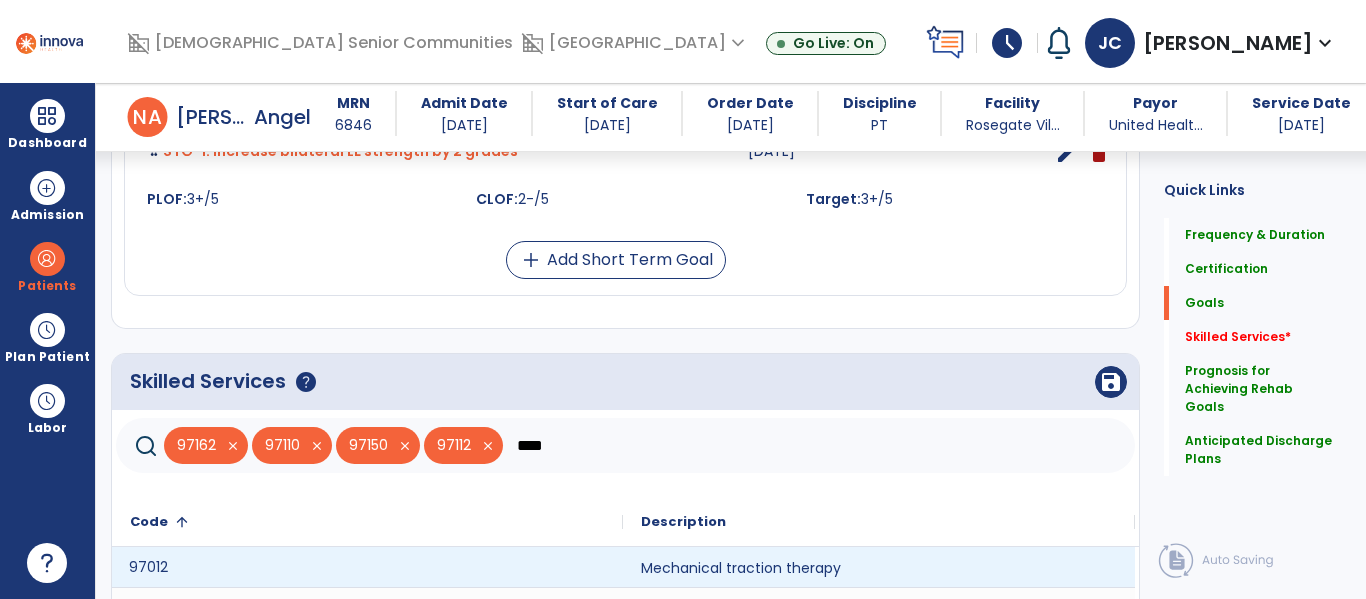 click on "97012" 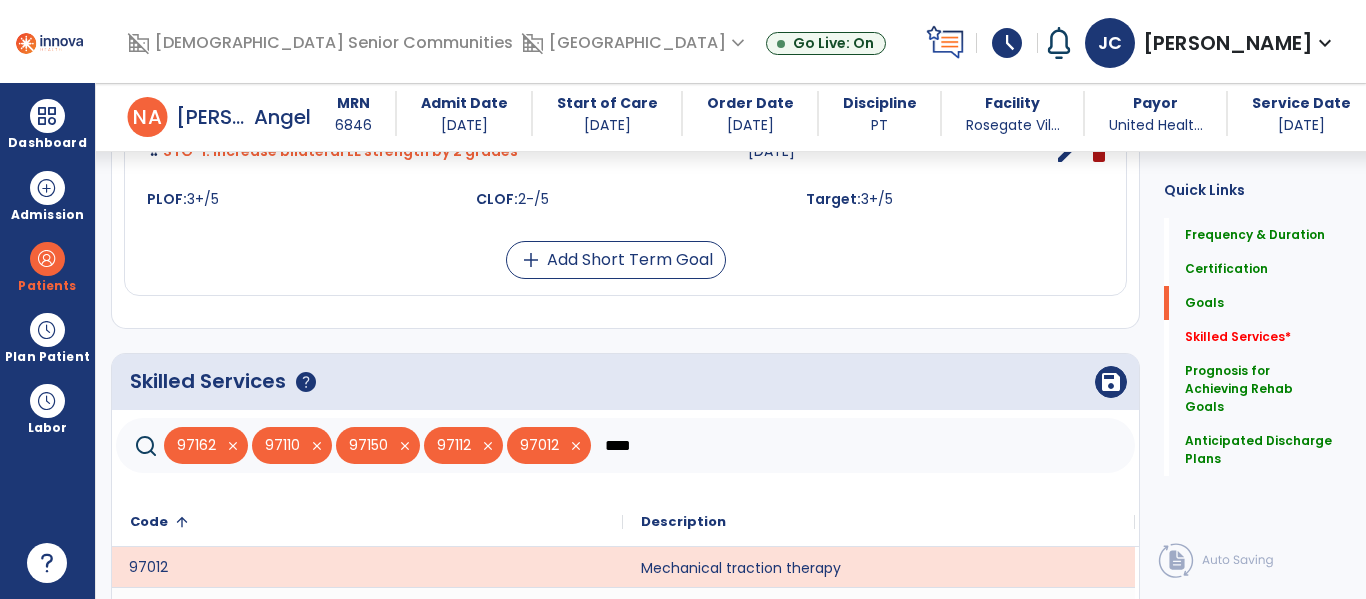 click on "close" 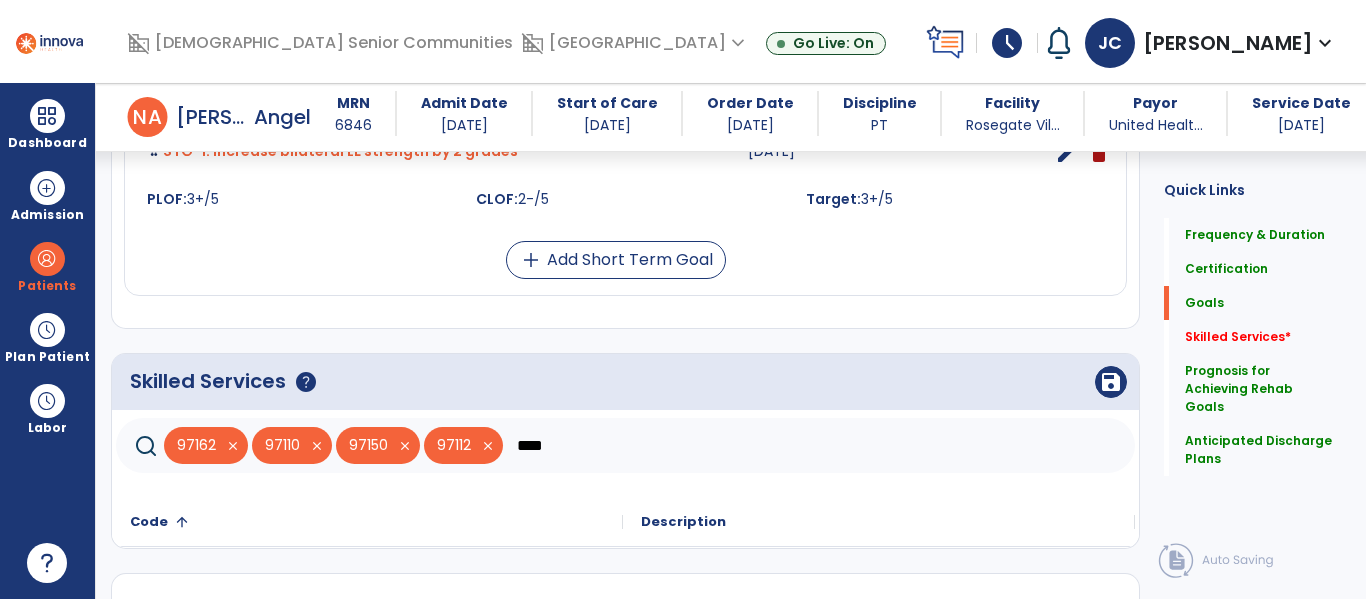 click on "****" 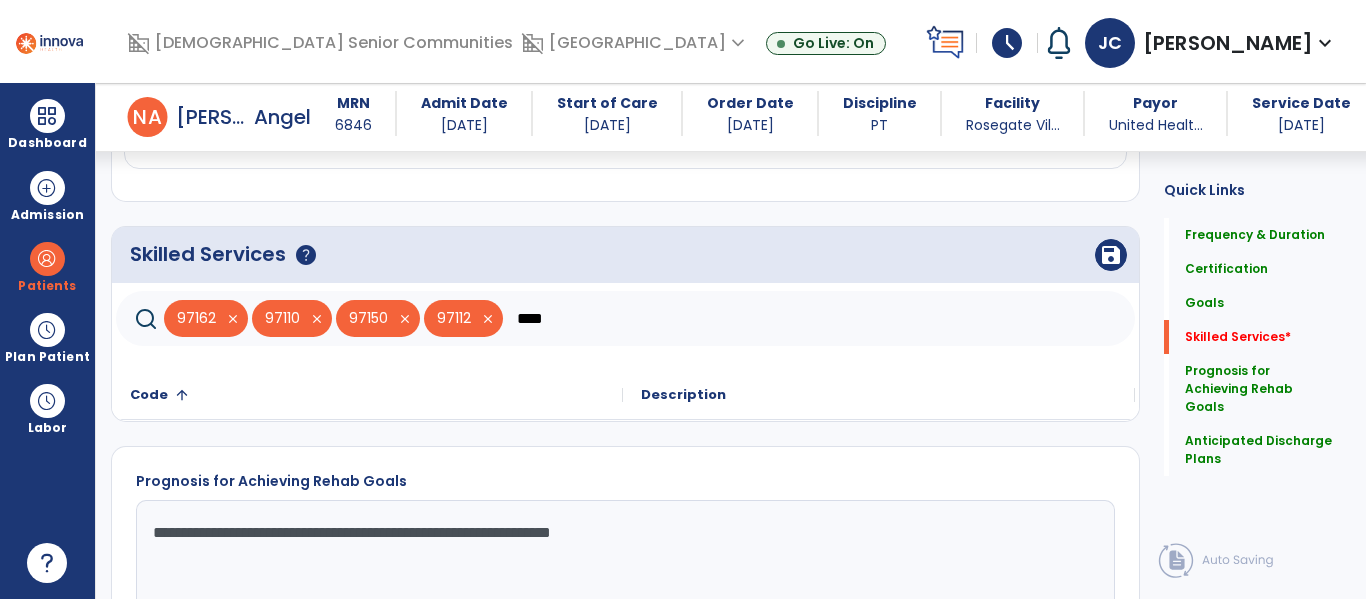 scroll, scrollTop: 1284, scrollLeft: 0, axis: vertical 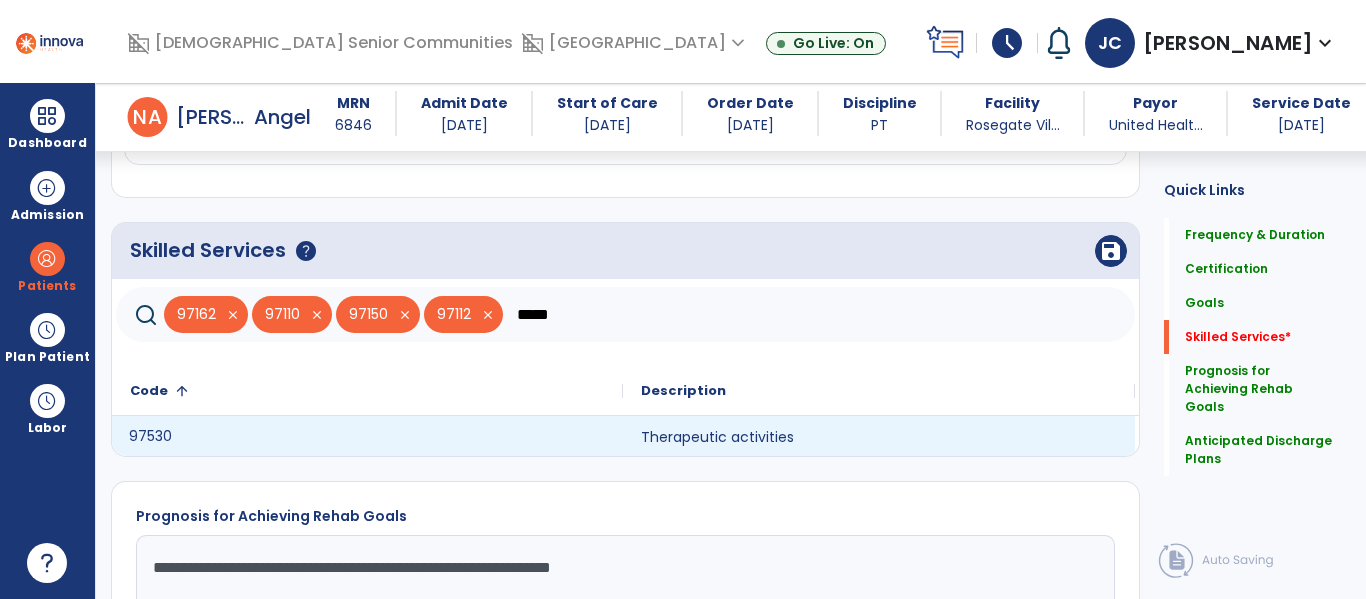 click on "97530" 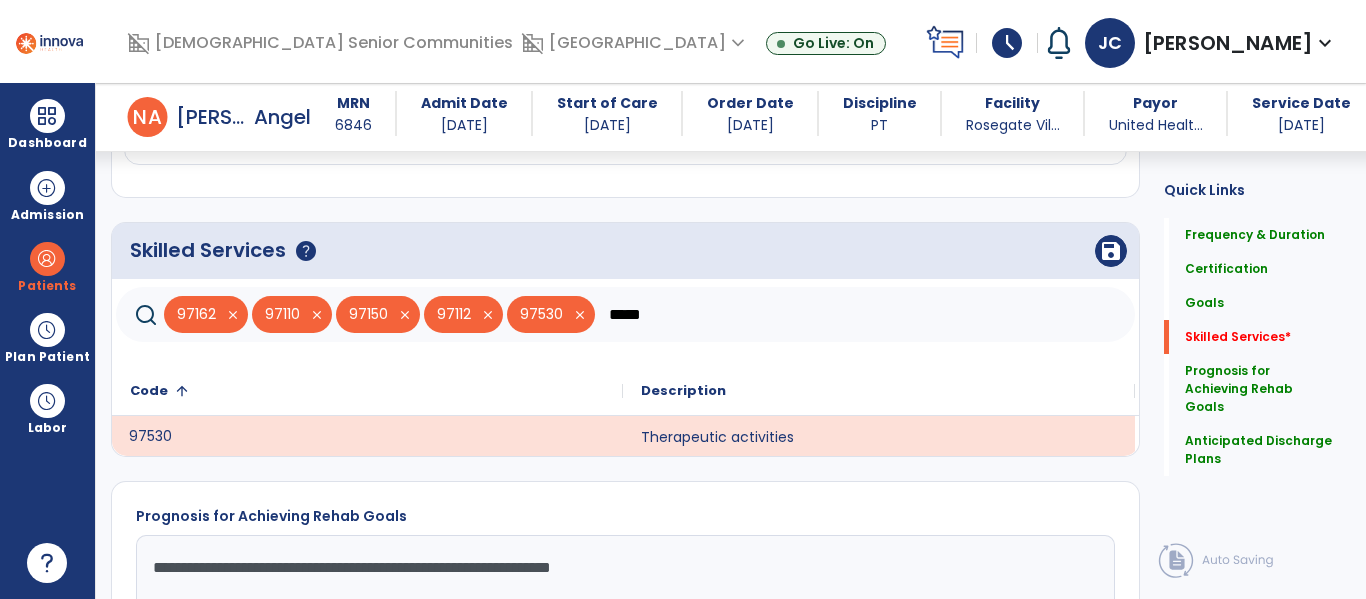 click on "*****" 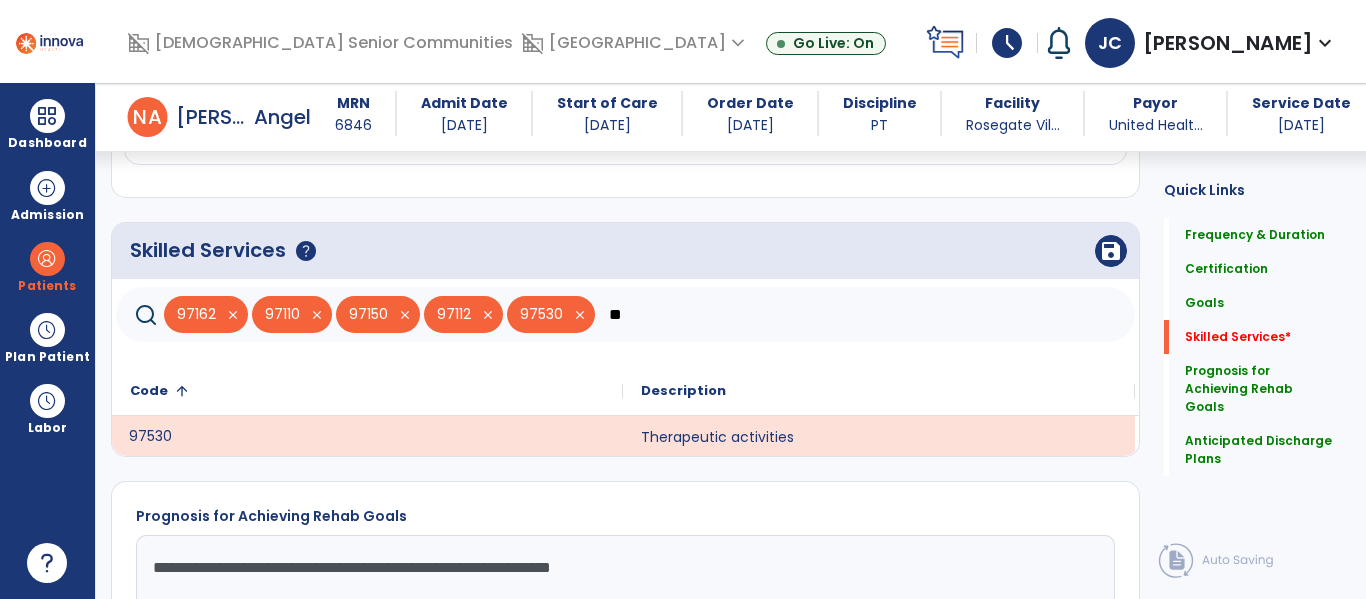 type on "*" 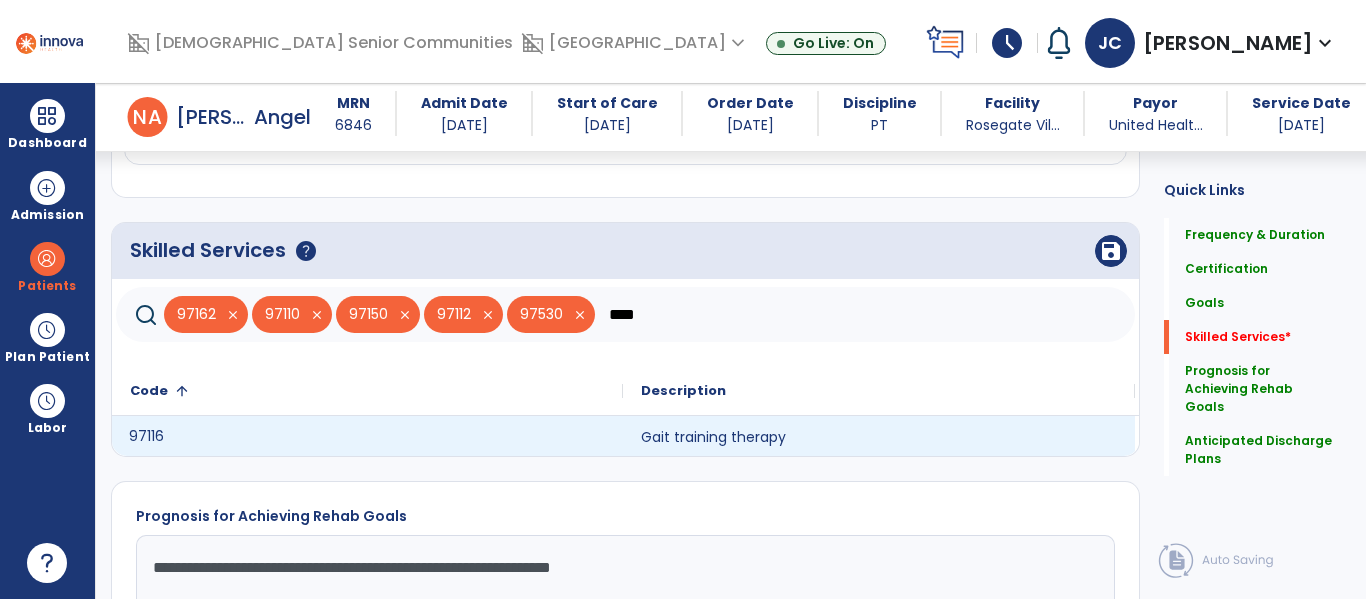type on "****" 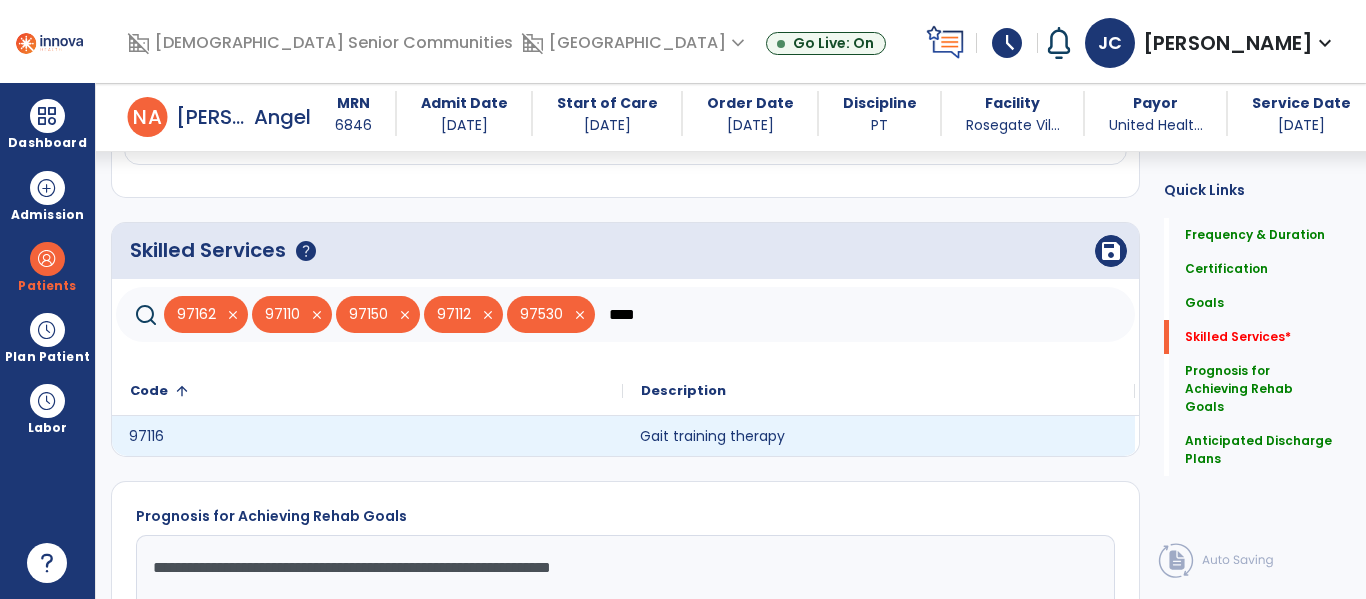 click on "Gait training therapy" 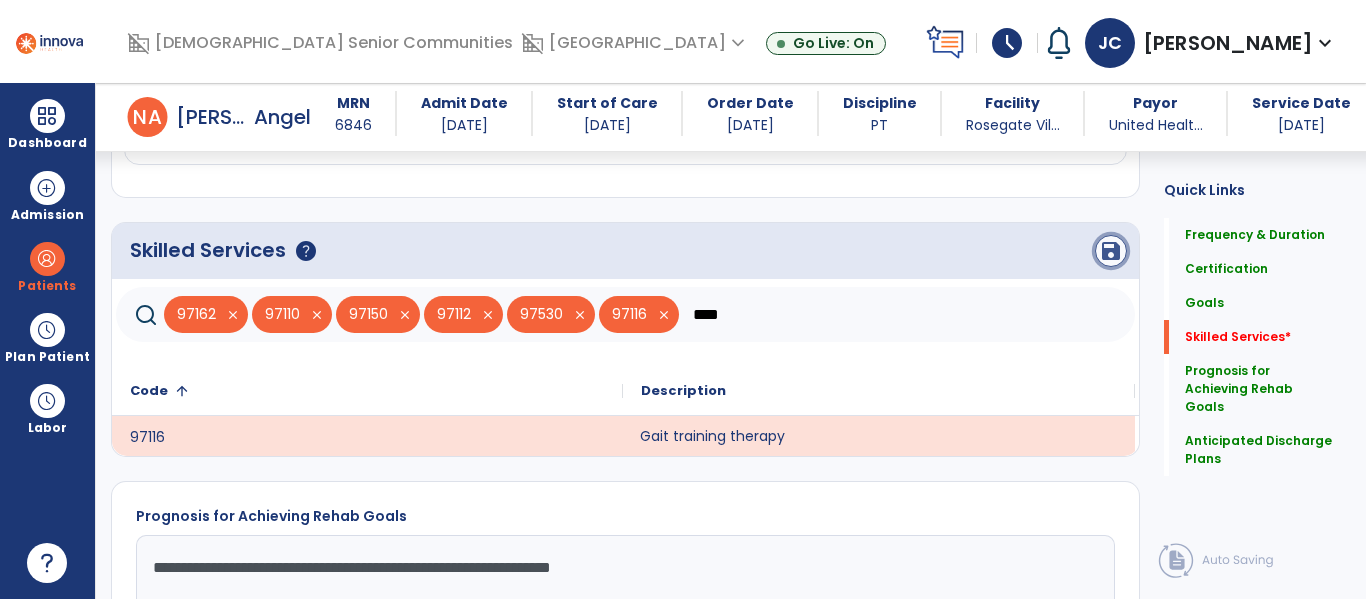 click on "save" 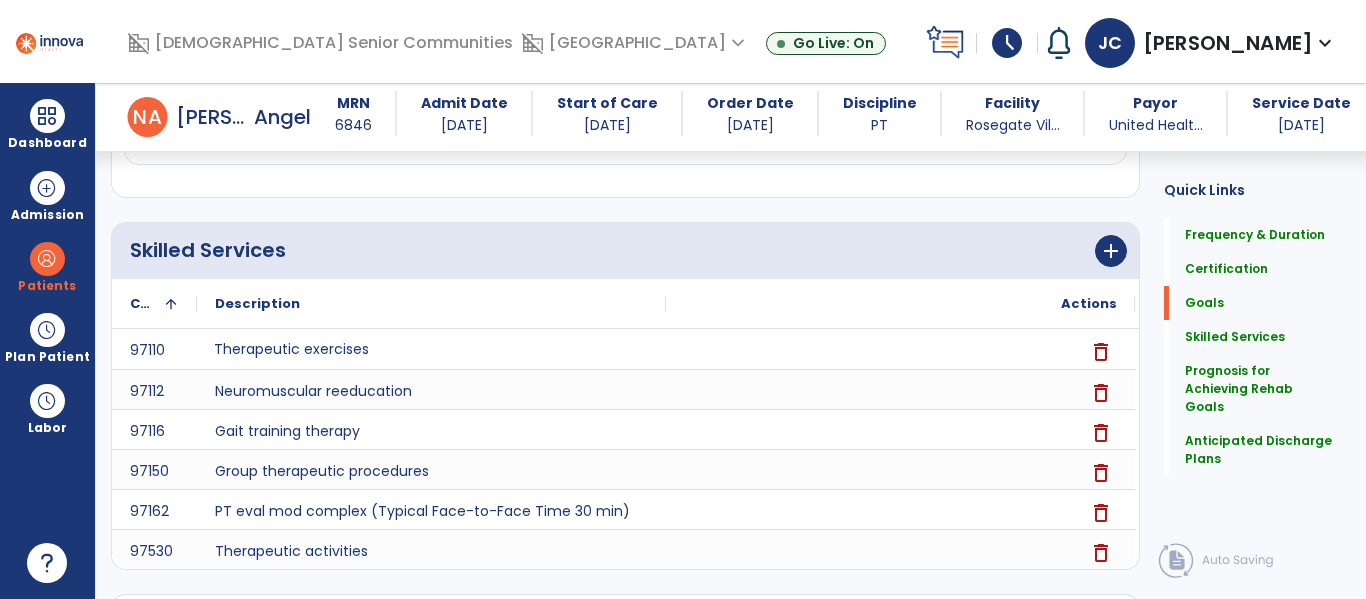 scroll, scrollTop: 524, scrollLeft: 0, axis: vertical 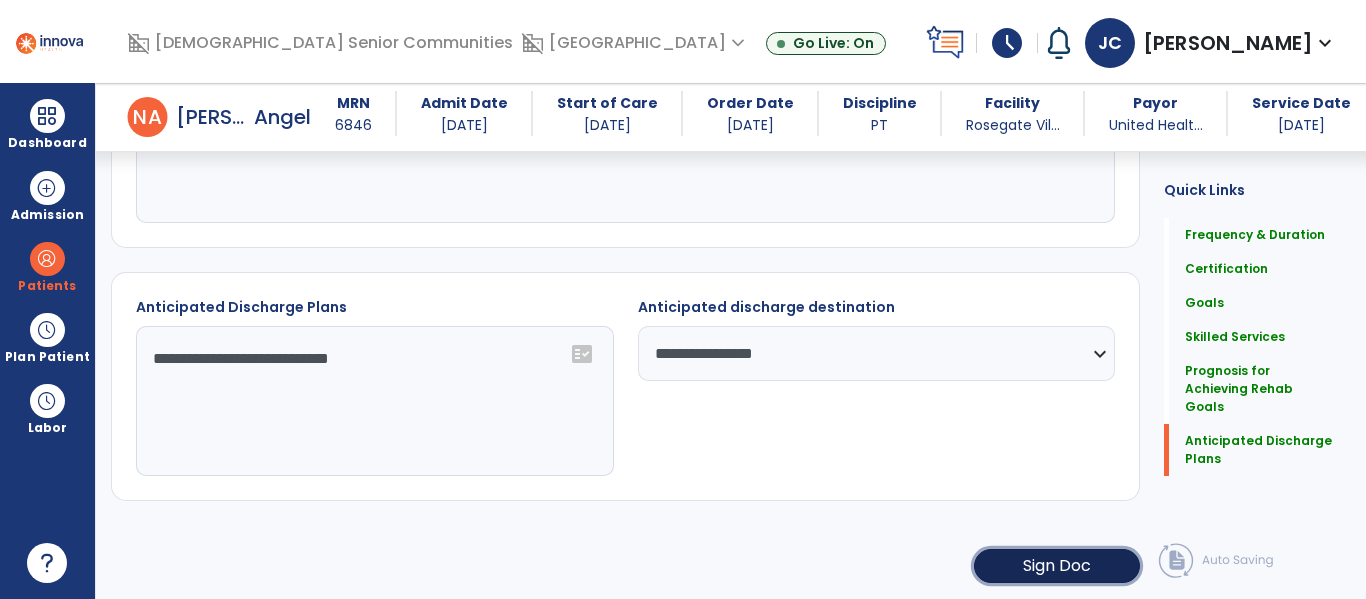 click on "Sign Doc" 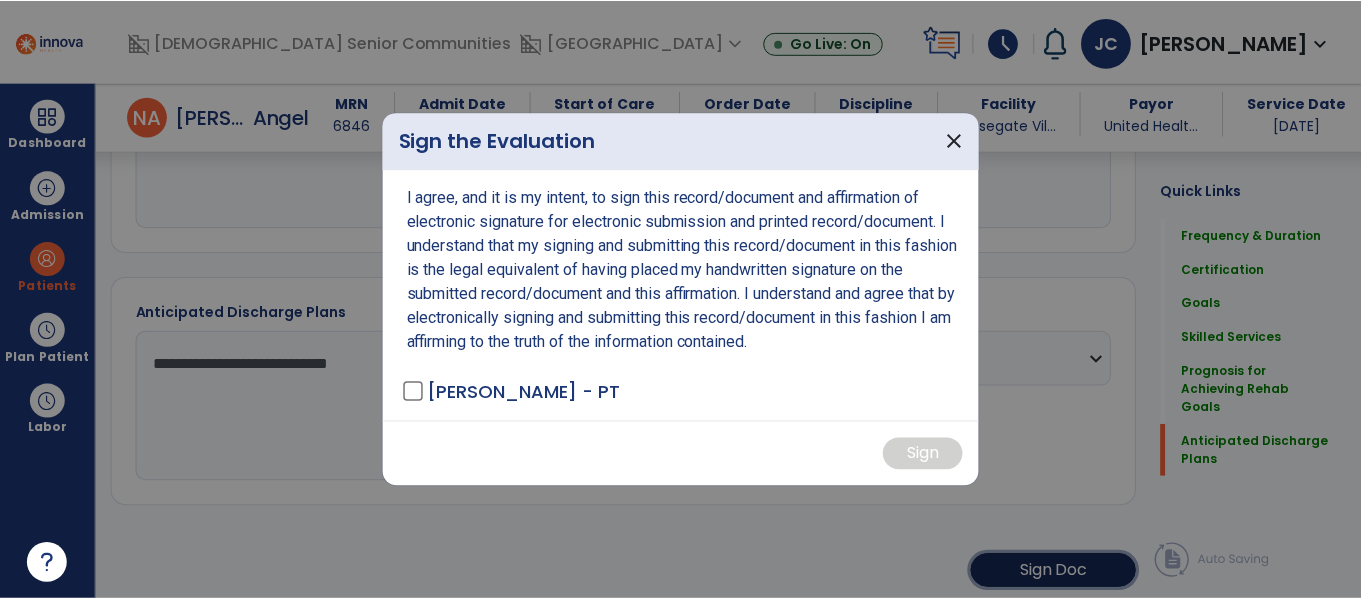 scroll, scrollTop: 1859, scrollLeft: 0, axis: vertical 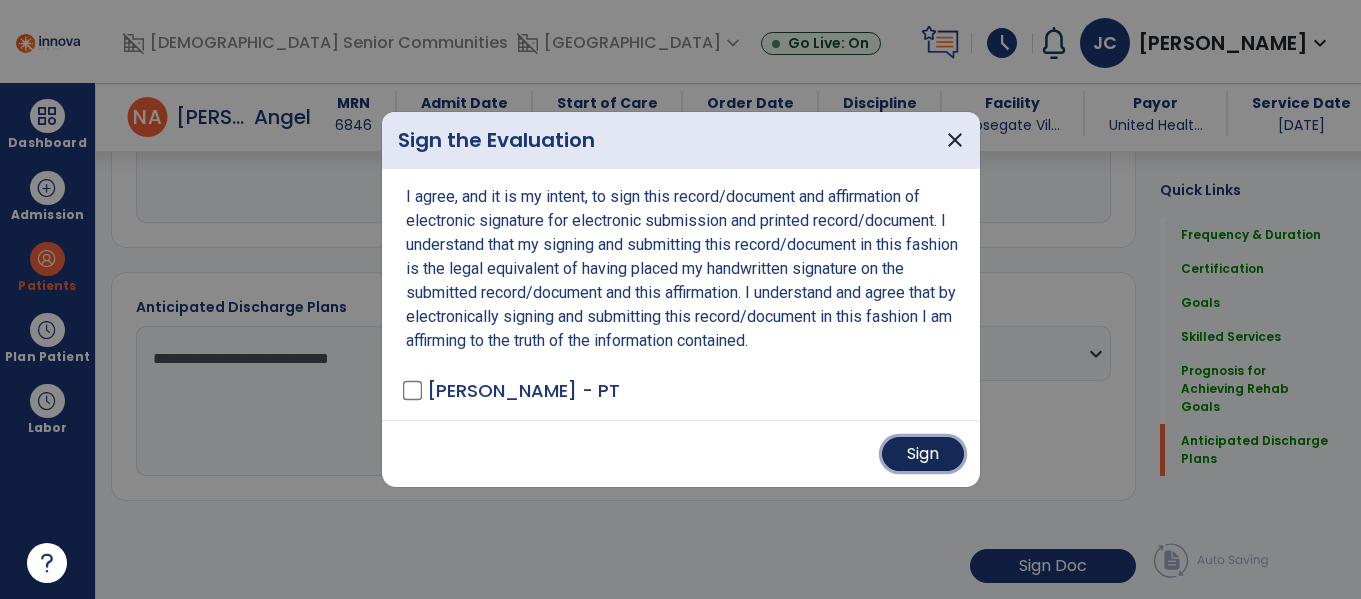 click on "Sign" at bounding box center [923, 454] 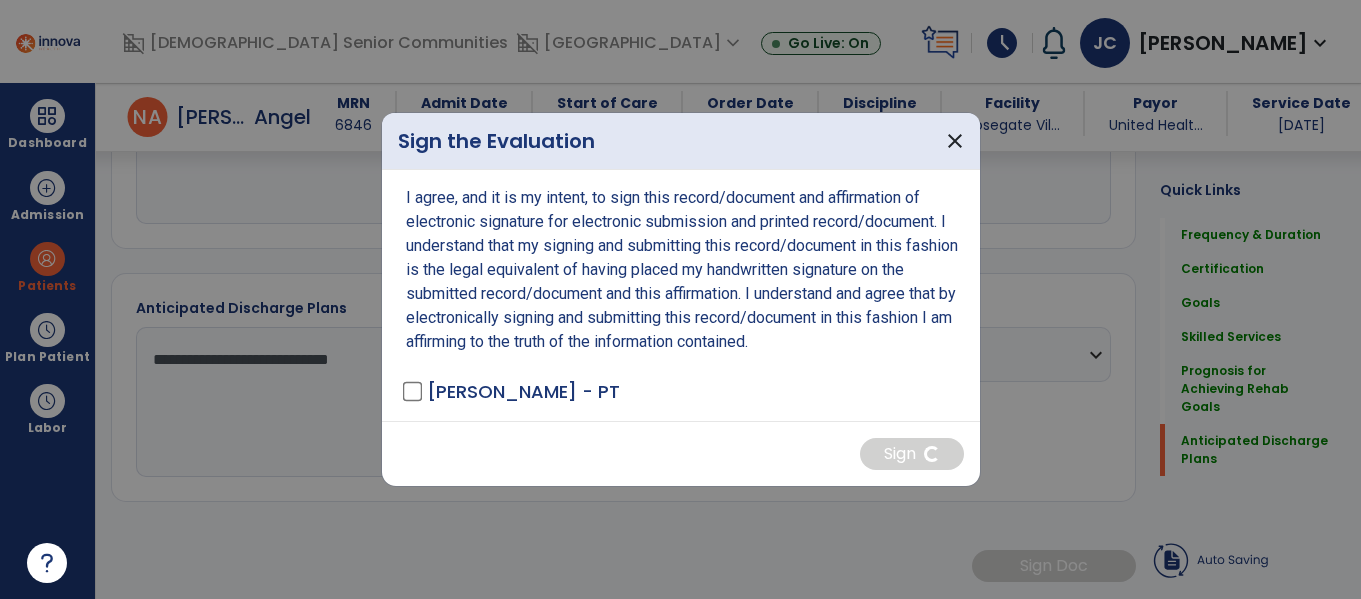 scroll, scrollTop: 1858, scrollLeft: 0, axis: vertical 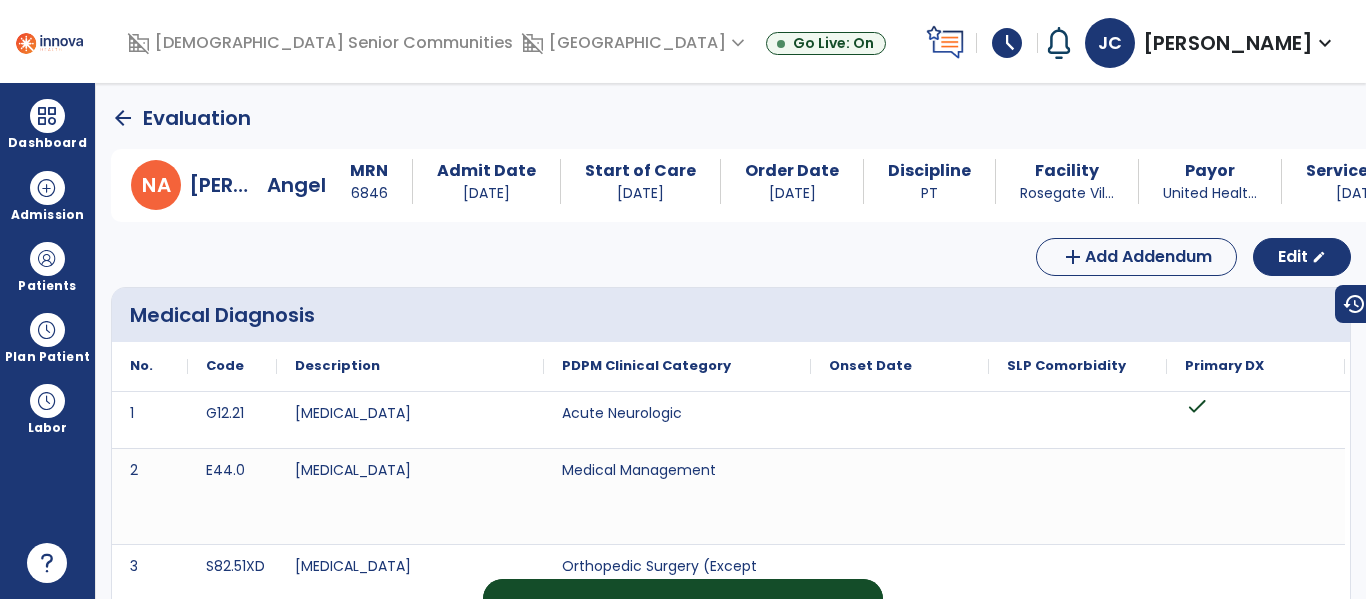 click on "arrow_back" 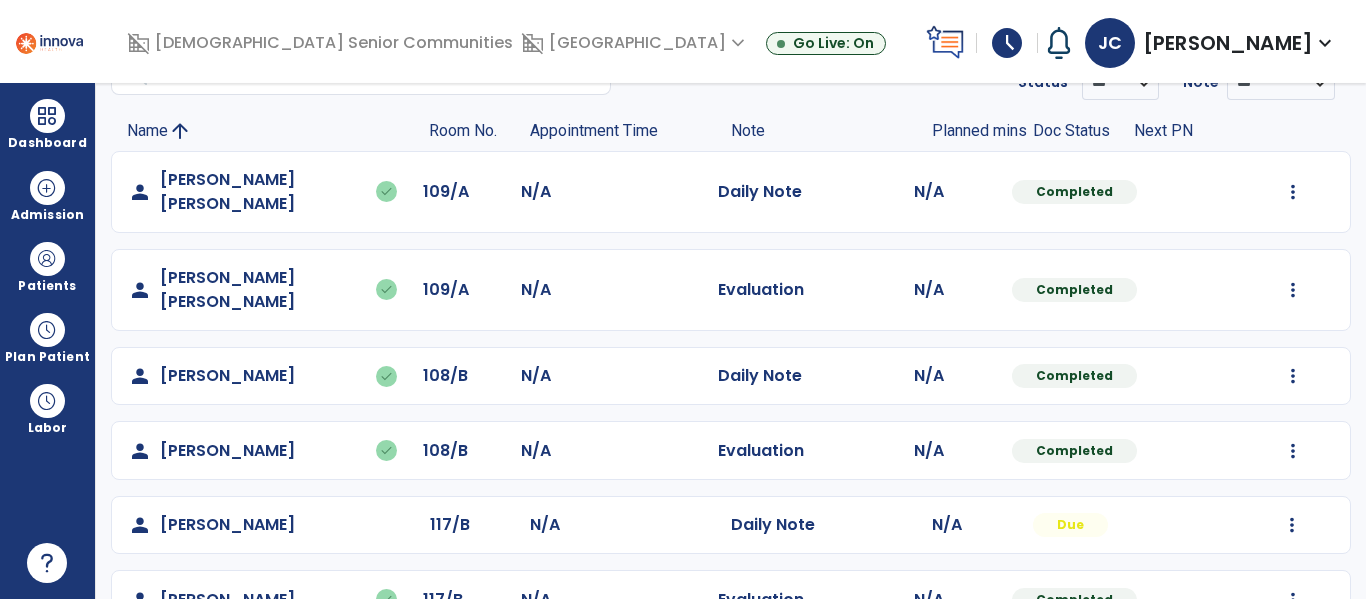 scroll, scrollTop: 115, scrollLeft: 0, axis: vertical 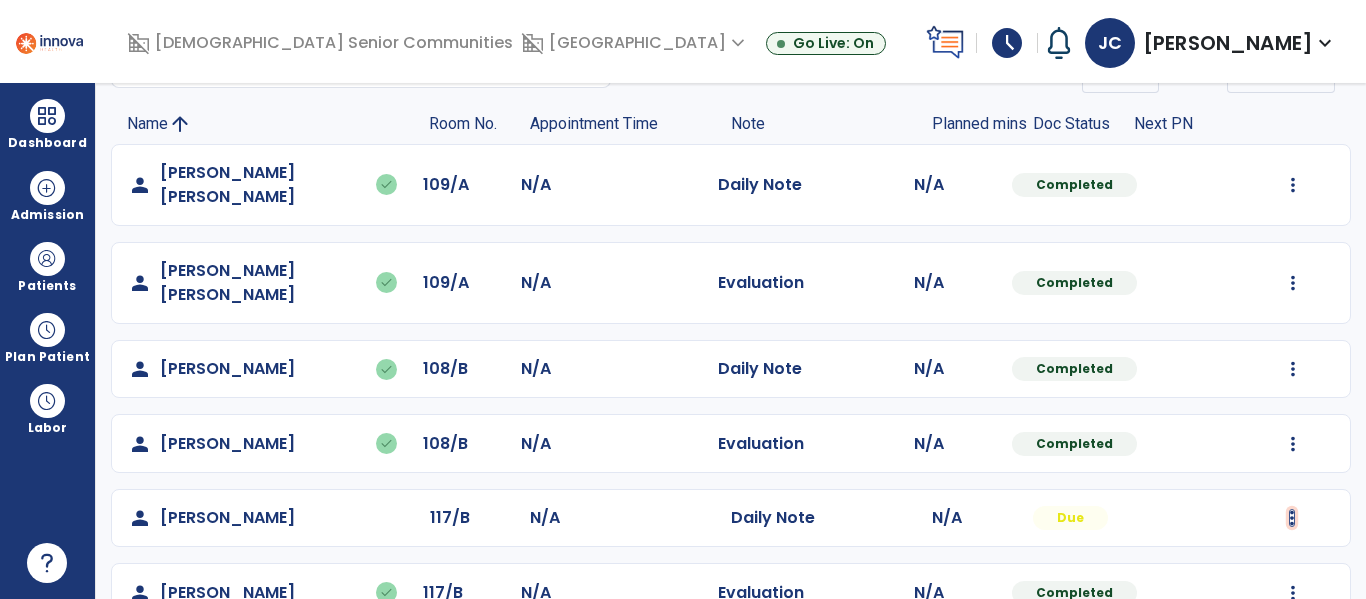 click at bounding box center [1293, 185] 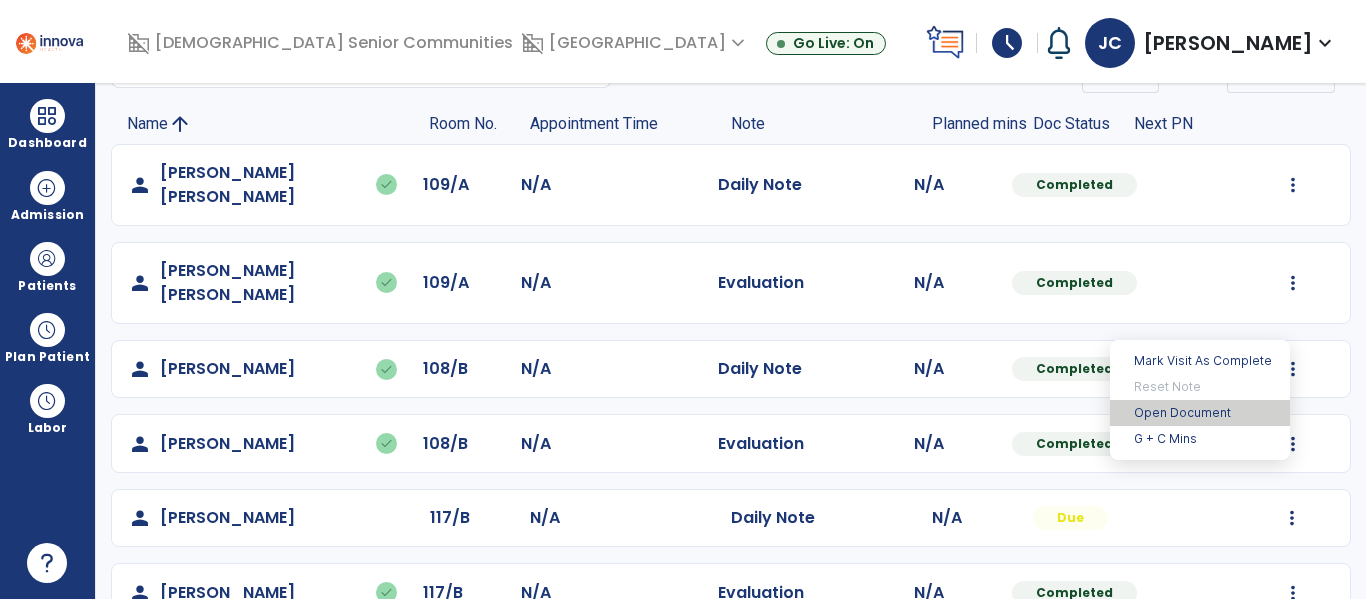 click on "Open Document" at bounding box center [1200, 413] 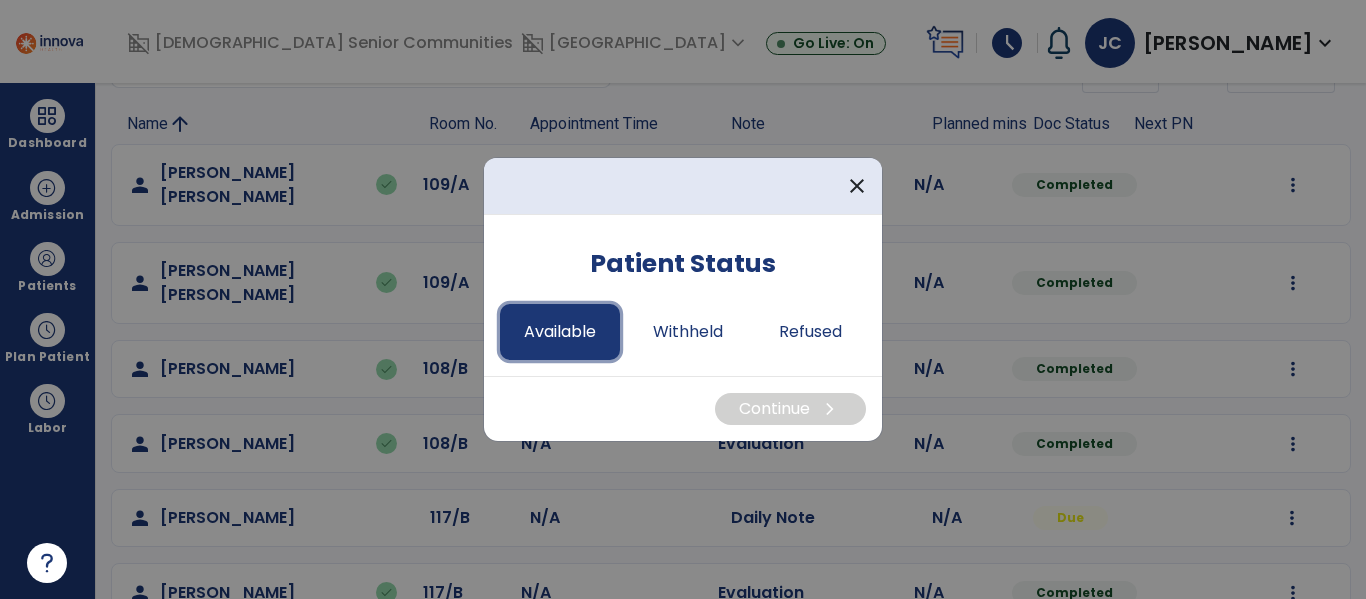 click on "Available" at bounding box center (560, 332) 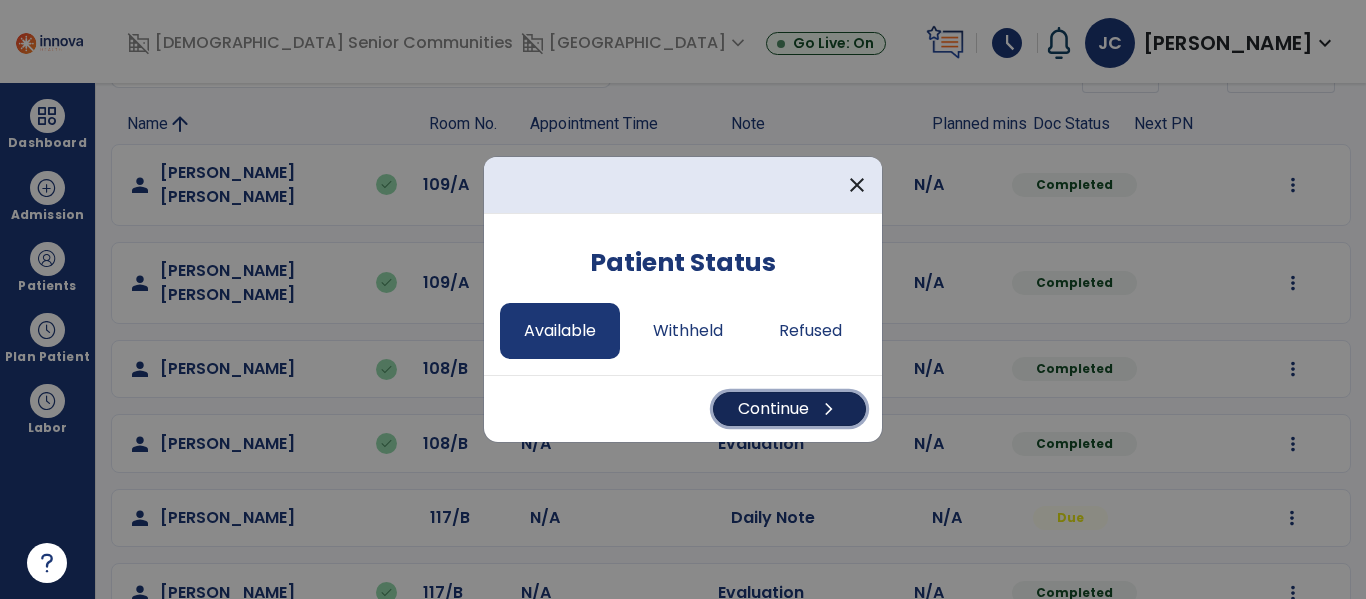 click on "chevron_right" at bounding box center (829, 409) 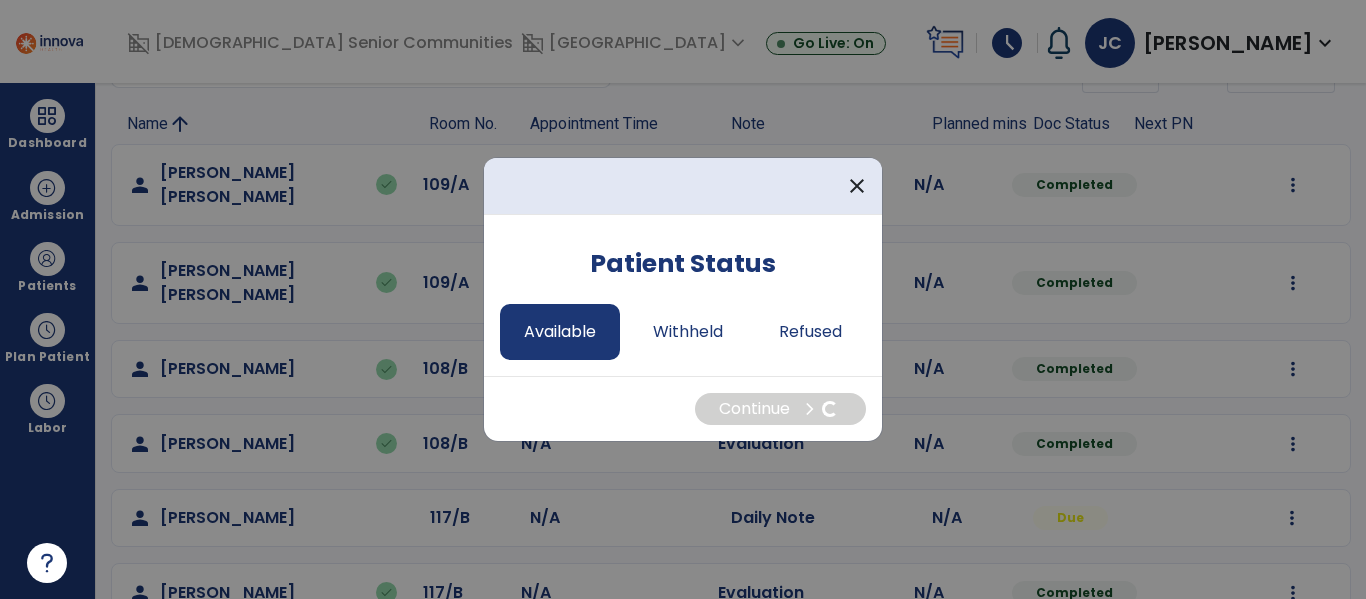 select on "*" 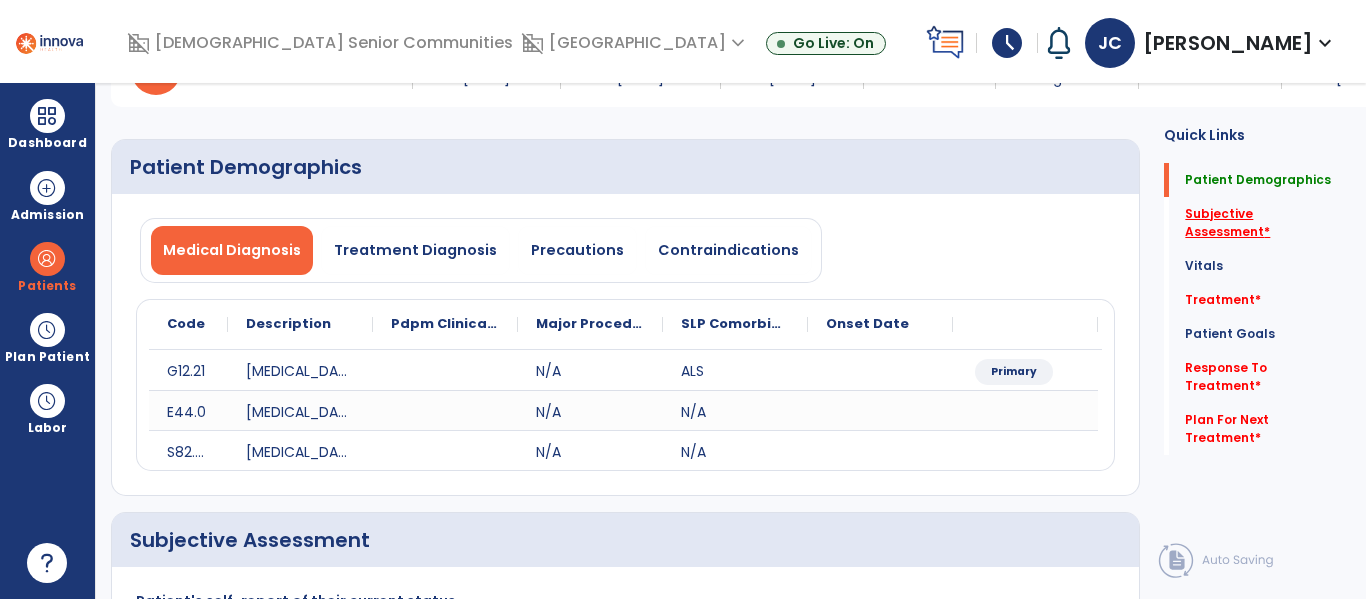 click on "Subjective Assessment   *" 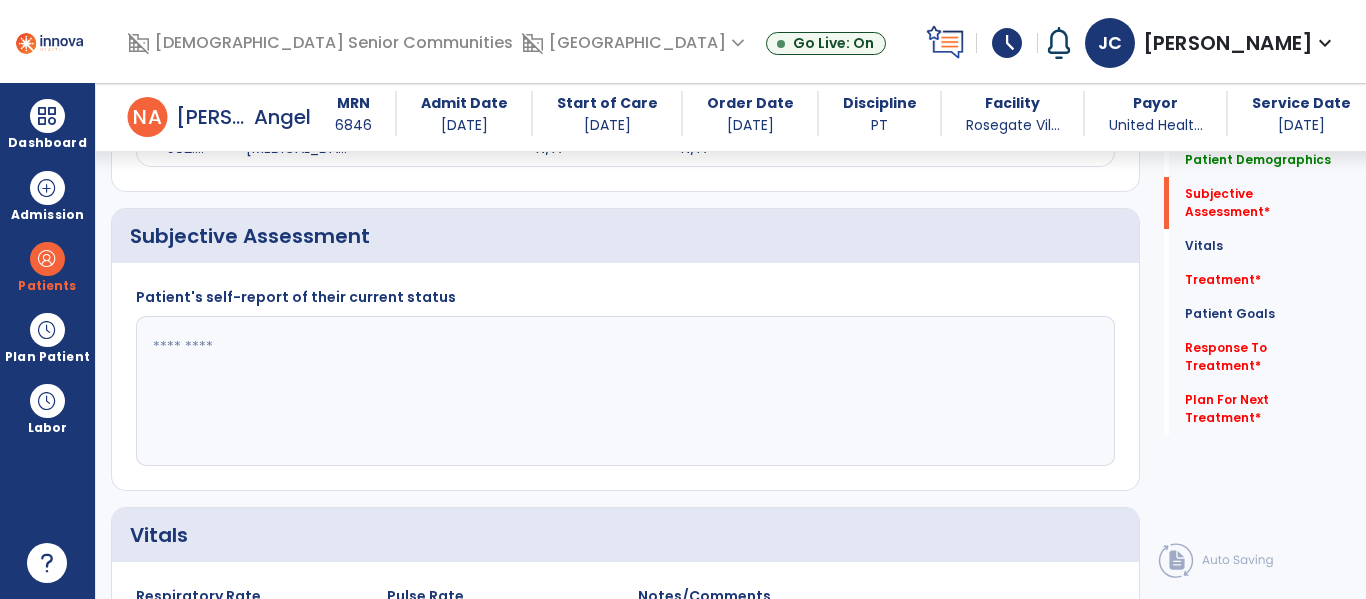 scroll, scrollTop: 427, scrollLeft: 0, axis: vertical 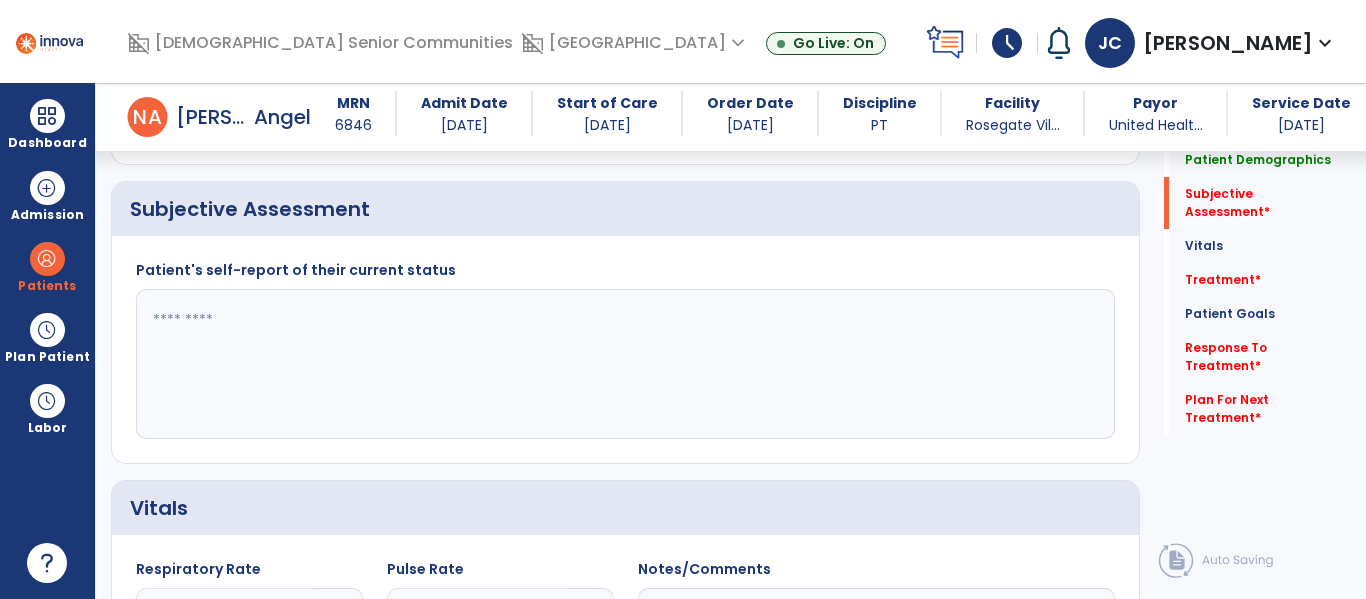 click 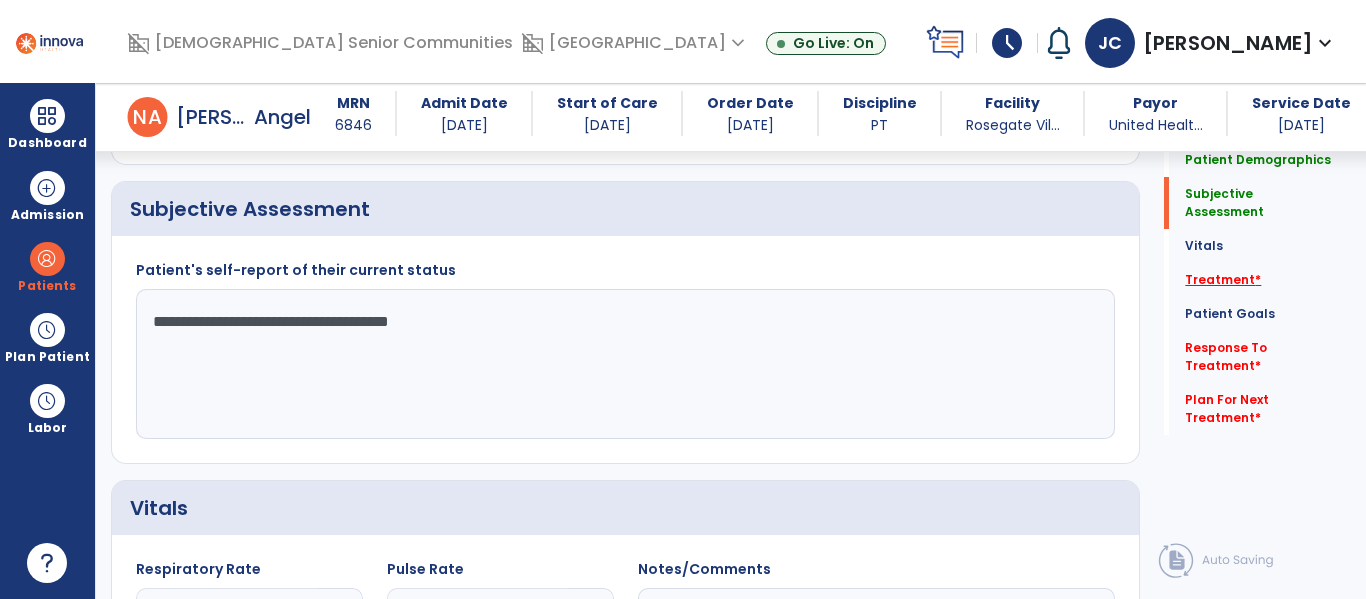 type on "**********" 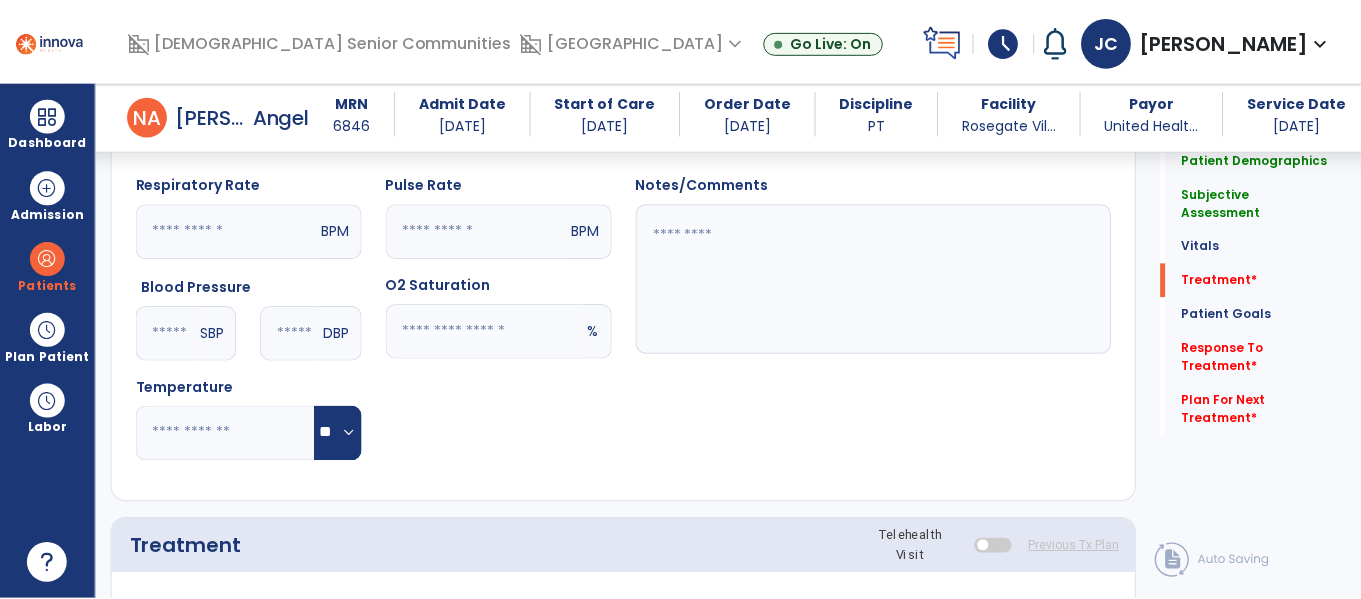 scroll, scrollTop: 1116, scrollLeft: 0, axis: vertical 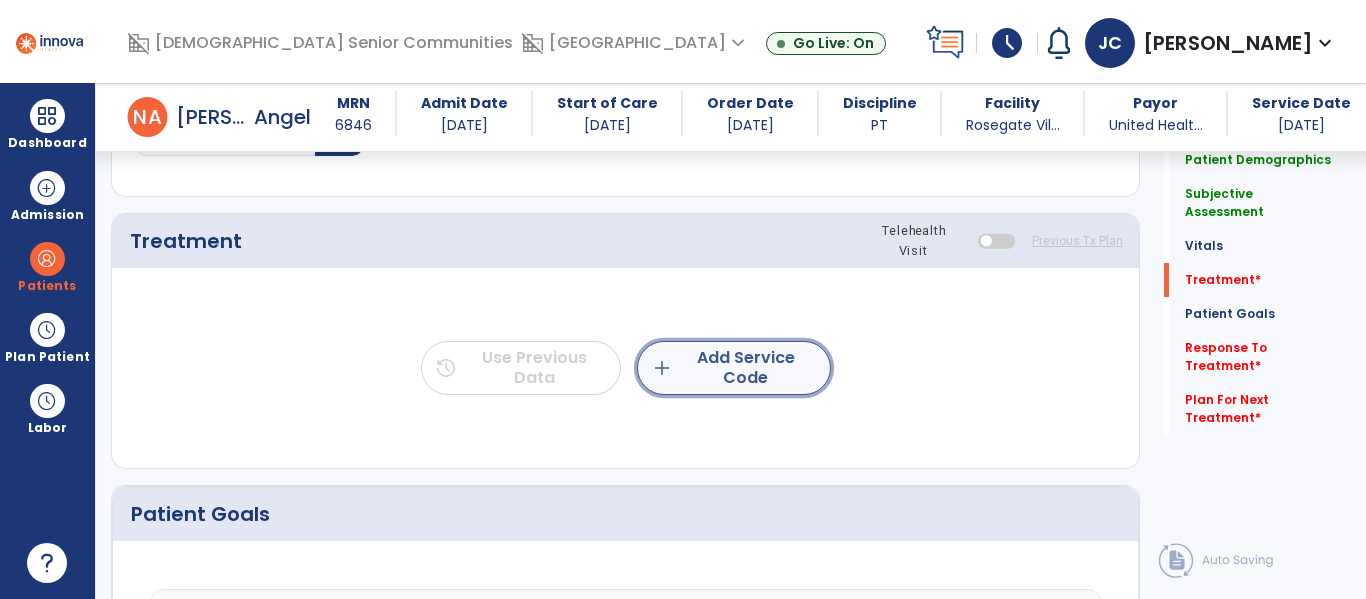 click on "add  Add Service Code" 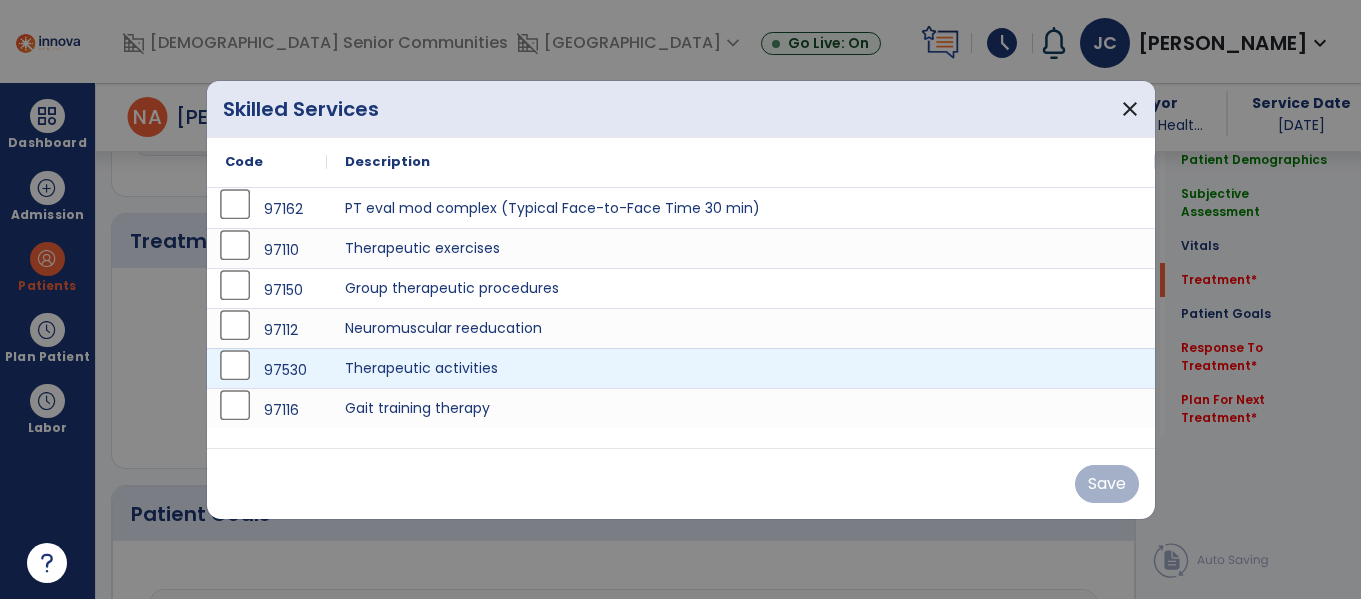 scroll, scrollTop: 1116, scrollLeft: 0, axis: vertical 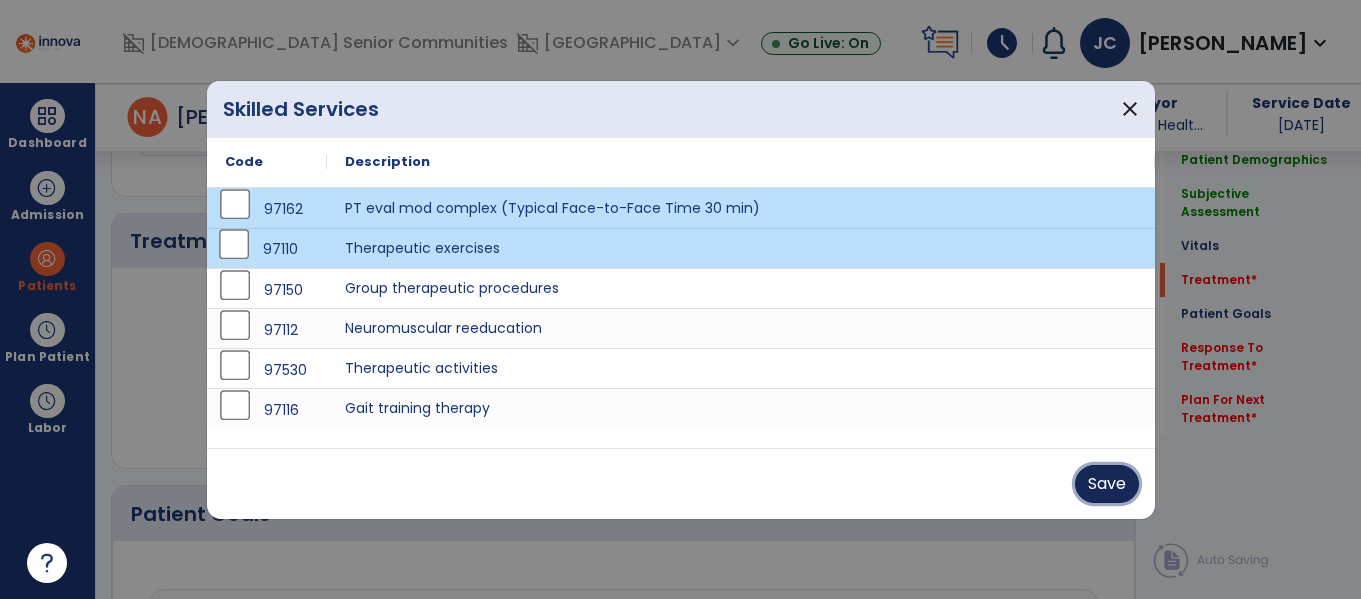 click on "Save" at bounding box center (1107, 484) 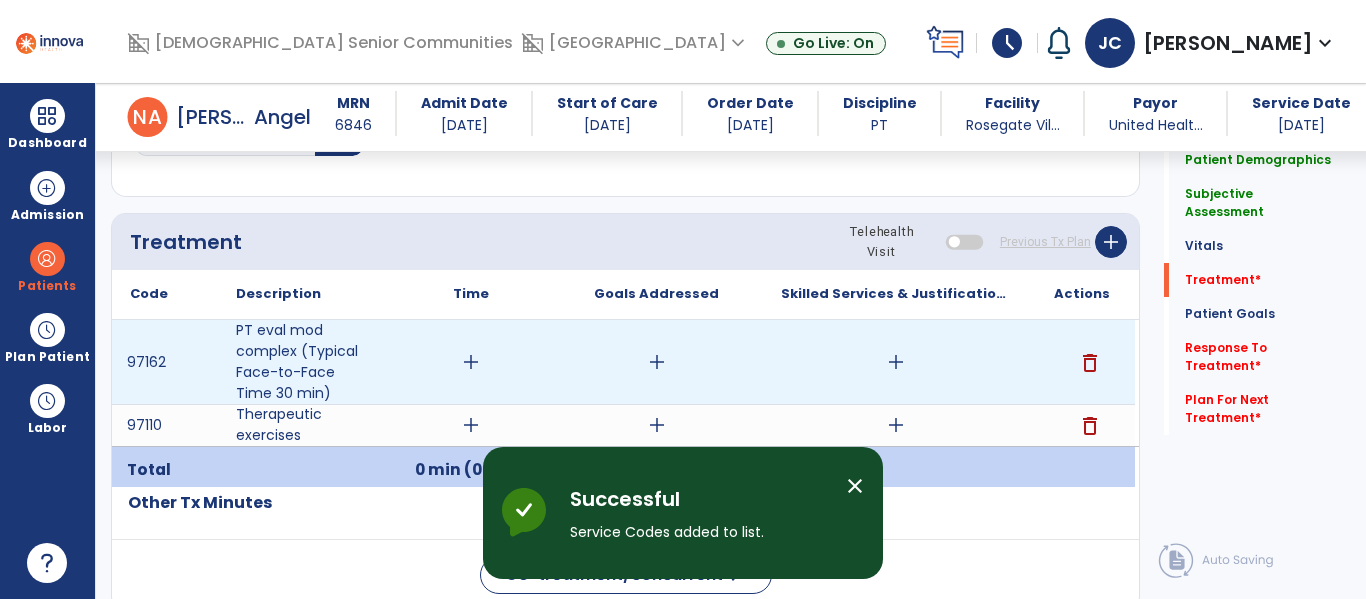 click on "add" at bounding box center (471, 362) 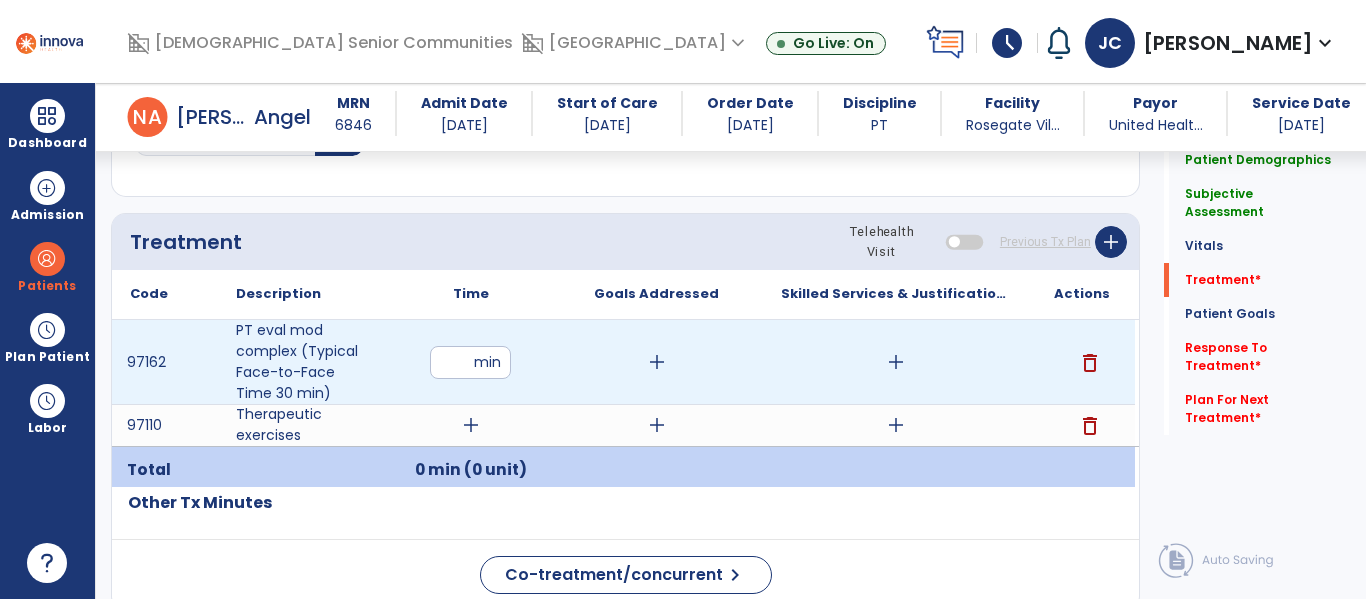 type on "**" 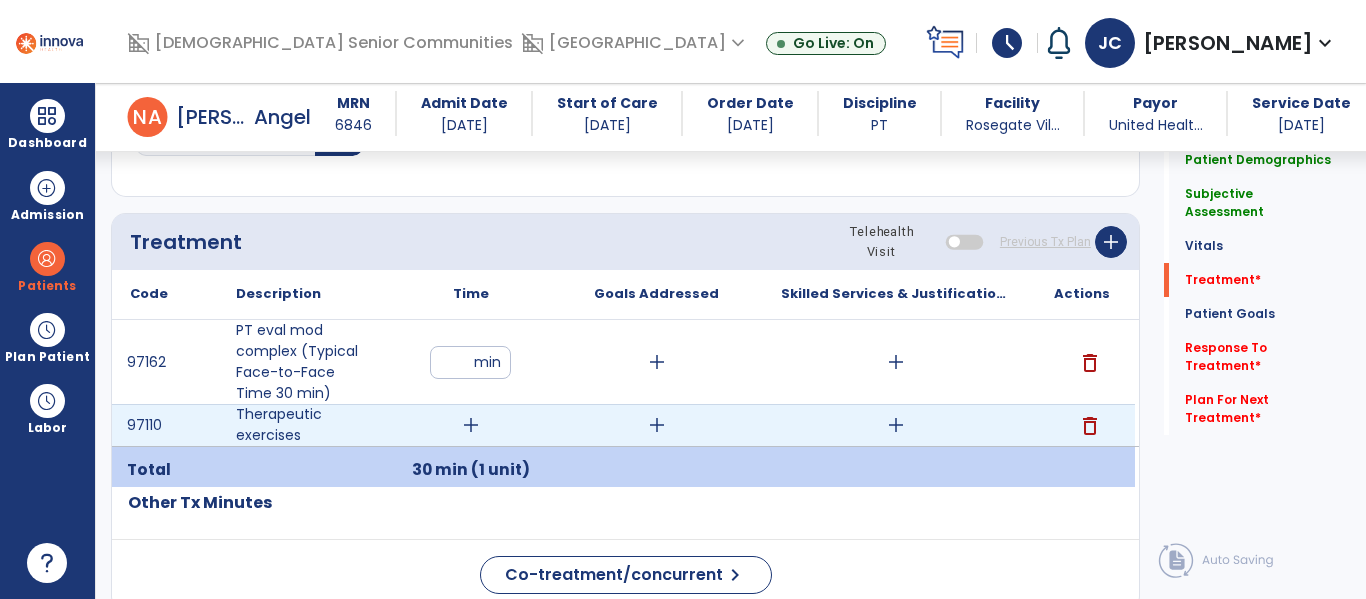 click on "add" at bounding box center (471, 425) 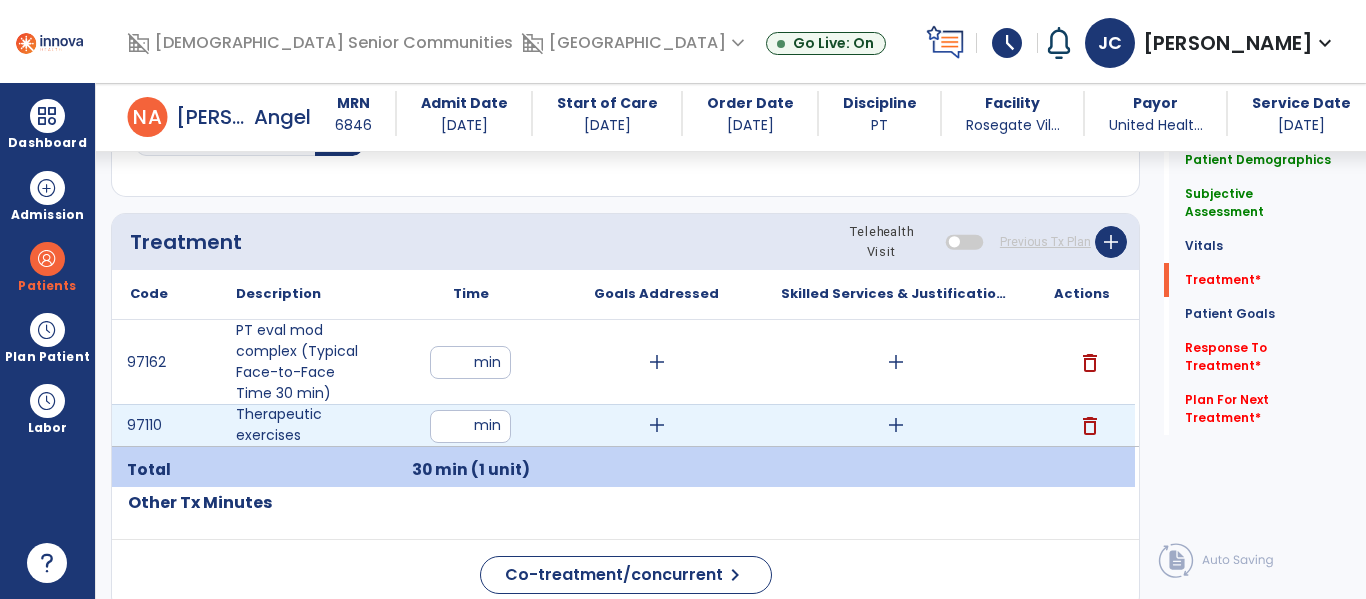 type on "**" 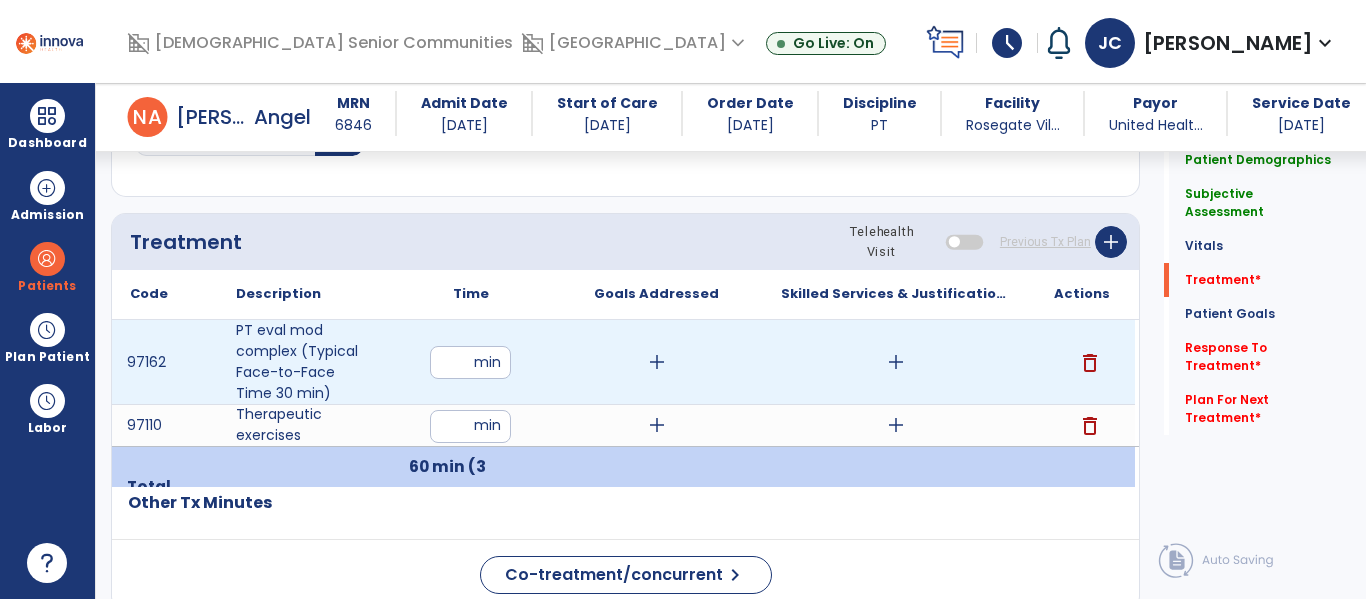 click on "add" at bounding box center [657, 362] 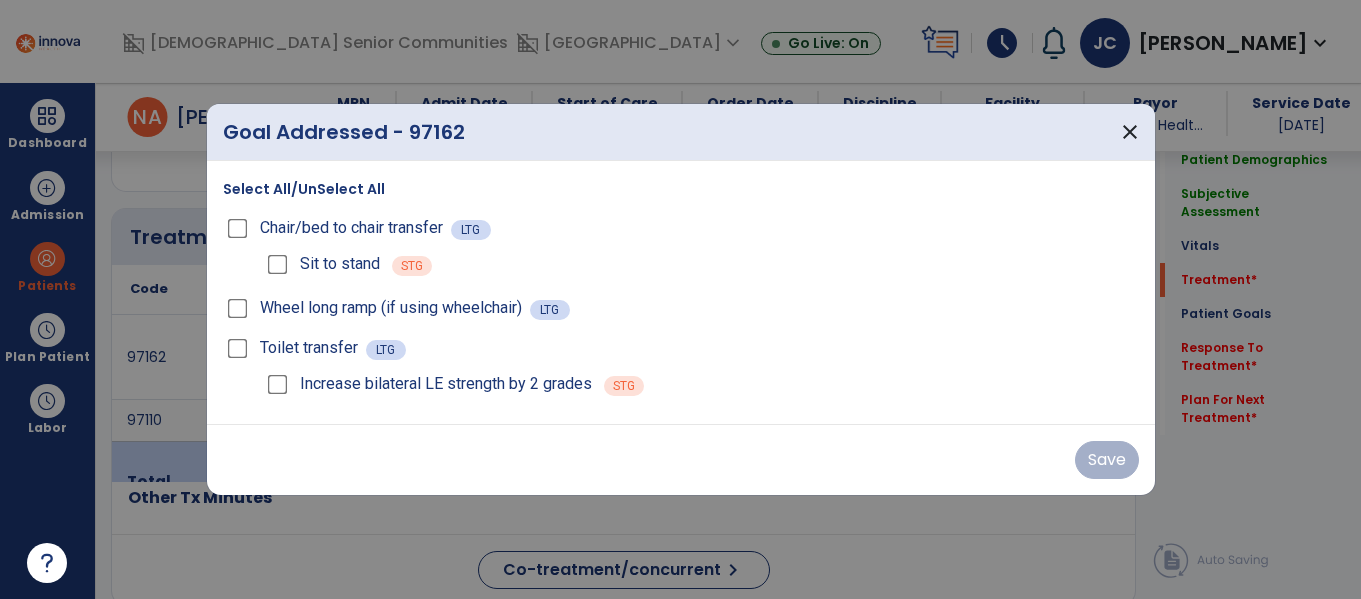 scroll, scrollTop: 1116, scrollLeft: 0, axis: vertical 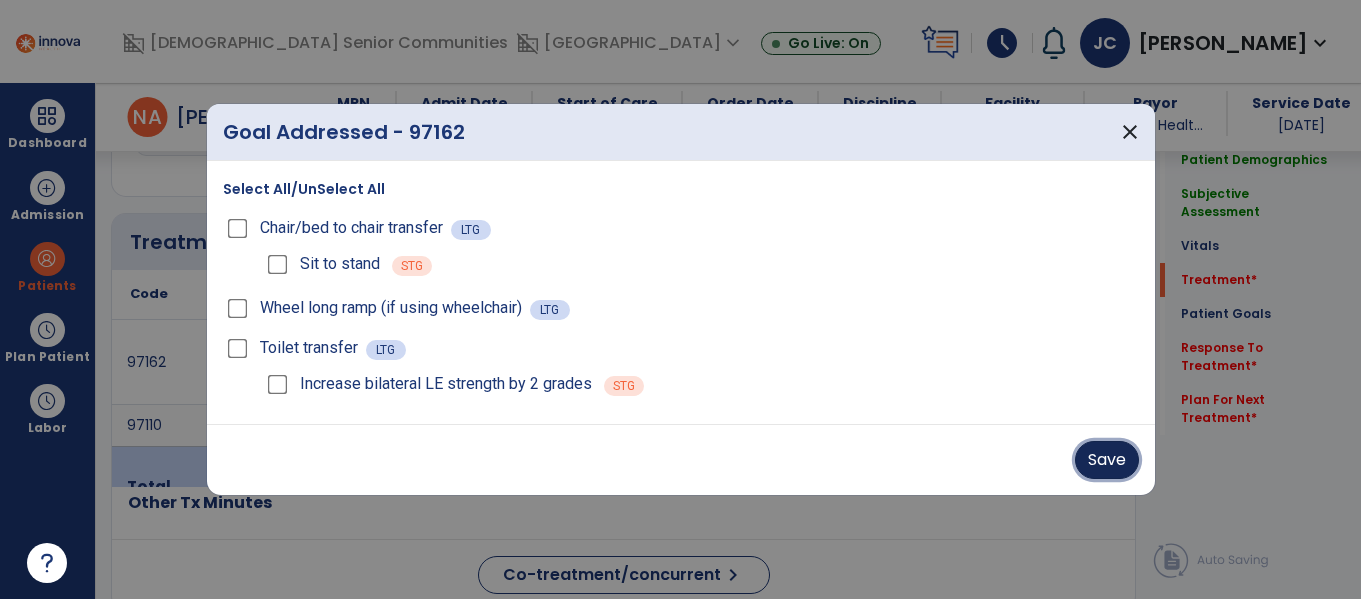 click on "Save" at bounding box center (1107, 460) 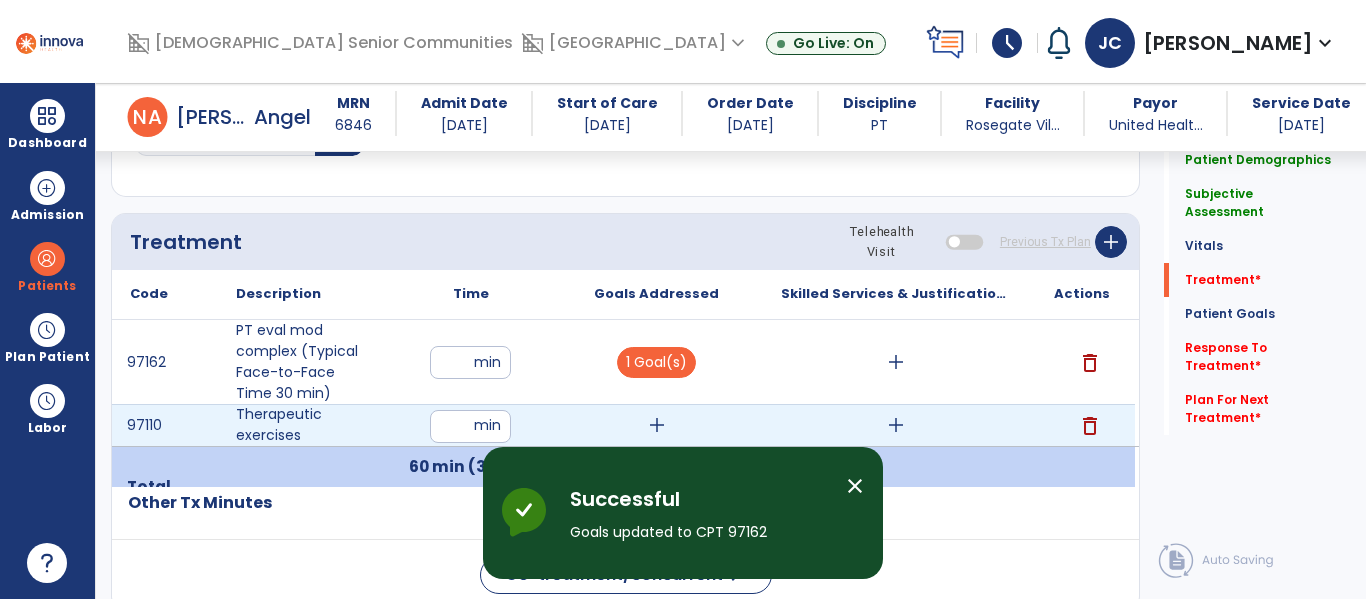 click on "add" at bounding box center [657, 425] 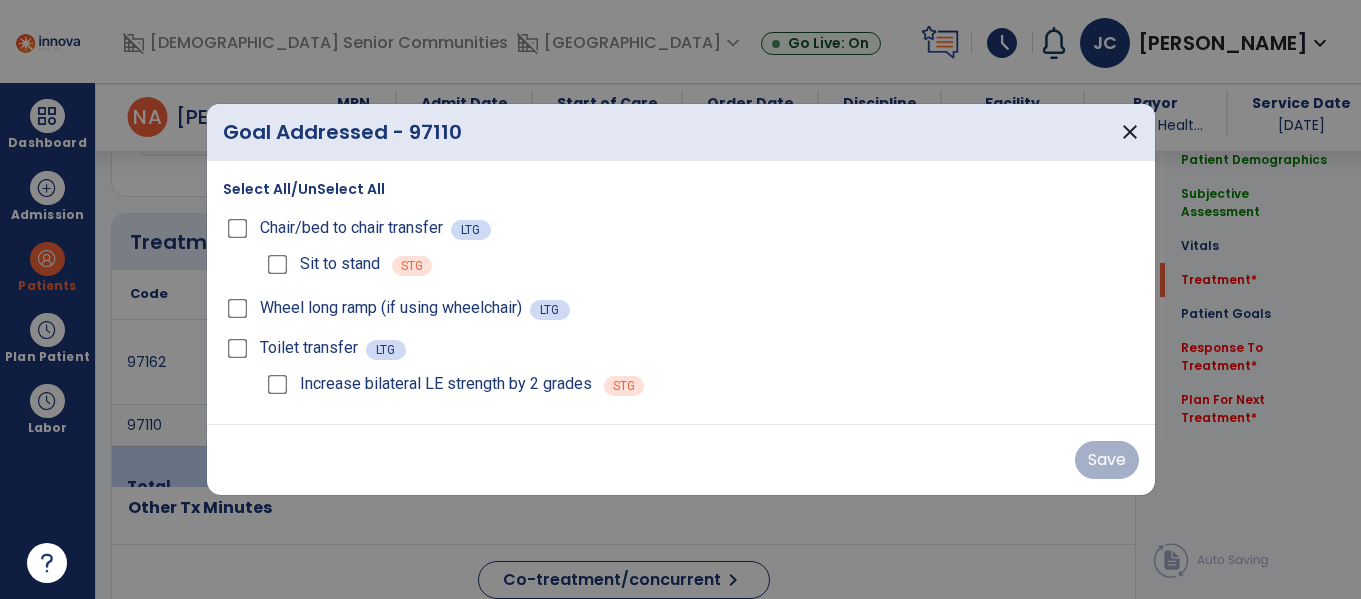 scroll, scrollTop: 1116, scrollLeft: 0, axis: vertical 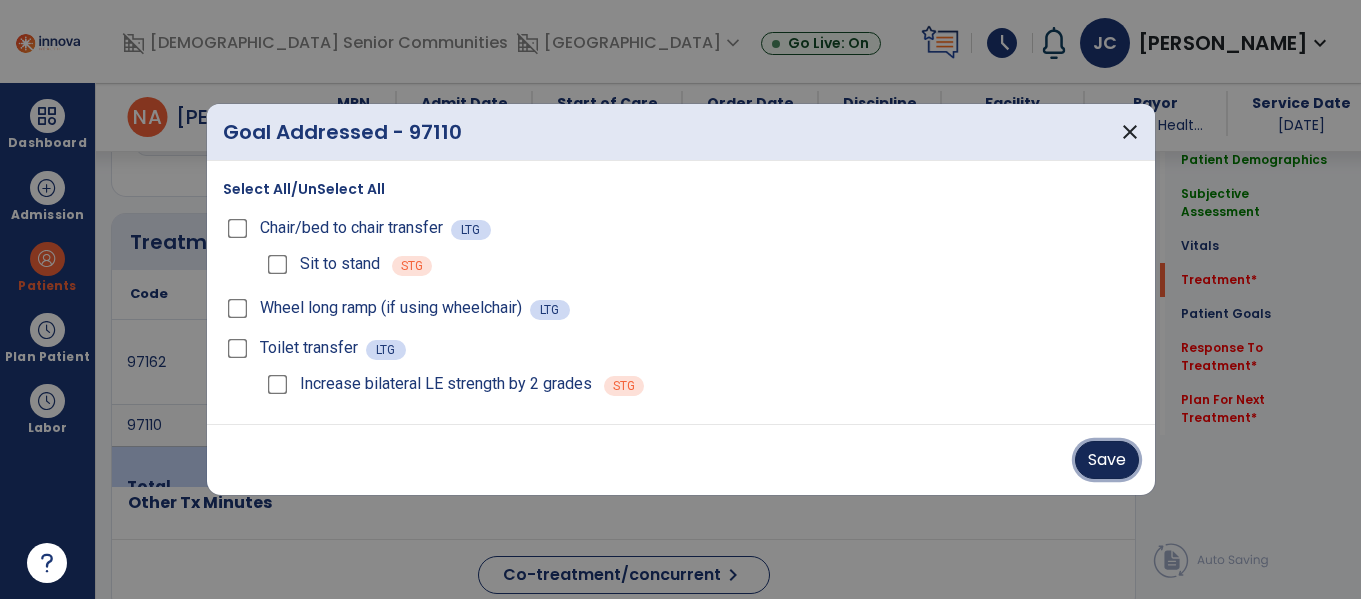 click on "Save" at bounding box center (1107, 460) 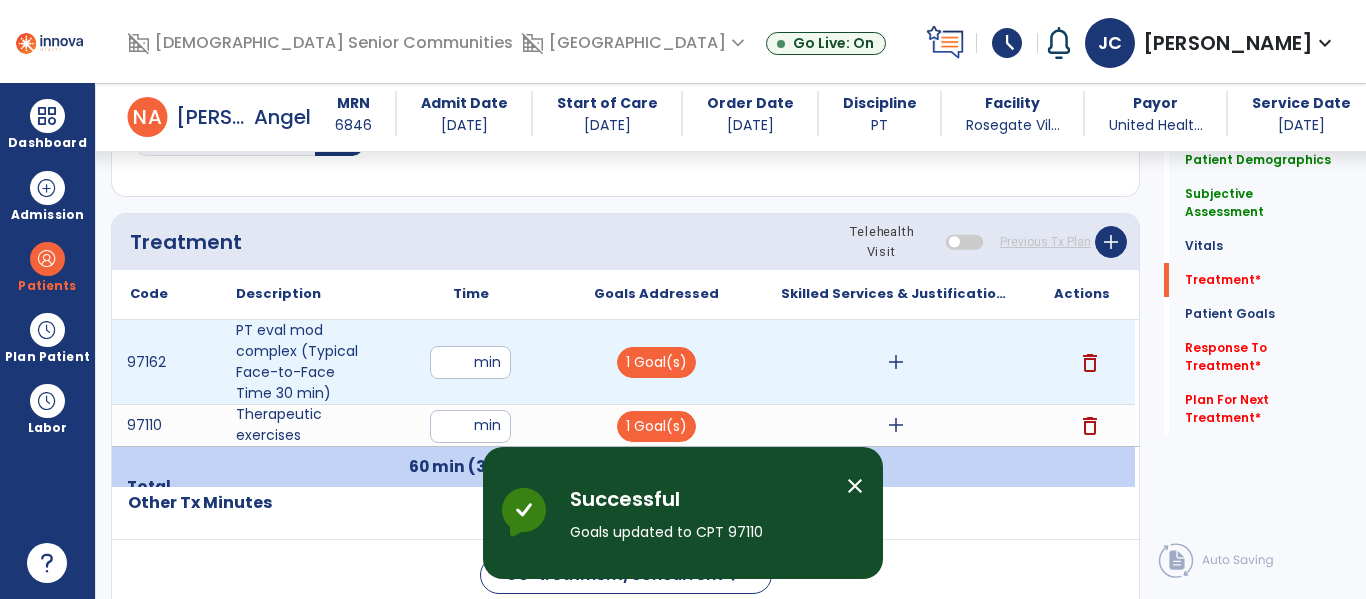click on "add" at bounding box center (896, 362) 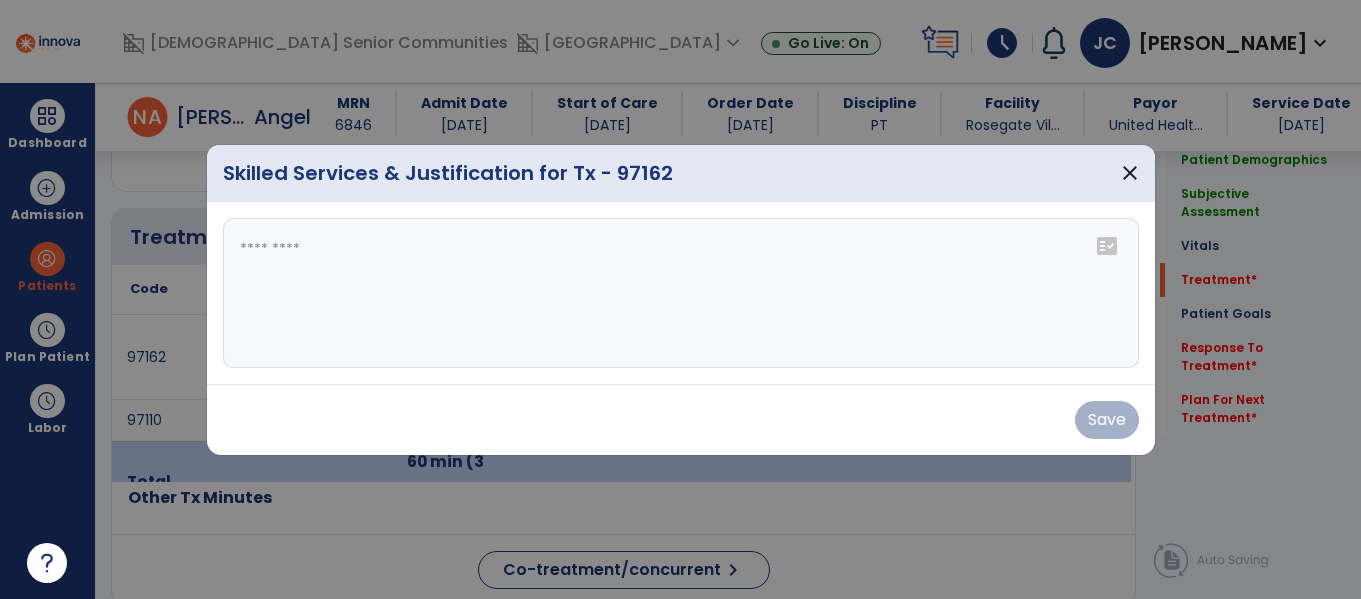 scroll, scrollTop: 1116, scrollLeft: 0, axis: vertical 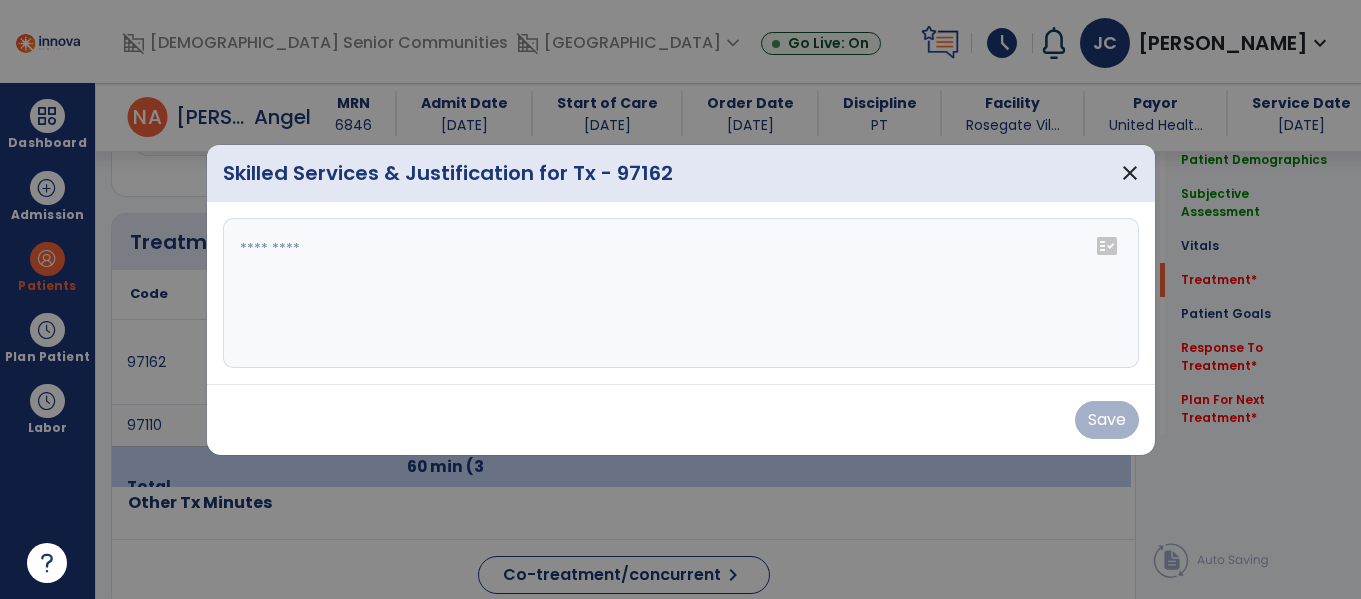 click at bounding box center [681, 293] 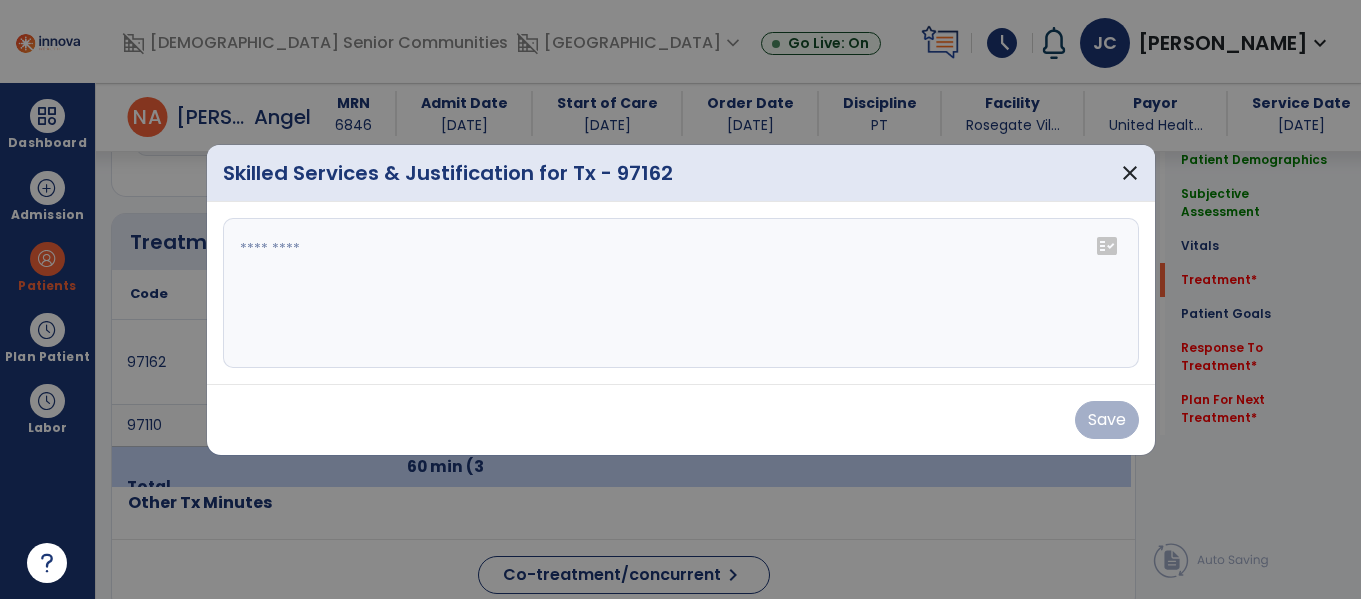 paste on "**********" 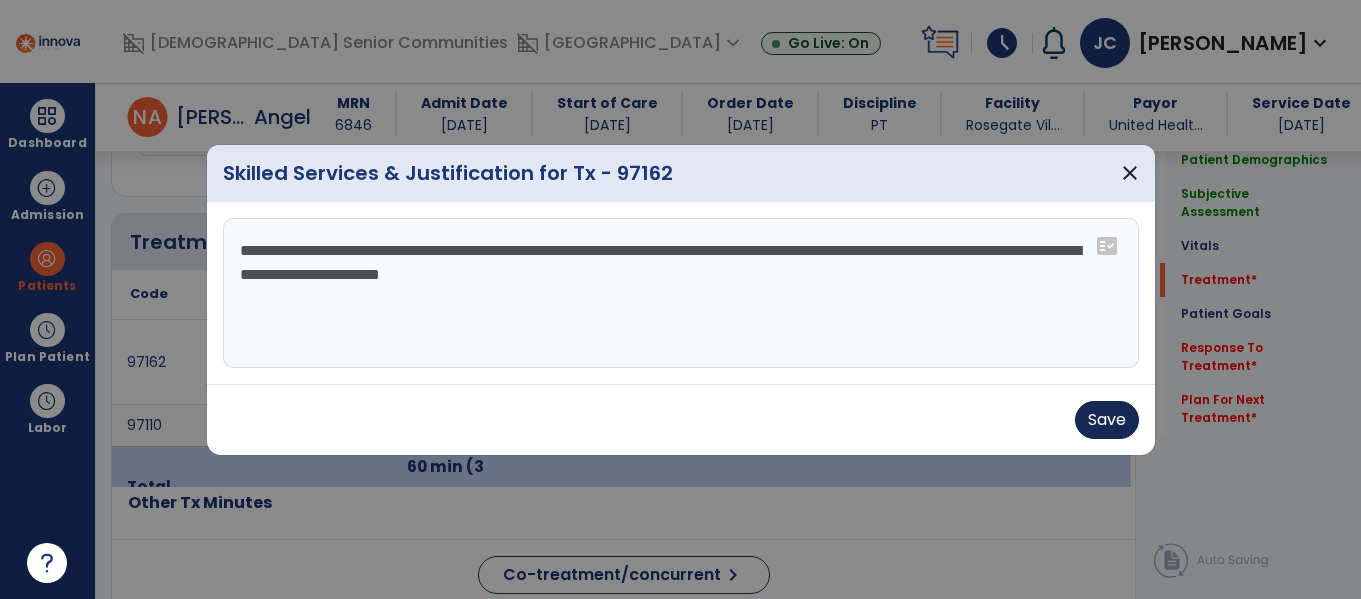 type on "**********" 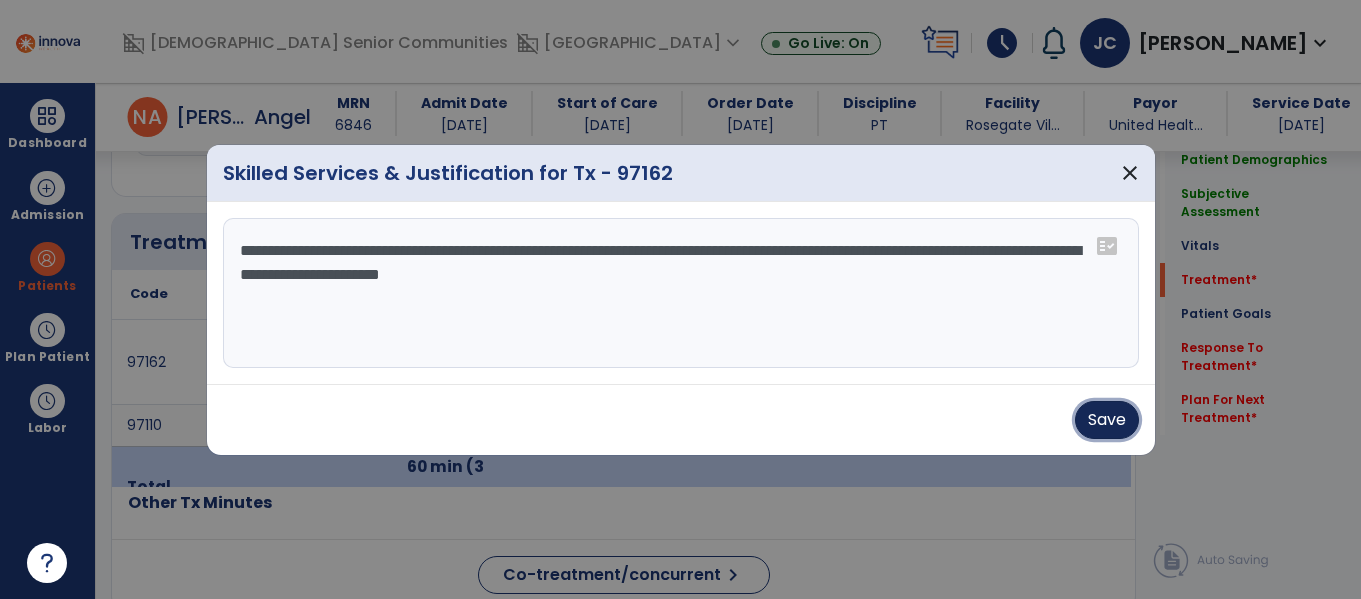 click on "Save" at bounding box center [1107, 420] 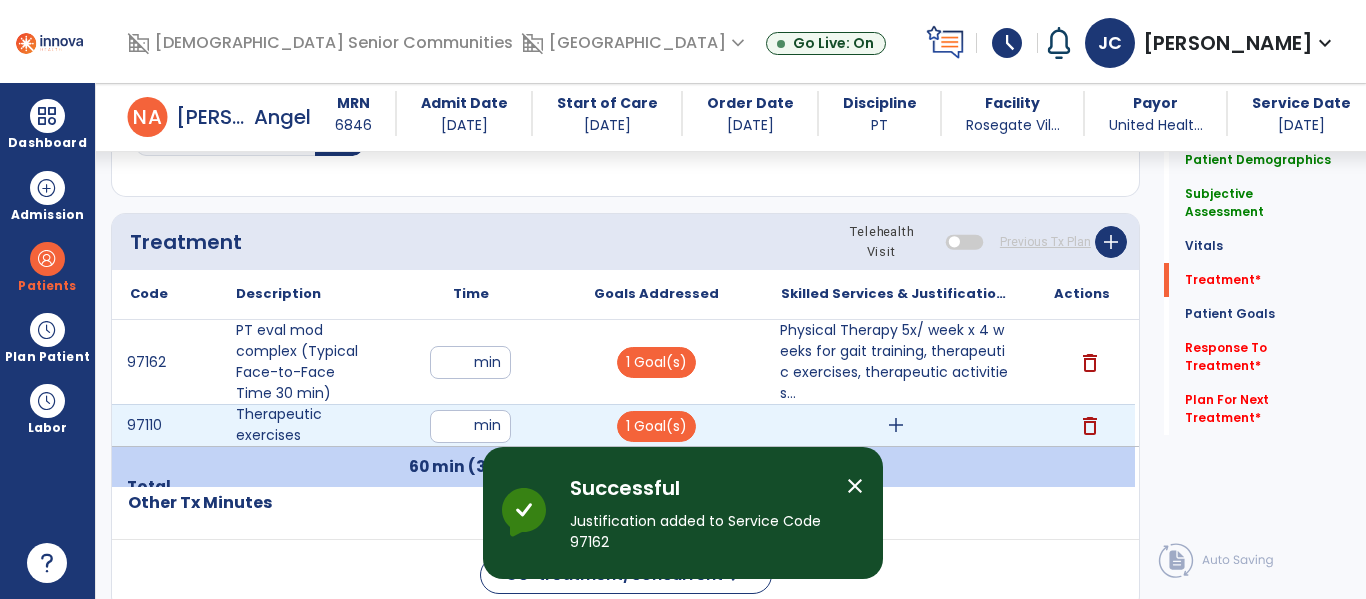 click on "add" at bounding box center [896, 425] 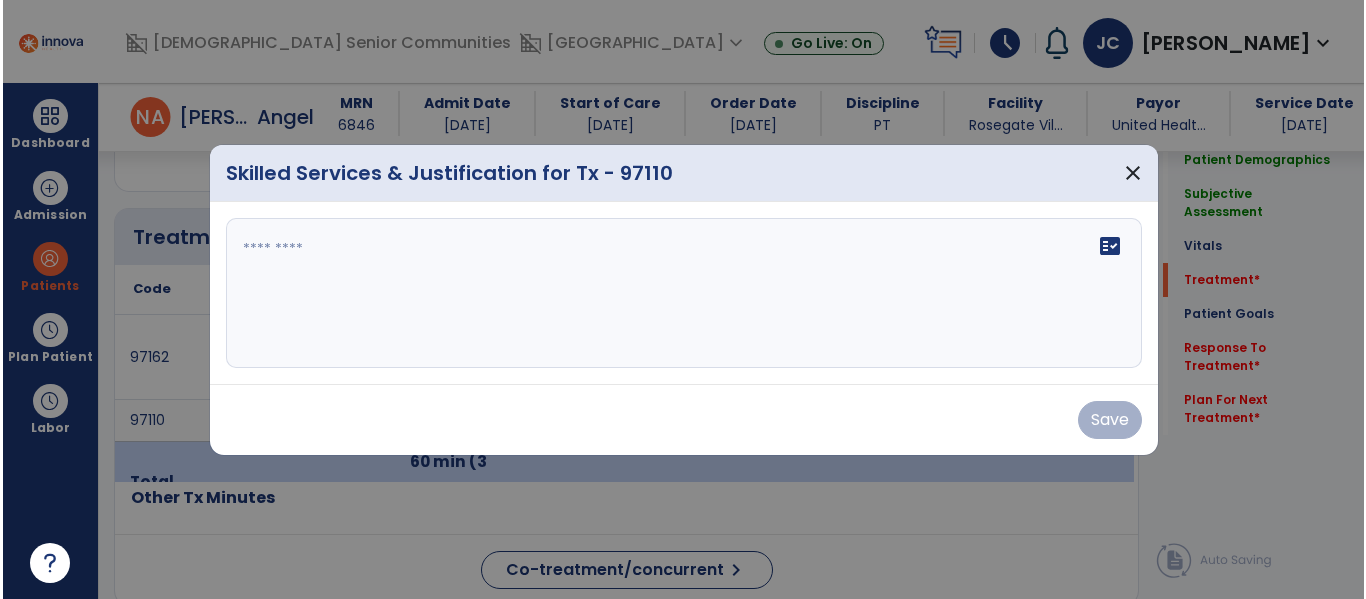 scroll, scrollTop: 1116, scrollLeft: 0, axis: vertical 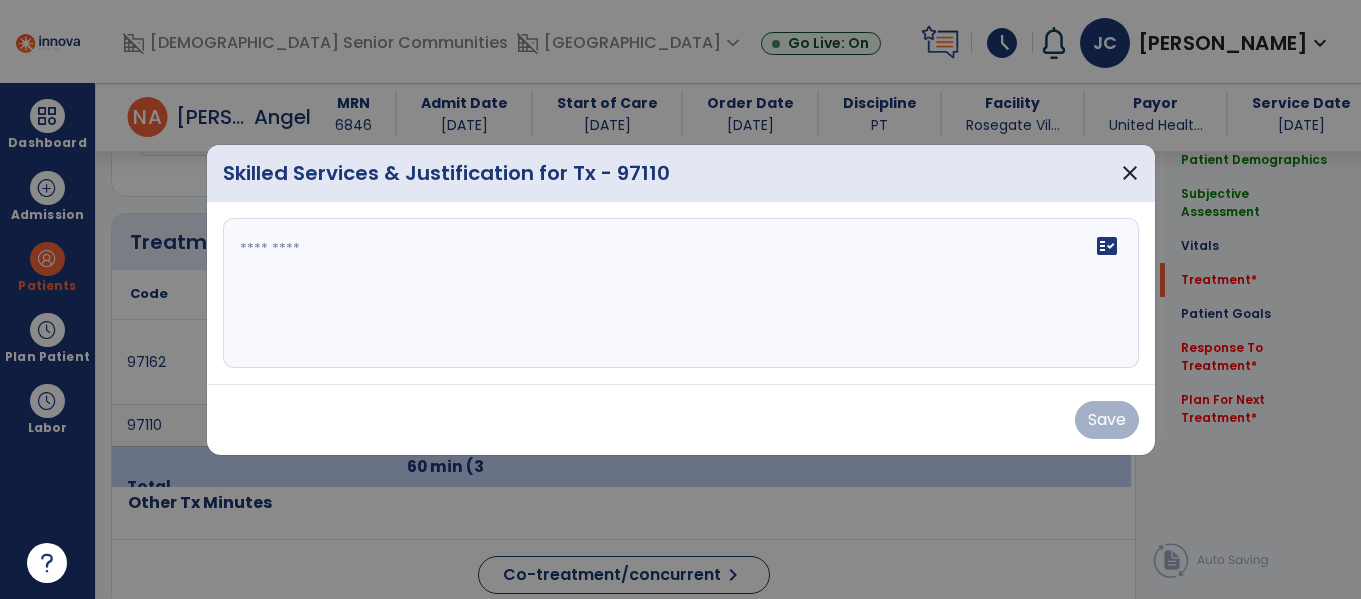 click at bounding box center (681, 293) 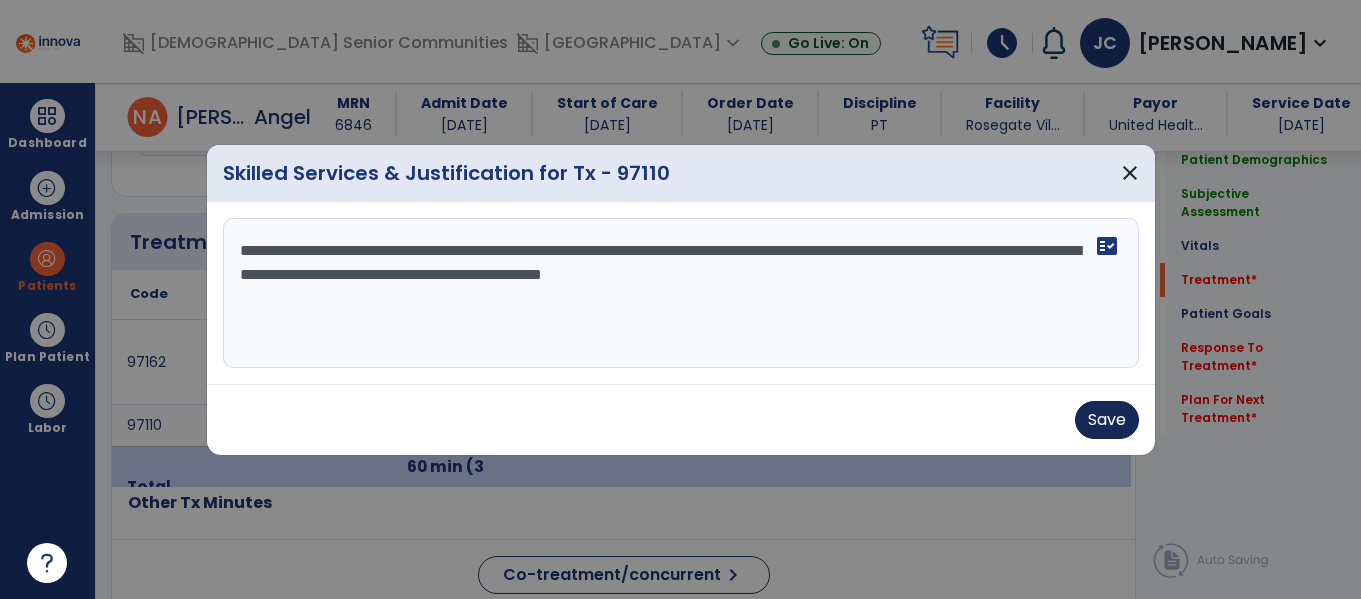 type on "**********" 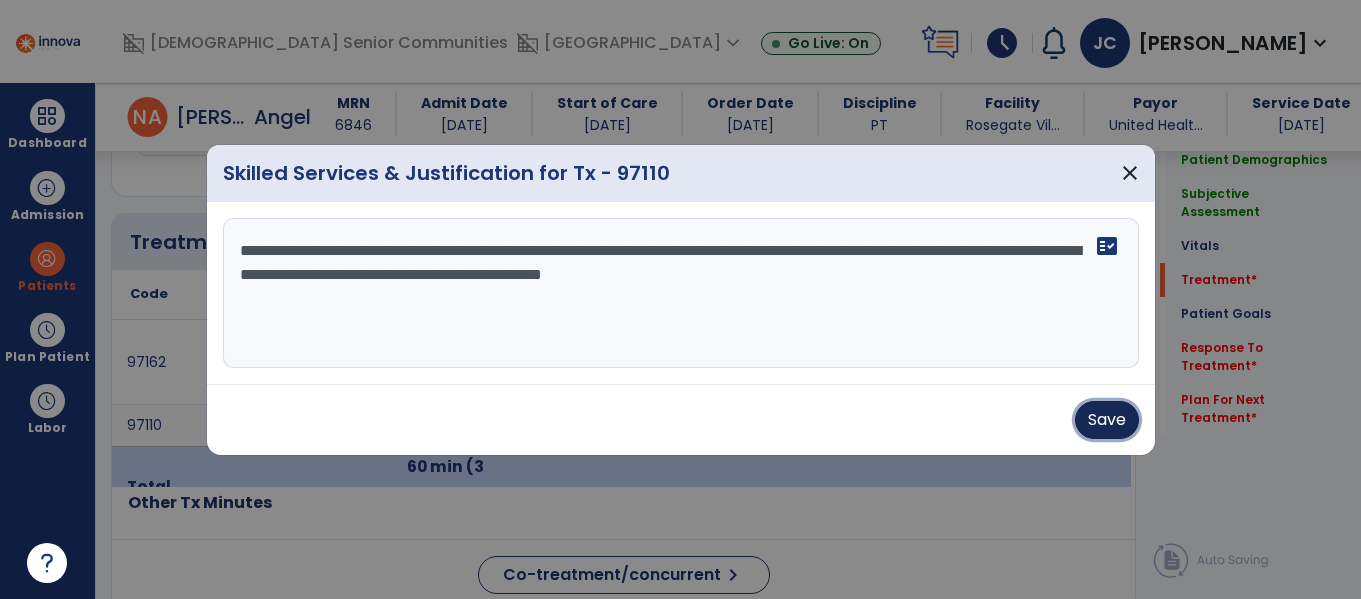 click on "Save" at bounding box center (1107, 420) 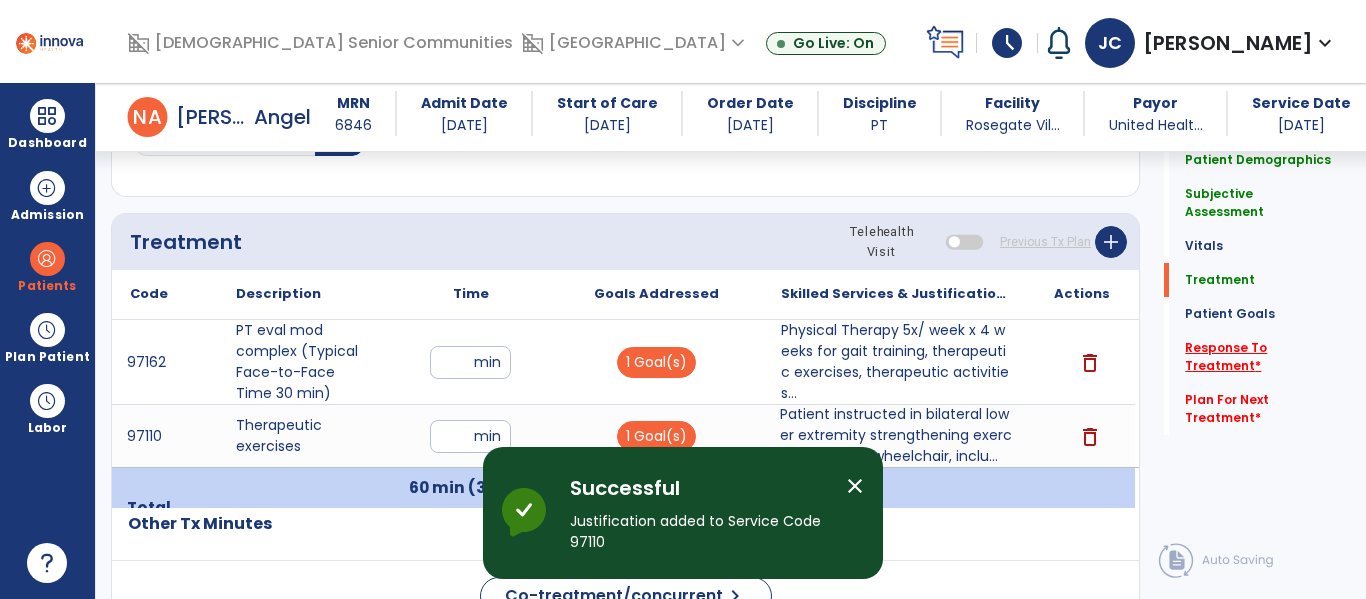 click on "Response To Treatment   *" 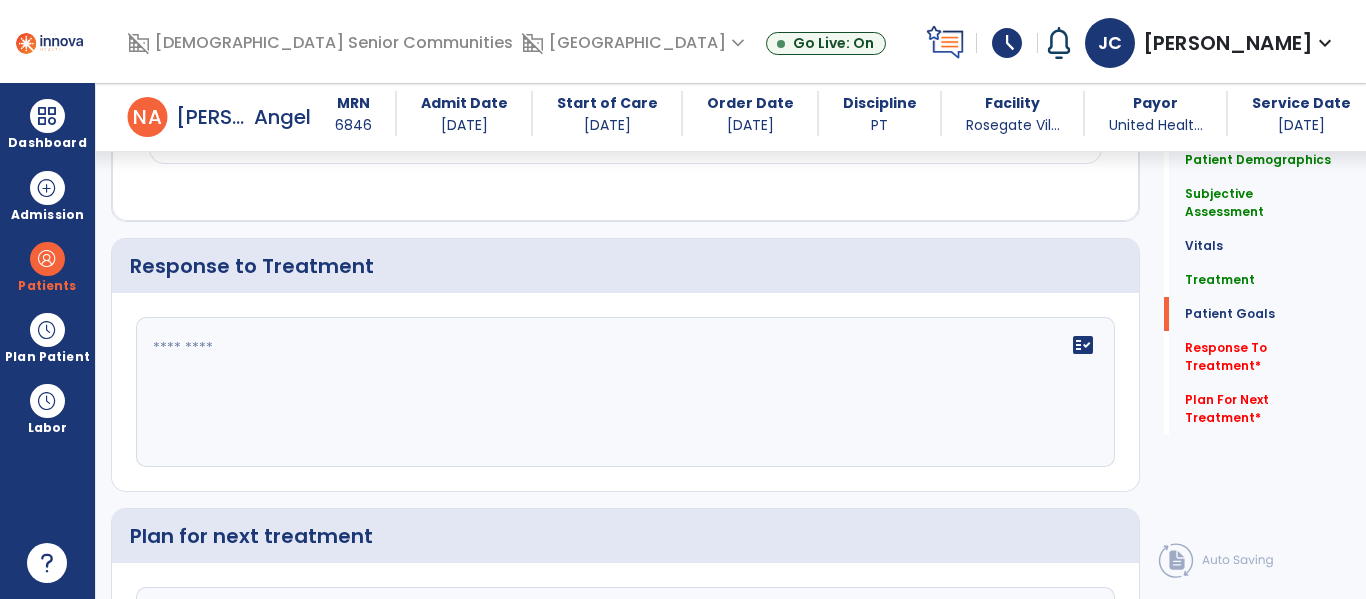 scroll, scrollTop: 2509, scrollLeft: 0, axis: vertical 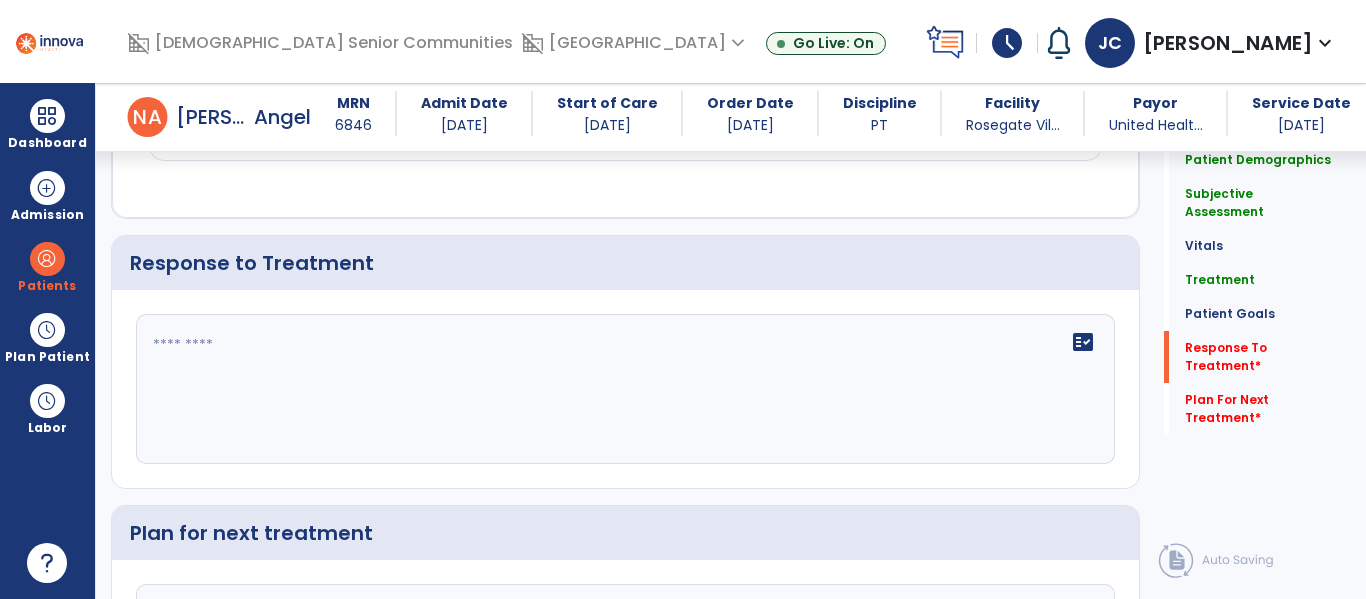 click on "fact_check" 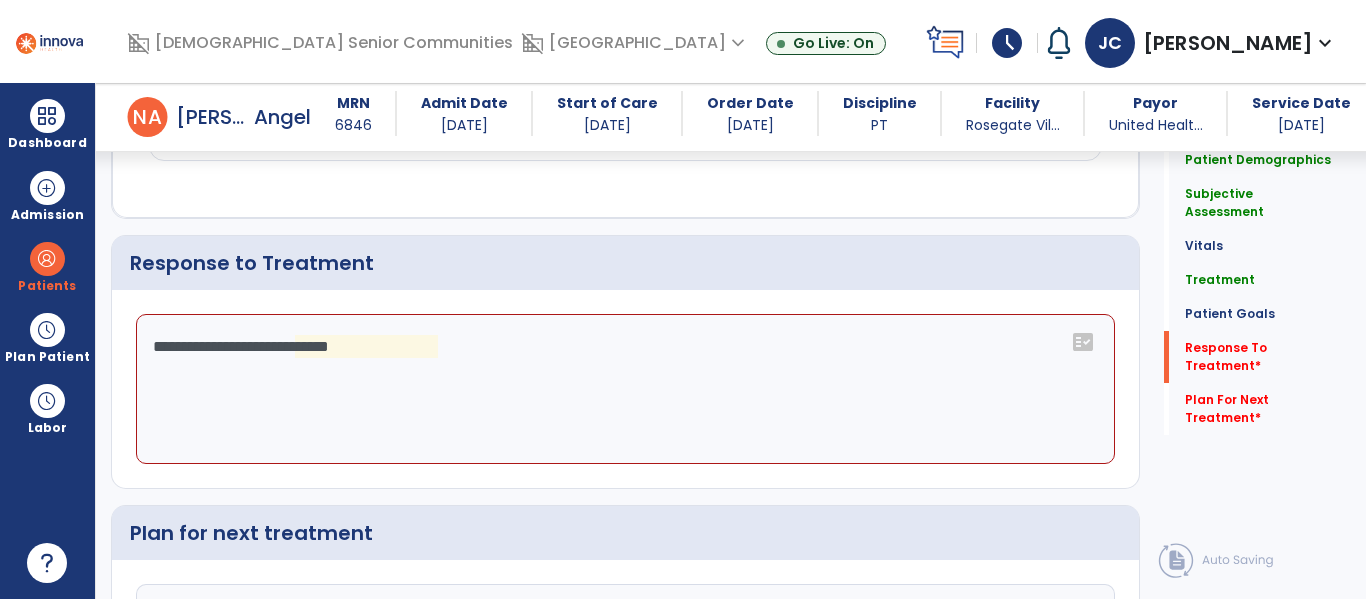 click on "**********" 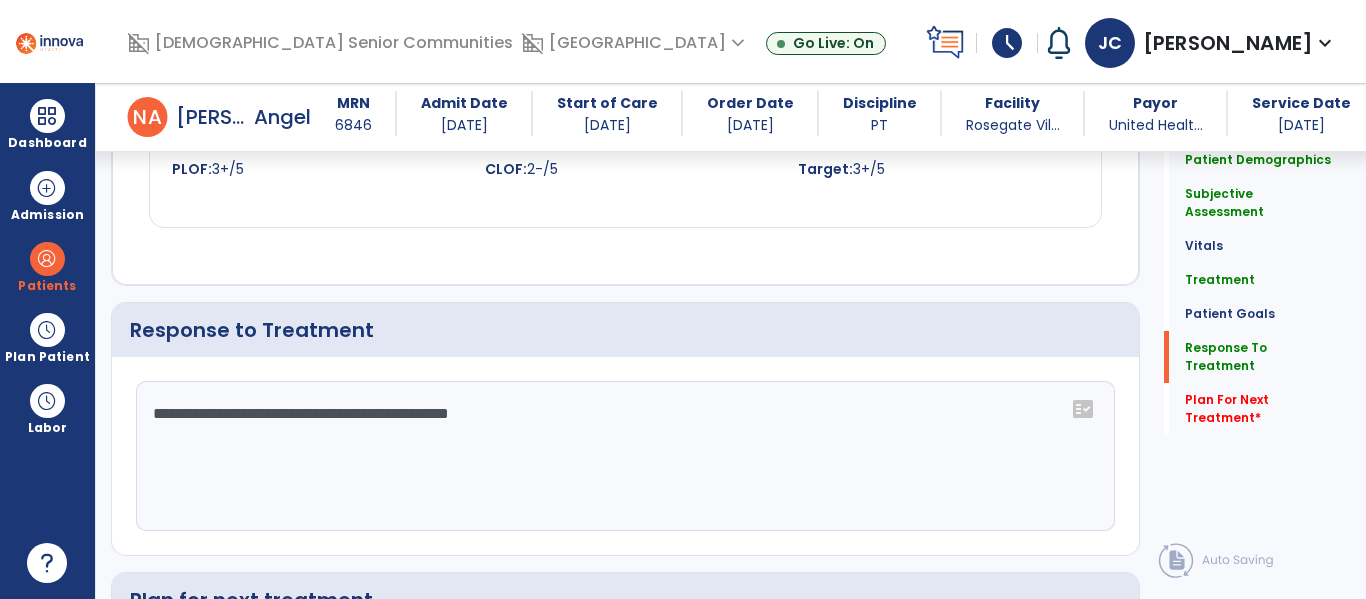 scroll, scrollTop: 2509, scrollLeft: 0, axis: vertical 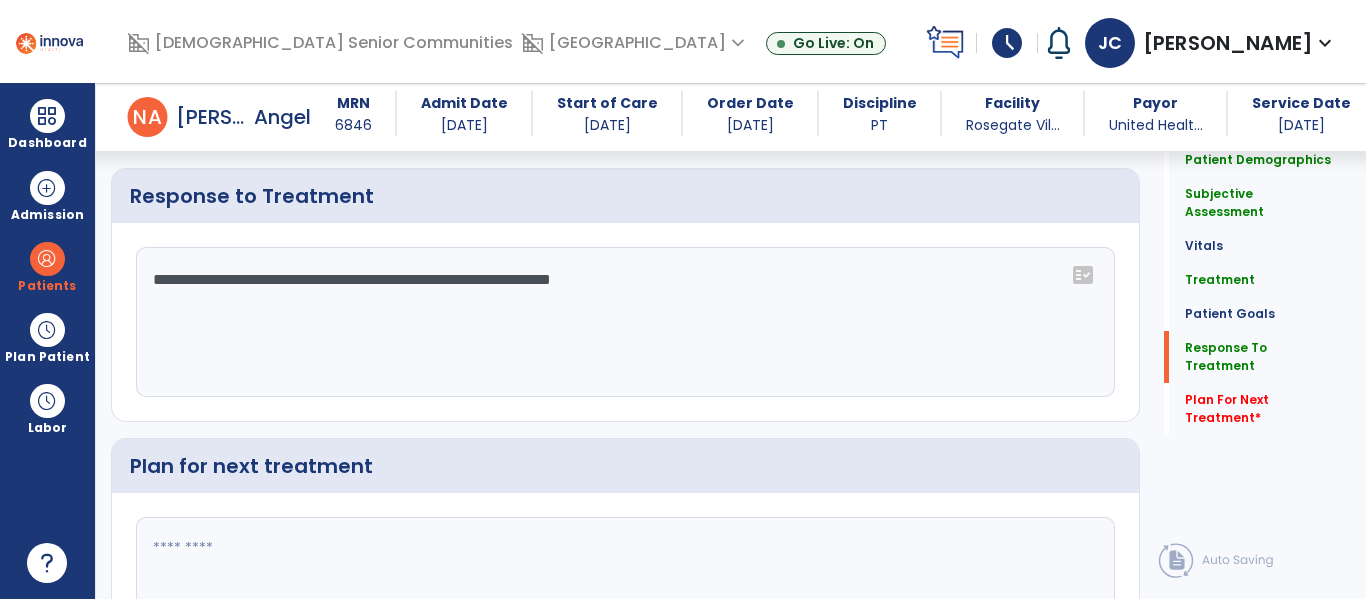 type on "**********" 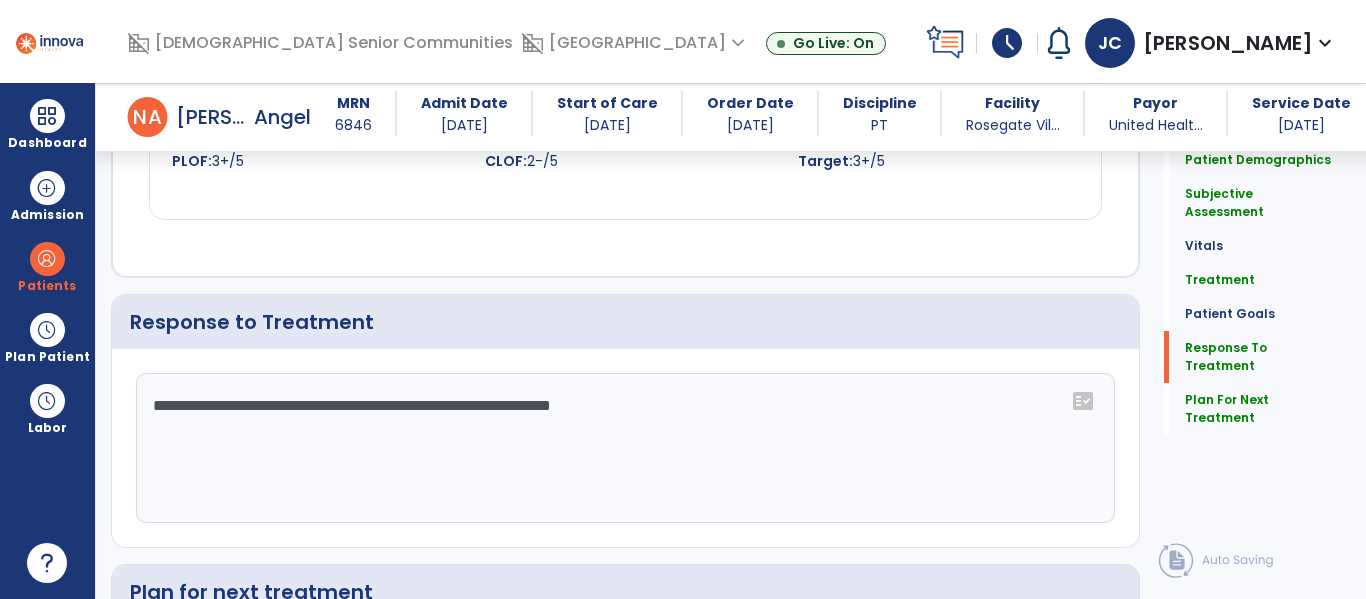scroll, scrollTop: 2517, scrollLeft: 0, axis: vertical 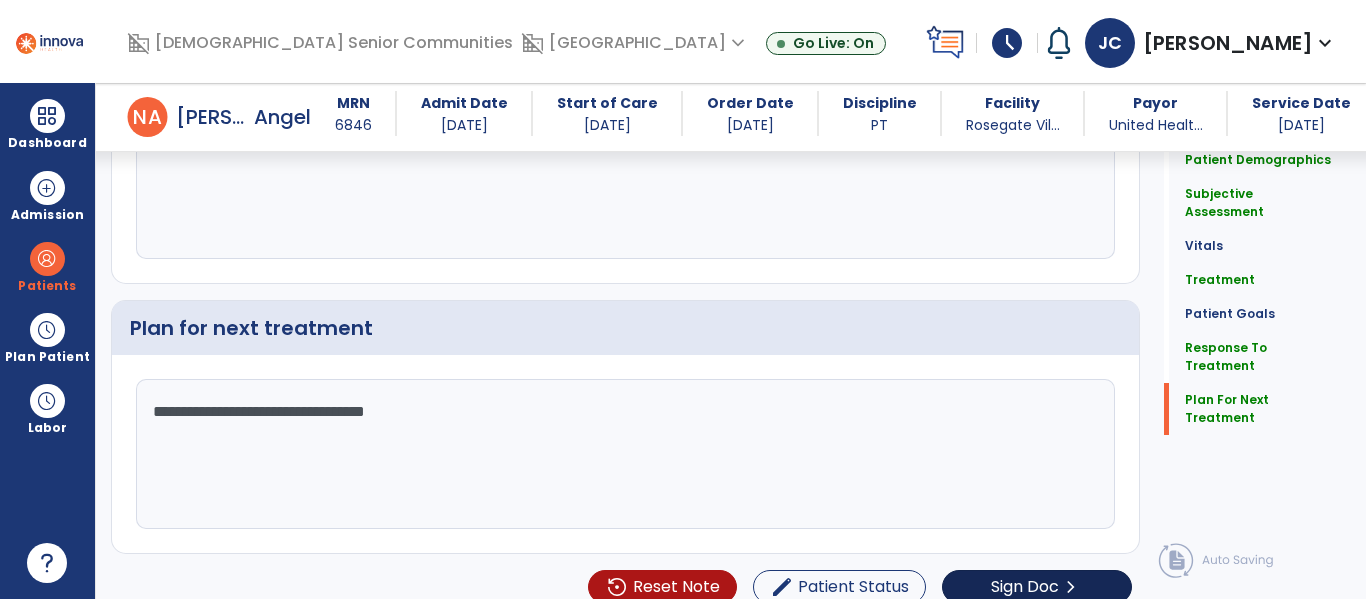 type on "**********" 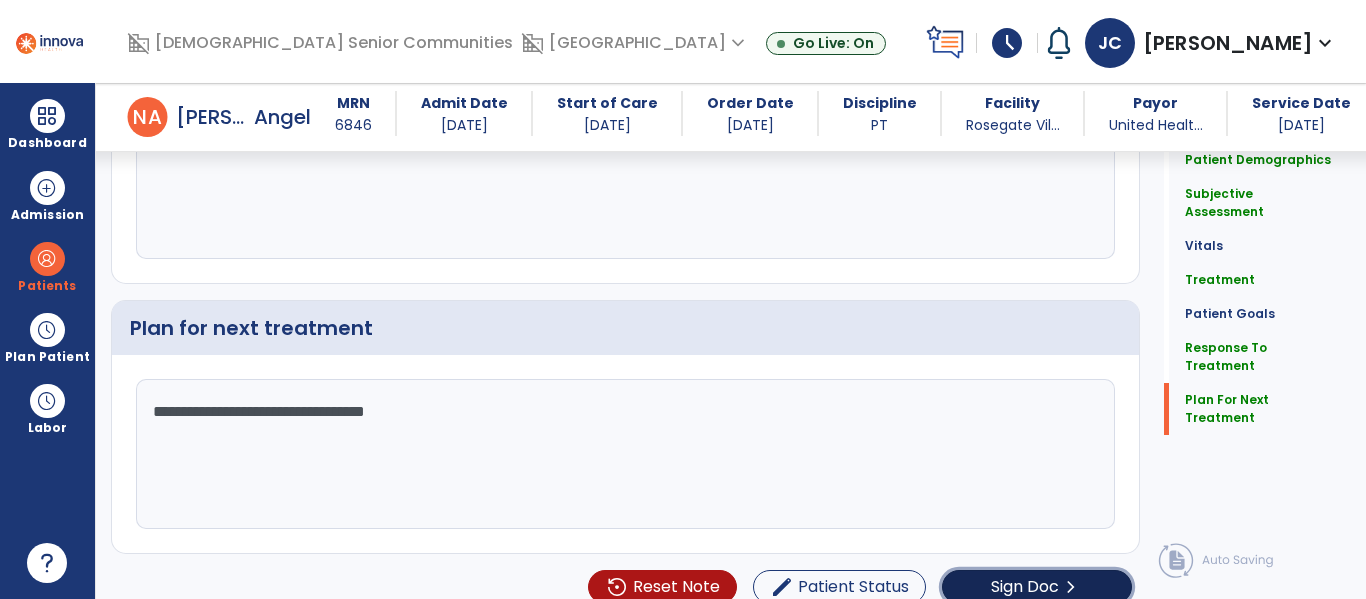 click on "Sign Doc  chevron_right" 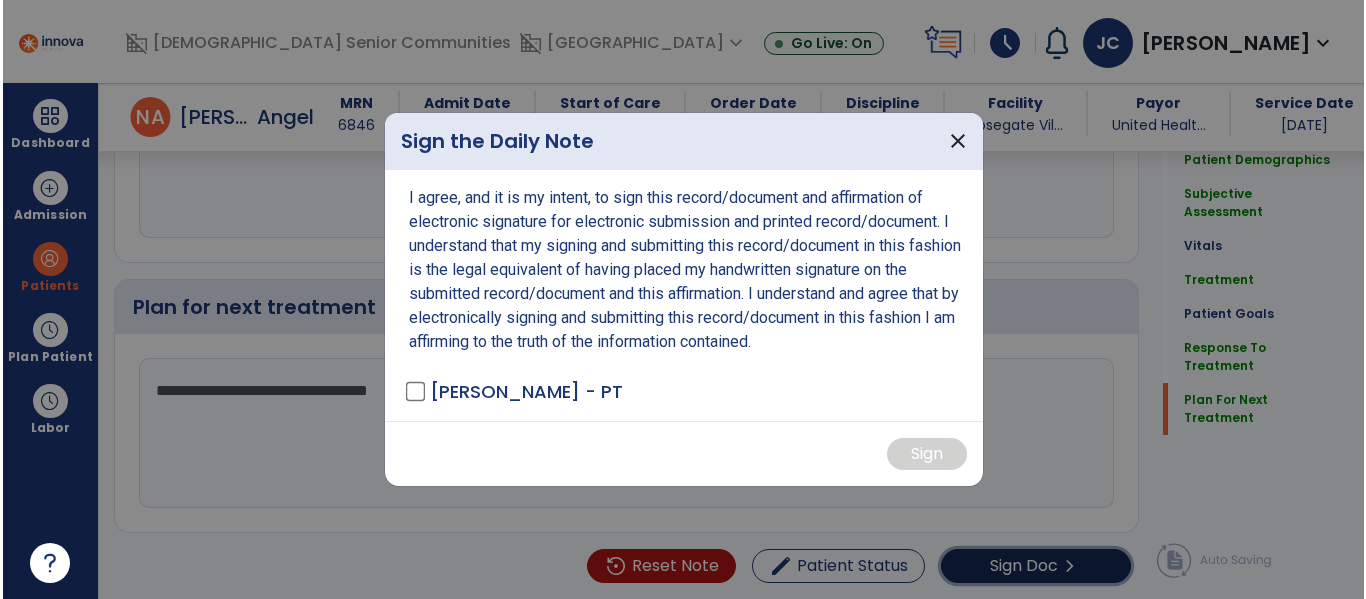 scroll, scrollTop: 2735, scrollLeft: 0, axis: vertical 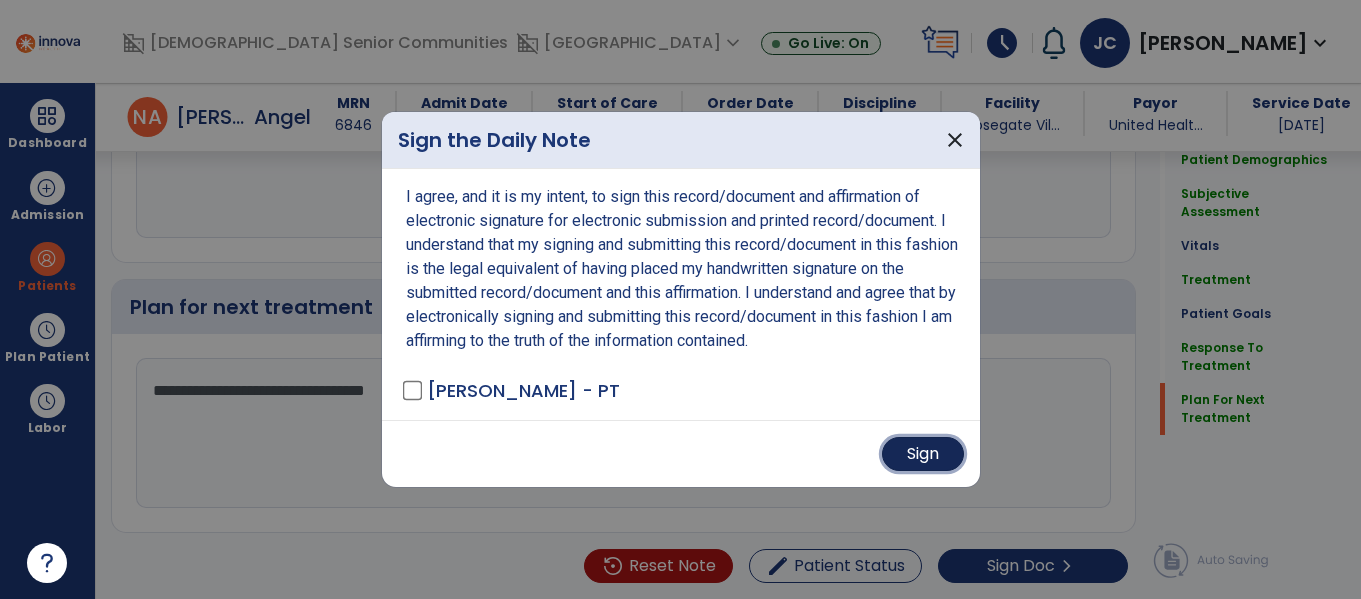 click on "Sign" at bounding box center [923, 454] 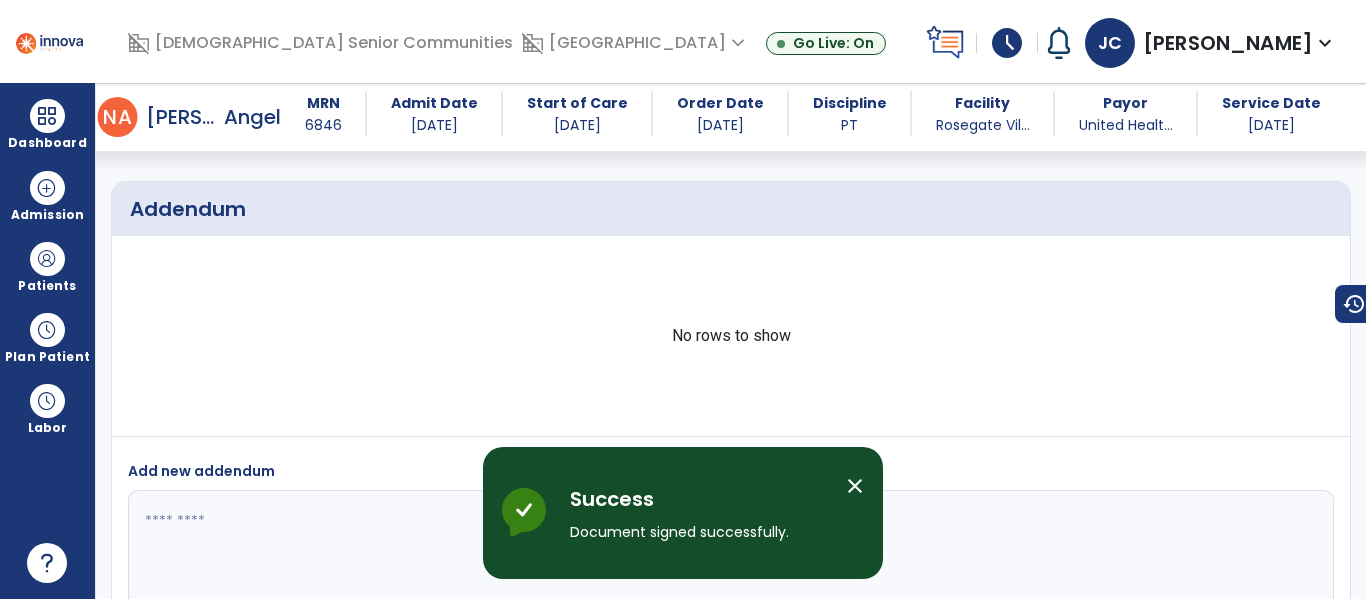 scroll, scrollTop: 3780, scrollLeft: 0, axis: vertical 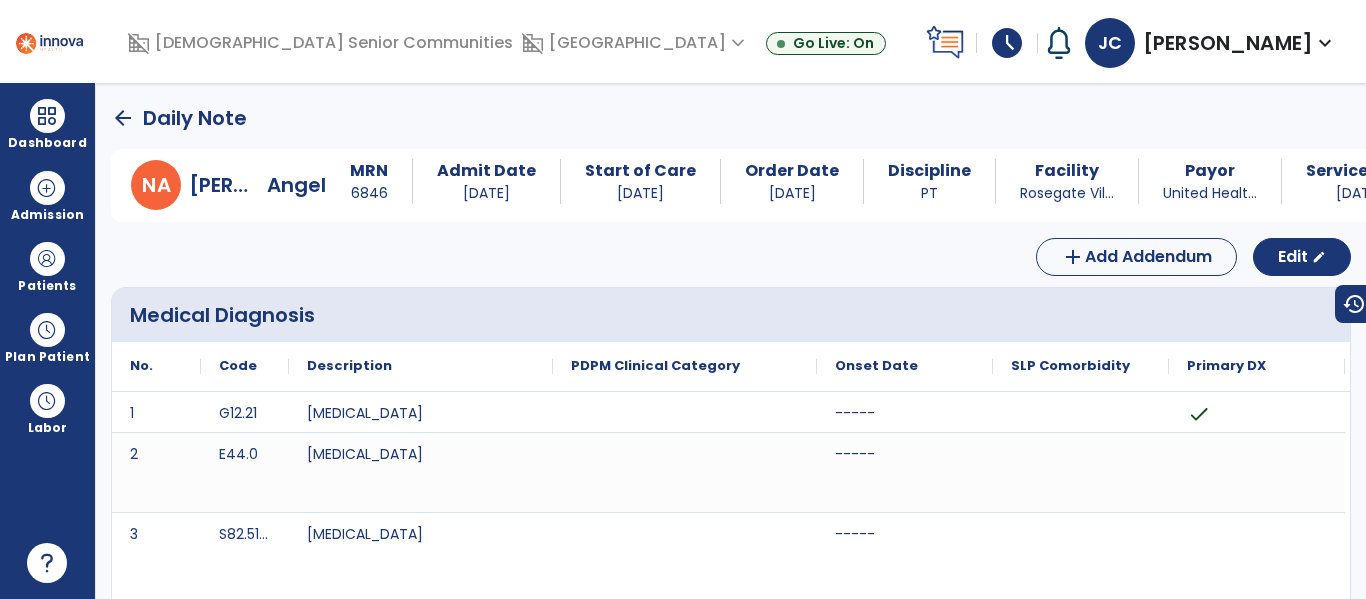 click on "arrow_back" 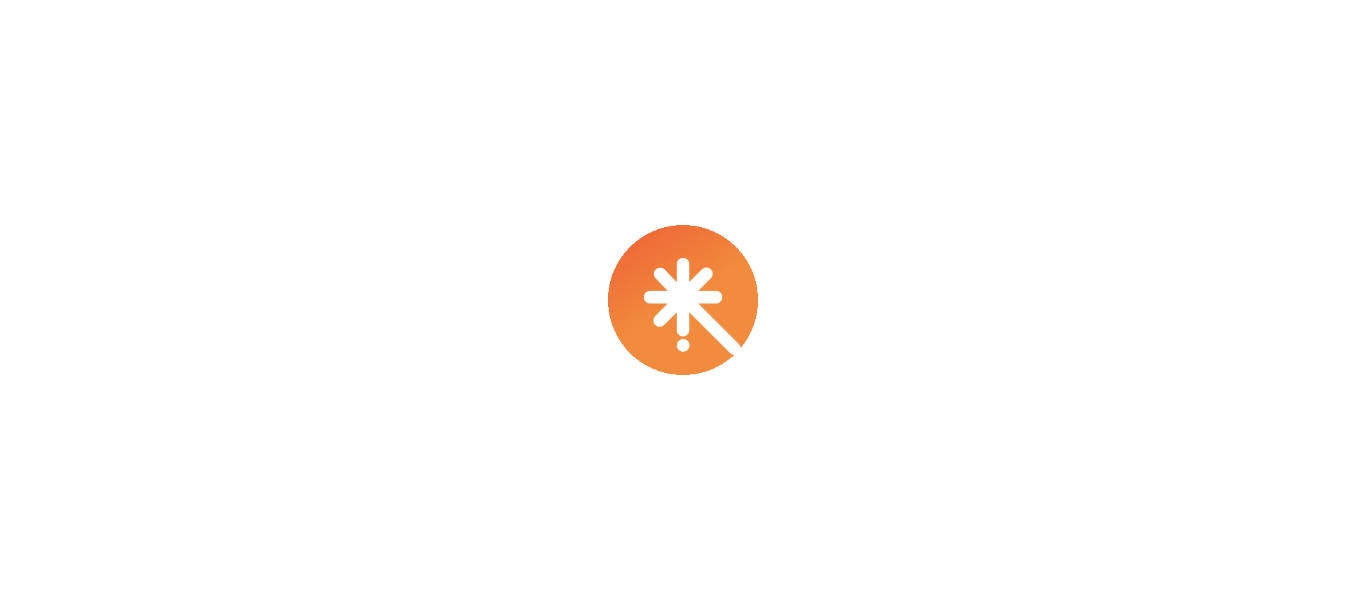 scroll, scrollTop: 0, scrollLeft: 0, axis: both 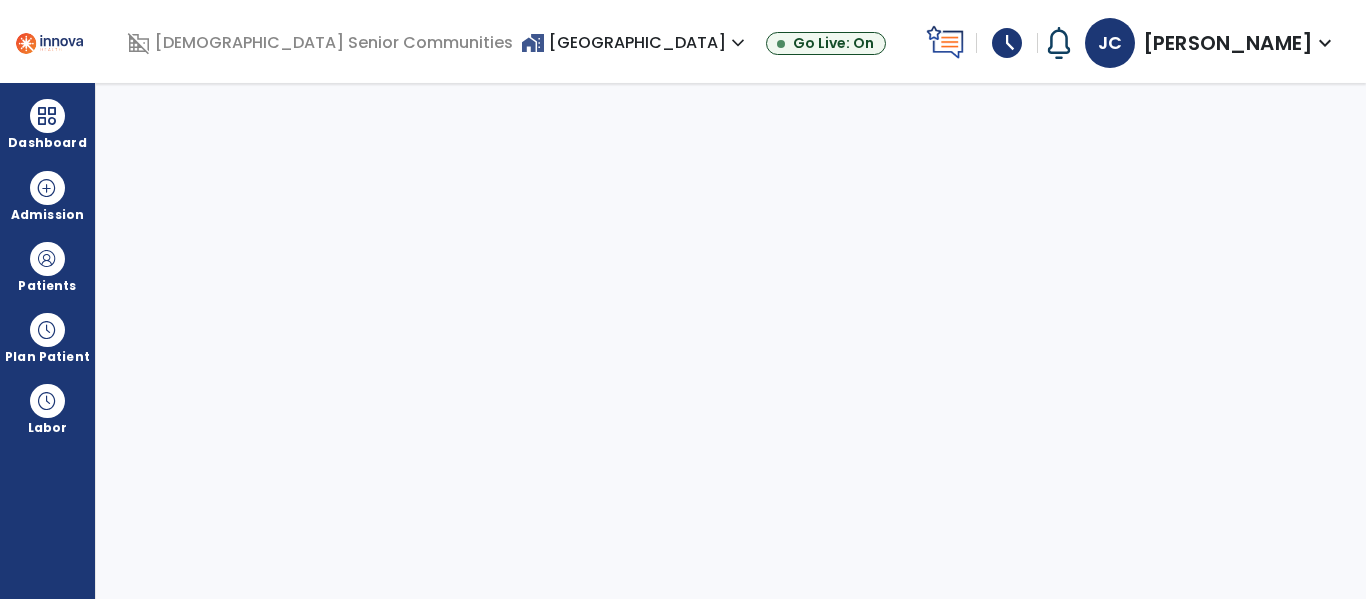 select on "****" 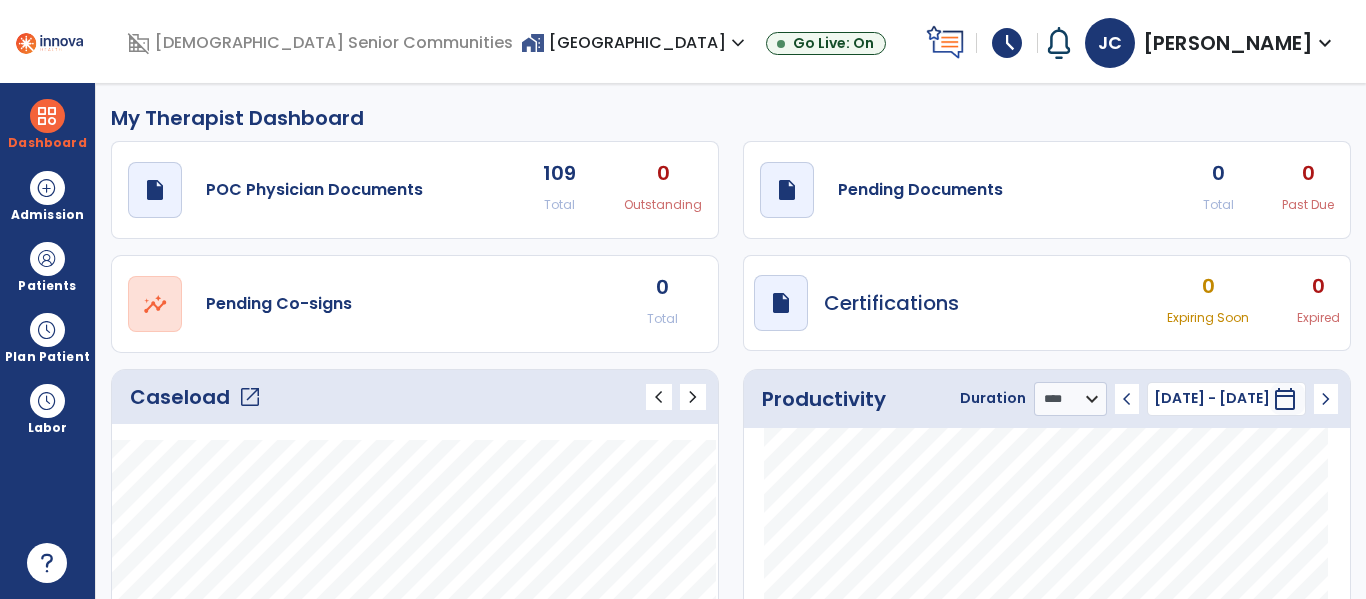 click on "schedule" at bounding box center (1007, 43) 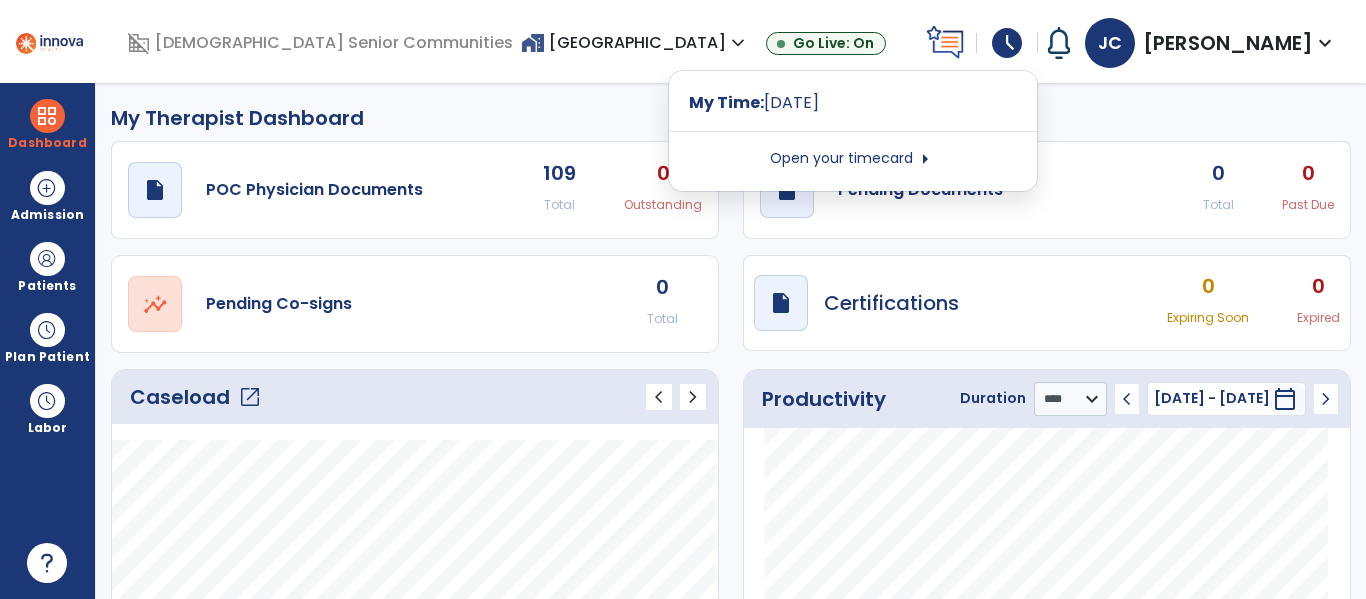 click on "Open your timecard  arrow_right" at bounding box center [853, 159] 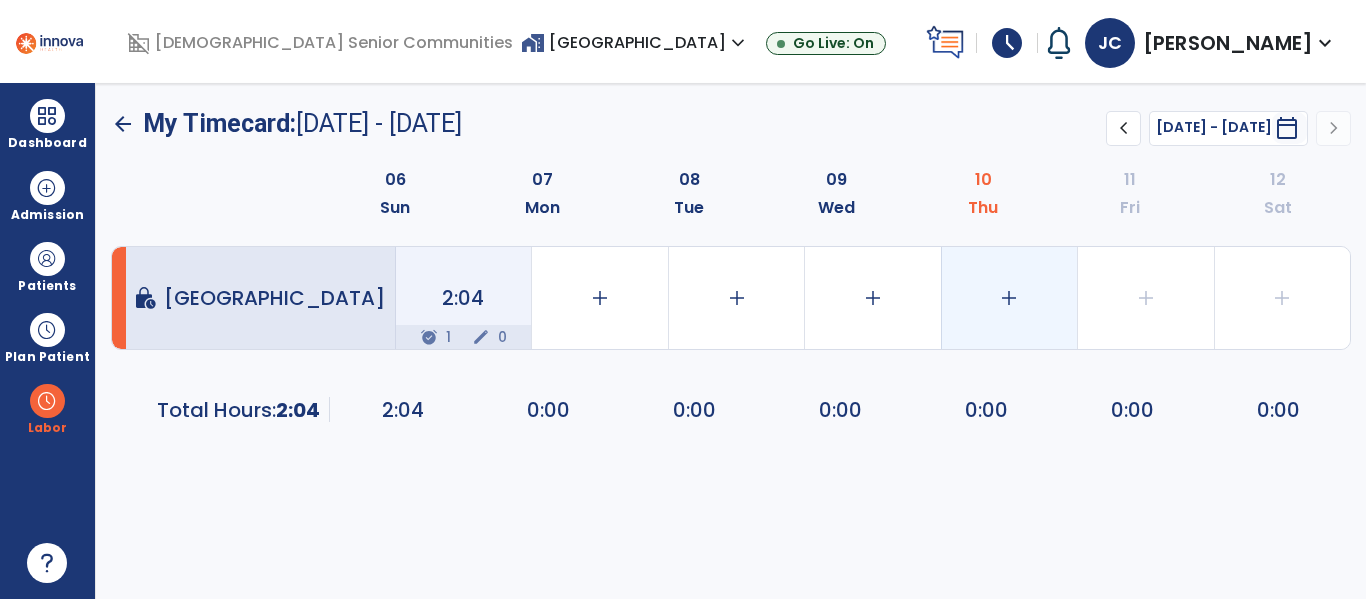 click on "add" 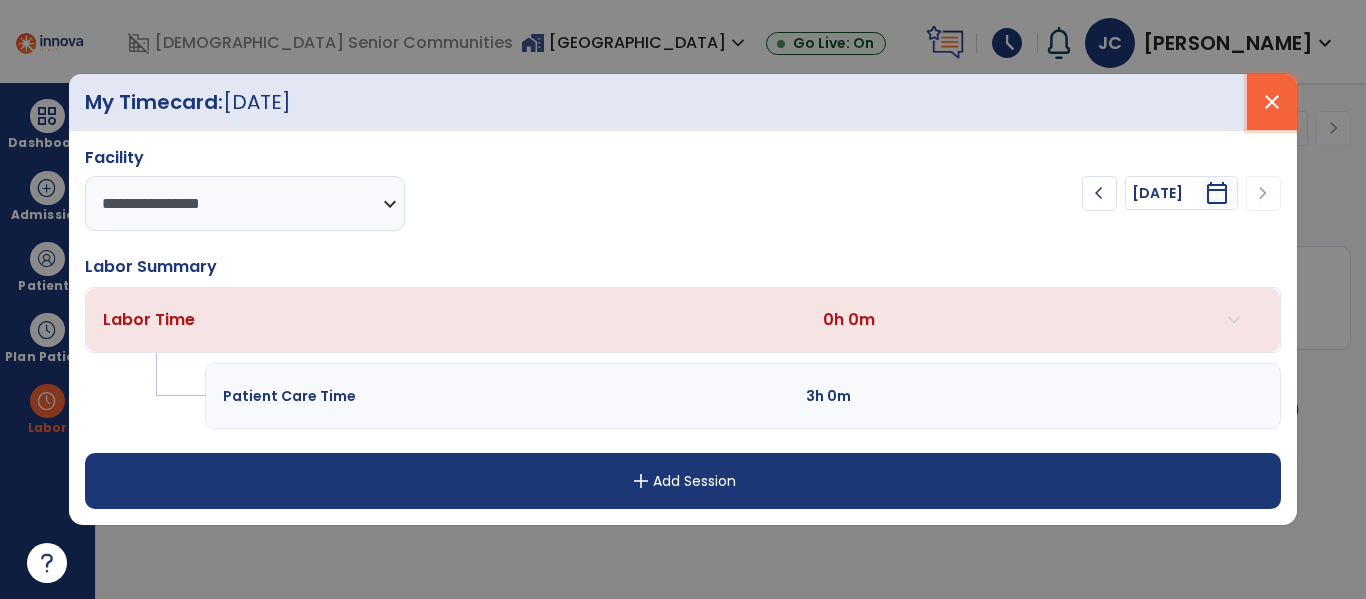 click on "close" at bounding box center (1272, 102) 